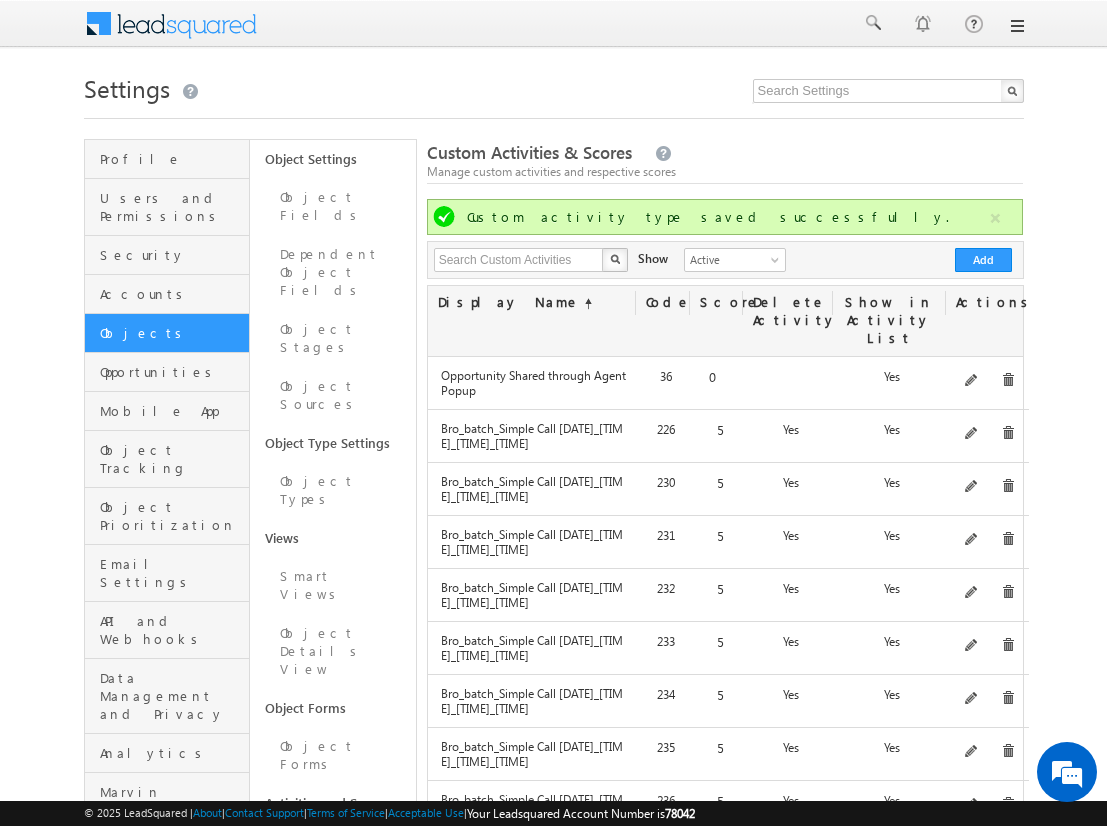 scroll, scrollTop: 0, scrollLeft: 0, axis: both 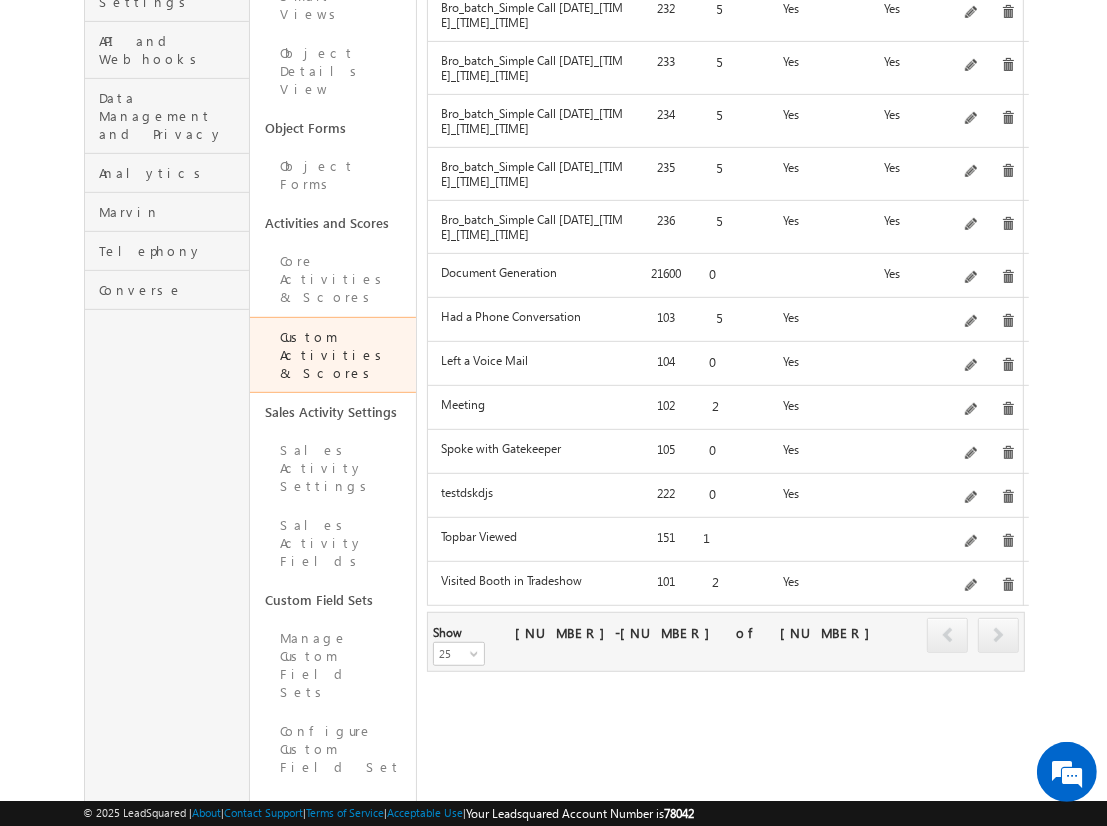 click on "Add" at bounding box center (983, -320) 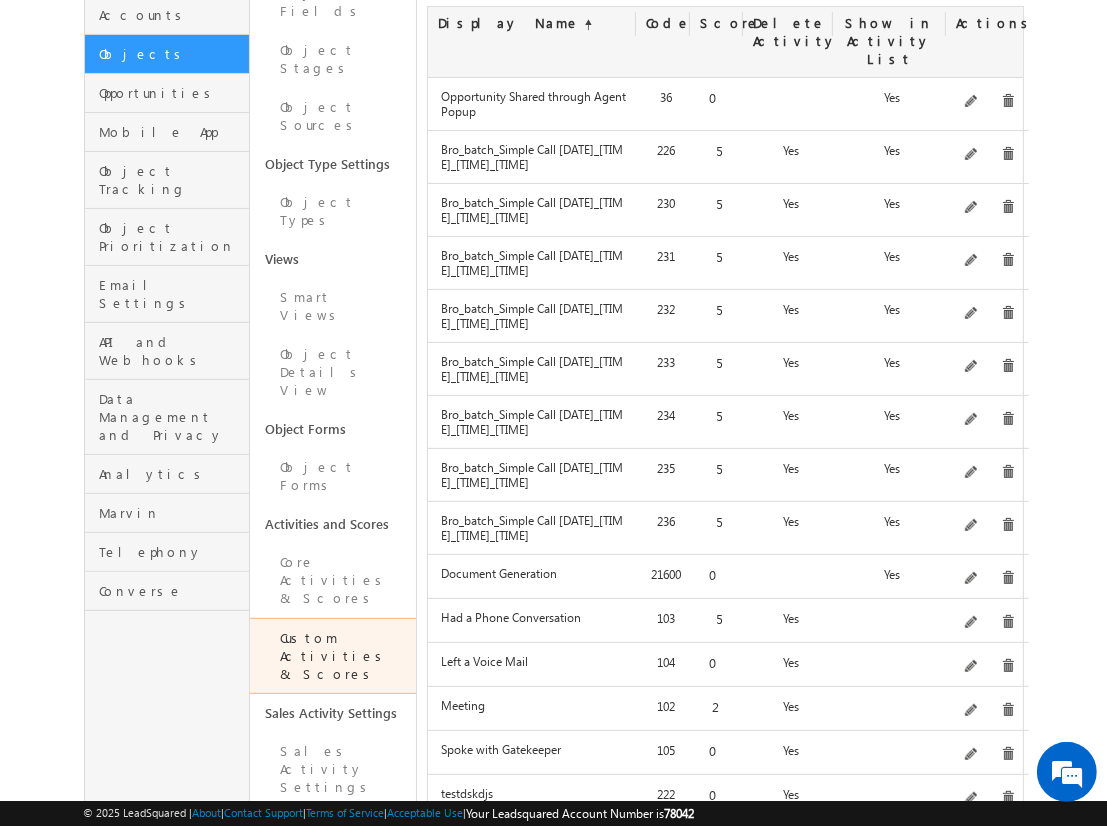 scroll, scrollTop: 287, scrollLeft: 0, axis: vertical 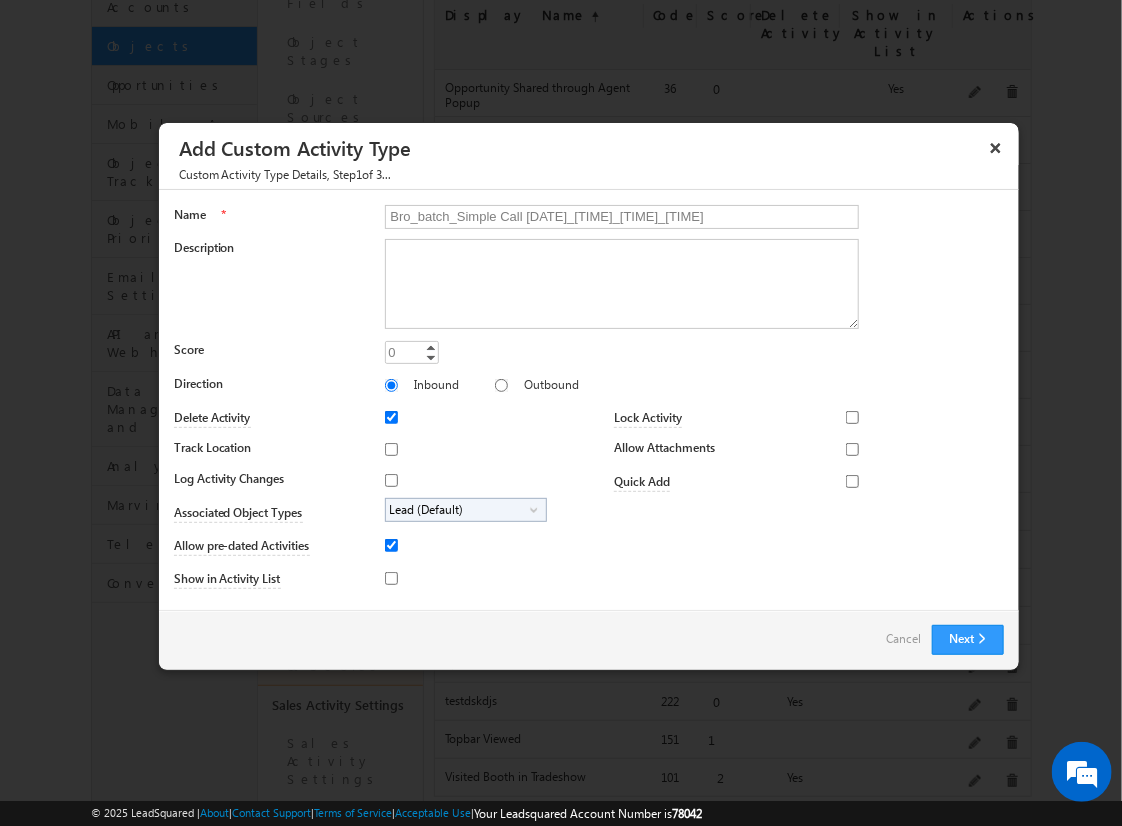 type on "Bro_batch_Simple Call [DATE]_[TIME]_[TIME]_[TIME]" 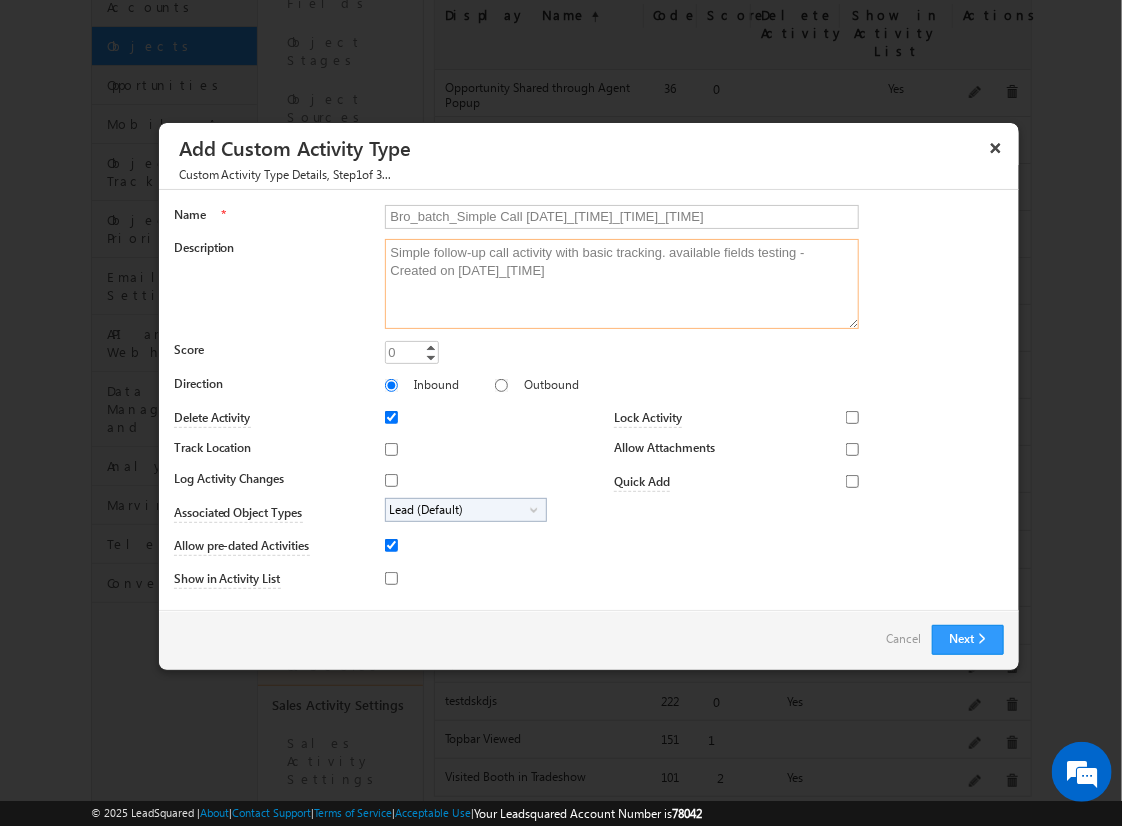 type on "Simple follow-up call activity with basic tracking. available fields testing - Created on [DATE]_[TIME]" 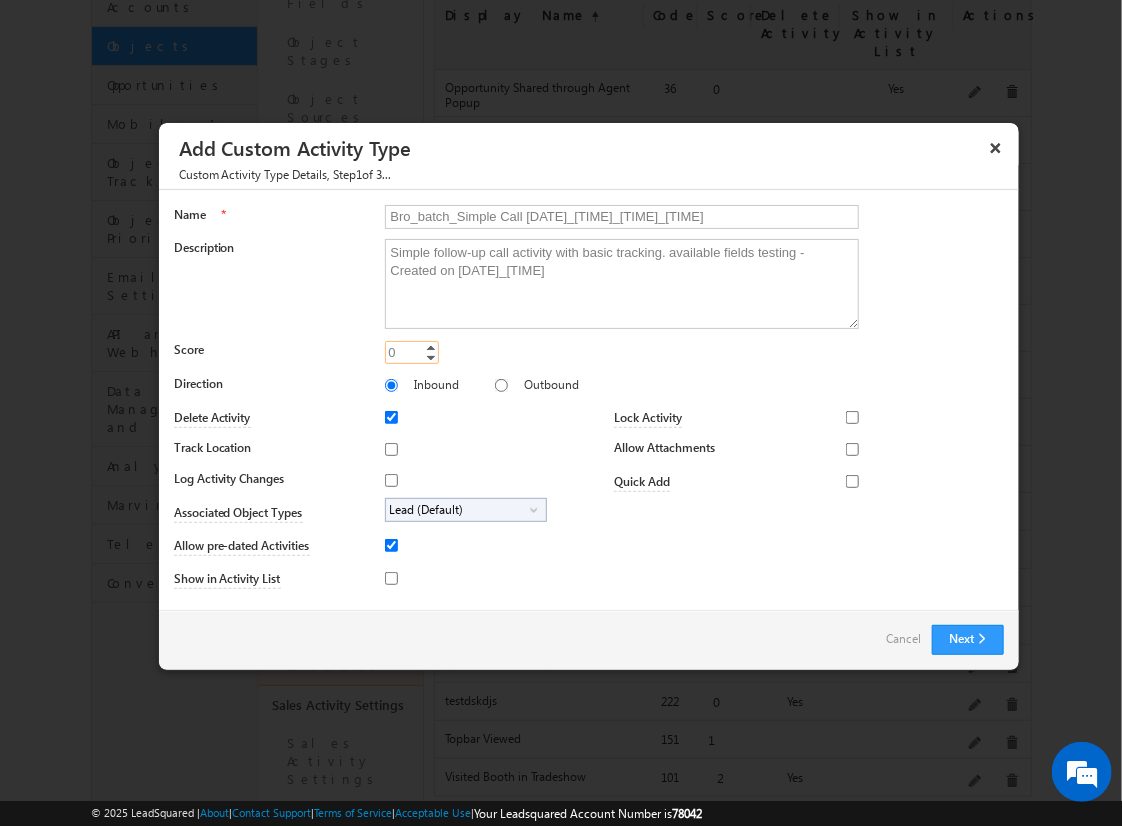 type on "5" 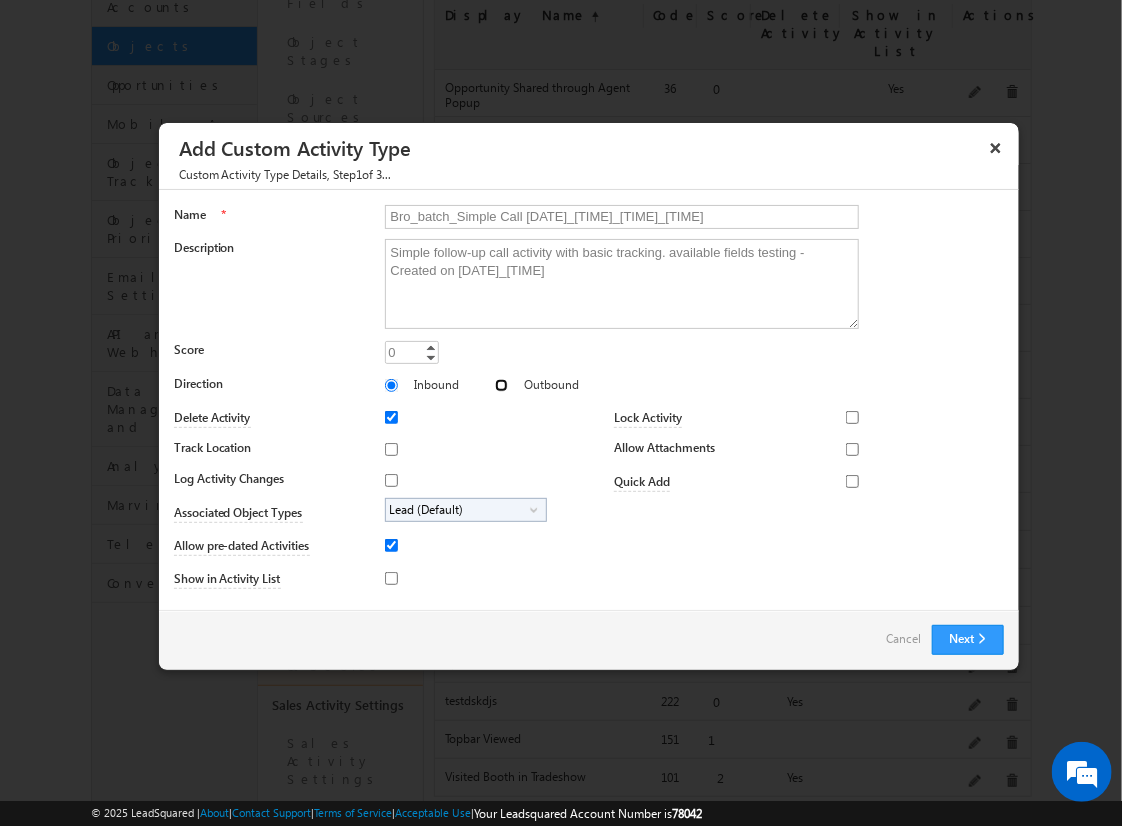 click on "Outbound" at bounding box center [501, 385] 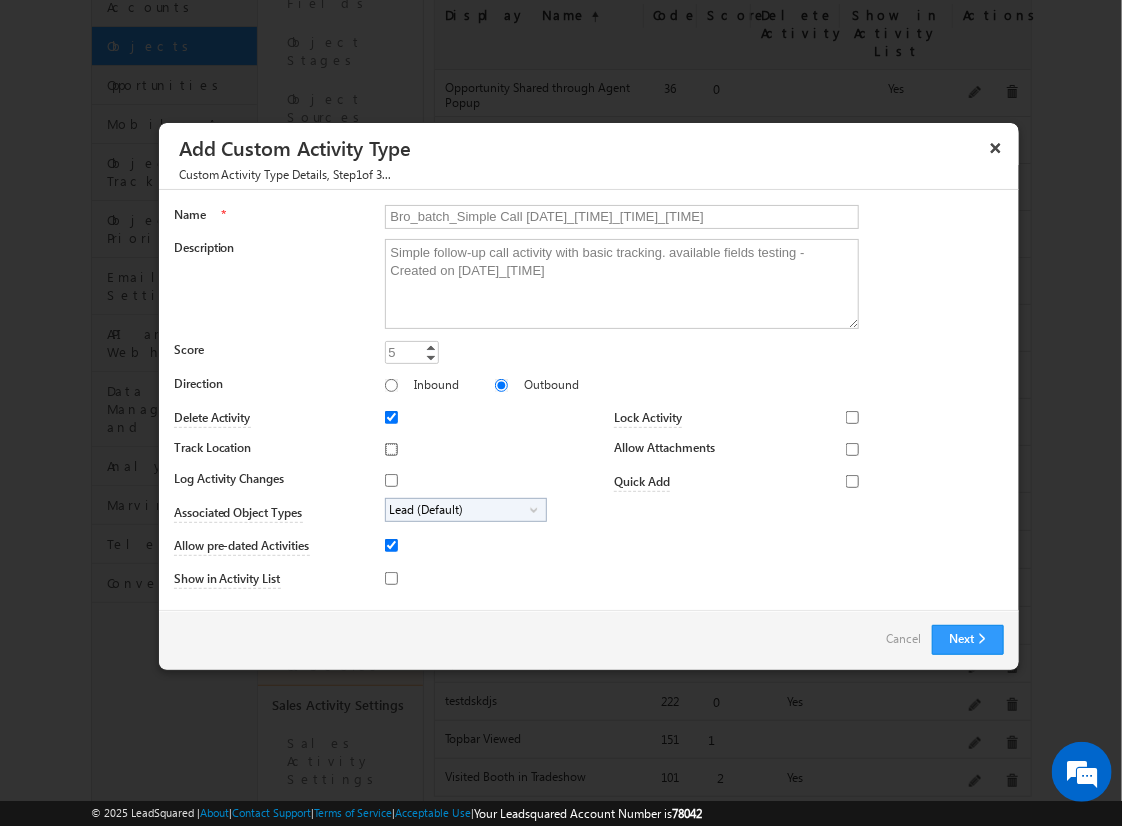 click on "Track Location" at bounding box center (391, 449) 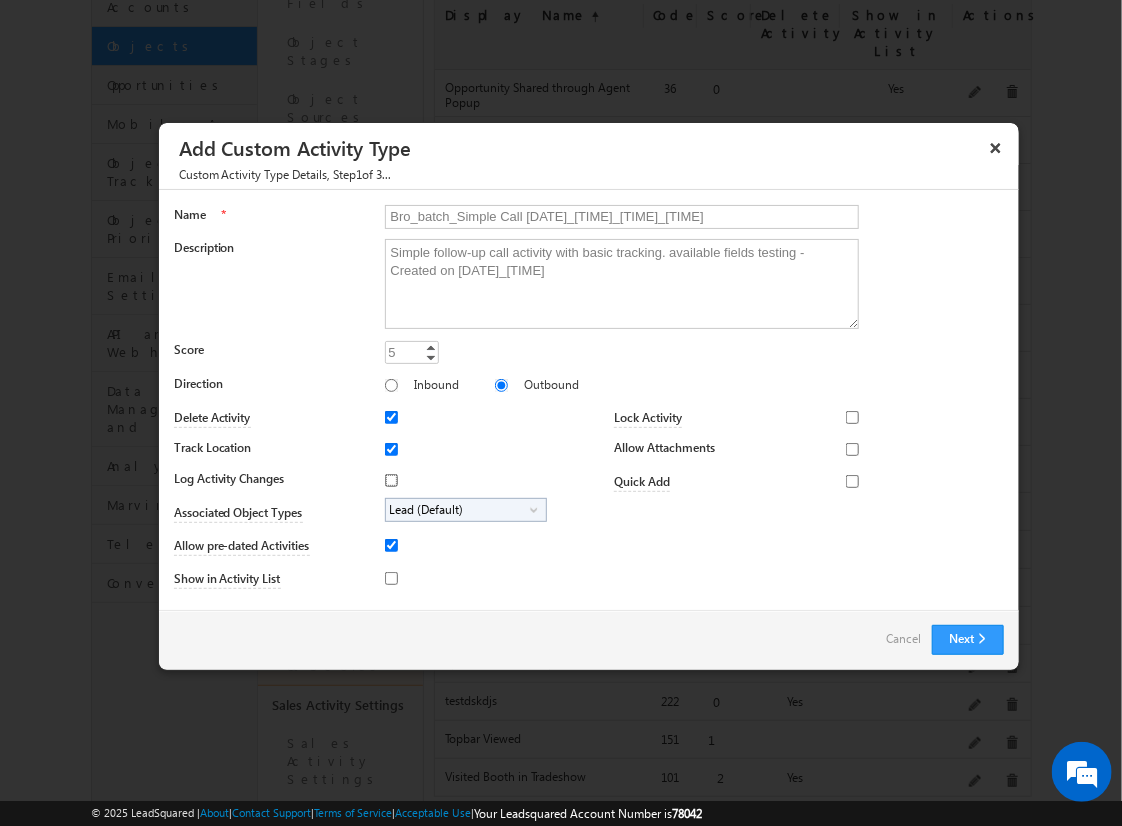 click on "Log Activity Changes" at bounding box center (391, 480) 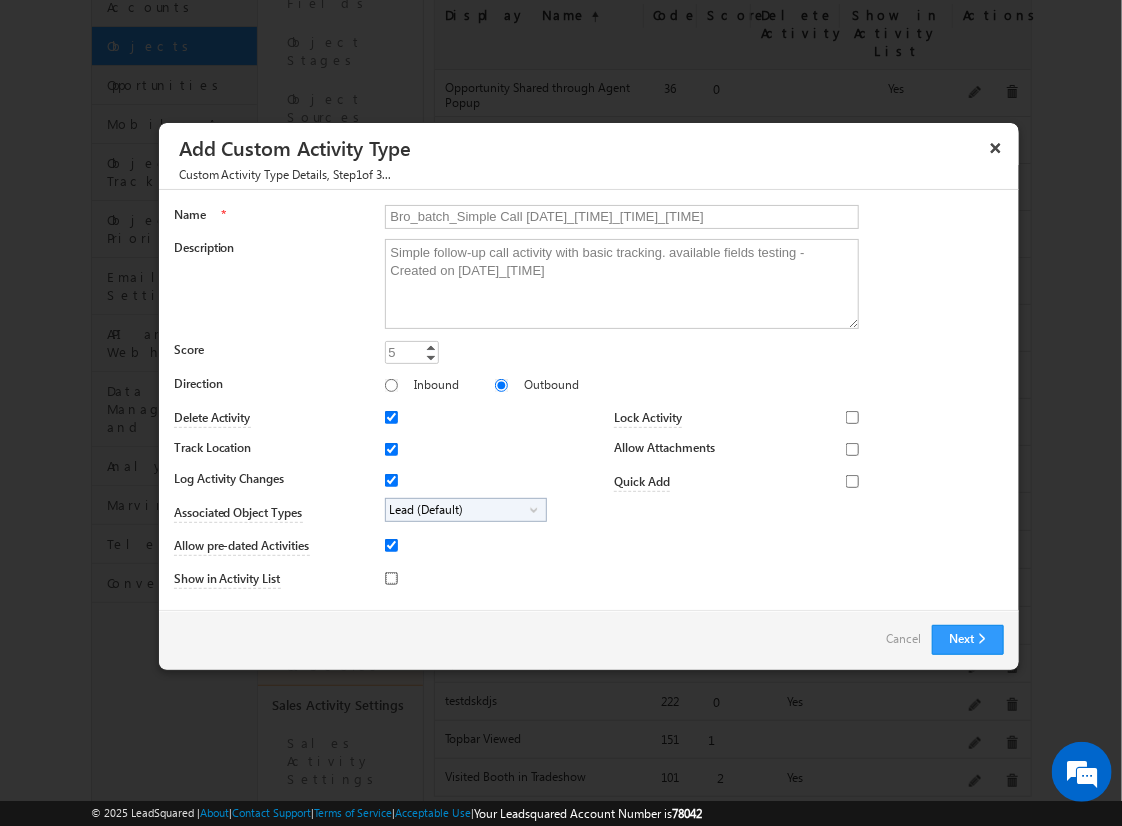click on "Show in Activity List" at bounding box center (391, 578) 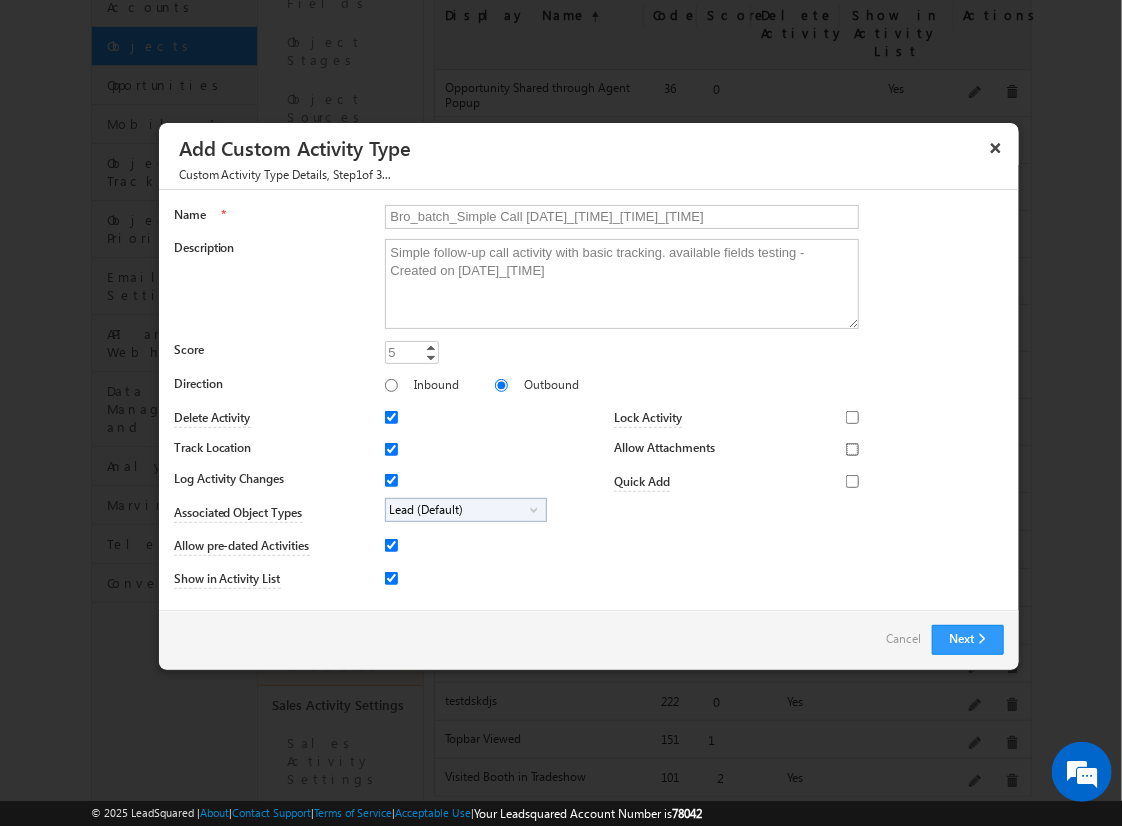 click on "Allow Attachments" at bounding box center [852, 449] 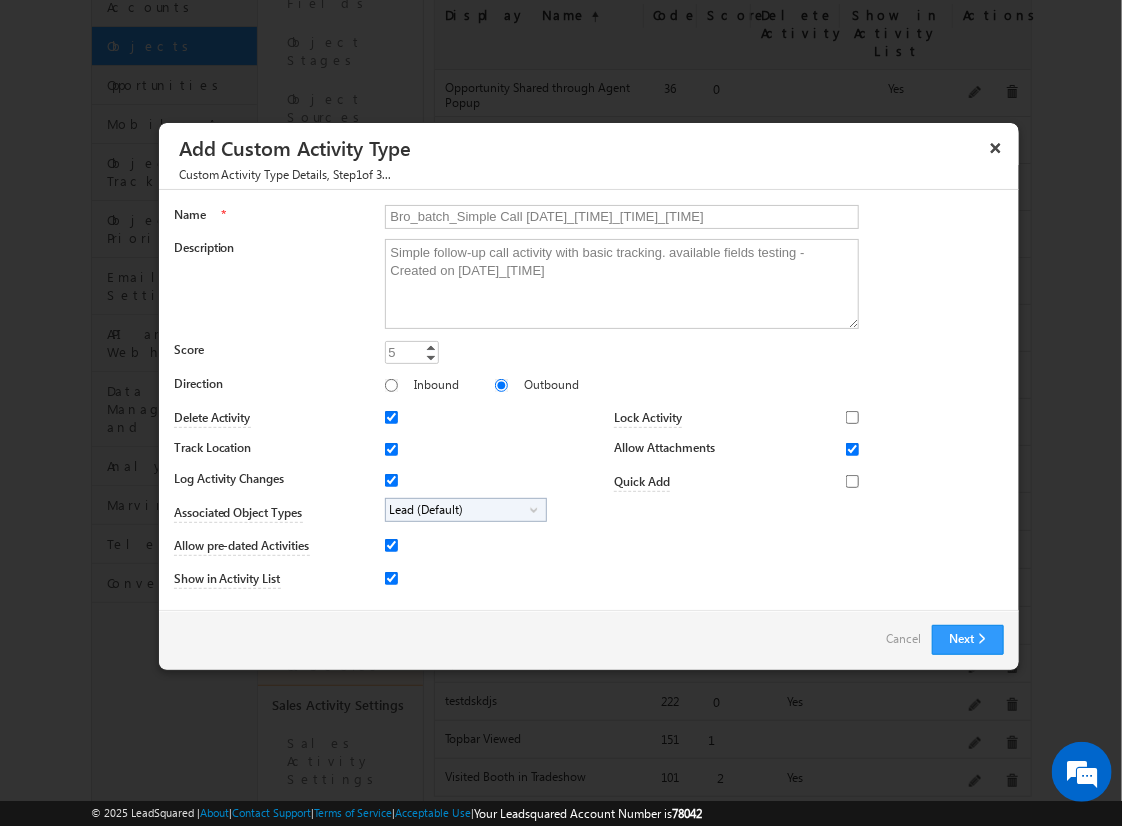click on "Lead (Default)" at bounding box center [458, 510] 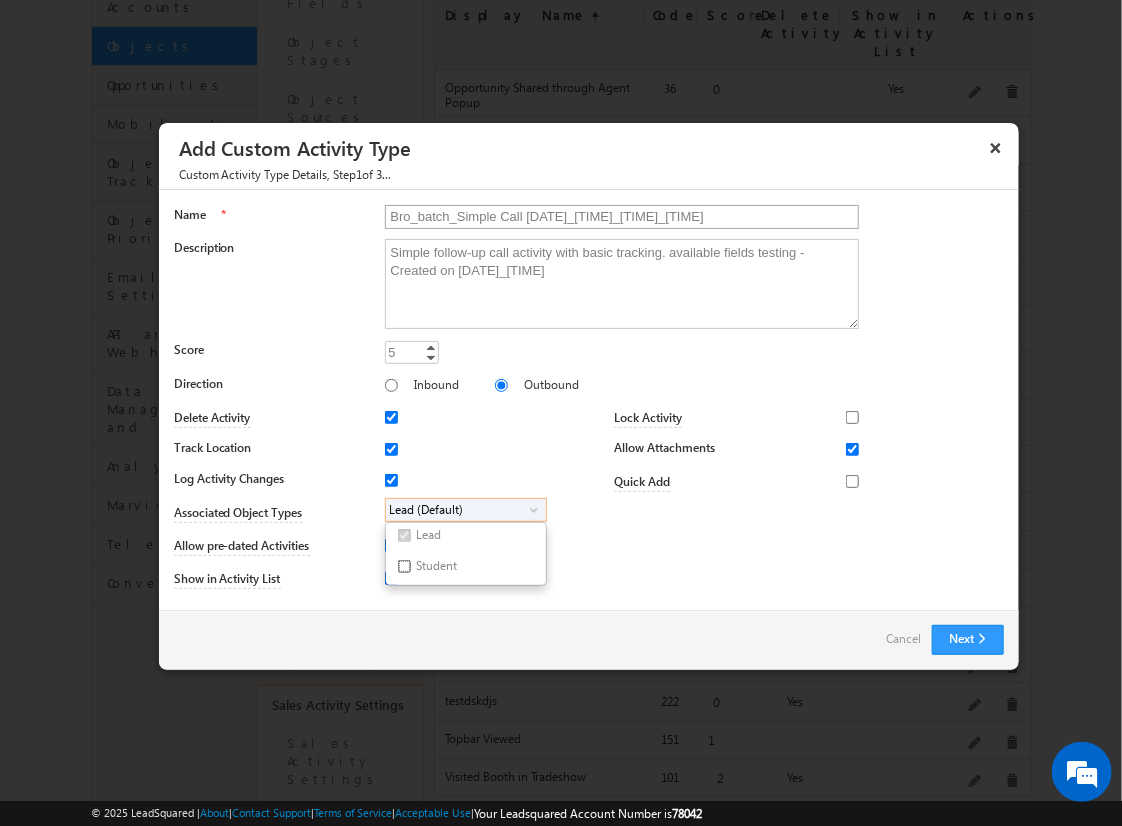 click on "Student" at bounding box center (404, 566) 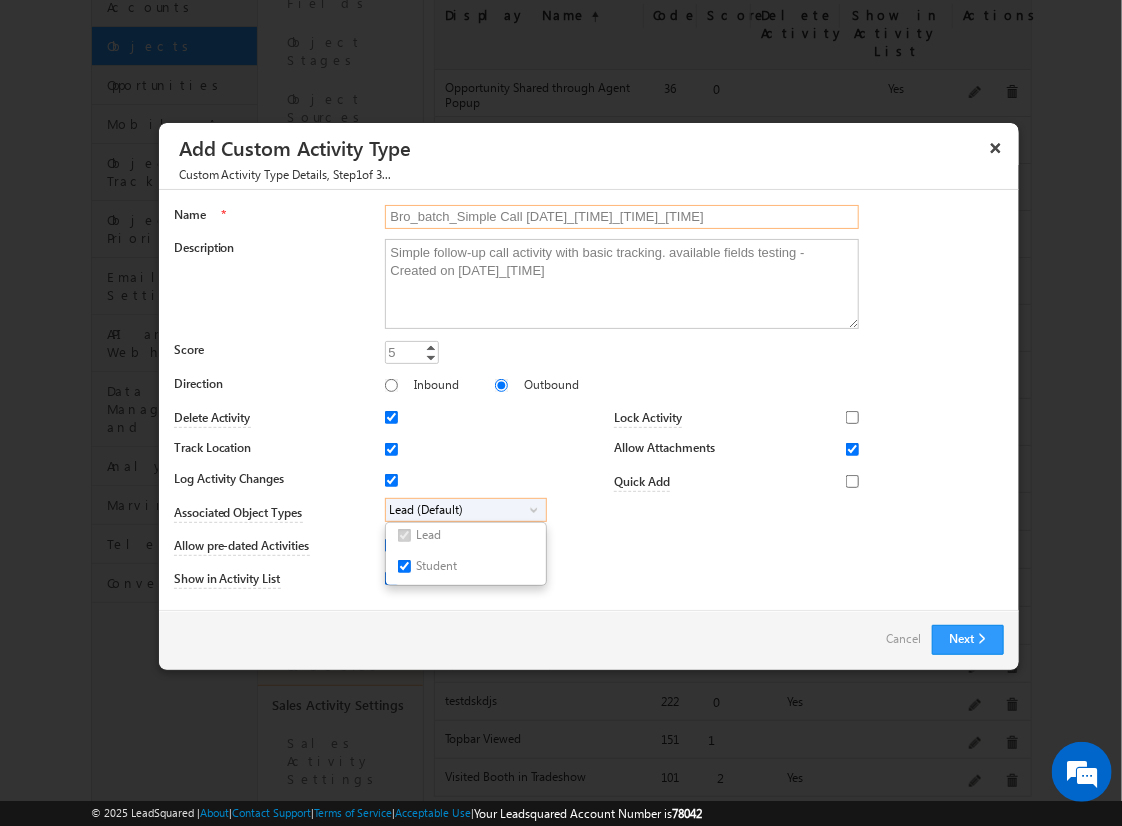 click on "Bro_batch_Simple Call [DATE]_[TIME]_[TIME]_[TIME]" at bounding box center [622, 217] 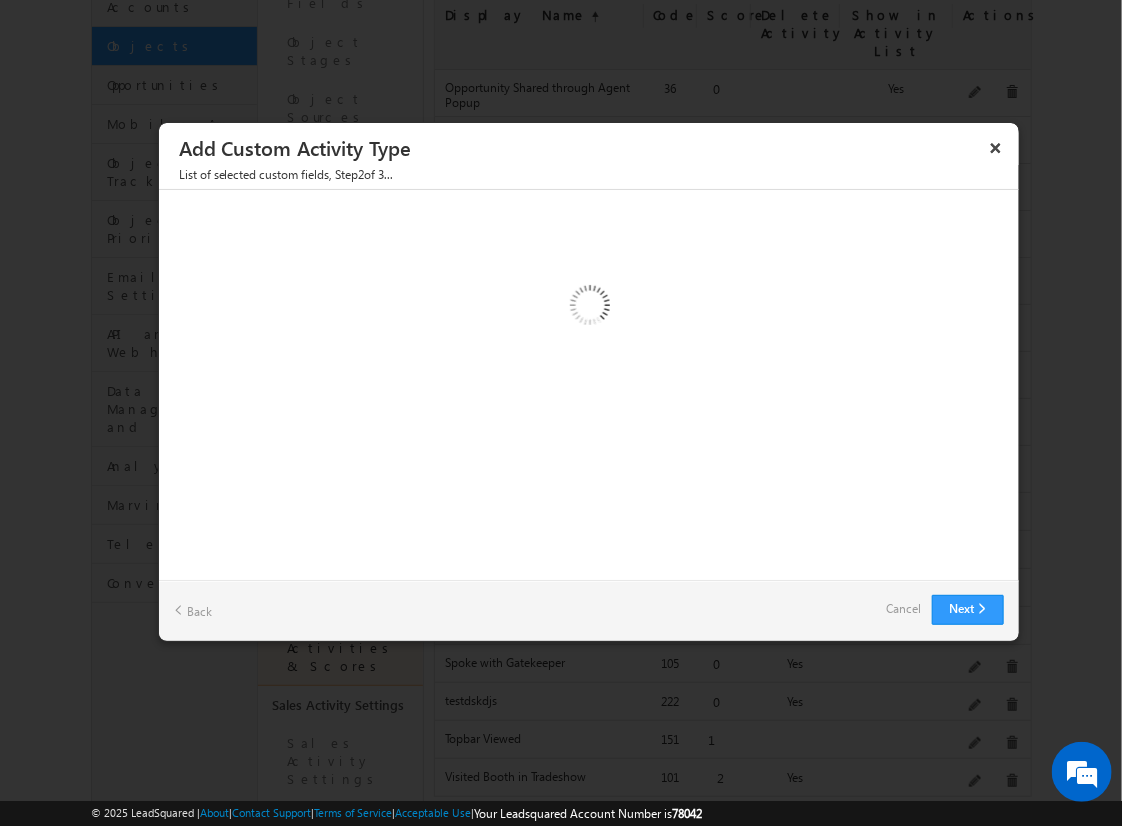click on "Cancel" at bounding box center [904, 609] 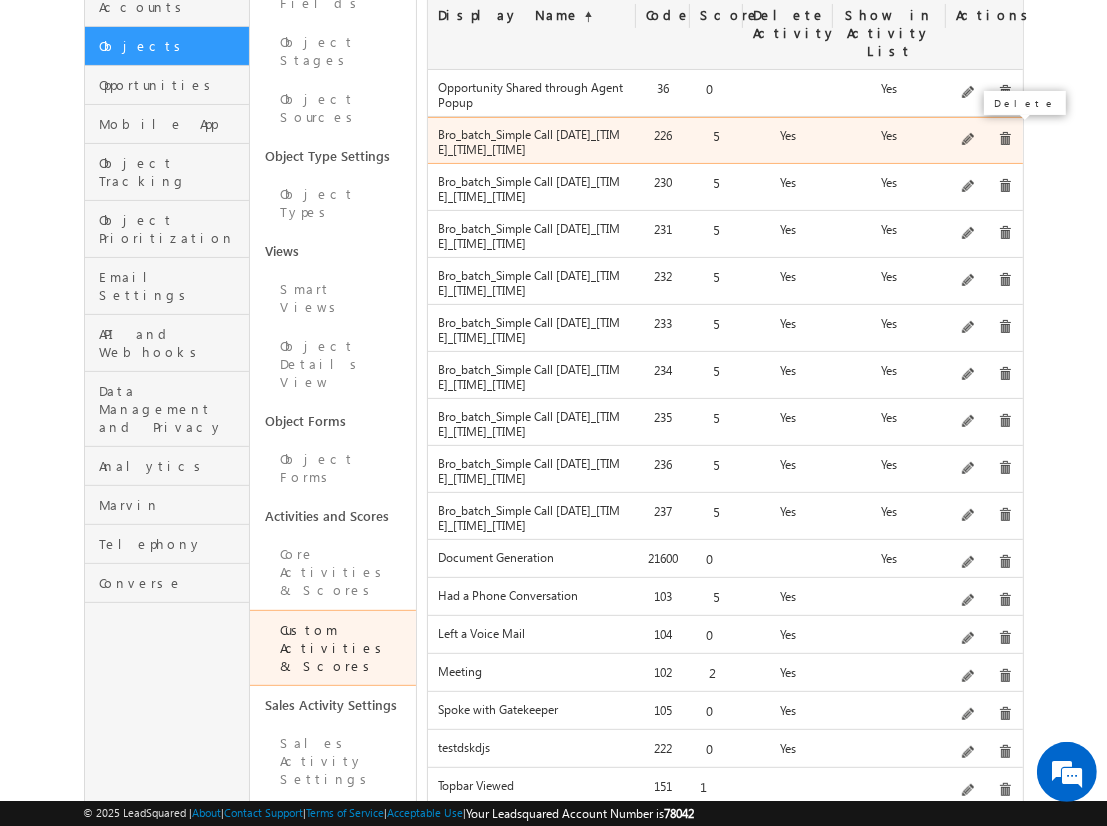 click at bounding box center (1005, 139) 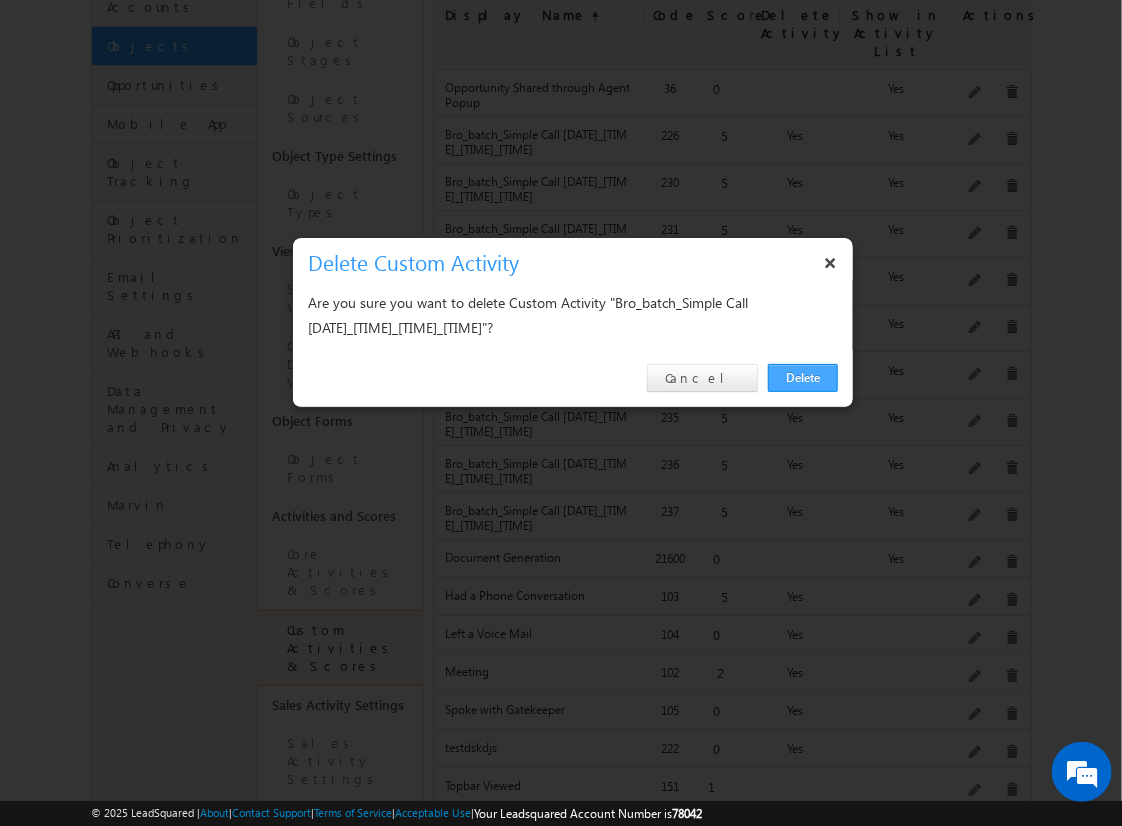 click on "Delete" at bounding box center (803, 378) 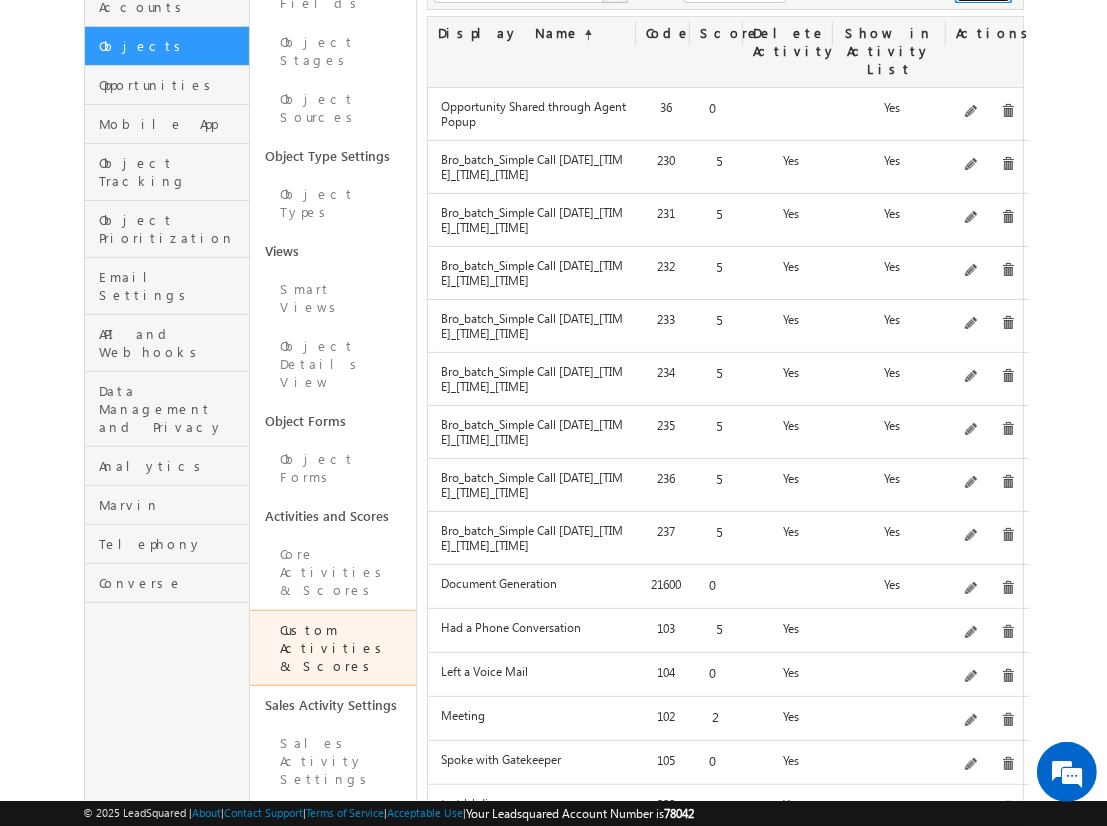 click on "Add" at bounding box center (983, -9) 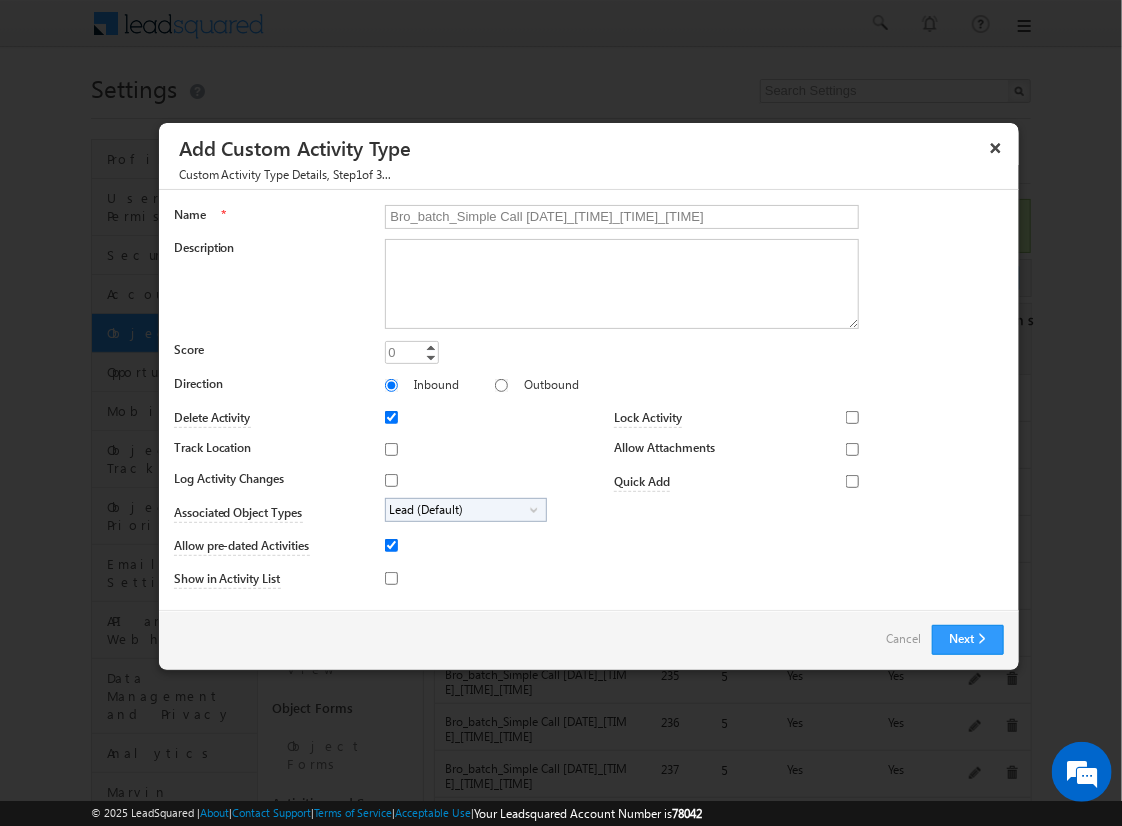 type on "Bro_batch_Simple Call [DATE]_[TIME]_[TIME]_[TIME]" 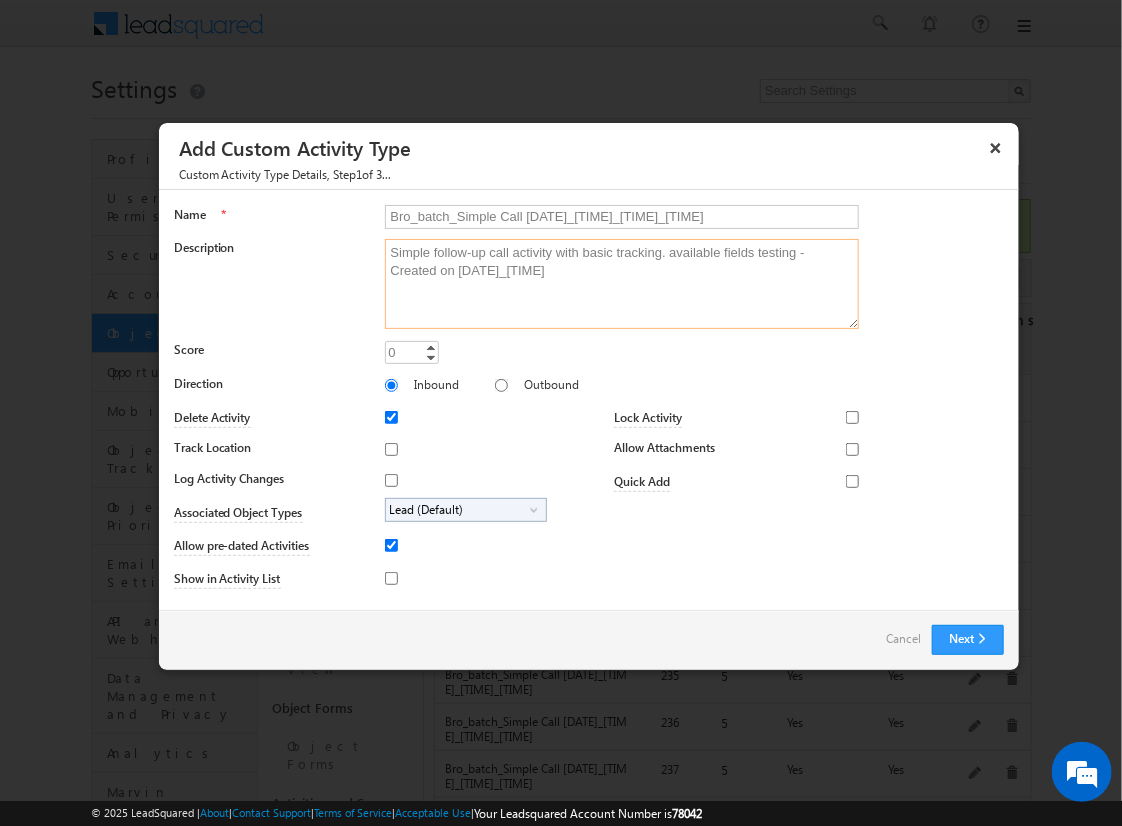 type on "Simple follow-up call activity with basic tracking. available fields testing - Created on [DATE]_[TIME]" 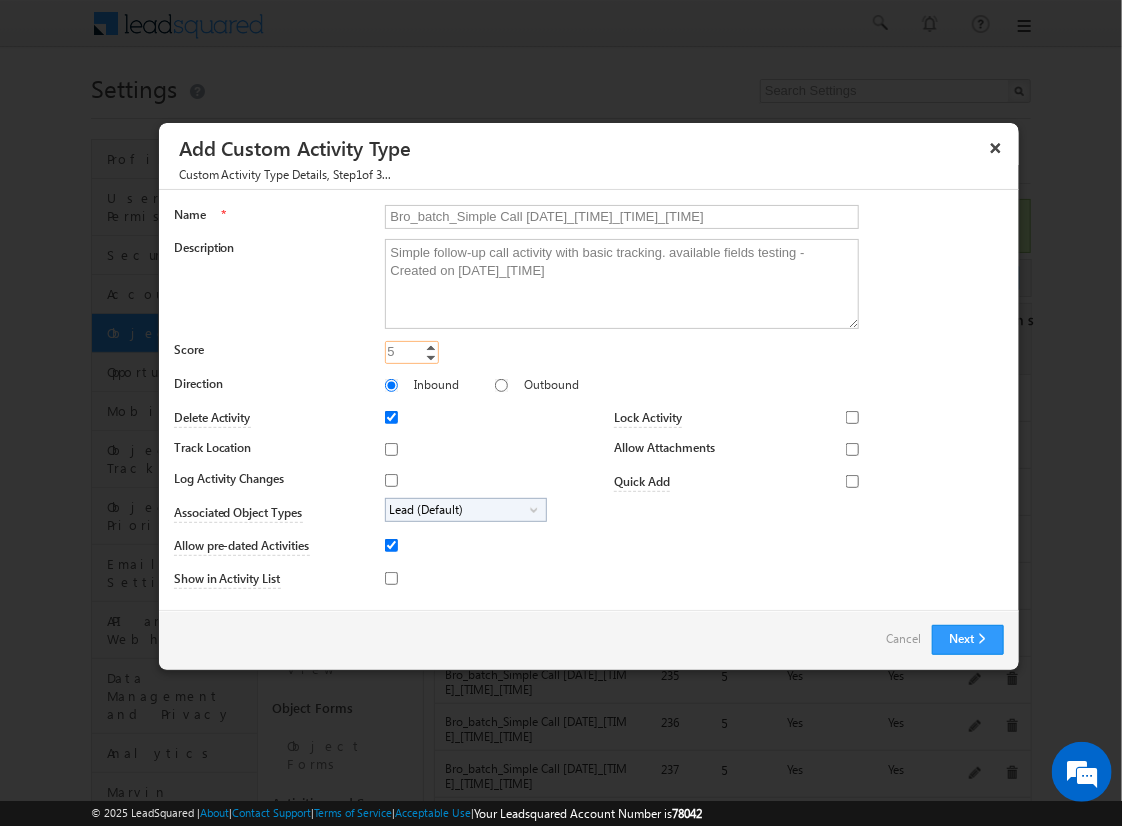 type on "5" 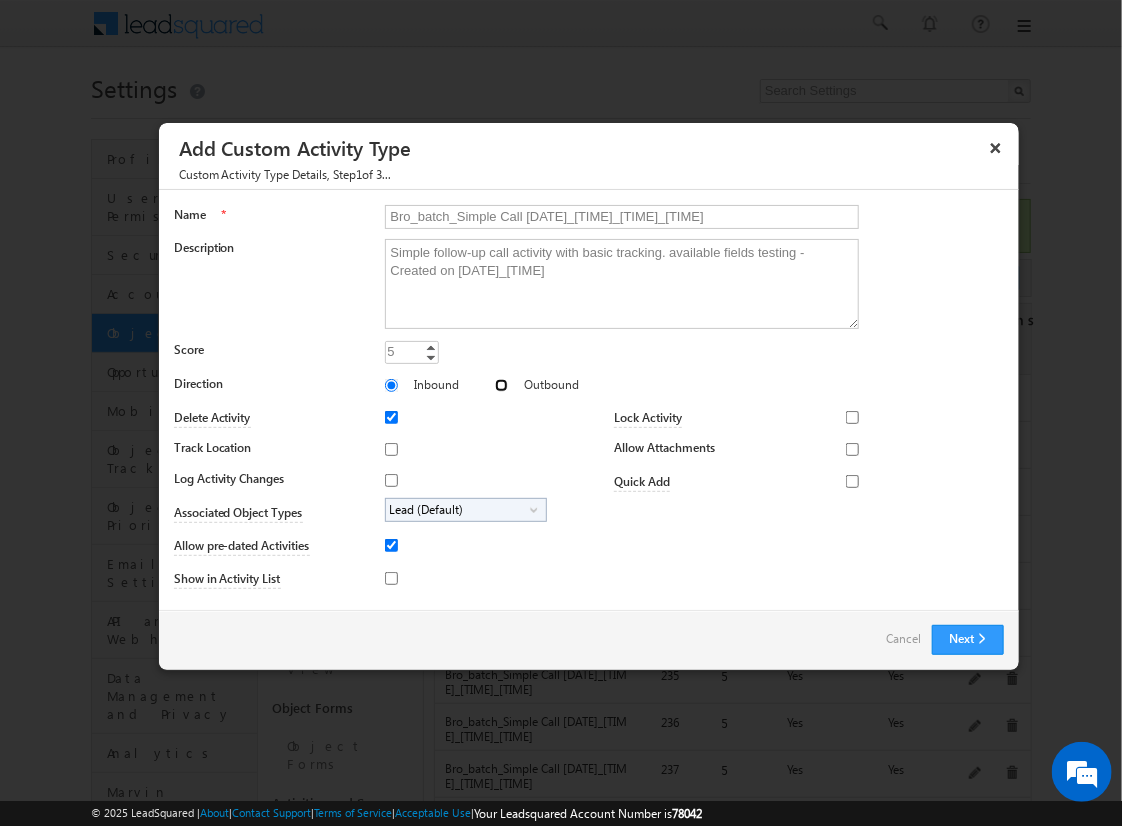 click on "Outbound" at bounding box center (501, 385) 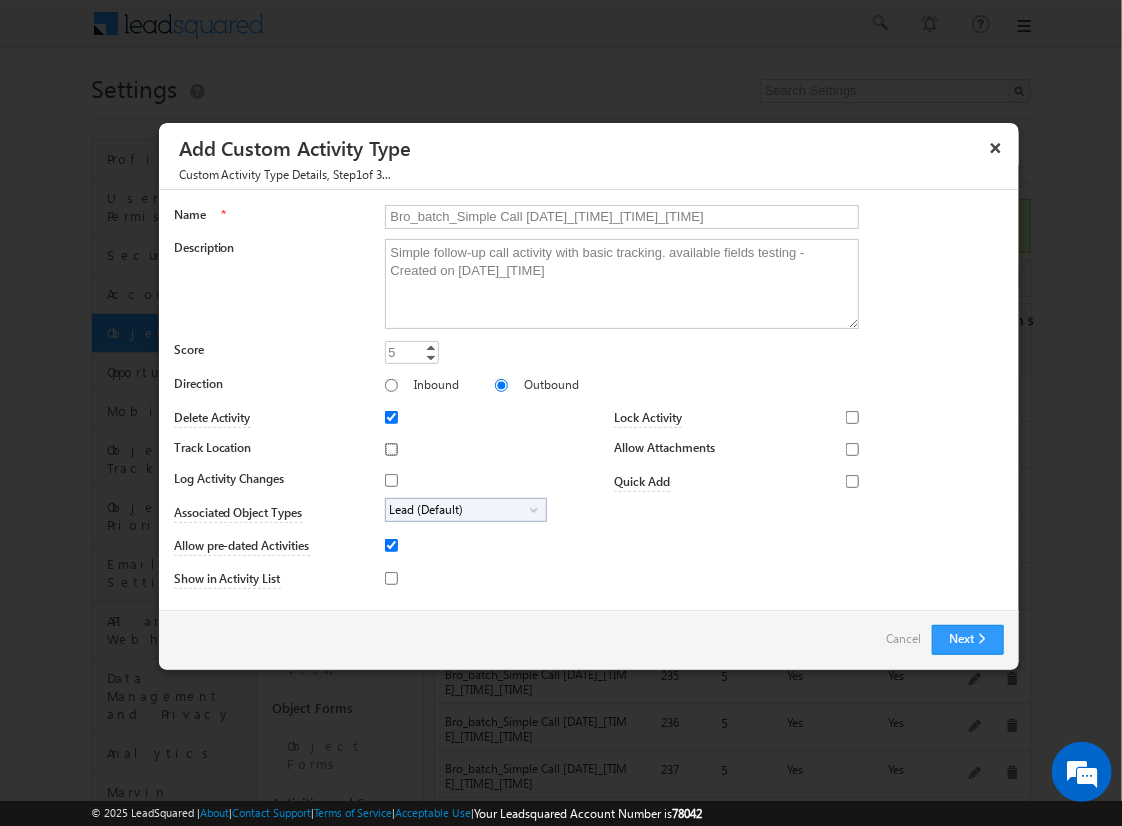 click on "Track Location" at bounding box center [391, 449] 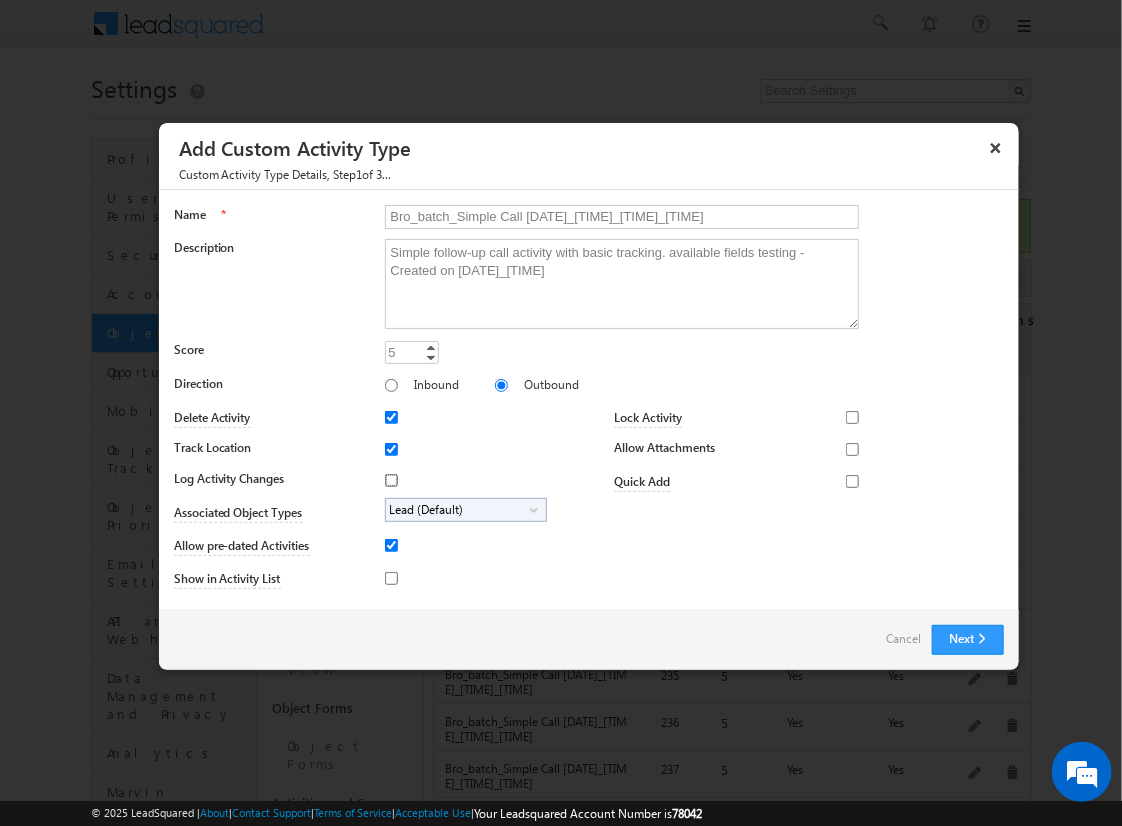 click on "Log Activity Changes" at bounding box center [391, 480] 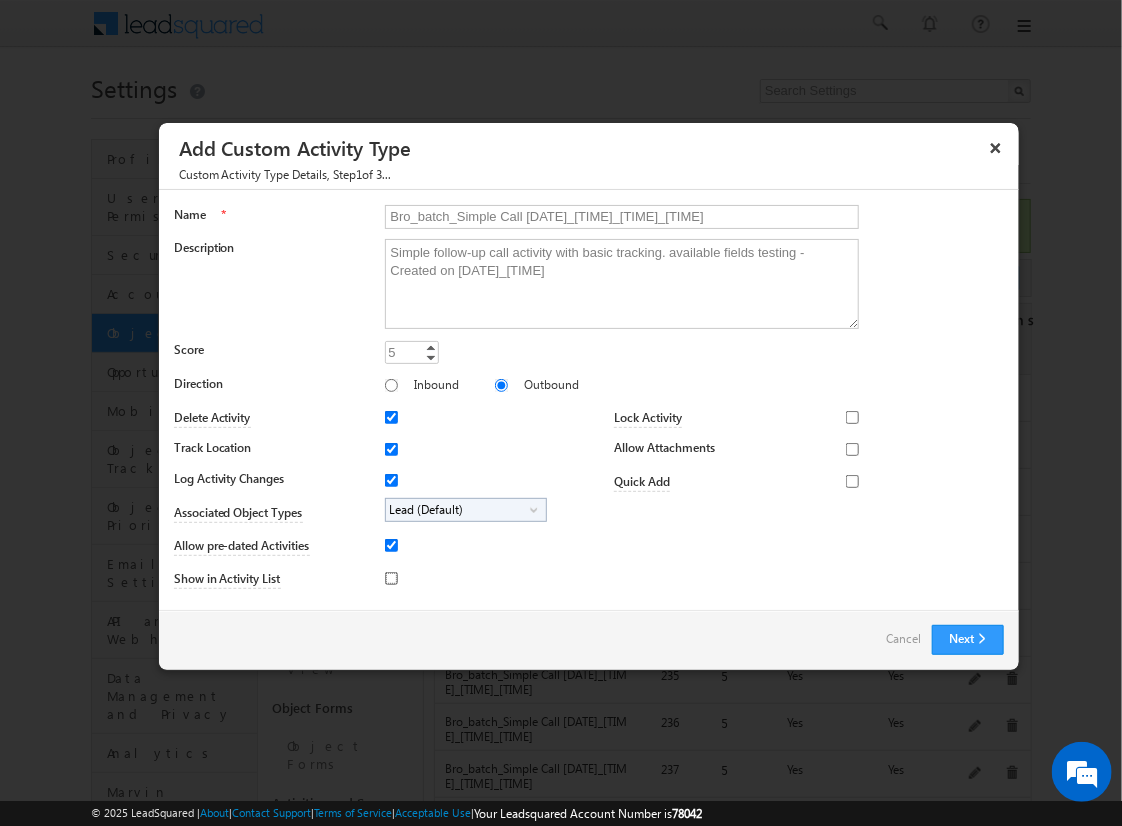 click on "Show in Activity List" at bounding box center (391, 578) 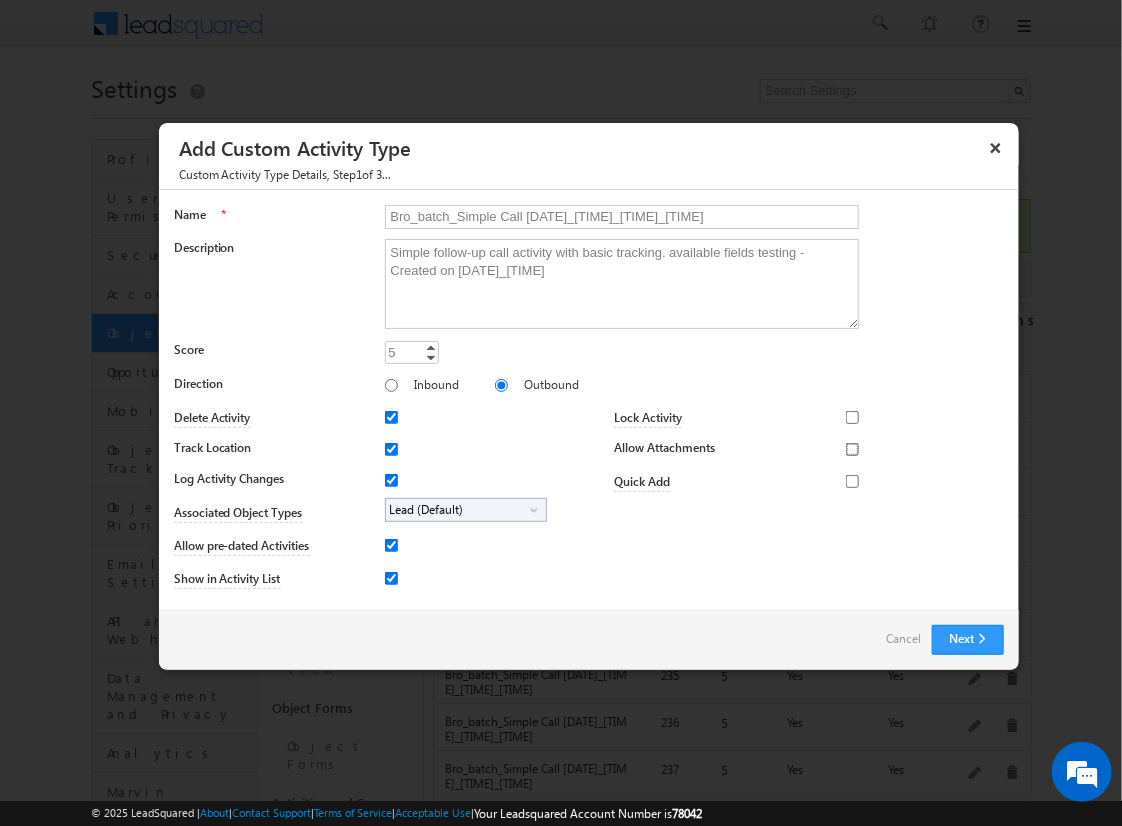 click on "Allow Attachments" at bounding box center [852, 449] 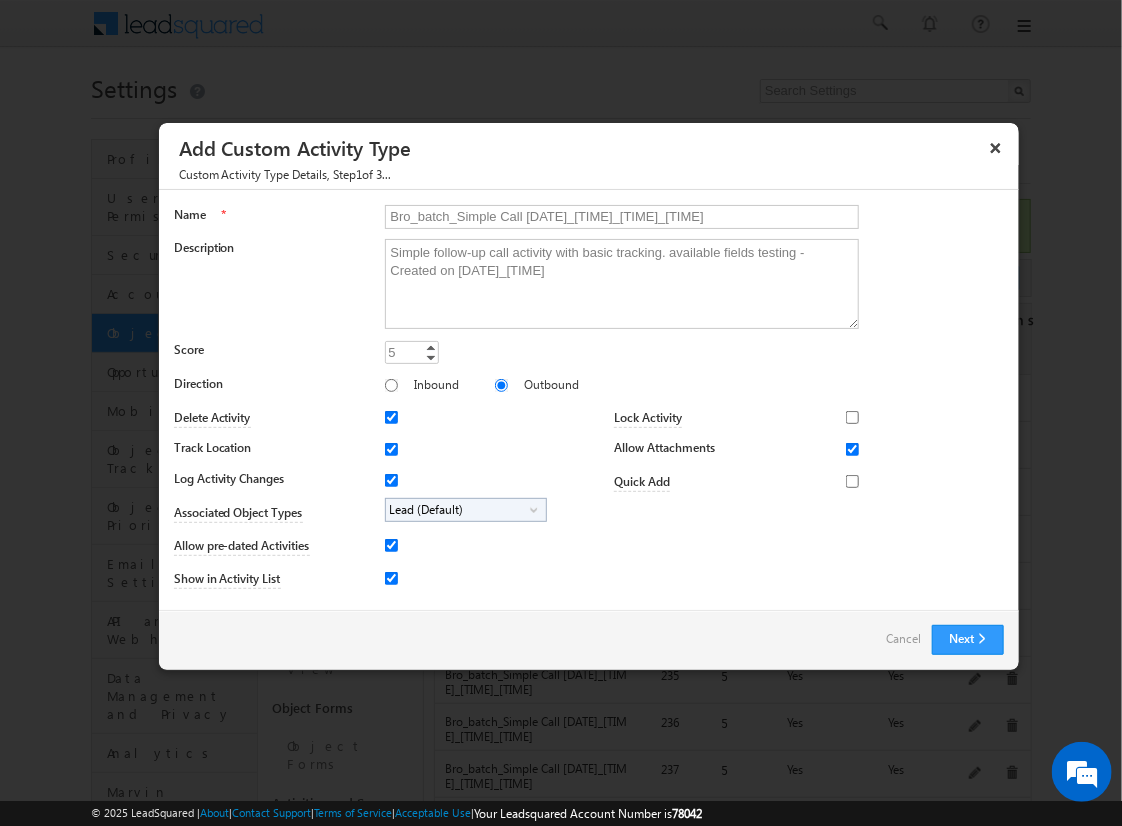 click on "Lead (Default)" at bounding box center (458, 510) 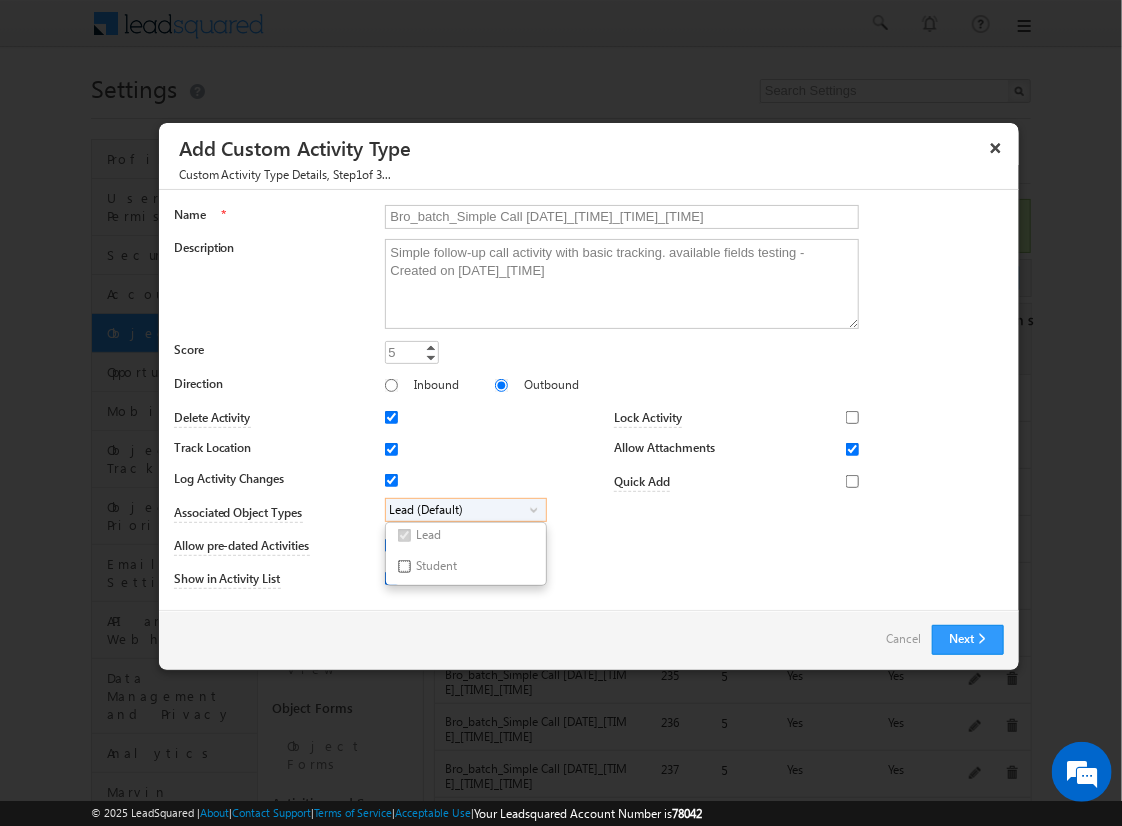 click on "Student" at bounding box center [404, 566] 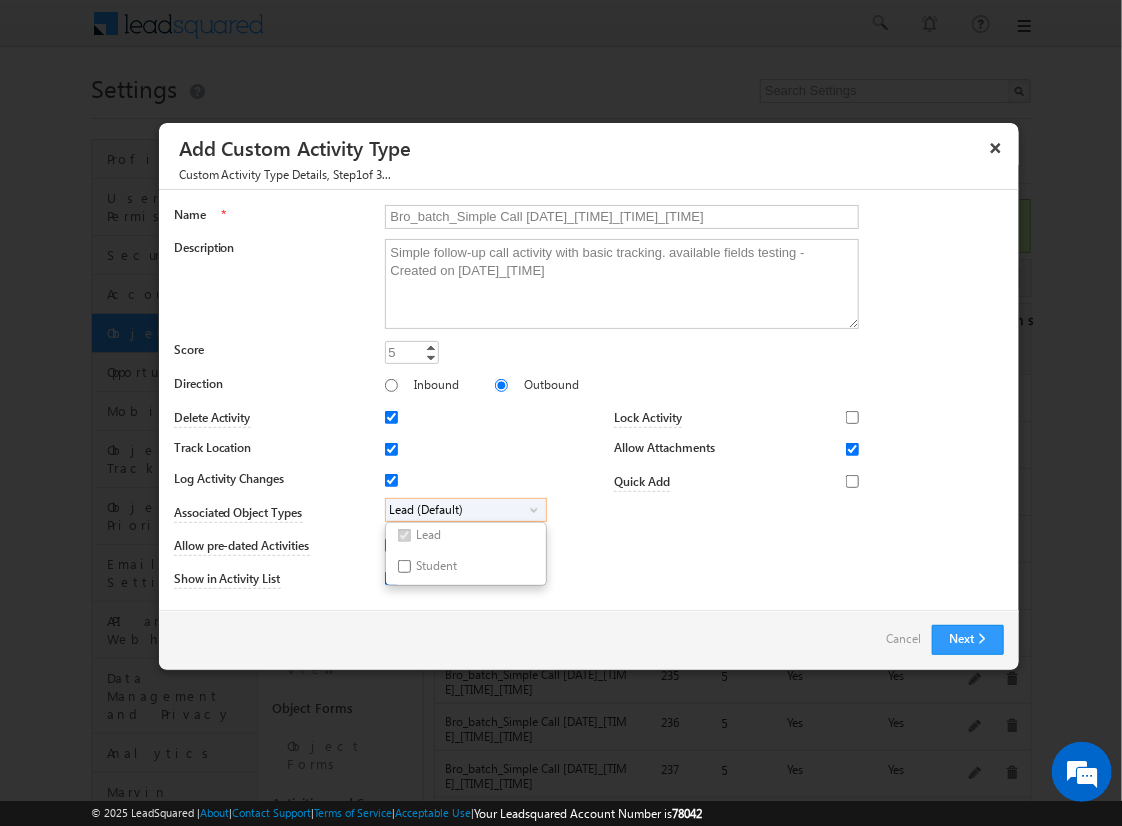 checkbox on "true" 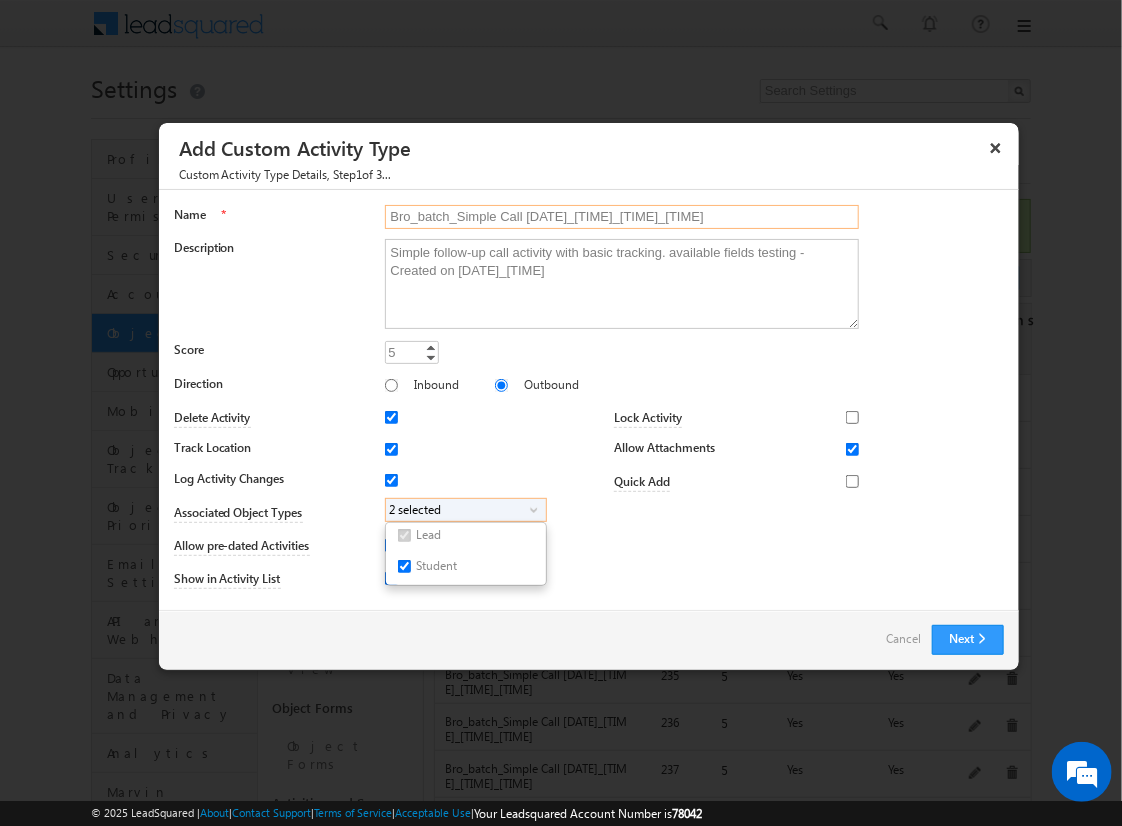 click on "Bro_batch_Simple Call [DATE]_[TIME]_[TIME]_[TIME]" at bounding box center (622, 217) 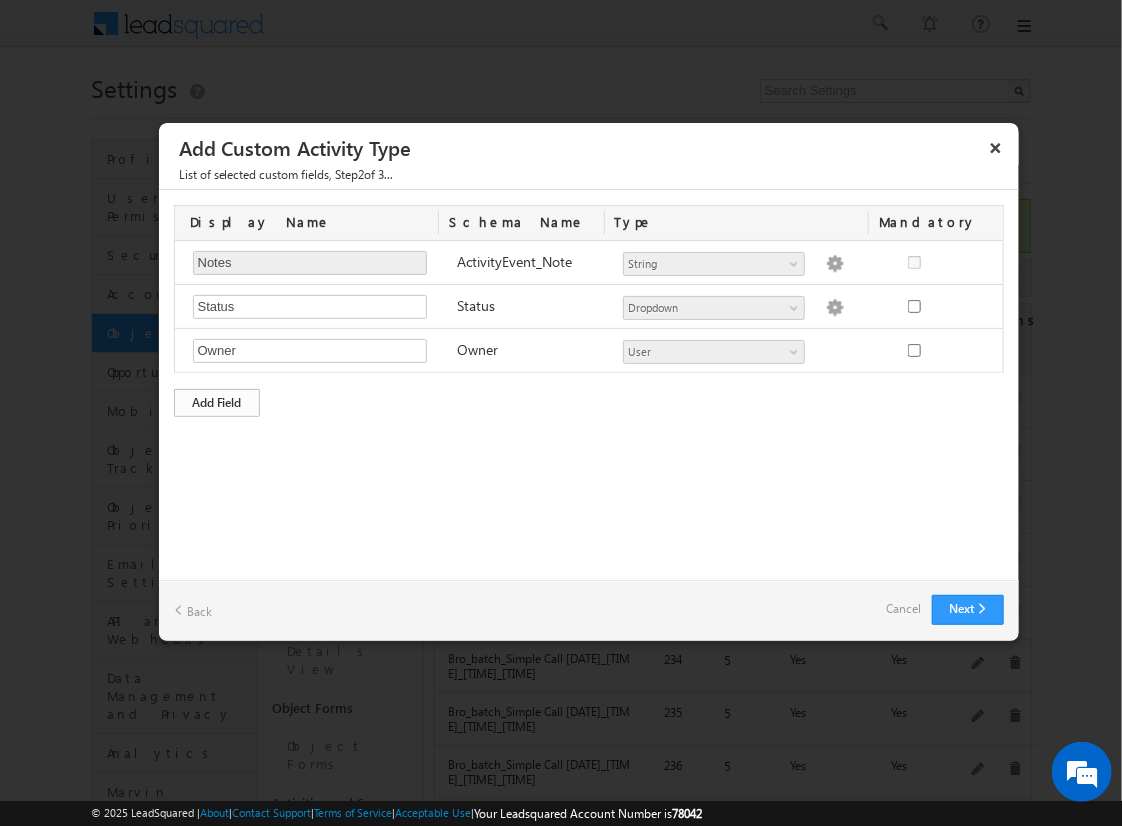 click on "Add Field" at bounding box center [217, 403] 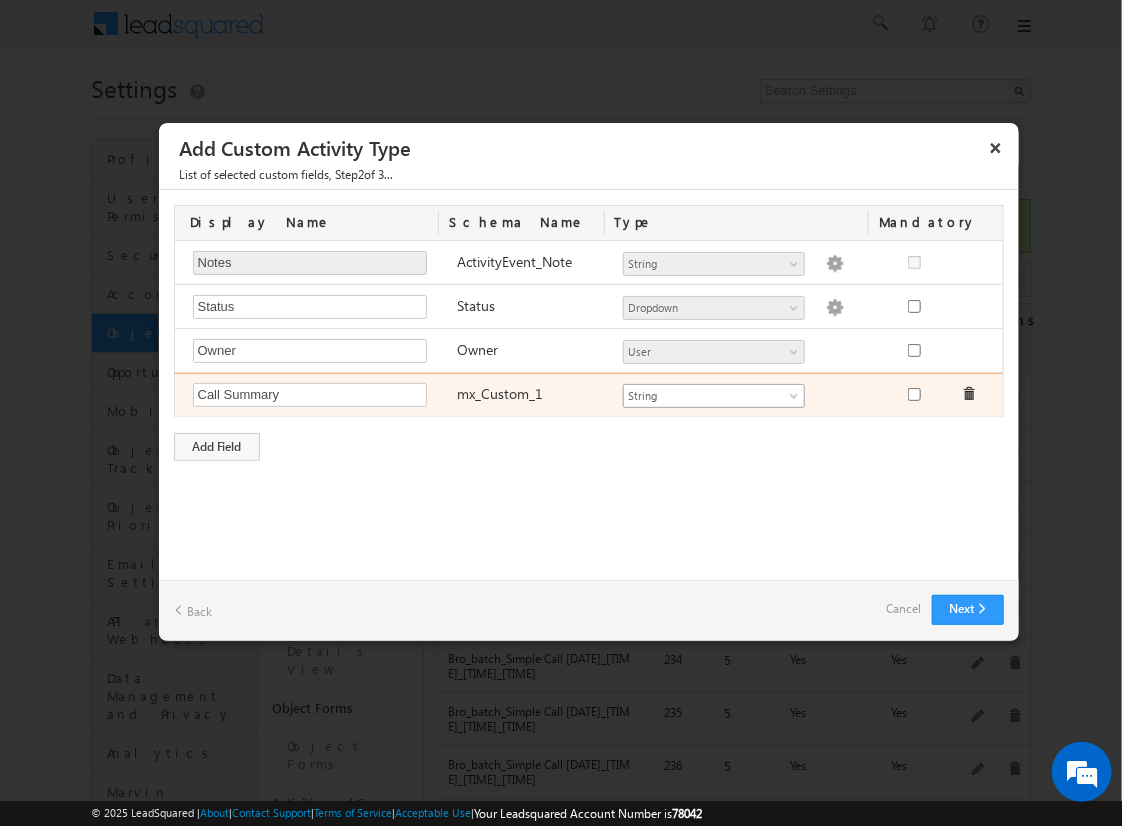 type on "Call Summary" 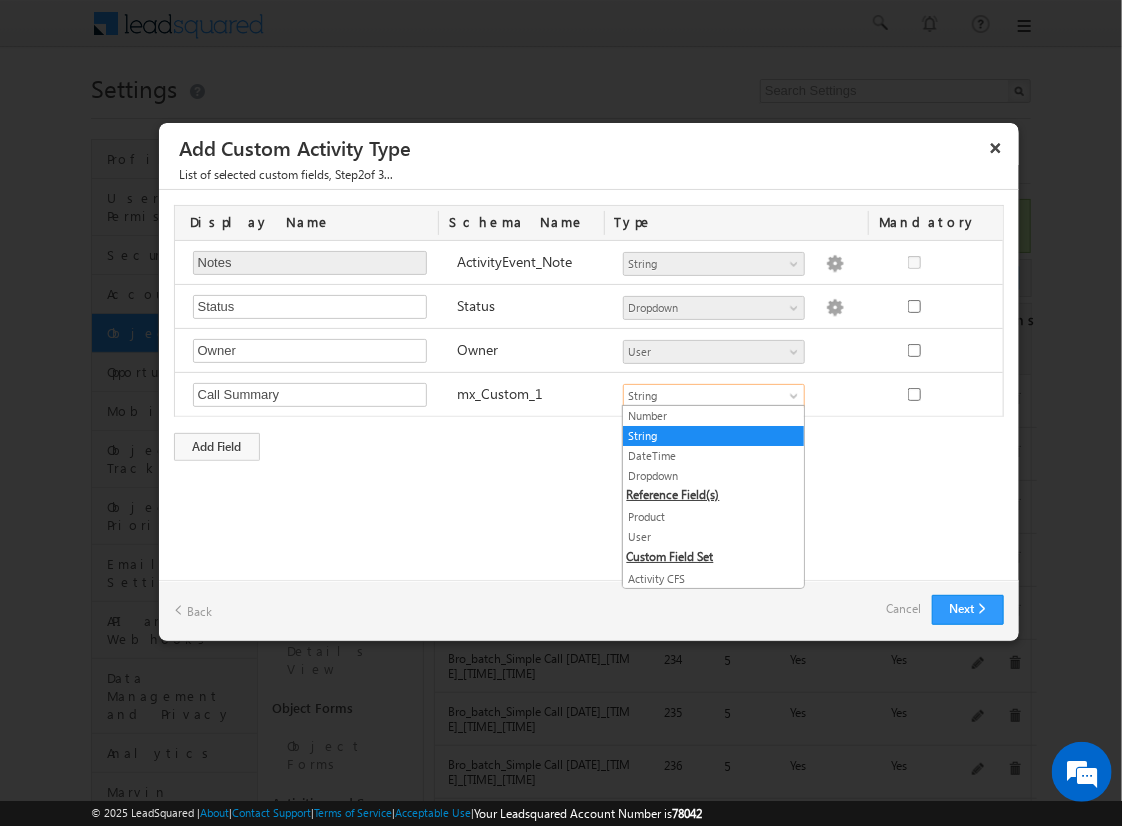 click on "String" at bounding box center (713, 436) 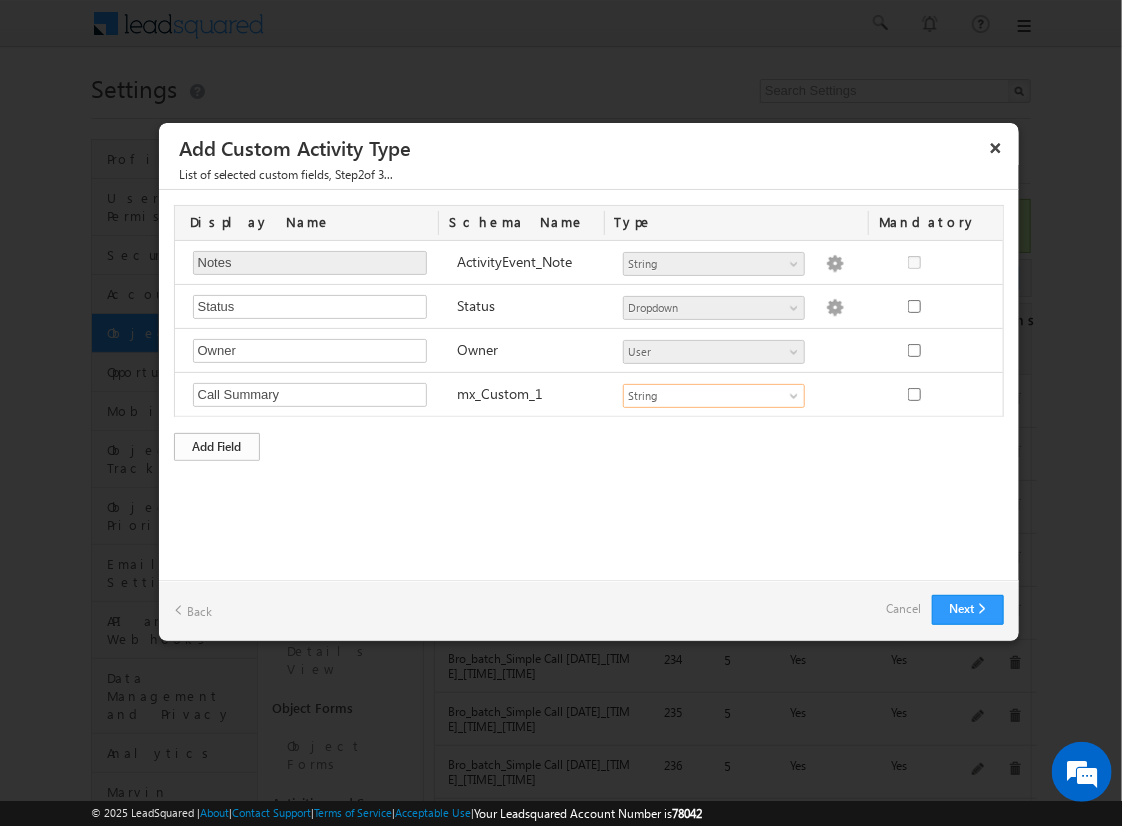 click on "Add Field" at bounding box center [217, 447] 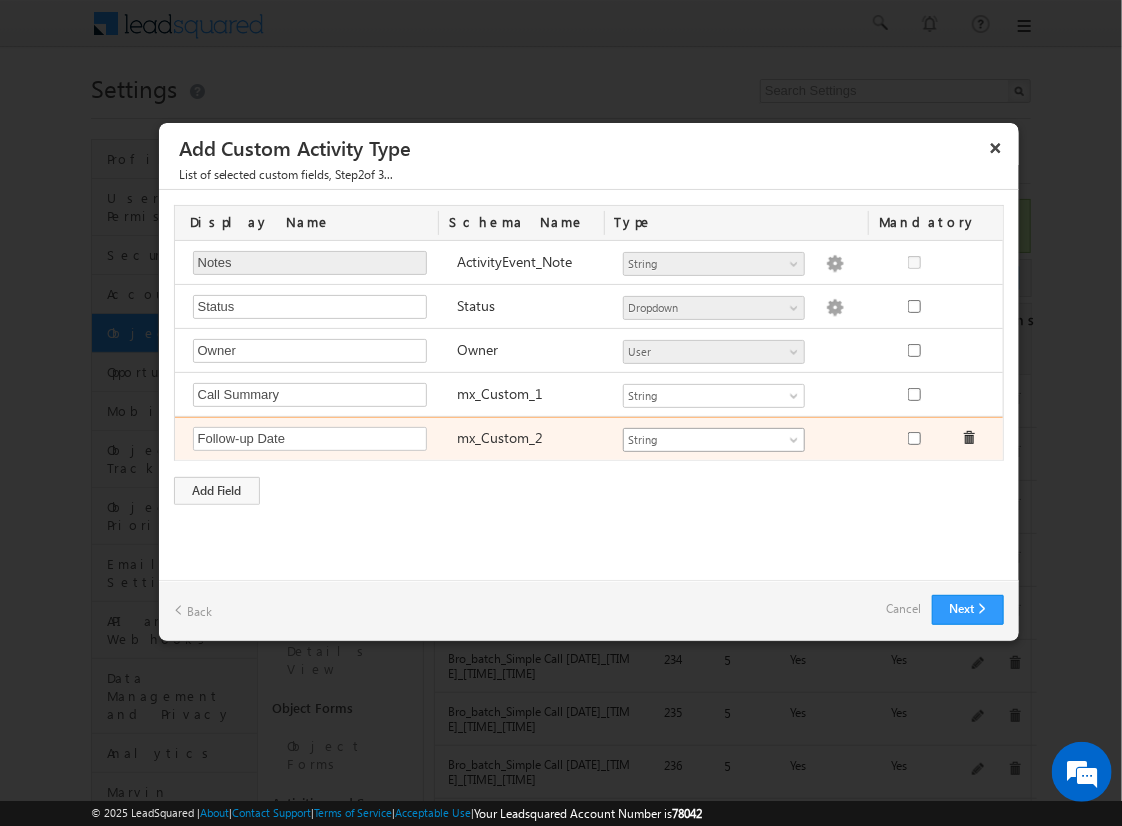 type on "Follow-up Date" 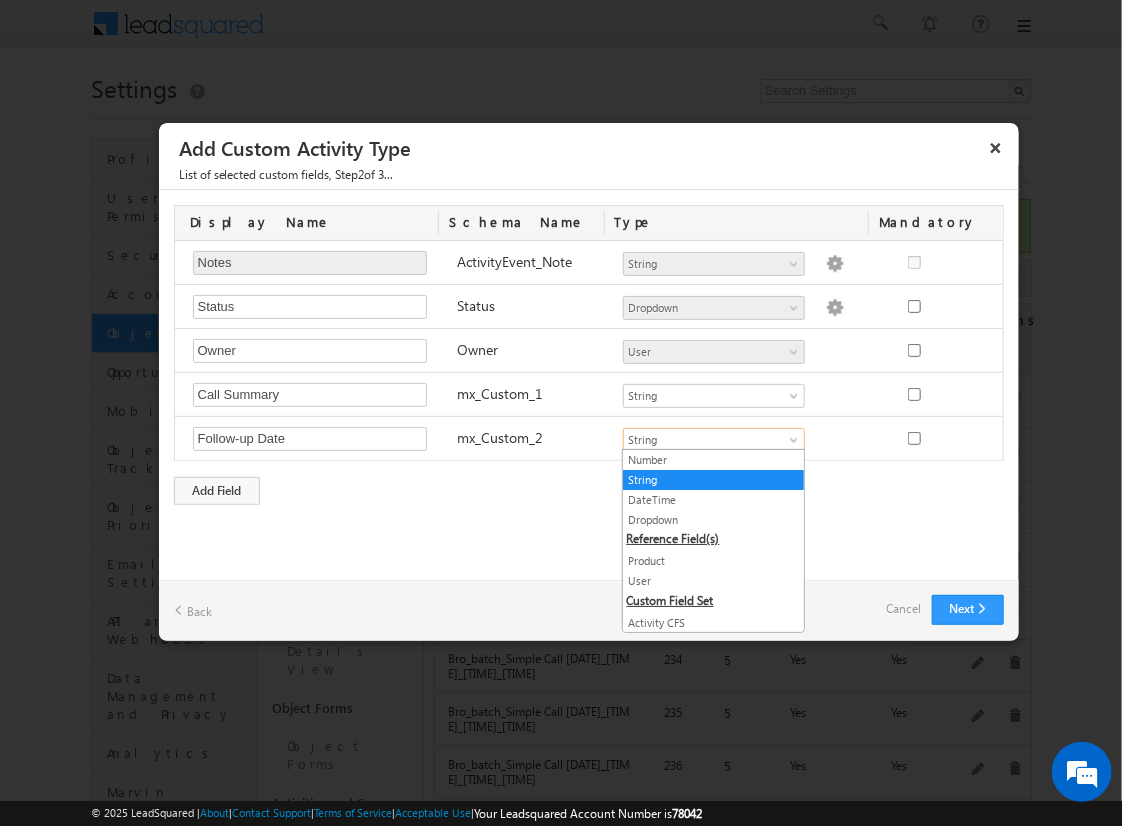 click on "DateTime" at bounding box center [713, 500] 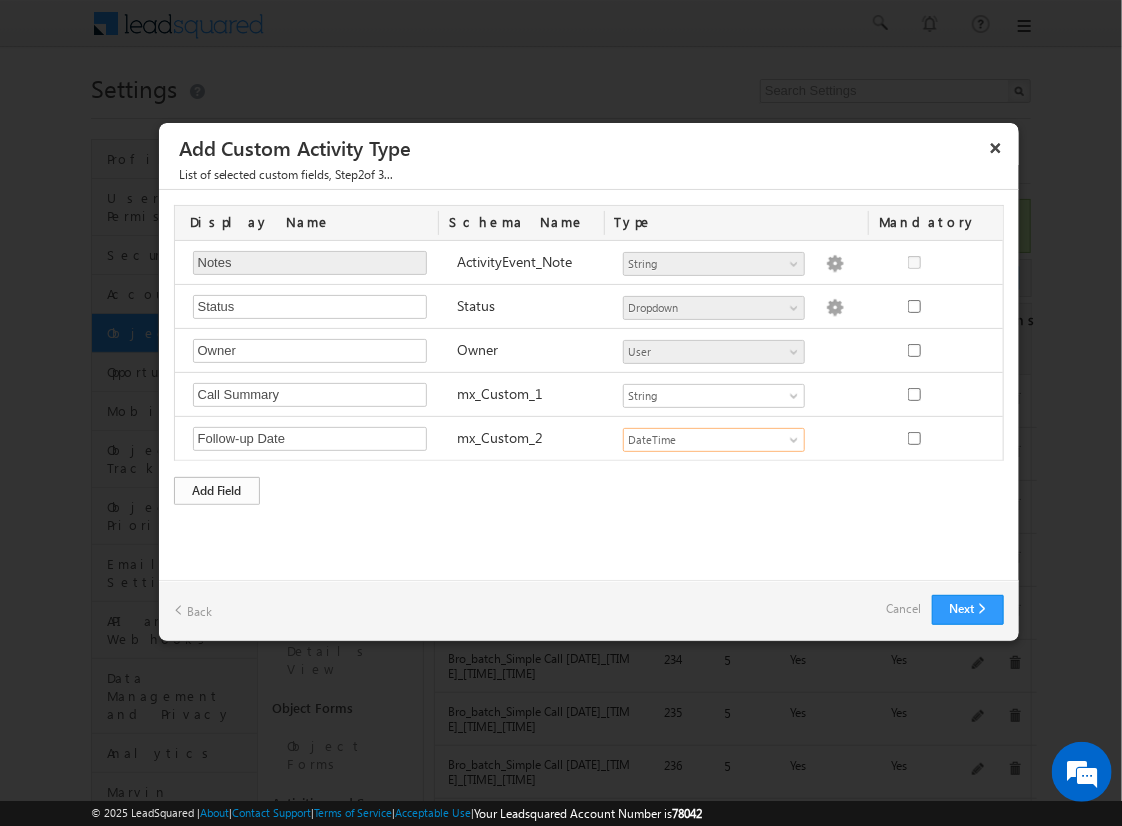 click on "Add Field" at bounding box center (217, 491) 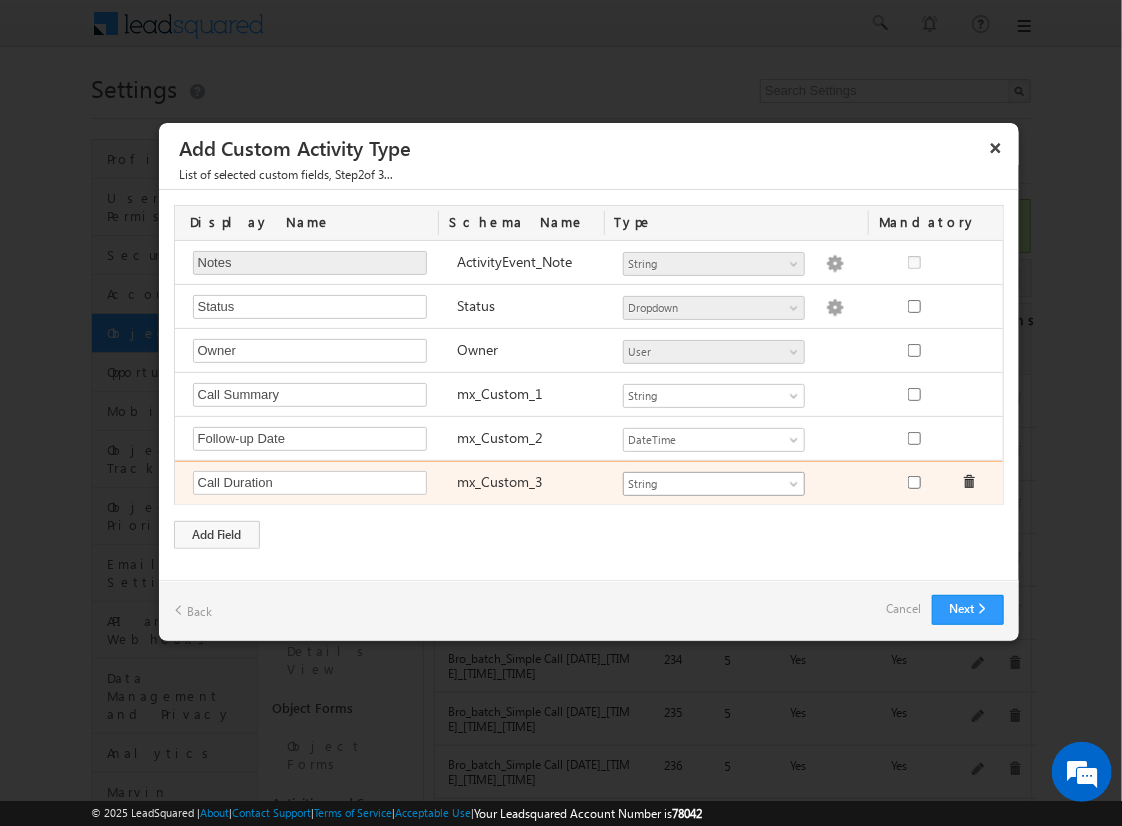 type on "Call Duration" 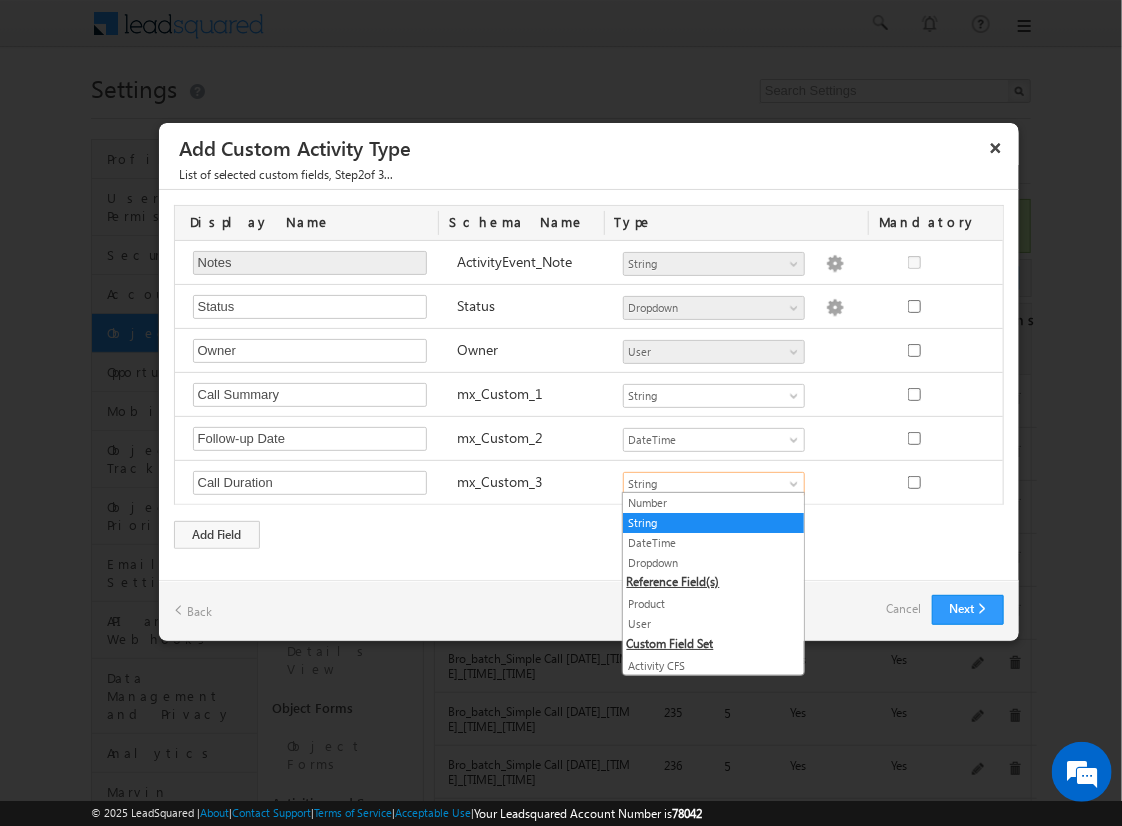 click on "Number" at bounding box center [713, 503] 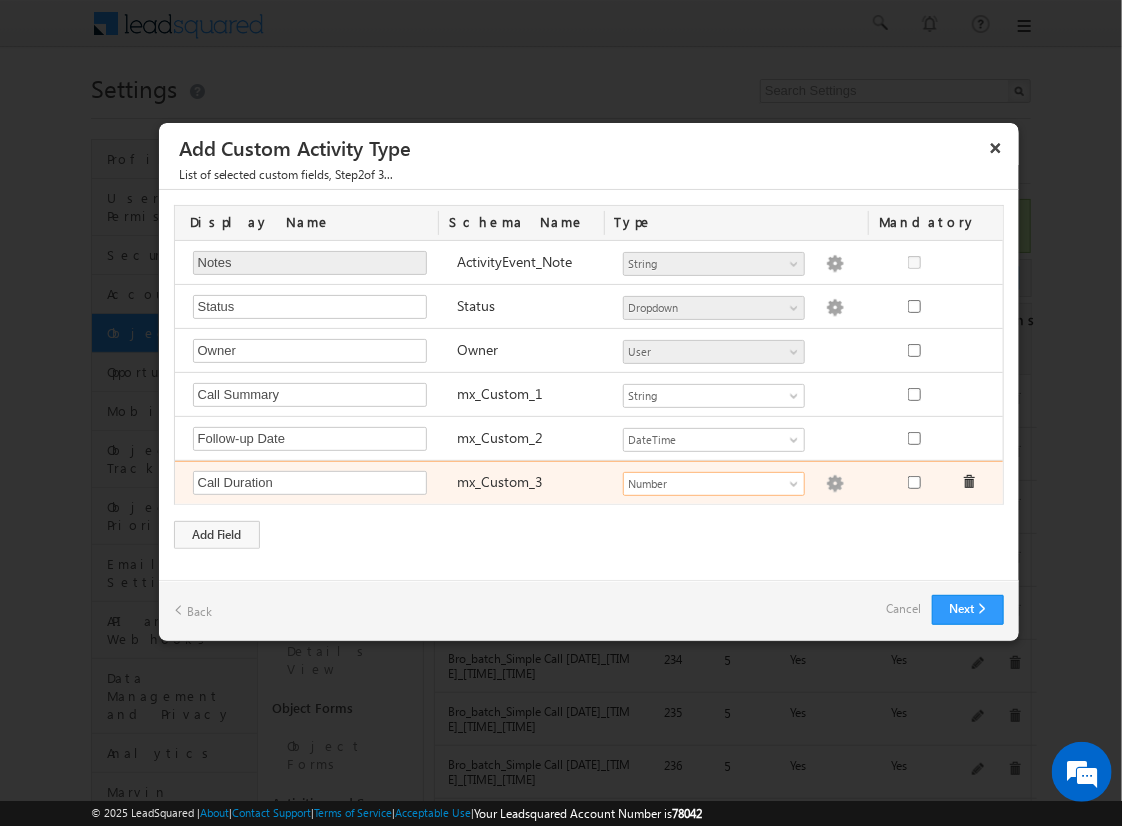 click at bounding box center (835, 484) 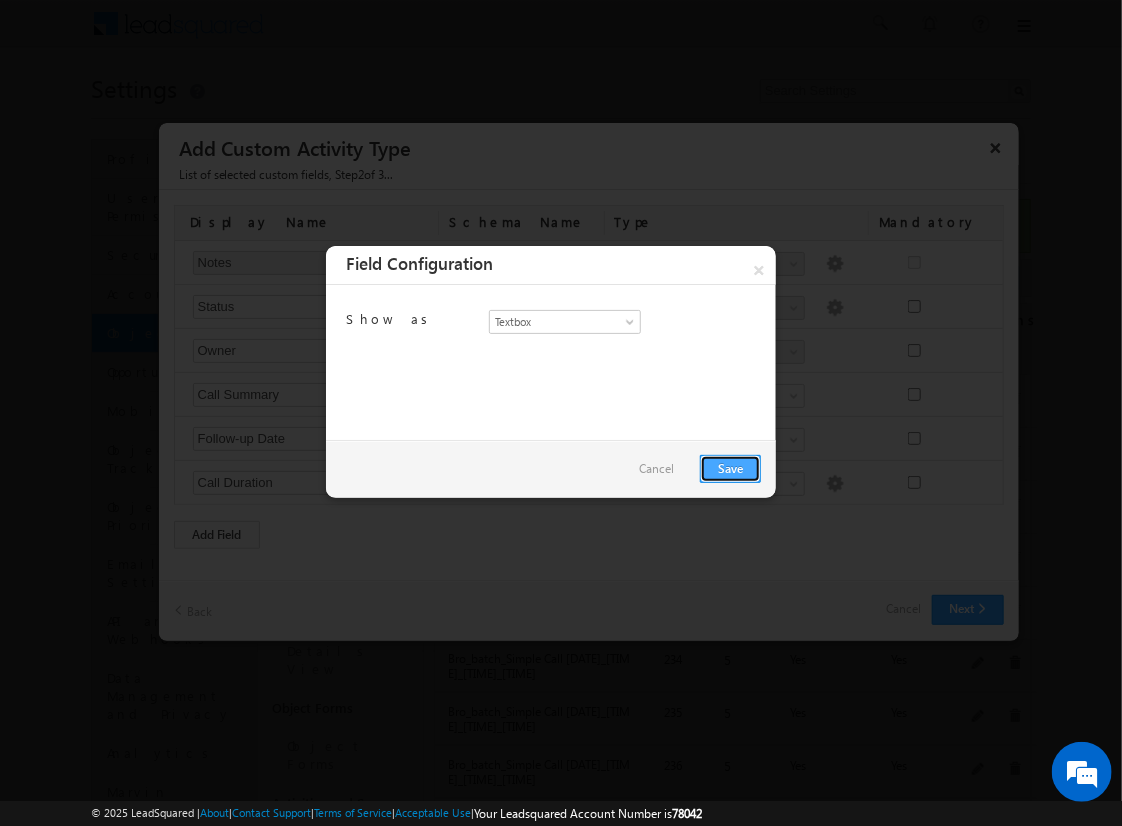 click on "Save" at bounding box center (730, 469) 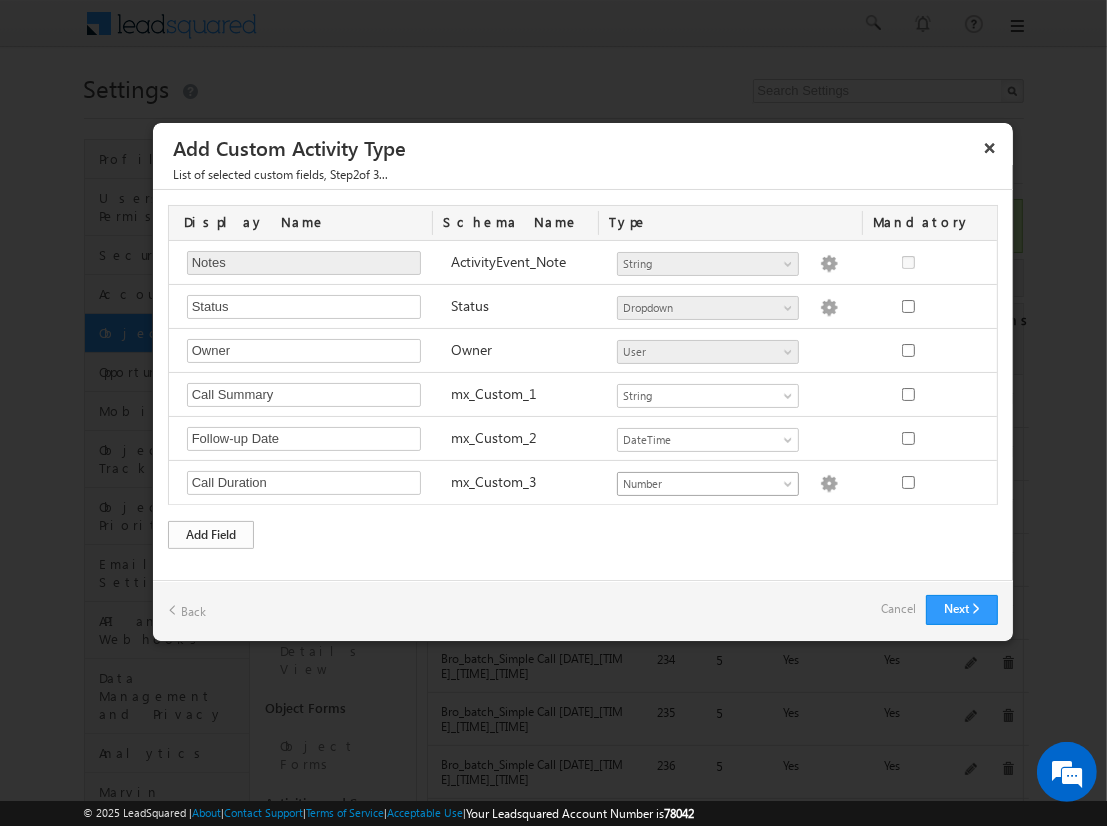 click on "Add Field" at bounding box center [211, 535] 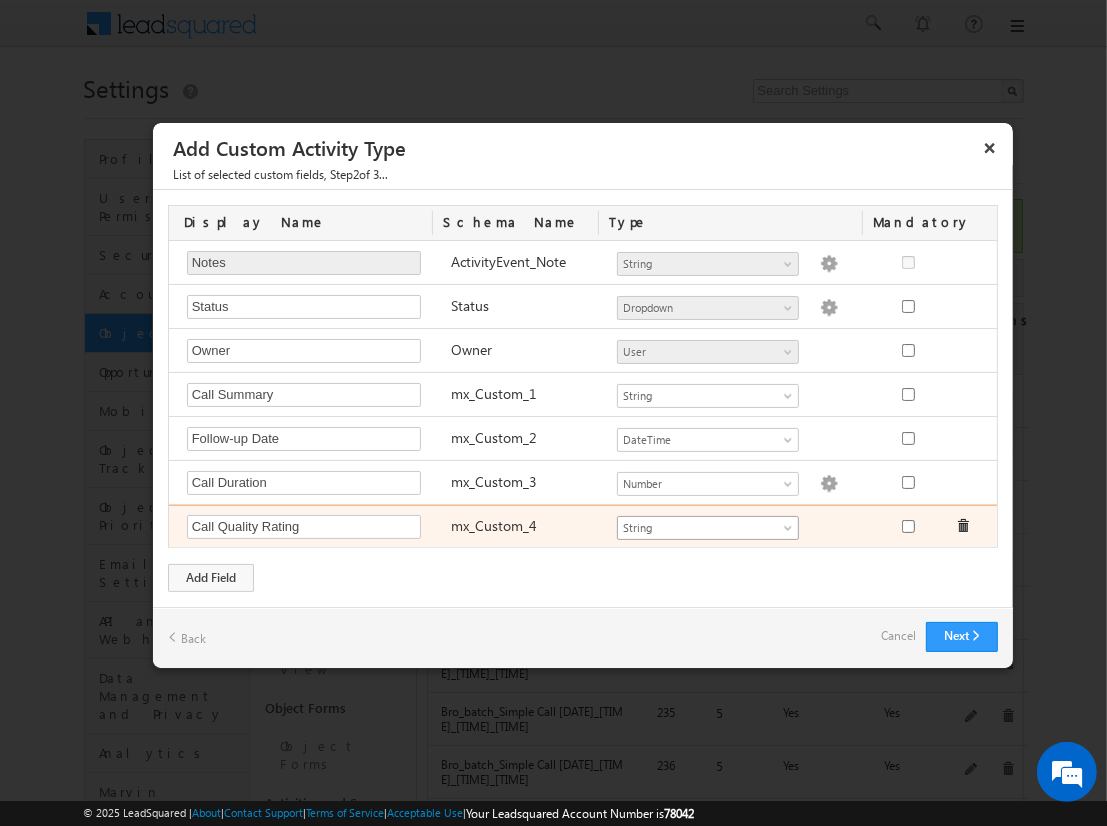 type on "Call Quality Rating" 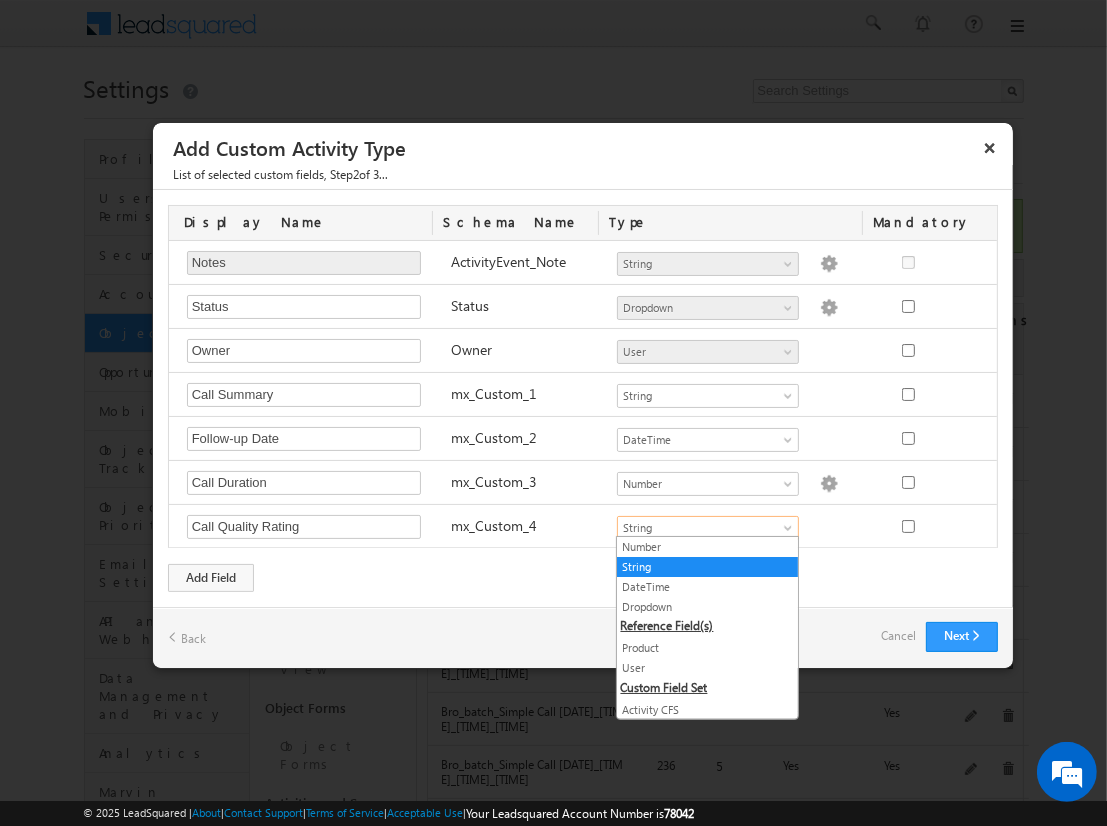 click on "Dropdown" at bounding box center (707, 607) 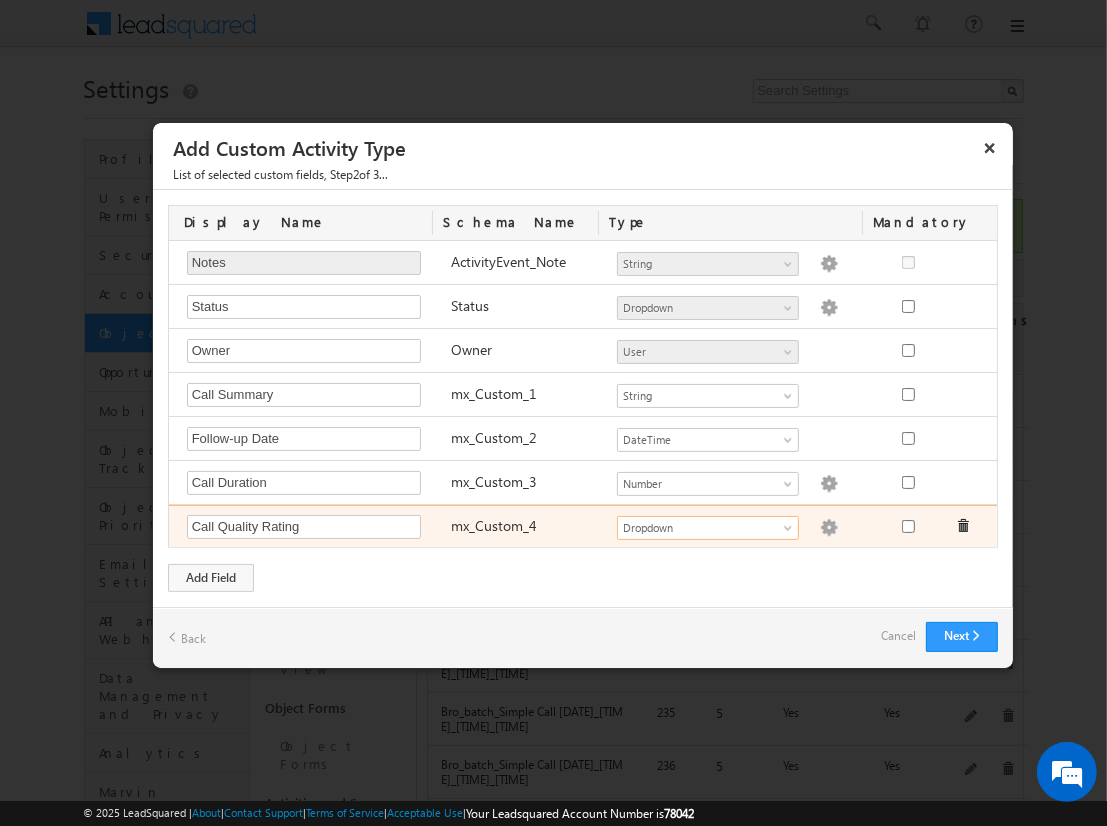 click at bounding box center (829, 528) 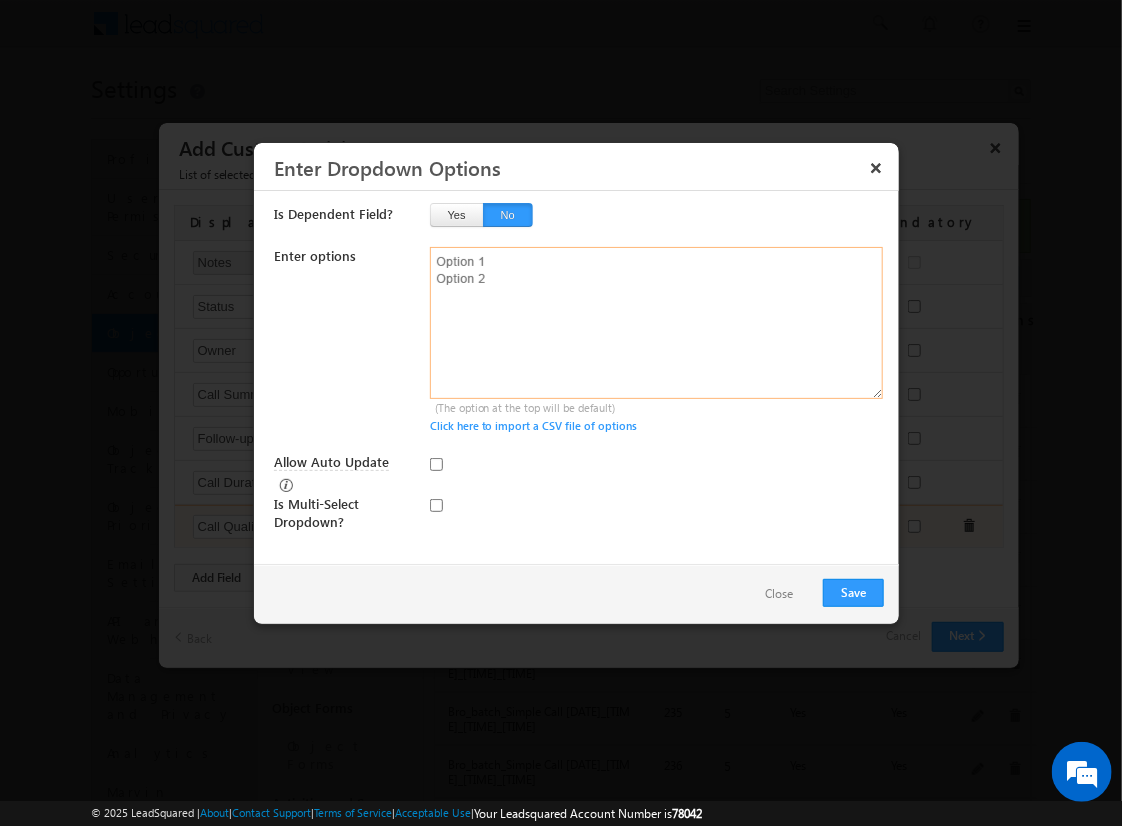 type on "Excellent
Good
Fair
Poor" 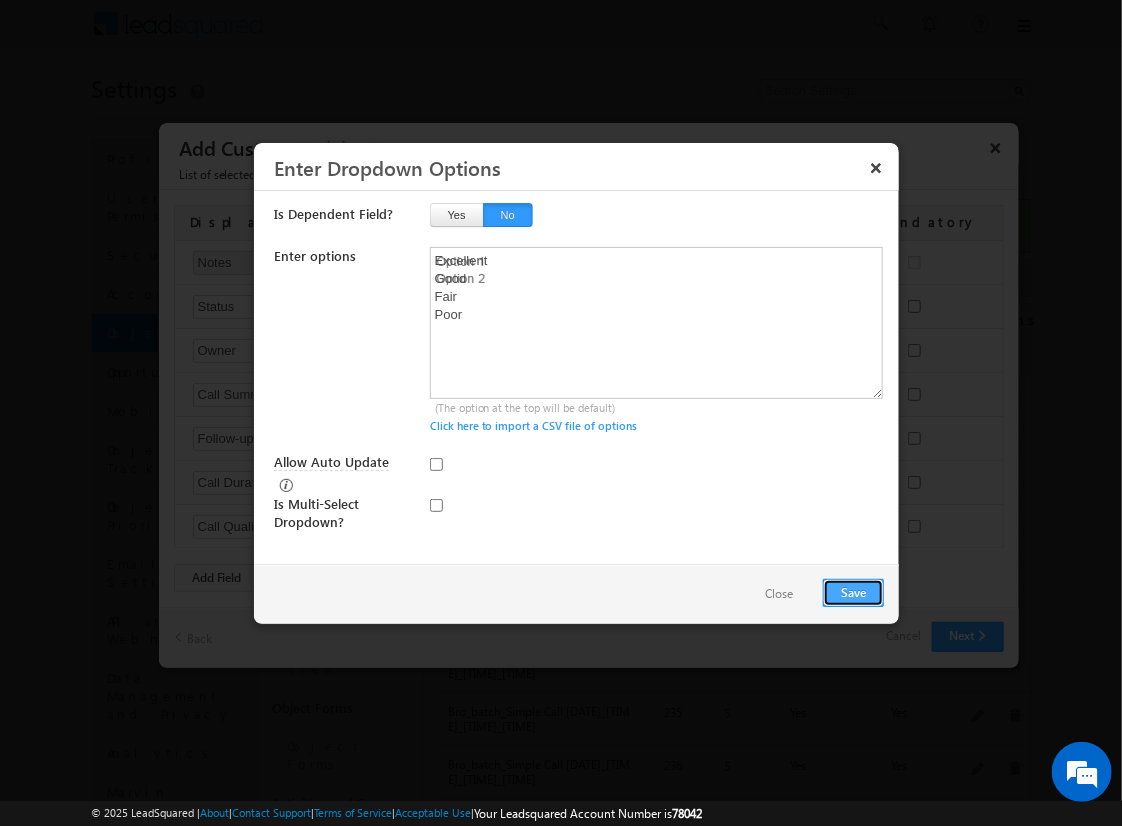 click on "Save" at bounding box center [853, 593] 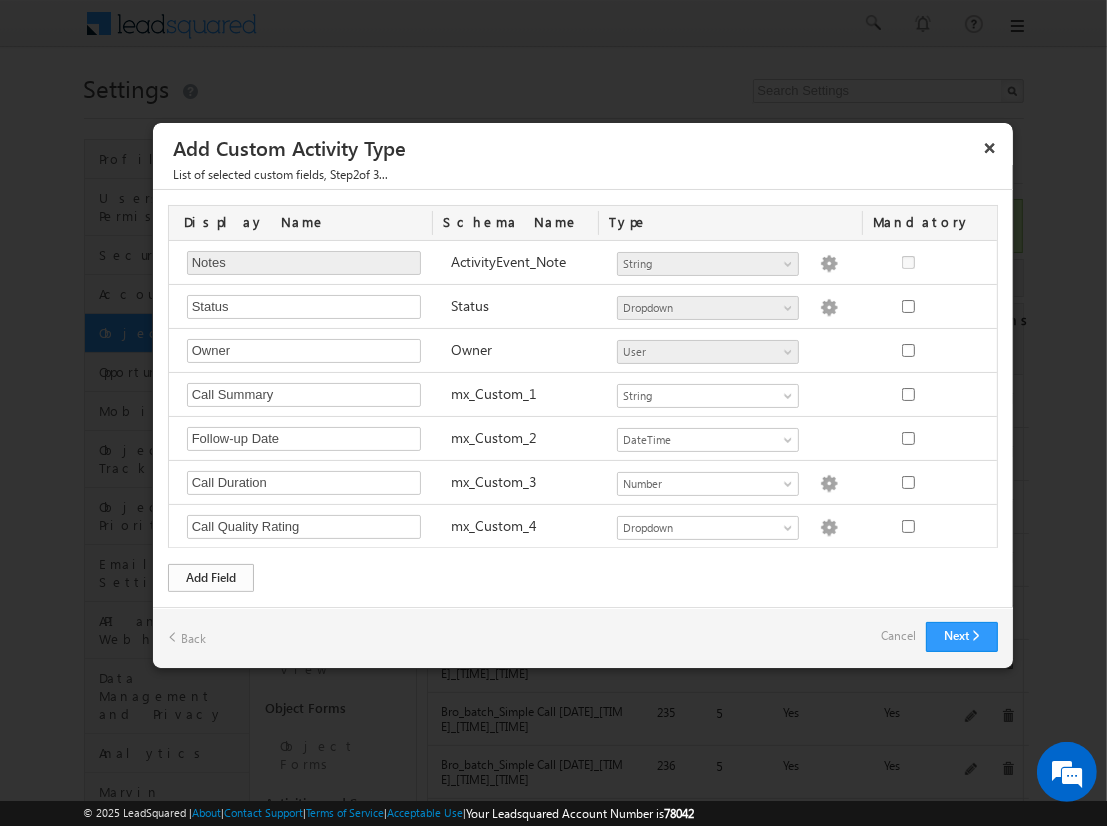 click on "Add Field" at bounding box center (211, 578) 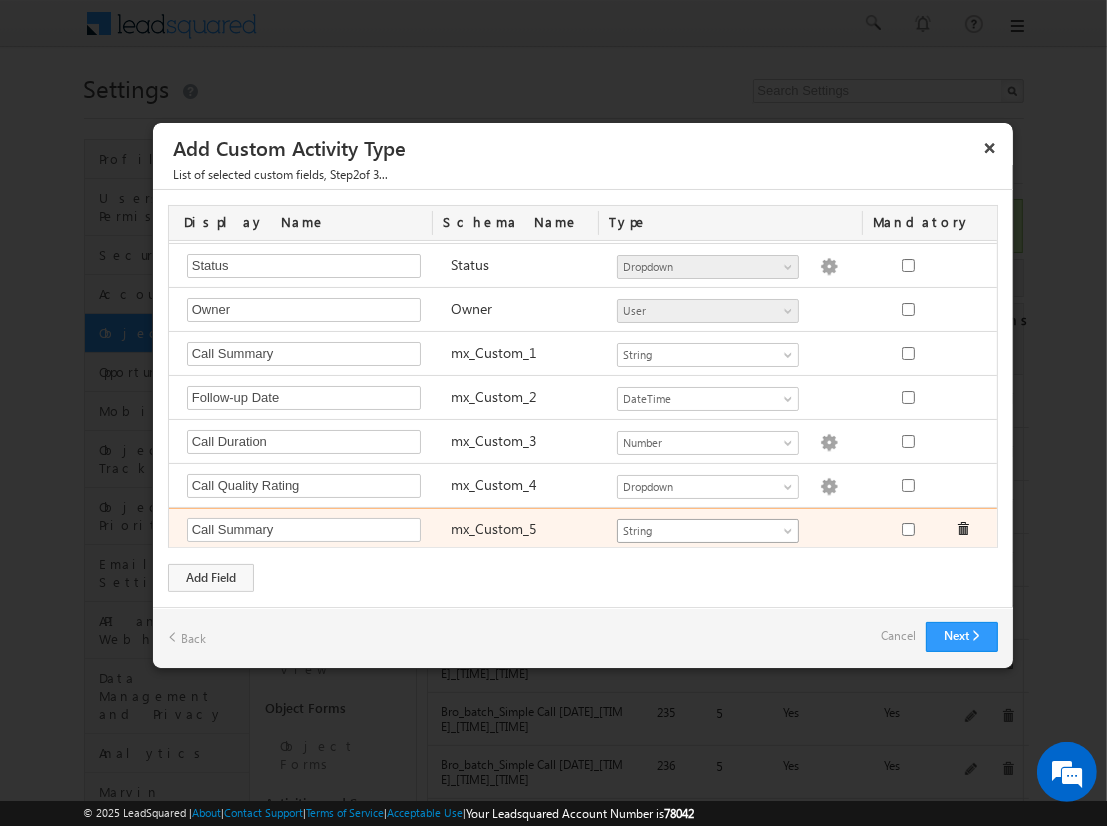 type on "Call Summary" 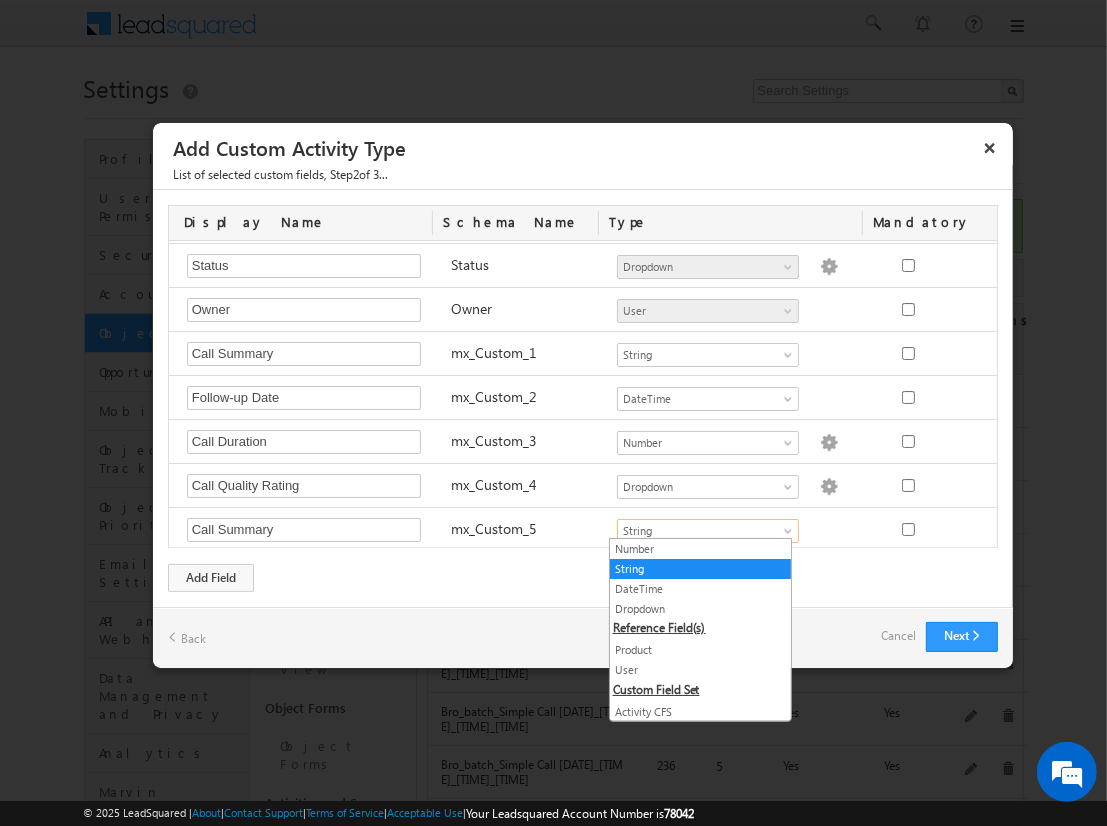 click on "String" at bounding box center (700, 569) 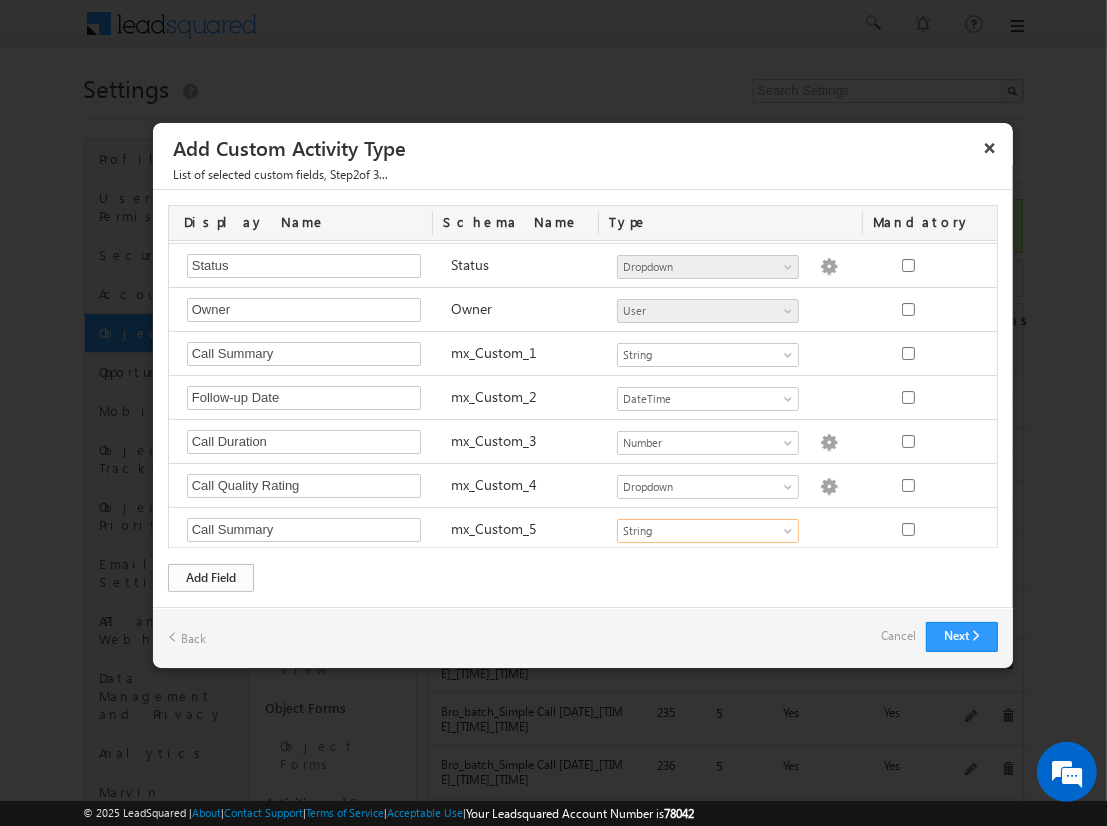 click on "Add Field" at bounding box center (211, 578) 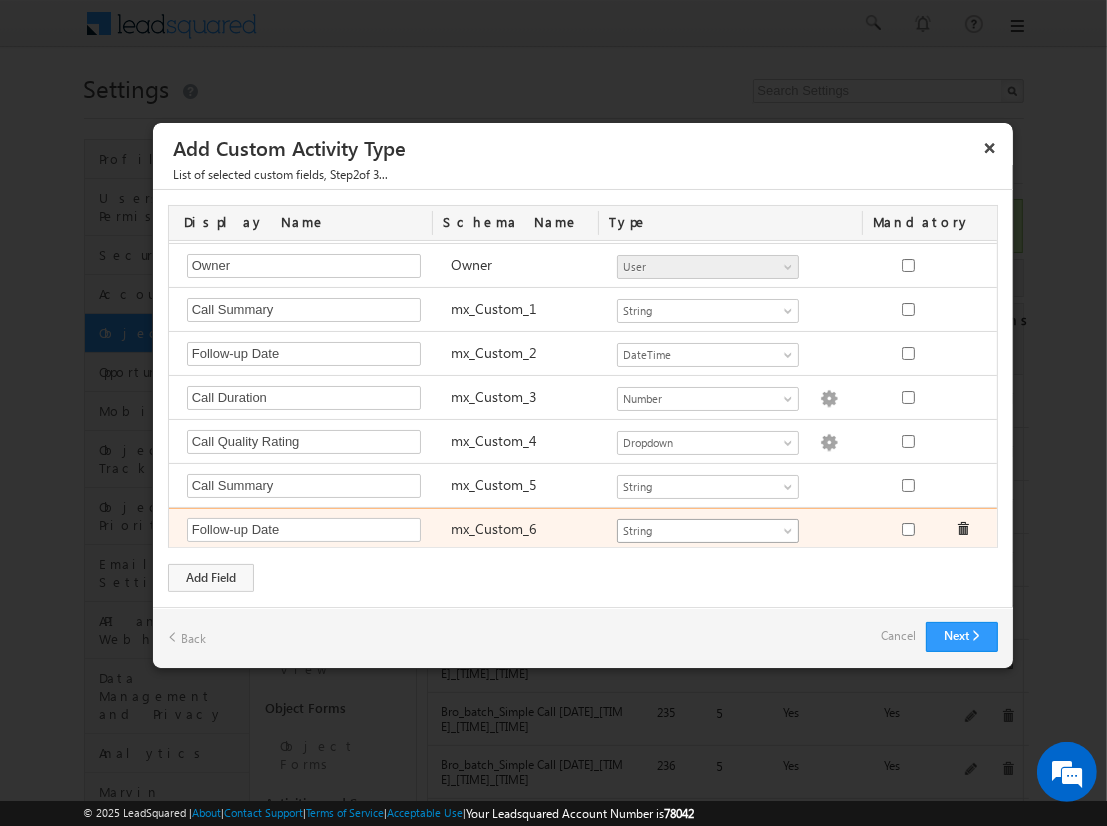 type on "Follow-up Date" 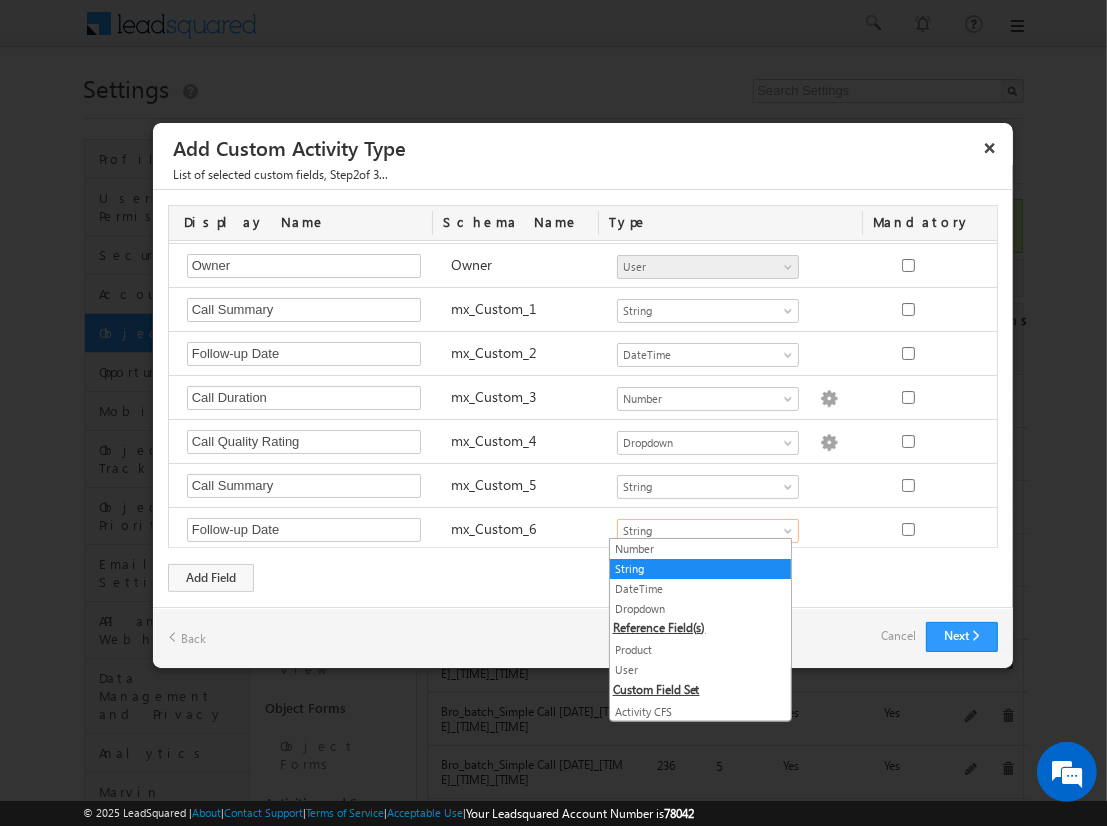 click on "DateTime" at bounding box center (700, 589) 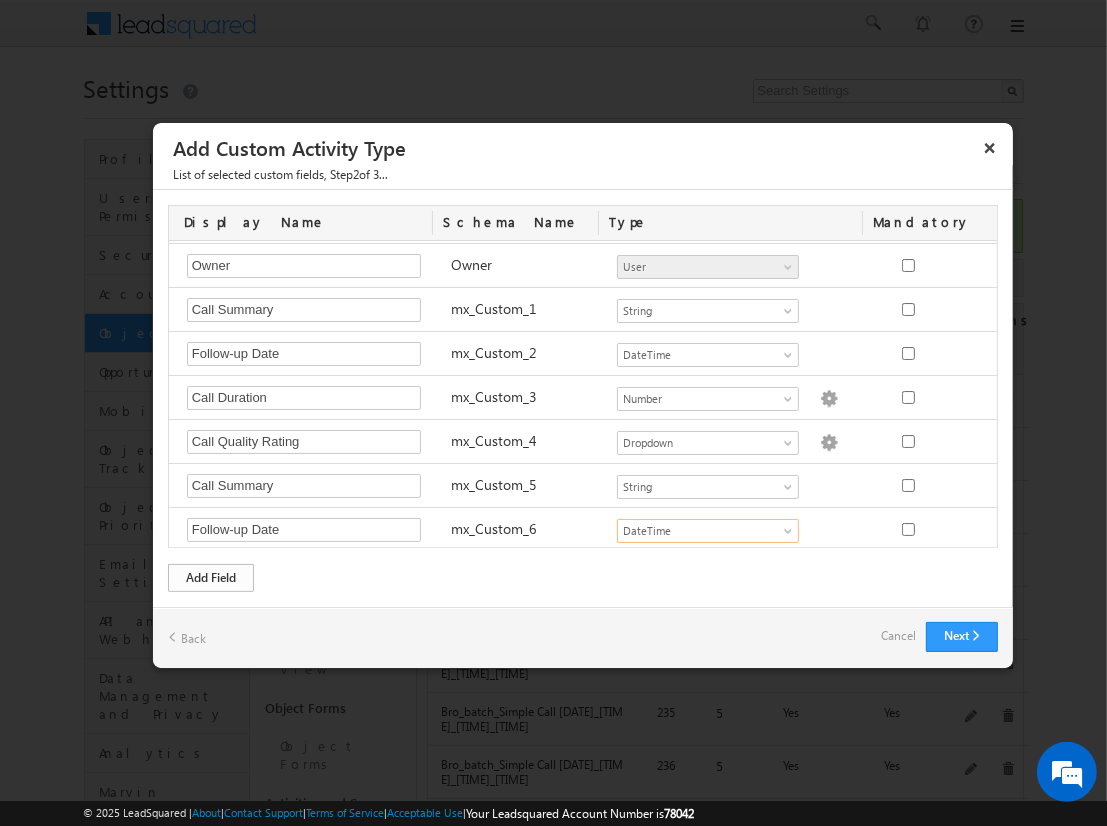 click on "Add Field" at bounding box center (211, 578) 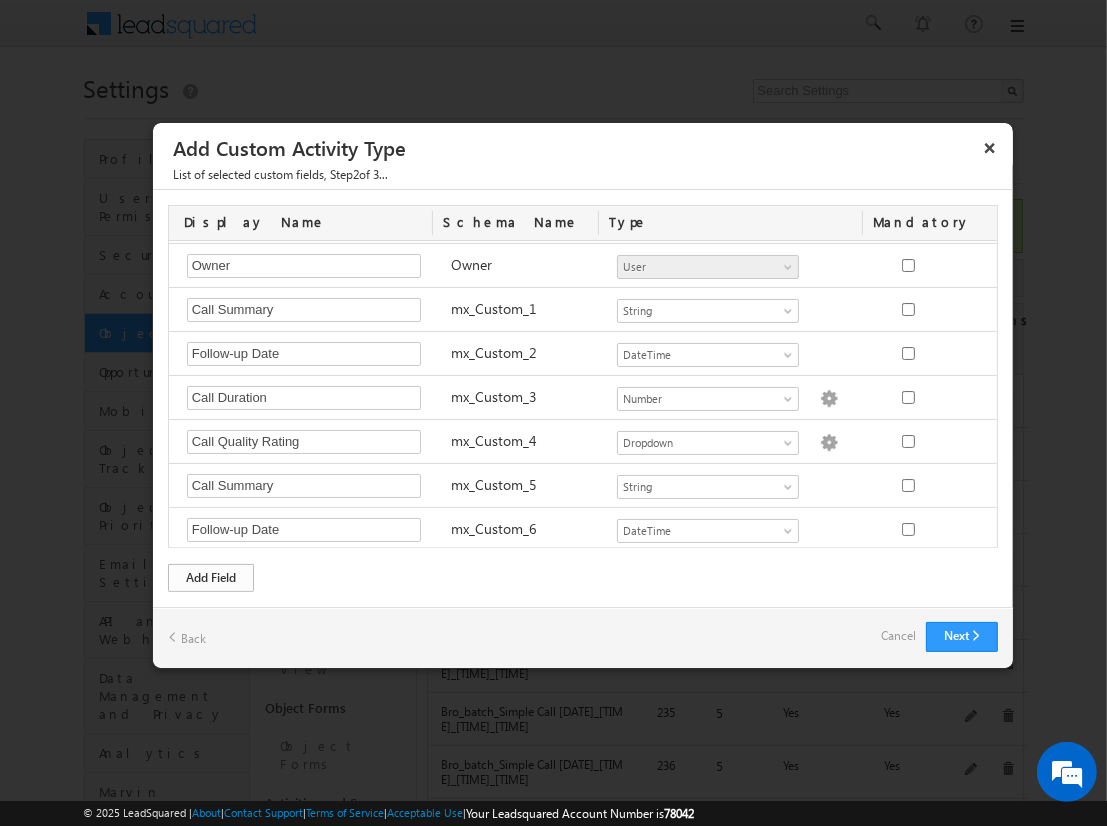 scroll, scrollTop: 128, scrollLeft: 0, axis: vertical 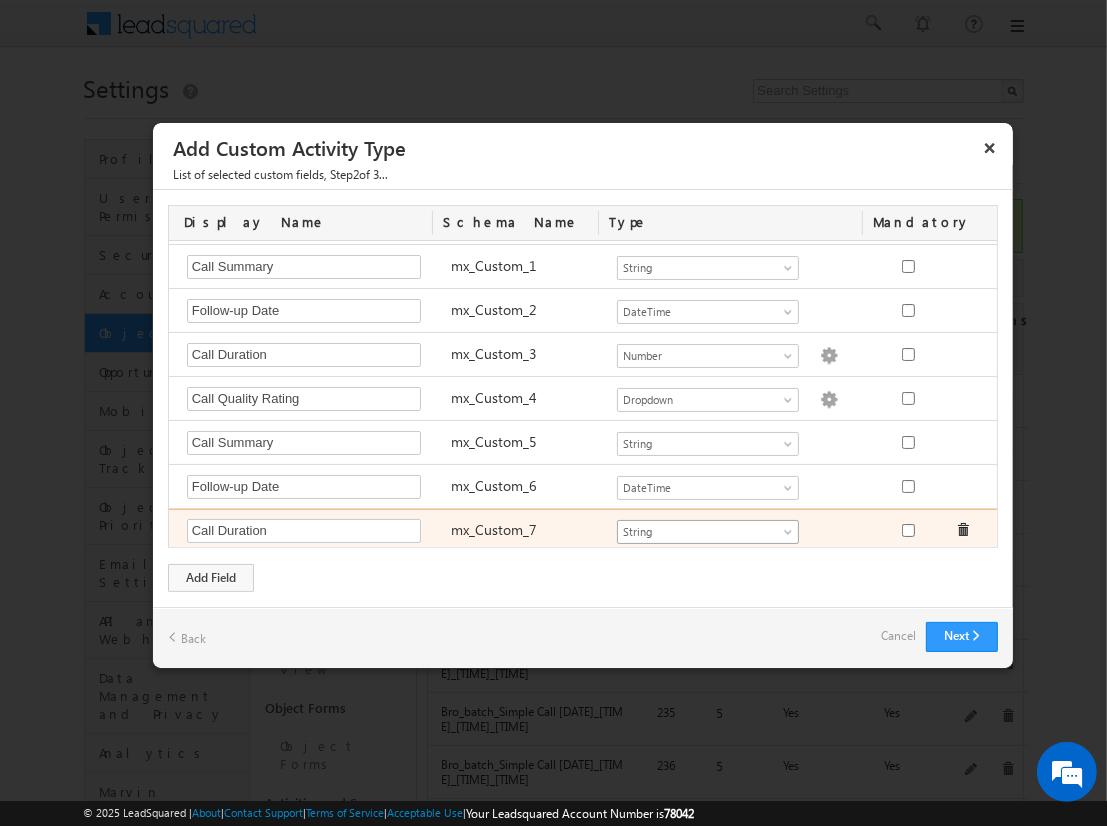 type on "Call Duration" 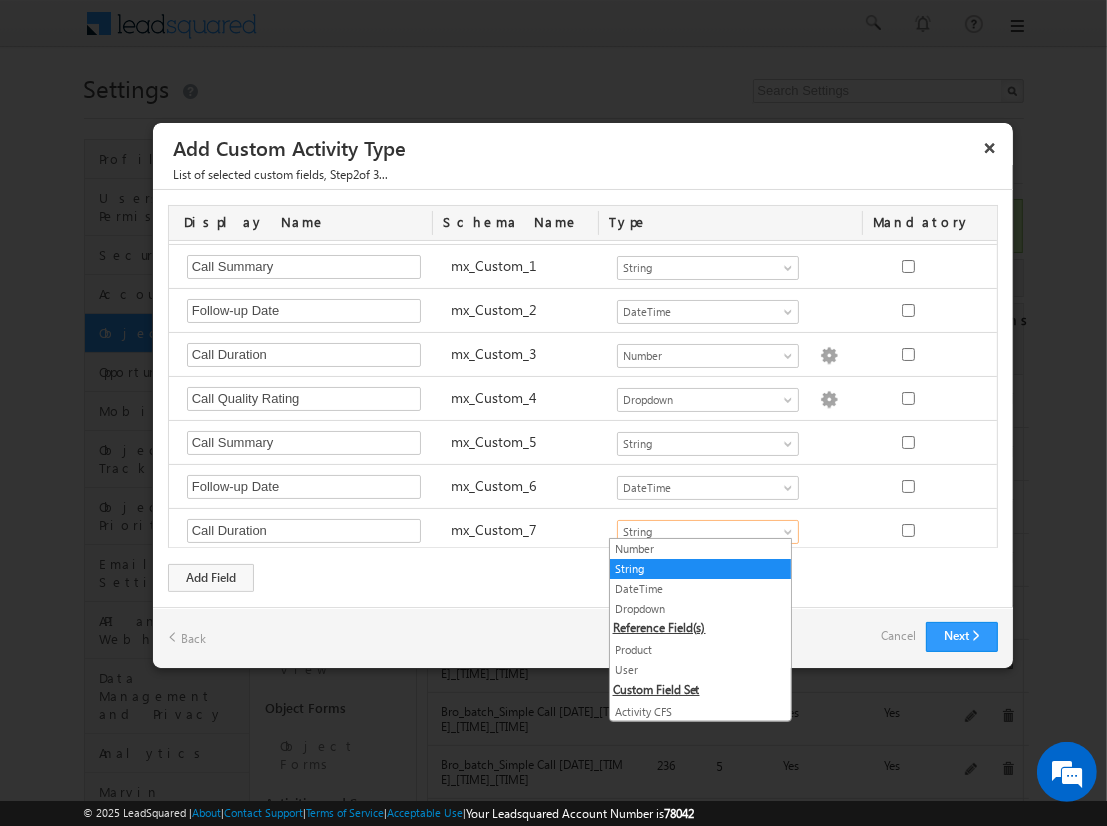 click on "Number" at bounding box center [700, 549] 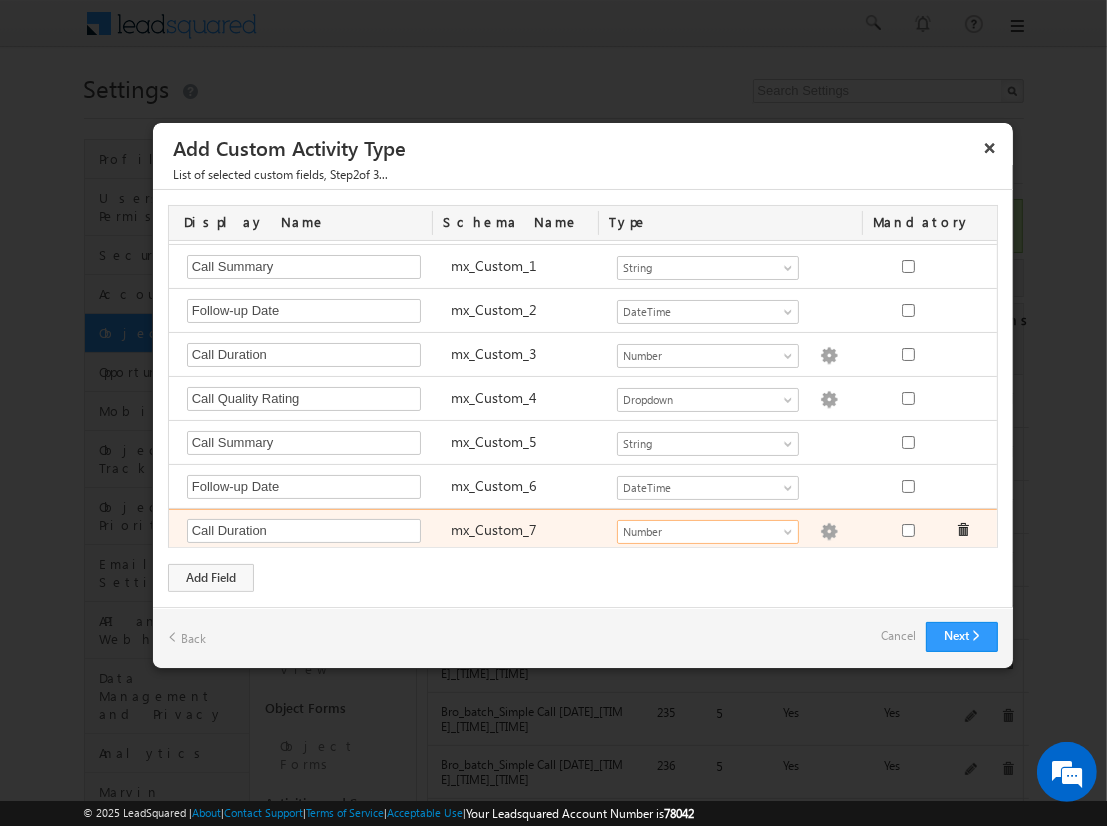 click at bounding box center (829, 532) 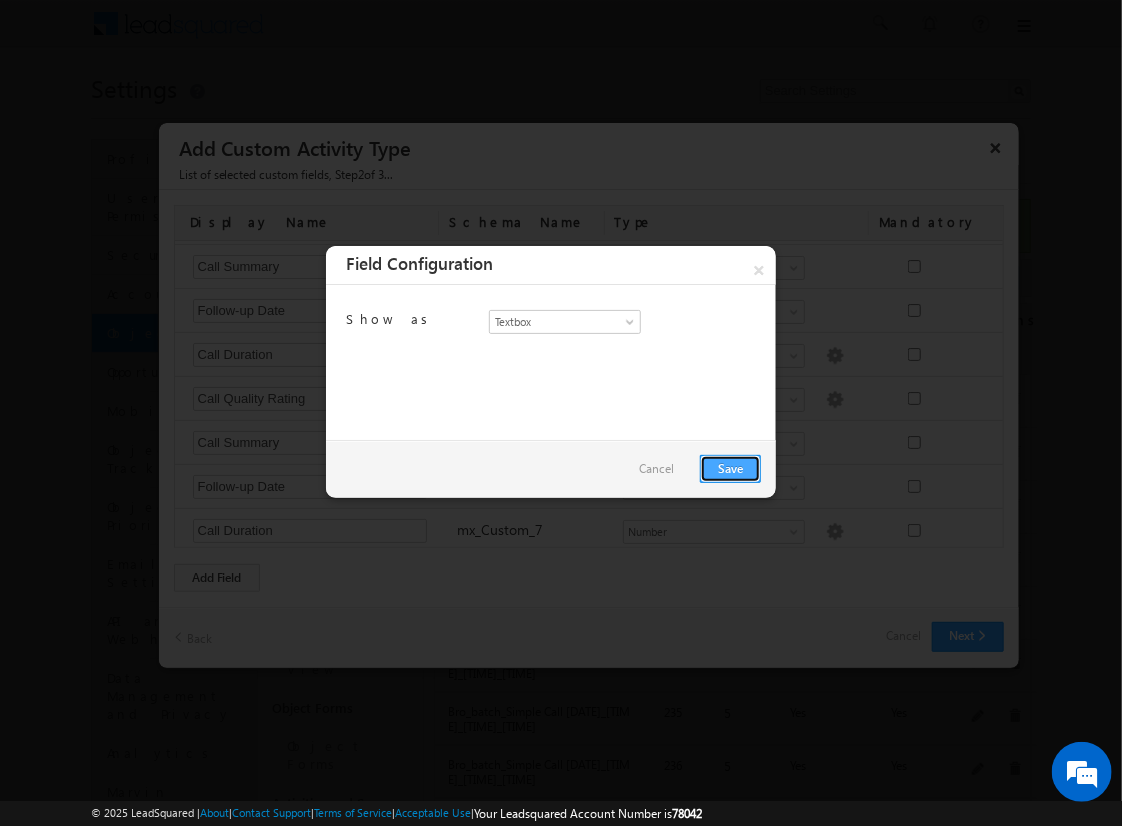 click on "Save" at bounding box center [730, 469] 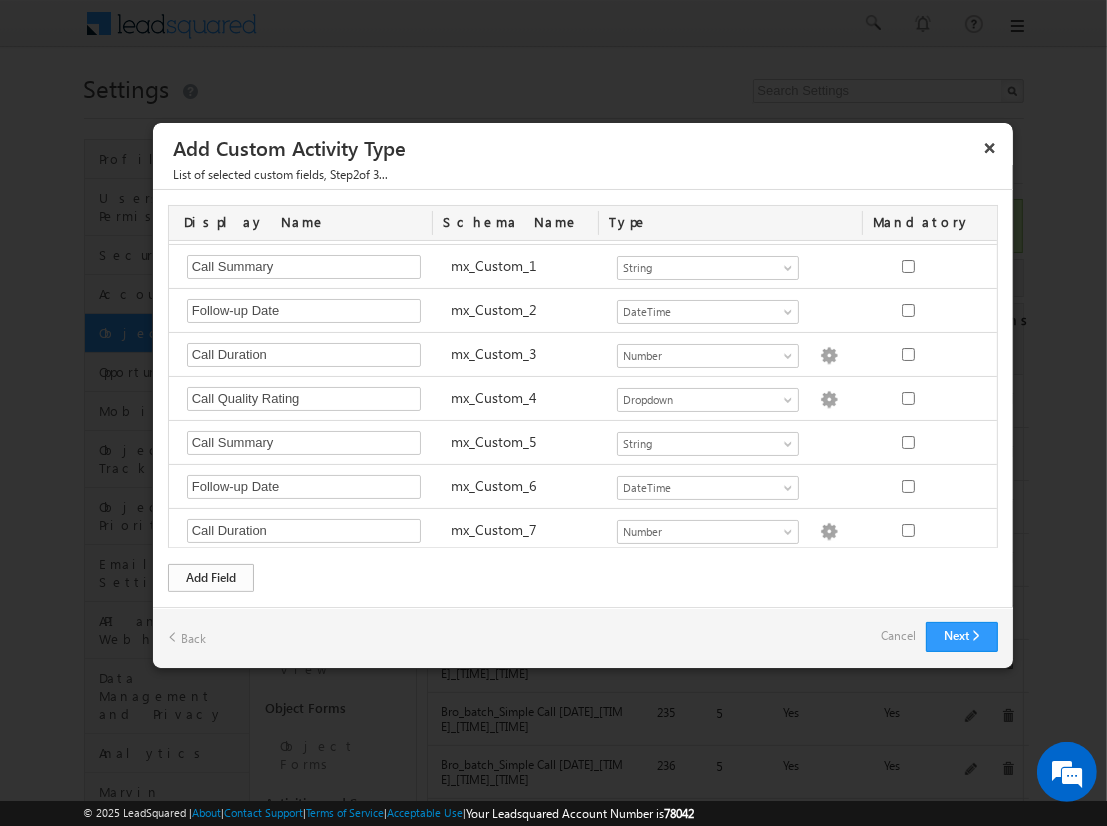 click on "Add Field" at bounding box center [211, 578] 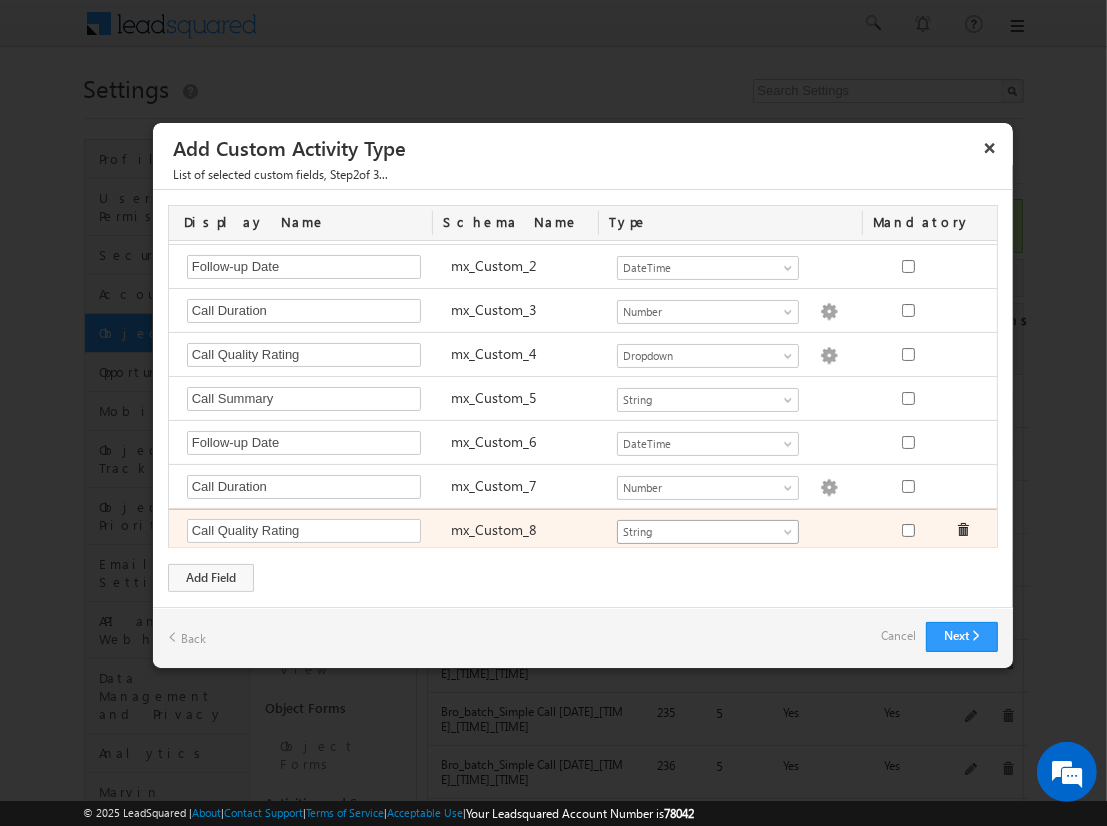 type on "Call Quality Rating" 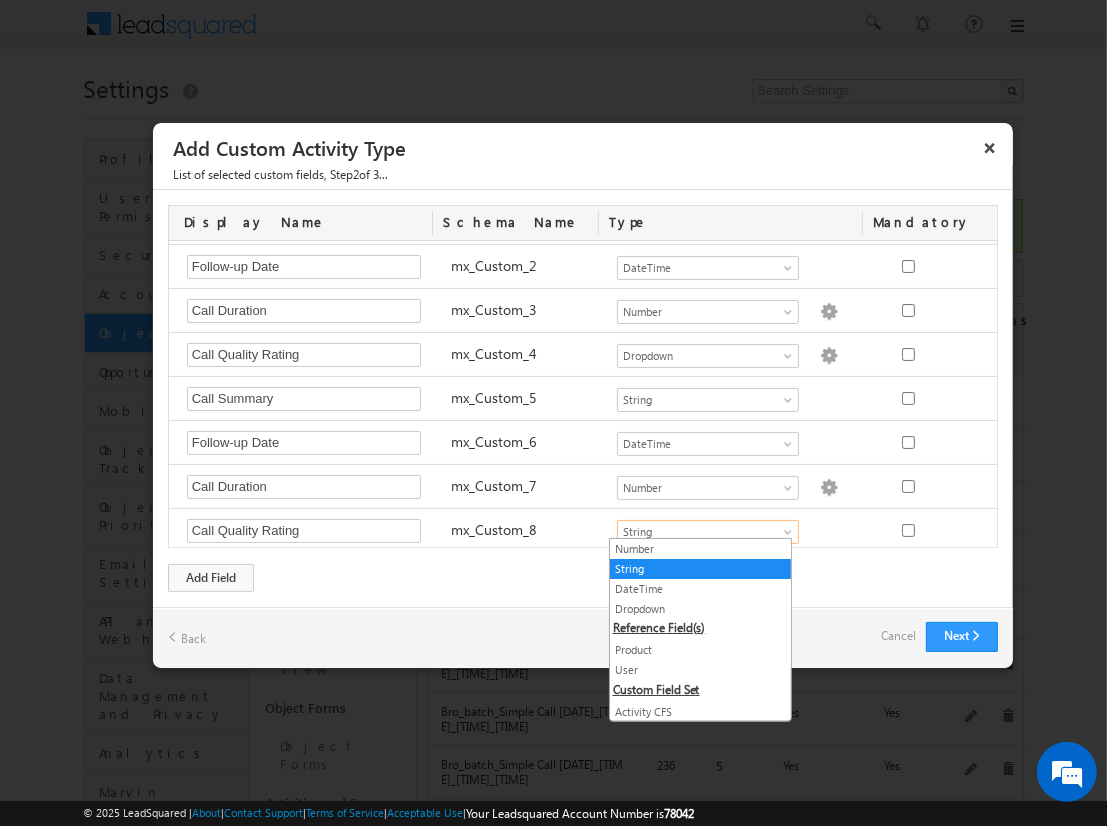 click on "Dropdown" at bounding box center (700, 609) 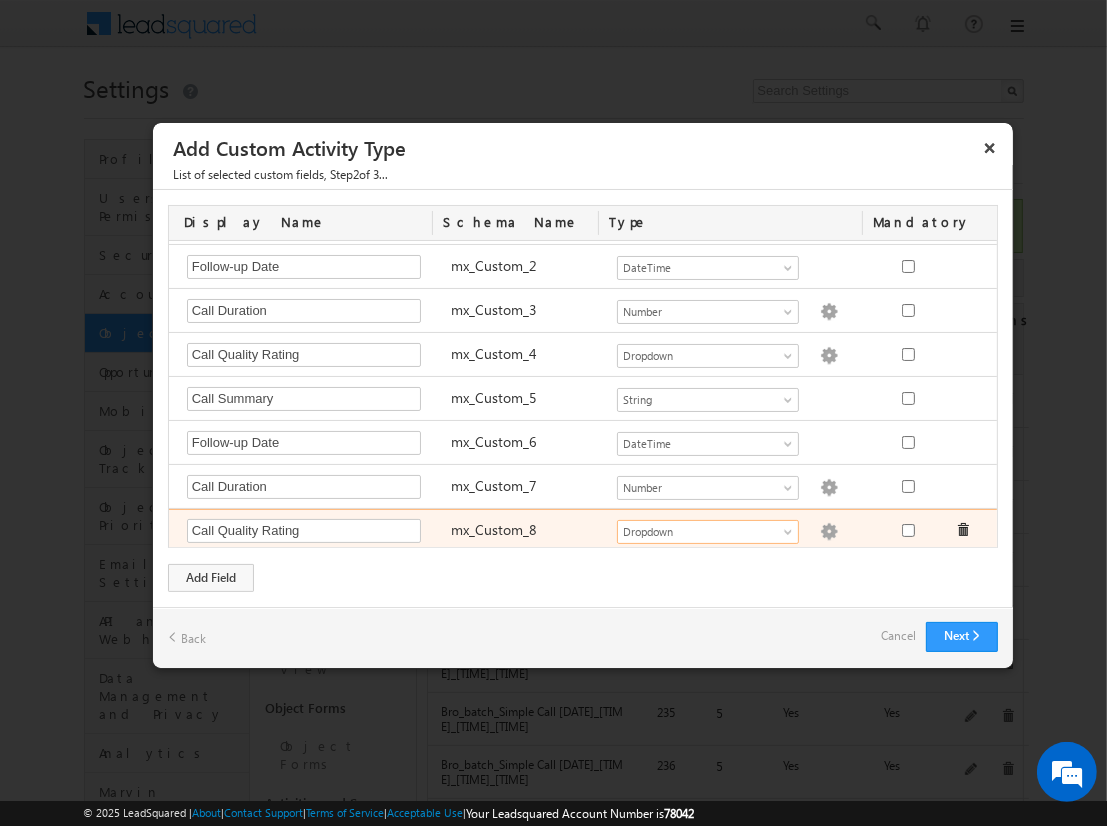 click at bounding box center (829, 532) 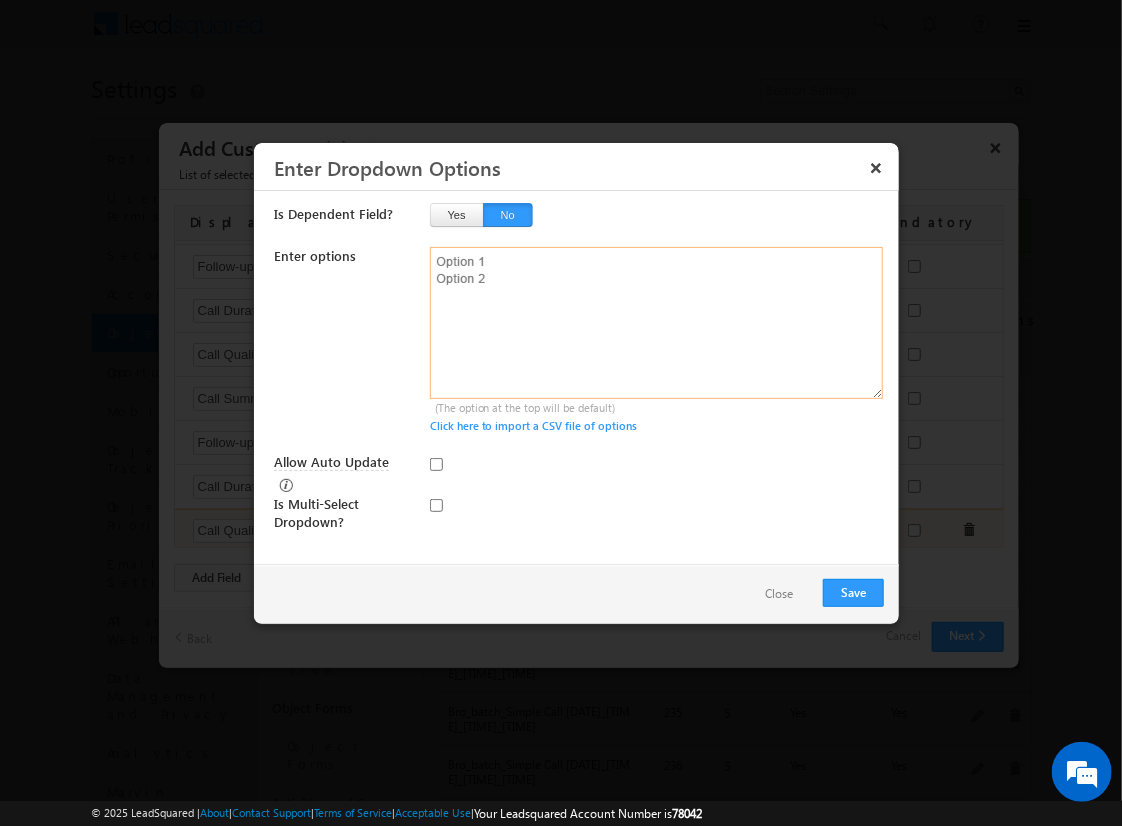 type on "Excellent
Good
Fair
Poor" 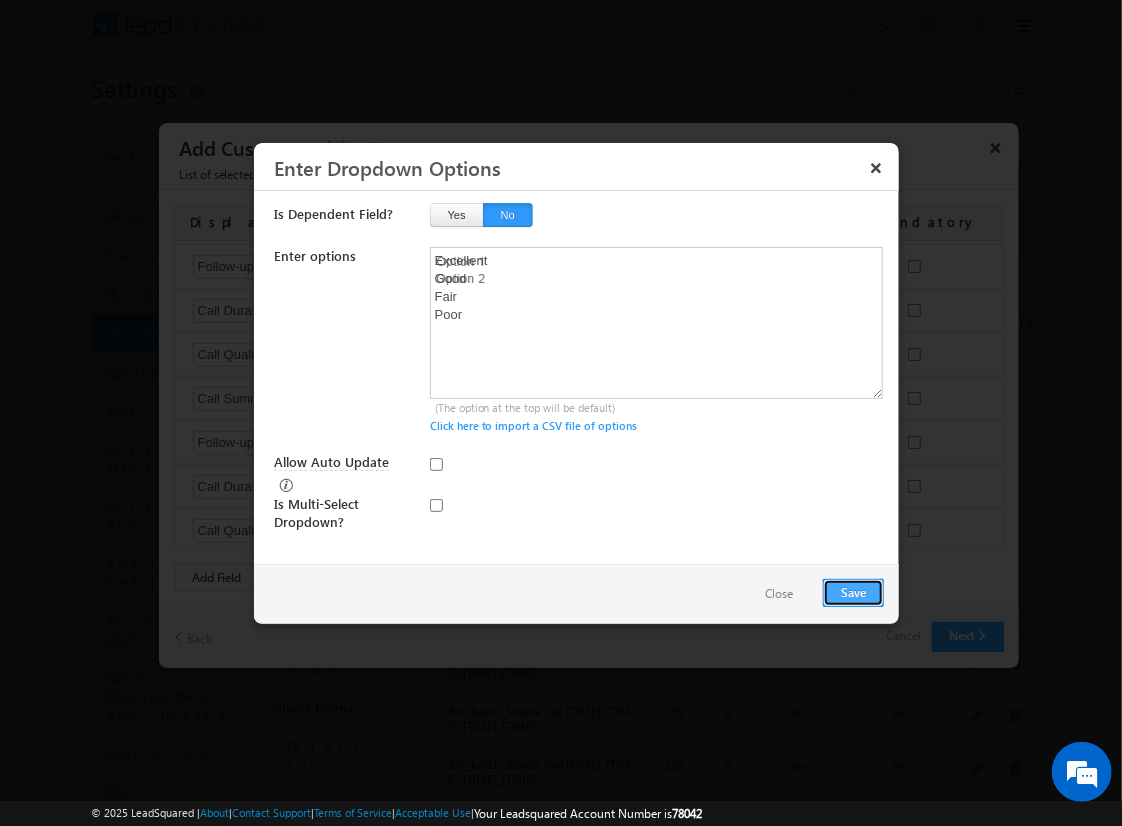 click on "Save" at bounding box center [853, 593] 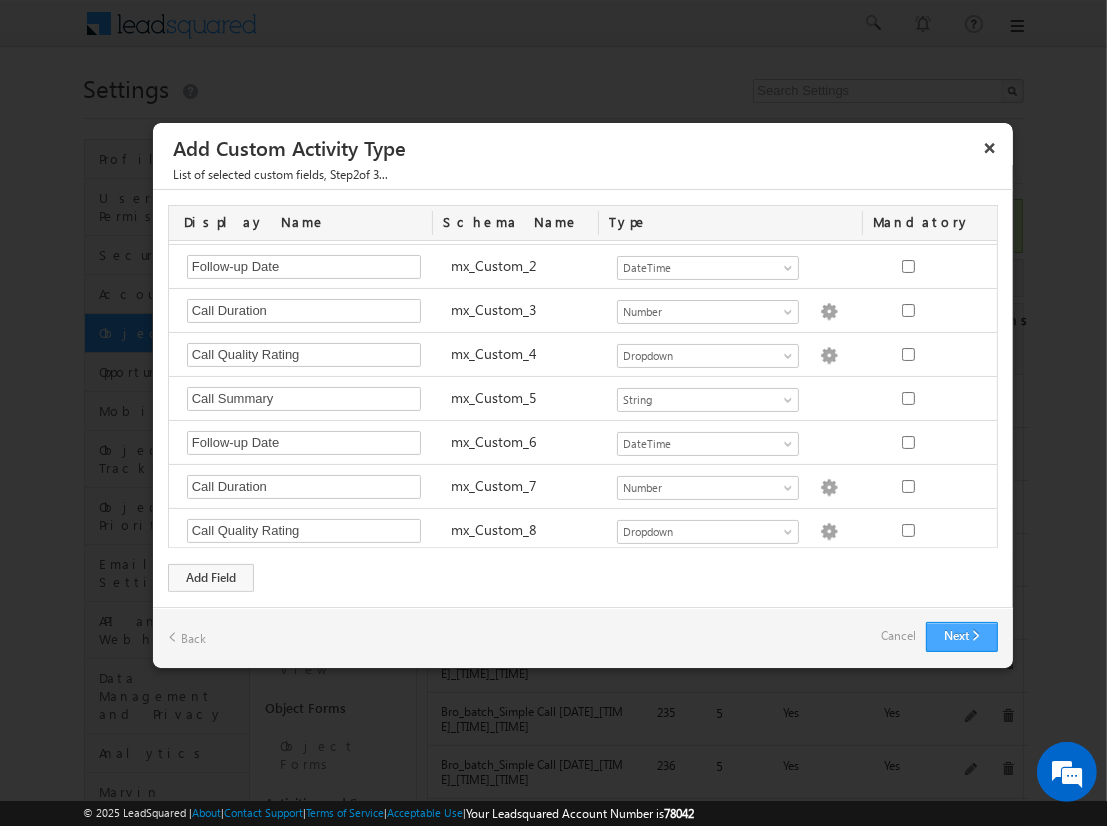 click on "Next" at bounding box center (962, 637) 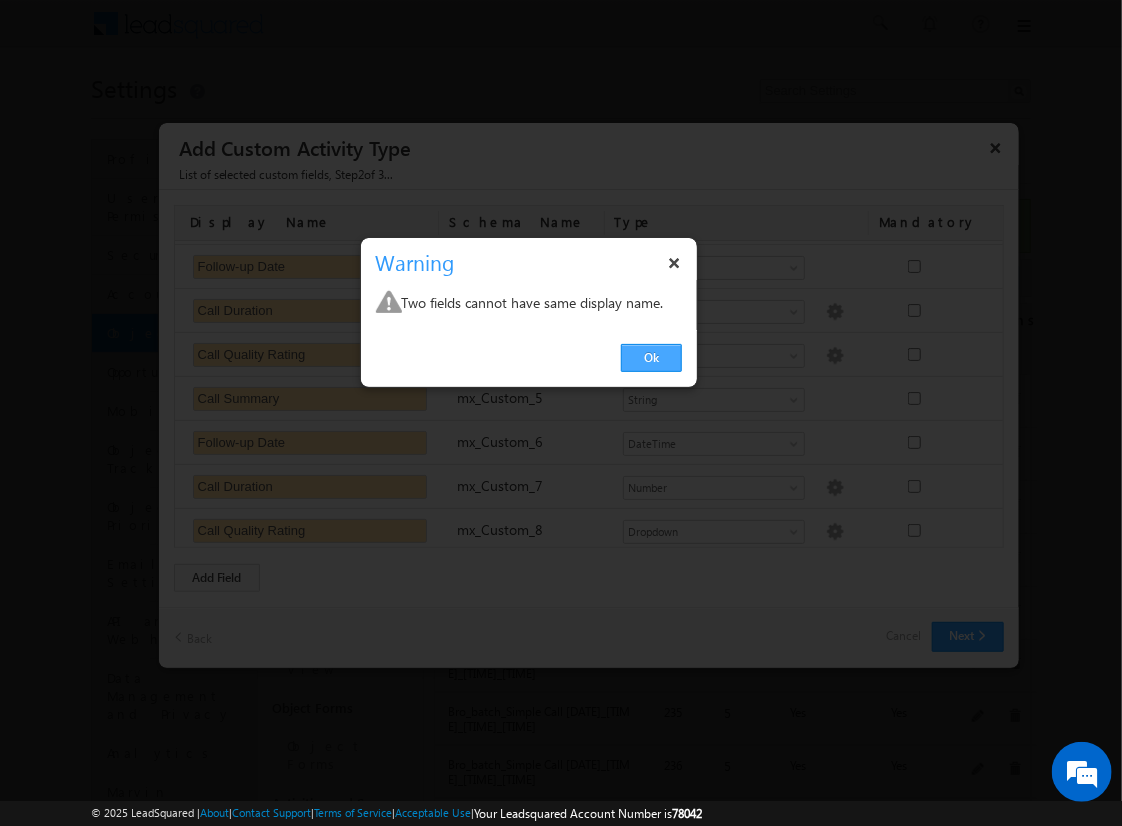 click on "Ok" at bounding box center [651, 358] 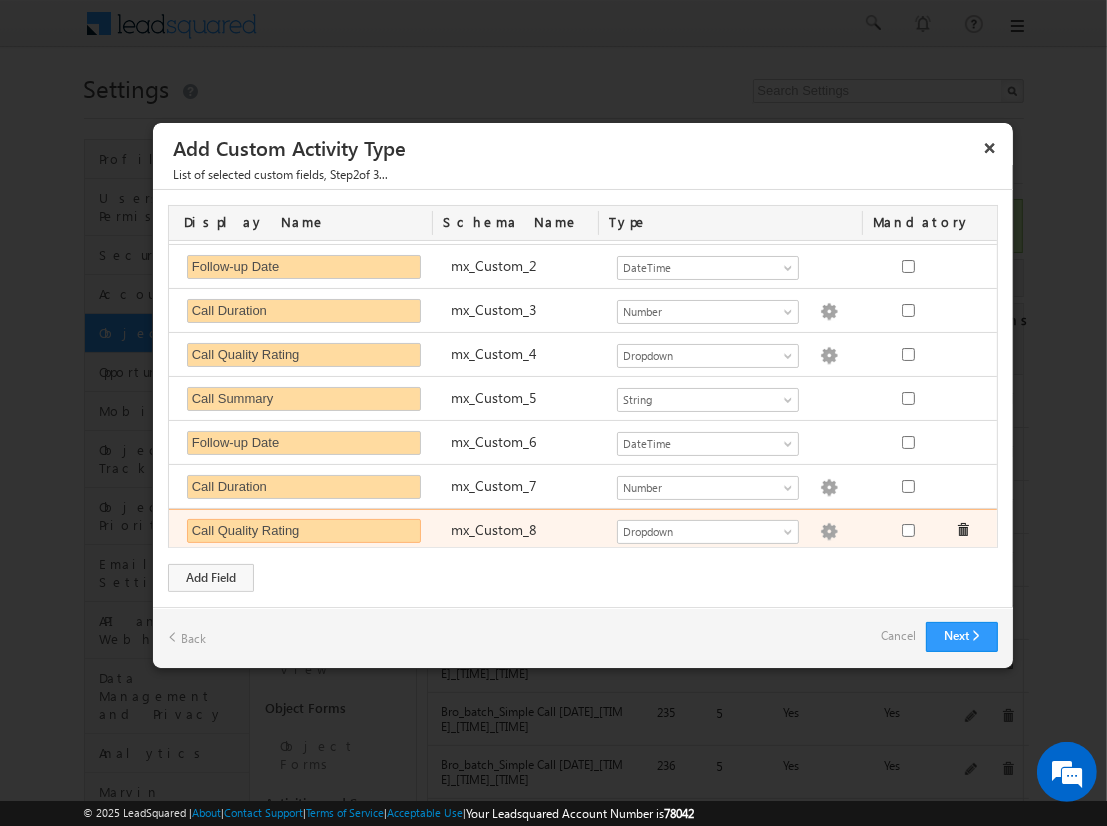 click on "Call Quality Rating" at bounding box center [304, 531] 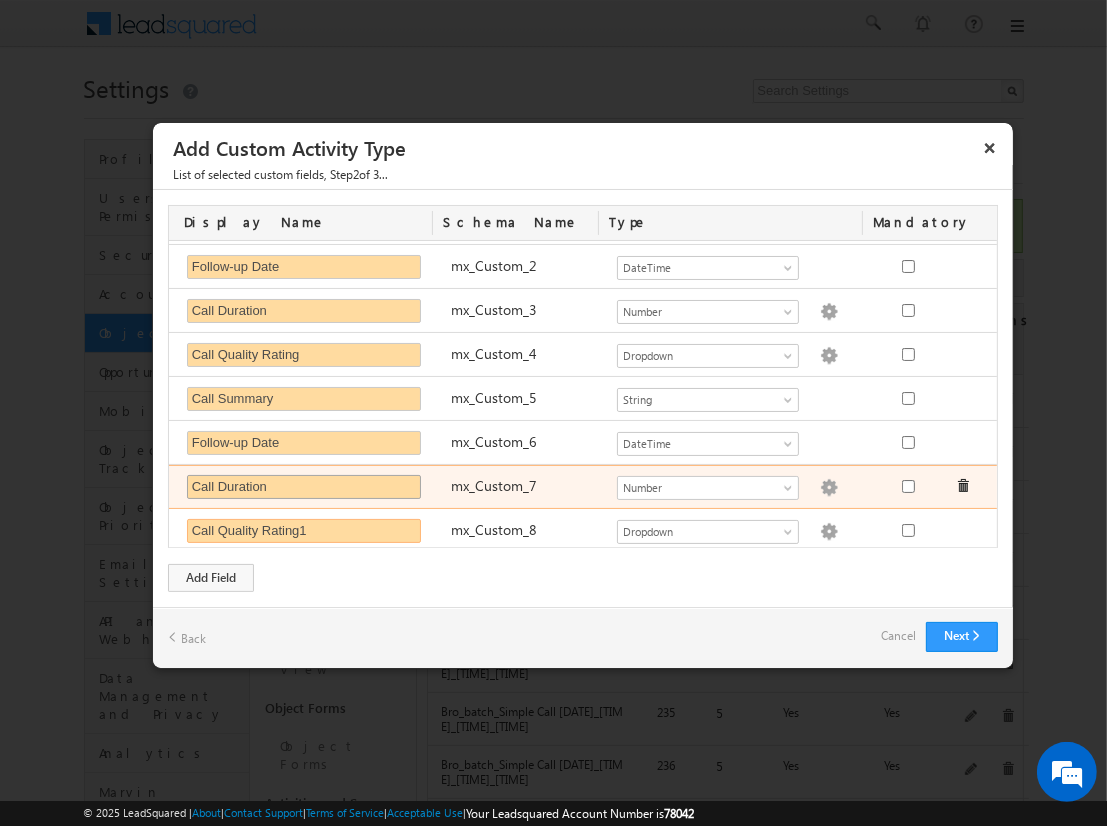 type on "Call Quality Rating1" 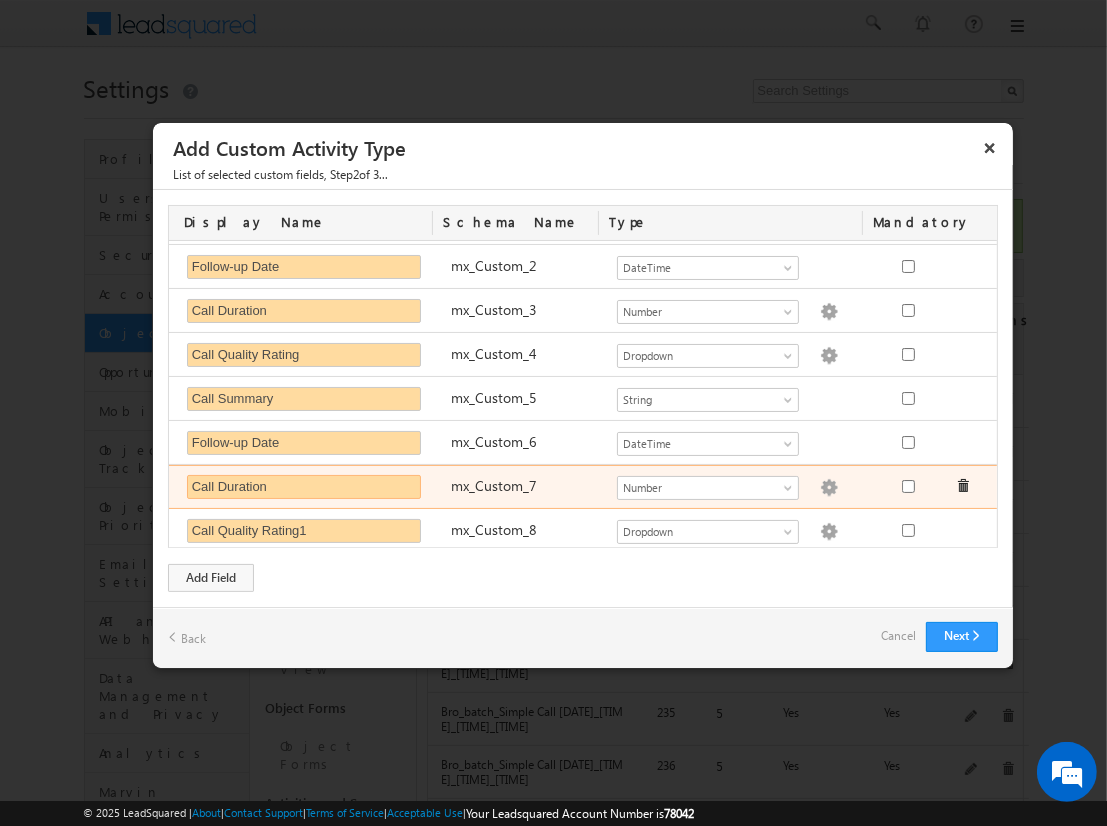 click on "Call Duration" at bounding box center [304, 487] 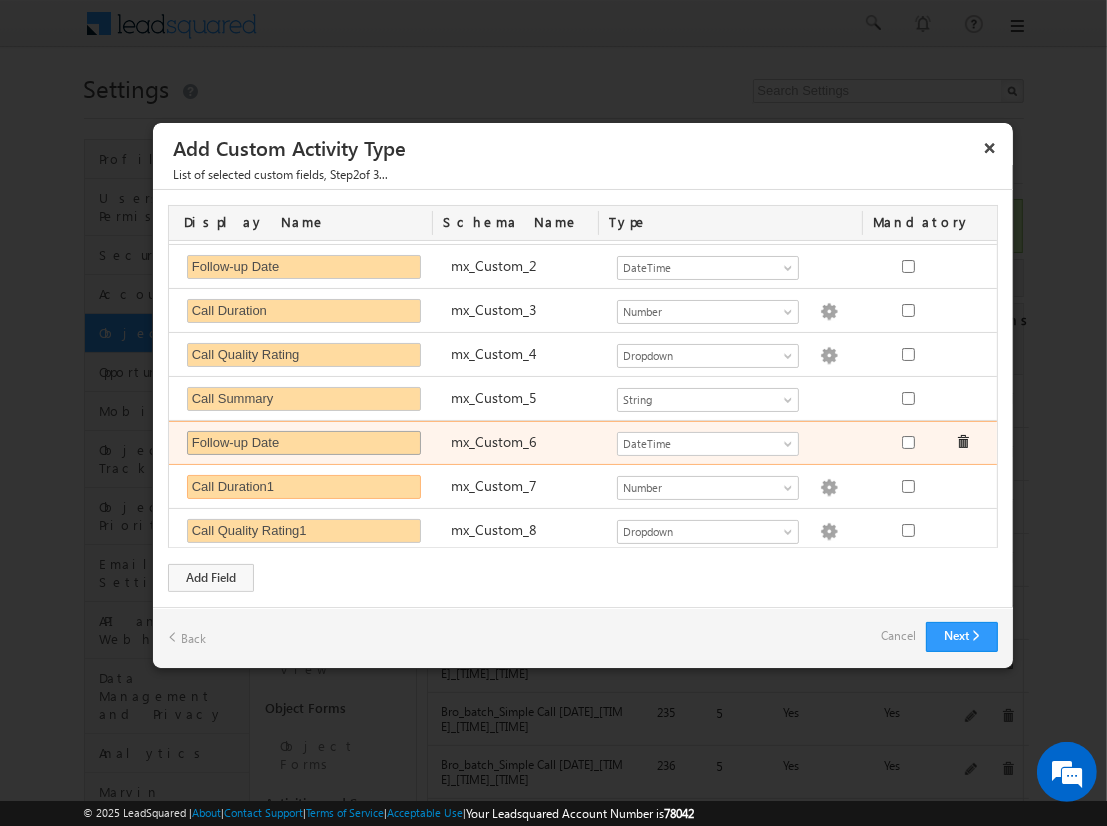 type on "Call Duration1" 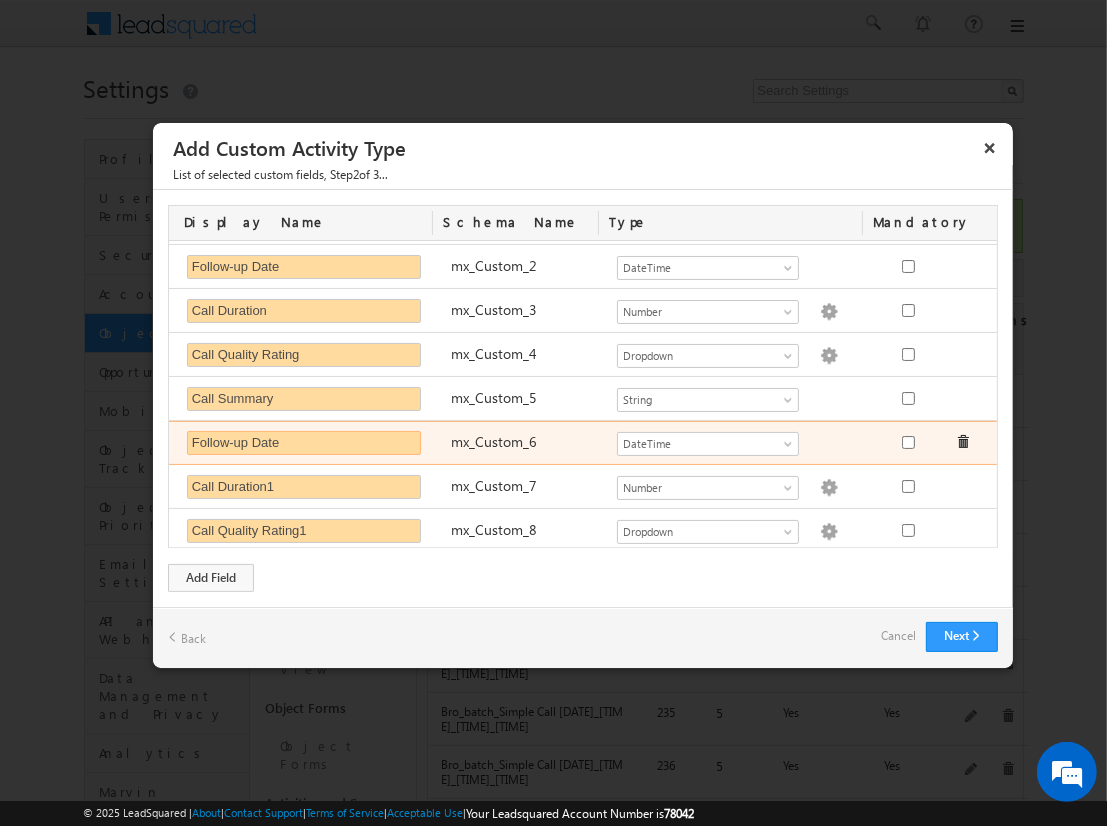 click on "Follow-up Date" at bounding box center [304, 443] 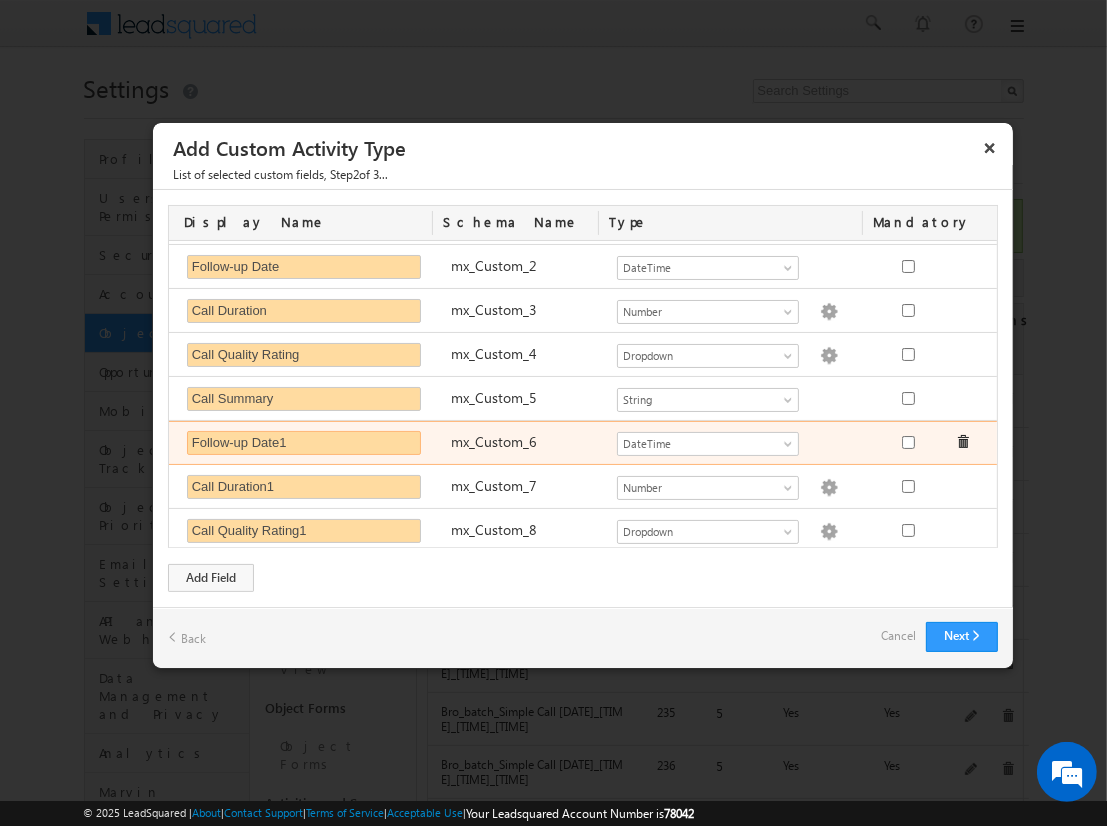 type on "Follow-up Date1" 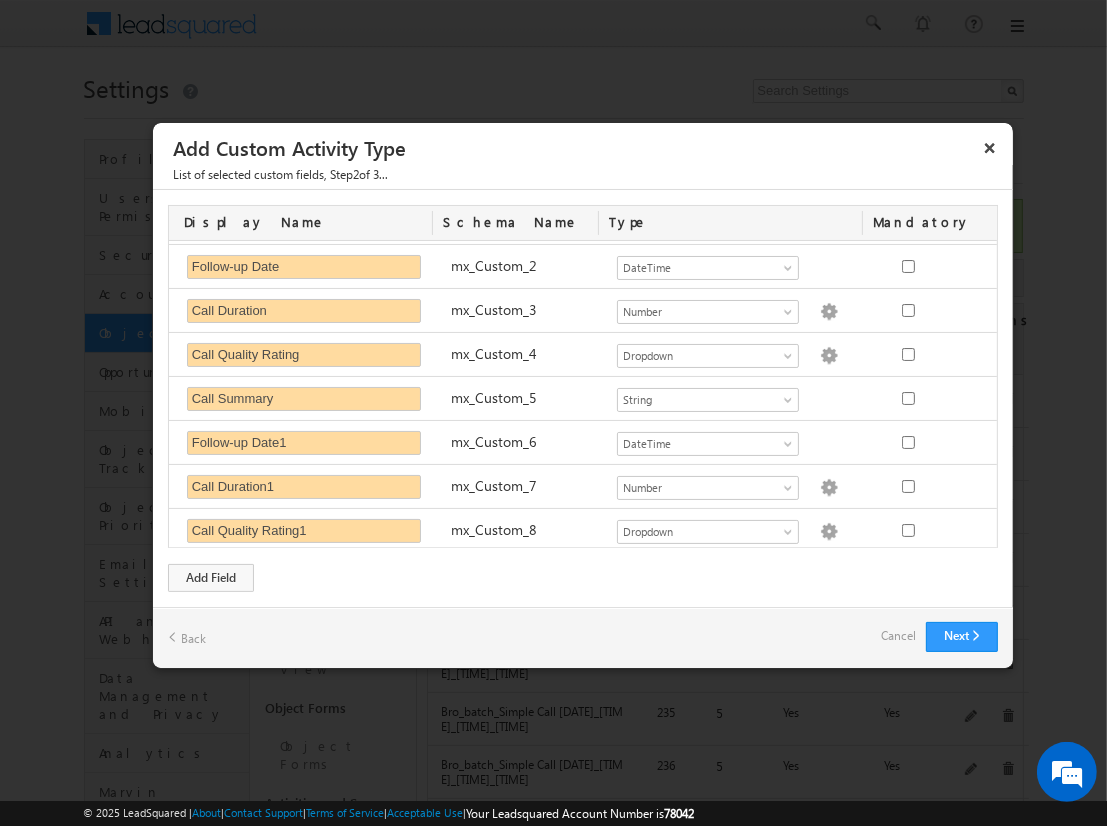 click on "Cancel" at bounding box center (898, 636) 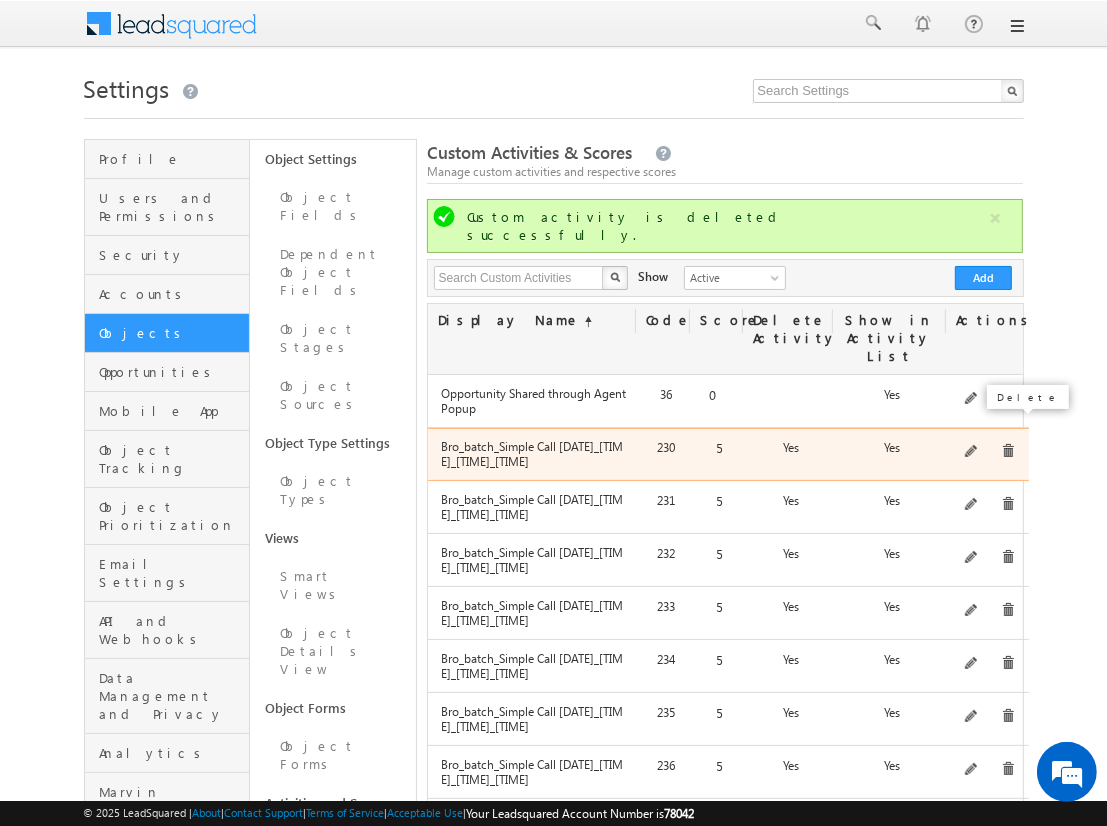 click at bounding box center (1008, 451) 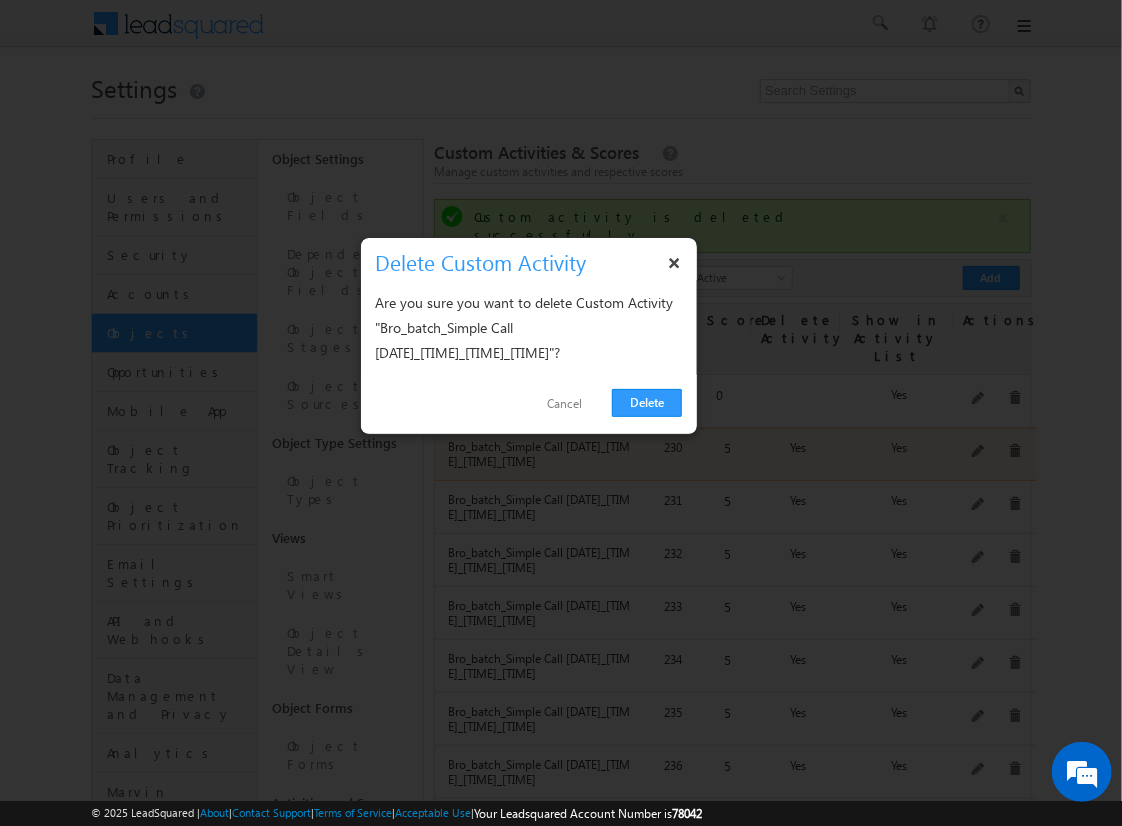 click on "Delete" at bounding box center (647, 403) 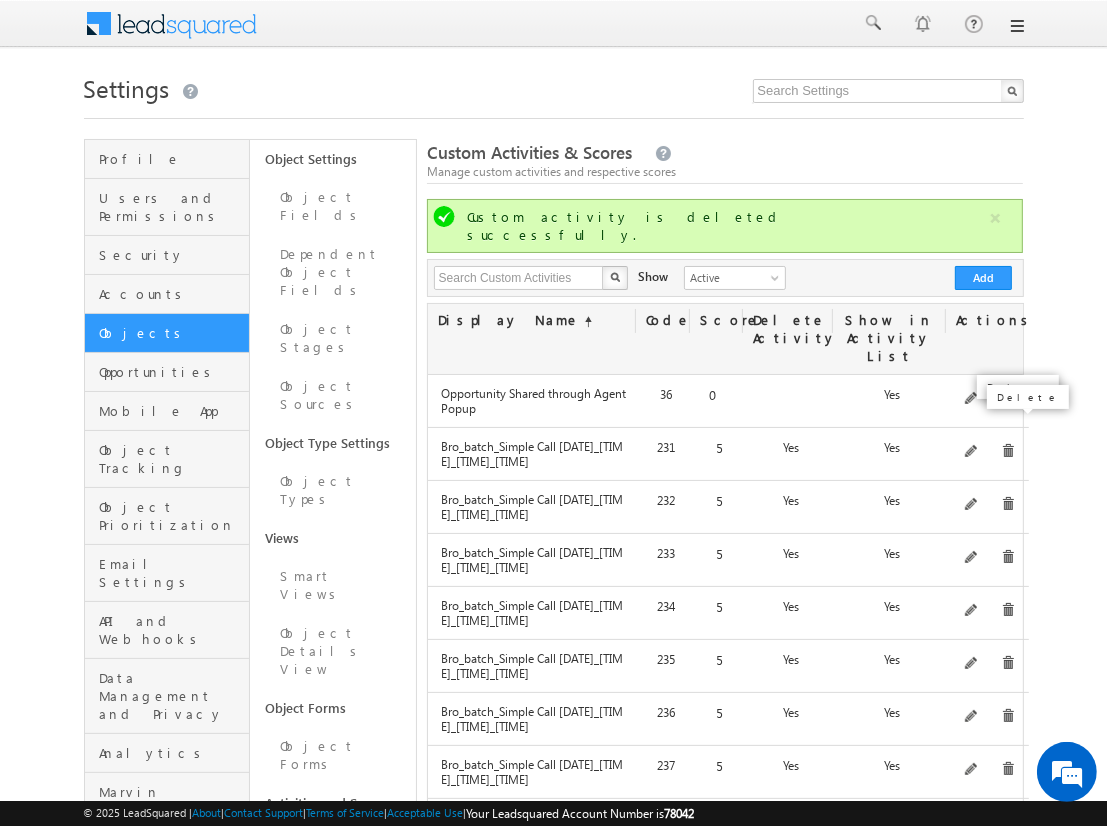click at bounding box center (1008, 451) 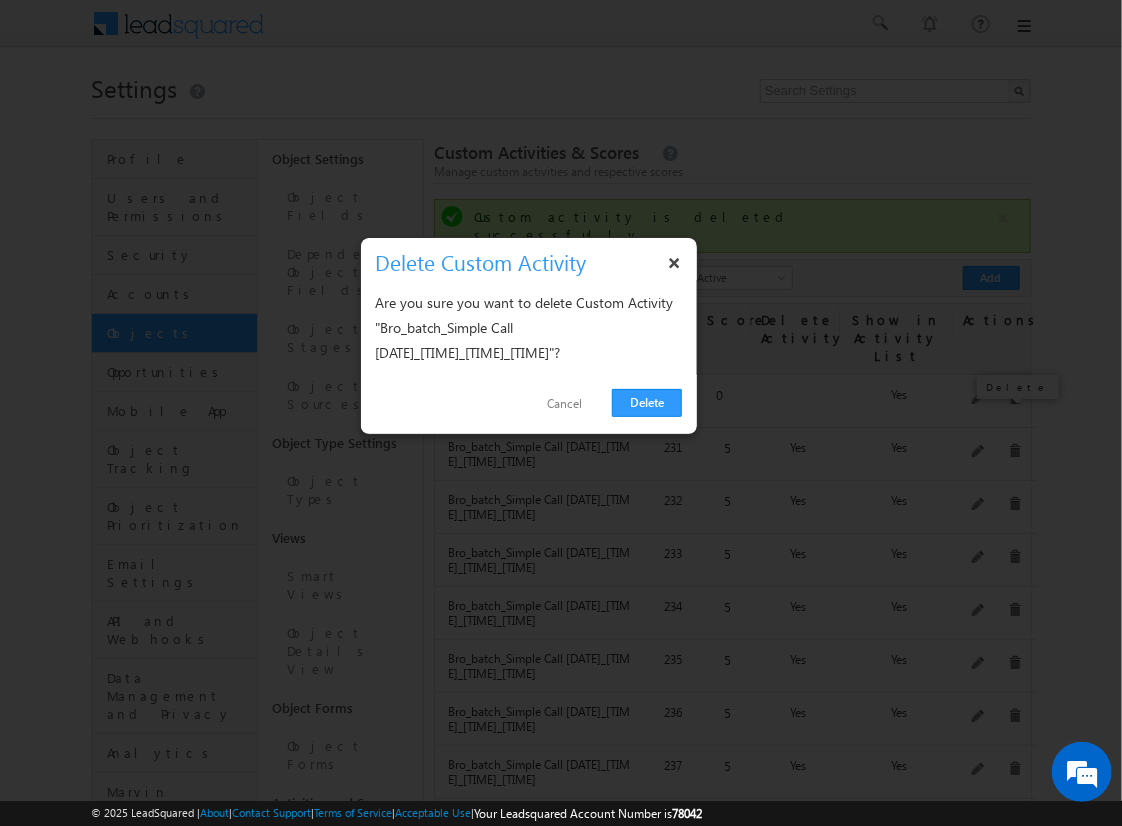 click on "Delete" at bounding box center (647, 403) 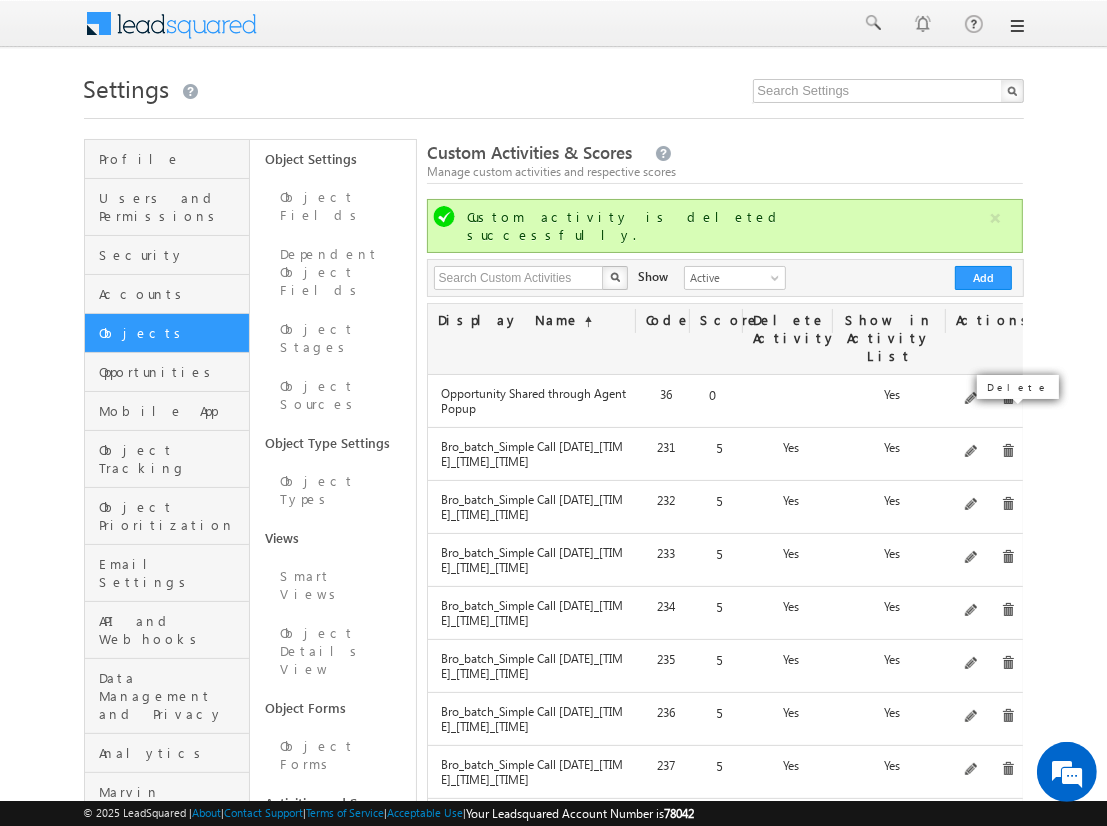 click at bounding box center (1008, 451) 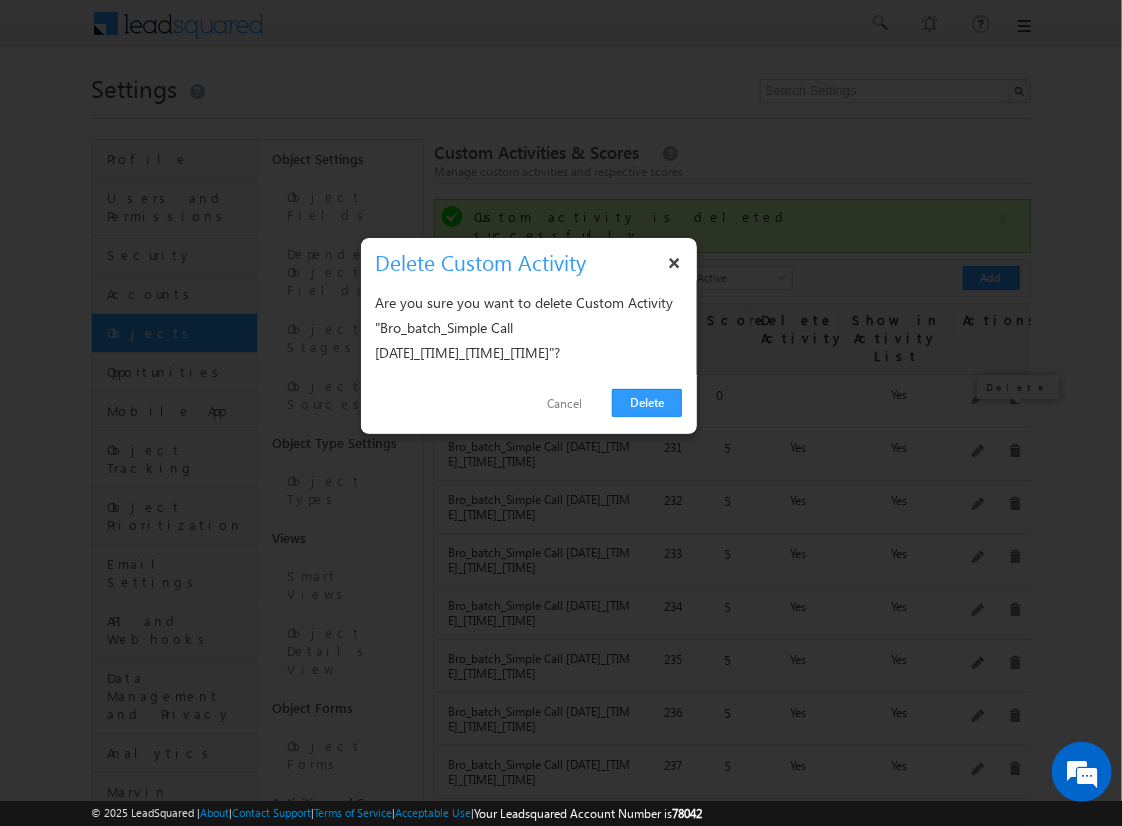 click on "Delete" at bounding box center (647, 403) 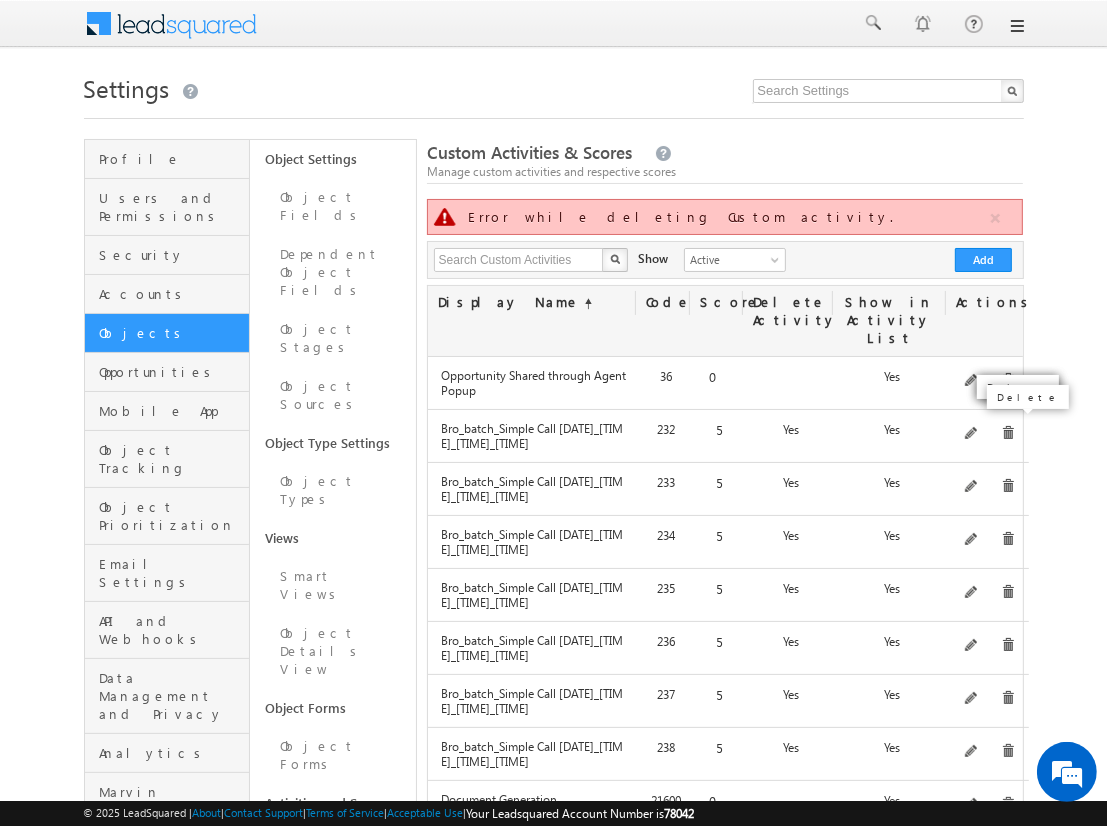 click at bounding box center (1008, 433) 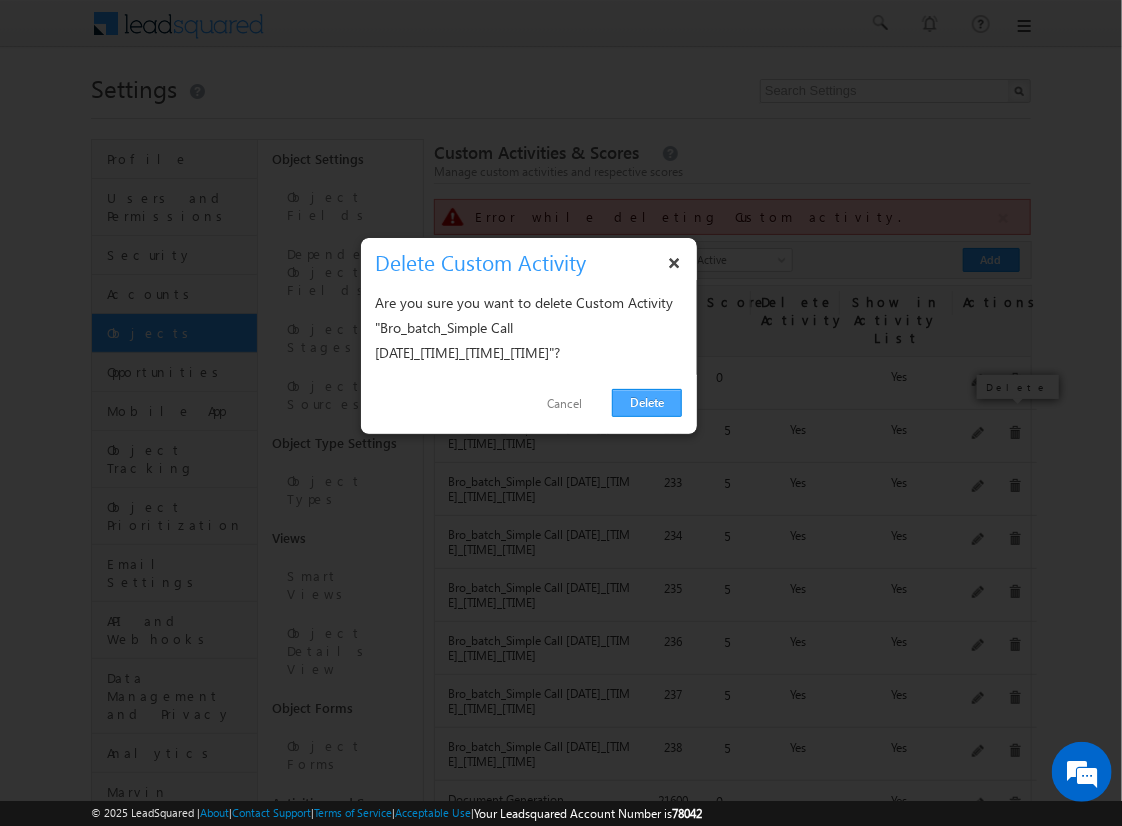 click on "Delete" at bounding box center (647, 403) 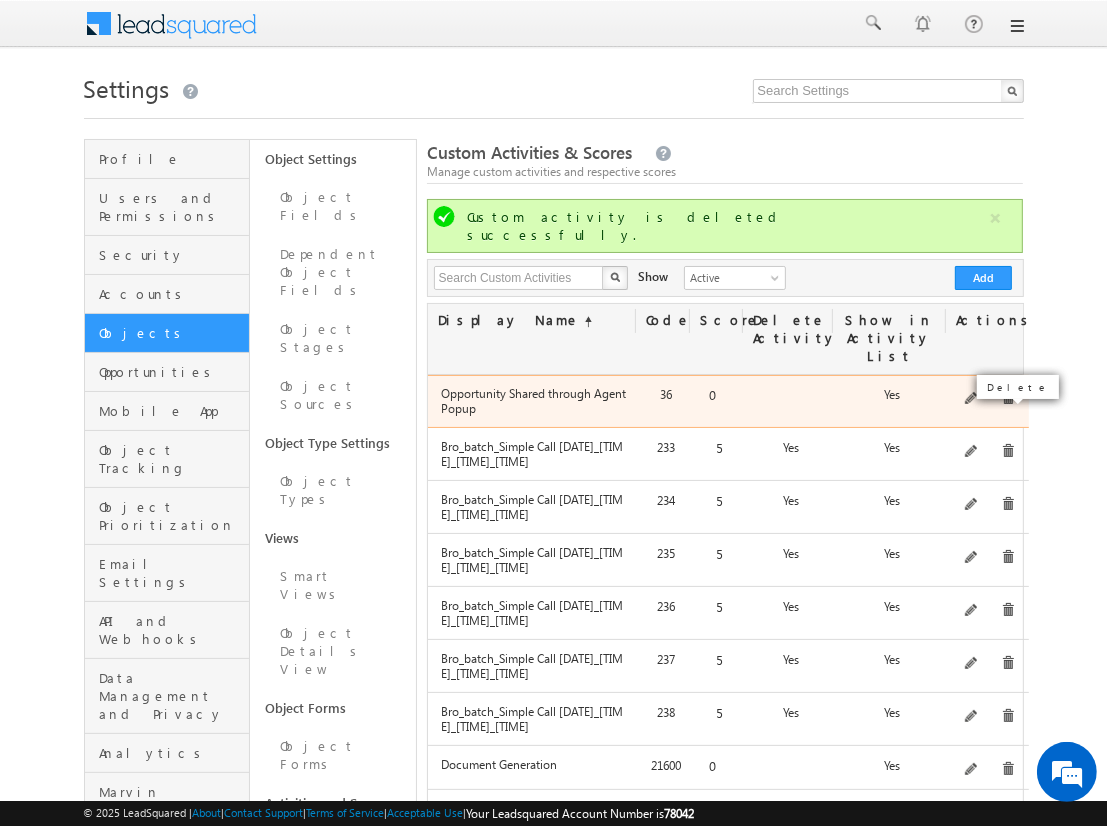 click on "Opportunity has been shared through Agent Popup" at bounding box center [987, 399] 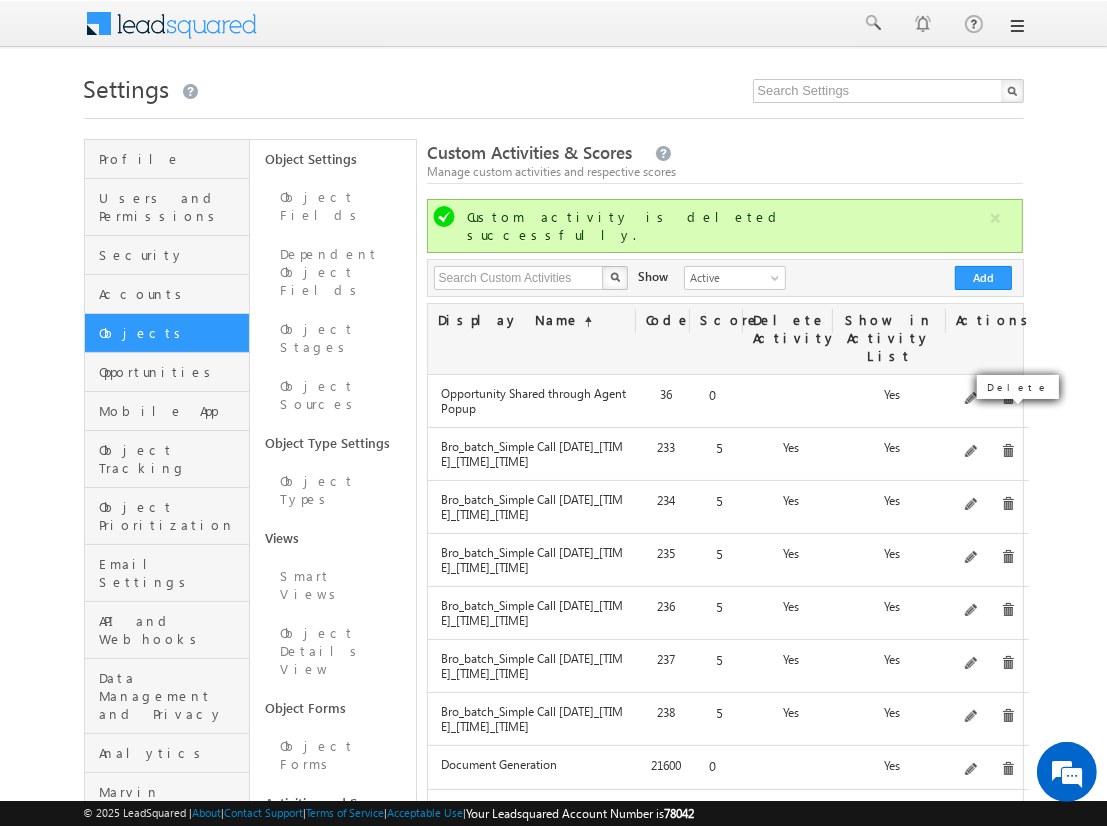click at bounding box center [1008, 451] 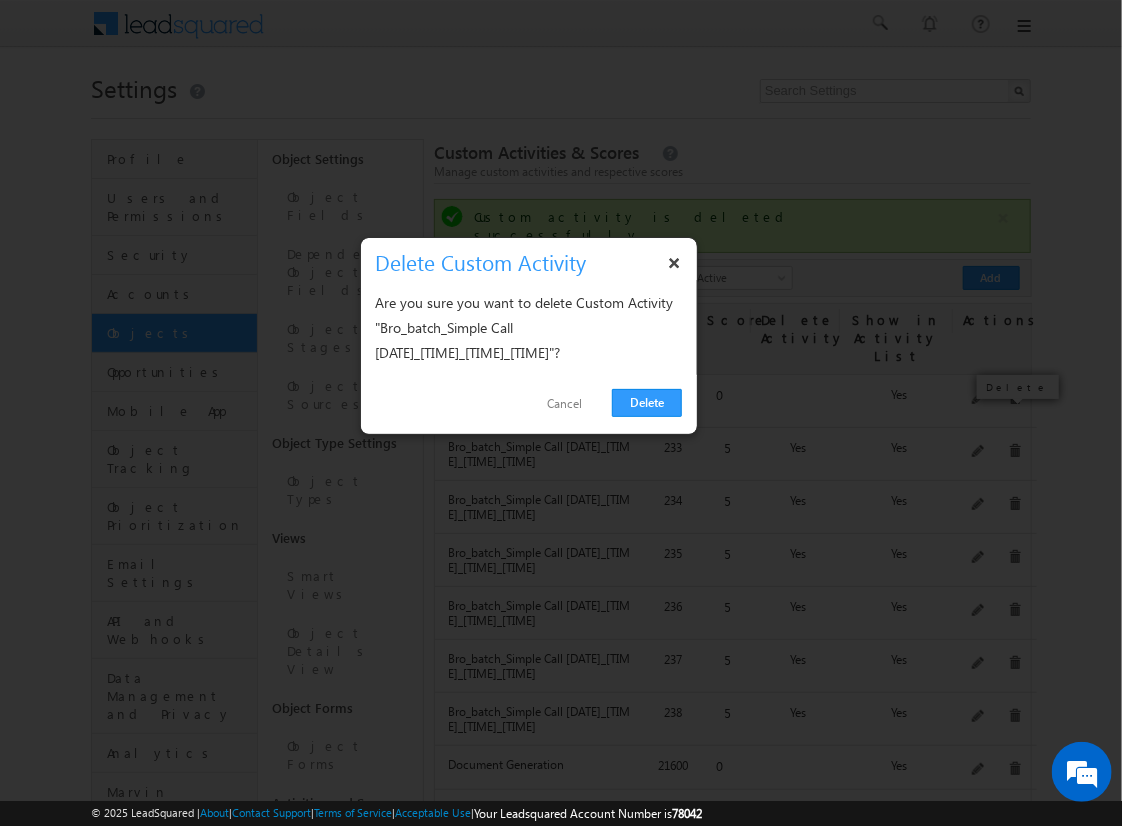 click on "Delete" at bounding box center (647, 403) 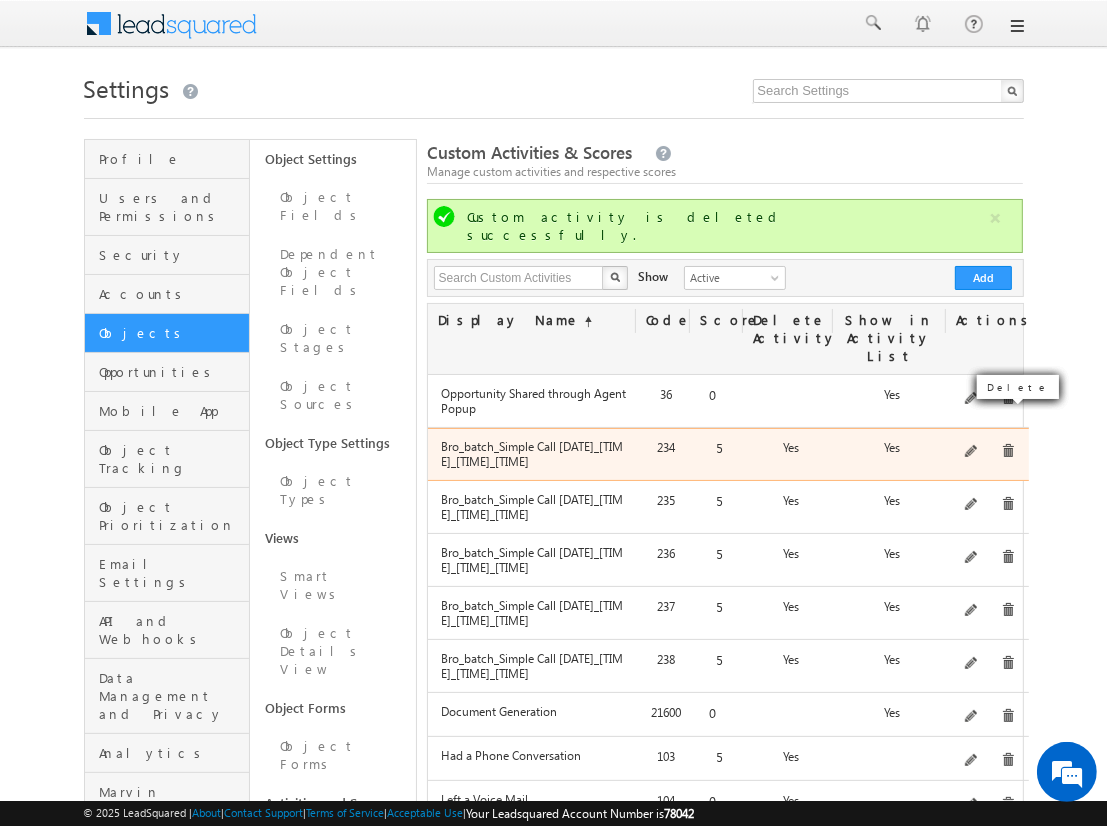 click at bounding box center (1008, 451) 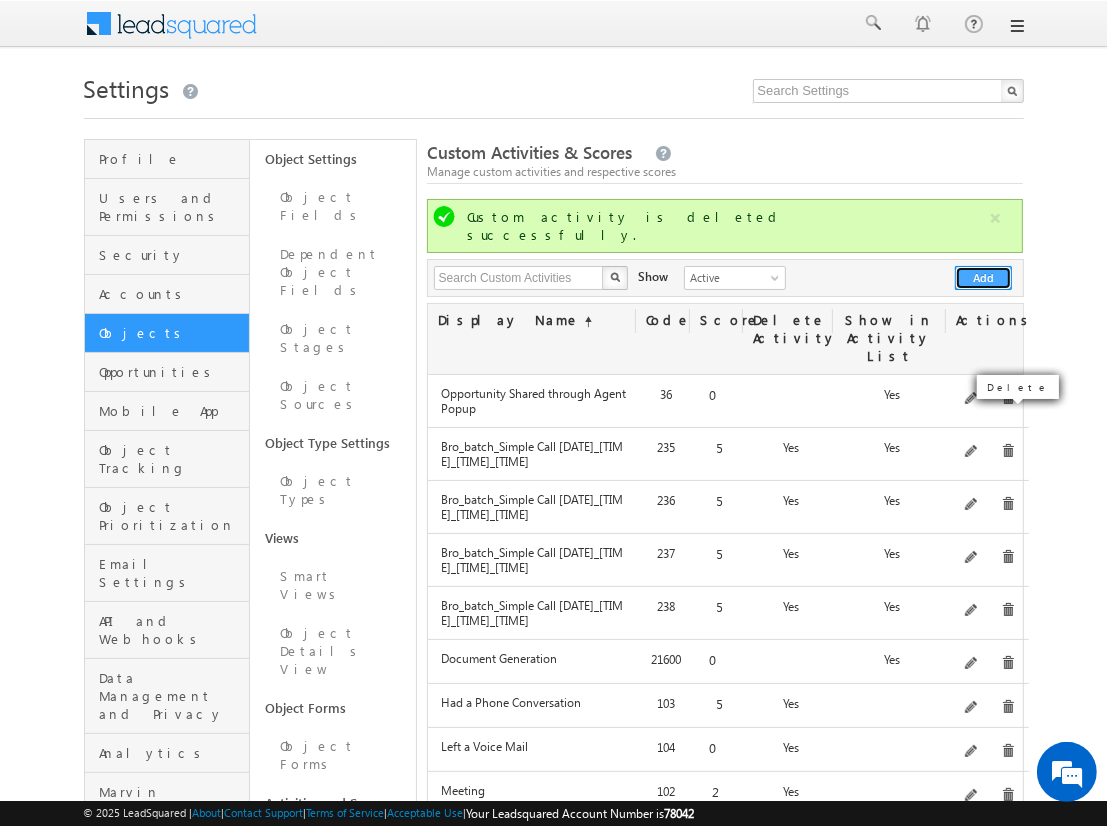 click on "Add" at bounding box center [983, 278] 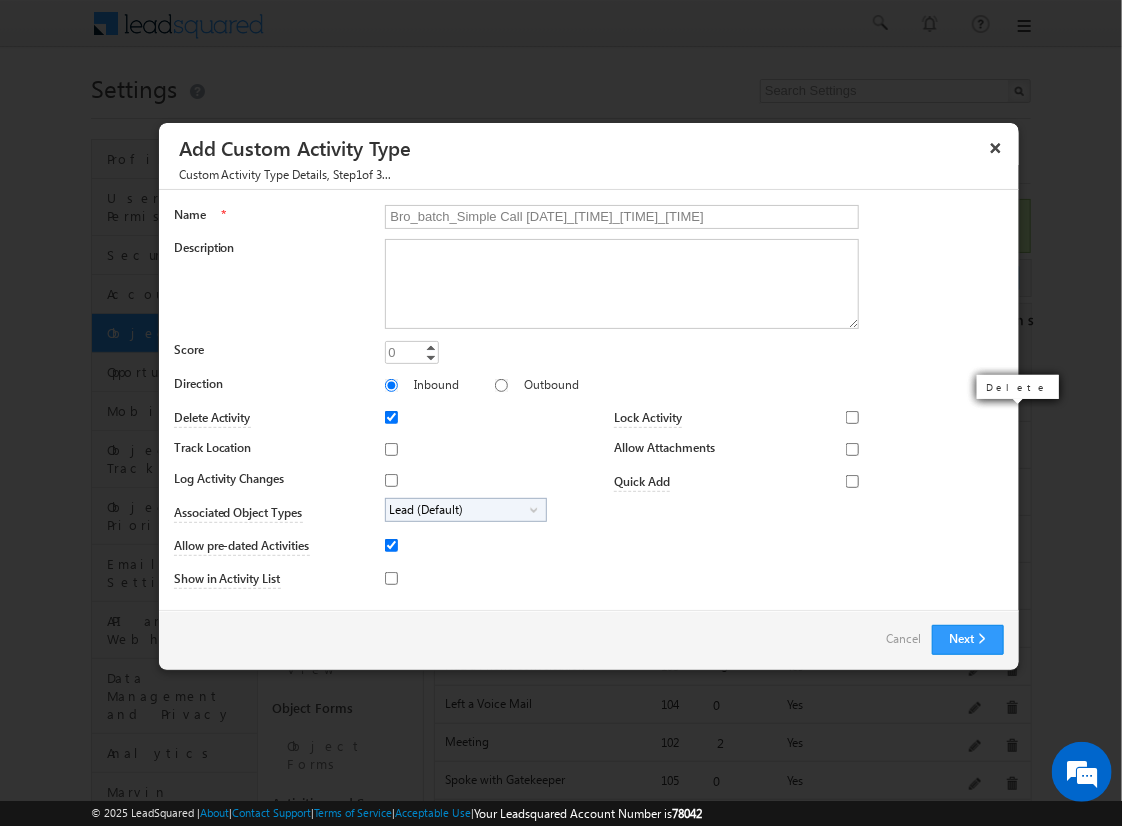 type on "Bro_batch_Simple Call [DATE]_[TIME]_[TIME]_[TIME]" 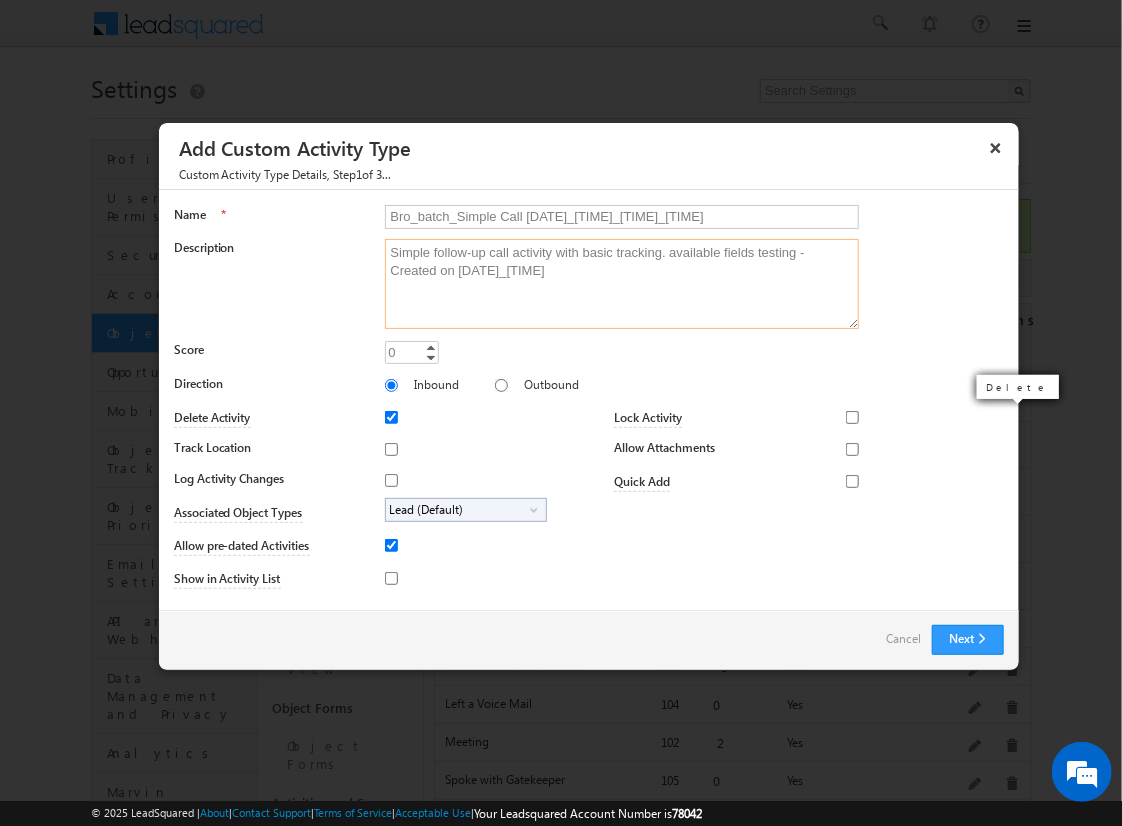 type on "Simple follow-up call activity with basic tracking. available fields testing - Created on [DATE]_[TIME]" 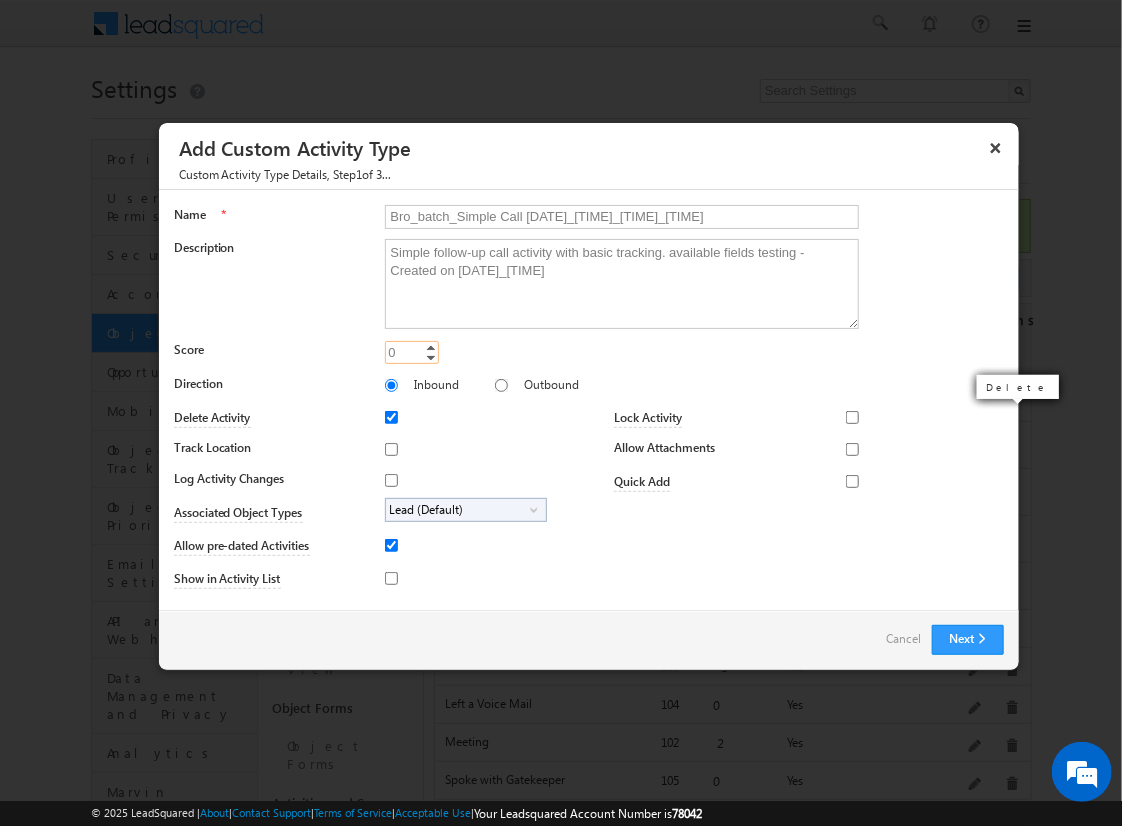 type on "5" 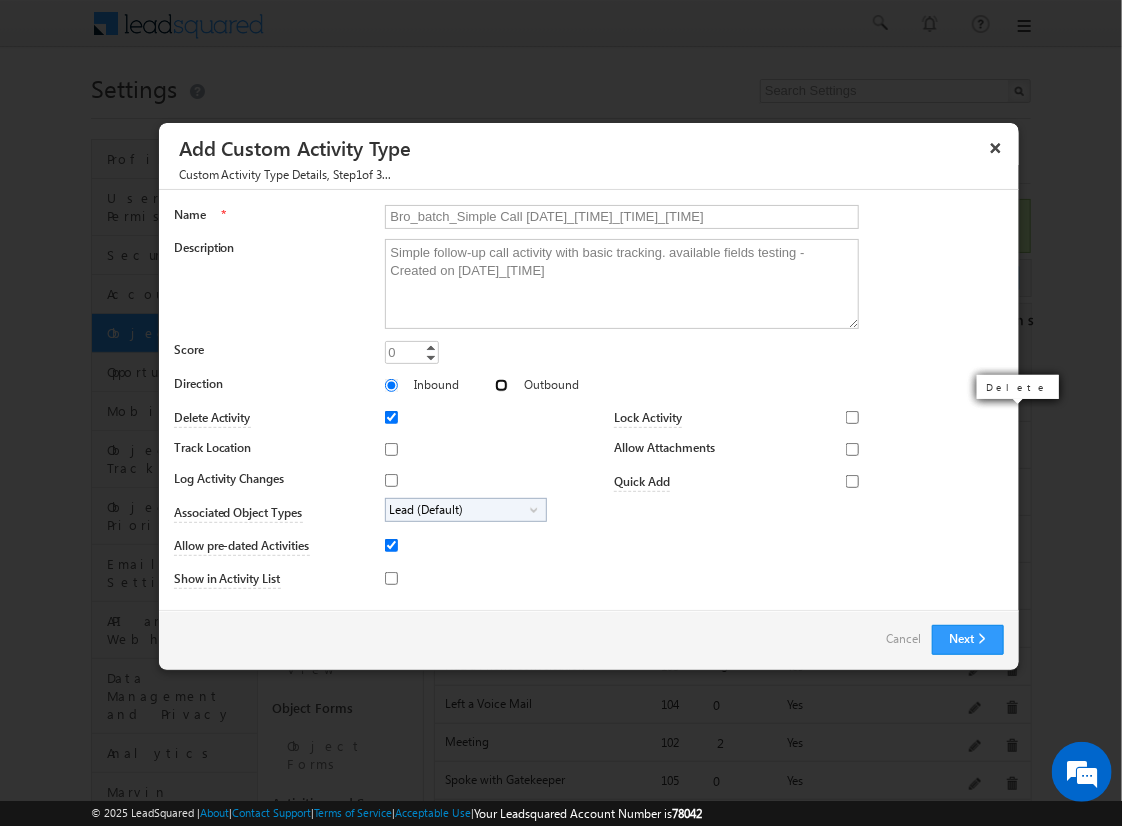 click on "Outbound" at bounding box center [501, 385] 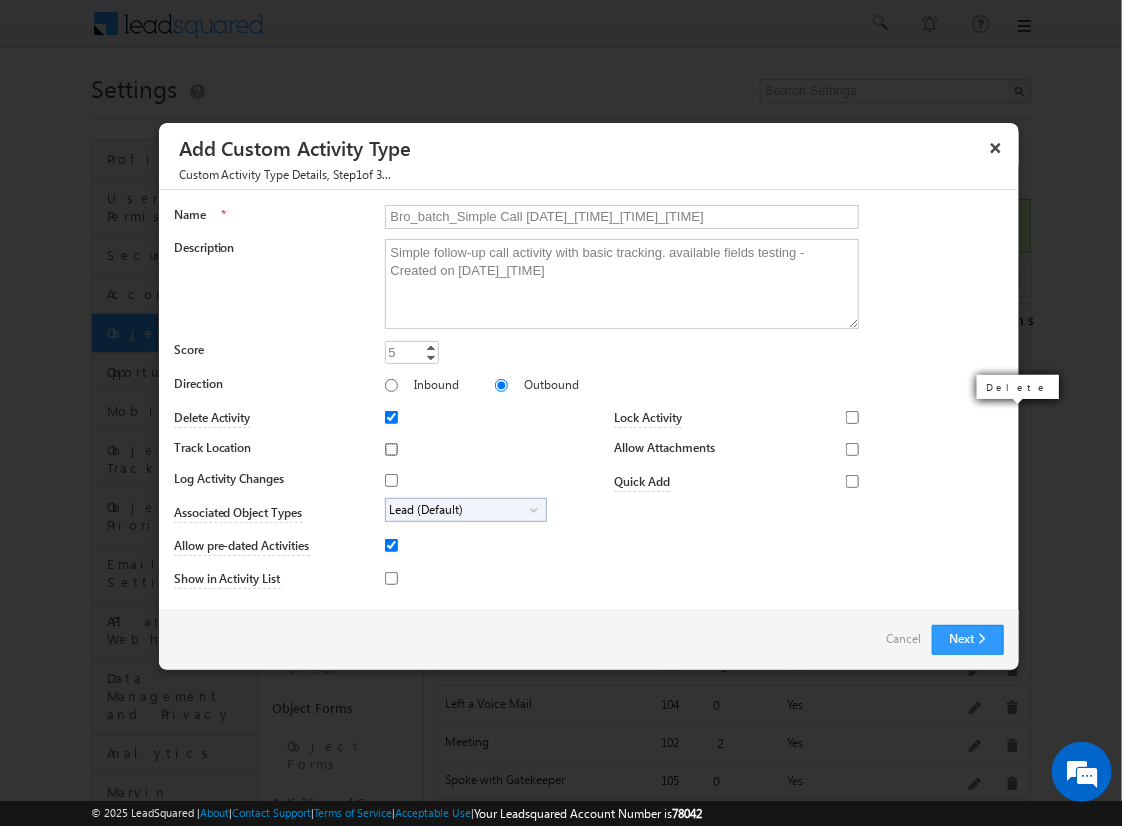 click on "Track Location" at bounding box center (391, 449) 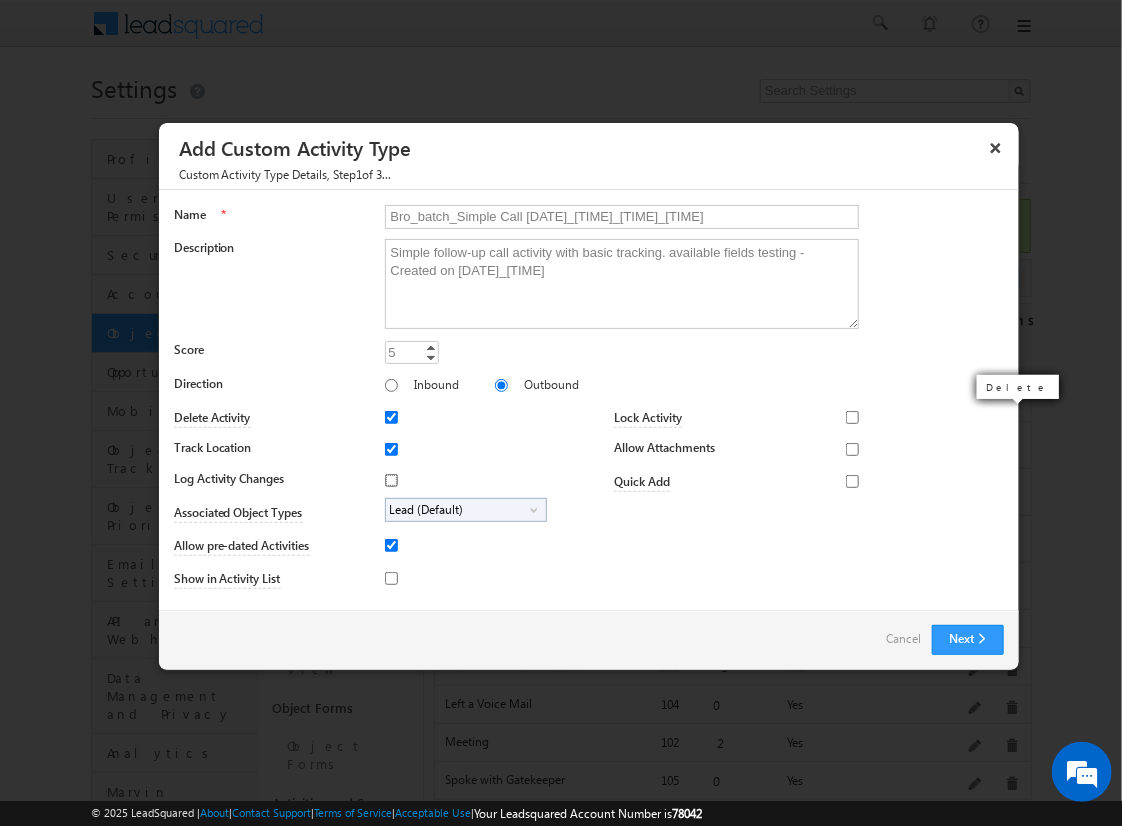 click on "Log Activity Changes" at bounding box center [391, 480] 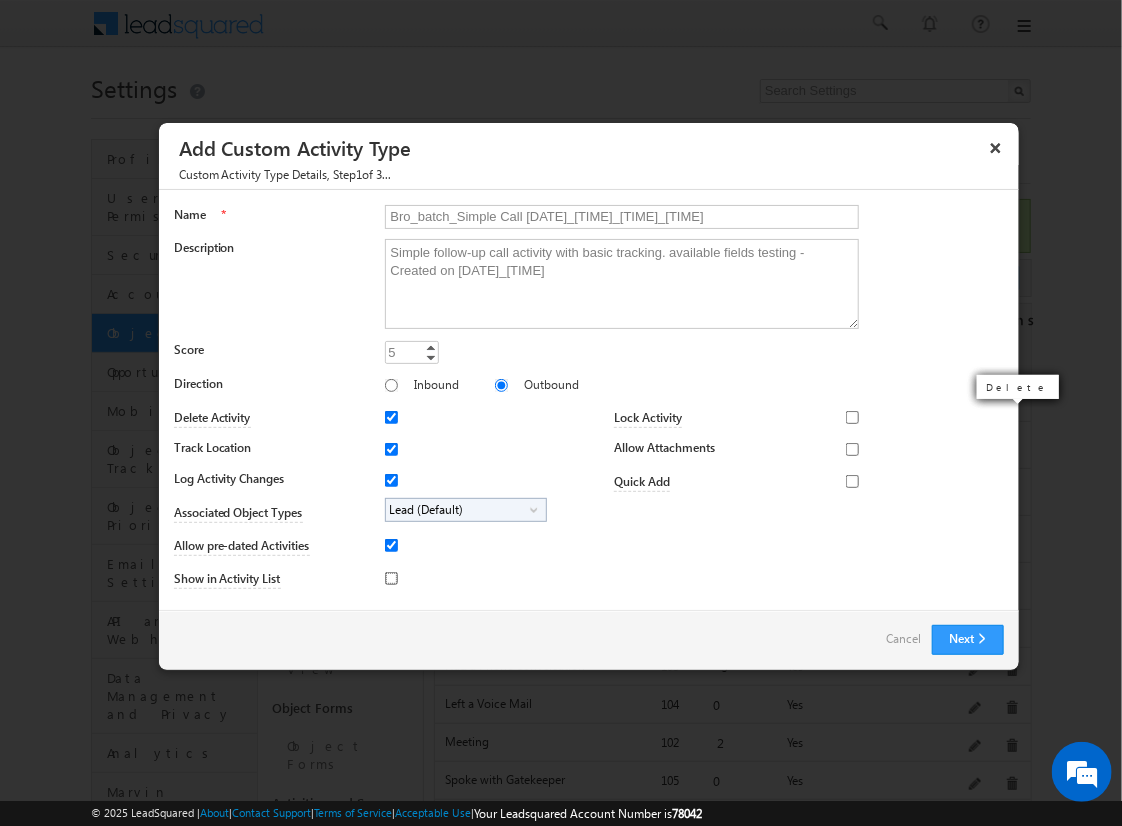 click on "Show in Activity List" at bounding box center (391, 578) 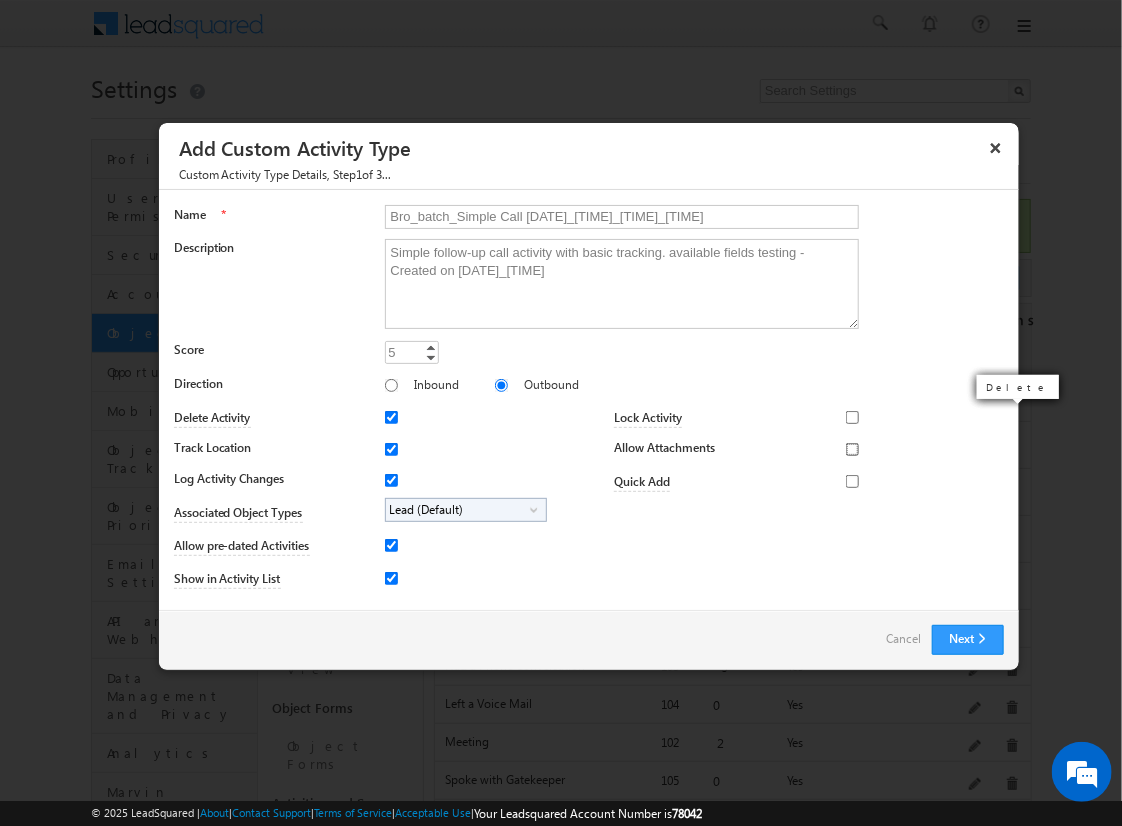 click on "Allow Attachments" at bounding box center (852, 449) 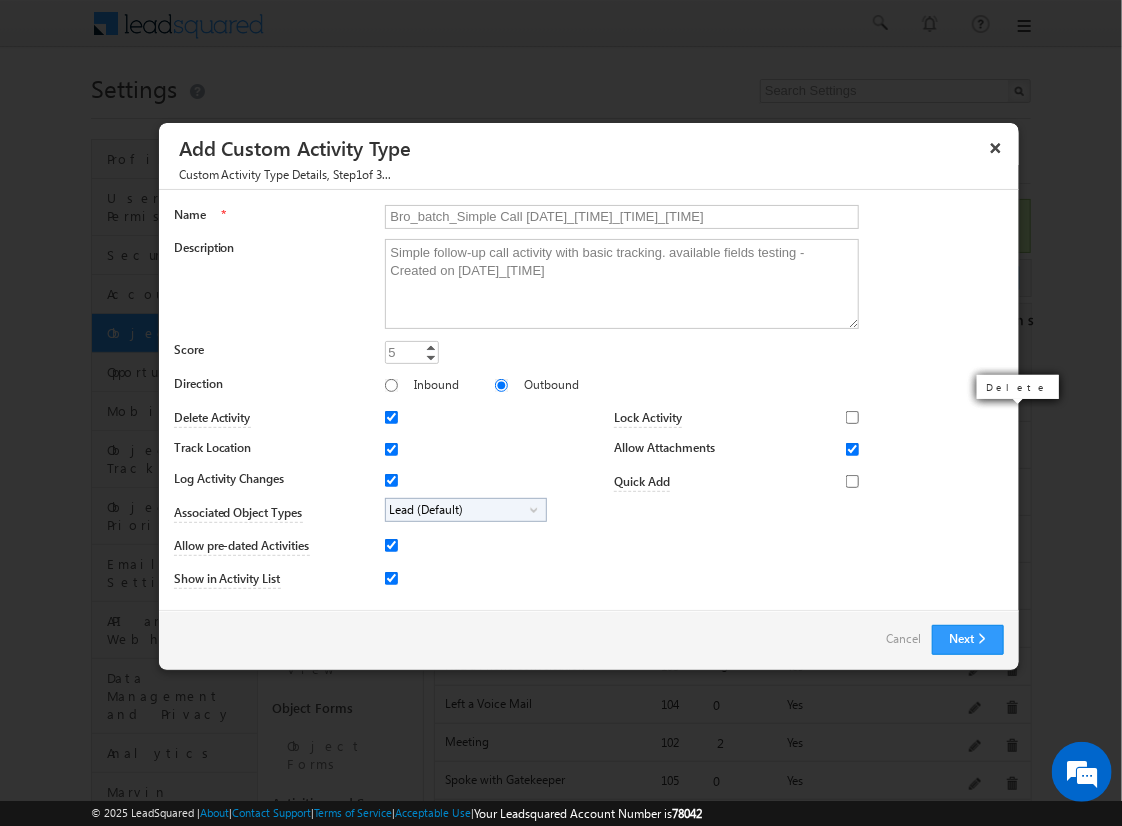 click on "Lead (Default)" at bounding box center (458, 510) 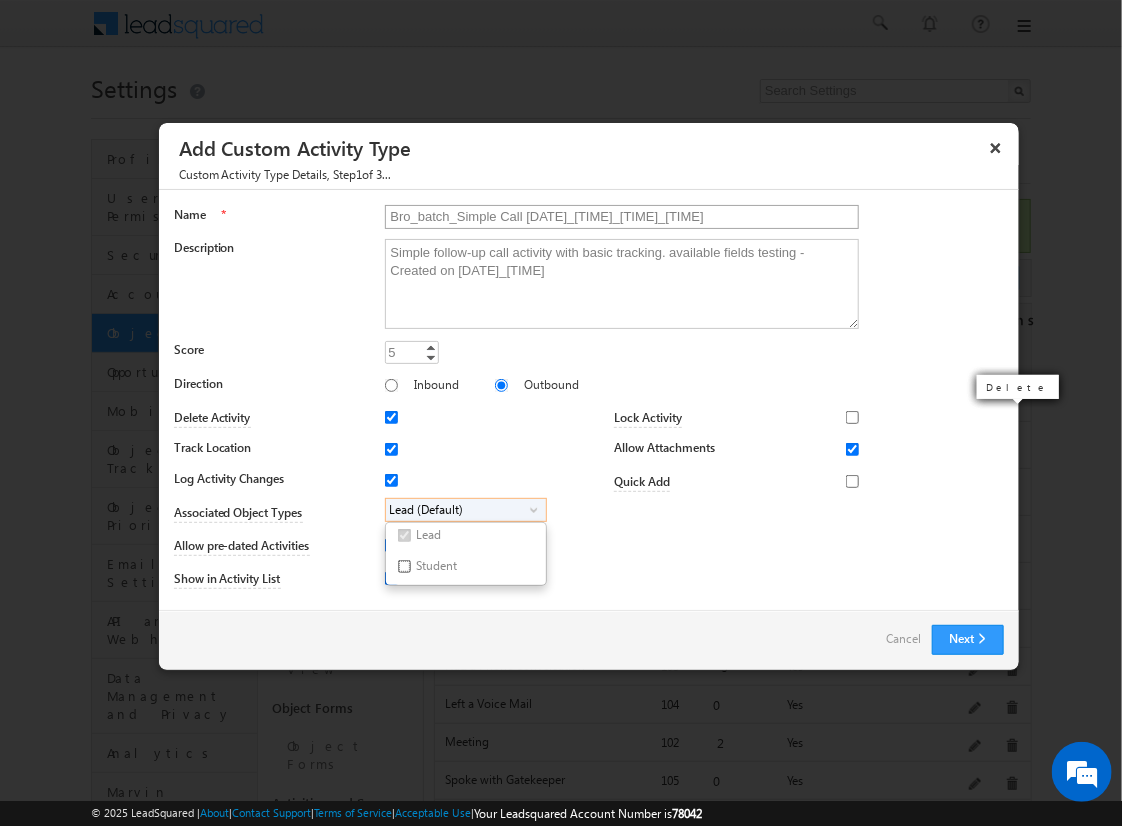 click on "Student" at bounding box center (404, 566) 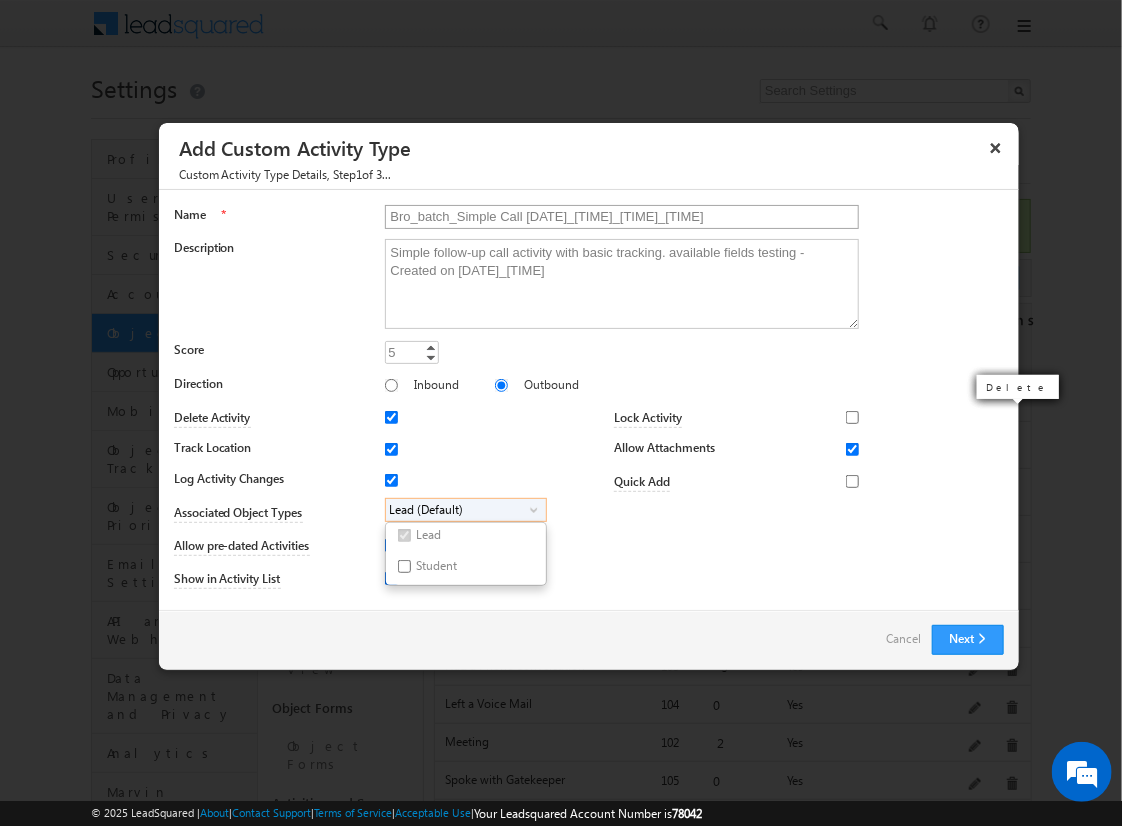 checkbox on "true" 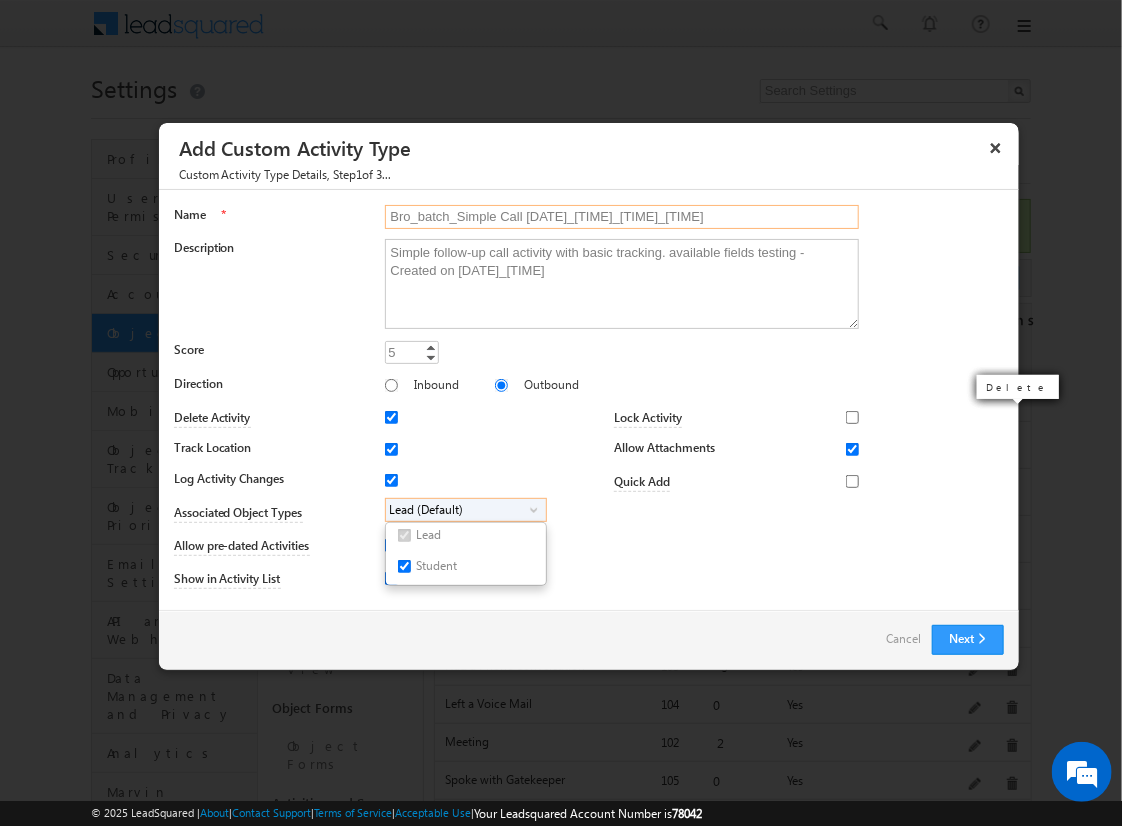 click on "Bro_batch_Simple Call [DATE]_[TIME]_[TIME]_[TIME]" at bounding box center [622, 217] 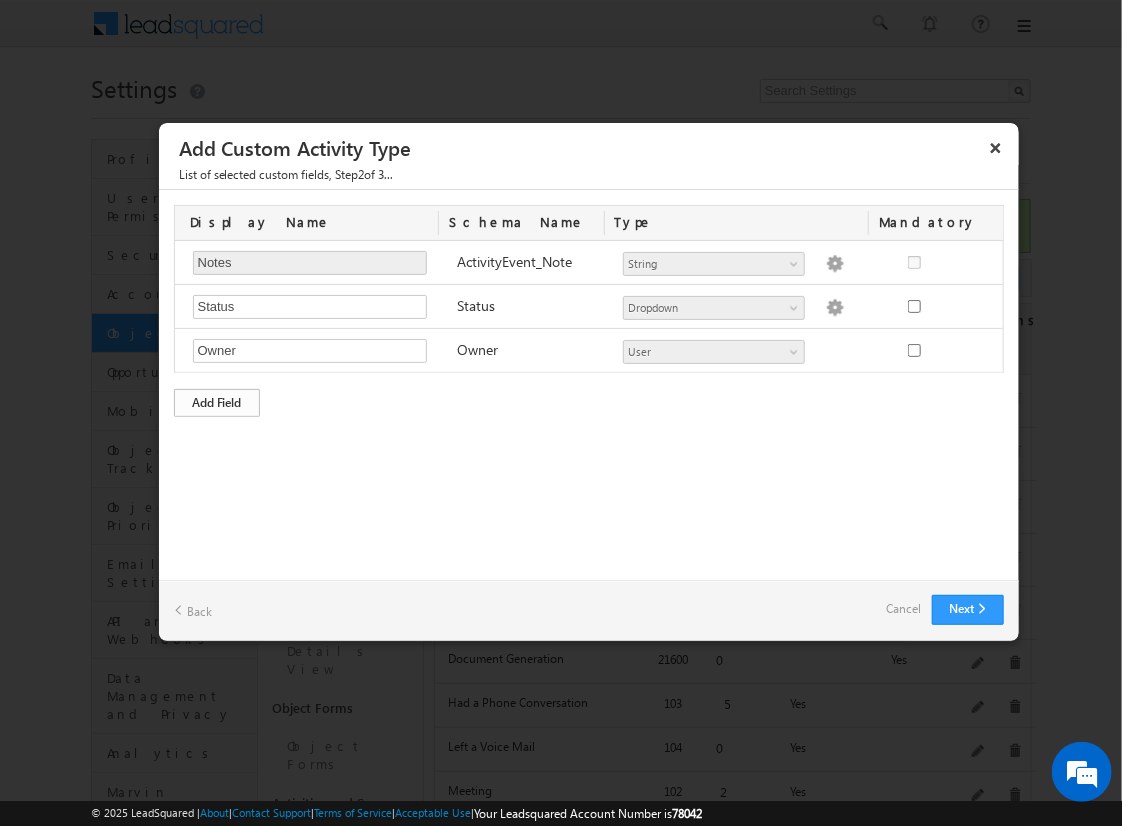 click on "Add Field" at bounding box center [217, 403] 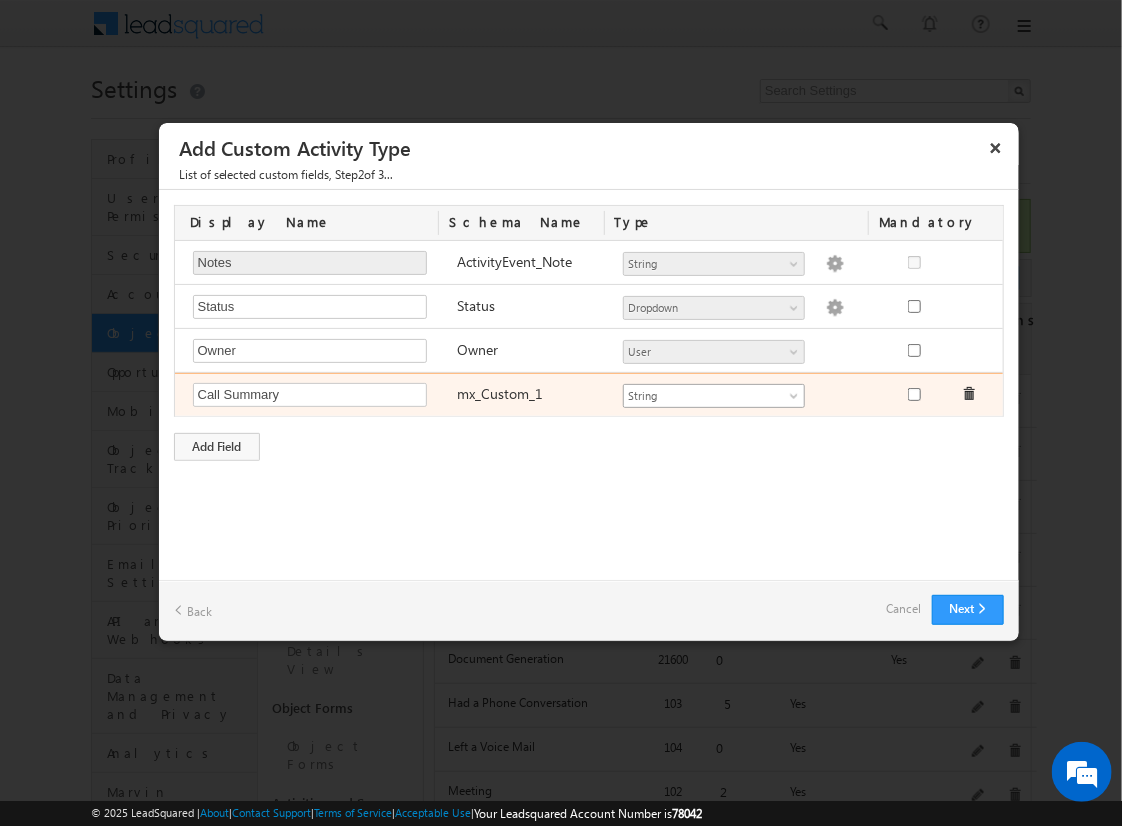 type on "Call Summary" 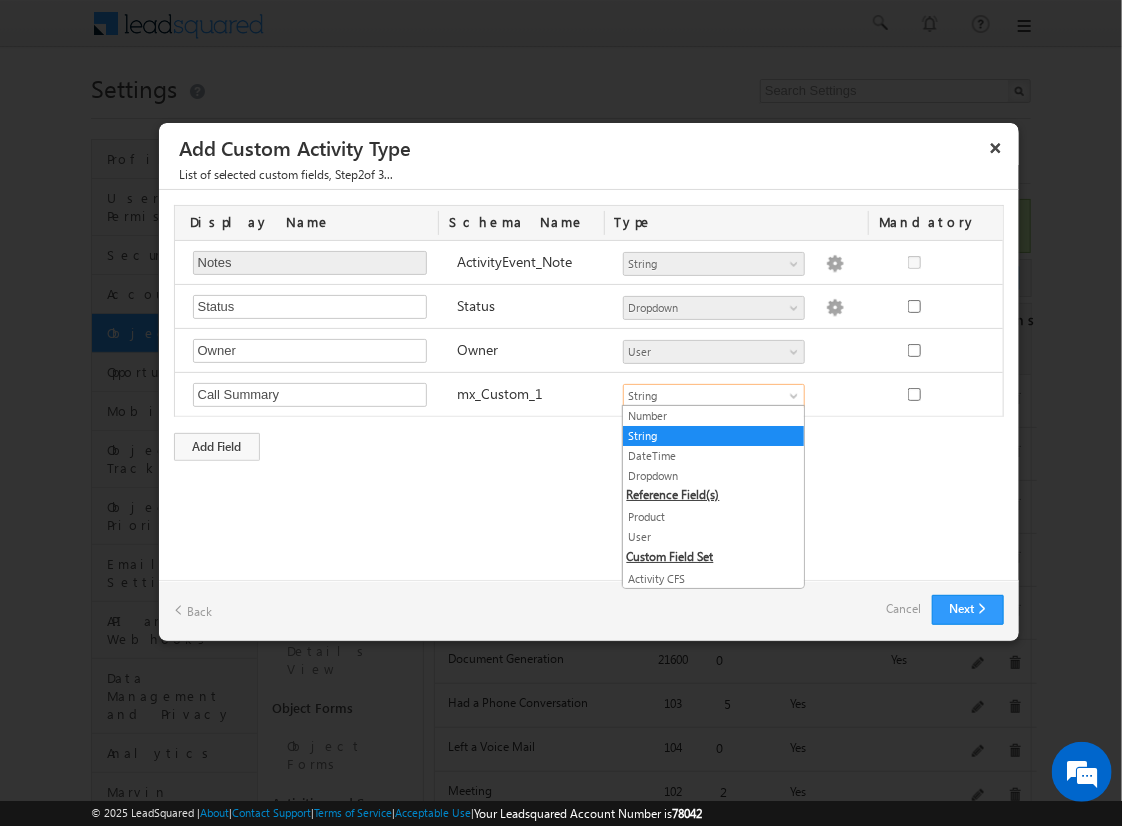 click on "String" at bounding box center (713, 436) 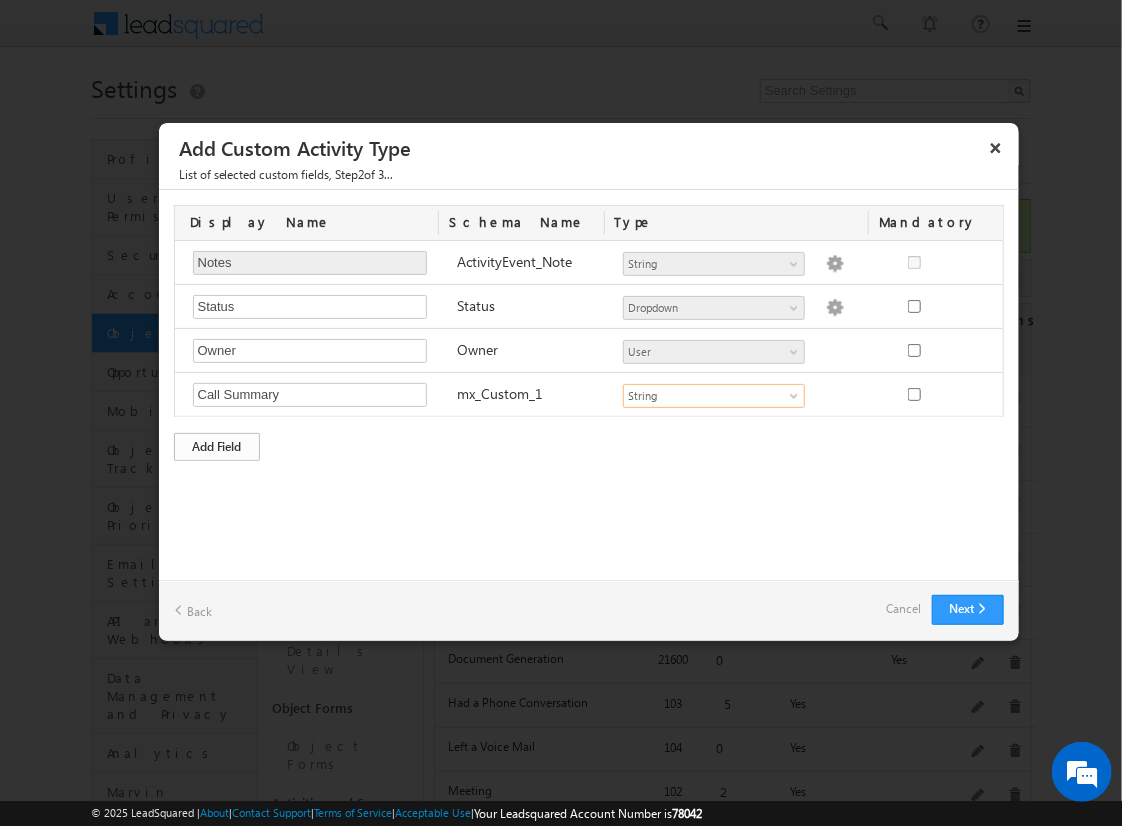 click on "Add Field" at bounding box center (217, 447) 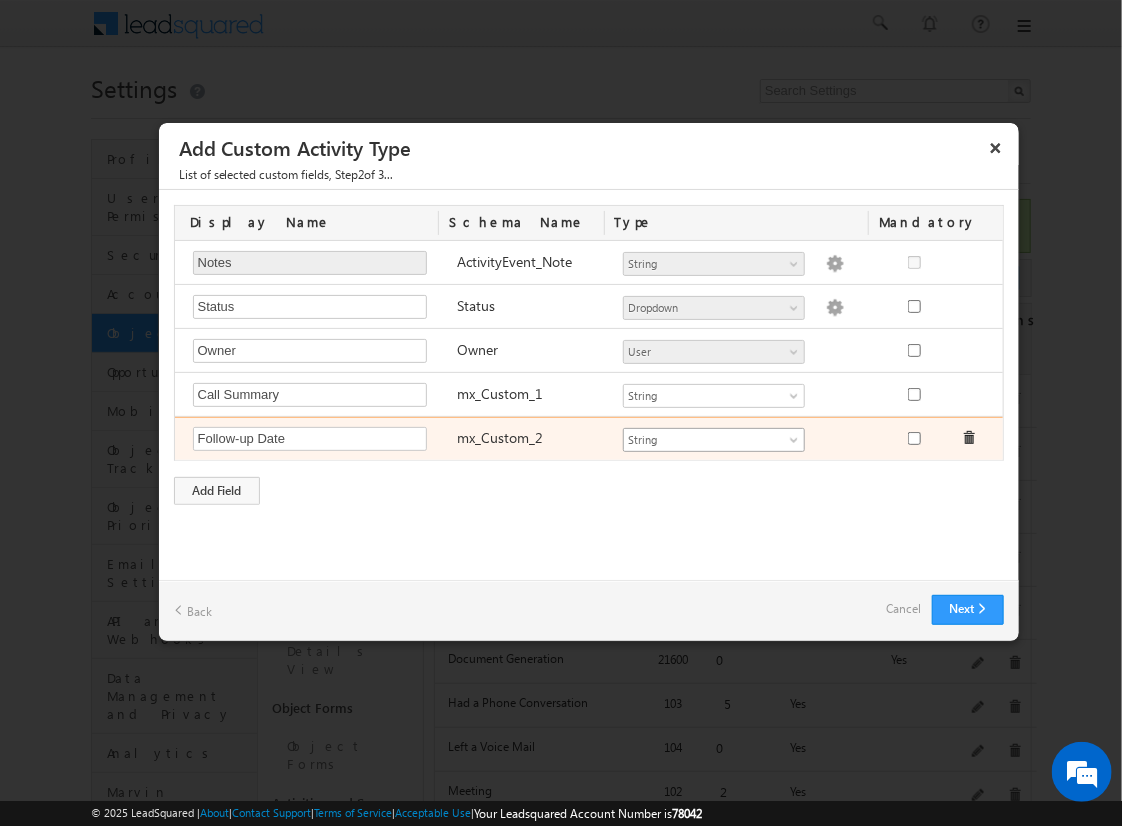 type on "Follow-up Date" 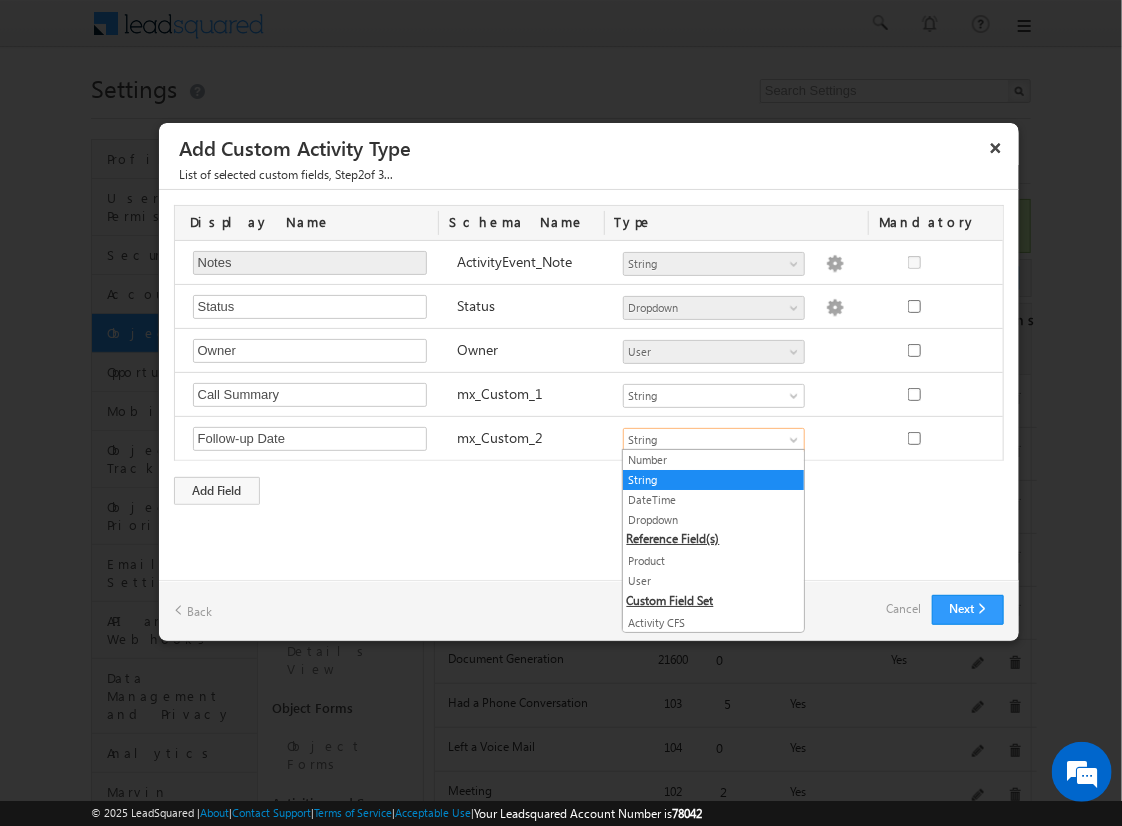 click on "DateTime" at bounding box center (713, 500) 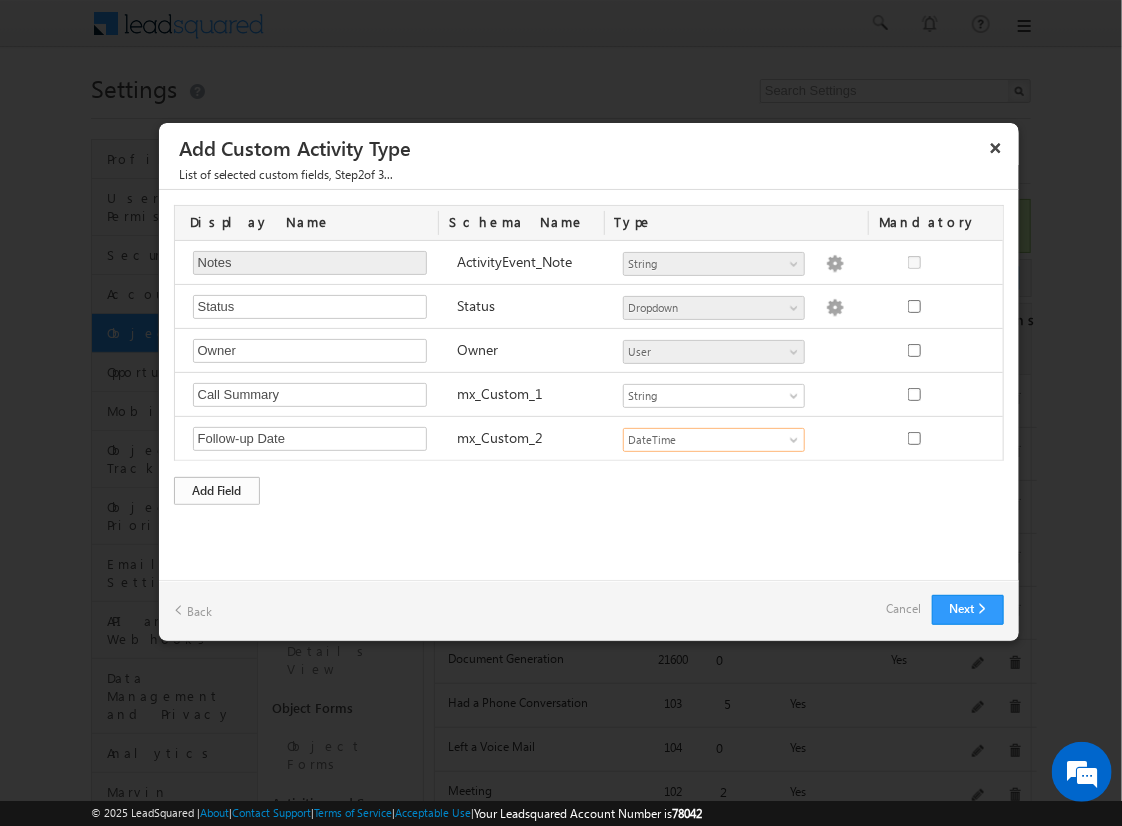 click on "Add Field" at bounding box center (217, 491) 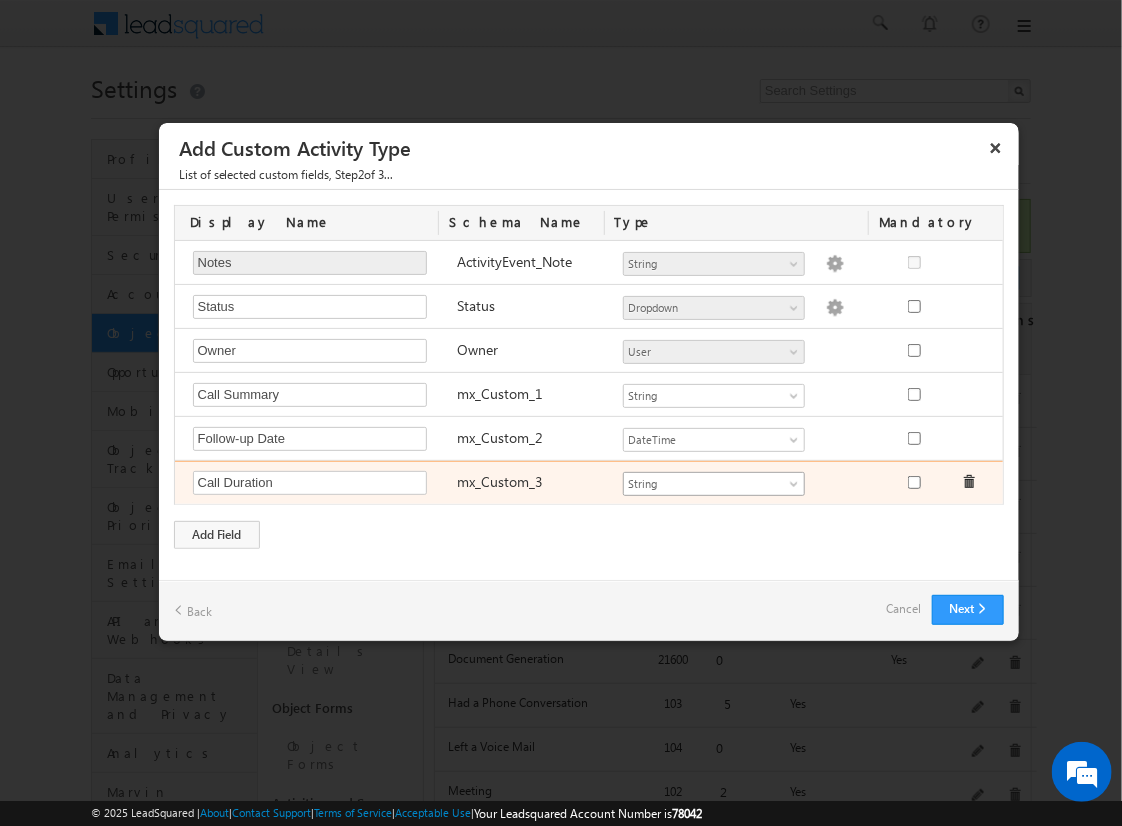 type on "Call Duration" 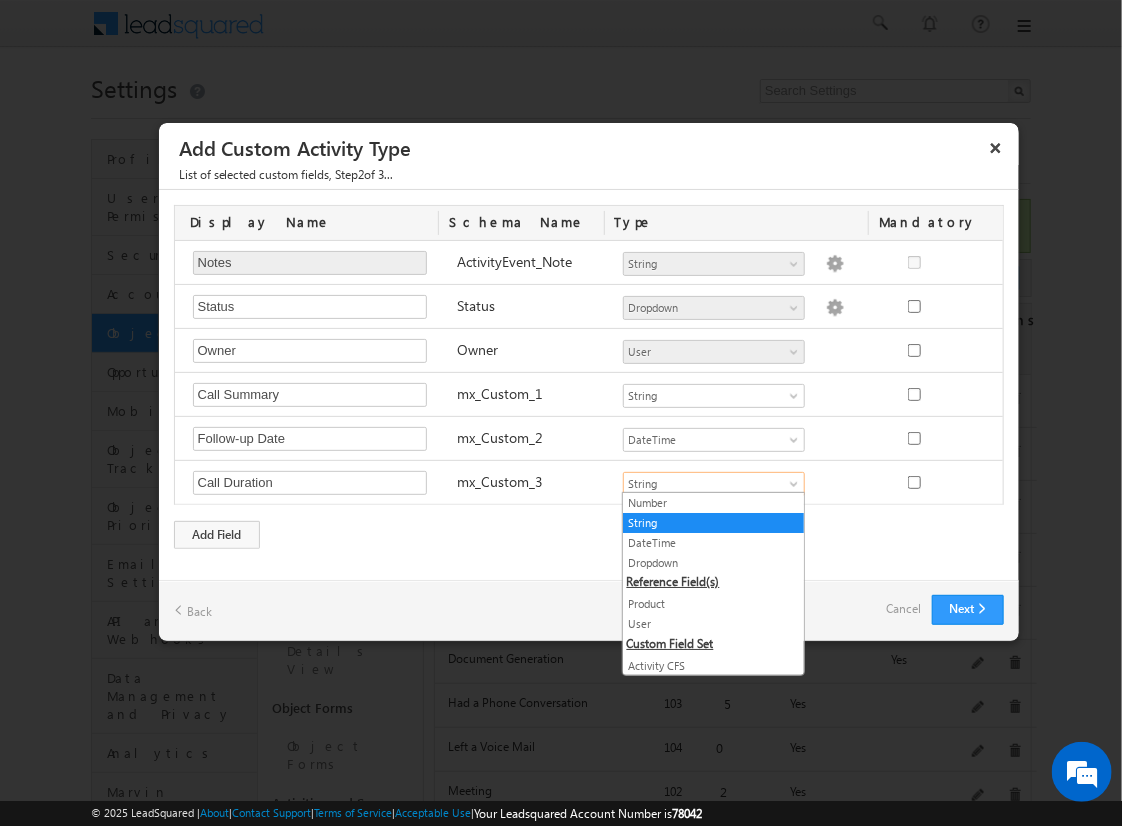 click on "Number" at bounding box center (713, 503) 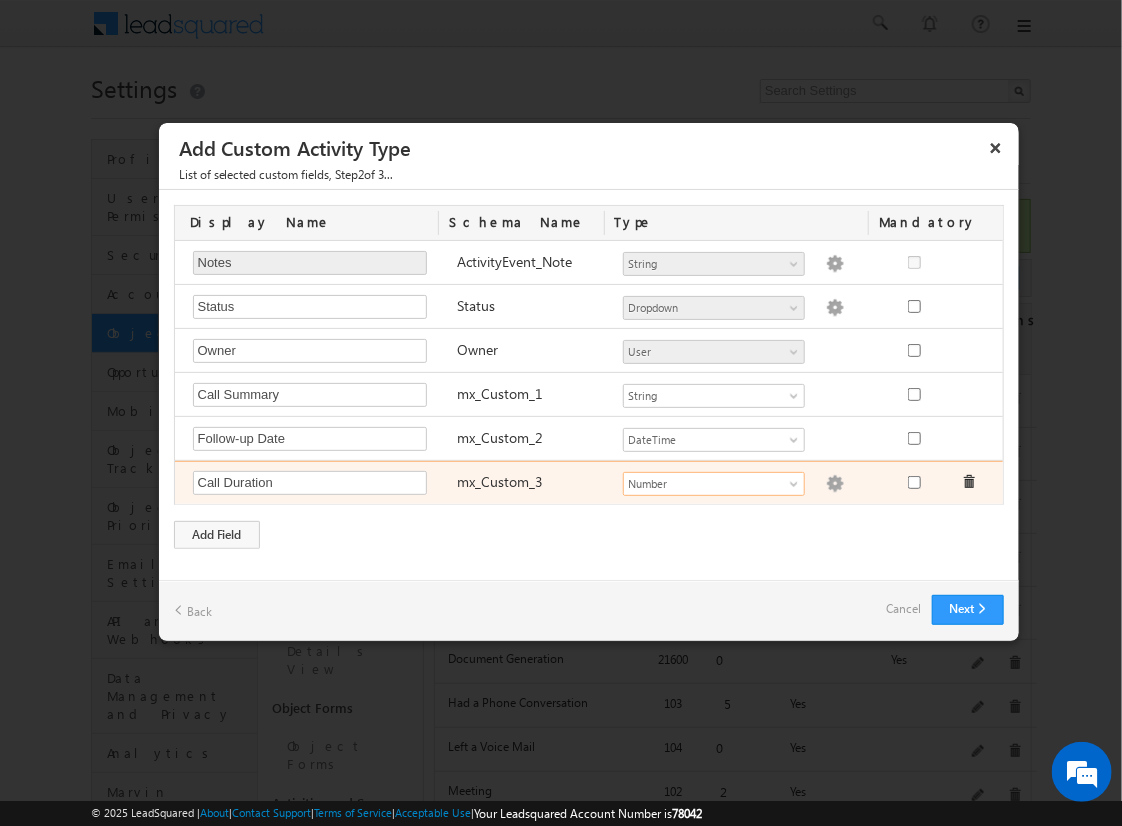 click at bounding box center (835, 484) 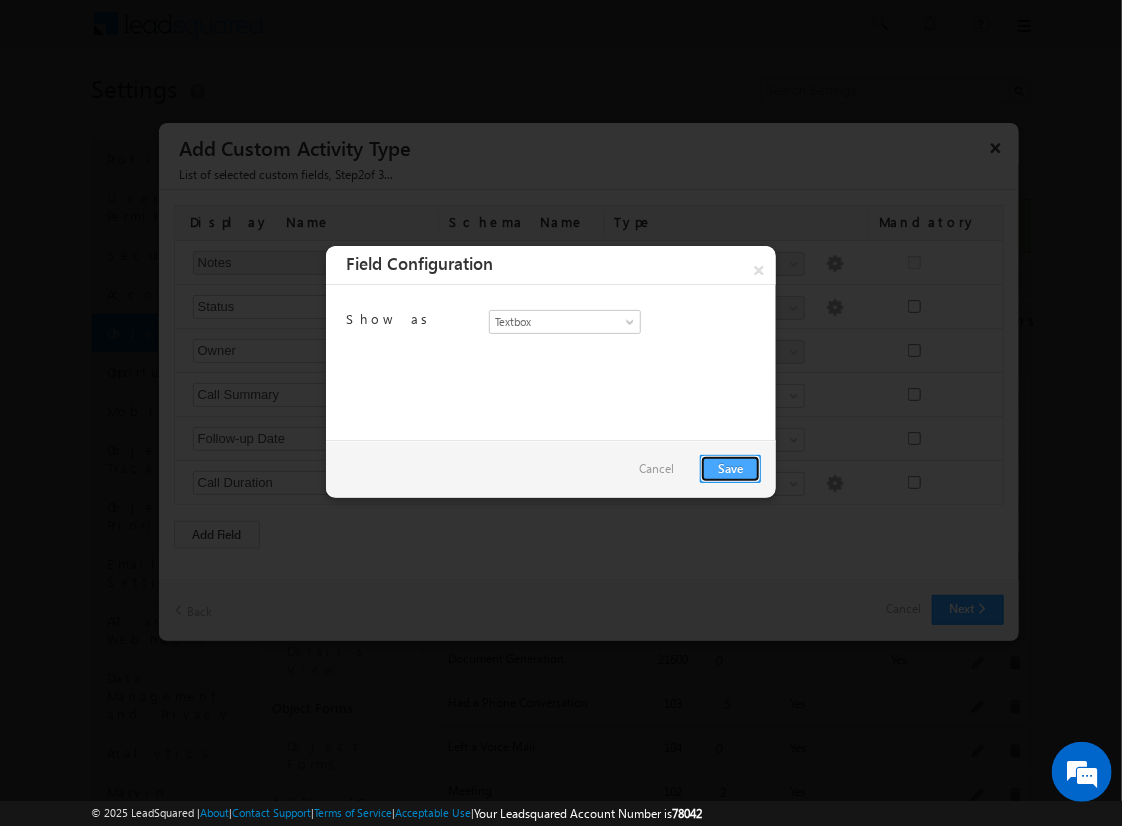click on "Save" at bounding box center [730, 469] 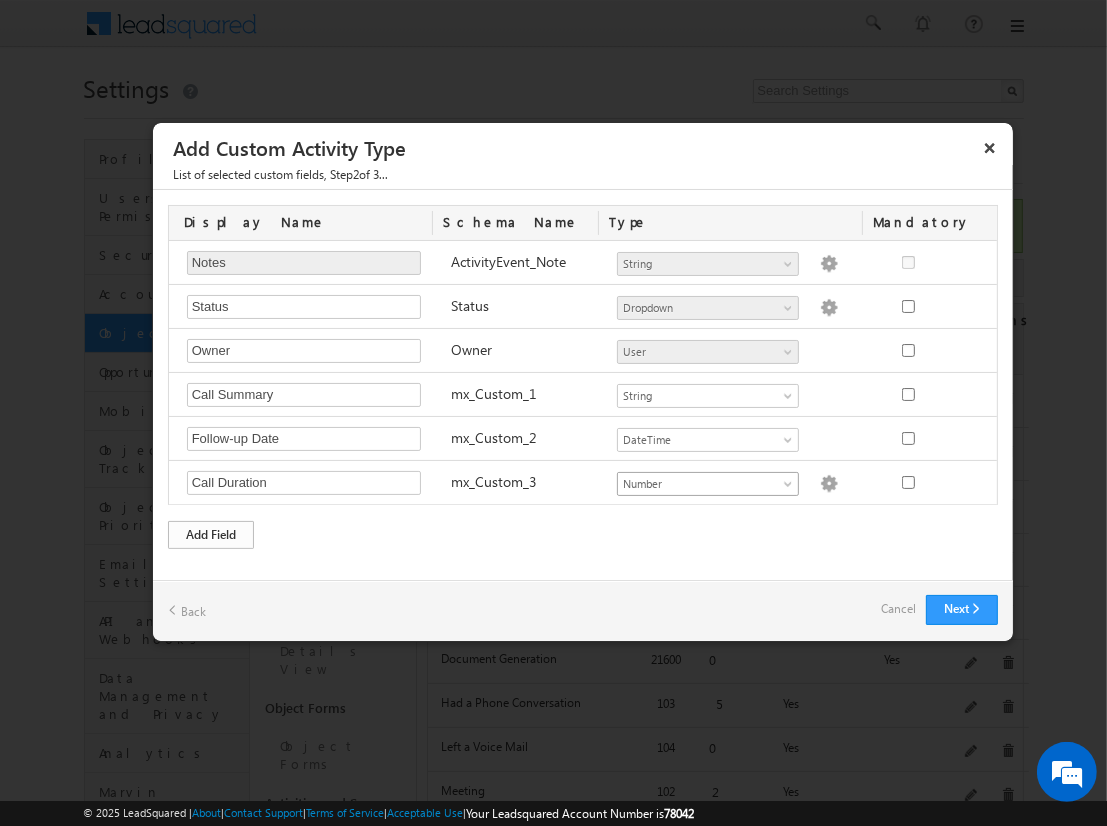 click on "Add Field" at bounding box center [211, 535] 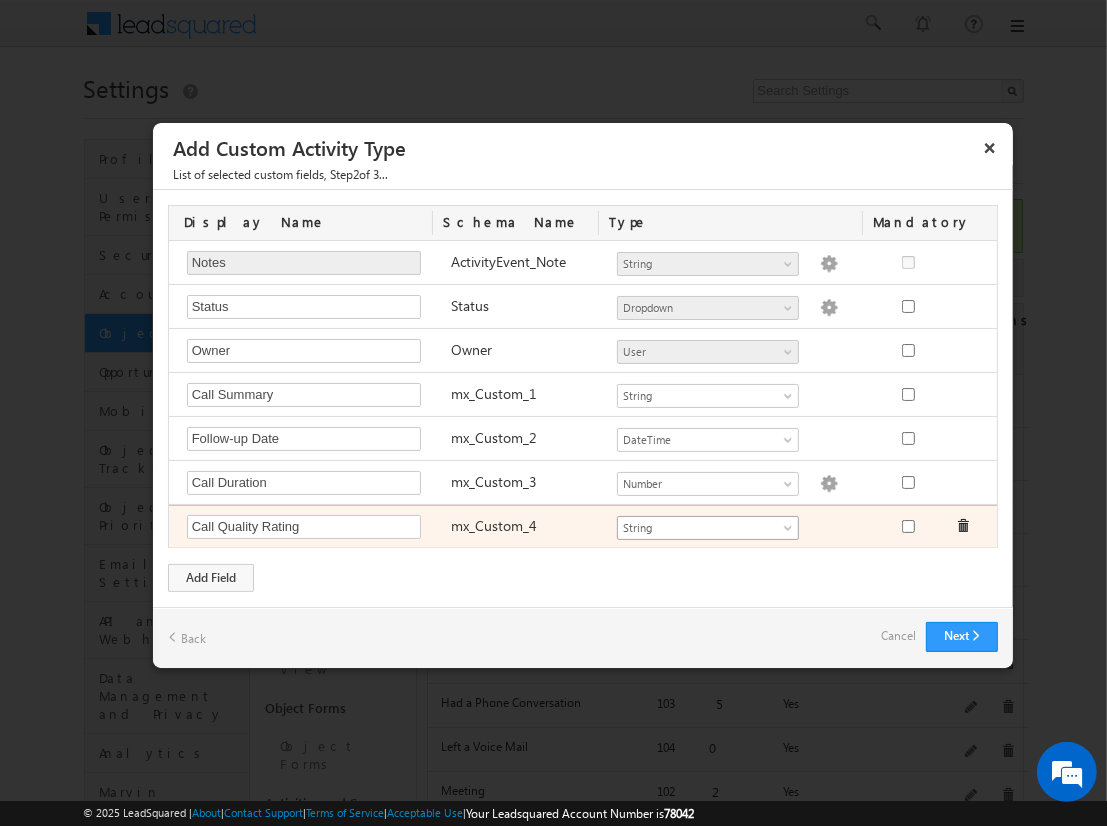 type on "Call Quality Rating" 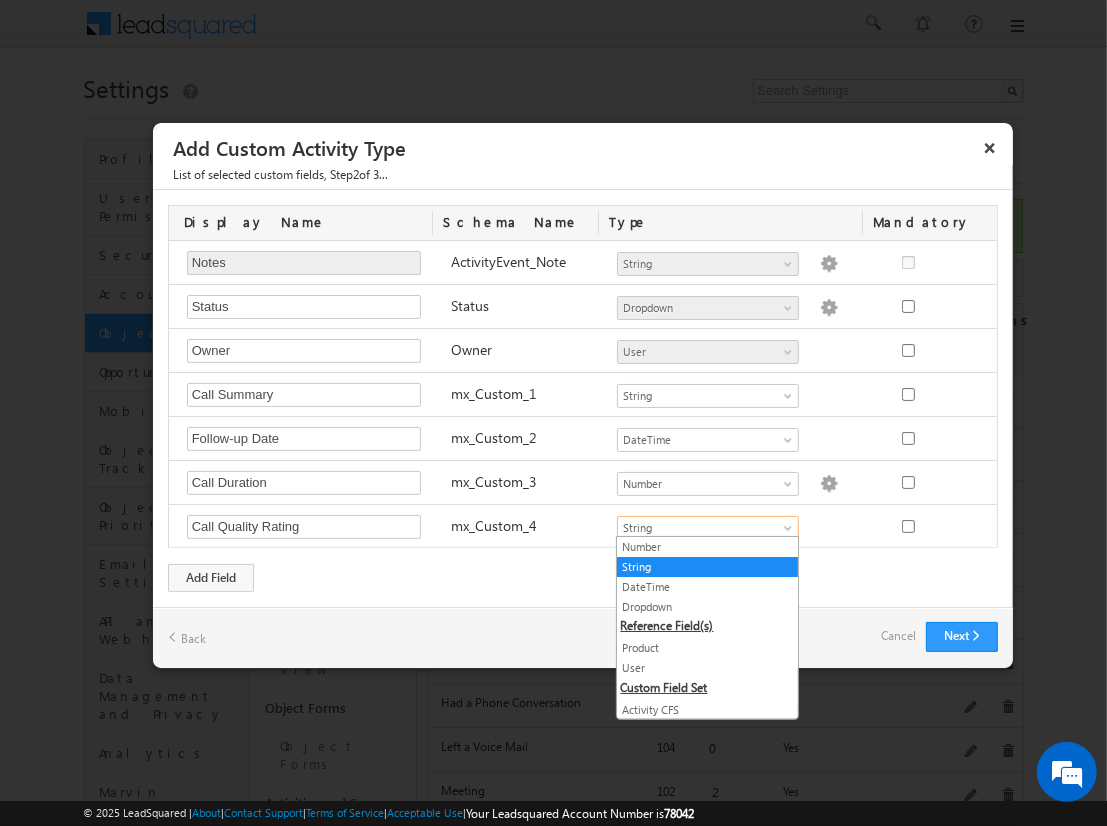 click on "Dropdown" at bounding box center (707, 607) 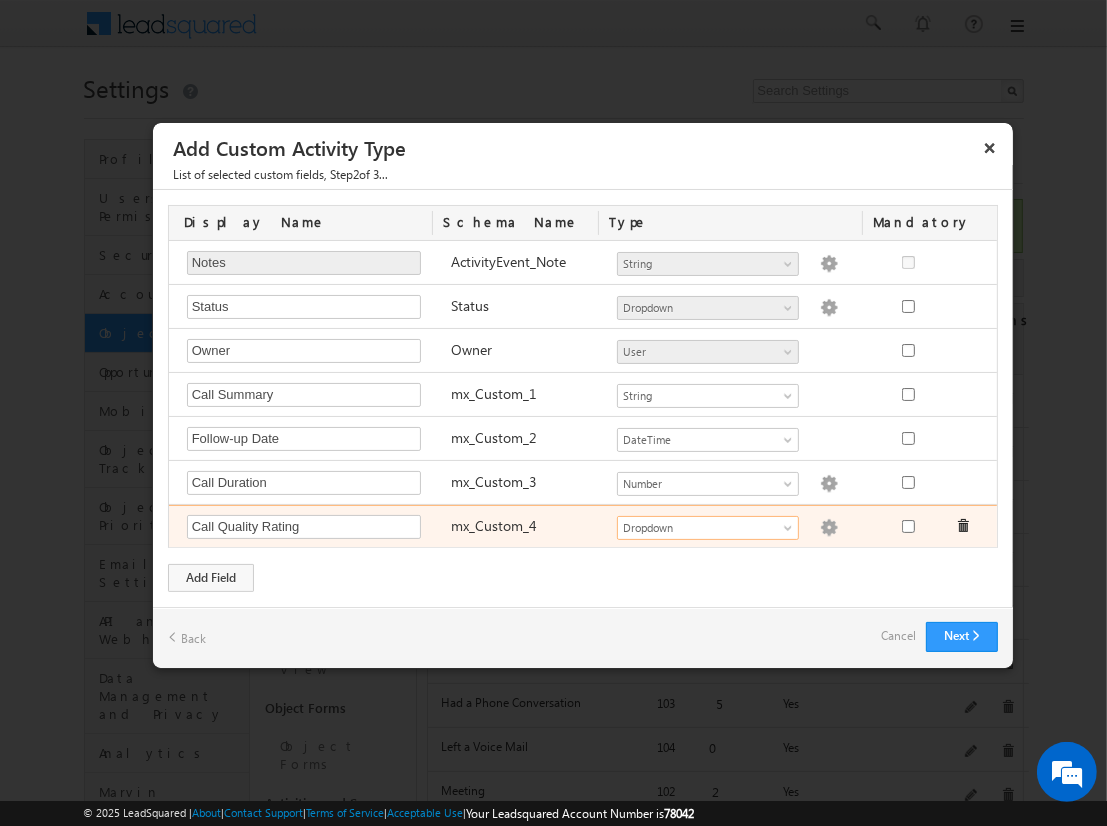 click at bounding box center (829, 528) 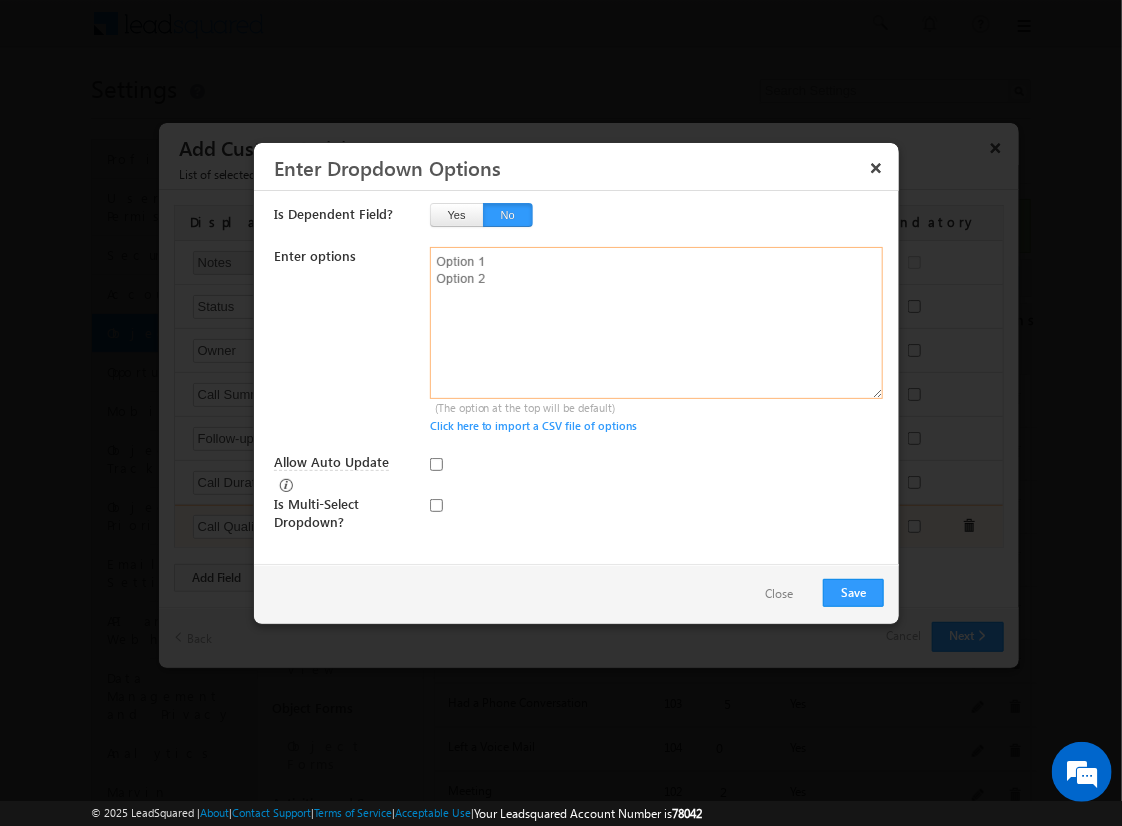 type on "Excellent
Good
Fair
Poor" 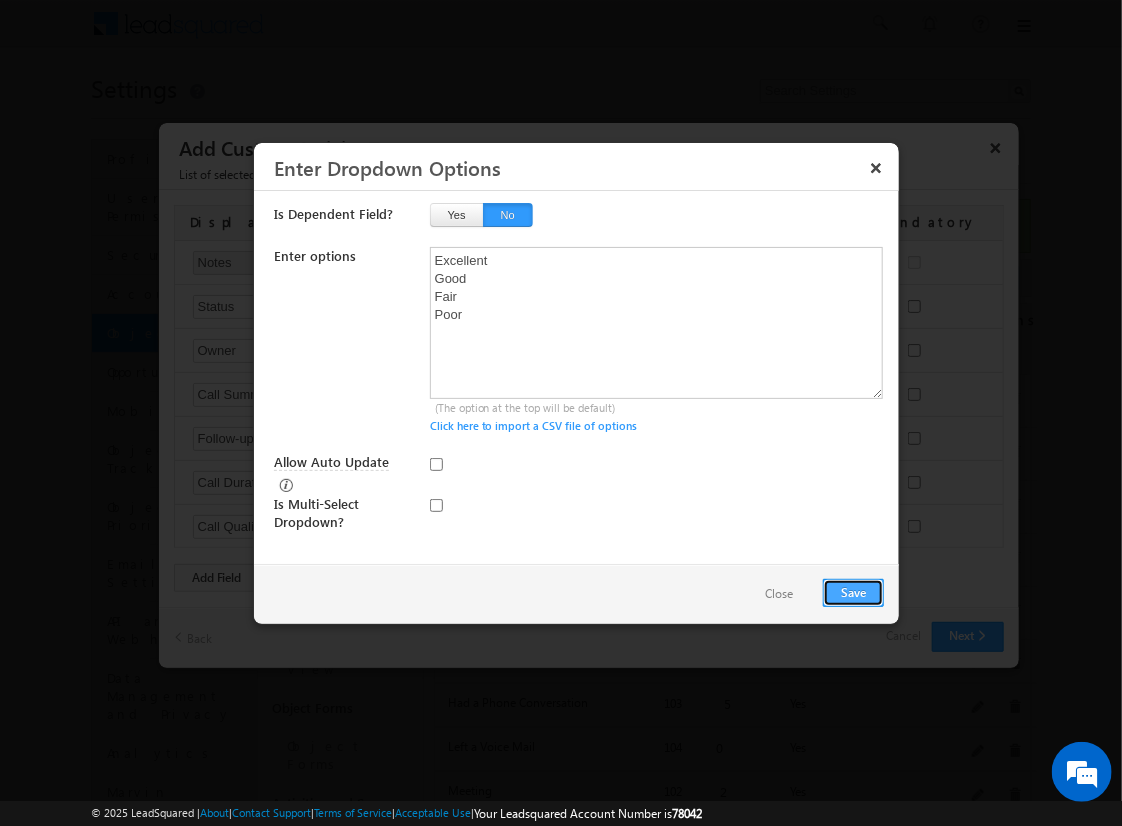 click on "Save" at bounding box center (853, 593) 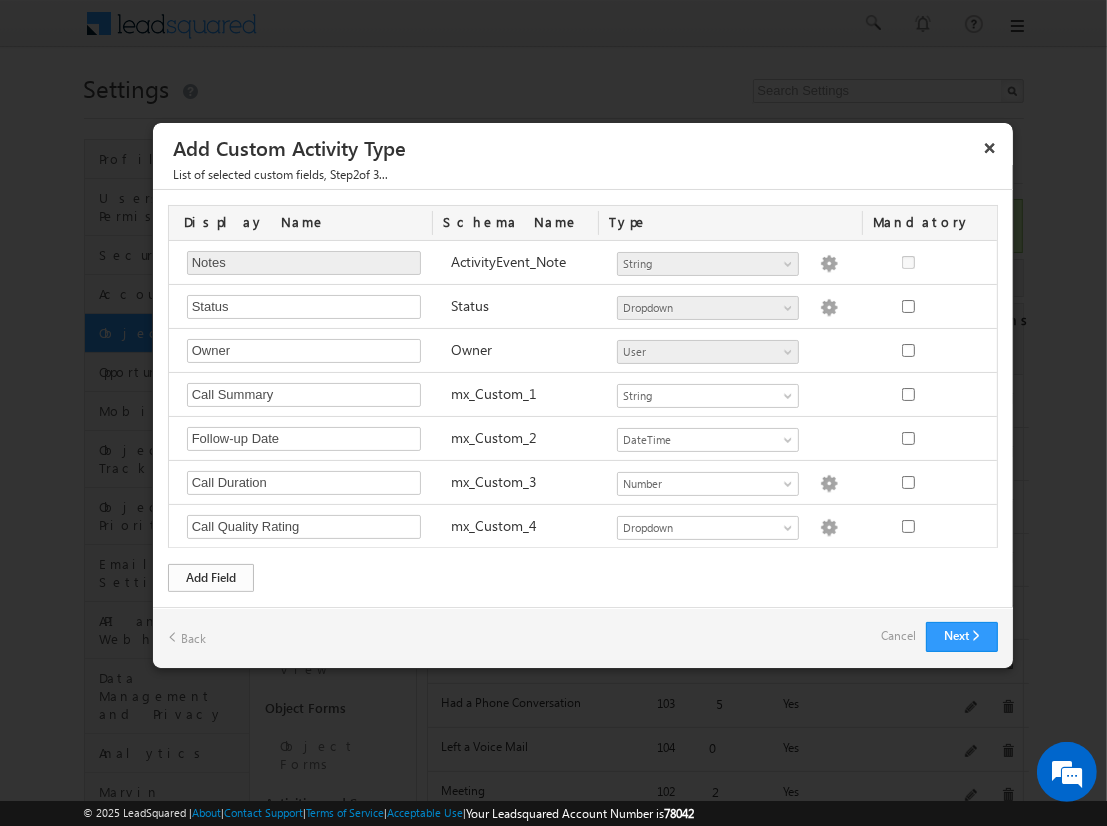 click on "Add Field" at bounding box center (211, 578) 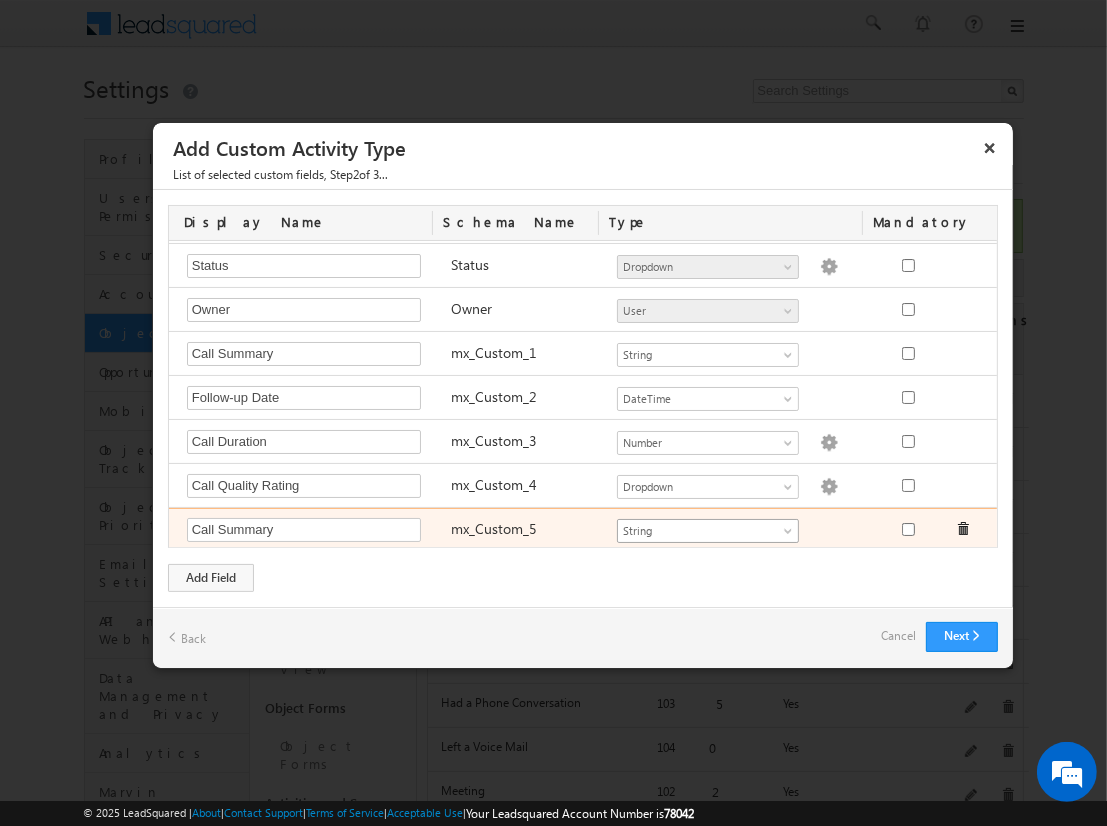 type on "Call Summary" 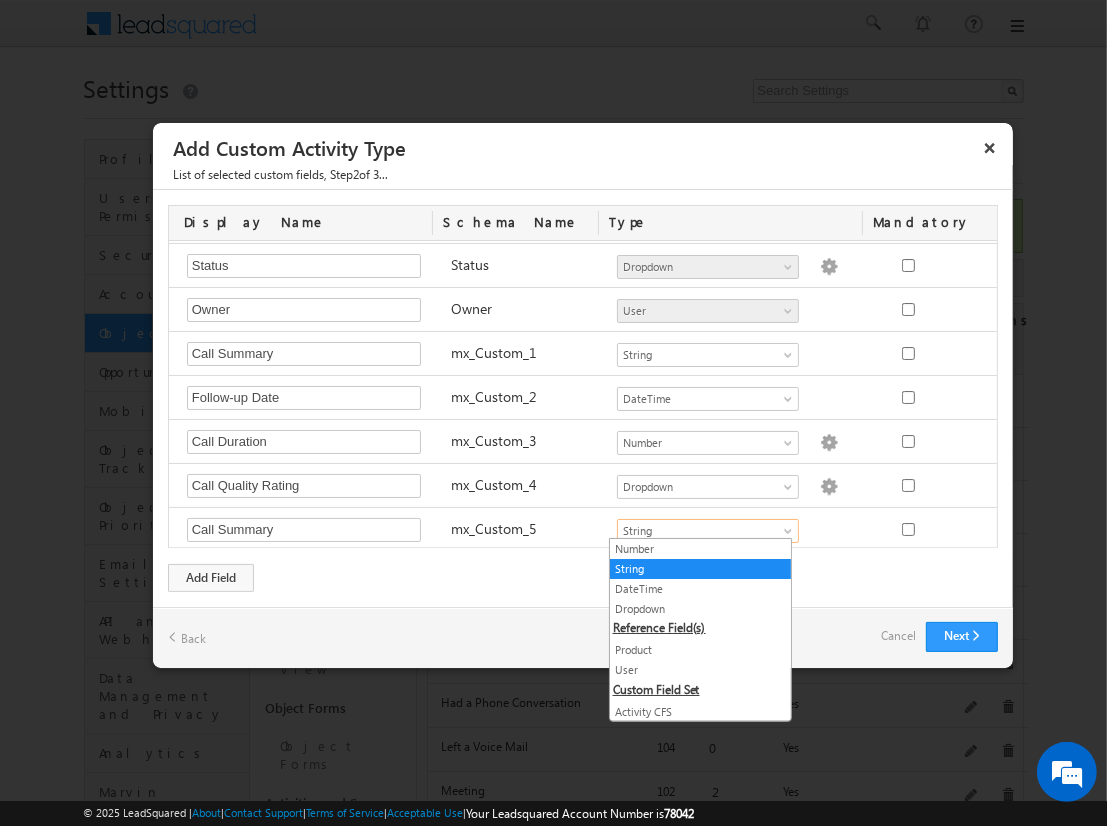 click on "String" at bounding box center [700, 569] 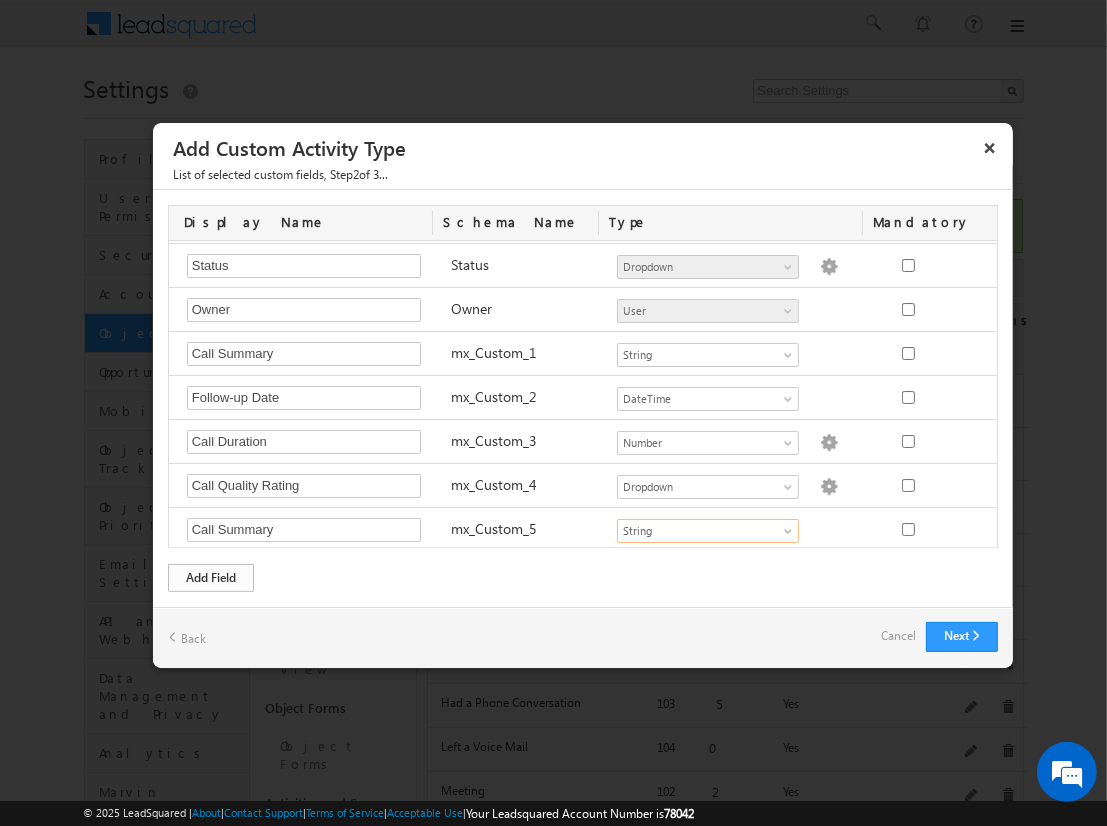 click on "Add Field" at bounding box center [211, 578] 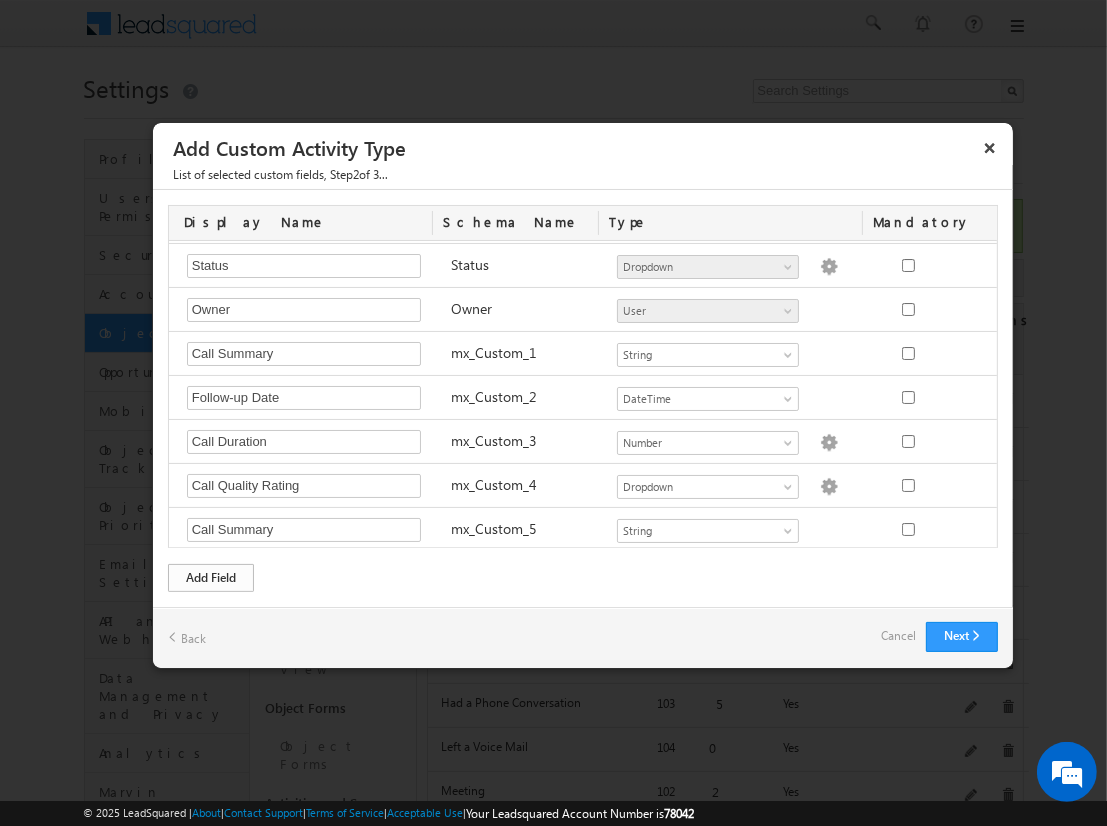 scroll, scrollTop: 85, scrollLeft: 0, axis: vertical 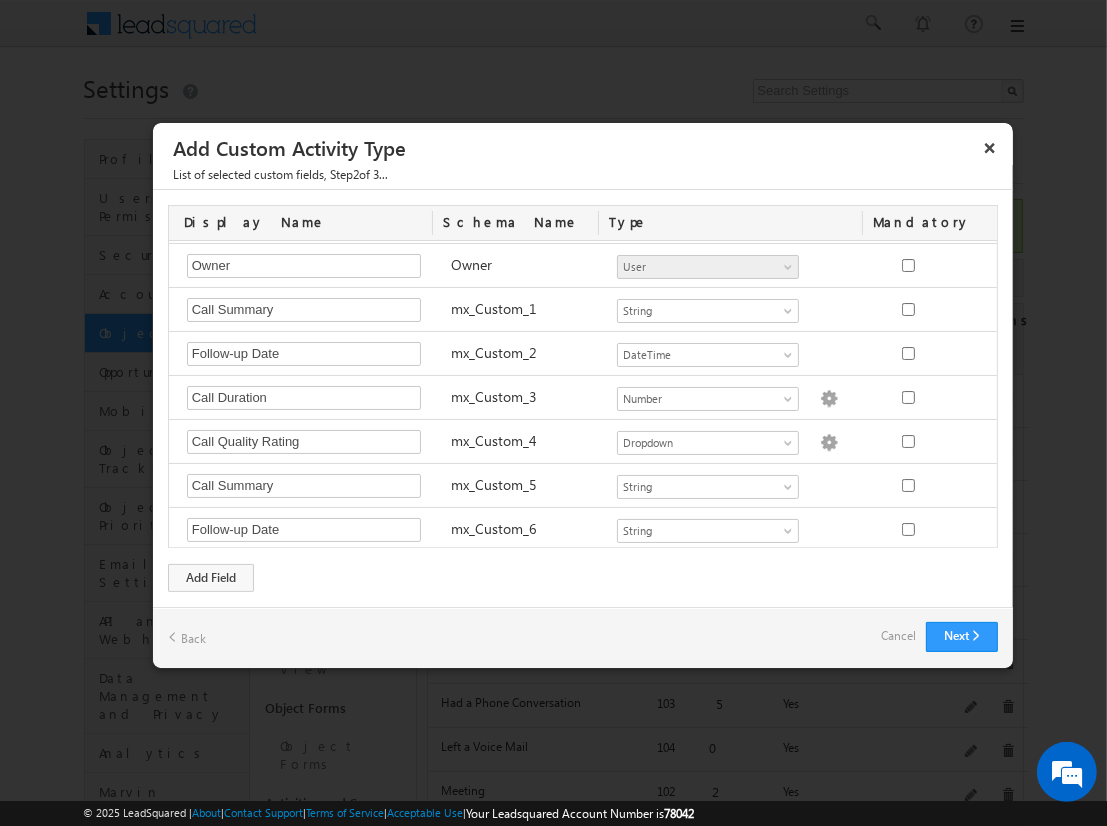 type on "Follow-up Date" 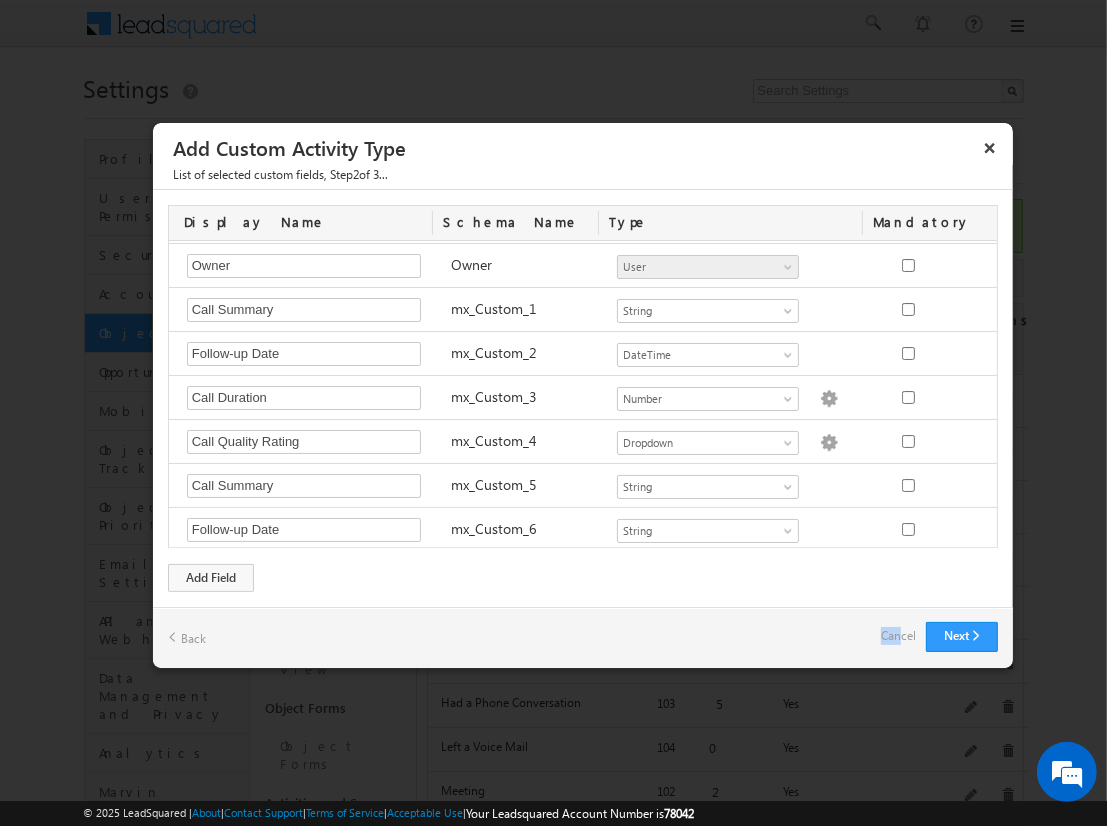 drag, startPoint x: 894, startPoint y: 616, endPoint x: 897, endPoint y: 629, distance: 13.341664 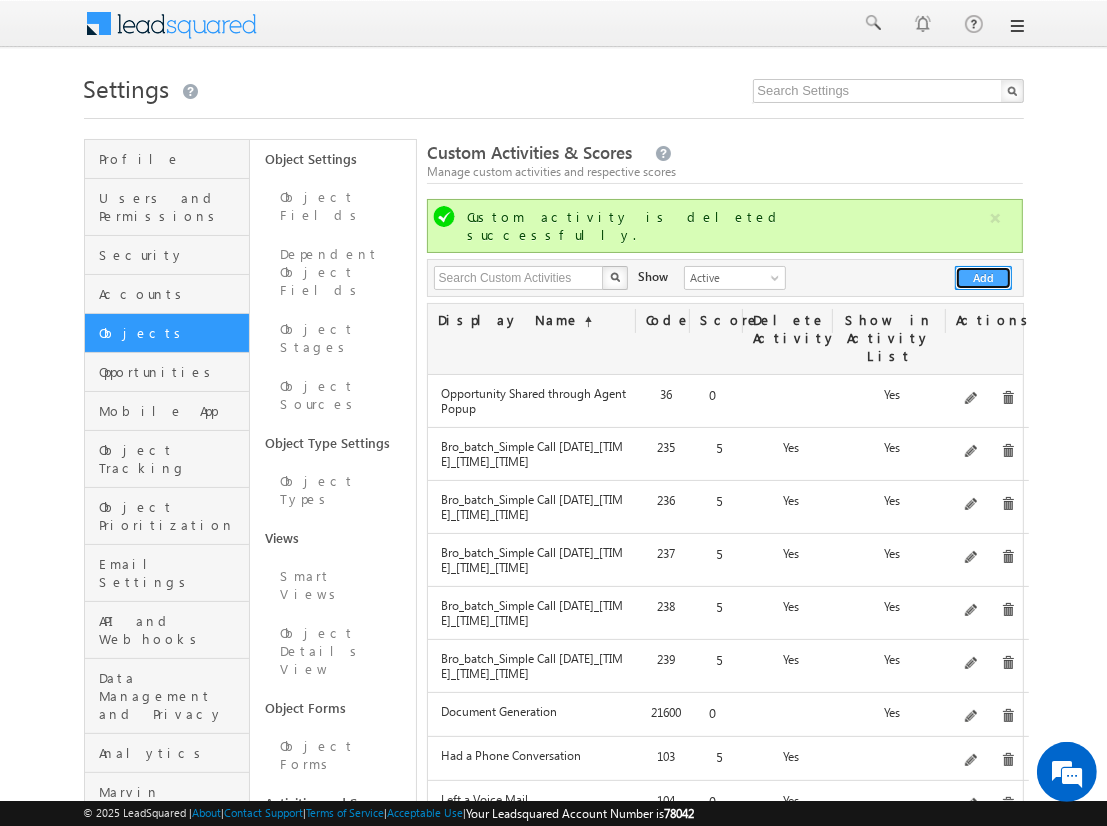 click on "Add" at bounding box center (983, 278) 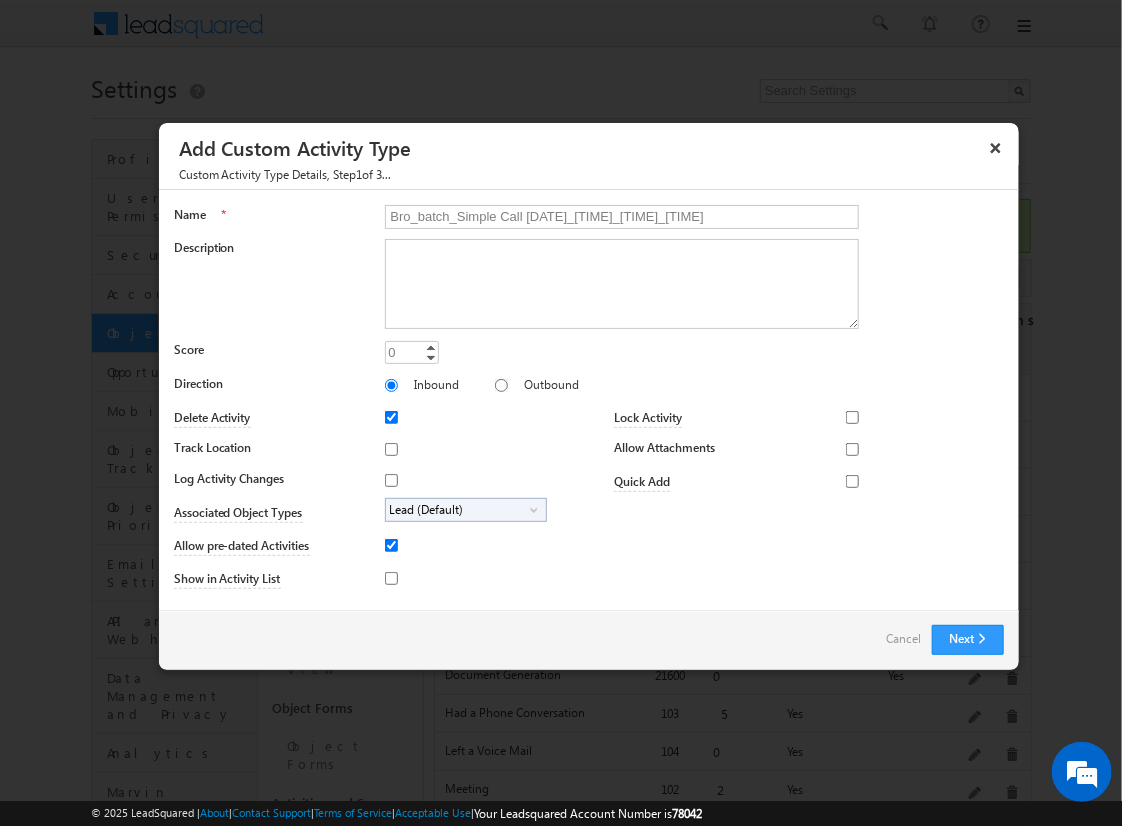 type on "Bro_batch_Simple Call [DATE]_[TIME]_[TIME]_[TIME]" 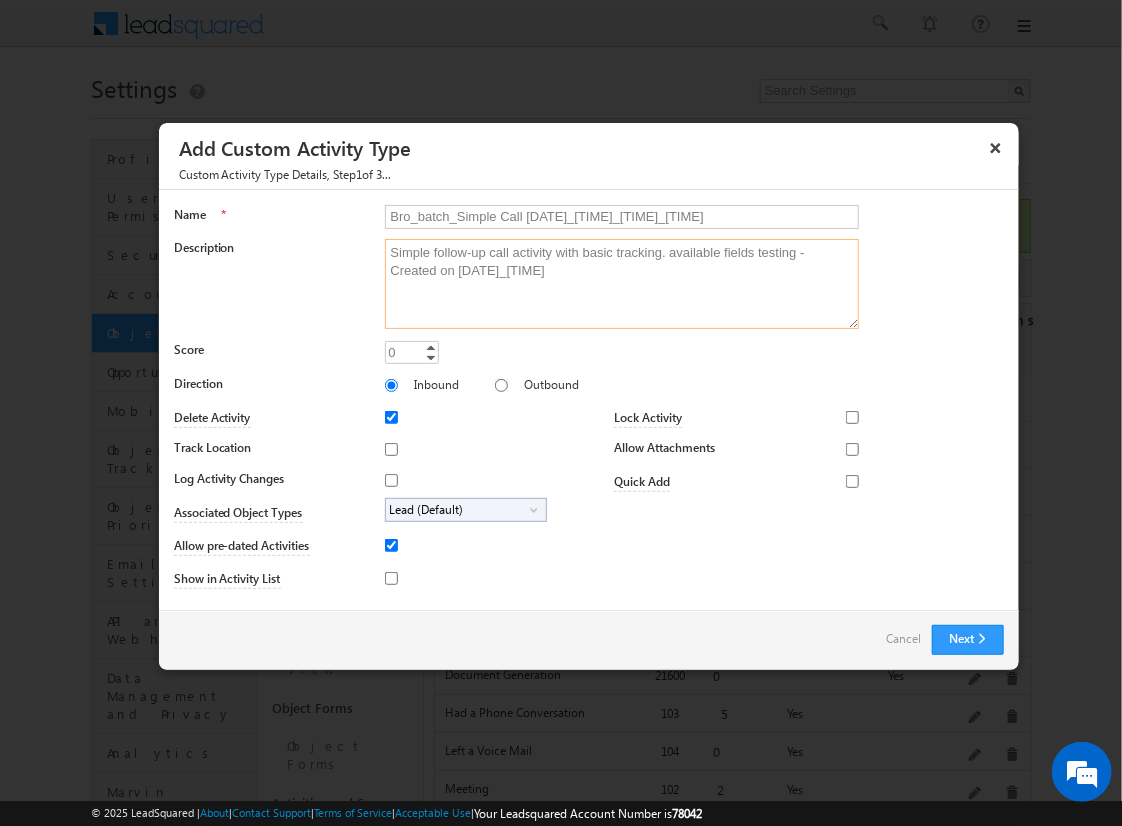 type on "Simple follow-up call activity with basic tracking. available fields testing - Created on [DATE]_[TIME]" 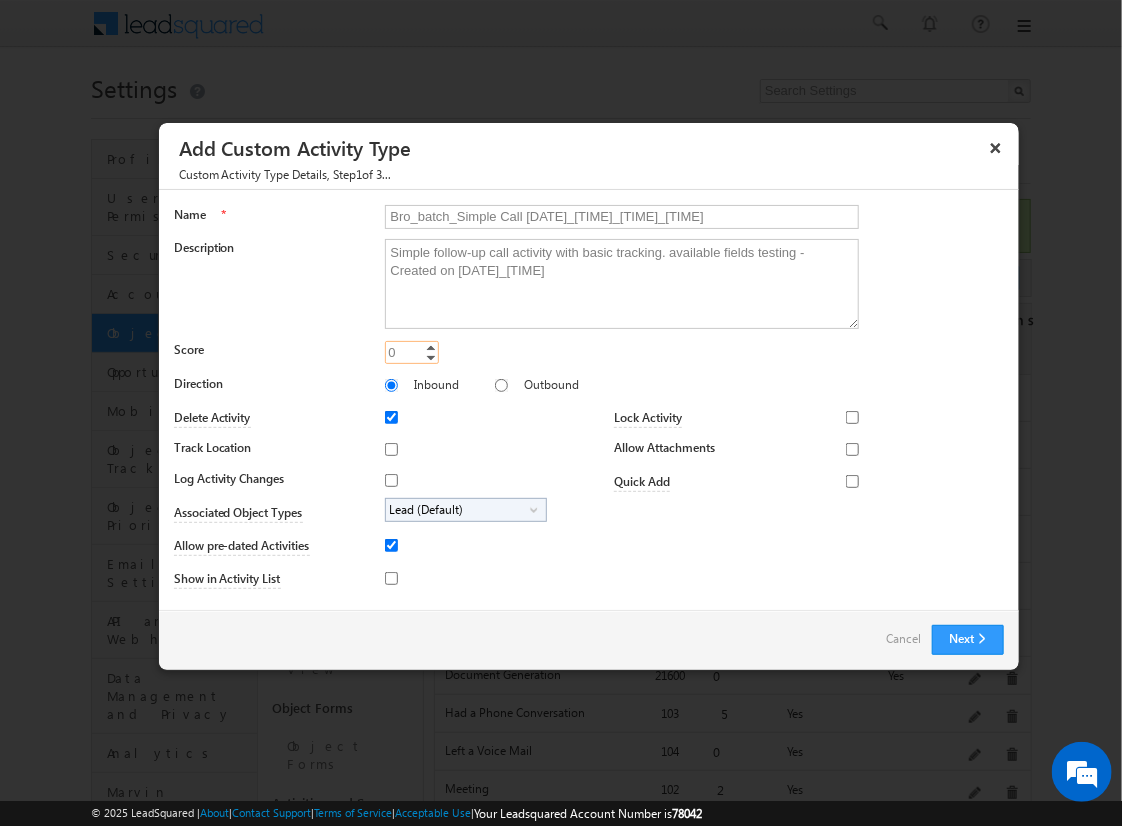 type on "[NUMBER]" 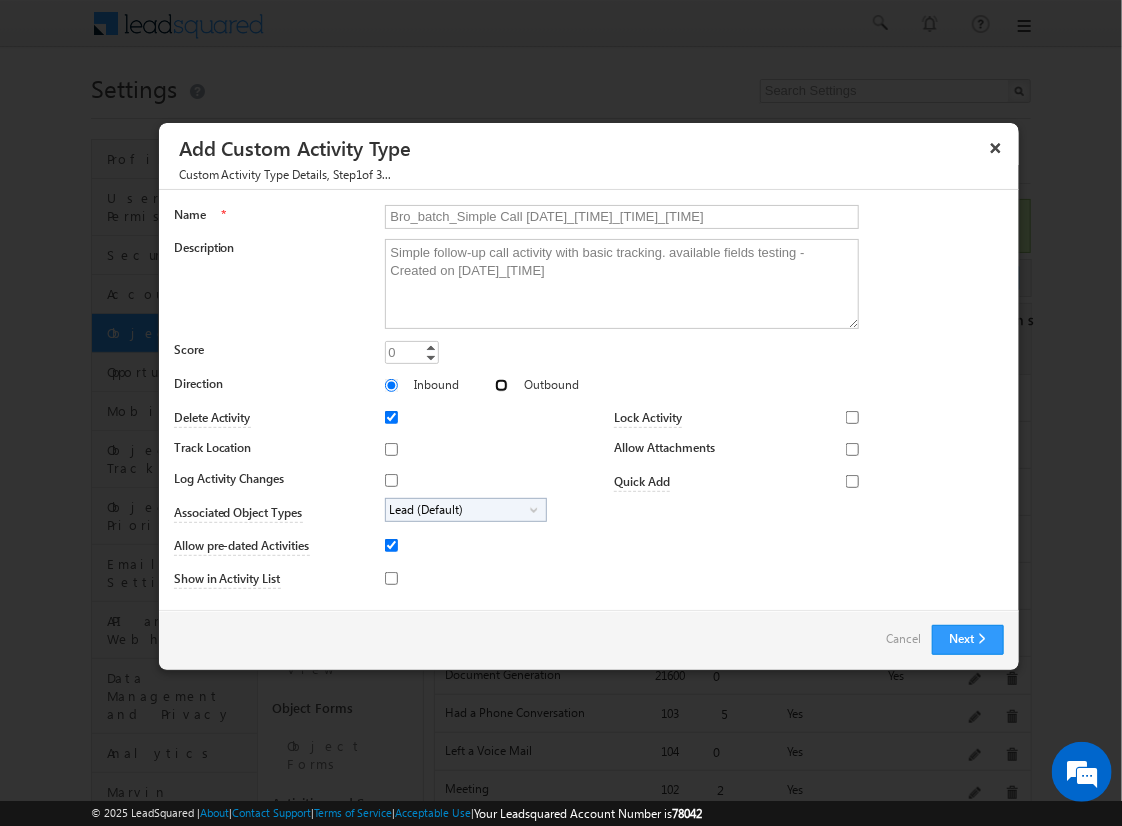 click on "Outbound" at bounding box center [501, 385] 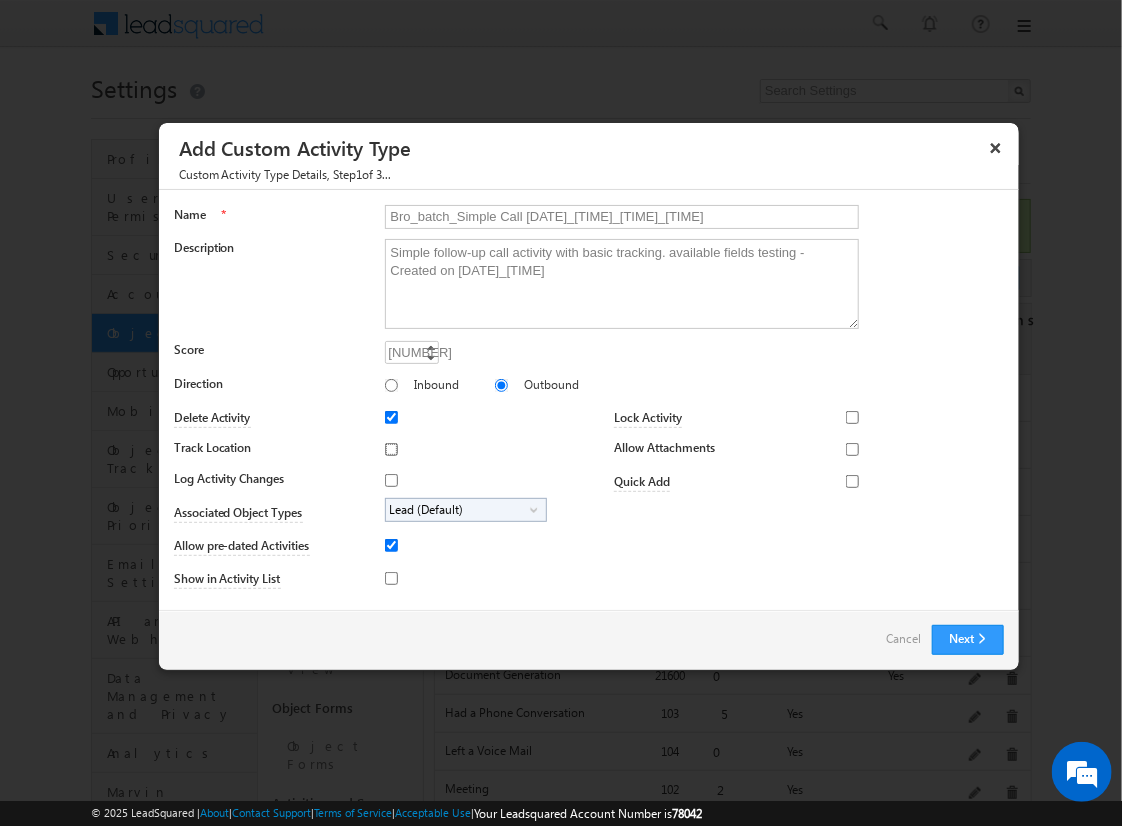click on "Track Location" at bounding box center [391, 449] 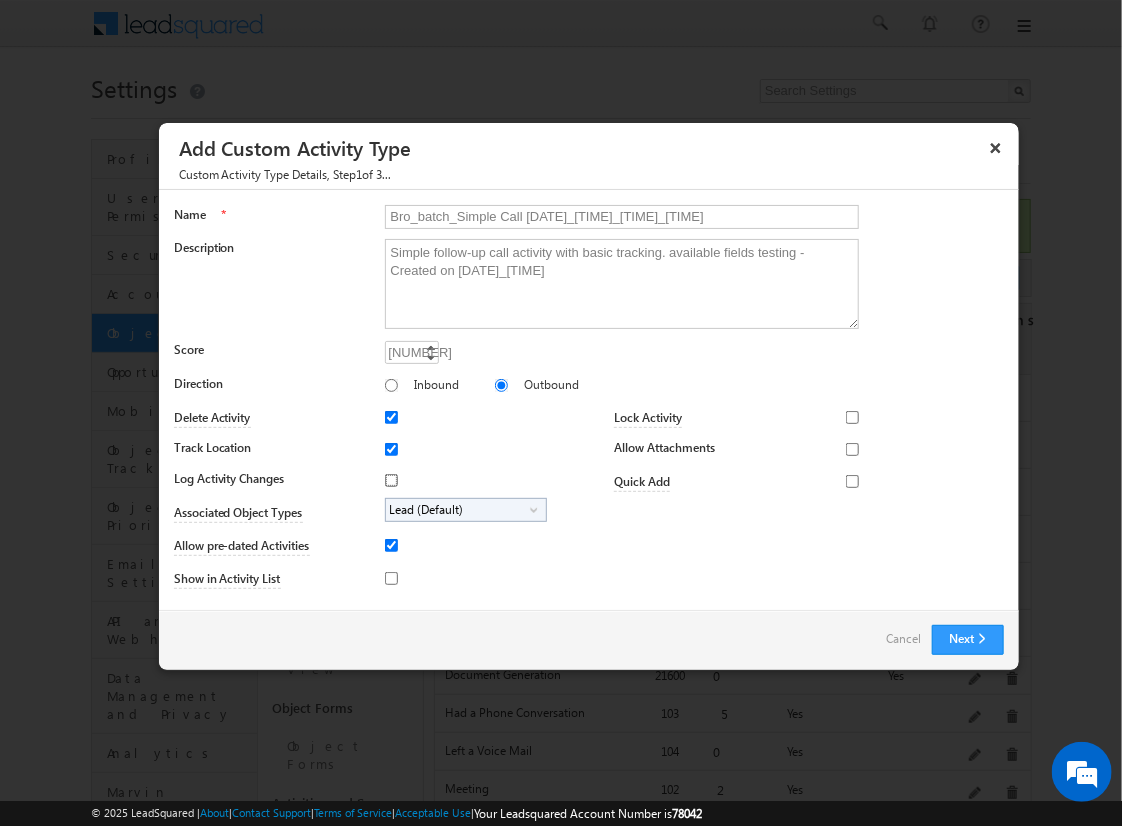 click on "Log Activity Changes" at bounding box center (391, 480) 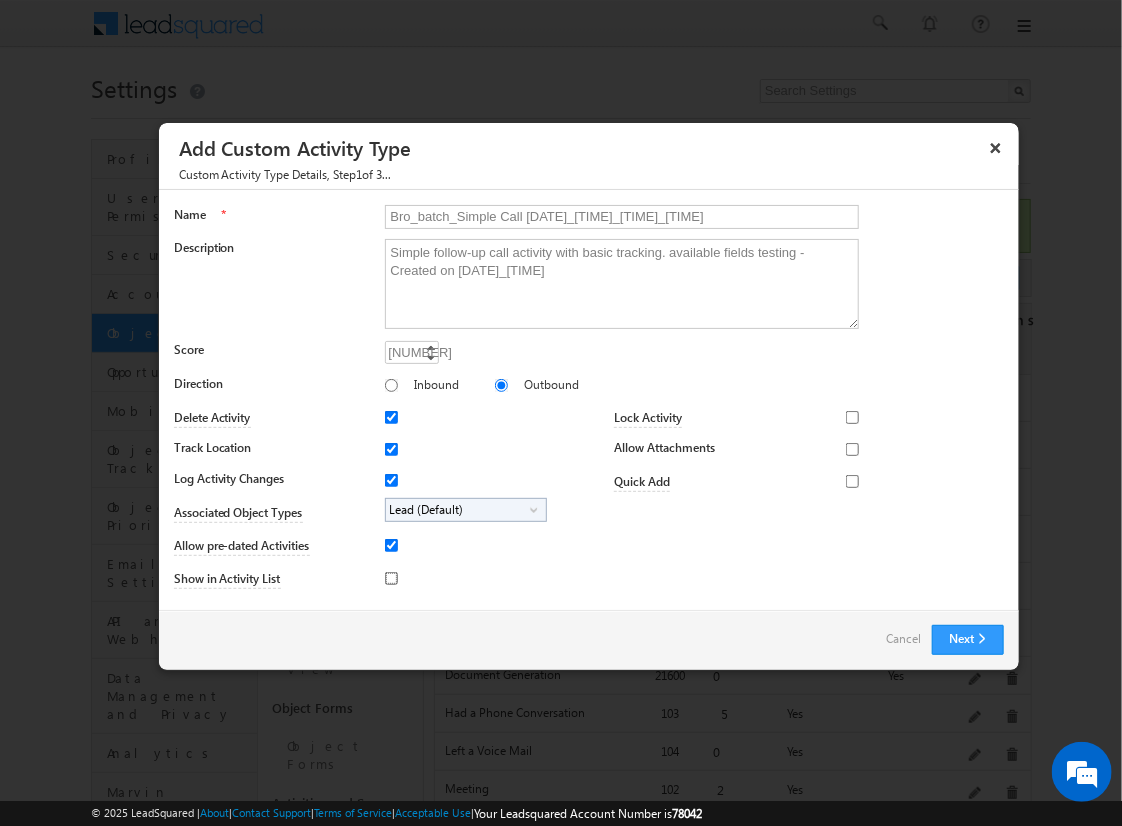 click on "Show in Activity List" at bounding box center [391, 578] 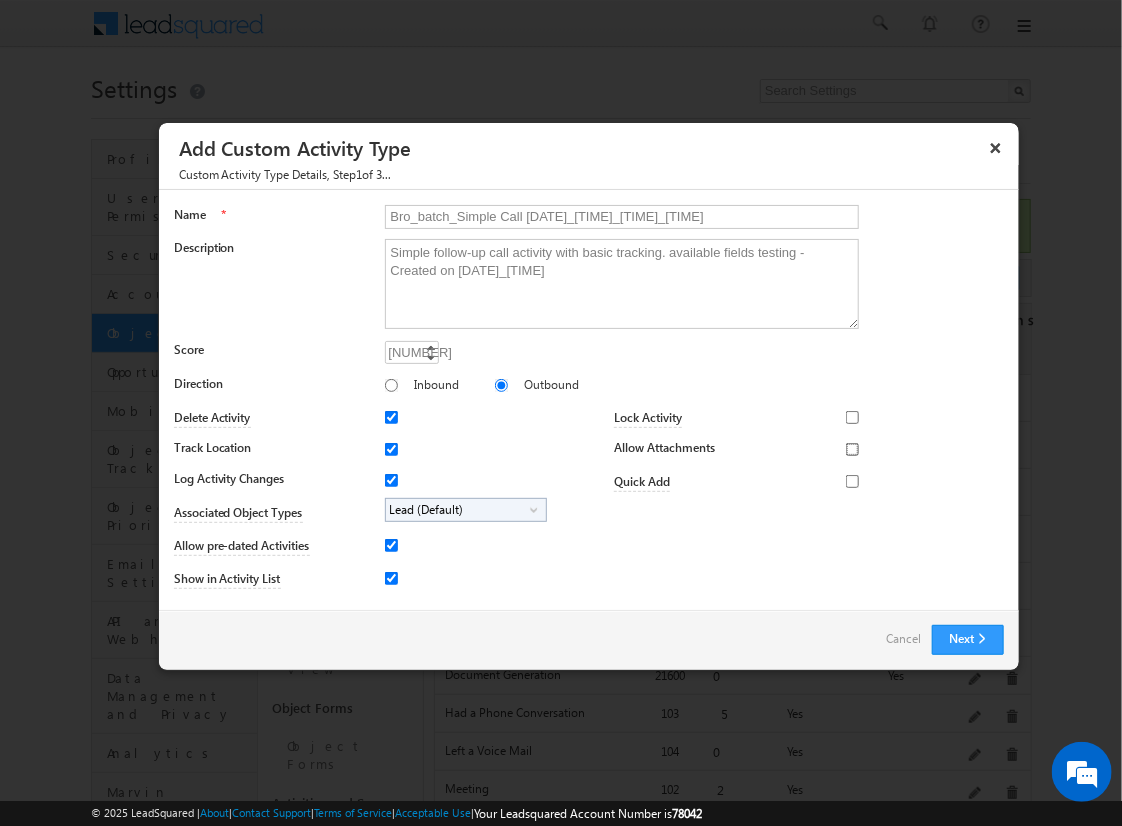 click on "Allow Attachments" at bounding box center [852, 449] 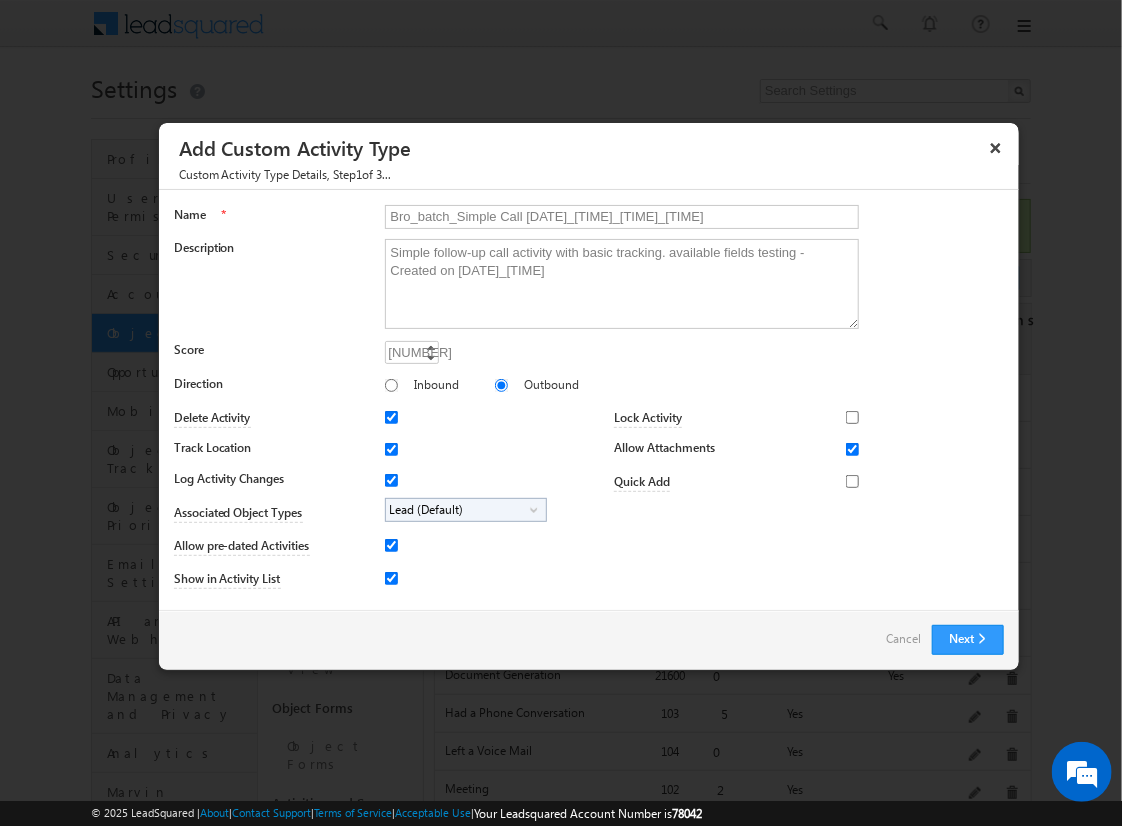 click on "Lead (Default)" at bounding box center (458, 510) 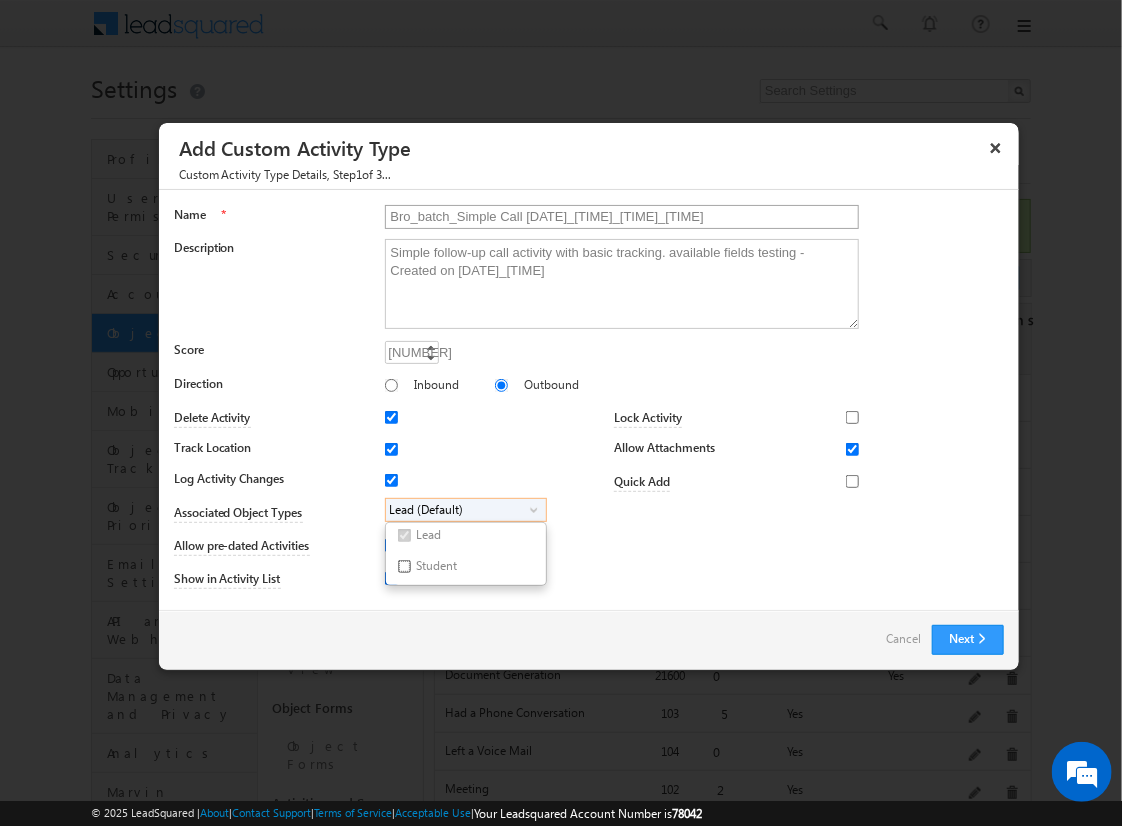 click on "Student" at bounding box center [404, 566] 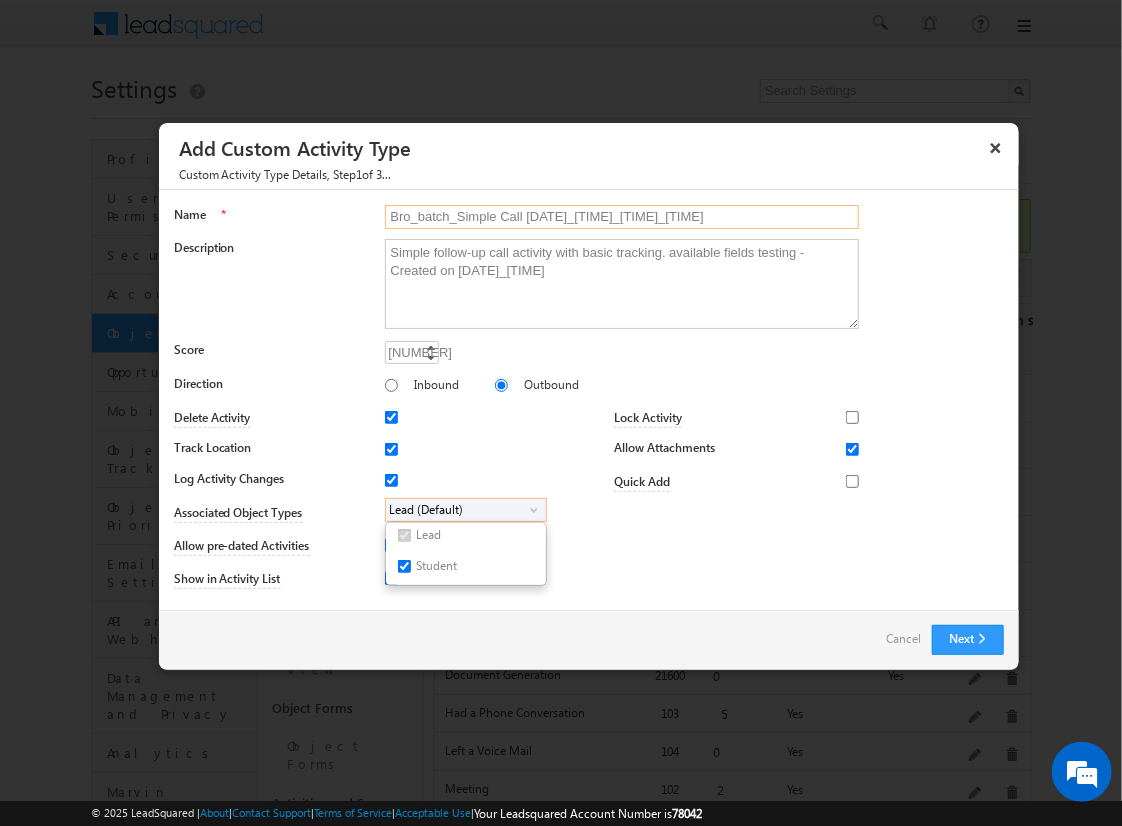 click on "Bro_batch_Simple Call [DATE]_[TIME]_[TIME]_[TIME]" at bounding box center [622, 217] 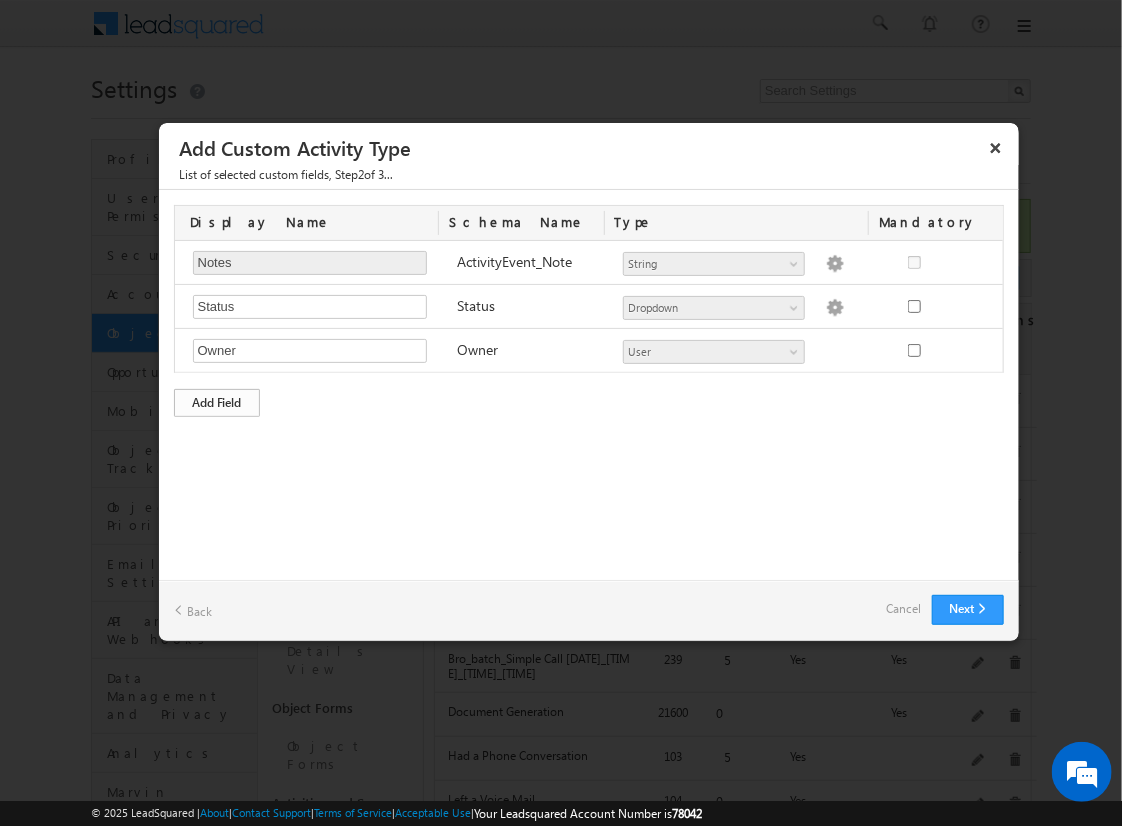 click on "Add Field" at bounding box center (217, 403) 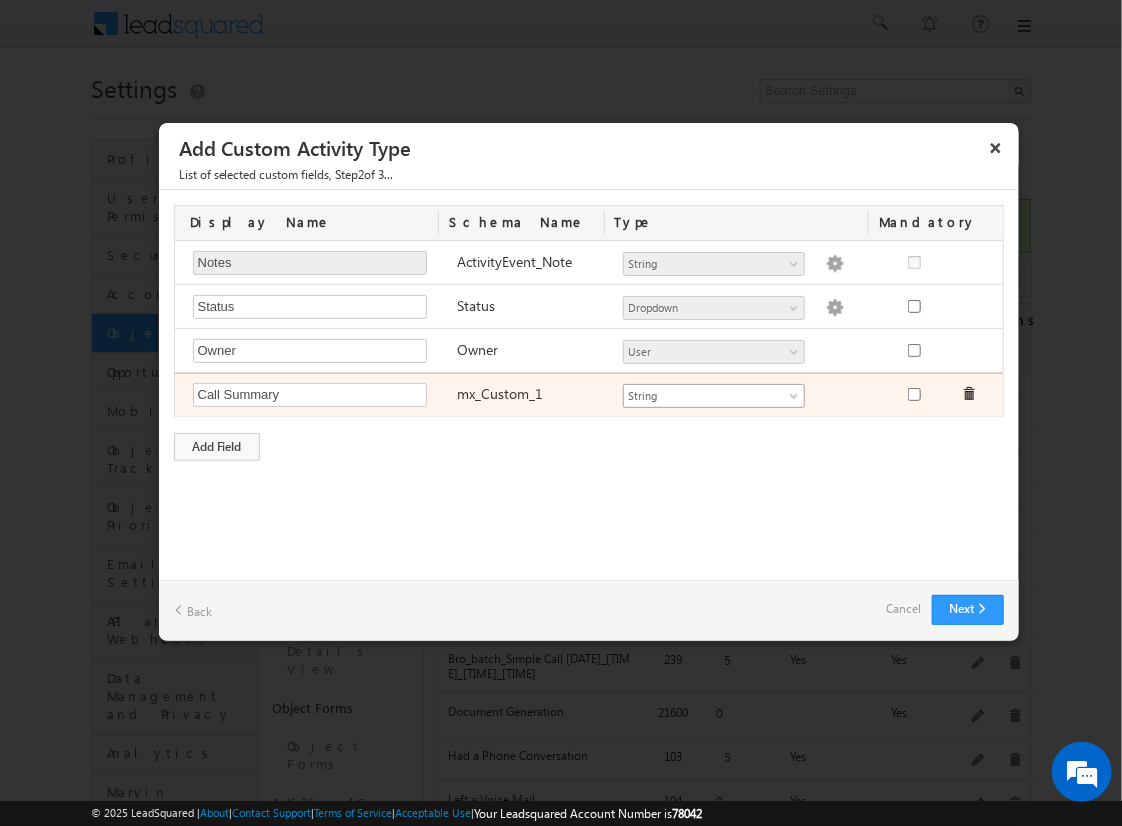 type on "Call Summary" 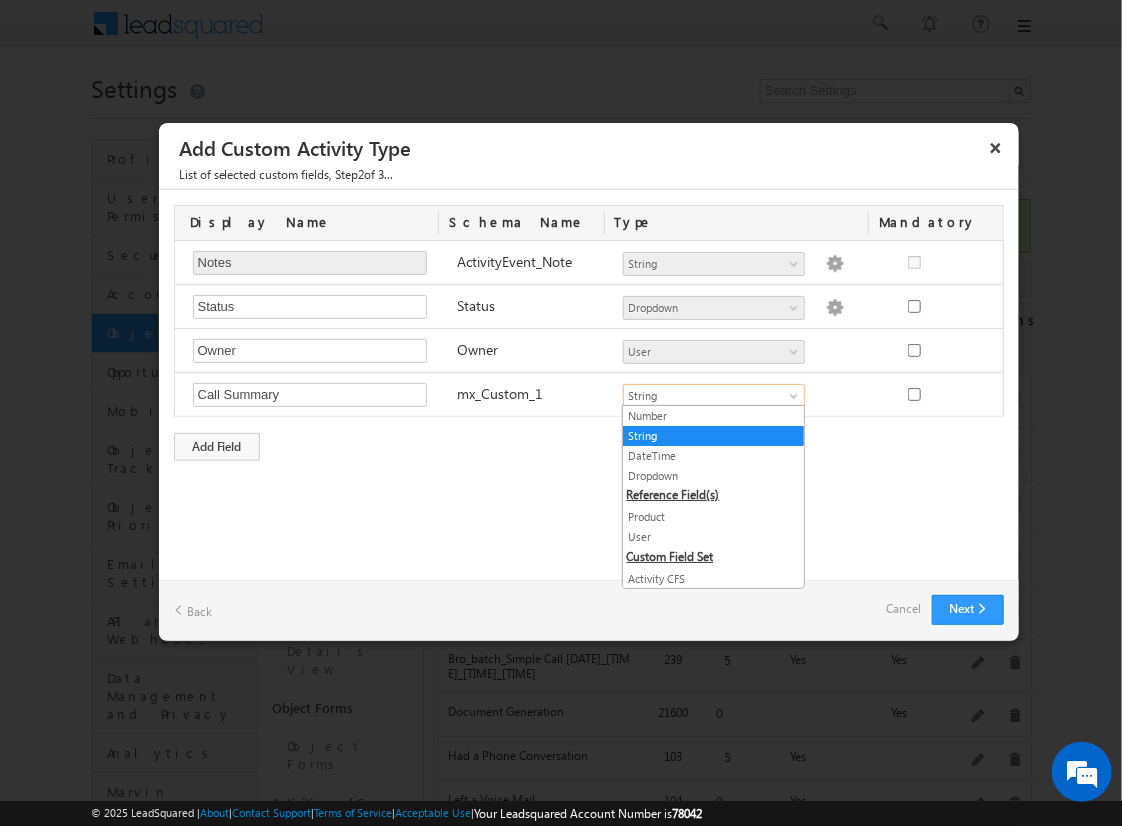 click on "String" at bounding box center (713, 436) 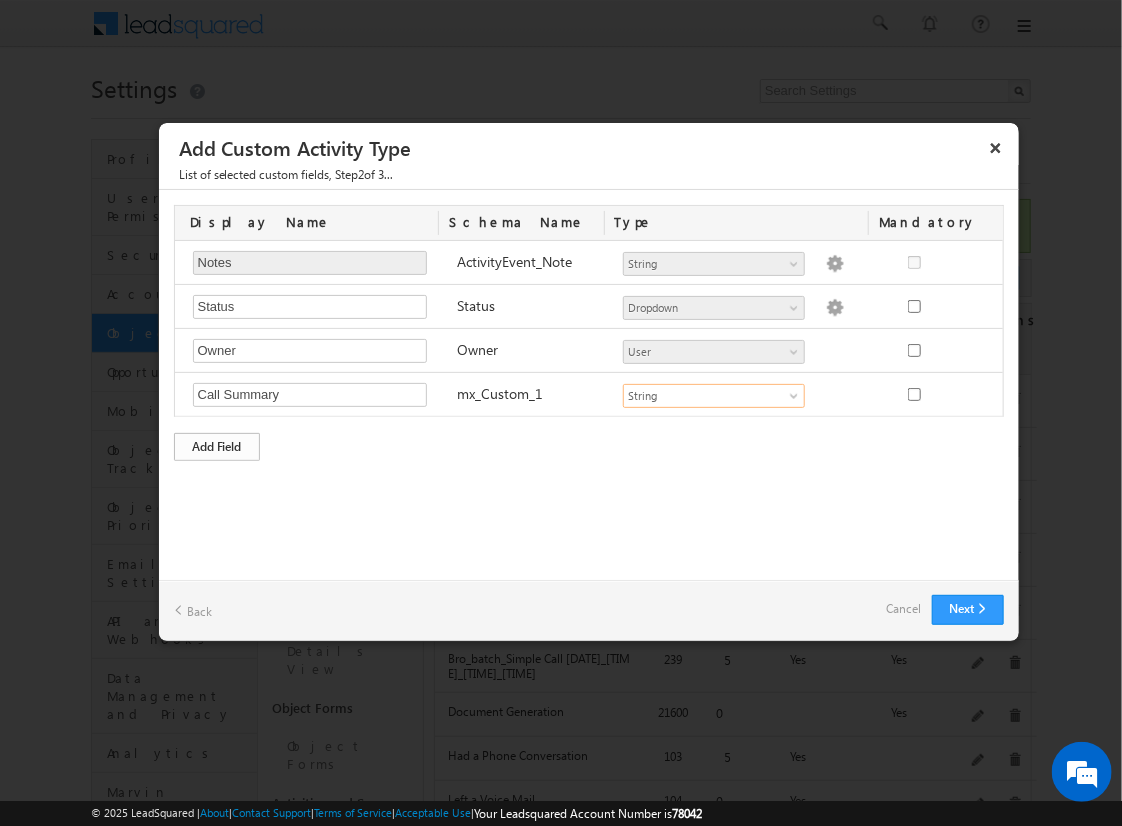 click on "Add Field" at bounding box center [217, 447] 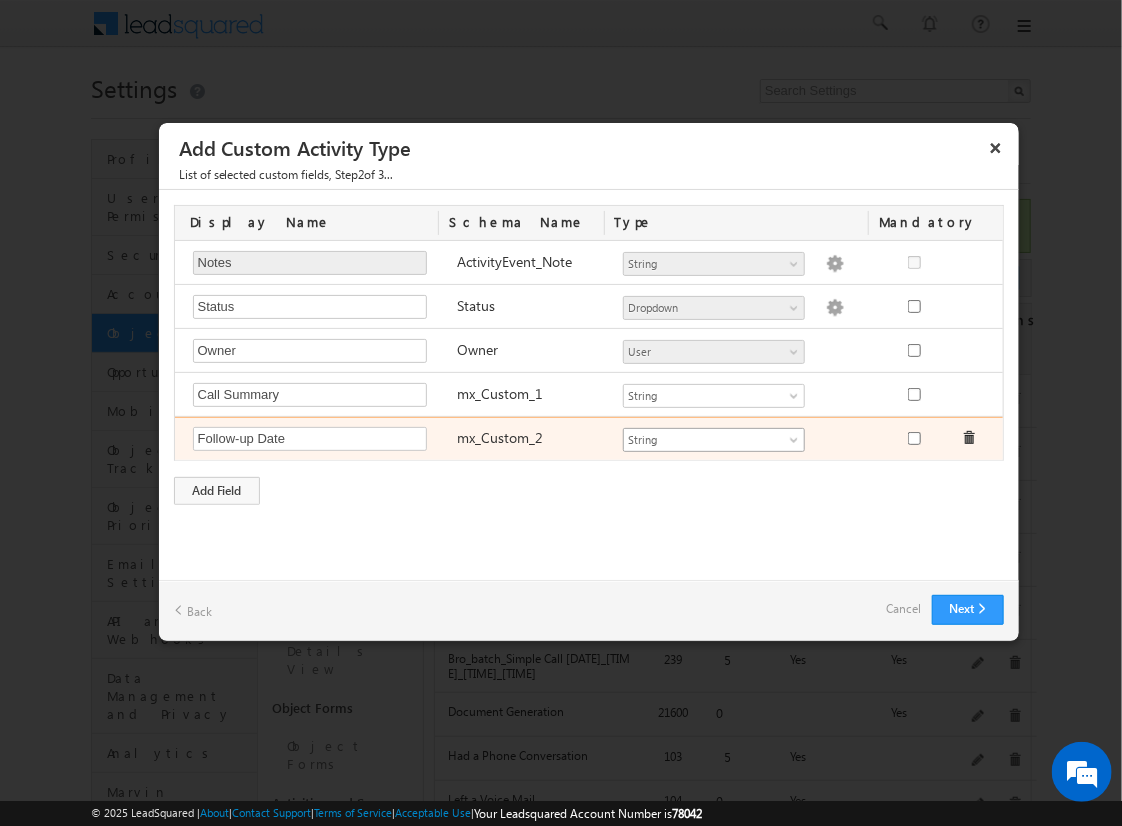 type on "Follow-up Date" 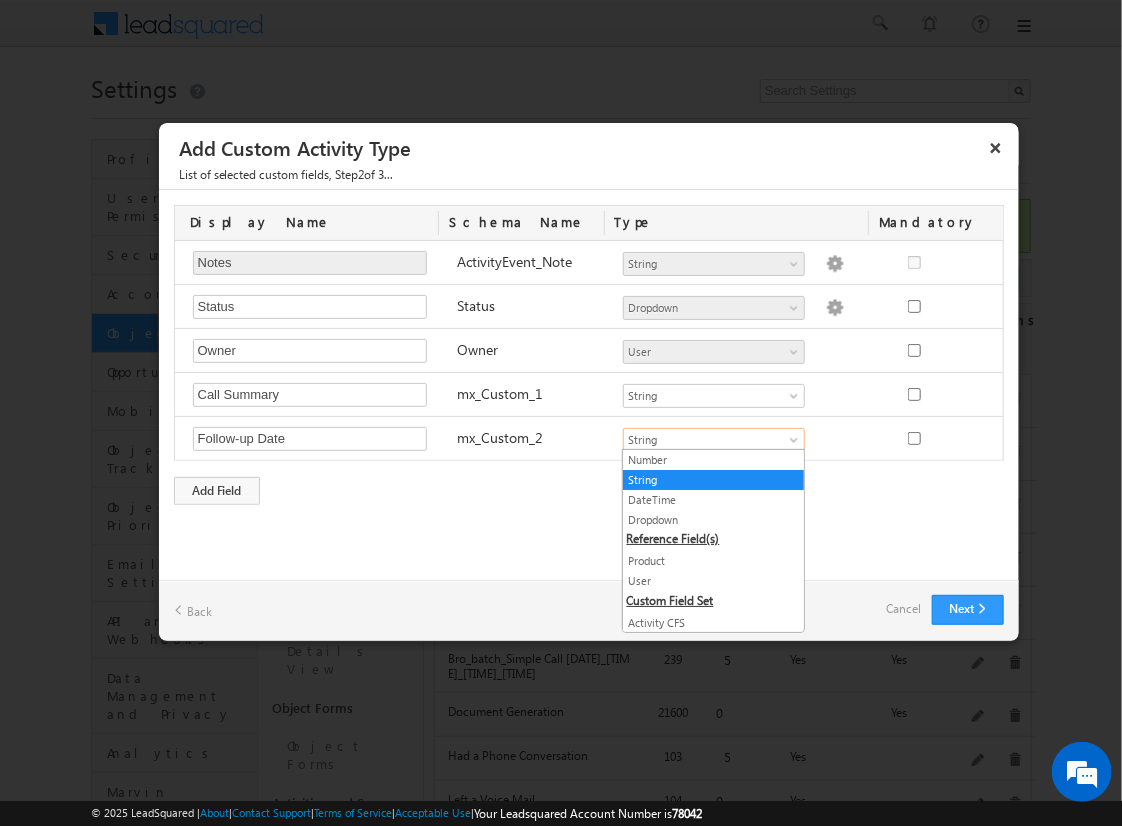 click on "DateTime" at bounding box center [713, 500] 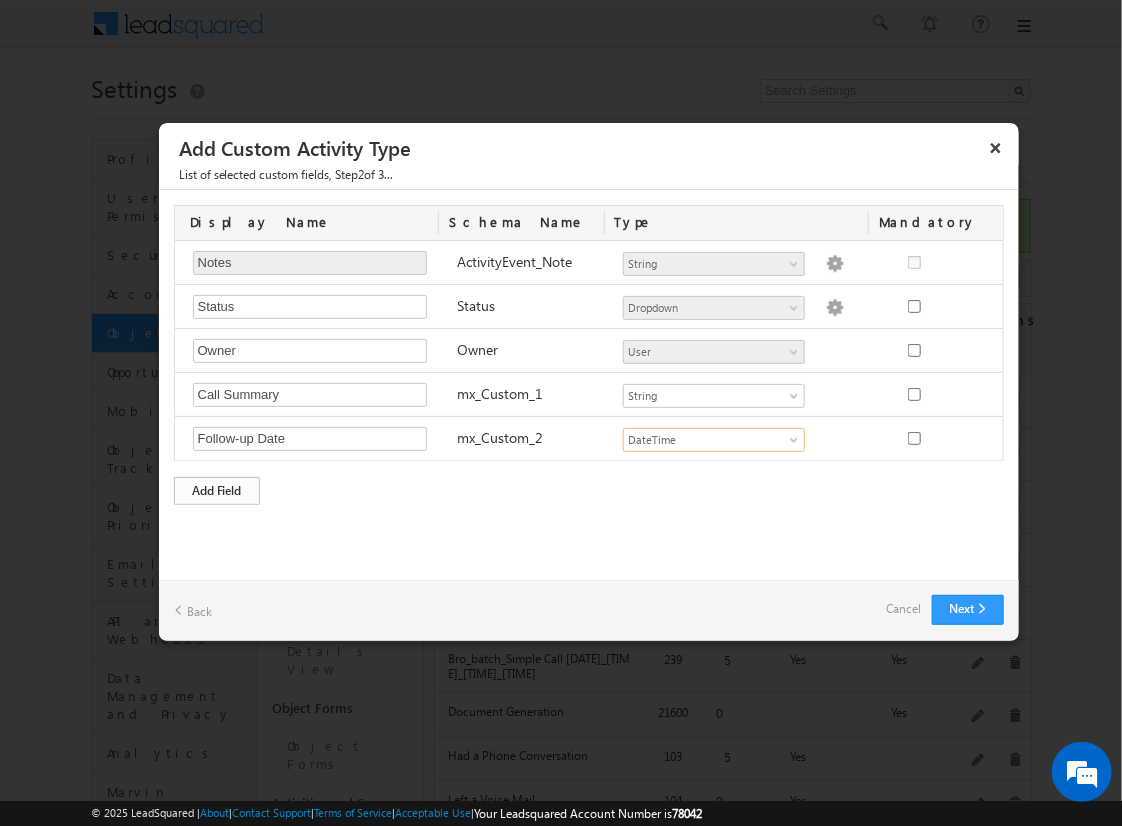 click on "Add Field" at bounding box center (217, 491) 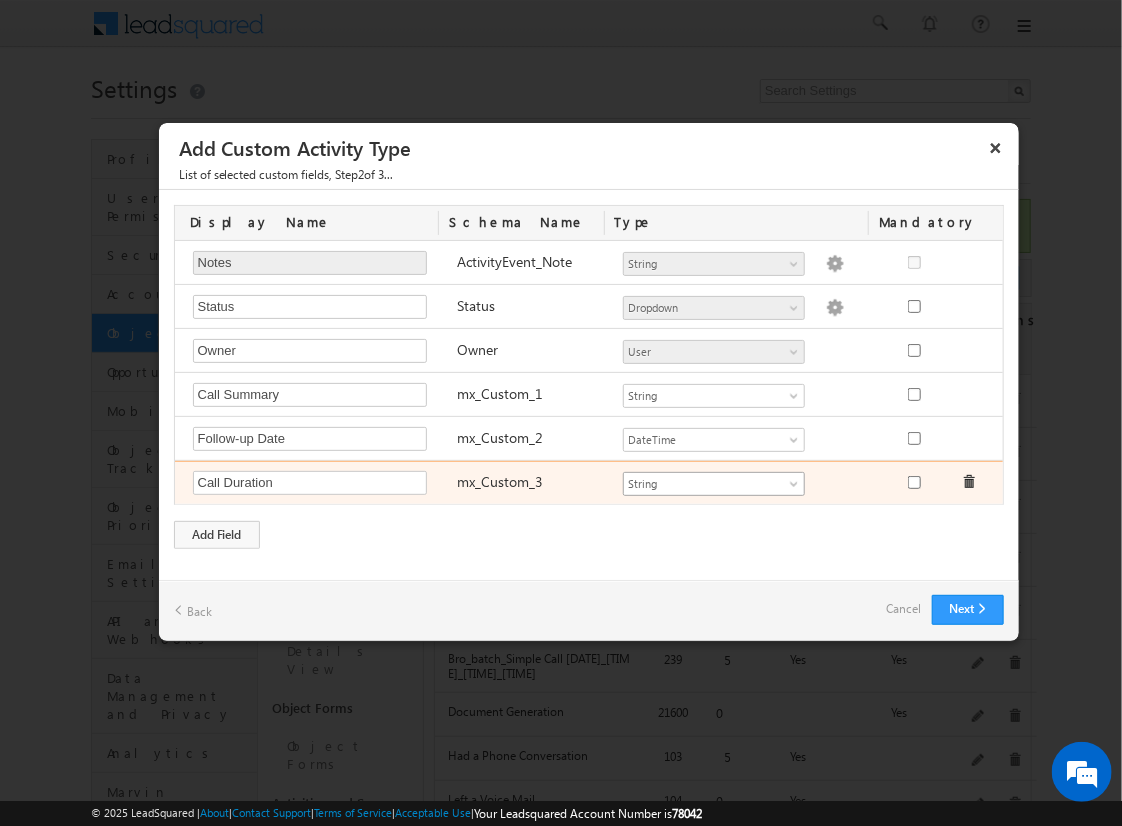 type on "Call Duration" 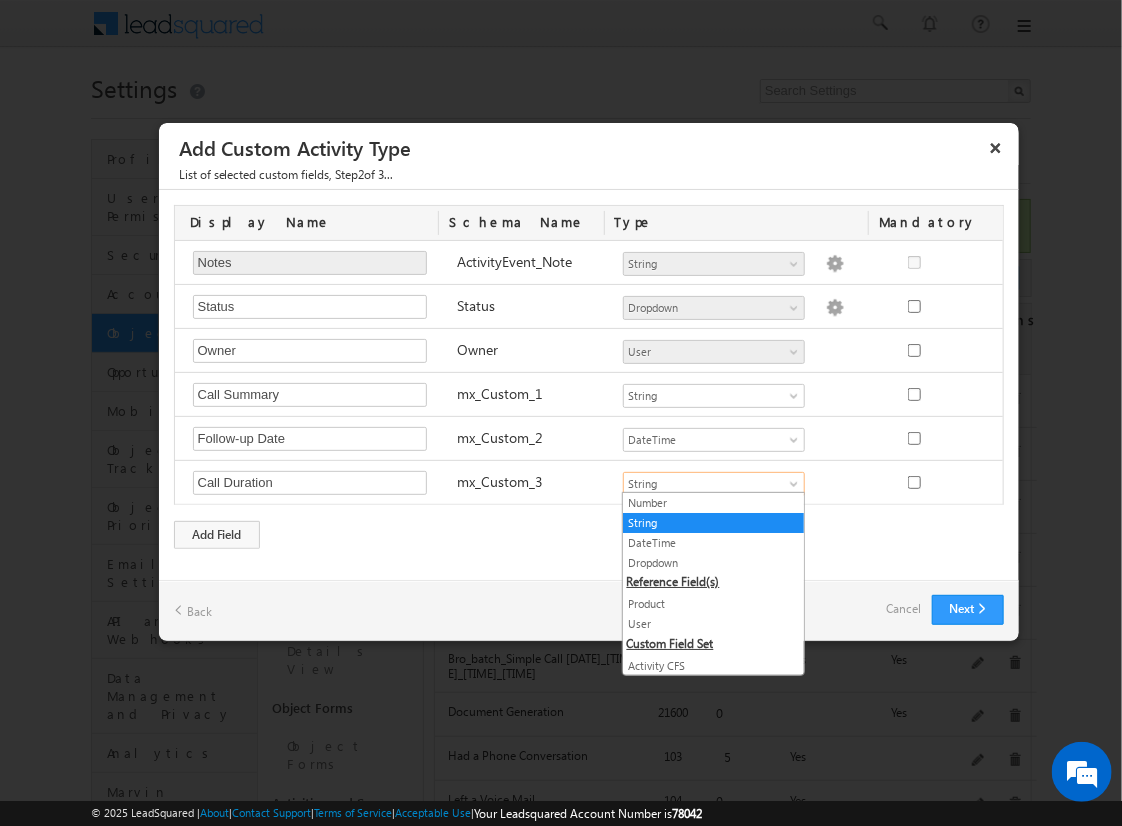 click on "Number" at bounding box center [713, 503] 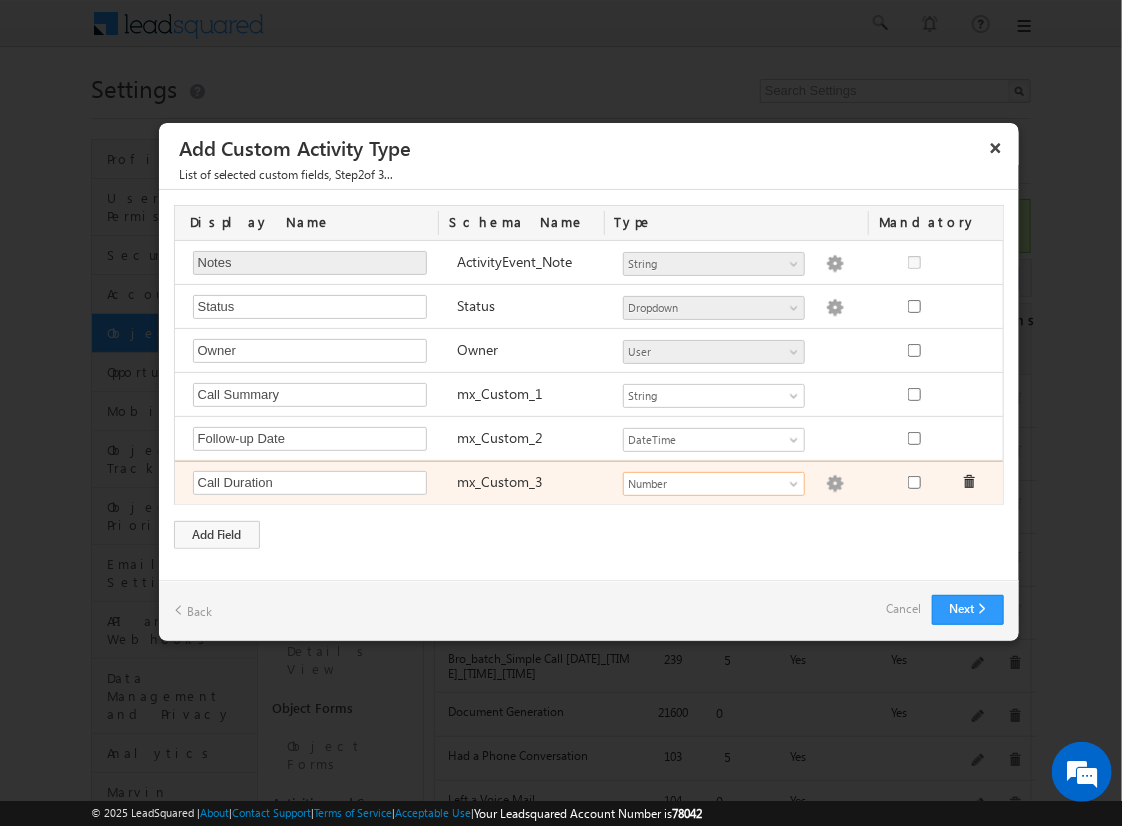 click at bounding box center (835, 484) 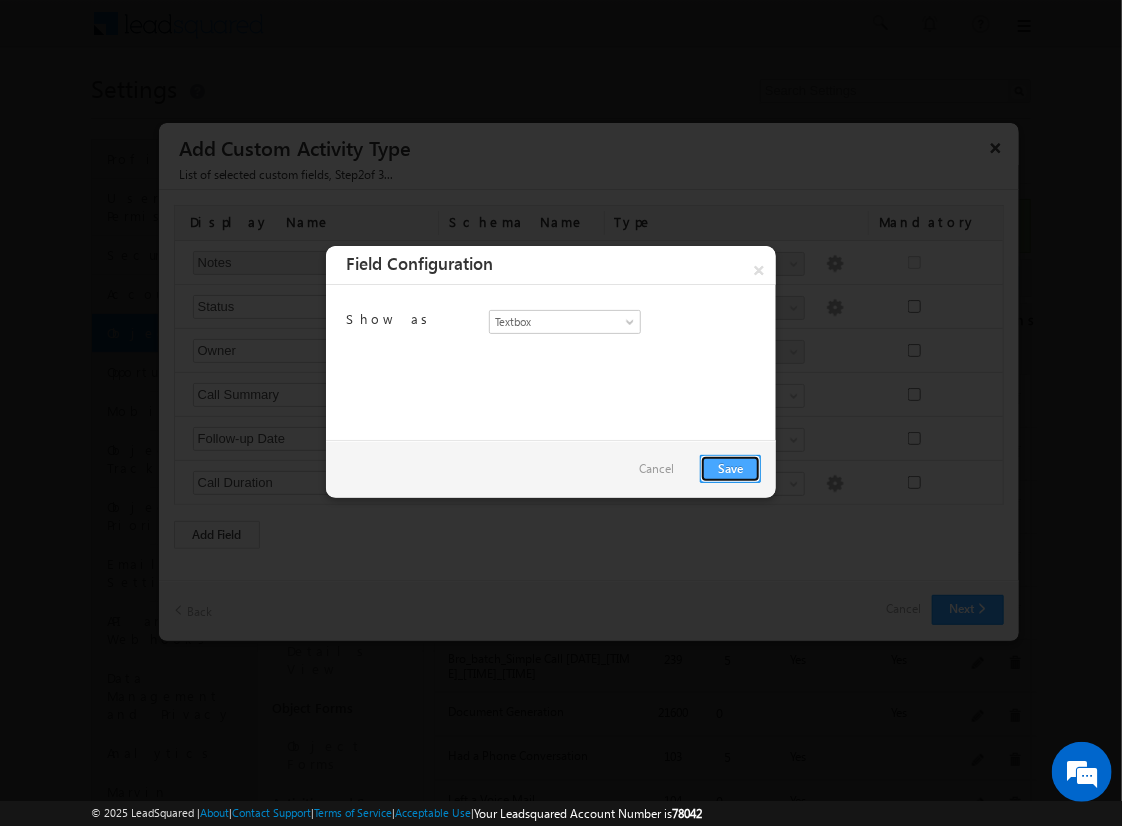click on "Save" at bounding box center [730, 469] 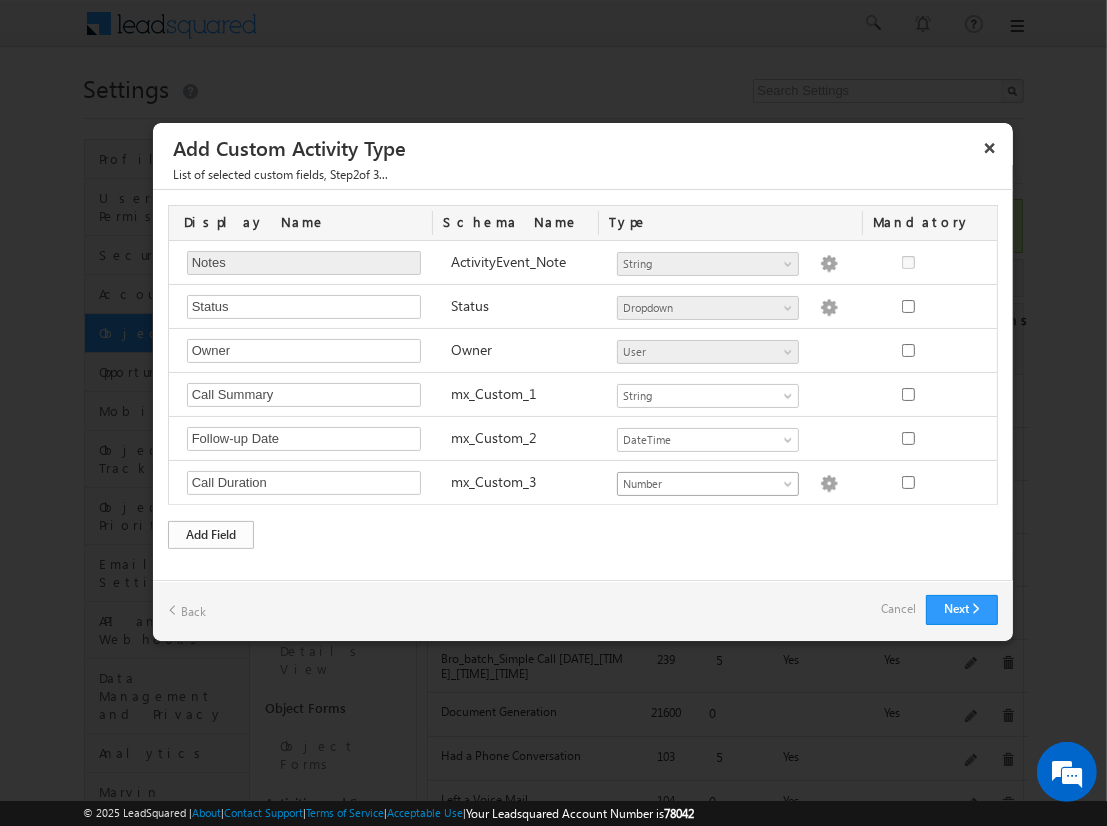 click on "Add Field" at bounding box center [211, 535] 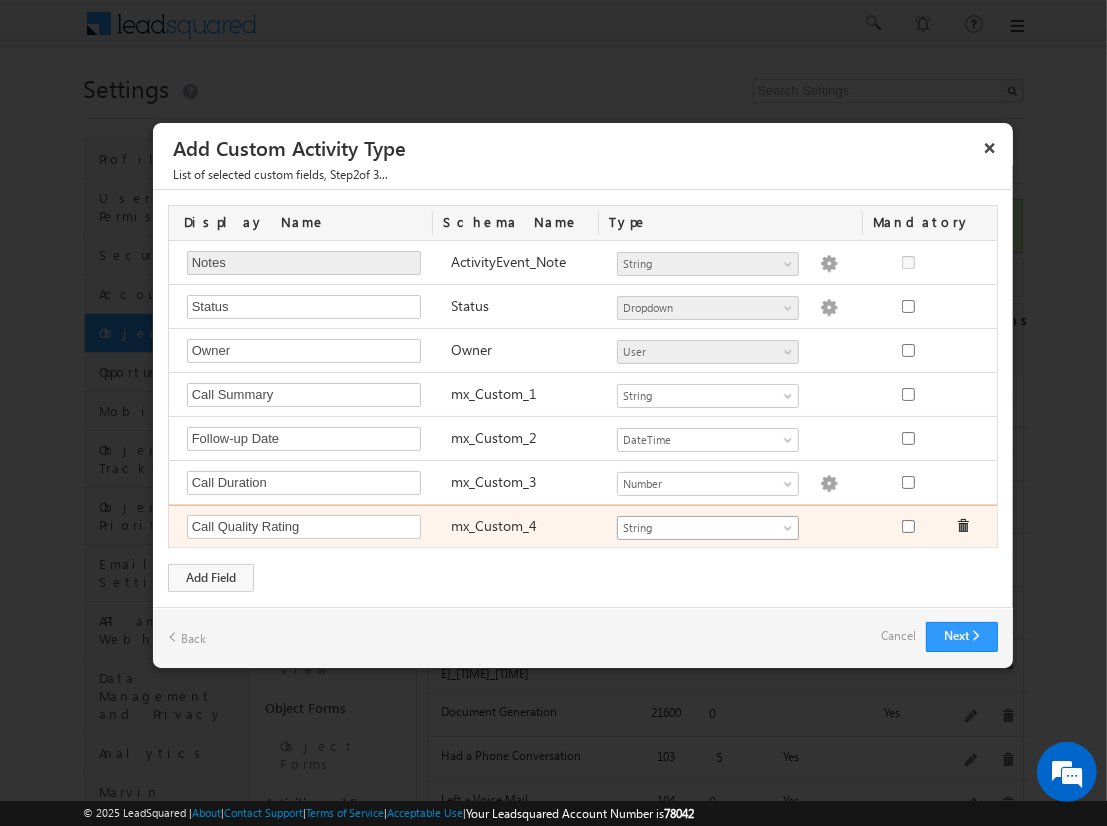 type on "Call Quality Rating" 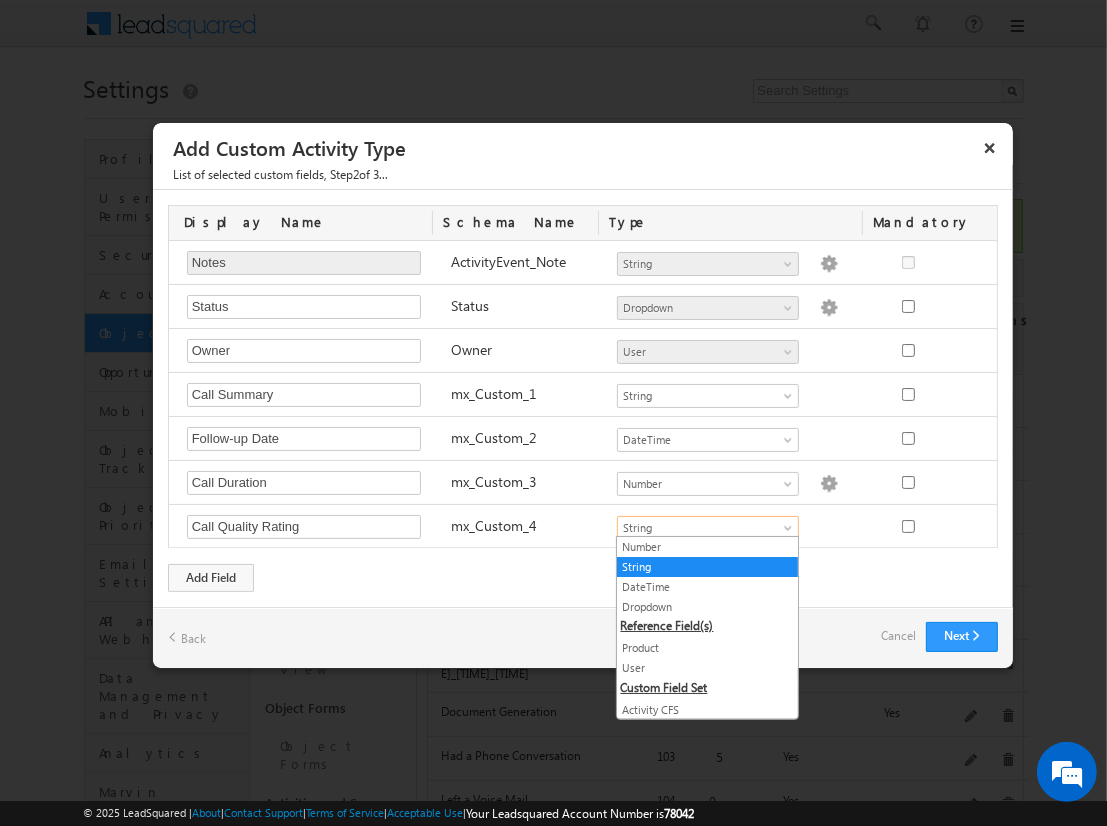 click on "Dropdown" at bounding box center [707, 607] 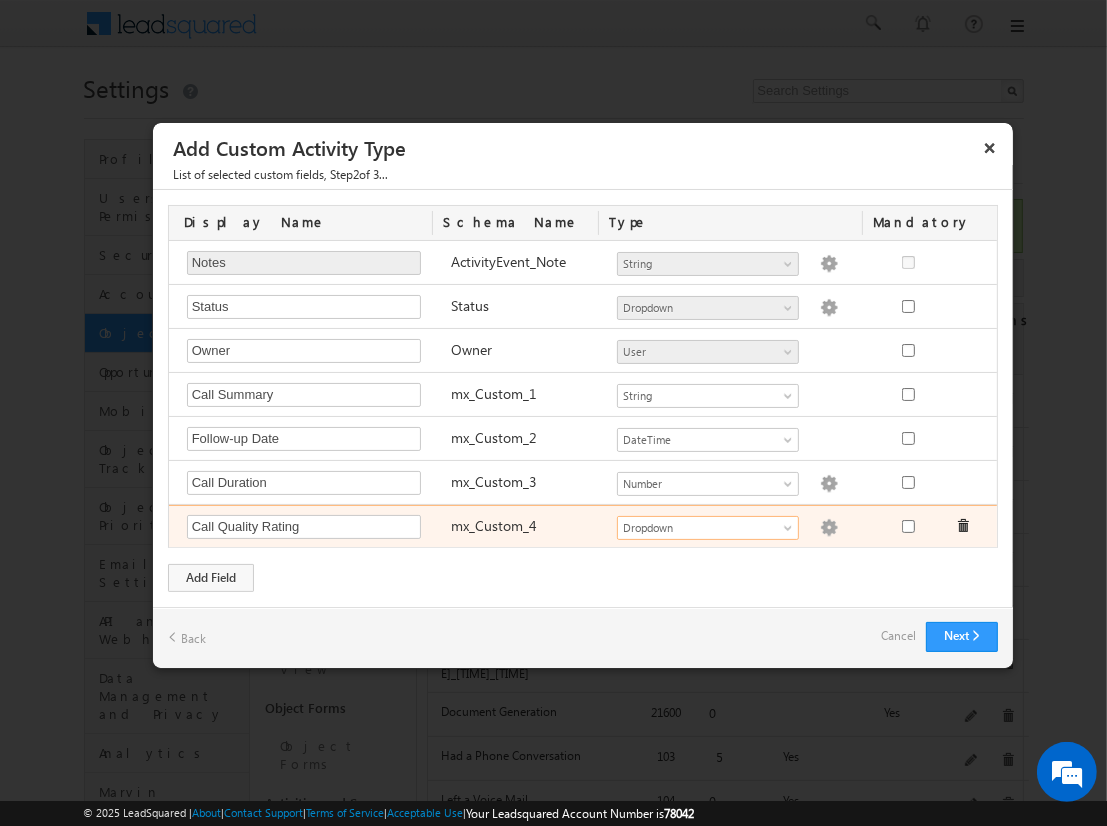 click at bounding box center [829, 528] 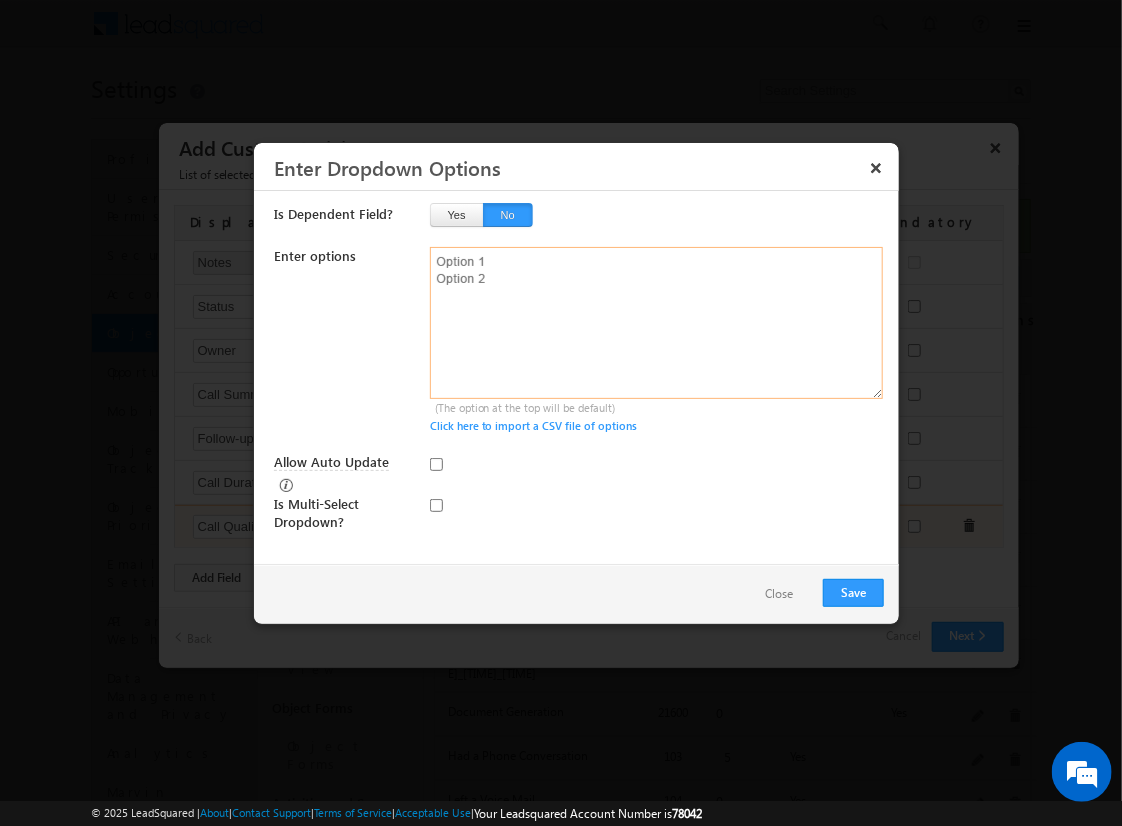 type on "Excellent
Good
Fair
Poor" 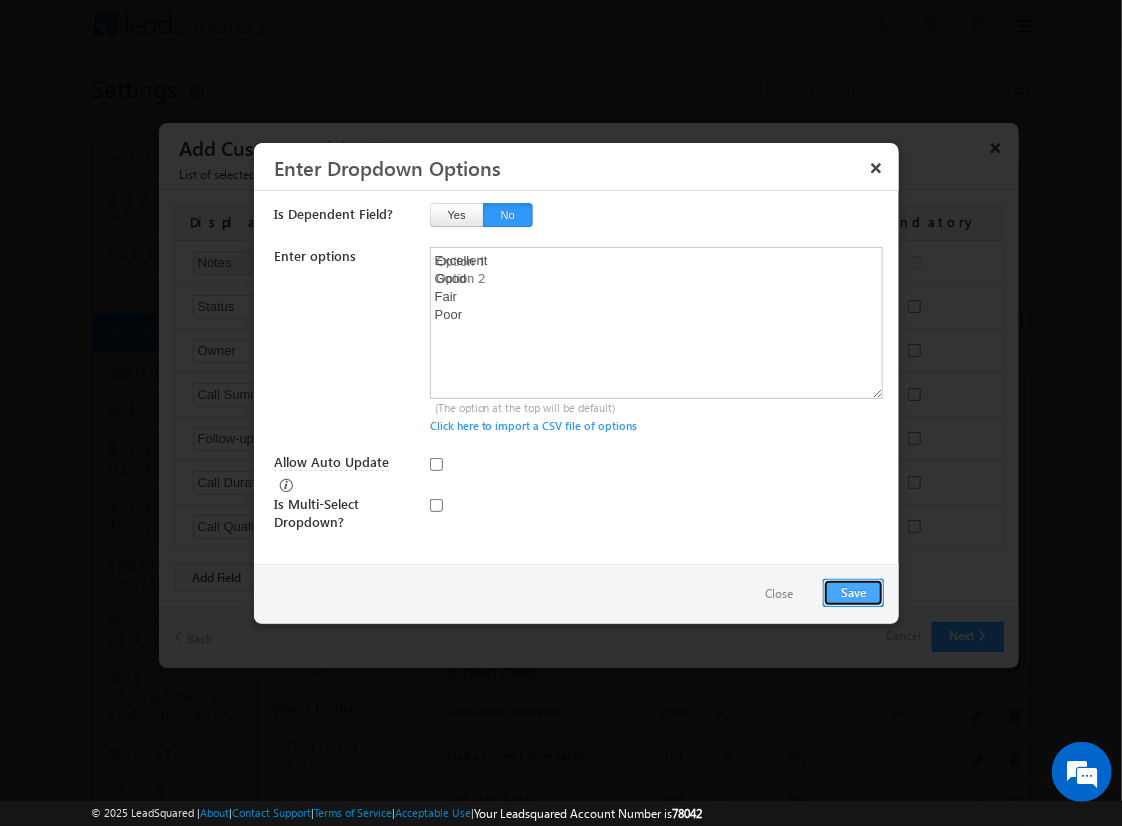 click on "Save" at bounding box center (853, 593) 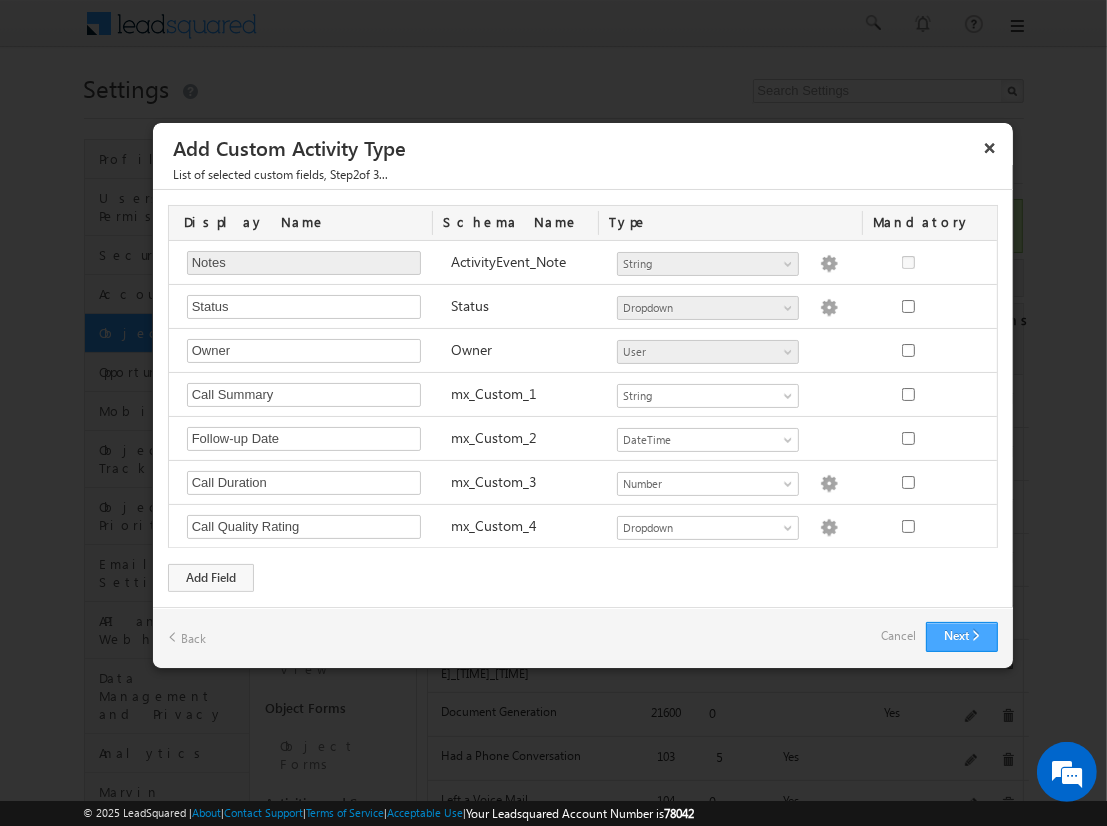 click on "Next" at bounding box center (962, 637) 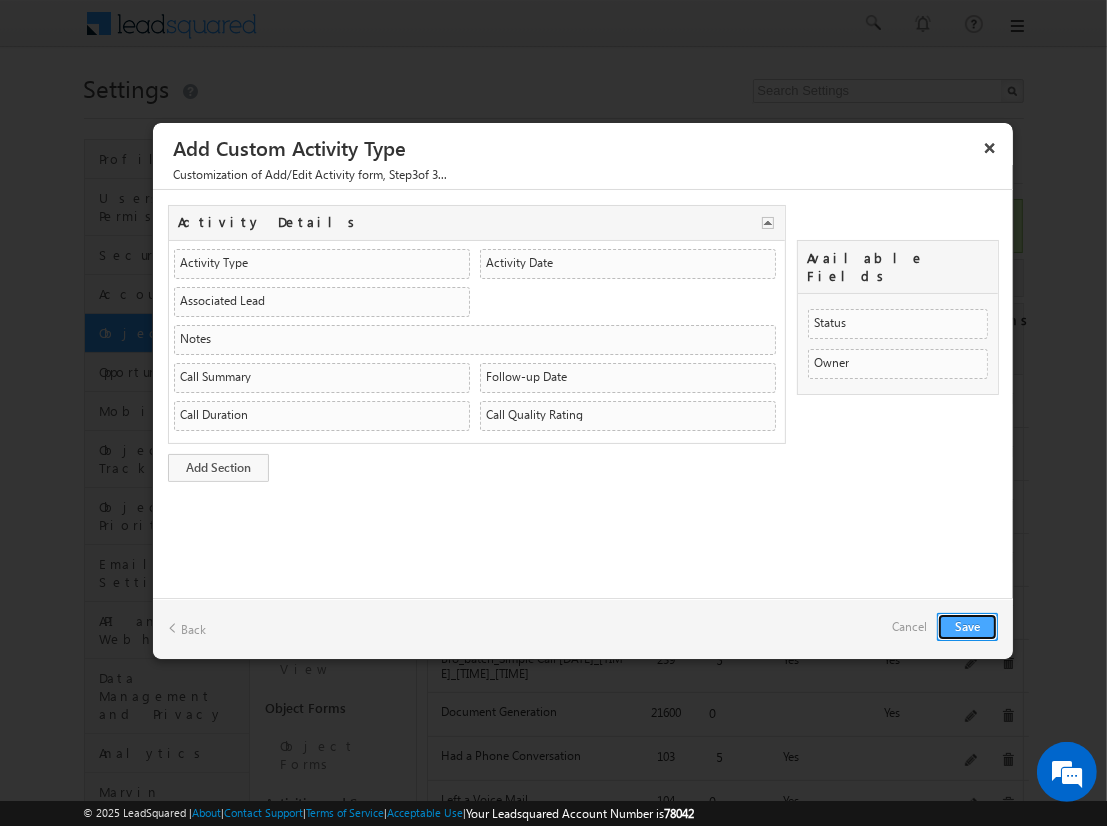 click on "Save" at bounding box center (967, 627) 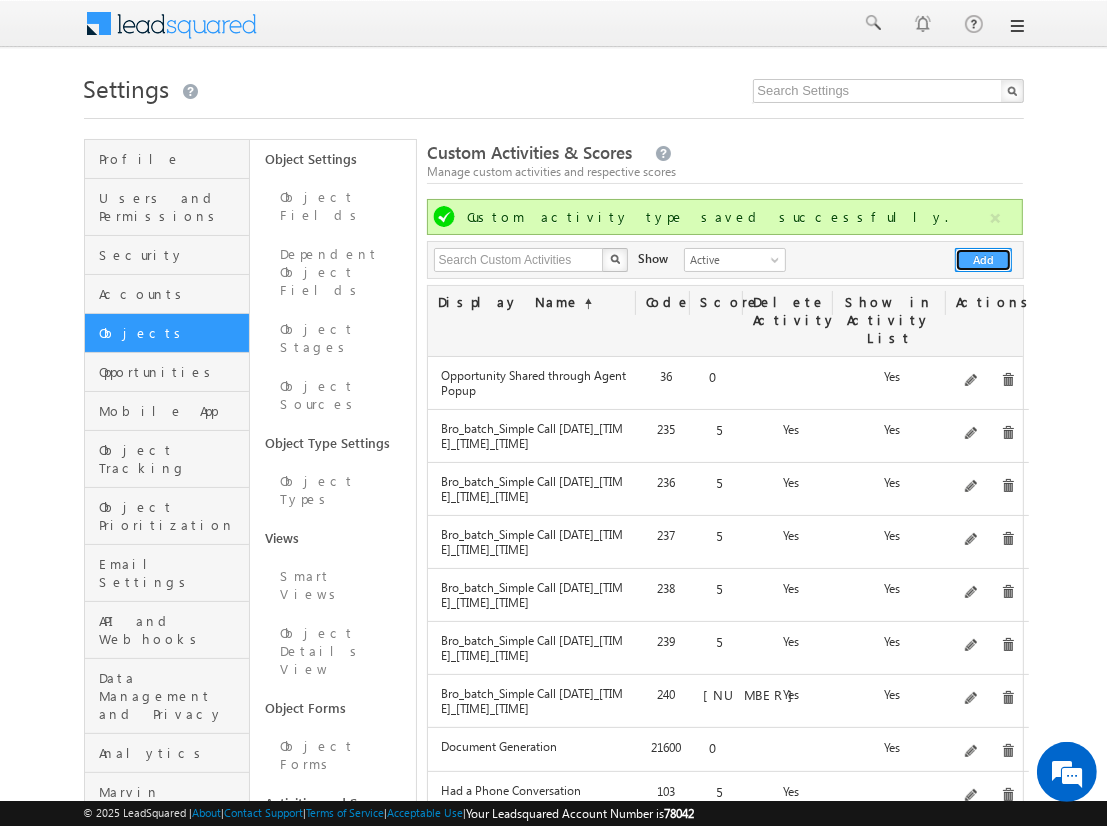 click on "Add" at bounding box center (983, 260) 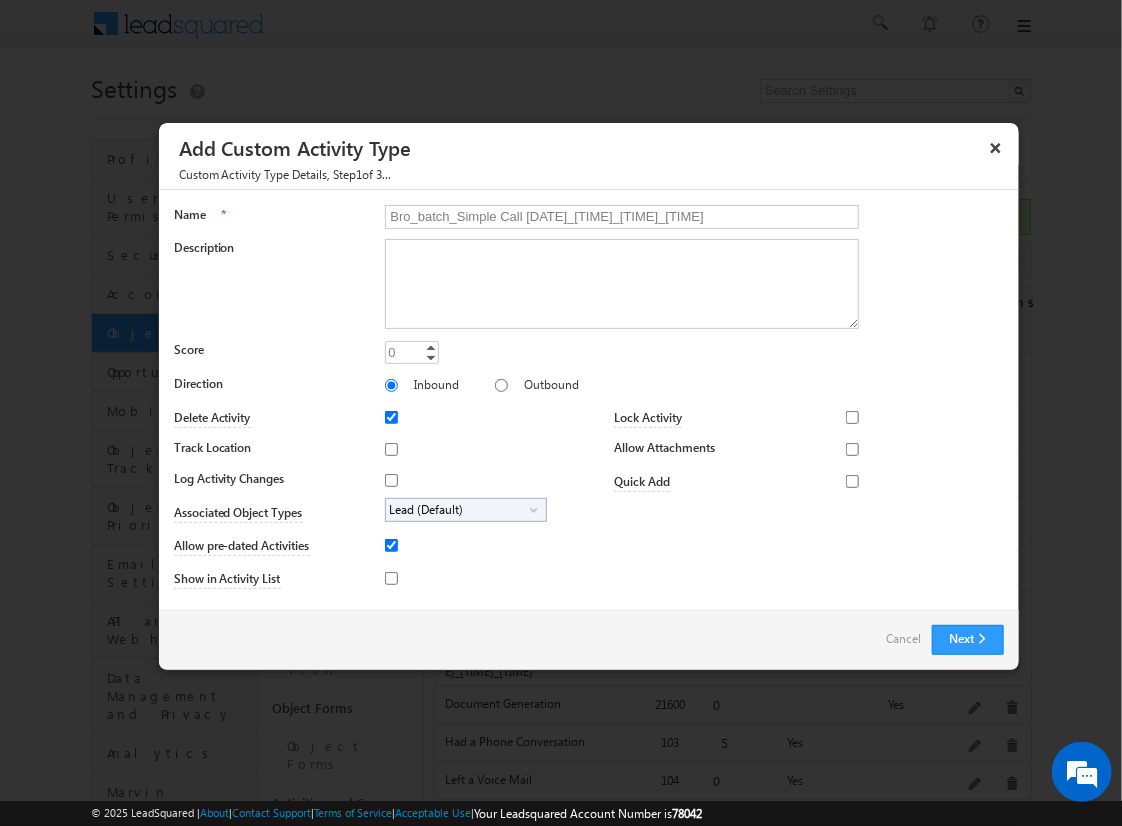 type on "Bro_batch_Simple Call [DATE]_[TIME]_[TIME]_[TIME]" 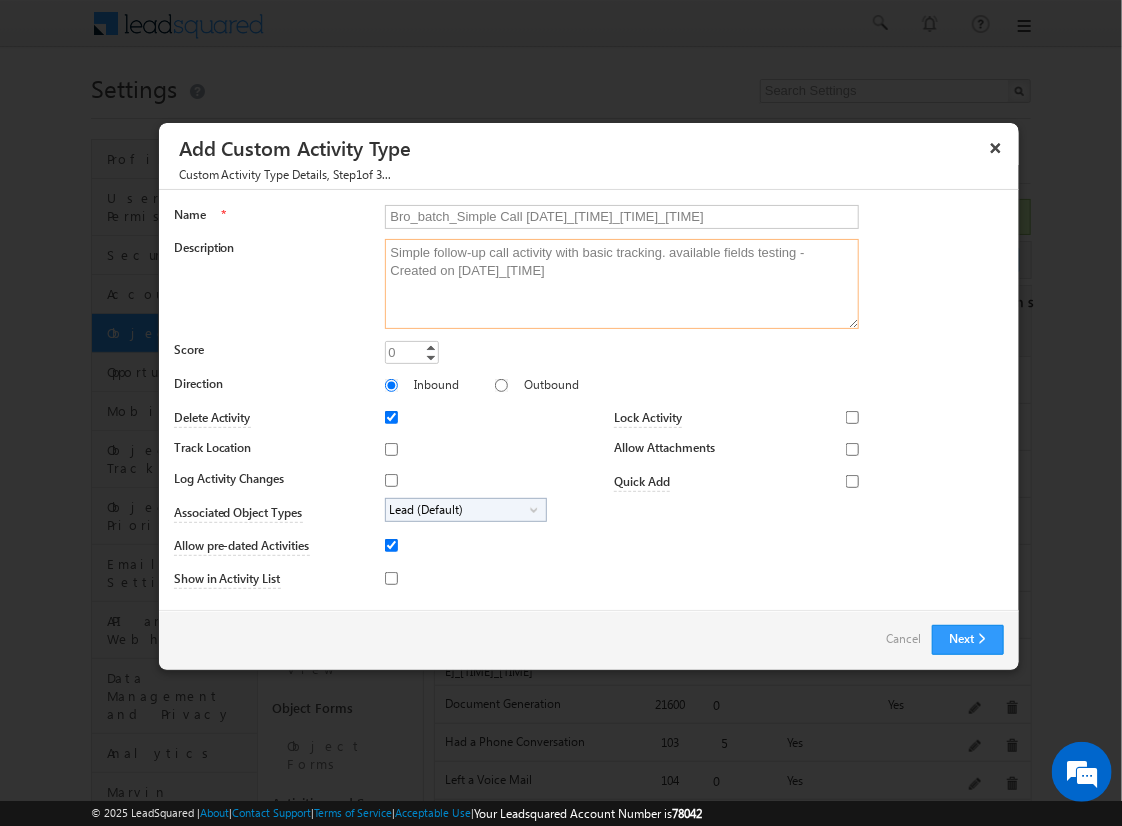 type on "Simple follow-up call activity with basic tracking. available fields testing - Created on [DATE]_[TIME]" 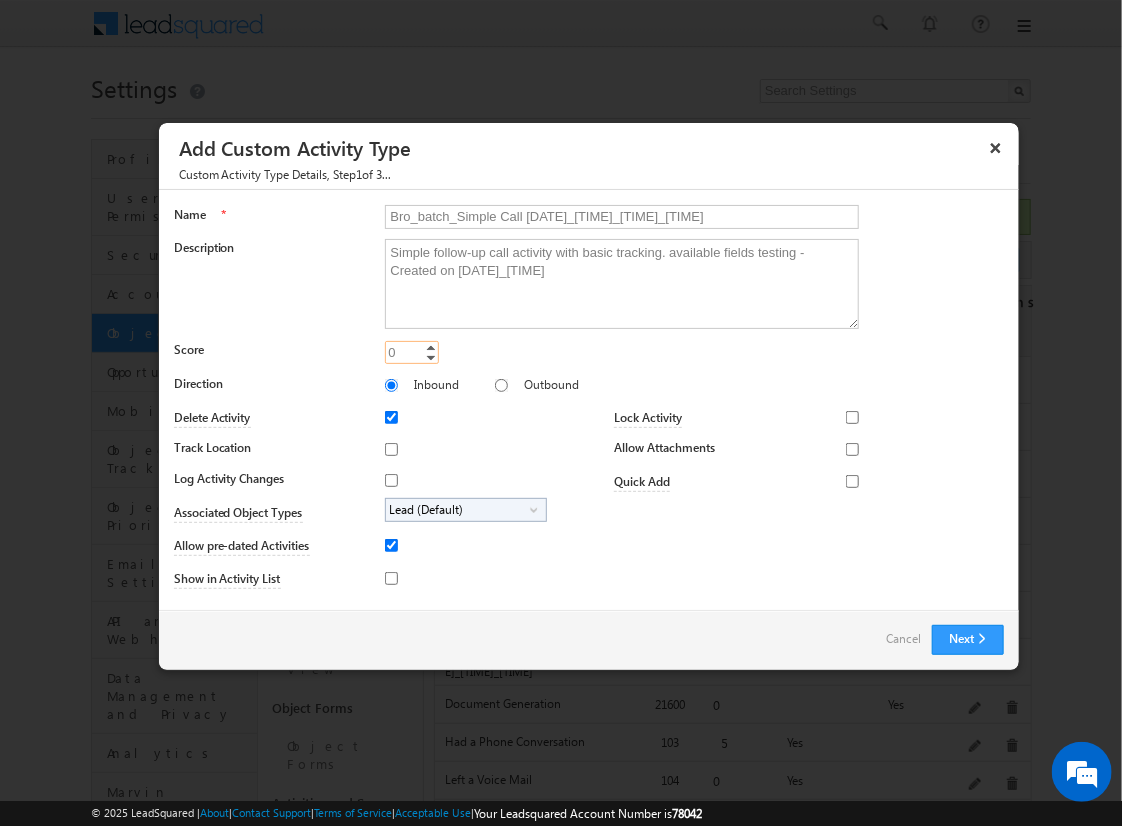 type on "[NUMBER]" 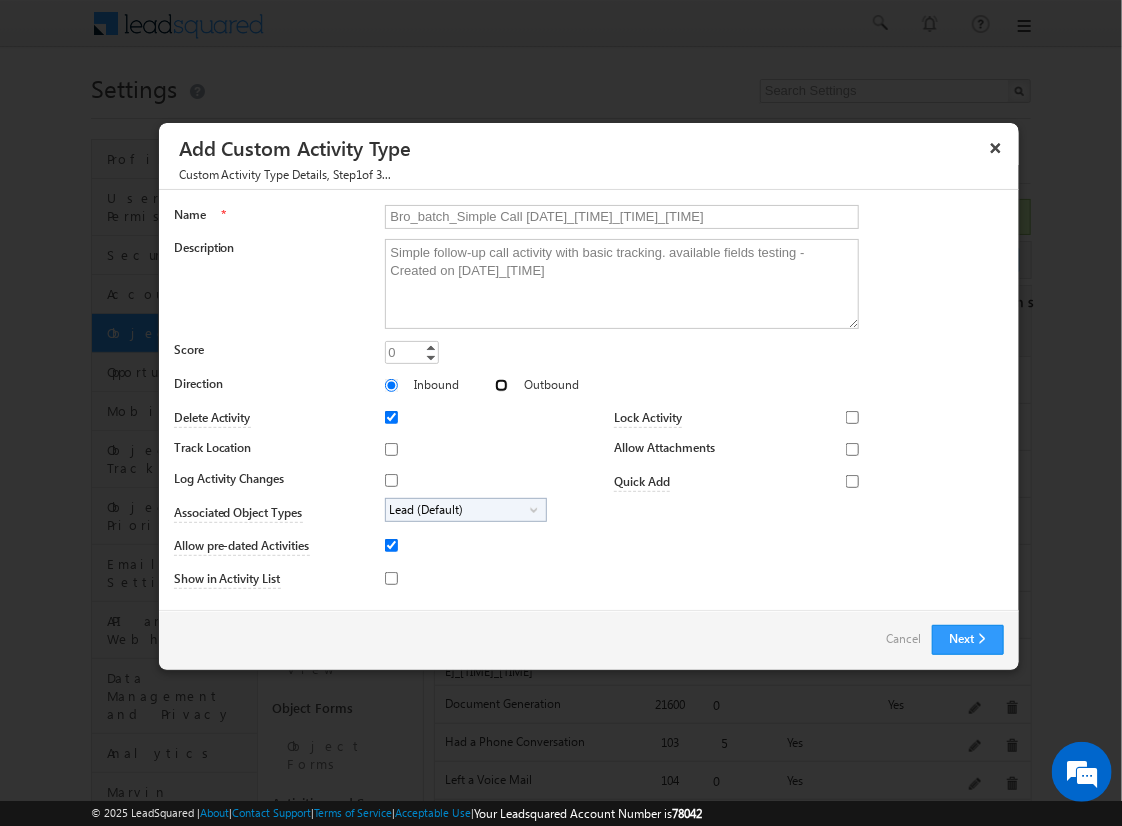 click on "Outbound" at bounding box center [501, 385] 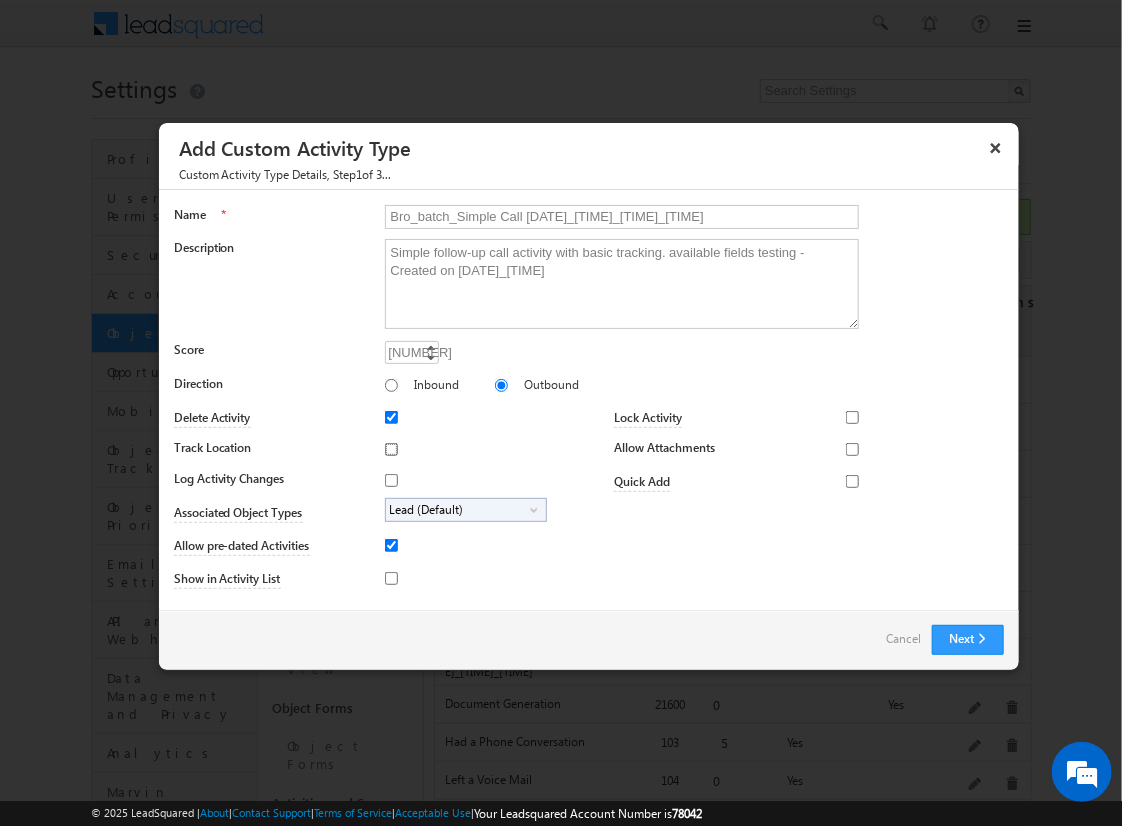 click on "Track Location" at bounding box center (391, 449) 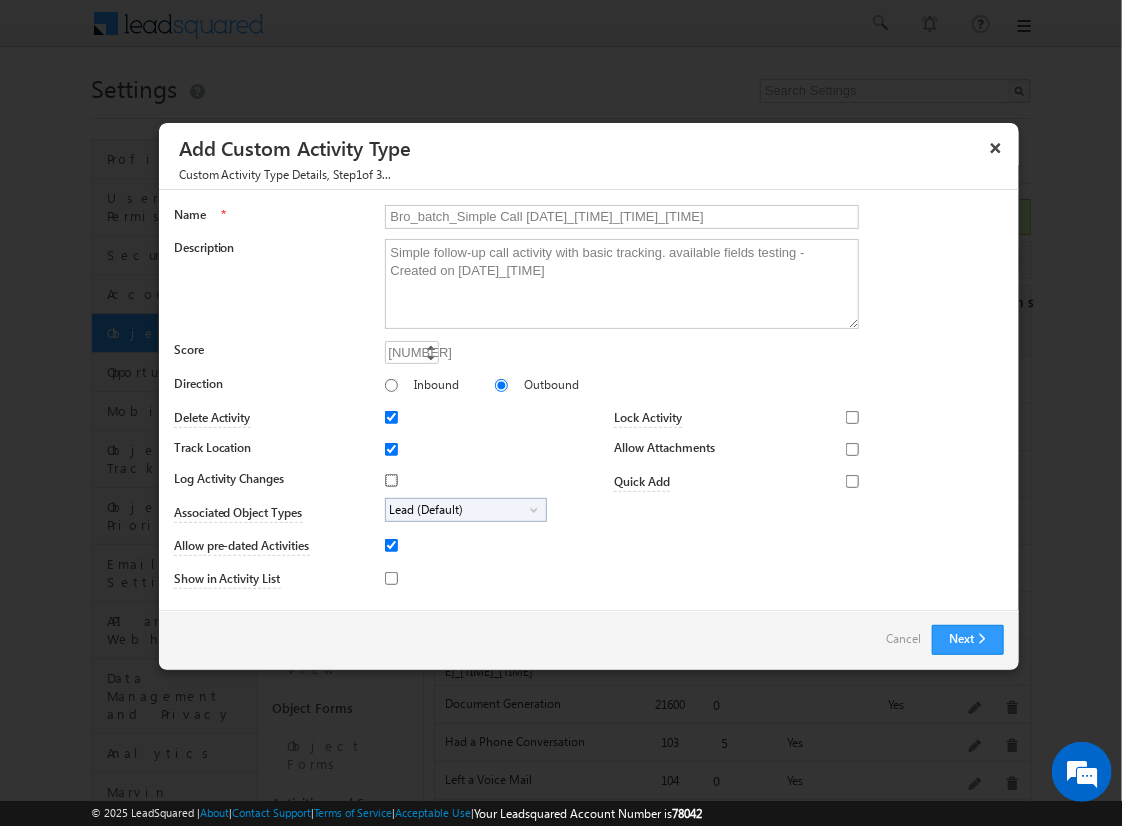 click on "Log Activity Changes" at bounding box center [391, 480] 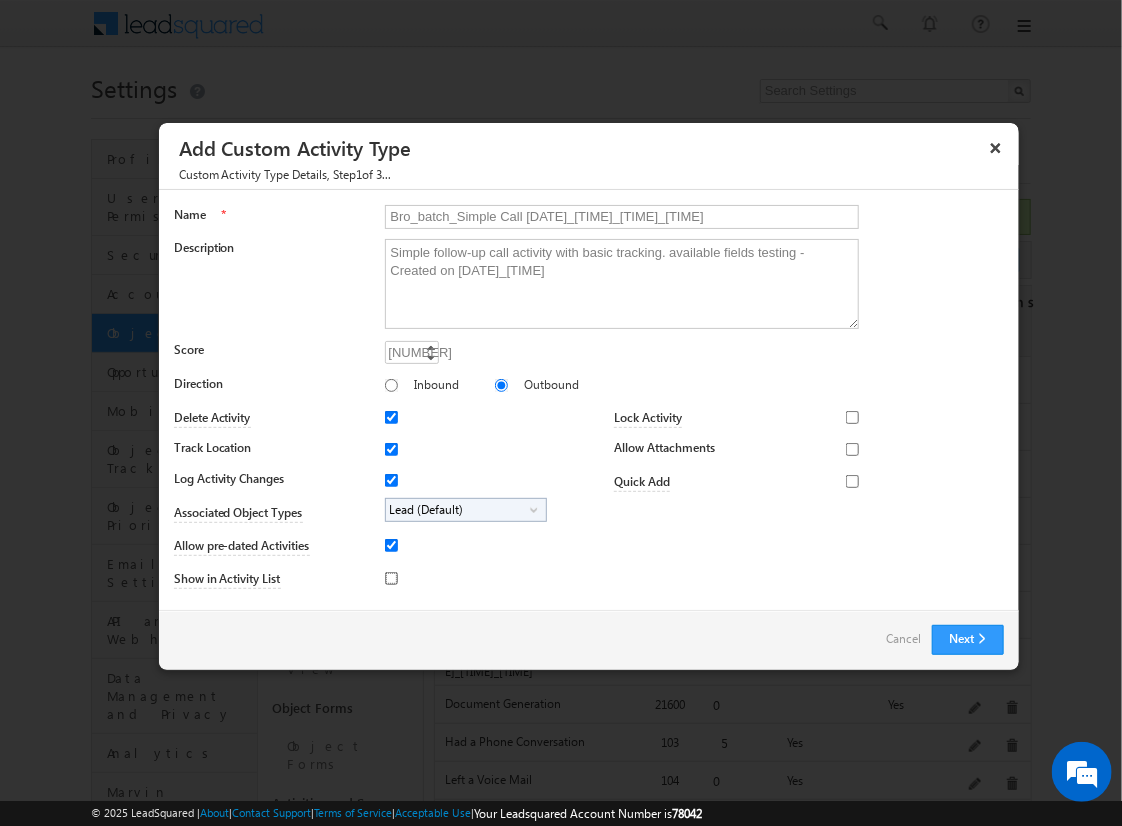 click on "Show in Activity List" at bounding box center [391, 578] 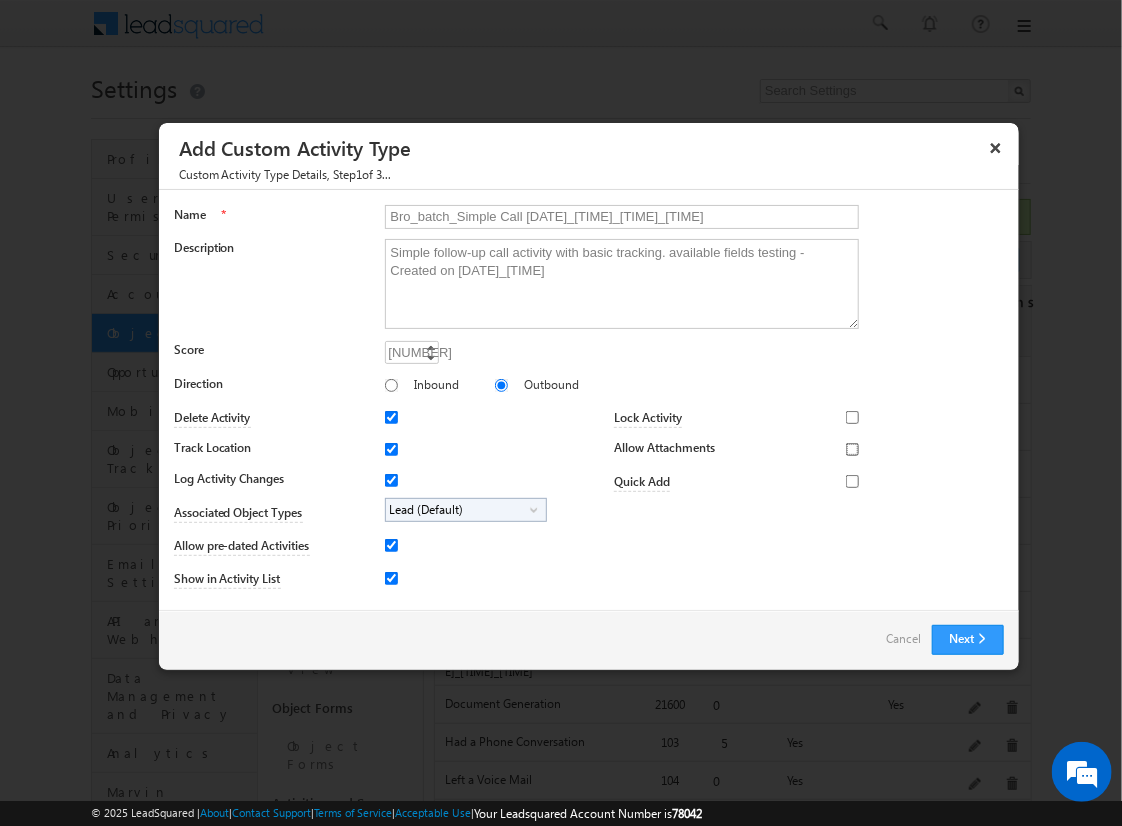 click on "Allow Attachments" at bounding box center (852, 449) 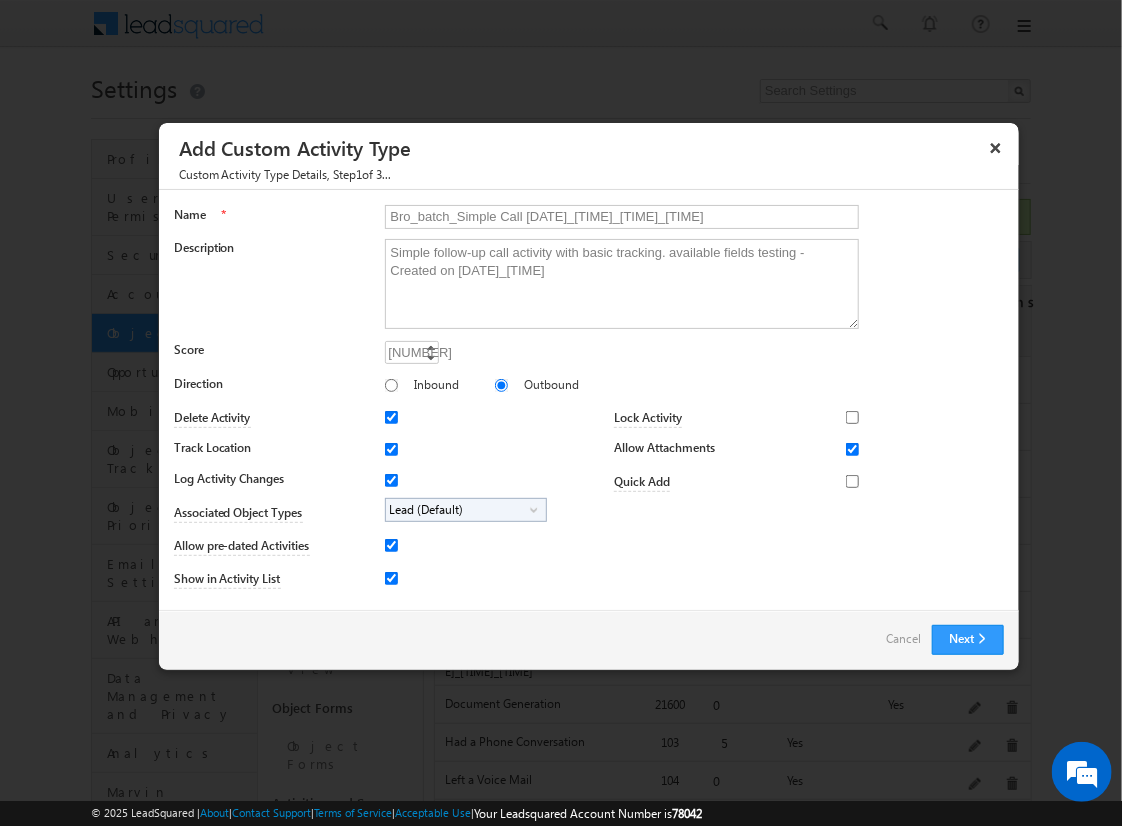 click on "Lead (Default)" at bounding box center (458, 510) 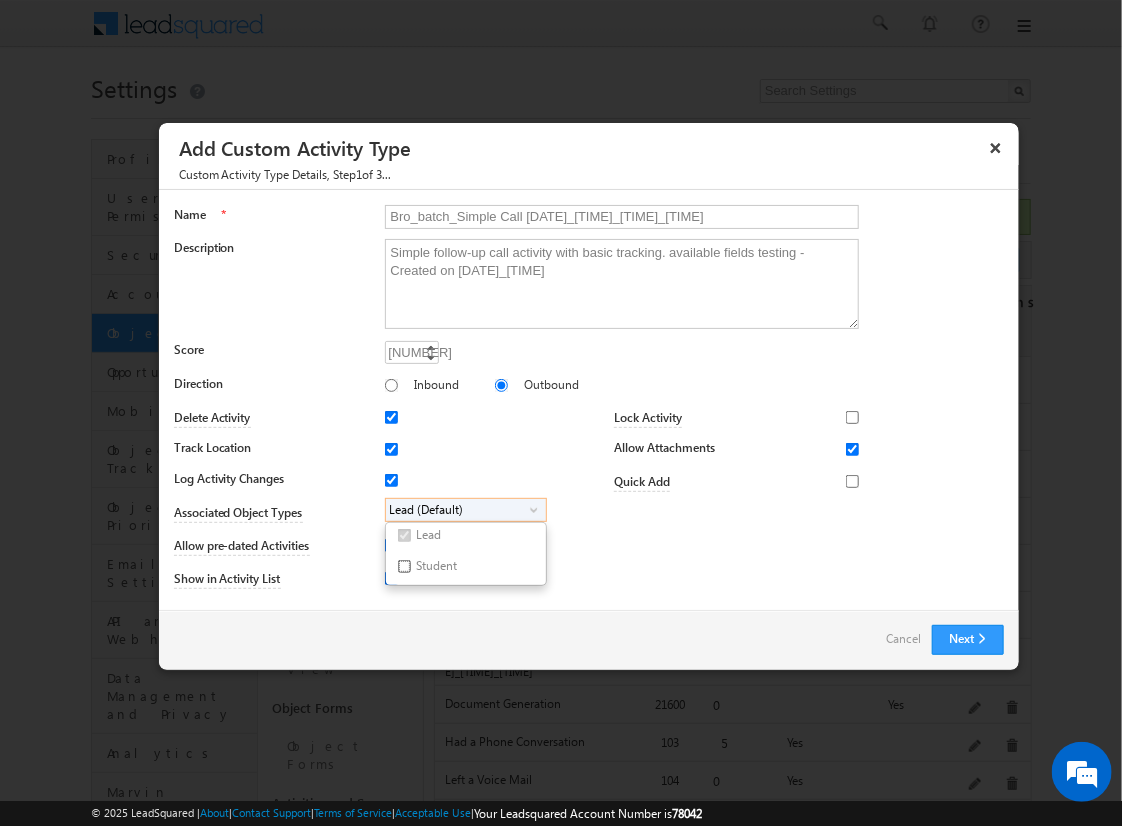 click on "Student" at bounding box center [404, 566] 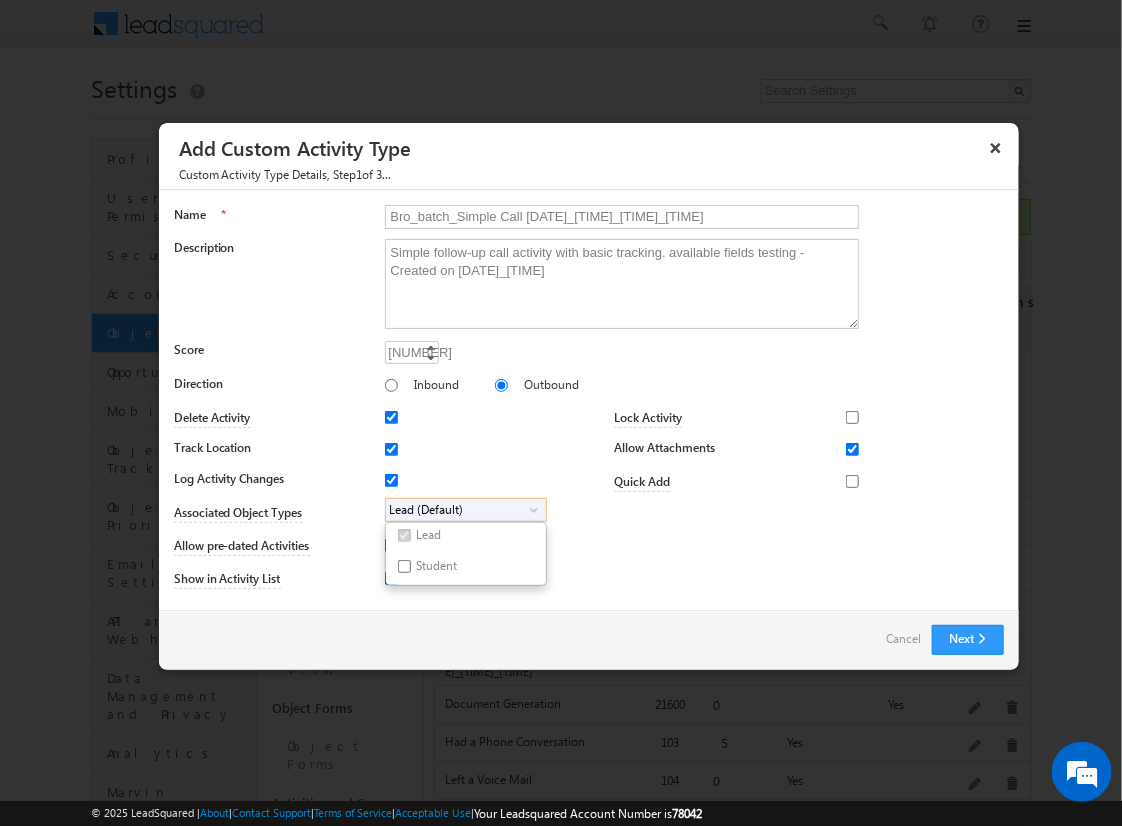 checkbox on "true" 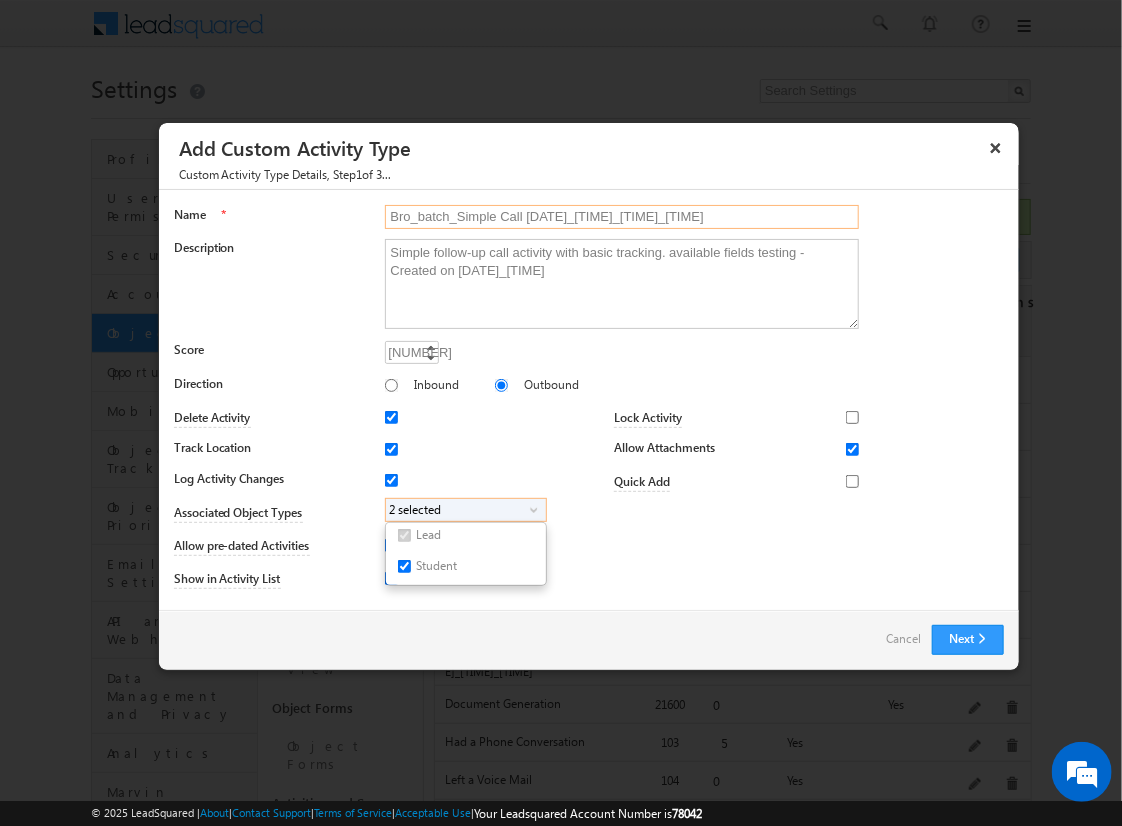 click on "Bro_batch_Simple Call [DATE]_[TIME]_[TIME]_[TIME]" at bounding box center (622, 217) 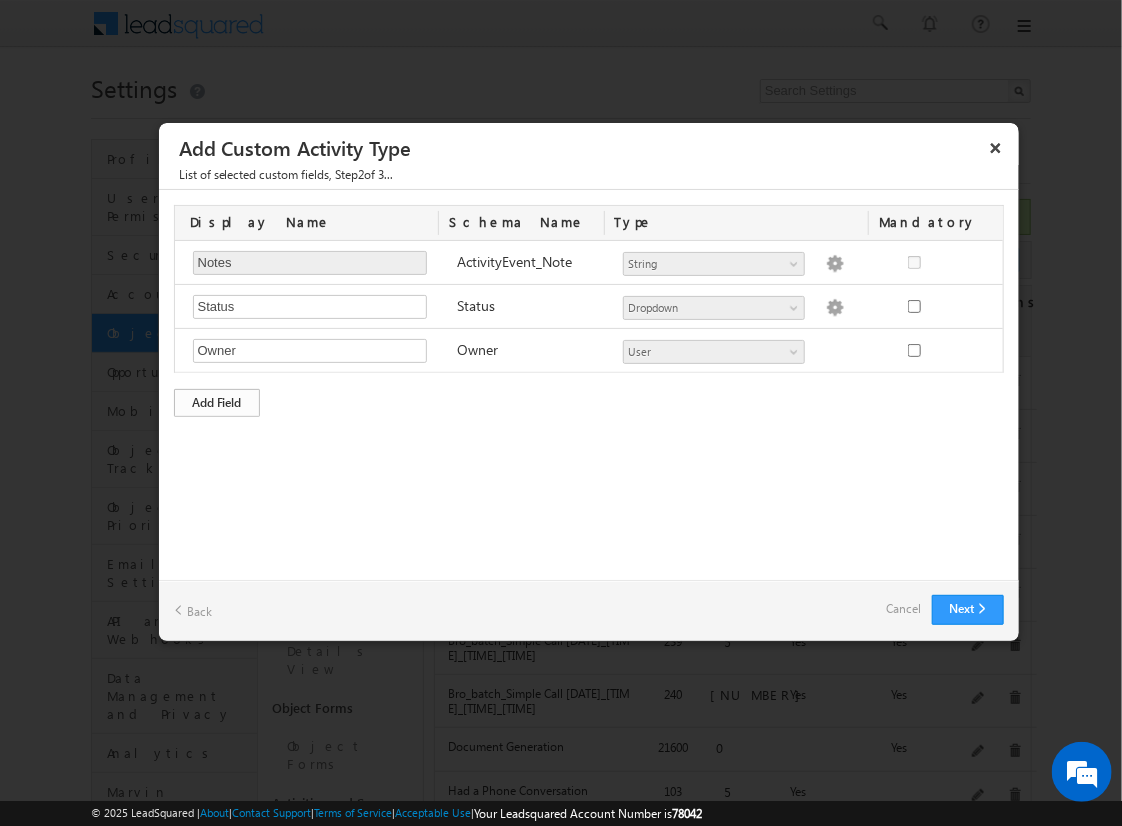 click on "Add Field" at bounding box center (217, 403) 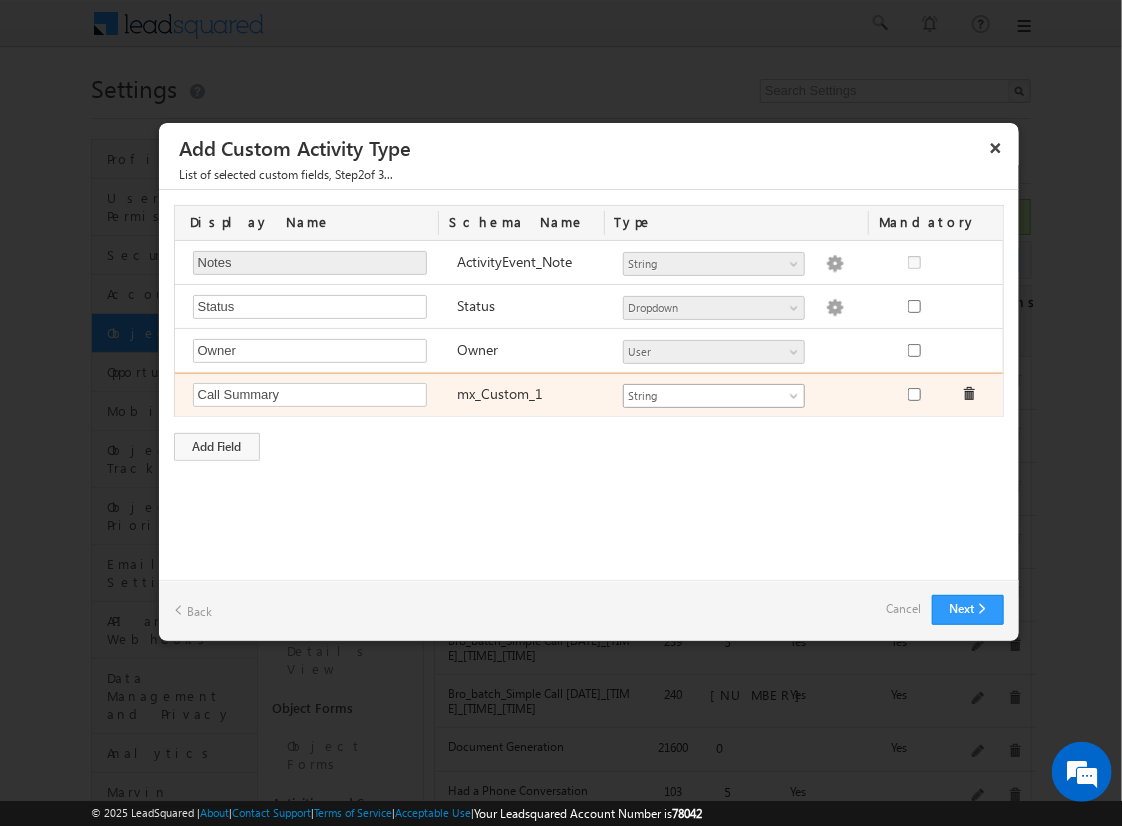 type on "Call Summary" 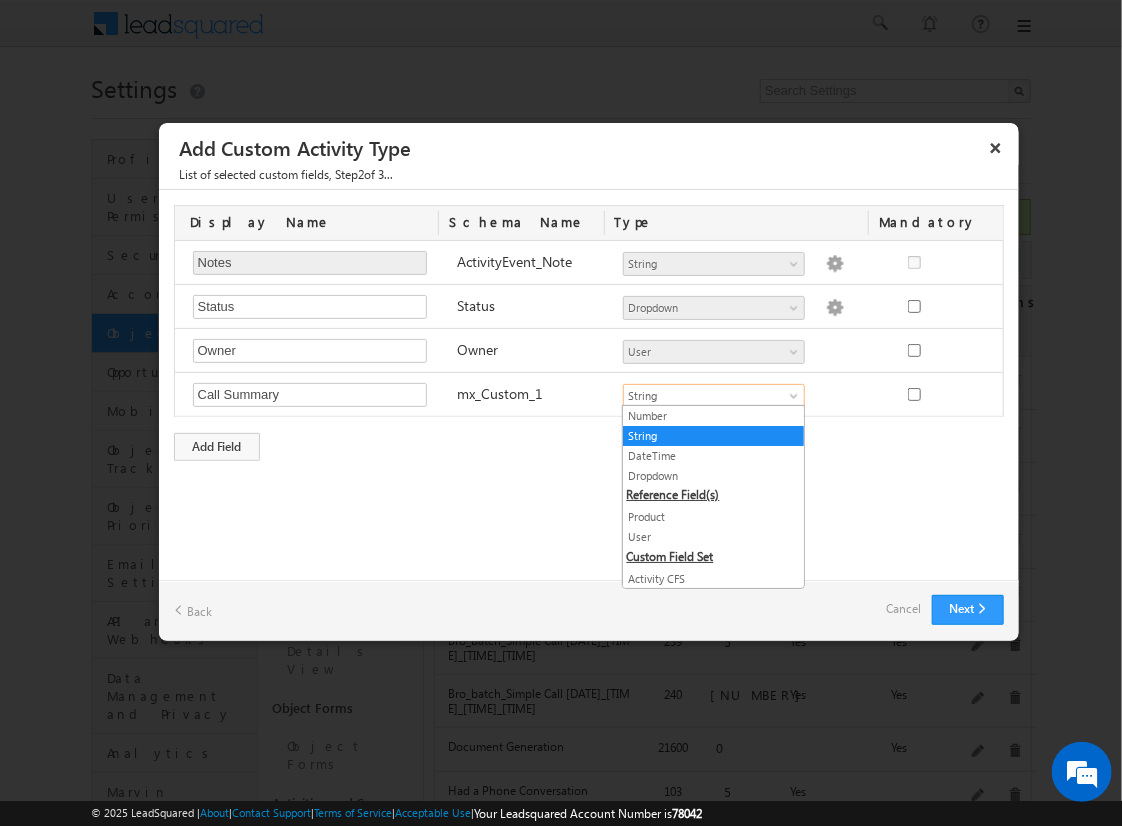 click on "String" at bounding box center (713, 436) 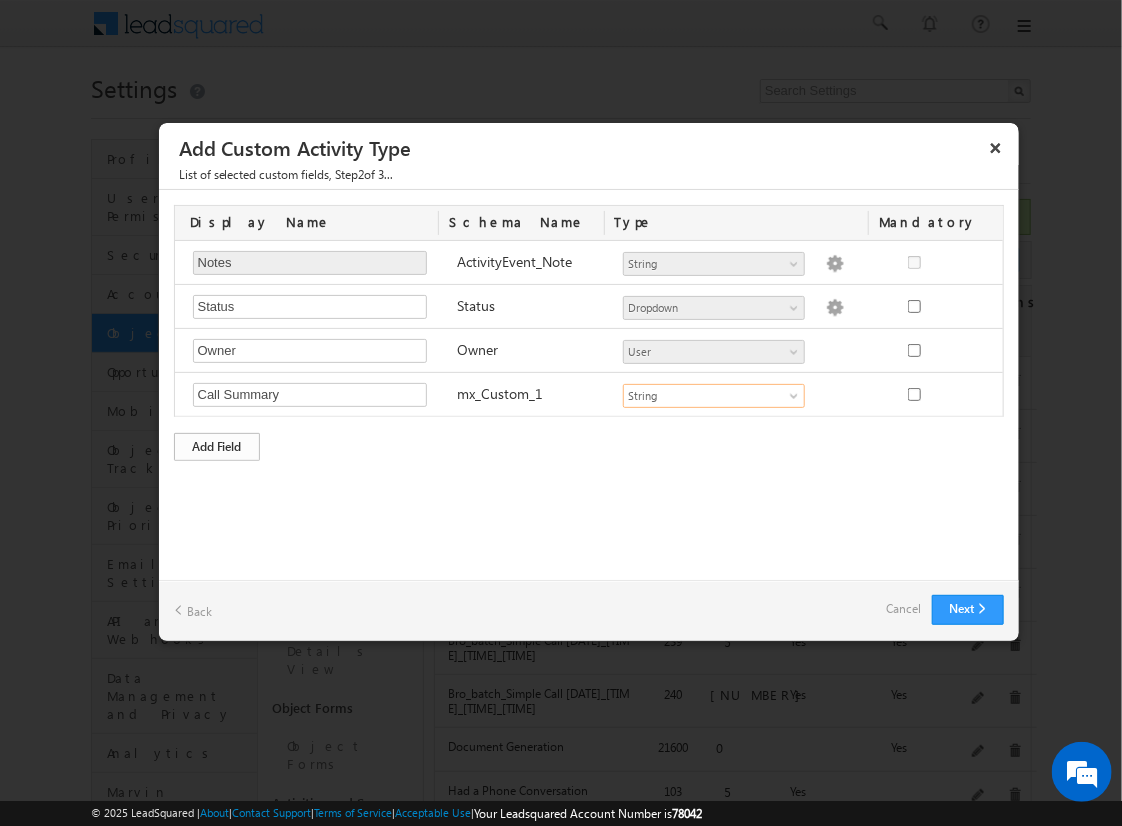 click on "Add Field" at bounding box center [217, 447] 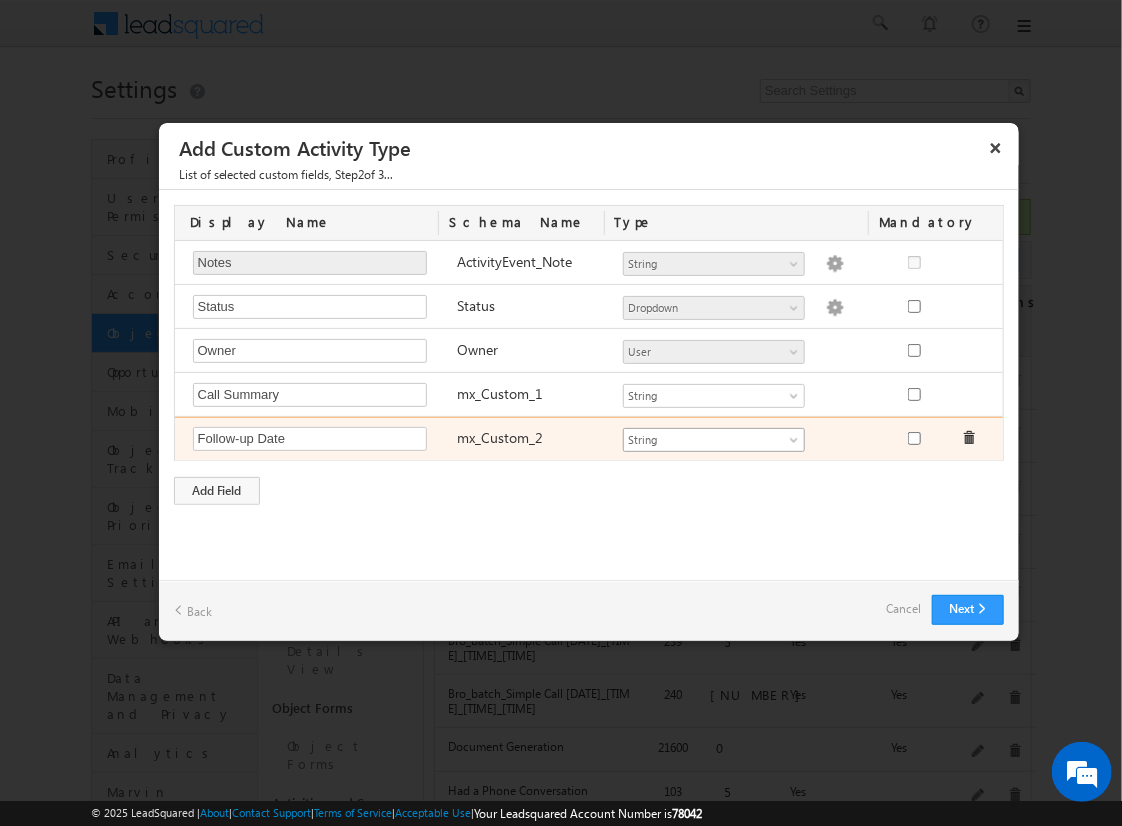 type on "Follow-up Date" 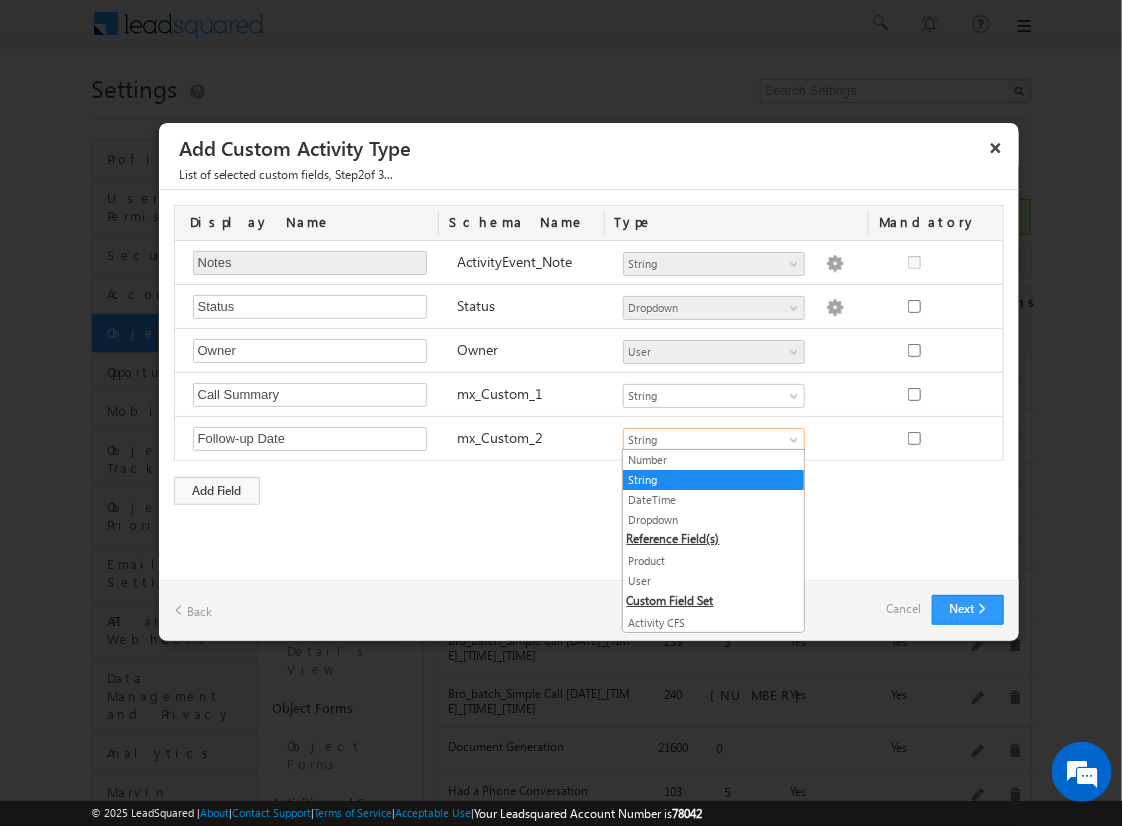 click on "DateTime" at bounding box center (713, 500) 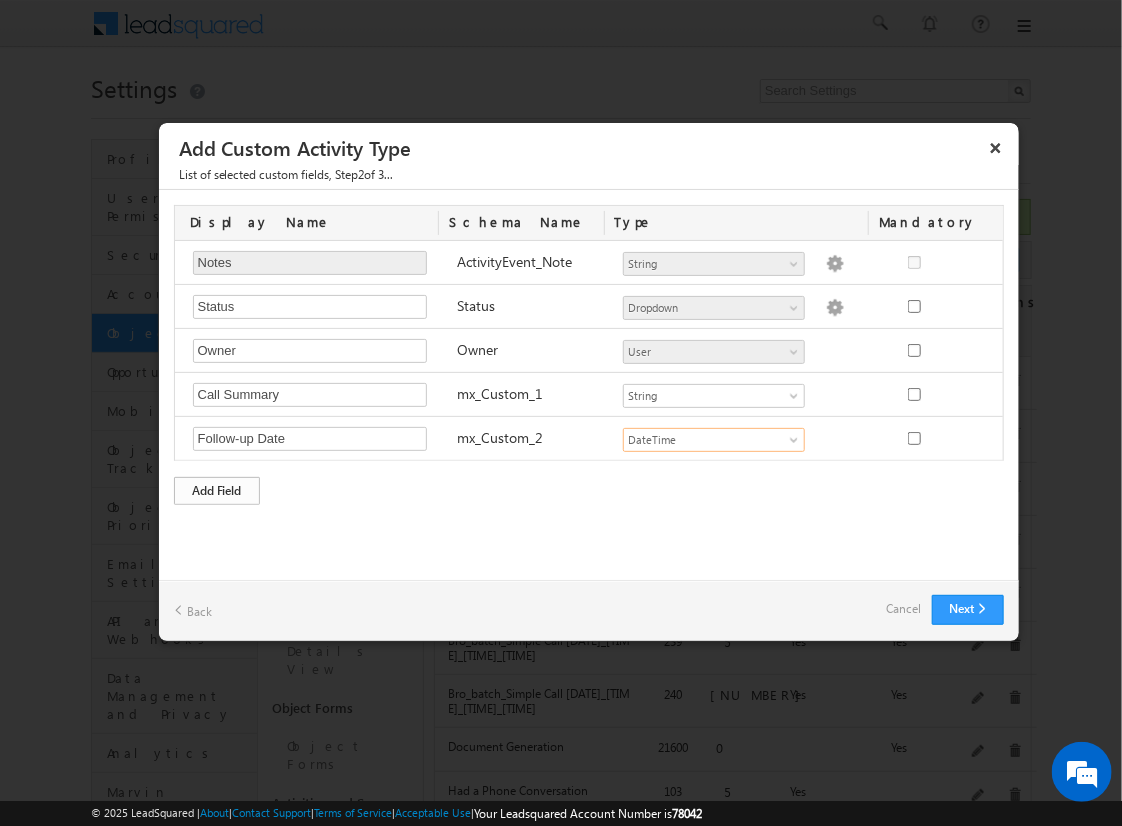 click on "Add Field" at bounding box center [217, 491] 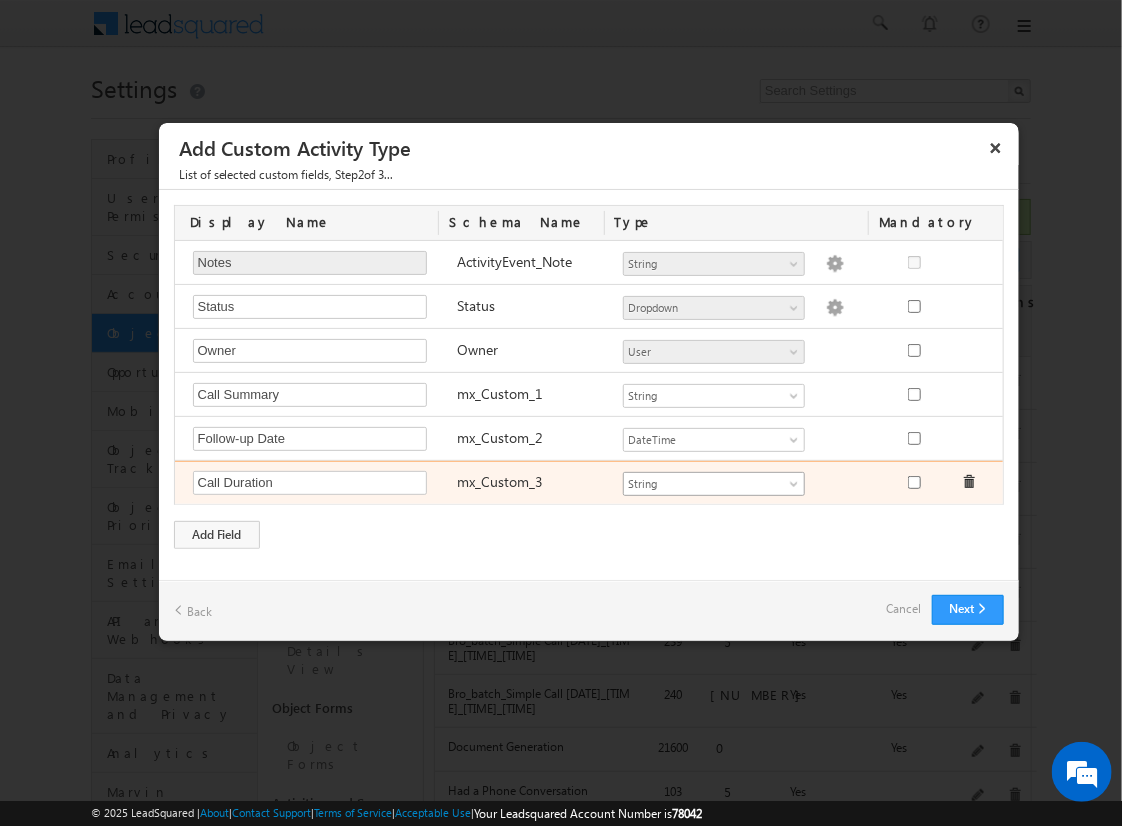 type on "Call Duration" 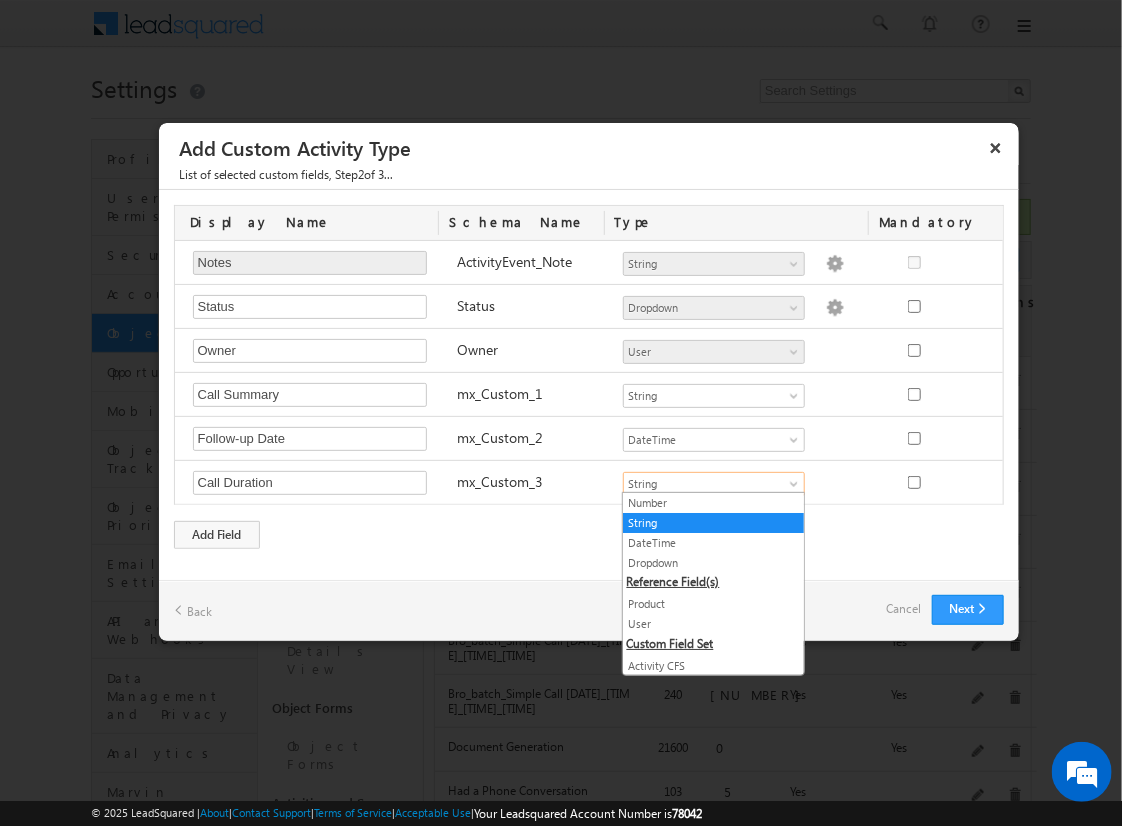 click on "Number" at bounding box center [713, 503] 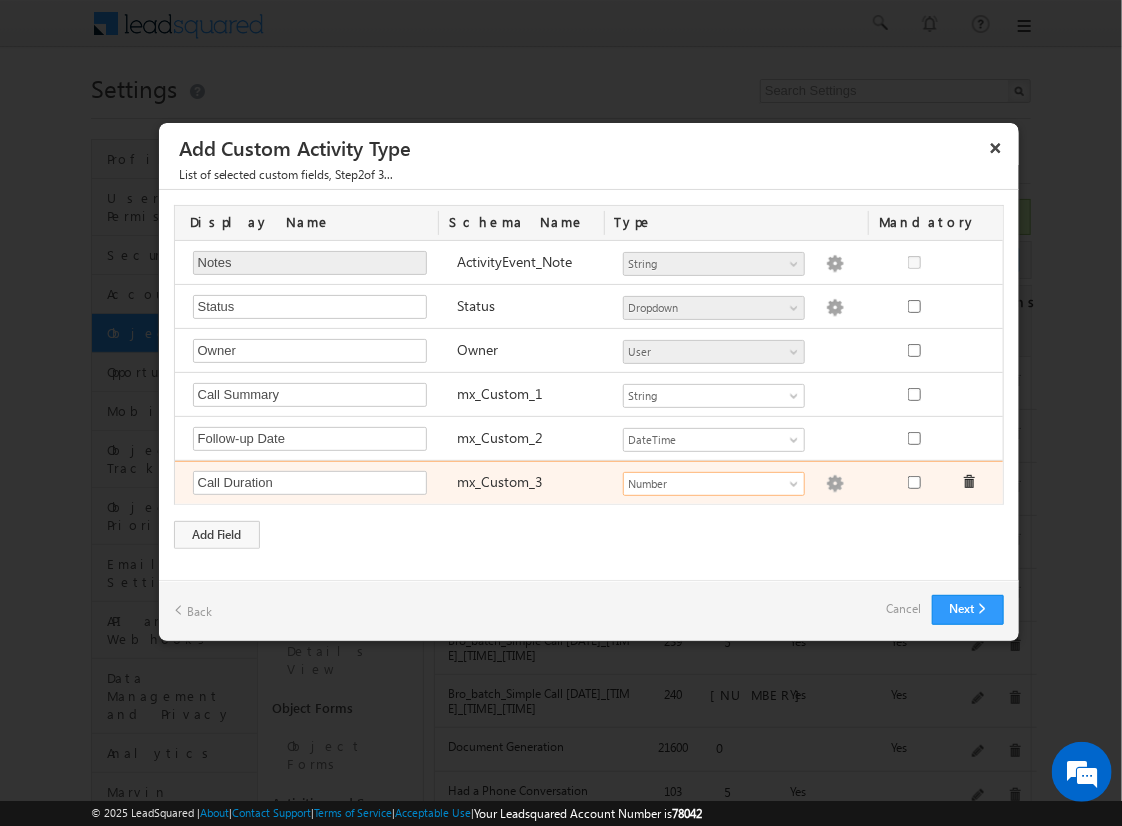 click at bounding box center [835, 484] 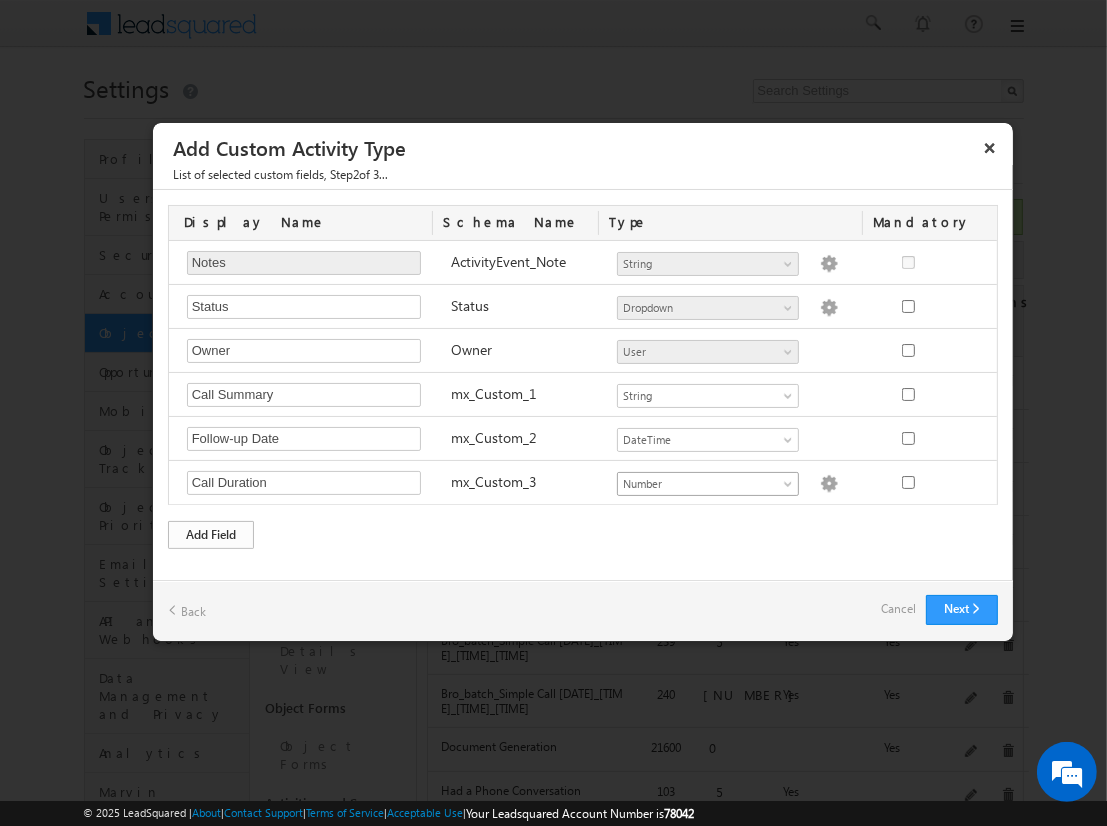 click on "Add Field" at bounding box center (211, 535) 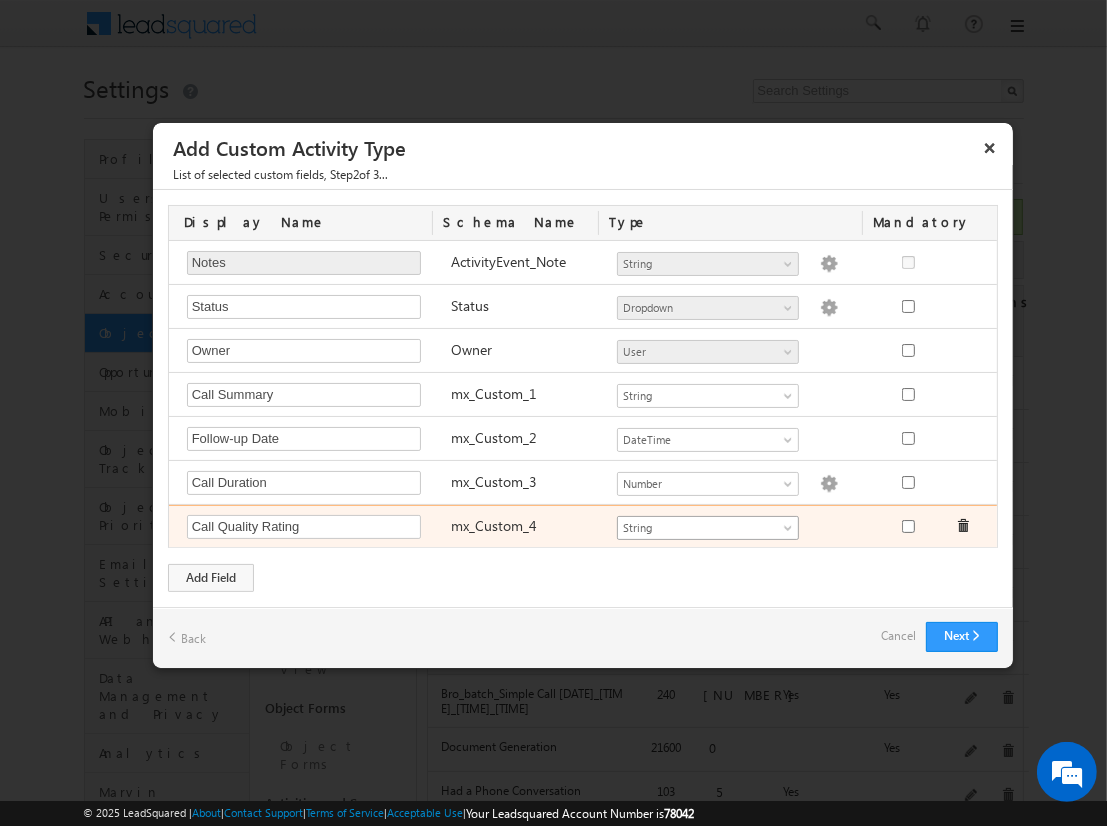 type on "Call Quality Rating" 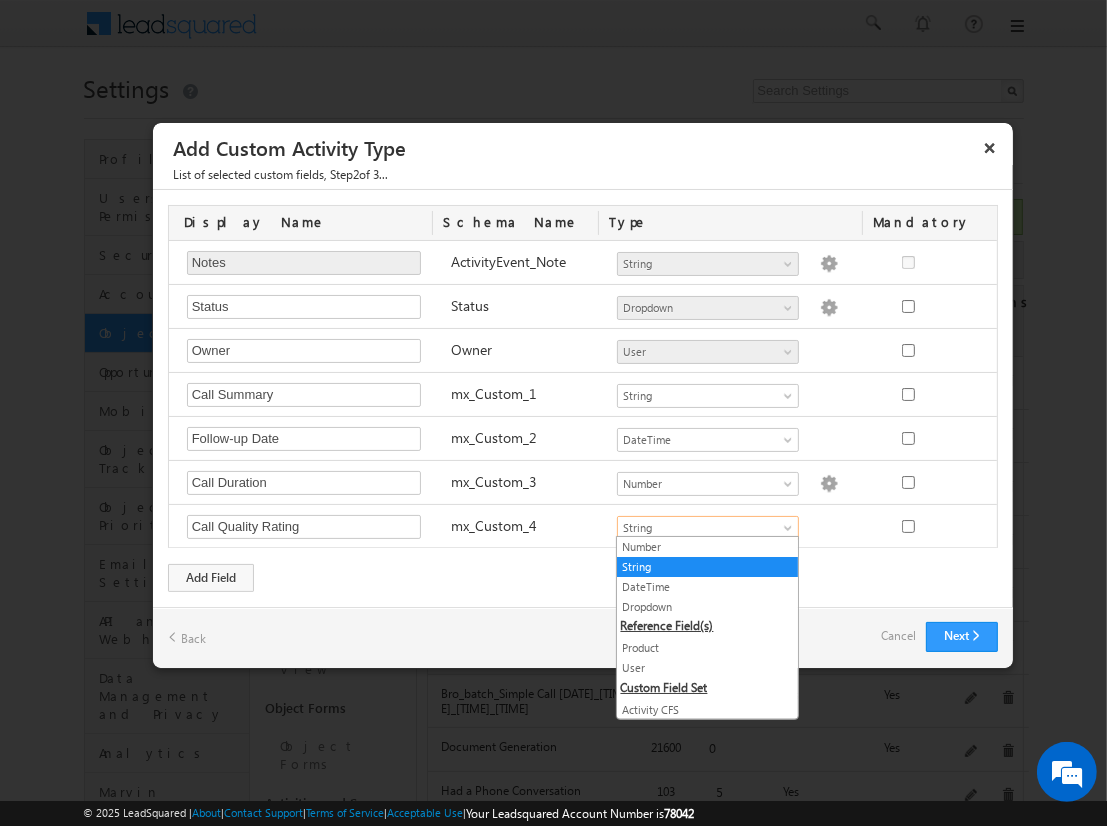 click on "Dropdown" at bounding box center [707, 607] 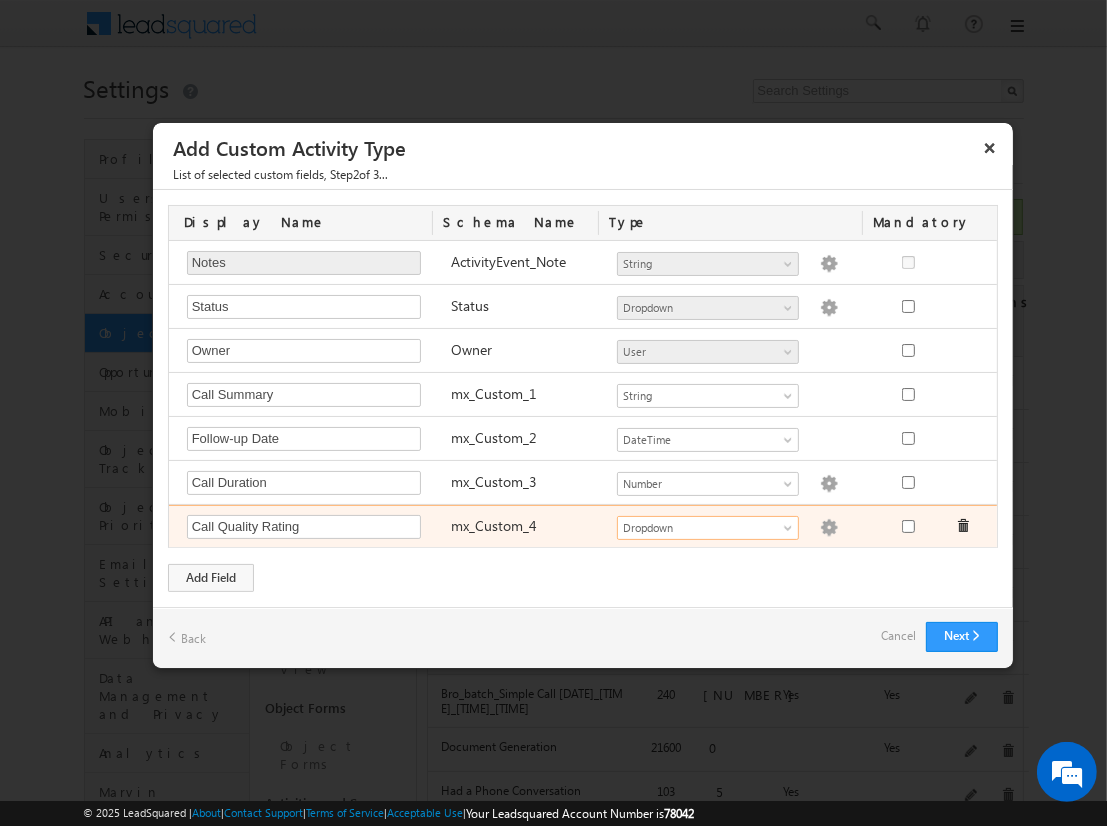 click at bounding box center (829, 528) 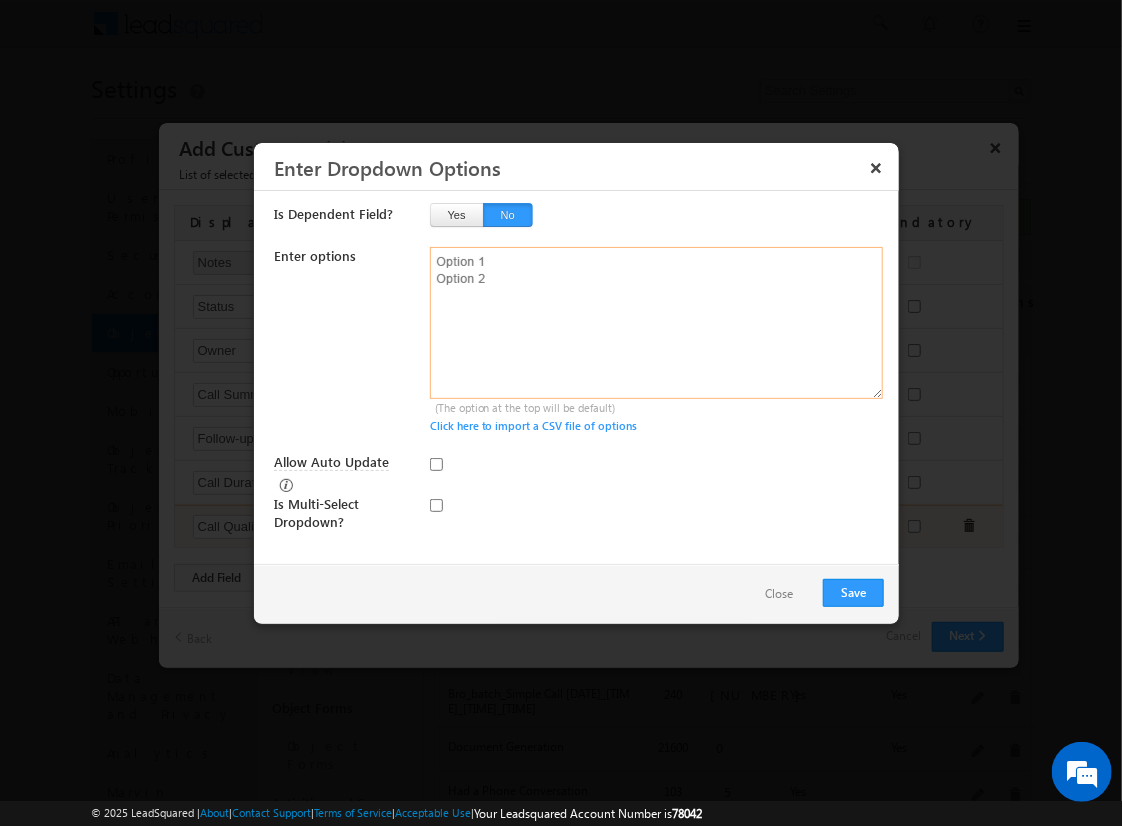 type on "Excellent
Good
Fair
Poor" 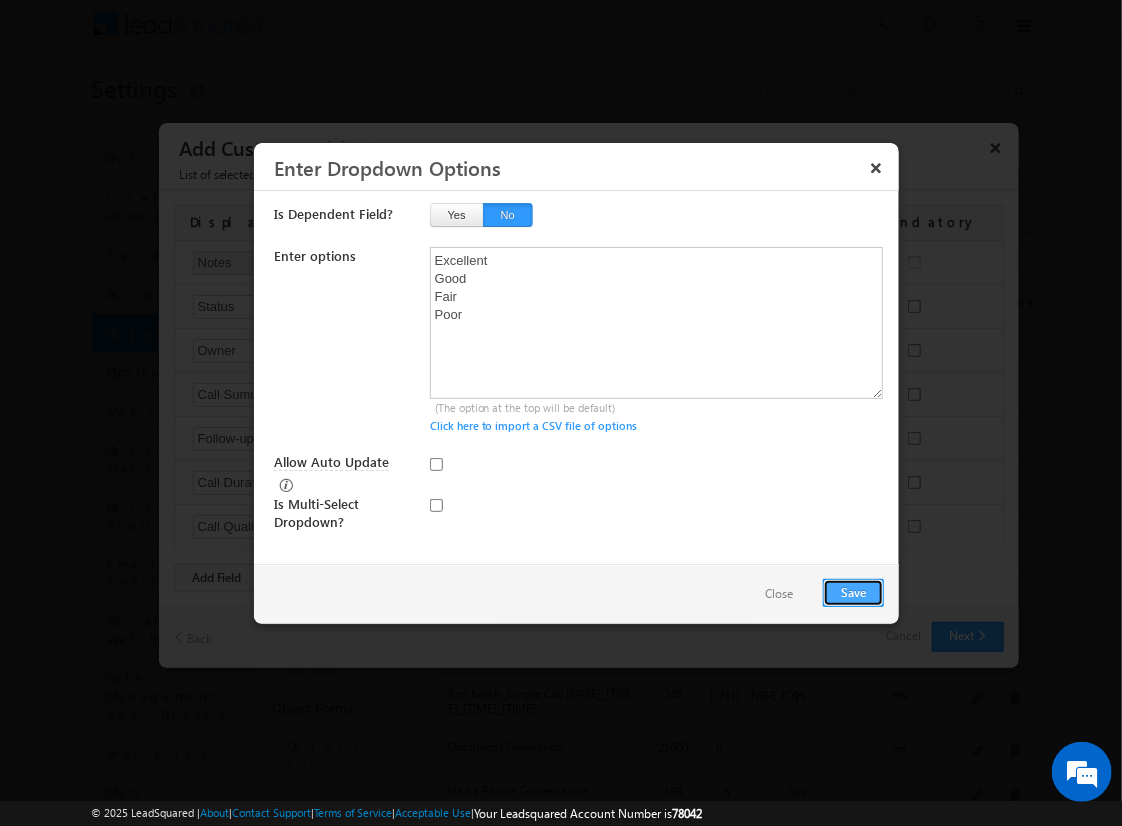 click on "Save" at bounding box center (853, 593) 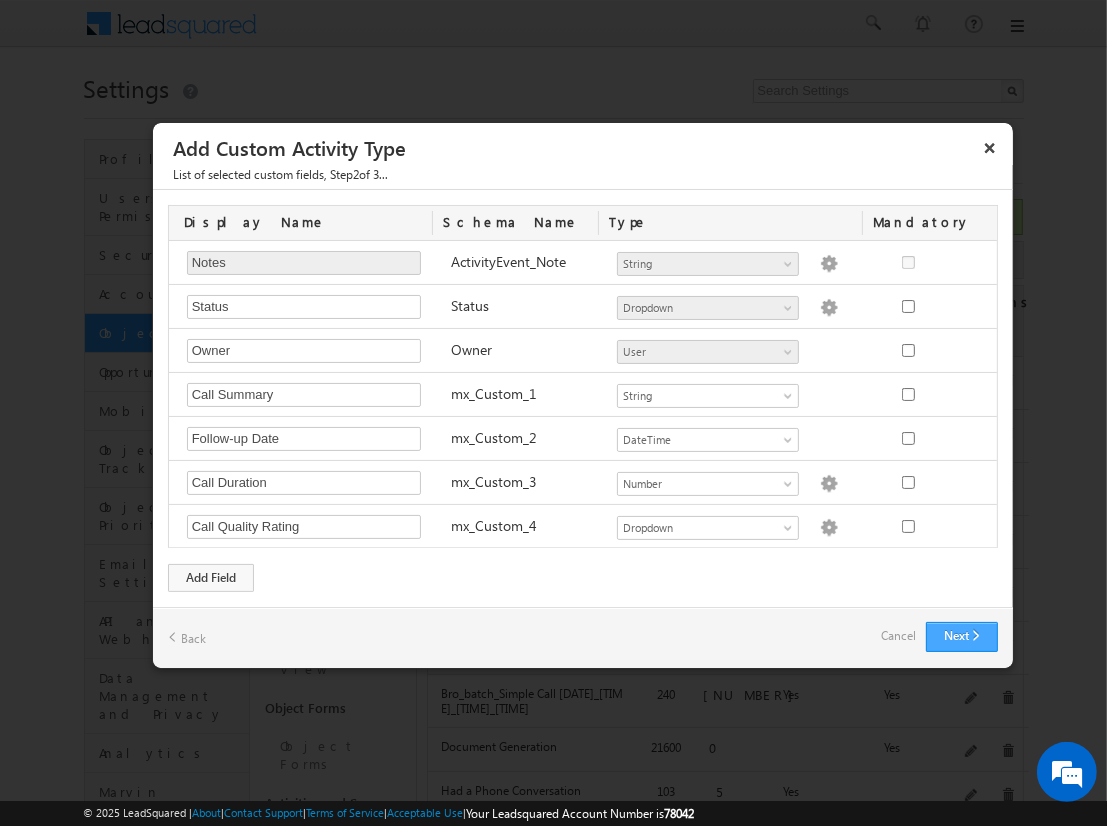 click on "Next" at bounding box center [962, 637] 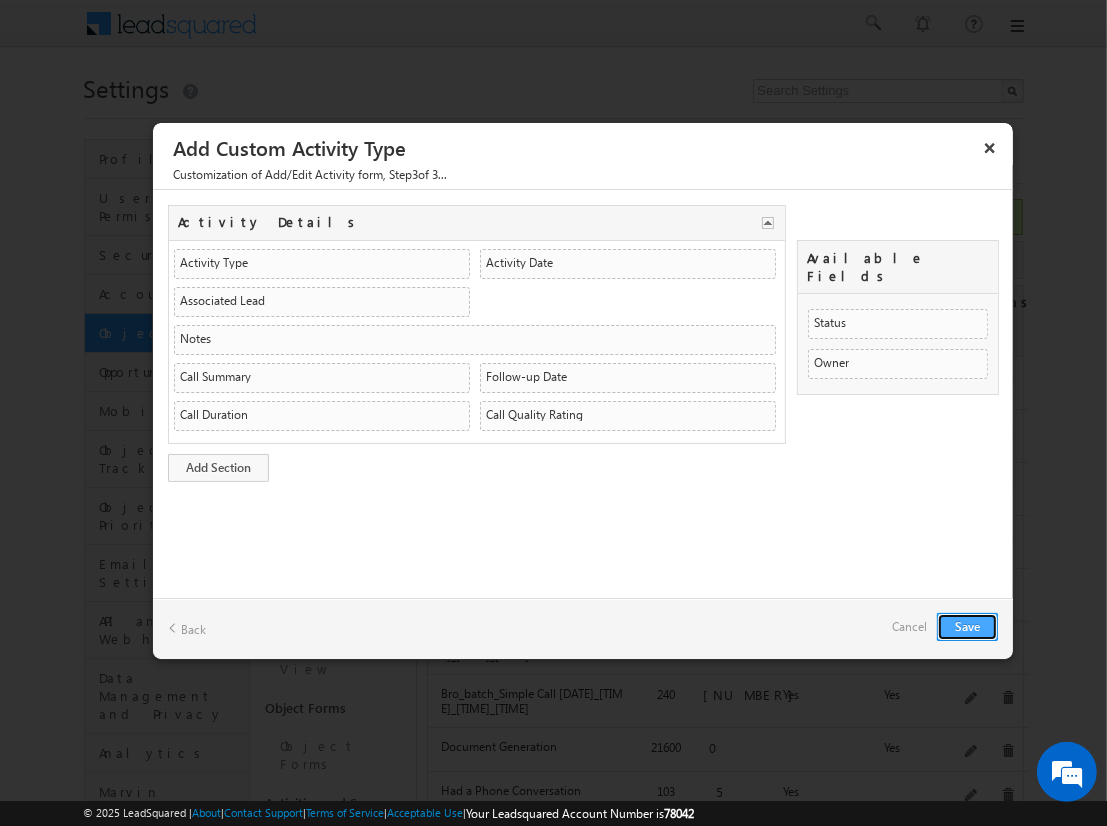 click on "Save" at bounding box center [967, 627] 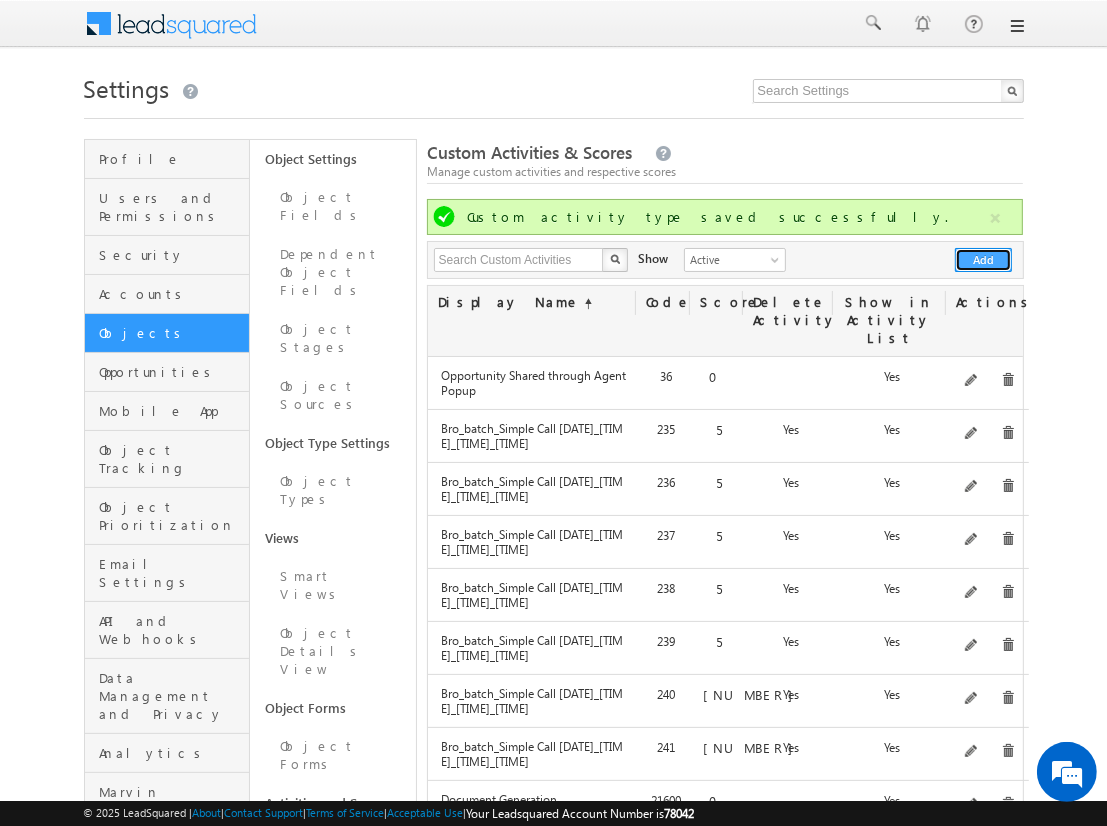 click on "Add" at bounding box center [983, 260] 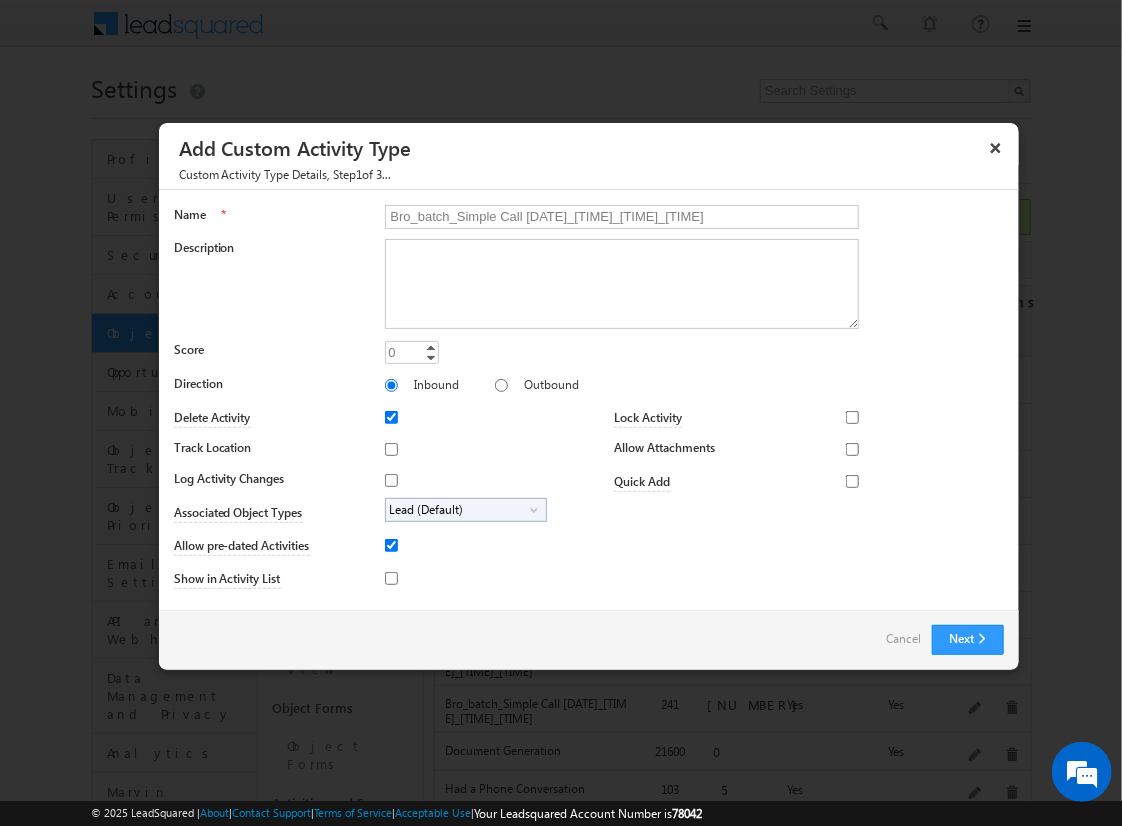 type on "Bro_batch_Simple Call [DATE]_[TIME]_[TIME]_[TIME]" 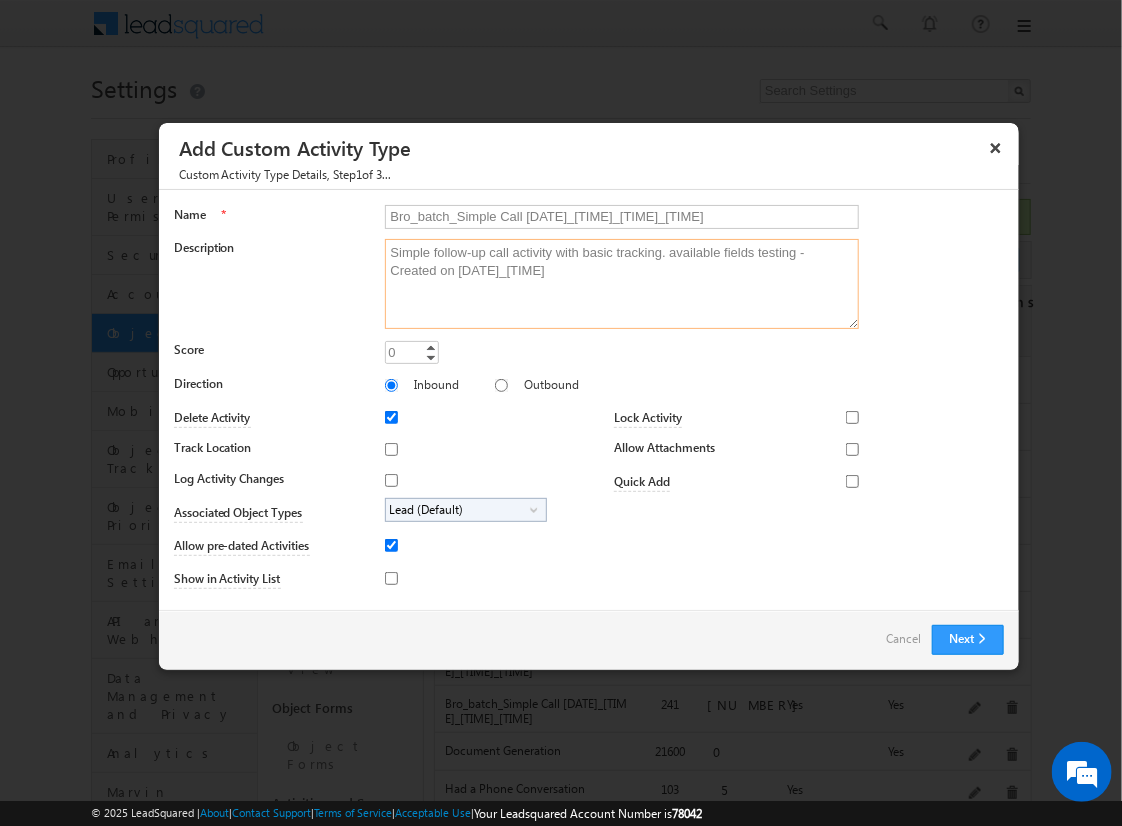type on "Simple follow-up call activity with basic tracking. available fields testing - Created on [DATE]_[TIME]" 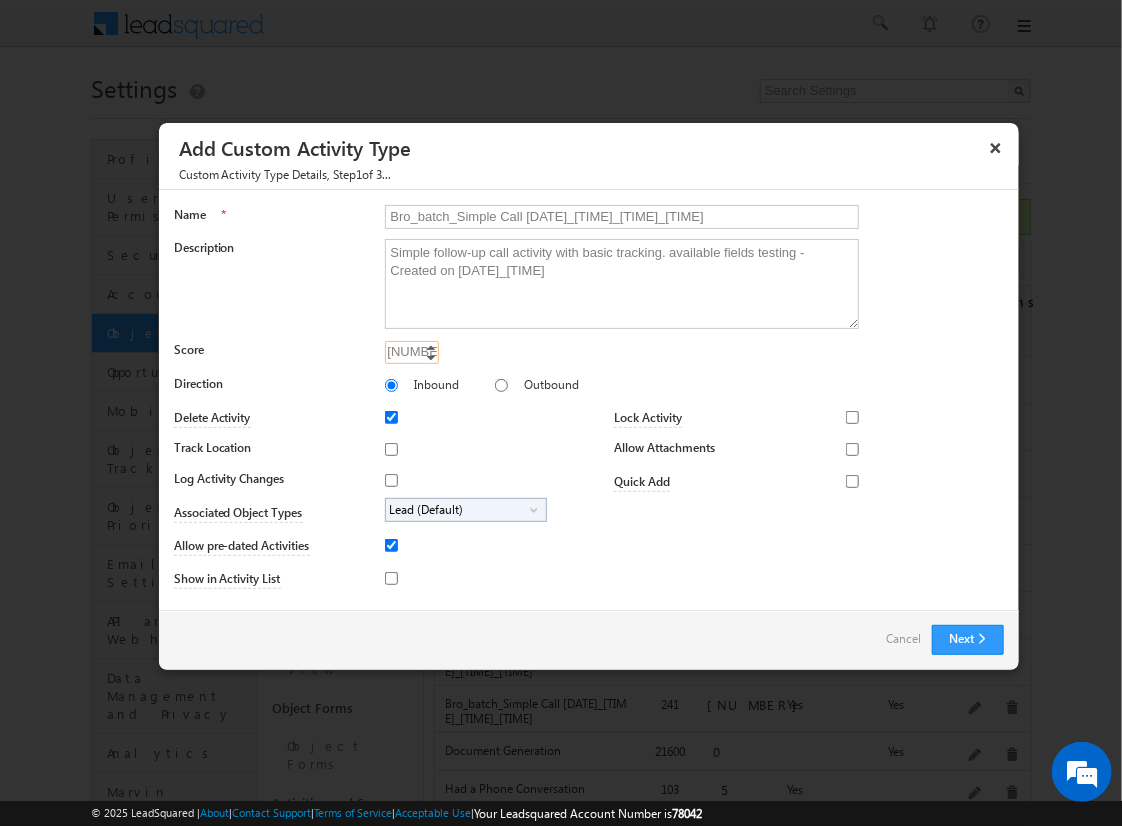 type on "[NUMBER]" 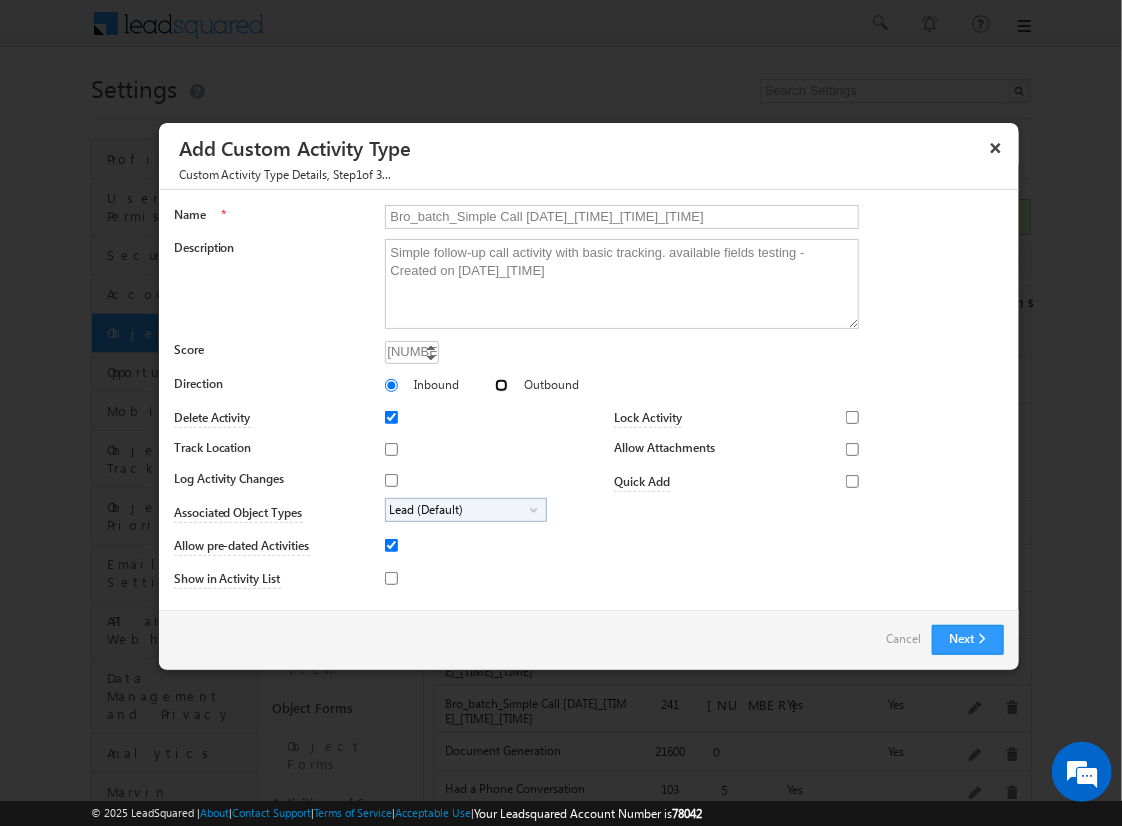 click on "Outbound" at bounding box center (501, 385) 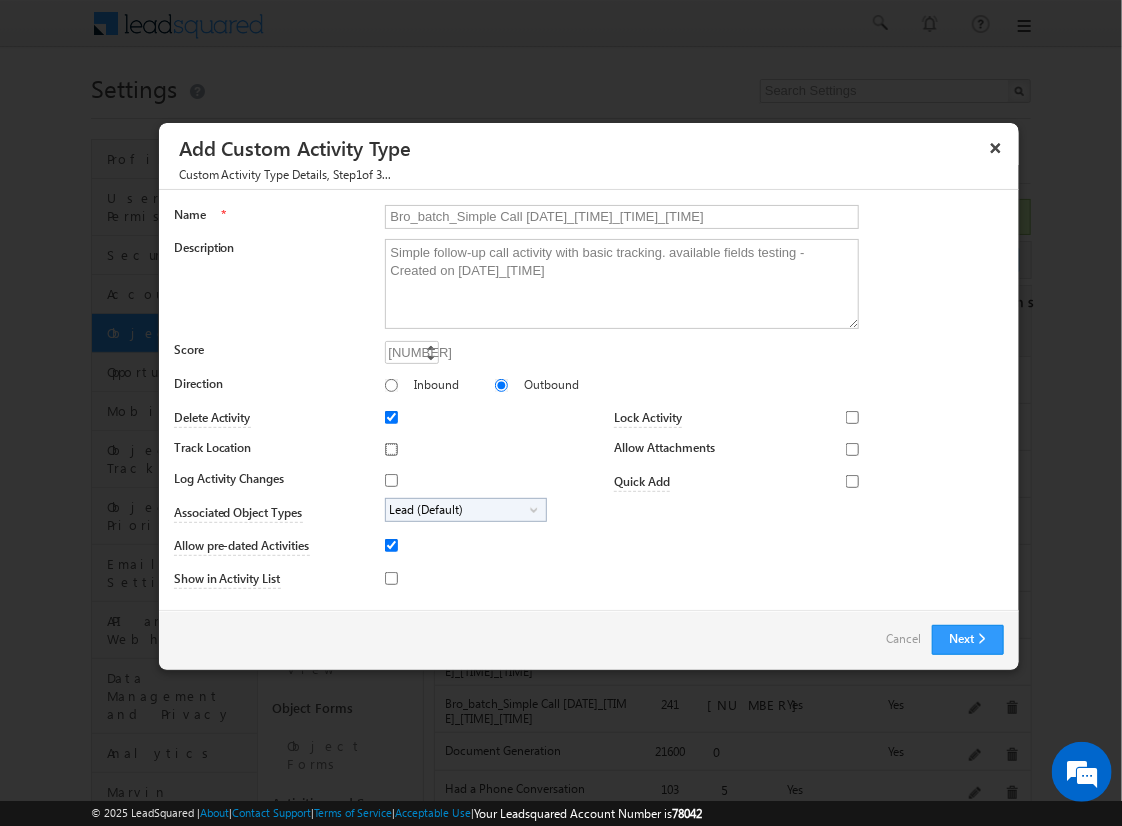 click on "Track Location" at bounding box center (391, 449) 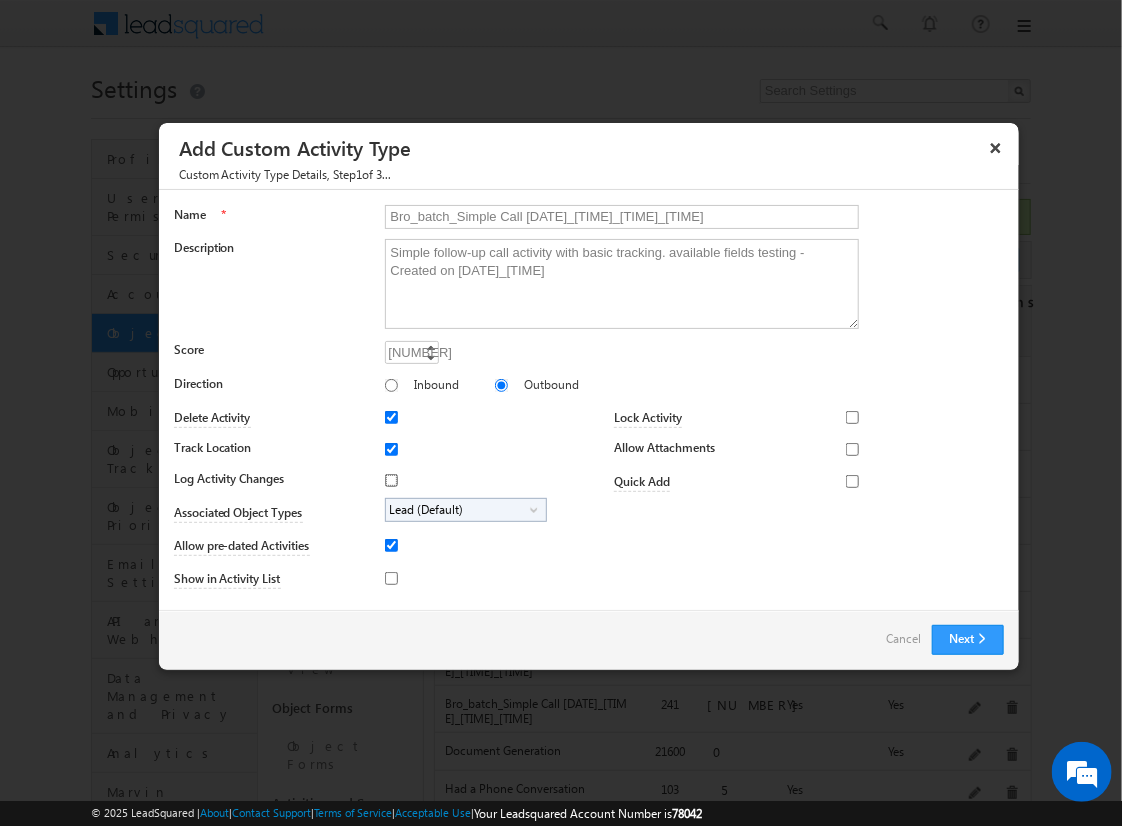 click on "Log Activity Changes" at bounding box center (391, 480) 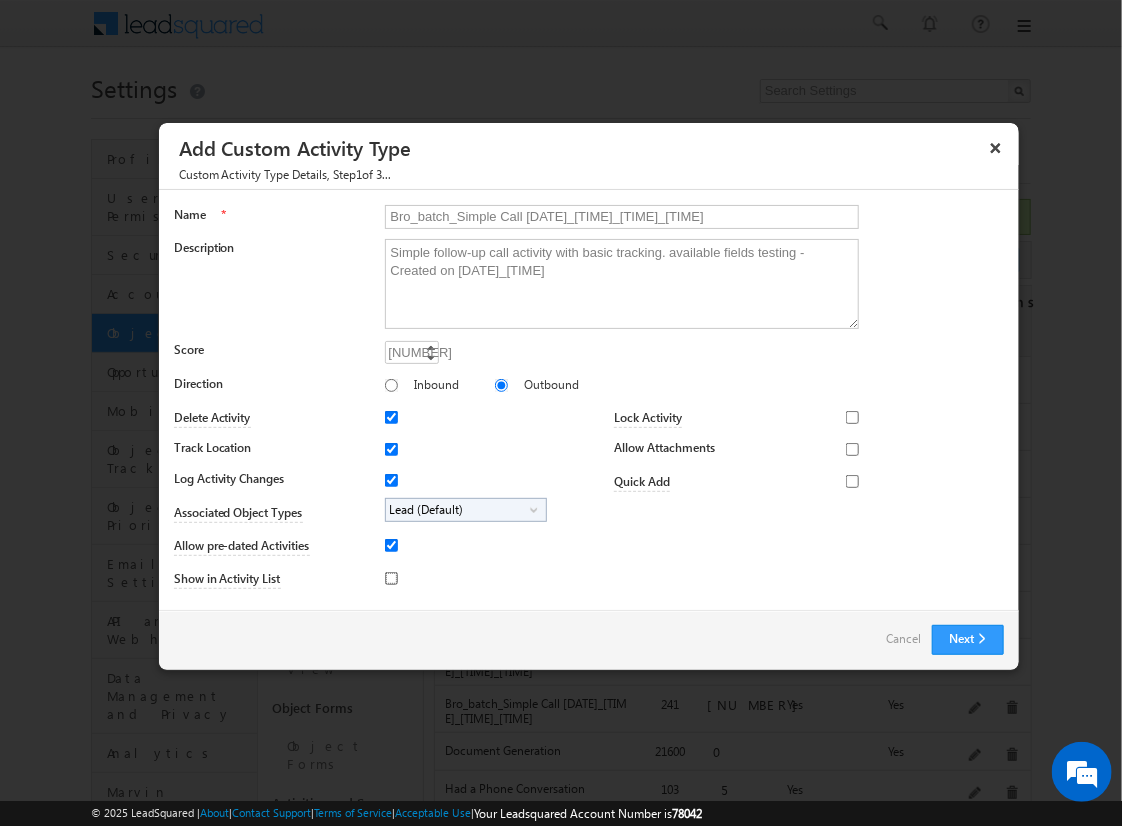 click on "Show in Activity List" at bounding box center (391, 578) 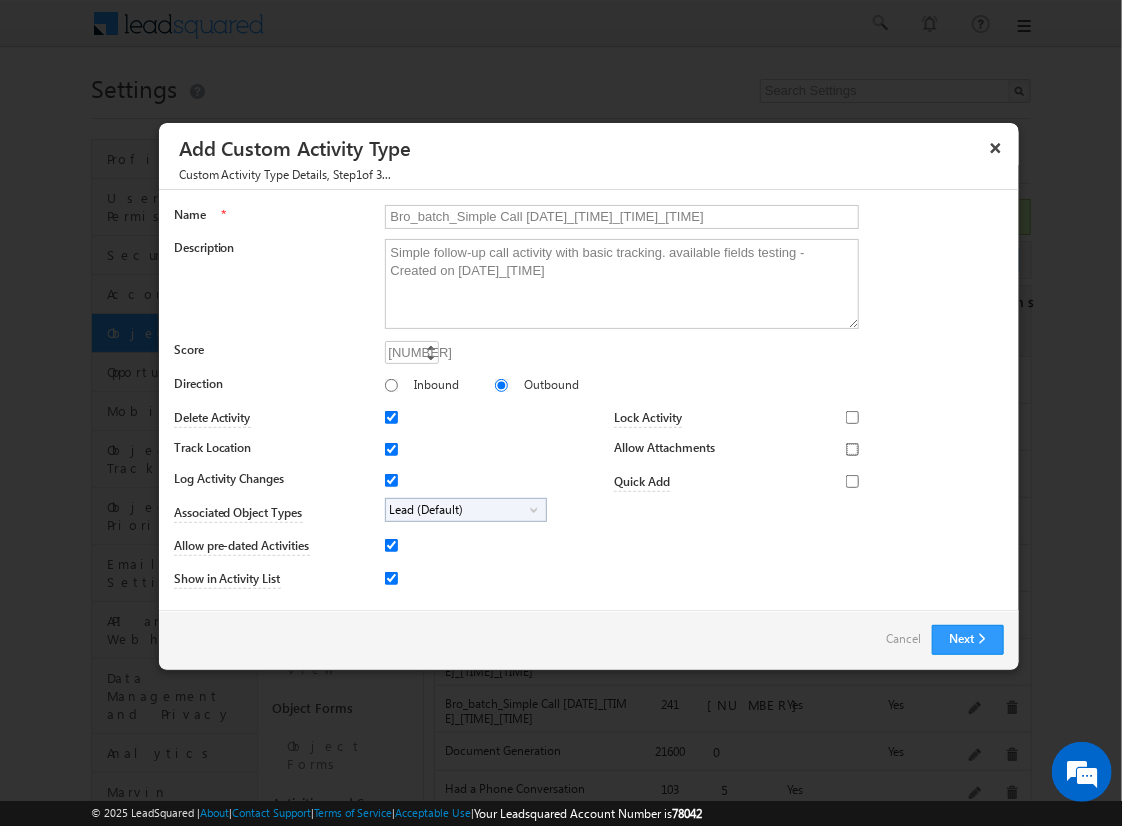 click on "Allow Attachments" at bounding box center (852, 449) 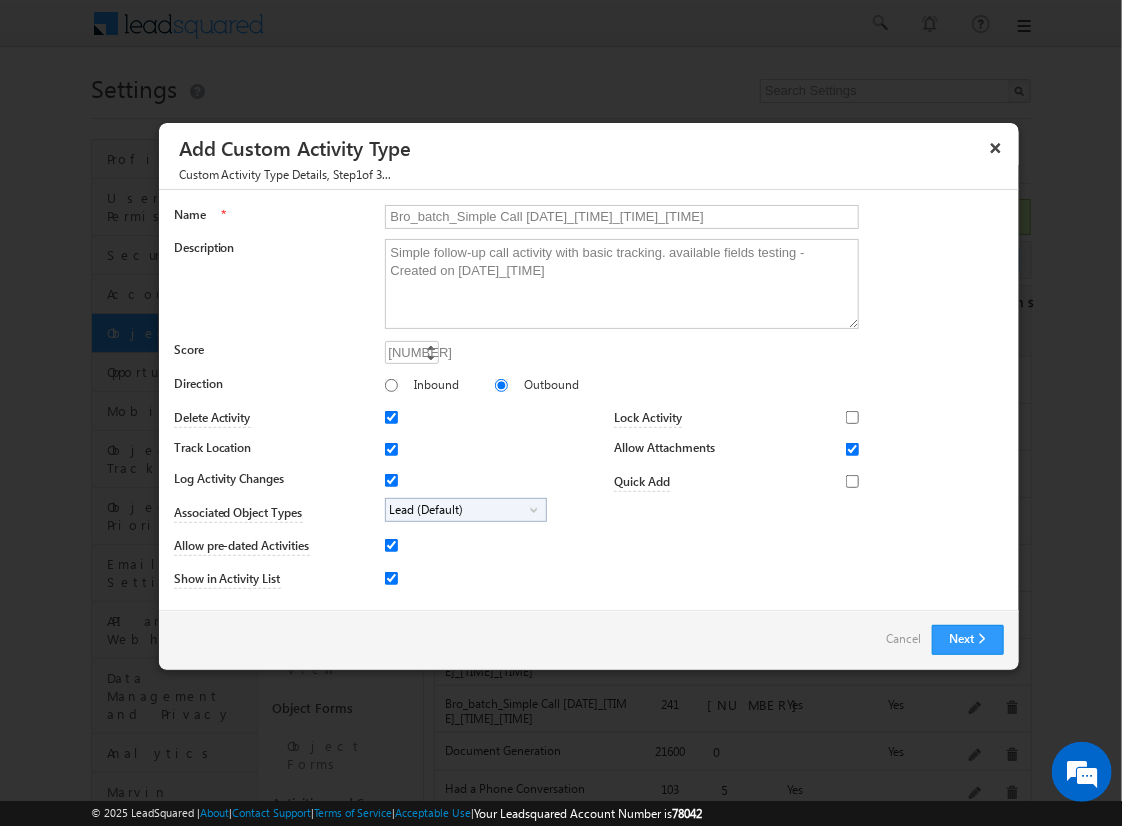 click on "Lead (Default)" at bounding box center [458, 510] 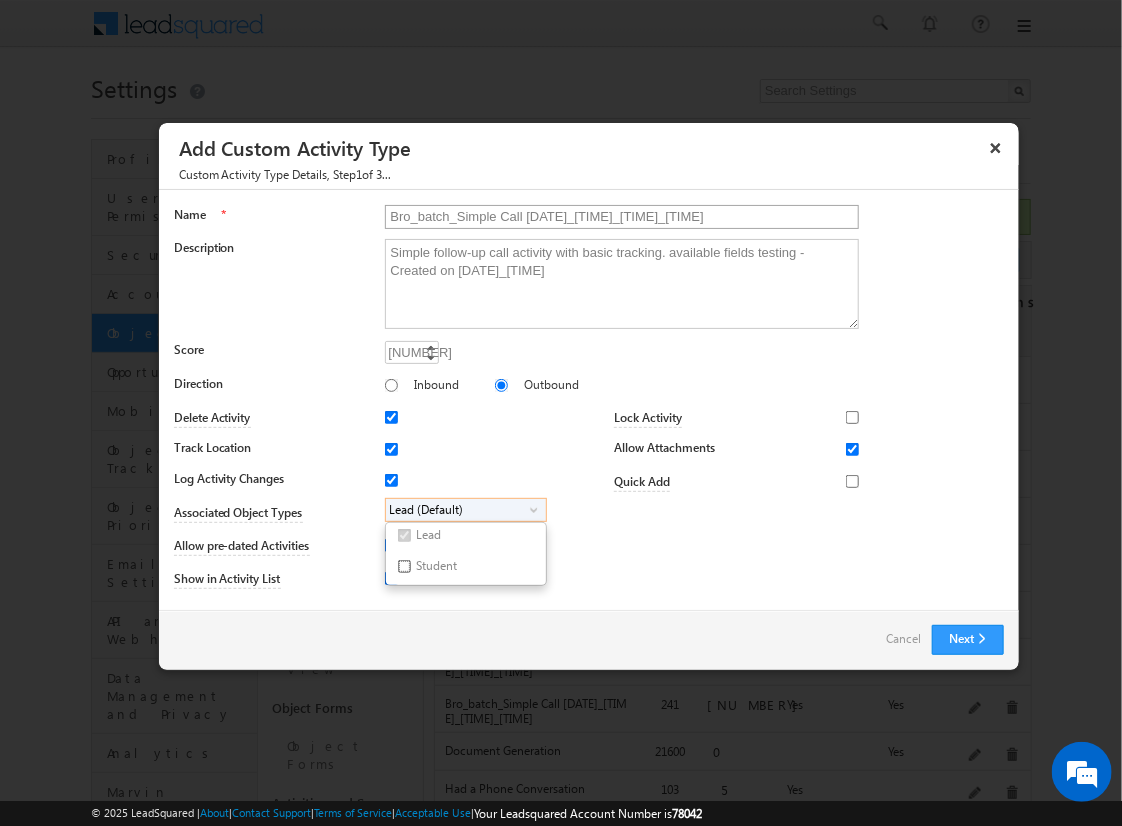 click on "Student" at bounding box center [404, 566] 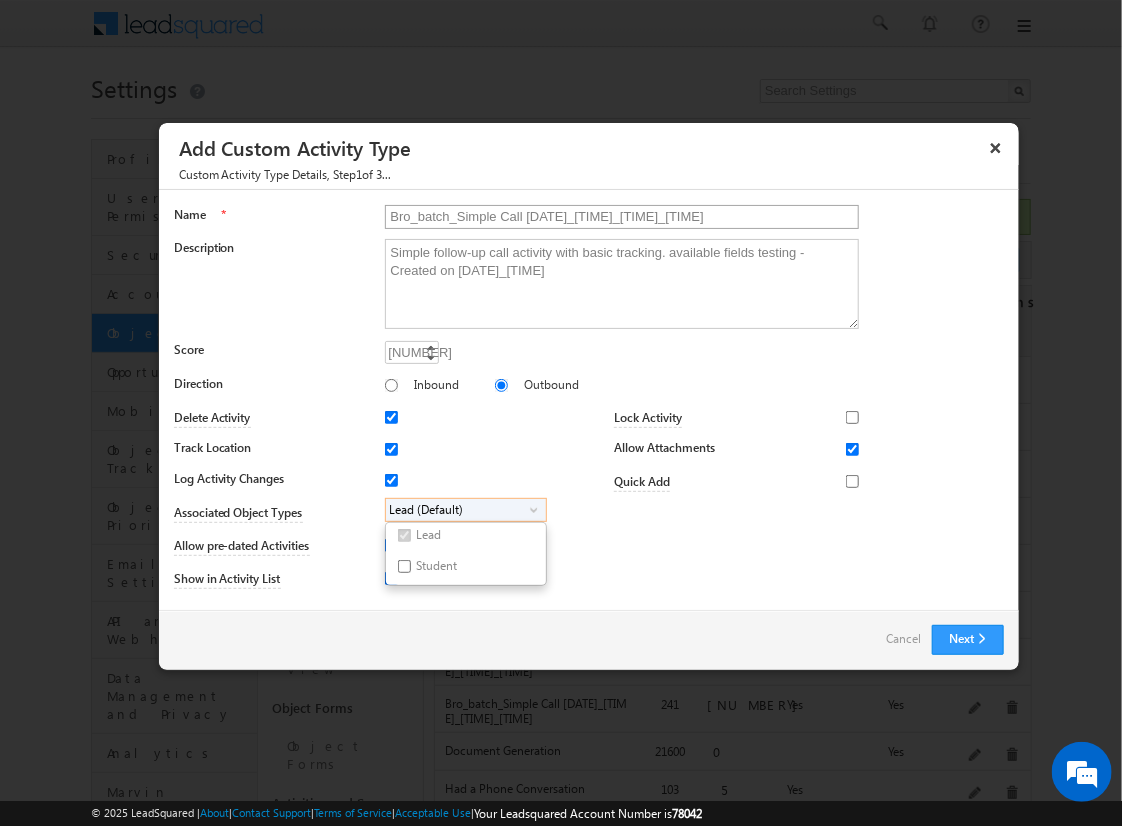 checkbox on "true" 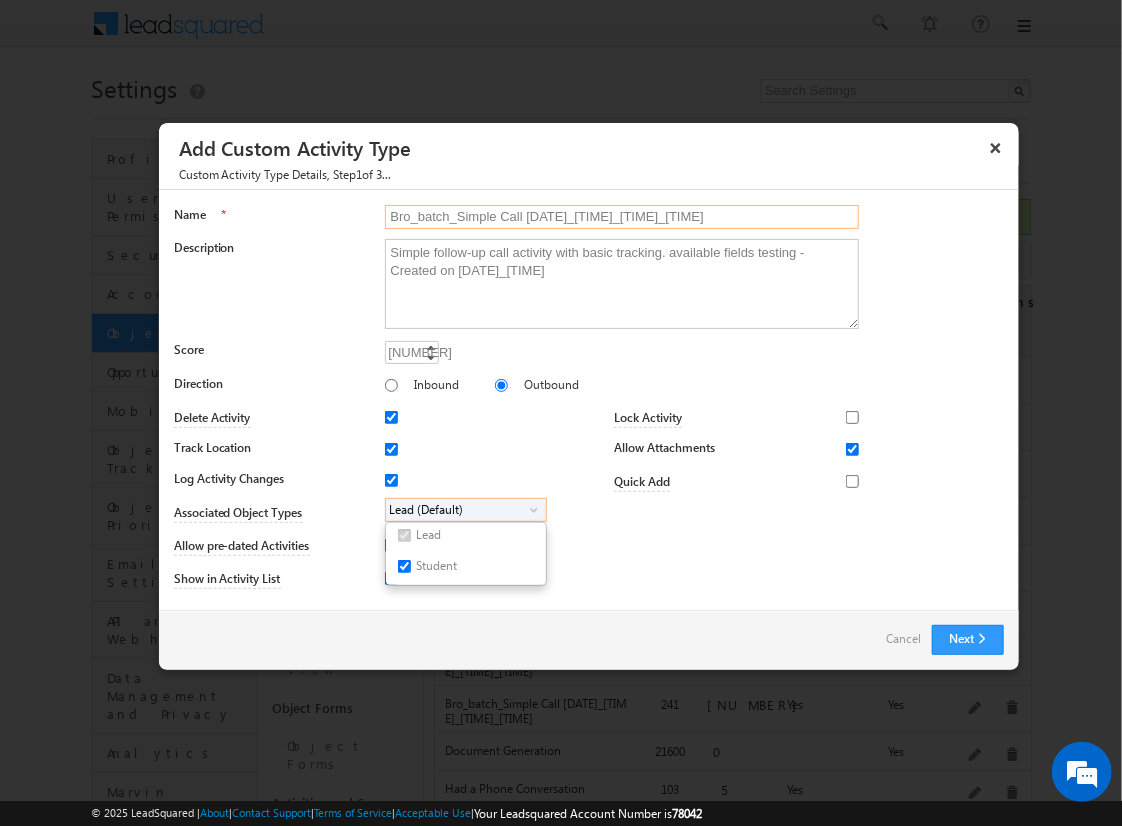 click on "Bro_batch_Simple Call [DATE]_[TIME]_[TIME]_[TIME]" at bounding box center [622, 217] 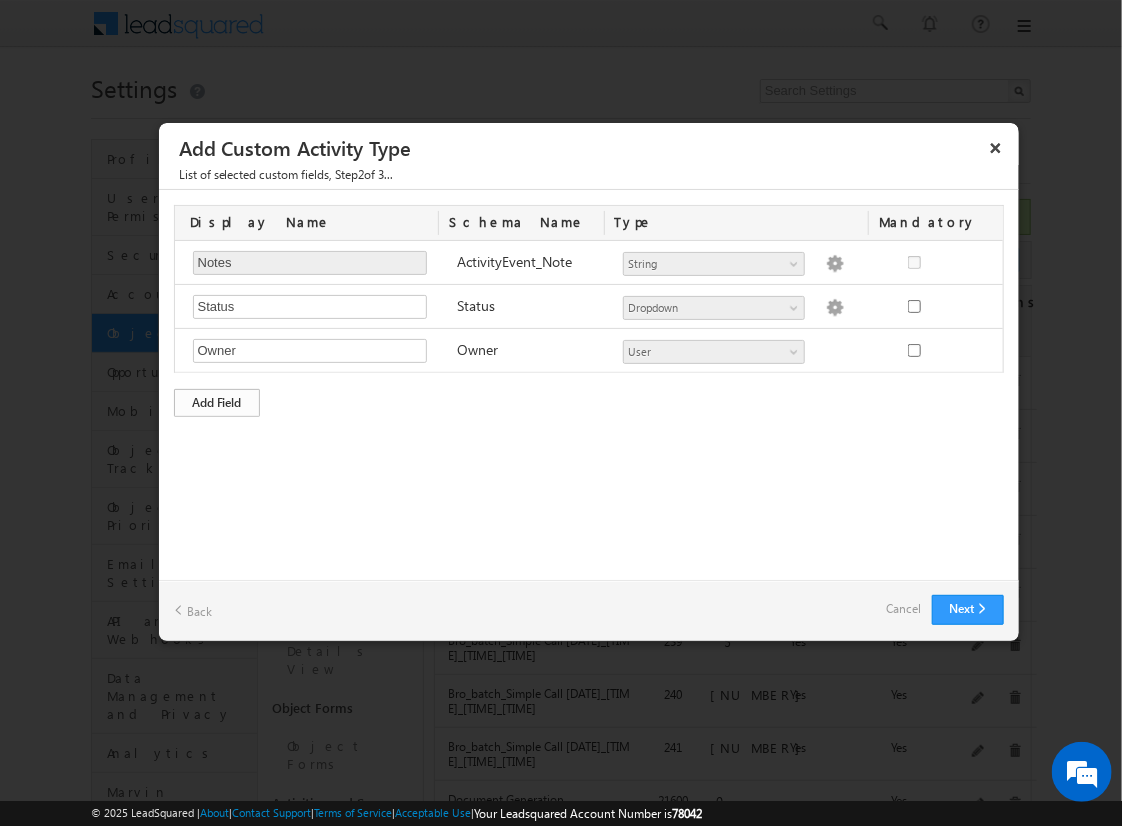 click on "Add Field" at bounding box center [217, 403] 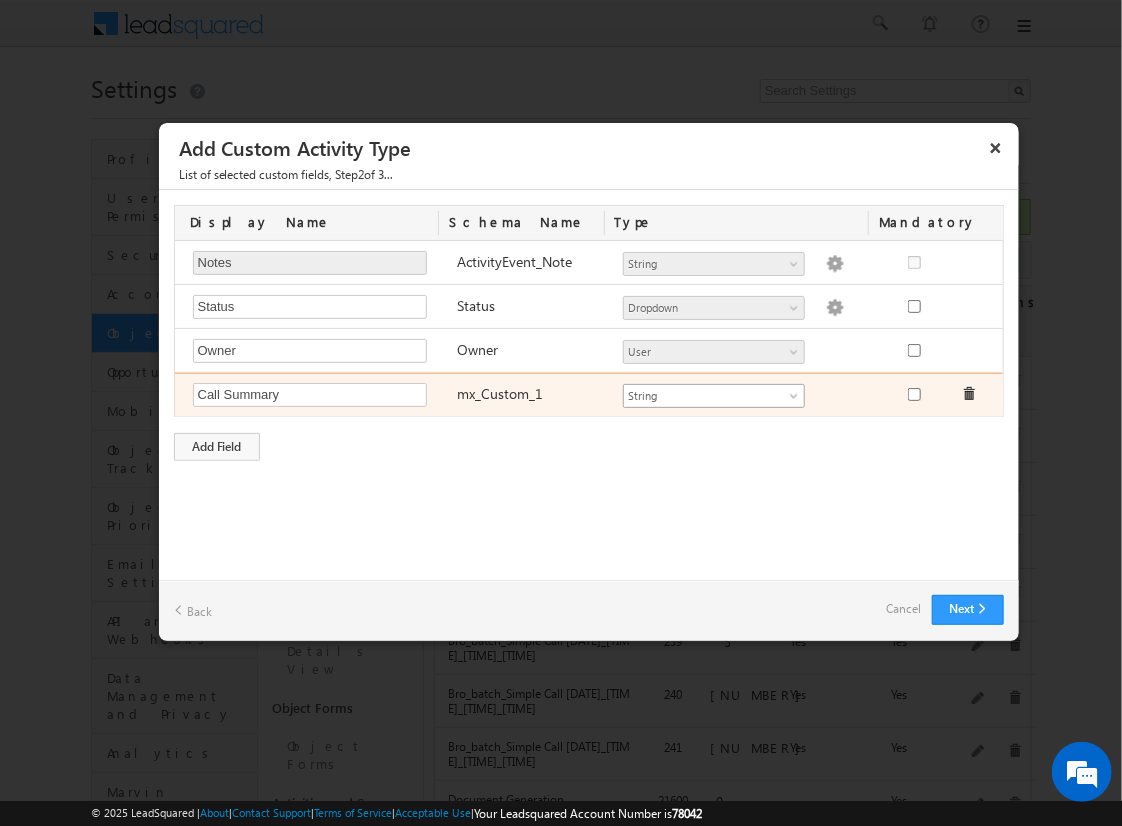 type on "Call Summary" 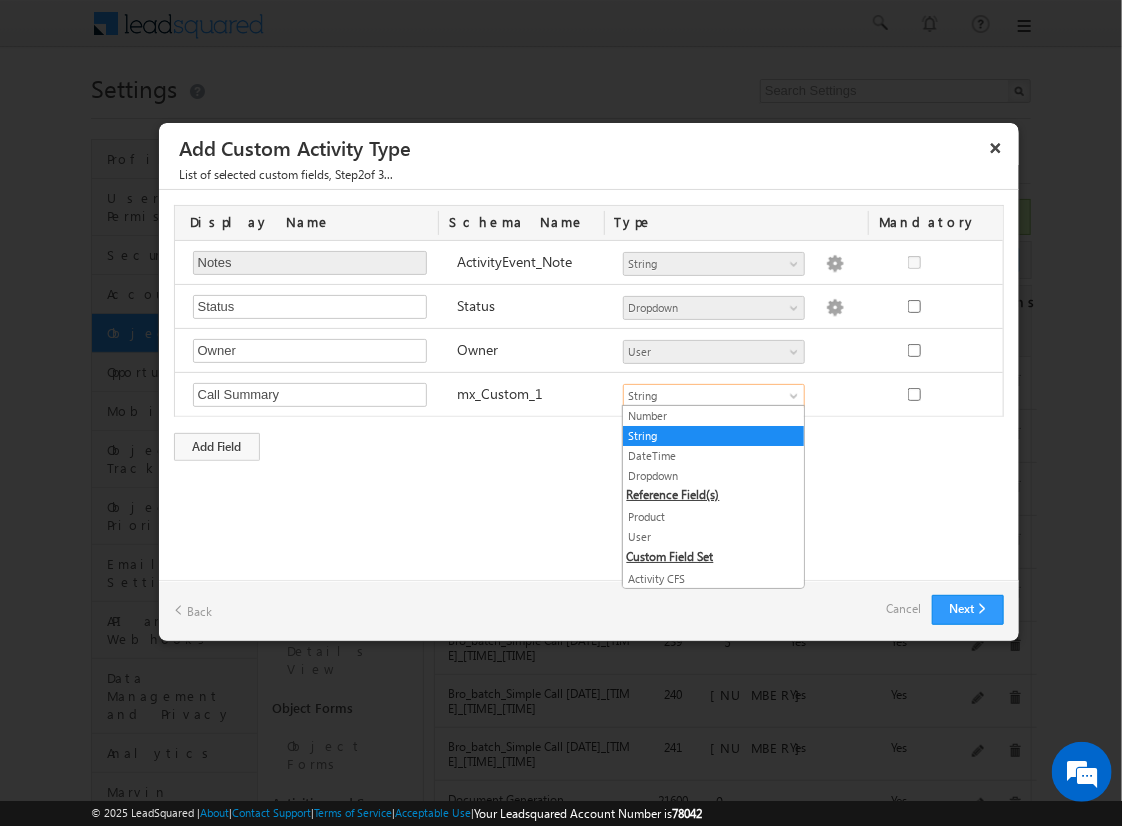 click on "String" at bounding box center [713, 436] 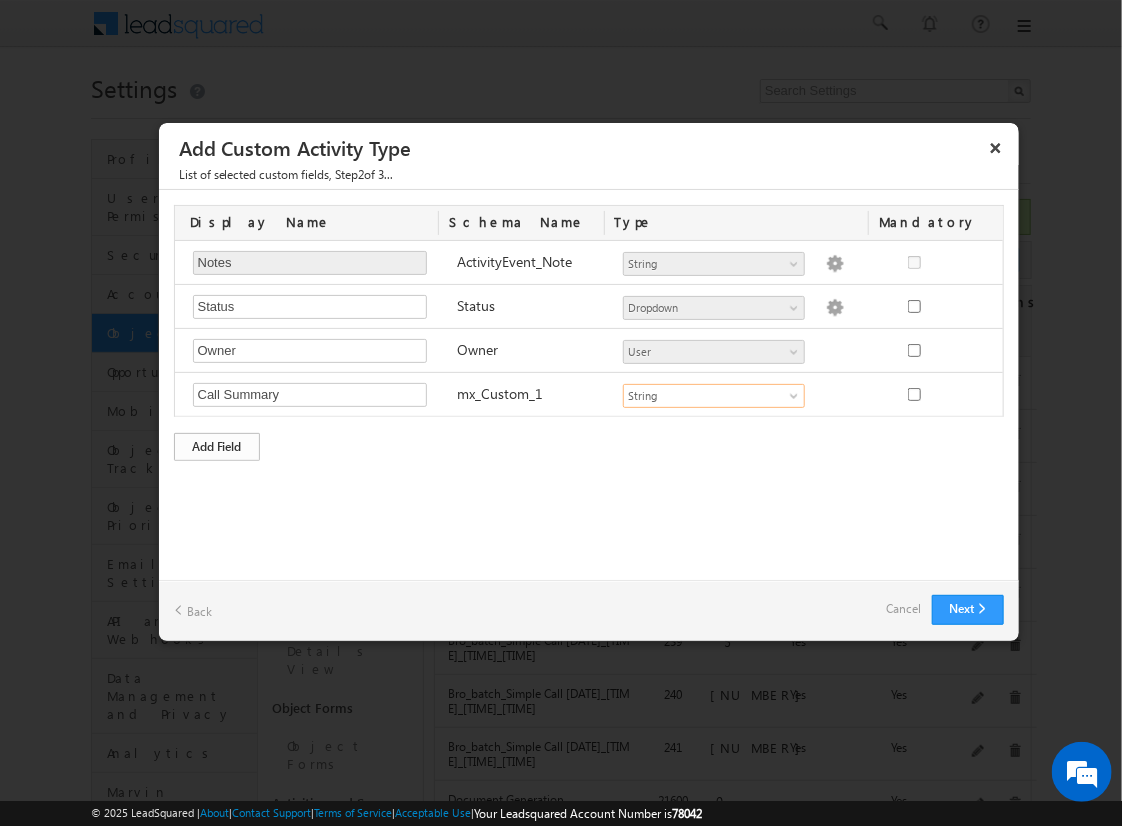 click on "Add Field" at bounding box center [217, 447] 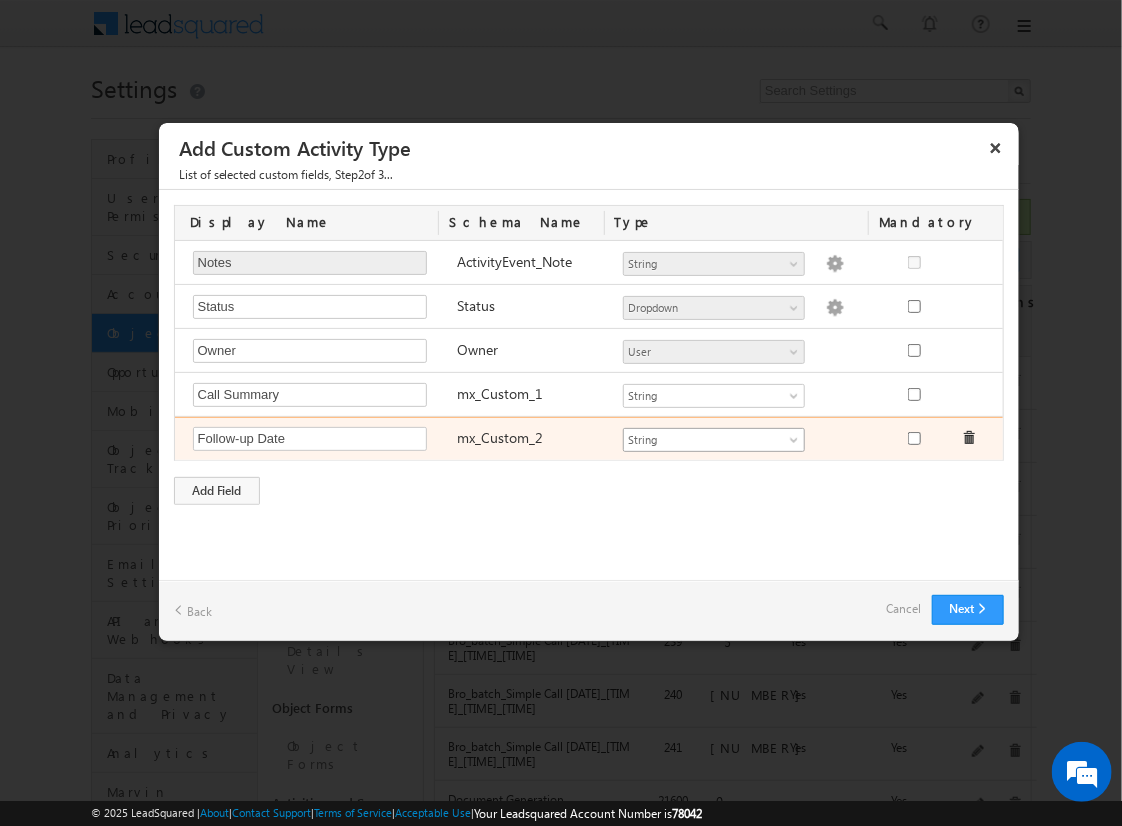type on "Follow-up Date" 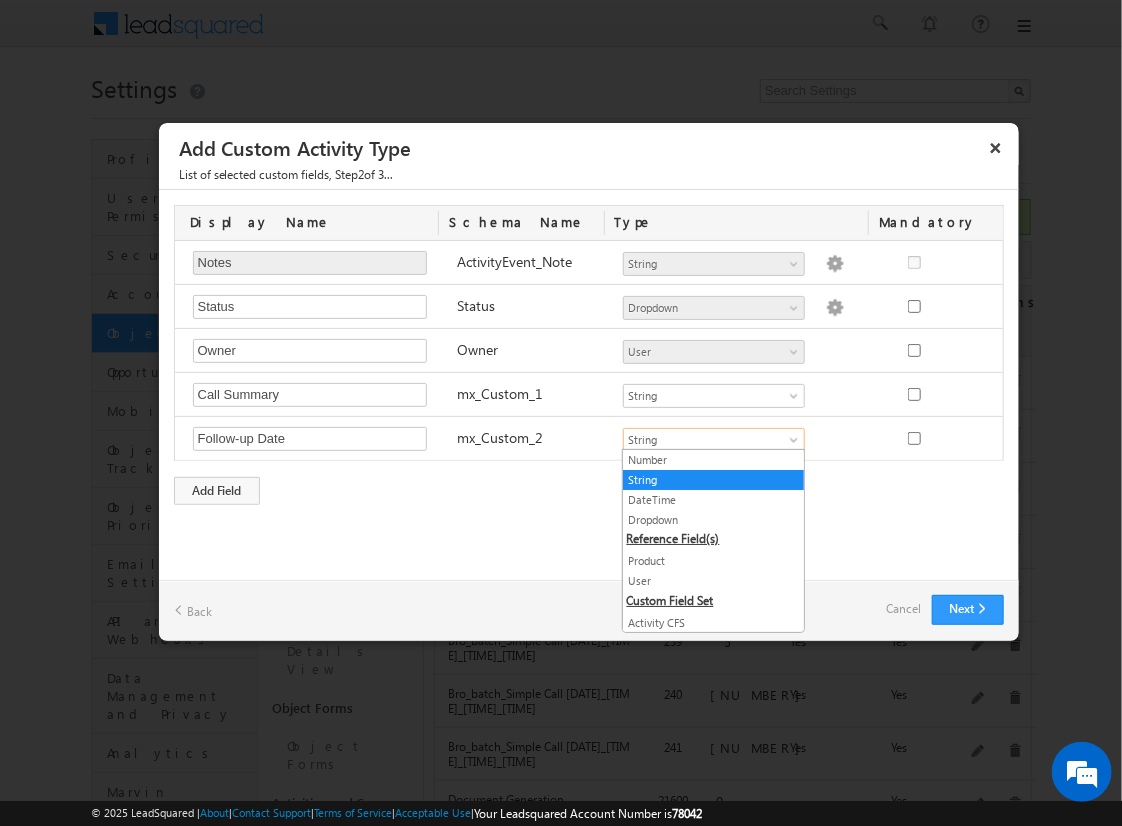 click on "DateTime" at bounding box center (713, 500) 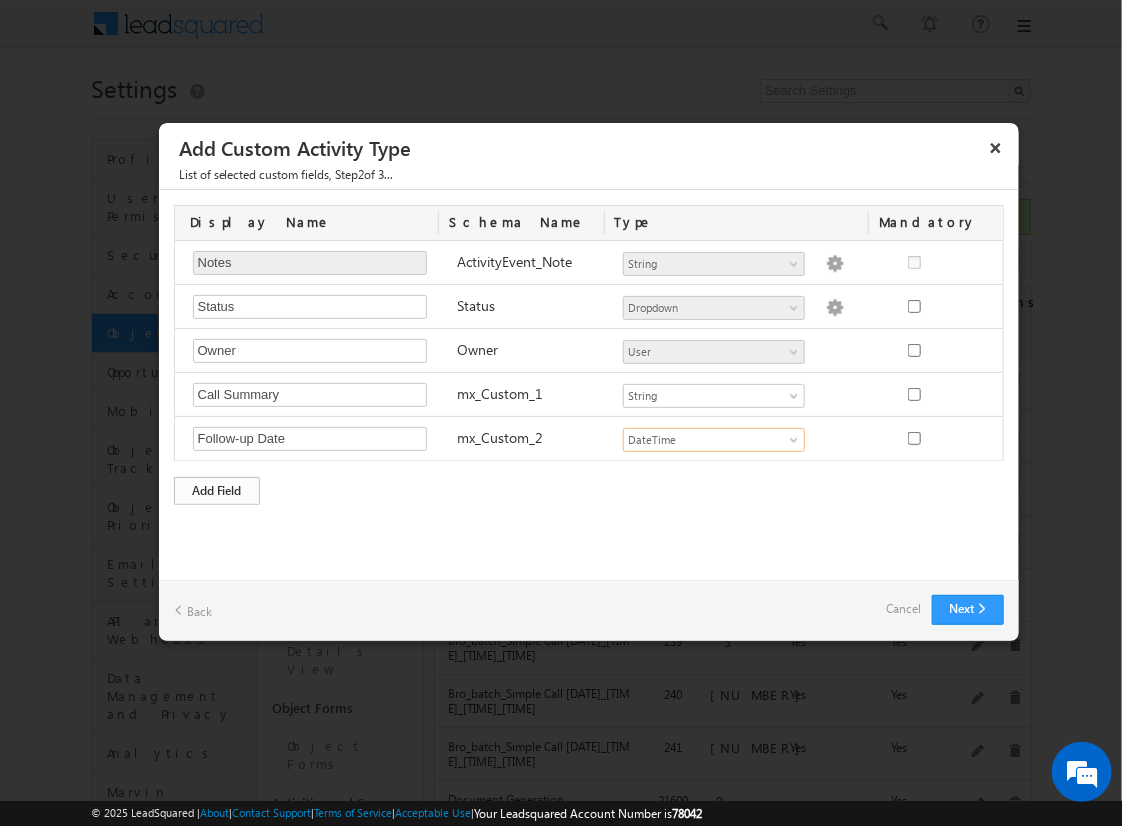click on "Add Field" at bounding box center [217, 491] 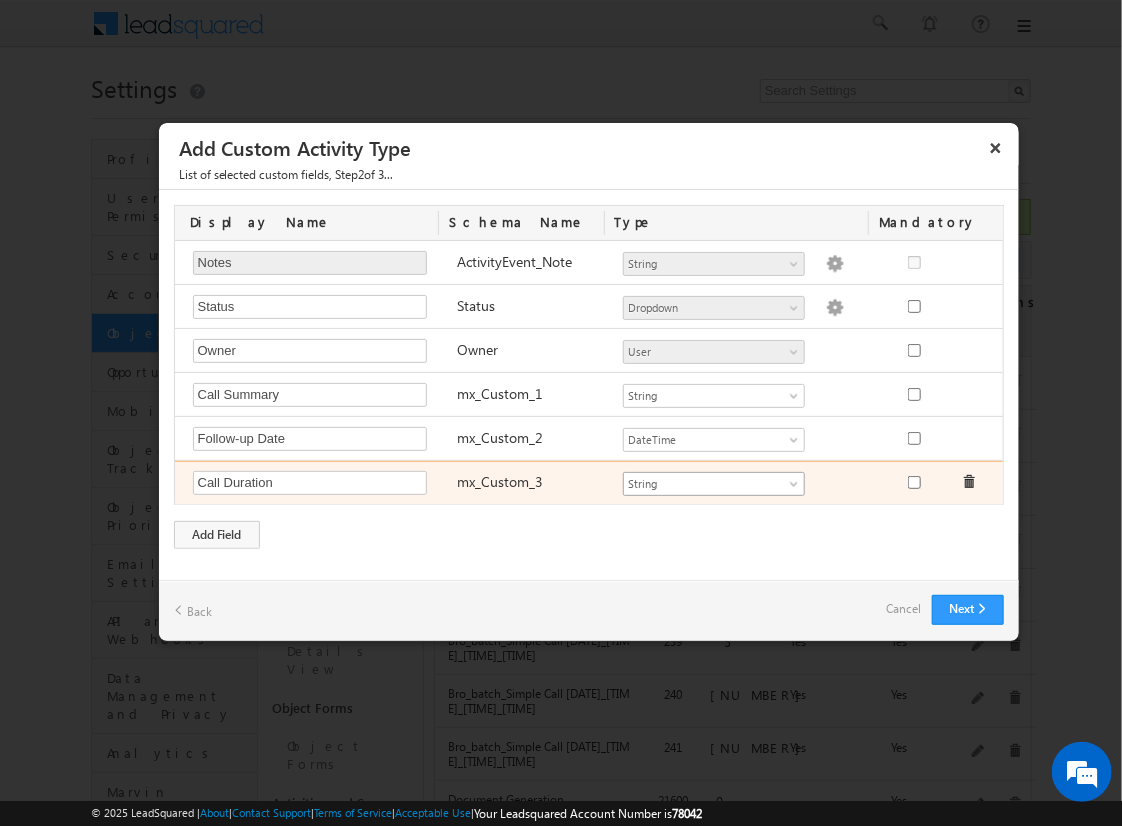 type on "Call Duration" 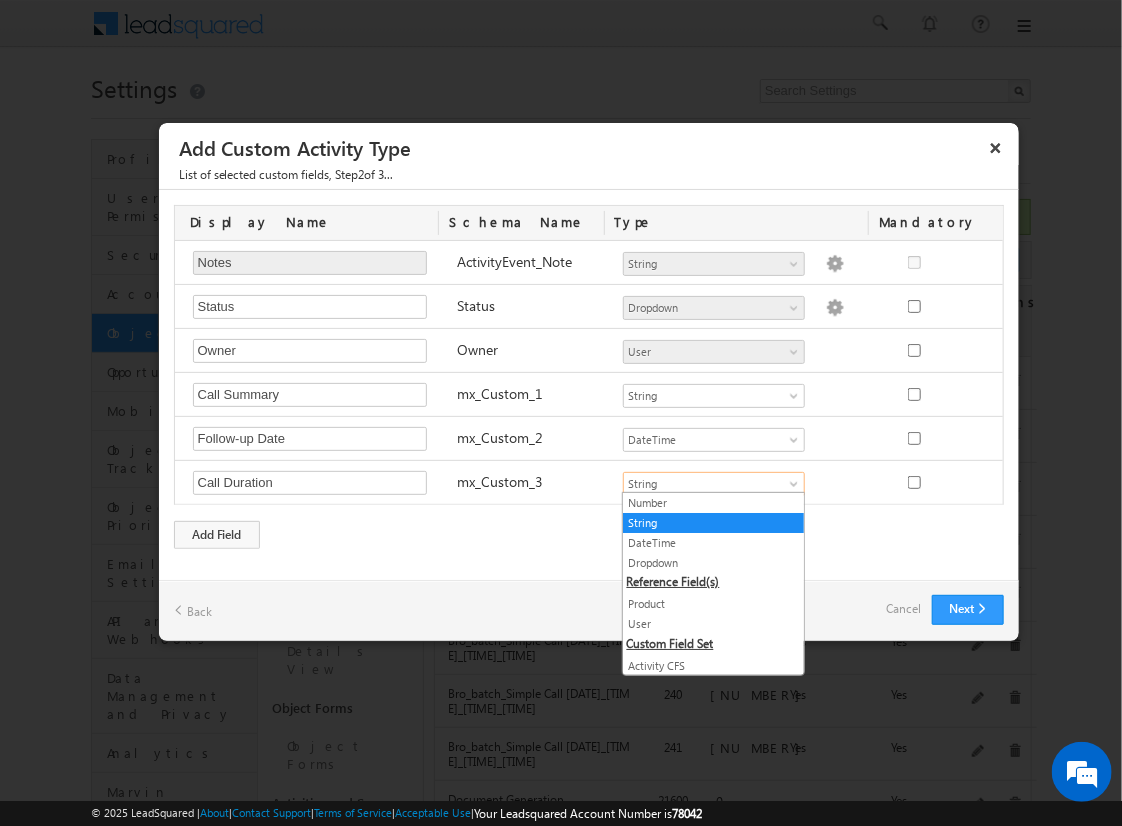 click on "Number" at bounding box center [713, 503] 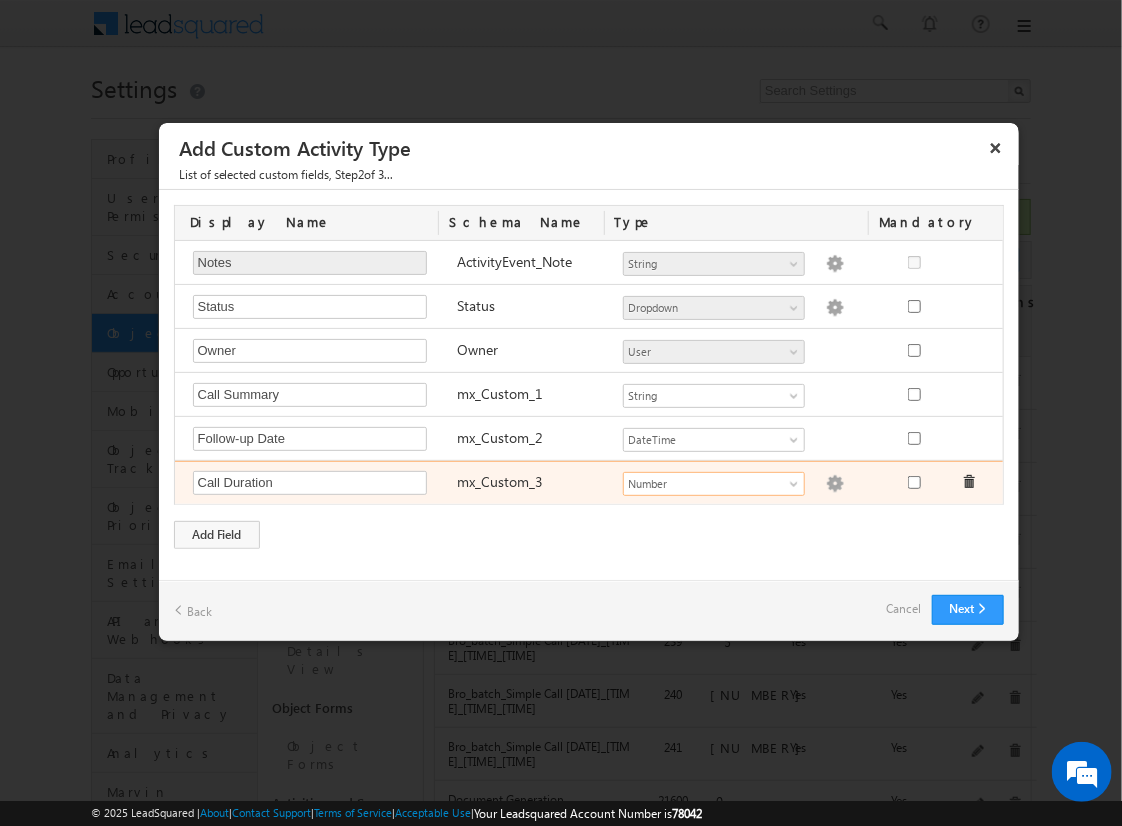 click at bounding box center (835, 484) 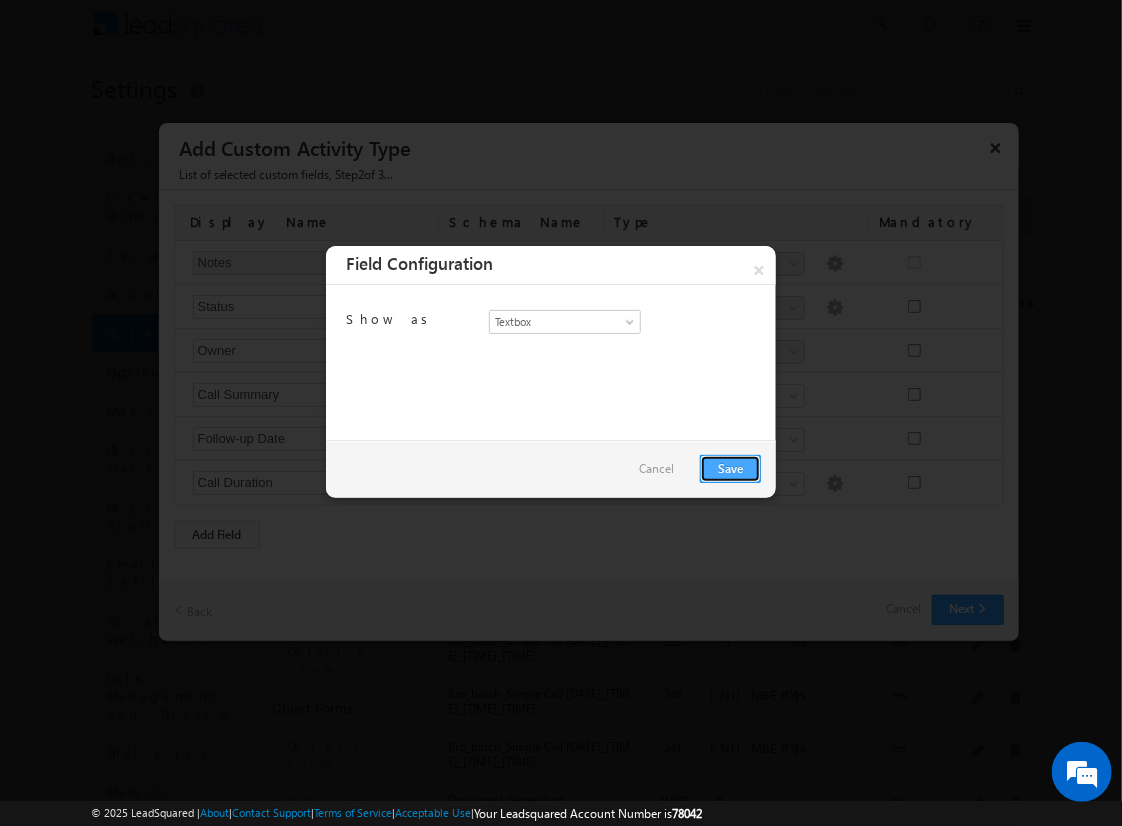 click on "Save" at bounding box center [730, 469] 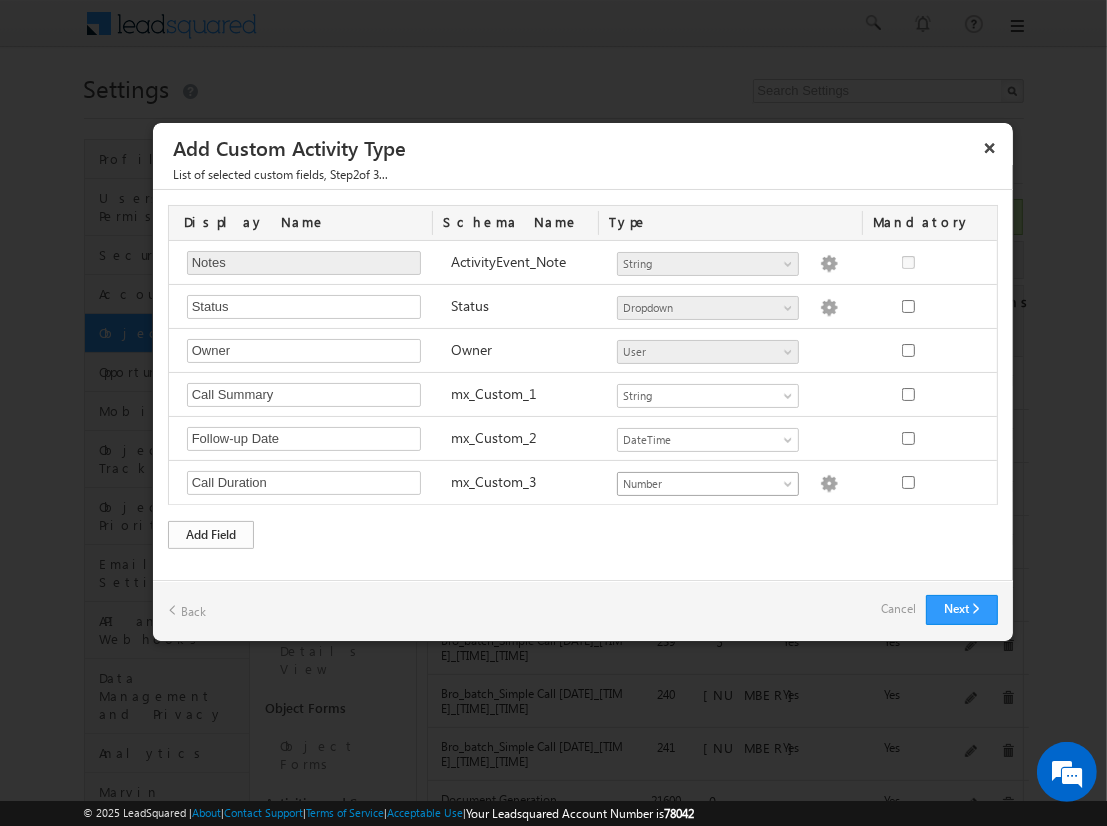 click on "Add Field" at bounding box center (211, 535) 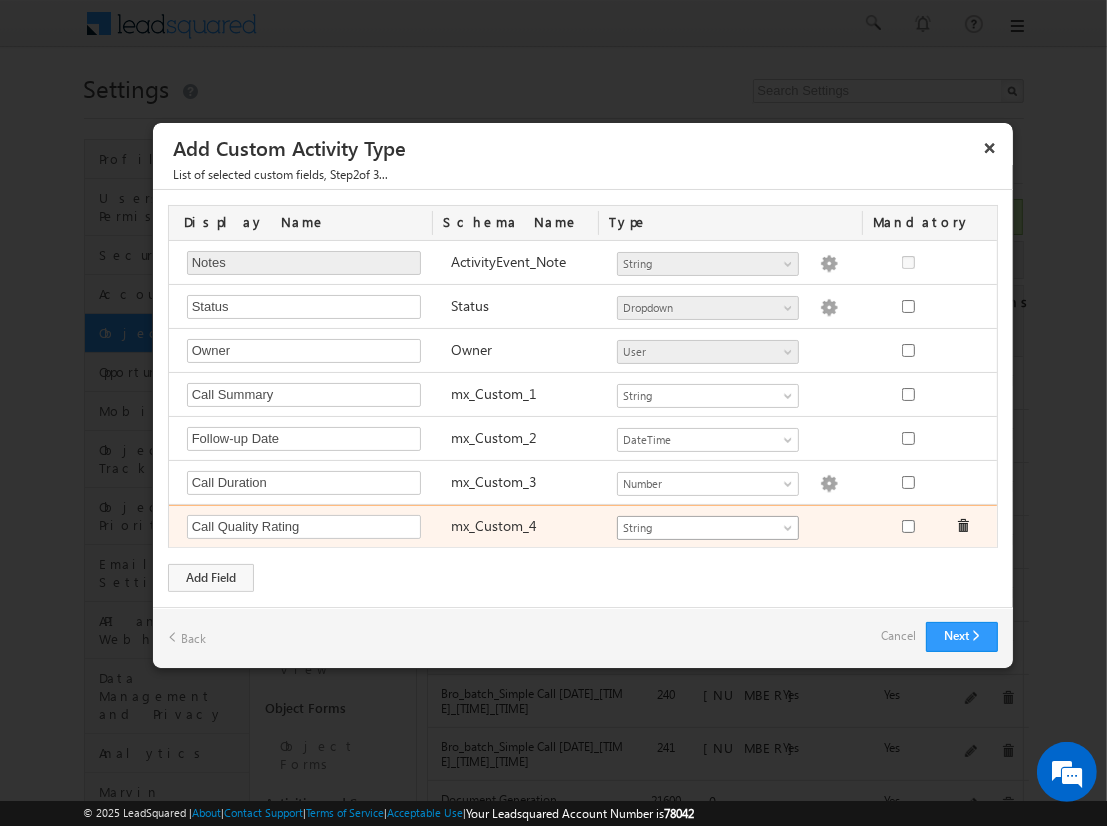 type on "Call Quality Rating" 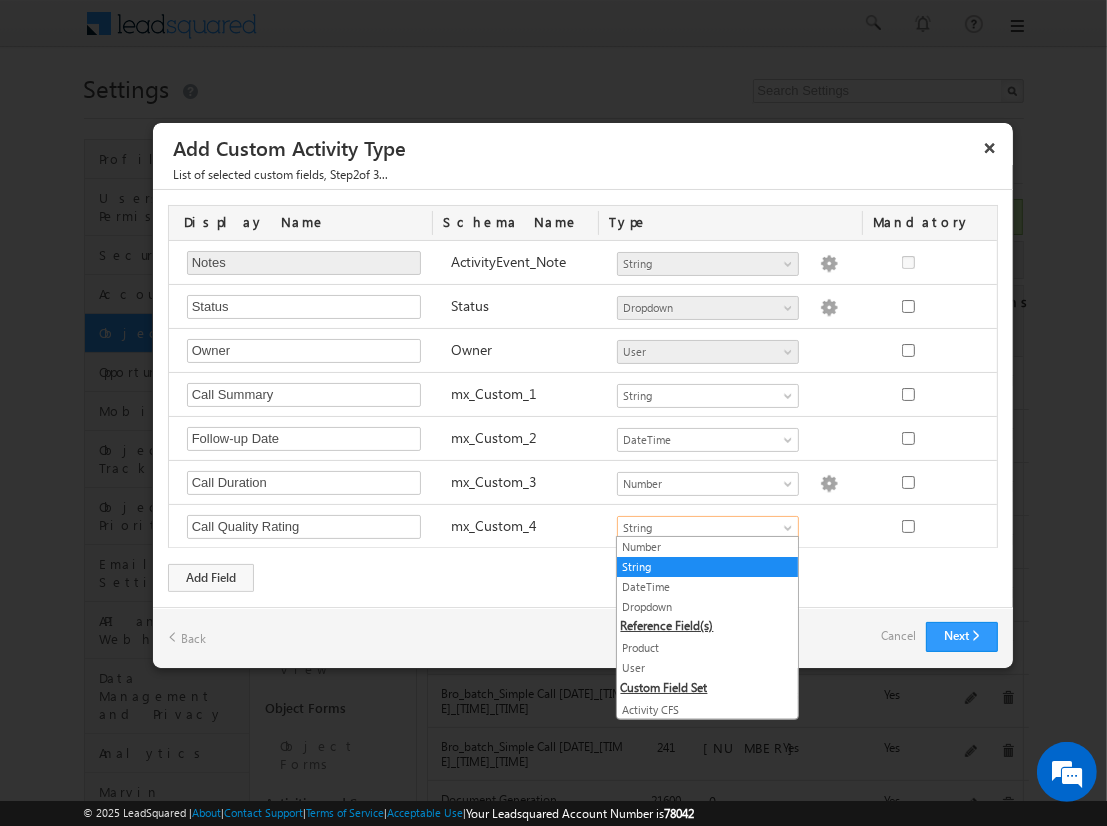click on "Dropdown" at bounding box center [707, 607] 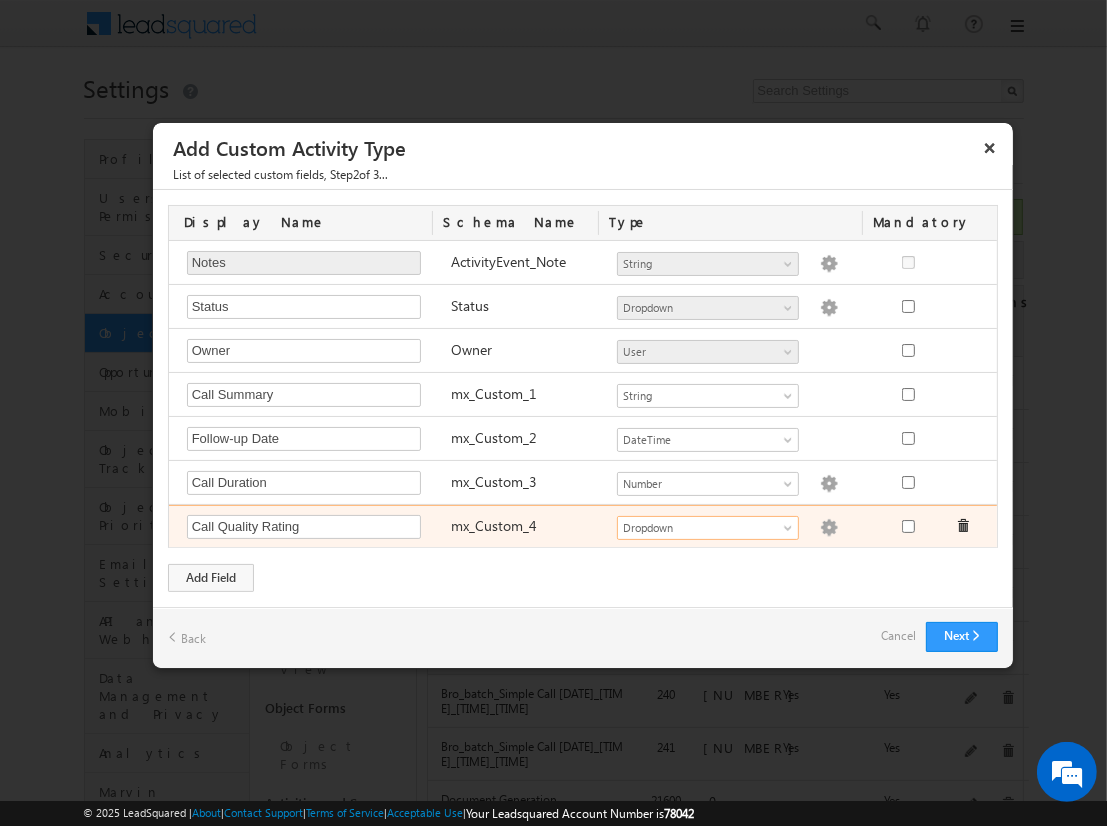click at bounding box center [829, 528] 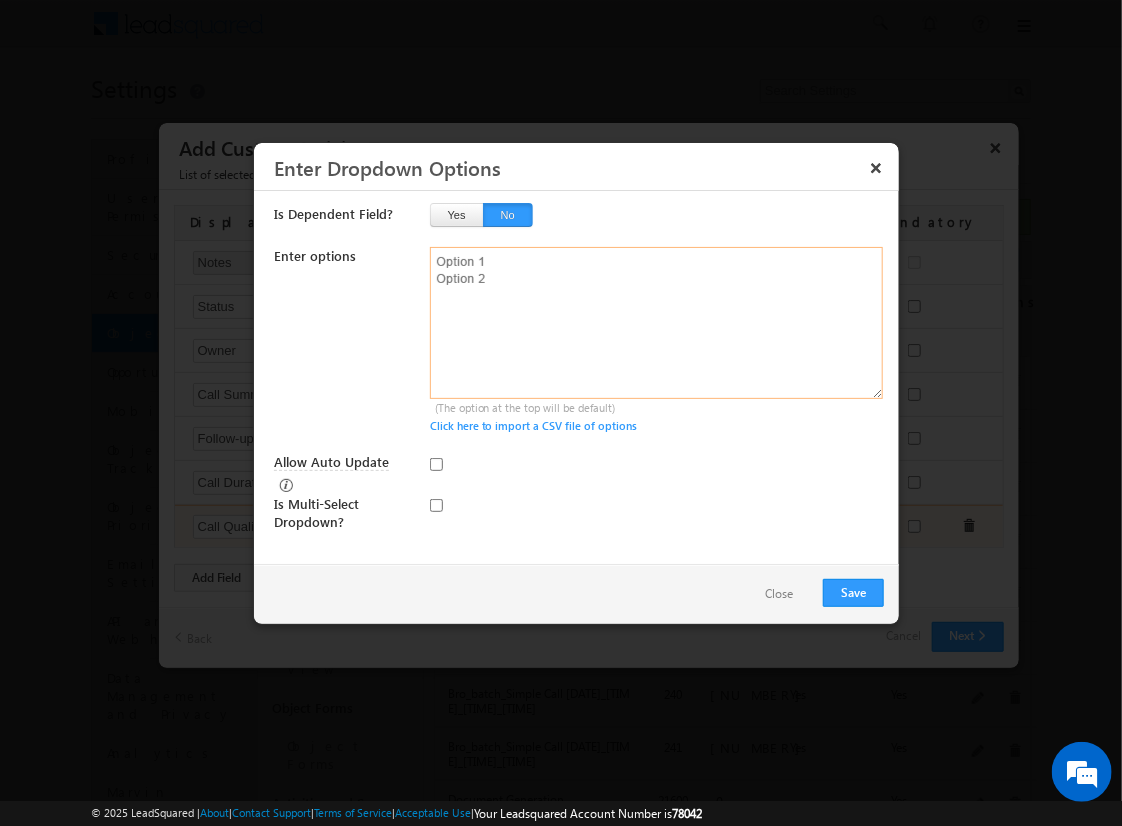 type on "Excellent
Good
Fair
Poor" 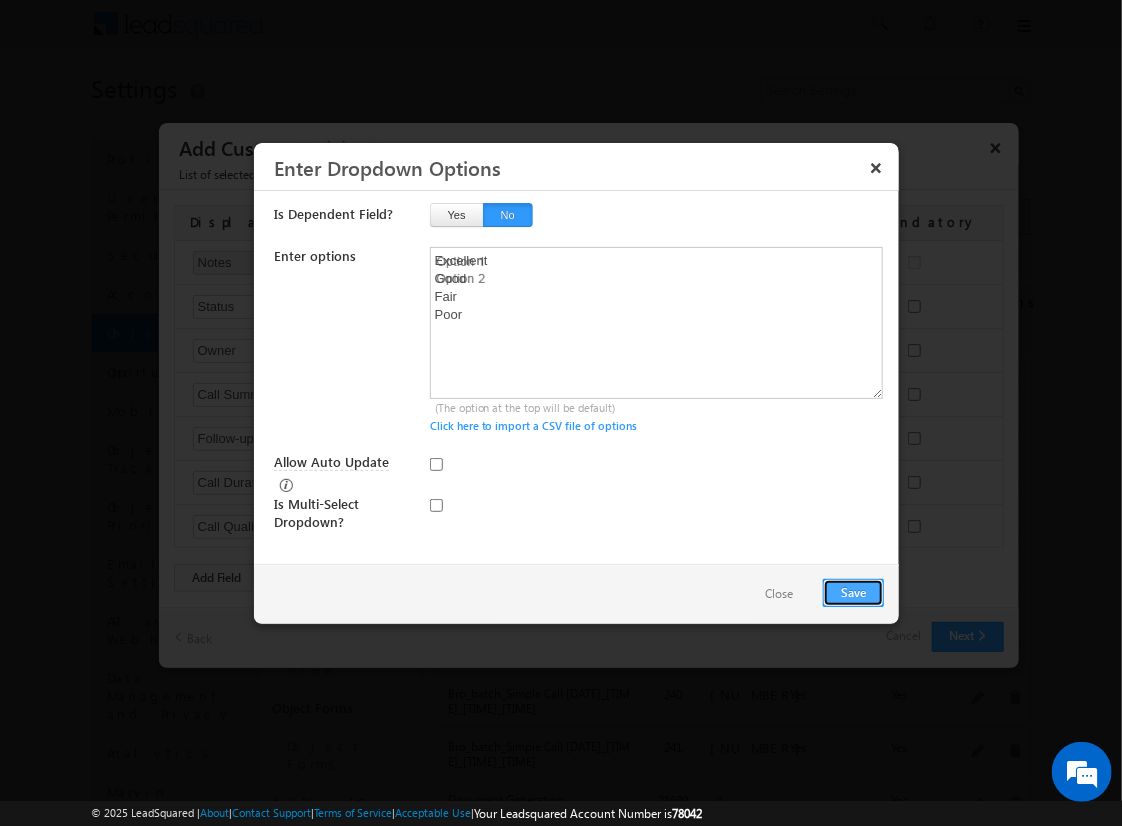 click on "Save" at bounding box center (853, 593) 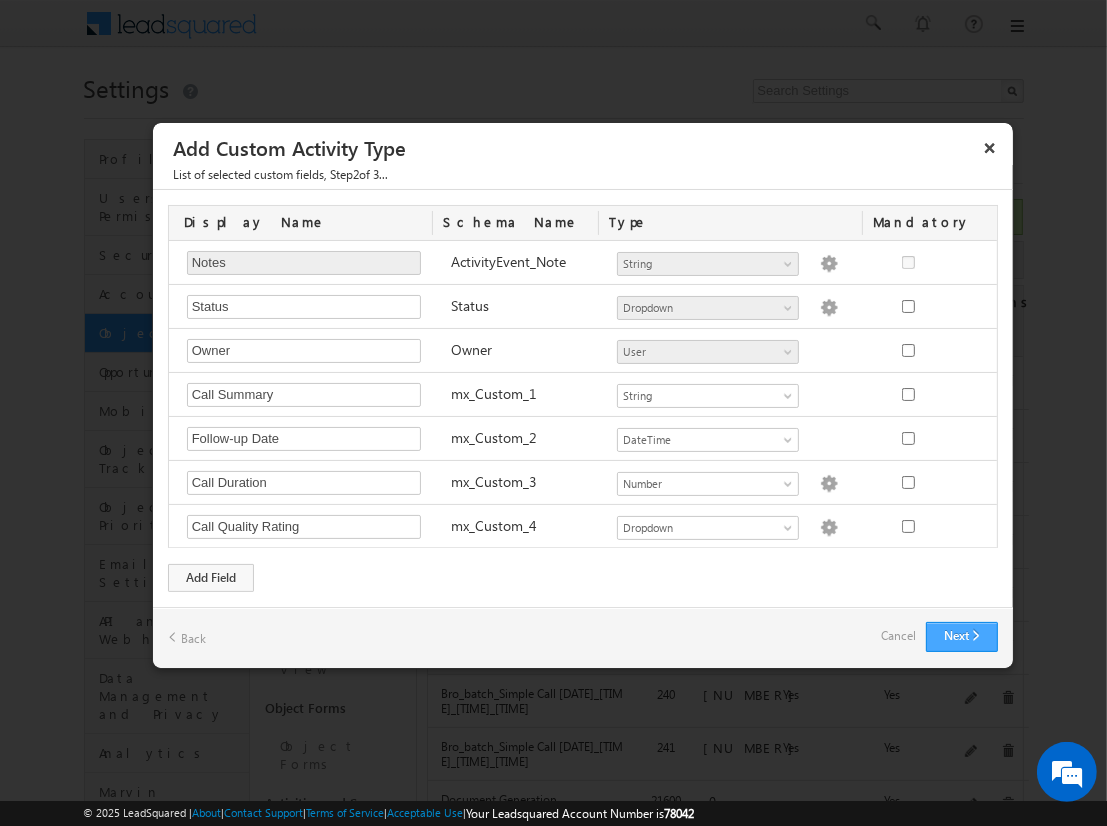click on "Next" at bounding box center [962, 637] 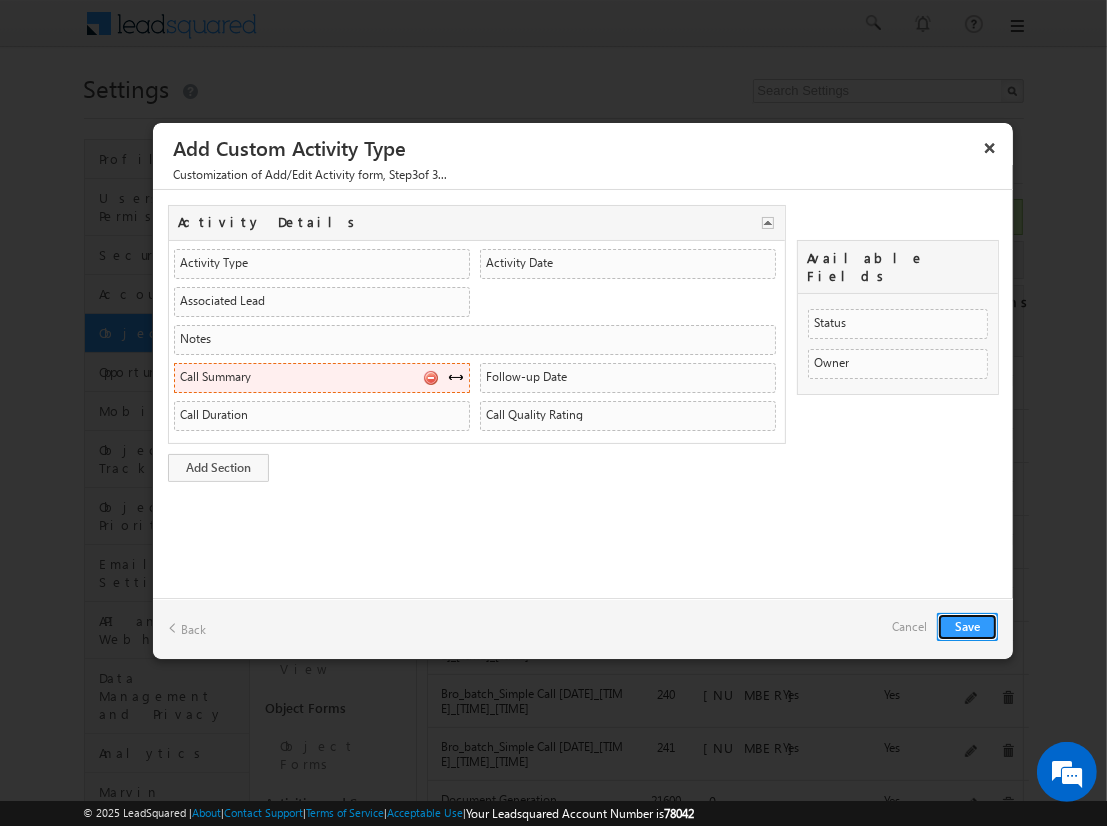 click at bounding box center (456, 377) 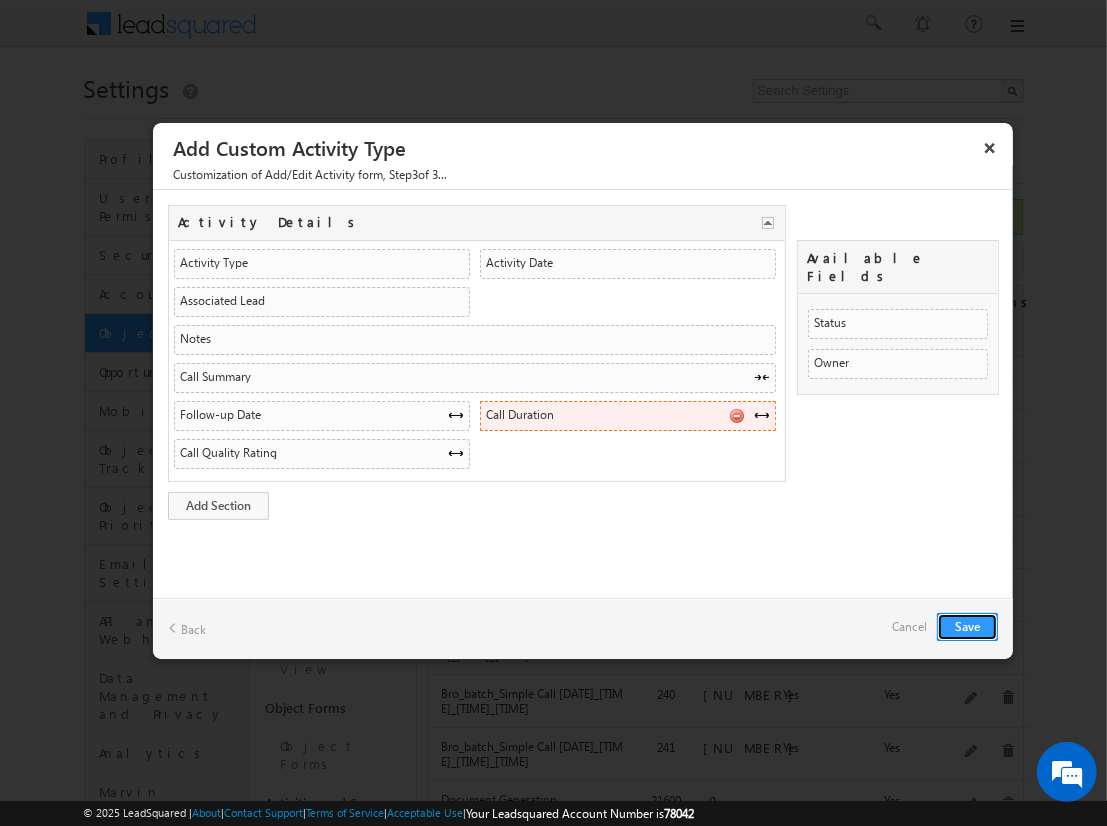 click at bounding box center [736, 415] 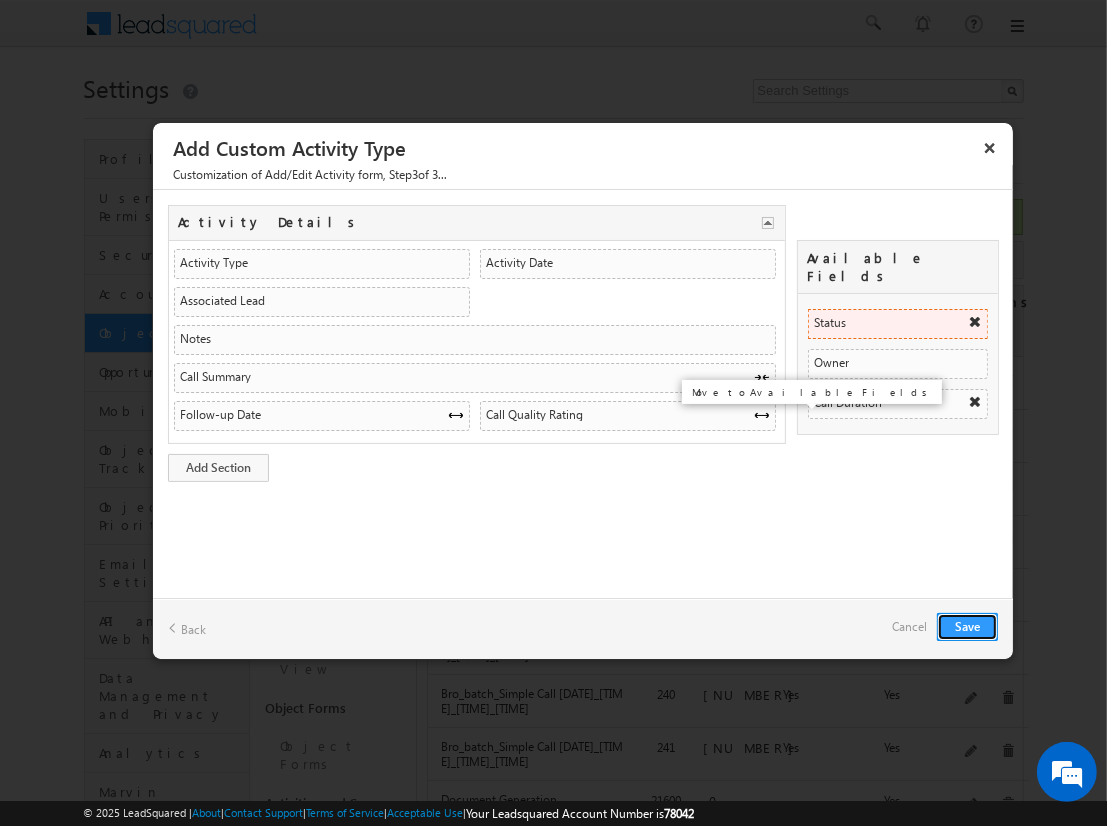 click at bounding box center (975, 322) 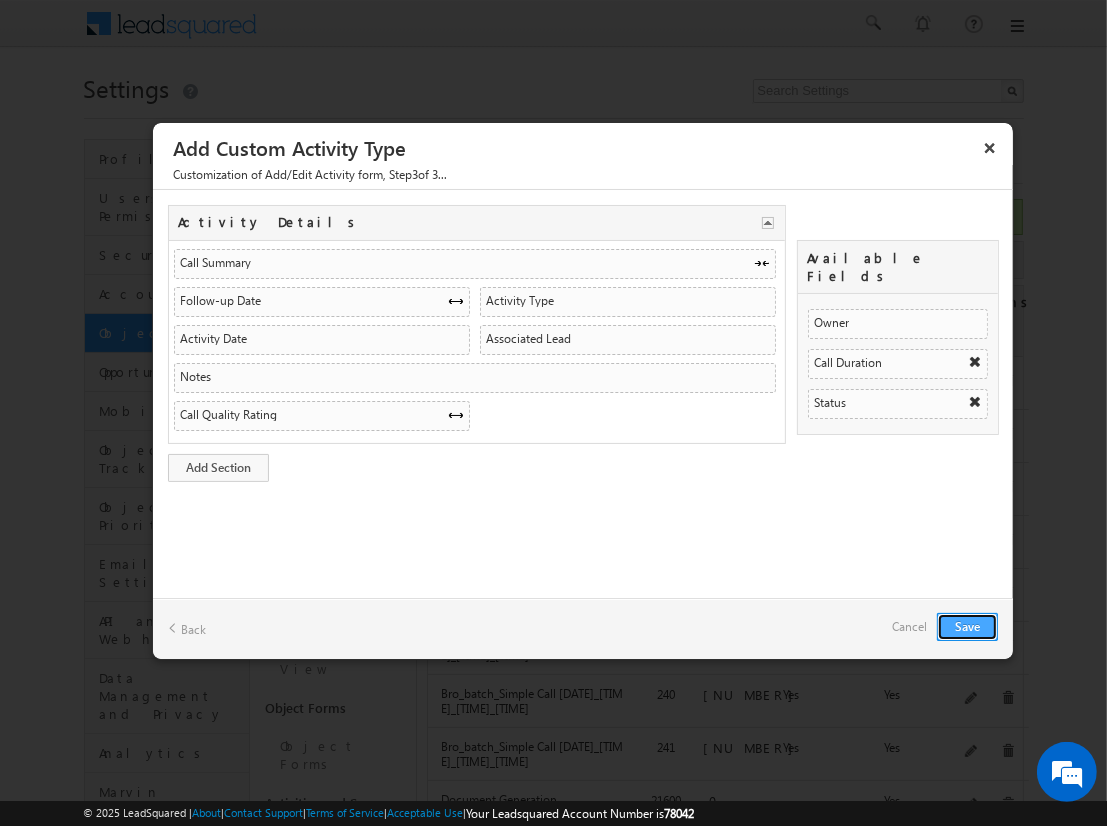 click on "Save" at bounding box center (967, 627) 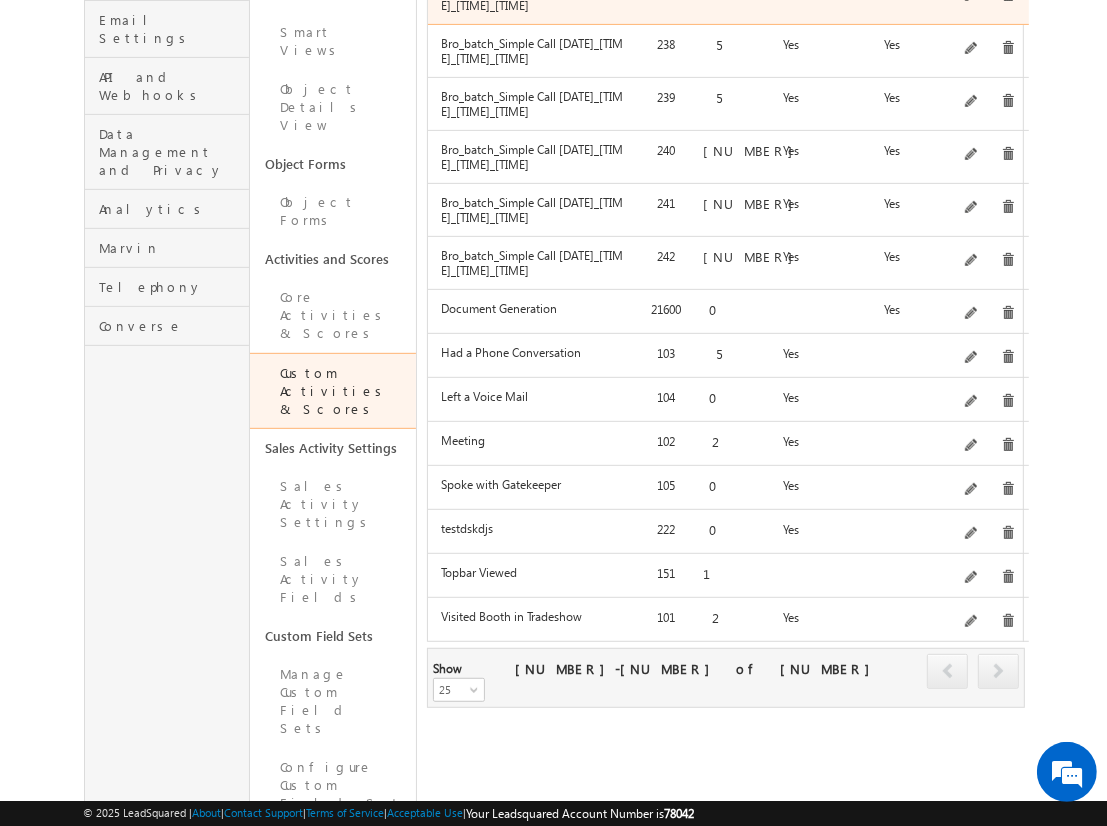 scroll, scrollTop: 368, scrollLeft: 0, axis: vertical 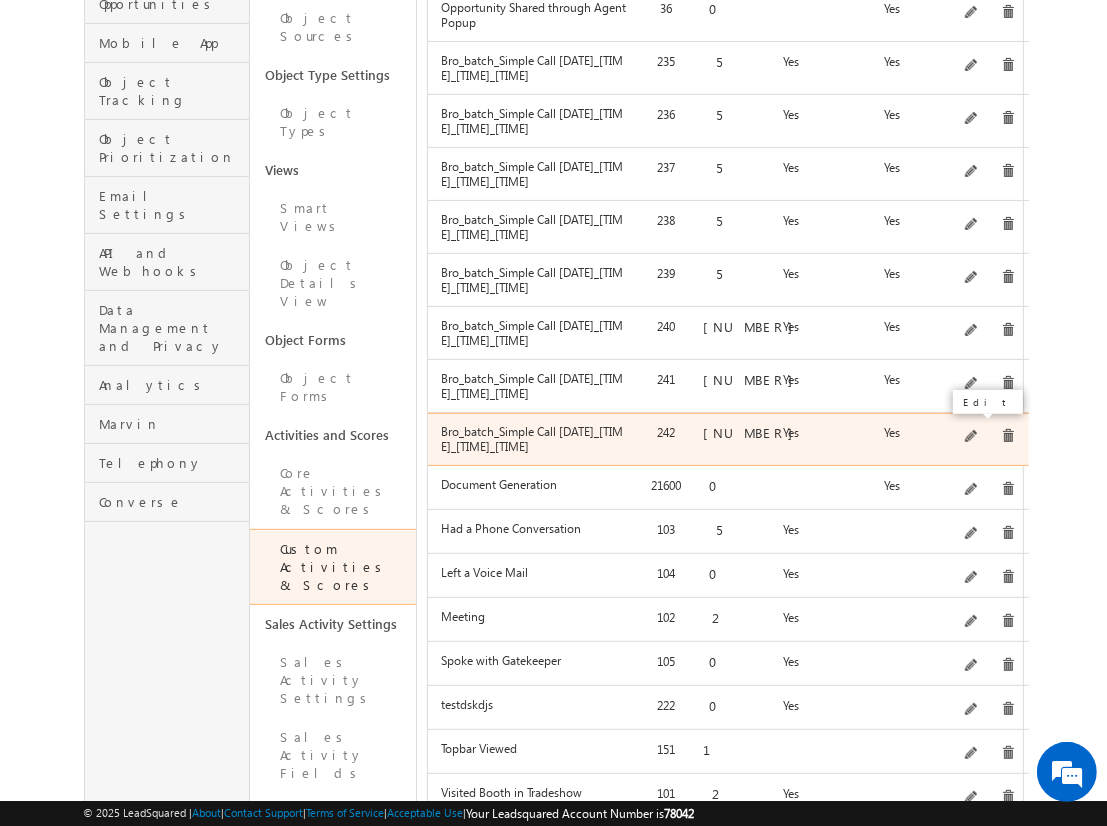 click at bounding box center [972, 437] 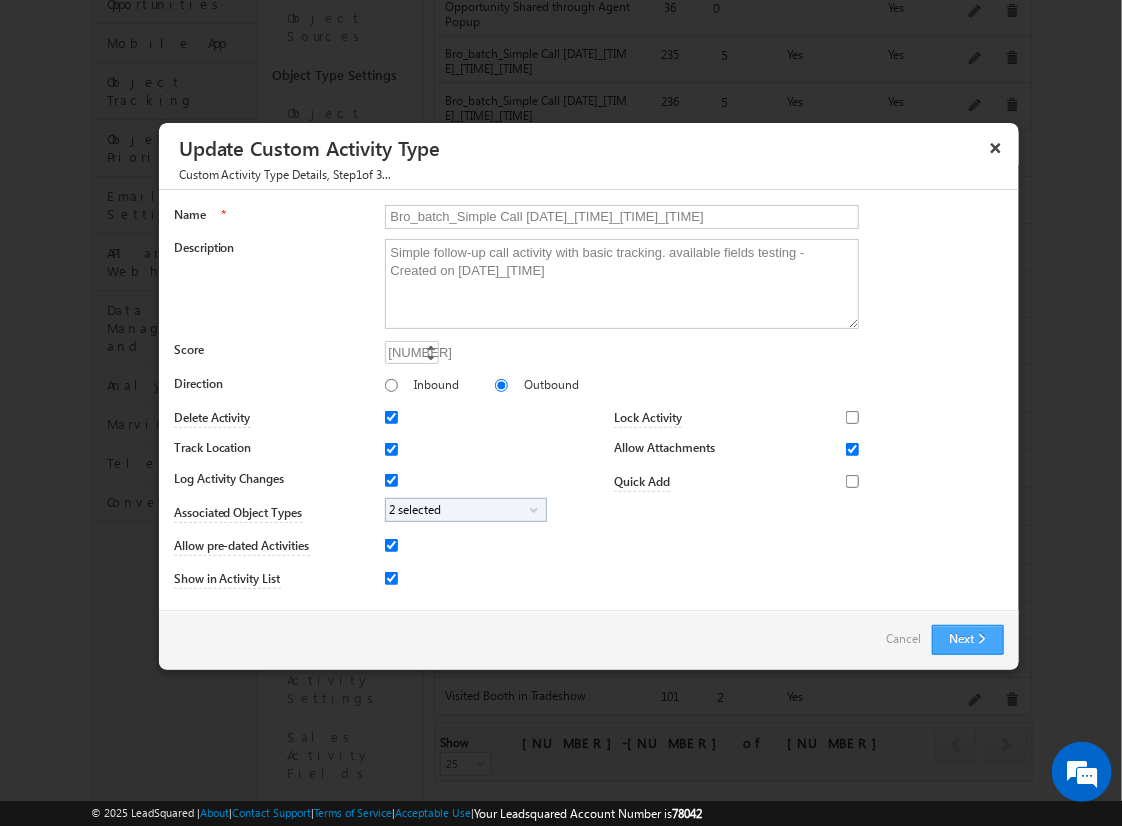 click on "Next" at bounding box center [968, 640] 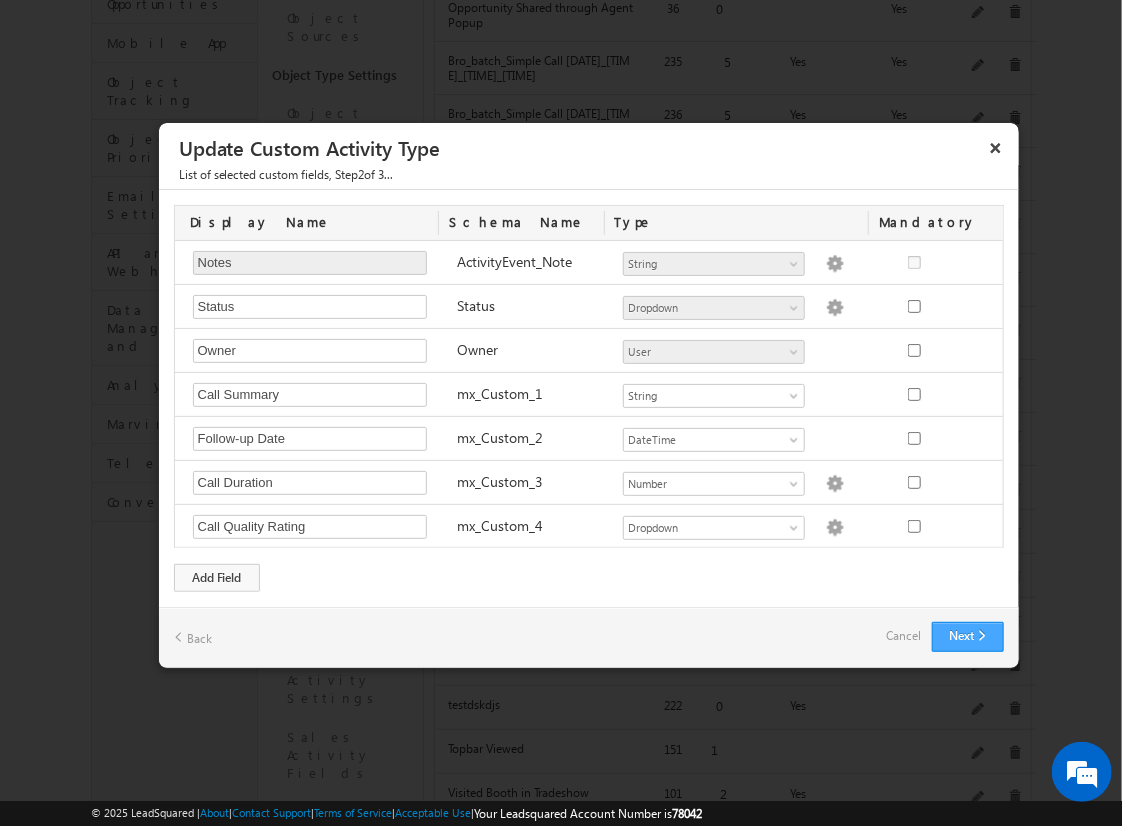 click on "Next" at bounding box center (968, 637) 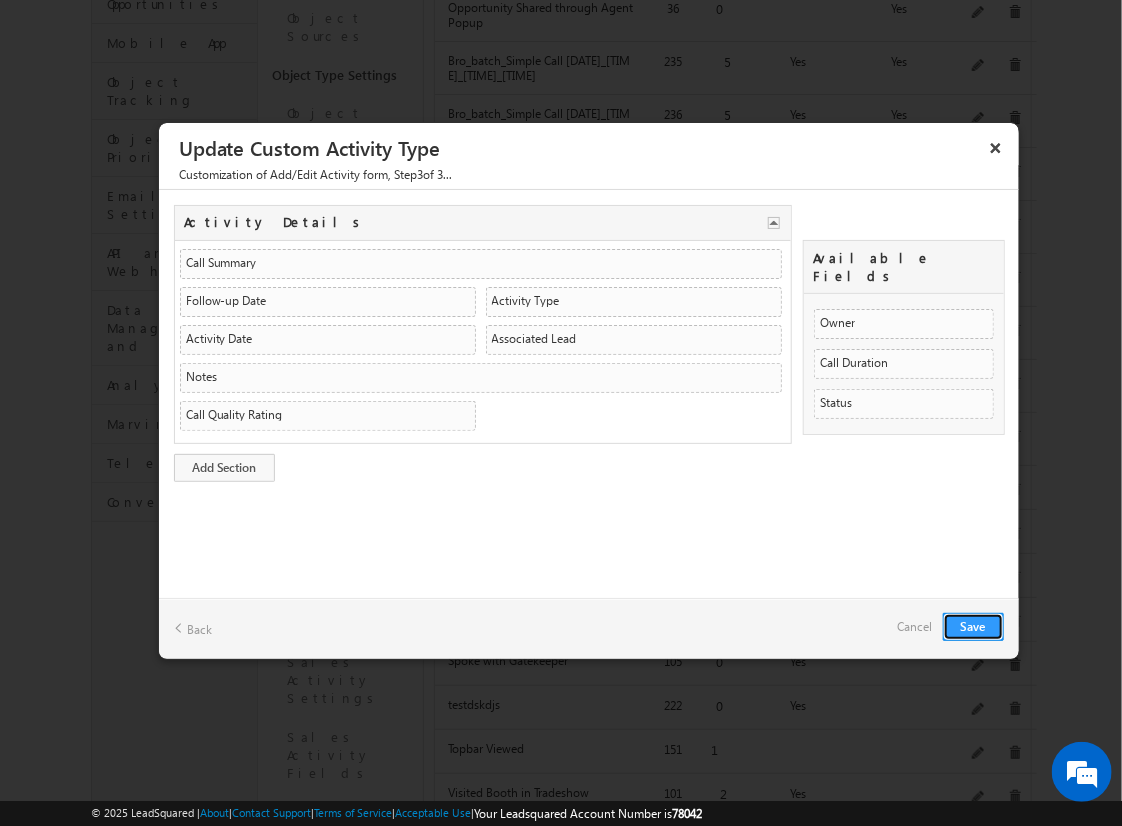 type 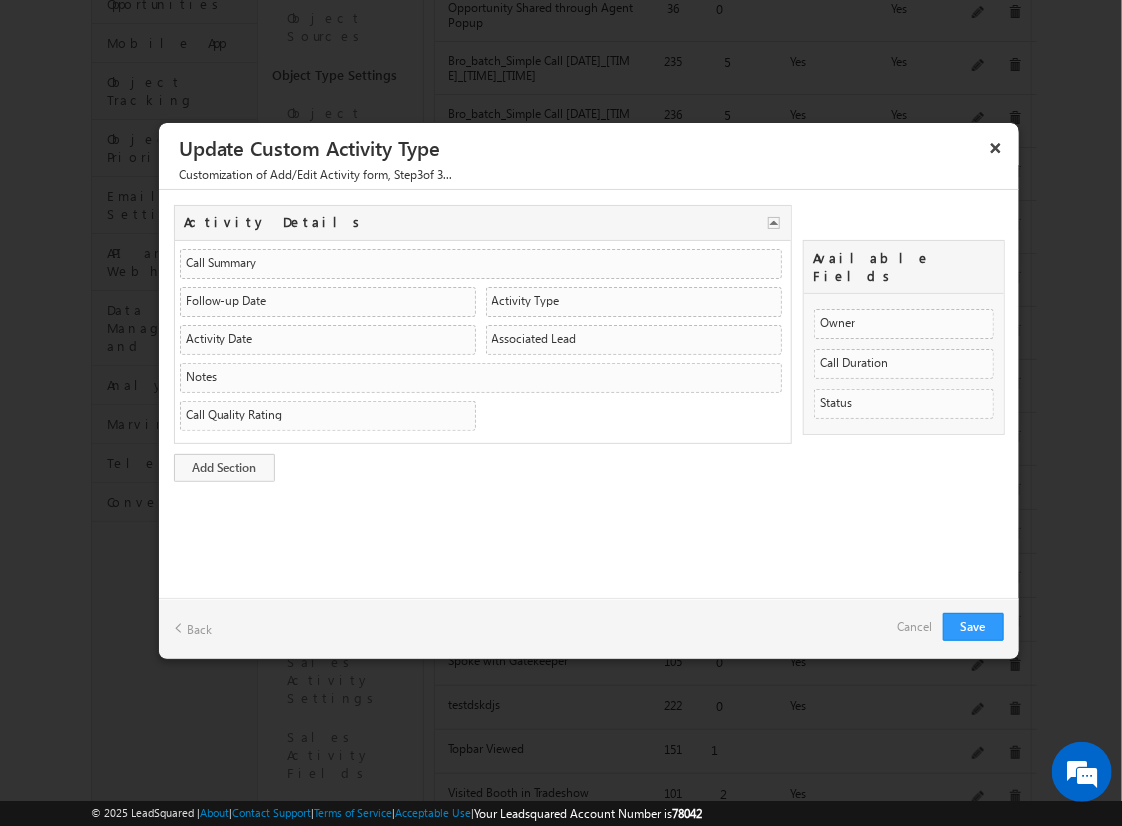 click on "Cancel" at bounding box center (915, 627) 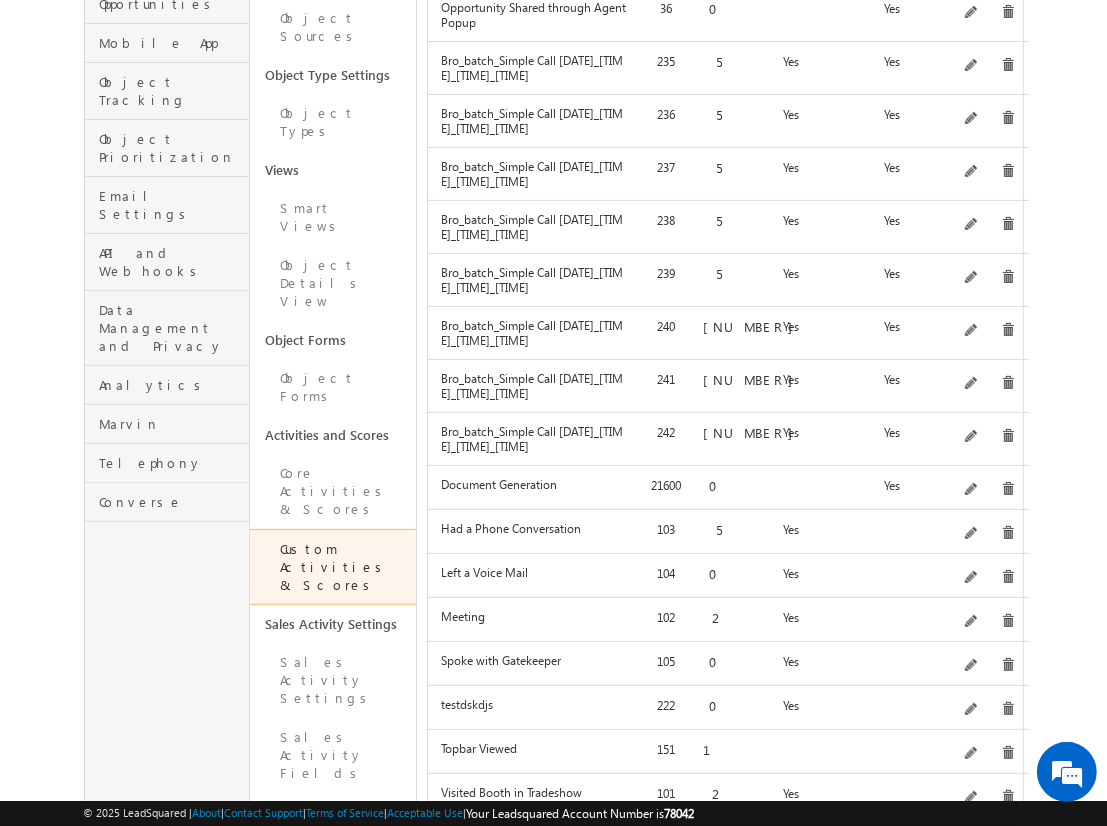 click on "Add" at bounding box center (983, -108) 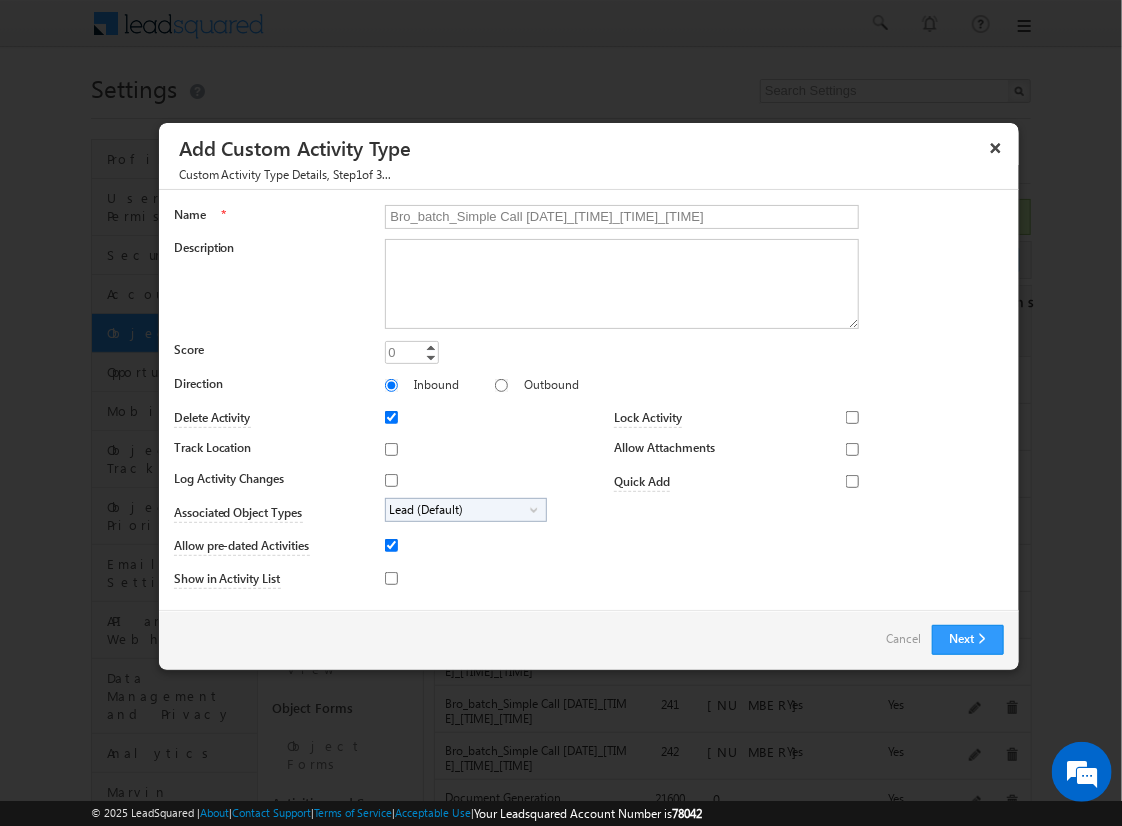 type on "Bro_batch_Simple Call [DATE]_[TIME]_[TIME]_[TIME]" 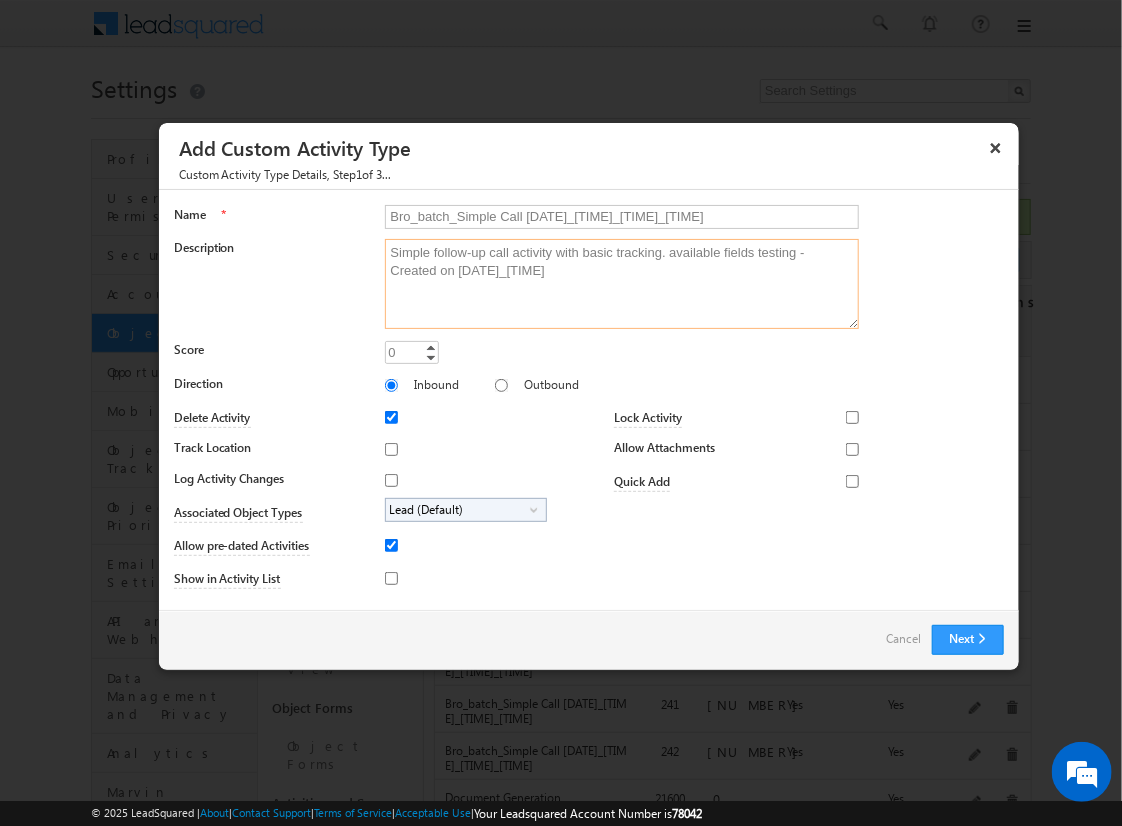 type on "Simple follow-up call activity with basic tracking. available fields testing - Created on [DATE]_[TIME]" 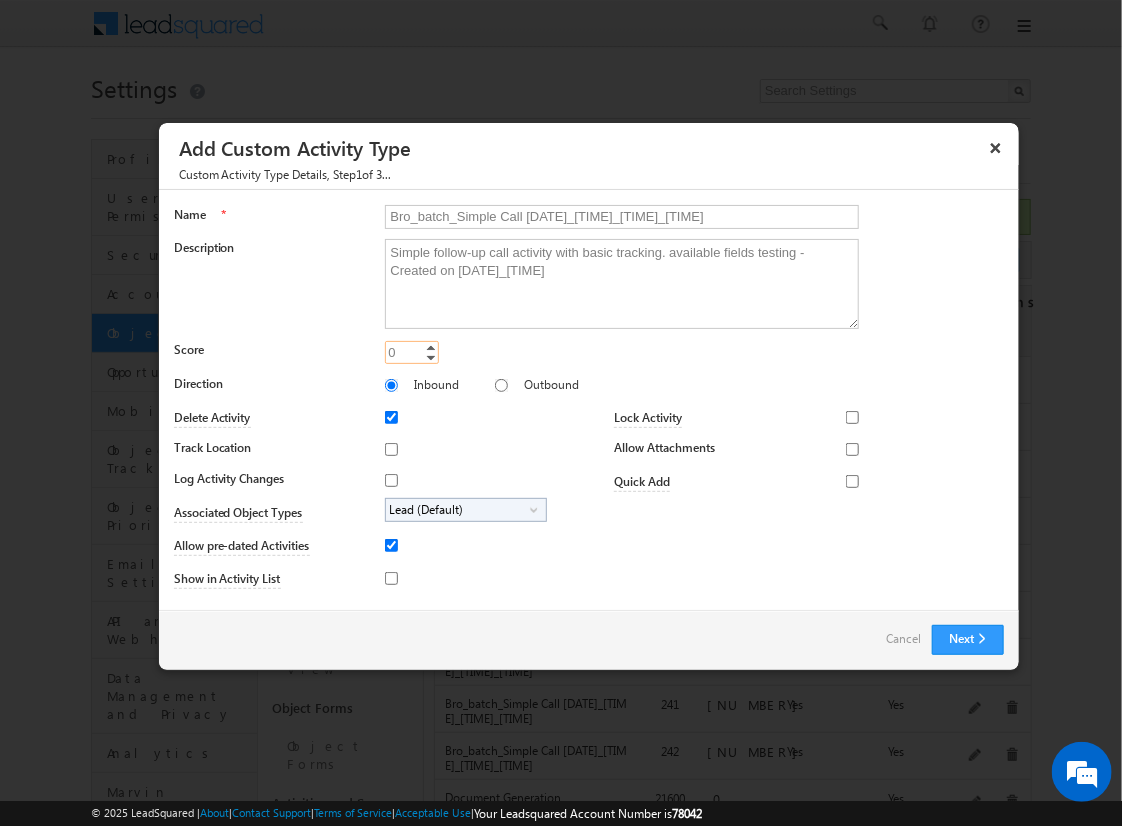 type on "[NUMBER]" 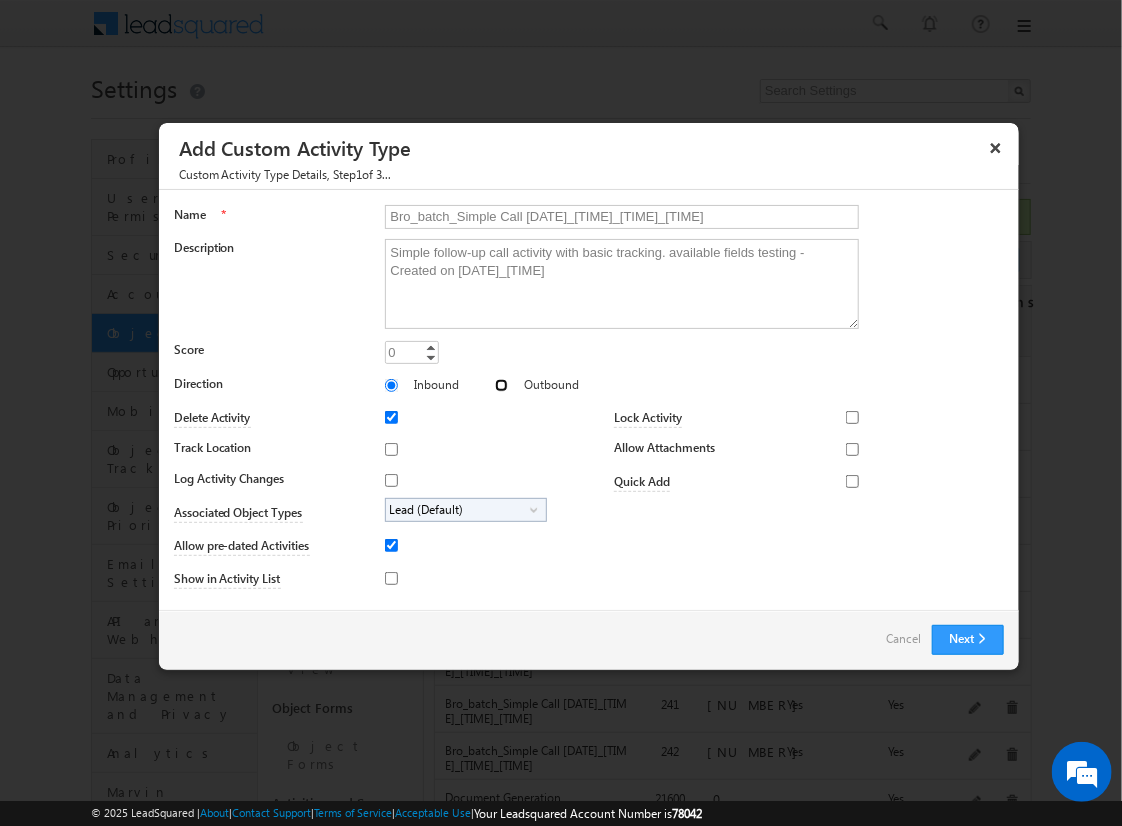 click on "Outbound" at bounding box center (501, 385) 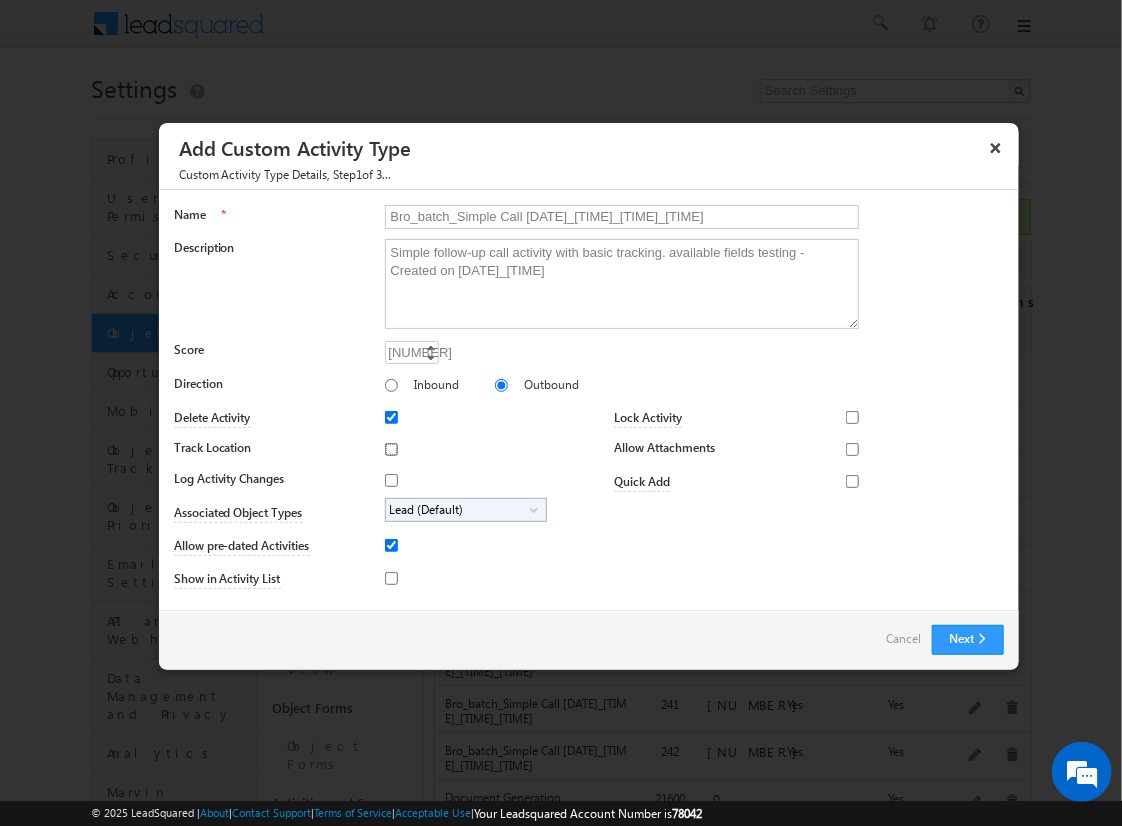 click on "Track Location" at bounding box center [391, 449] 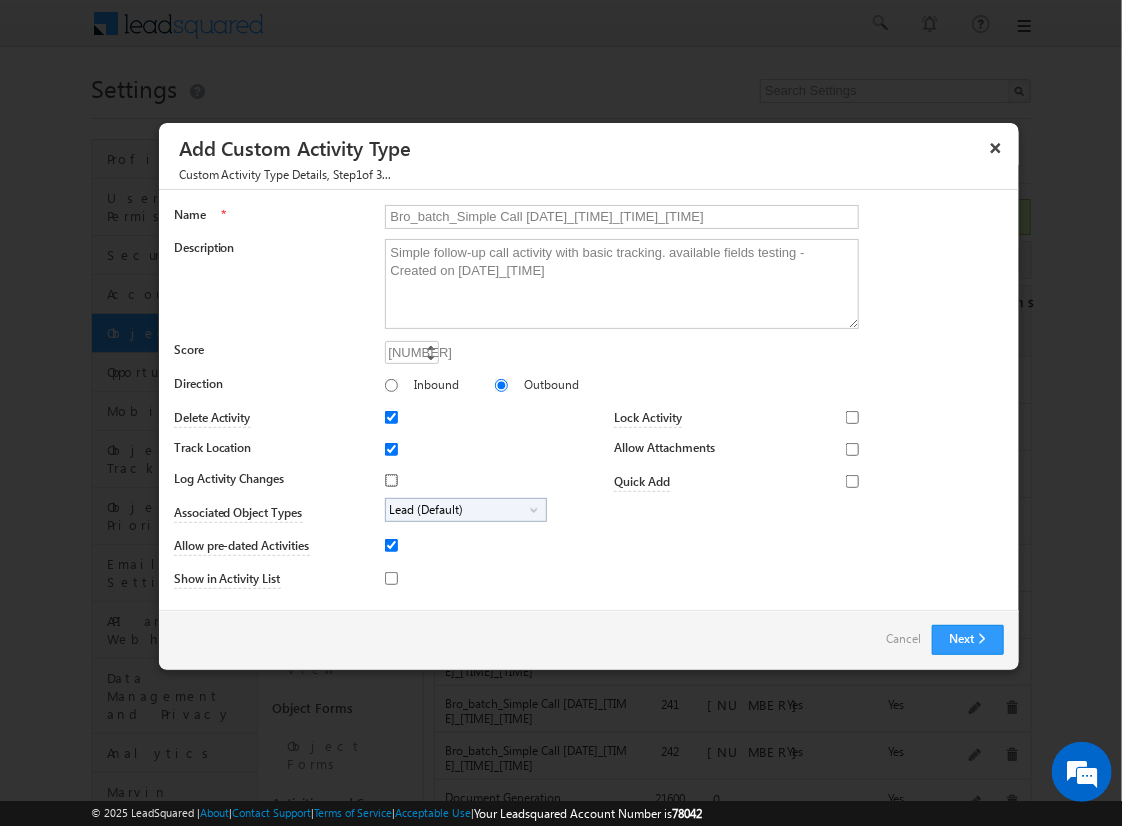 click on "Log Activity Changes" at bounding box center [391, 480] 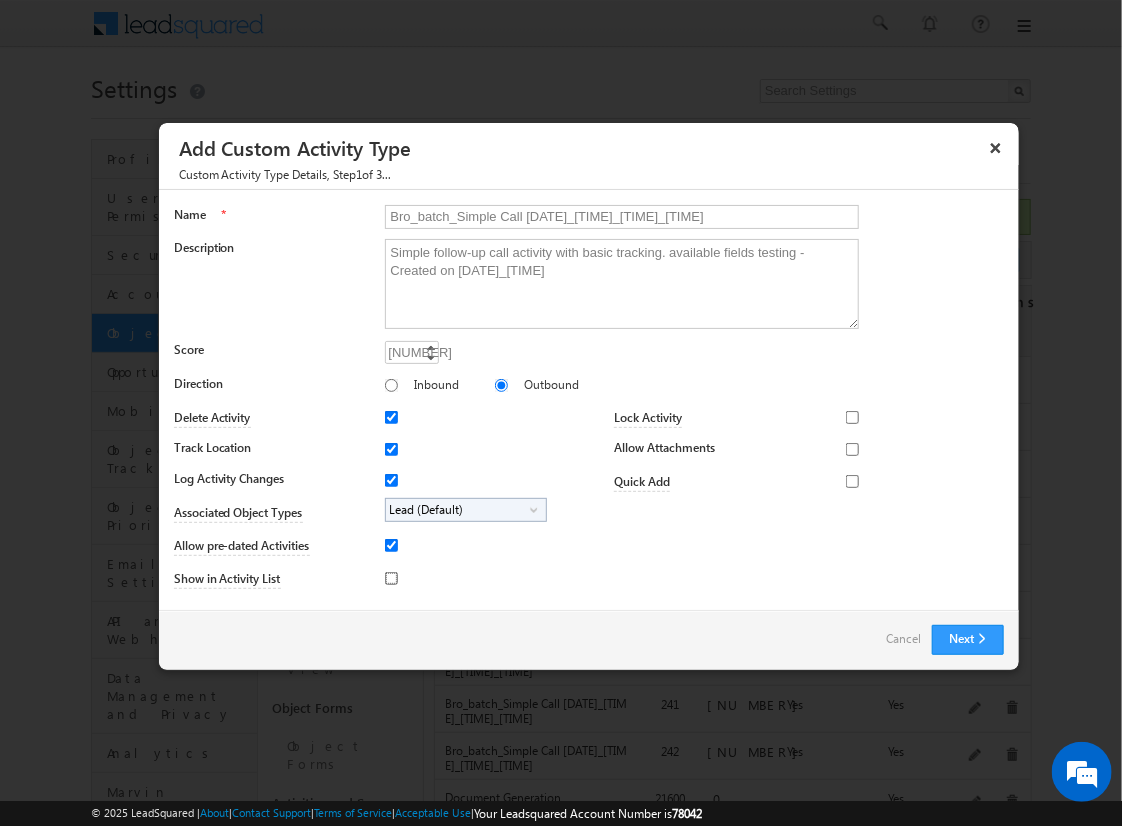 click on "Show in Activity List" at bounding box center [391, 578] 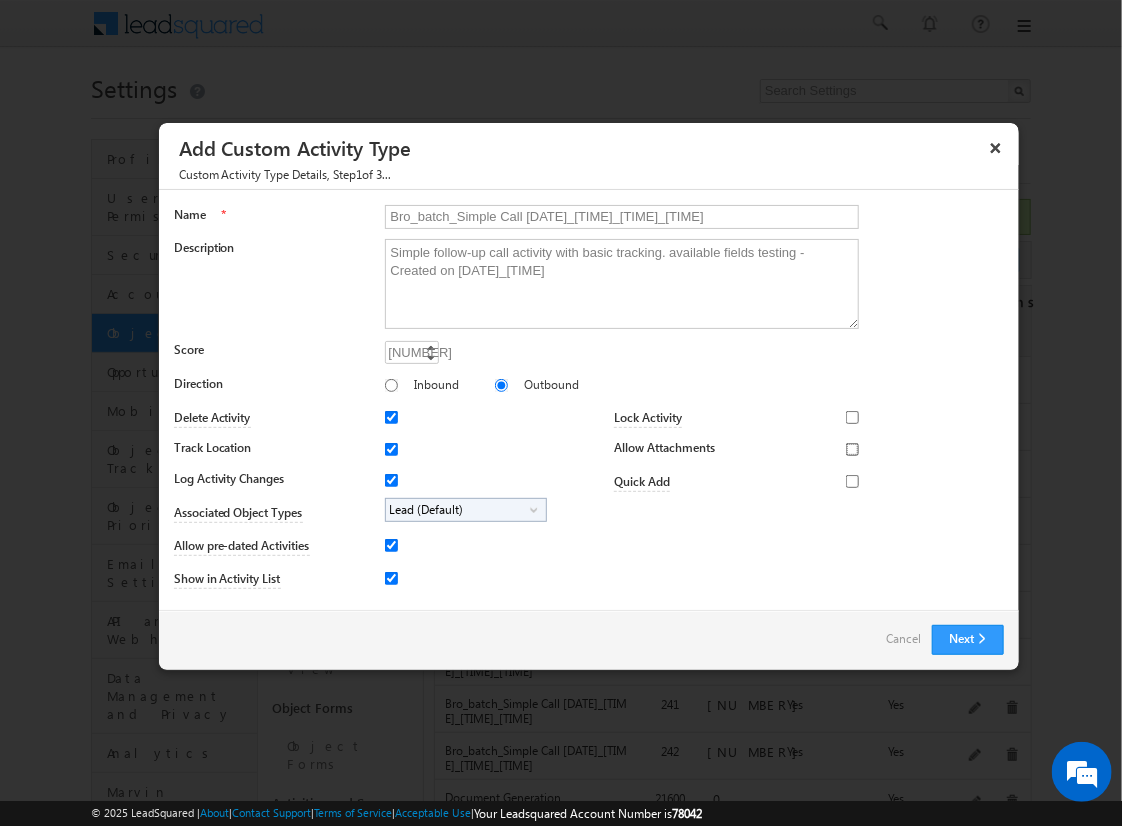 click on "Allow Attachments" at bounding box center (852, 449) 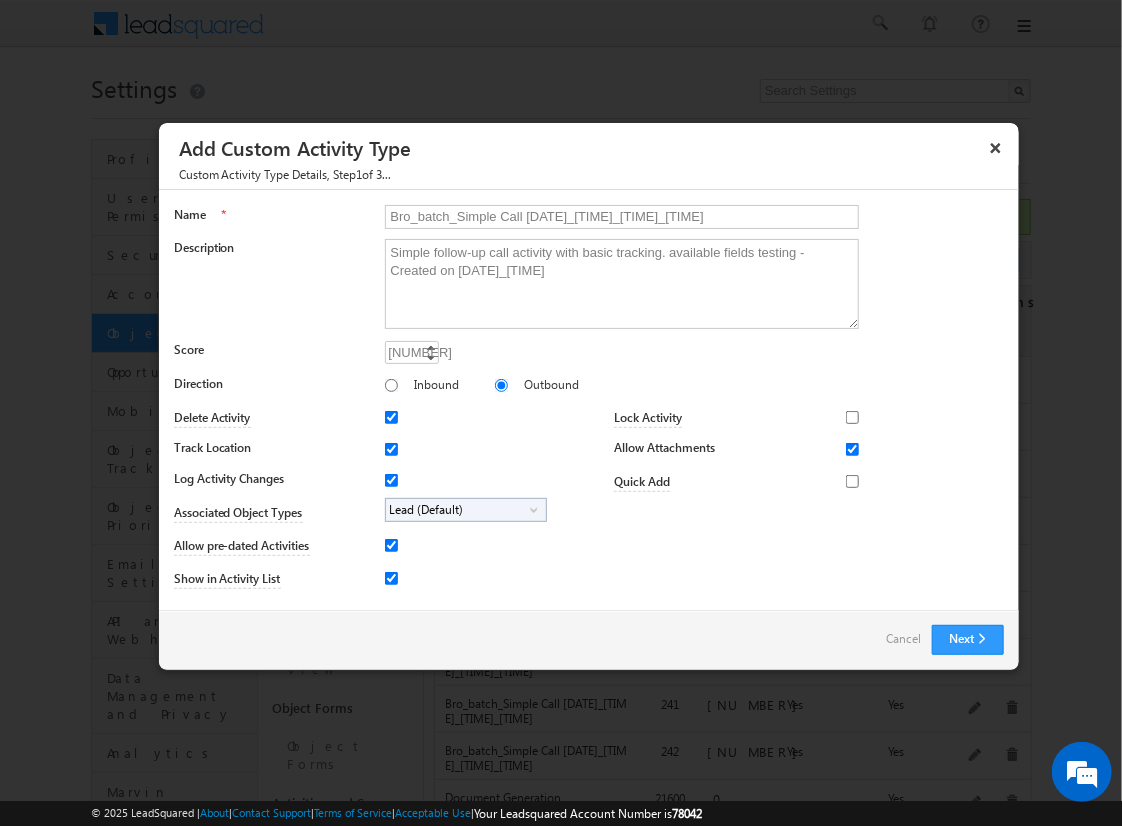 click on "Lead (Default)" at bounding box center (458, 510) 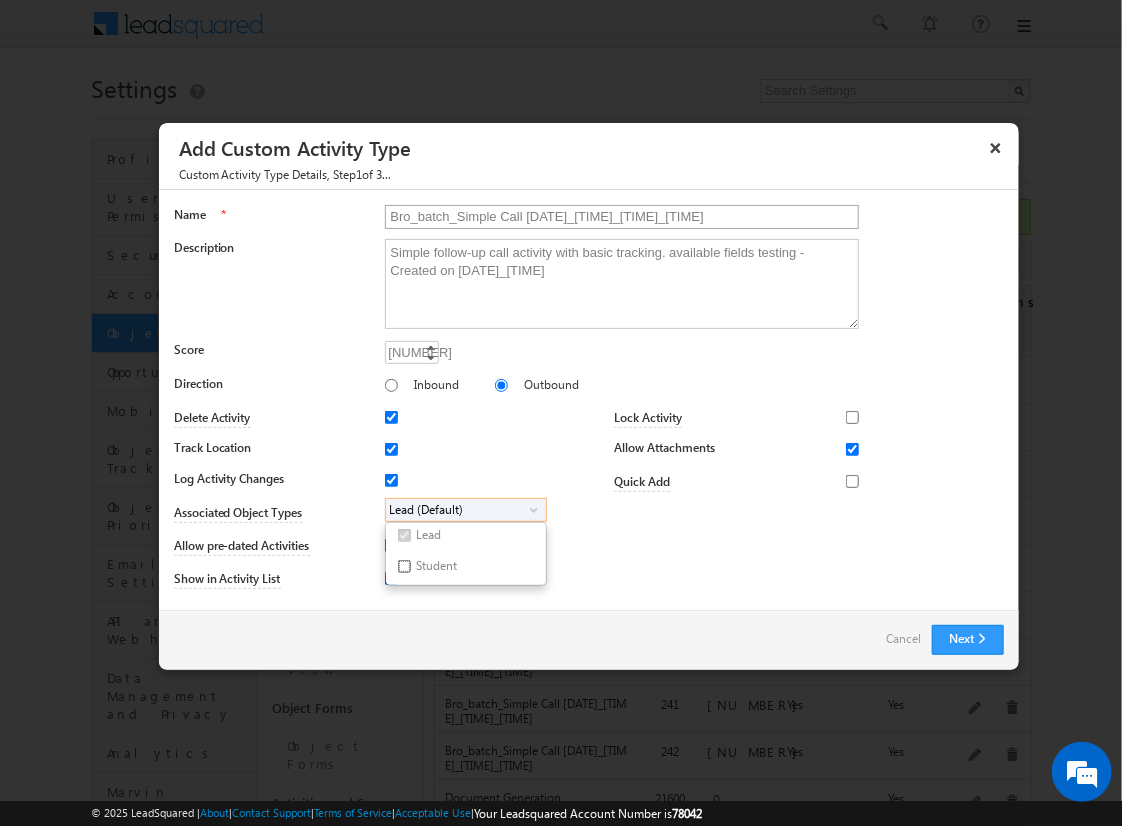 click on "Student" at bounding box center [404, 566] 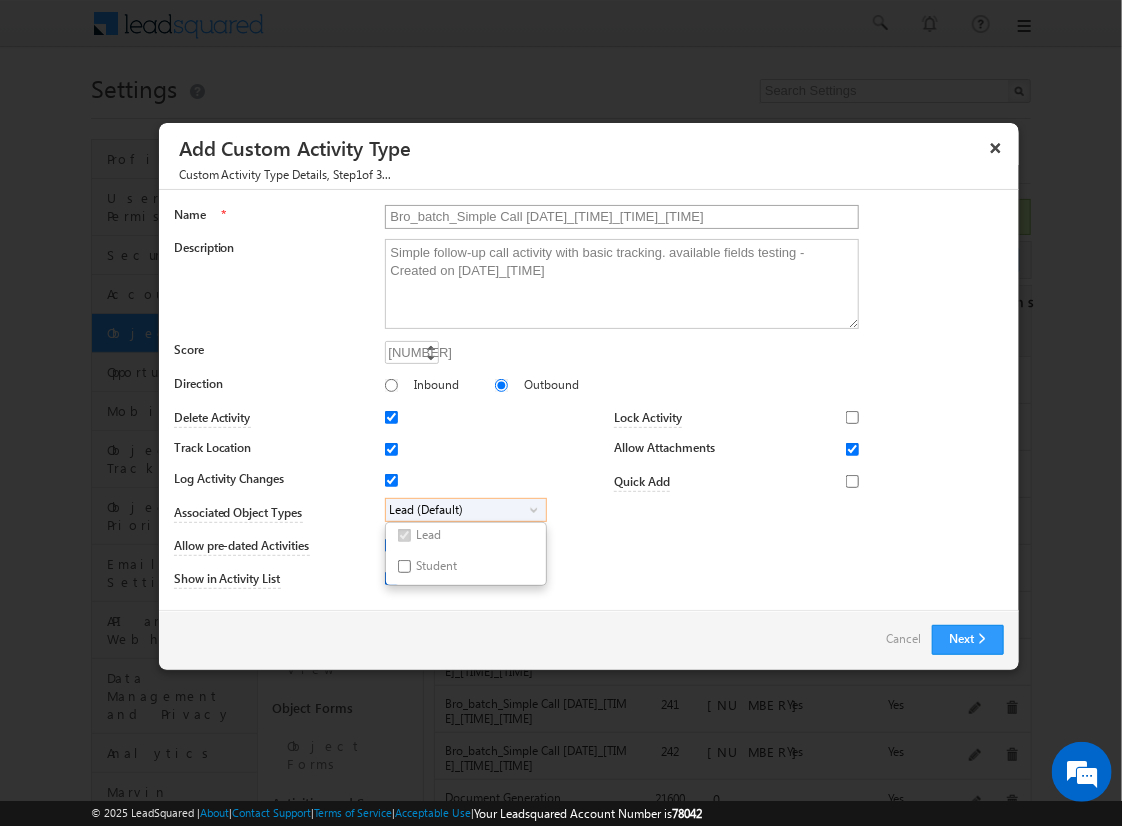checkbox on "true" 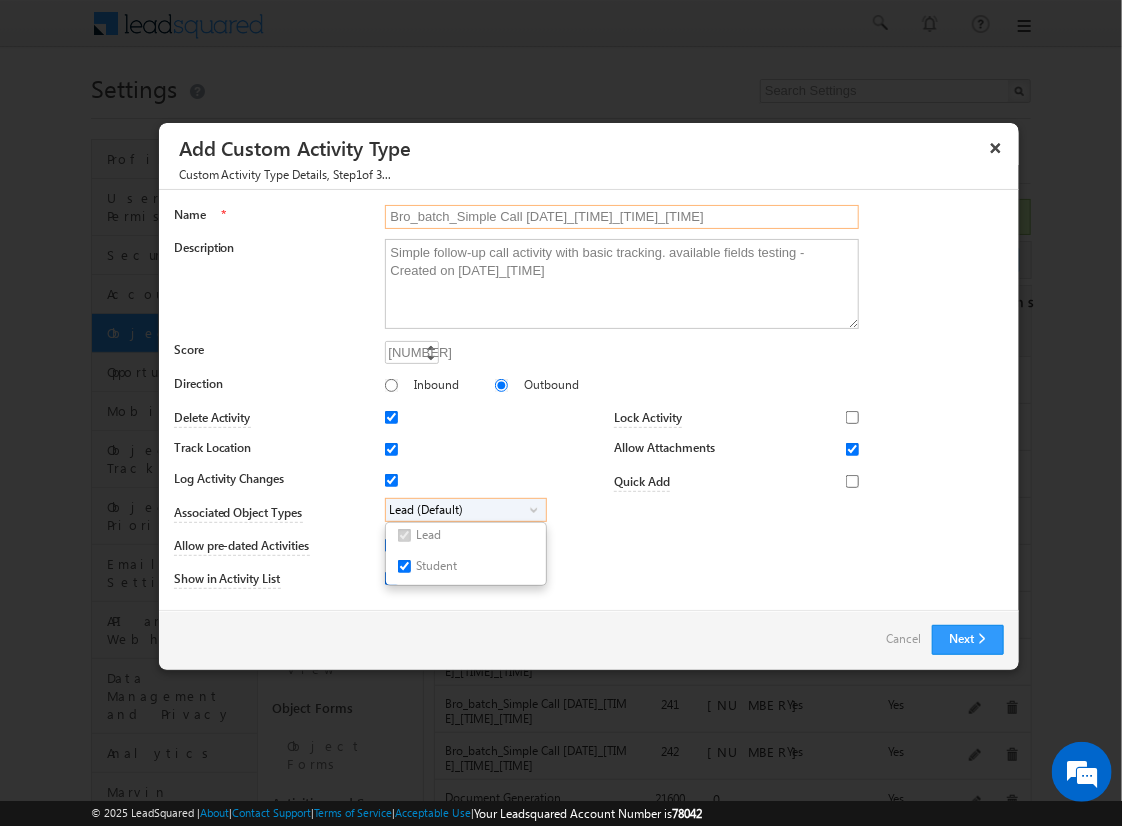 click on "Bro_batch_Simple Call [DATE]_[TIME]_[TIME]_[TIME]" at bounding box center [622, 217] 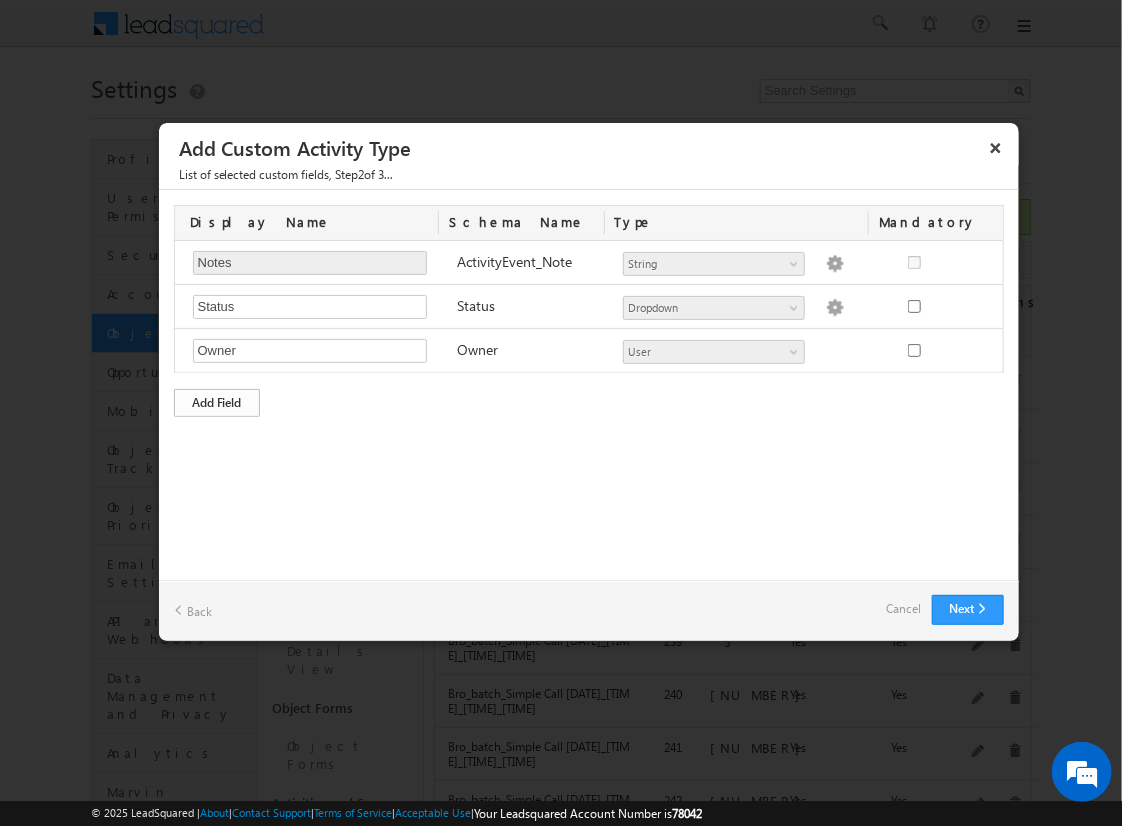click on "Add Field" at bounding box center [217, 403] 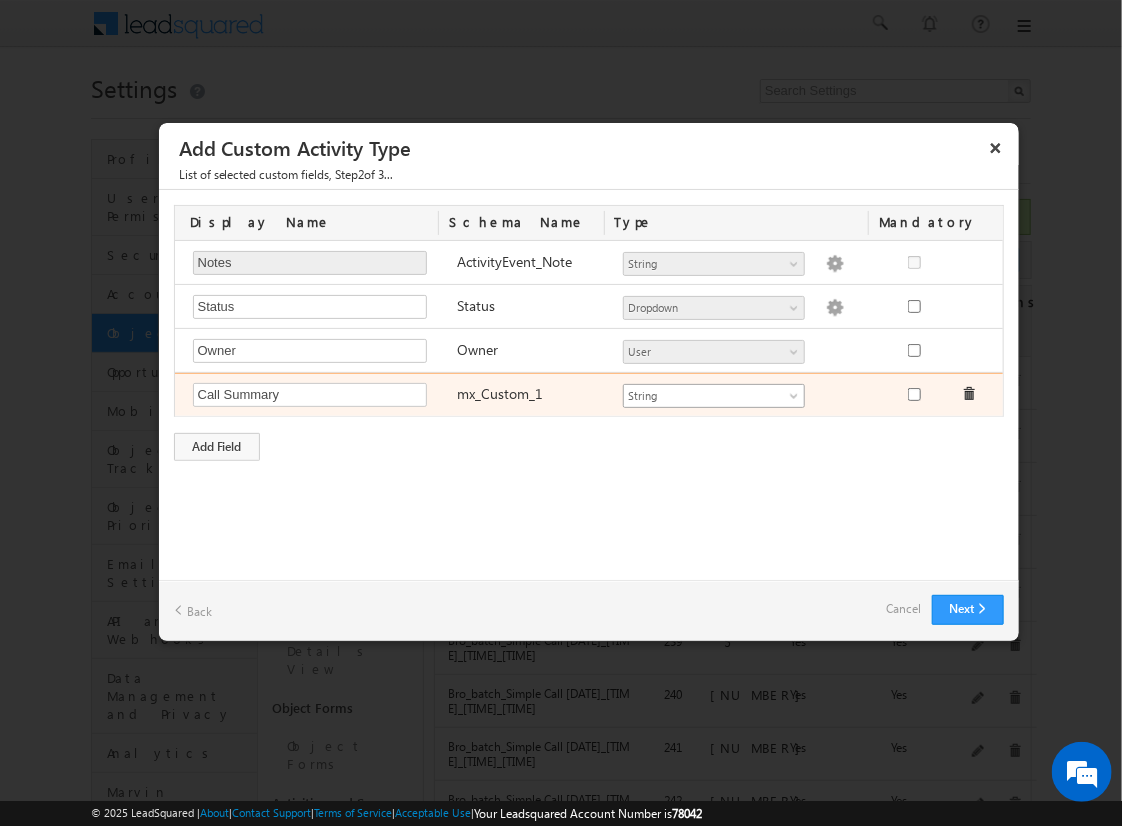 type on "Call Summary" 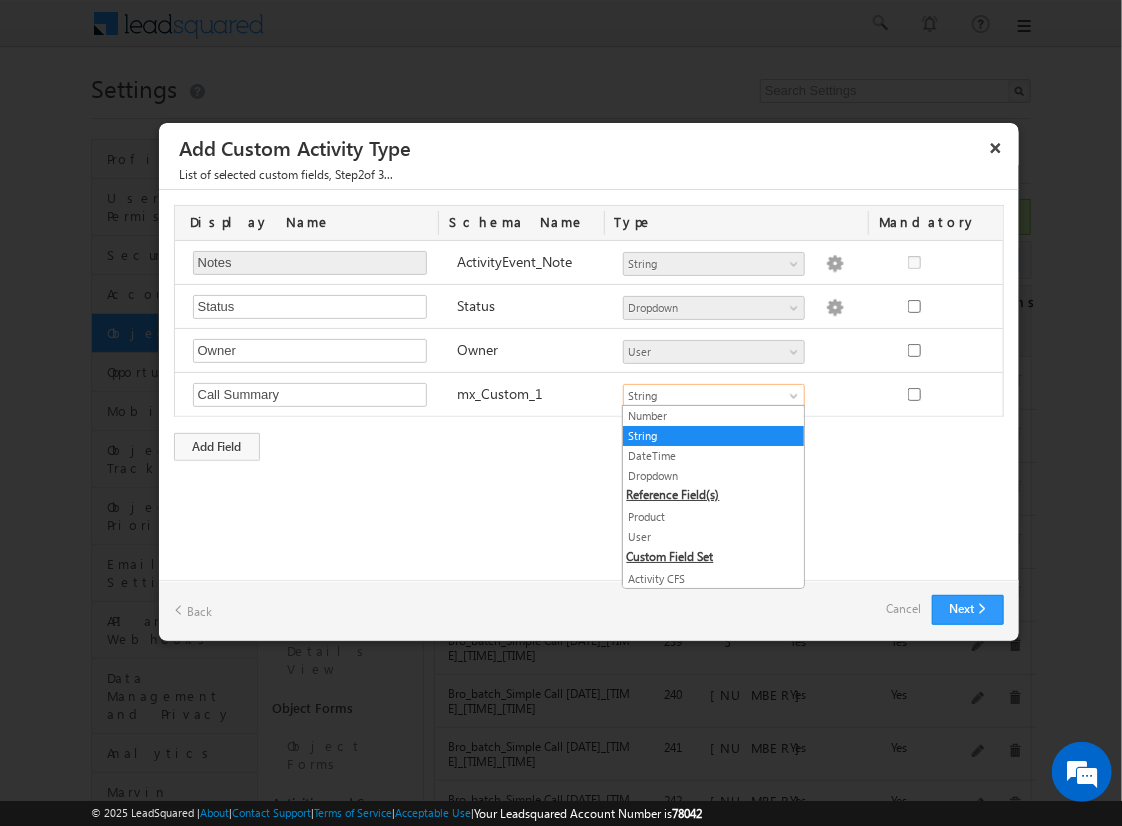 click on "String" at bounding box center (713, 436) 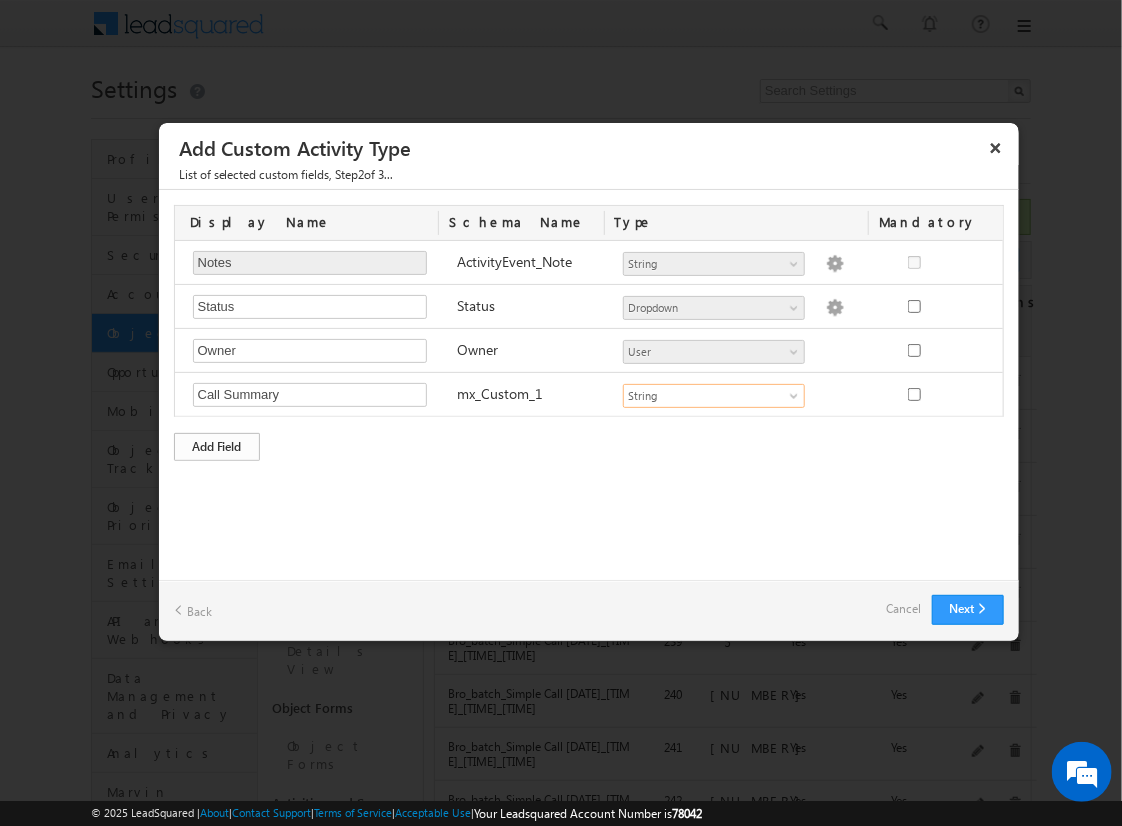 click on "Add Field" at bounding box center (217, 447) 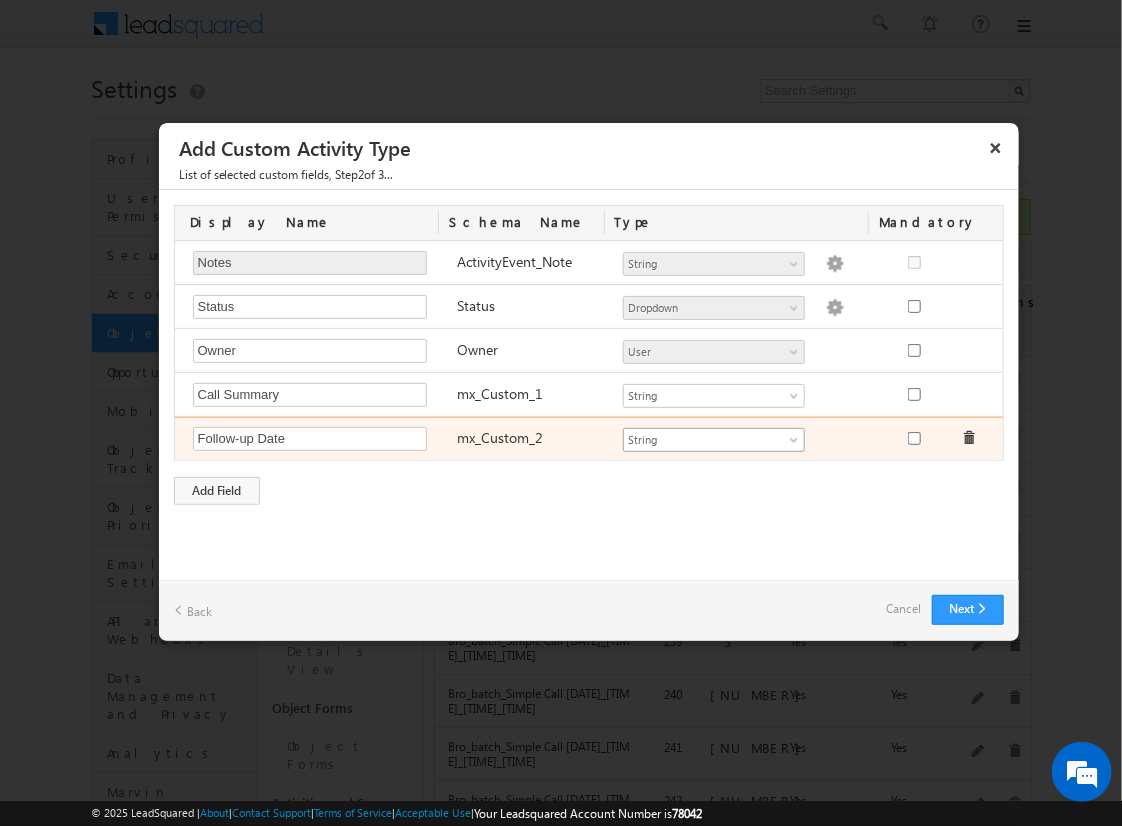 type on "Follow-up Date" 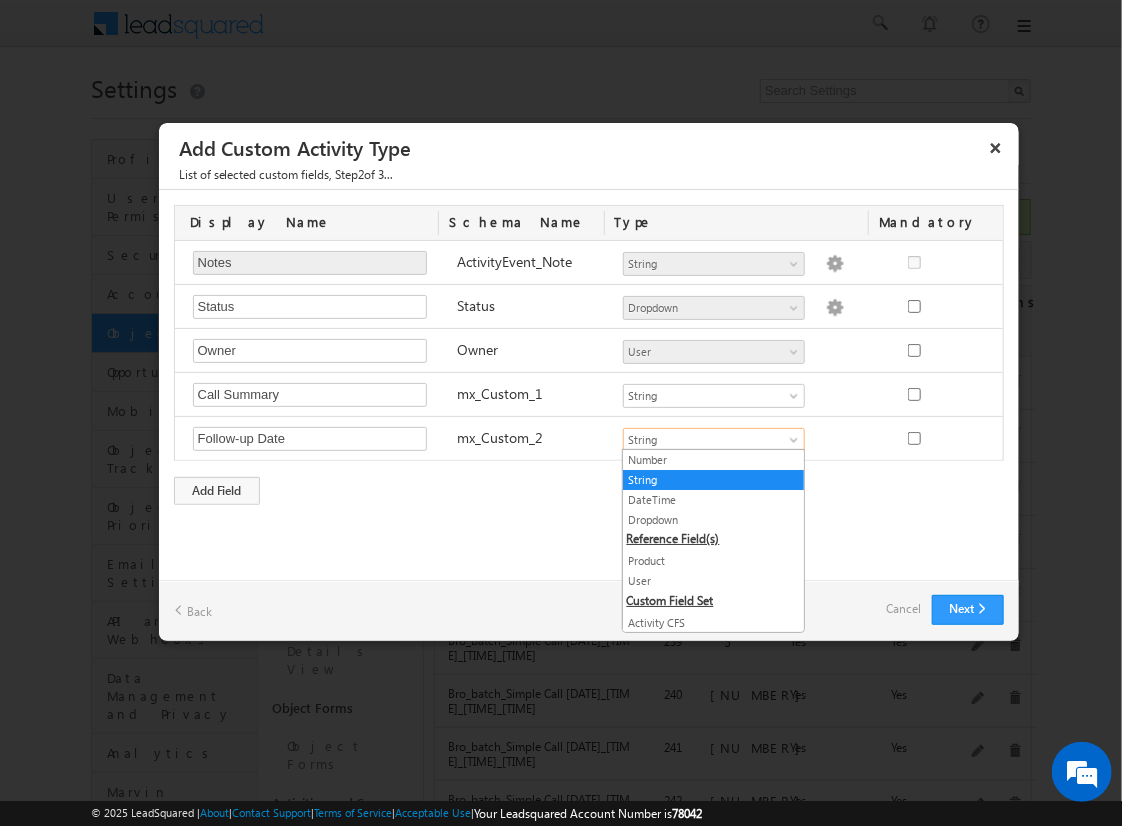 click on "DateTime" at bounding box center (713, 500) 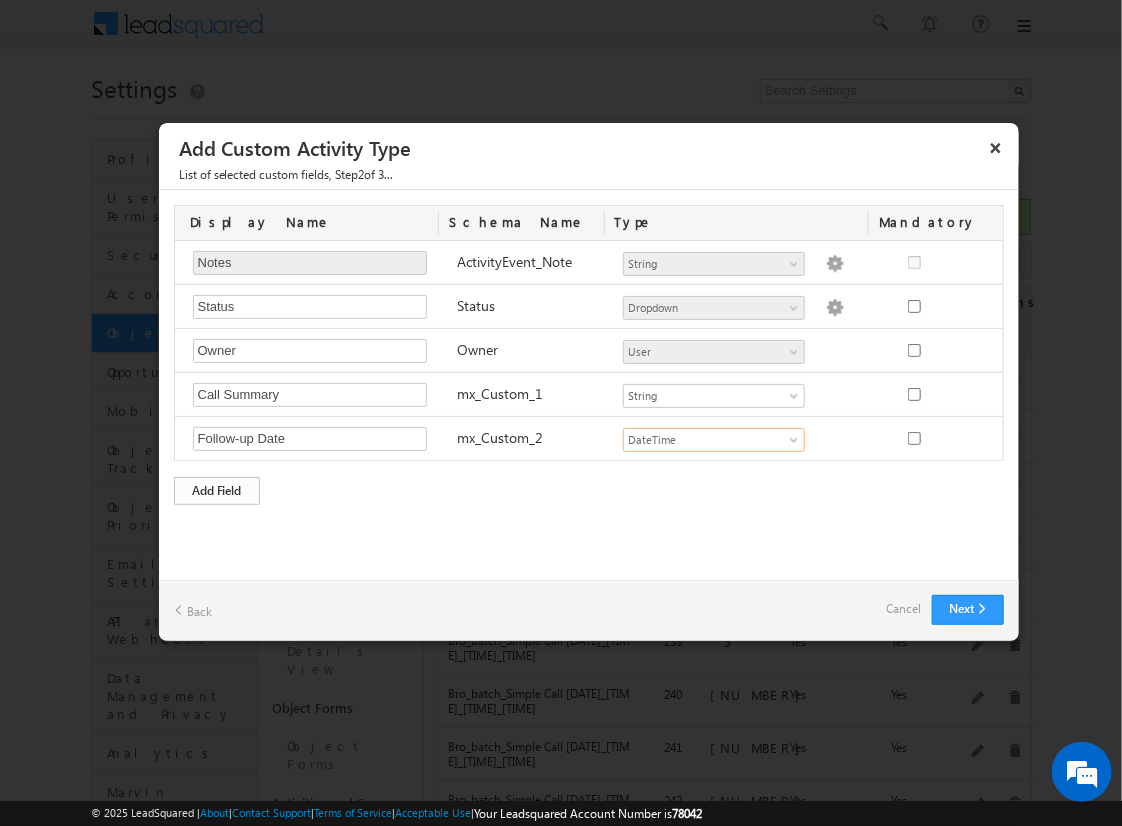 click on "Add Field" at bounding box center [217, 491] 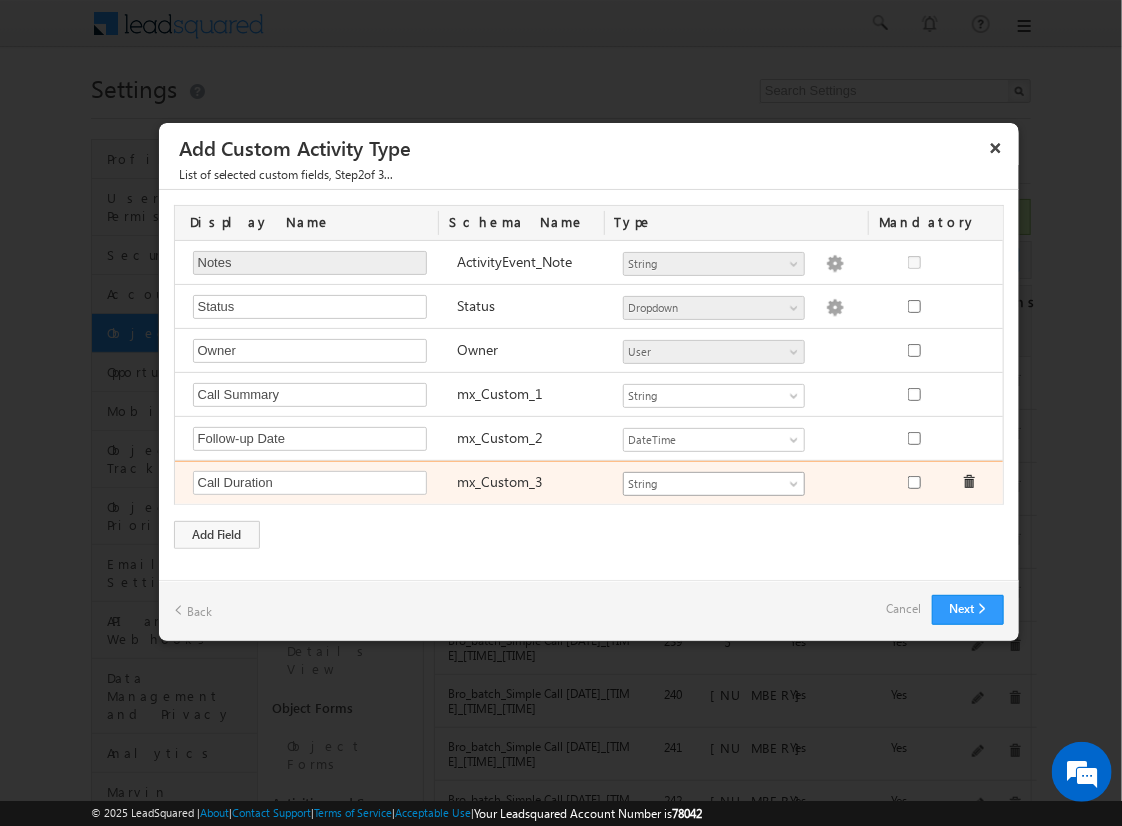 type on "Call Duration" 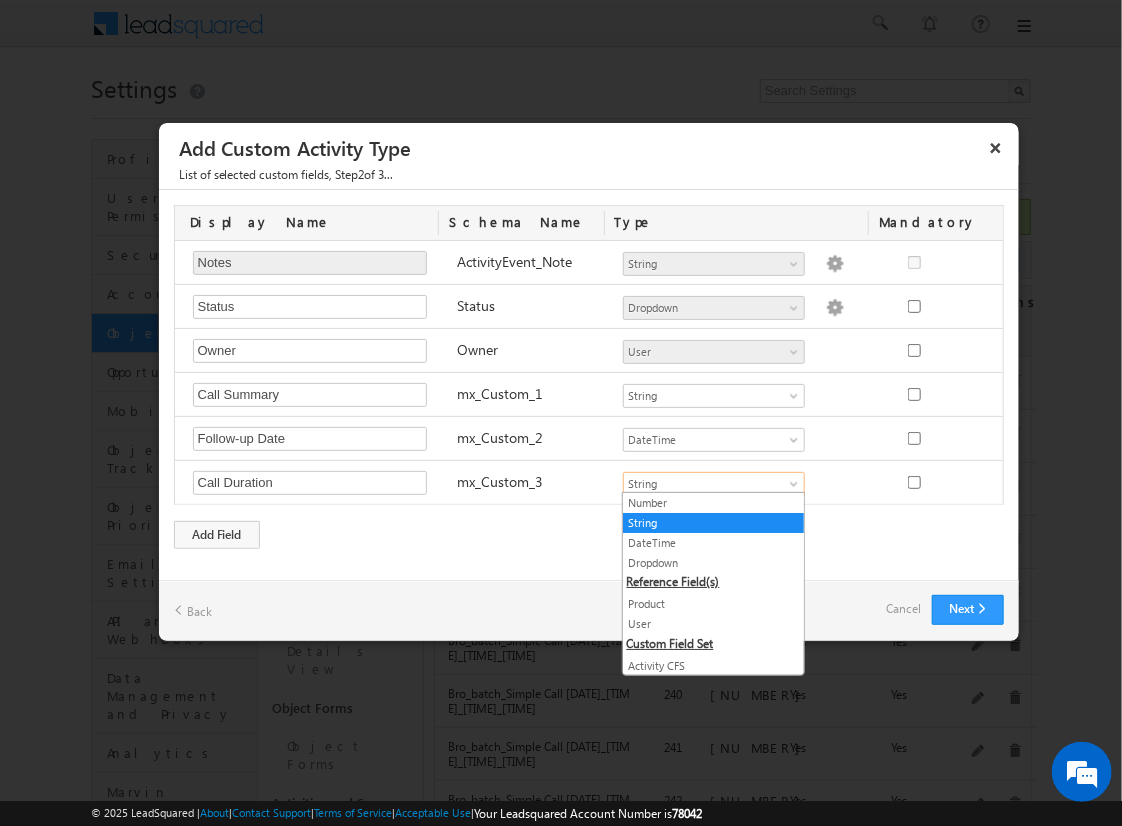 click on "Number" at bounding box center [713, 503] 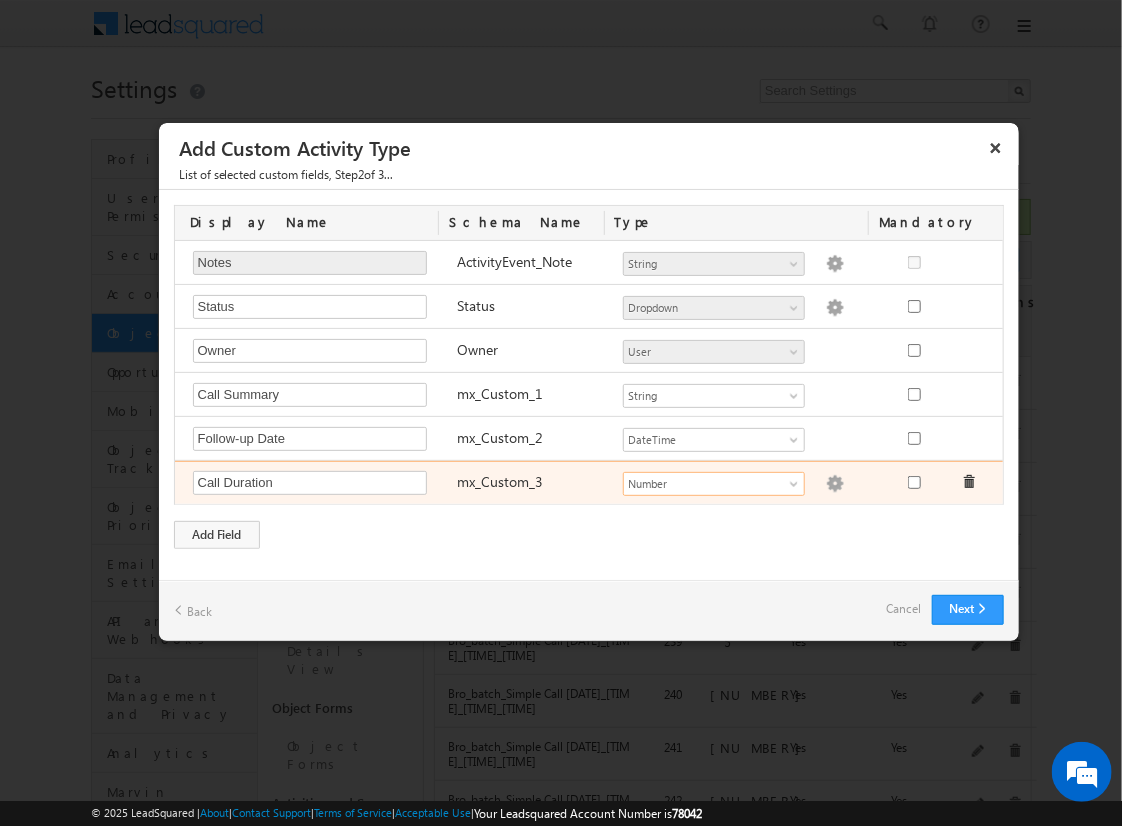click at bounding box center [835, 484] 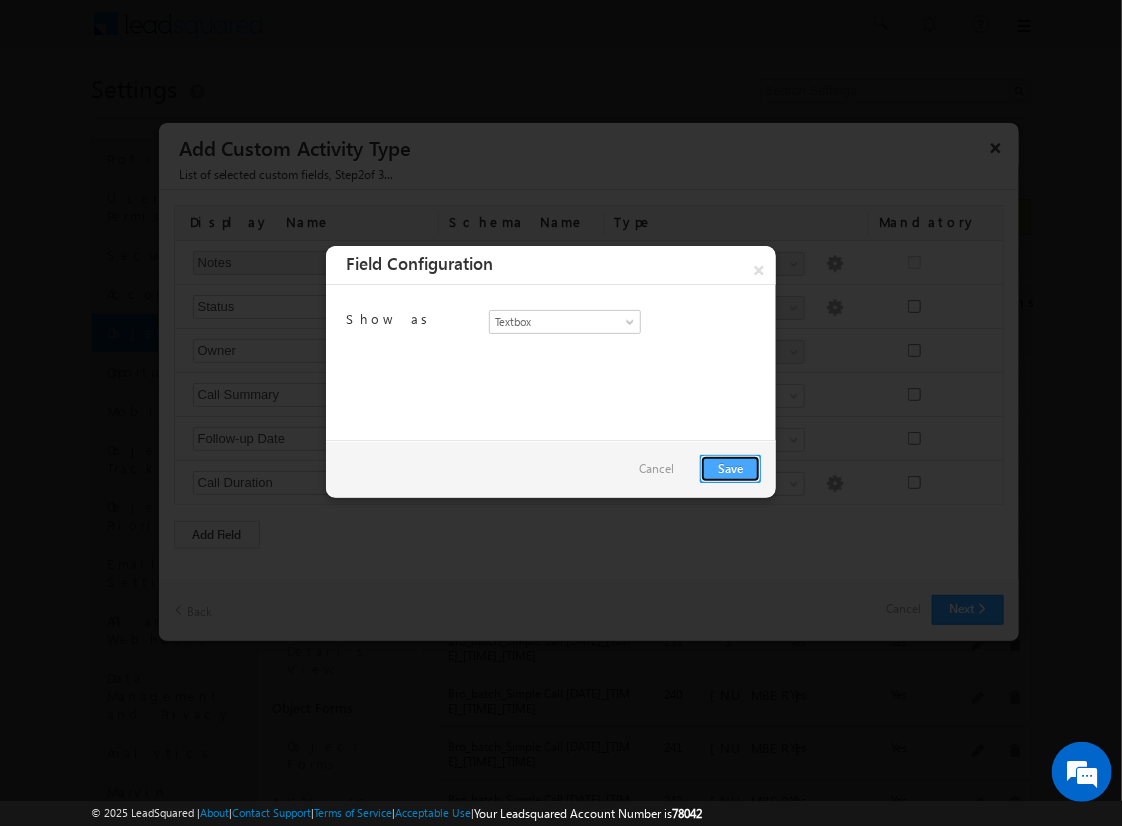 click on "Save" at bounding box center [730, 469] 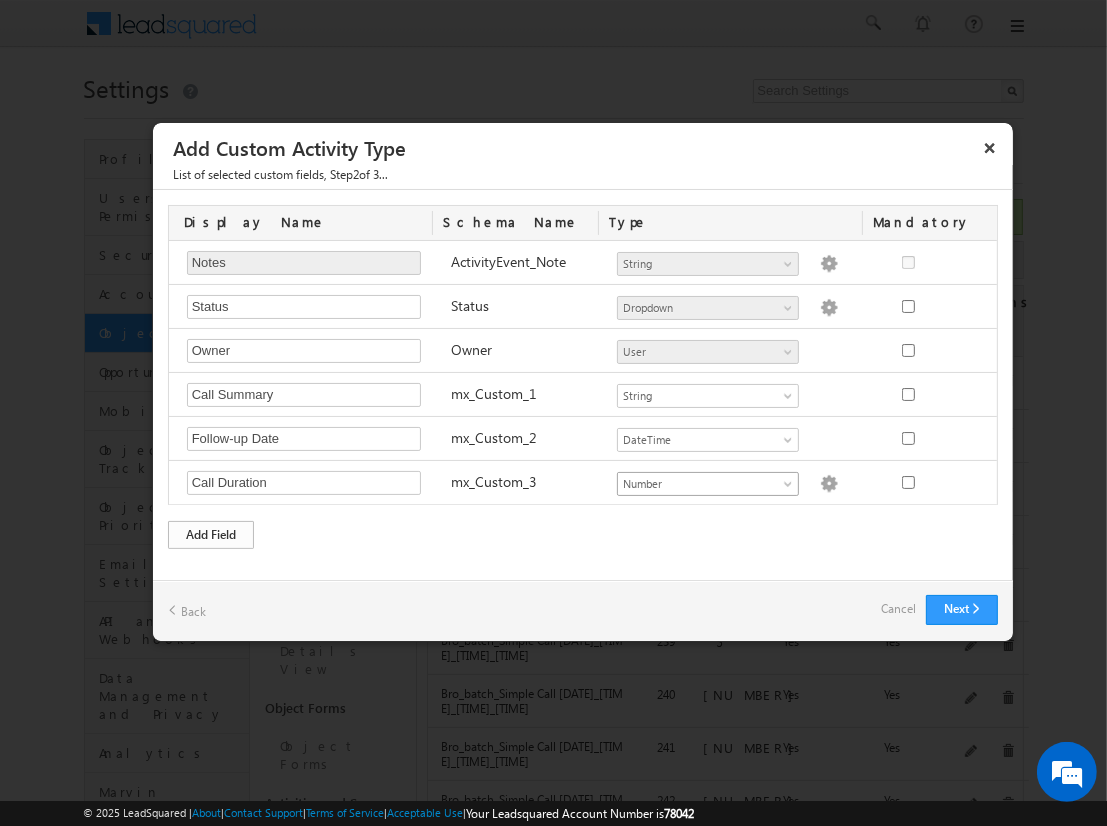 click on "Add Field" at bounding box center (211, 535) 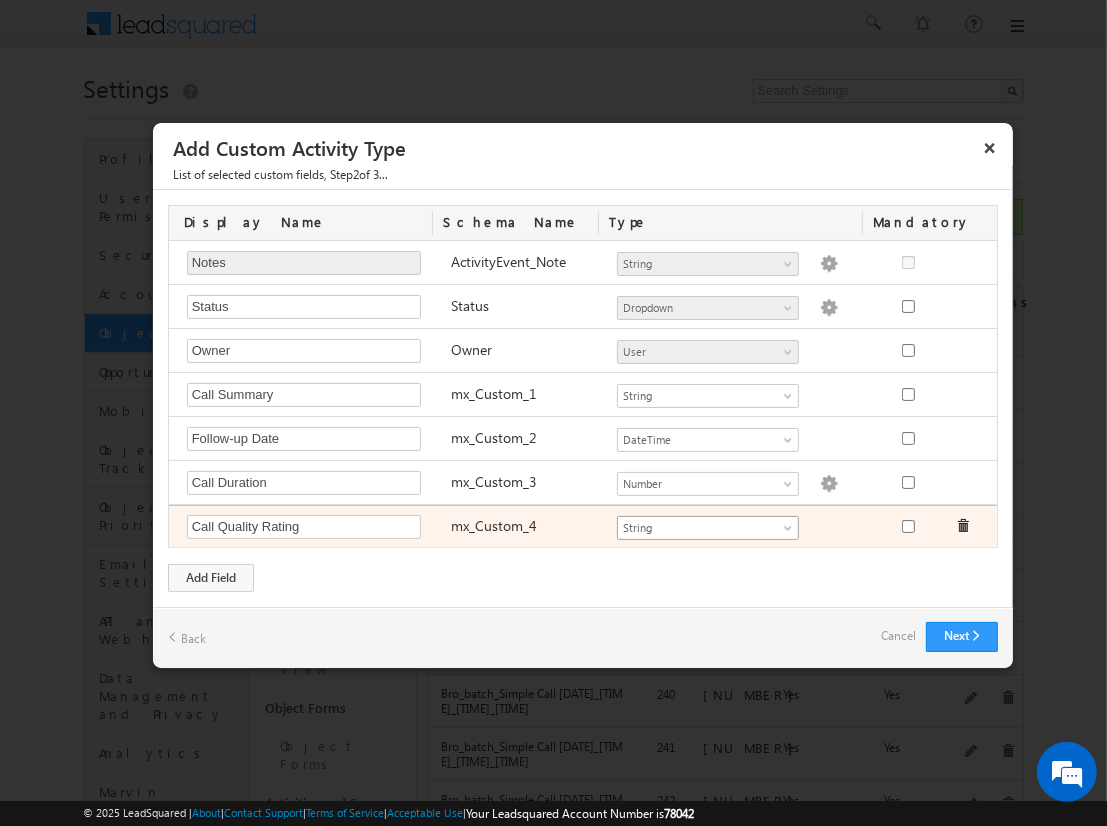 type on "Call Quality Rating" 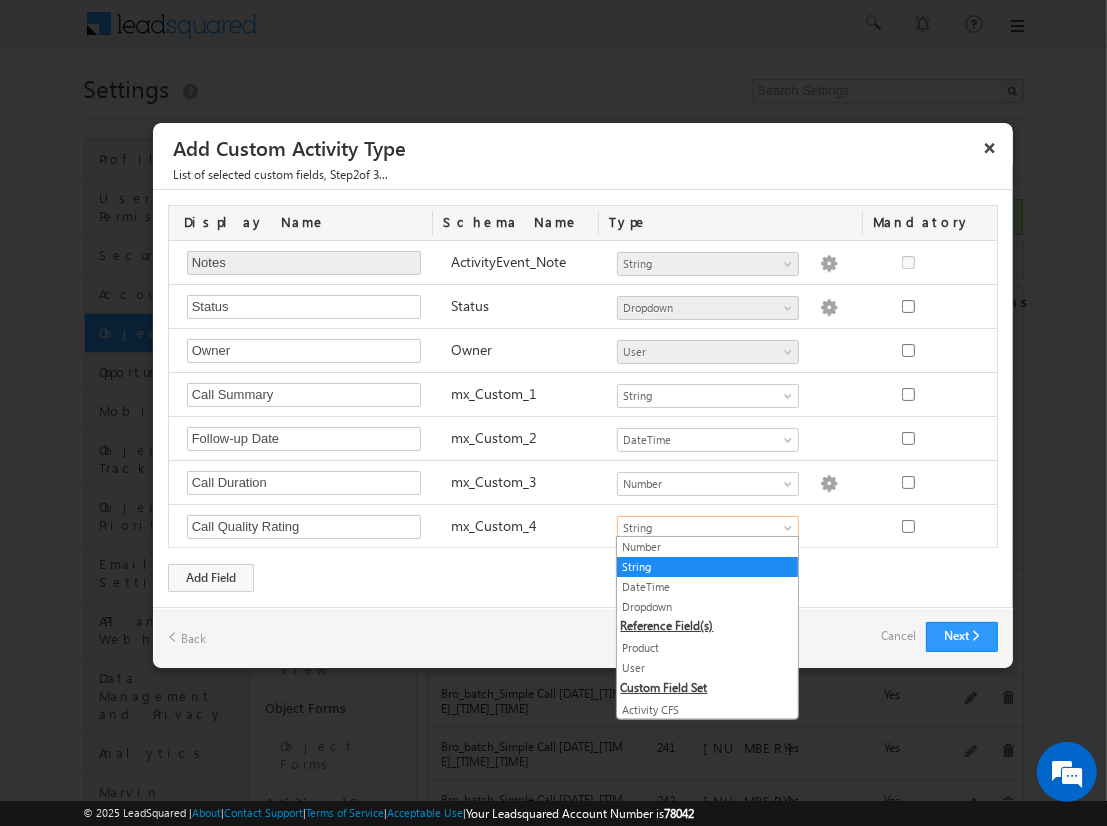 click on "Dropdown" at bounding box center [707, 607] 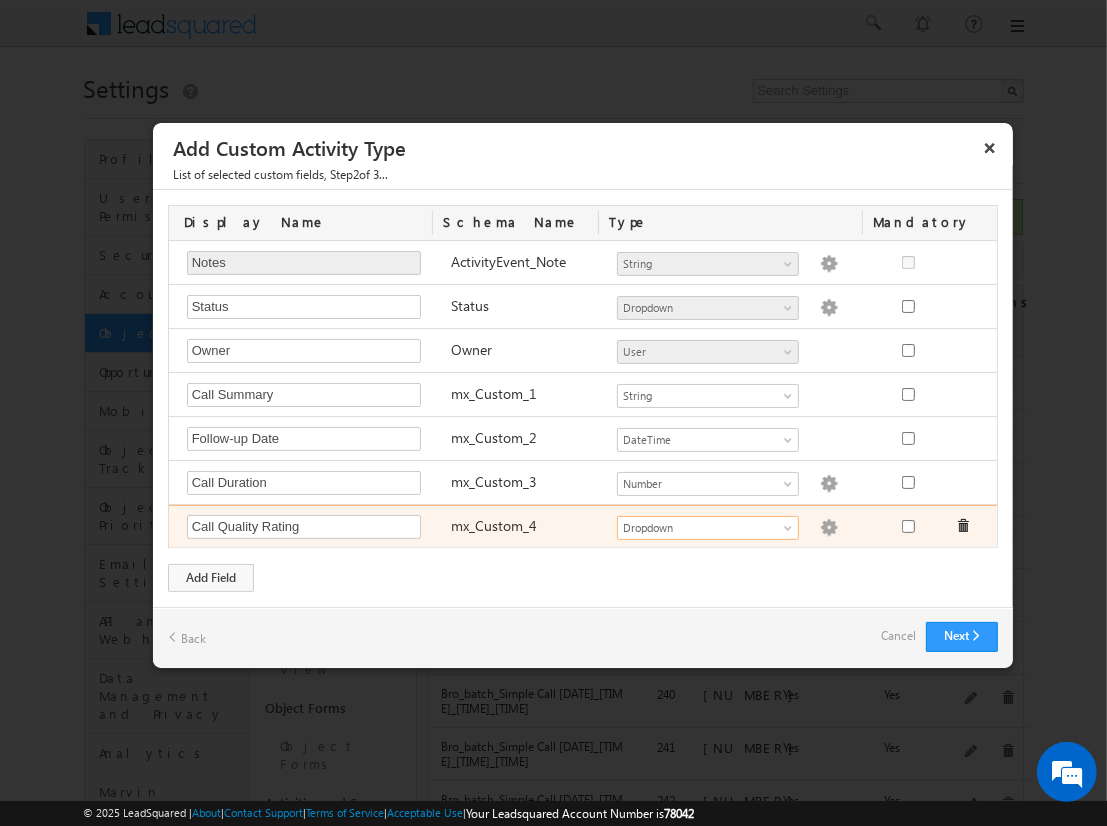 click at bounding box center (829, 528) 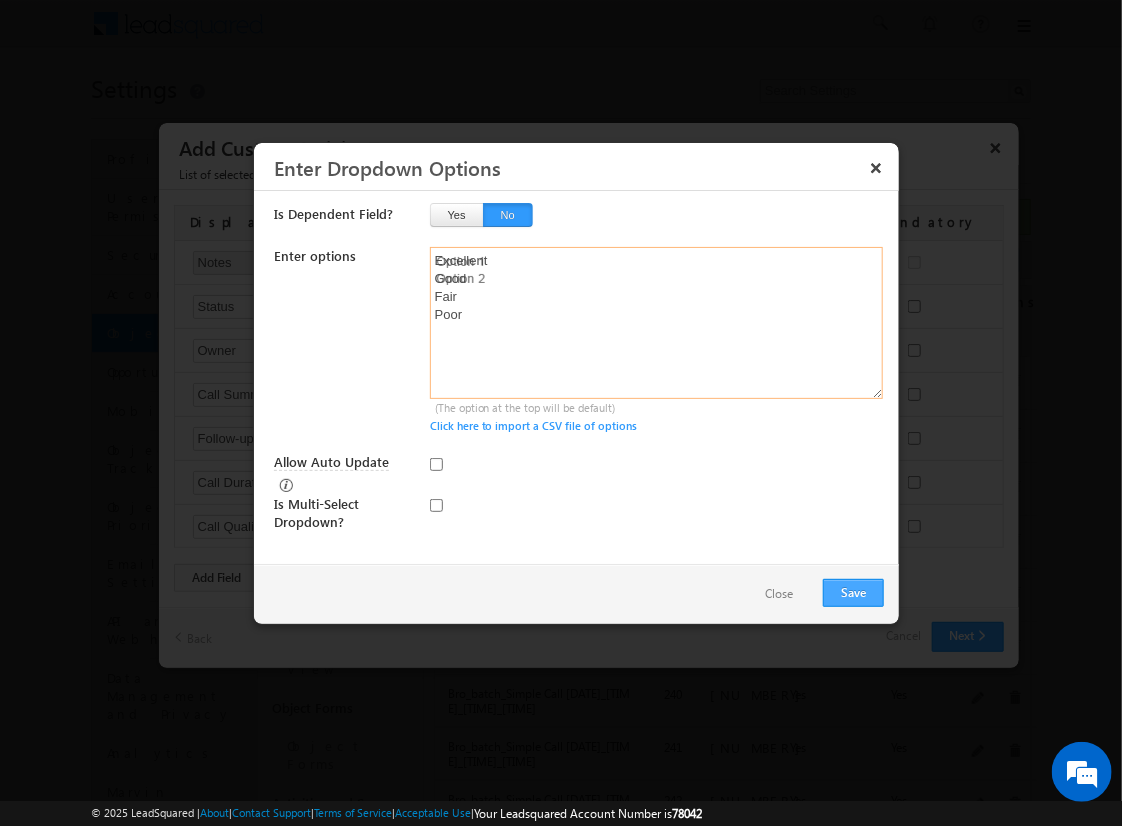 type on "Excellent
Good
Fair
Poor" 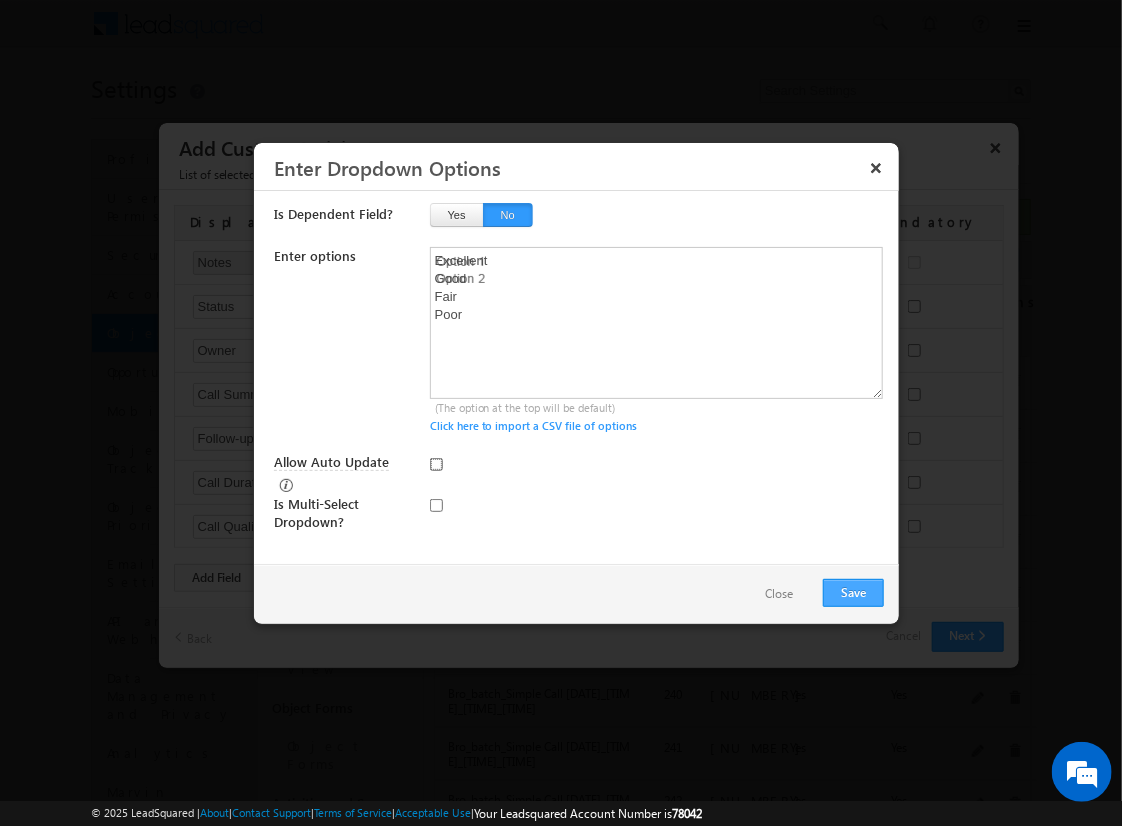 click on "Allow Auto Update" at bounding box center (436, 464) 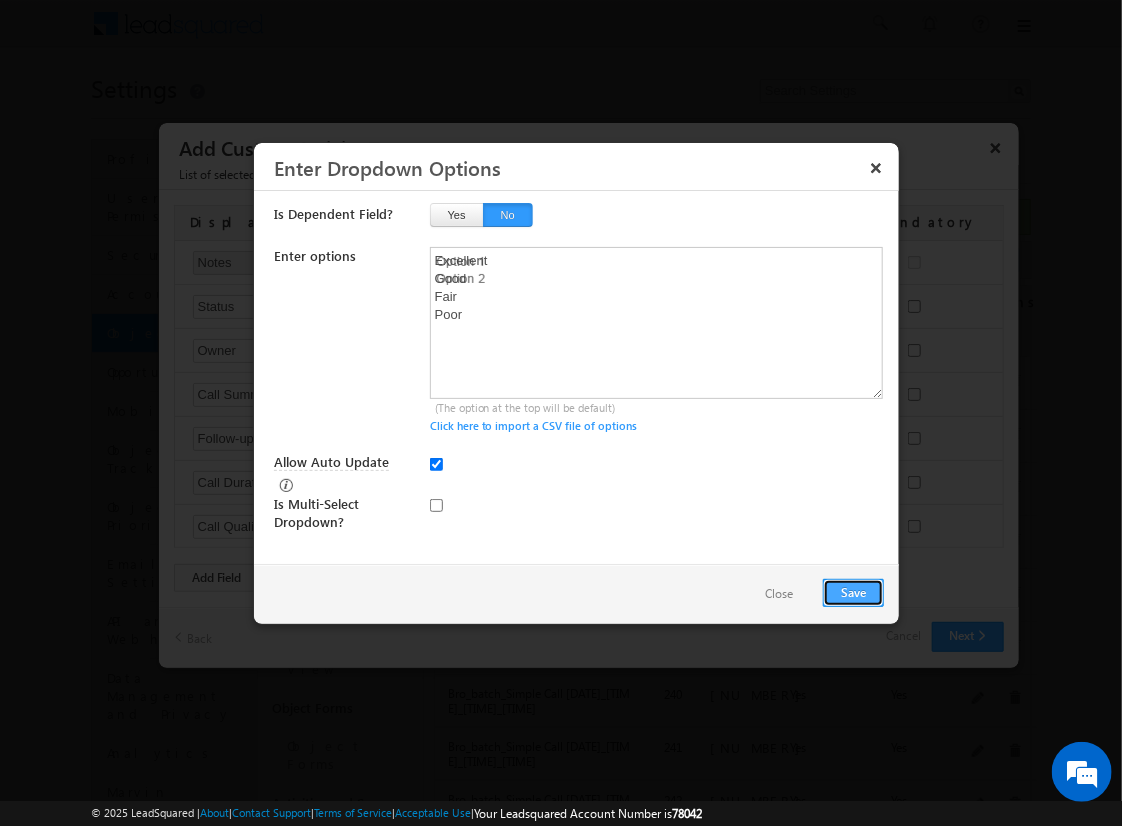 click on "Save" at bounding box center [853, 593] 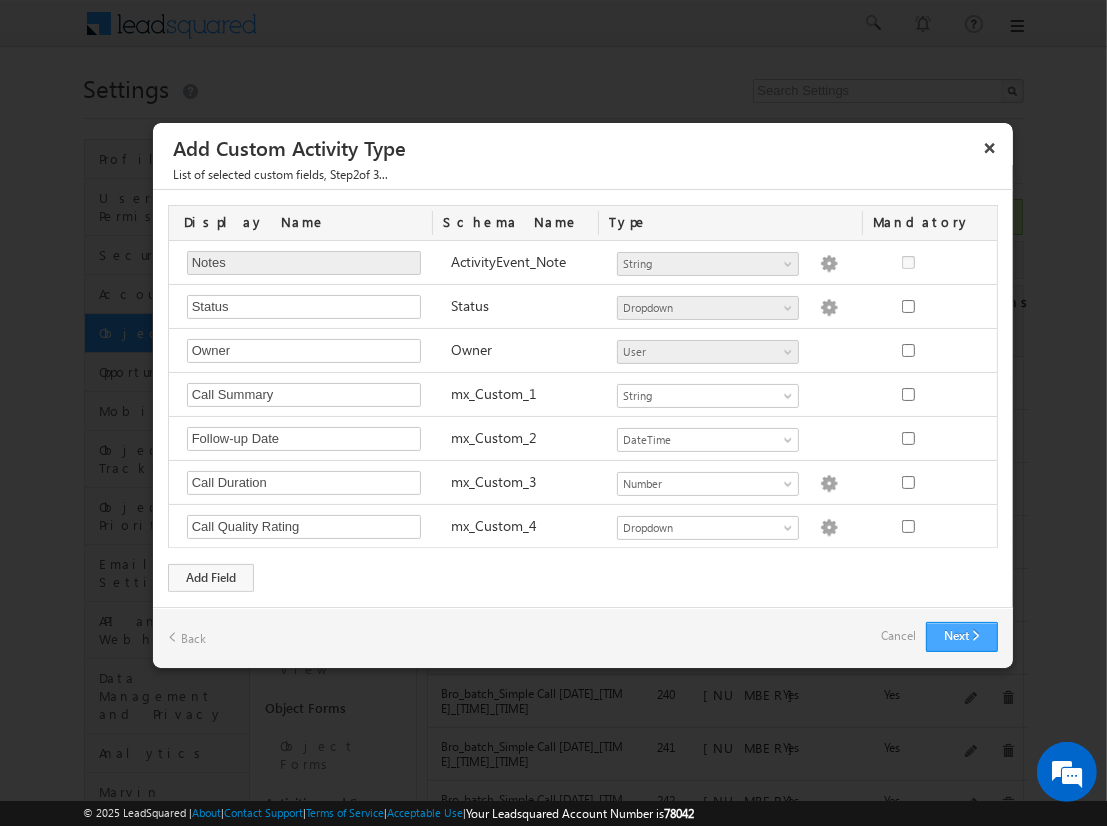 click on "Next" at bounding box center (962, 637) 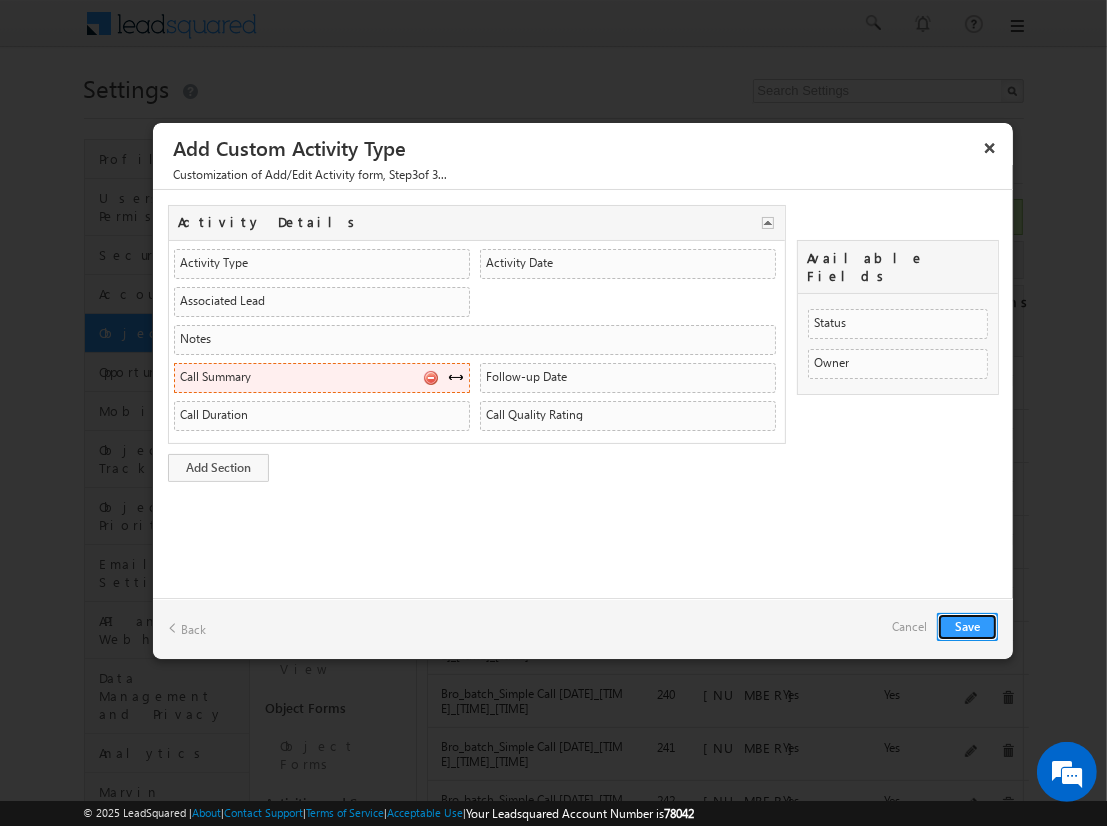 click at bounding box center (456, 377) 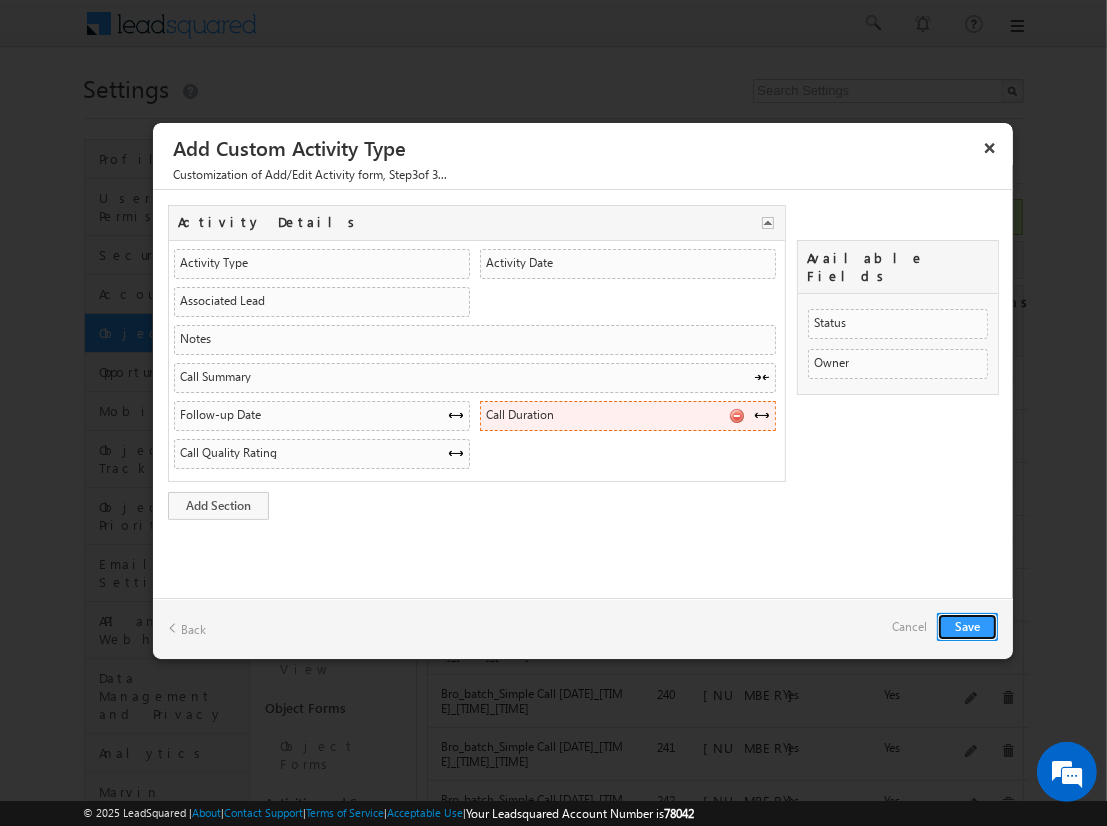 click at bounding box center (736, 415) 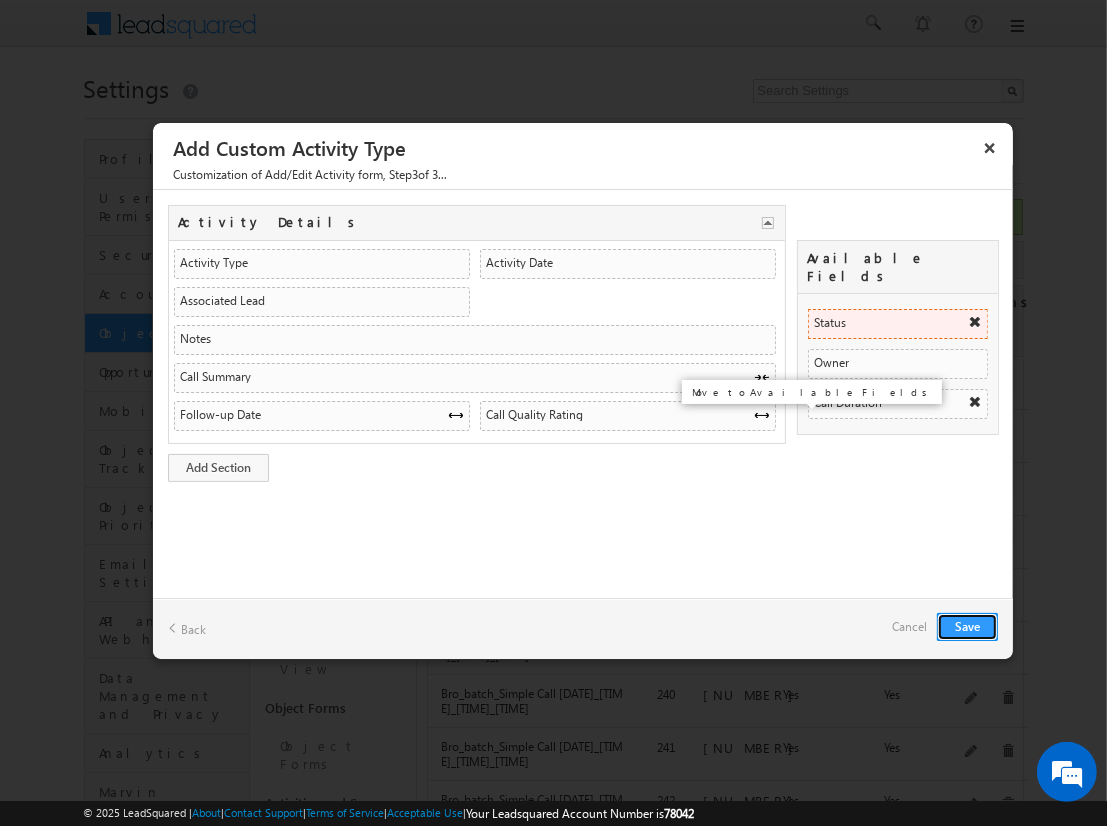 click at bounding box center [975, 322] 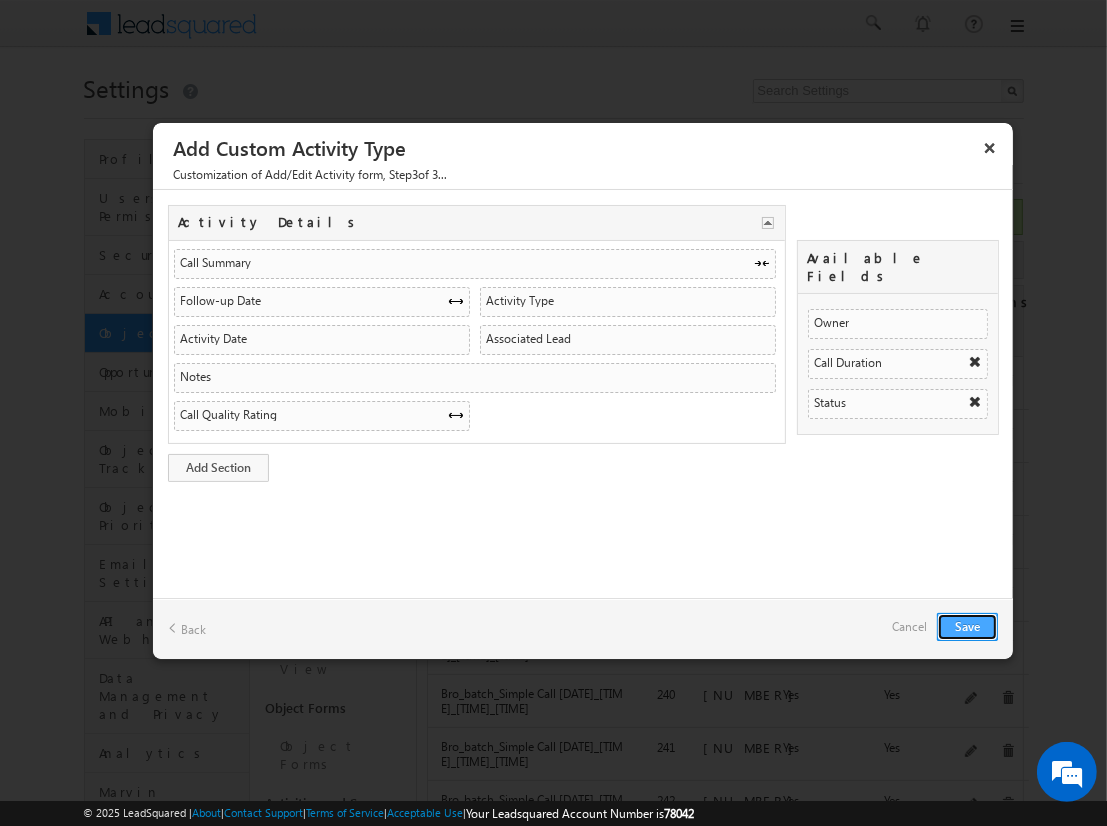 click on "Save" at bounding box center [967, 627] 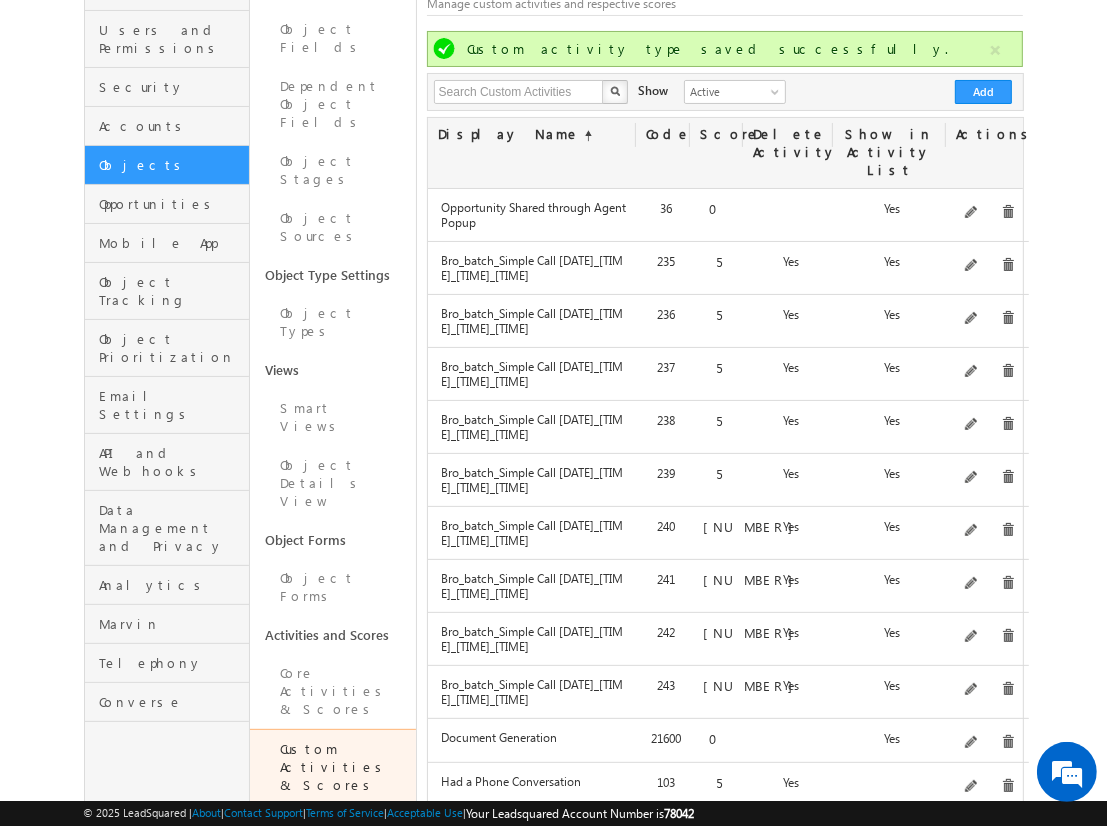scroll, scrollTop: 254, scrollLeft: 0, axis: vertical 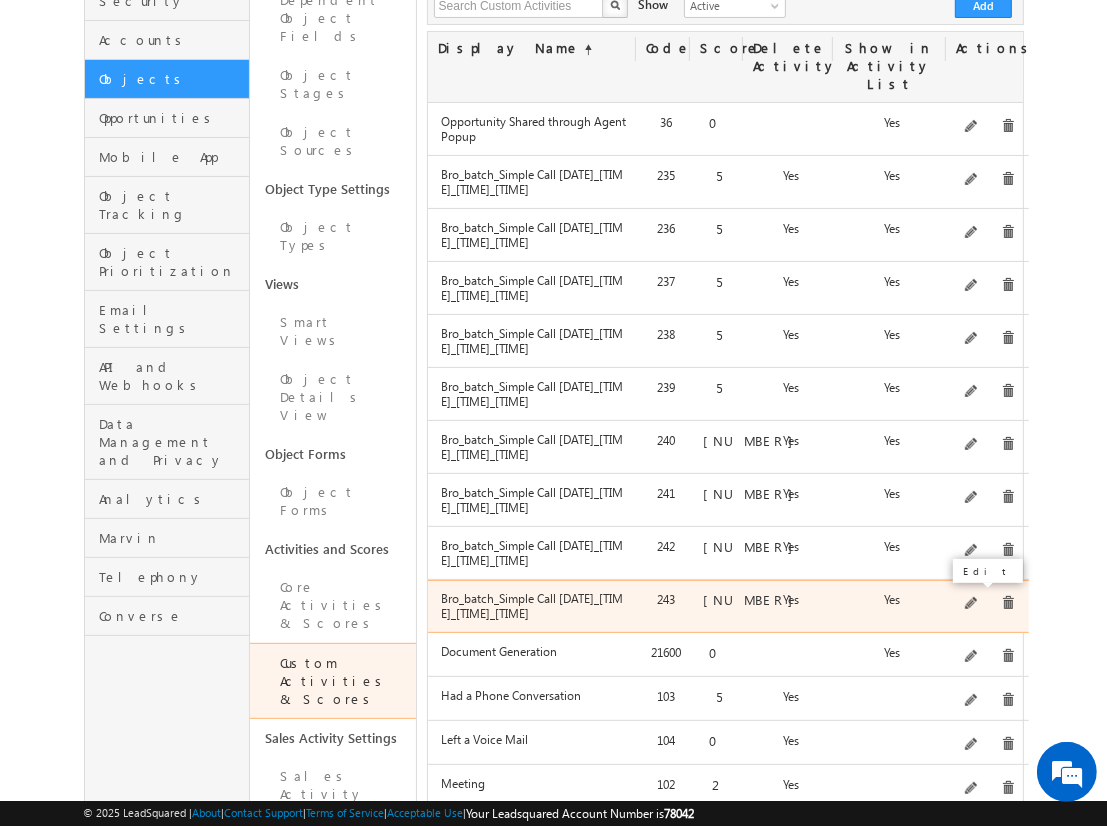 click at bounding box center [972, 604] 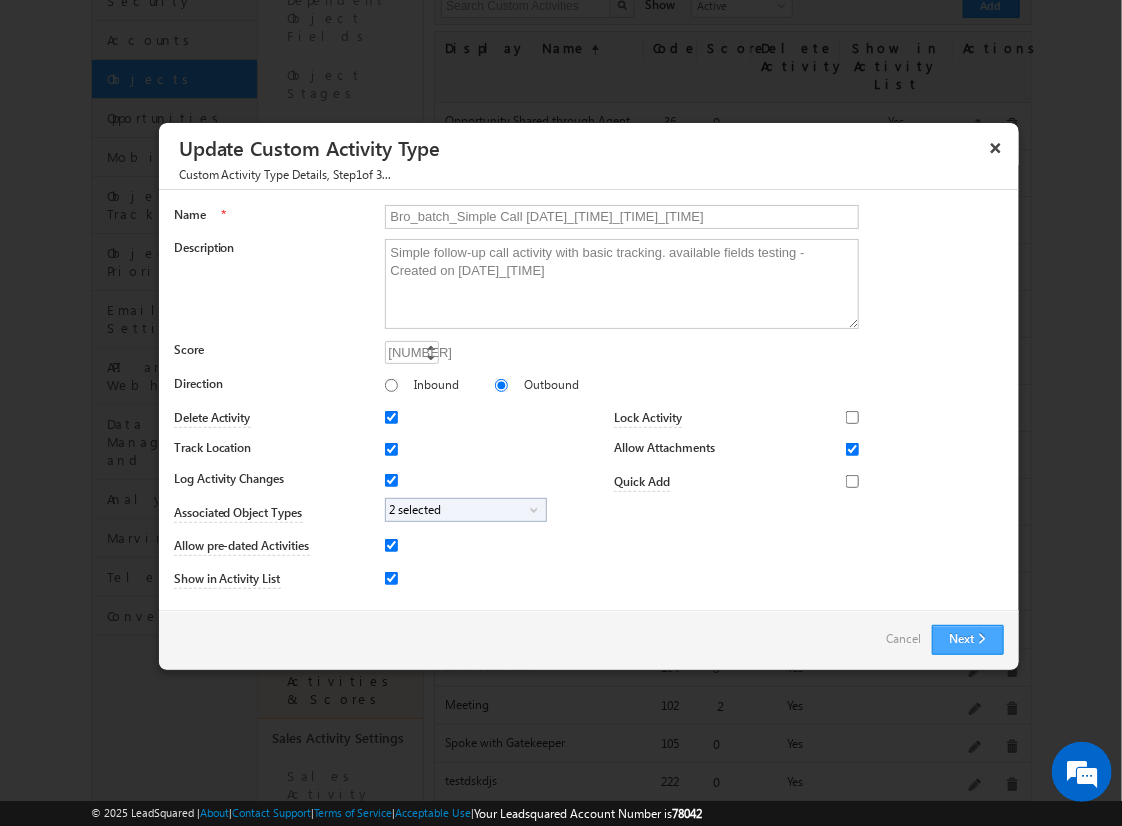 click on "Next" at bounding box center [968, 640] 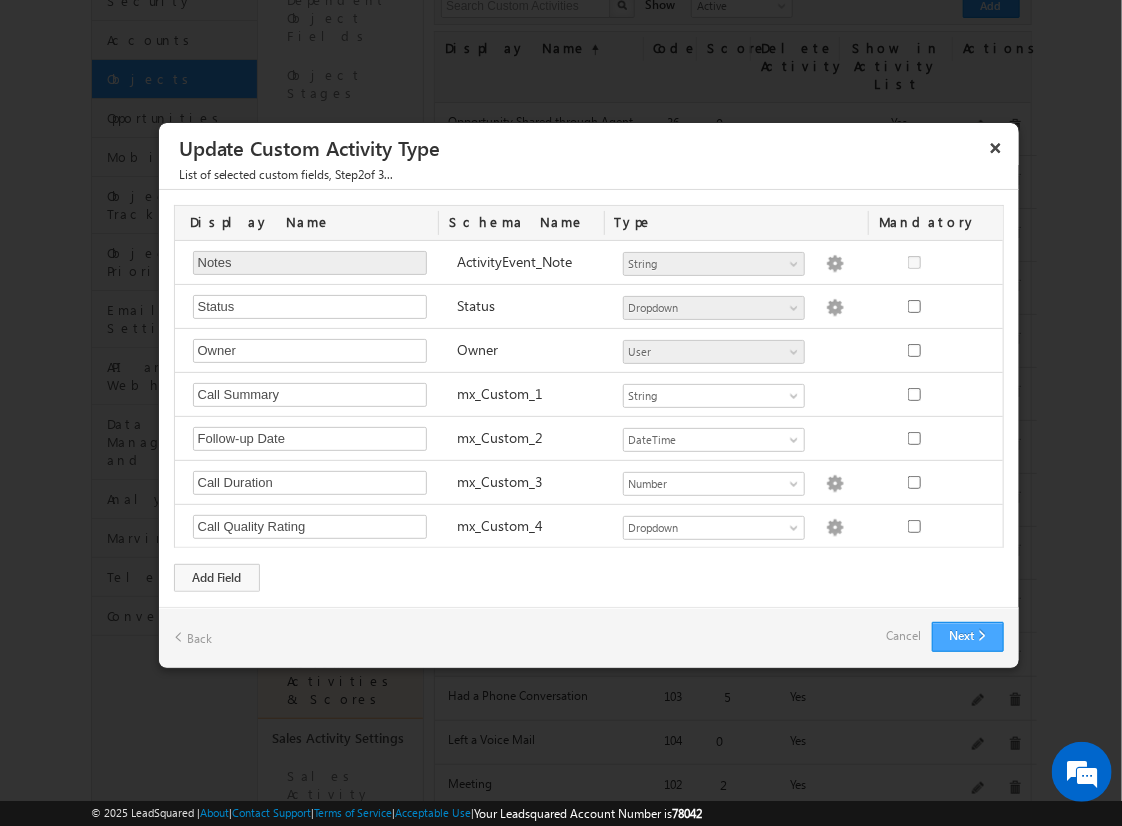 click on "Next" at bounding box center [968, 637] 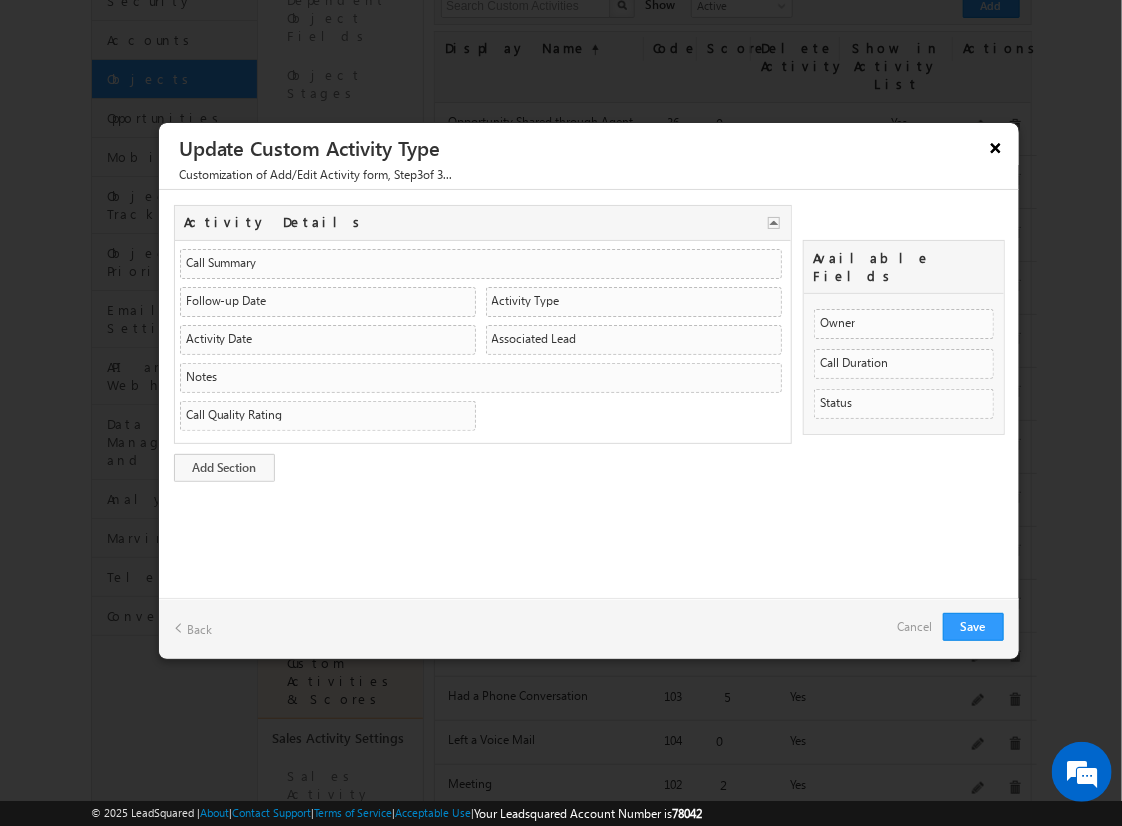 click on "×" at bounding box center [996, 147] 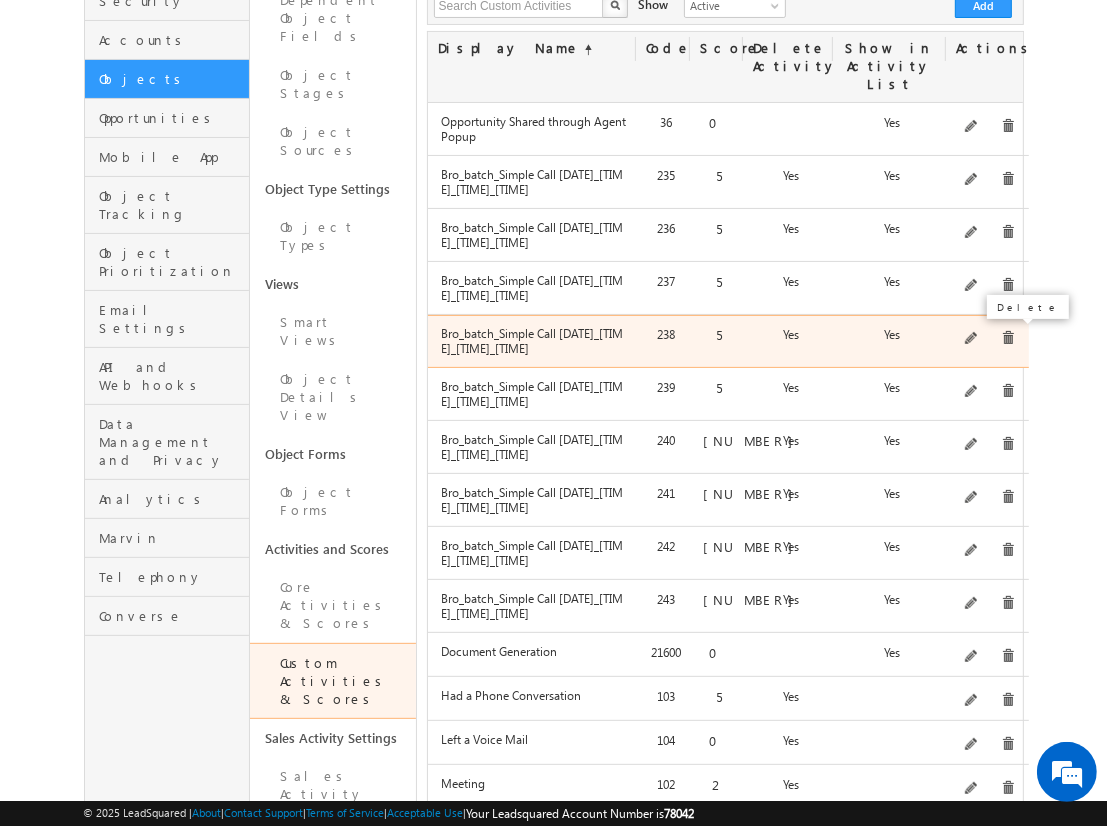 click at bounding box center [1008, 338] 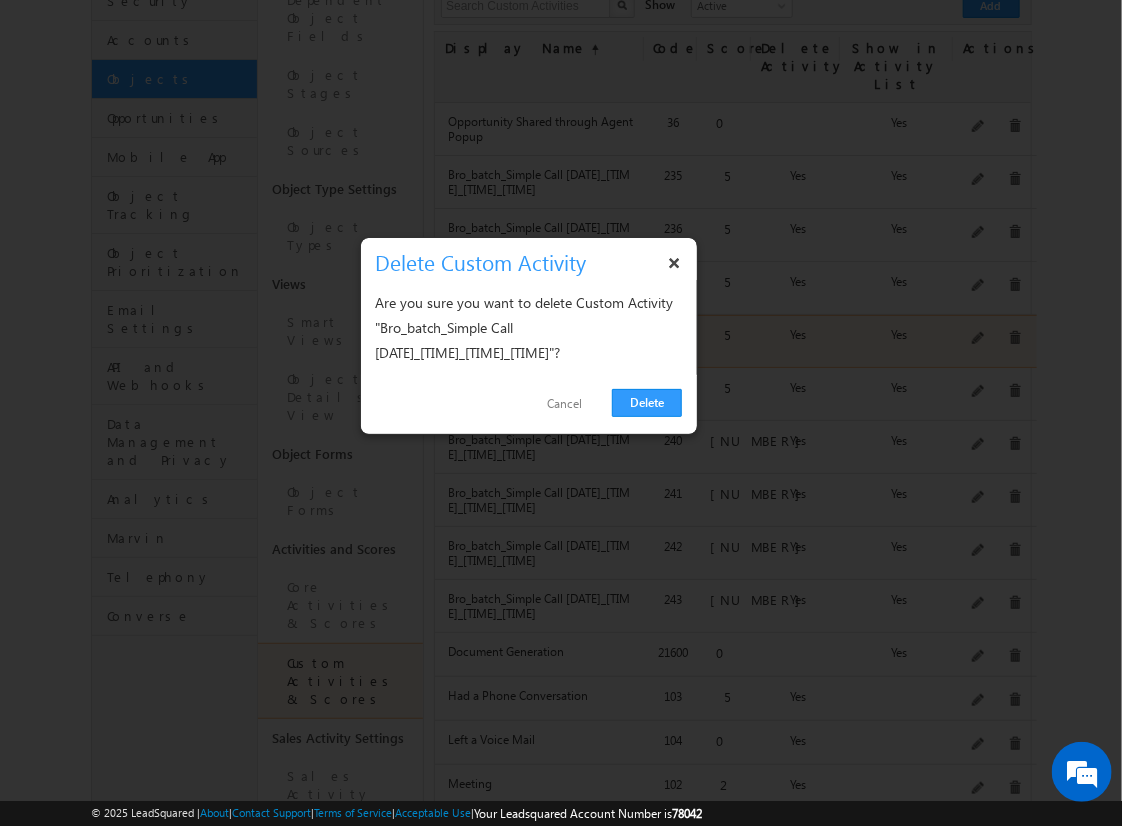 click on "Delete" at bounding box center [647, 403] 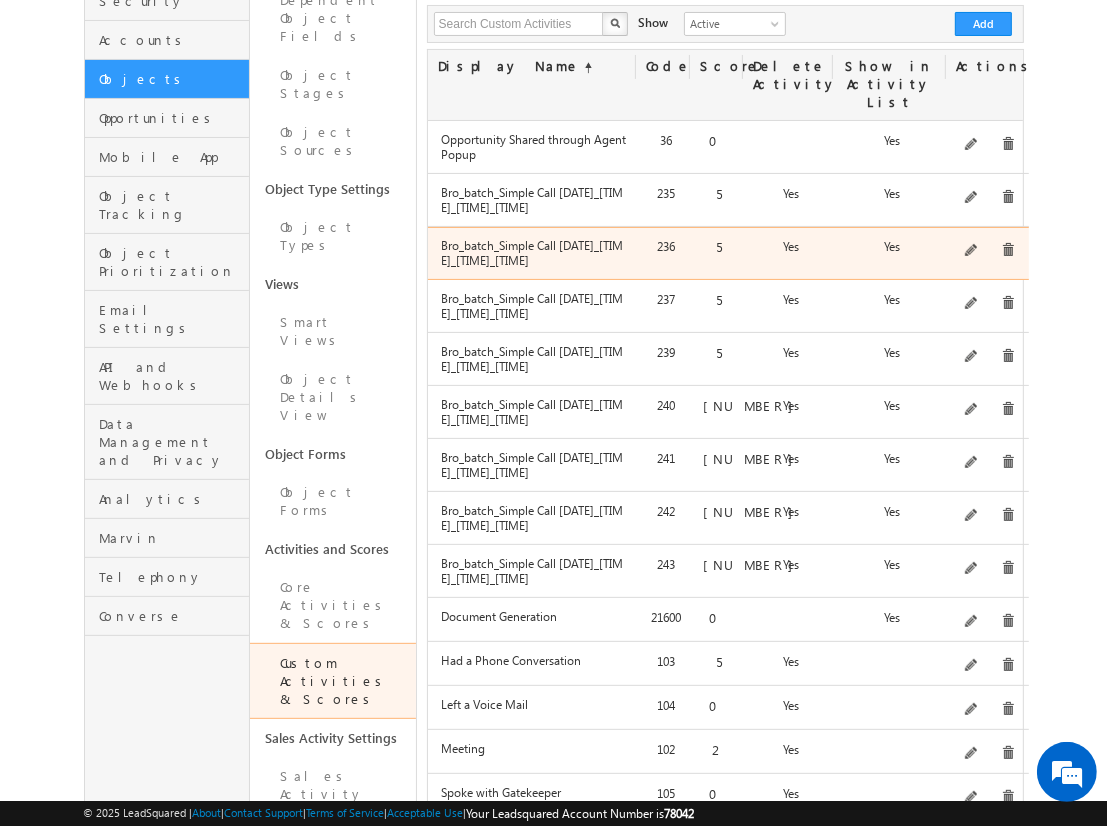click on "Simple follow-up call activity with basic tracking. available fields testing - Created on [DATE]_[TIME]" at bounding box center (987, 251) 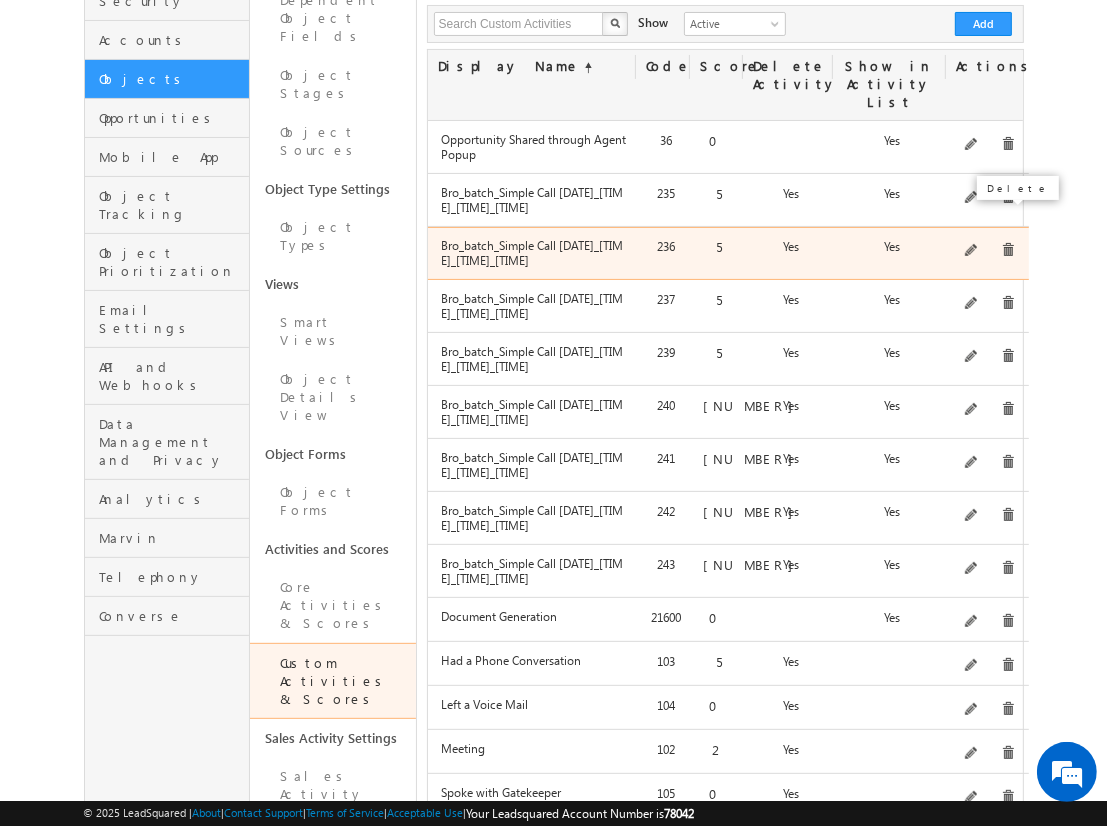 click at bounding box center (1008, 250) 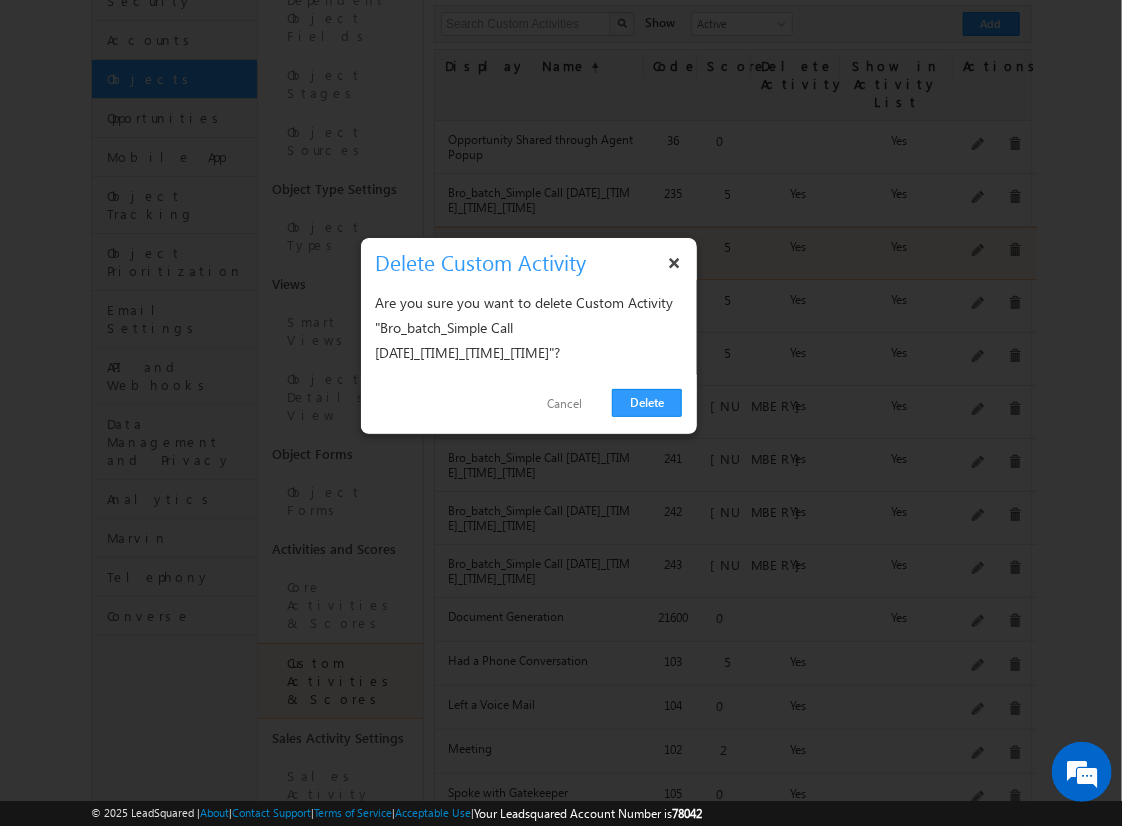 click on "Delete" at bounding box center (647, 403) 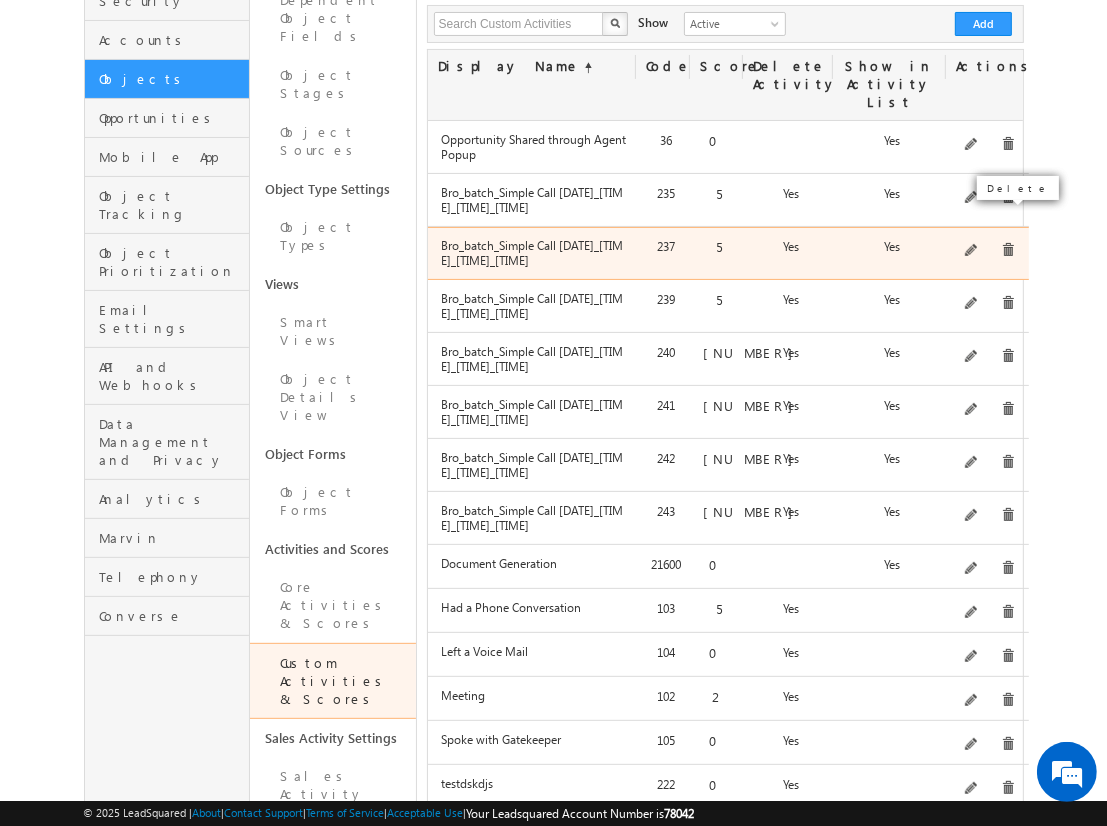 click at bounding box center [1008, 250] 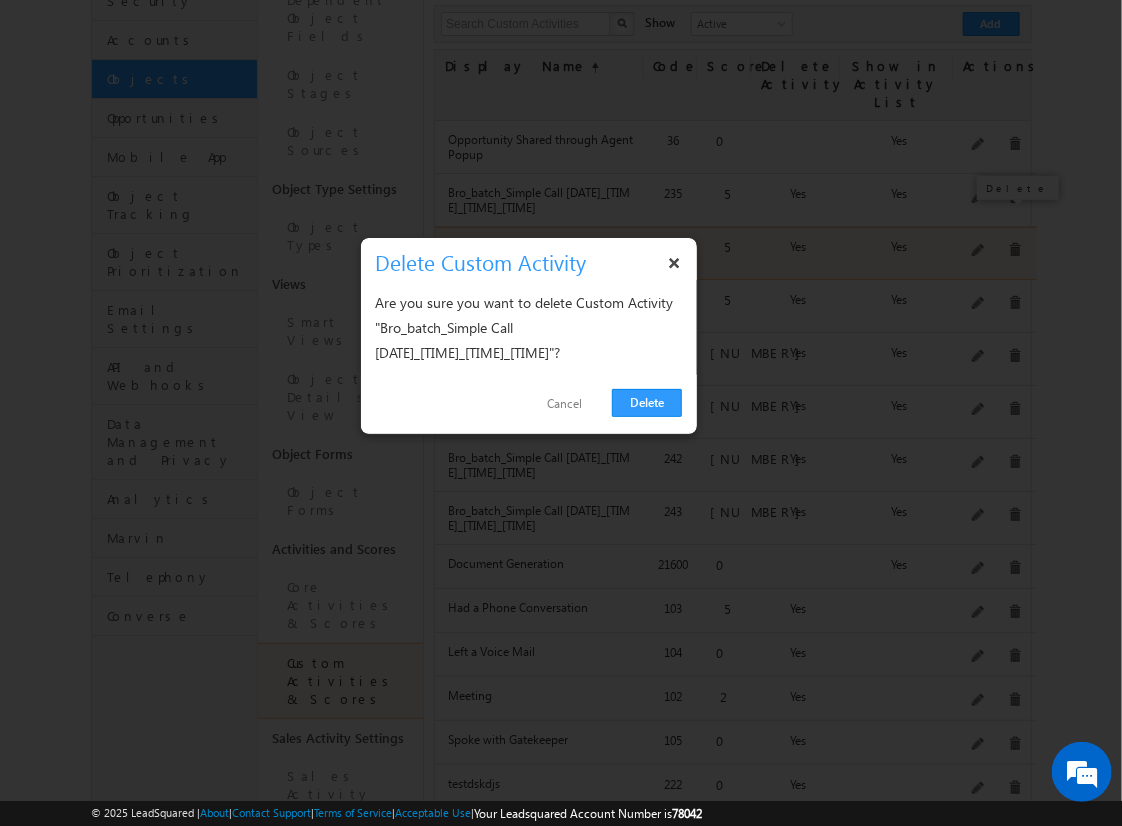 click on "Delete" at bounding box center (647, 403) 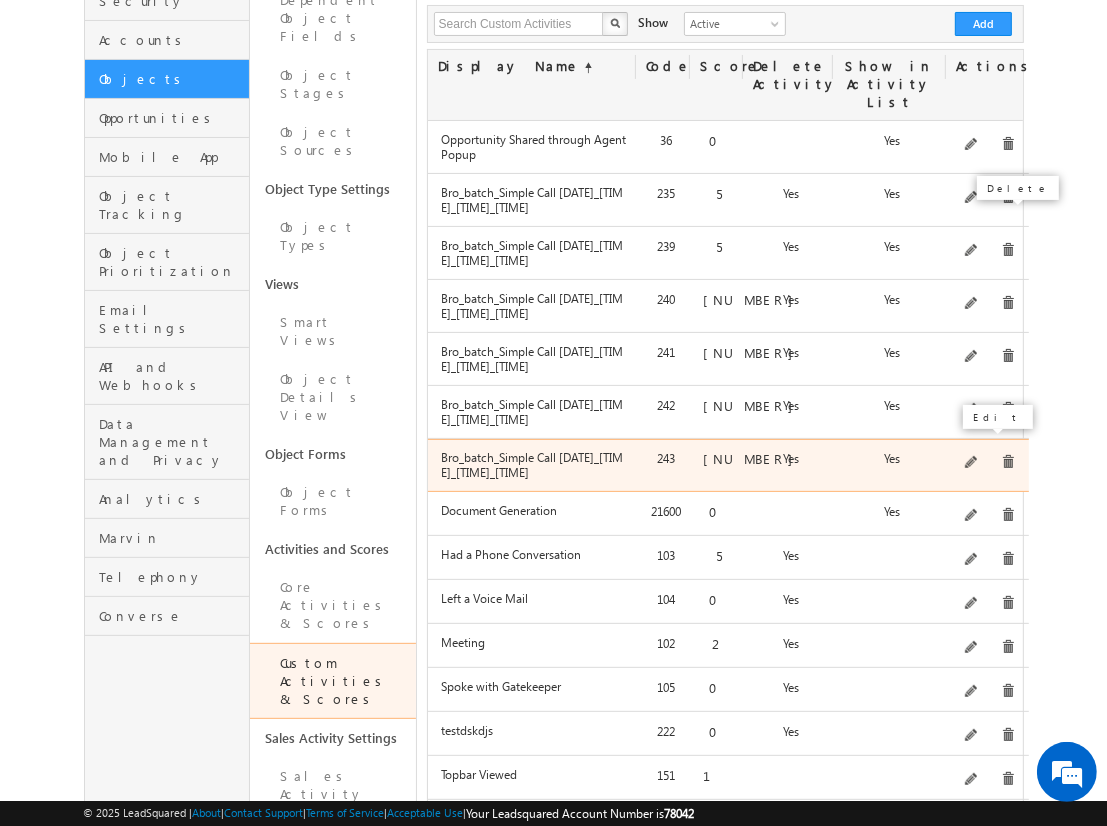 click at bounding box center [972, 463] 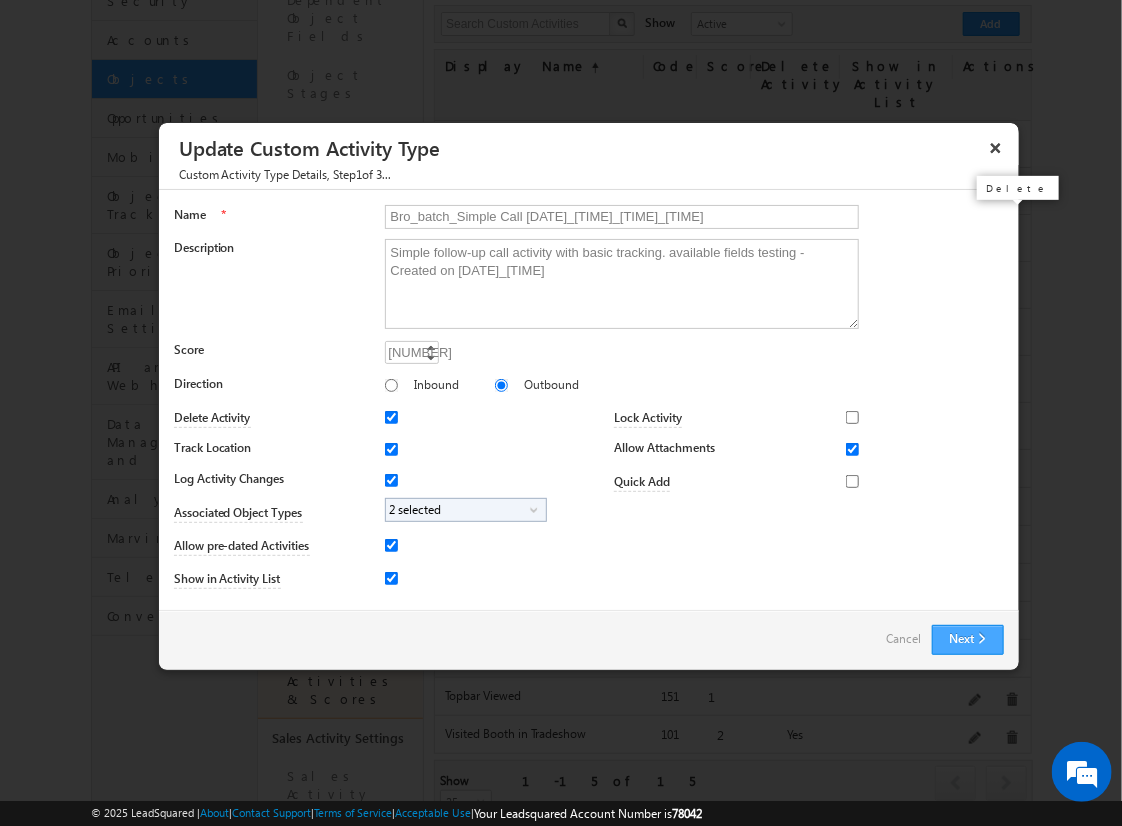 click on "Next" at bounding box center [968, 640] 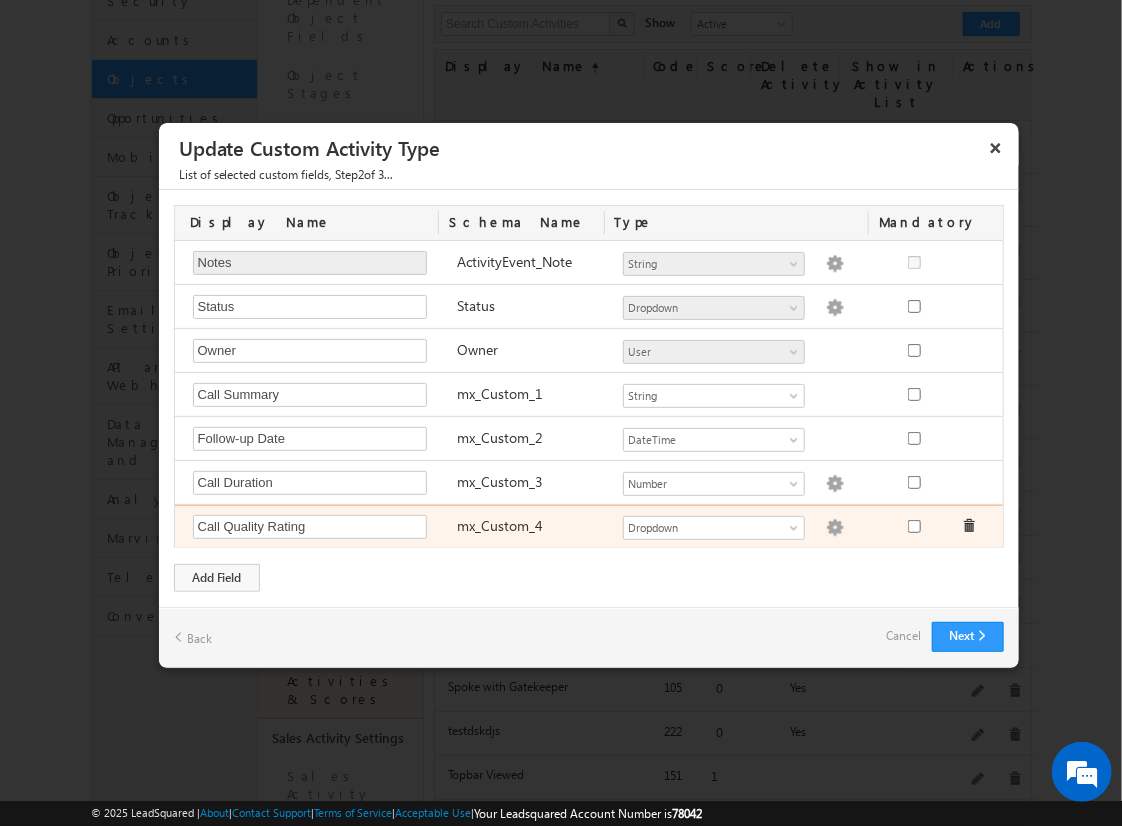 click on "Number
String
DateTime
Dropdown
Product User Activity CFS Both CFS Geolocation Main cfs 2 mx_Source mx_Status Dropdown
Dropdown options not provided" at bounding box center [745, 529] 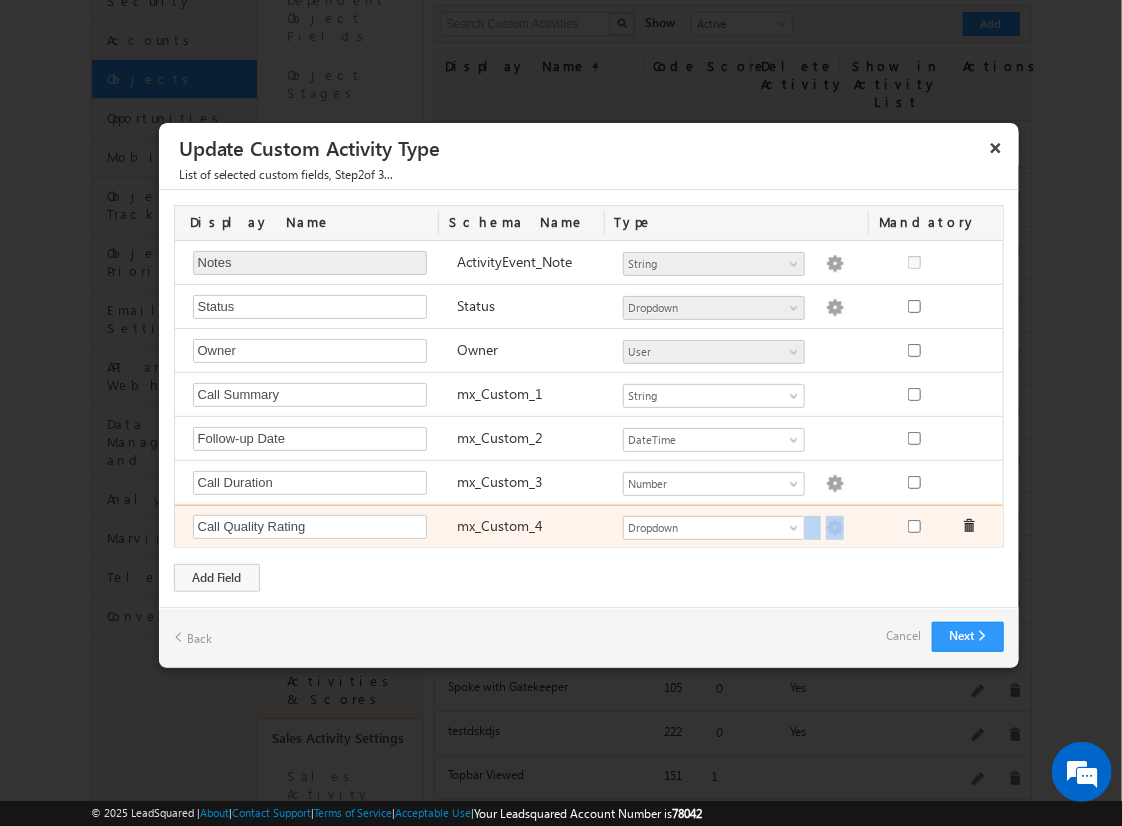 click on "Number
String
DateTime
Dropdown
Product User Activity CFS Both CFS Geolocation Main cfs 2 mx_Source mx_Status Dropdown
Dropdown options not provided" at bounding box center (745, 529) 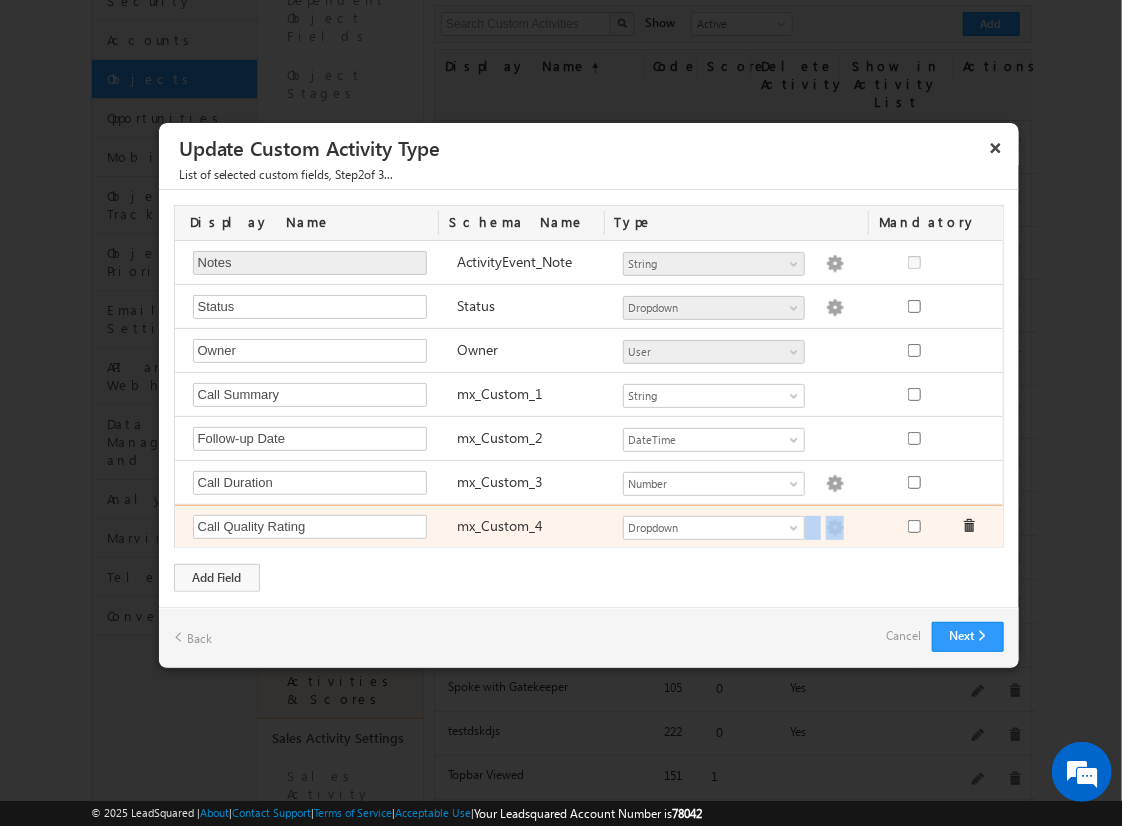 click at bounding box center (835, 528) 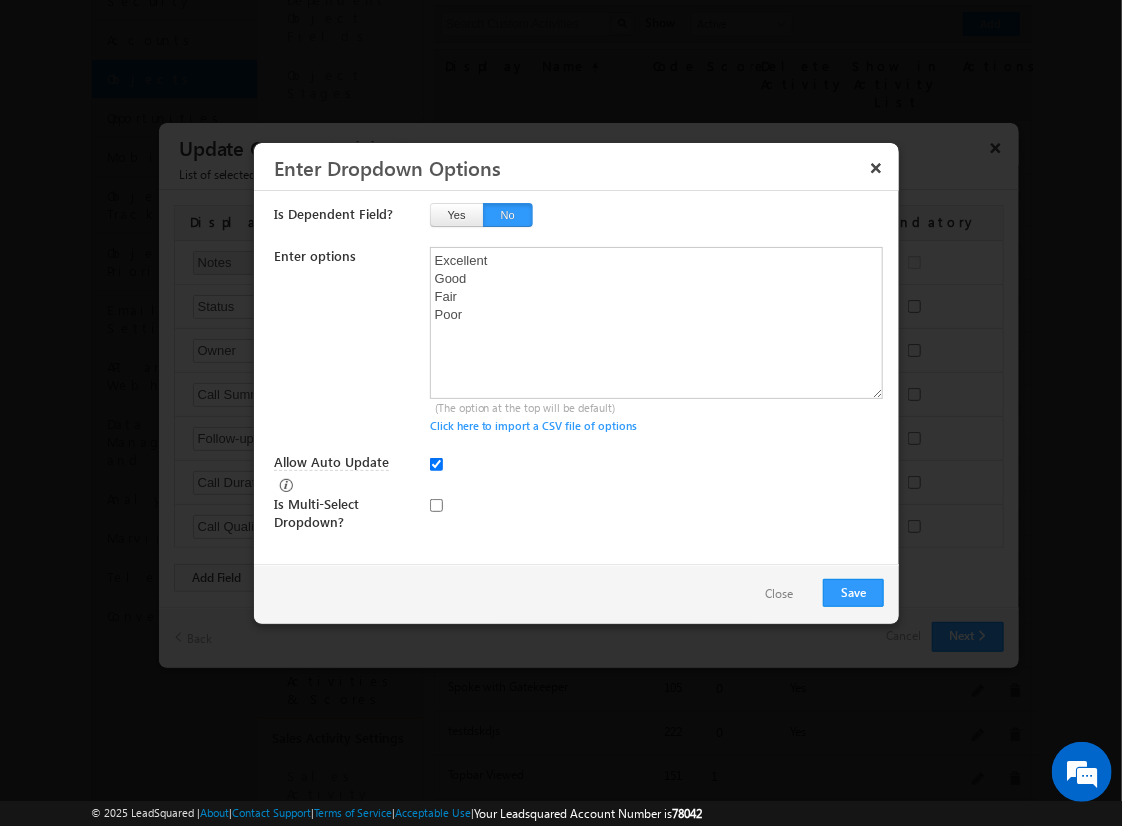 click on "Close" at bounding box center (779, 594) 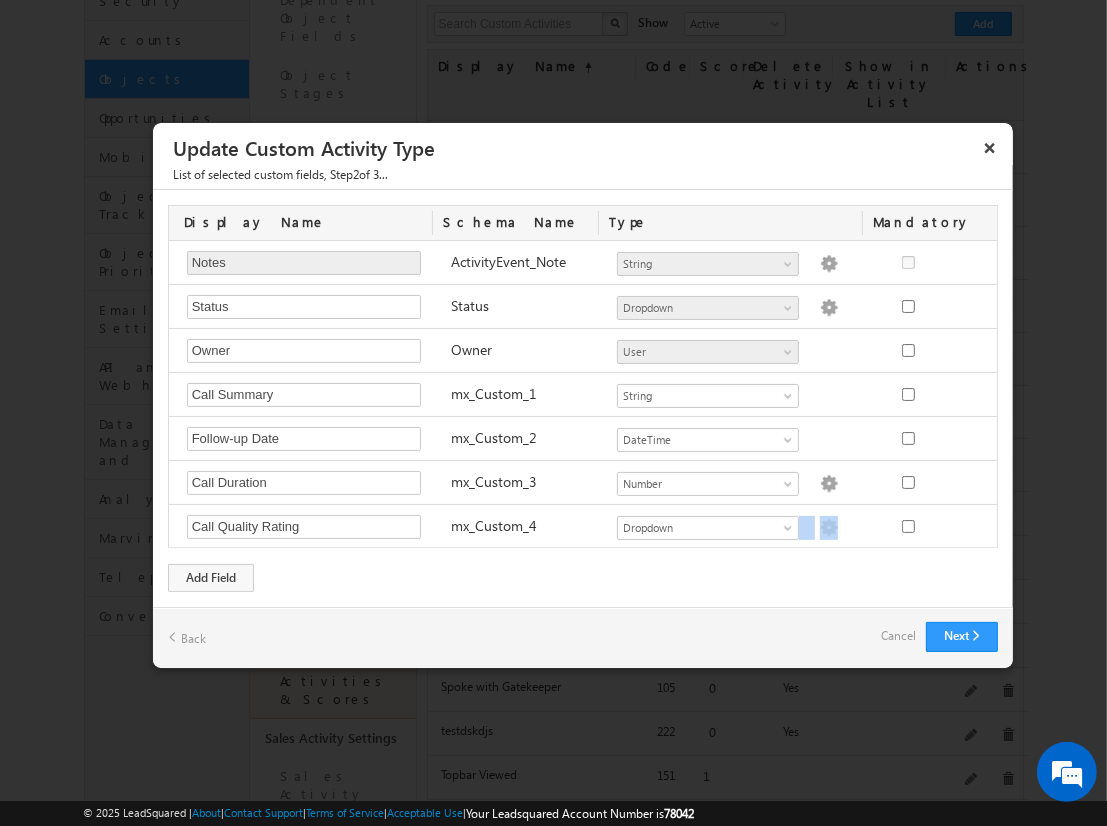 click on "Cancel" at bounding box center (898, 636) 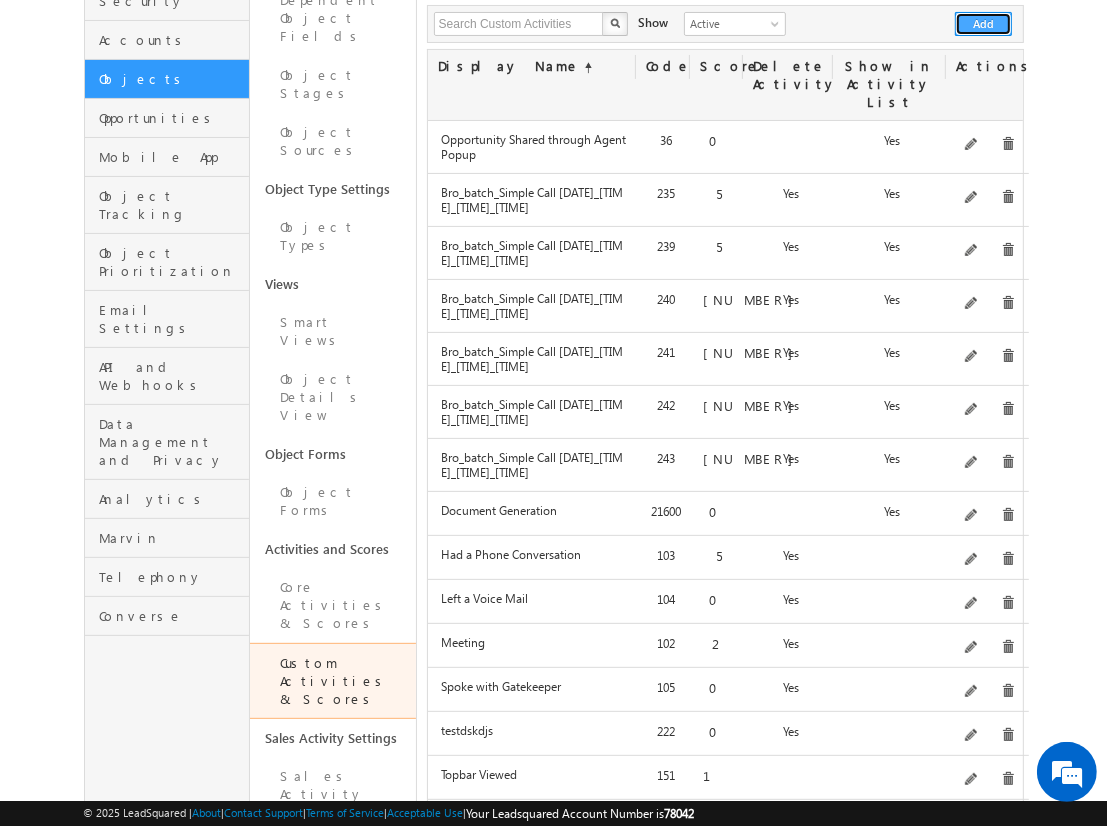 click on "Add" at bounding box center [983, 24] 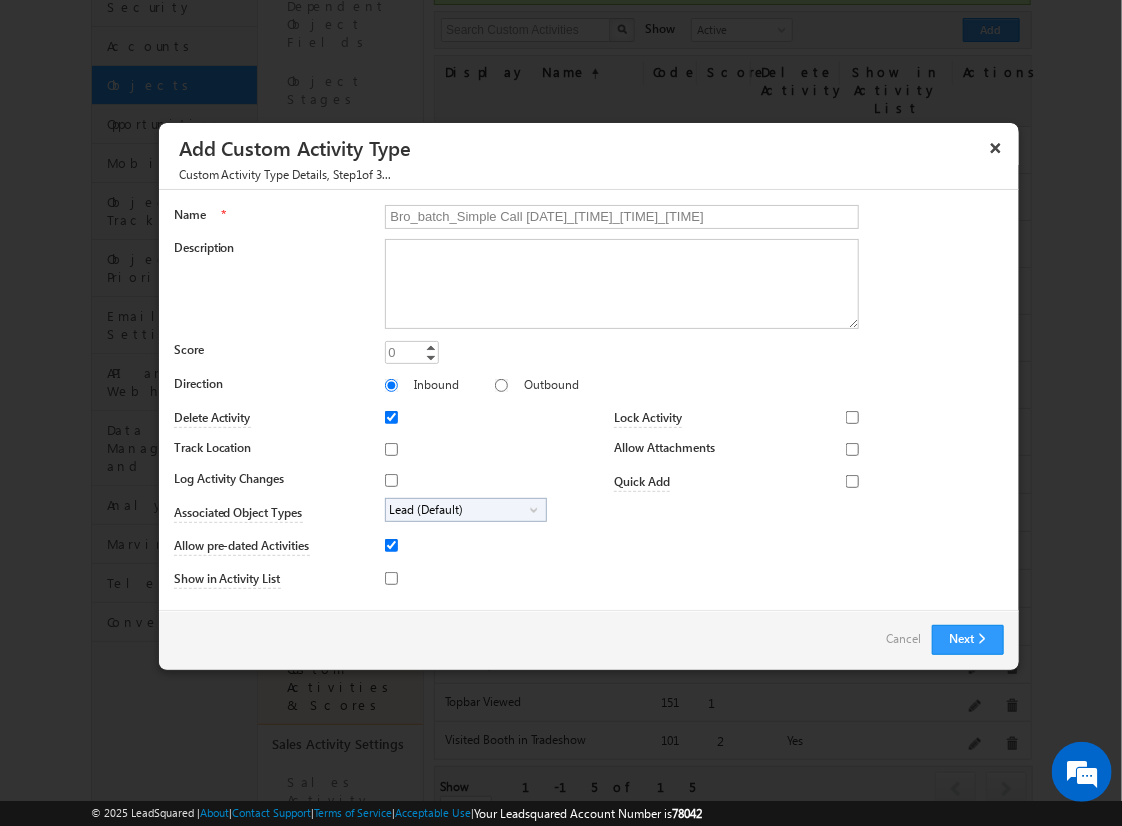 type on "Bro_batch_Simple Call [DATE]_[TIME]_[TIME]_[TIME]" 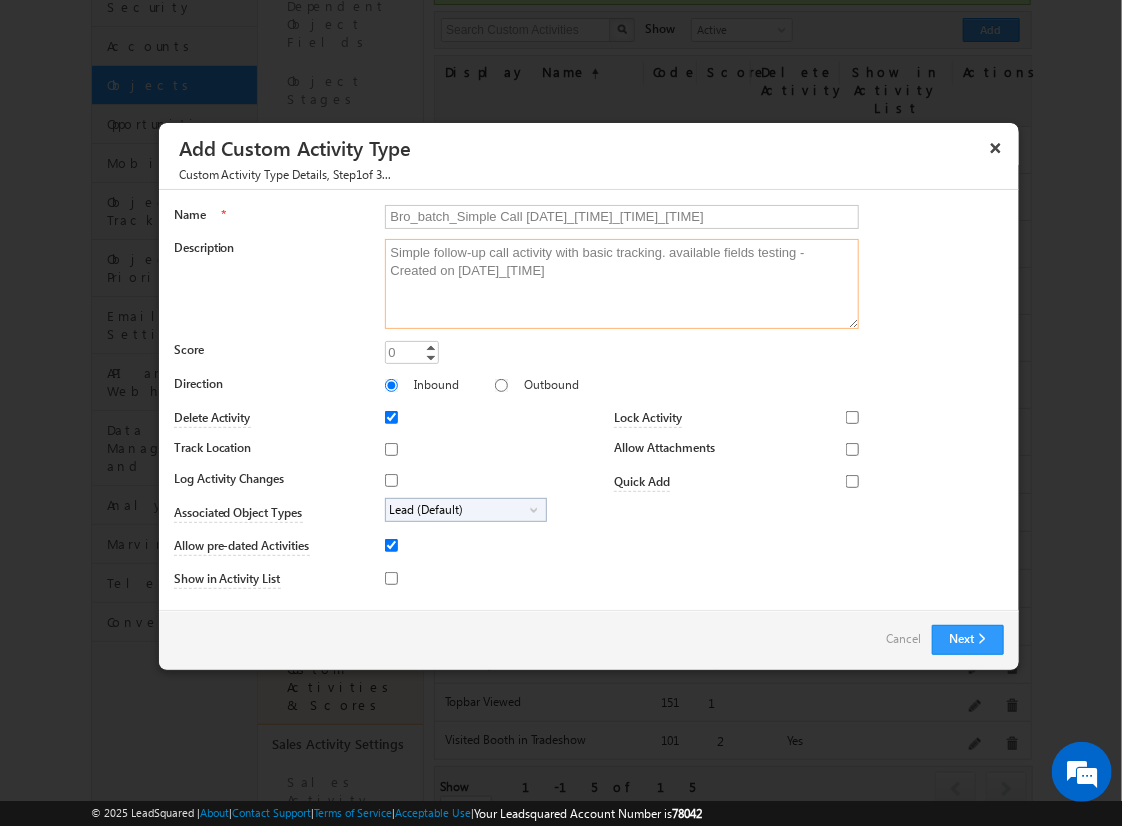 type on "Simple follow-up call activity with basic tracking. available fields testing - Created on [DATE]_[TIME]" 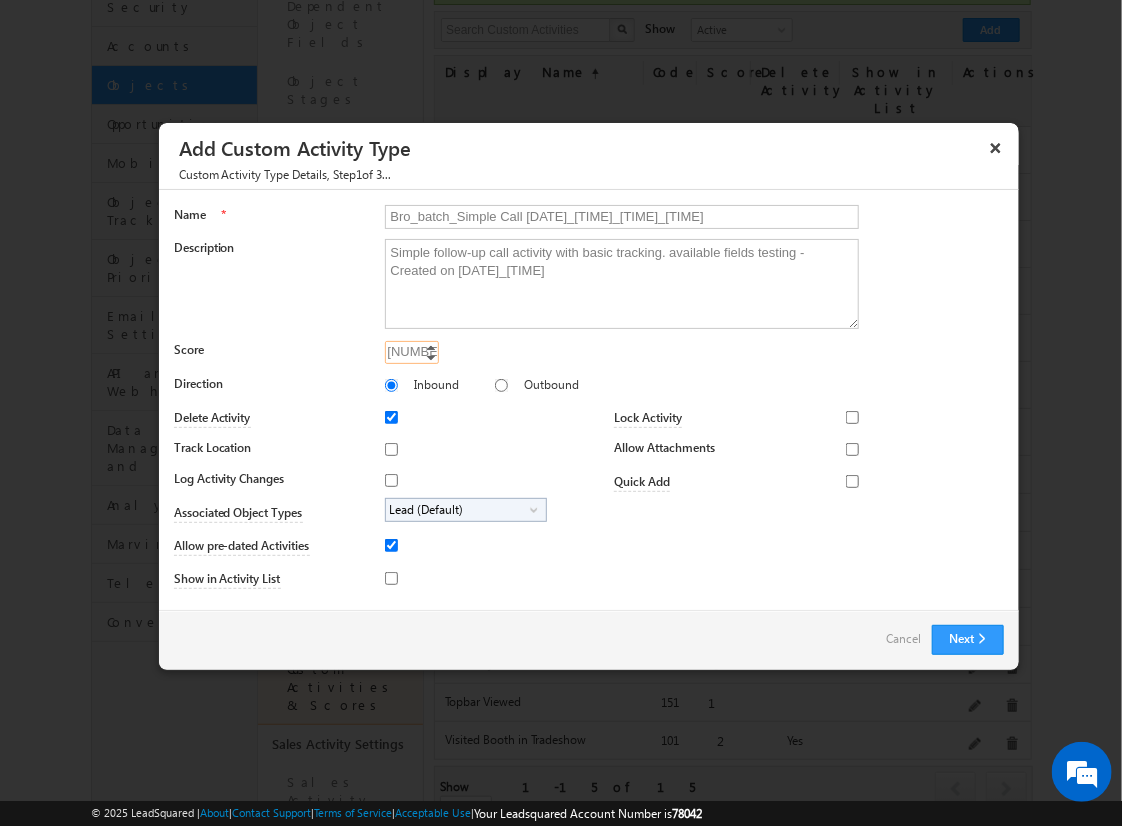 type on "[NUMBER]" 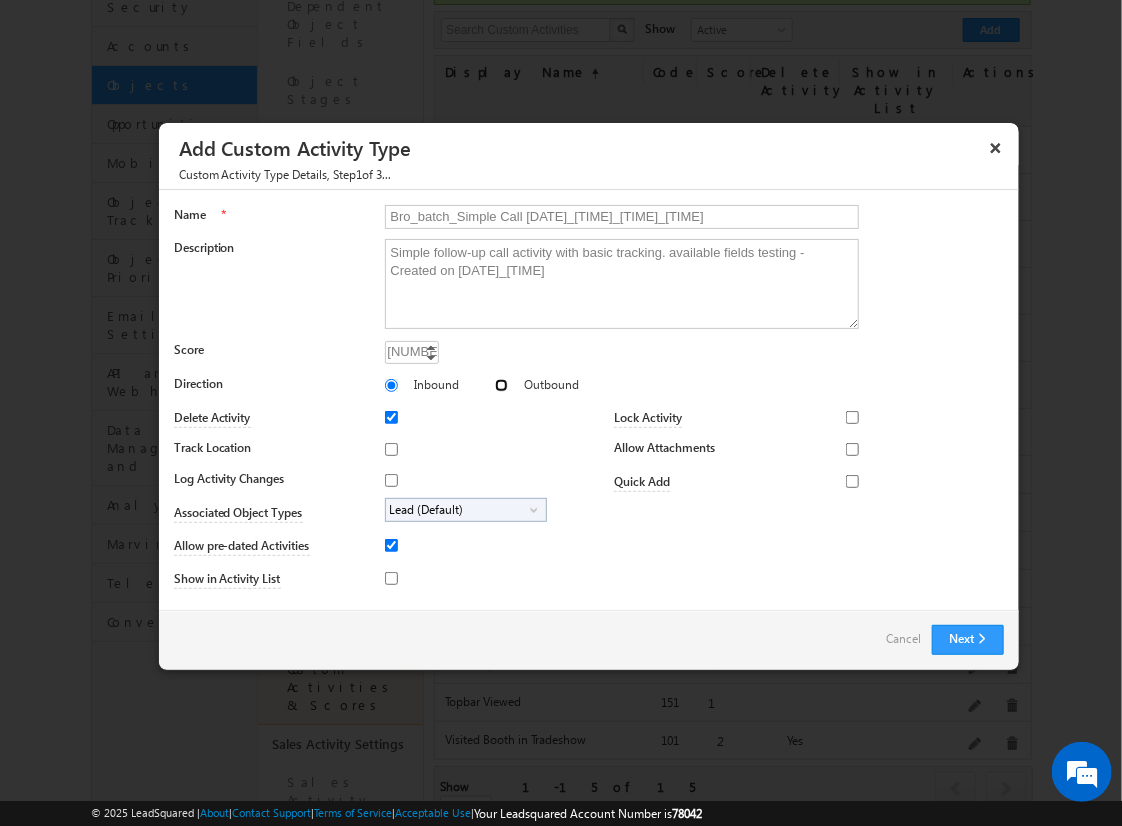 click on "Outbound" at bounding box center [501, 385] 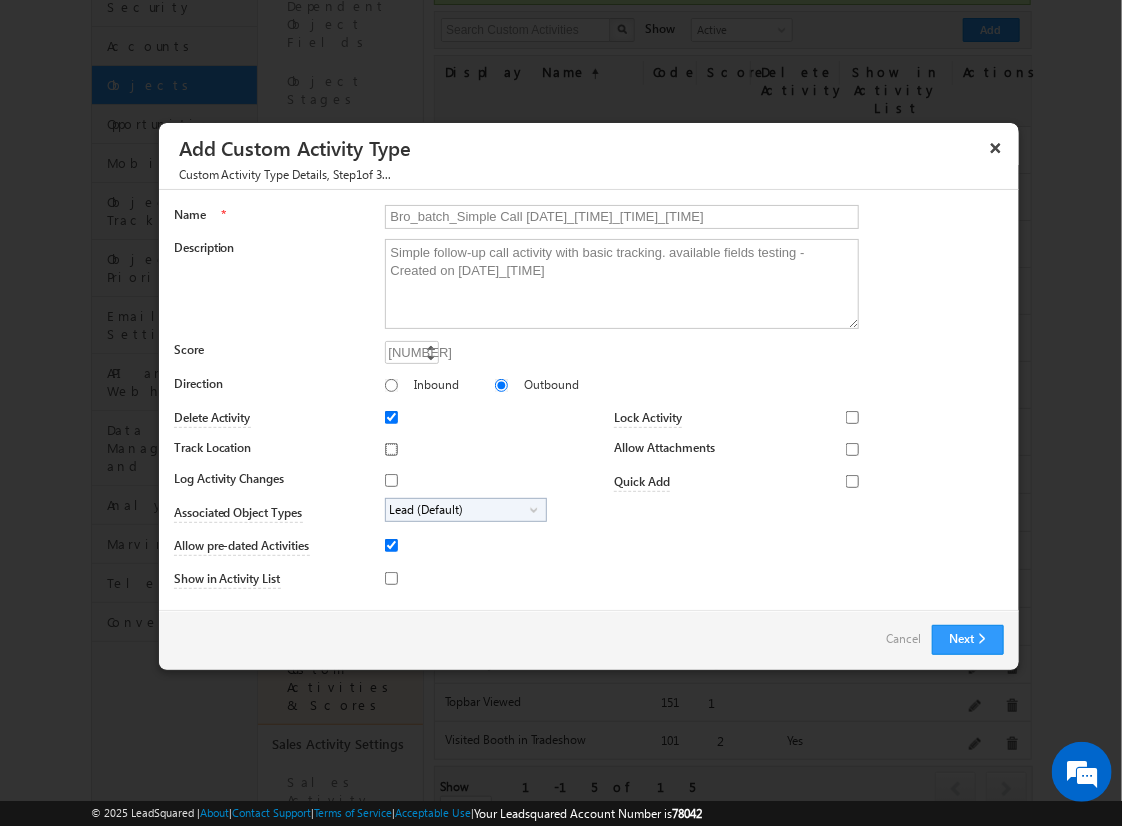 click on "Track Location" at bounding box center (391, 449) 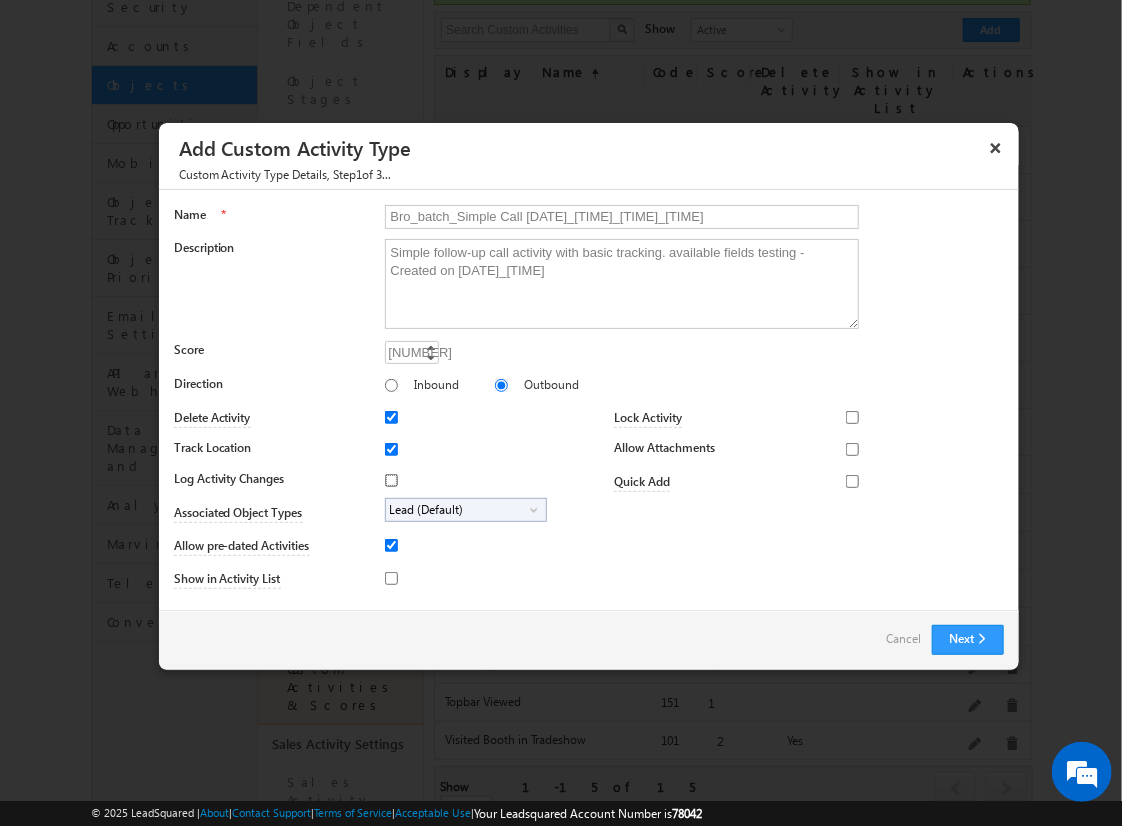 click on "Log Activity Changes" at bounding box center [391, 480] 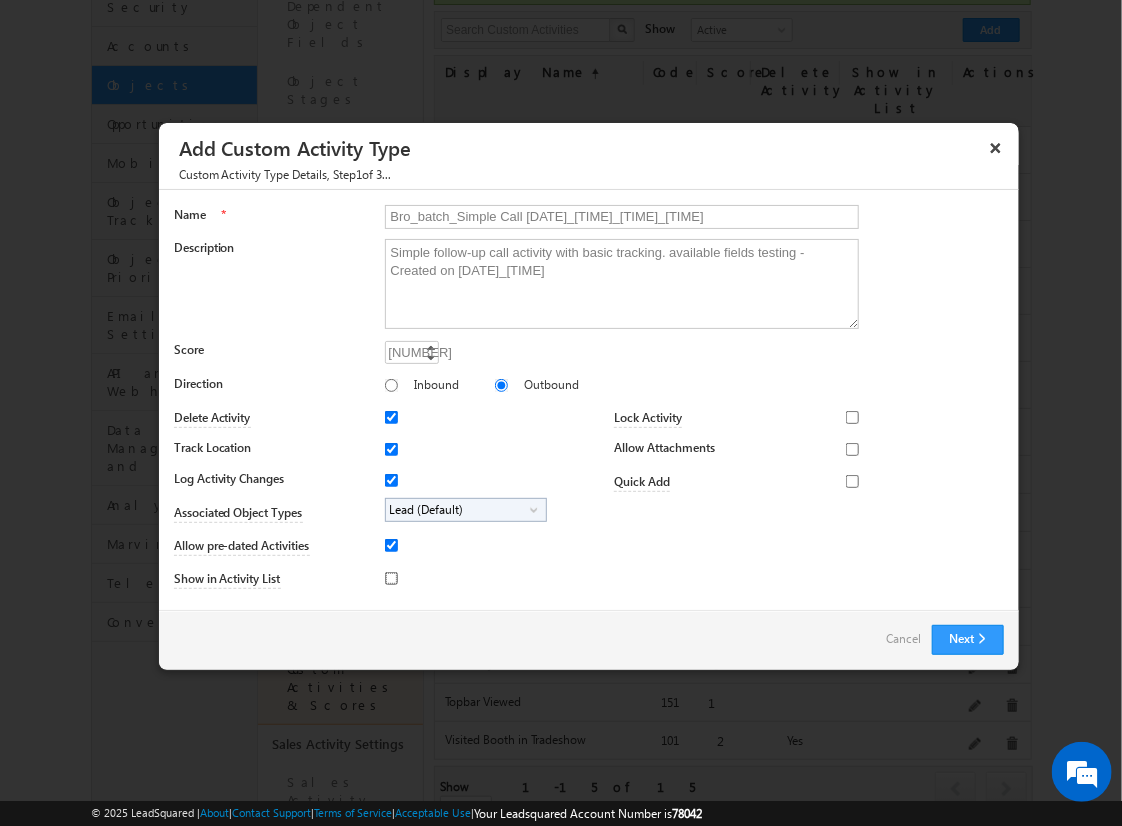 click on "Show in Activity List" at bounding box center (391, 578) 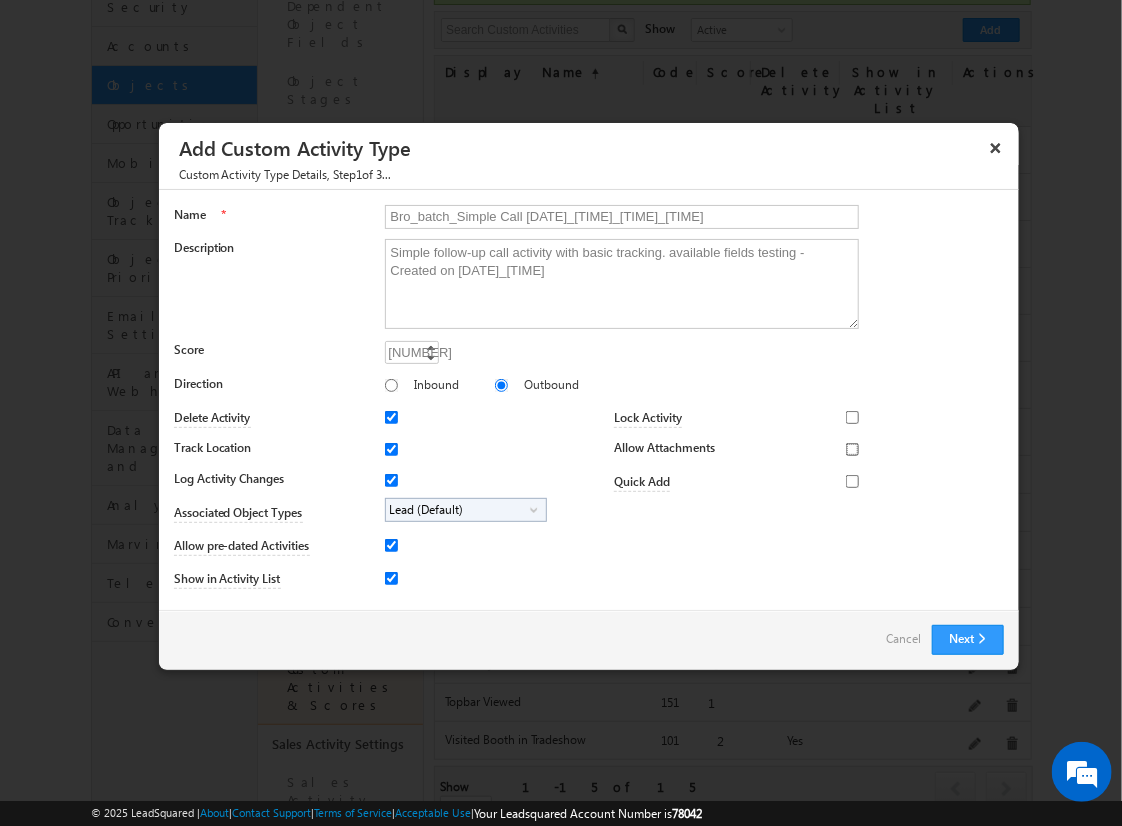 click on "Allow Attachments" at bounding box center (852, 449) 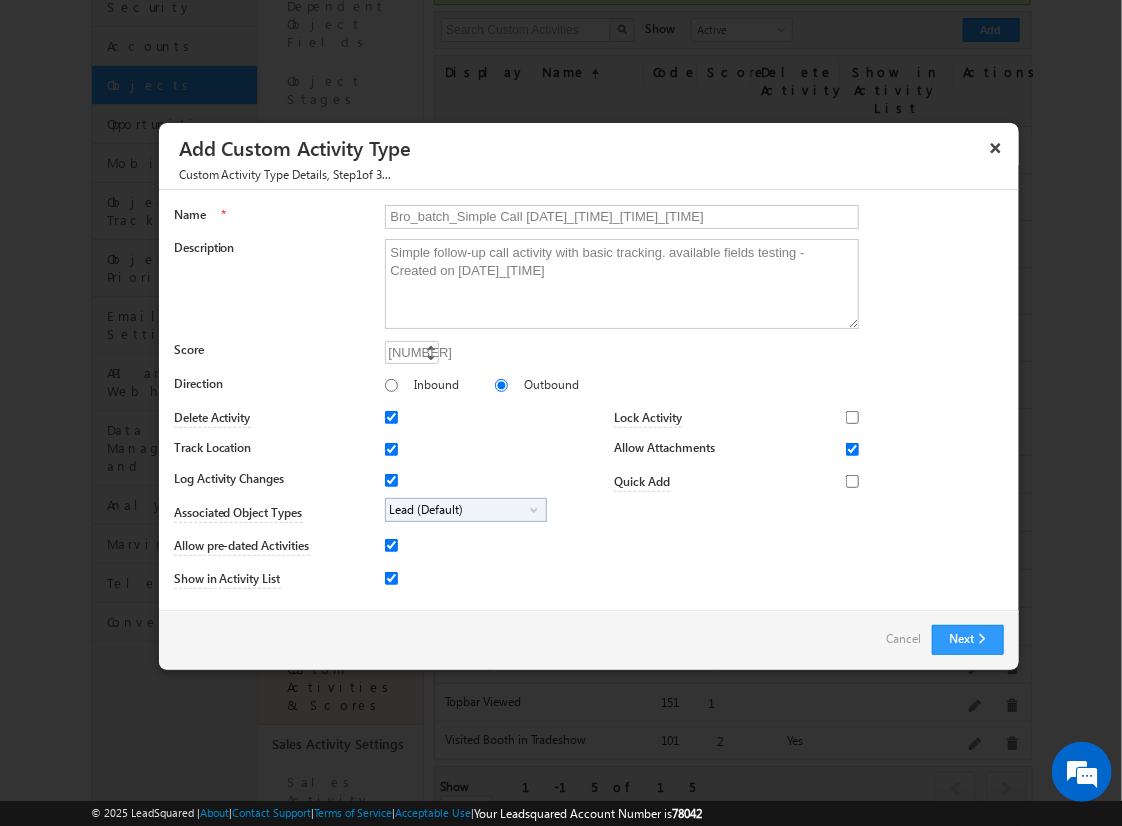 click on "Lead (Default)" at bounding box center [458, 510] 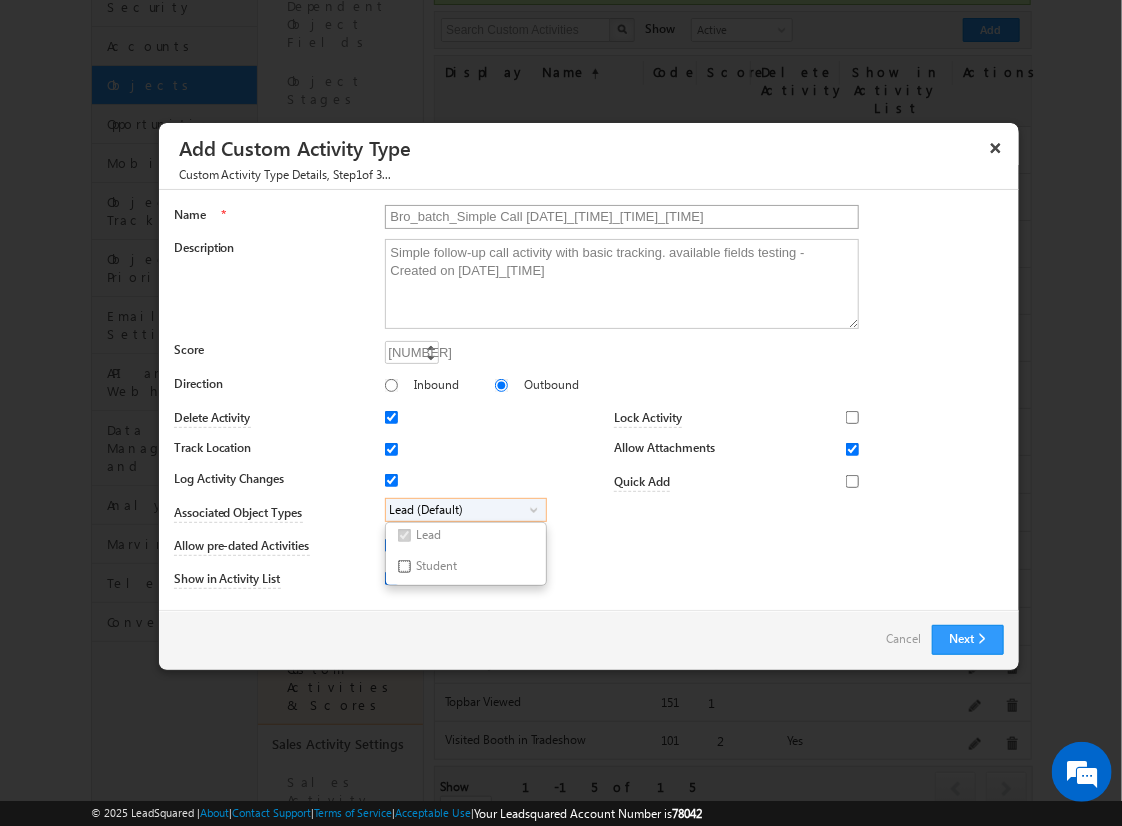 click on "Student" at bounding box center (404, 566) 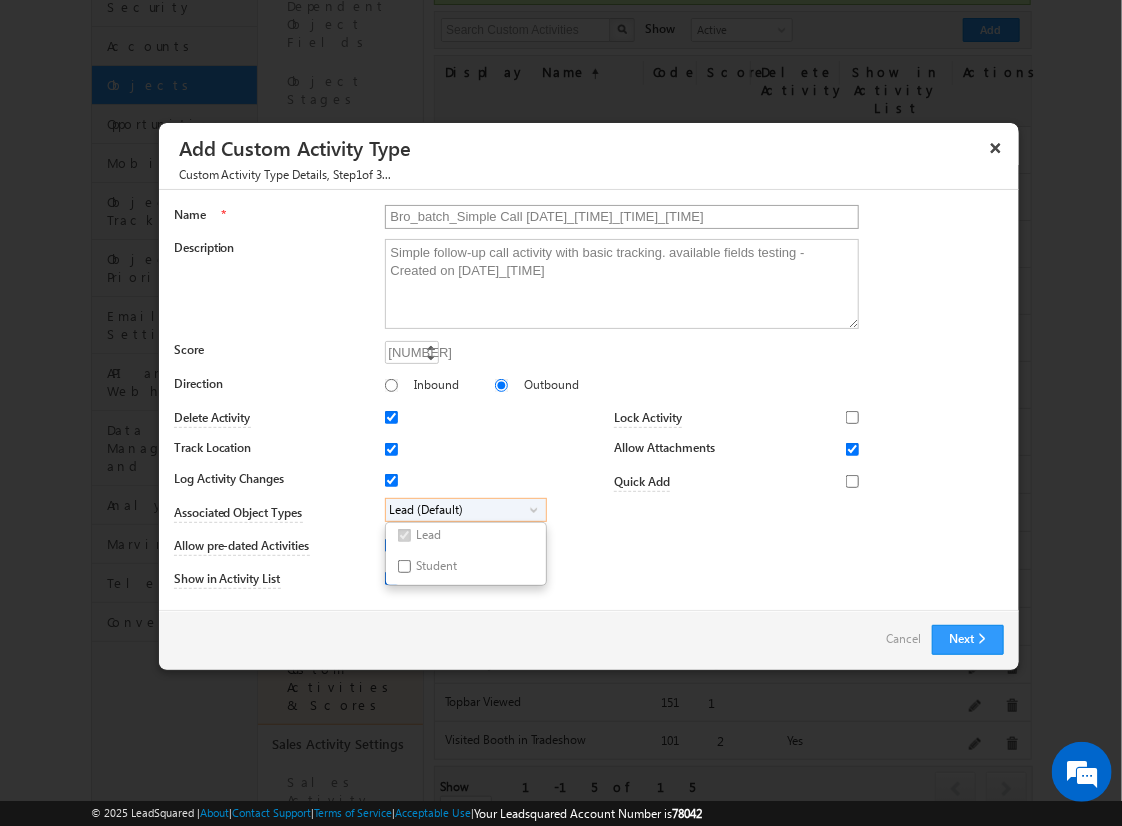 checkbox on "true" 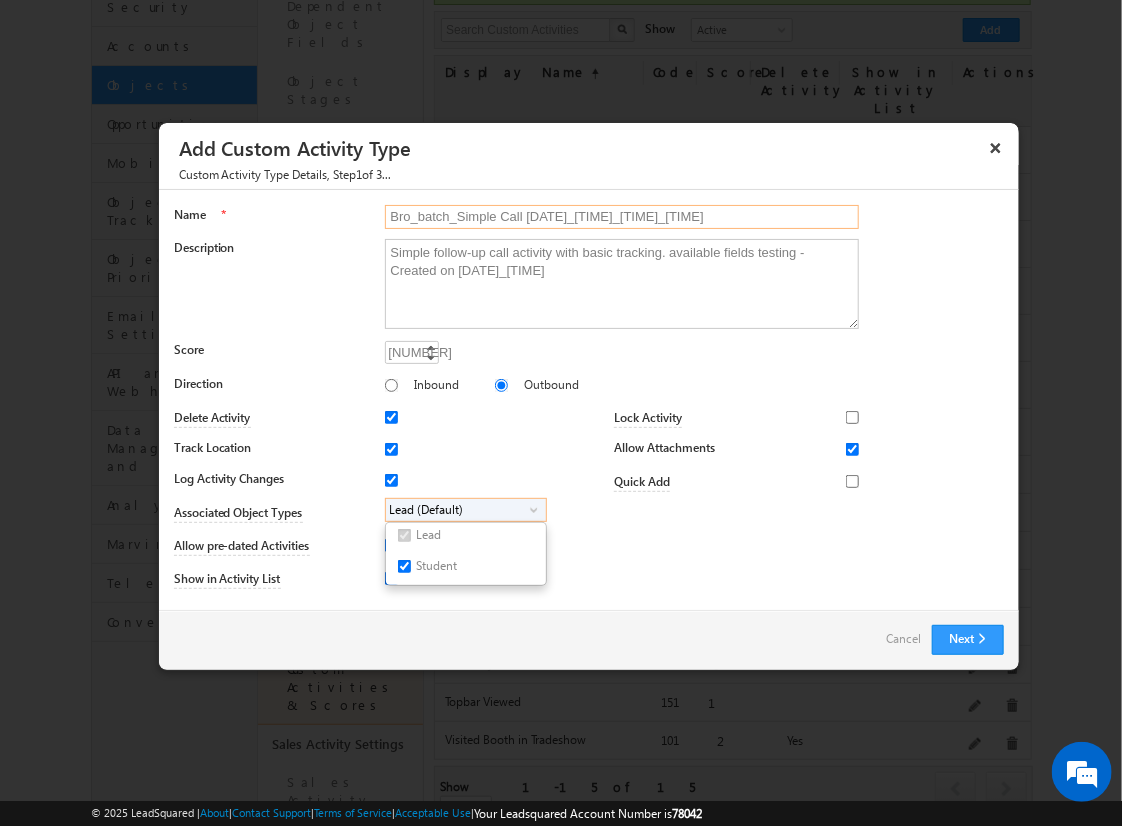 click on "Bro_batch_Simple Call [DATE]_[TIME]_[TIME]_[TIME]" at bounding box center (622, 217) 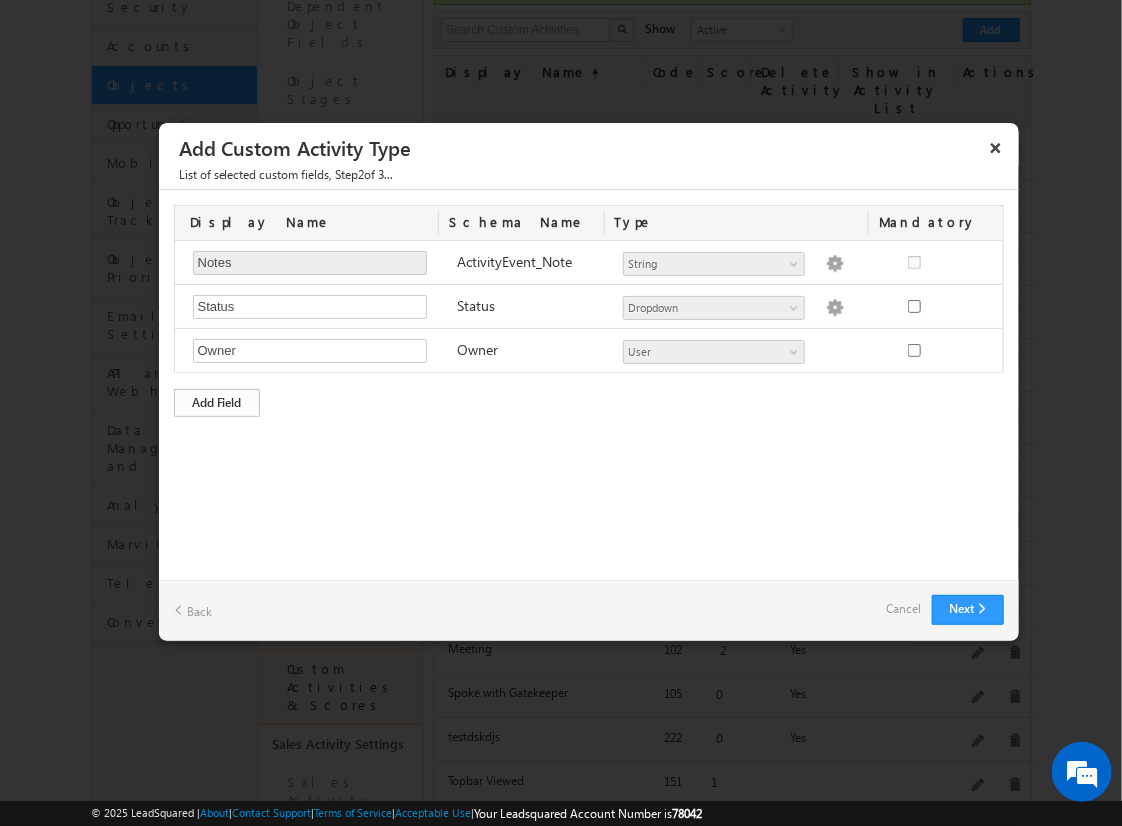 click on "Add Field" at bounding box center (217, 403) 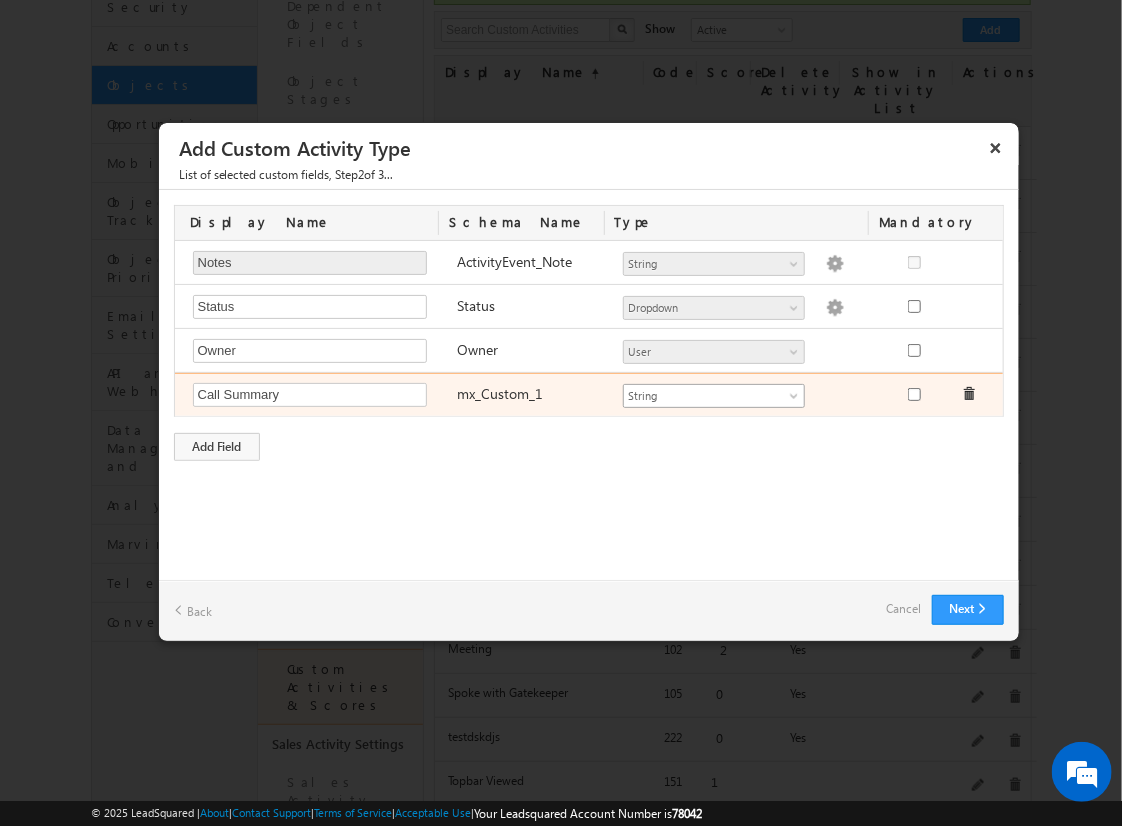 type on "Call Summary" 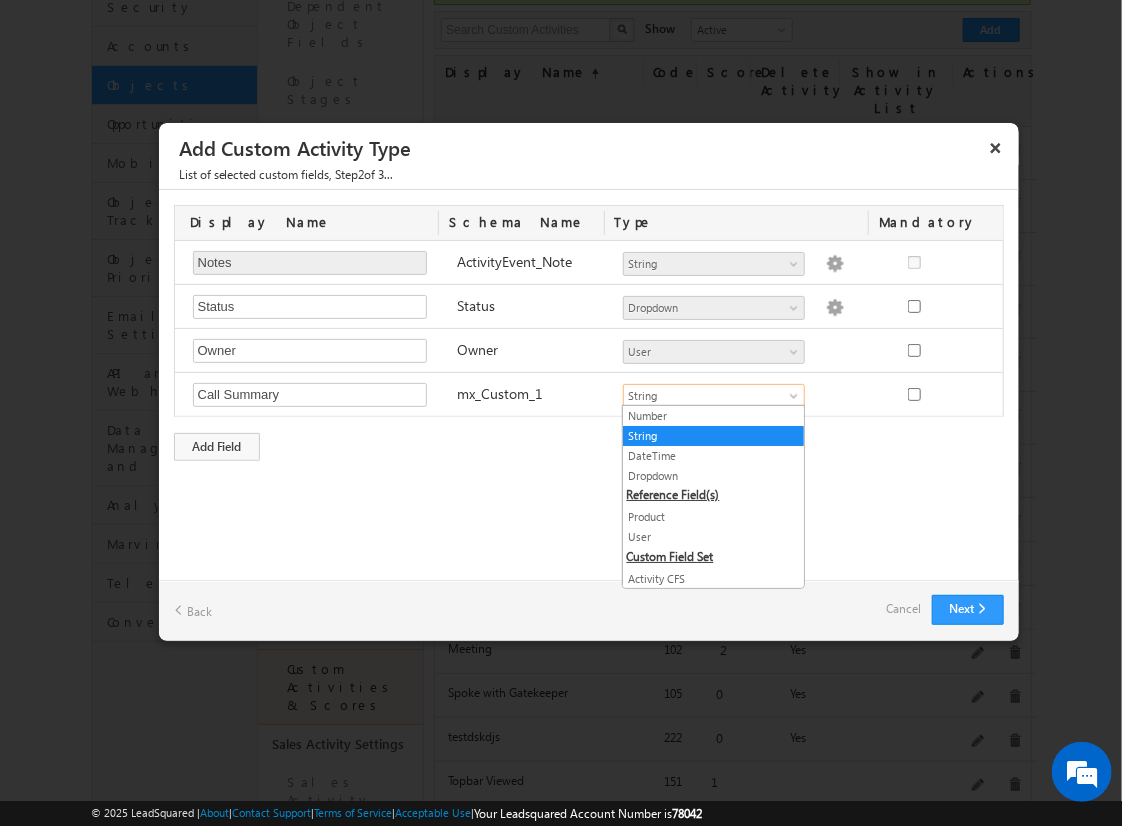 click on "String" at bounding box center [713, 436] 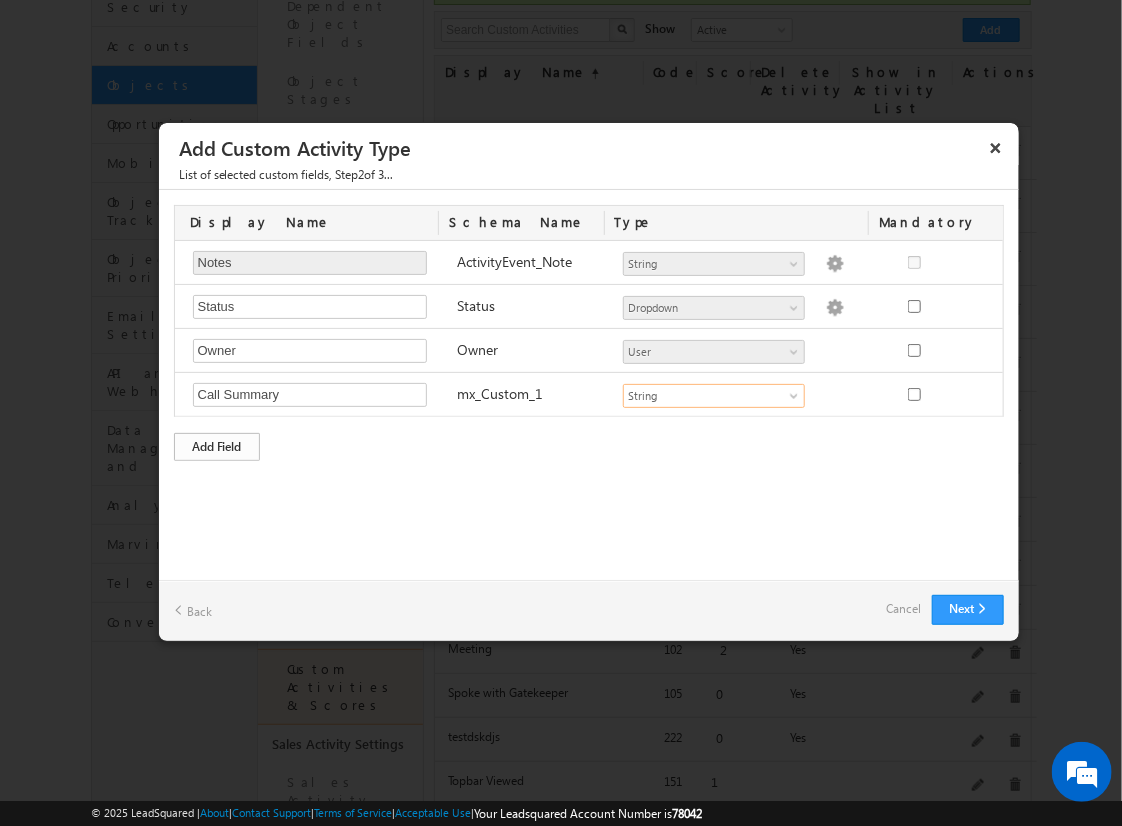 click on "Add Field" at bounding box center (217, 447) 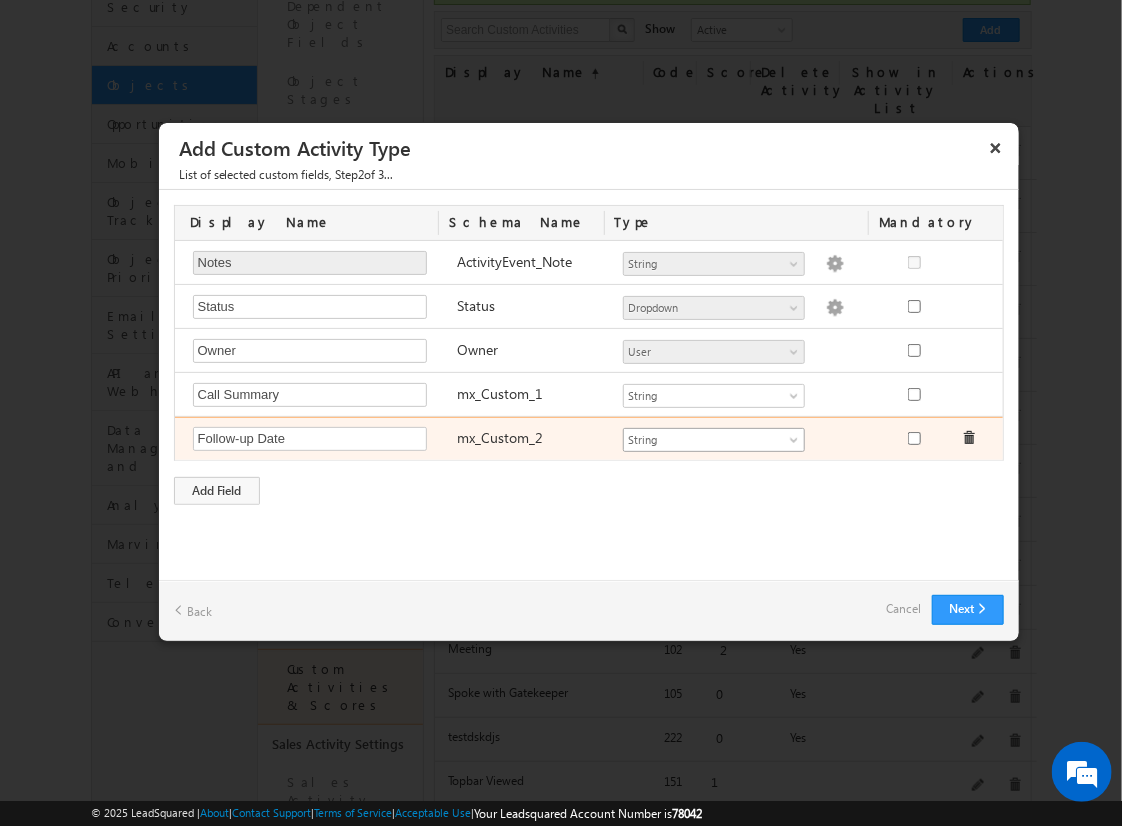 type on "Follow-up Date" 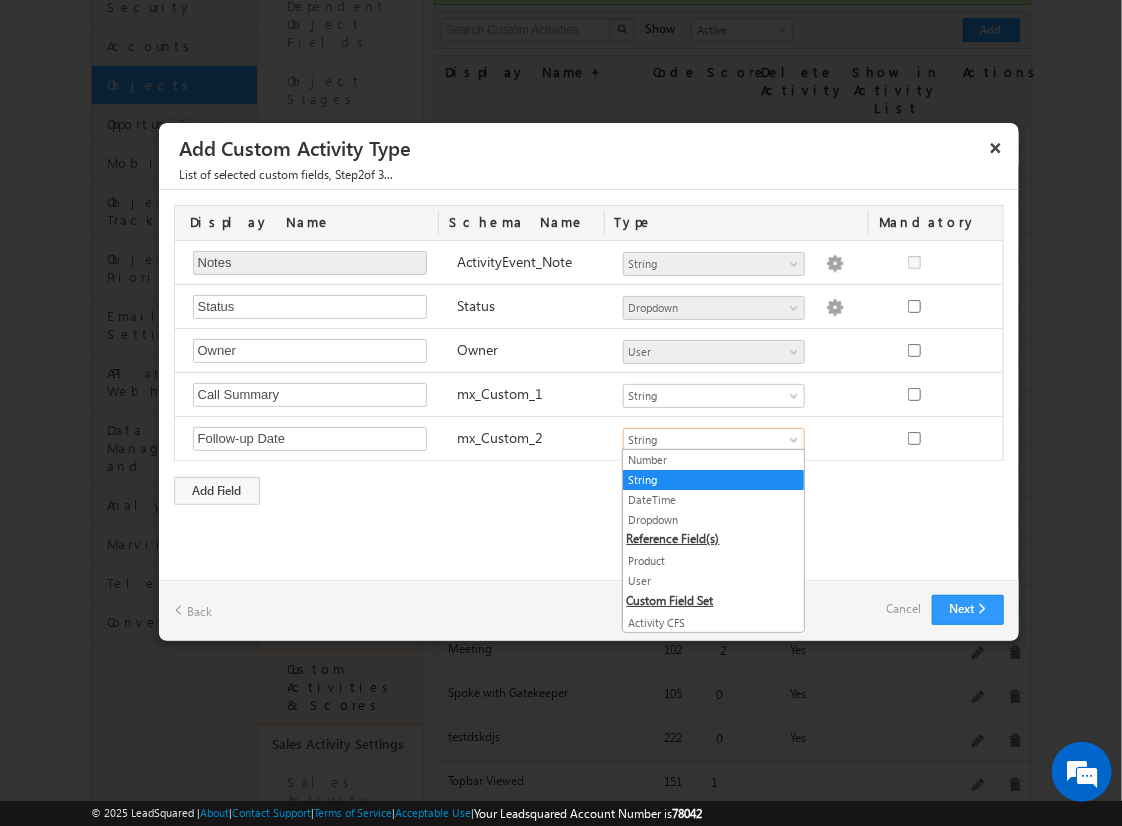 click on "DateTime" at bounding box center (713, 500) 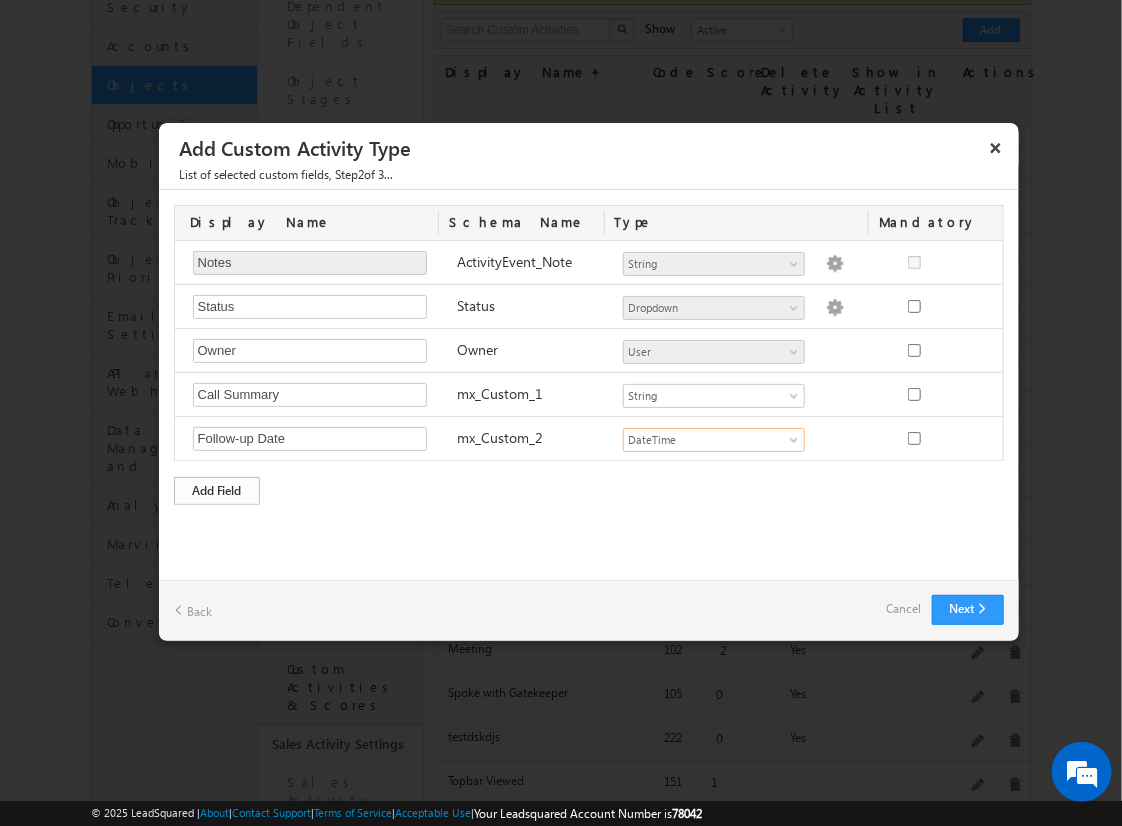 click on "Add Field" at bounding box center (217, 491) 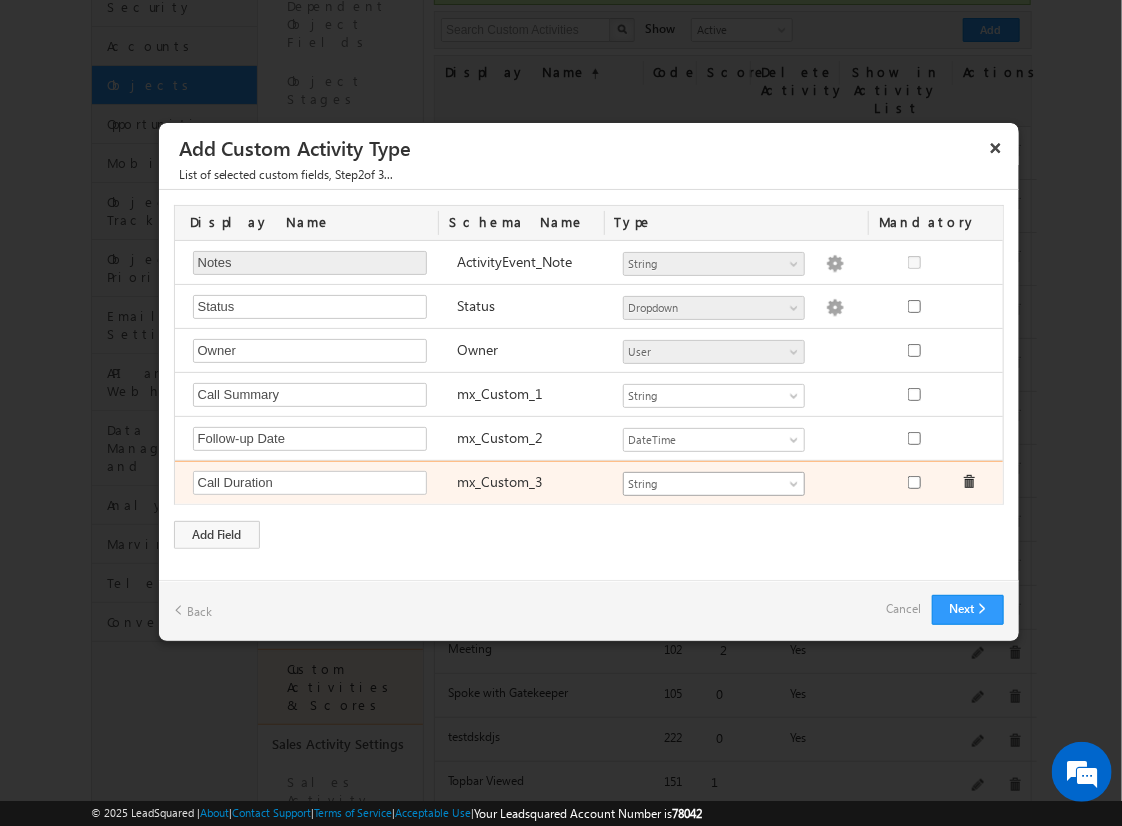 type on "Call Duration" 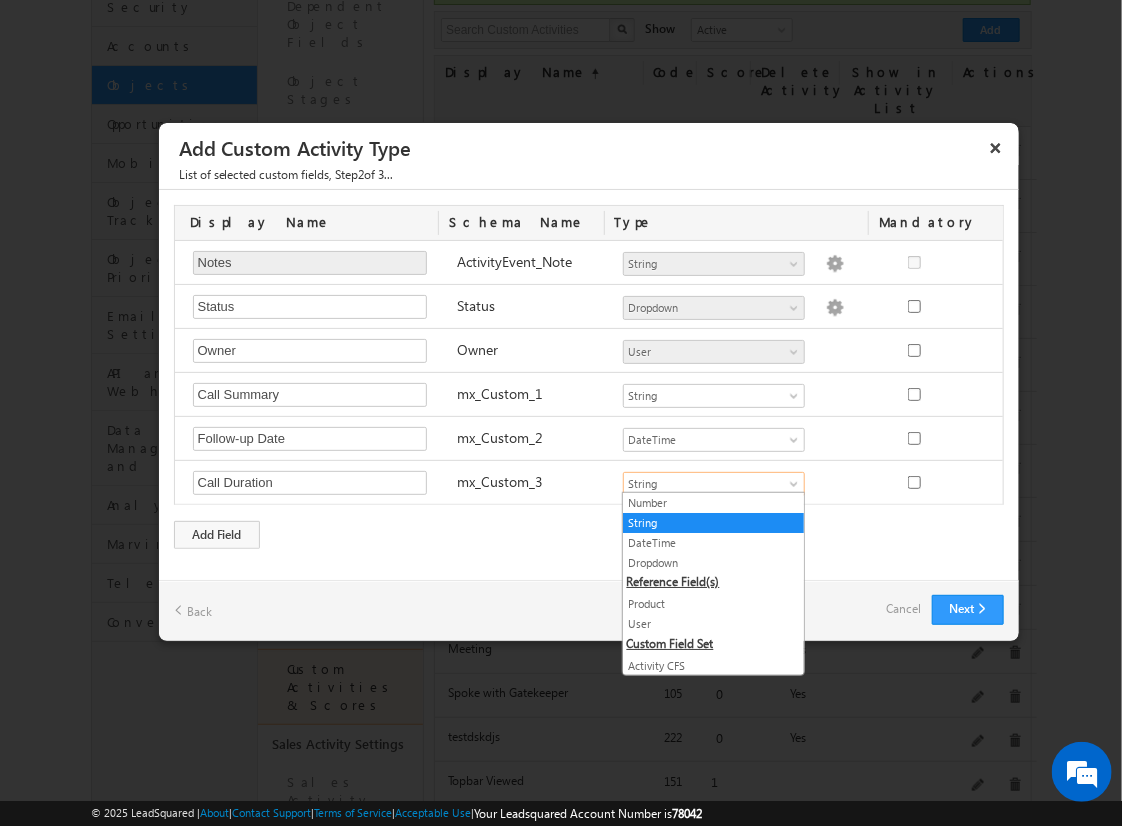 click on "Number" at bounding box center [713, 503] 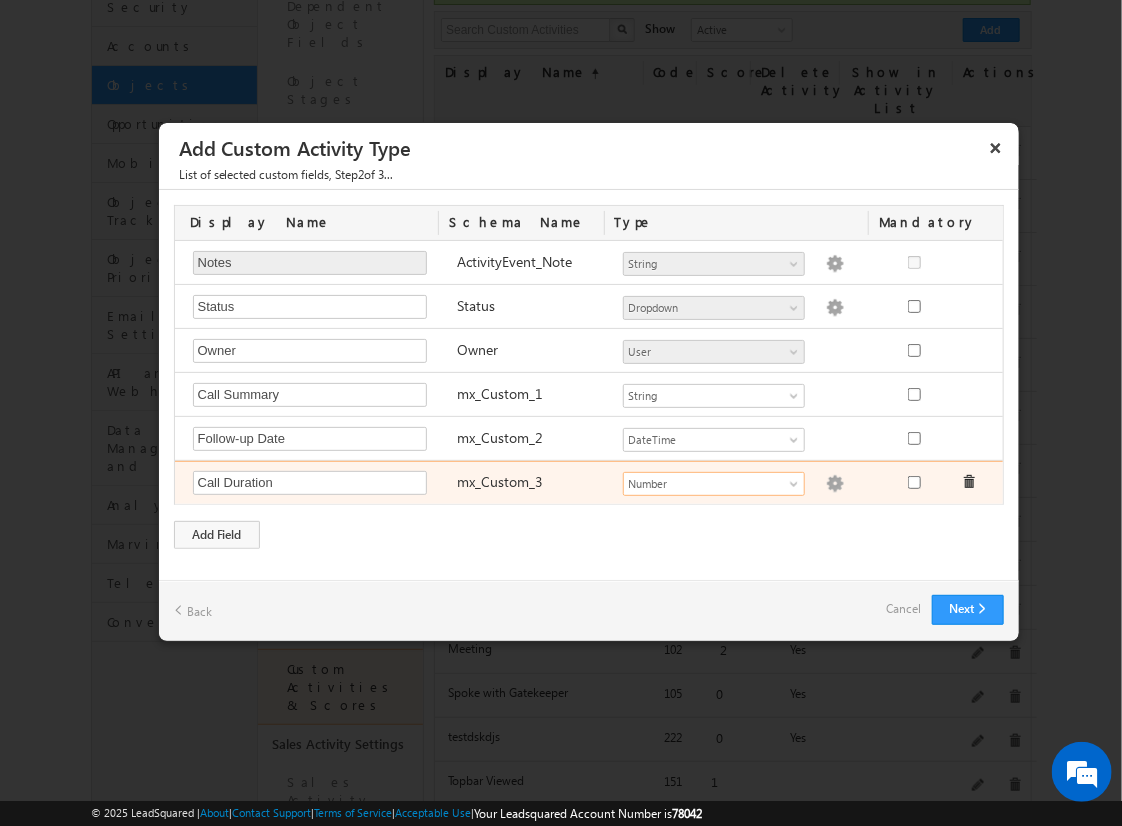 click at bounding box center (835, 484) 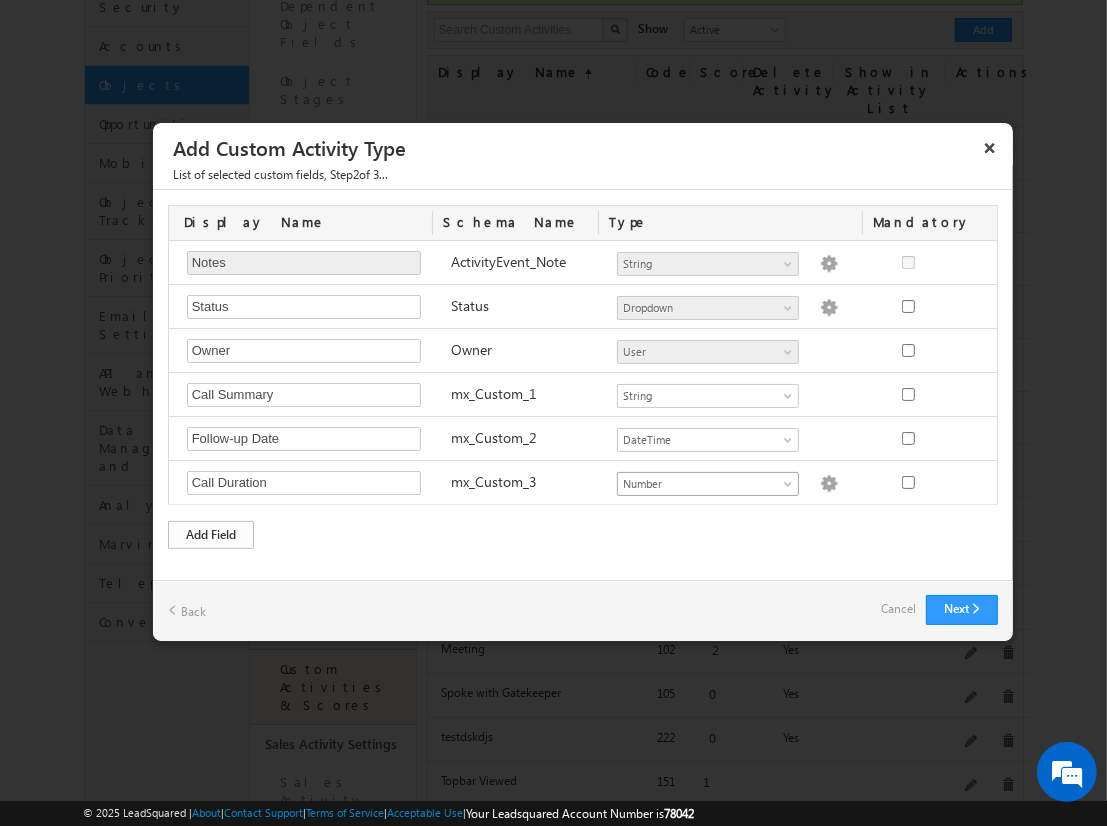 click on "Add Field" at bounding box center [211, 535] 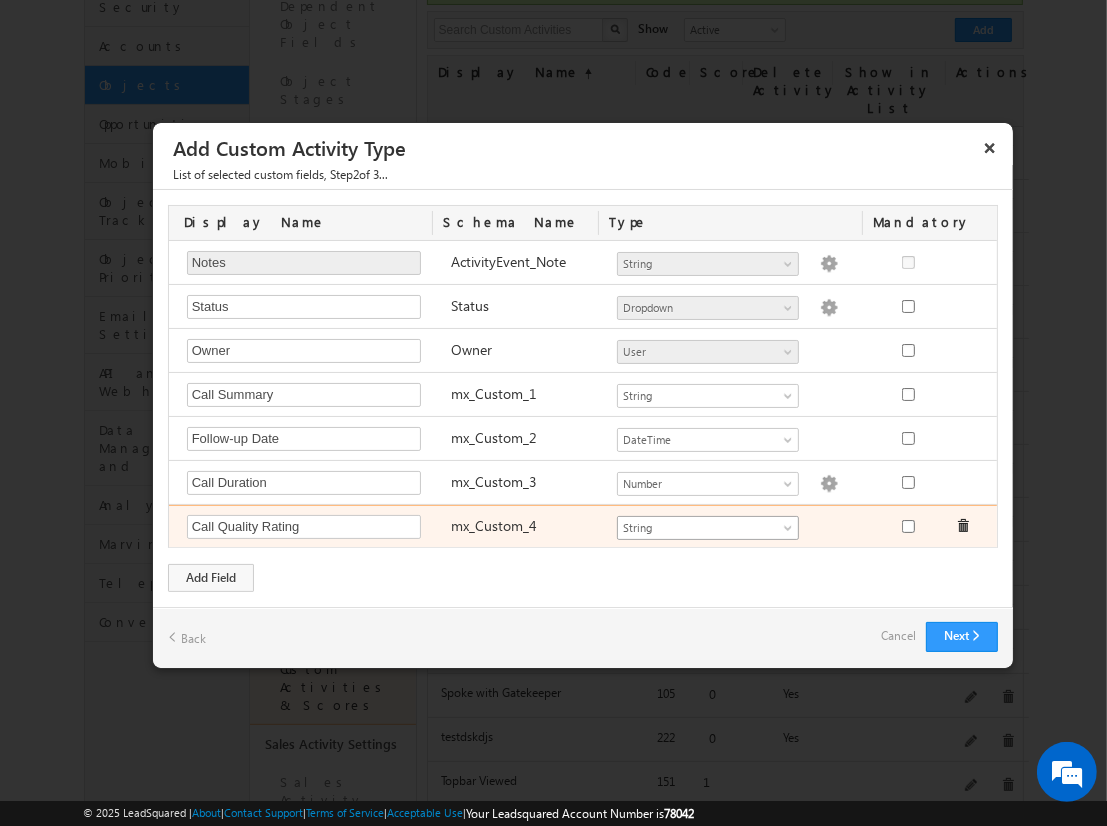 type on "Call Quality Rating" 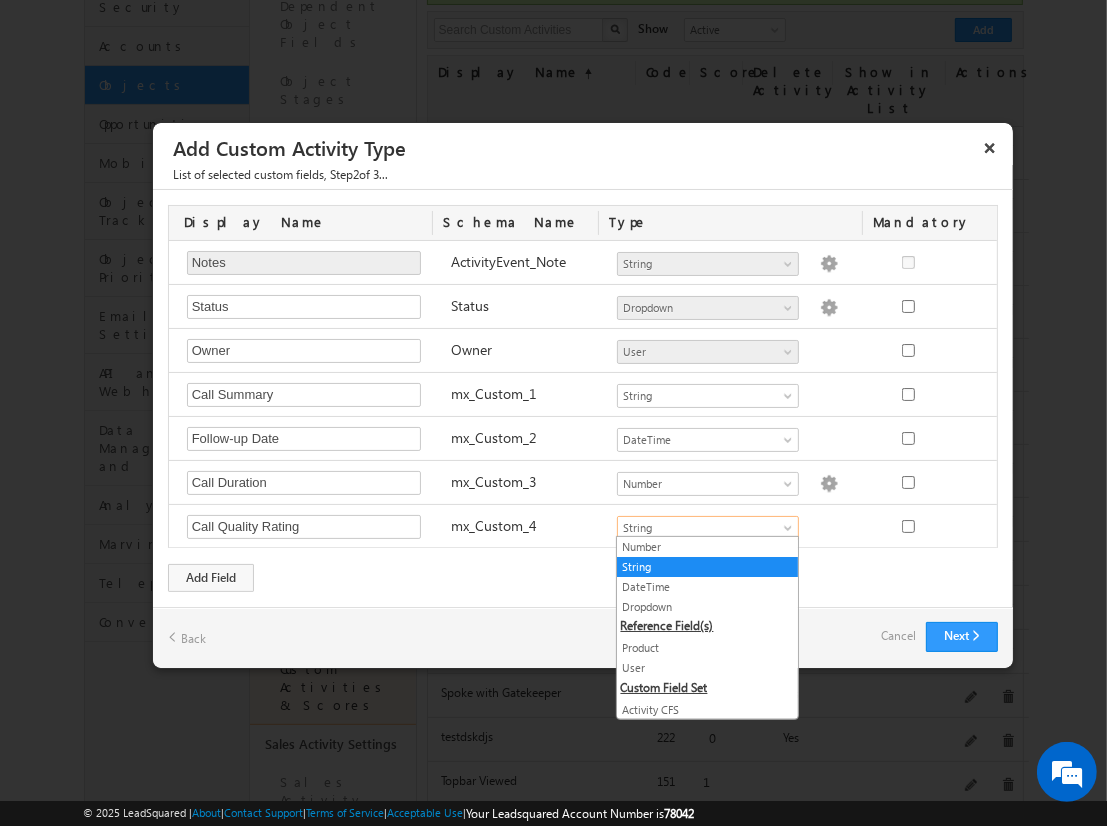 click on "Dropdown" at bounding box center [707, 607] 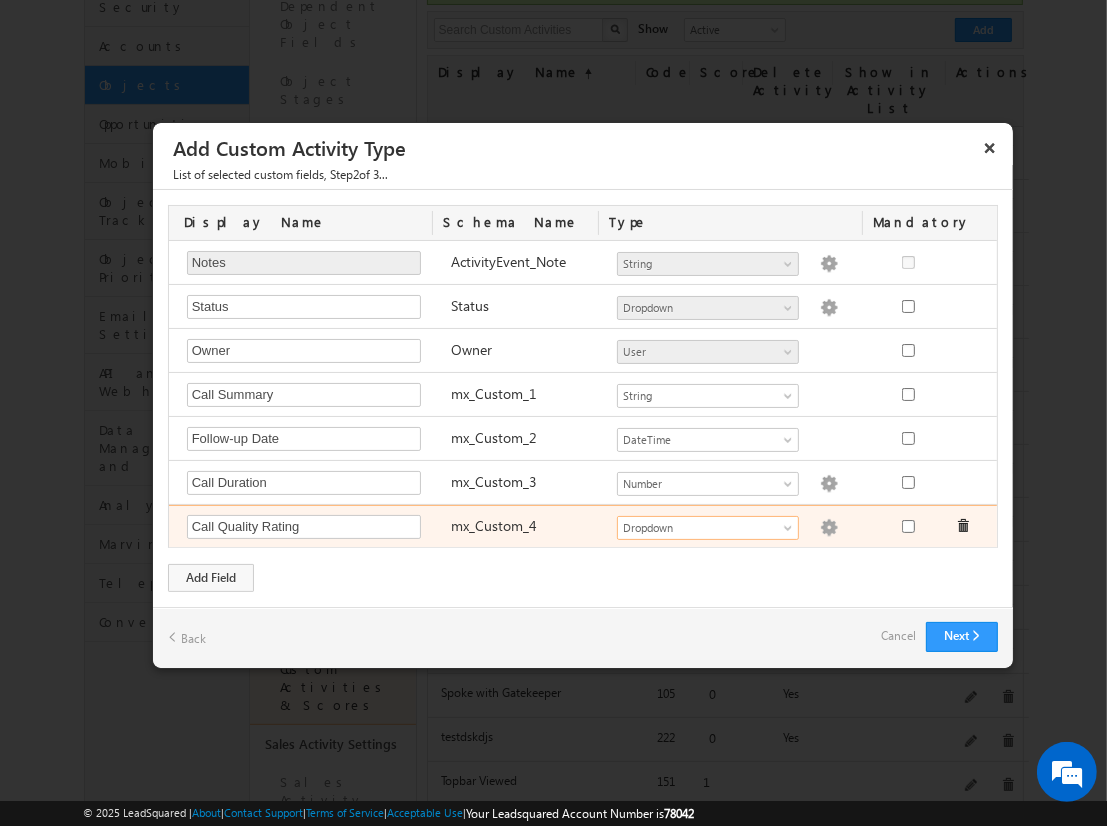 click at bounding box center [829, 528] 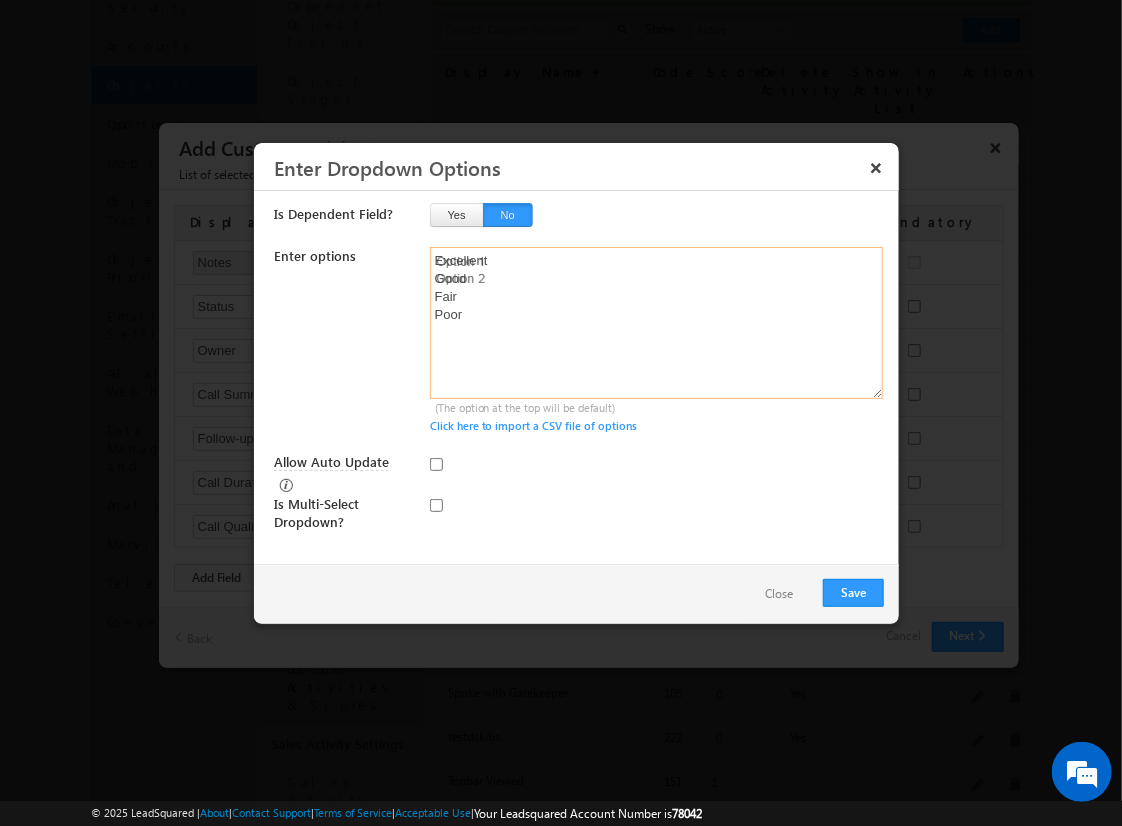 type on "Excellent
Good
Fair
Poor" 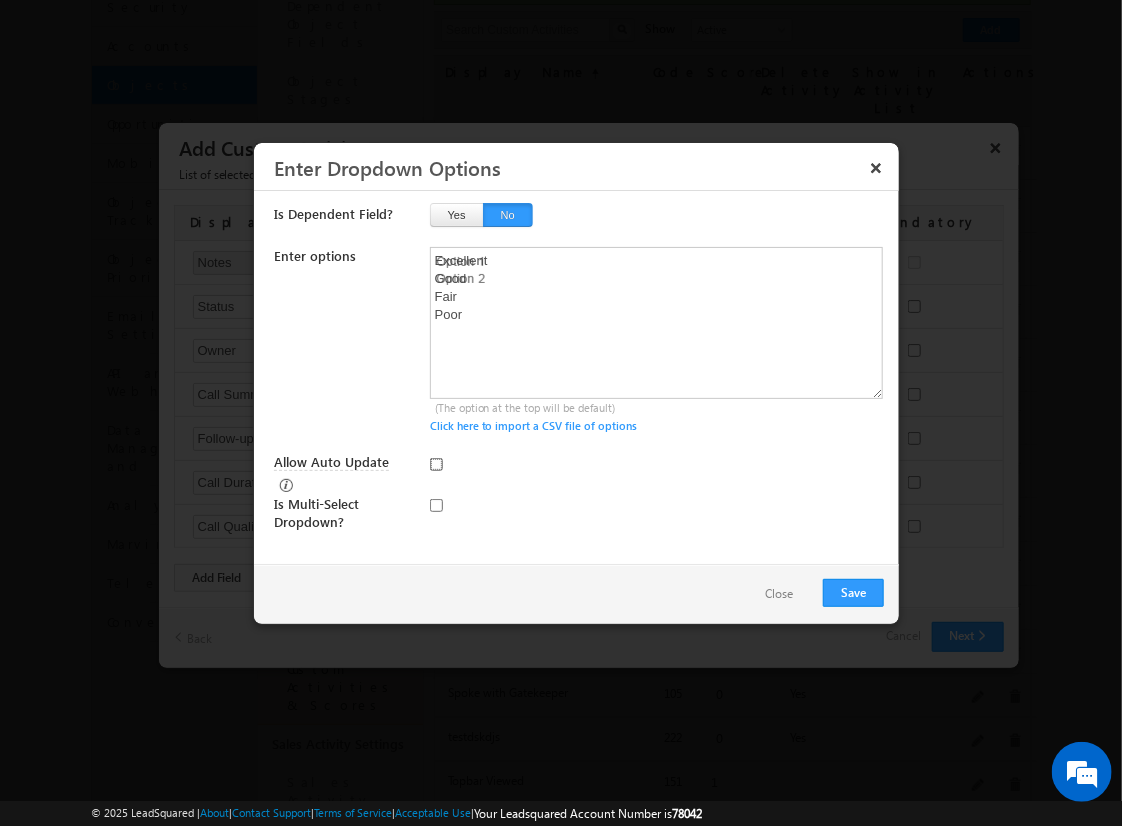 click on "Allow Auto Update" at bounding box center (436, 464) 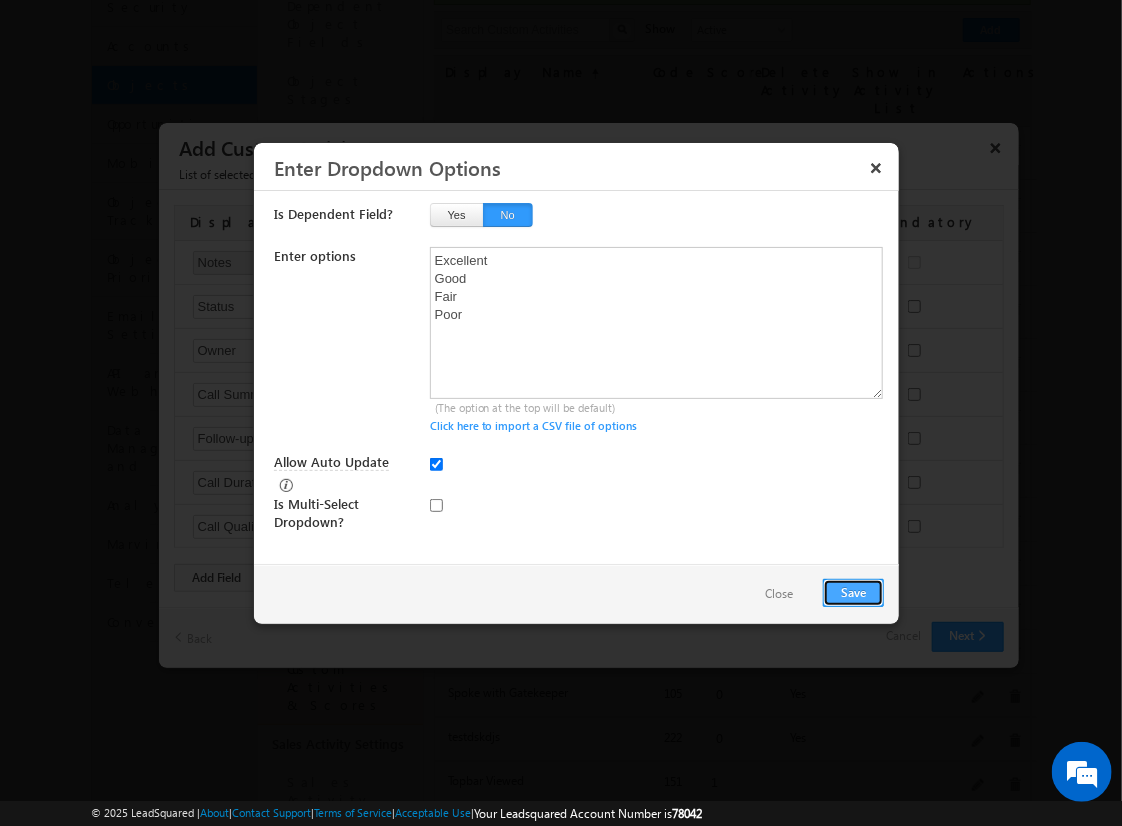 click on "Save" at bounding box center (853, 593) 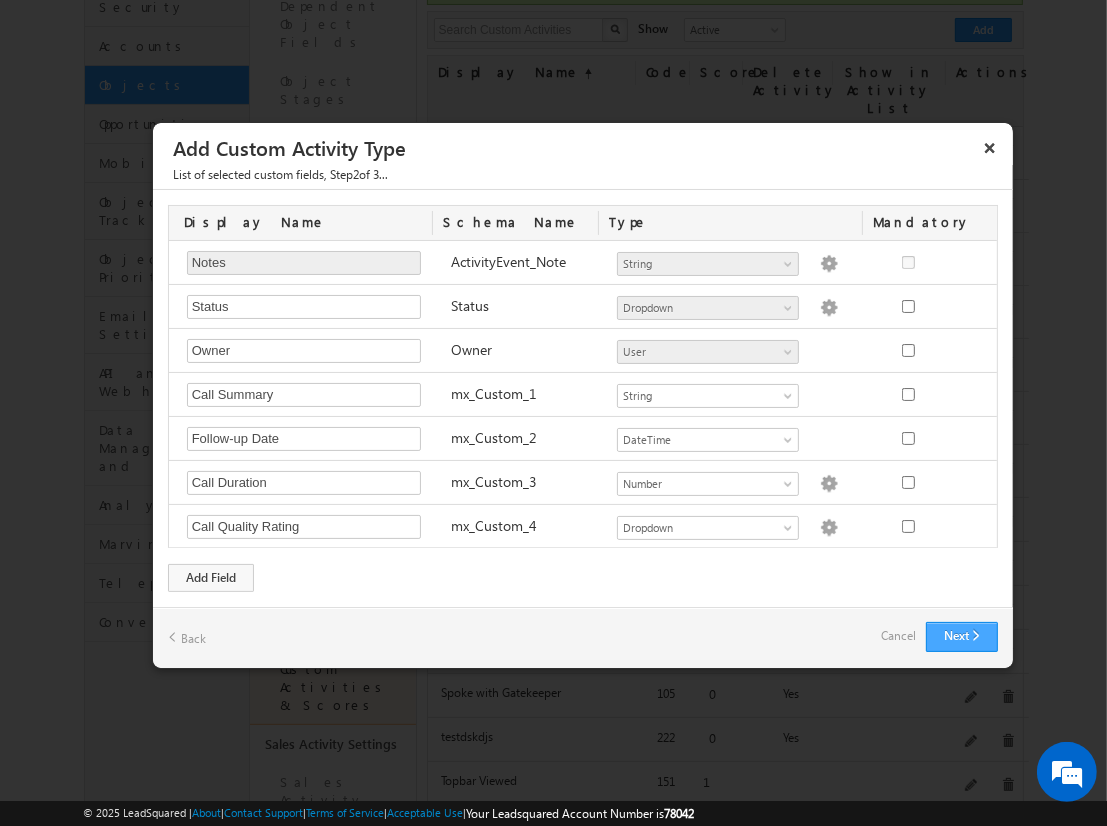 click on "Next" at bounding box center (962, 637) 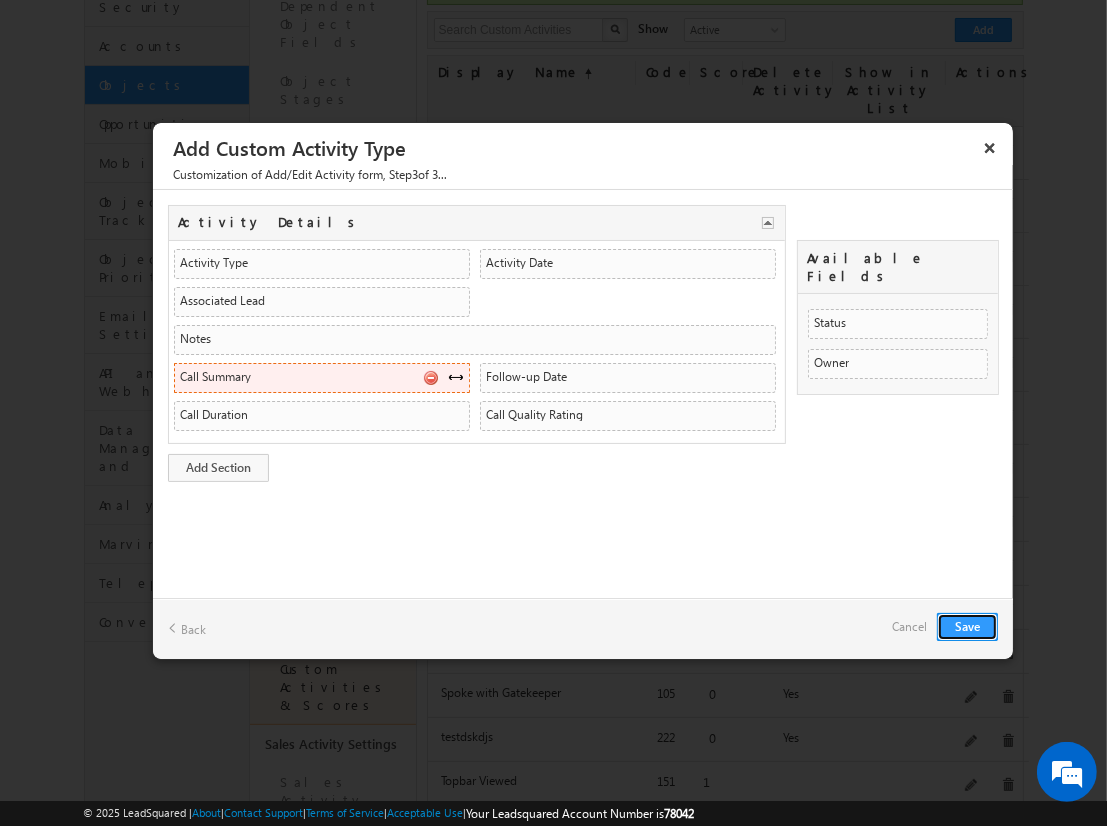 click at bounding box center (456, 377) 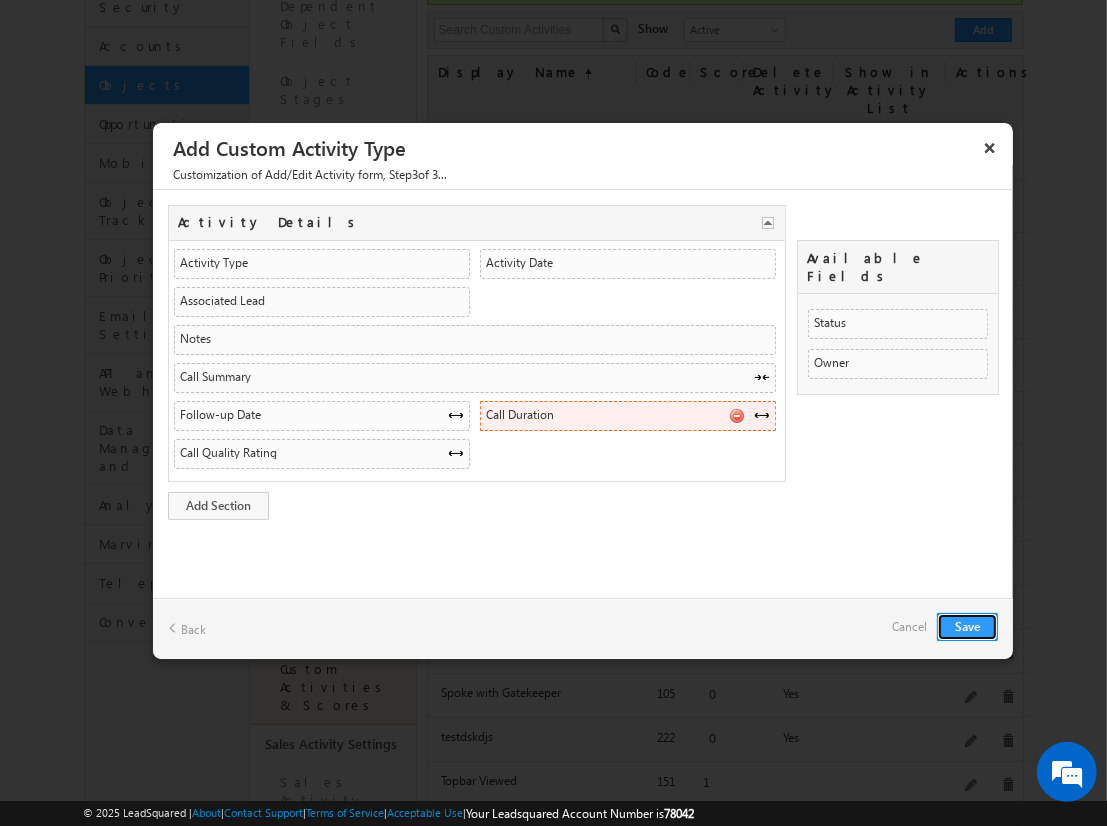 click at bounding box center (736, 415) 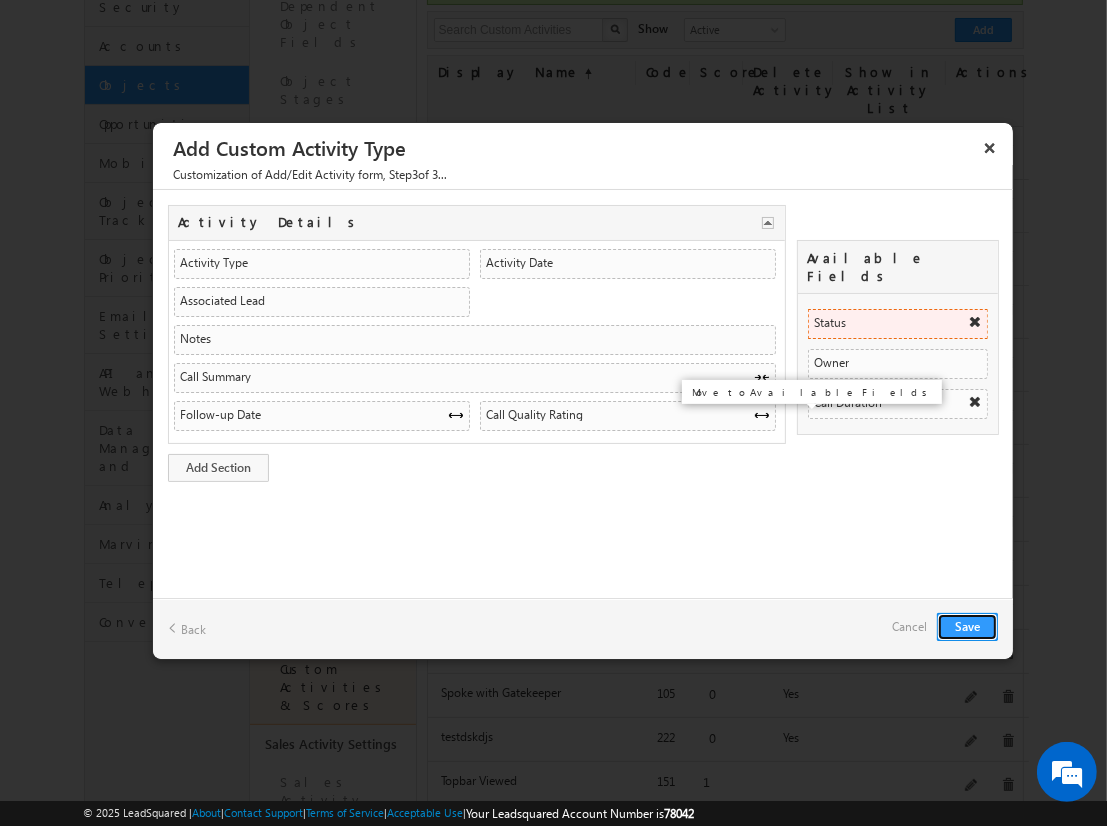 click at bounding box center [975, 322] 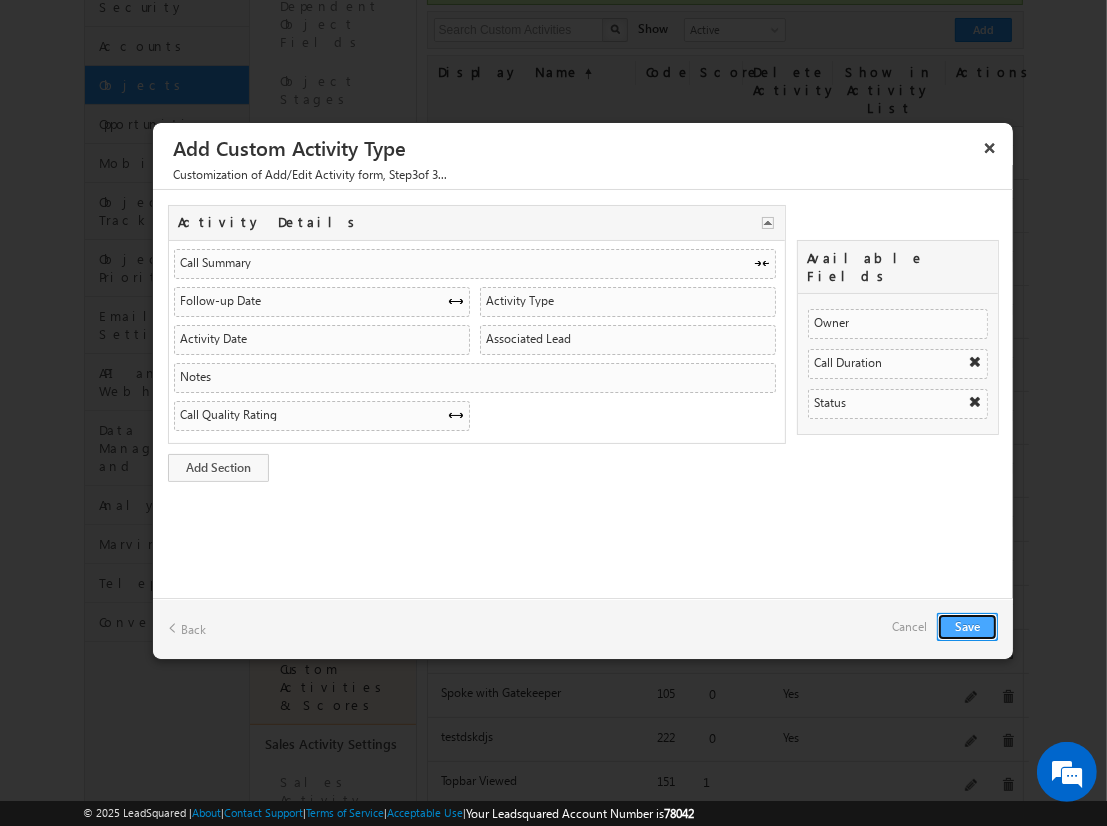 click on "Save" at bounding box center (967, 627) 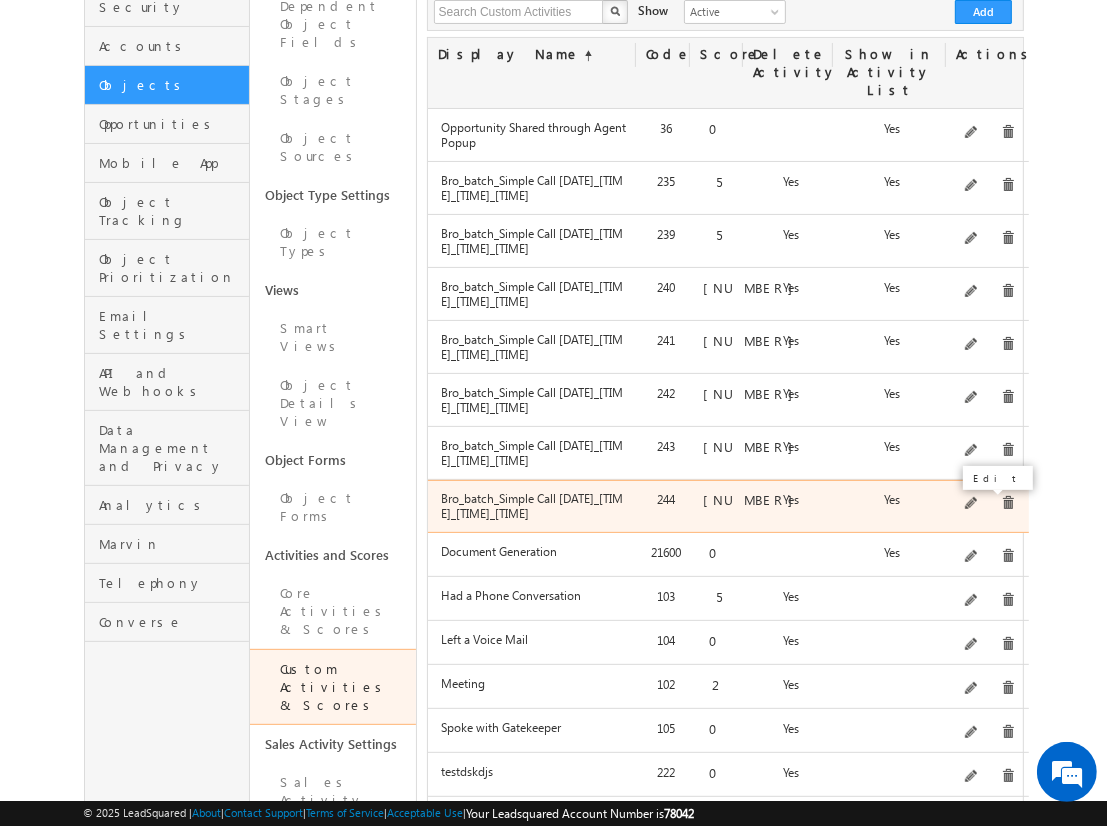 click at bounding box center (972, 504) 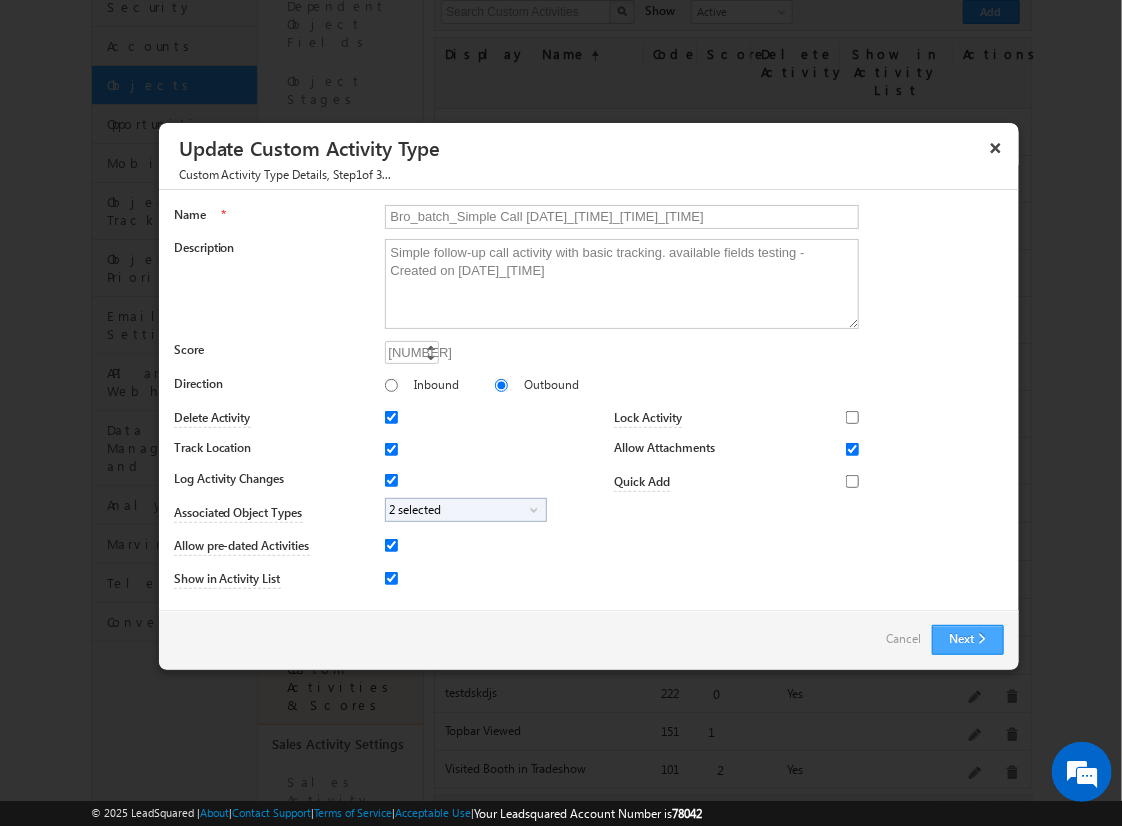 click on "Next" at bounding box center [968, 640] 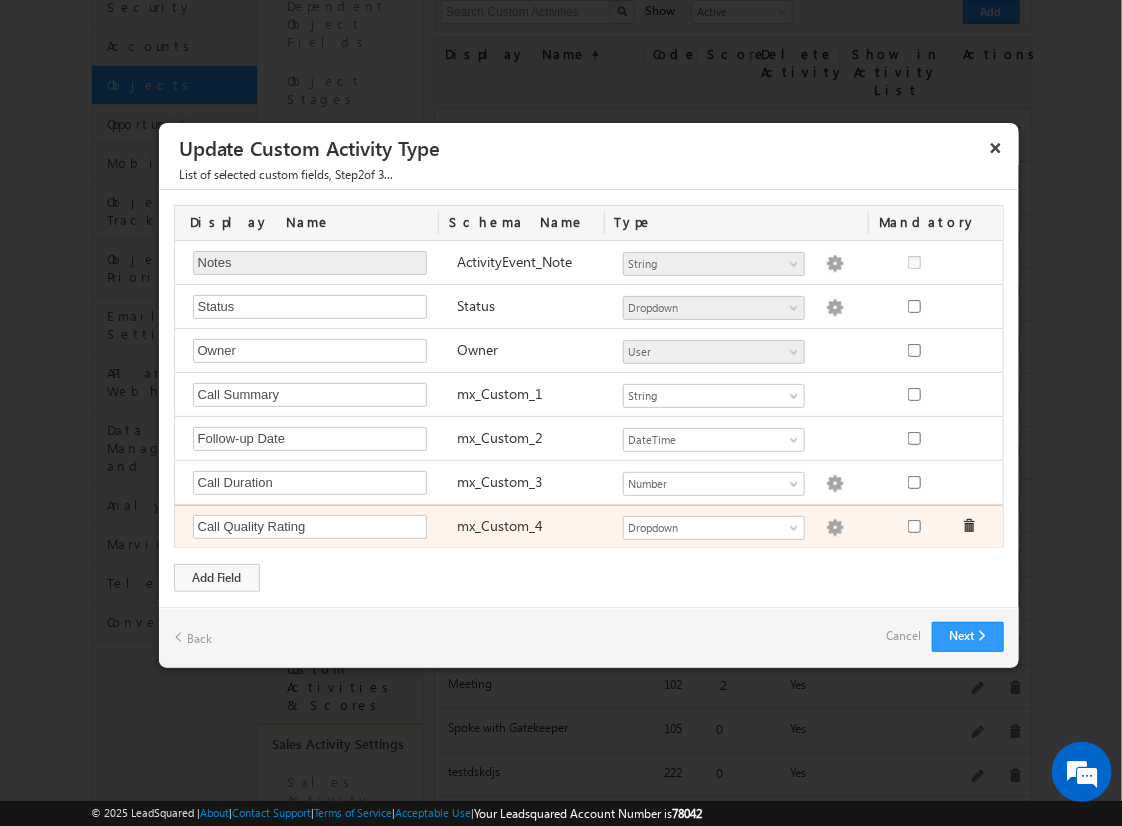 click at bounding box center [835, 528] 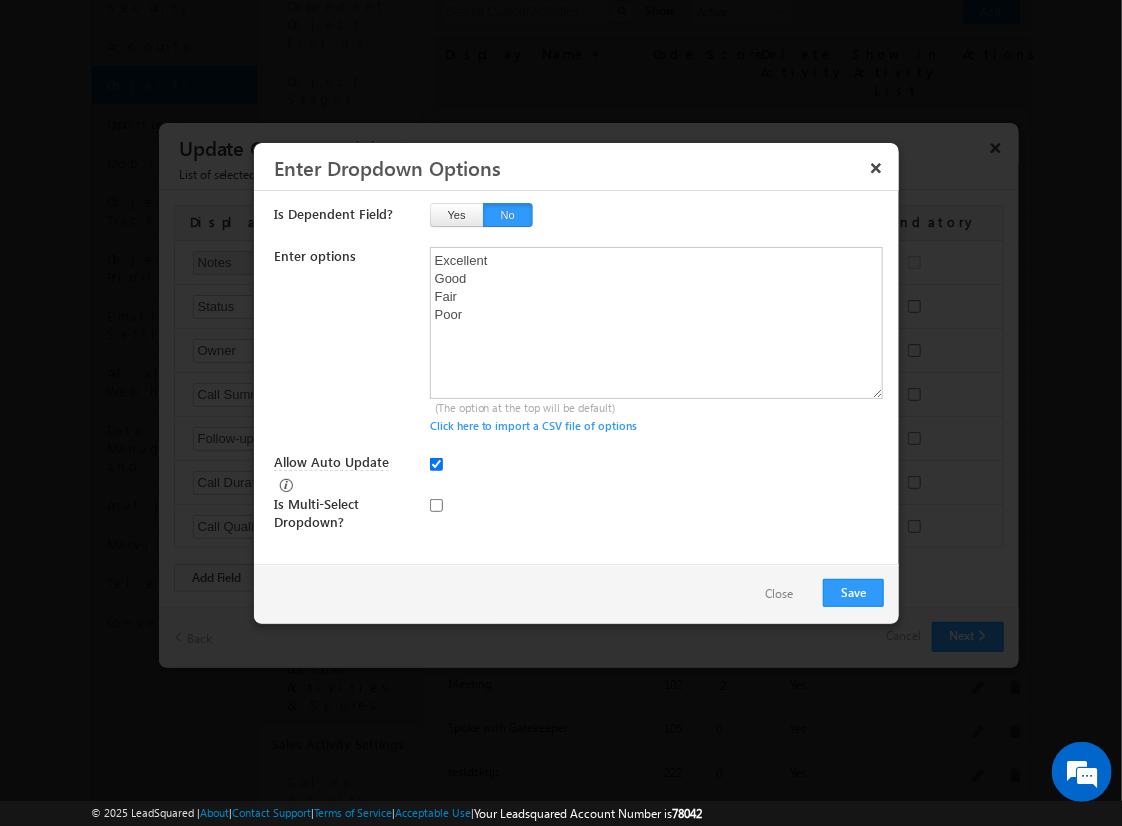 click on "Close" at bounding box center (779, 594) 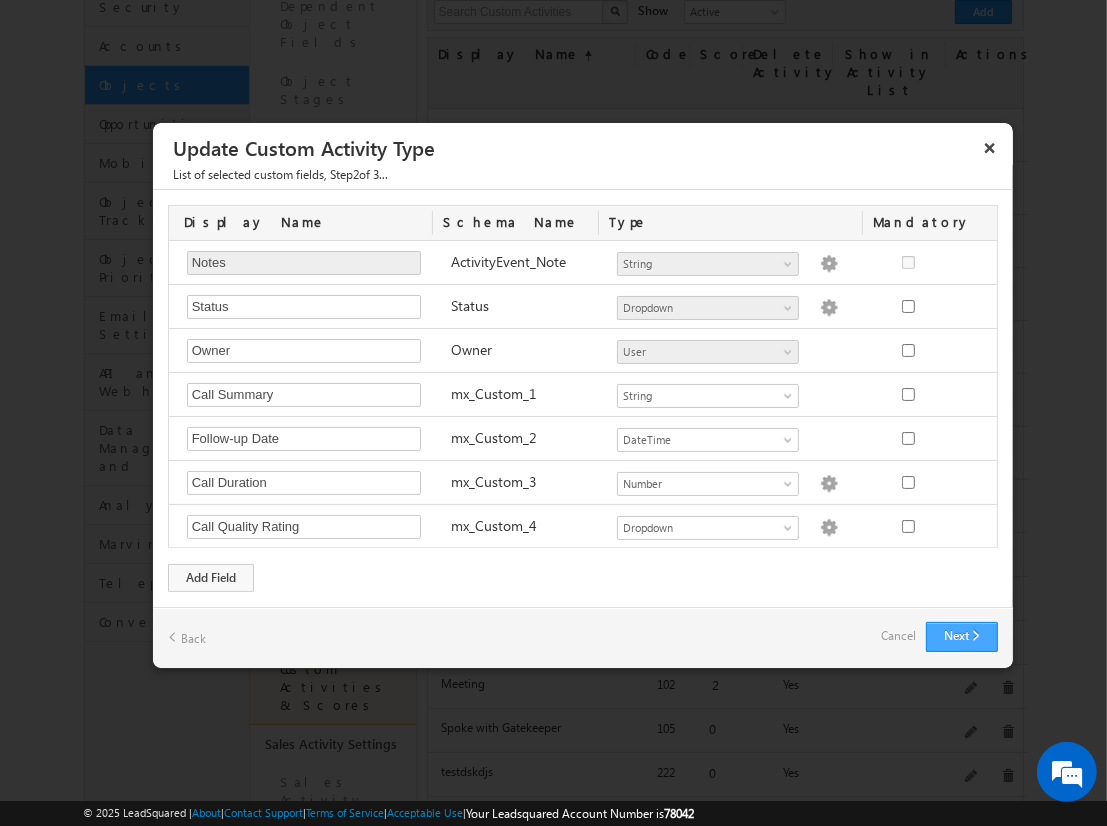 click on "Next" at bounding box center (962, 637) 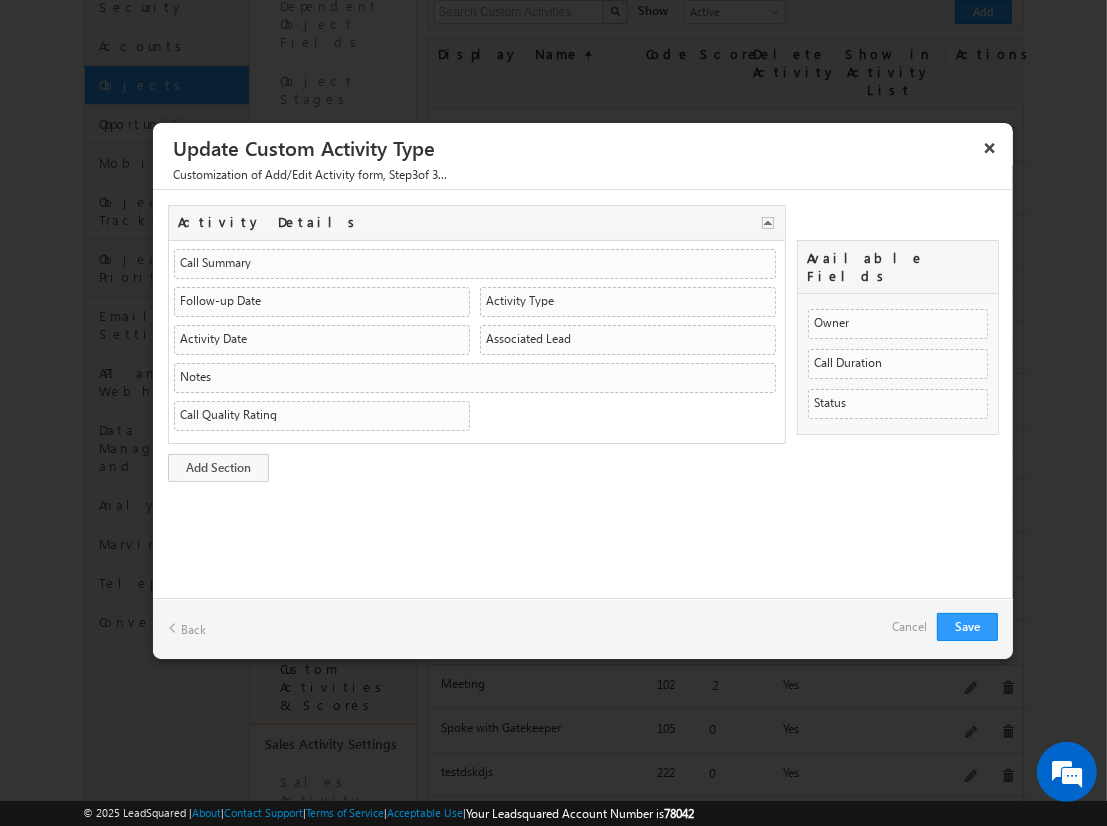click on "Cancel" at bounding box center (909, 627) 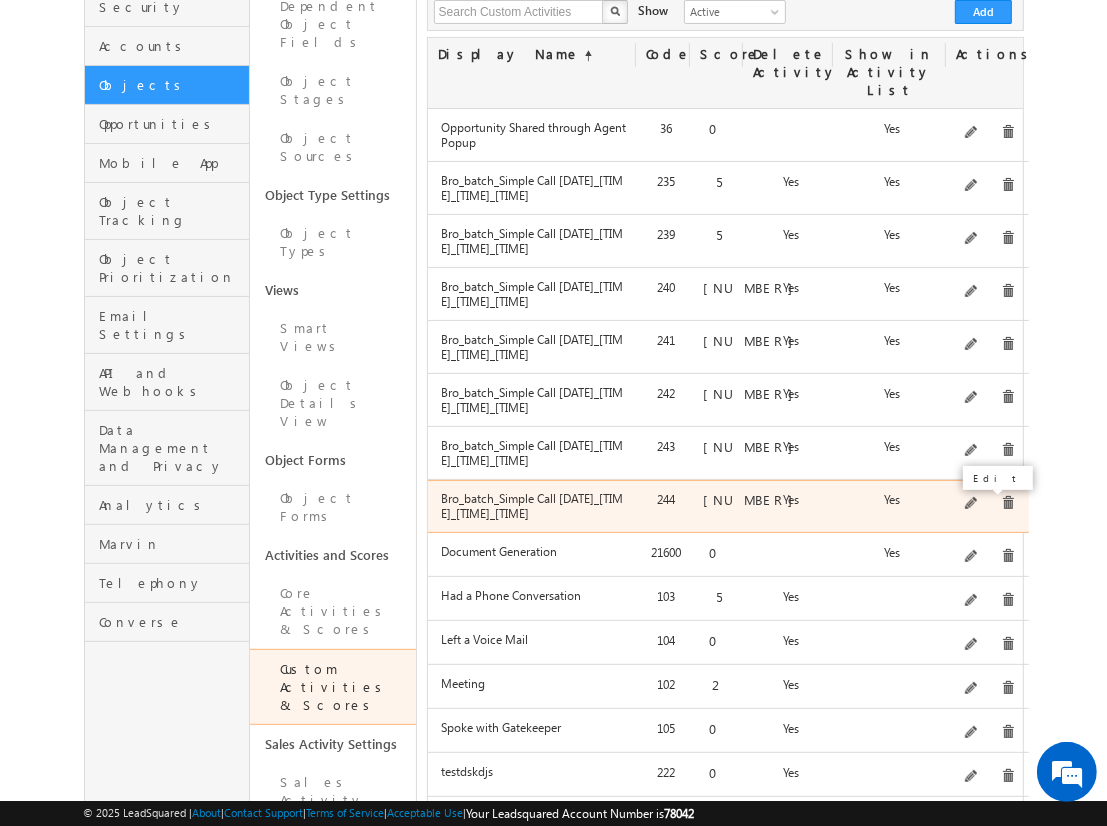 click at bounding box center (972, 504) 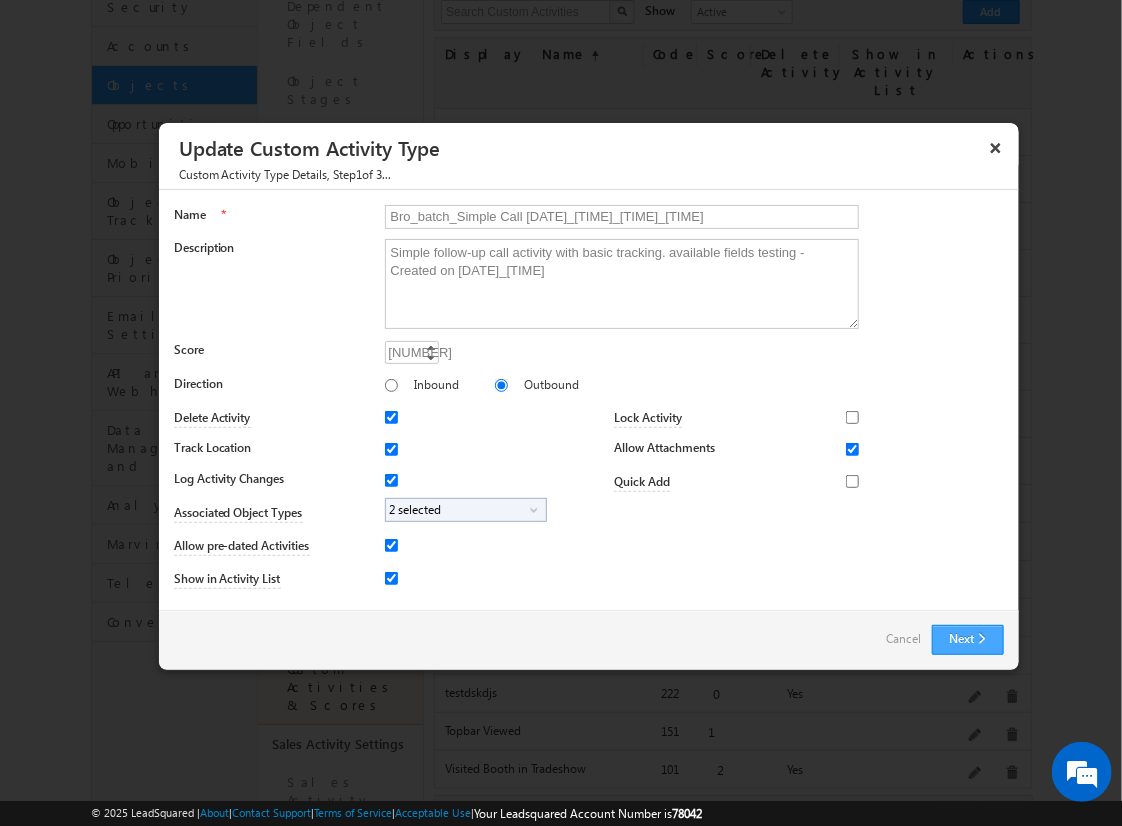 click on "Next" at bounding box center (968, 640) 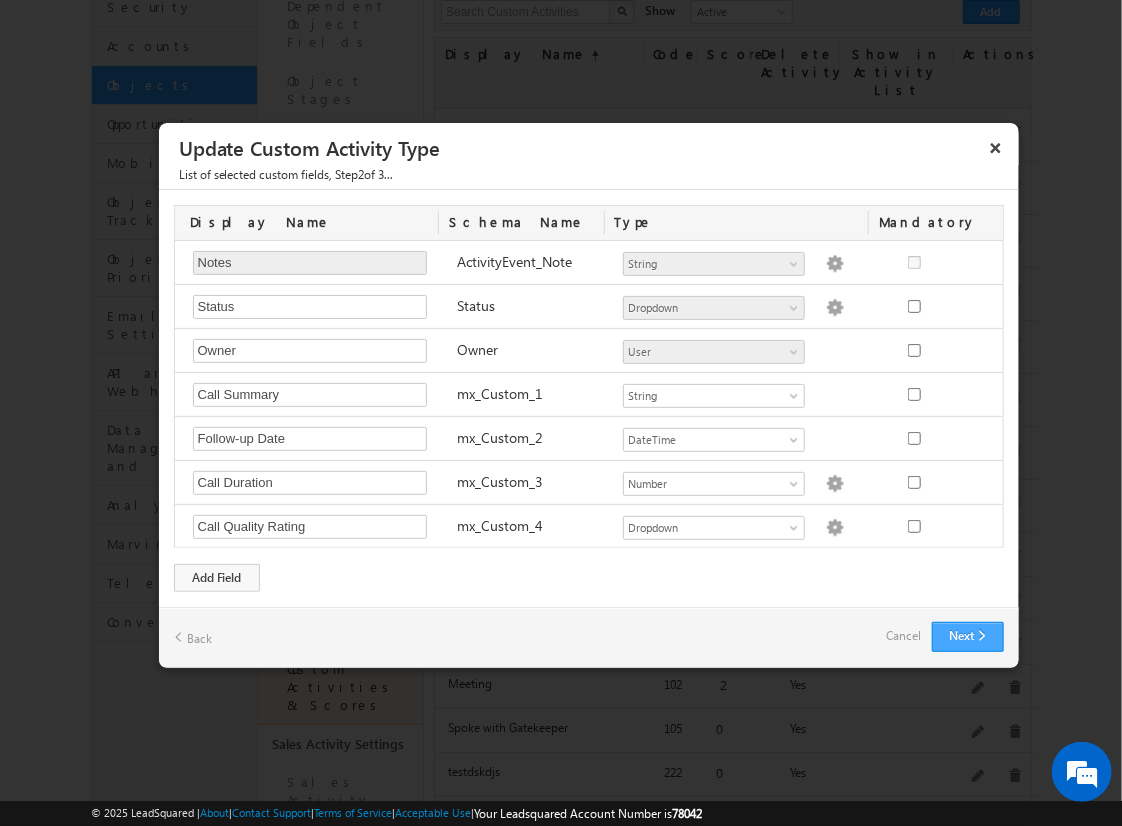 click on "Next" at bounding box center (968, 637) 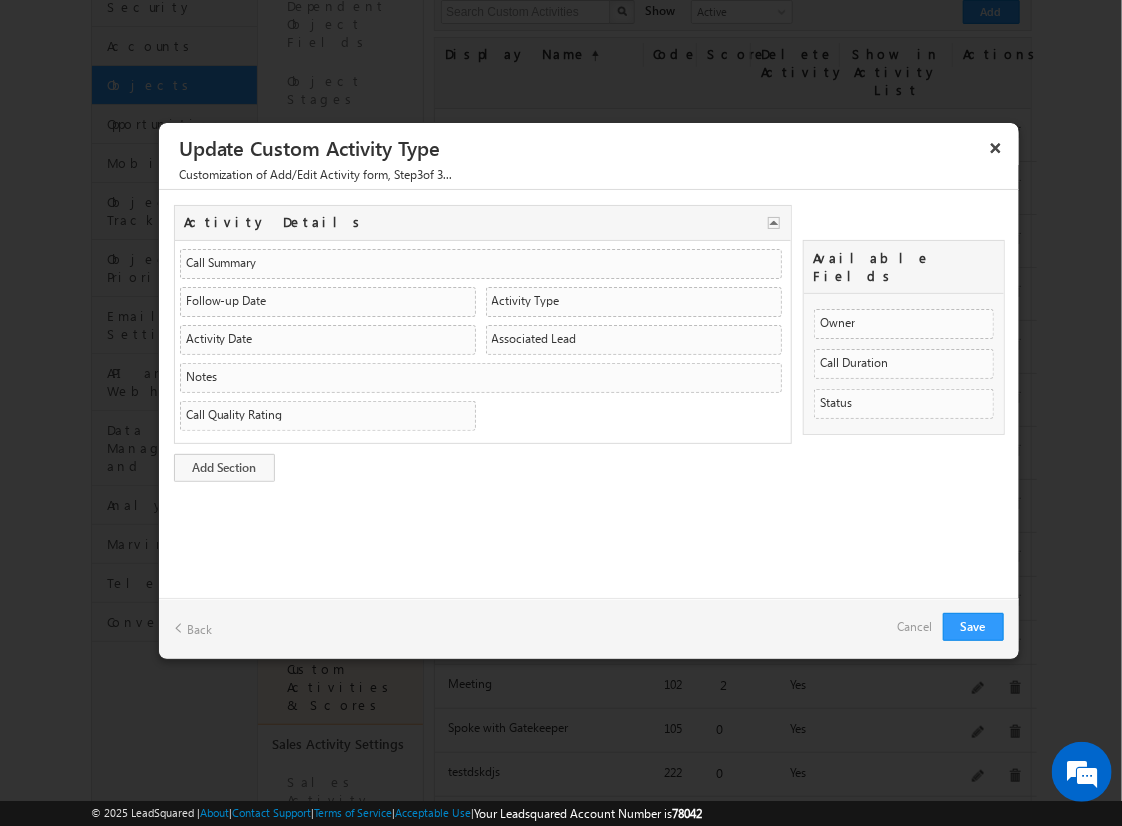 click on "Cancel" at bounding box center [915, 627] 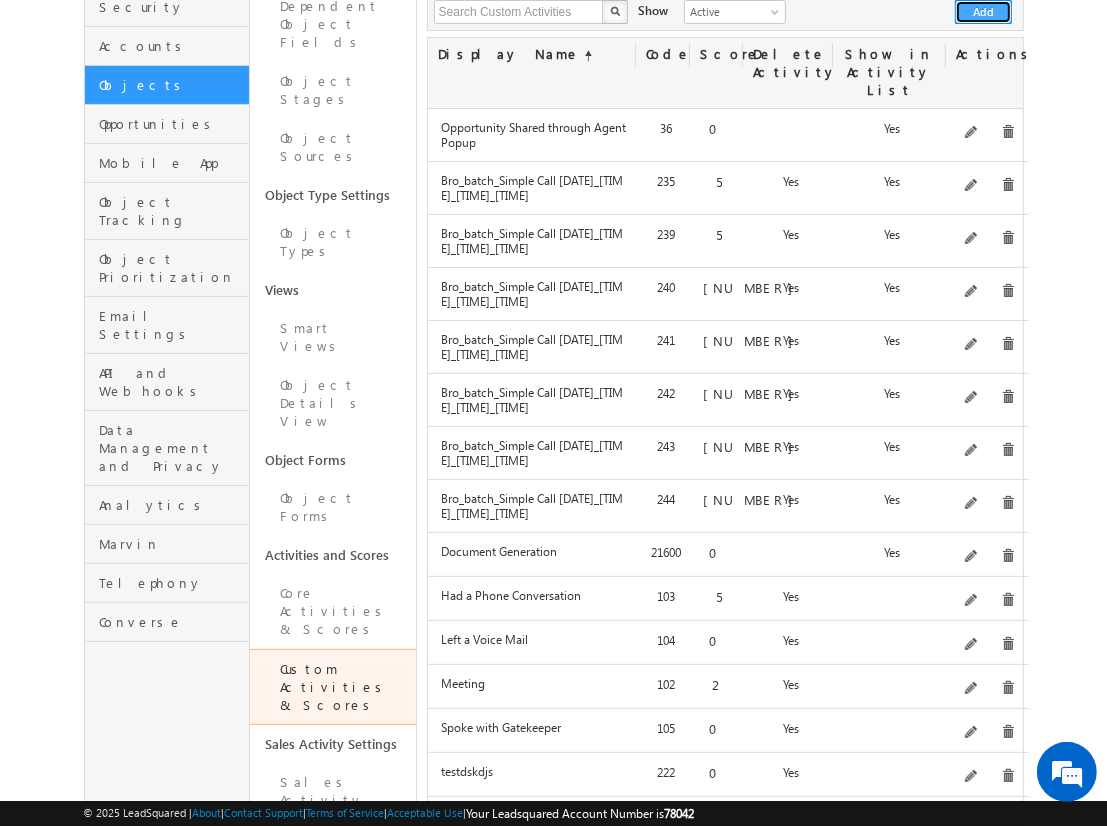 click on "Add" at bounding box center [983, 12] 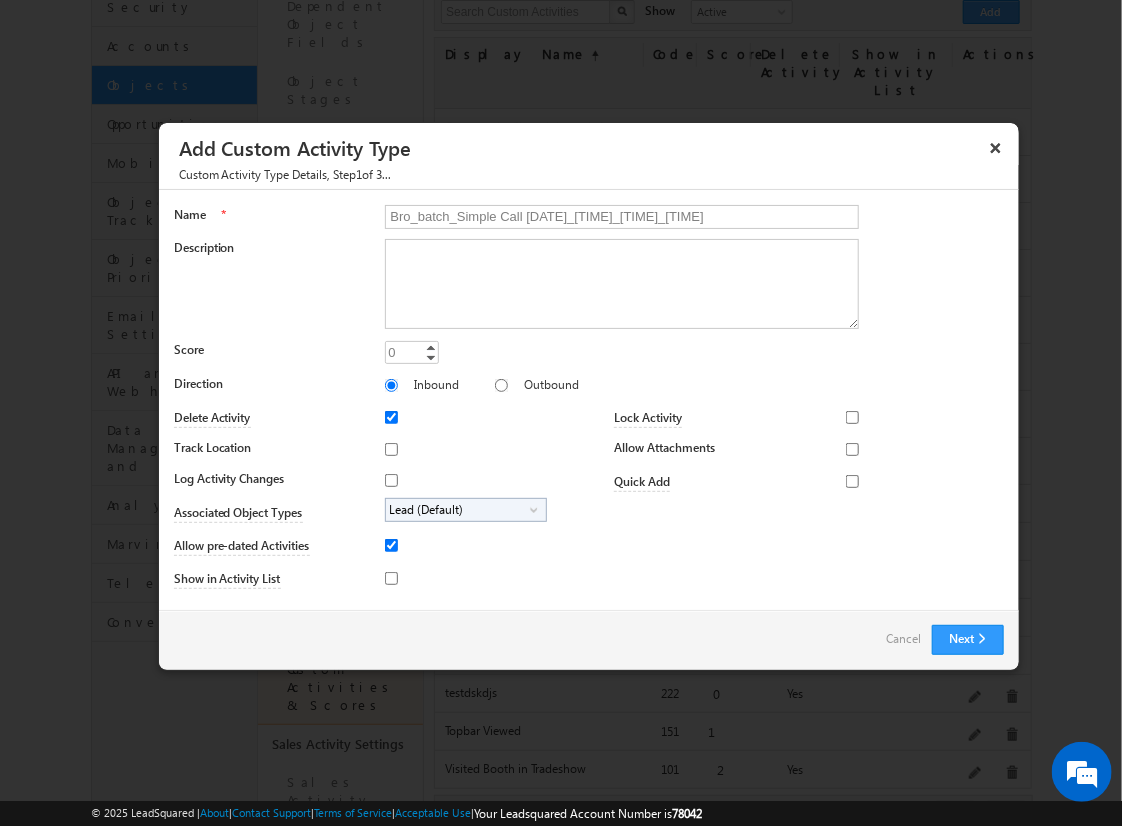 type on "Bro_batch_Simple Call [DATE]_[TIME]_[TIME]_[TIME]" 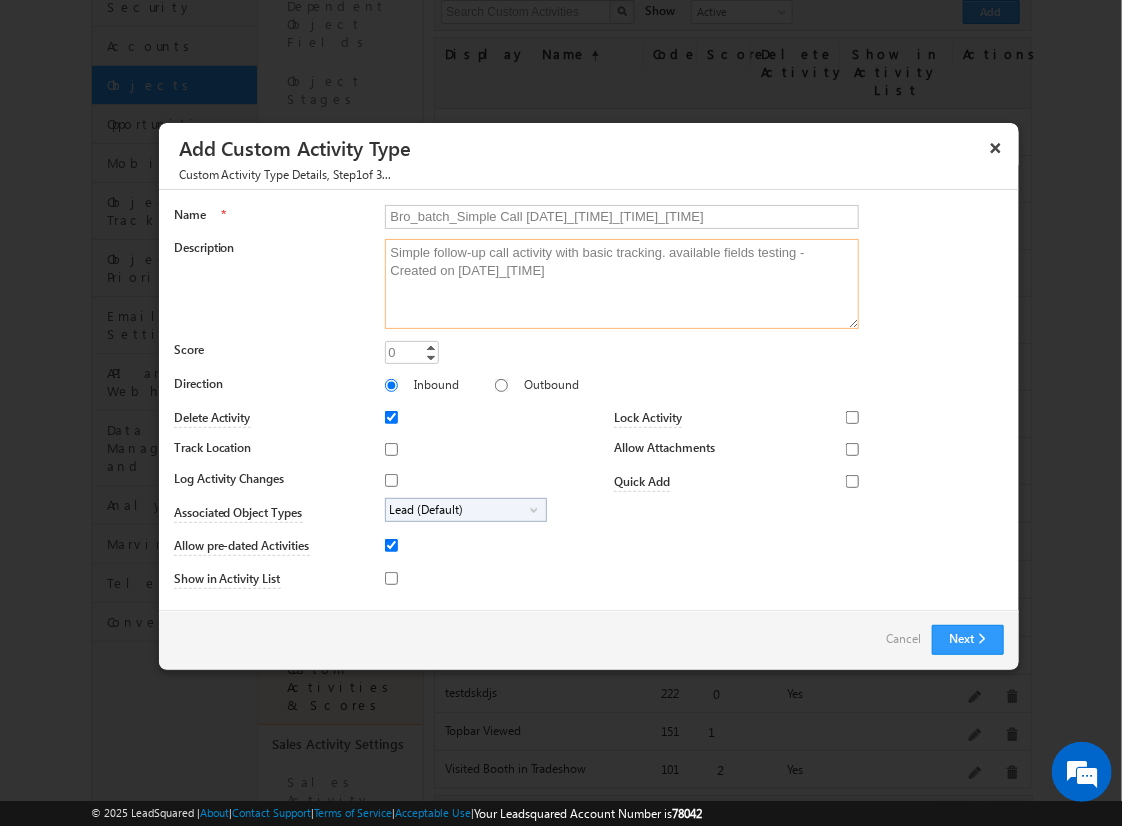 type on "Simple follow-up call activity with basic tracking. available fields testing - Created on [DATE]_[TIME]" 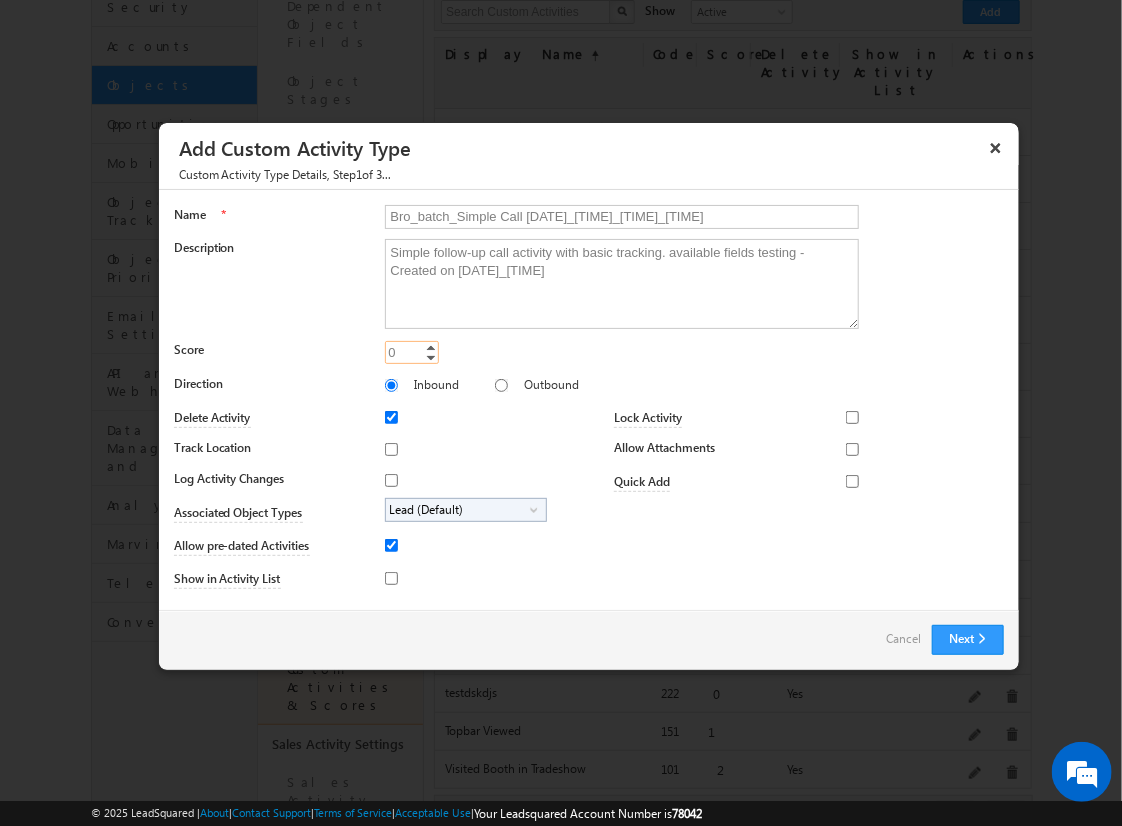 type on "[NUMBER]" 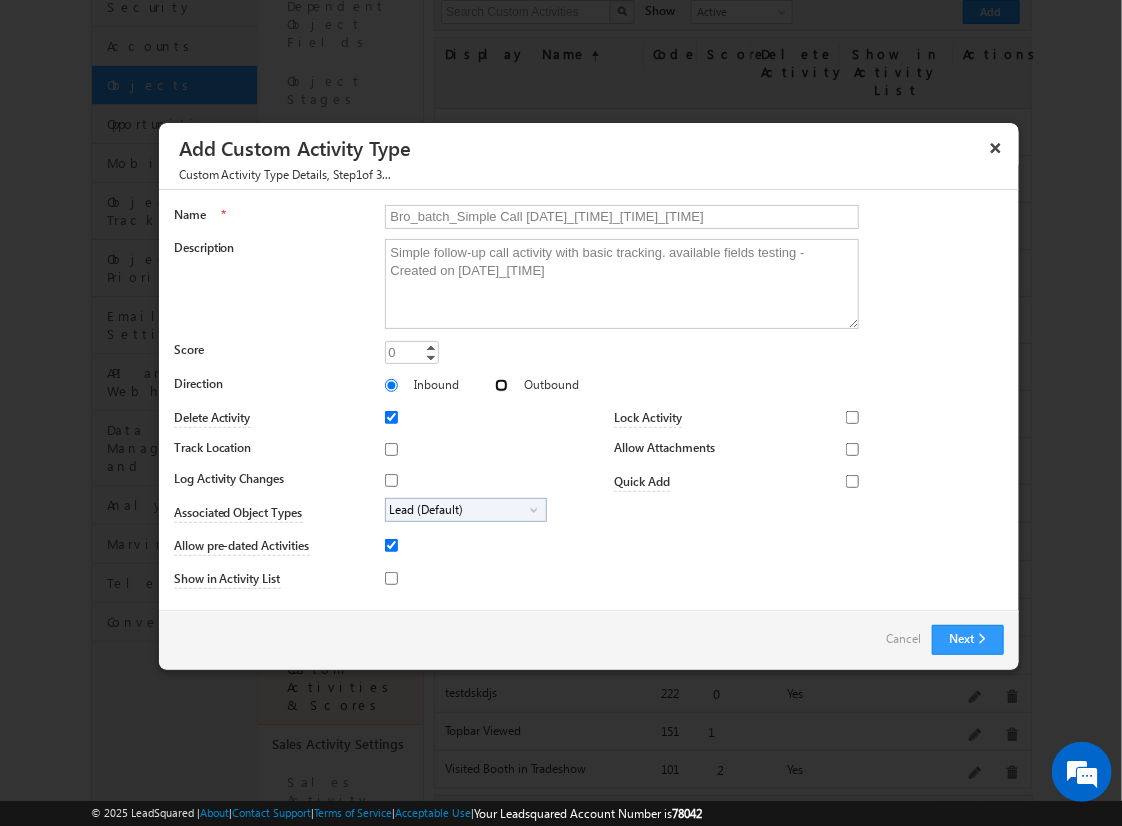 click on "Outbound" at bounding box center (501, 385) 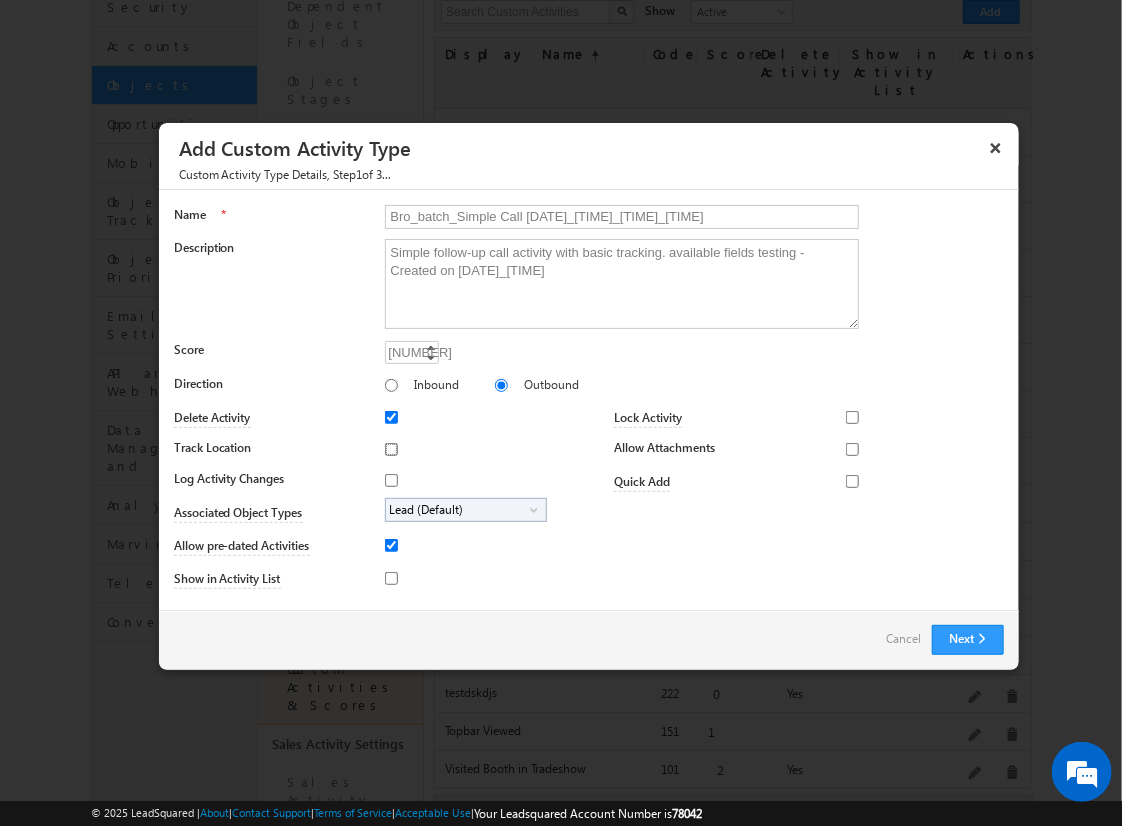 click on "Track Location" at bounding box center [391, 449] 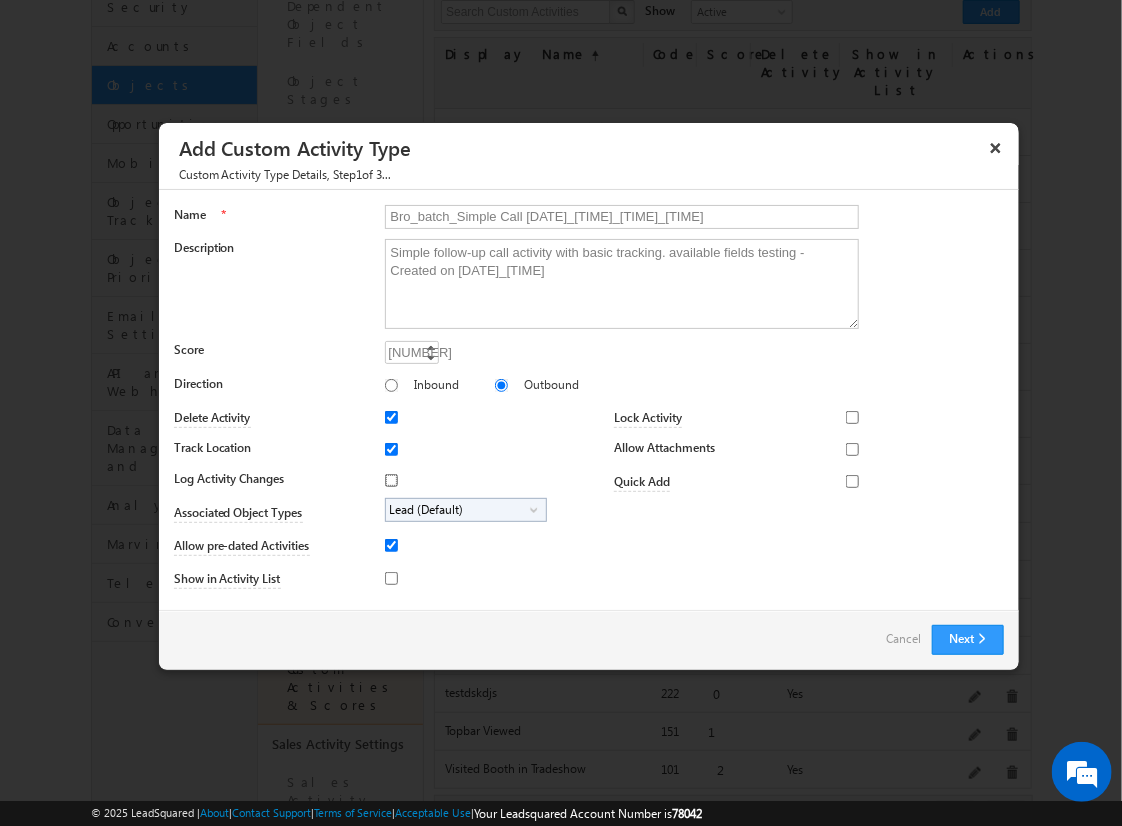 click on "Log Activity Changes" at bounding box center [391, 480] 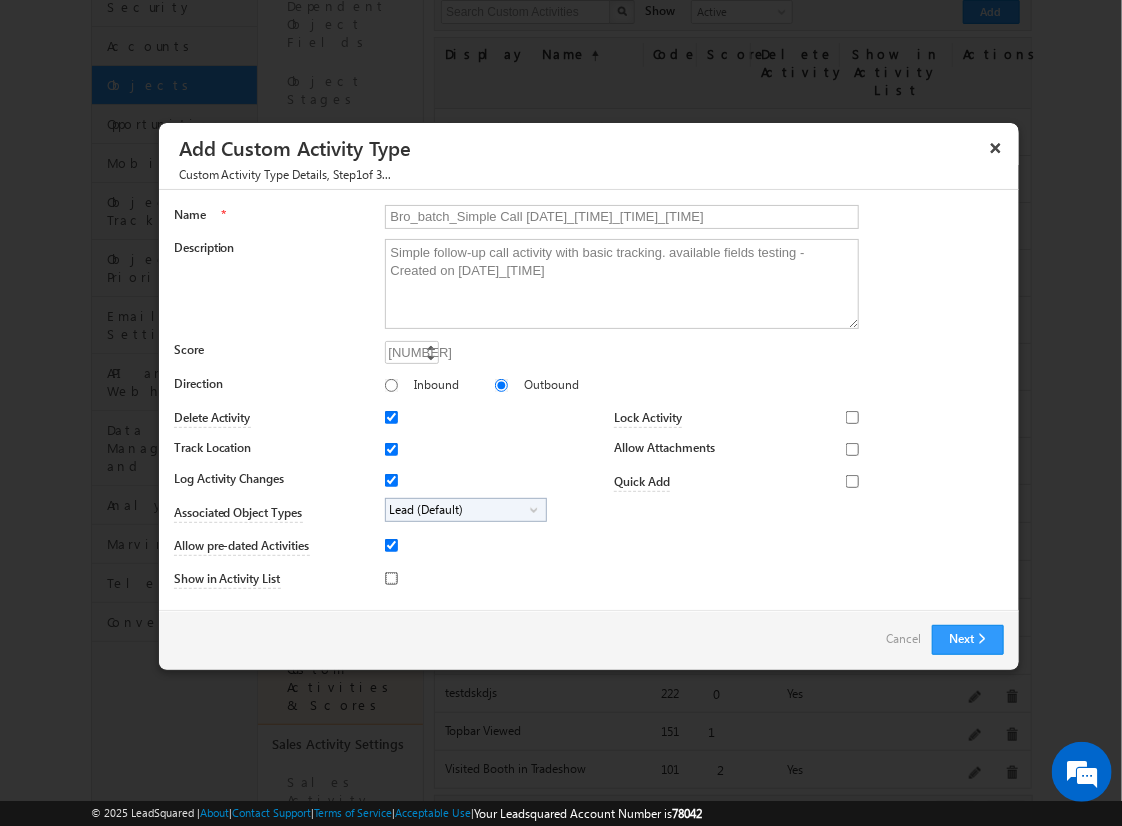 click on "Show in Activity List" at bounding box center [391, 578] 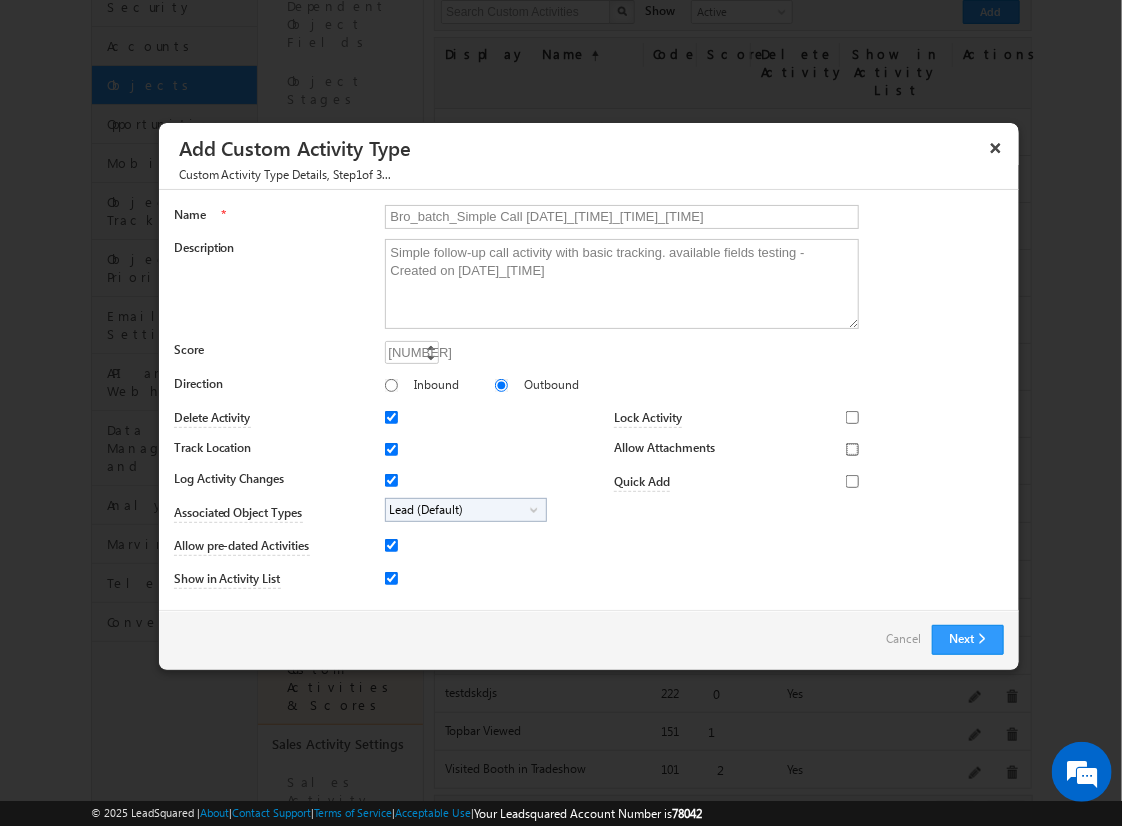 click on "Allow Attachments" at bounding box center (852, 449) 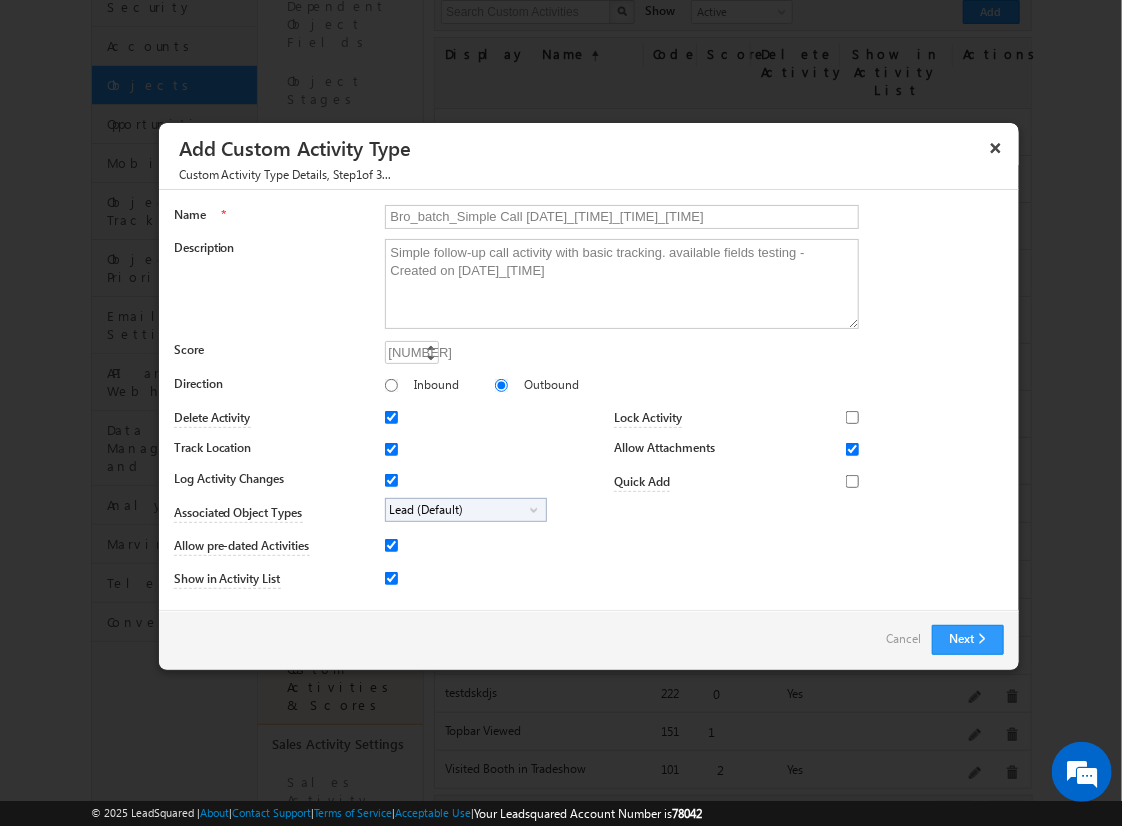 click on "Lead (Default)" at bounding box center [458, 510] 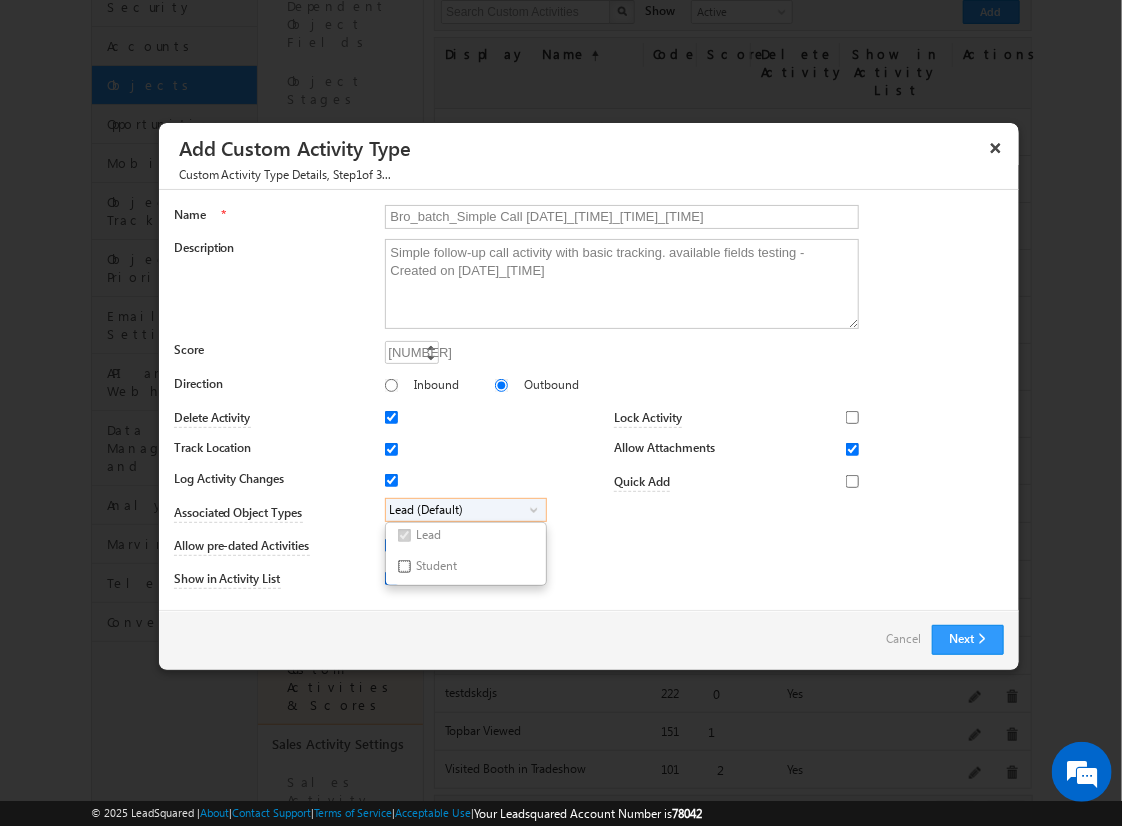 click on "Student" at bounding box center (404, 566) 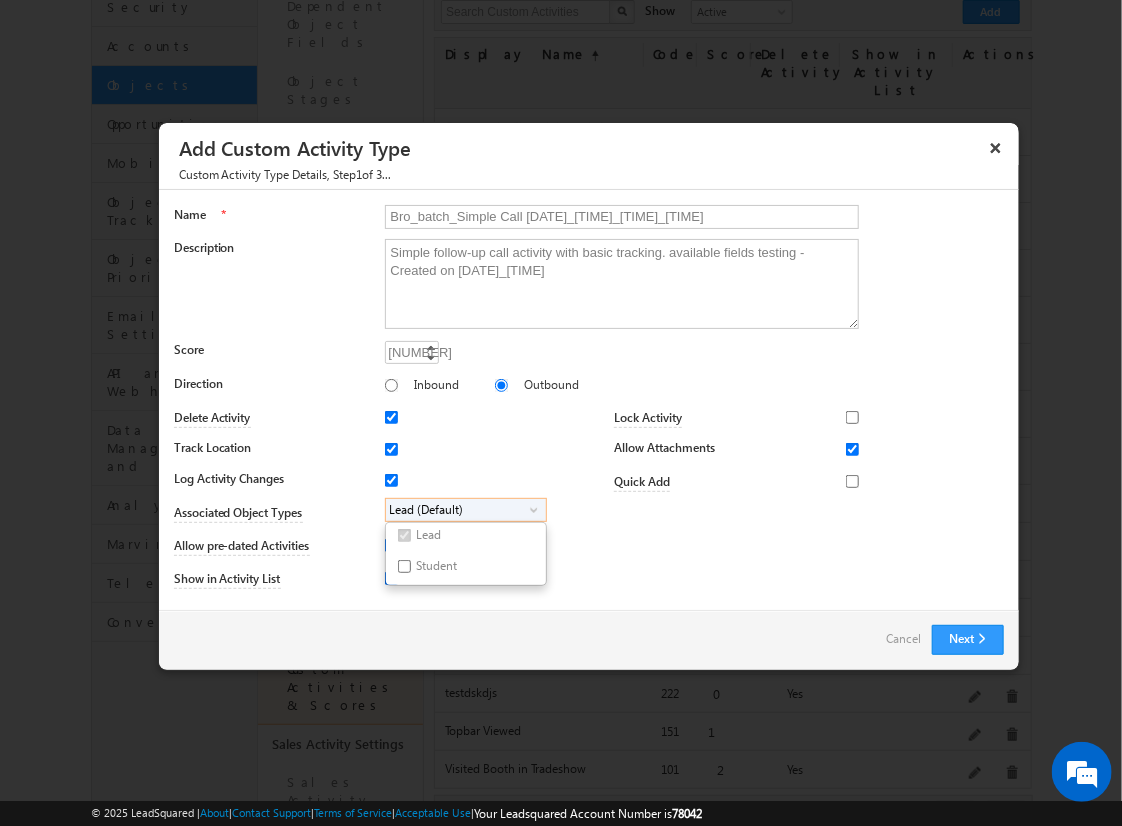 checkbox on "true" 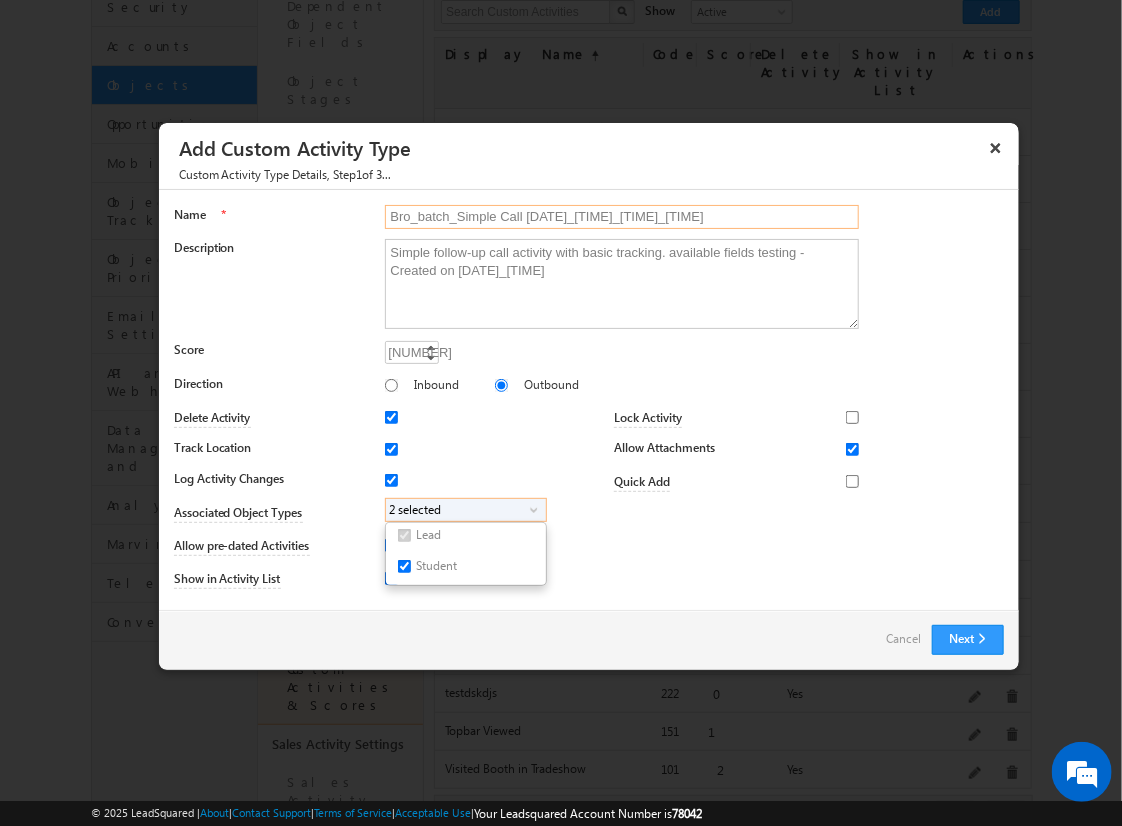 click on "Bro_batch_Simple Call [DATE]_[TIME]_[TIME]_[TIME]" at bounding box center (622, 217) 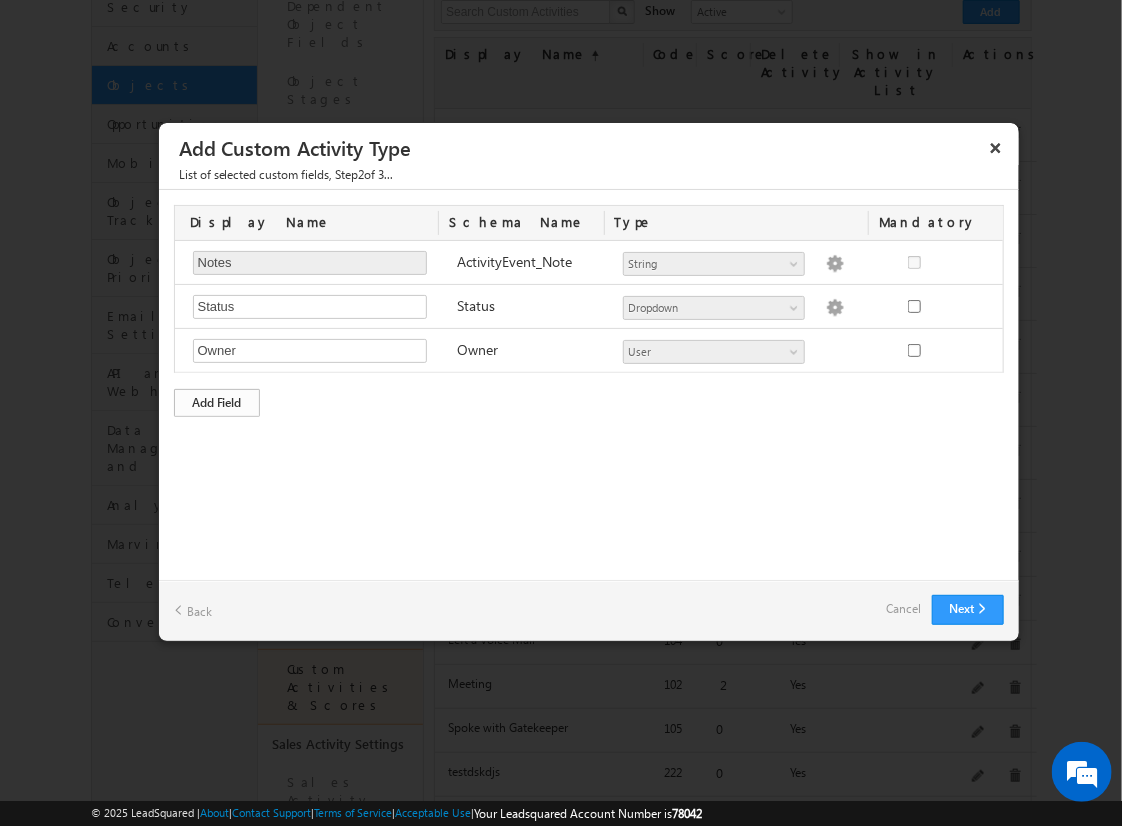 click on "Add Field" at bounding box center [217, 403] 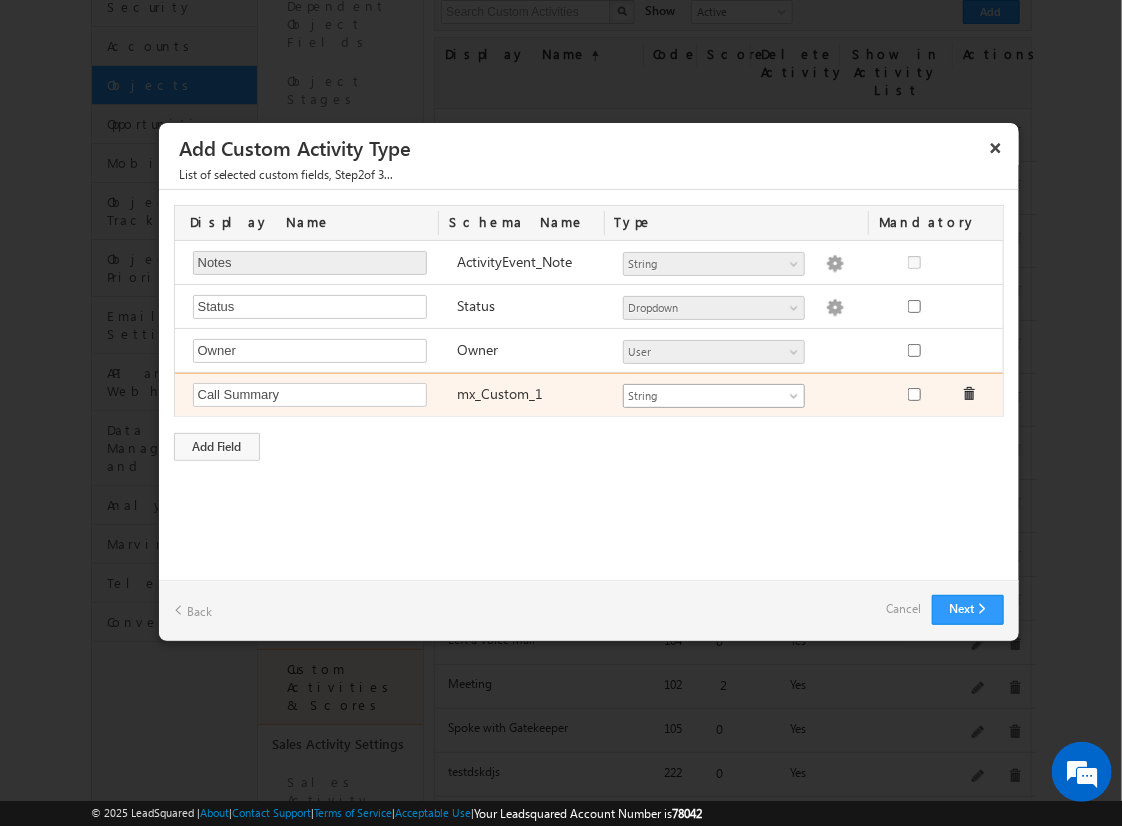 type on "Call Summary" 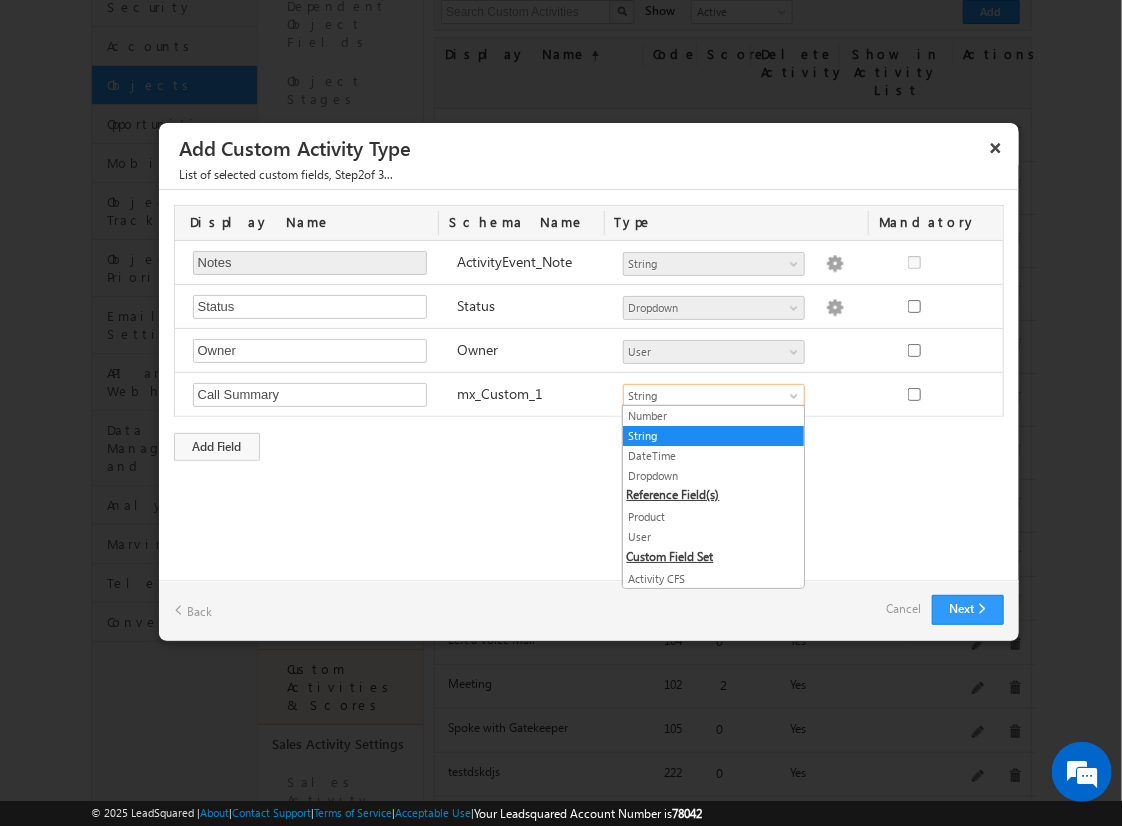 click on "String" at bounding box center (713, 436) 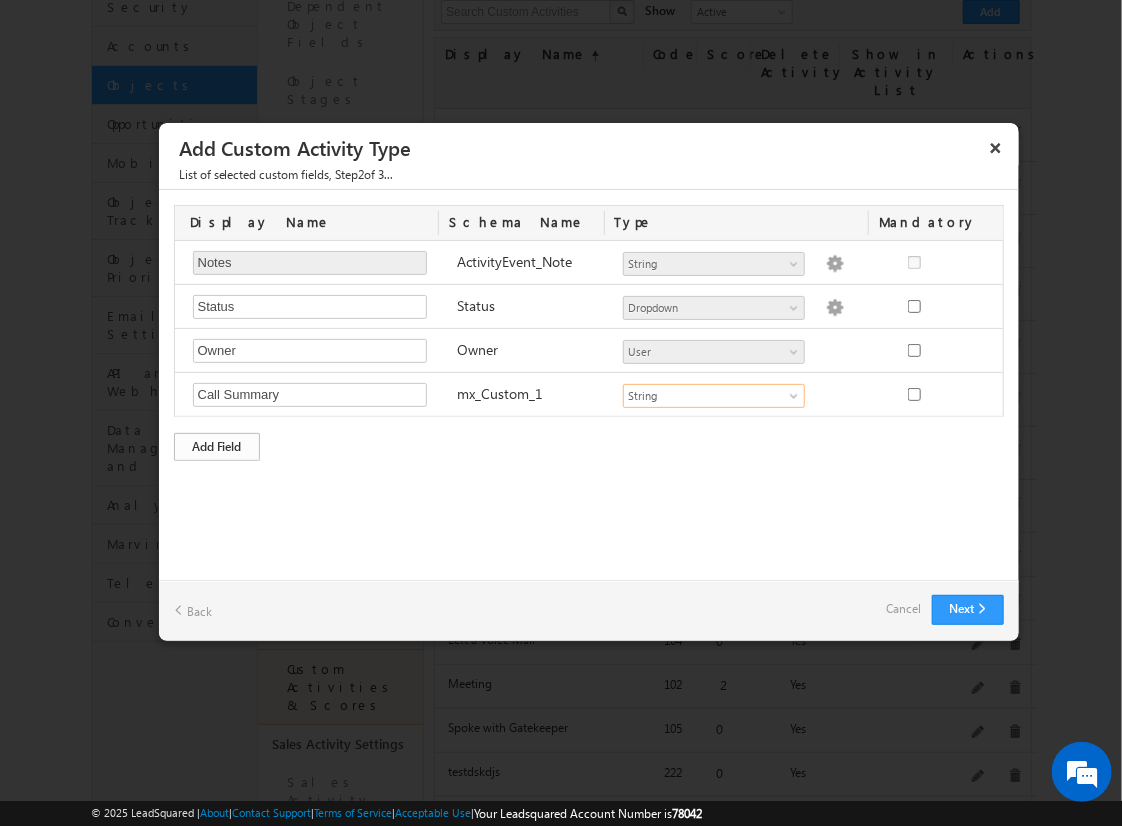 click on "Add Field" at bounding box center (217, 447) 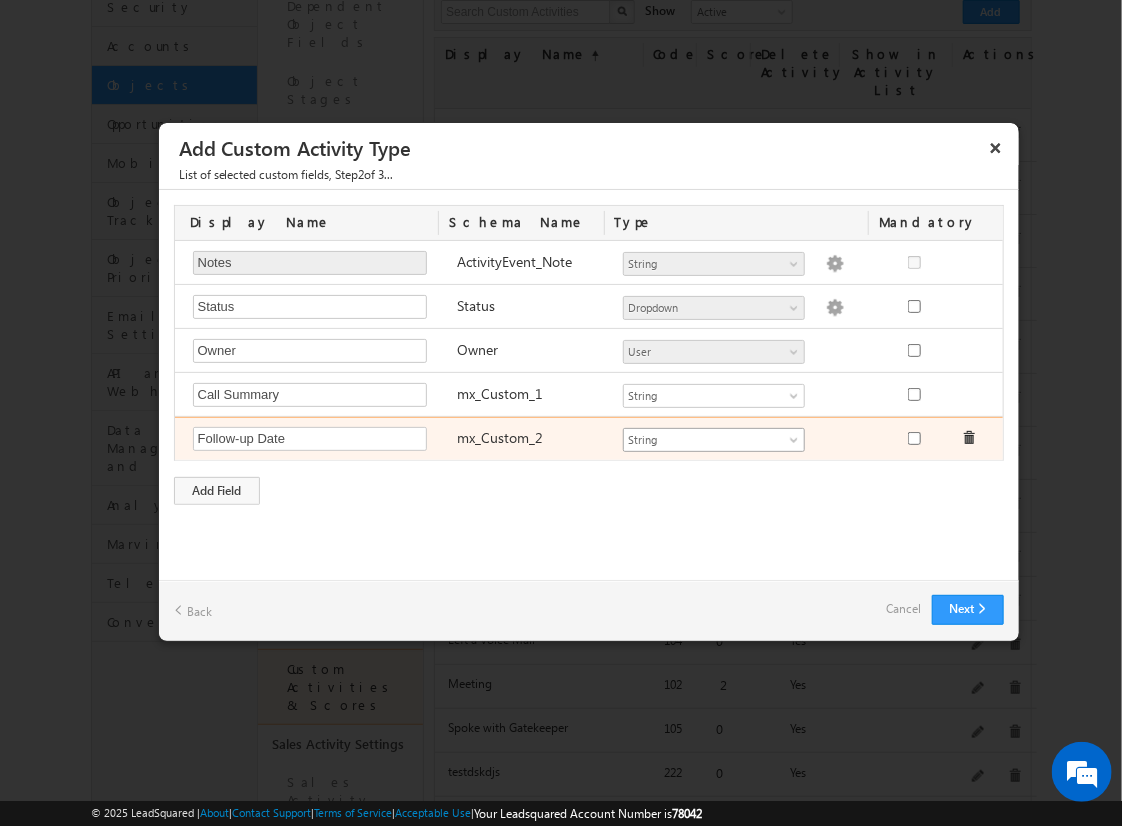 type on "Follow-up Date" 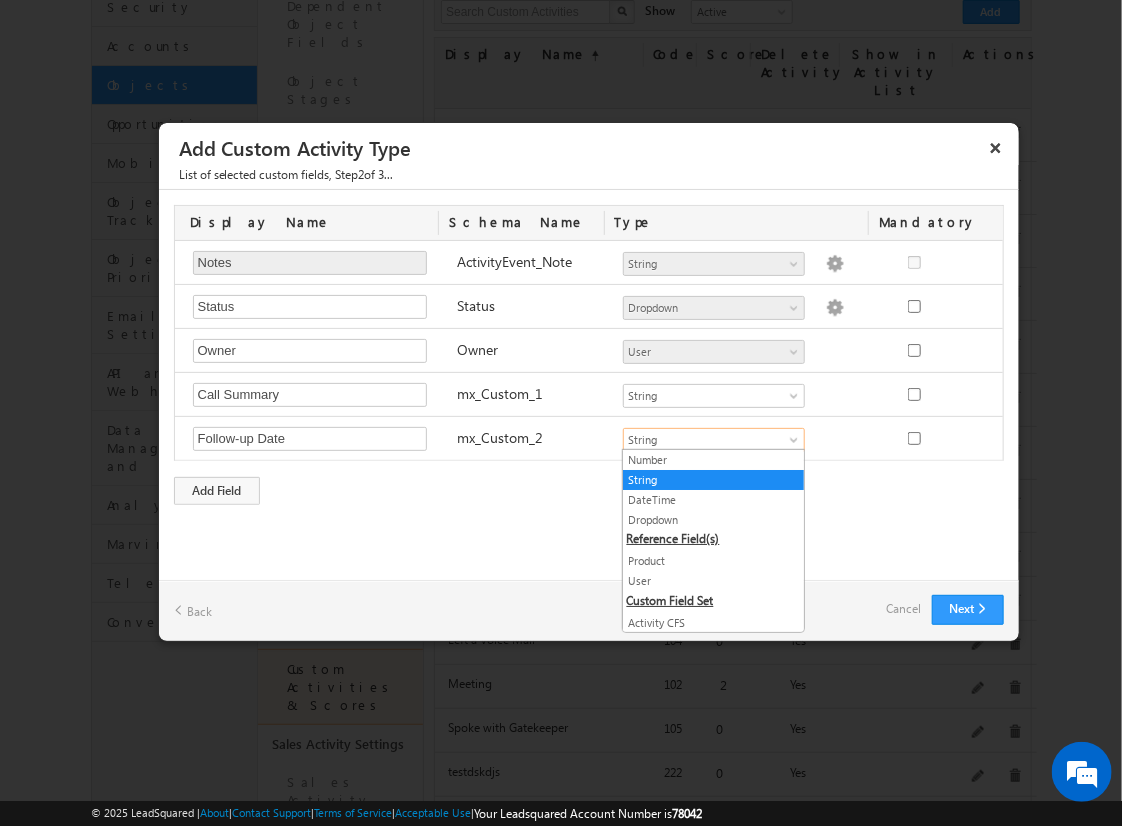 click on "DateTime" at bounding box center (713, 500) 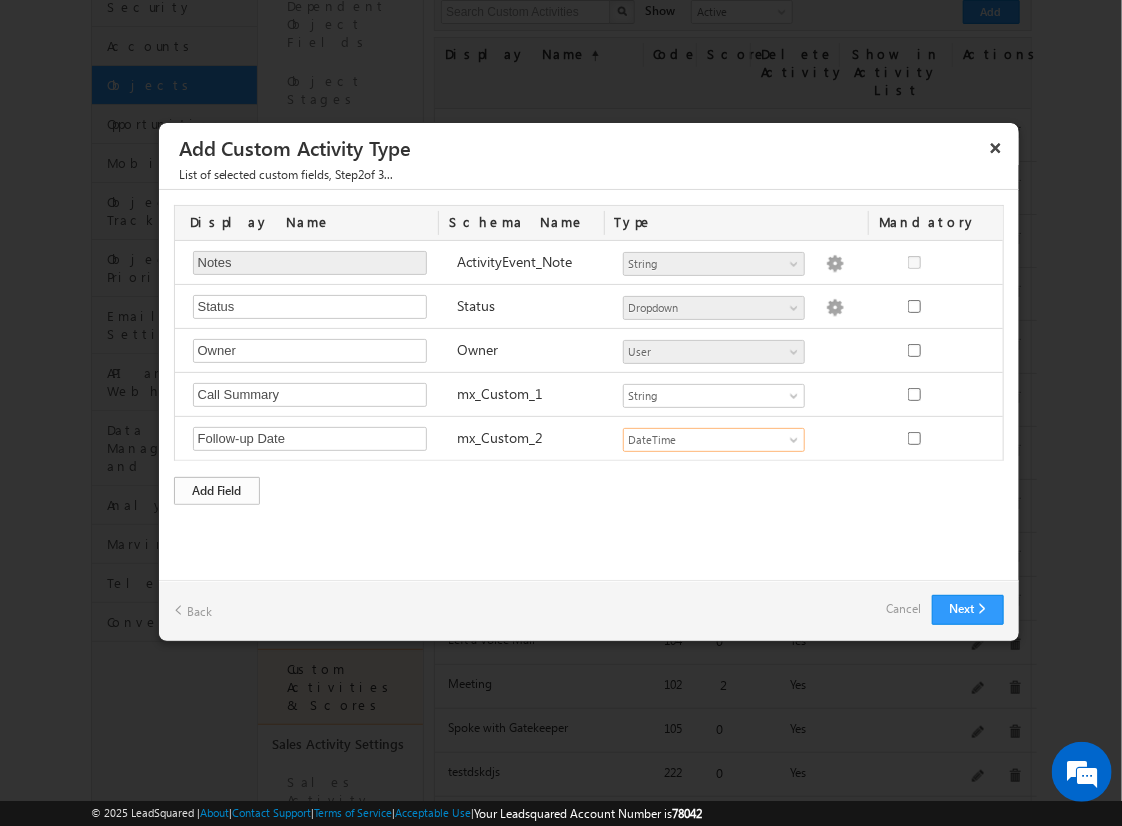 click on "Add Field" at bounding box center (217, 491) 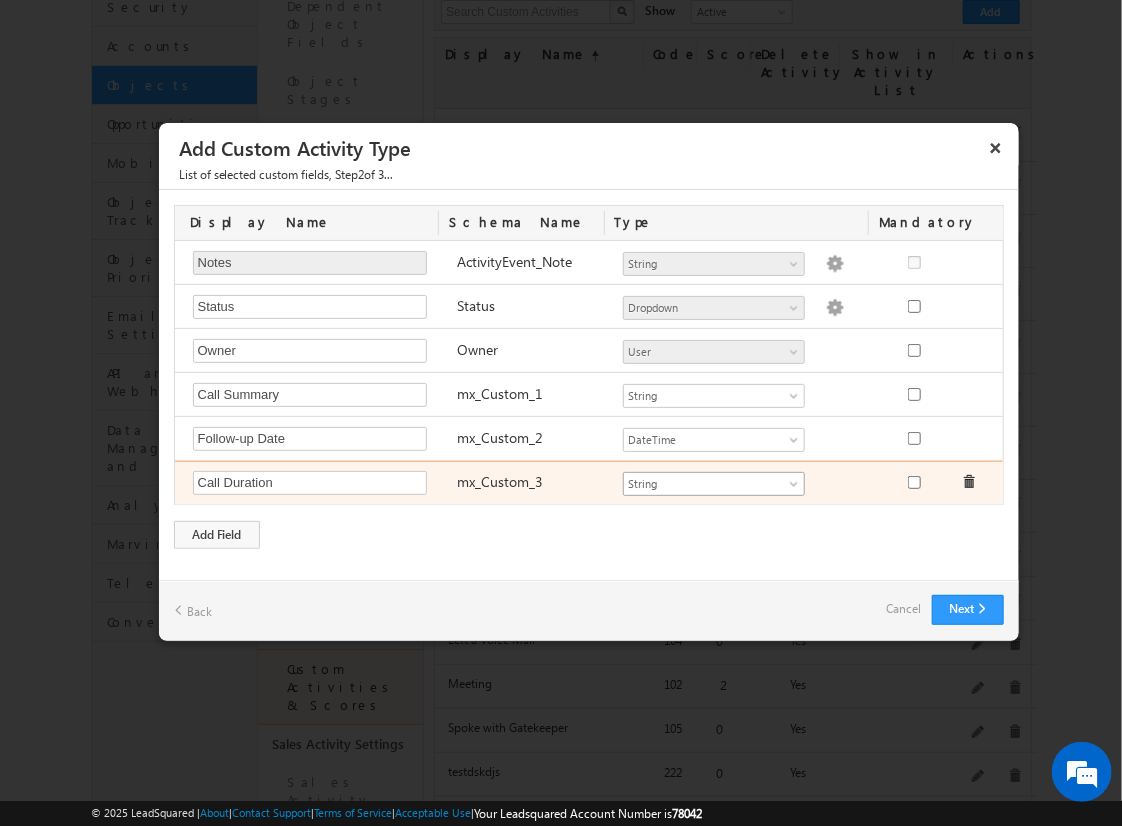 type on "Call Duration" 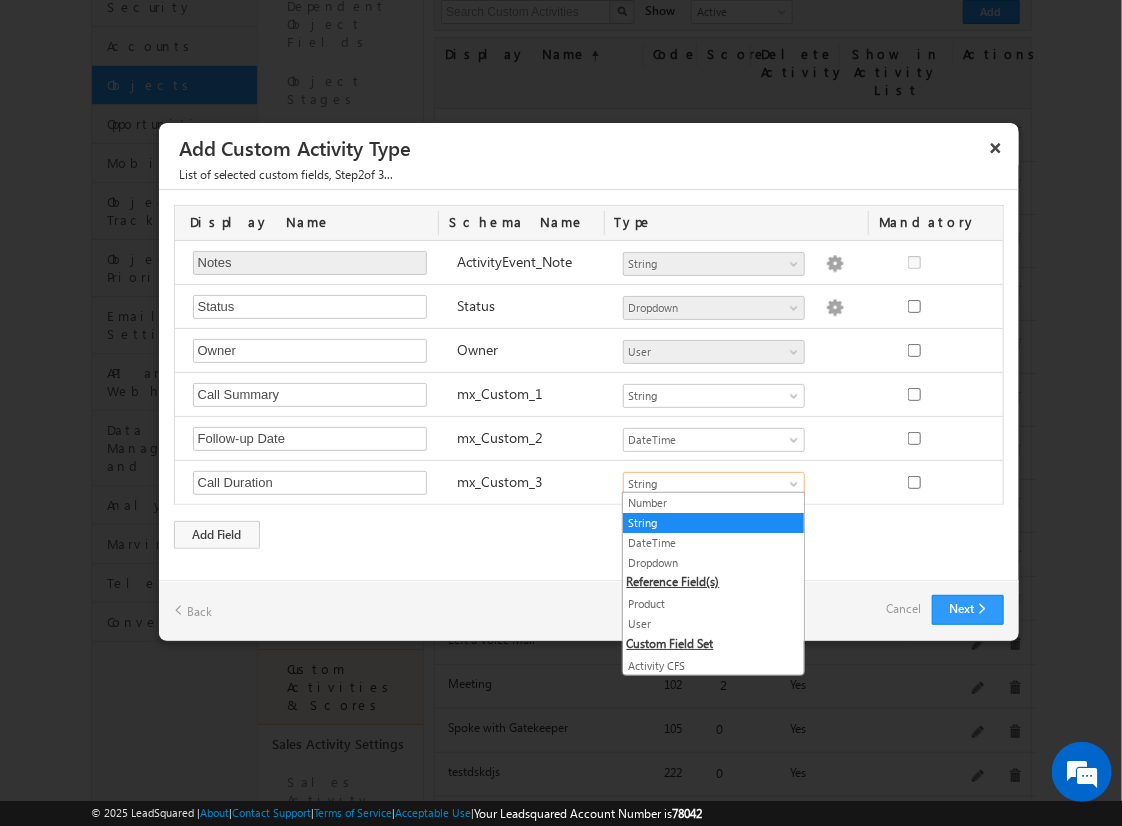 click on "Number" at bounding box center [713, 503] 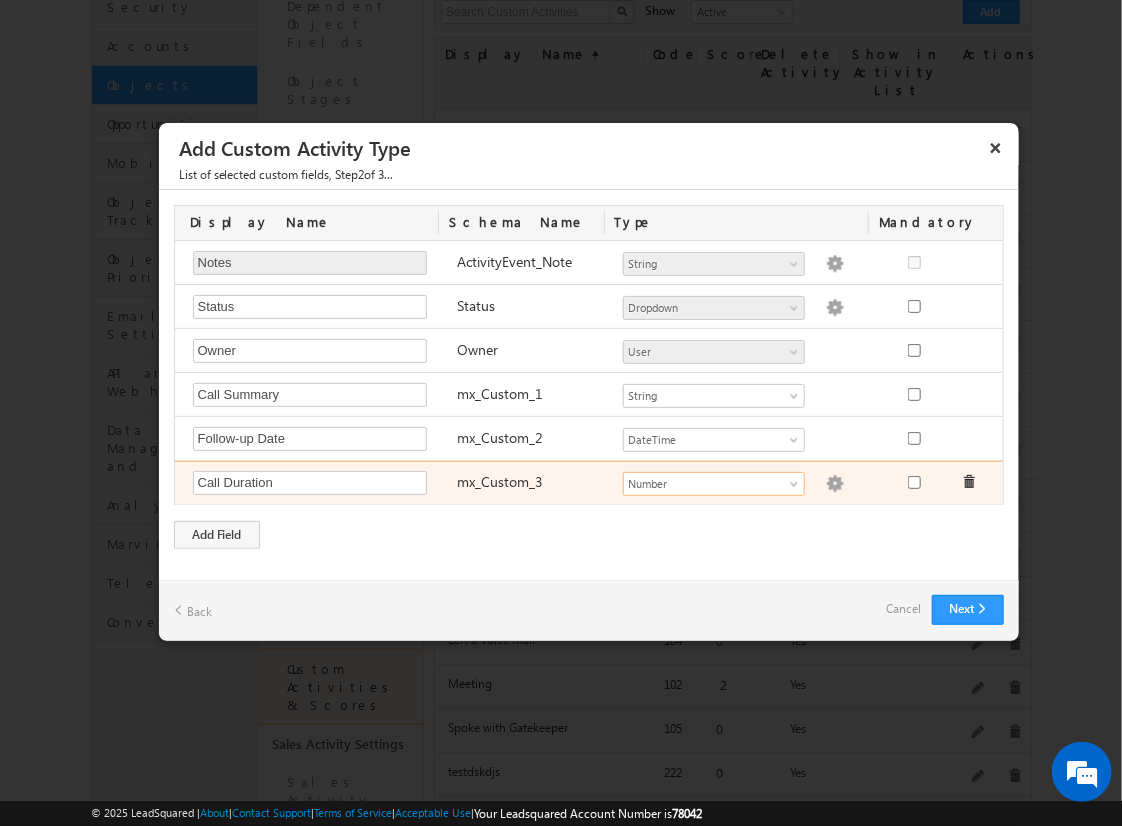 click at bounding box center (835, 484) 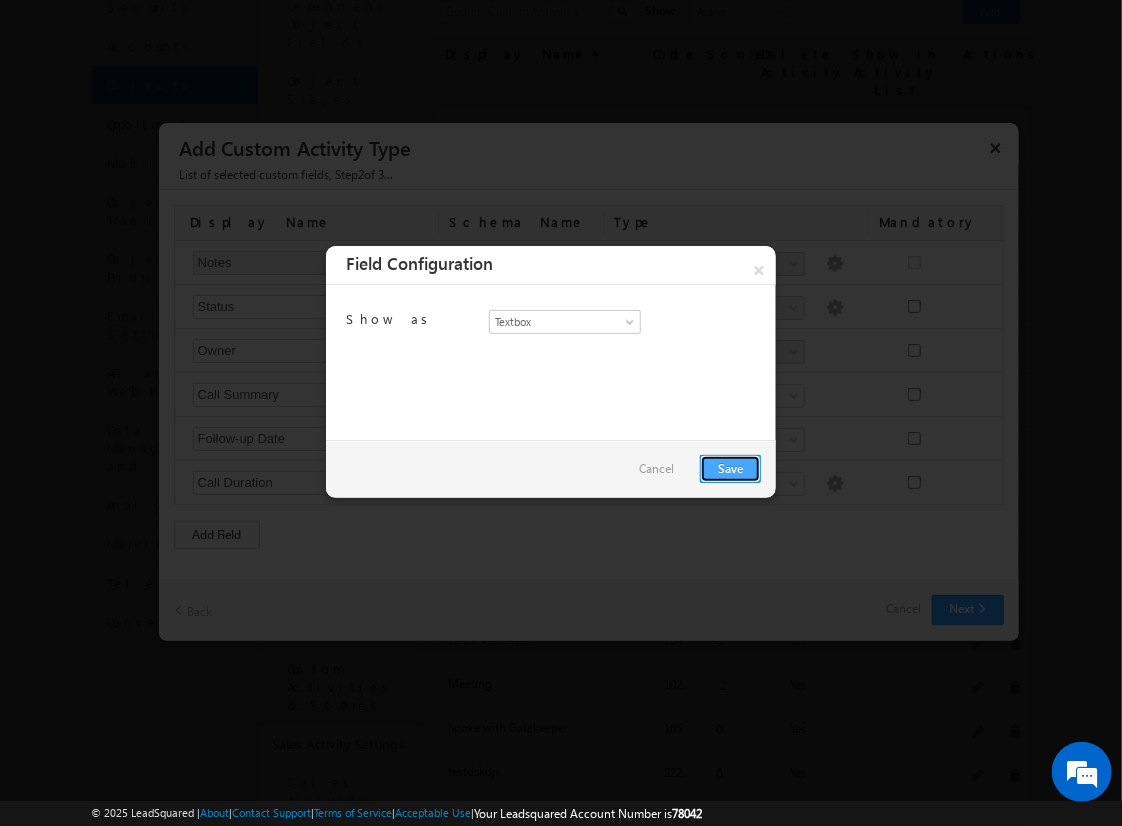 click on "Save" at bounding box center [730, 469] 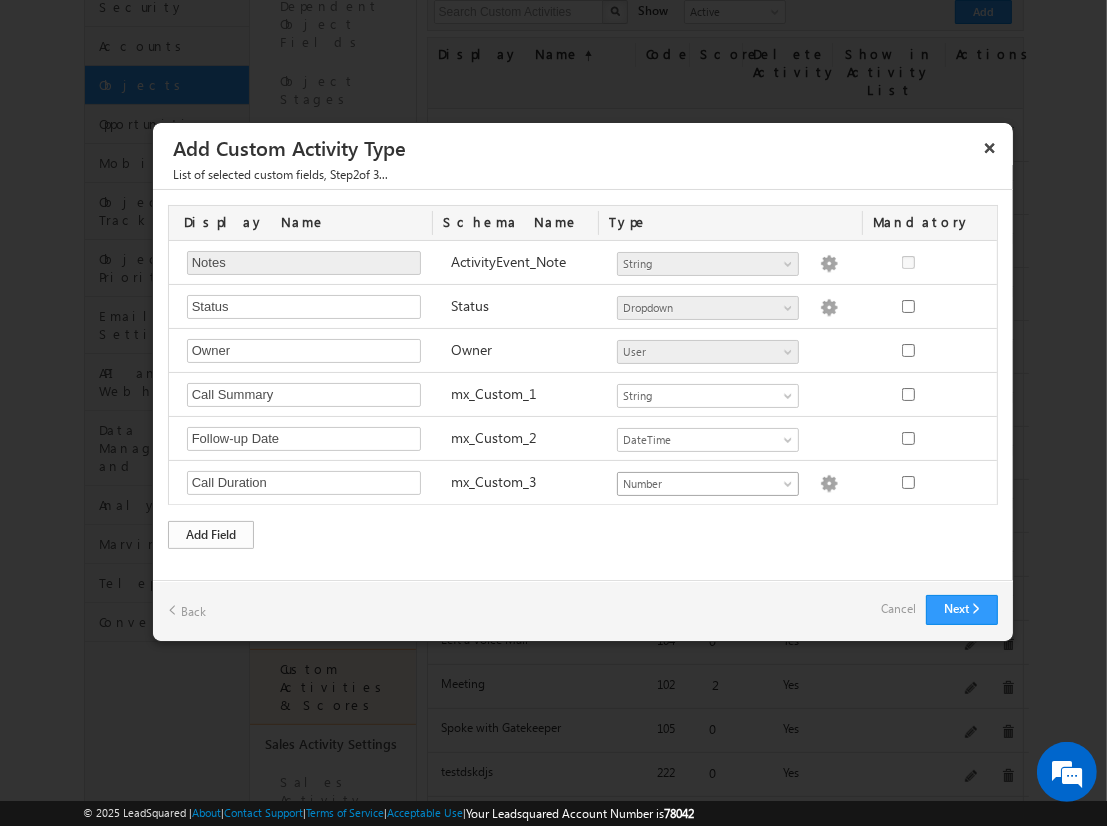 click on "Add Field" at bounding box center [211, 535] 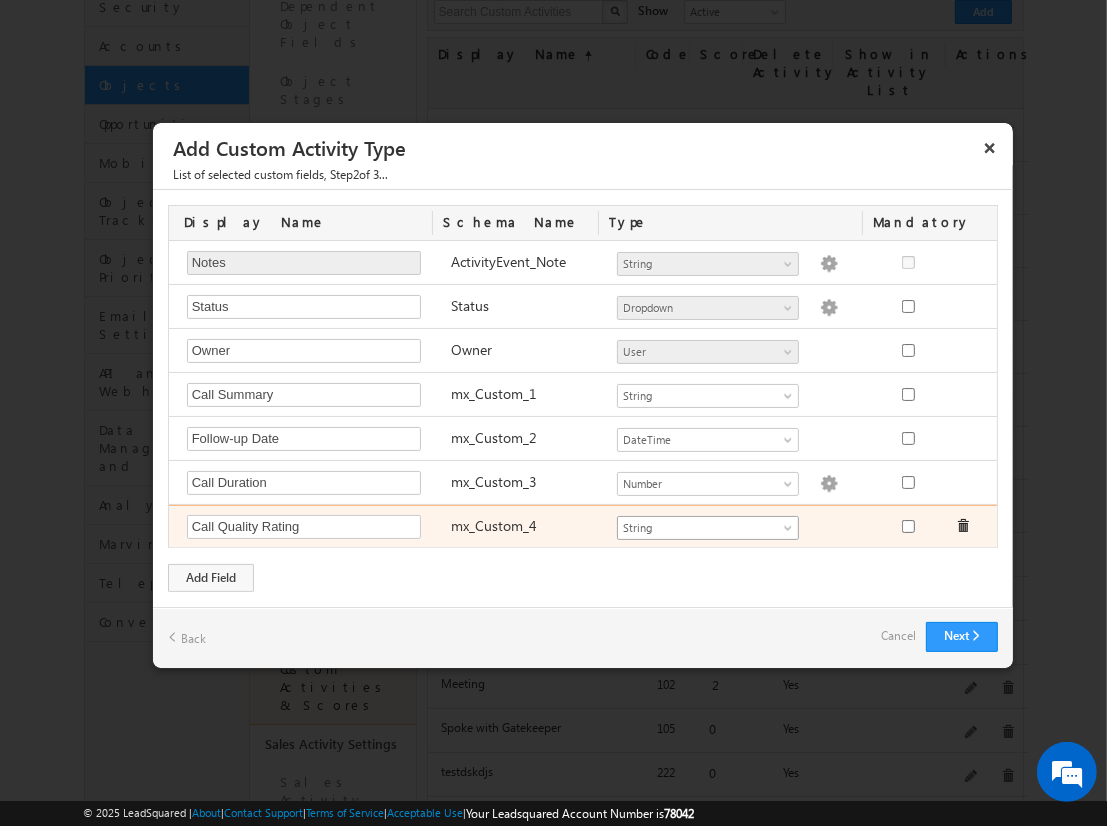 type on "Call Quality Rating" 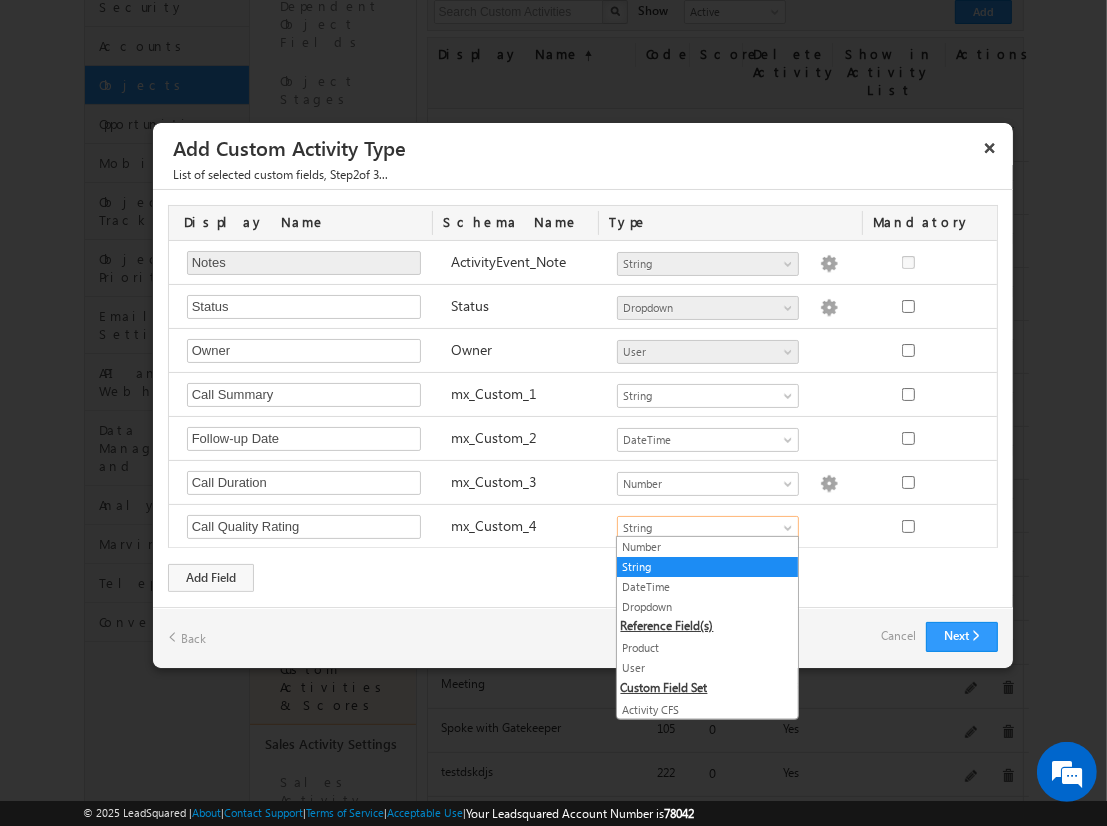 click on "Dropdown" at bounding box center [707, 607] 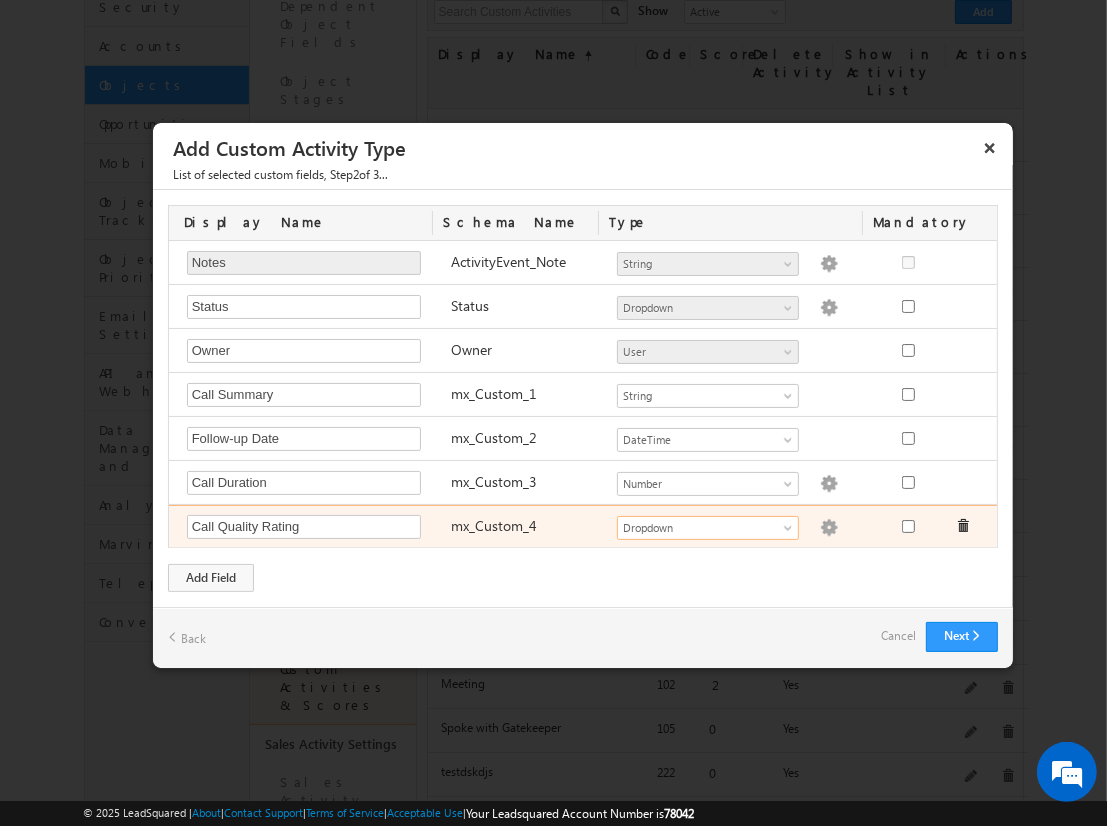 click at bounding box center (829, 528) 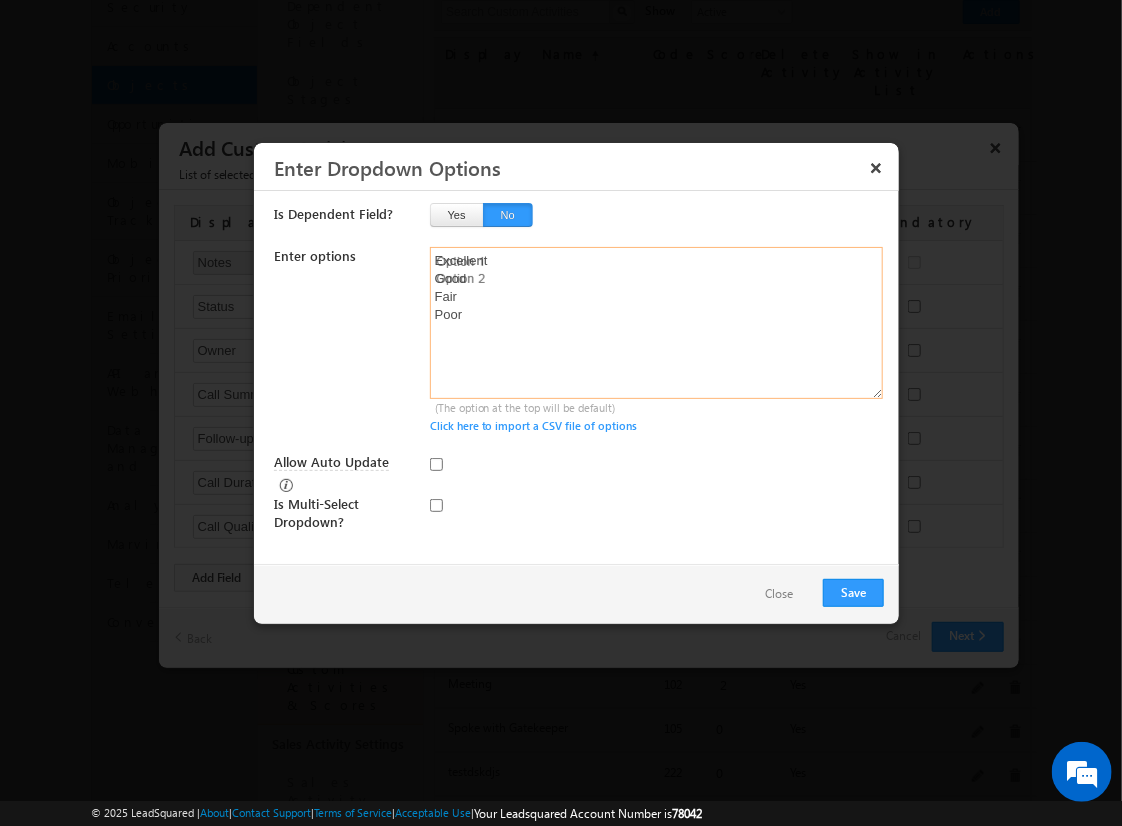 type on "Excellent
Good
Fair
Poor" 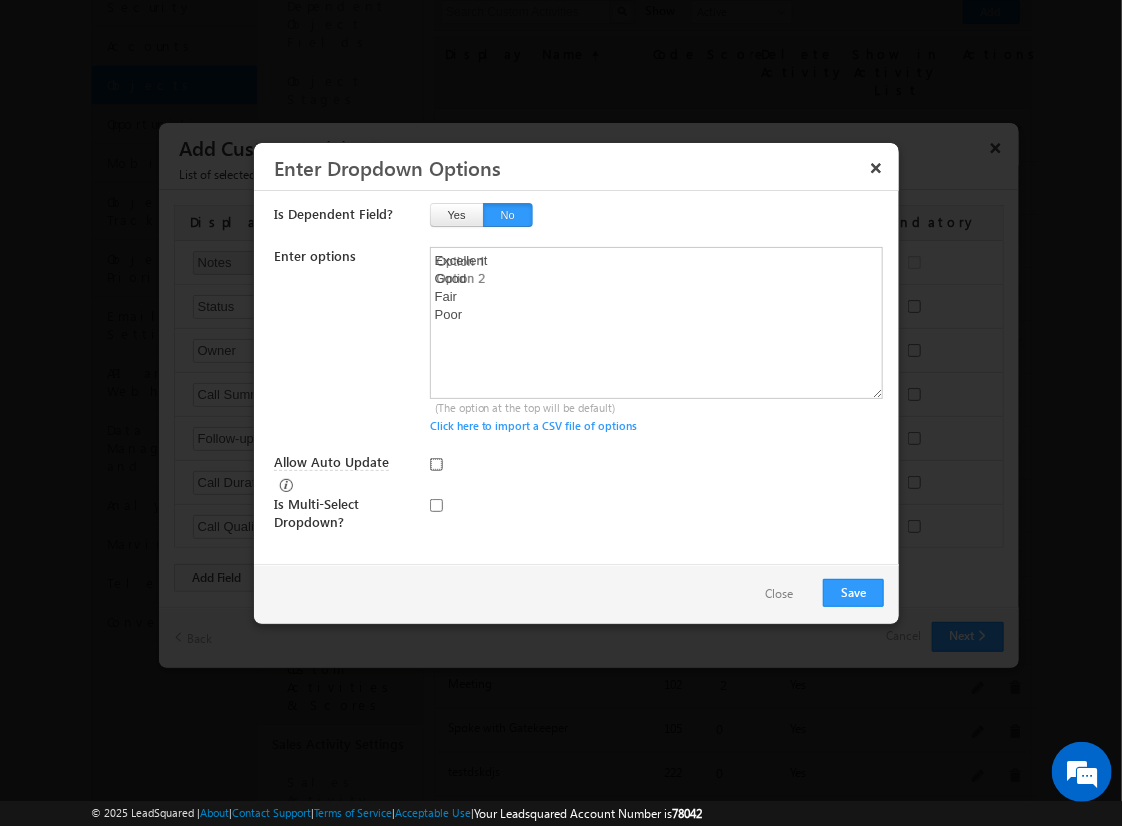 click on "Allow Auto Update" at bounding box center (436, 464) 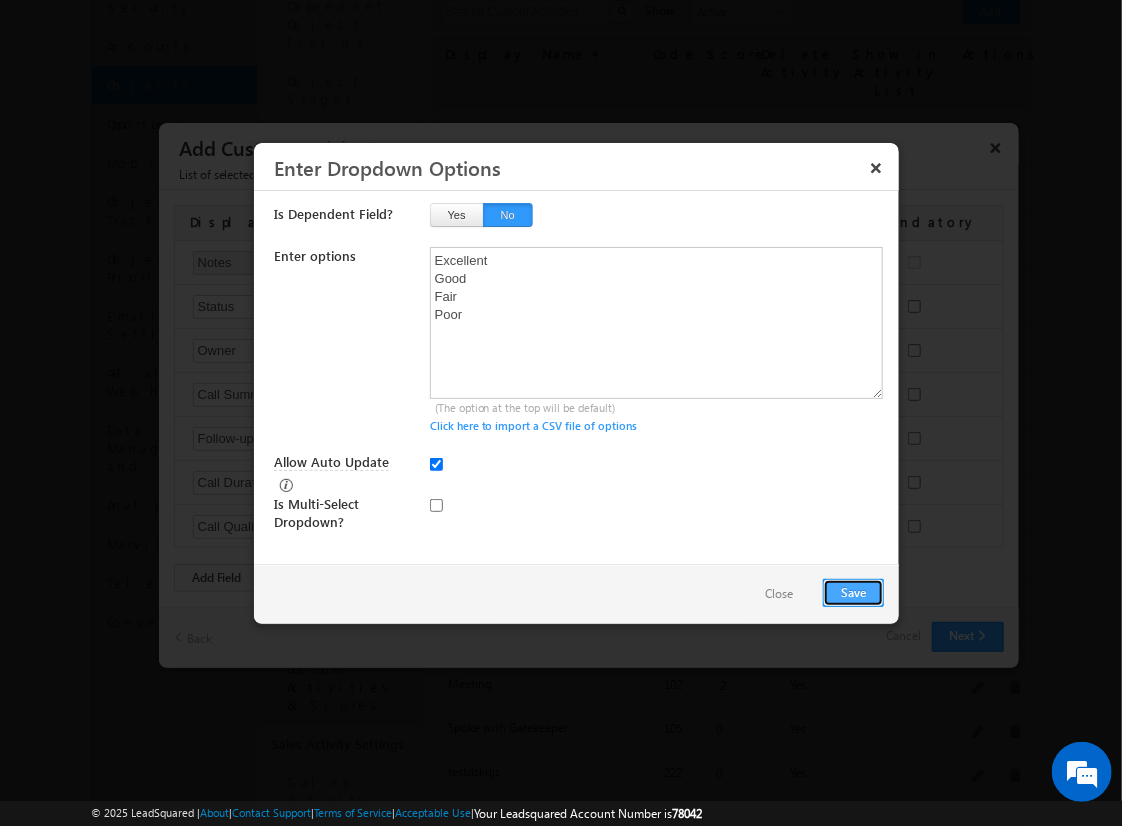 click on "Save" at bounding box center (853, 593) 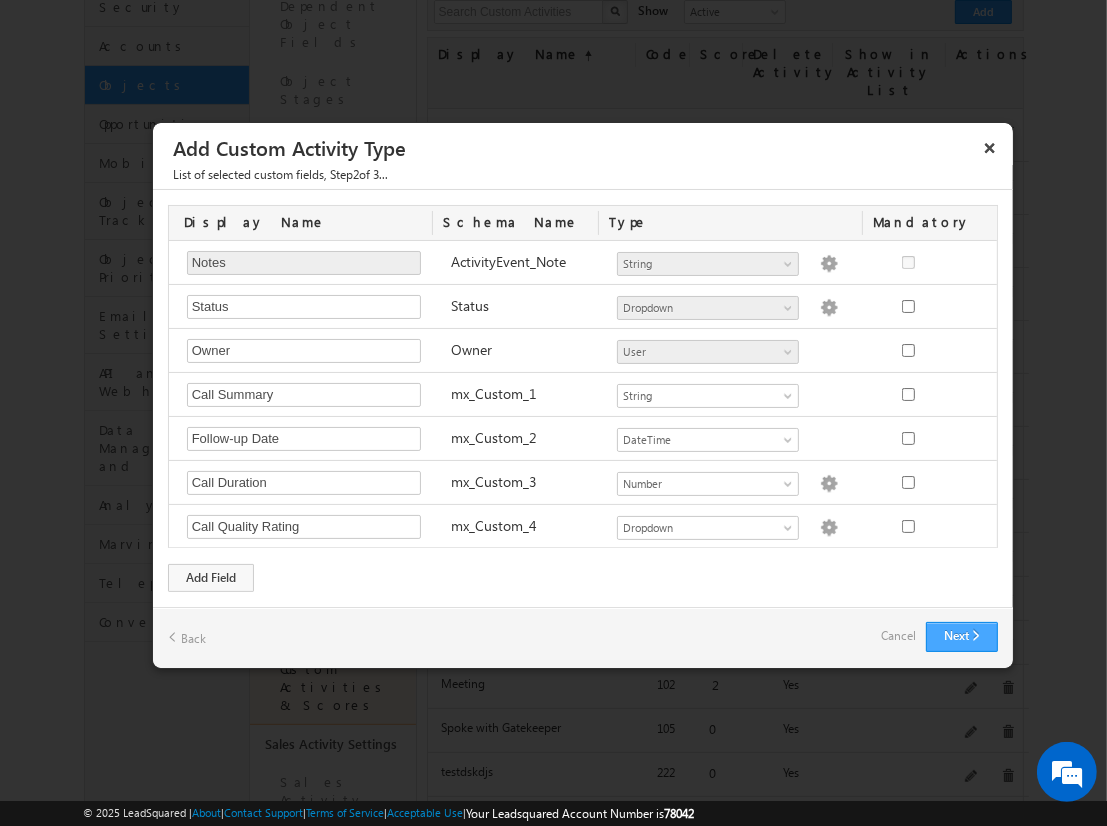click on "Next" at bounding box center [962, 637] 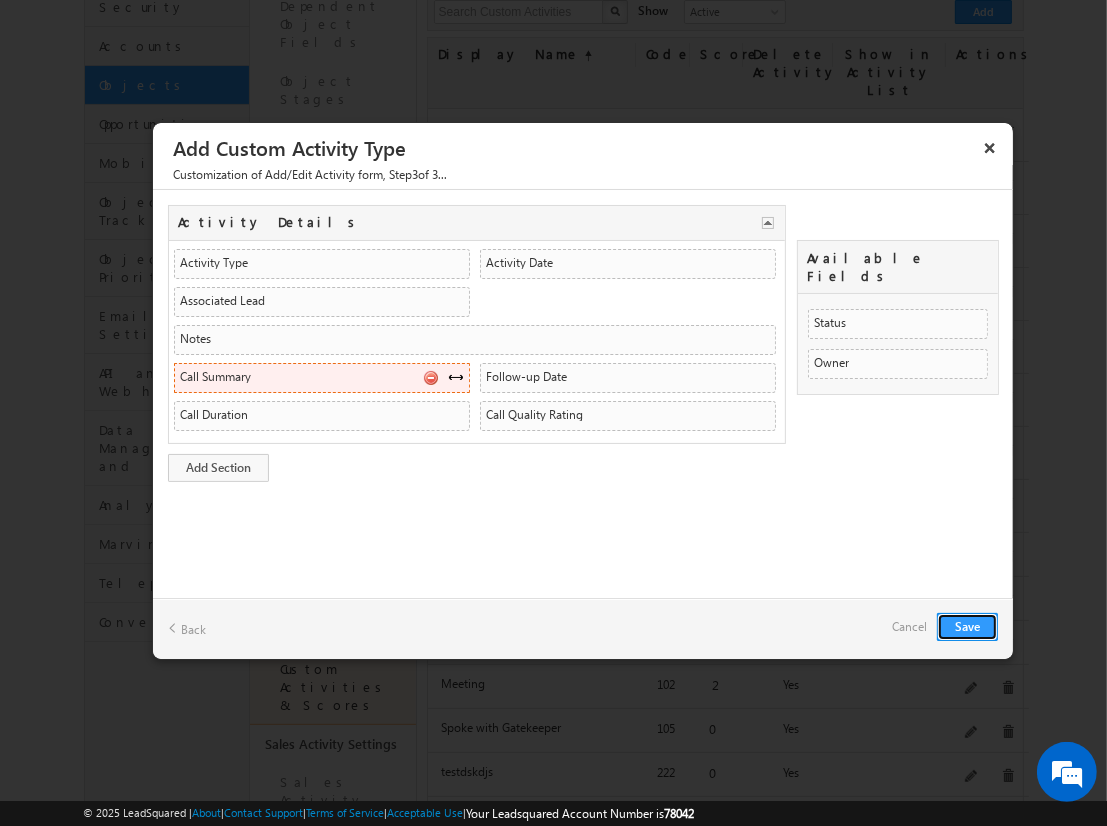 click at bounding box center [456, 377] 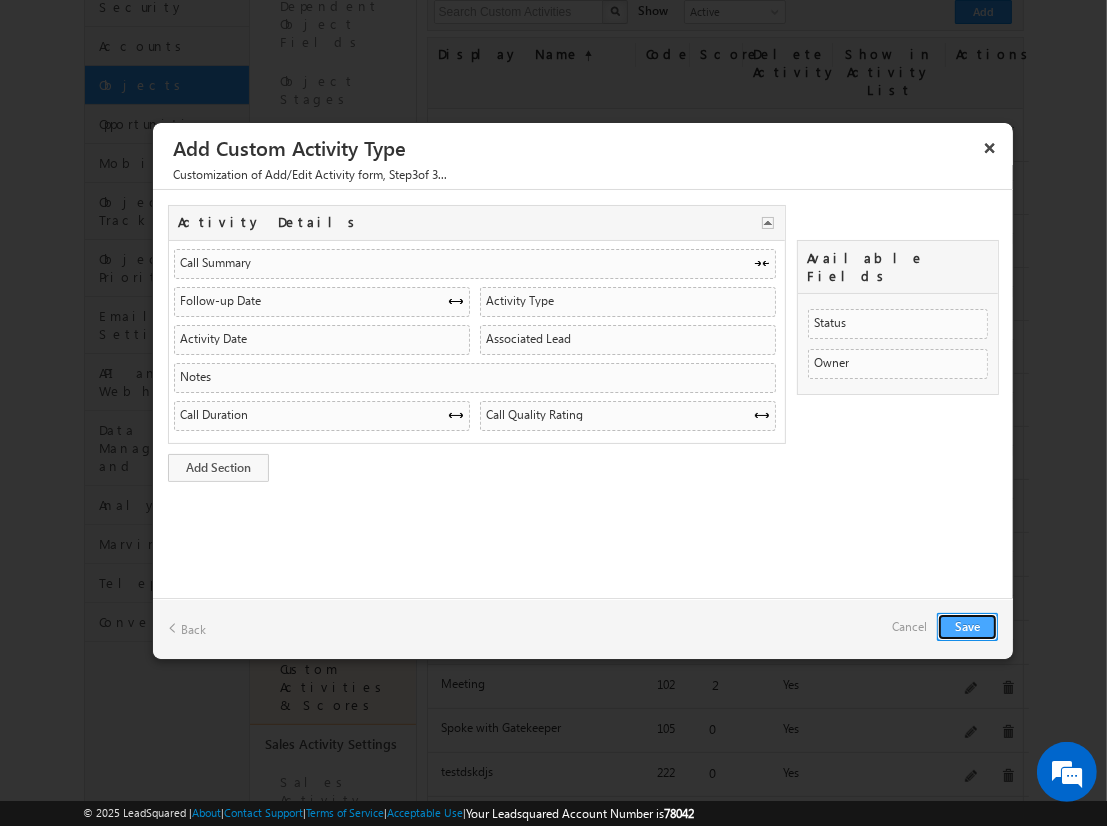 click on "Save" at bounding box center [967, 627] 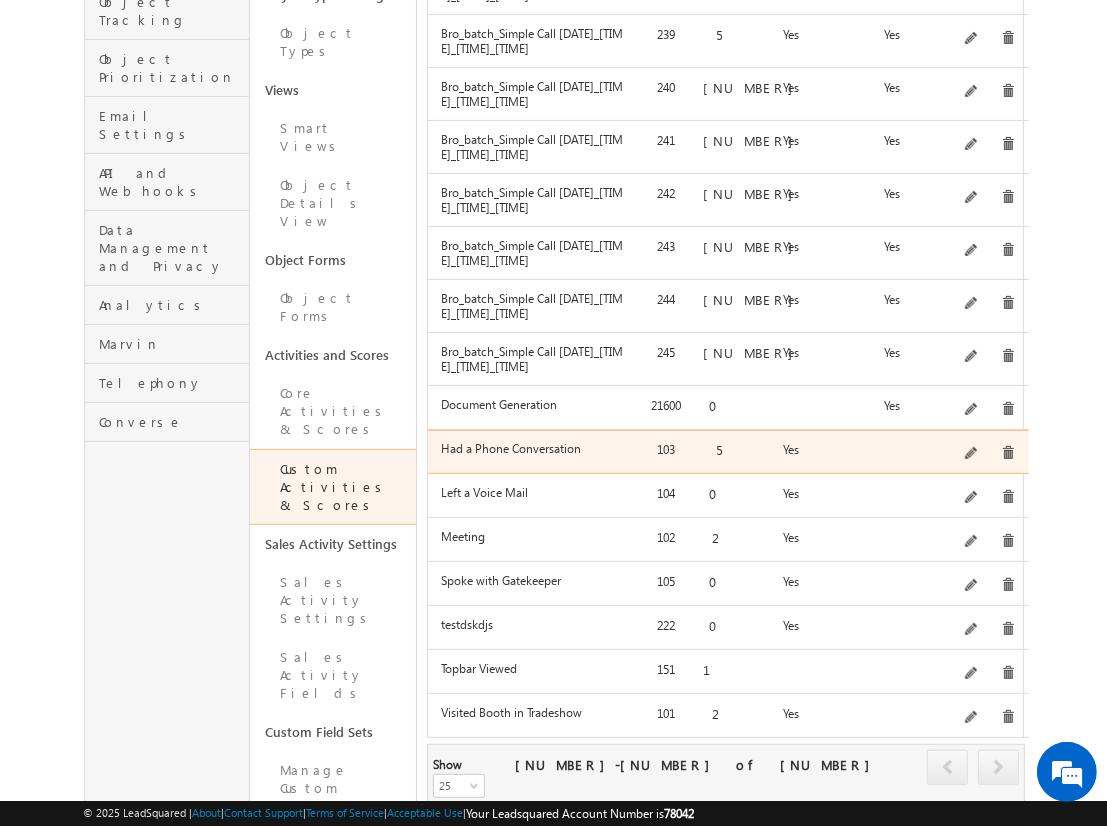 scroll, scrollTop: 568, scrollLeft: 0, axis: vertical 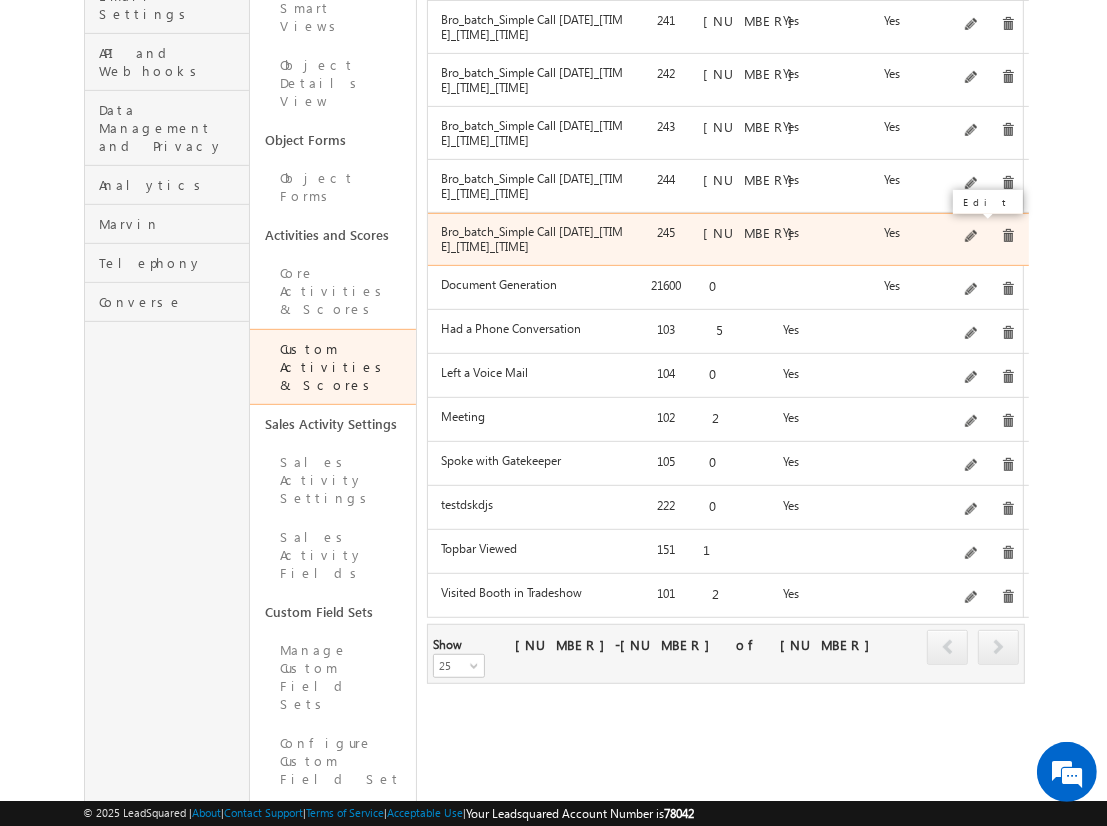 click at bounding box center (972, 237) 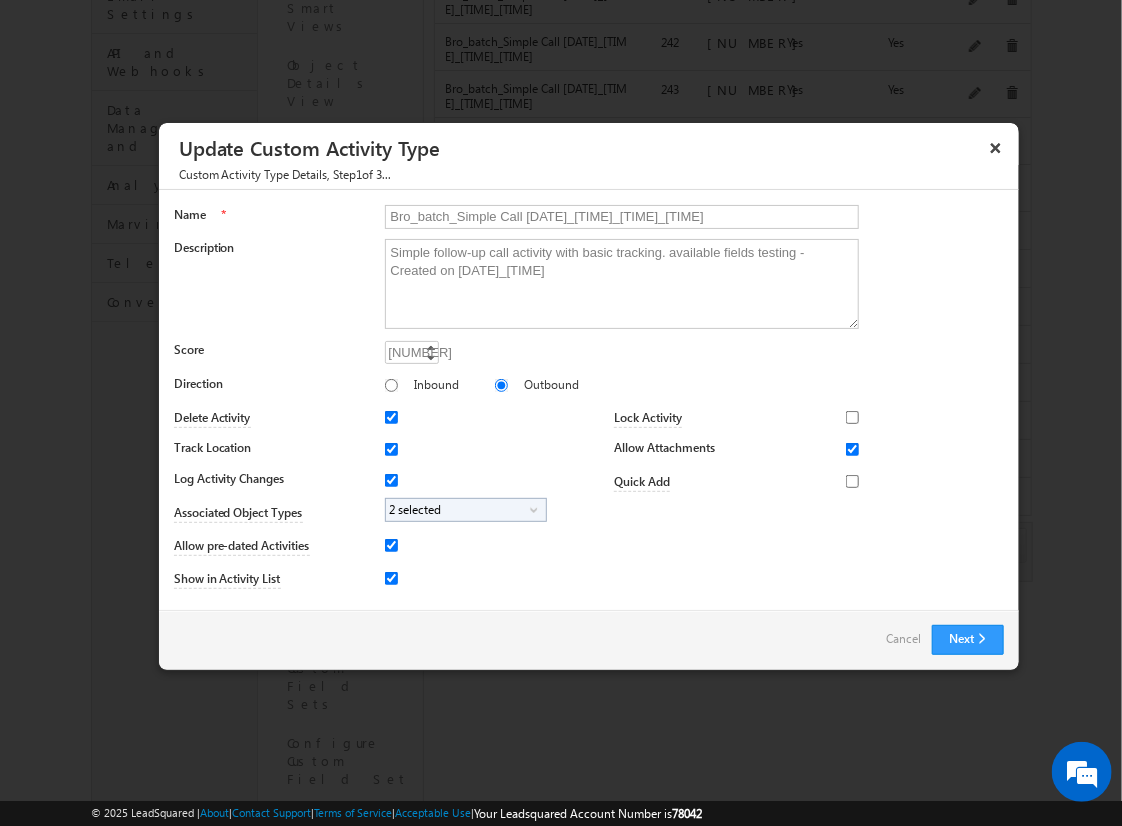 click on "Next
Back
Cancel" at bounding box center [589, 640] 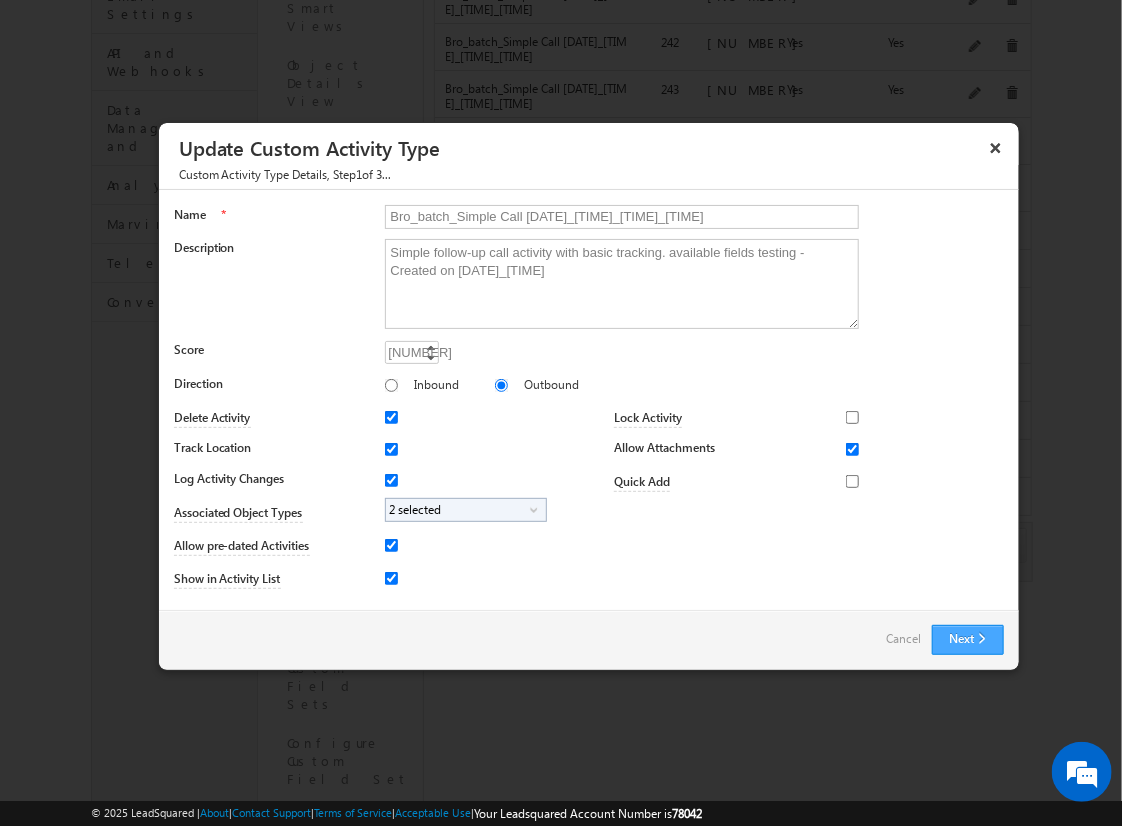 click on "Next" at bounding box center [968, 640] 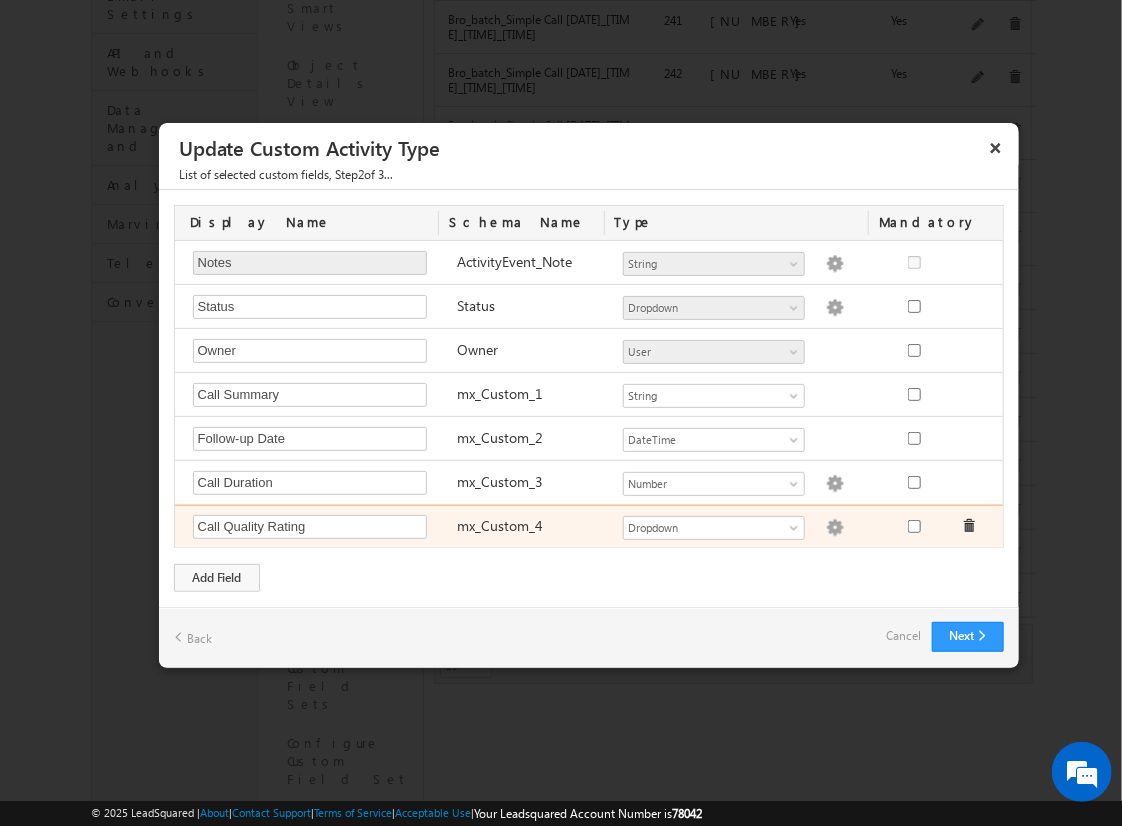 click on "Number
String
DateTime
Dropdown
Product User Activity CFS Both CFS Geolocation Main cfs 2 mx_Source mx_Status Dropdown
Dropdown options not provided" at bounding box center [745, 529] 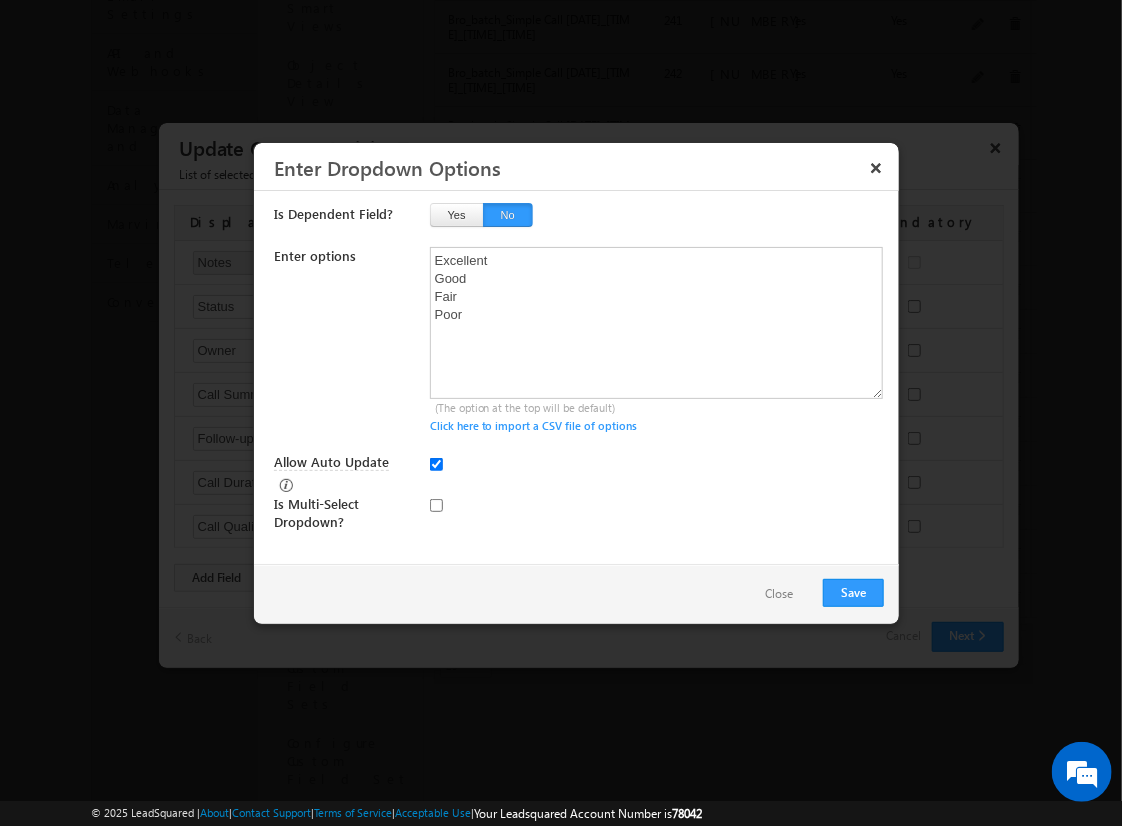 click on "Close" at bounding box center (779, 594) 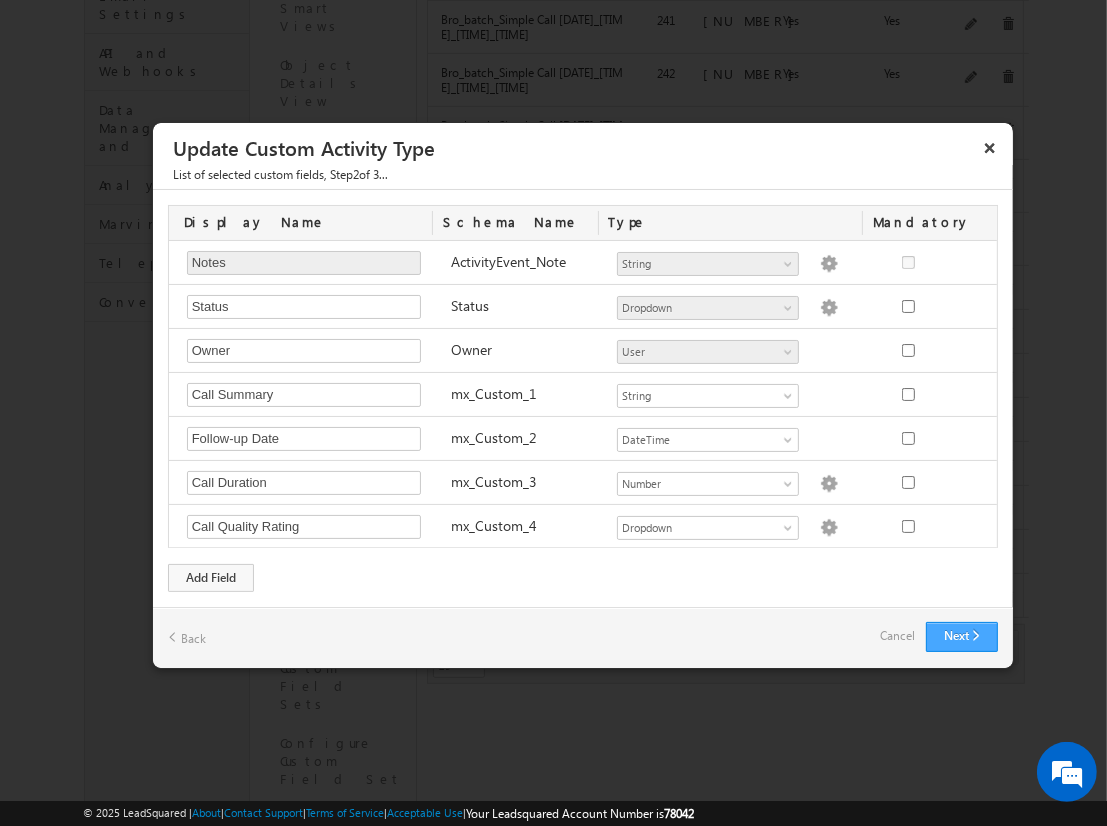 click on "Next" at bounding box center (962, 637) 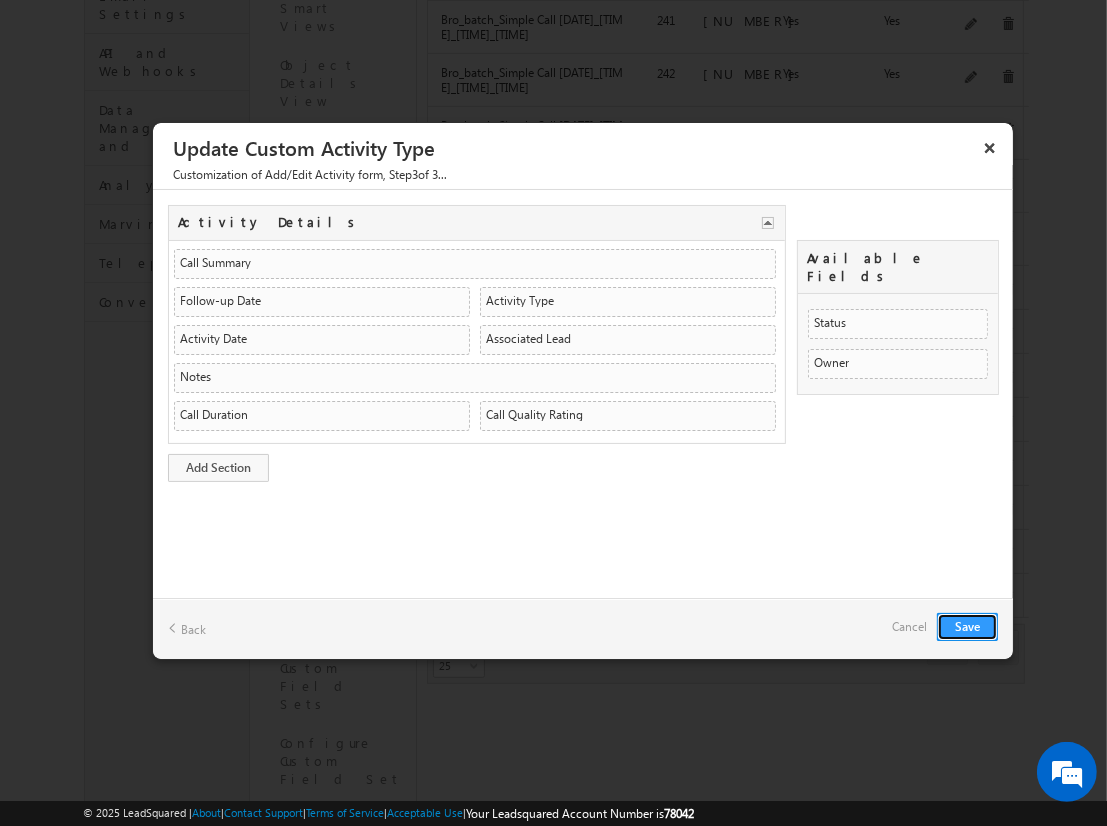 scroll, scrollTop: 571, scrollLeft: 0, axis: vertical 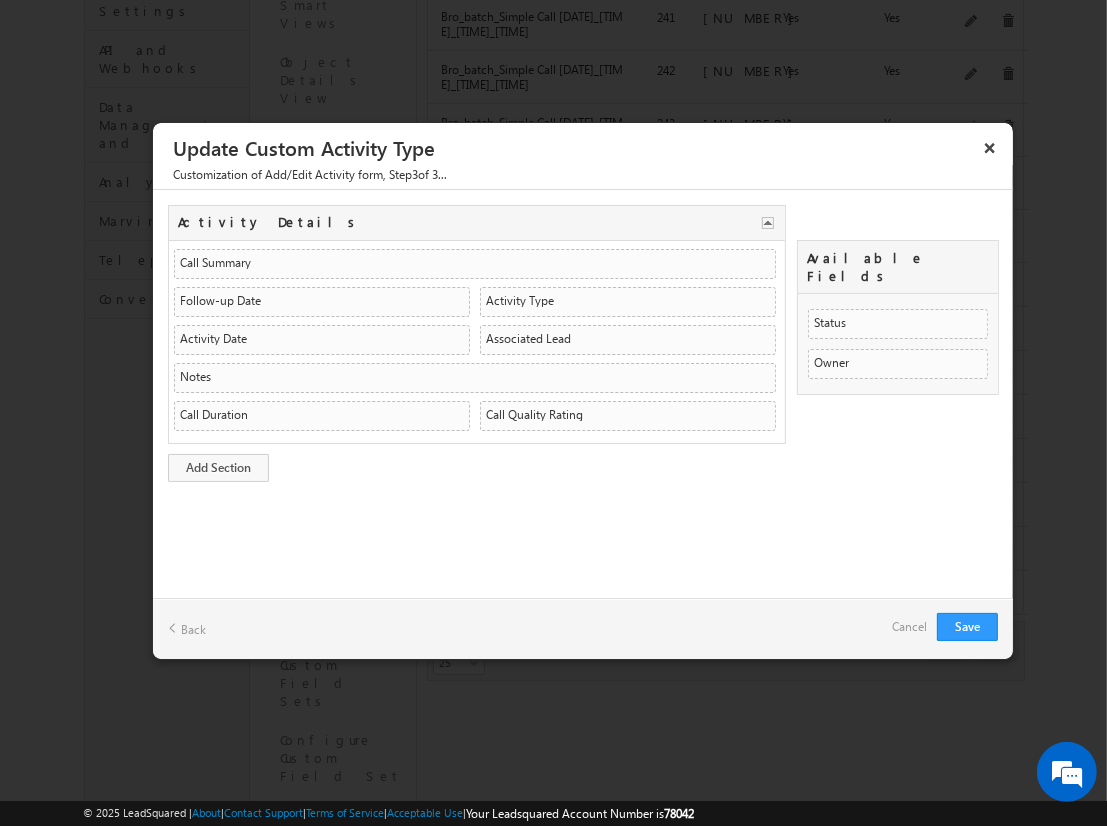 click on "Select form to edit
Select Object type and form edit
Lead
Student
Lead
#9B59B6
Activity Details
Activity Details
Call Summary
String" at bounding box center [583, 394] 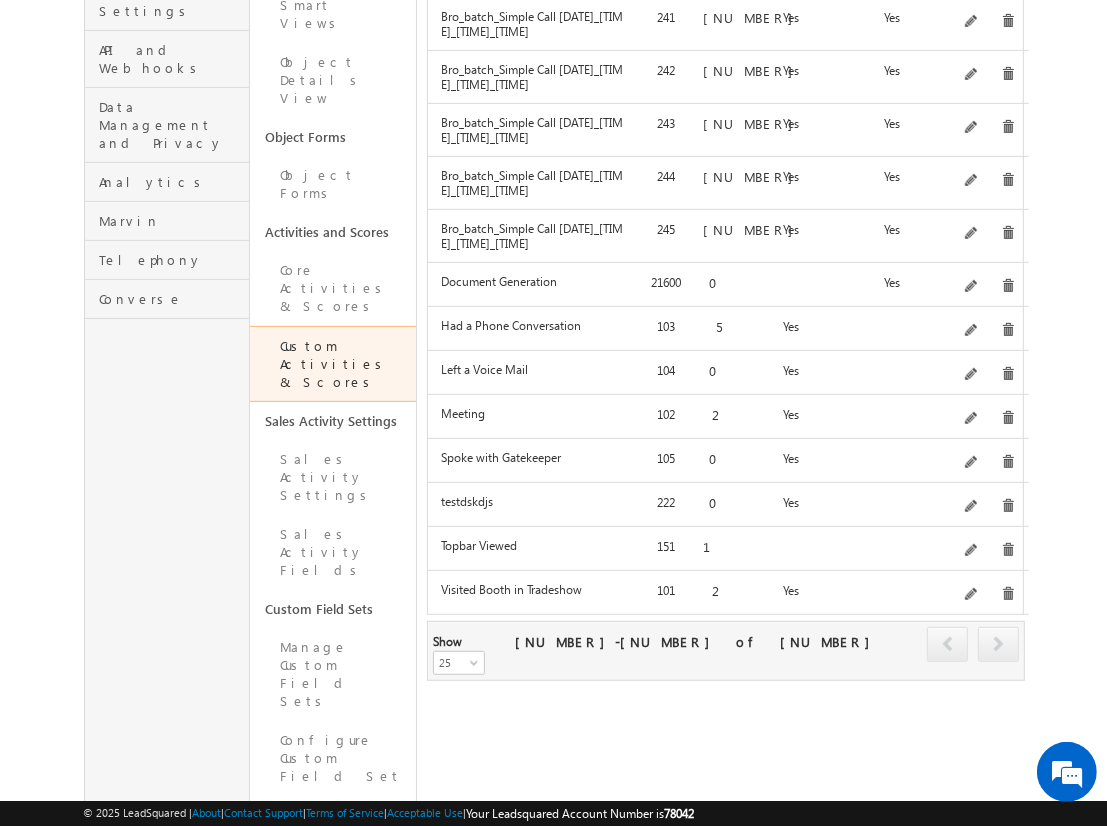 click on "Add" at bounding box center [983, -311] 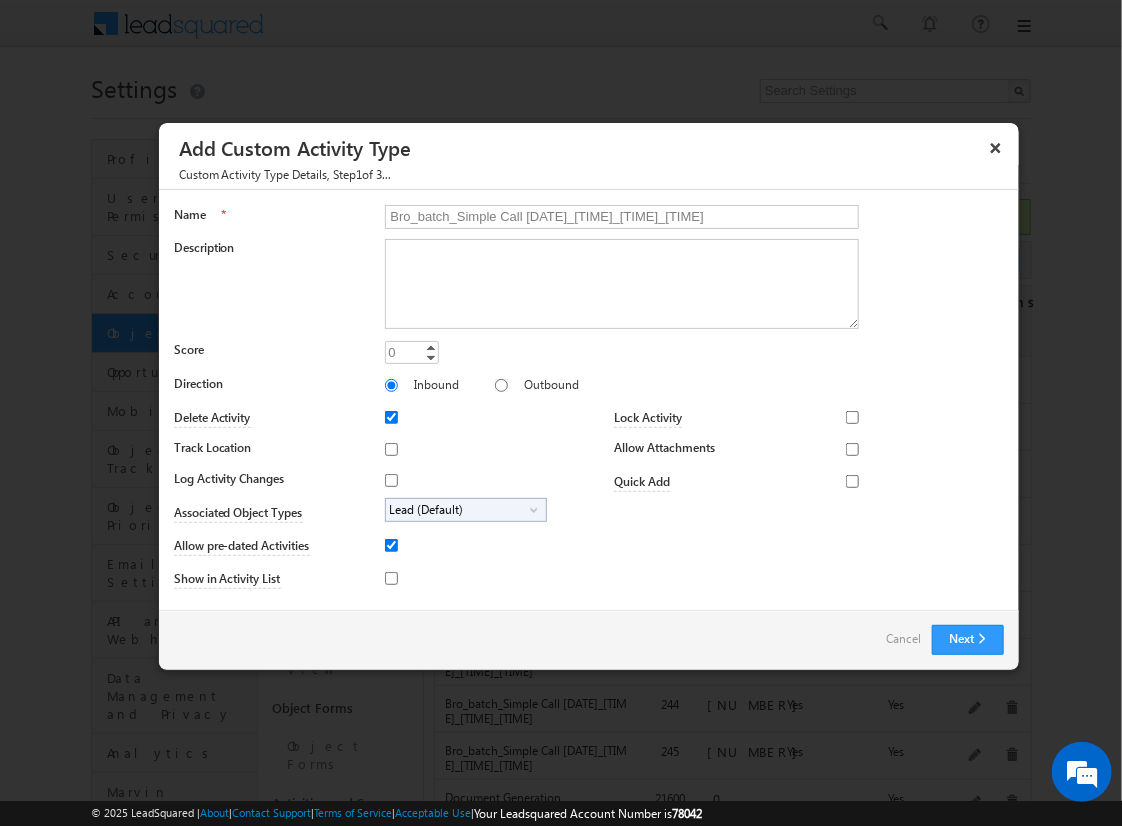 type on "Bro_batch_Simple Call [DATE]_[TIME]_[TIME]_[TIME]" 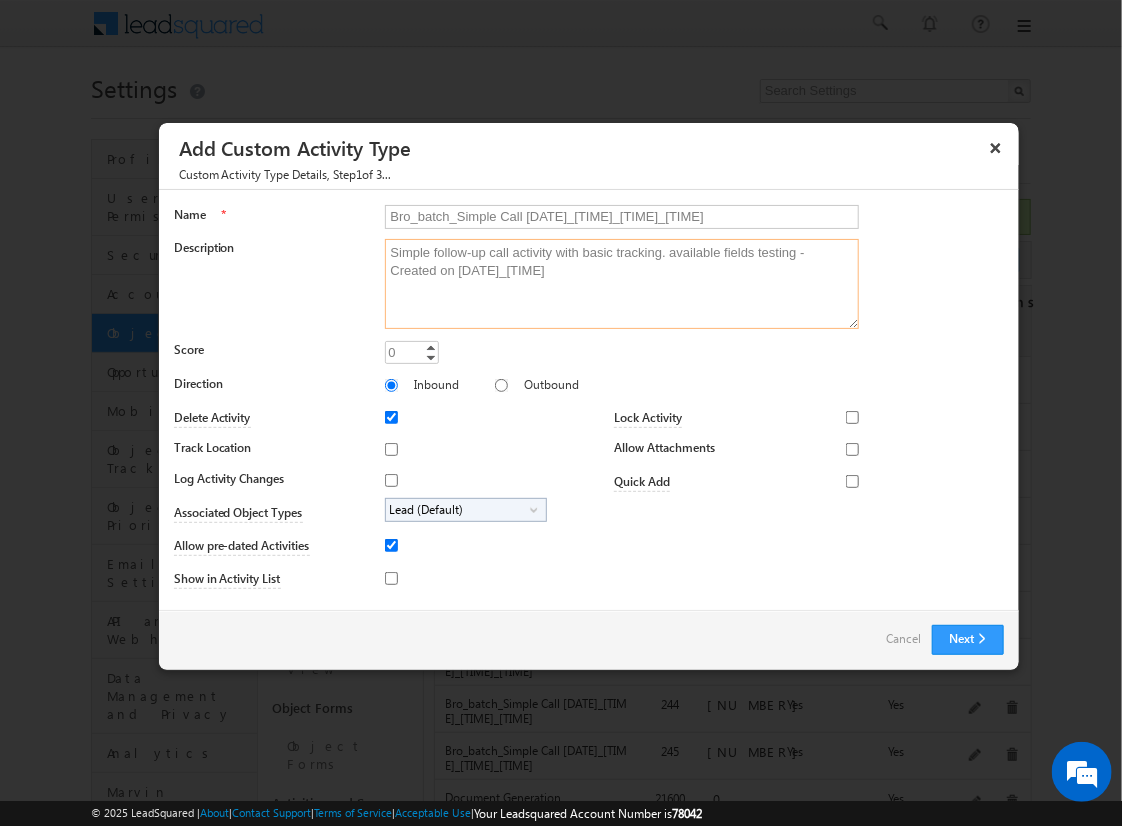 type on "Simple follow-up call activity with basic tracking. available fields testing - Created on [DATE]_[TIME]" 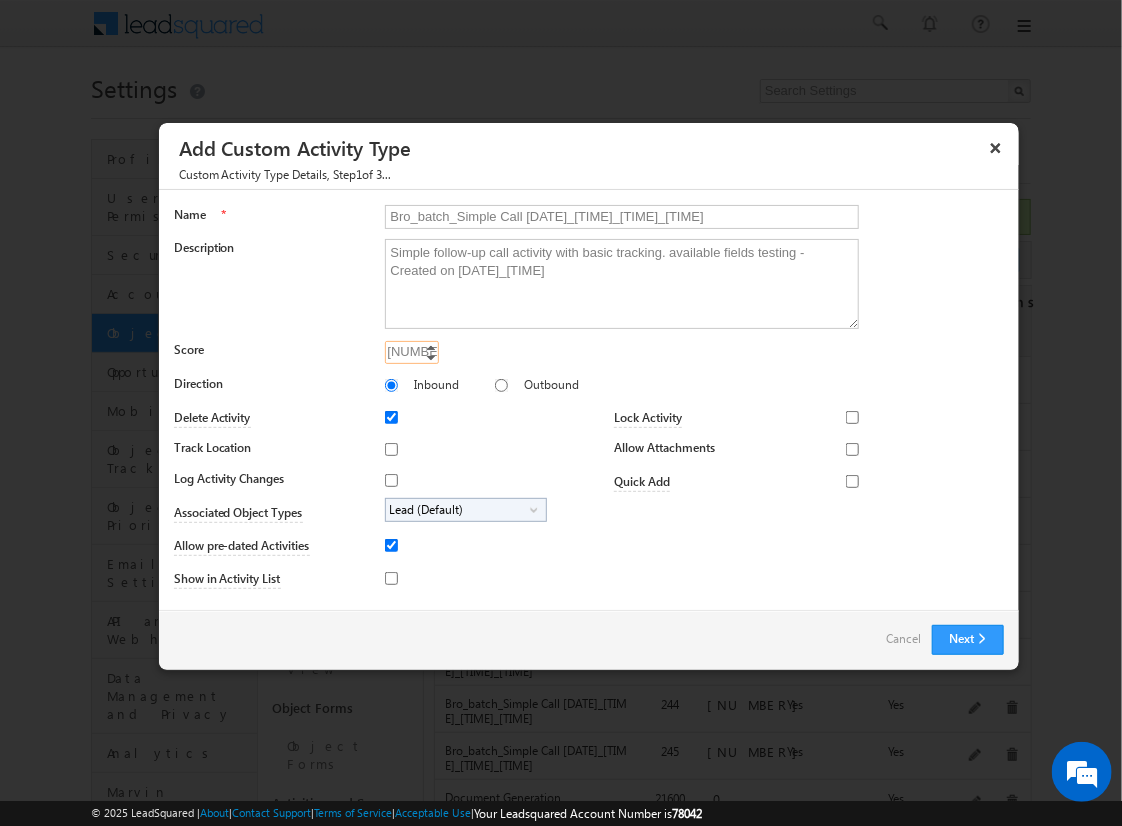 type on "[NUMBER]" 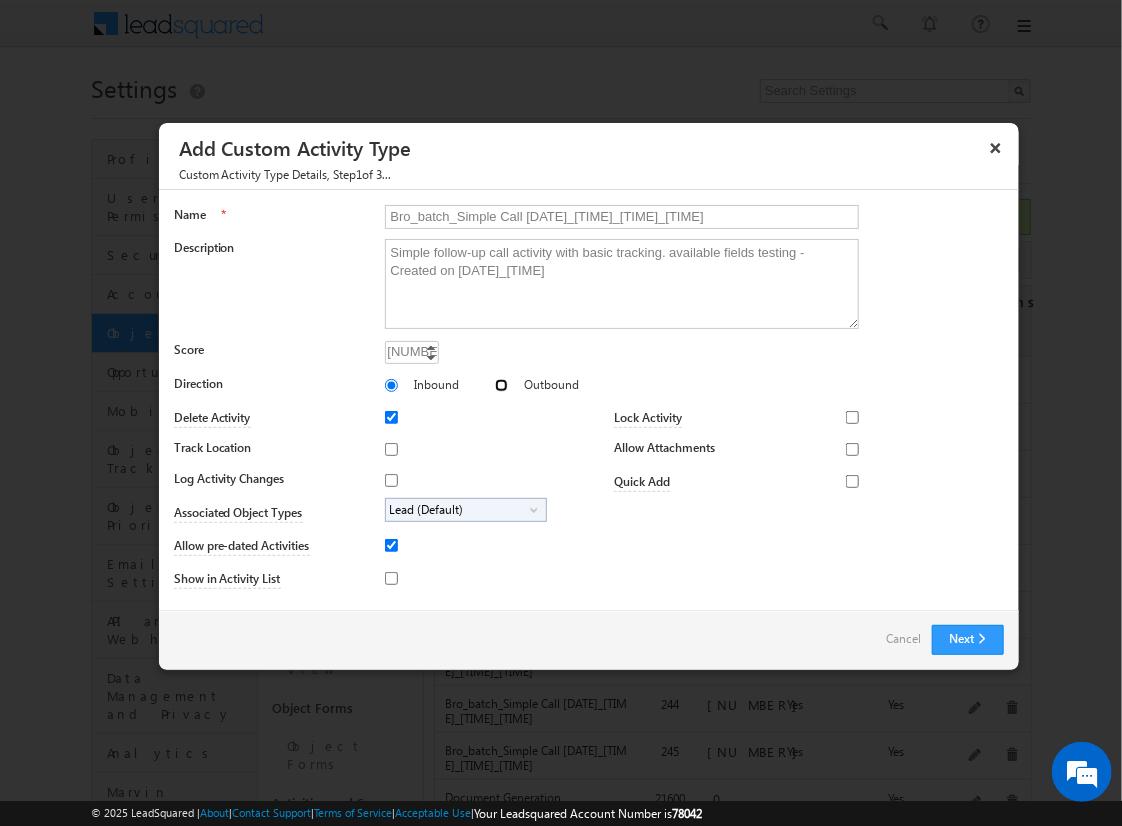 click on "Outbound" at bounding box center [501, 385] 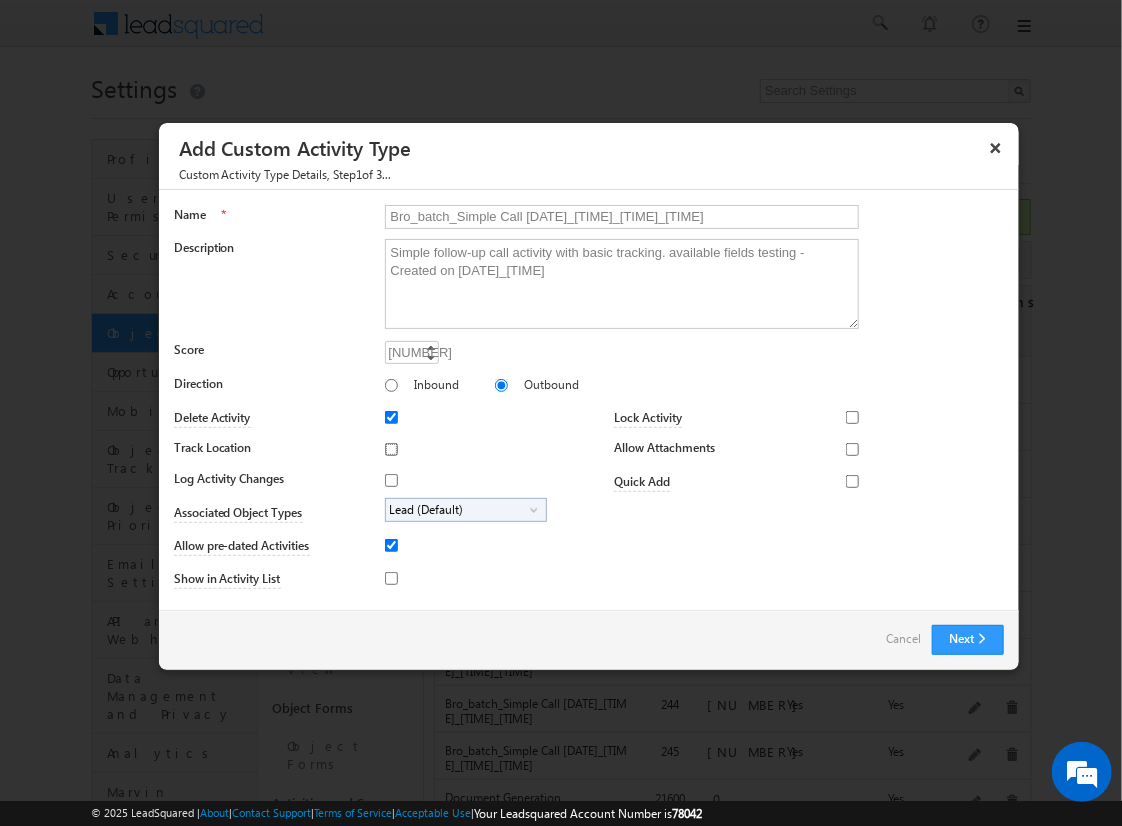 click on "Track Location" at bounding box center [391, 449] 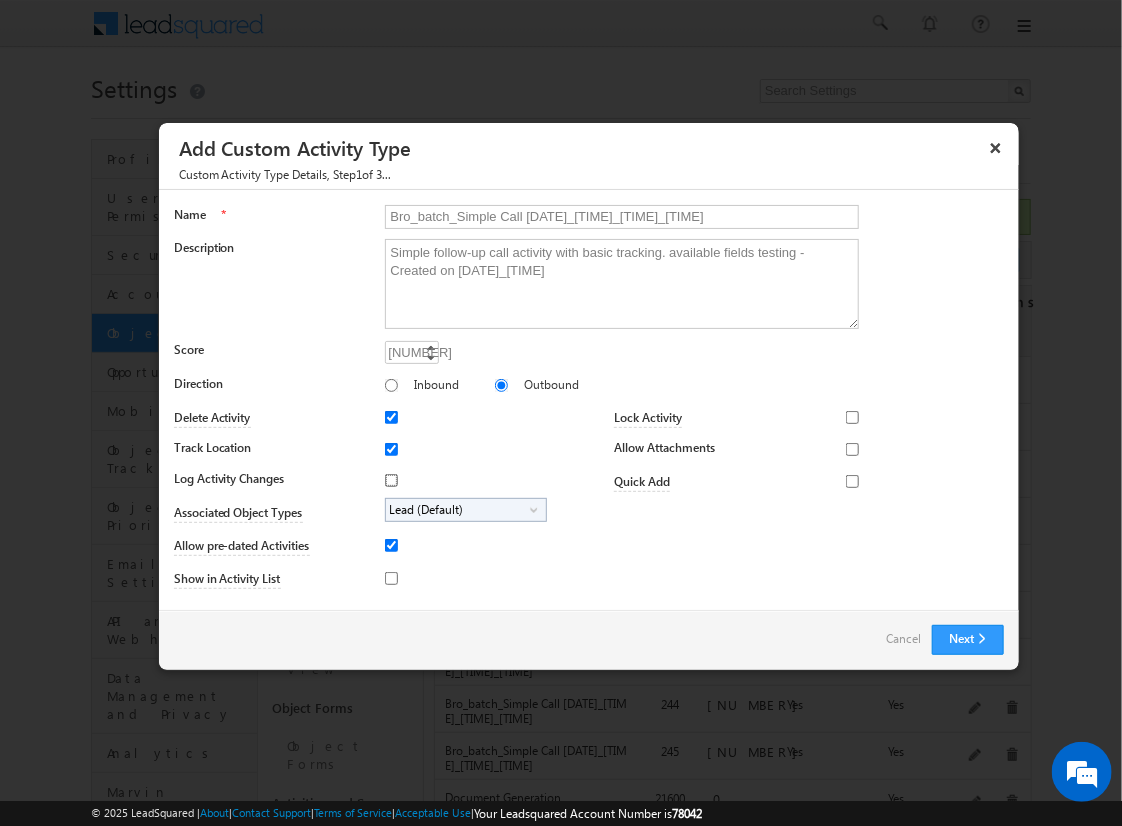 click on "Log Activity Changes" at bounding box center (391, 480) 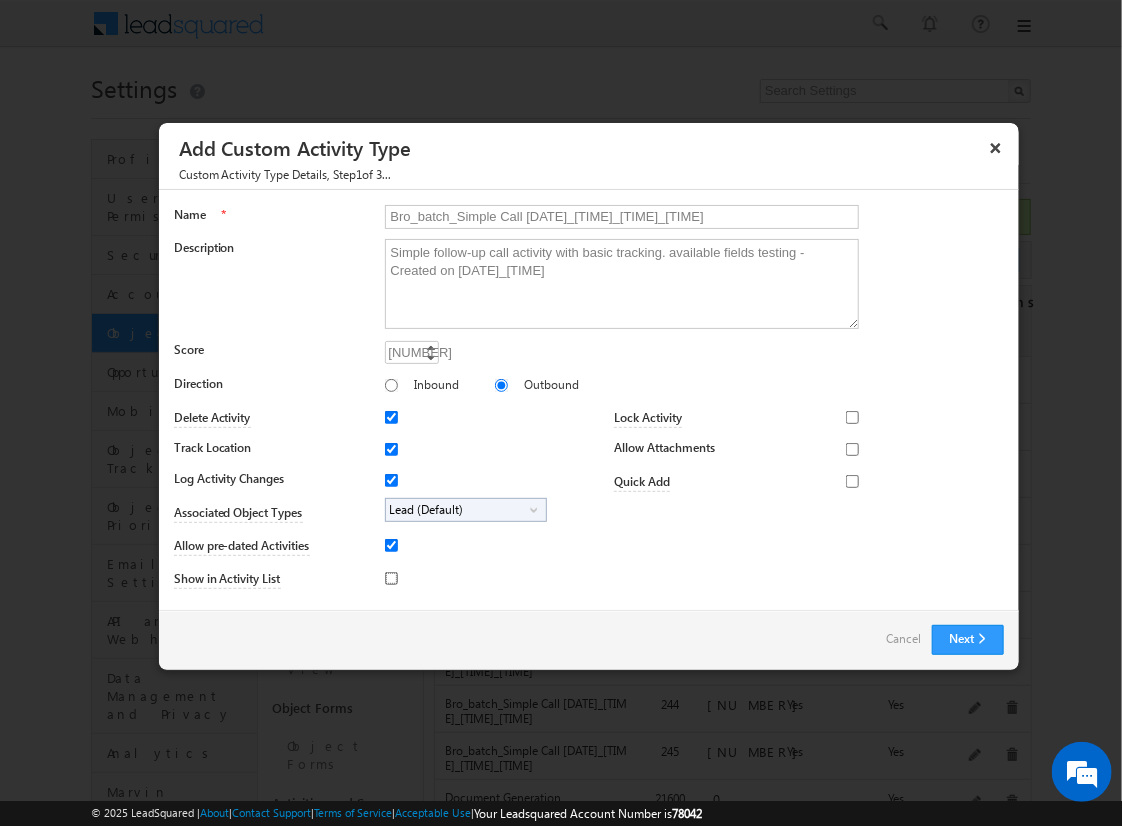click on "Show in Activity List" at bounding box center (391, 578) 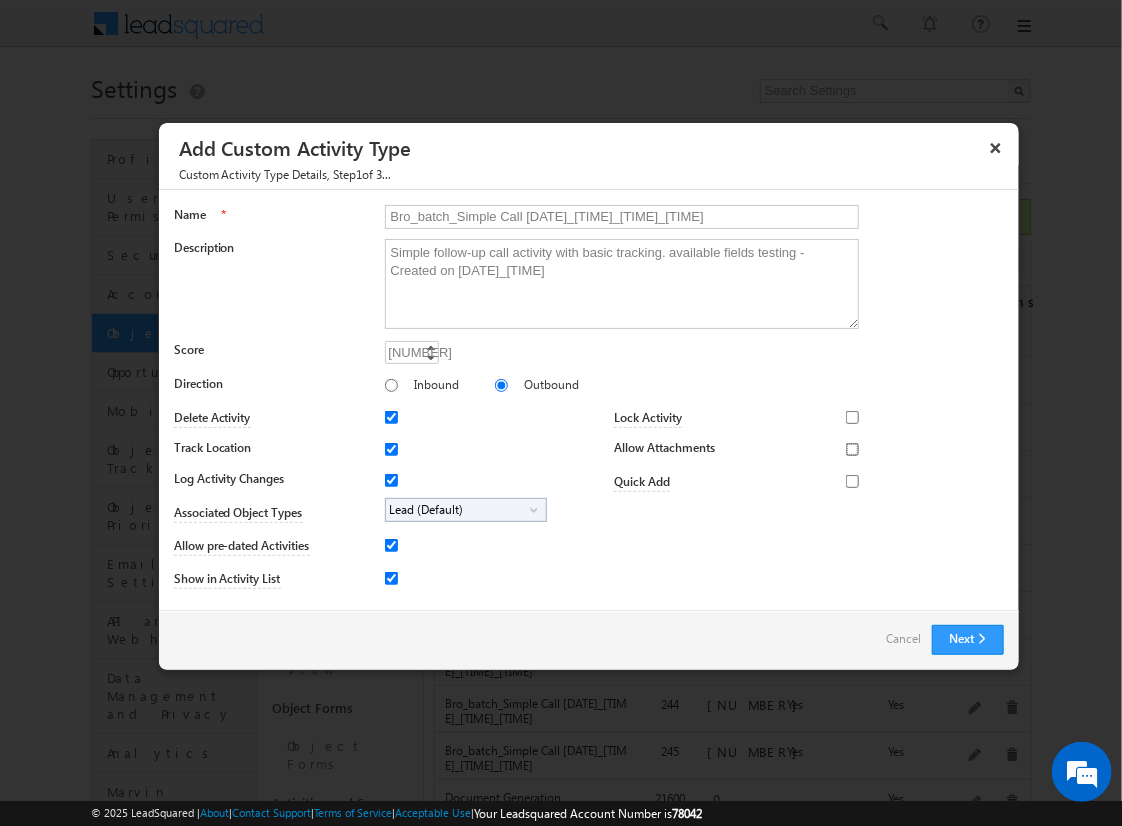 click on "Allow Attachments" at bounding box center [852, 449] 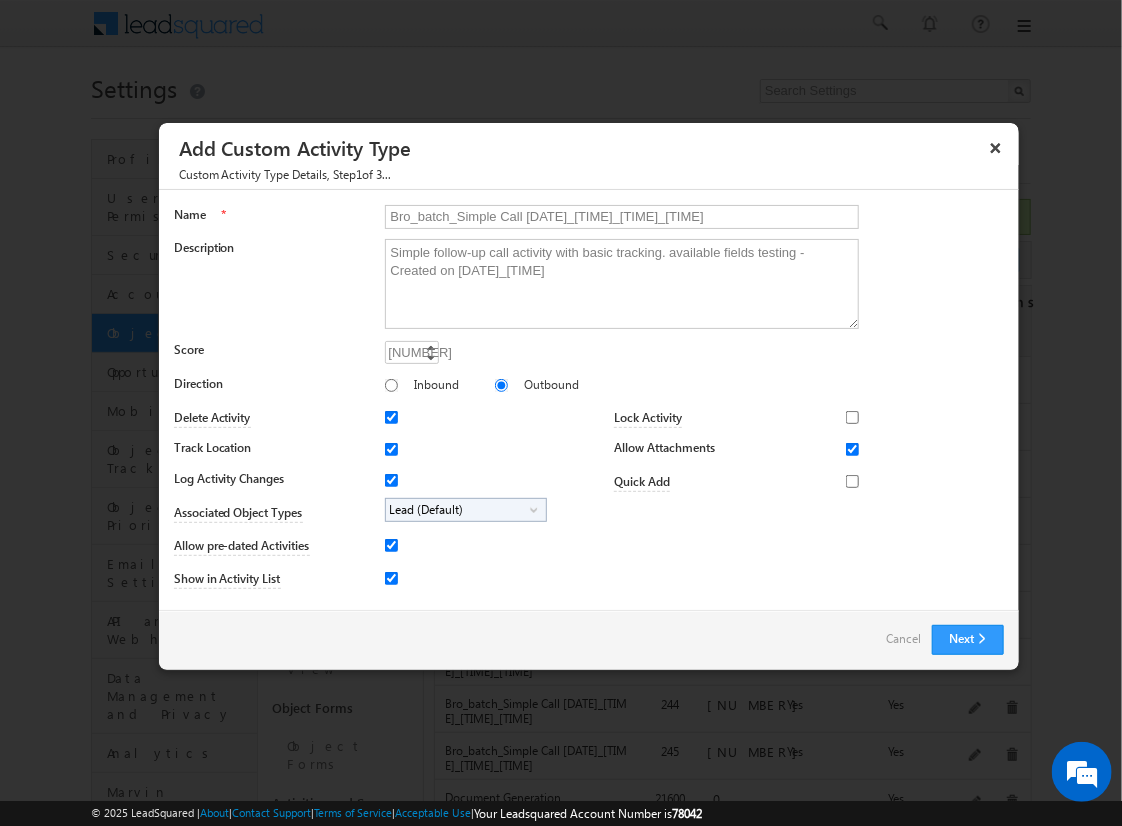 click on "Lead (Default)" at bounding box center (458, 510) 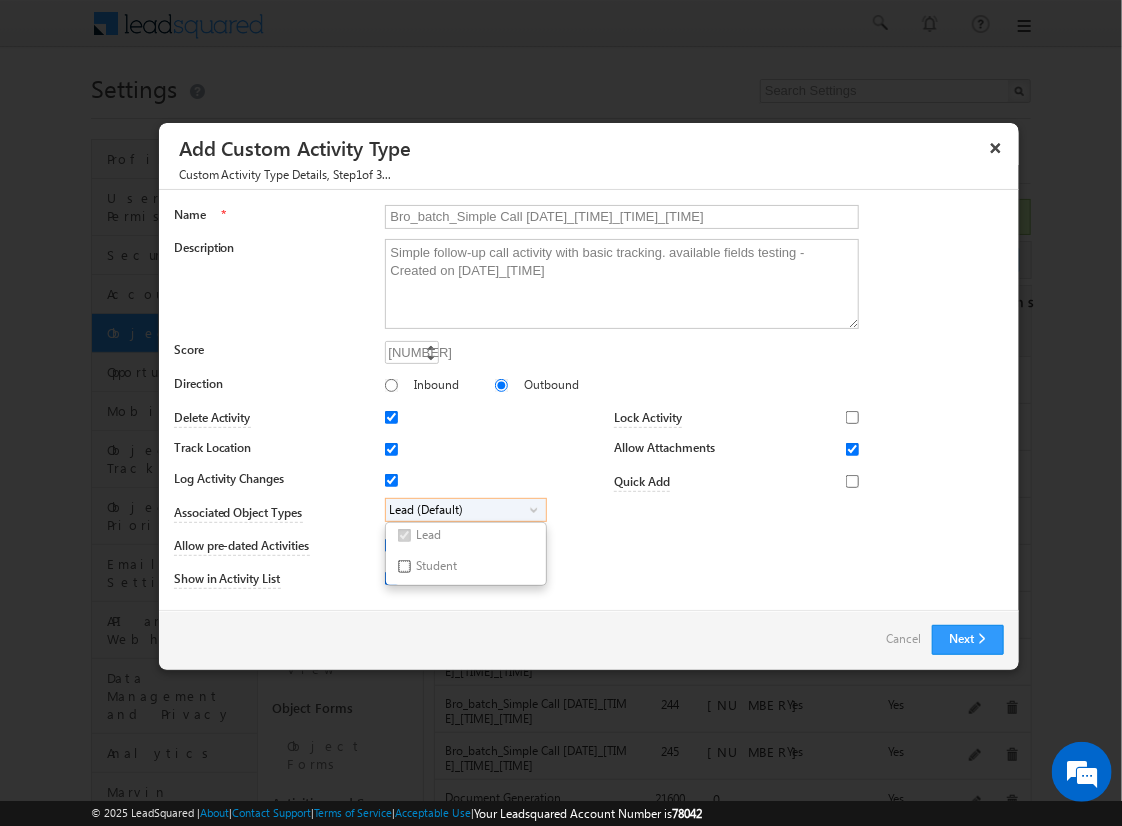 click on "Student" at bounding box center [404, 566] 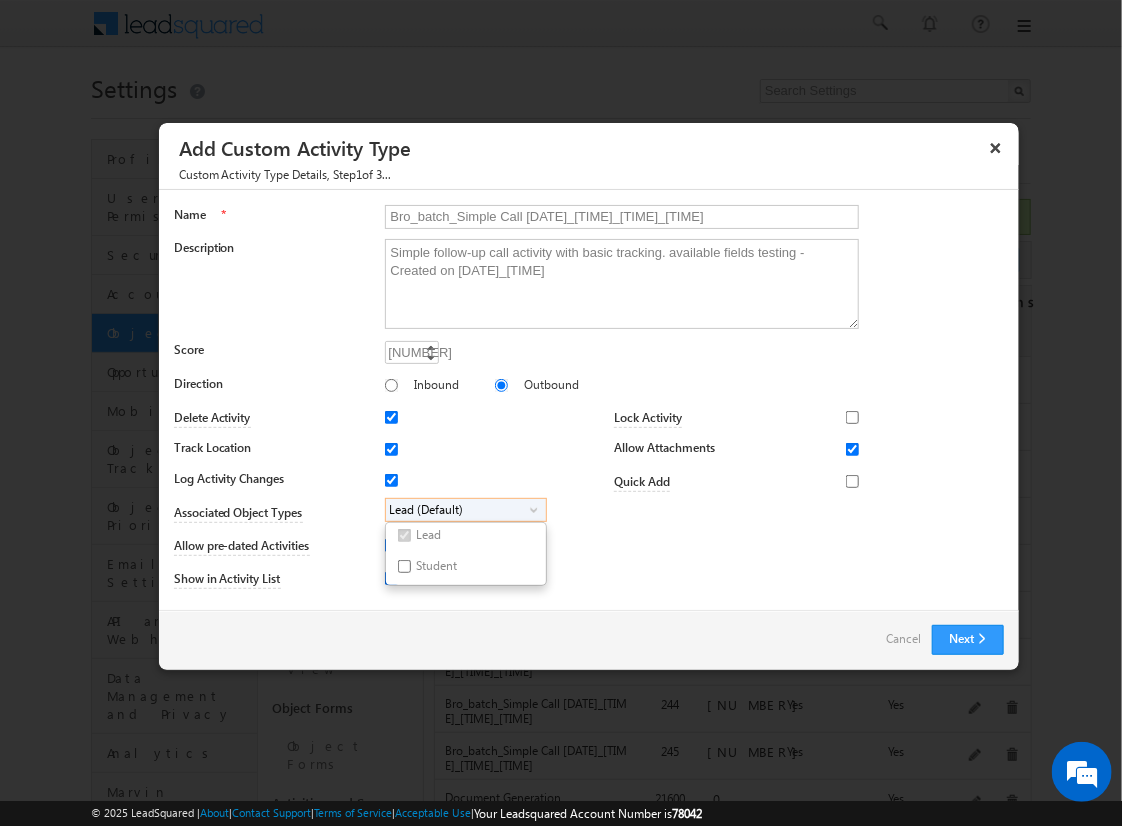 checkbox on "true" 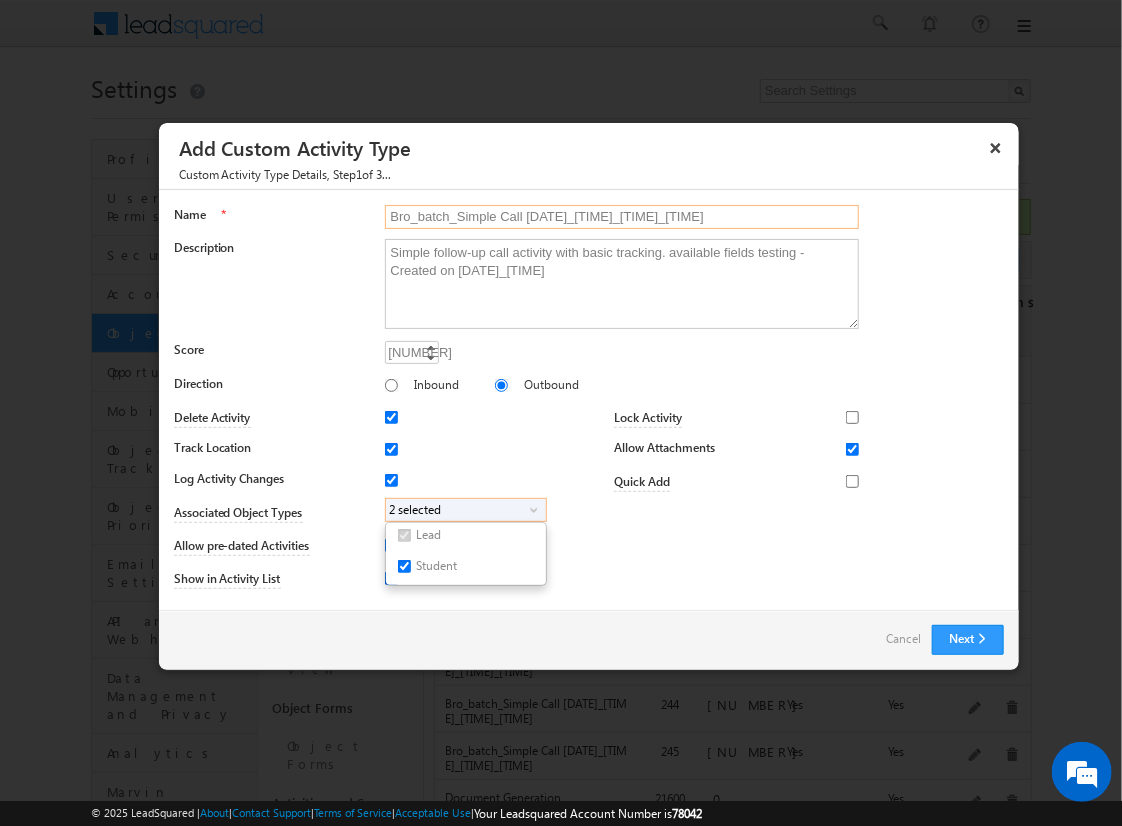 click on "Bro_batch_Simple Call [DATE]_[TIME]_[TIME]_[TIME]" at bounding box center [622, 217] 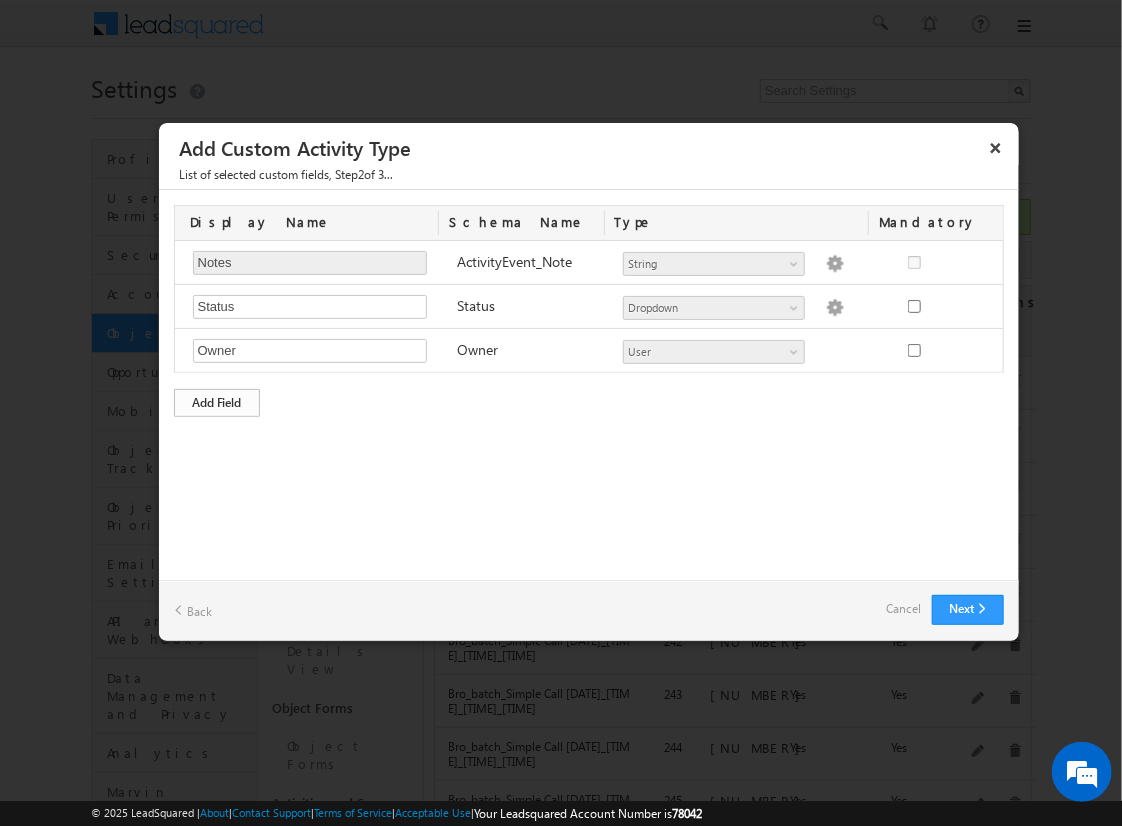 click on "Add Field" at bounding box center [217, 403] 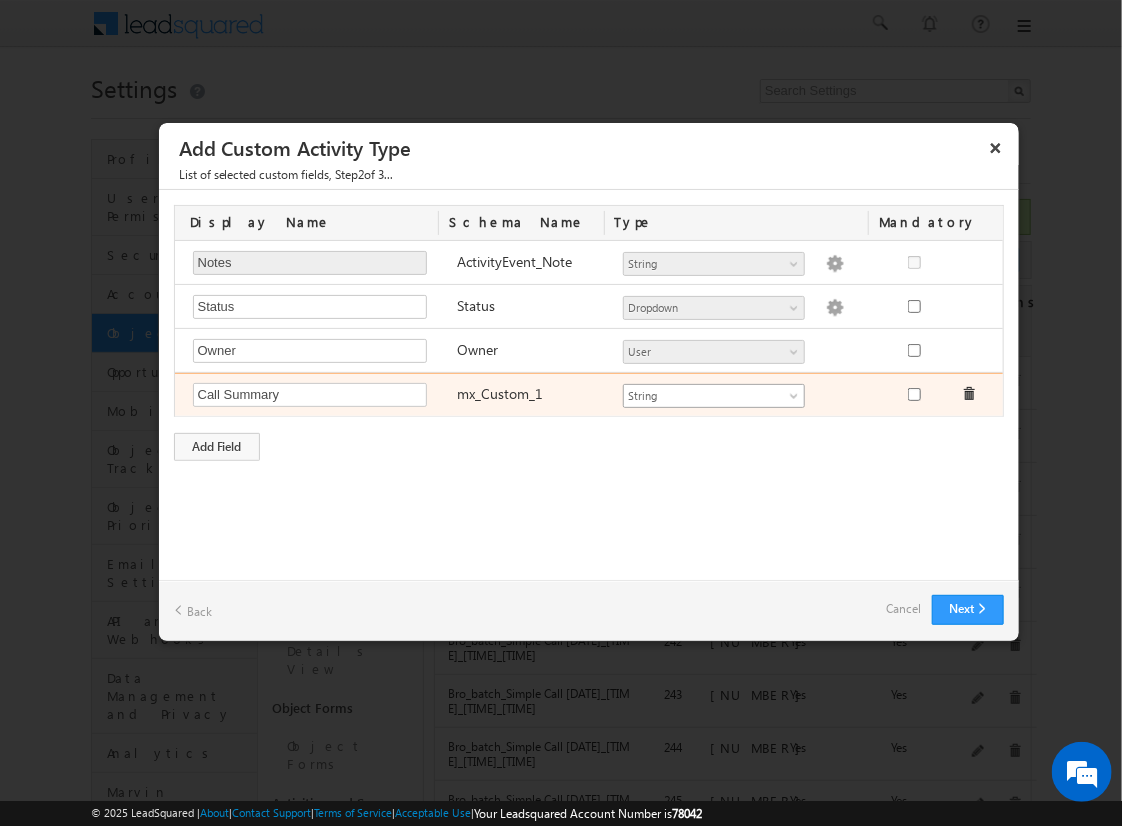 type on "Call Summary" 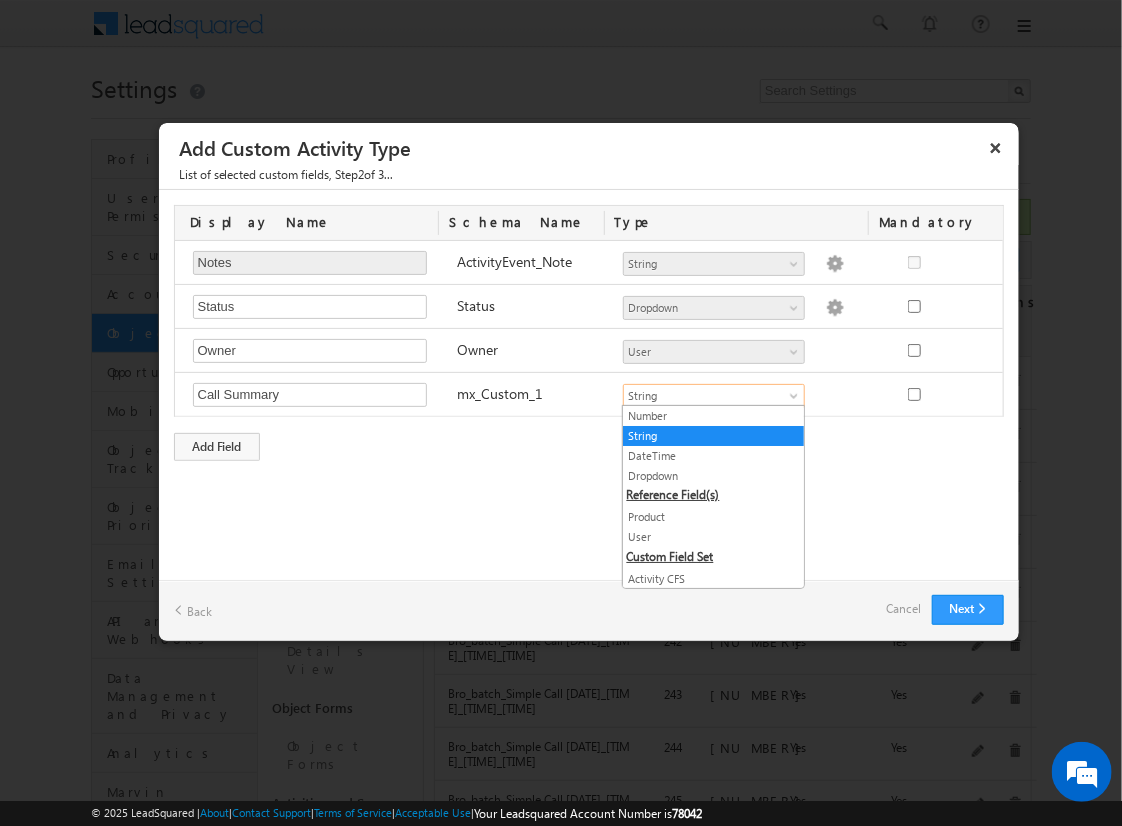 click on "String" at bounding box center (713, 436) 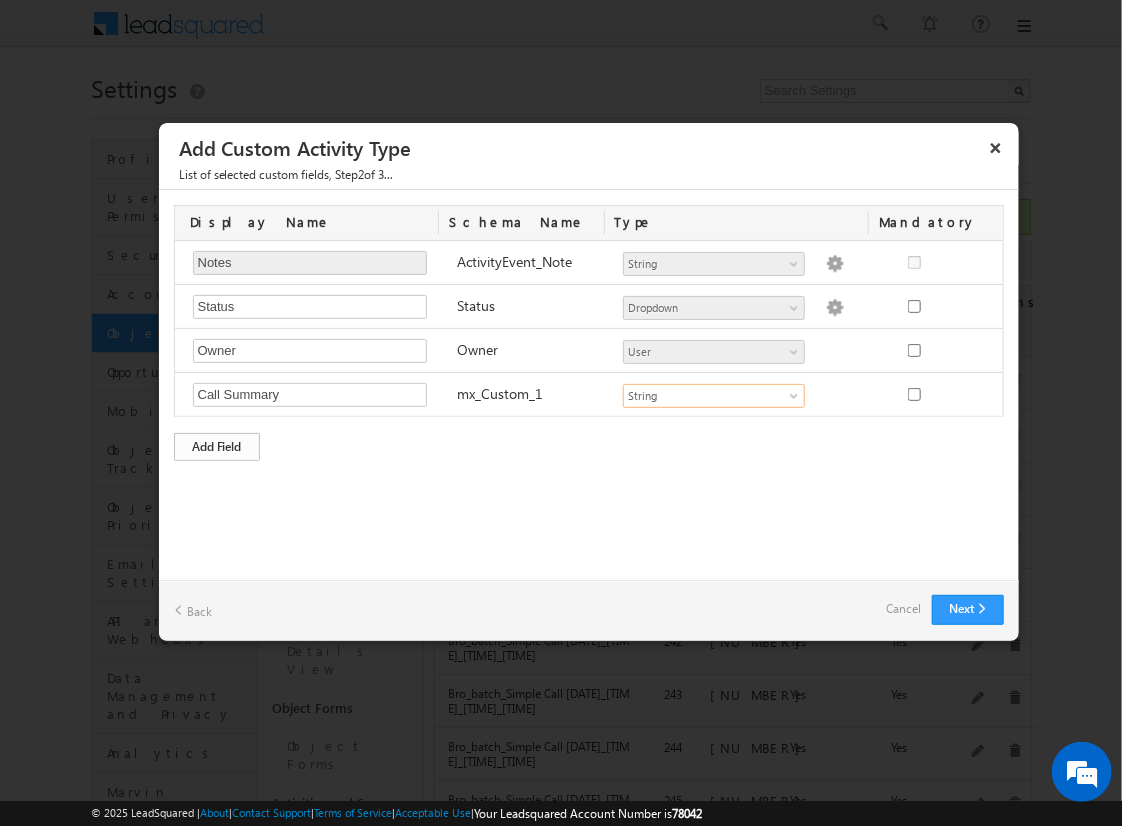 click on "Add Field" at bounding box center (217, 447) 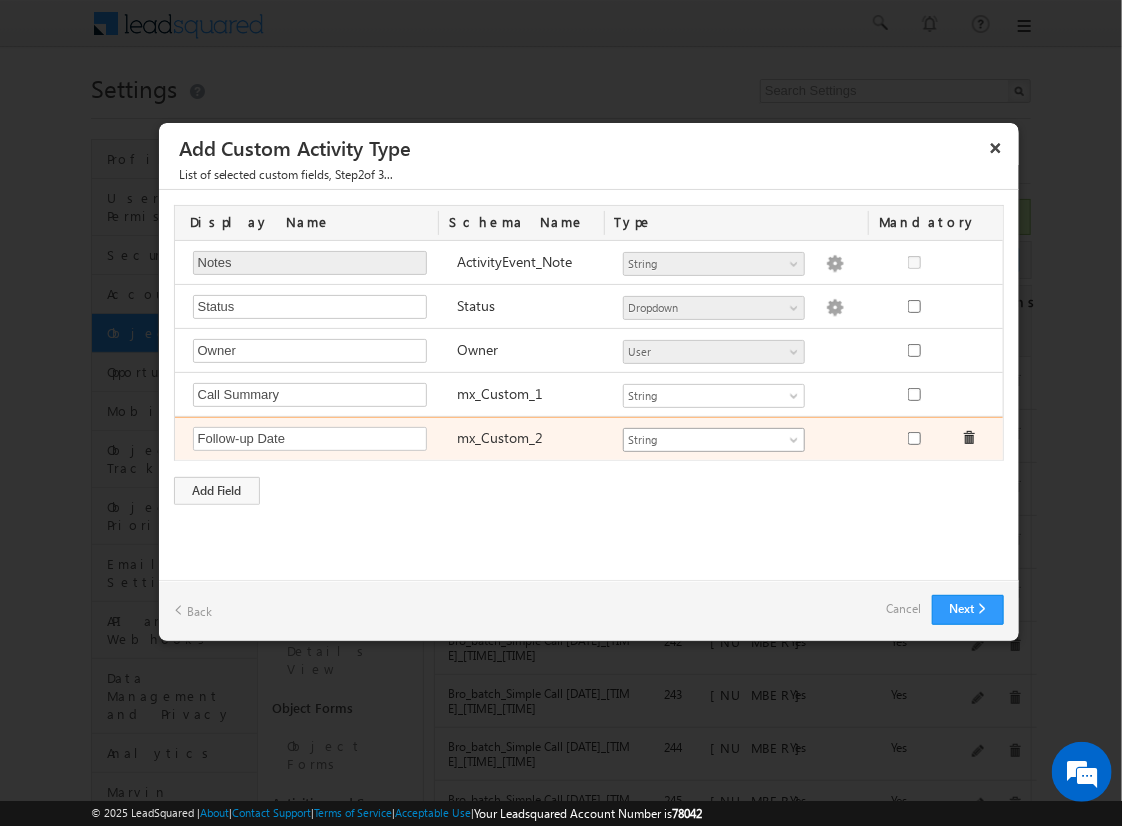 type on "Follow-up Date" 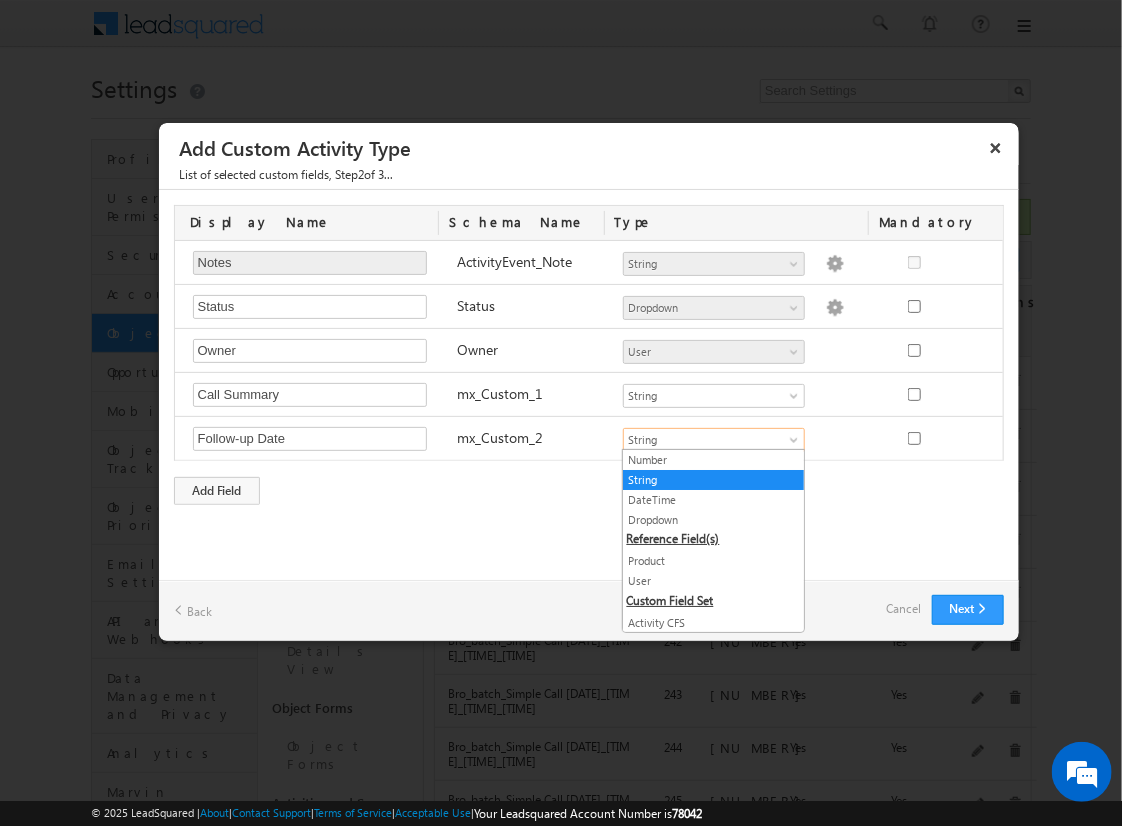 click on "DateTime" at bounding box center [713, 500] 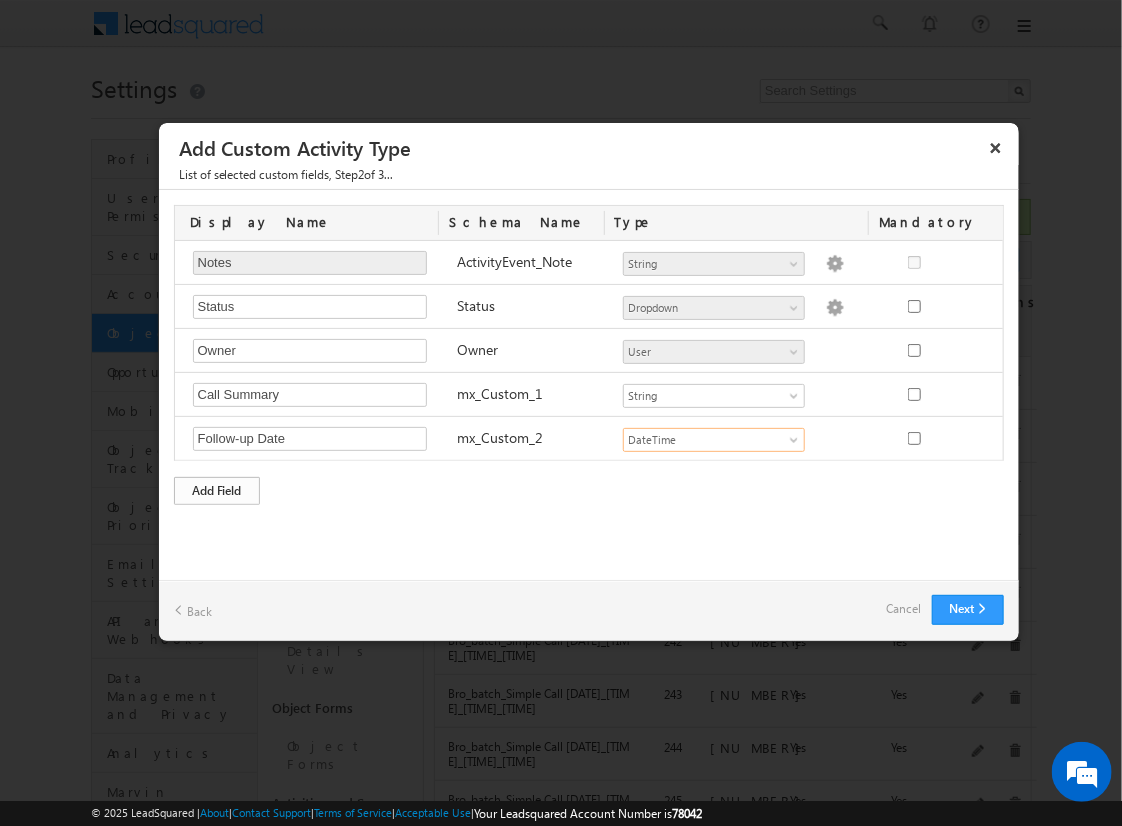 click on "Add Field" at bounding box center (217, 491) 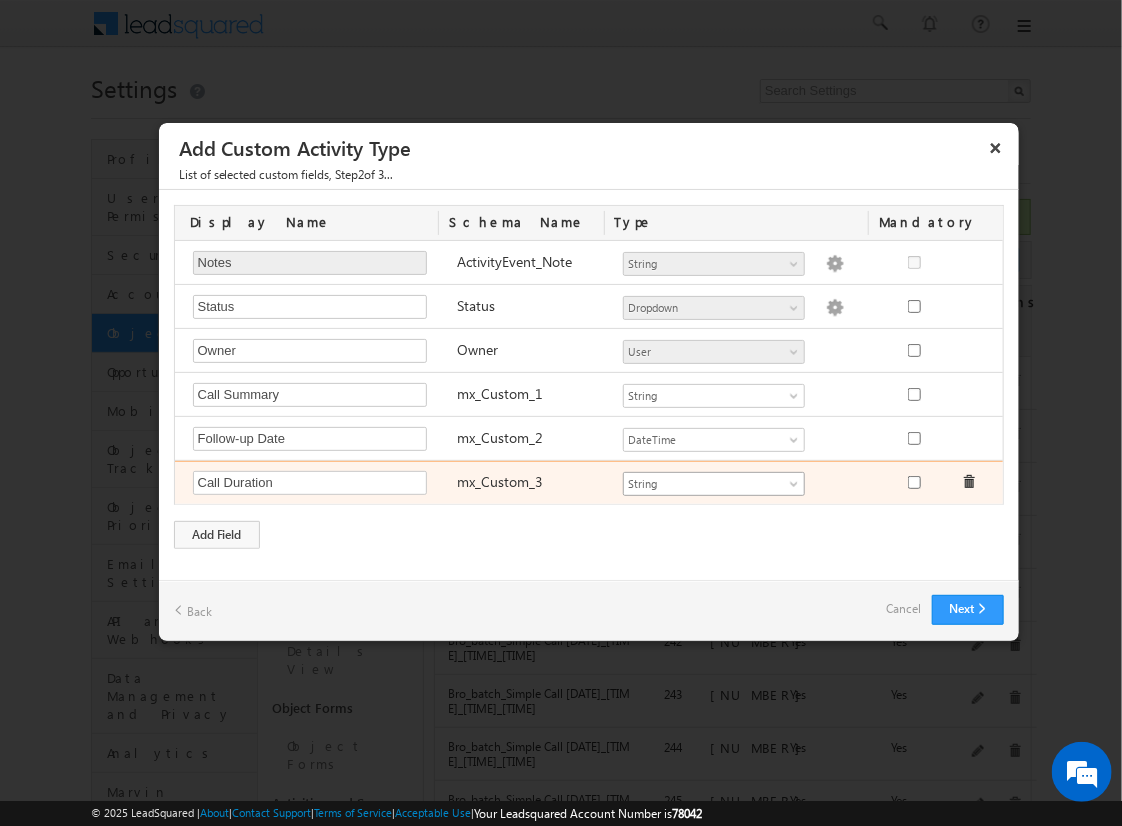 type on "Call Duration" 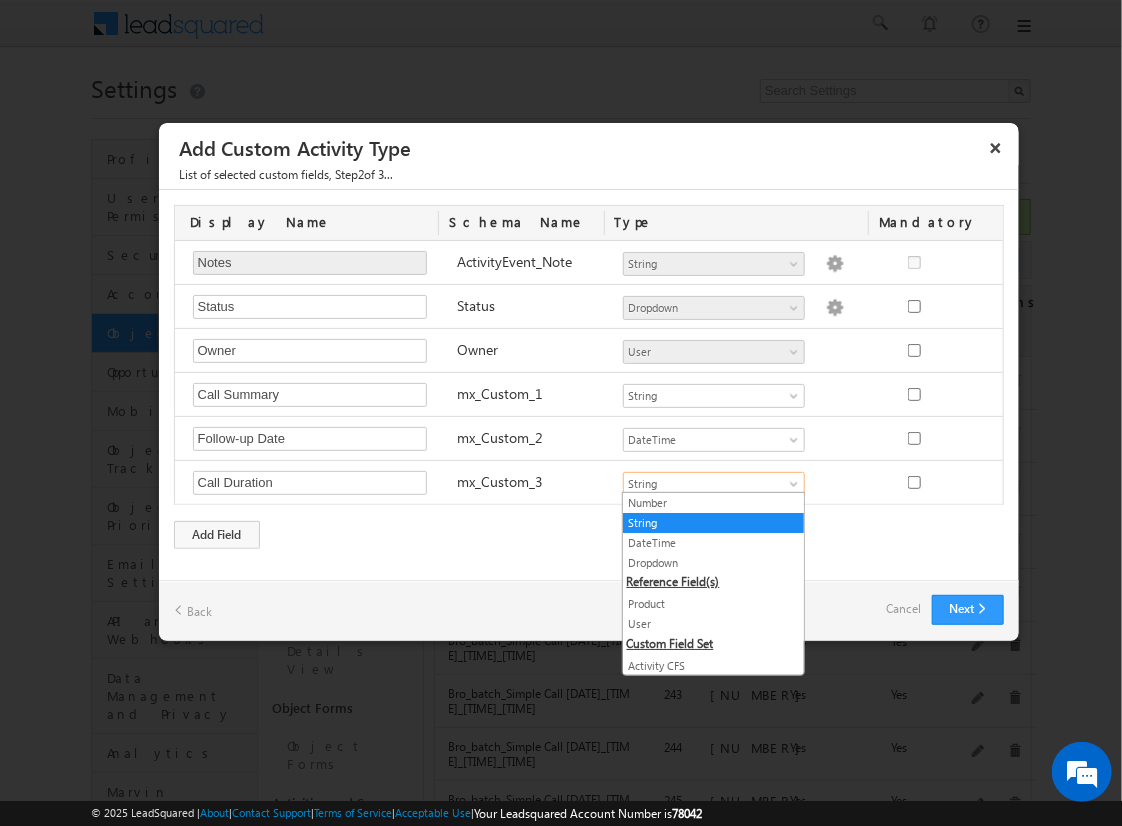 click on "Number" at bounding box center (713, 503) 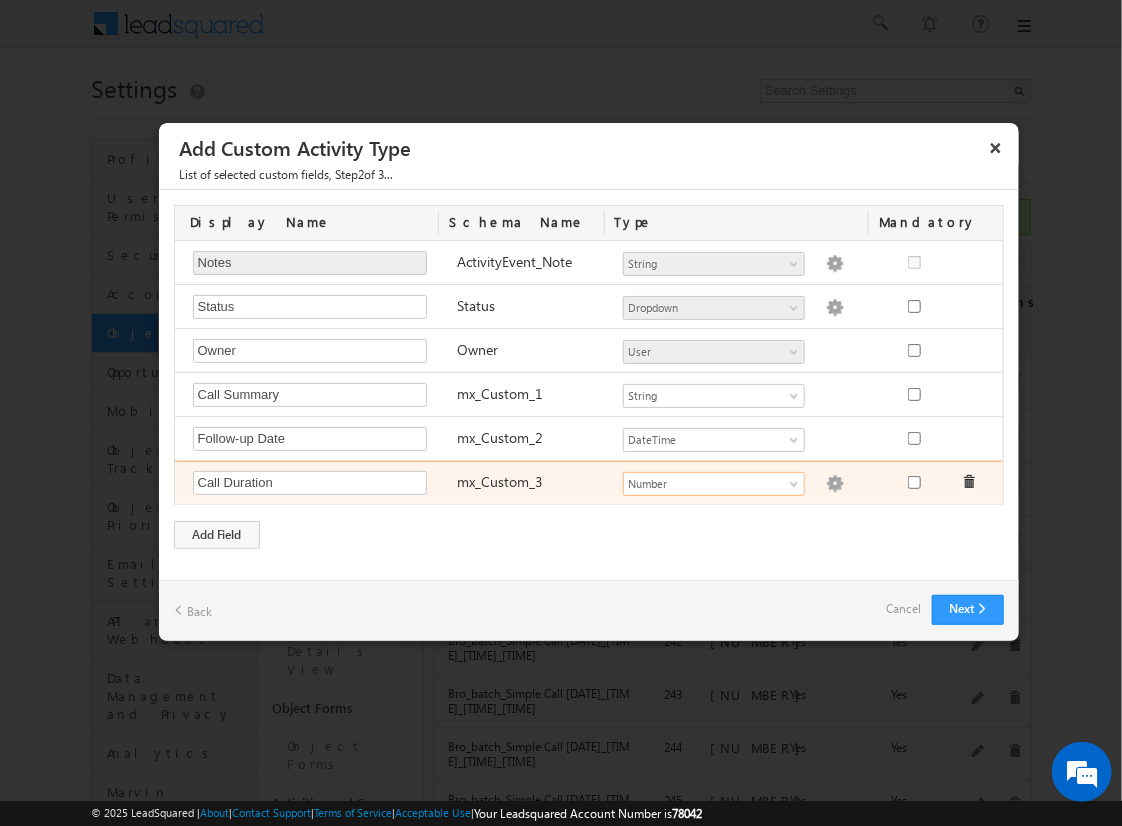 click at bounding box center [835, 484] 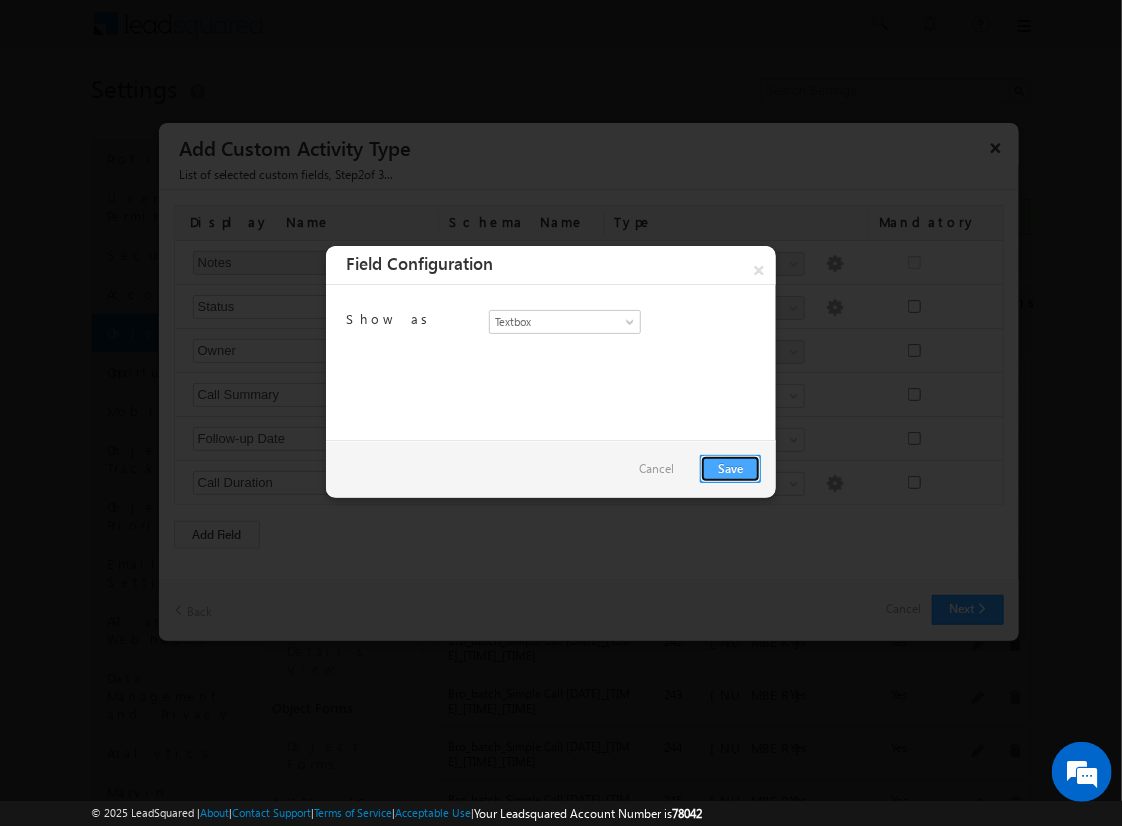 click on "Save" at bounding box center [730, 469] 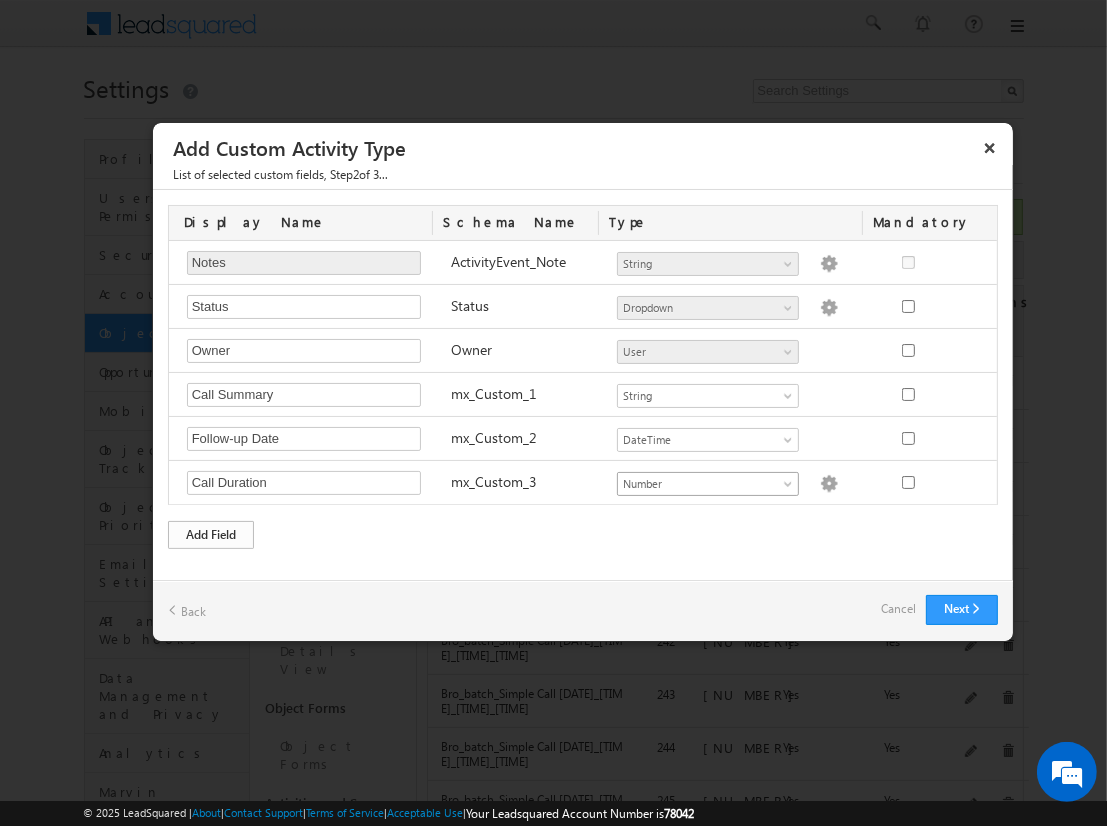 click on "Add Field" at bounding box center (211, 535) 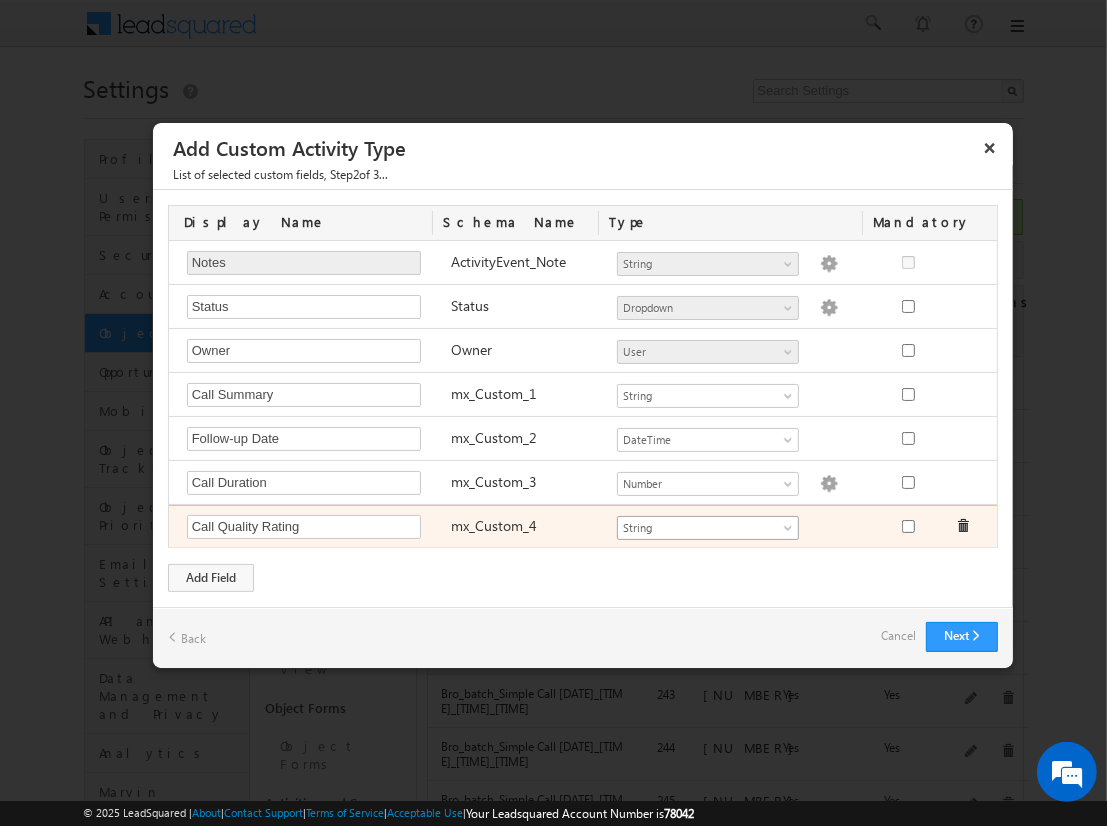 type on "Call Quality Rating" 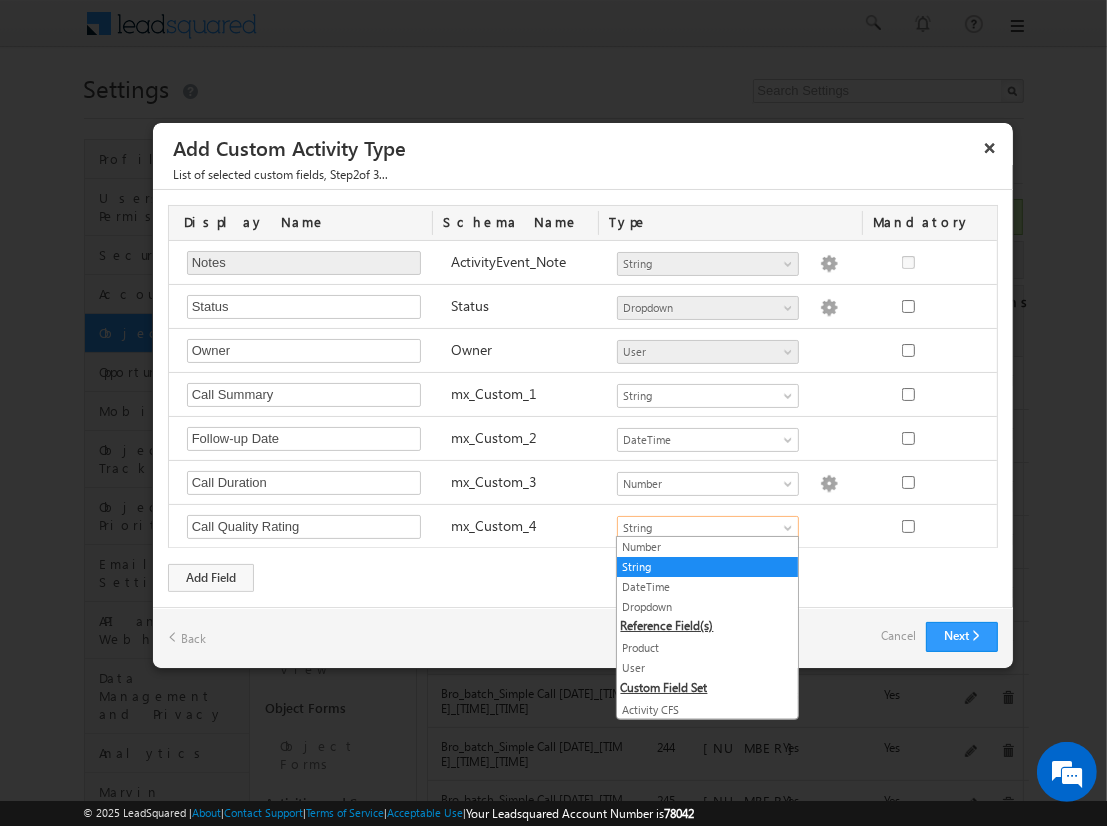 click on "Dropdown" at bounding box center [707, 607] 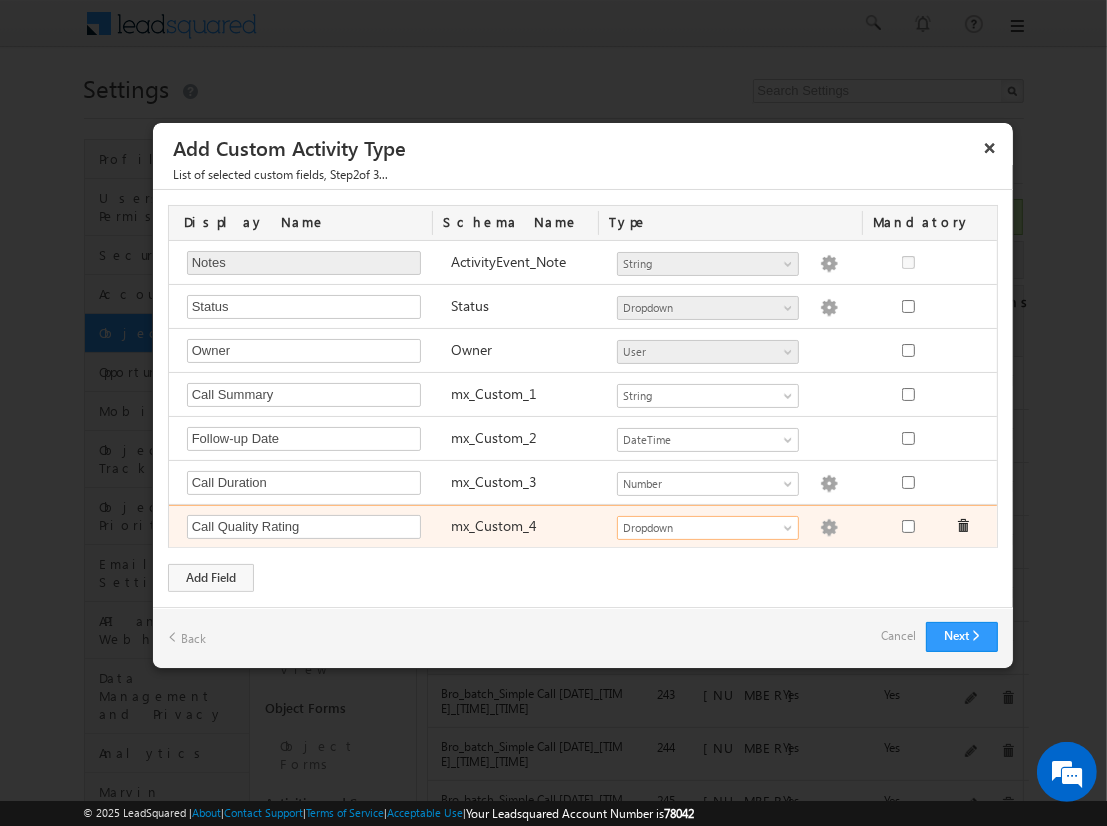 click at bounding box center [829, 528] 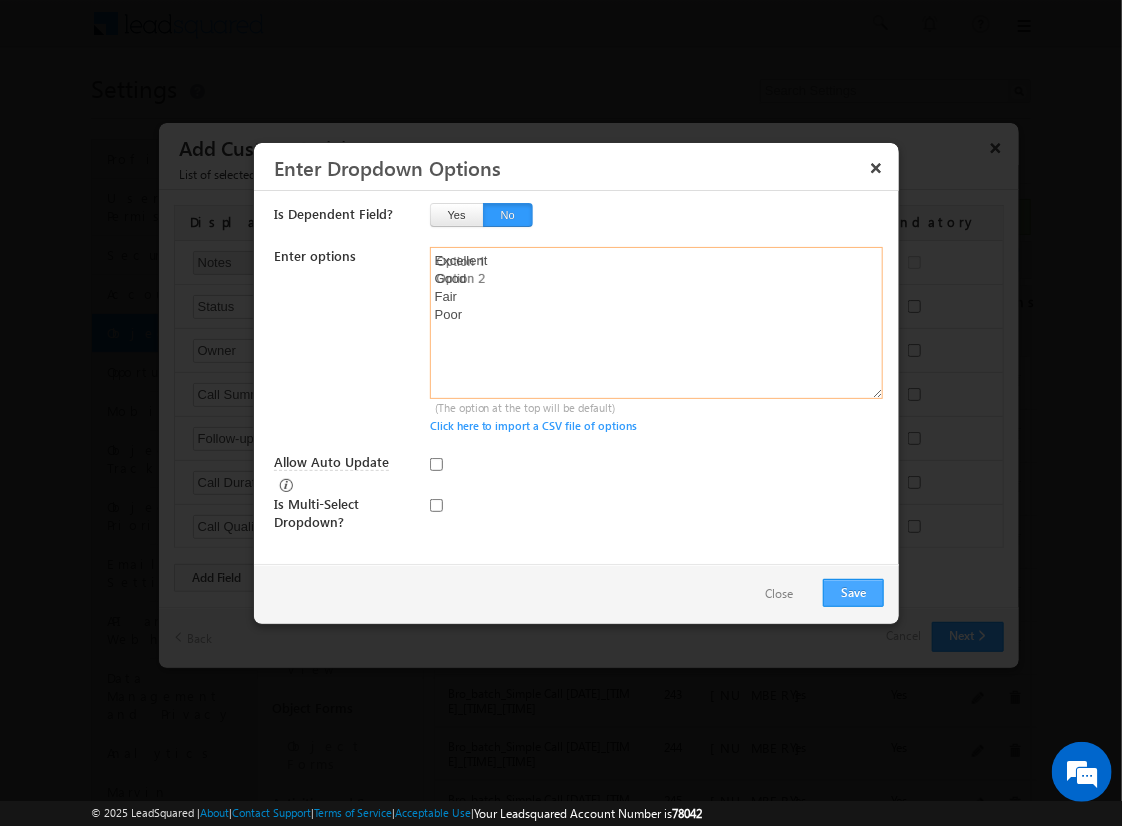 type on "Excellent
Good
Fair
Poor" 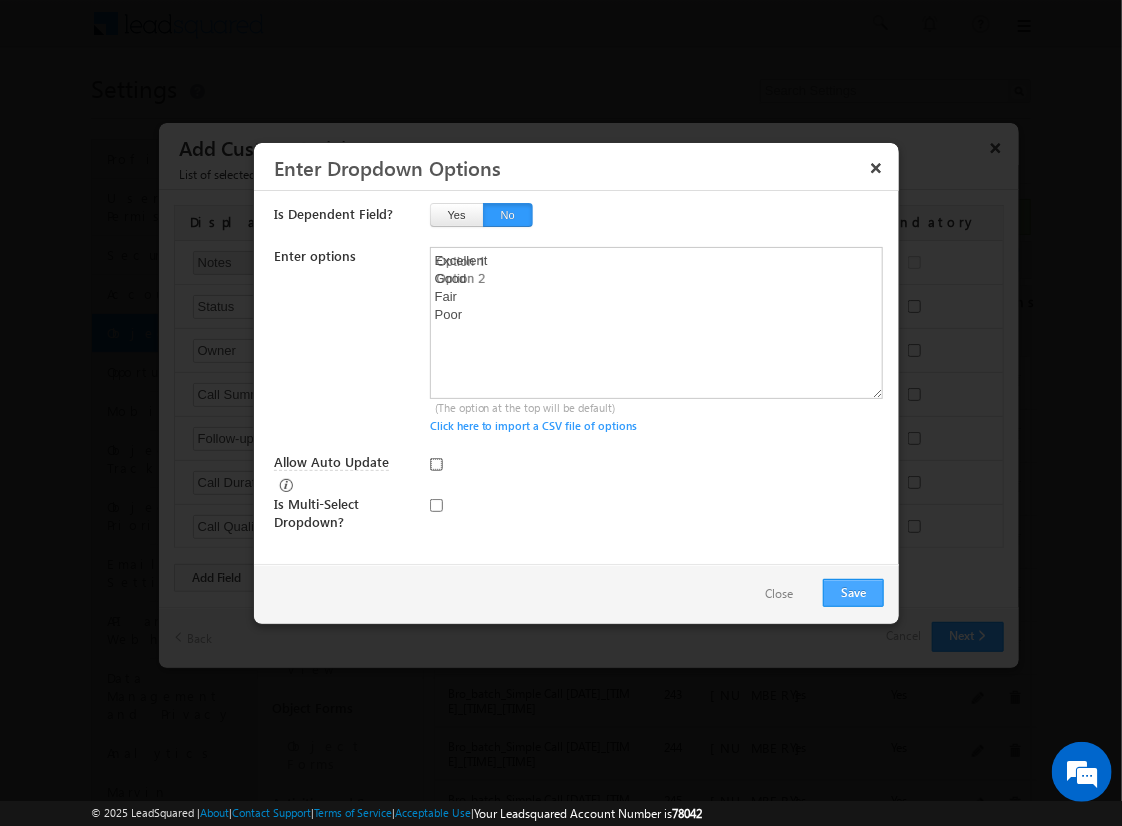 click on "Allow Auto Update" at bounding box center (436, 464) 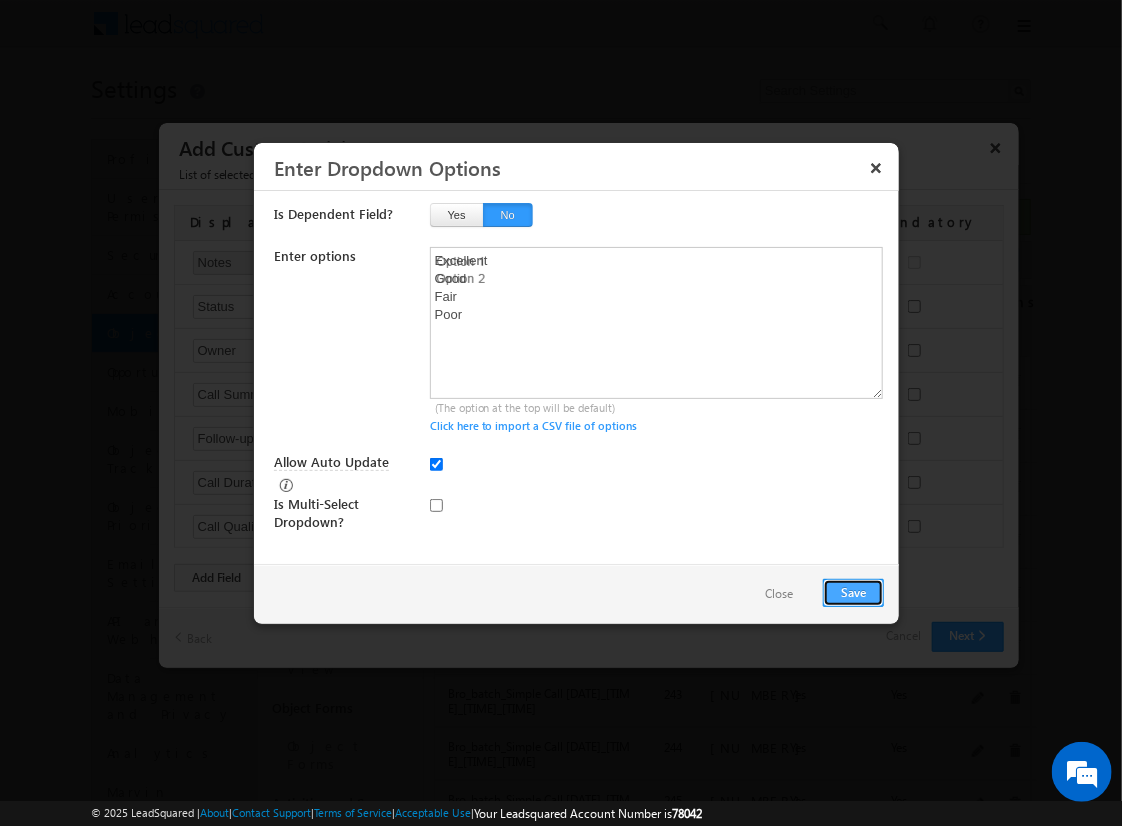 click on "Save" at bounding box center (853, 593) 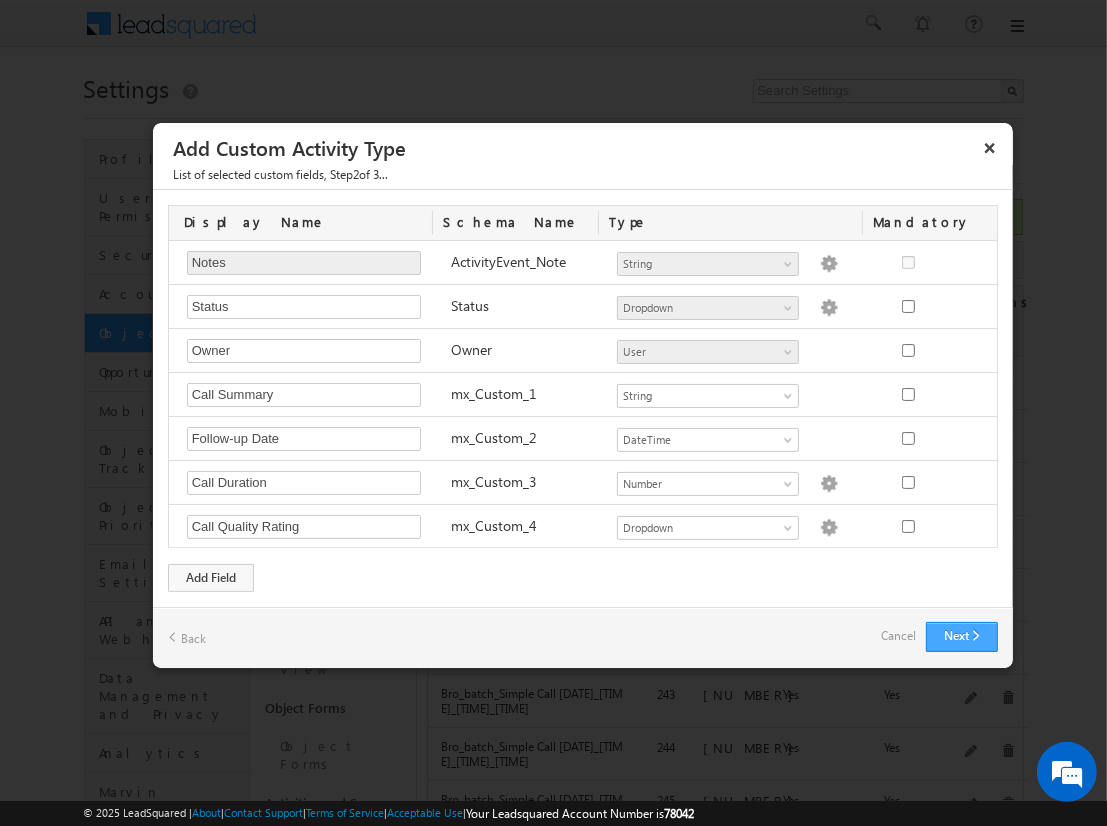 click on "Next" at bounding box center (962, 637) 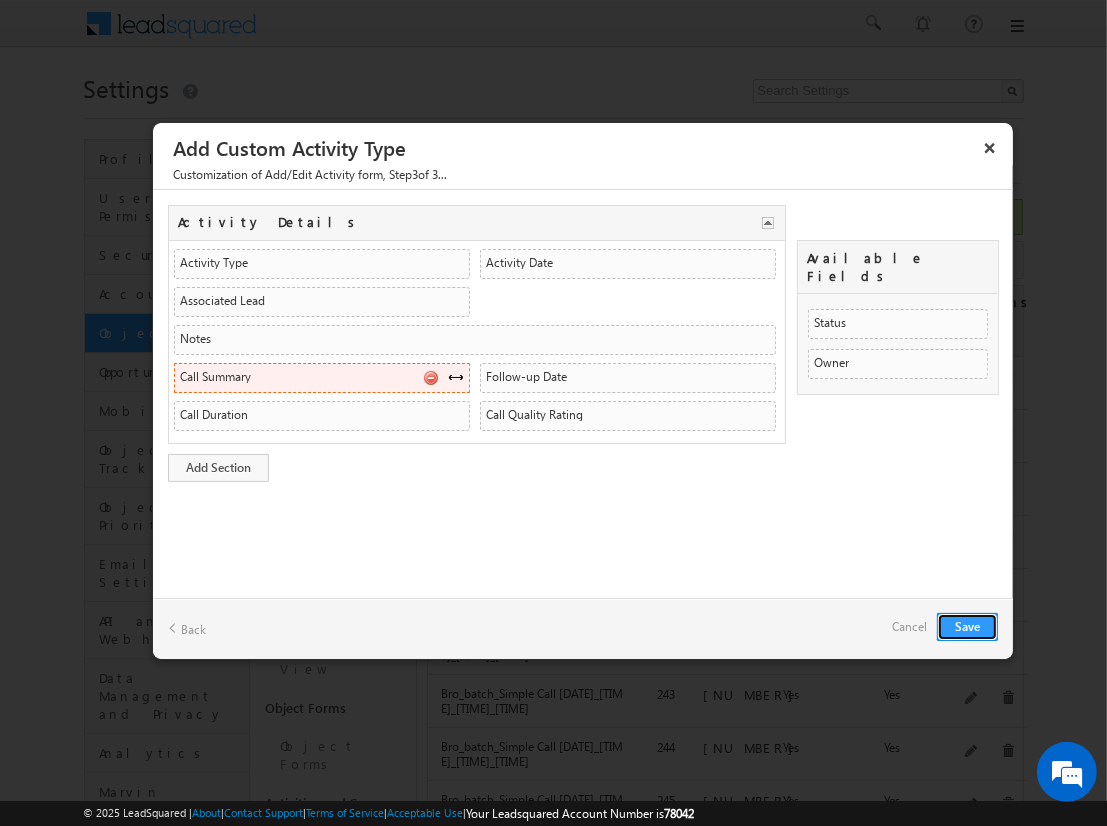 click at bounding box center (456, 377) 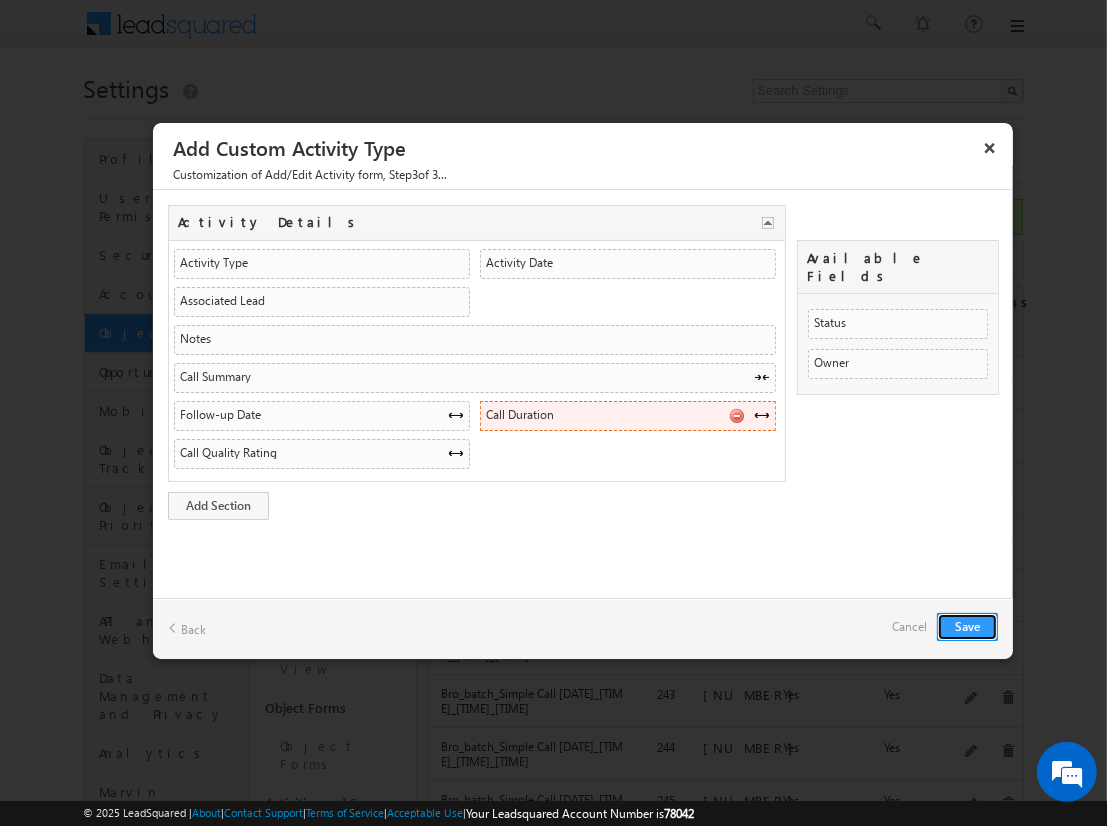 click at bounding box center (736, 415) 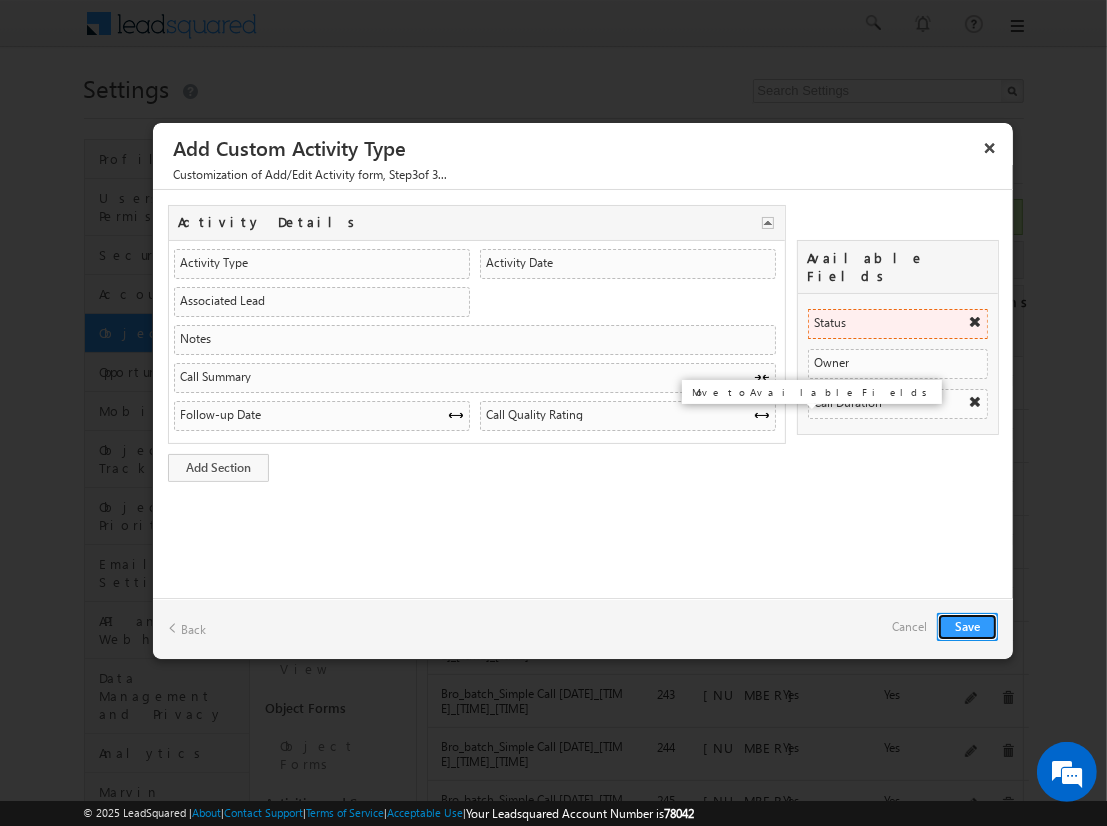click at bounding box center [975, 322] 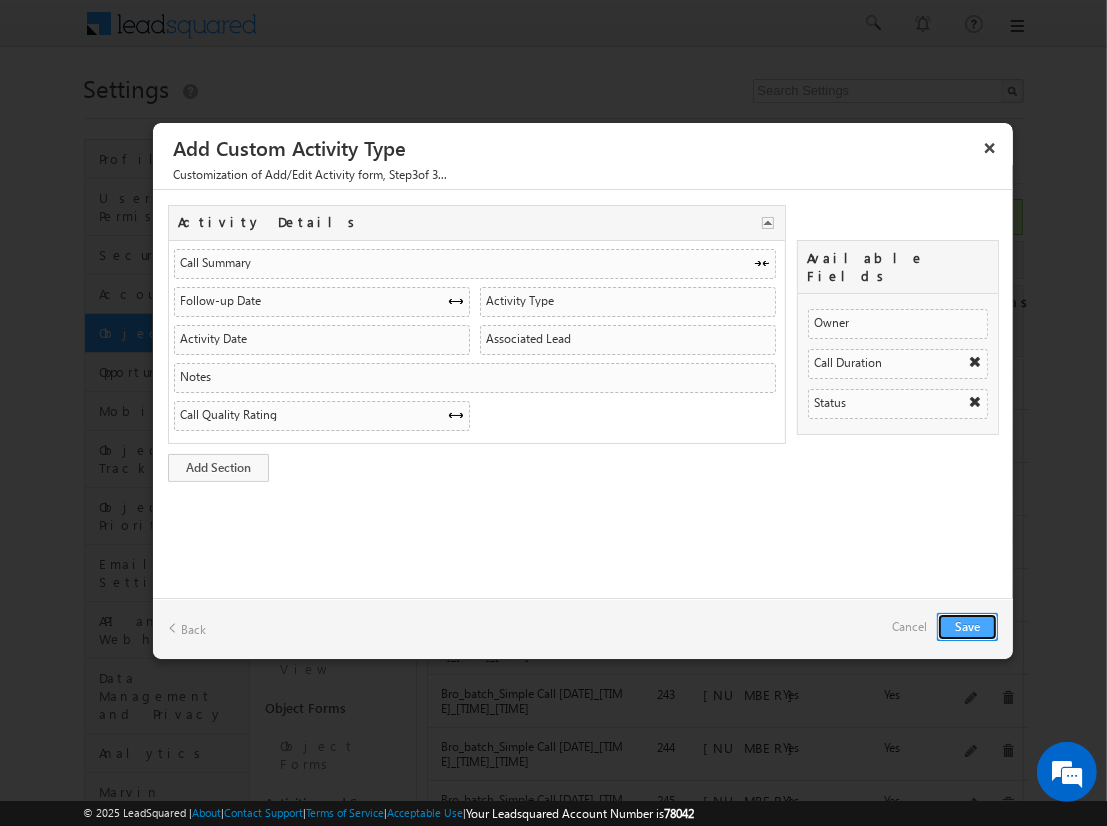 click on "Save" at bounding box center [967, 627] 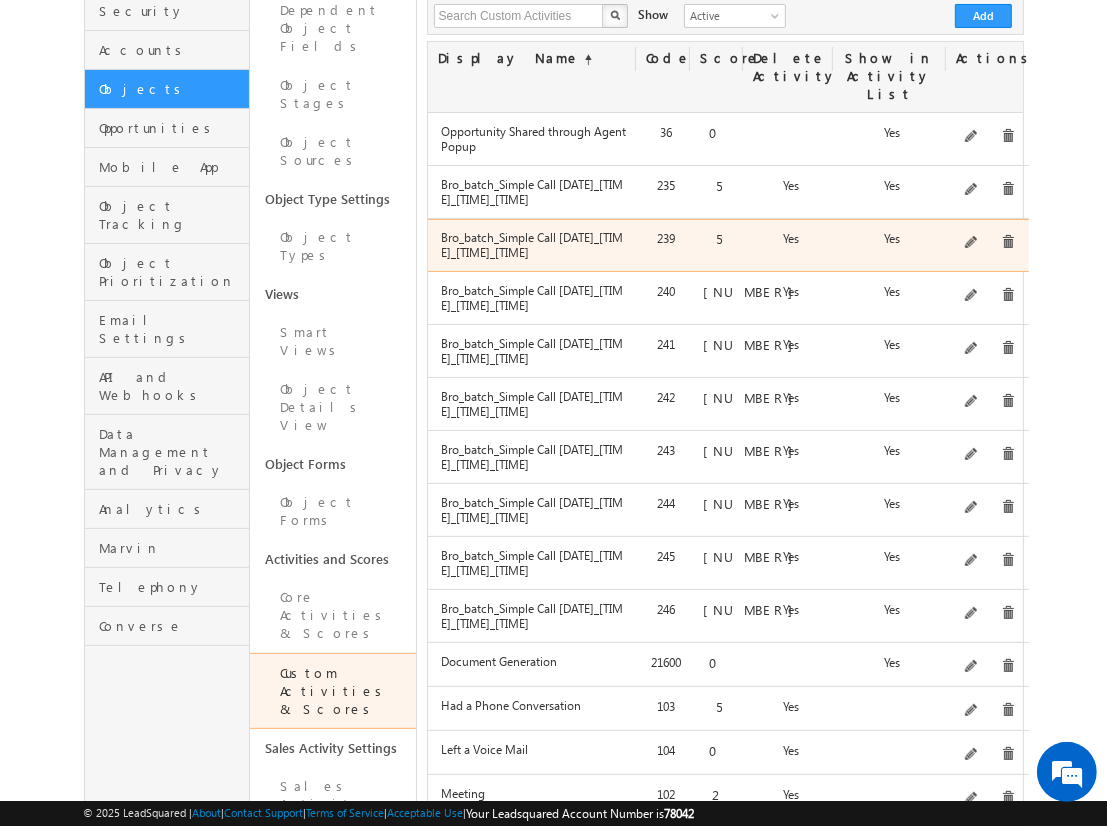 scroll, scrollTop: 304, scrollLeft: 0, axis: vertical 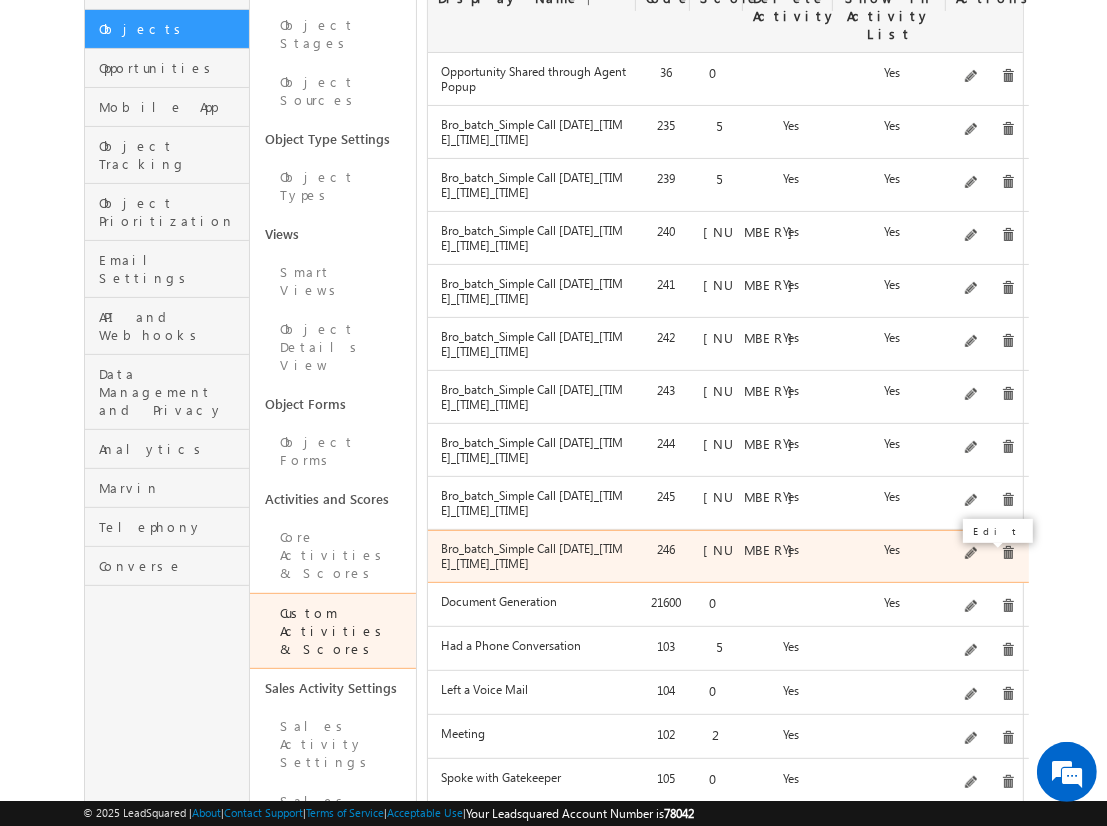 click at bounding box center [972, 554] 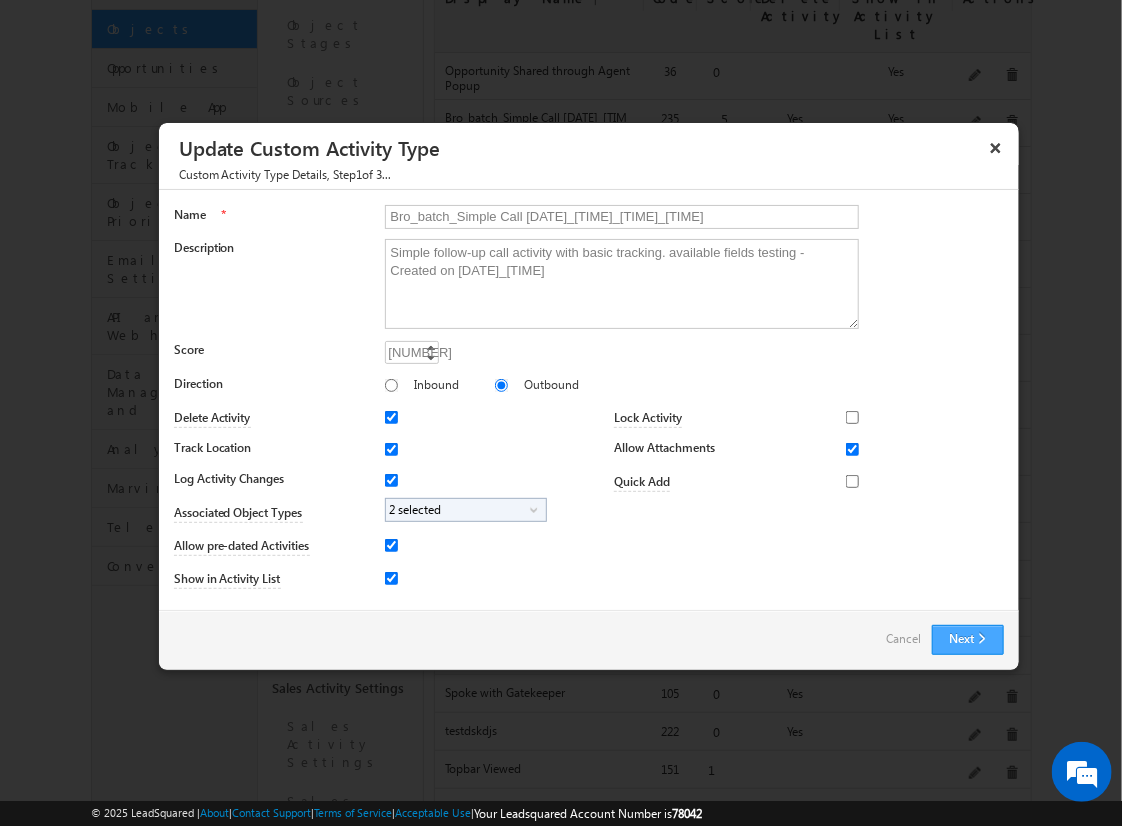 click on "Next" at bounding box center (968, 640) 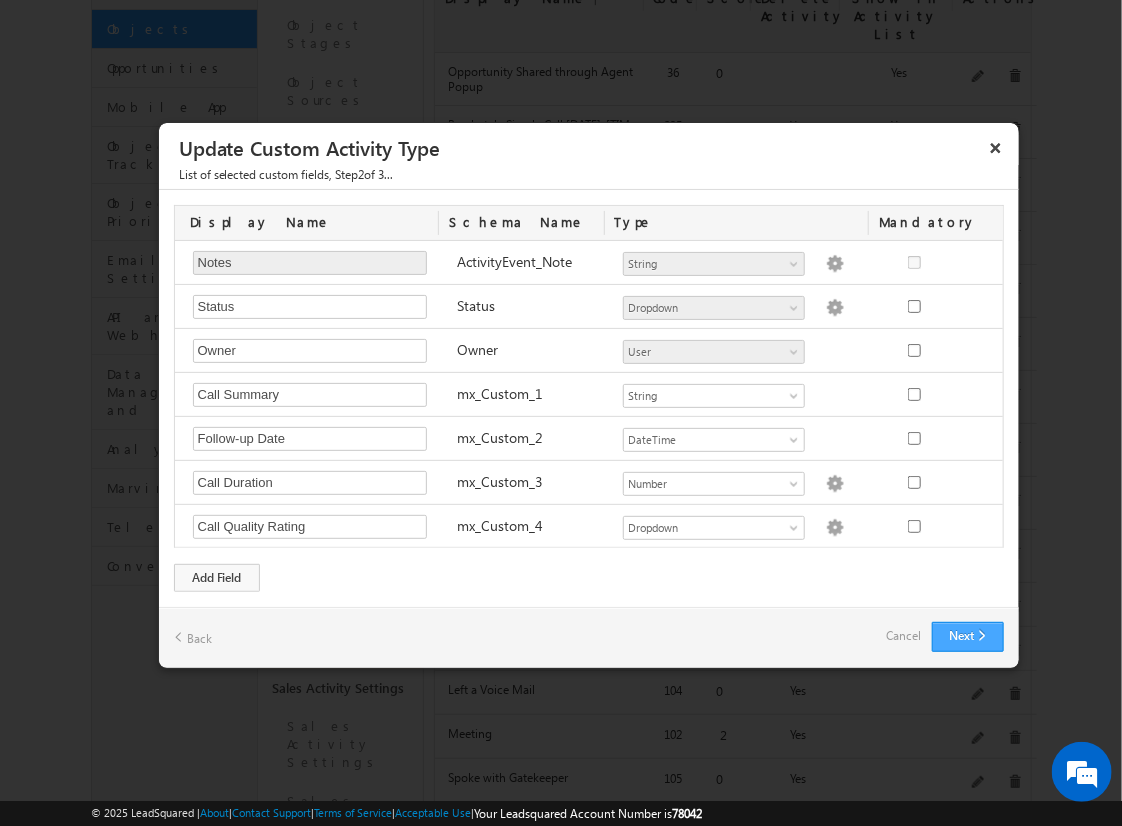 click on "Next" at bounding box center (968, 637) 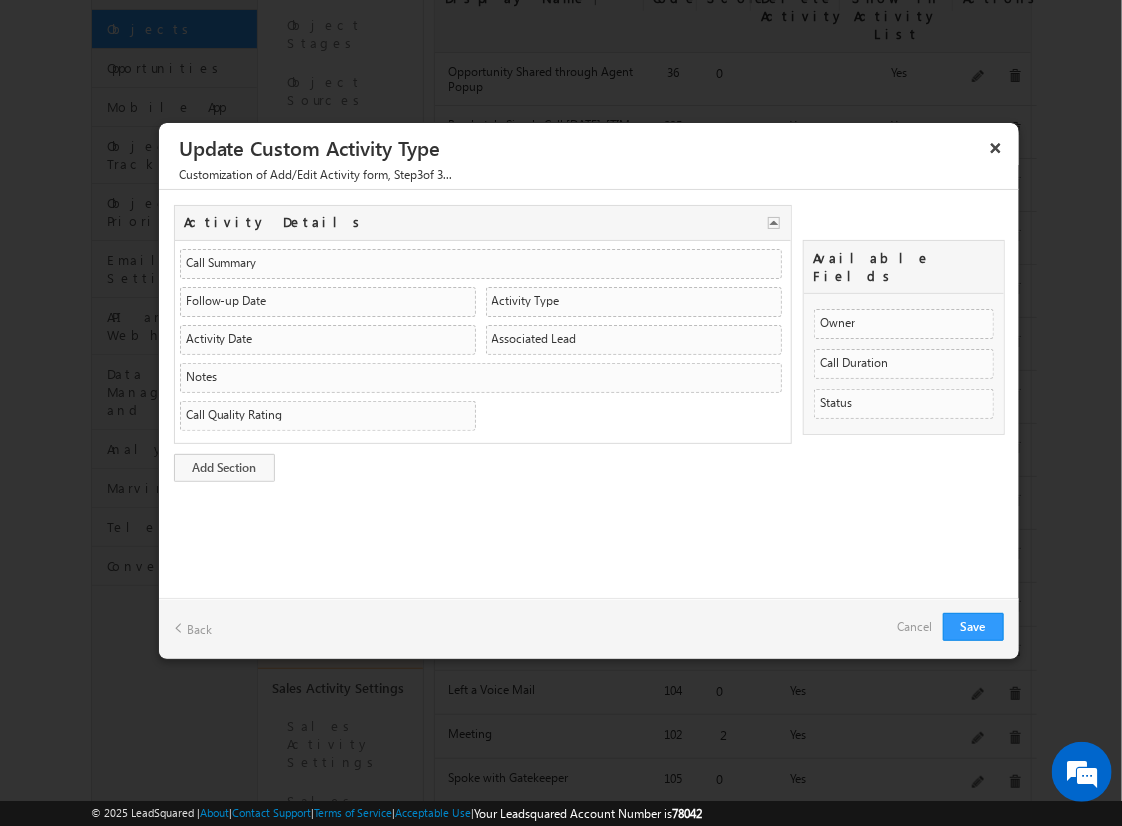 click on "Cancel" at bounding box center [915, 627] 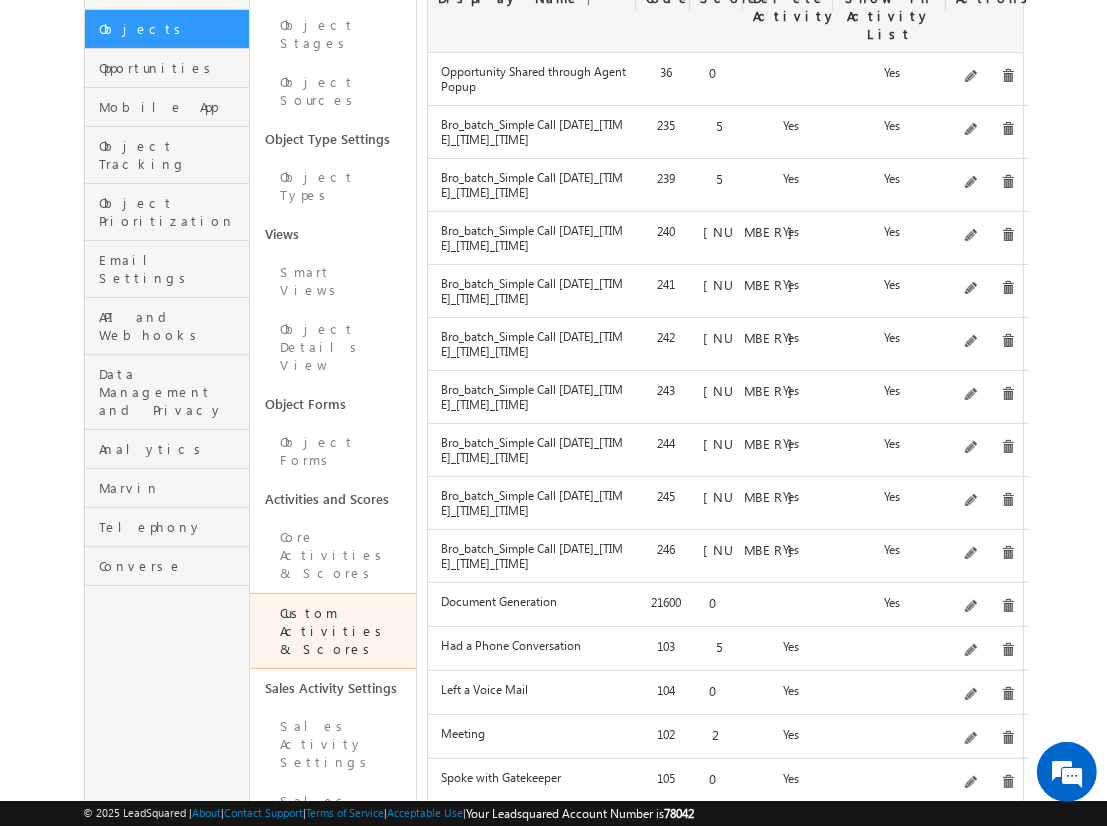click on "Add" at bounding box center [983, -44] 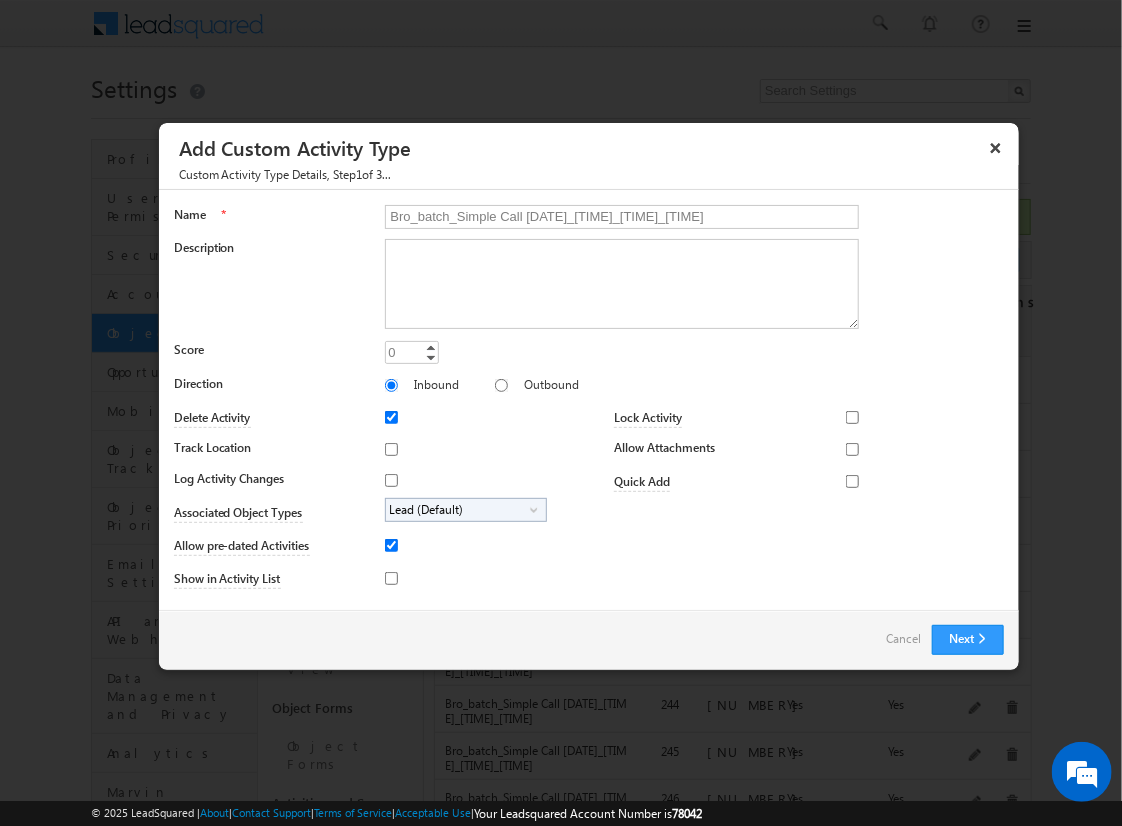 type on "Bro_batch_Simple Call [DATE]_[TIME]_[TIME]_[TIME]" 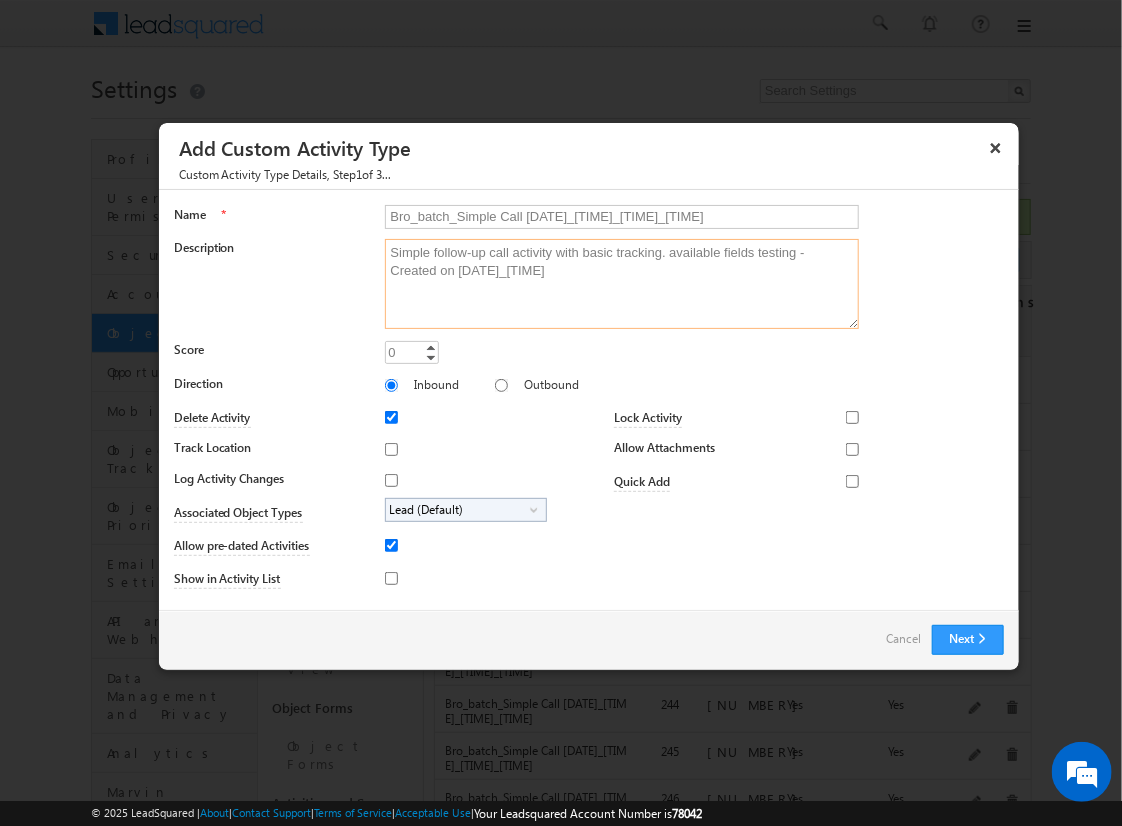 type on "Simple follow-up call activity with basic tracking. available fields testing - Created on [DATE]_[TIME]" 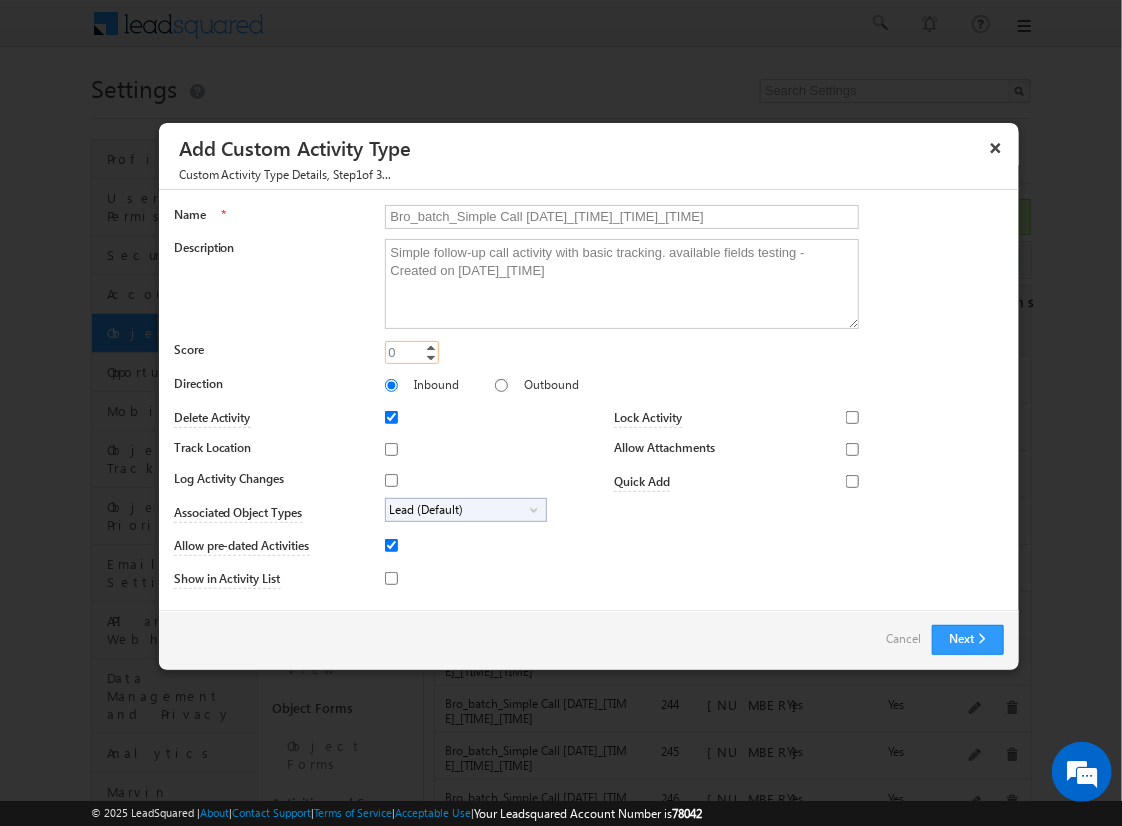 type on "[NUMBER]" 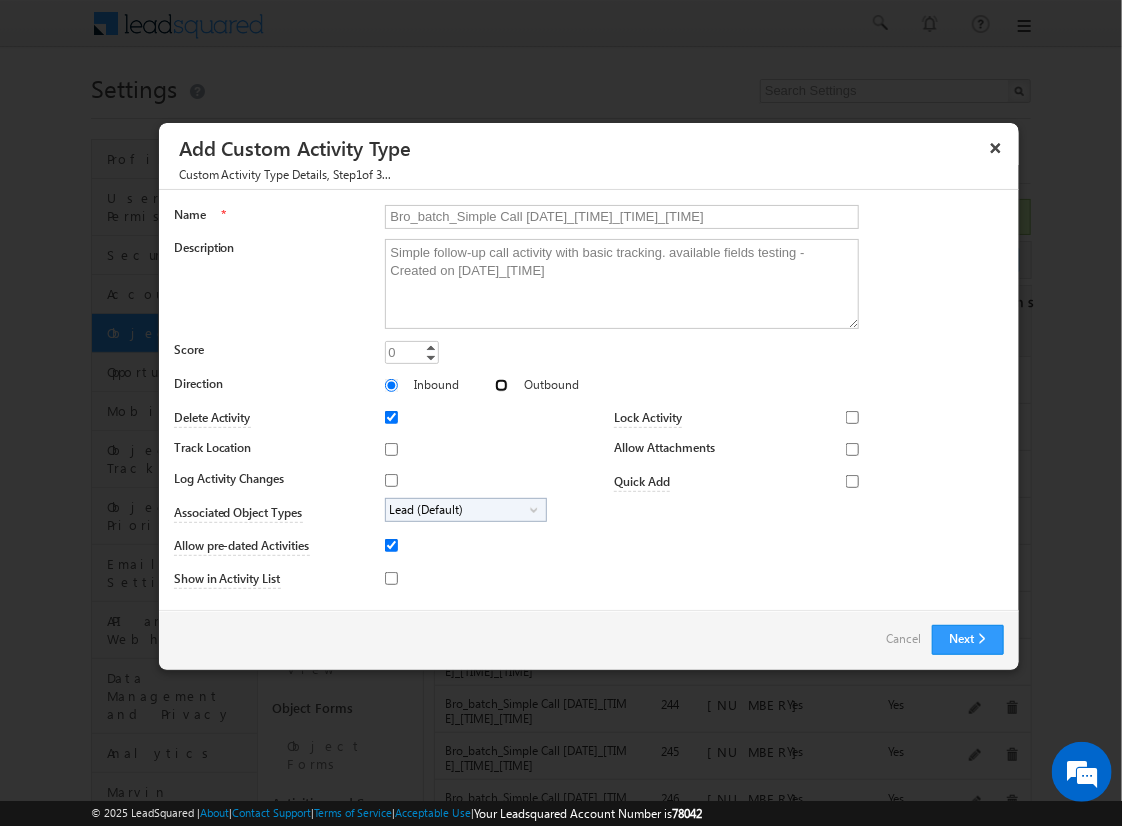 click on "Outbound" at bounding box center (501, 385) 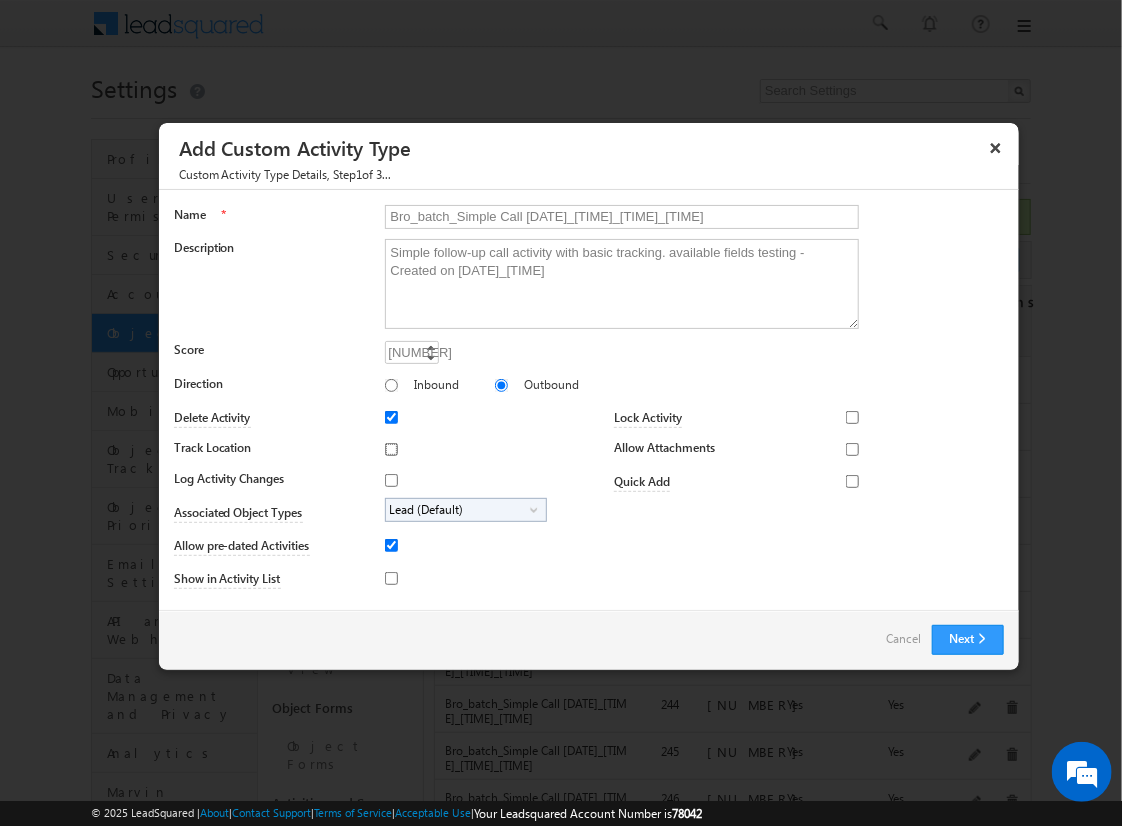 click on "Track Location" at bounding box center (391, 449) 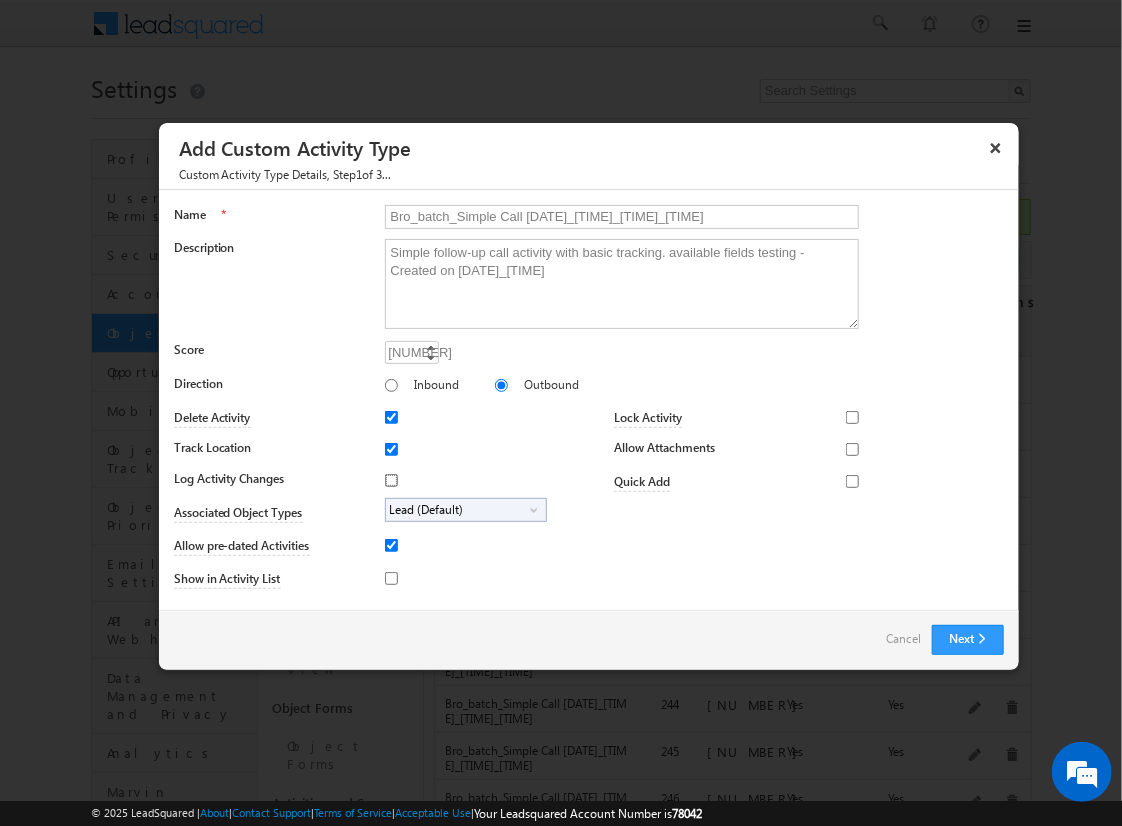 click on "Log Activity Changes" at bounding box center (391, 480) 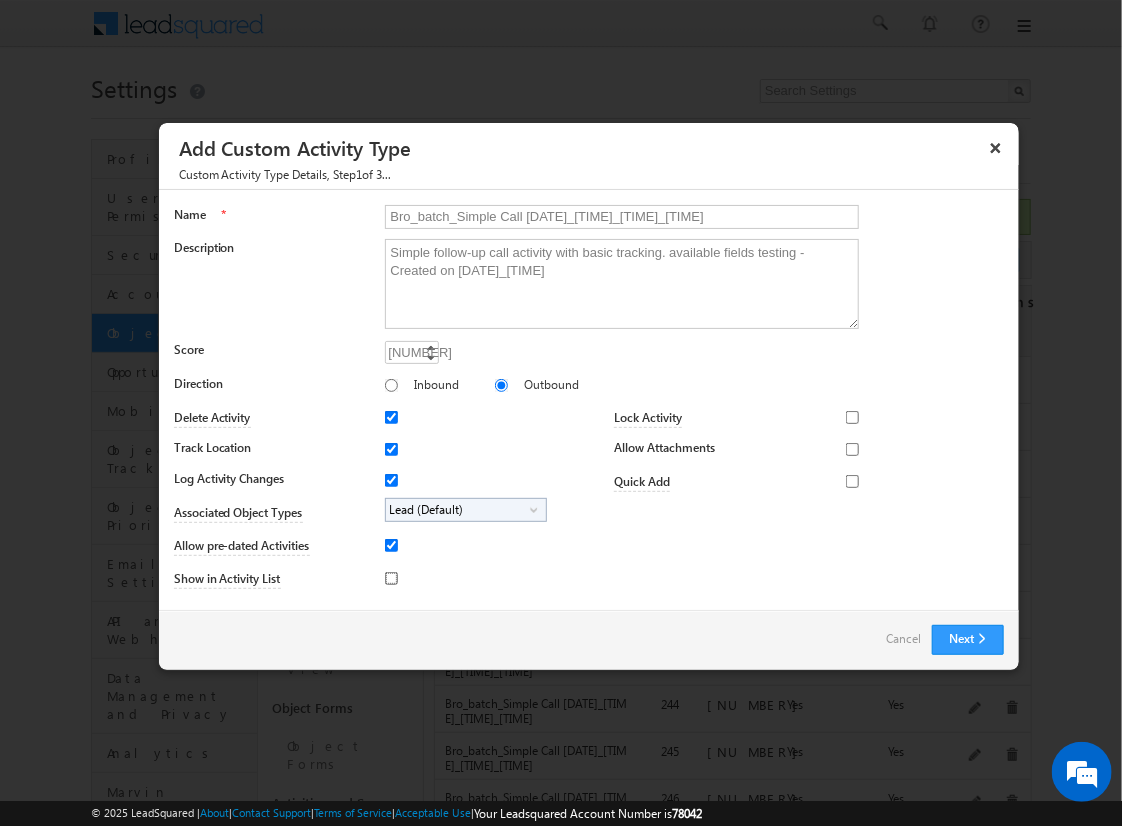 click on "Show in Activity List" at bounding box center (391, 578) 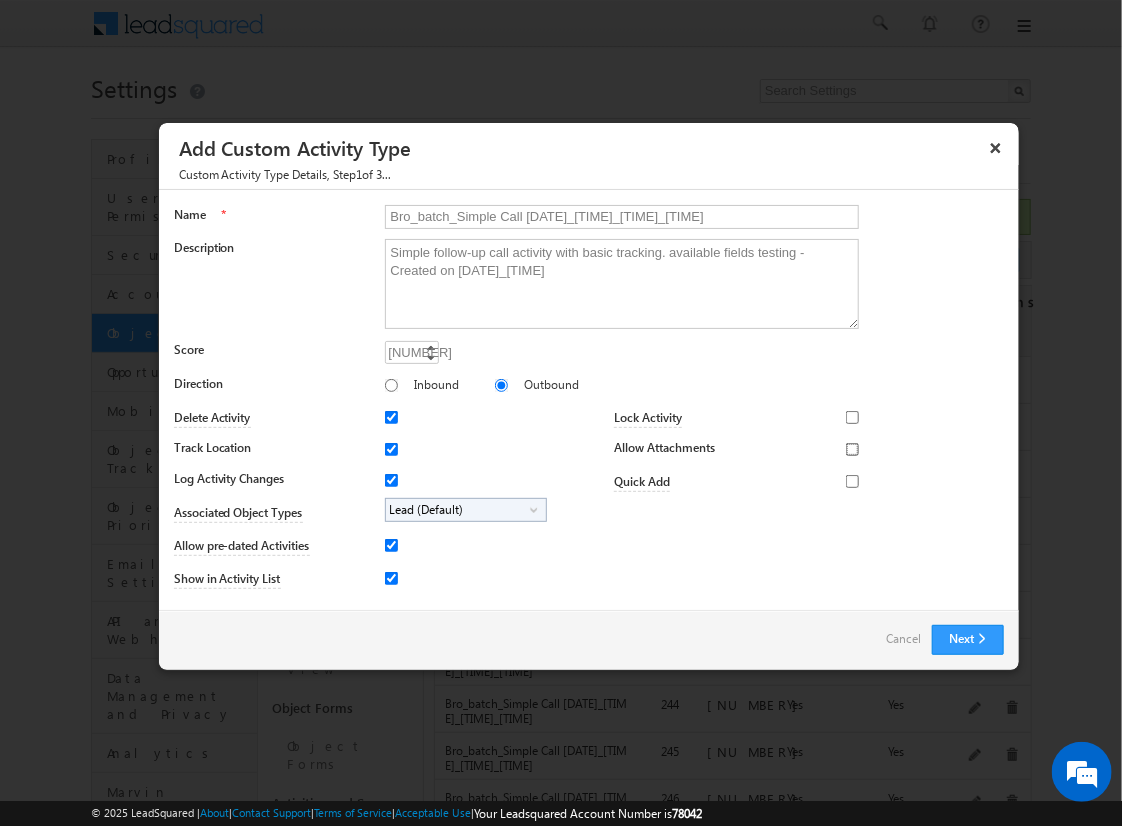 click on "Allow Attachments" at bounding box center [852, 449] 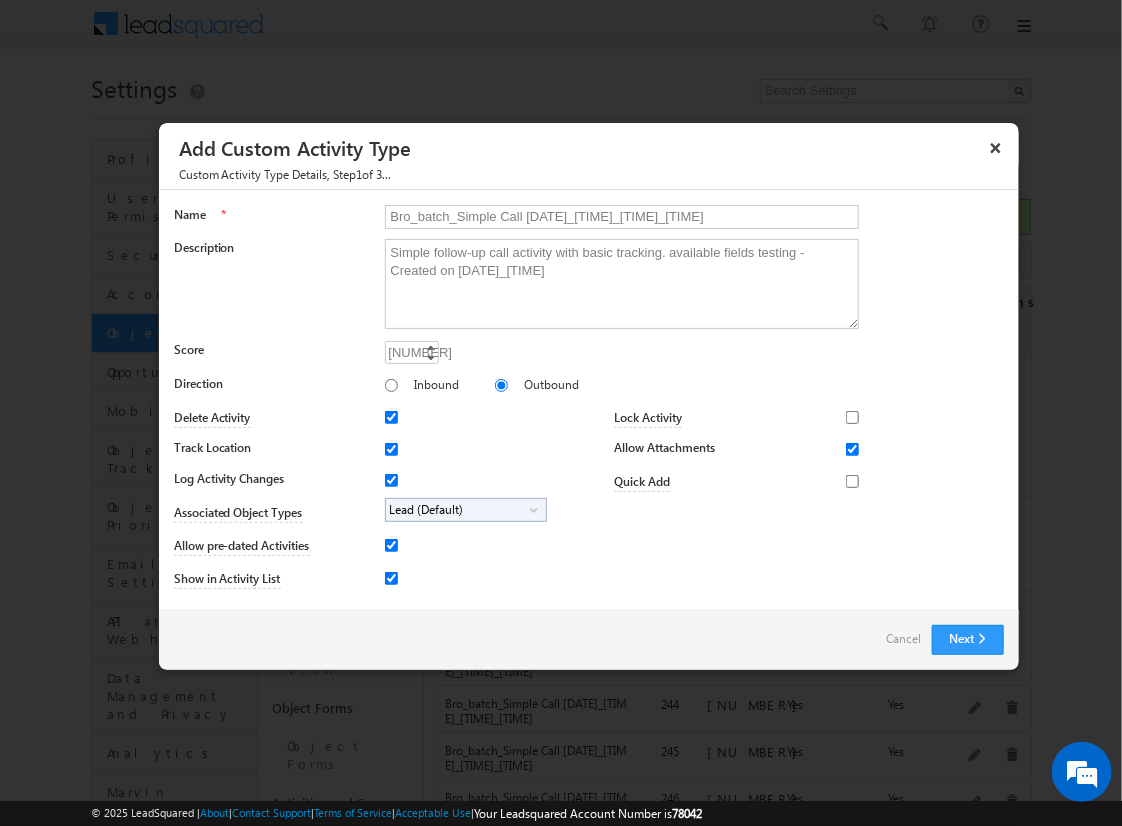 click on "Lead (Default)" at bounding box center [458, 510] 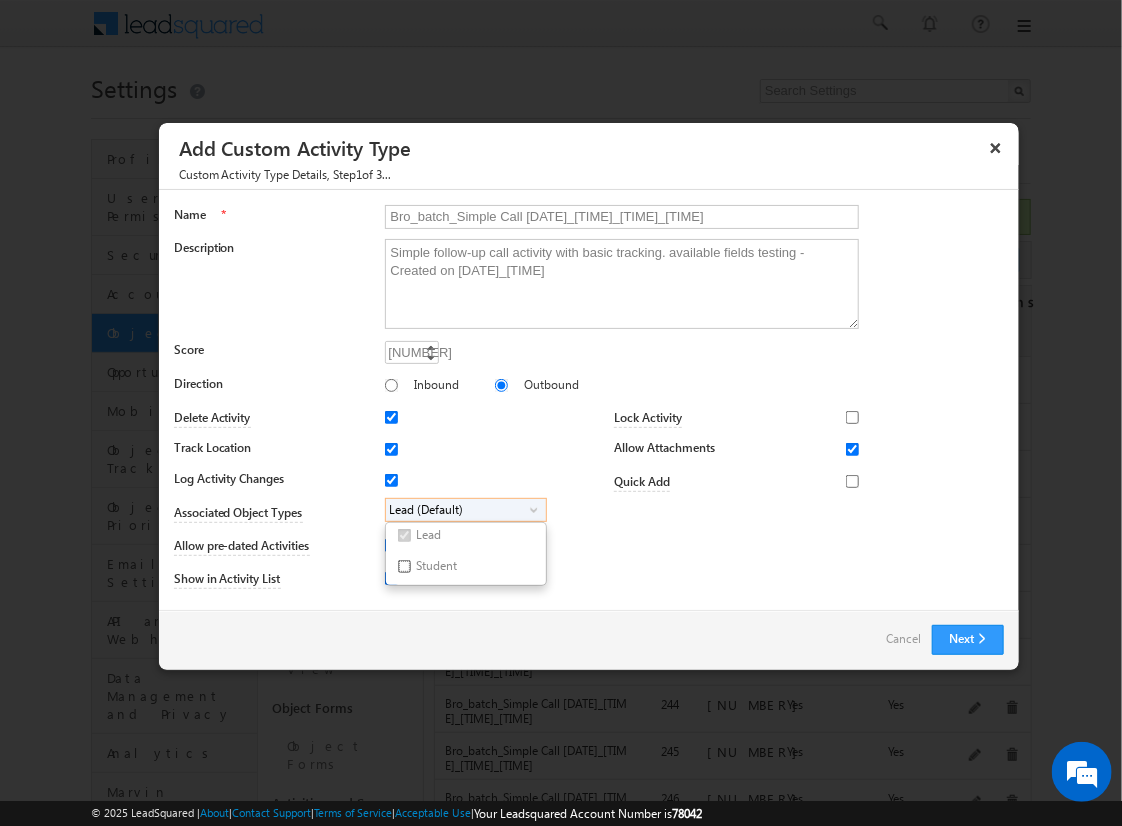 click on "Student" at bounding box center (404, 566) 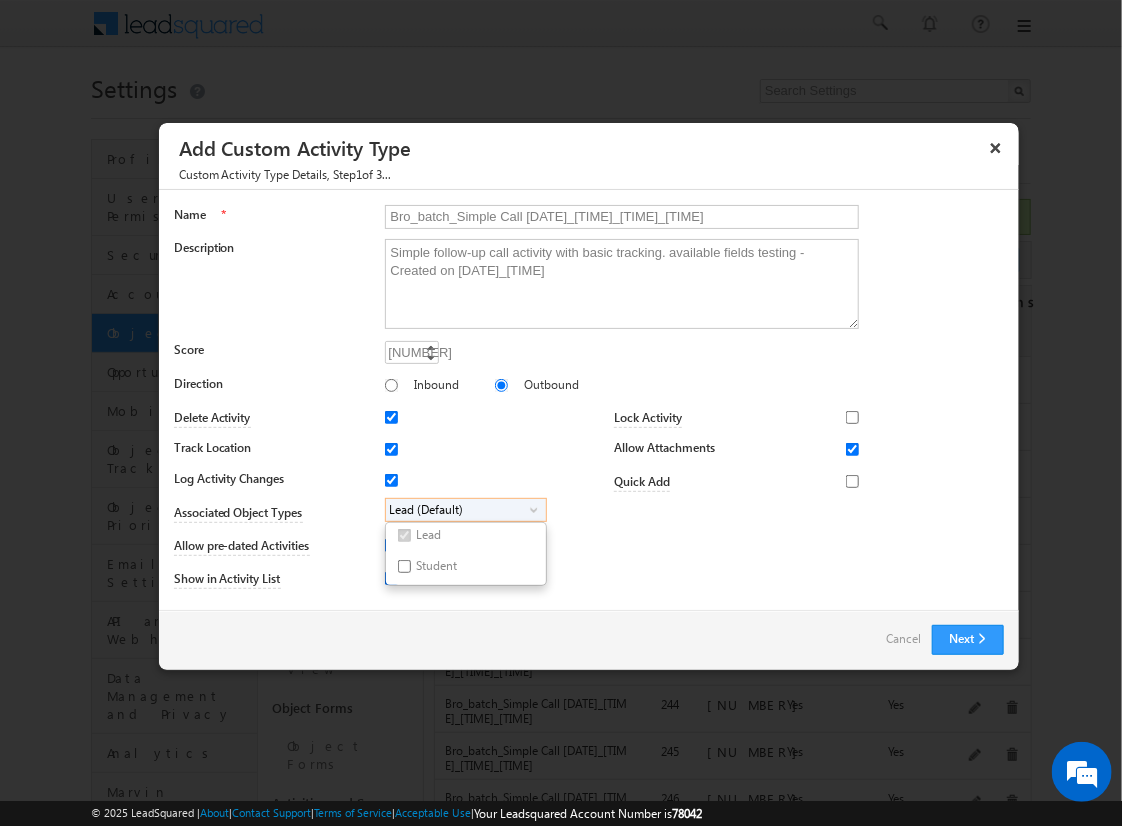 checkbox on "true" 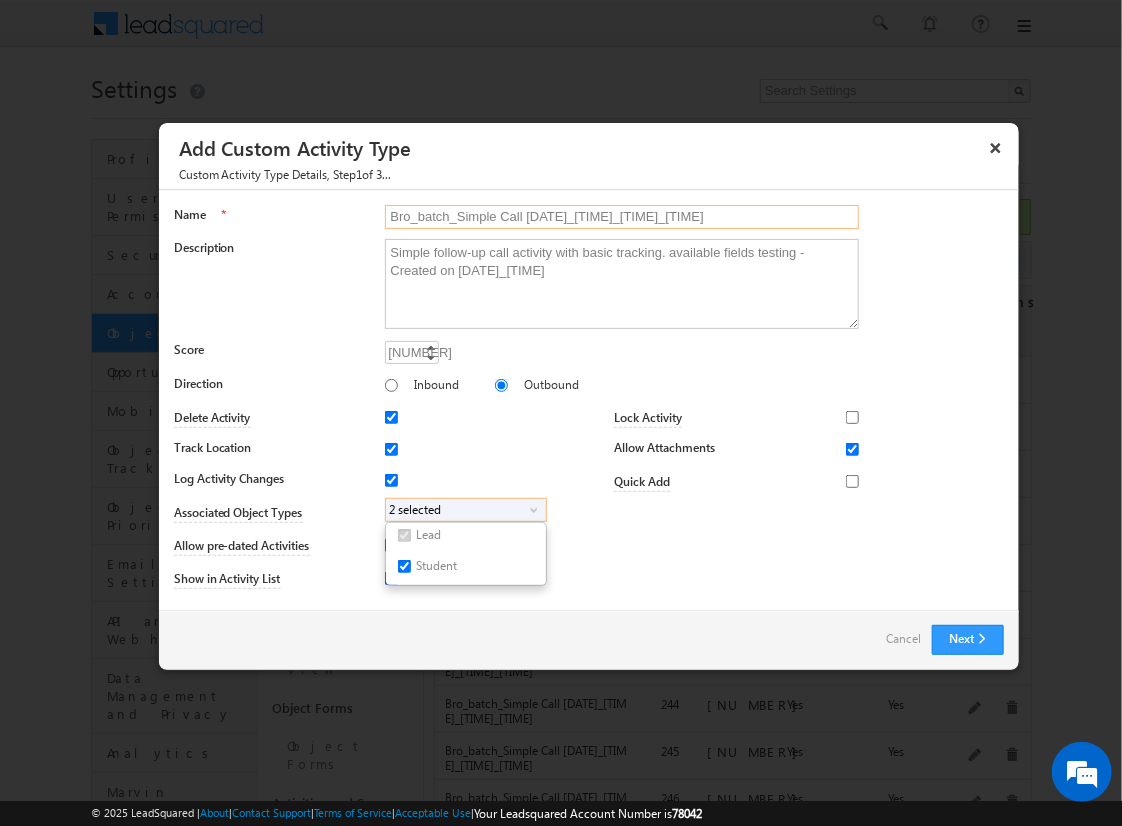 click on "Bro_batch_Simple Call [DATE]_[TIME]_[TIME]_[TIME]" at bounding box center [622, 217] 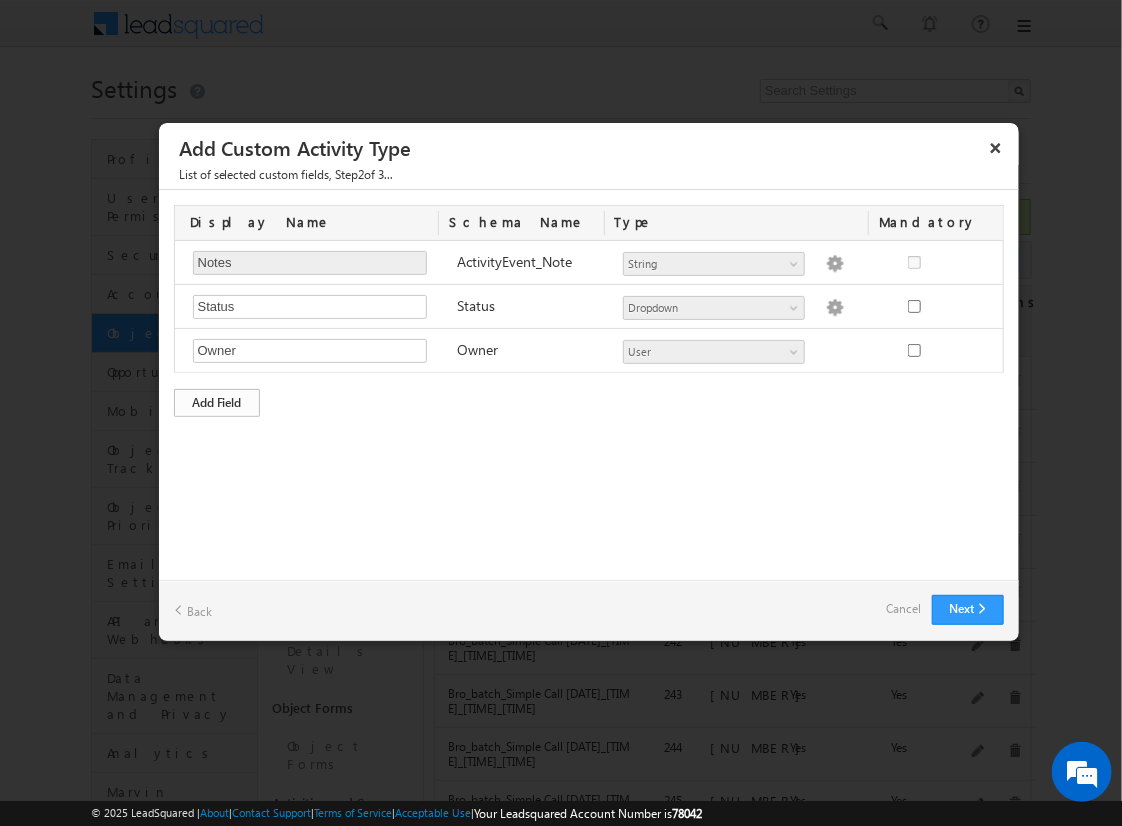 click on "Add Field" at bounding box center [217, 403] 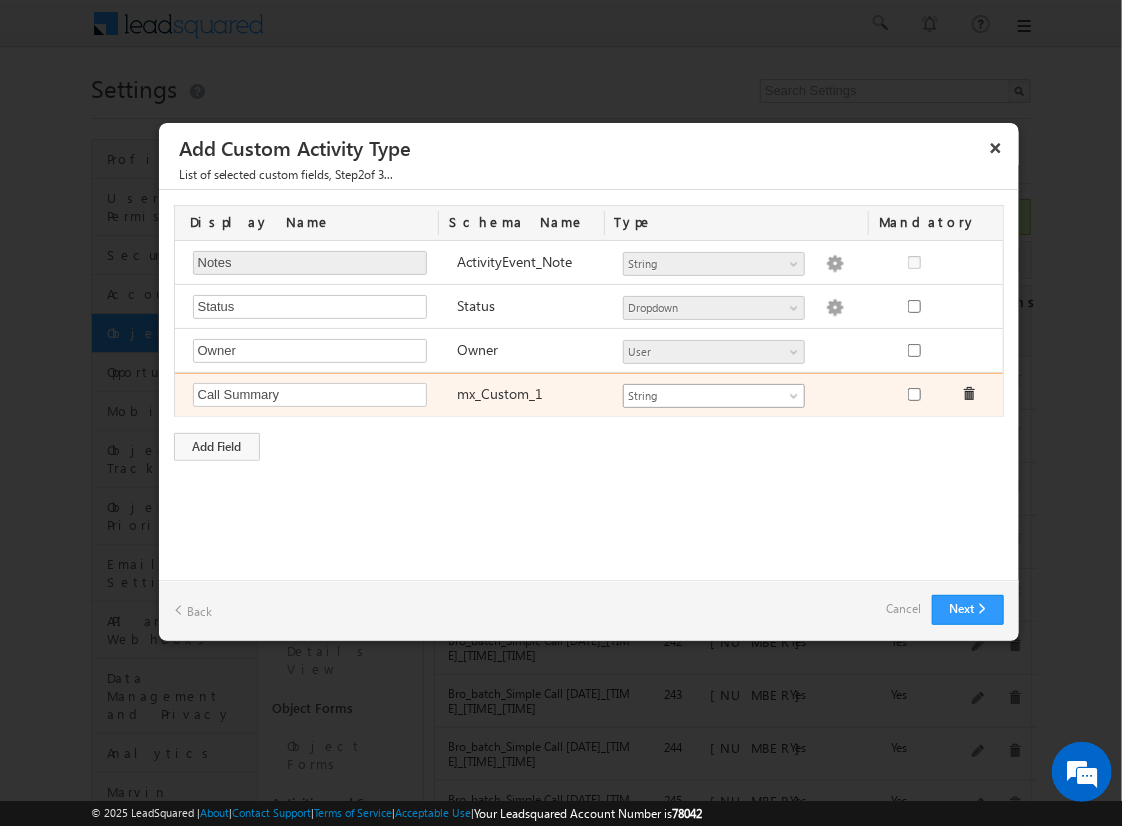type on "Call Summary" 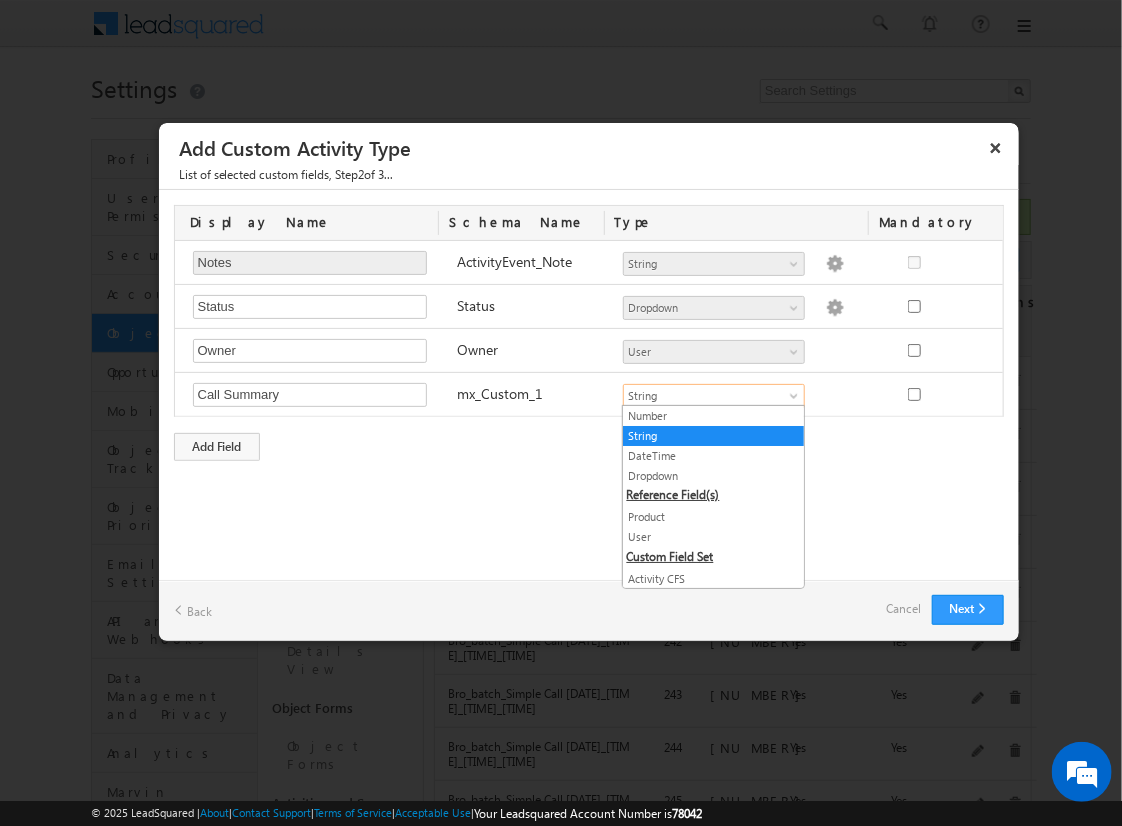 click on "String" at bounding box center [713, 436] 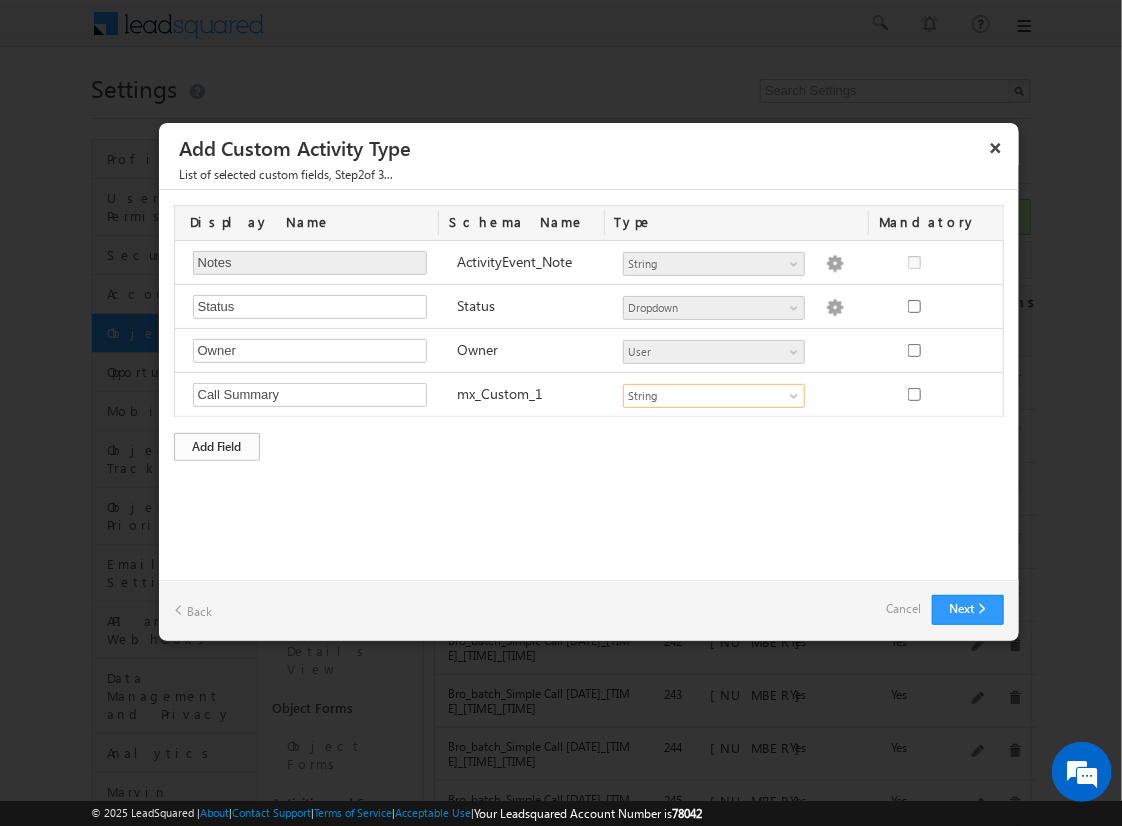 click on "Add Field" at bounding box center [217, 447] 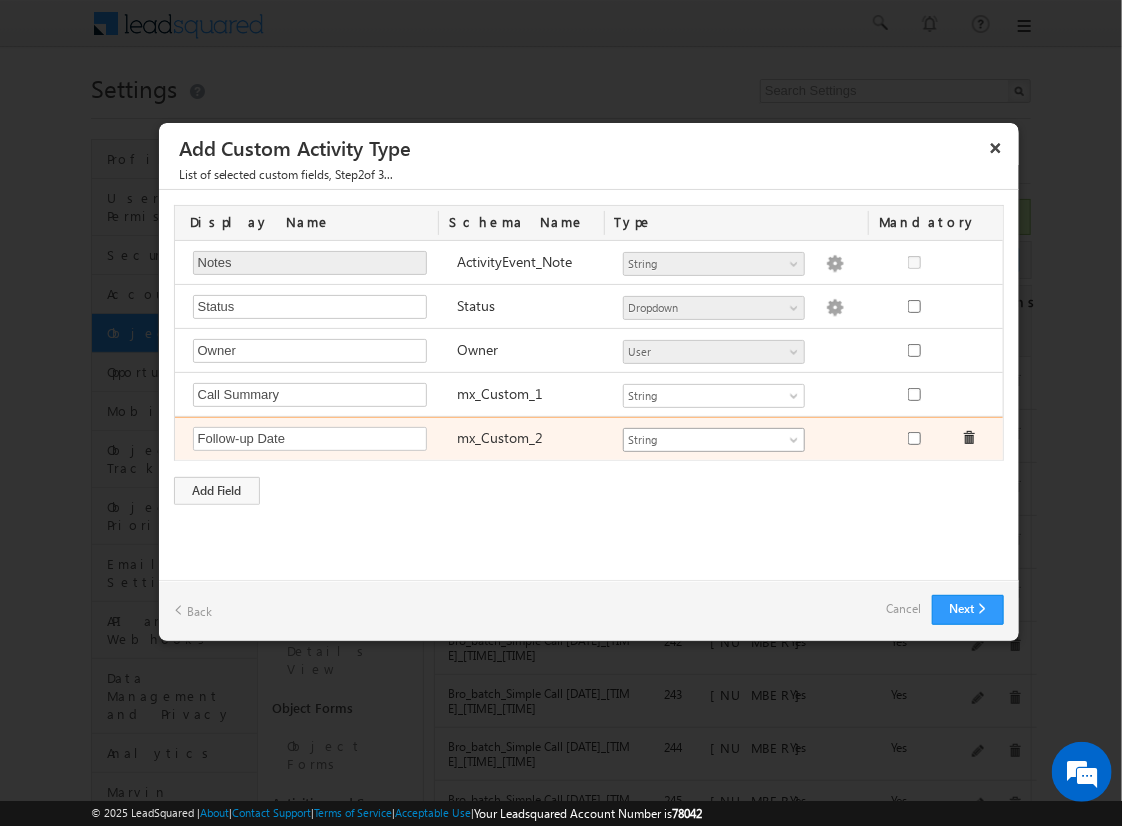 type on "Follow-up Date" 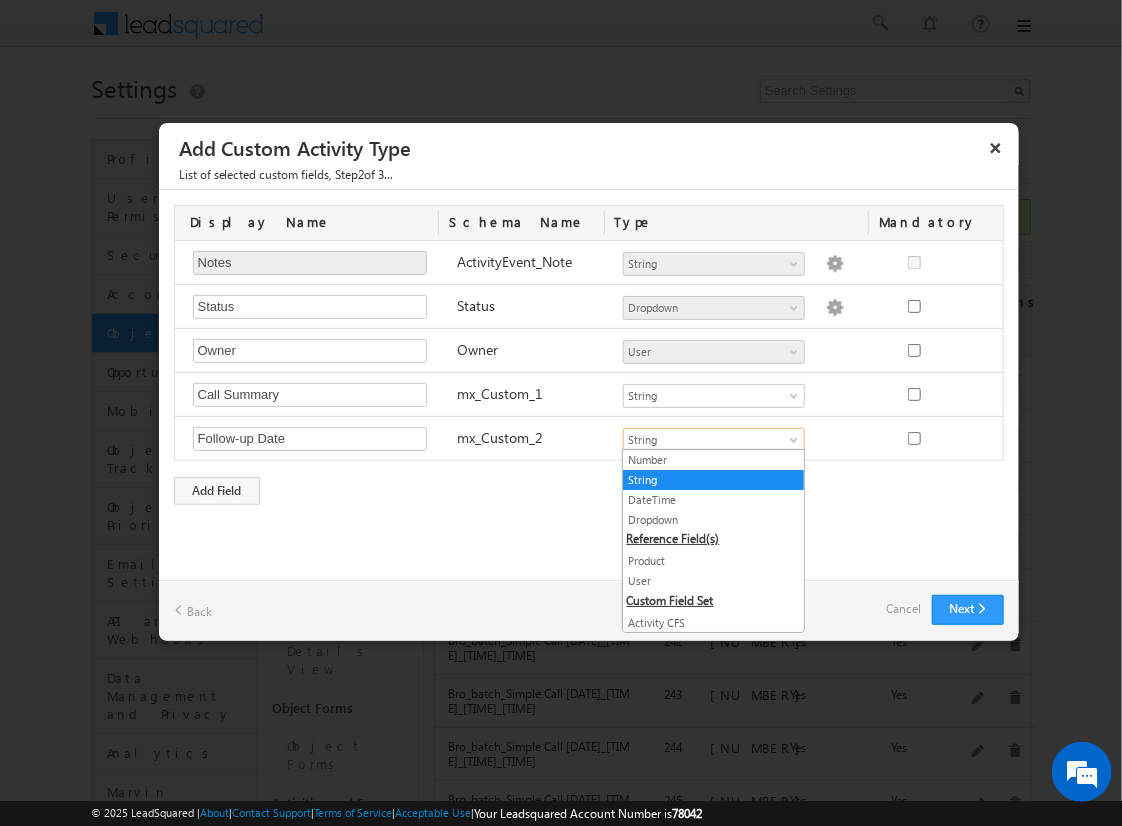 click on "DateTime" at bounding box center (713, 500) 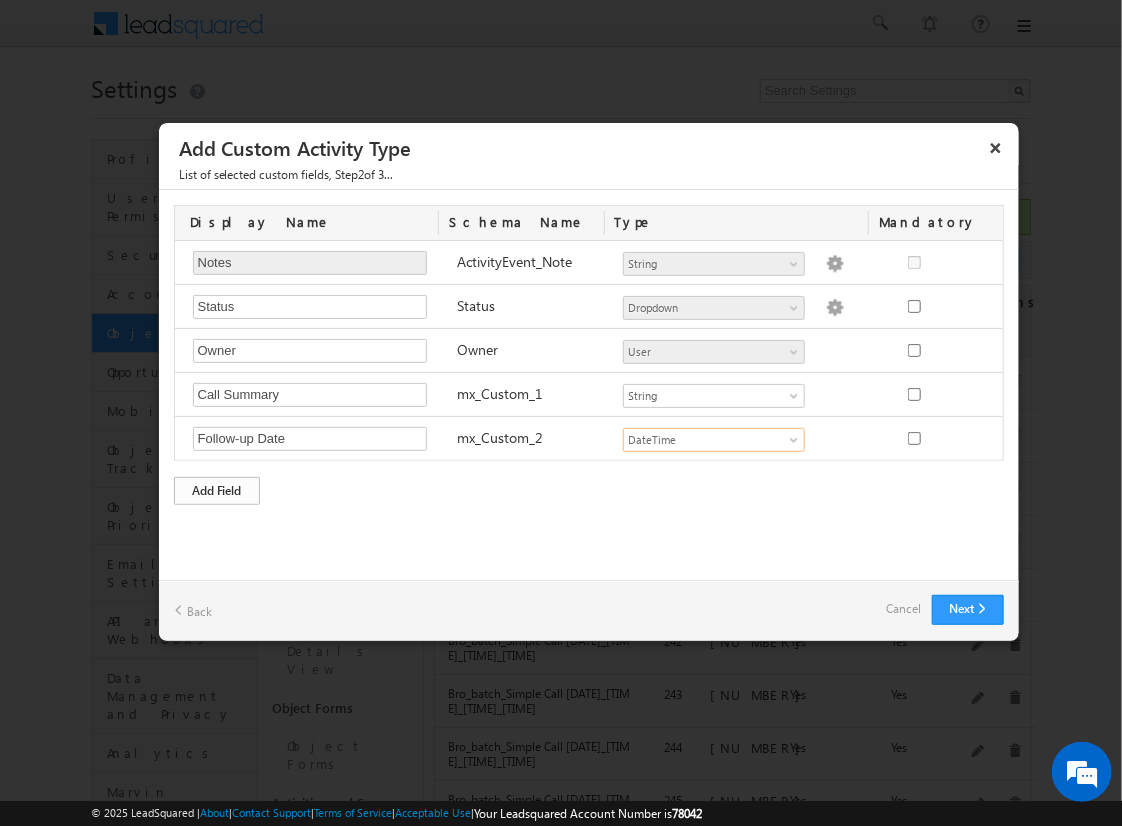 click on "Add Field" at bounding box center (217, 491) 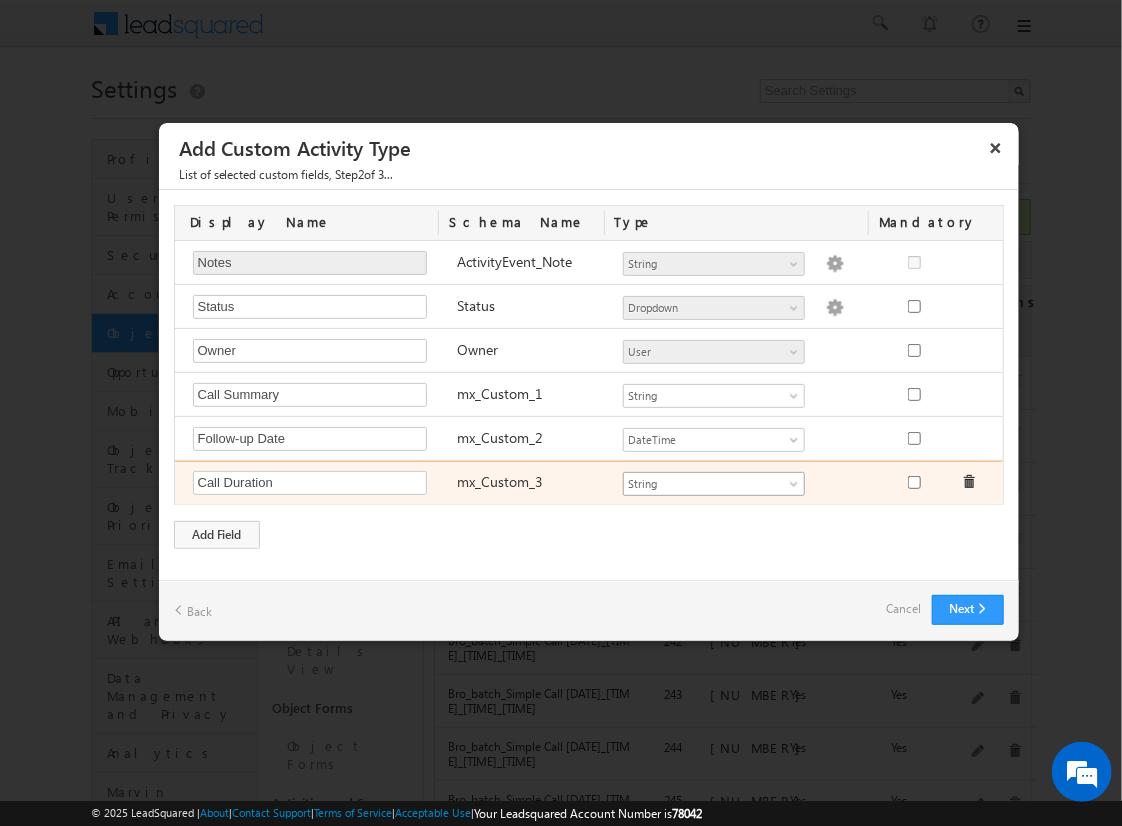 type on "Call Duration" 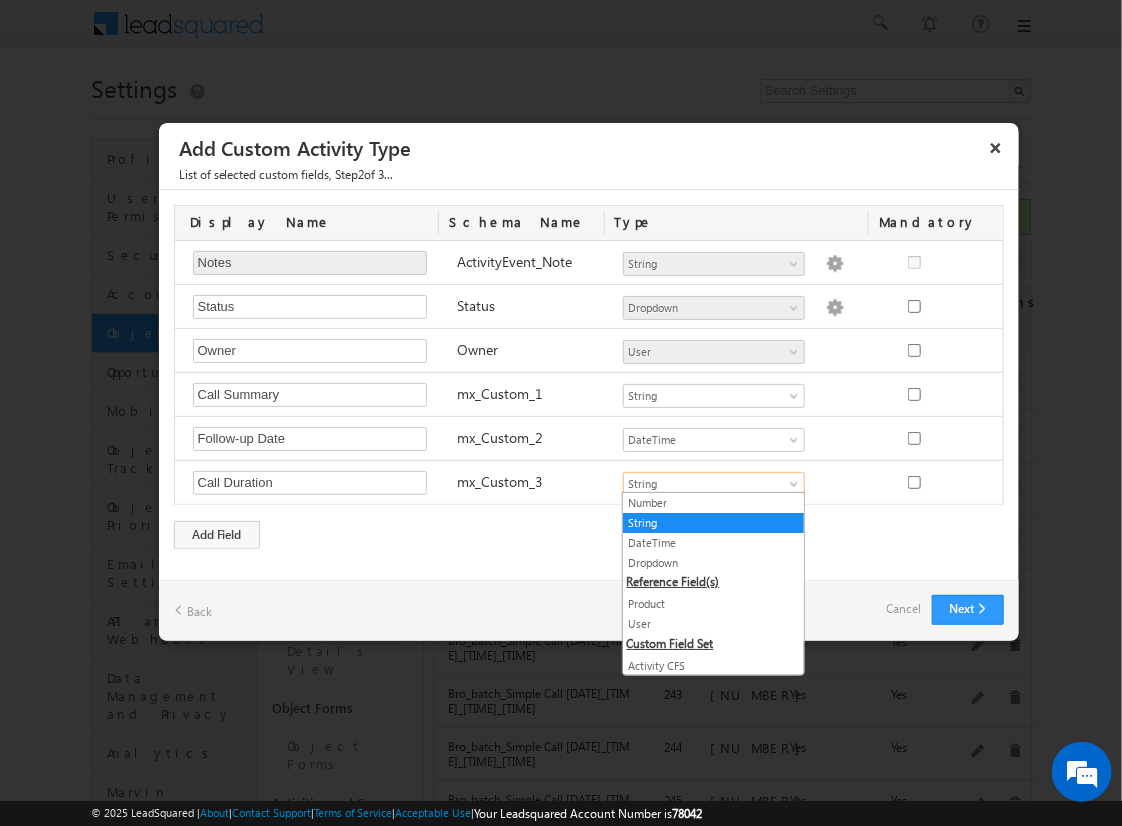 click on "Number" at bounding box center (713, 503) 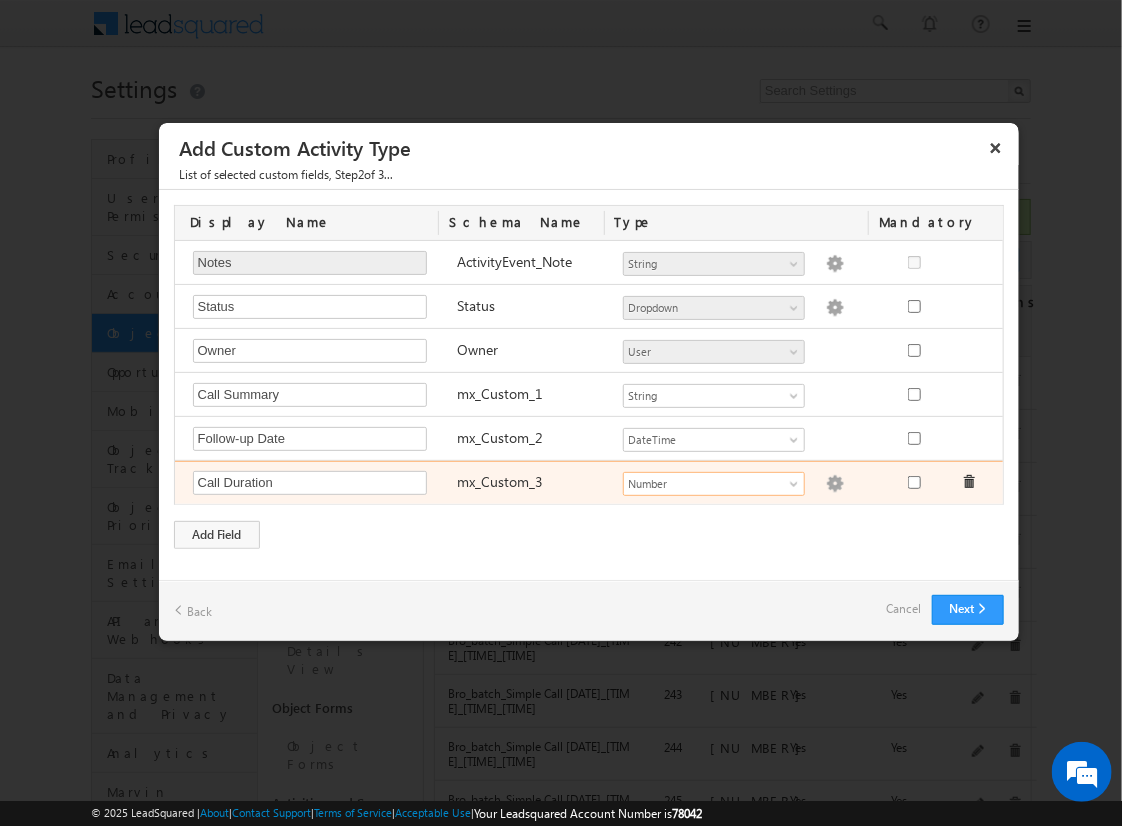 click at bounding box center (835, 484) 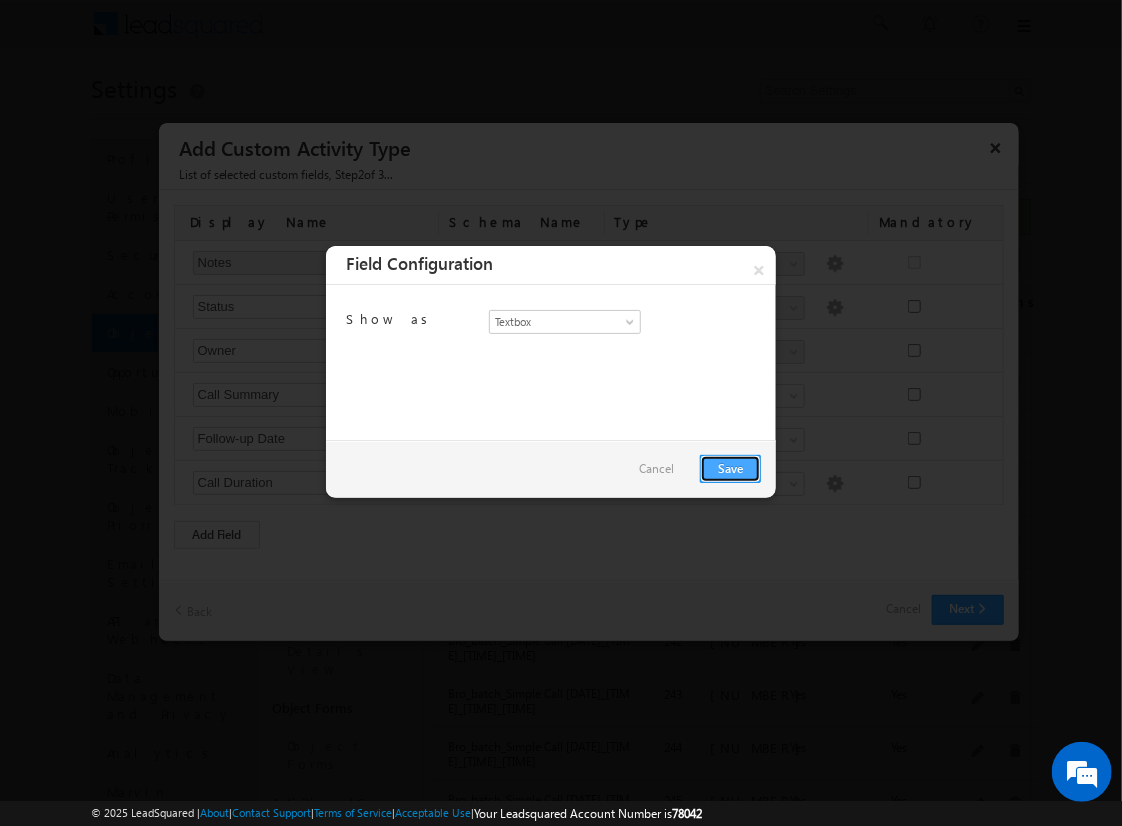 click on "Save" at bounding box center [730, 469] 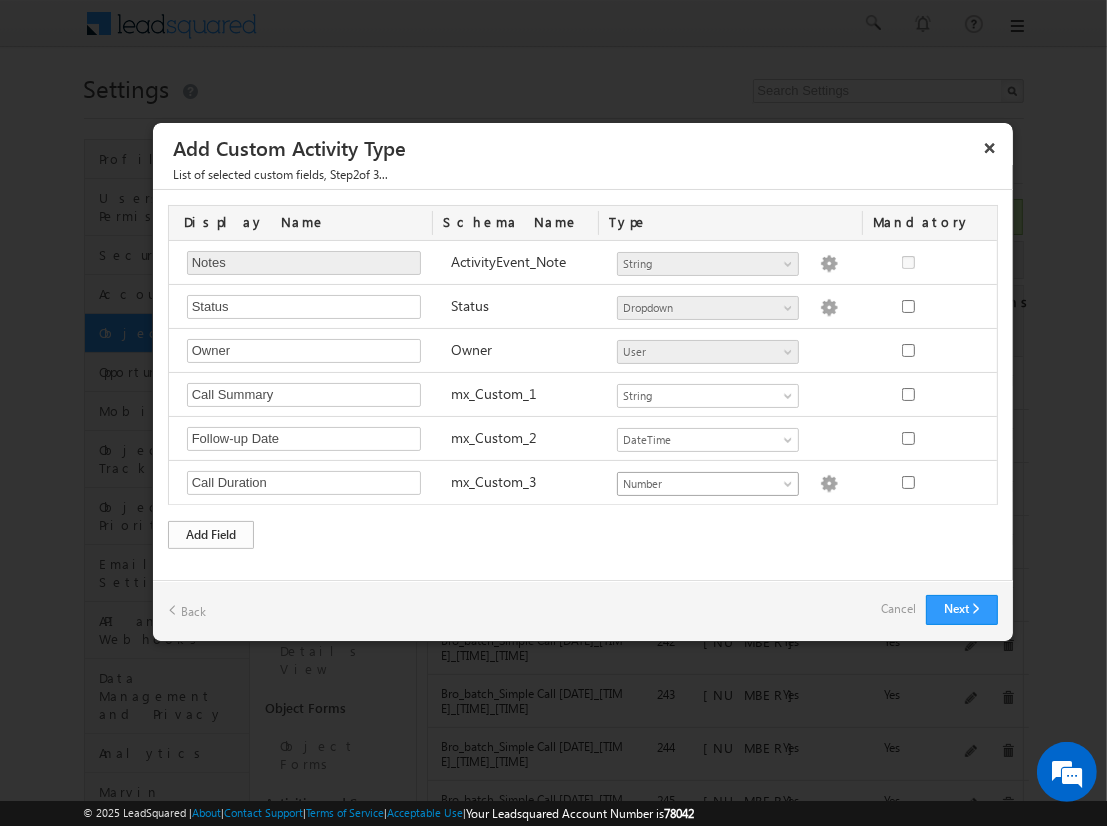 click on "Add Field" at bounding box center [211, 535] 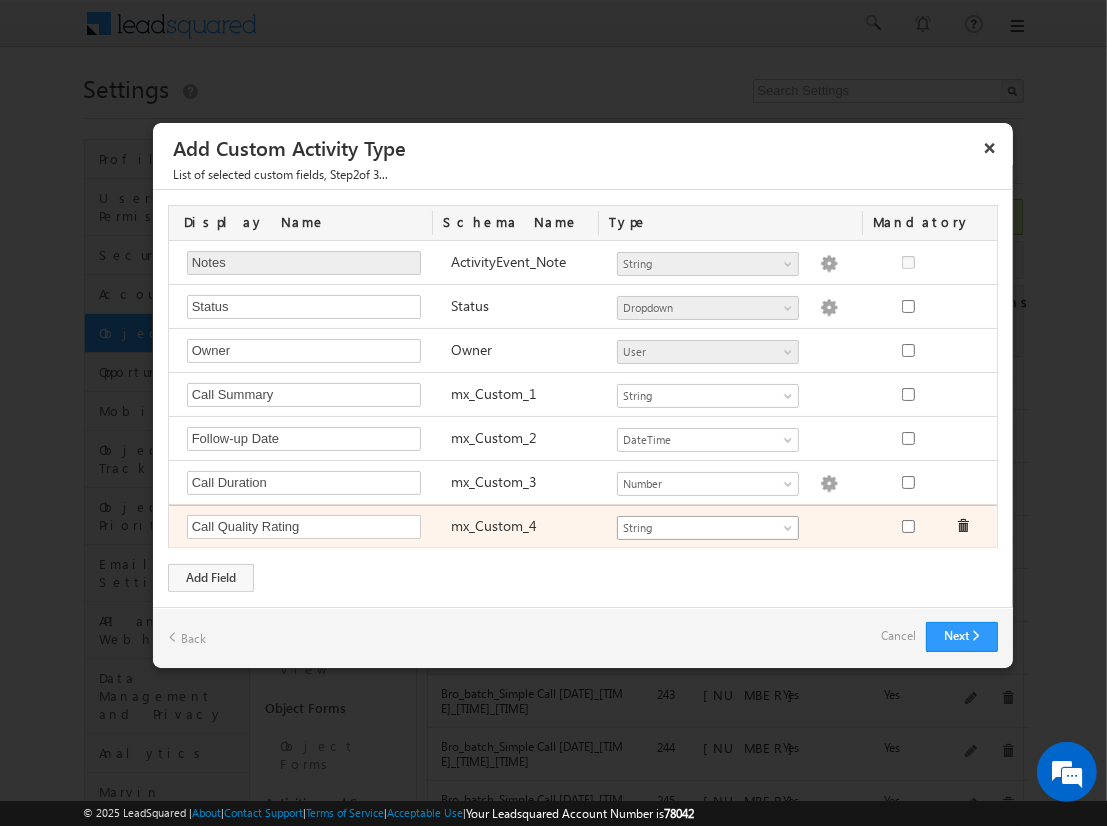type on "Call Quality Rating" 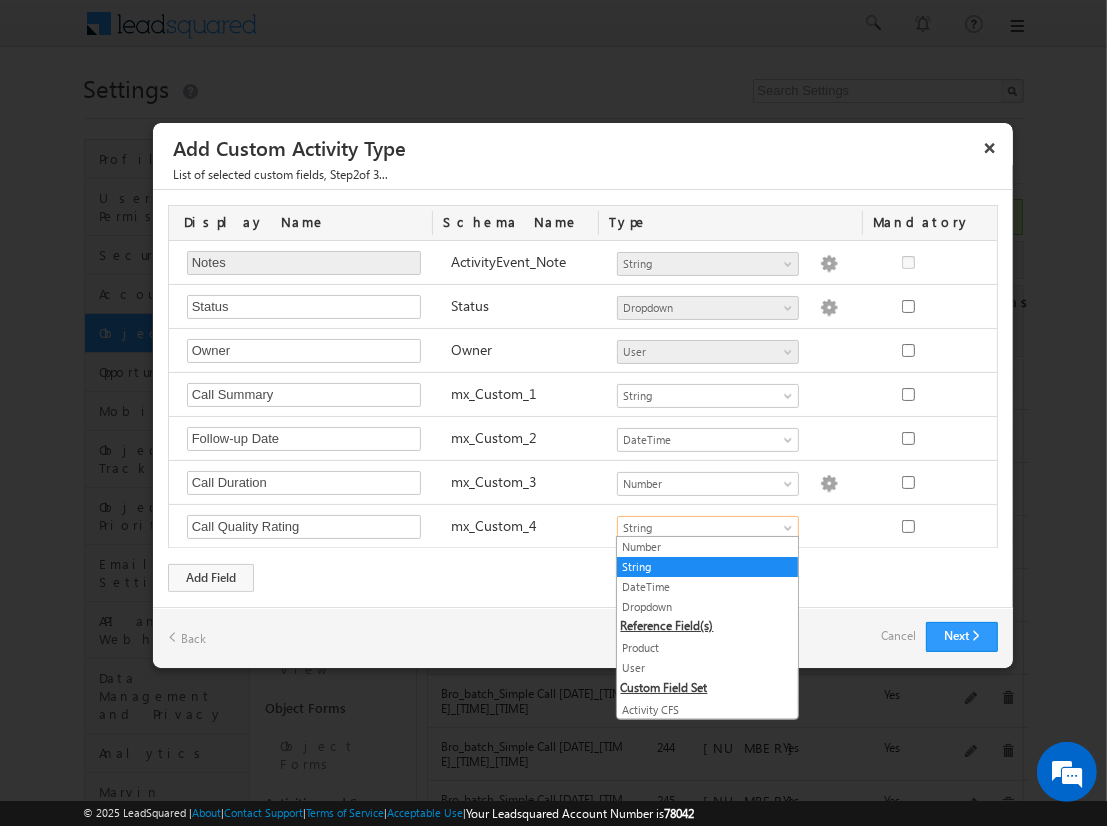 click on "Dropdown" at bounding box center (707, 607) 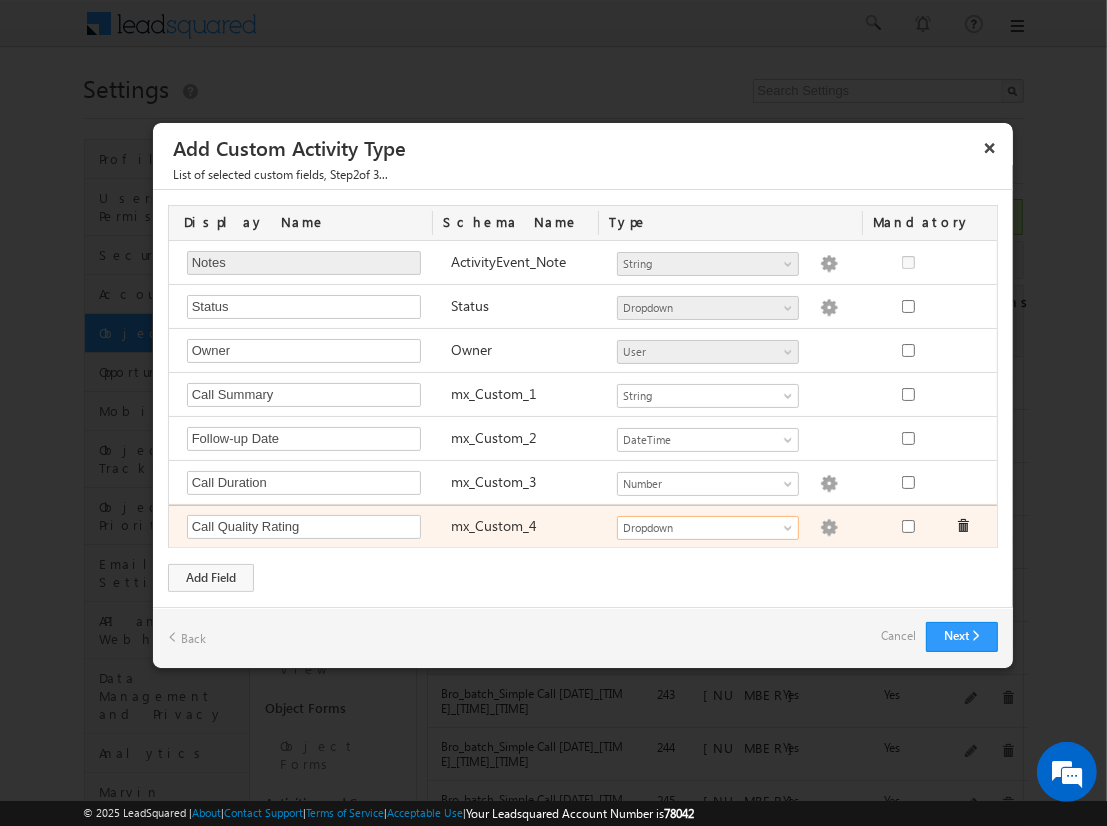 click at bounding box center (829, 528) 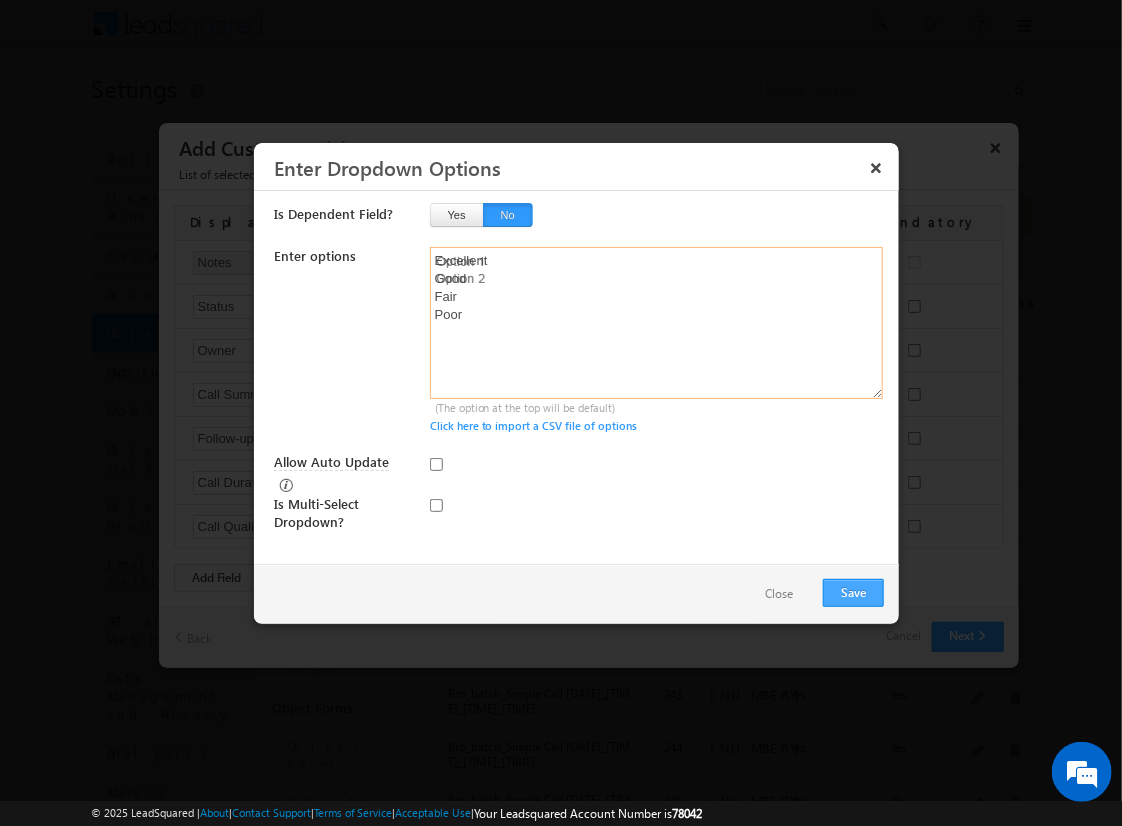 type on "Excellent
Good
Fair
Poor" 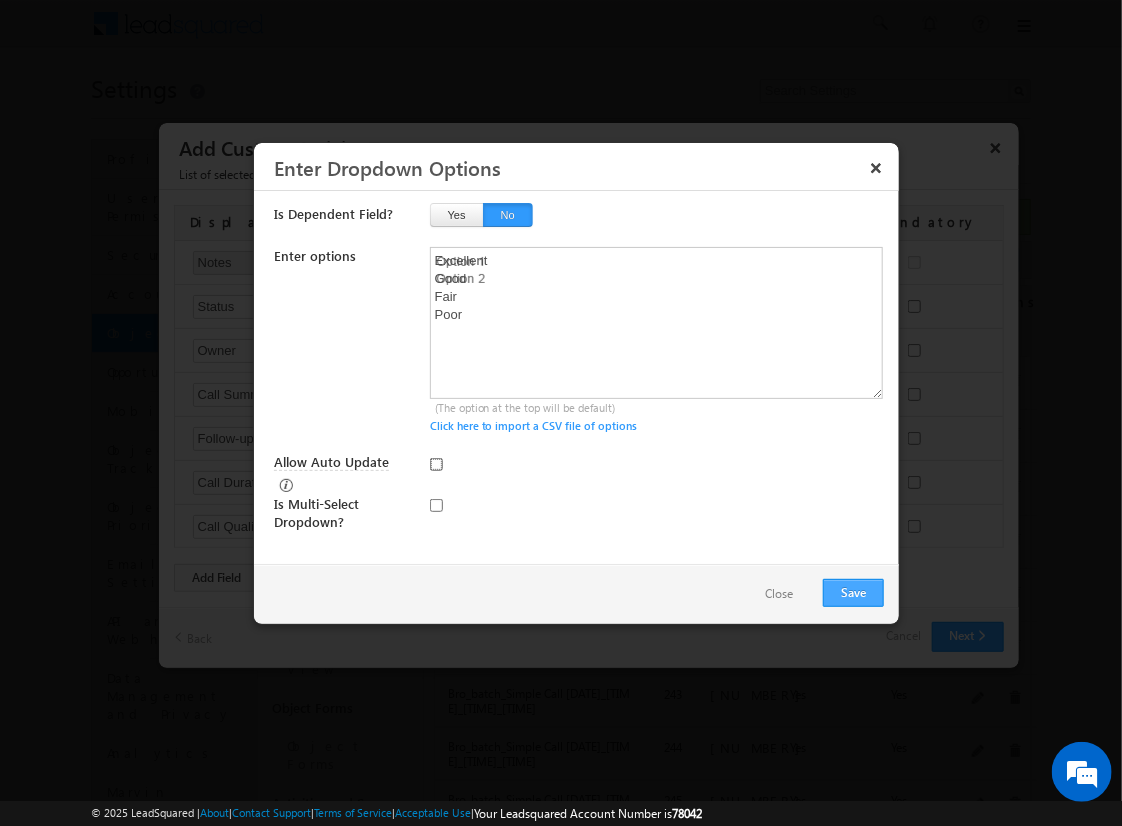 click on "Allow Auto Update" at bounding box center [436, 464] 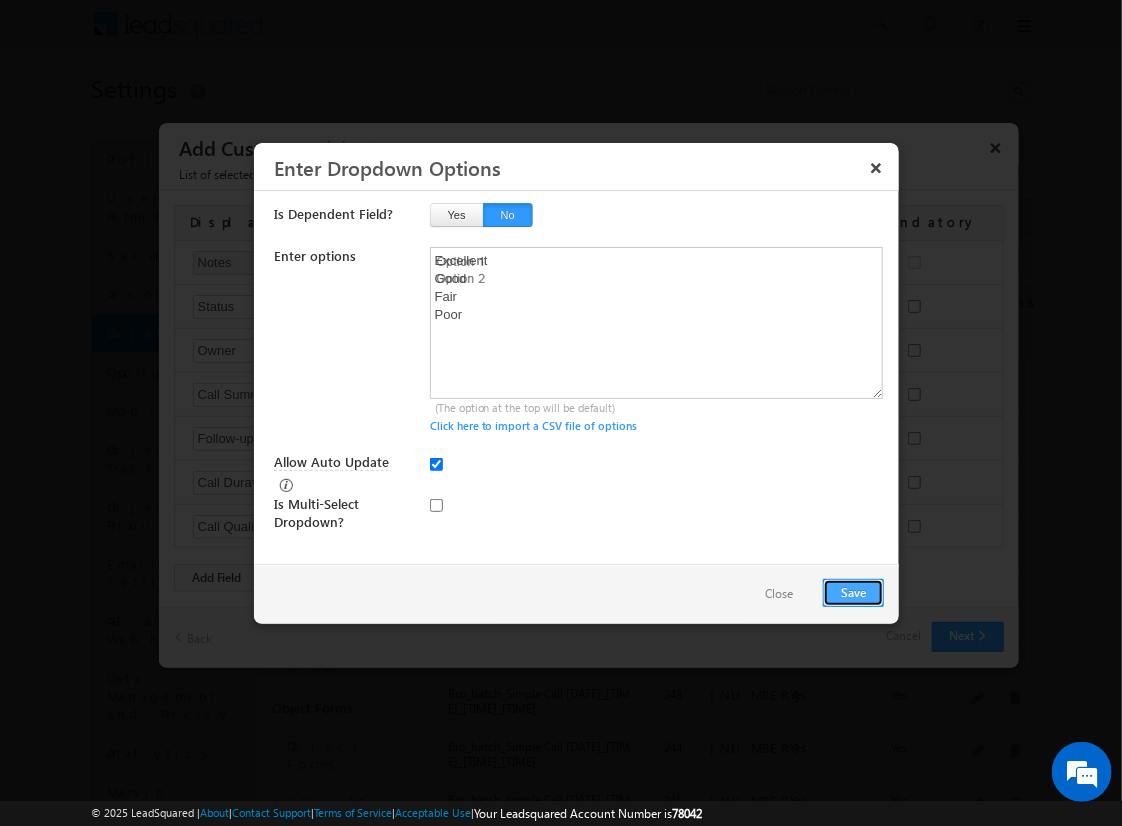 click on "Save" at bounding box center (853, 593) 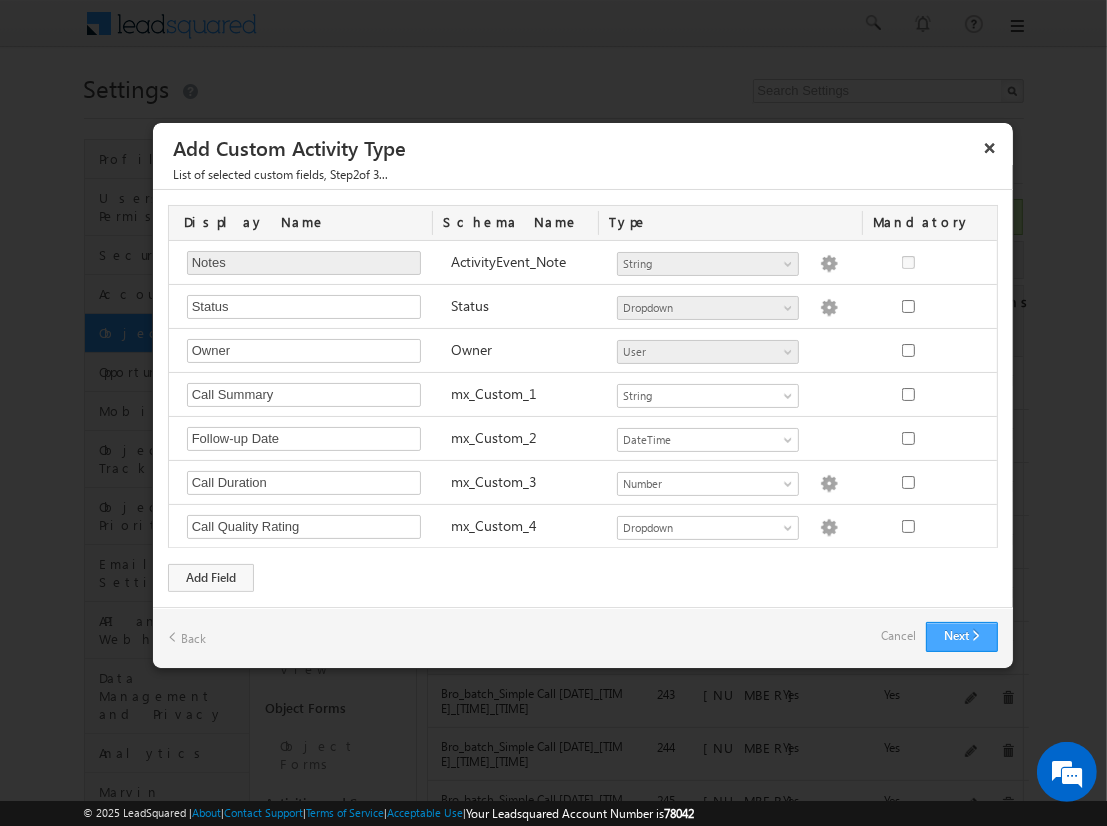 click on "Next" at bounding box center (962, 637) 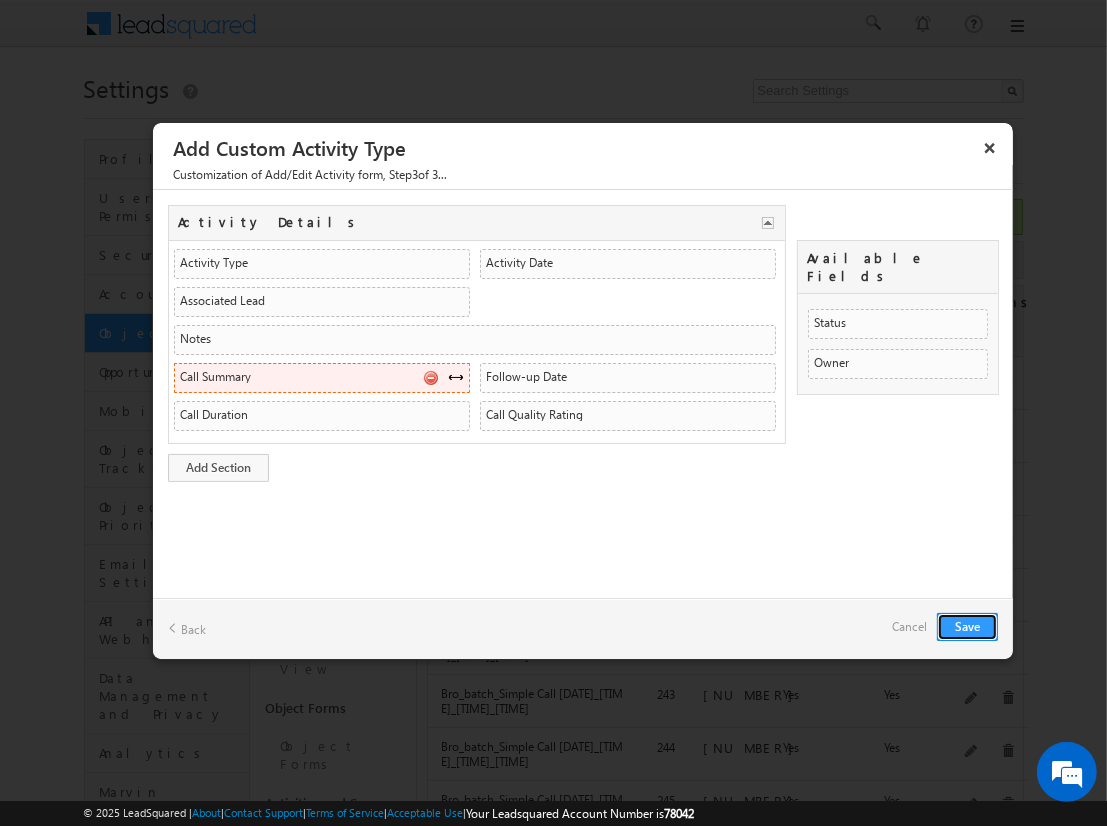 click at bounding box center (456, 377) 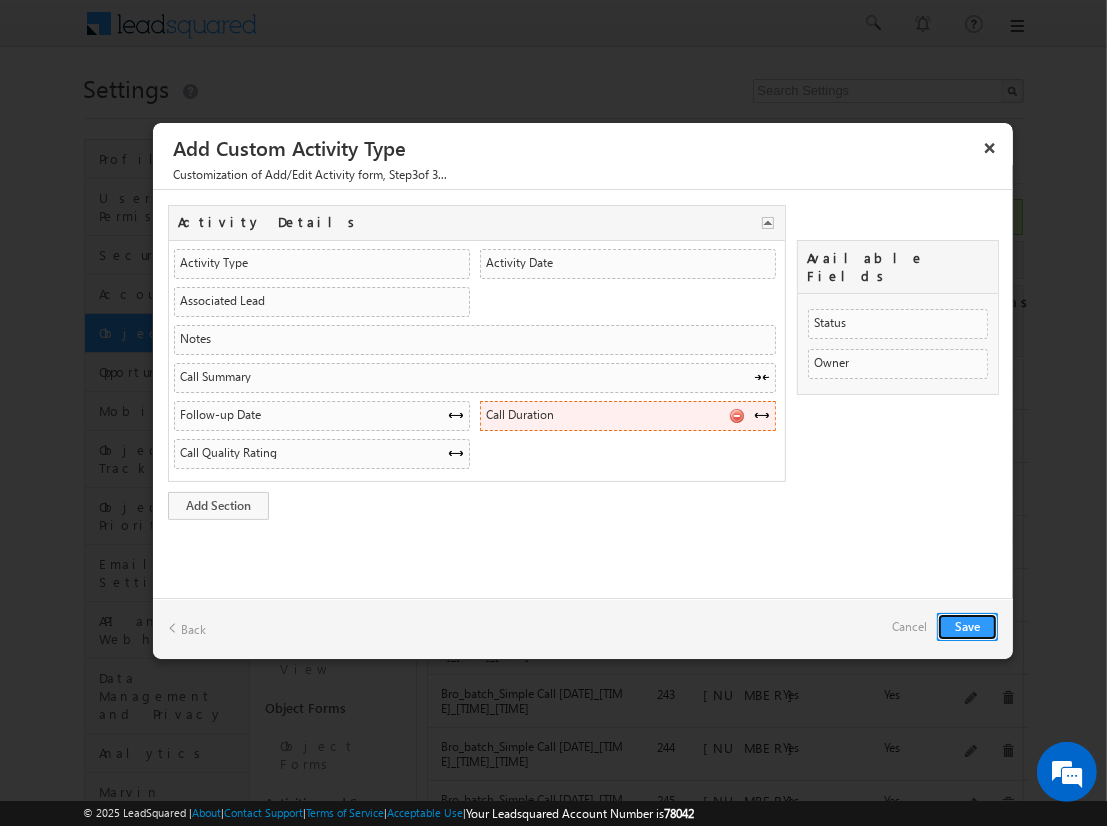 click at bounding box center [736, 415] 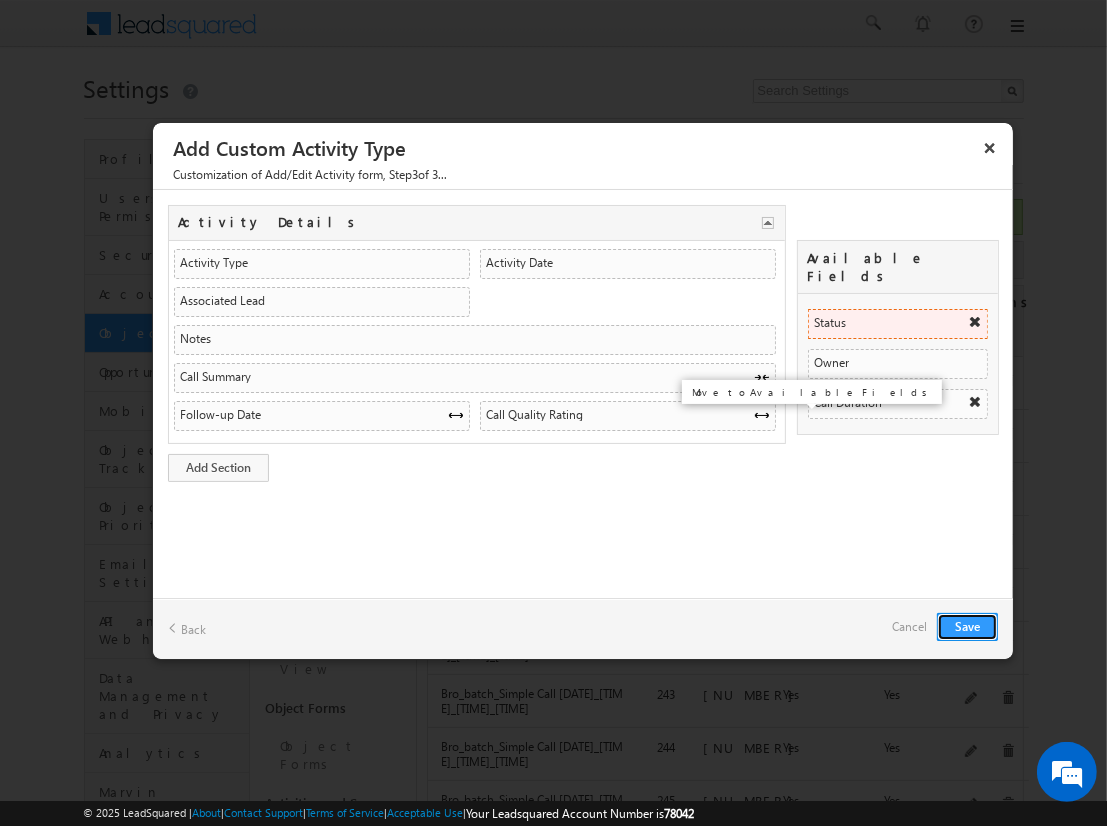 click at bounding box center [975, 322] 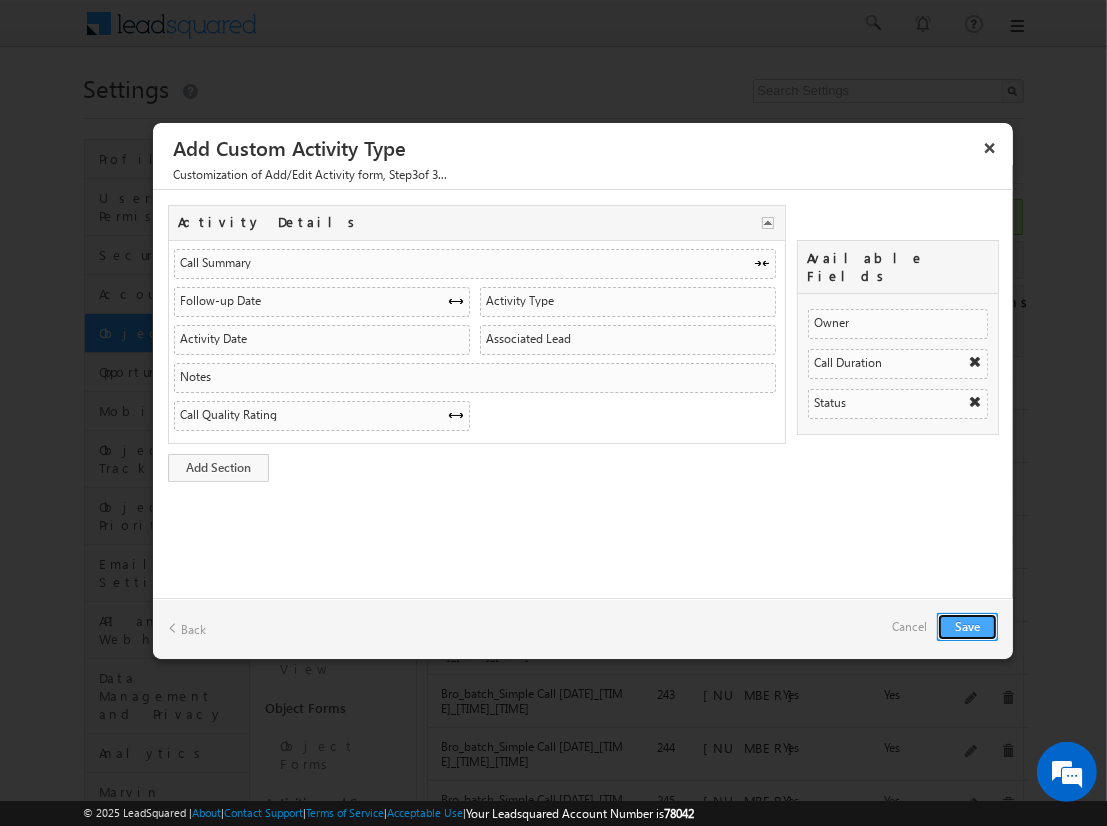 click on "Save" at bounding box center (967, 627) 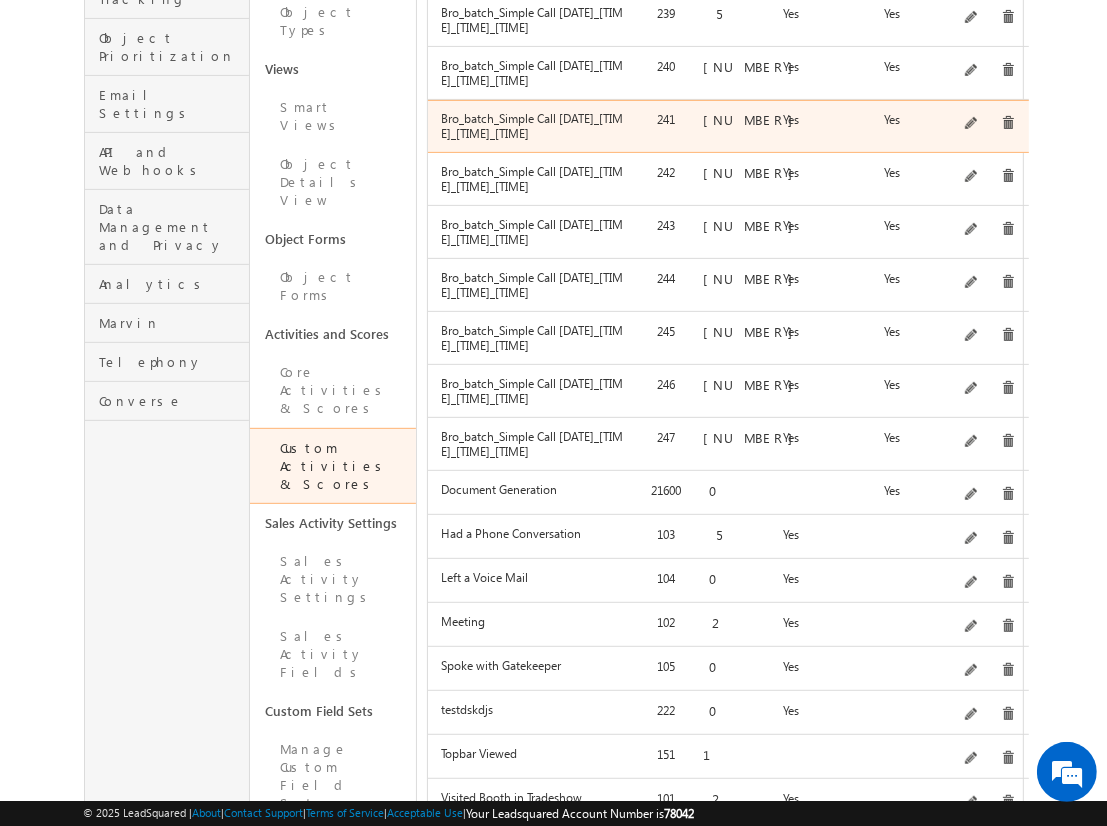 scroll, scrollTop: 516, scrollLeft: 0, axis: vertical 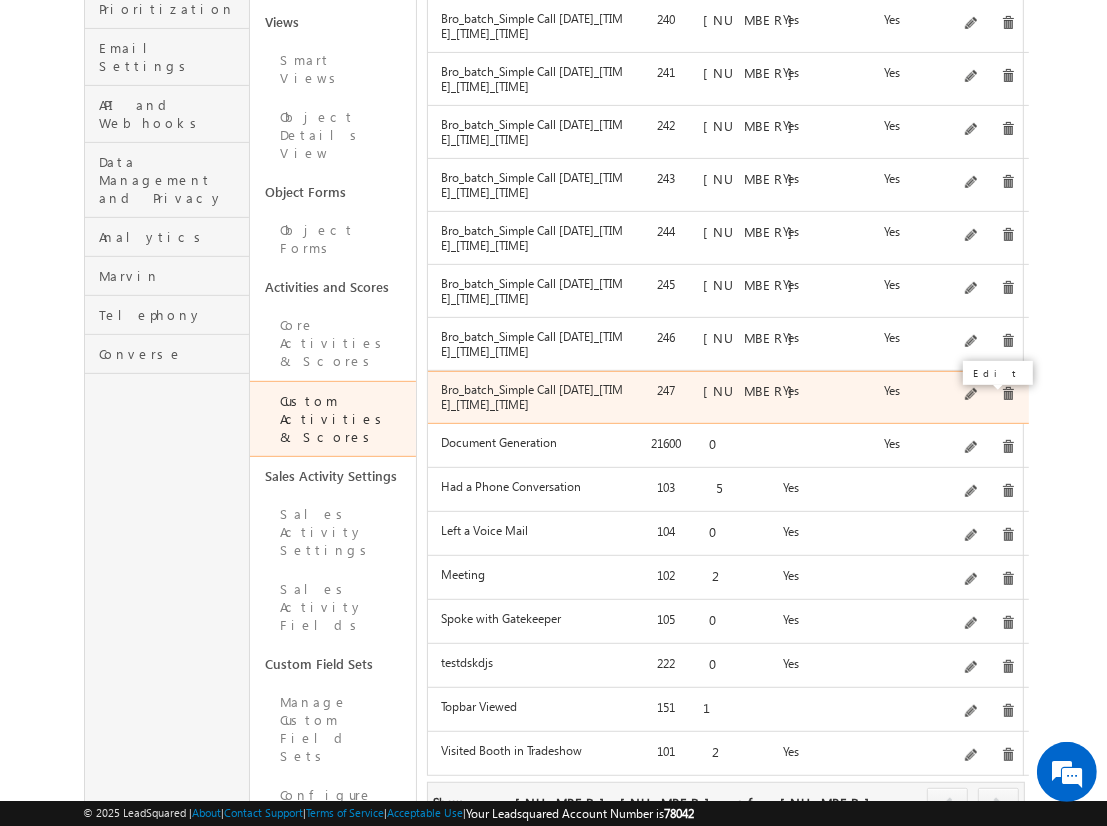 click at bounding box center (972, 395) 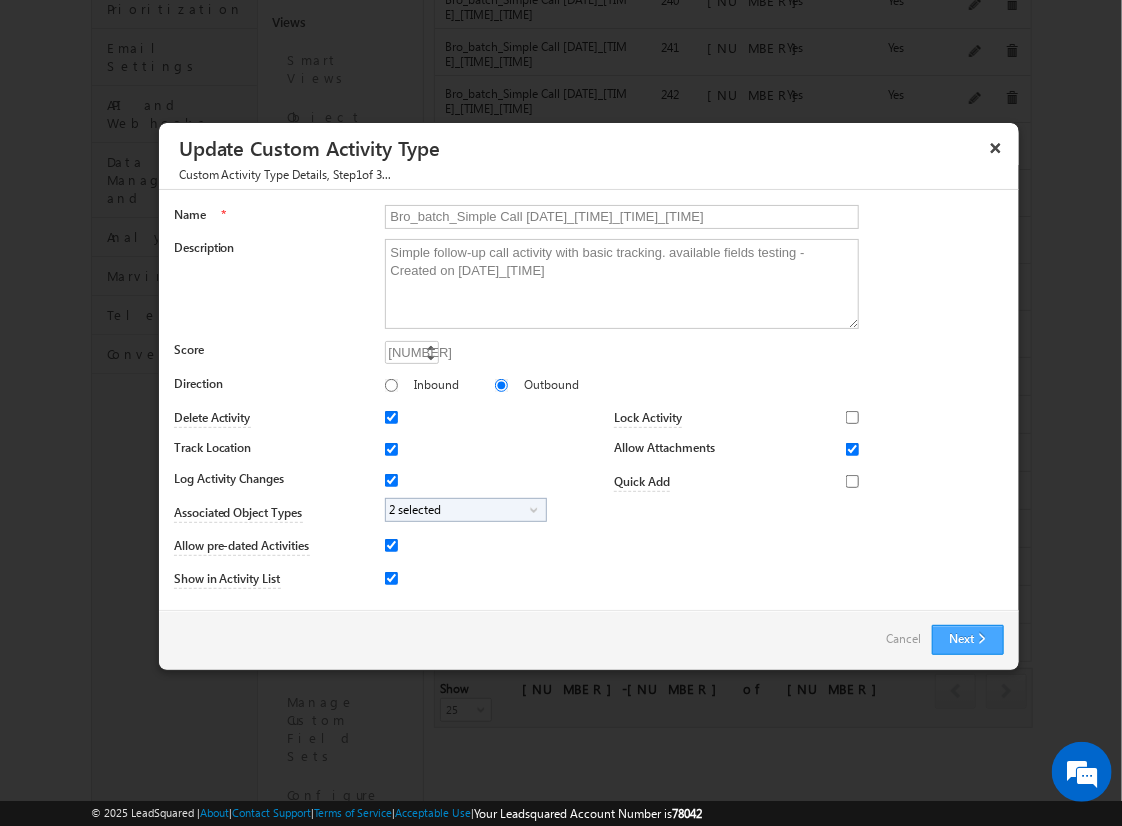 click on "Next" at bounding box center (968, 640) 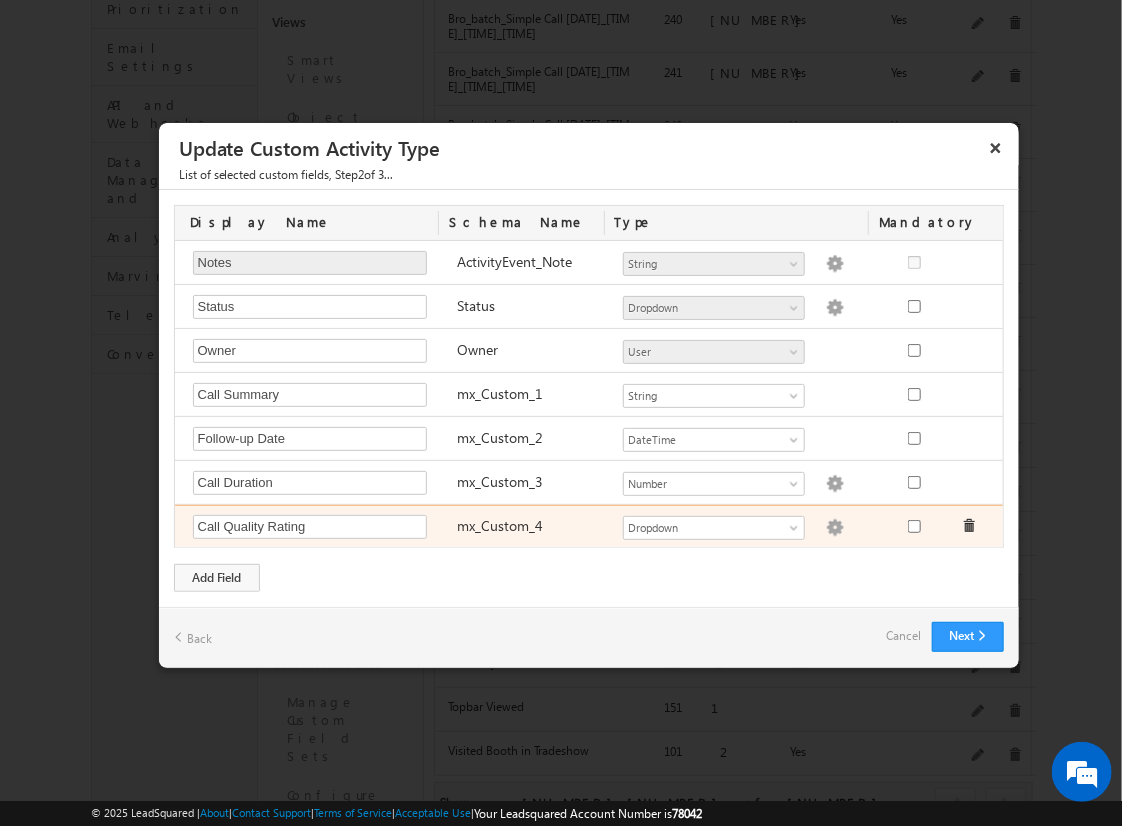 click at bounding box center (835, 528) 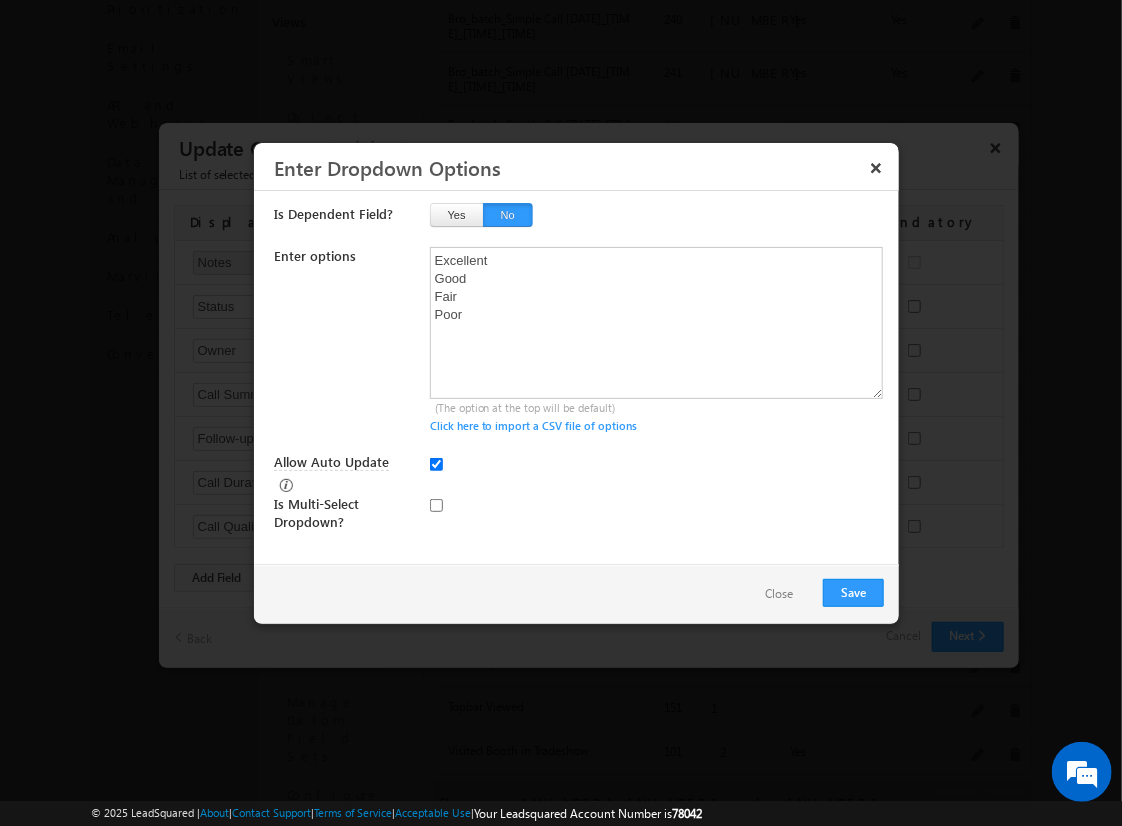 click on "Close" at bounding box center (779, 594) 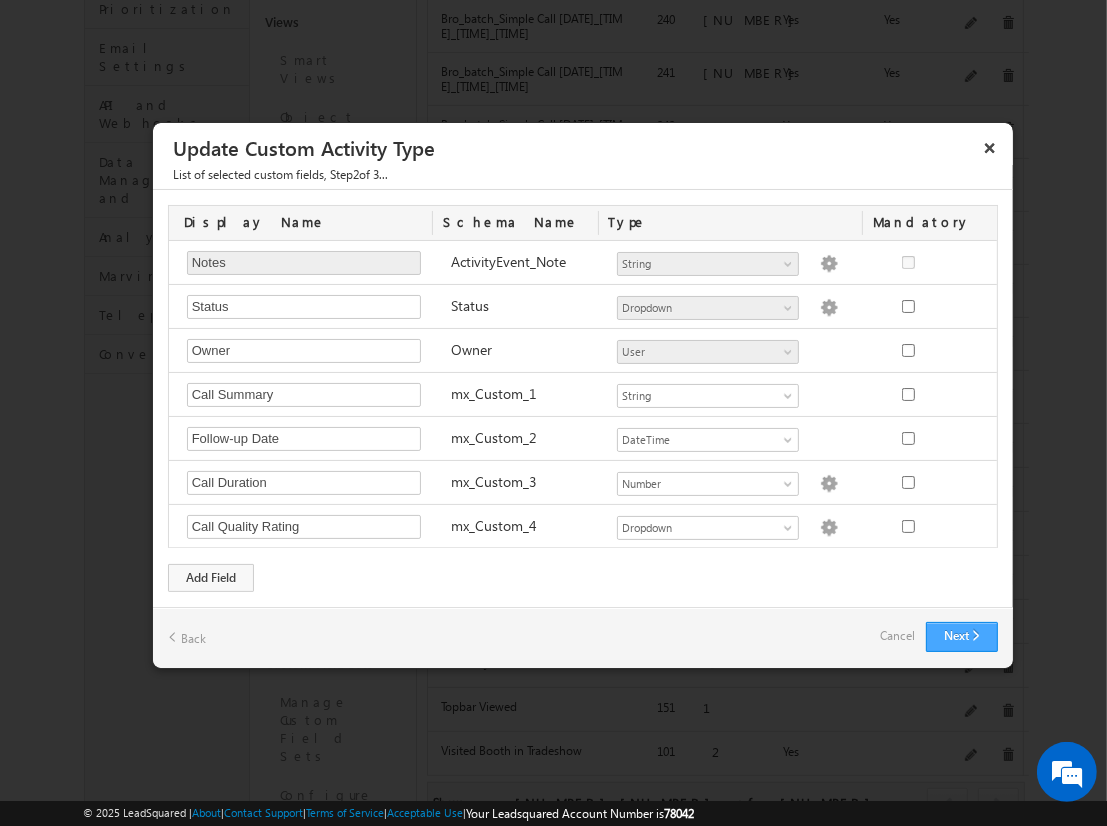 click on "Next" at bounding box center [962, 637] 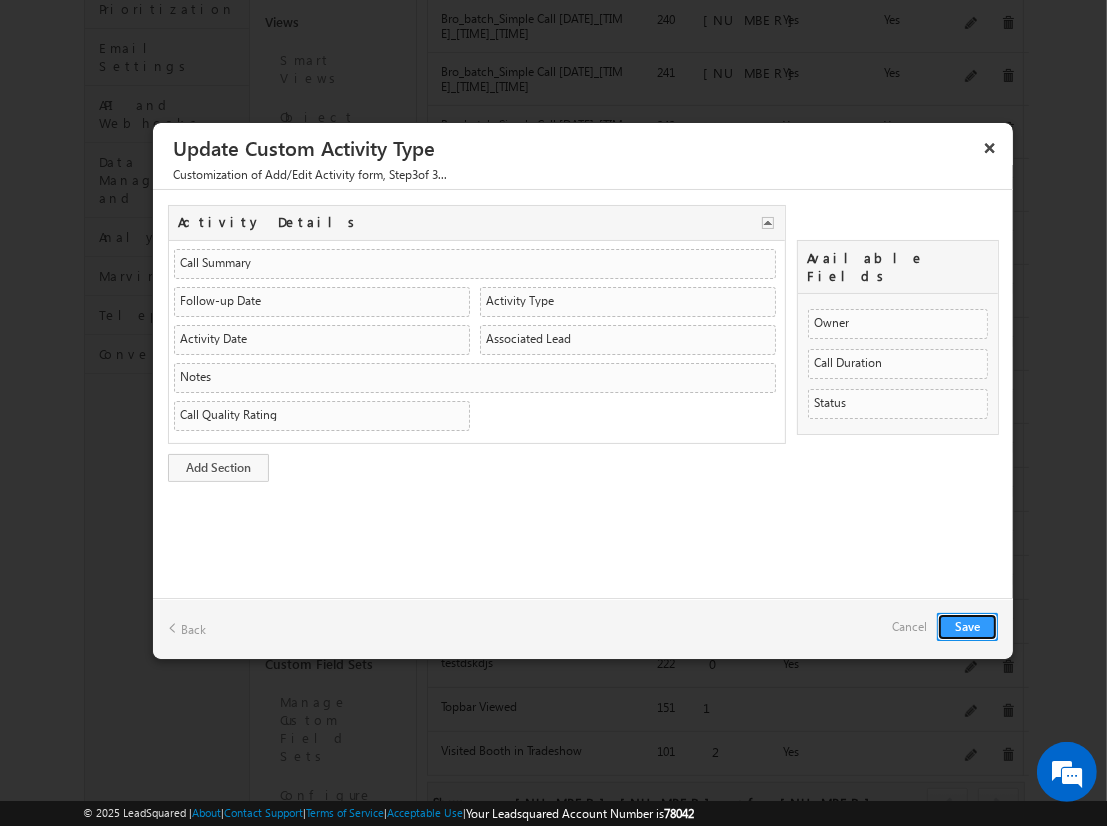 scroll, scrollTop: 552, scrollLeft: 0, axis: vertical 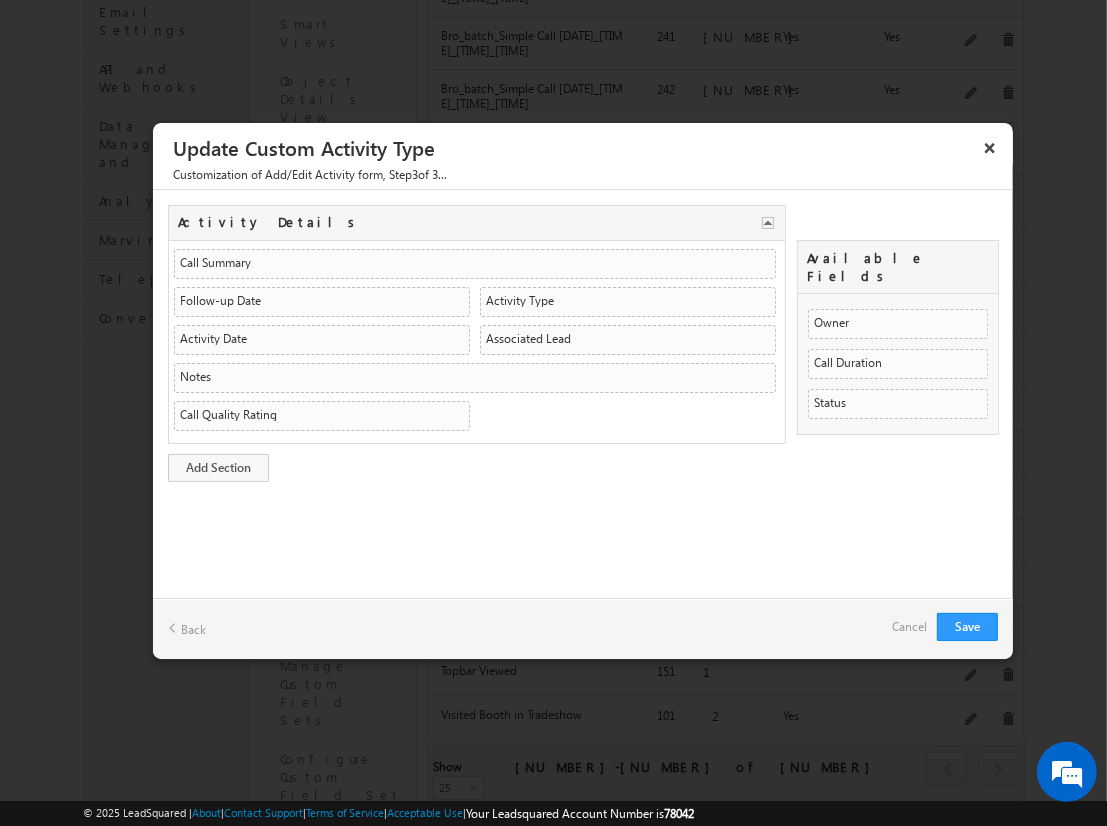 click on "Cancel" at bounding box center [909, 627] 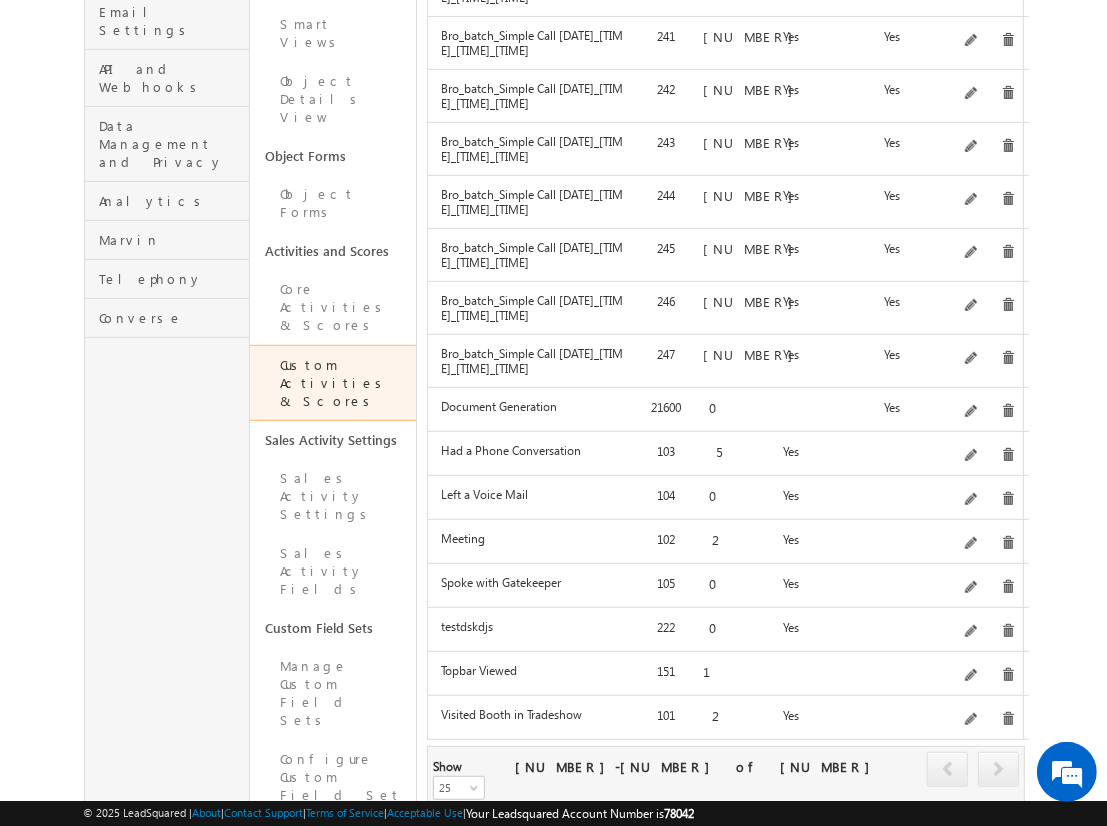 click on "Add" at bounding box center (983, -292) 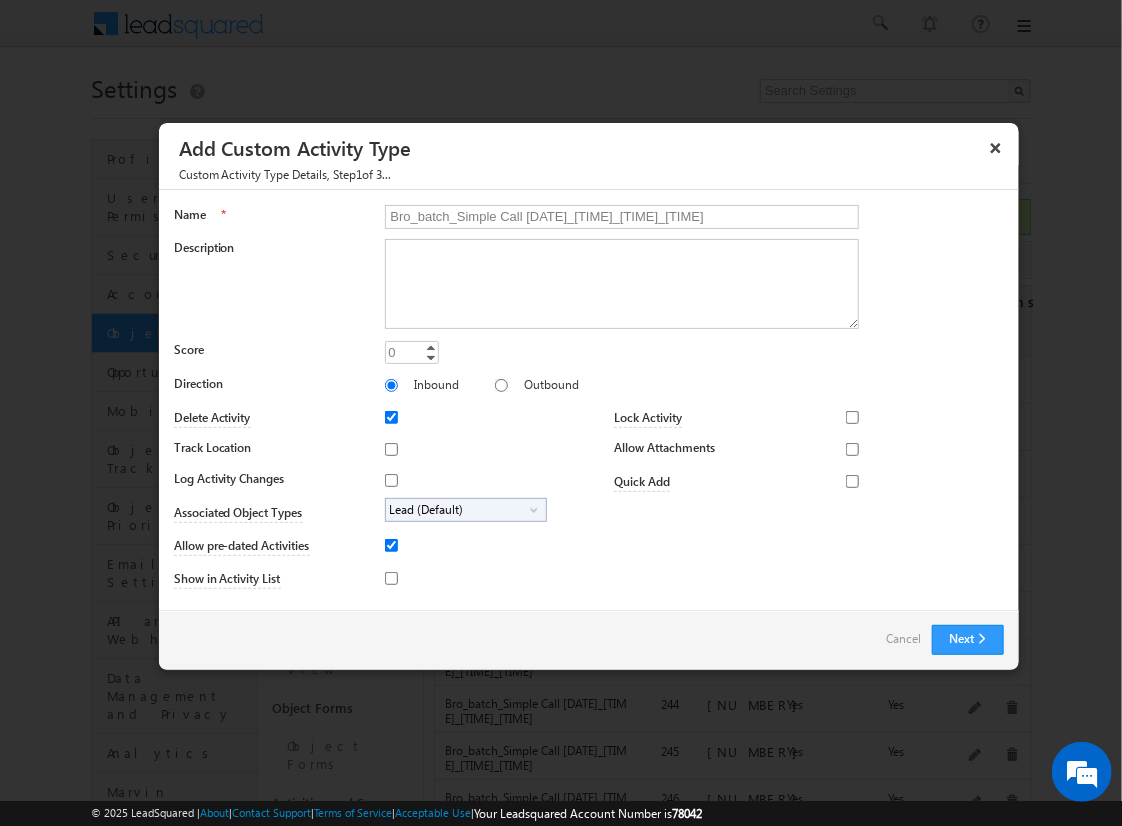 type on "Bro_batch_Simple Call [DATE]_[TIME]_[TIME]_[TIME]" 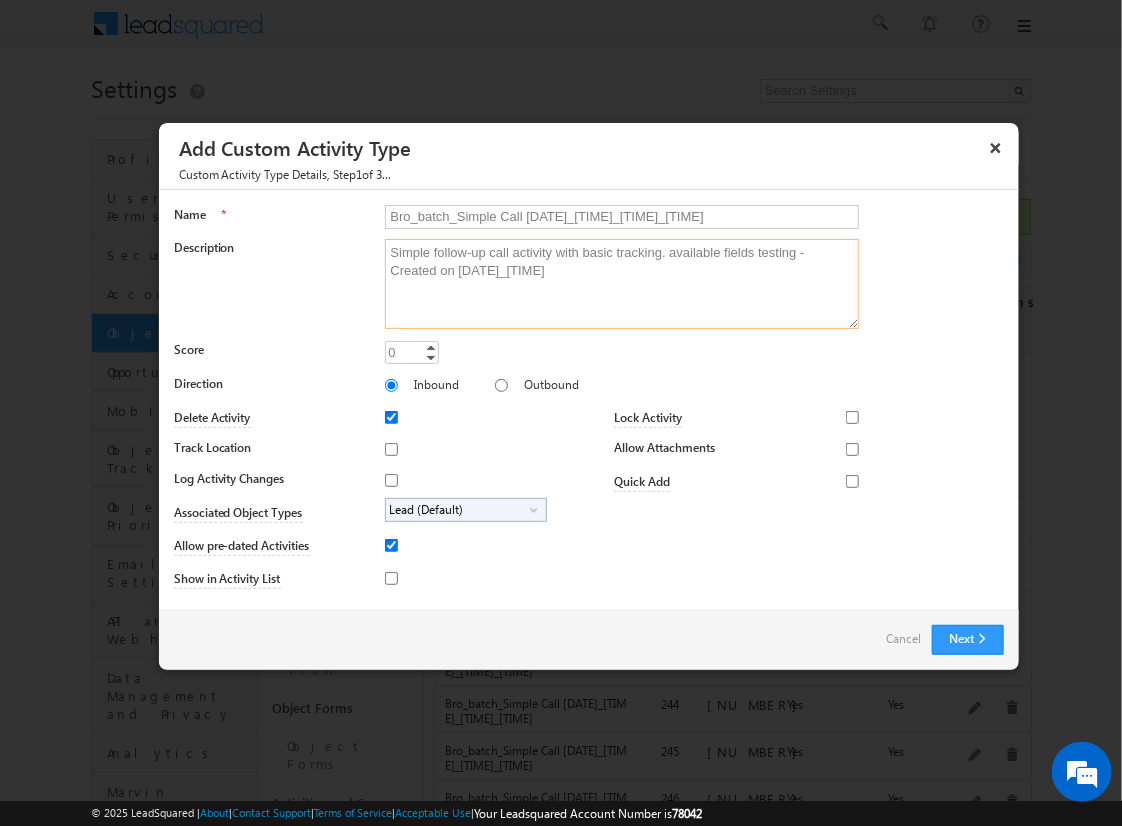type on "Simple follow-up call activity with basic tracking. available fields testing - Created on [DATE]_[TIME]" 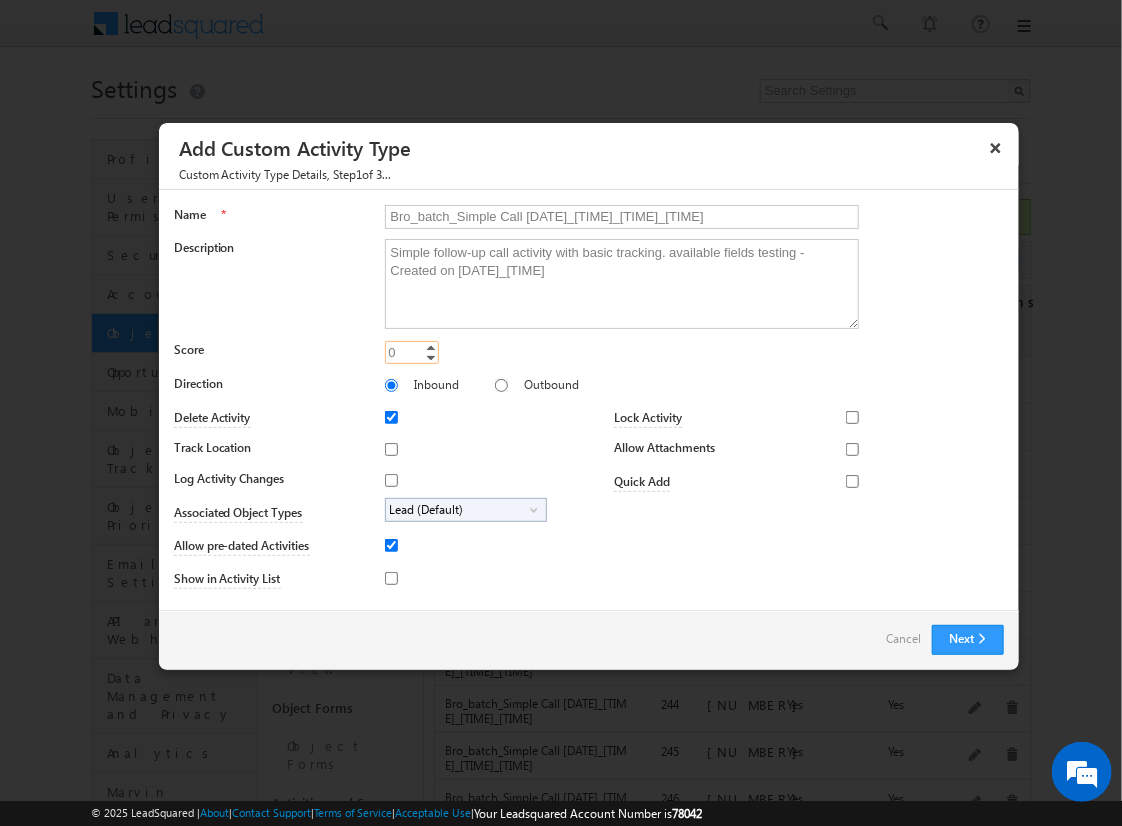 type on "[NUMBER]" 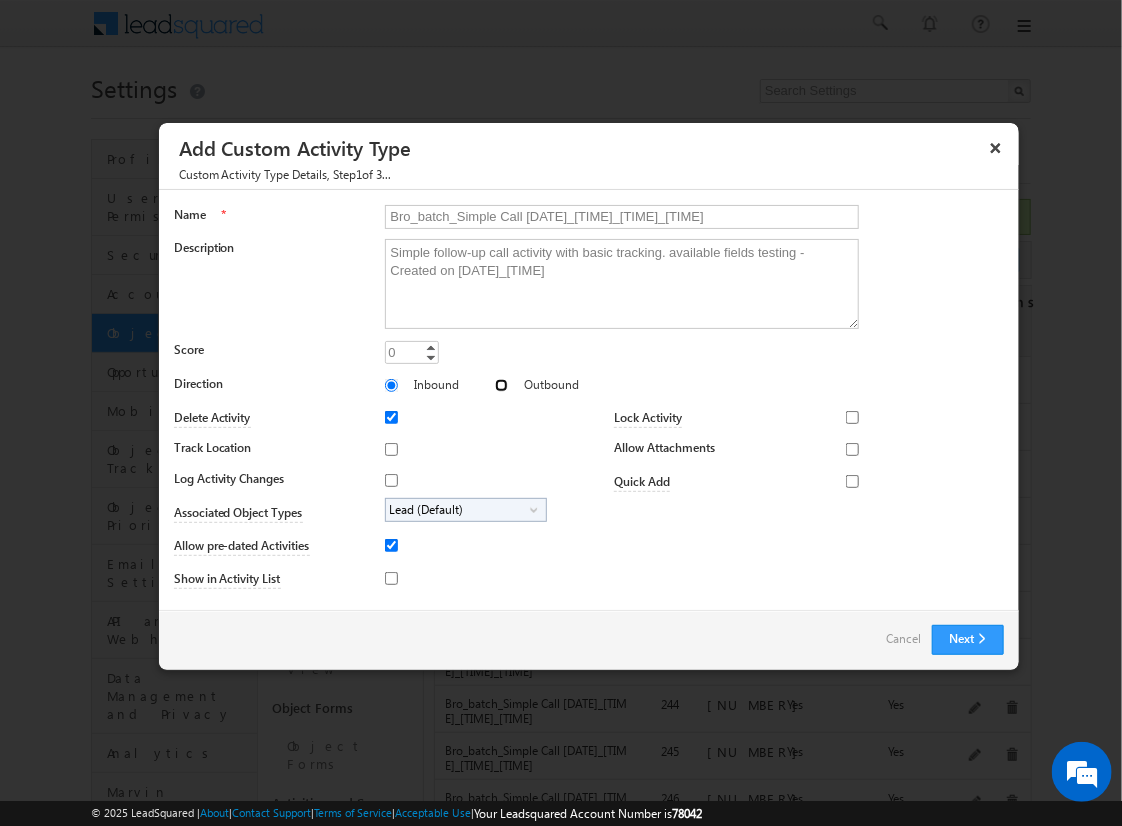click on "Outbound" at bounding box center [501, 385] 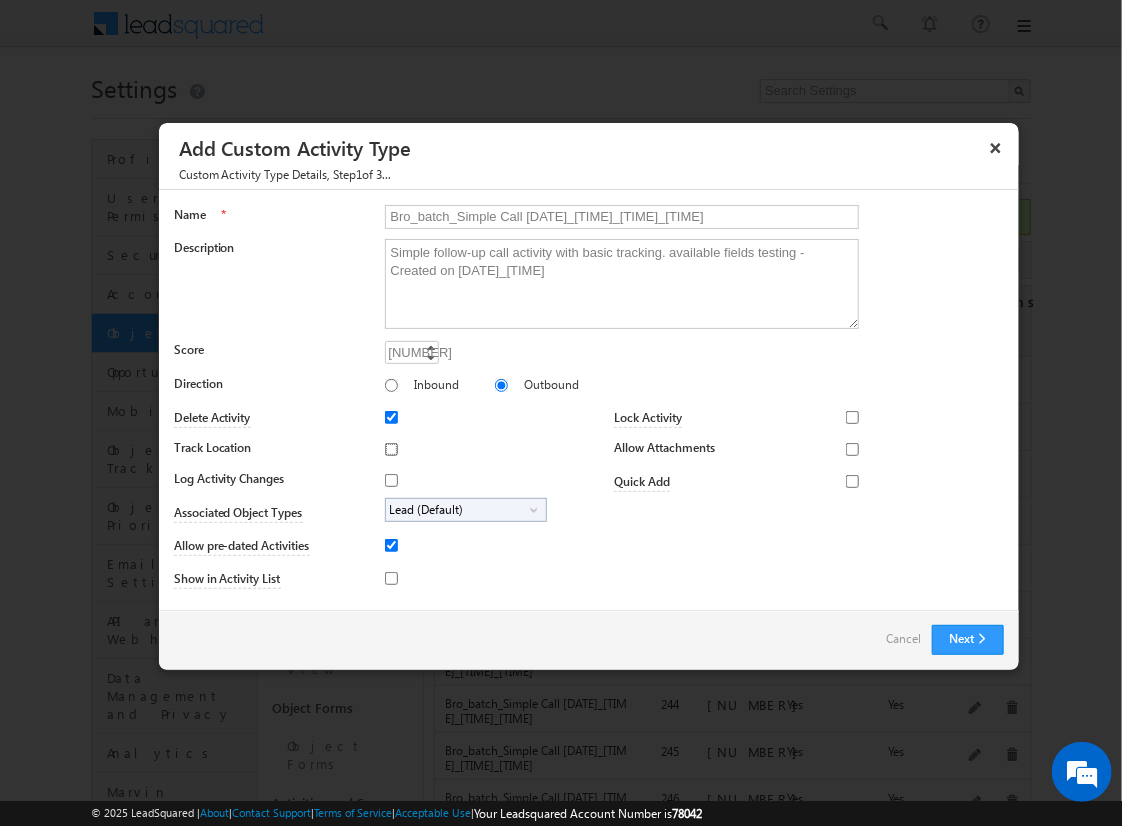 click on "Track Location" at bounding box center (391, 449) 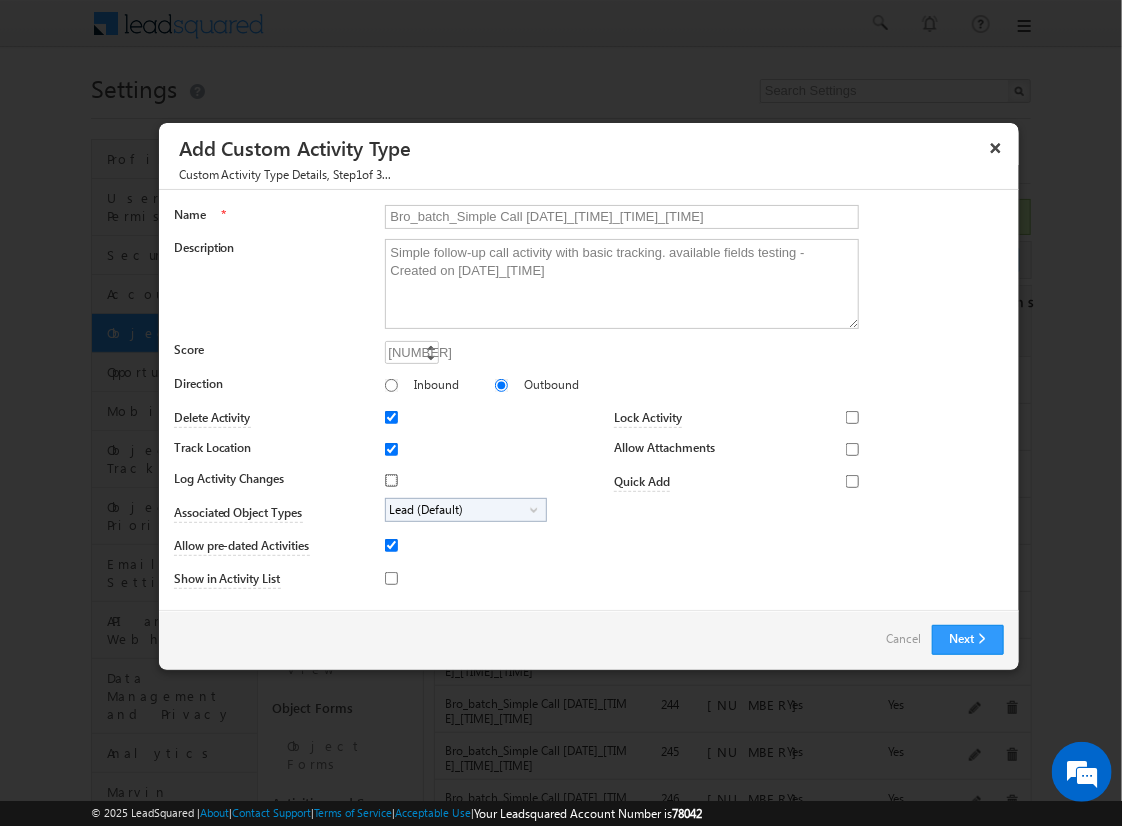 click on "Log Activity Changes" at bounding box center [391, 480] 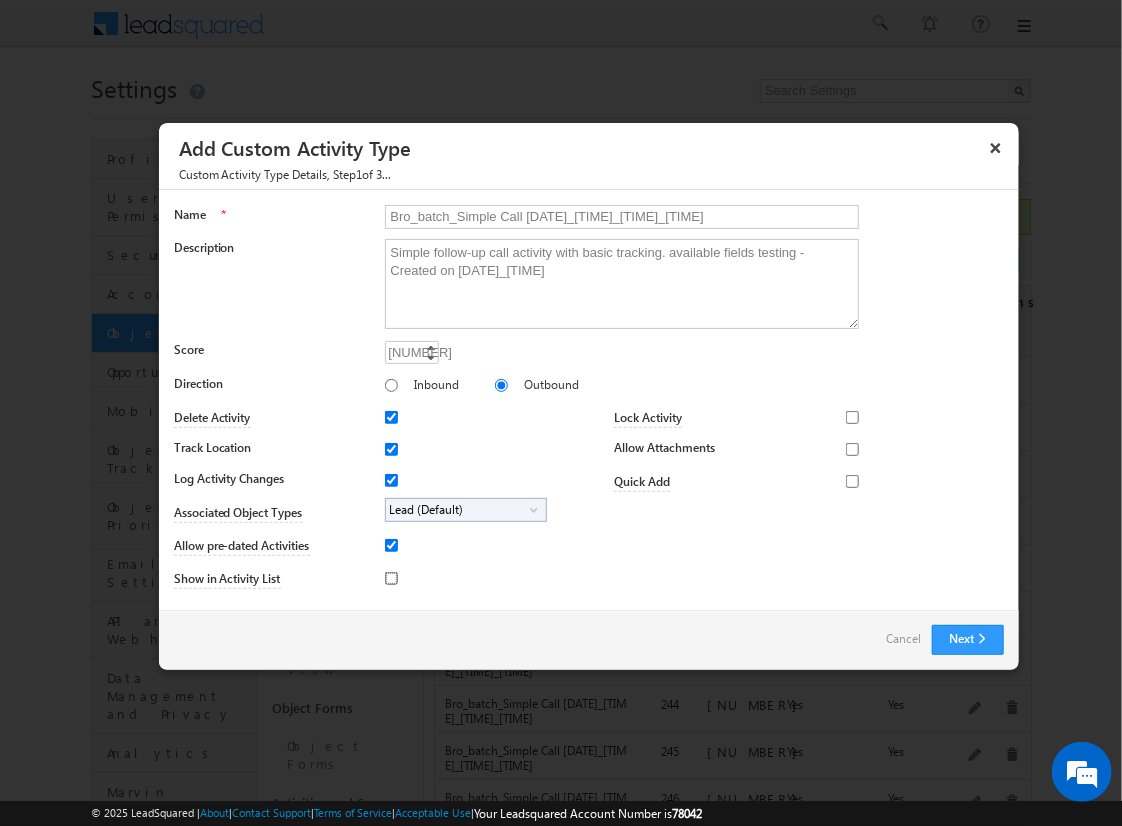 click on "Show in Activity List" at bounding box center (391, 578) 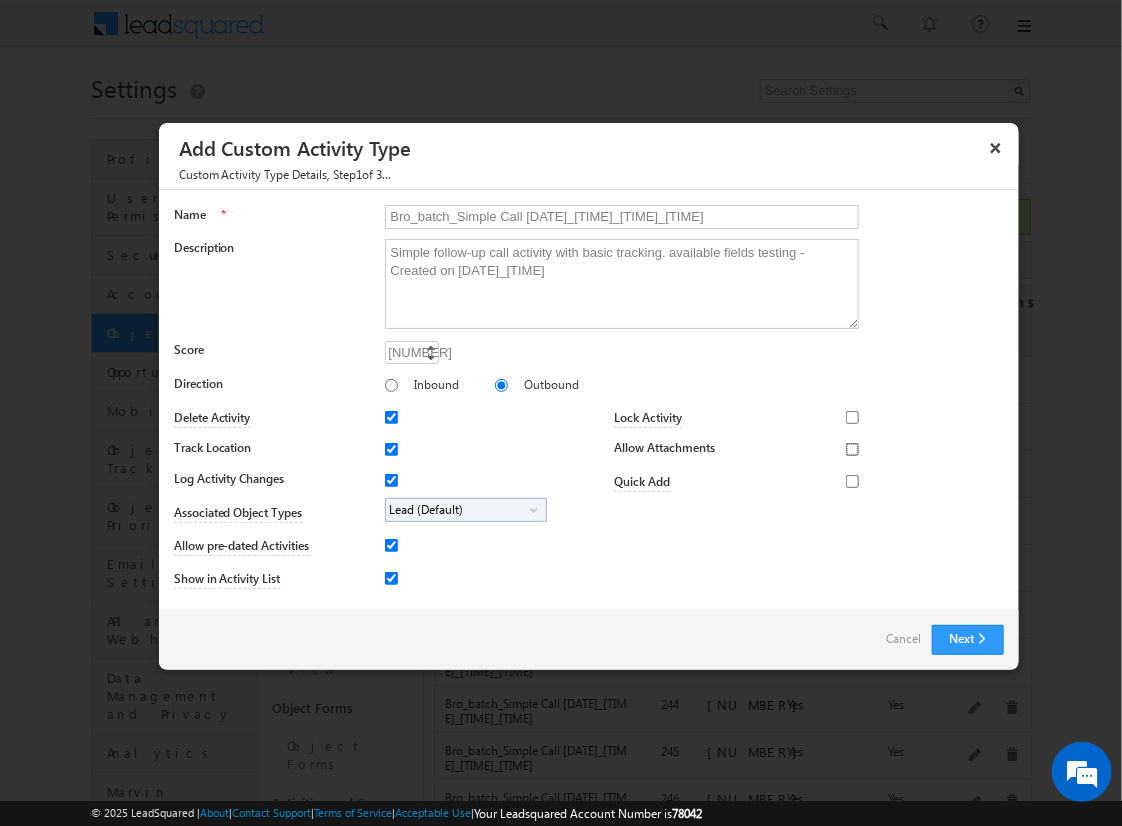 click on "Allow Attachments" at bounding box center (852, 449) 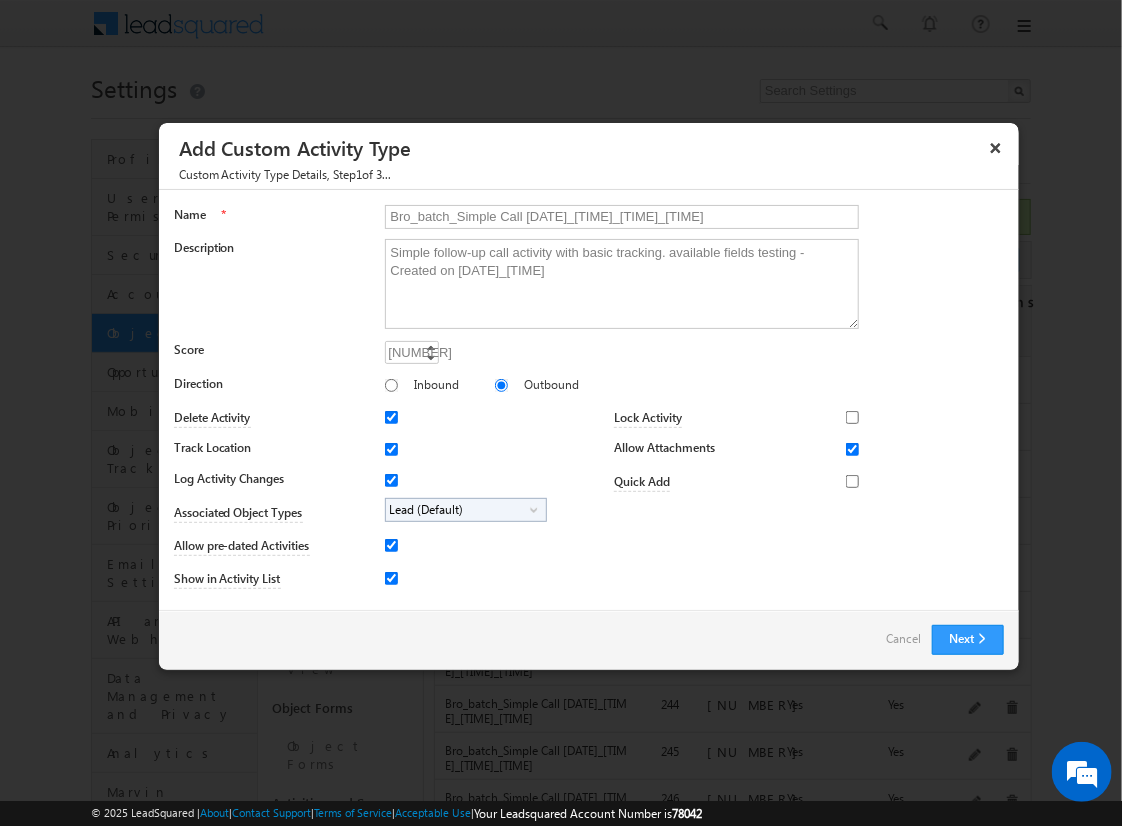 click on "Lead (Default)" at bounding box center (458, 510) 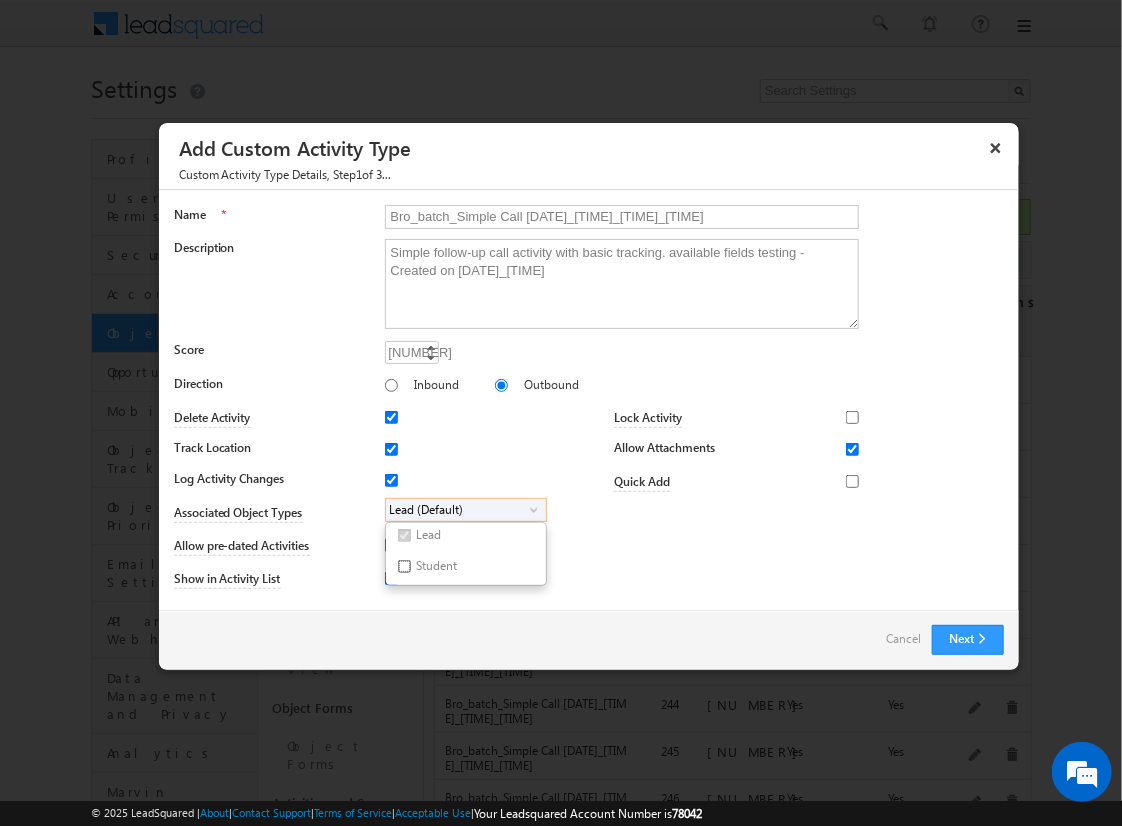 click on "Student" at bounding box center [404, 566] 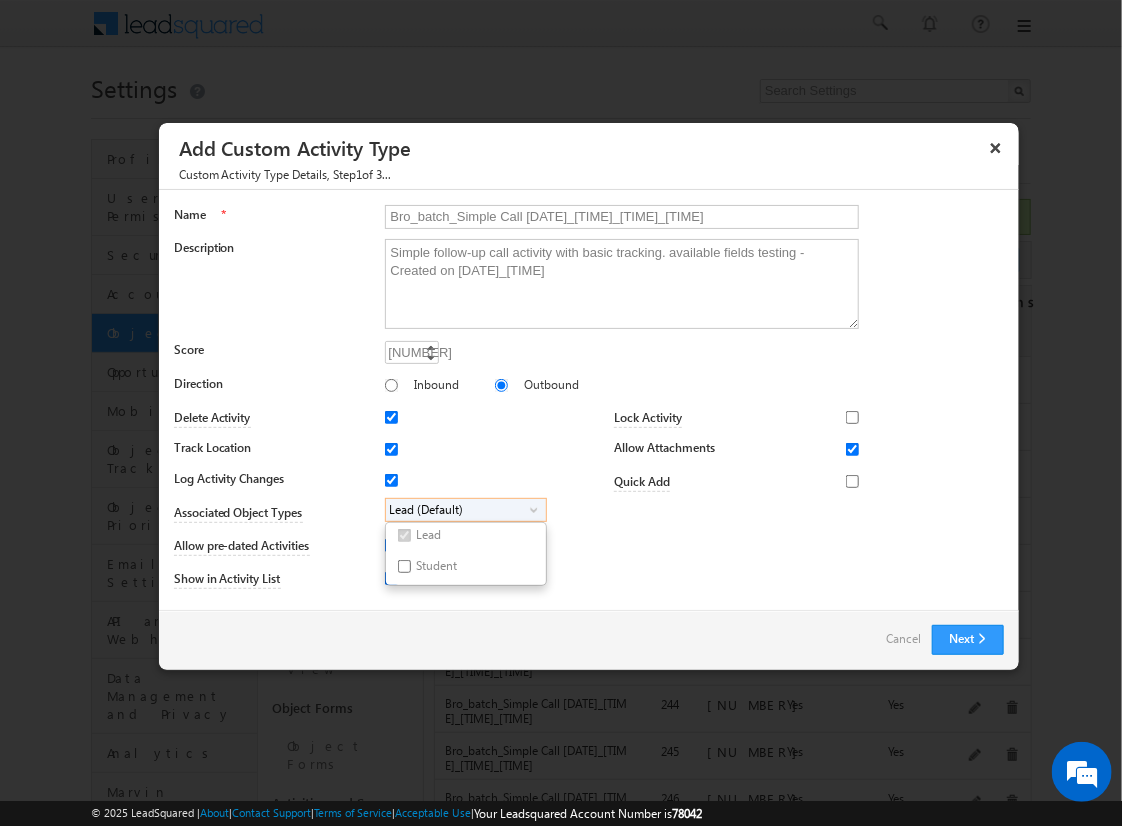 checkbox on "true" 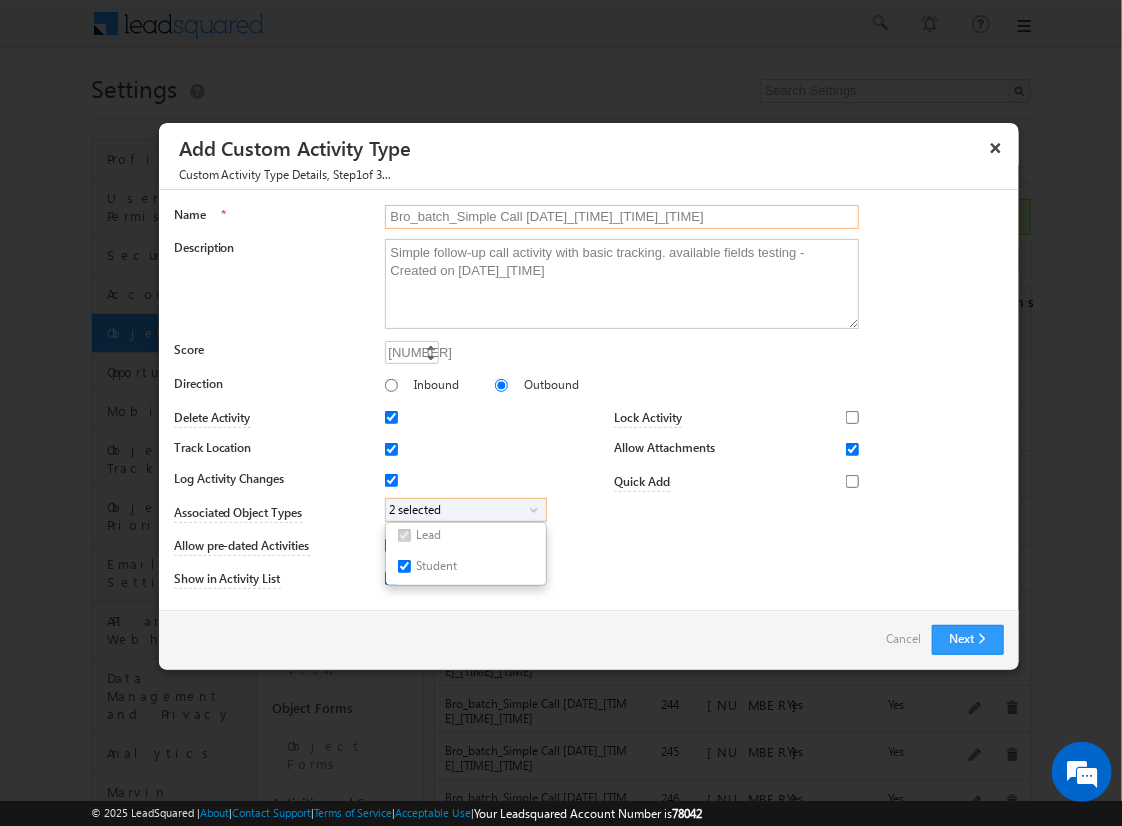 click on "Bro_batch_Simple Call [DATE]_[TIME]_[TIME]_[TIME]" at bounding box center [622, 217] 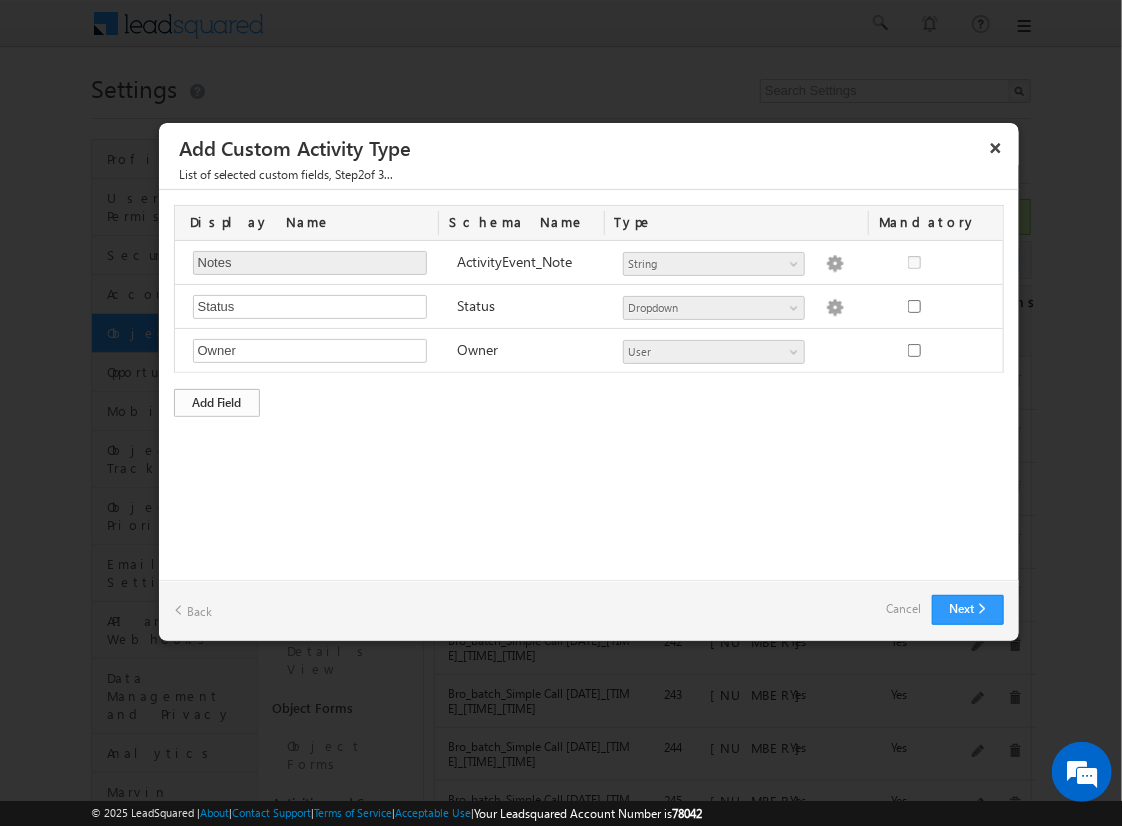 click on "Add Field" at bounding box center [217, 403] 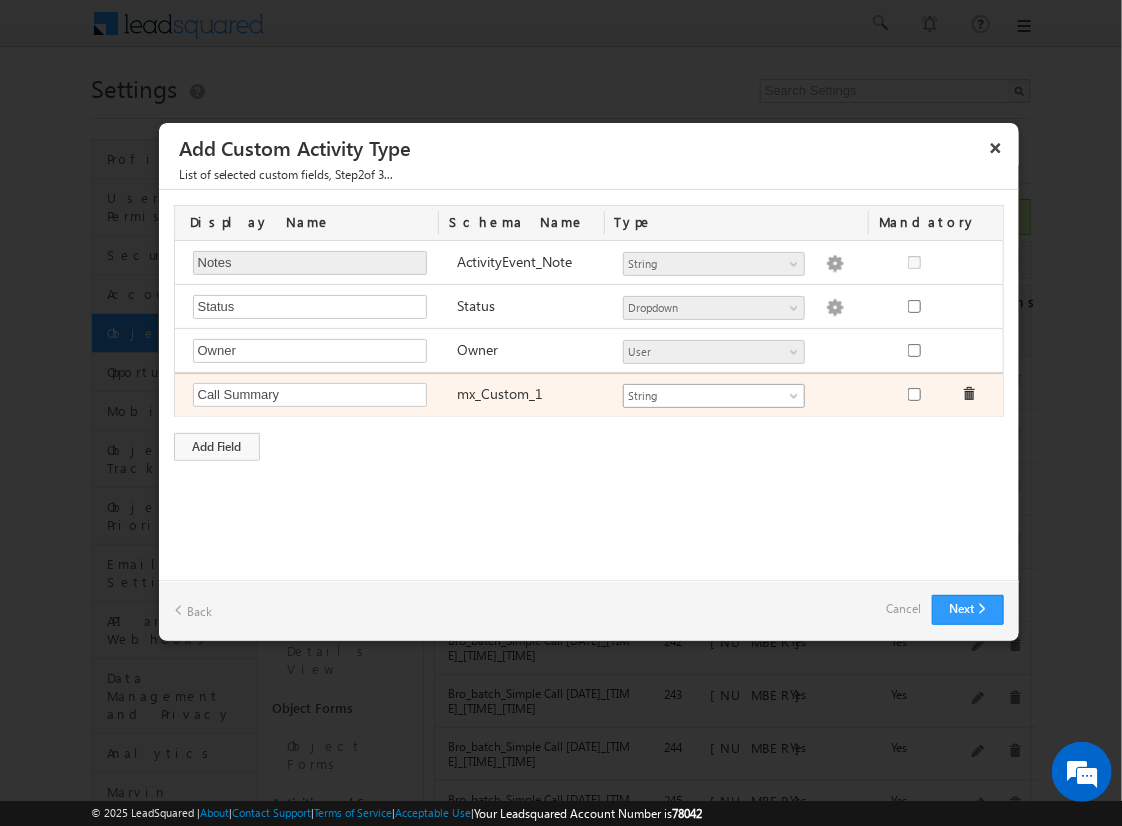 type on "Call Summary" 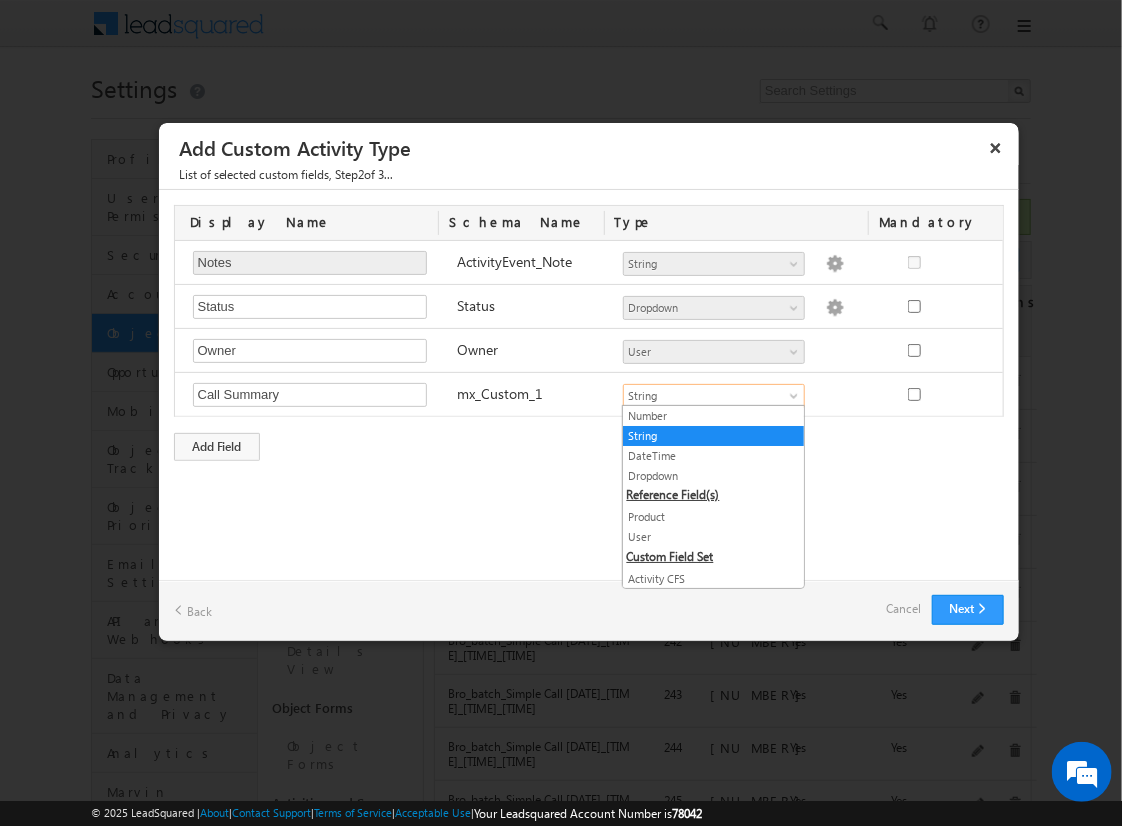 click on "String" at bounding box center [713, 436] 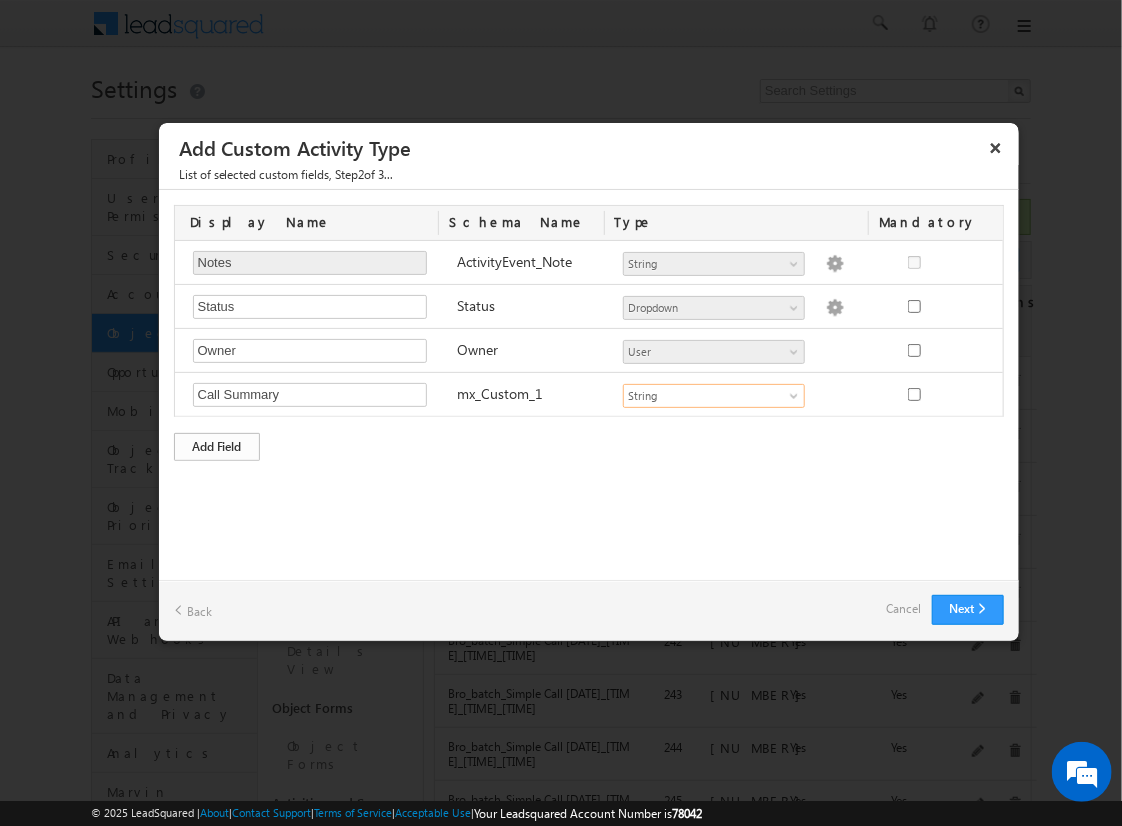 click on "Add Field" at bounding box center [217, 447] 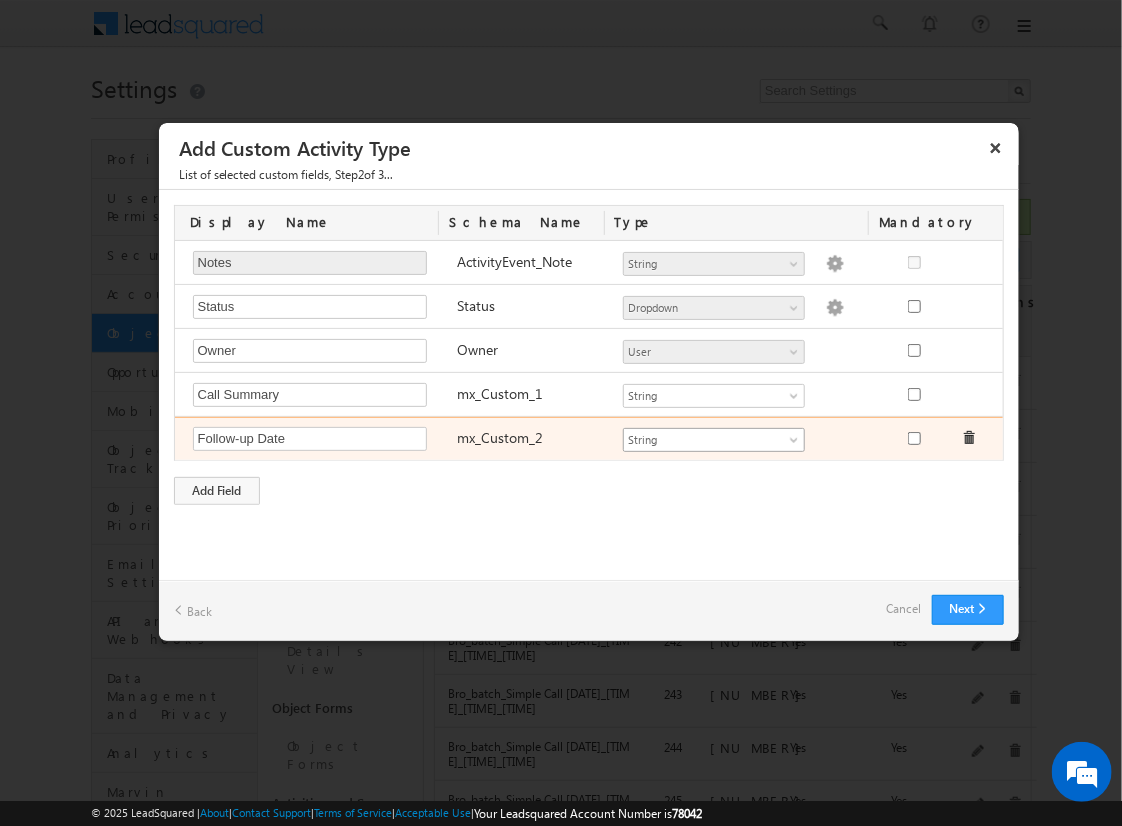 type on "Follow-up Date" 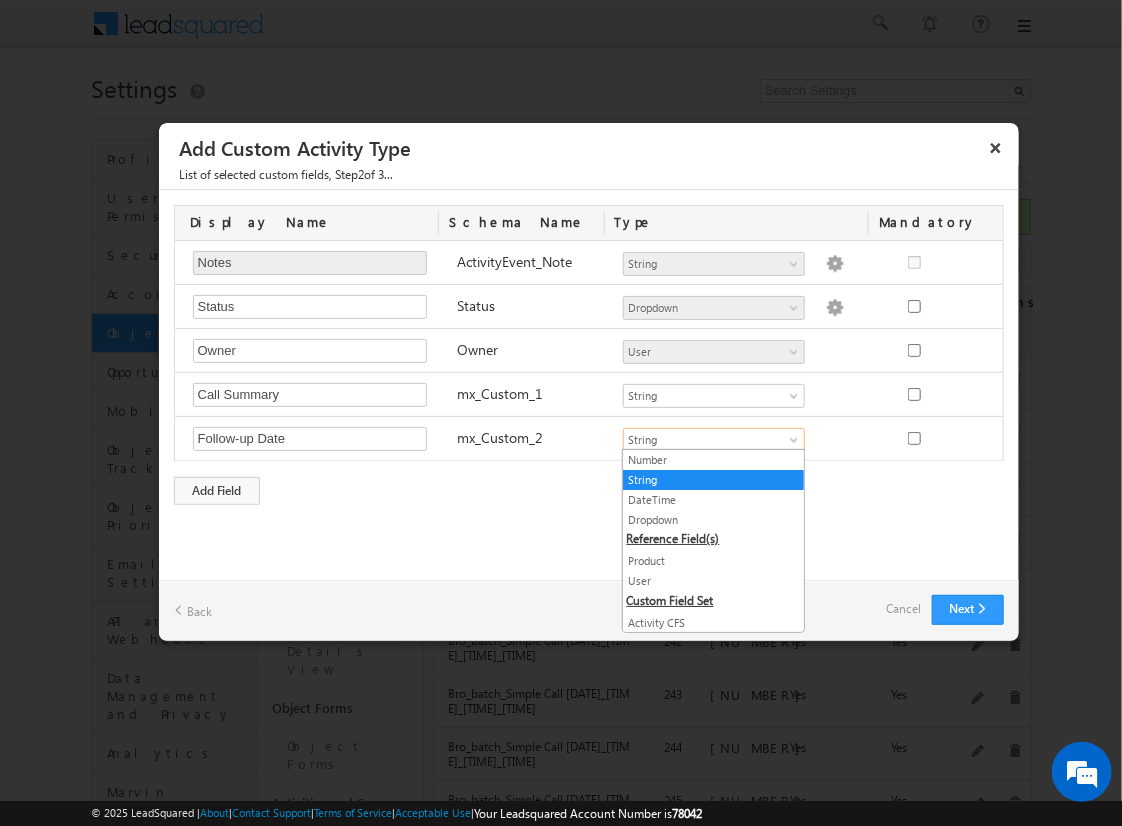 click on "DateTime" at bounding box center [713, 500] 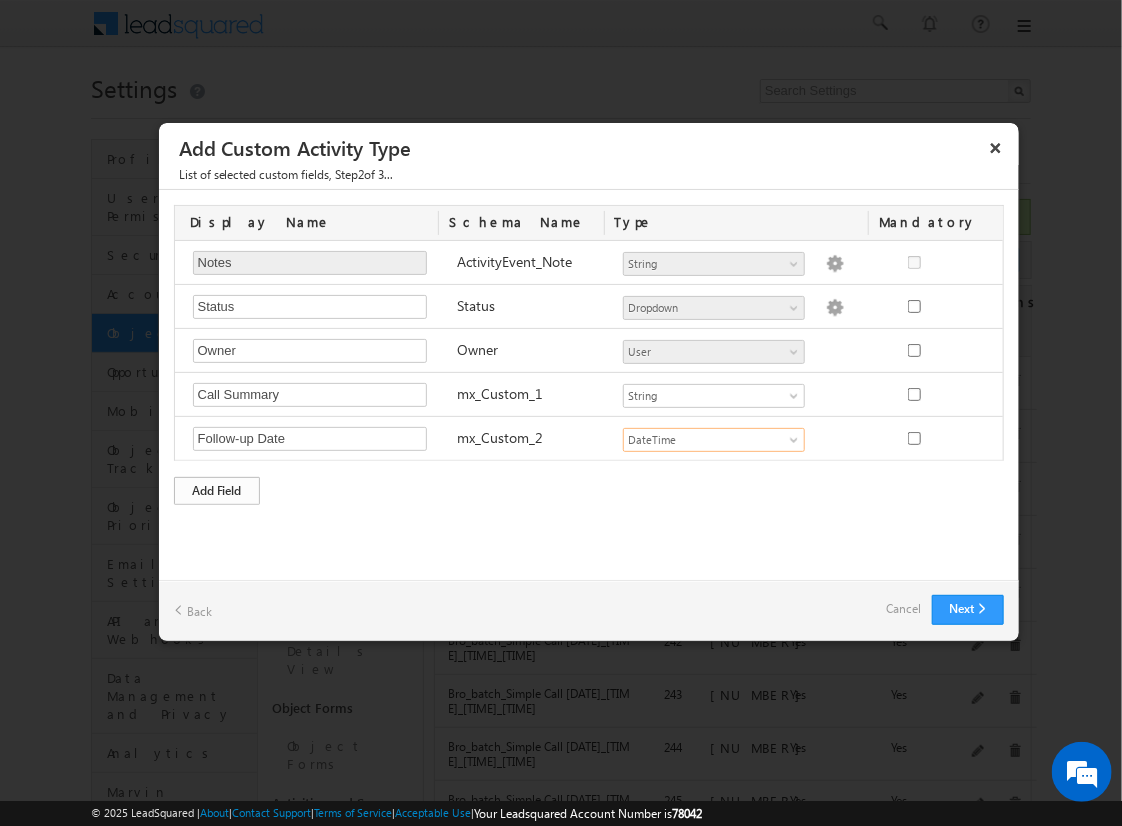 click on "Add Field" at bounding box center [217, 491] 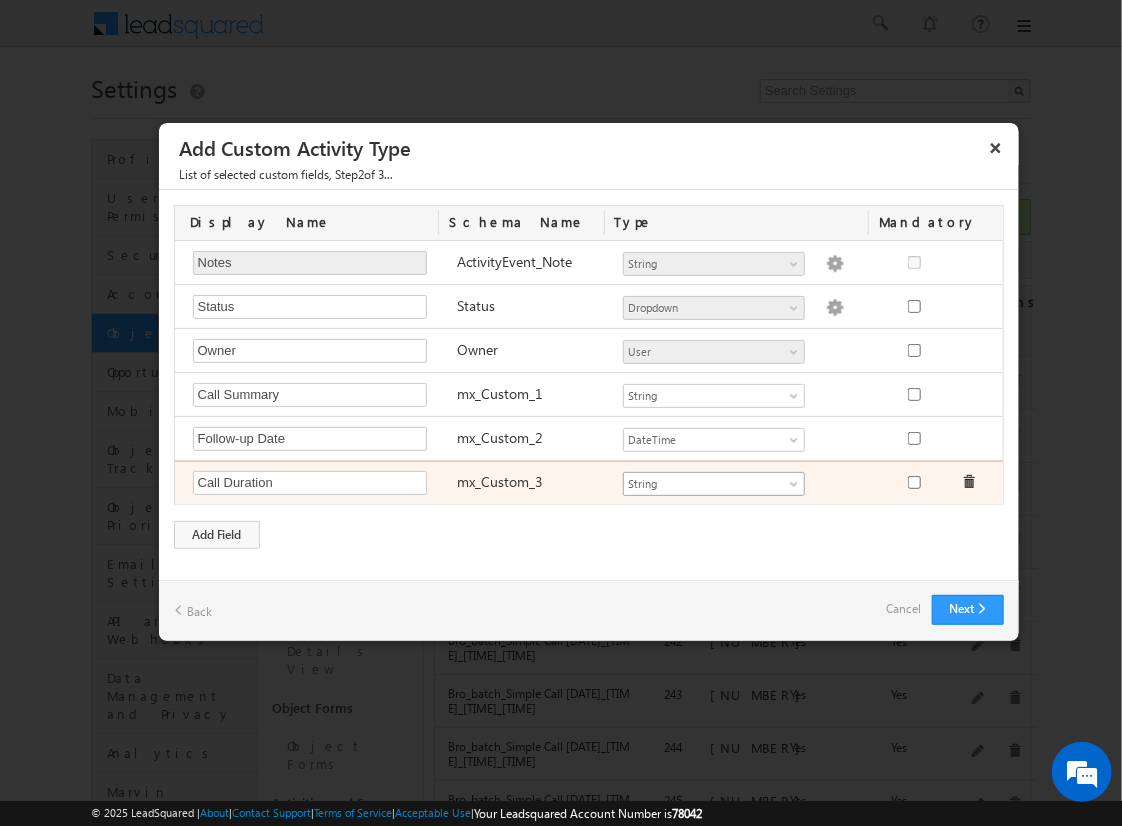 type on "Call Duration" 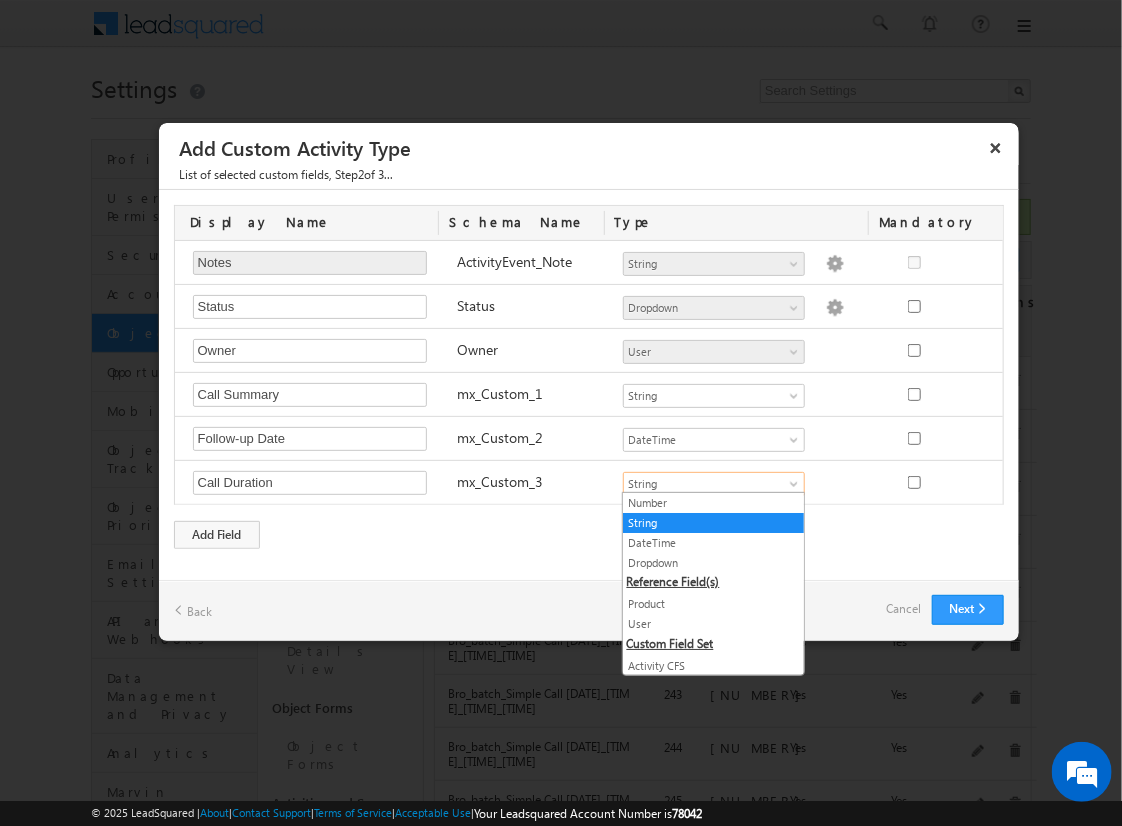 click on "Number" at bounding box center (713, 503) 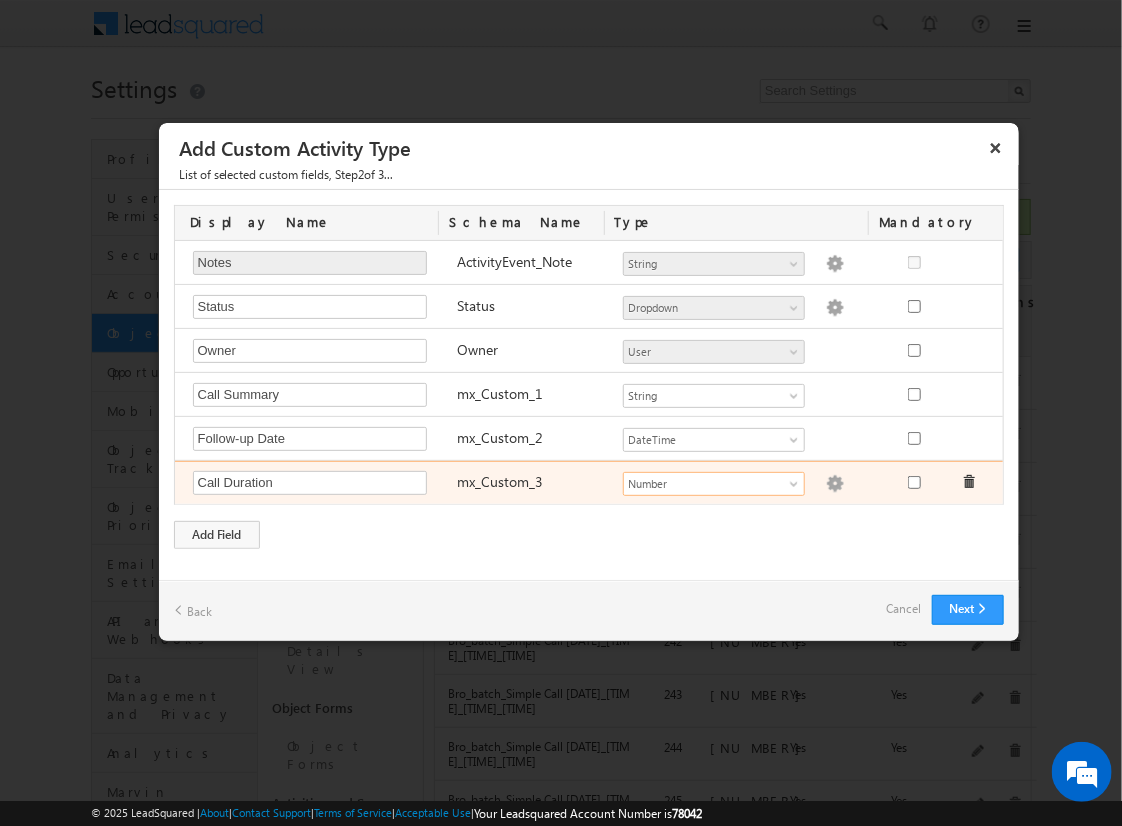 click at bounding box center (835, 484) 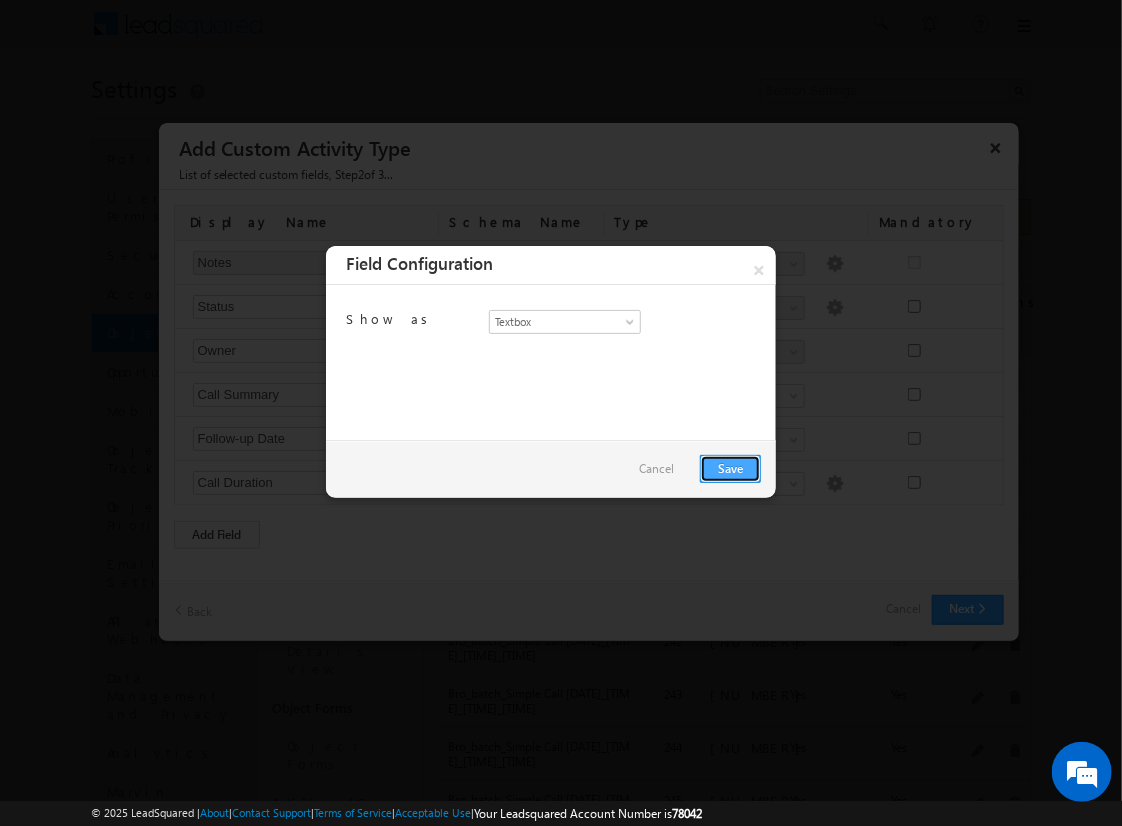 click on "Save" at bounding box center (730, 469) 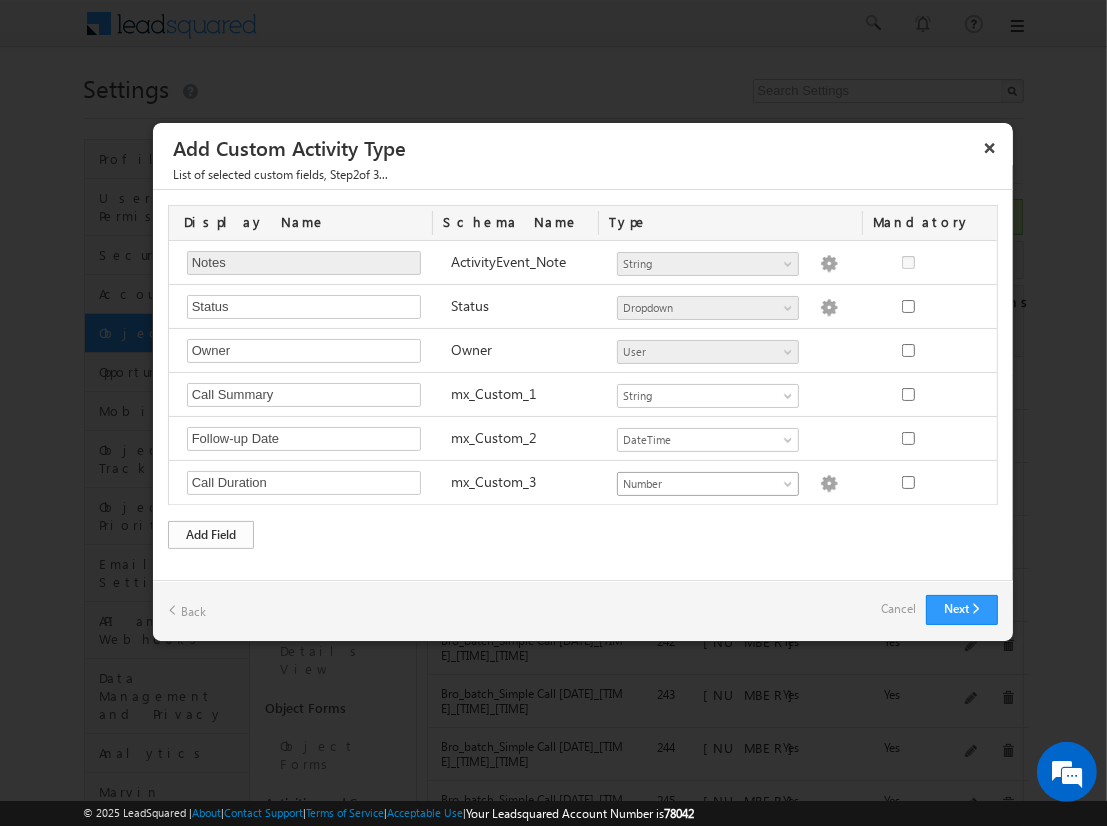 click on "Add Field" at bounding box center [211, 535] 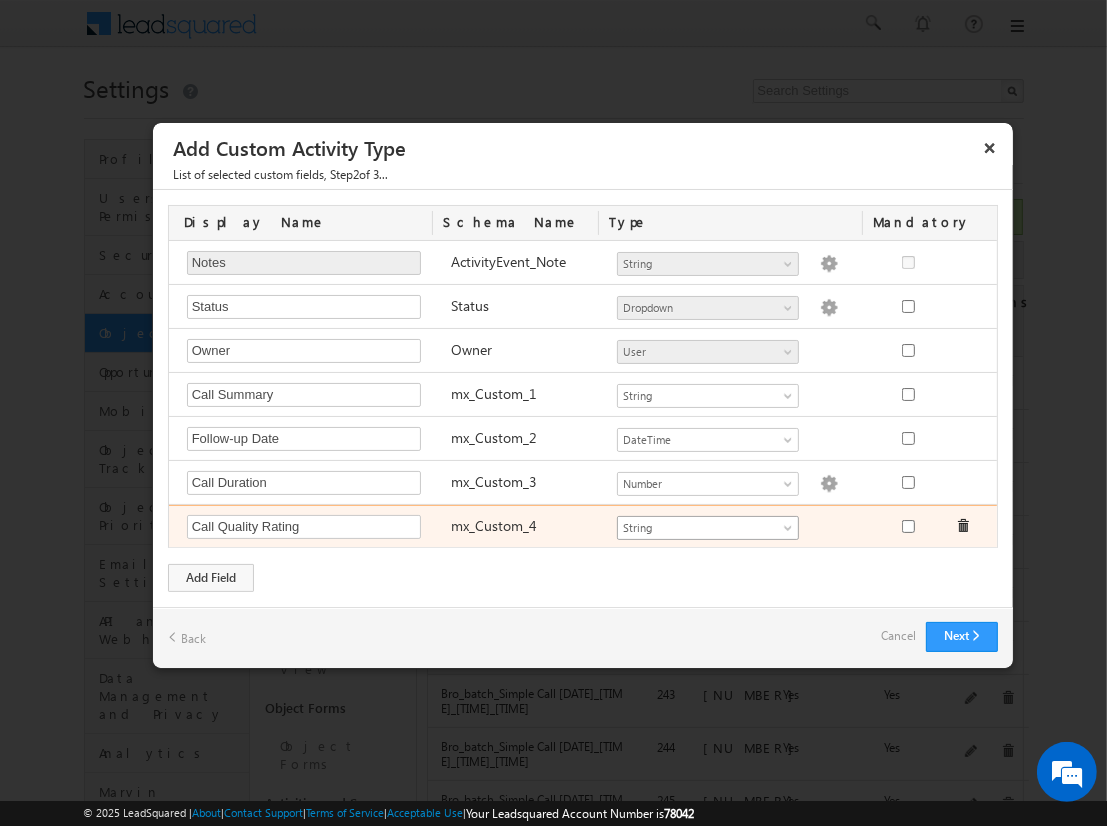 type on "Call Quality Rating" 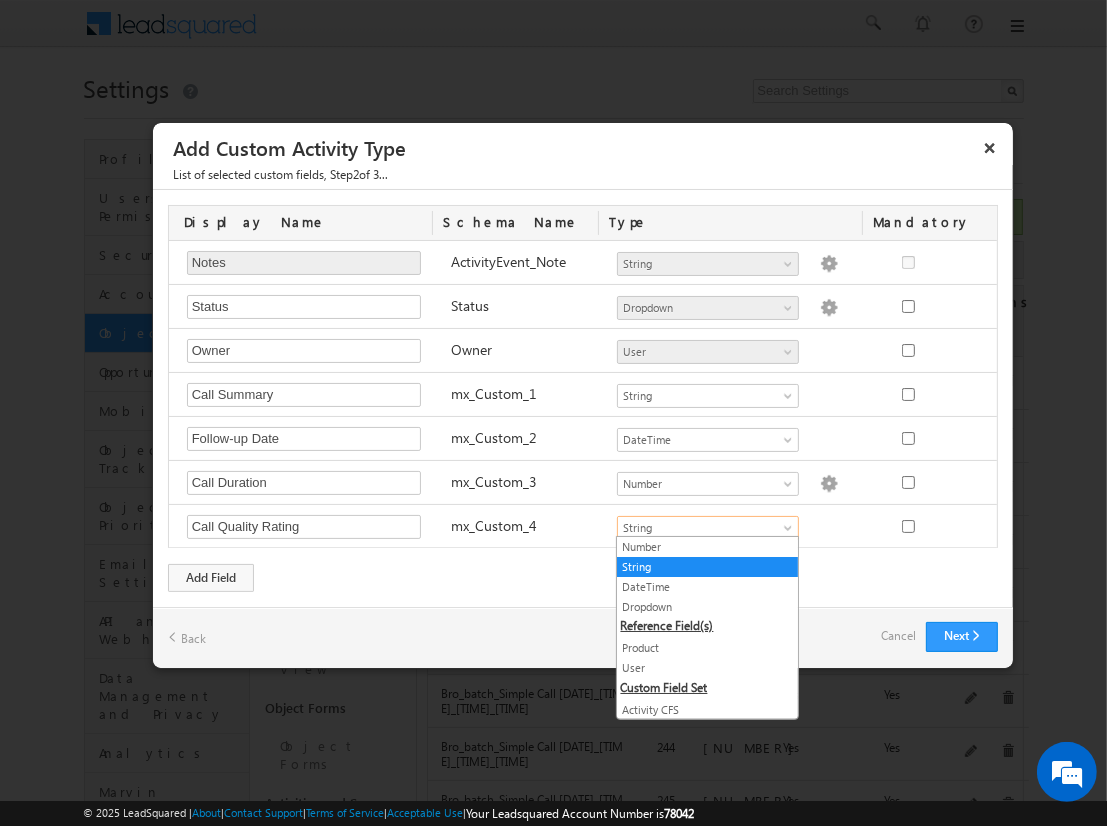 click on "Dropdown" at bounding box center [707, 607] 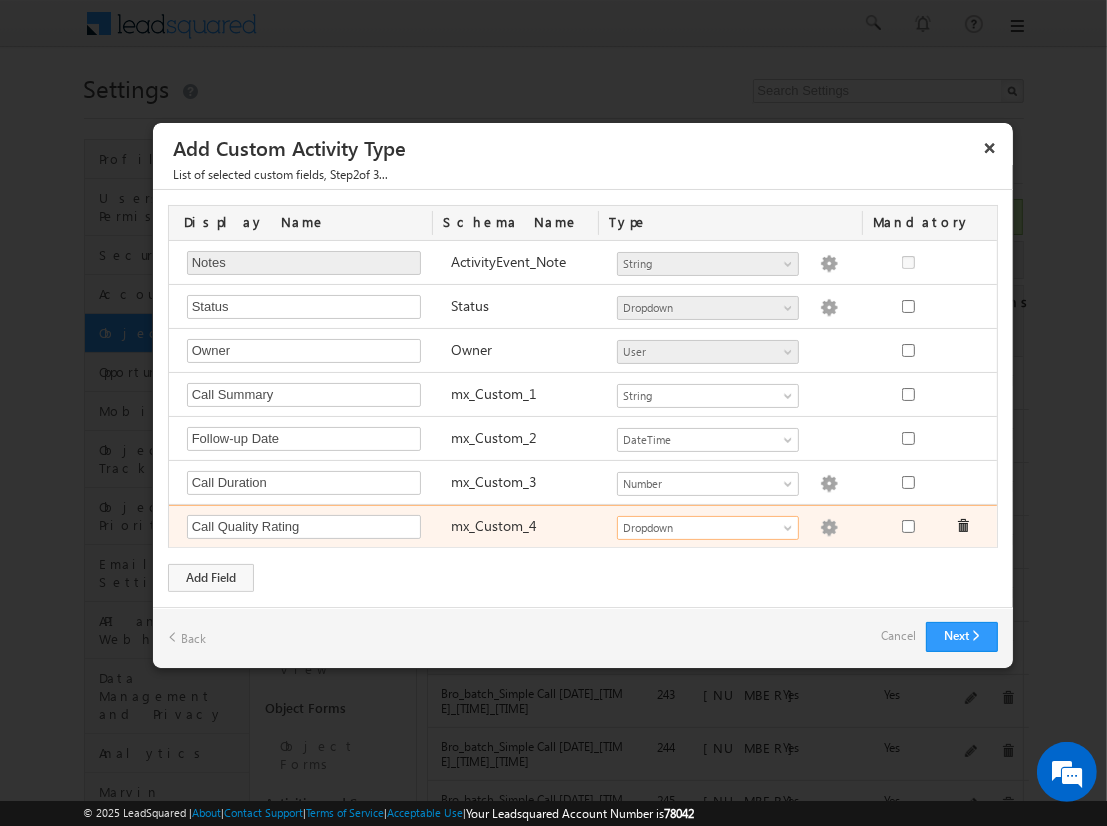 click at bounding box center (829, 528) 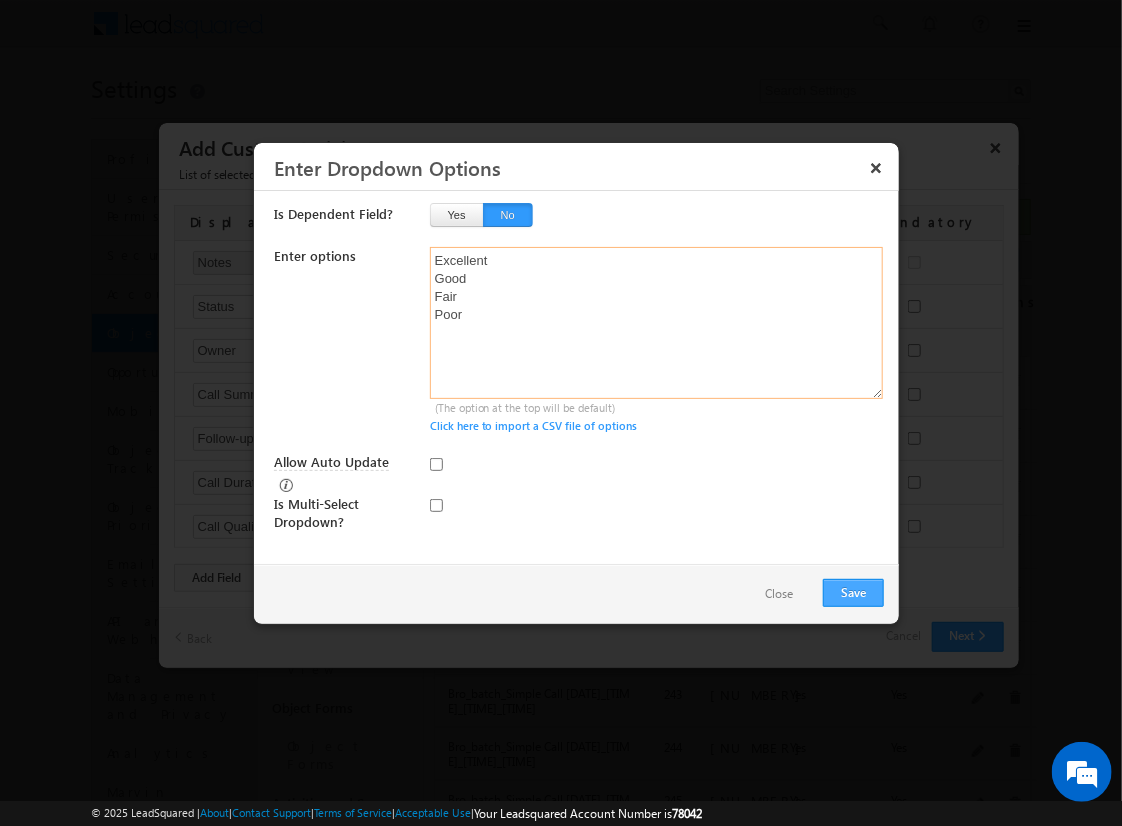 type on "Excellent
Good
Fair
Poor" 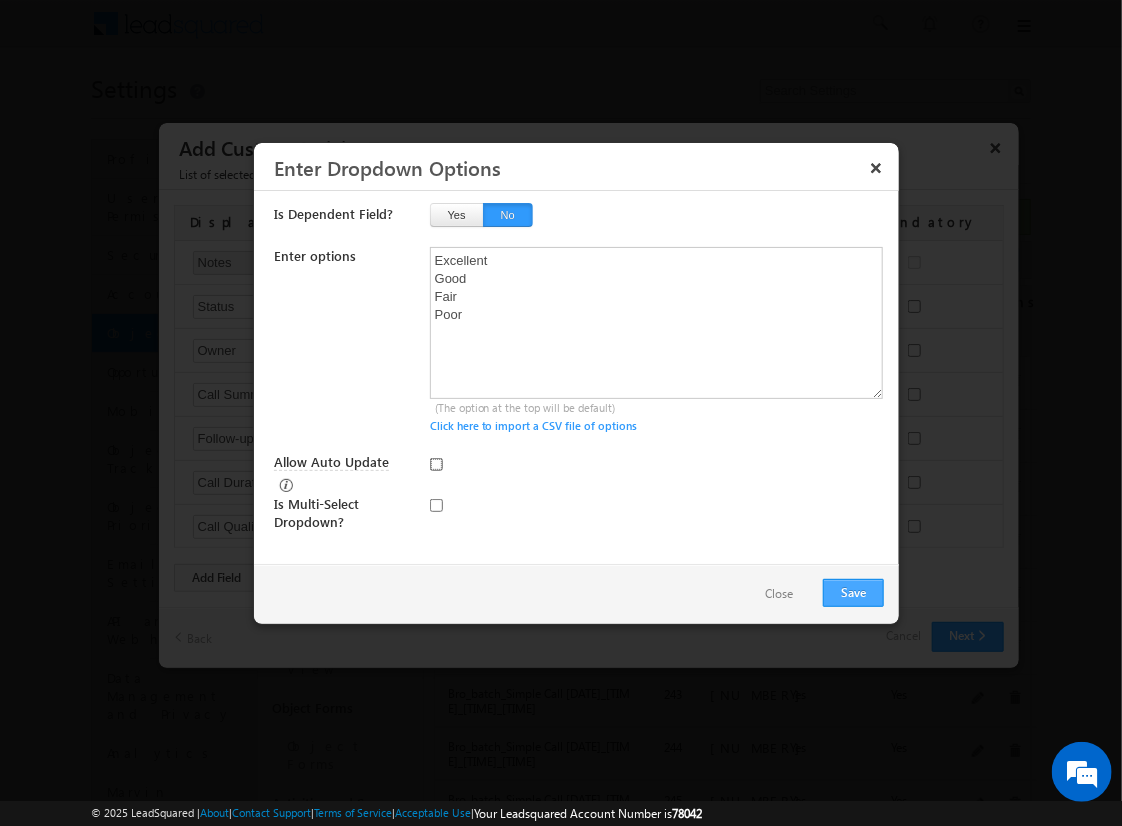 click on "Allow Auto Update" at bounding box center (436, 464) 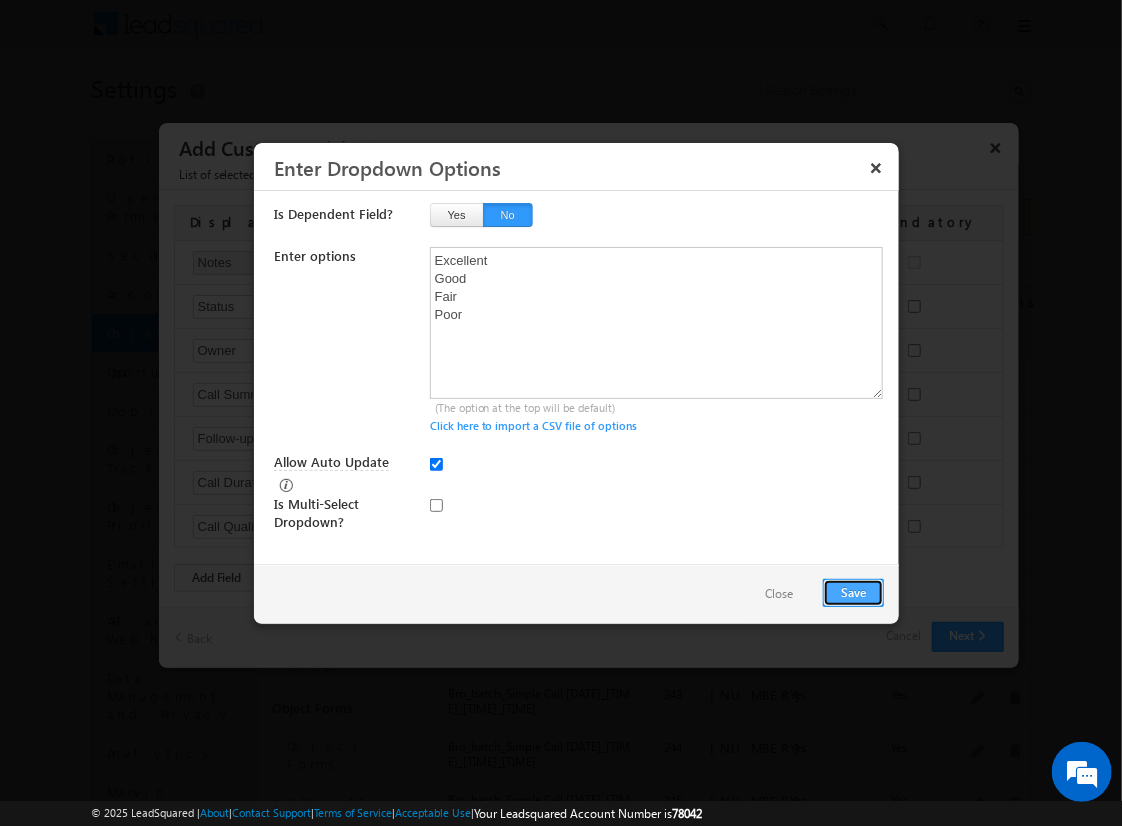 click on "Save" at bounding box center (853, 593) 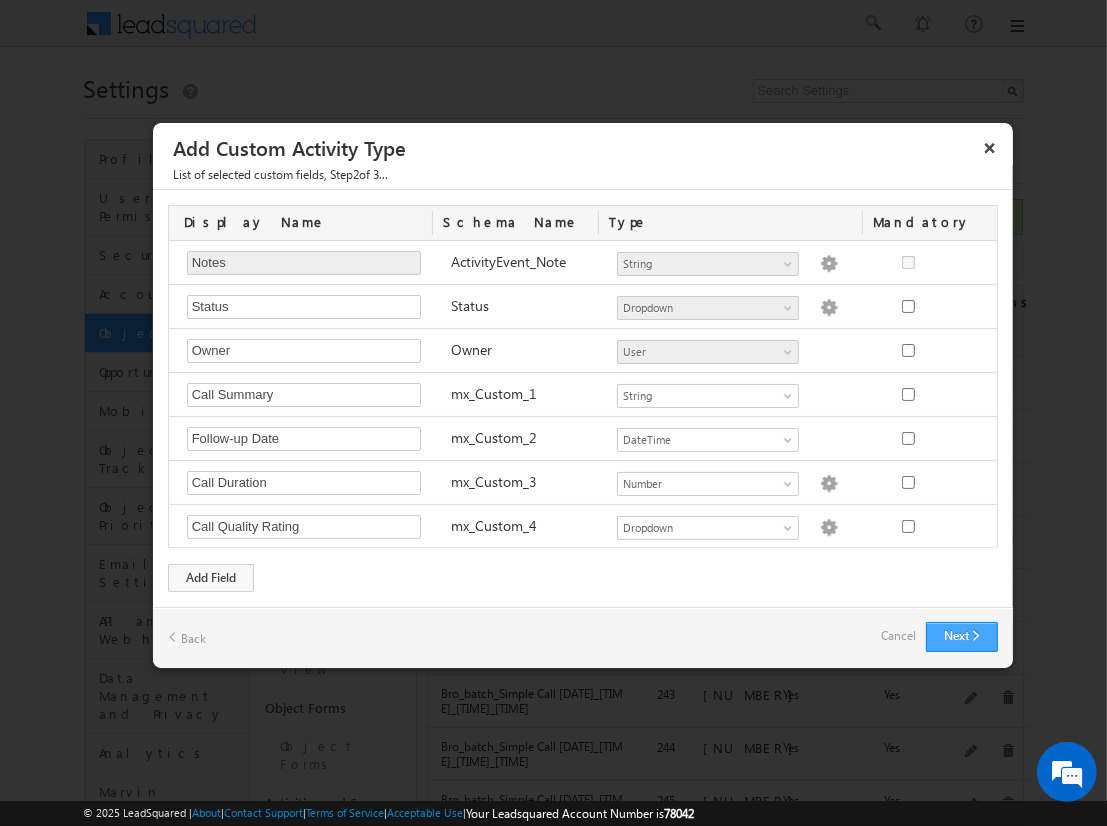 click on "Next" at bounding box center [962, 637] 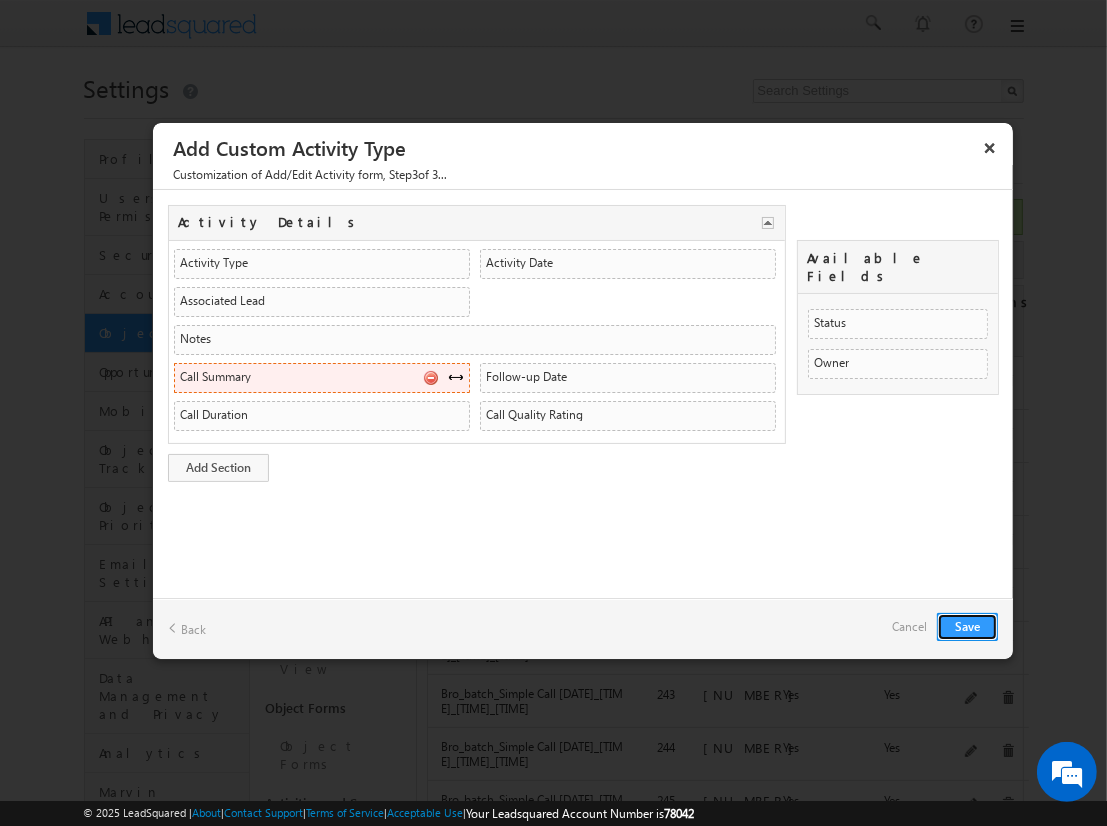 click at bounding box center [456, 377] 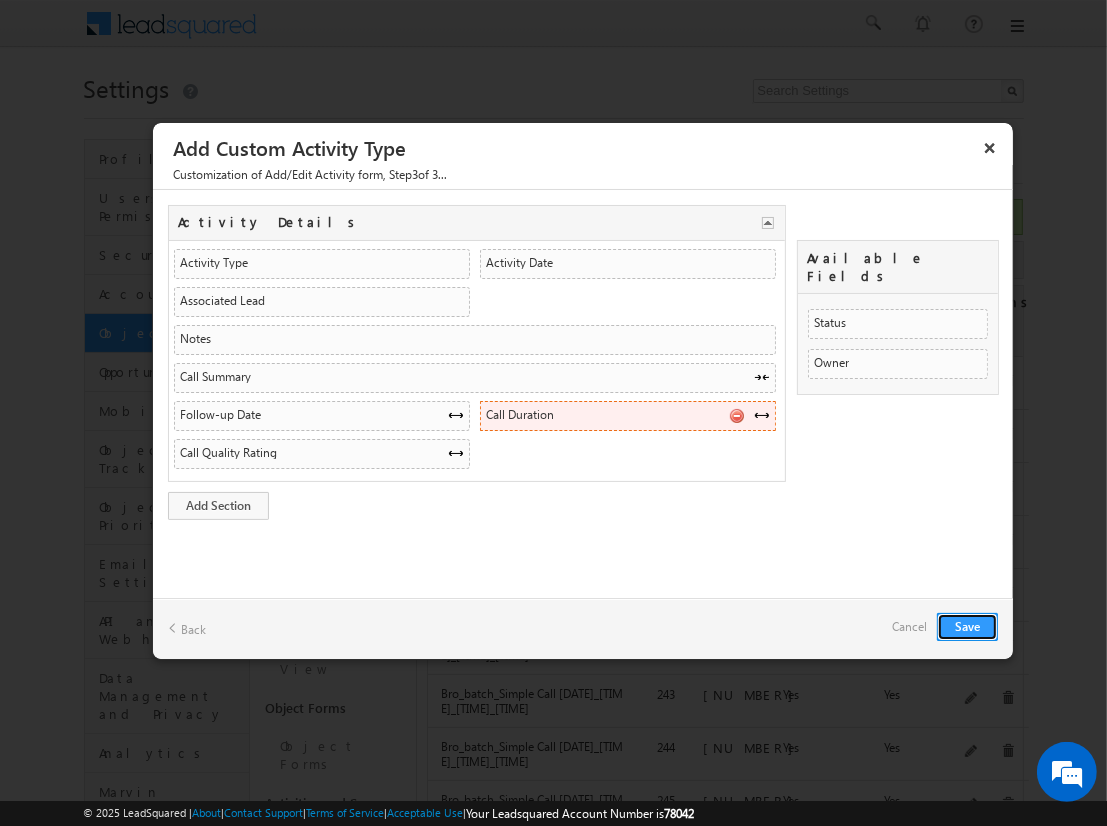 click at bounding box center [736, 415] 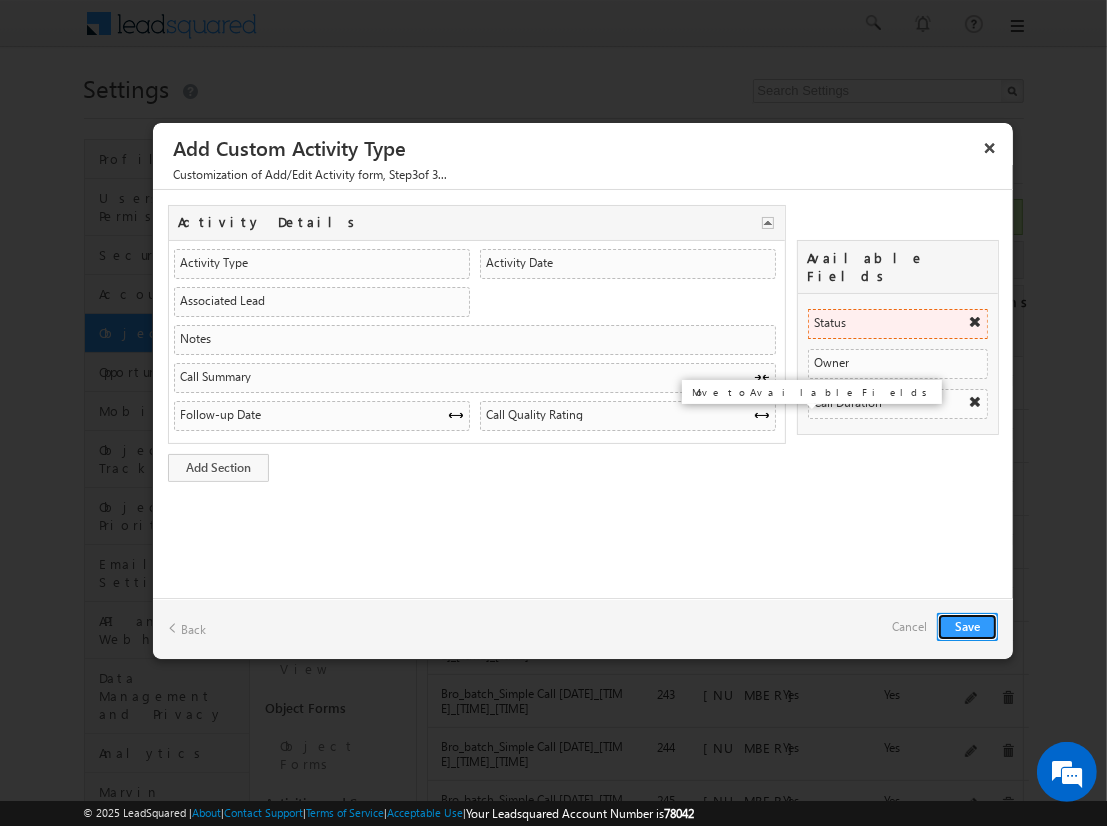 click at bounding box center [975, 322] 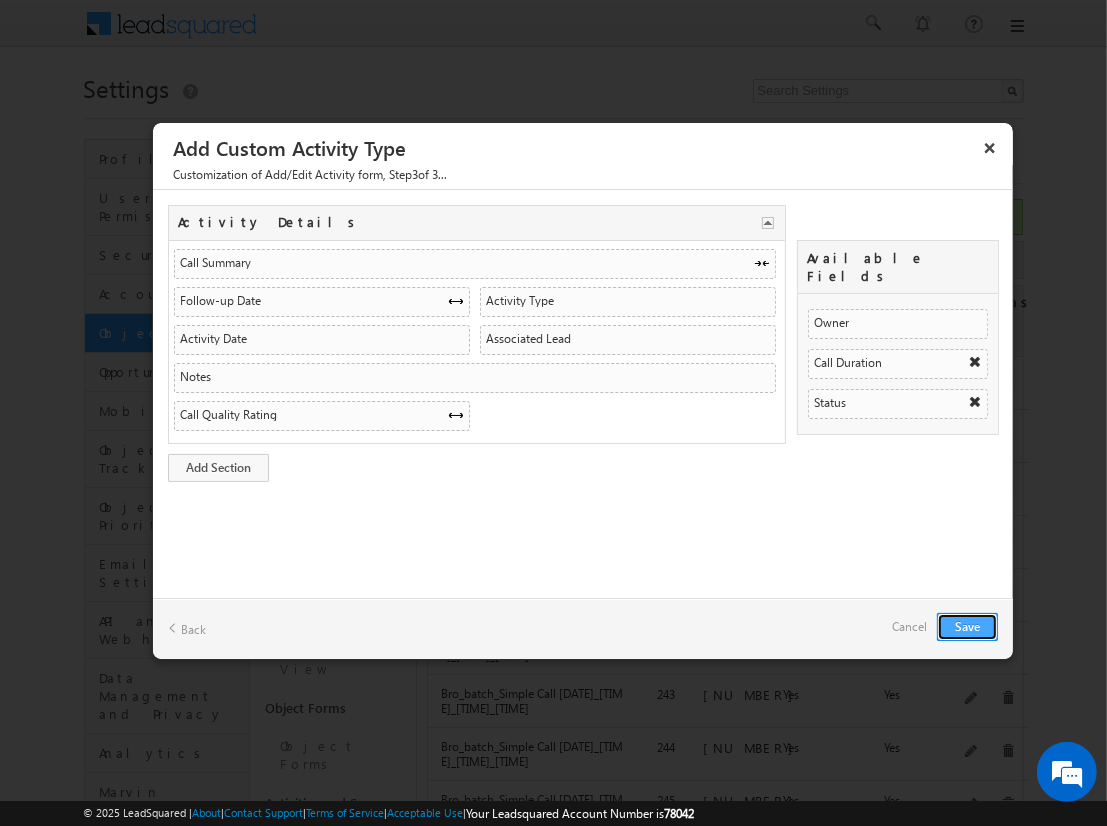 click on "Save" at bounding box center (967, 627) 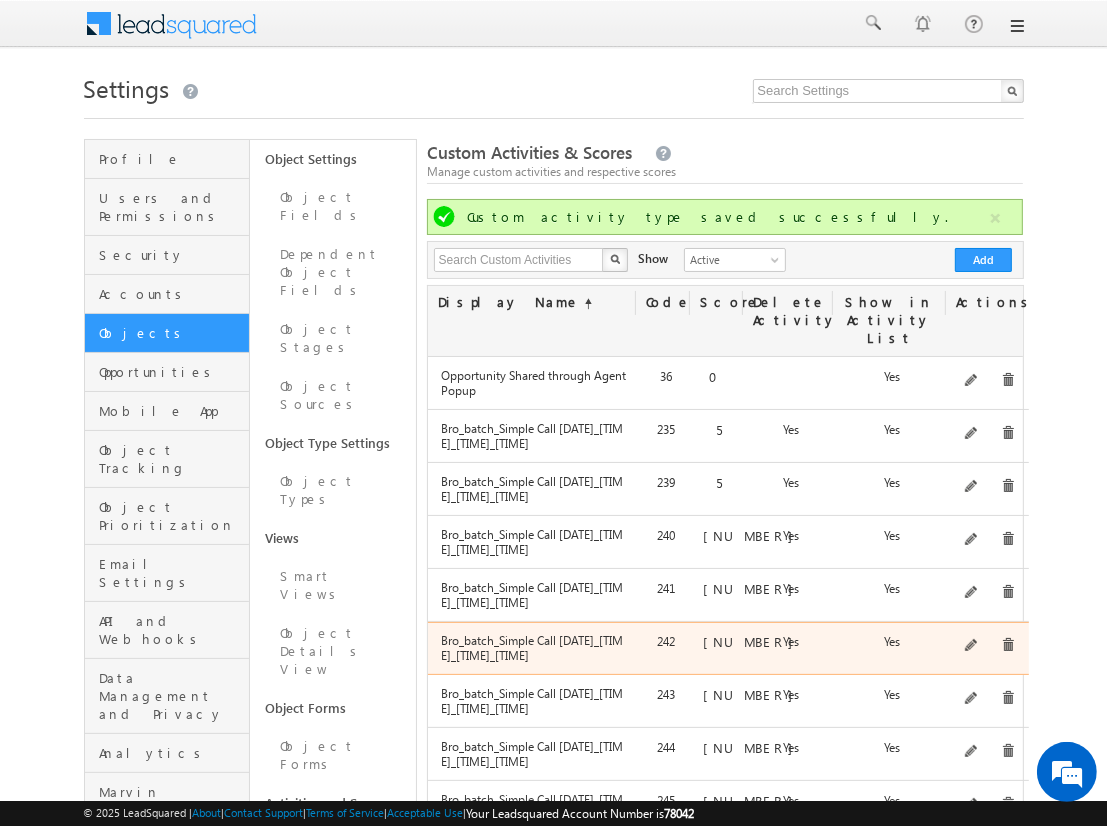 scroll, scrollTop: 259, scrollLeft: 0, axis: vertical 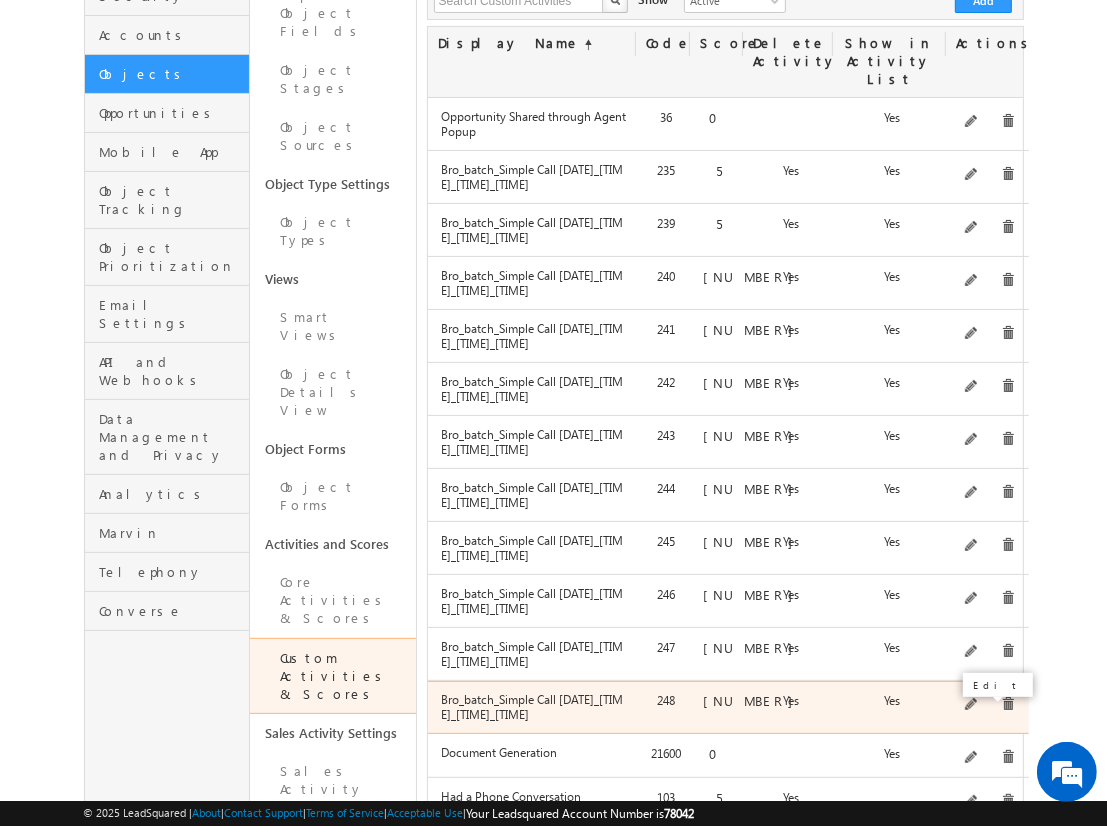 click at bounding box center (972, 705) 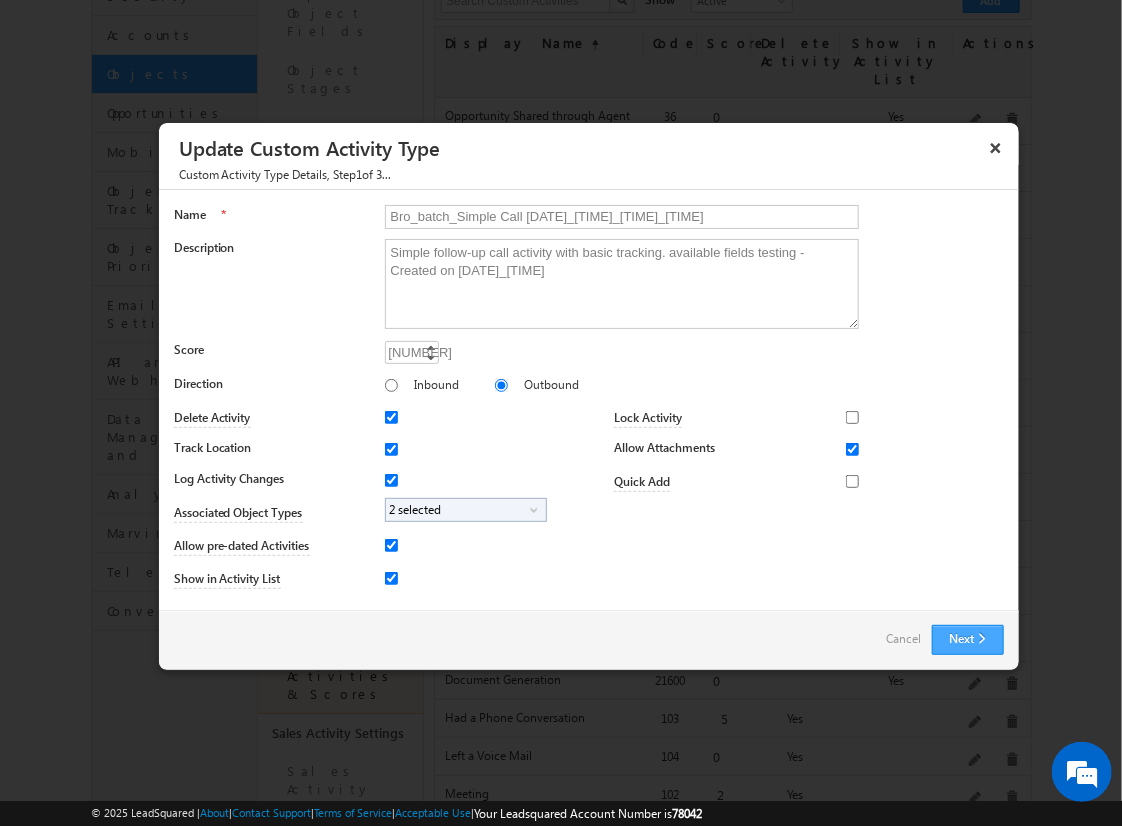 click on "Next" at bounding box center [968, 640] 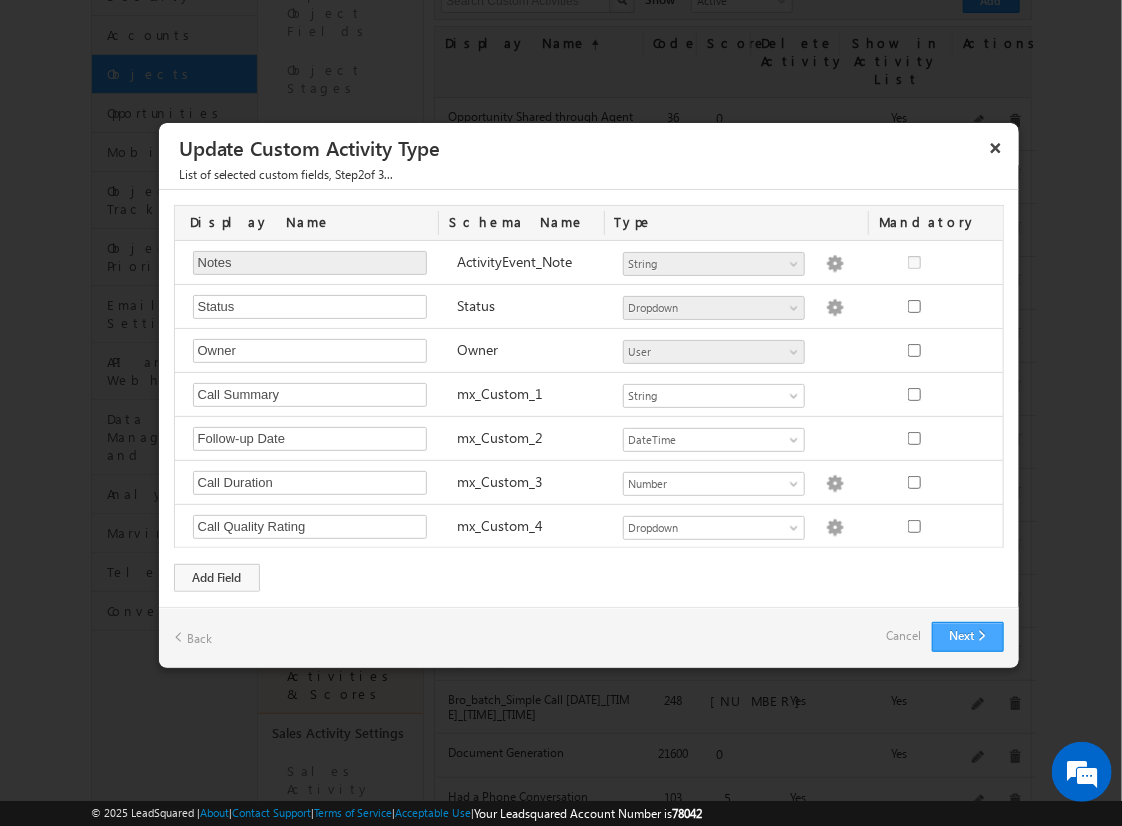 click on "Display Name
Schema Name
Type
Mandatory
Notes
Required Field
ActivityEvent_Note
Number
String
DateTime
Dropdown
Product User Activity CFS Both CFS Geolocation Main cfs 2 mx_Source mx_Status String
Dropdown options not provided
Status" at bounding box center (589, 398) 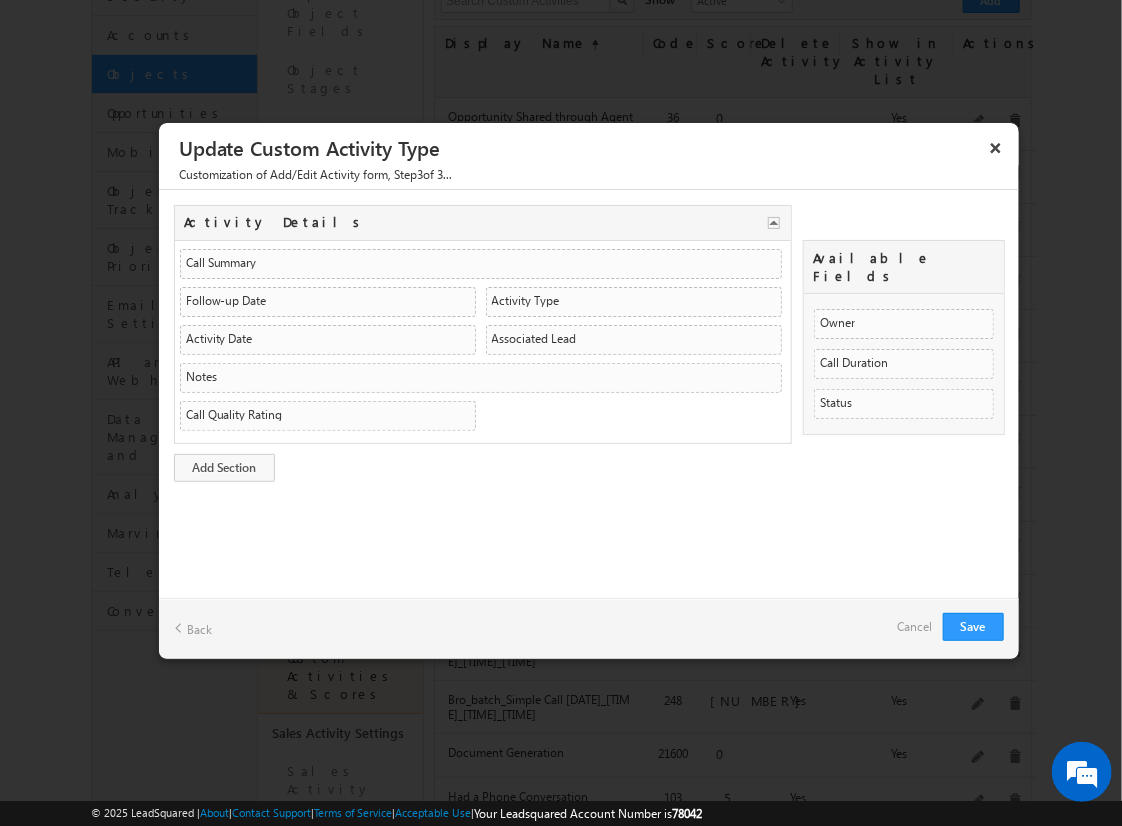 click on "Cancel" at bounding box center (915, 627) 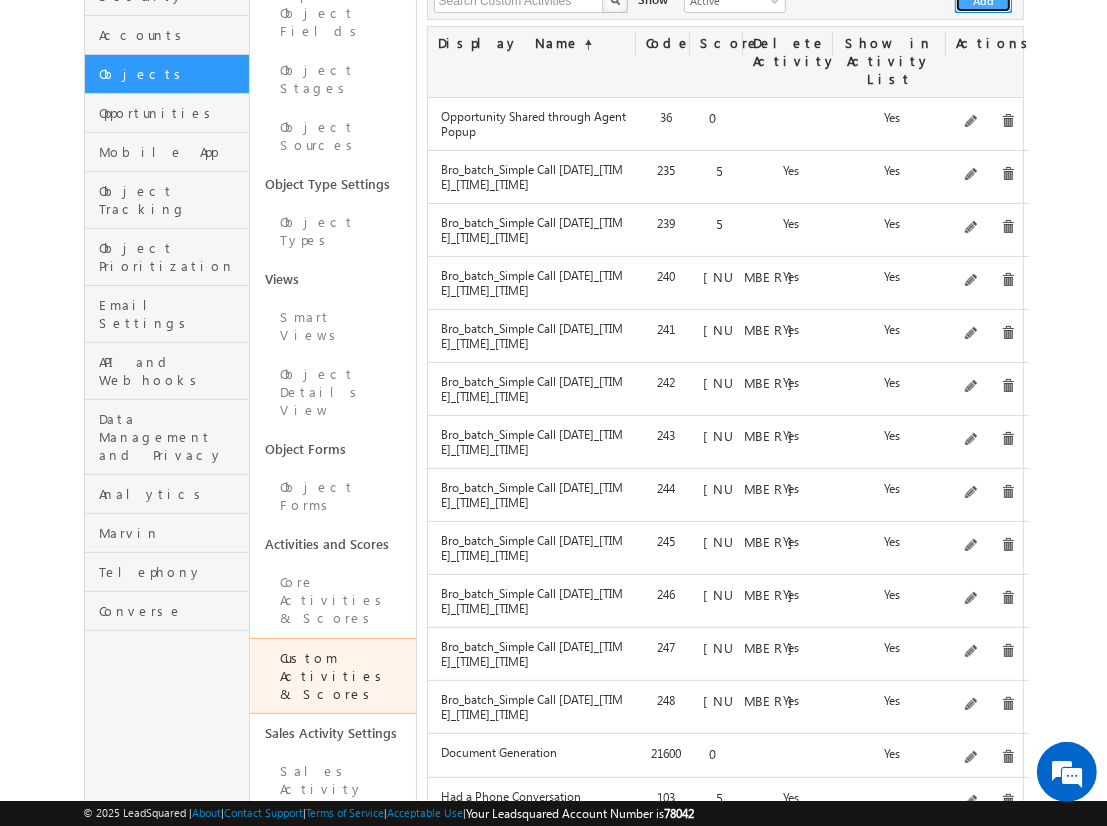 click on "Add" at bounding box center (983, 1) 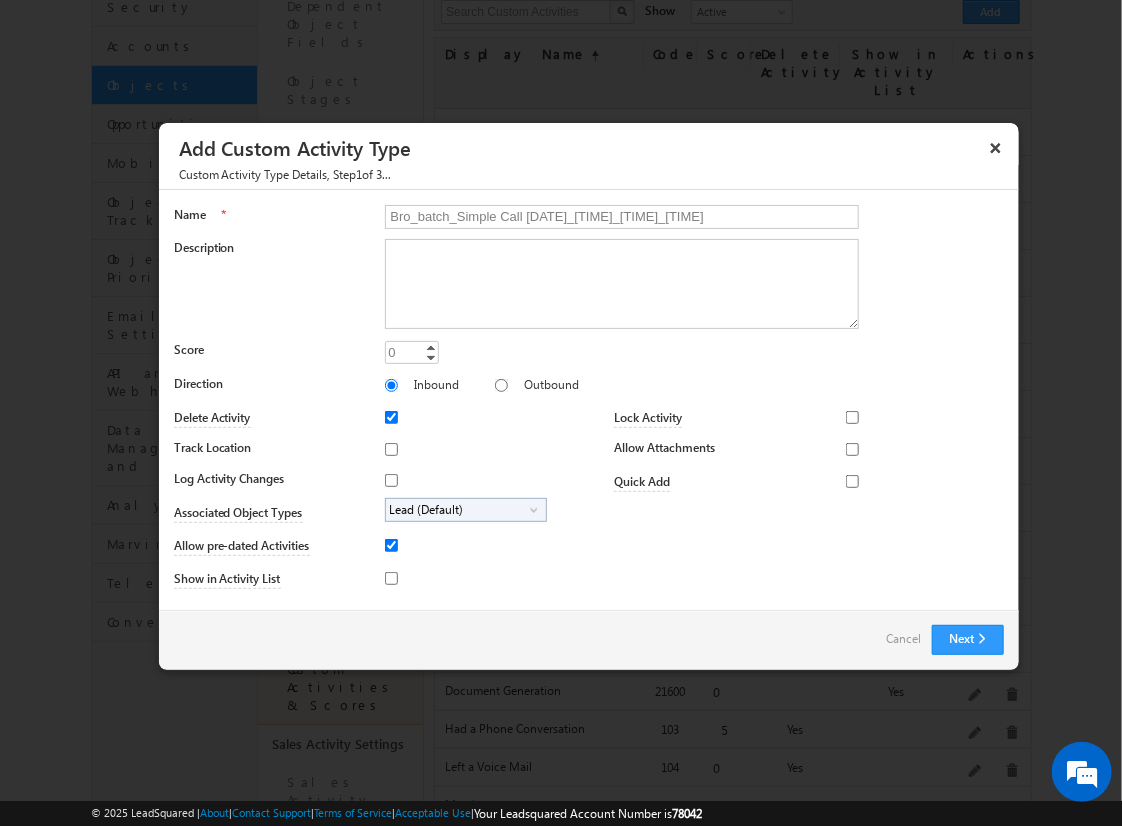 type on "Bro_batch_Simple Call [DATE]_[TIME]_[TIME]_[TIME]" 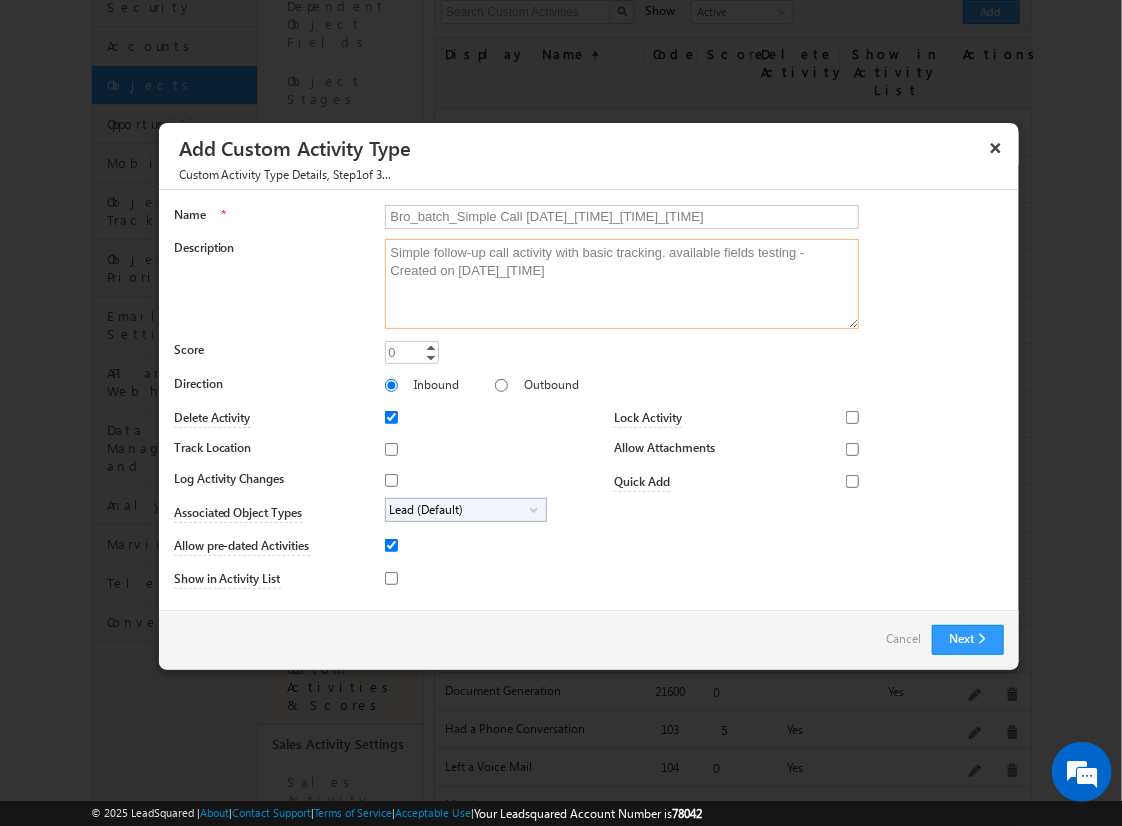 type on "Simple follow-up call activity with basic tracking. available fields testing - Created on [DATE]_[TIME]" 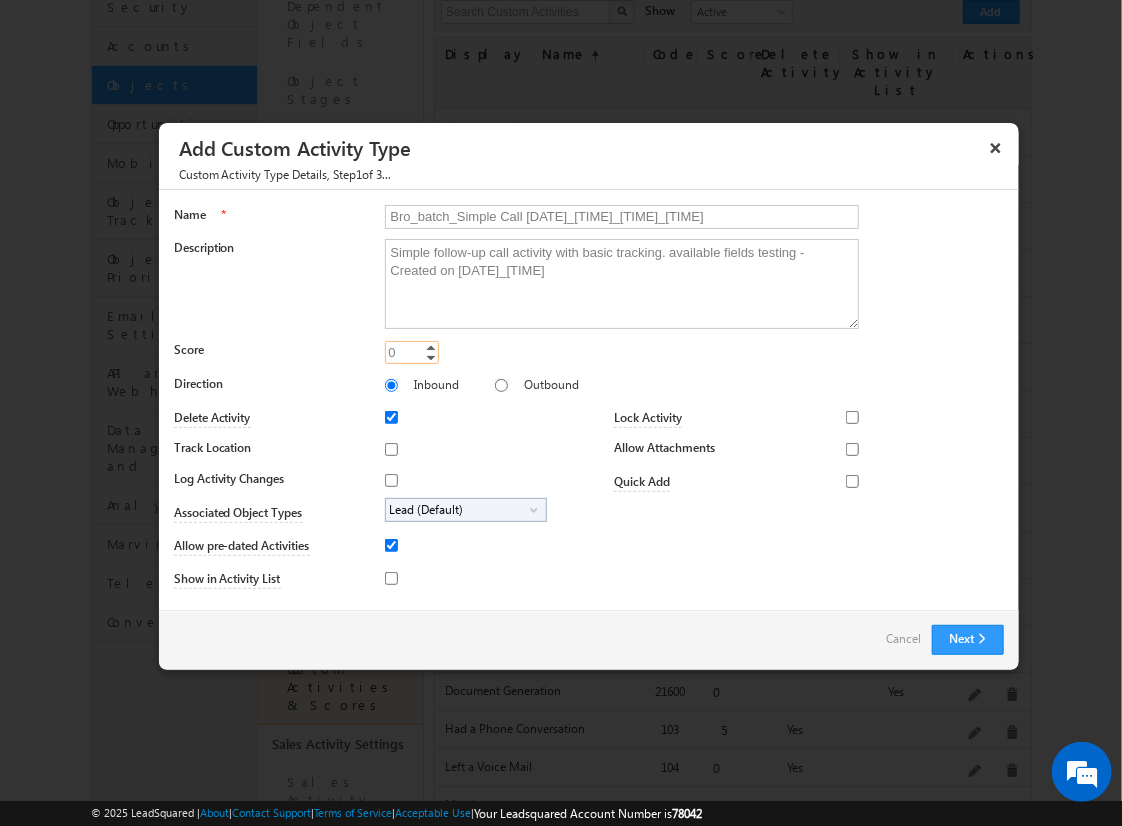 type on "[NUMBER]" 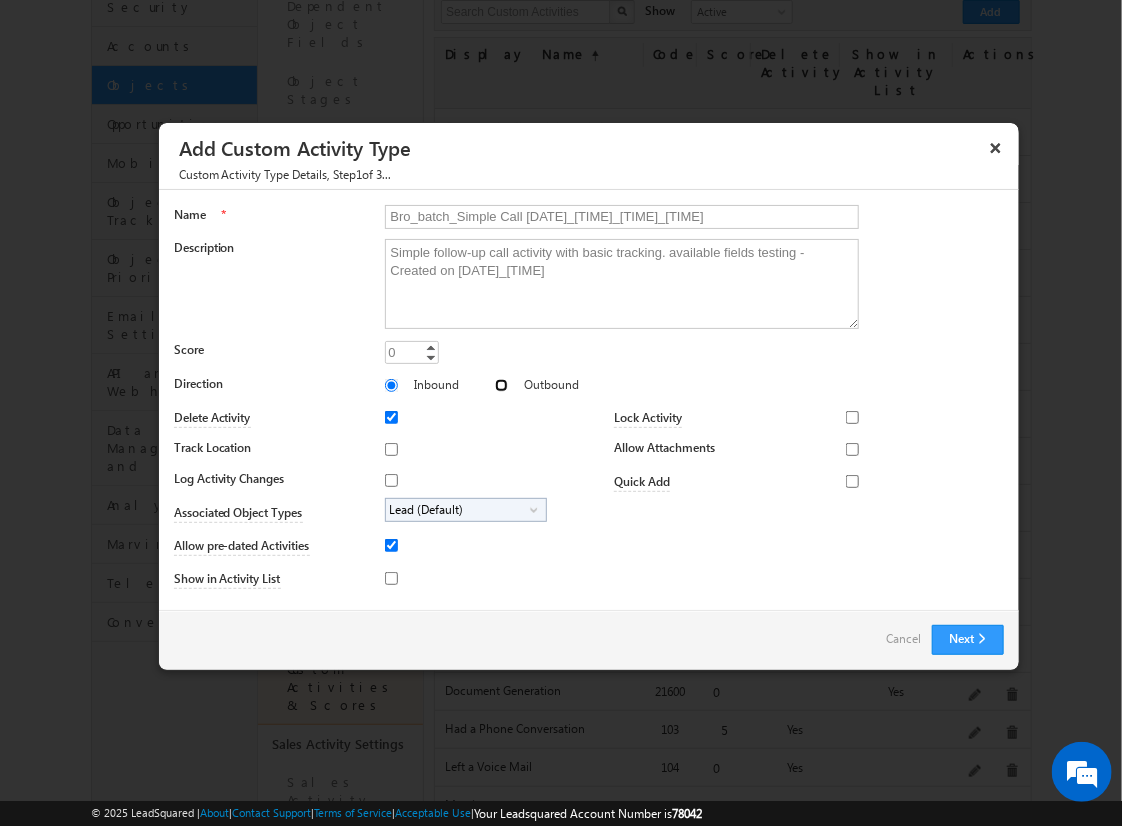 click on "Outbound" at bounding box center [501, 385] 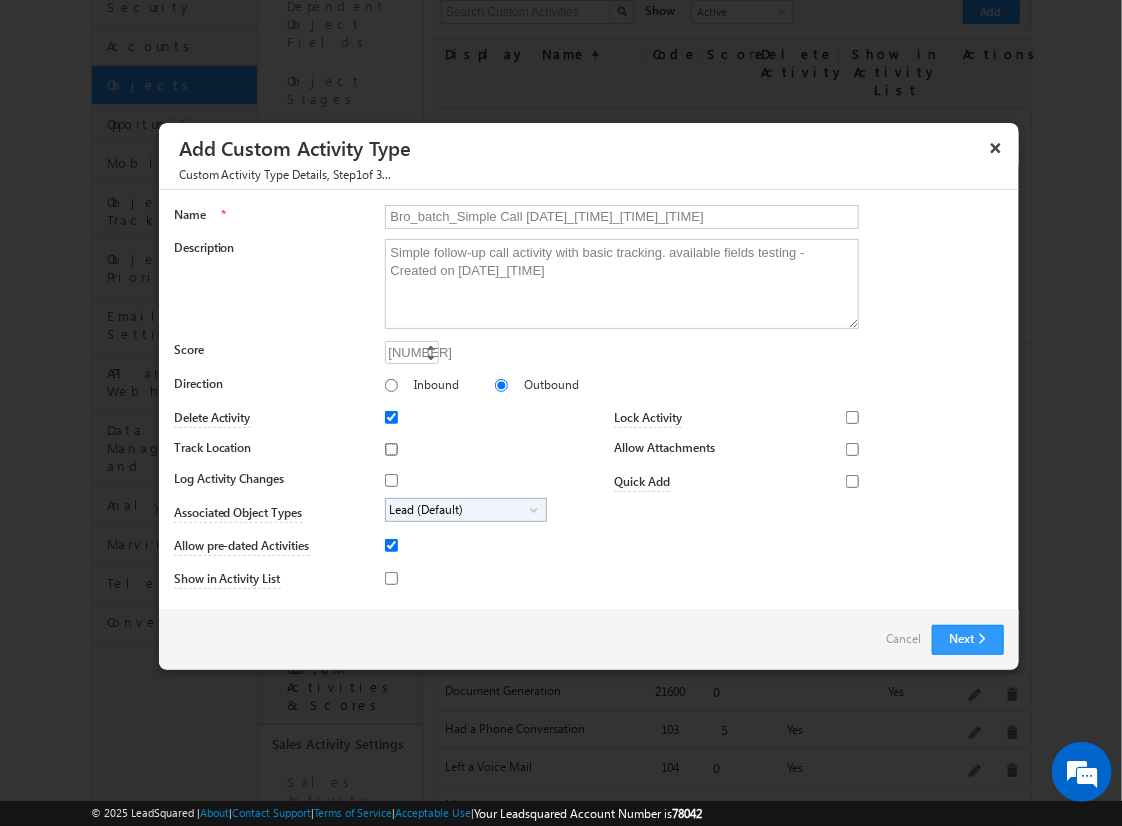click on "Track Location" at bounding box center [391, 449] 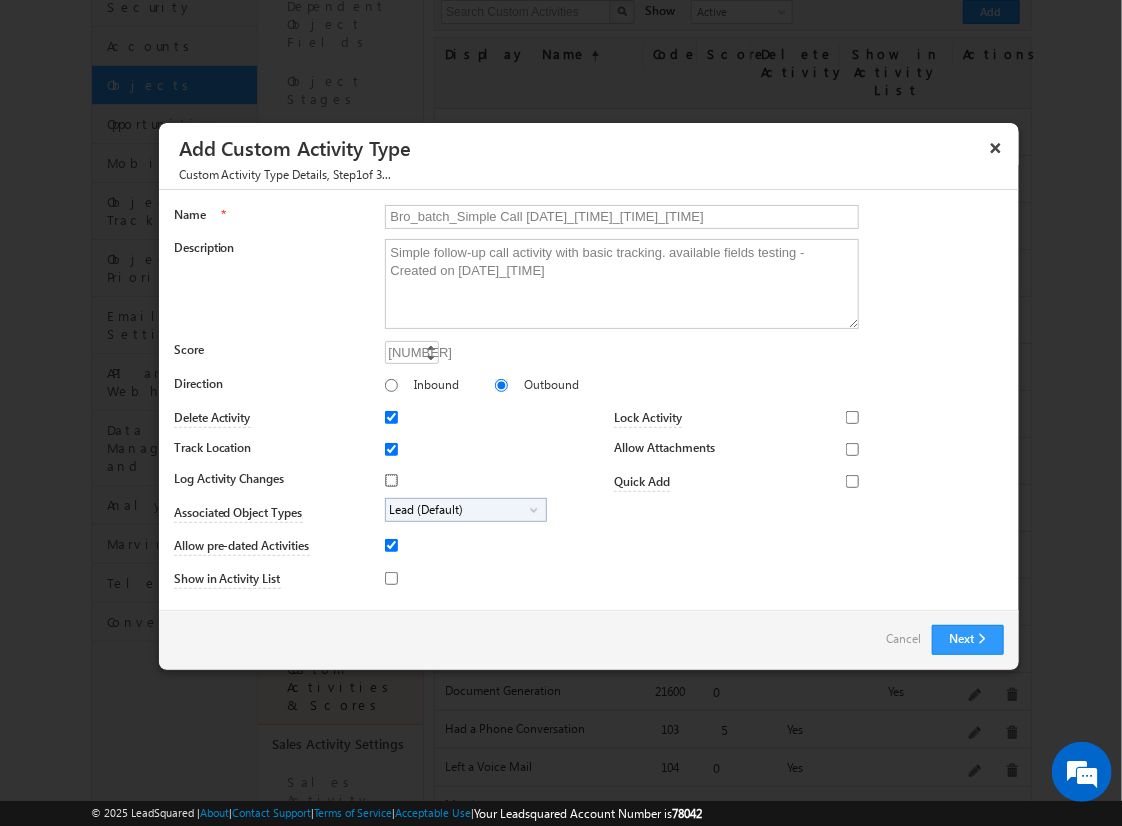 click on "Log Activity Changes" at bounding box center [391, 480] 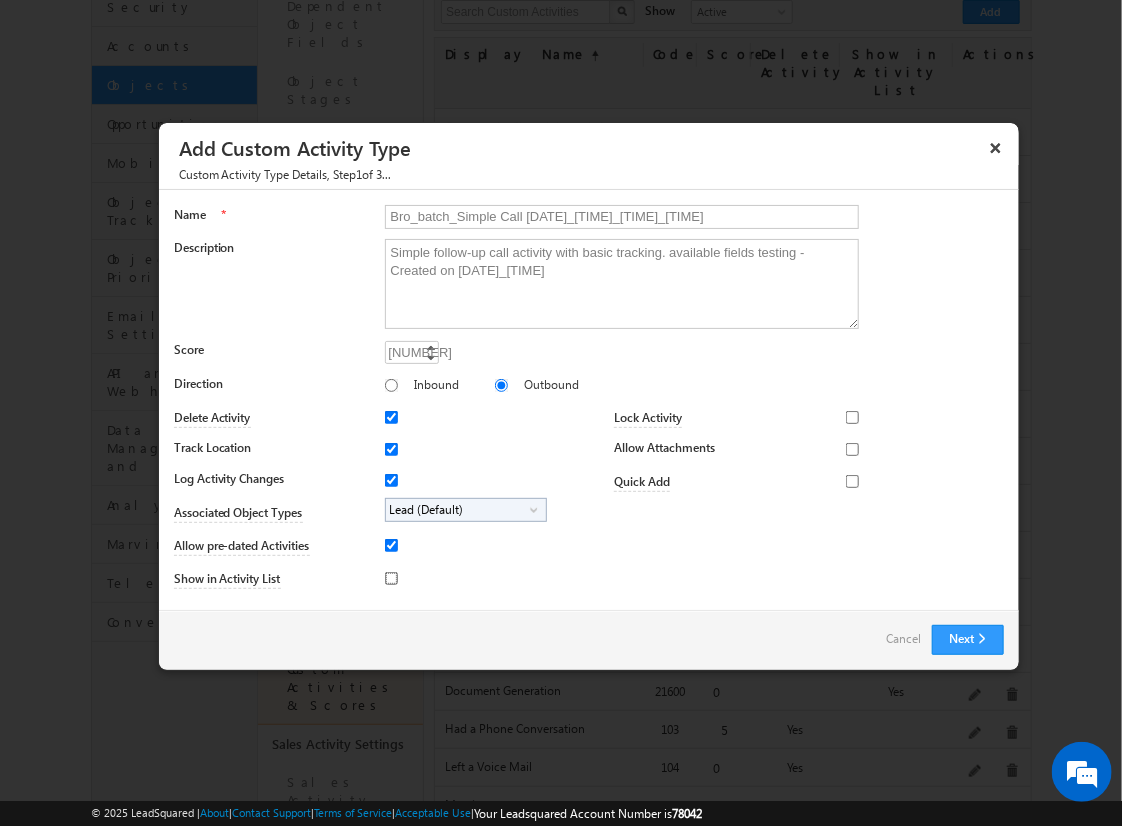 click on "Show in Activity List" at bounding box center (391, 578) 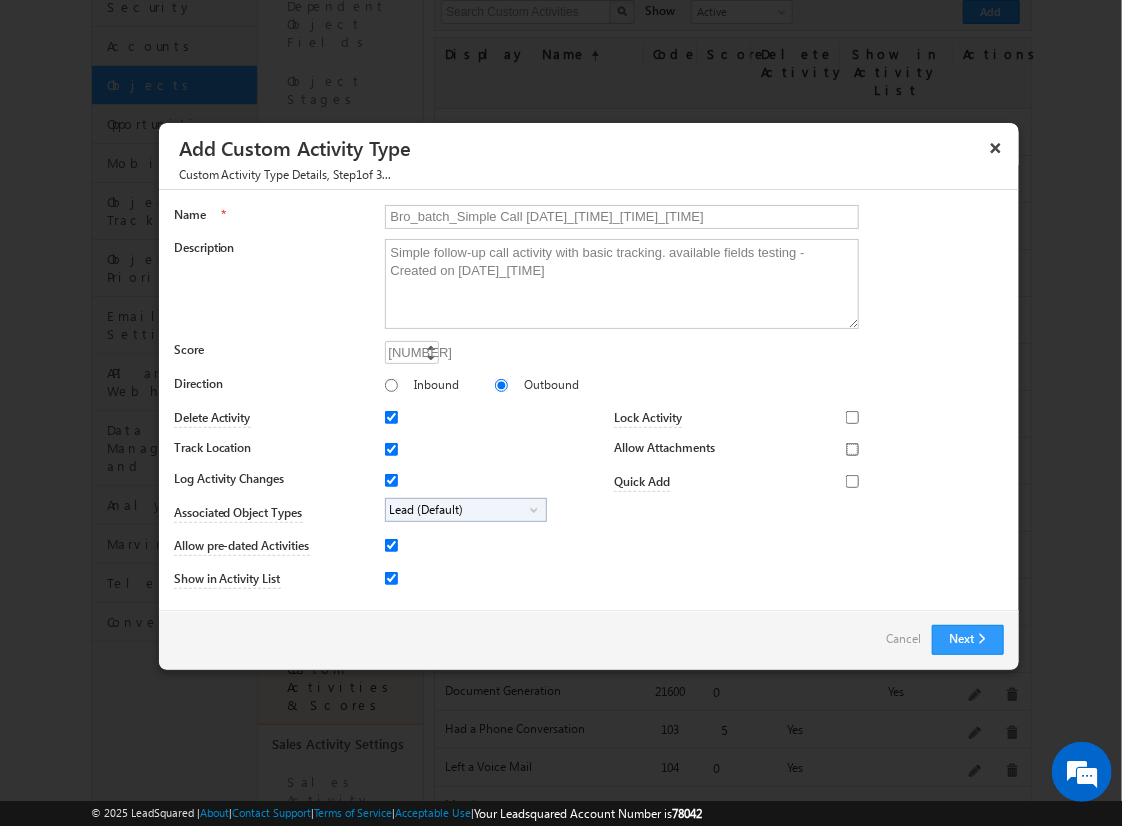 click on "Allow Attachments" at bounding box center [852, 449] 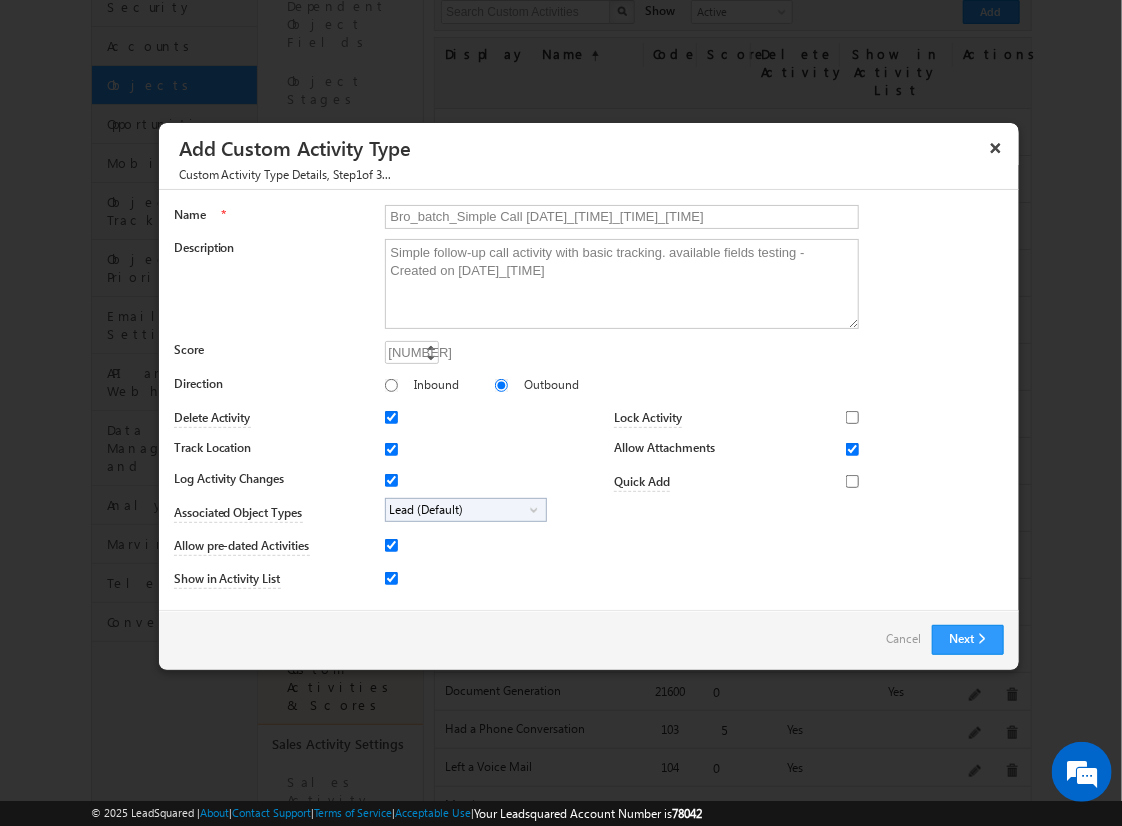 click on "Lead (Default)" at bounding box center (458, 510) 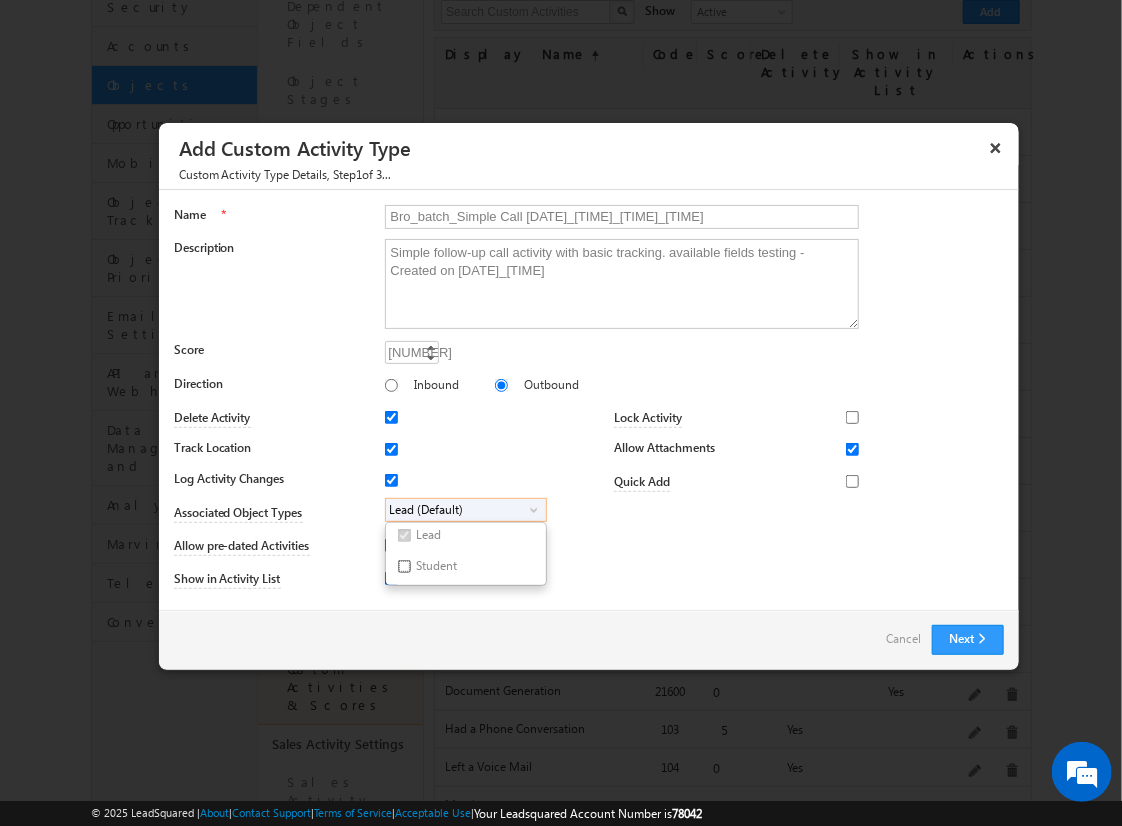 click on "Student" at bounding box center (404, 566) 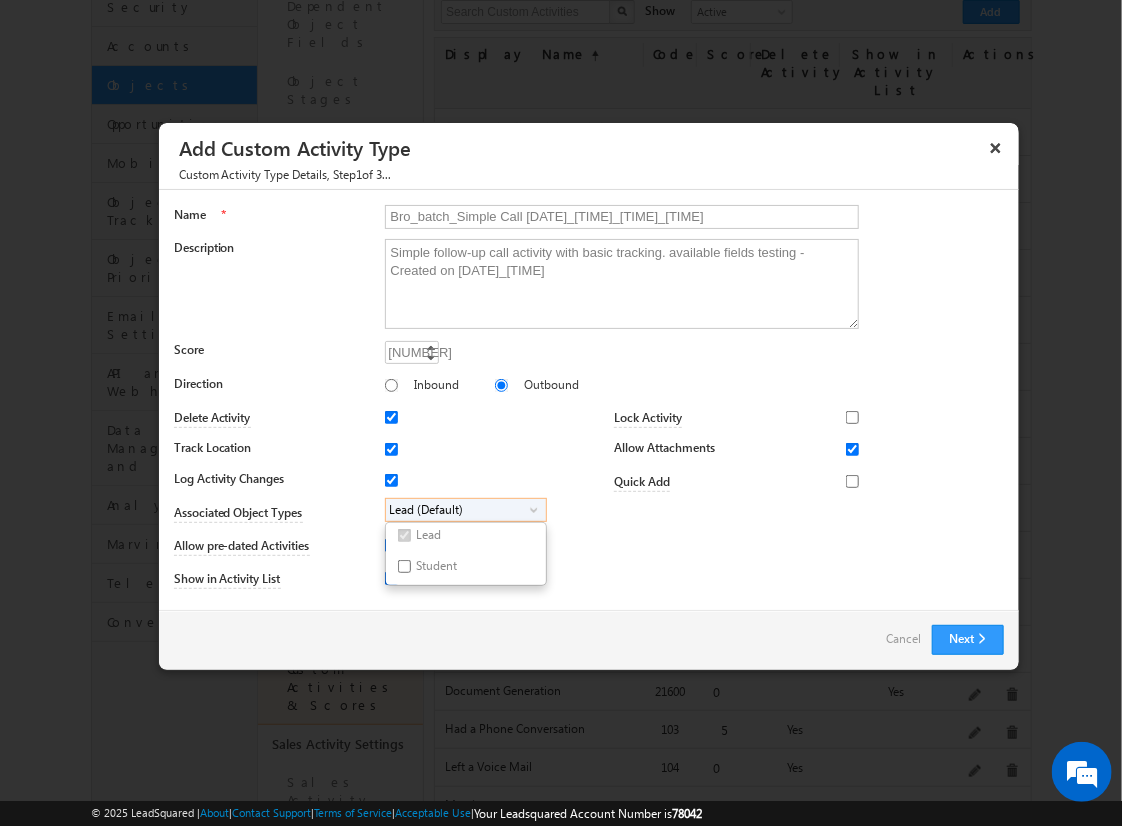 checkbox on "true" 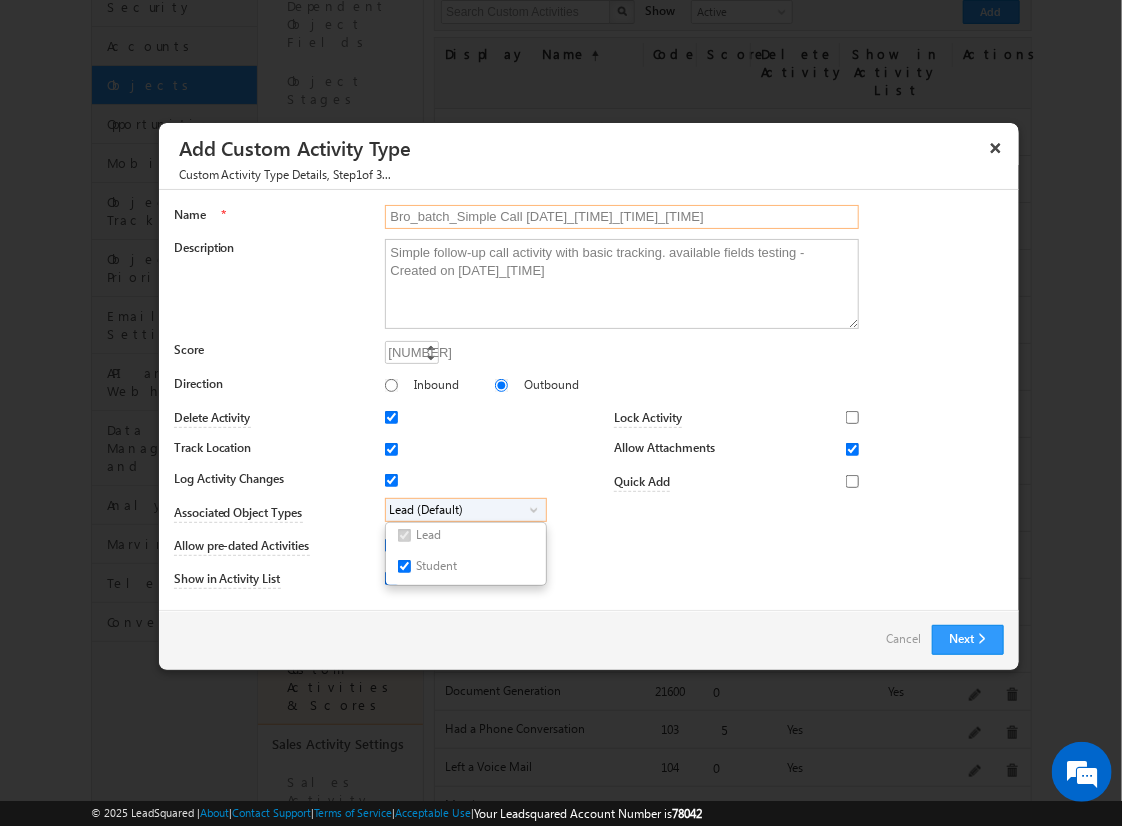 click on "Bro_batch_Simple Call [DATE]_[TIME]_[TIME]_[TIME]" at bounding box center [622, 217] 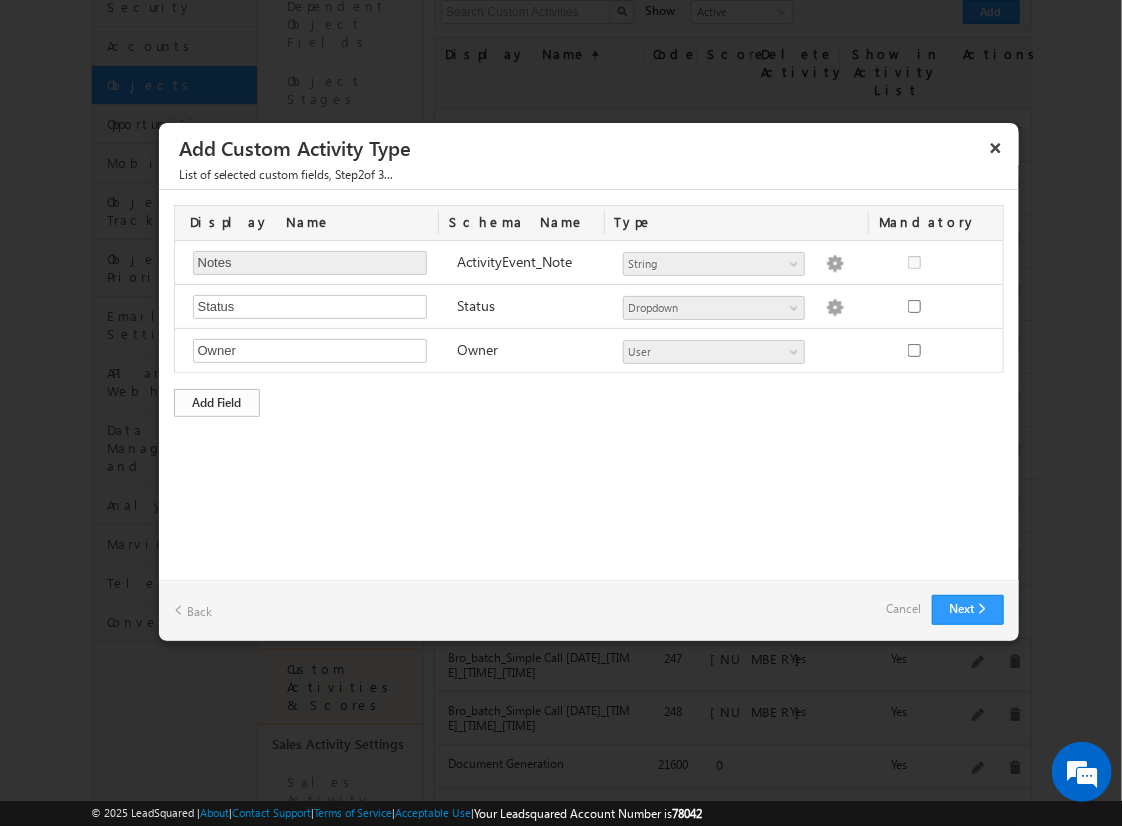 click on "Add Field" at bounding box center [217, 403] 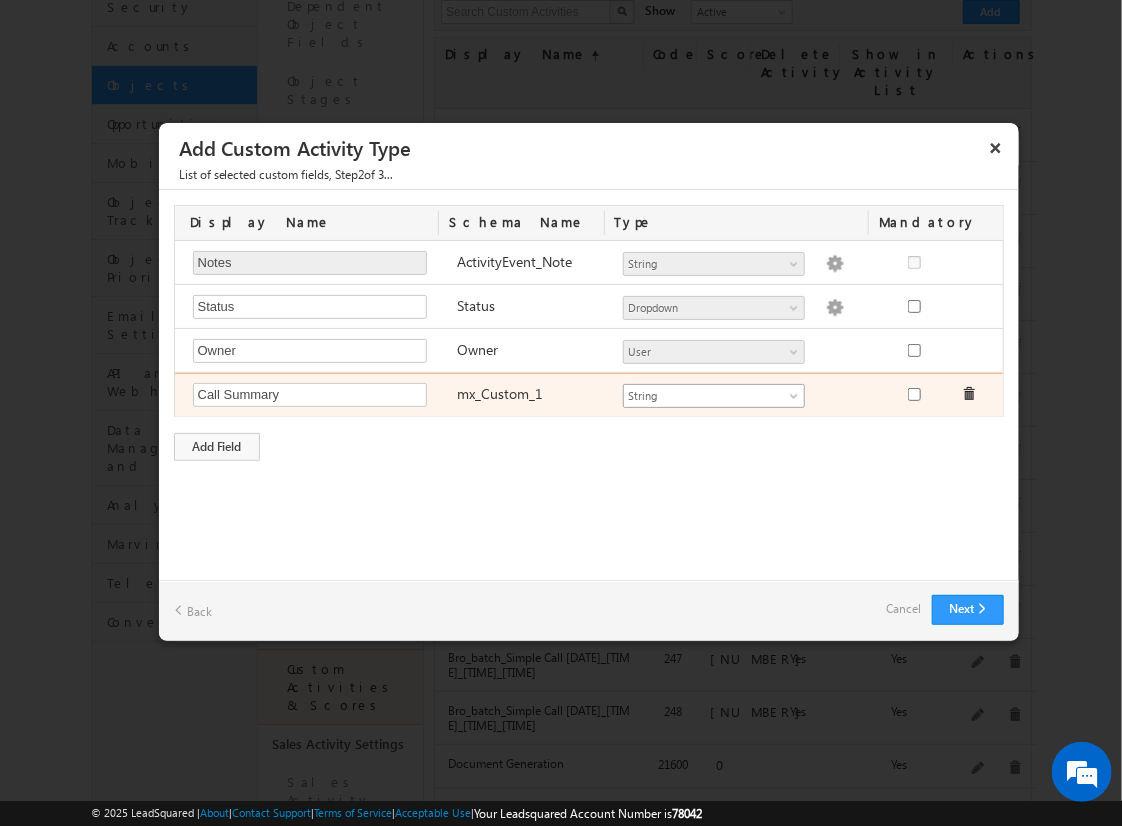 type on "Call Summary" 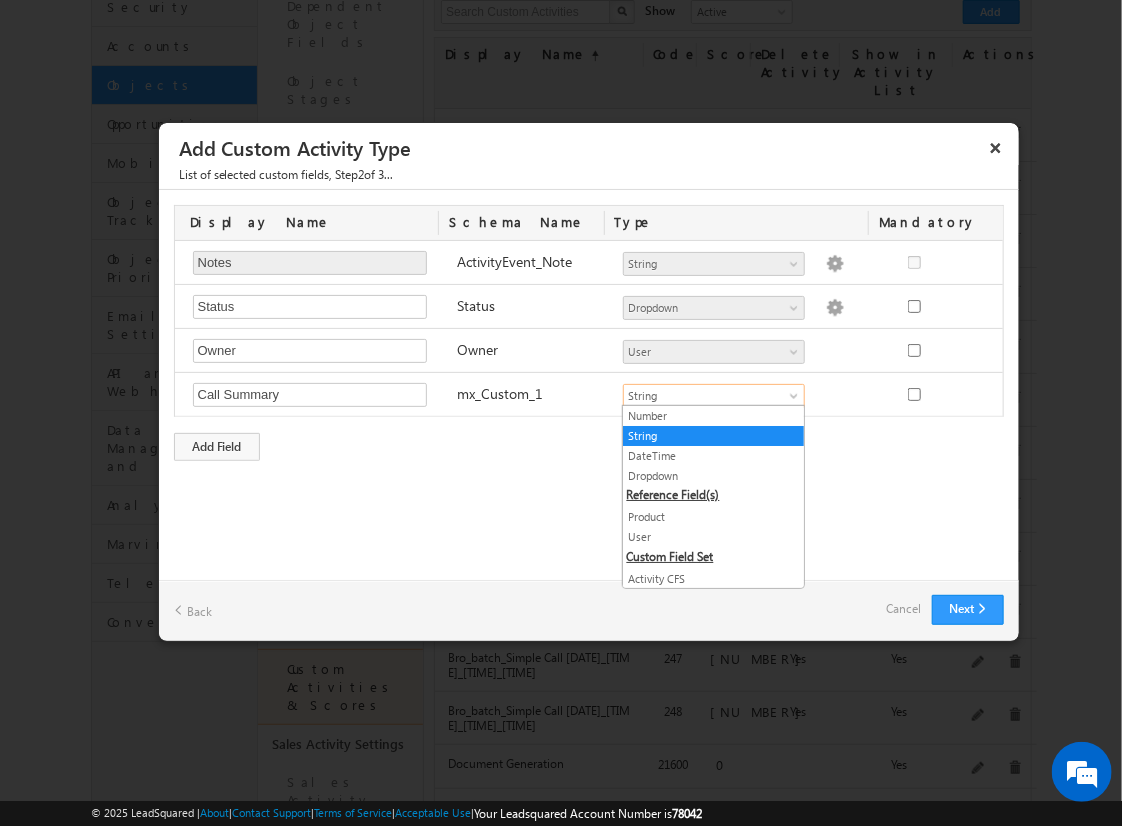 click on "String" at bounding box center [713, 436] 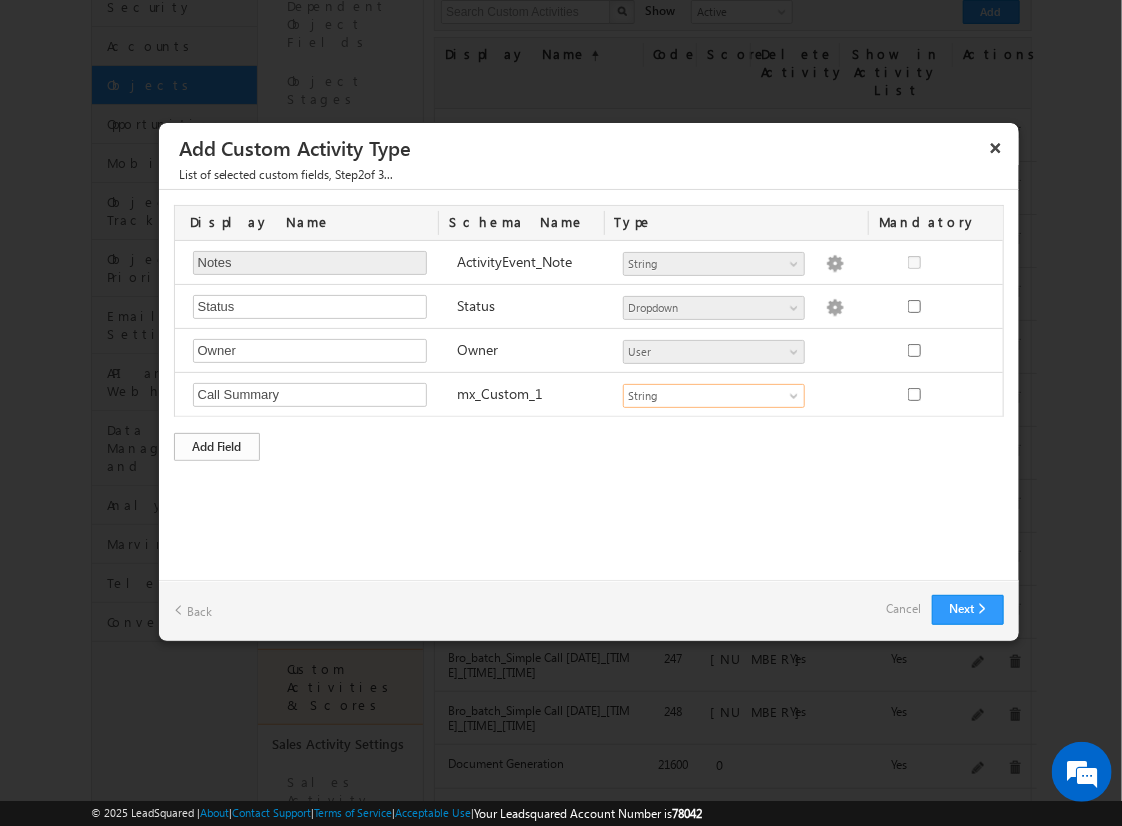 click on "Add Field" at bounding box center [217, 447] 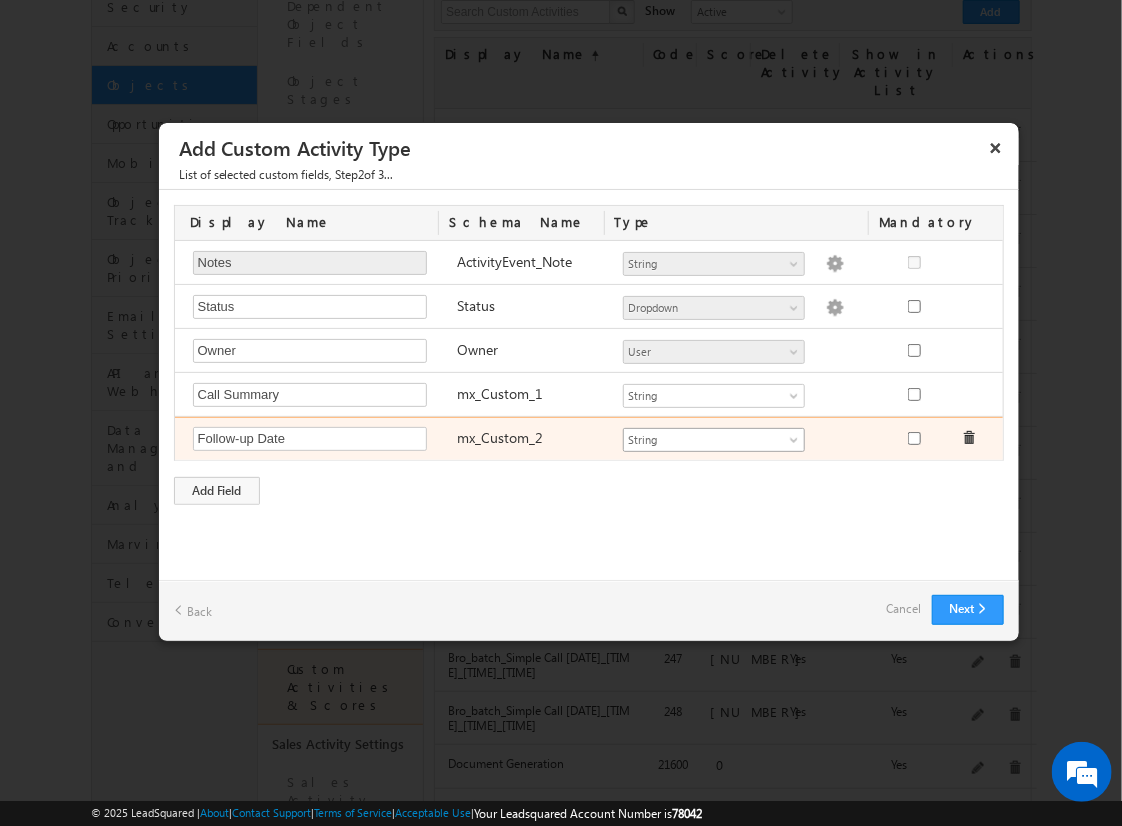 type on "Follow-up Date" 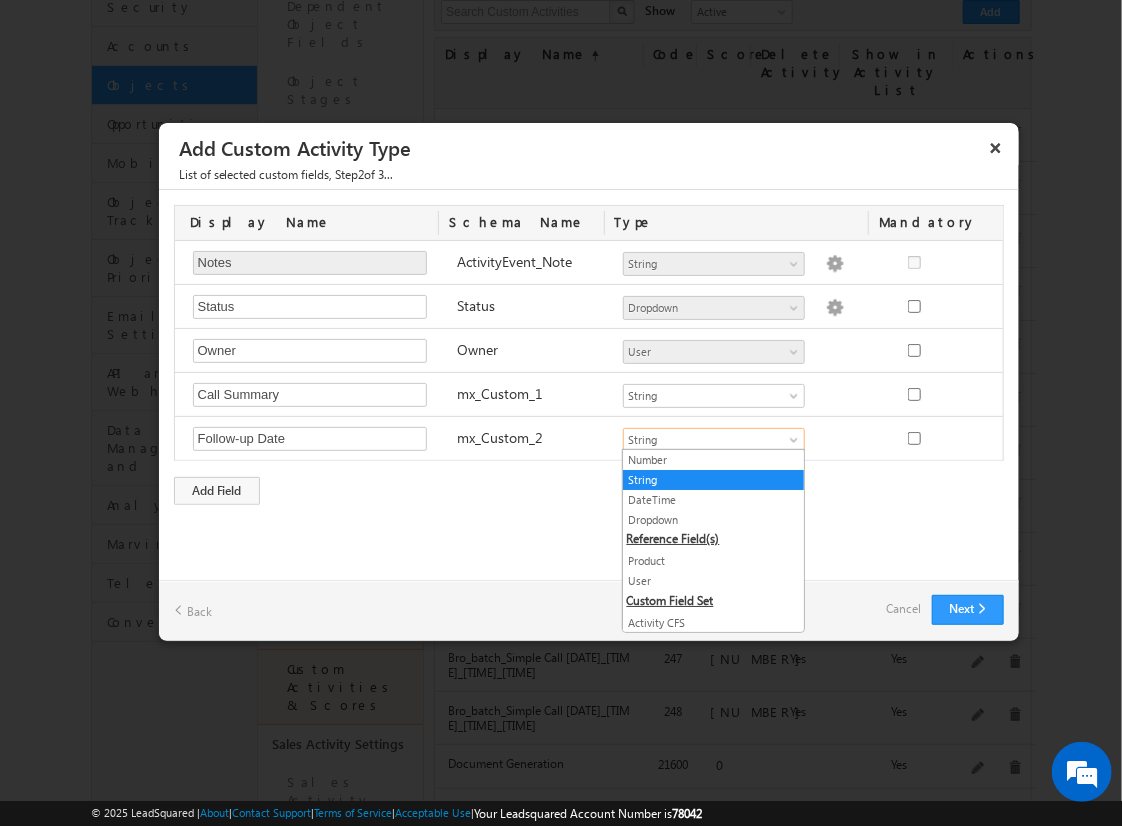 click on "DateTime" at bounding box center (713, 500) 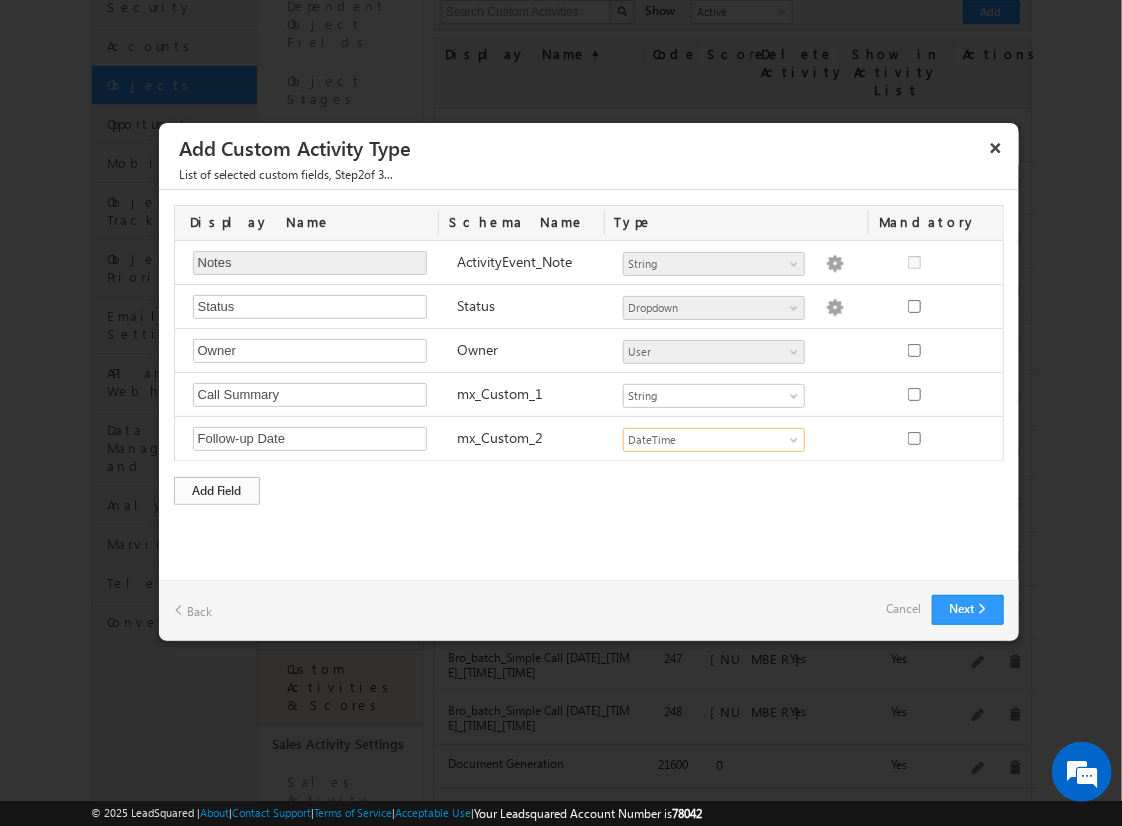 click on "Add Field" at bounding box center (217, 491) 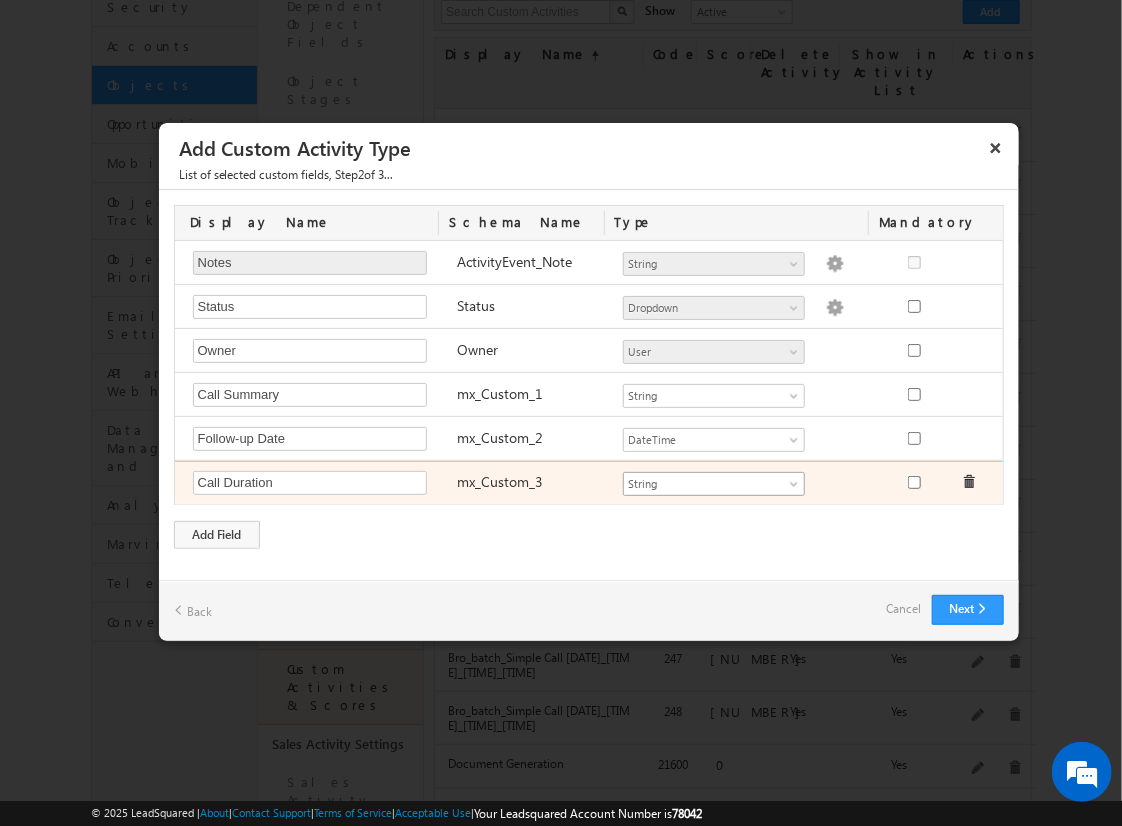 type on "Call Duration" 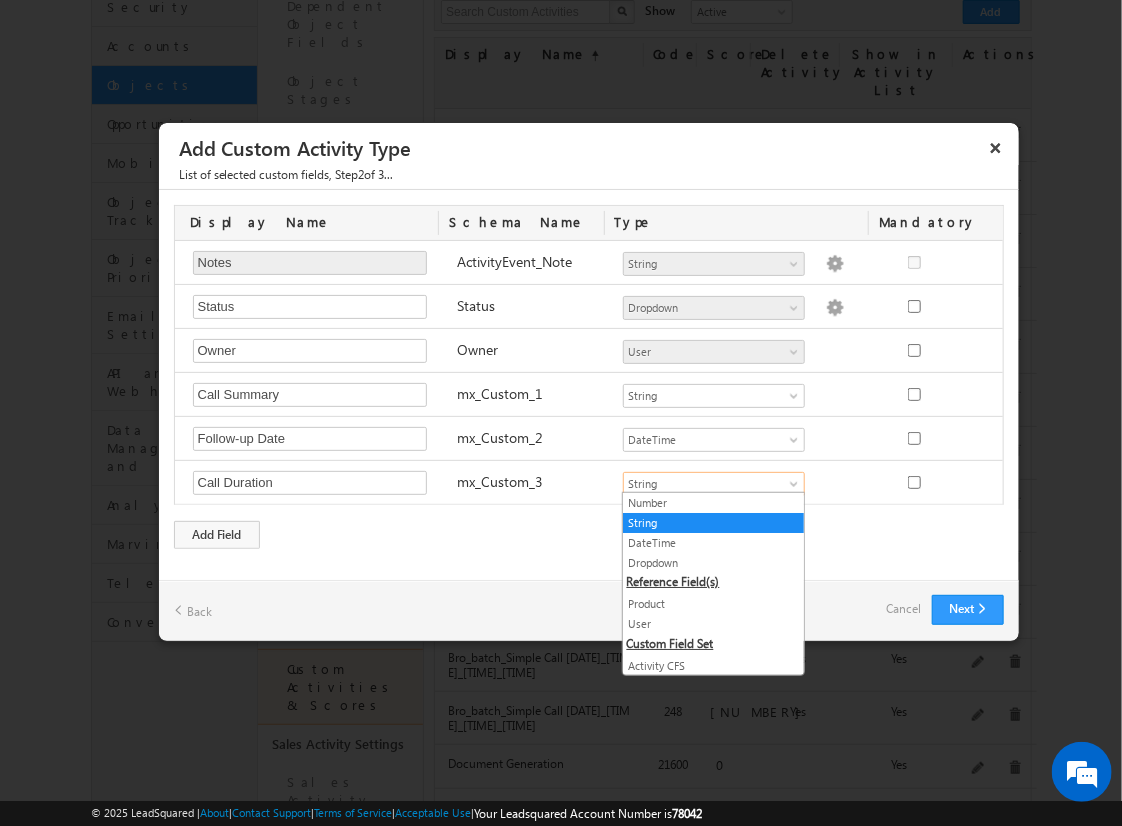 click on "Number" at bounding box center [713, 503] 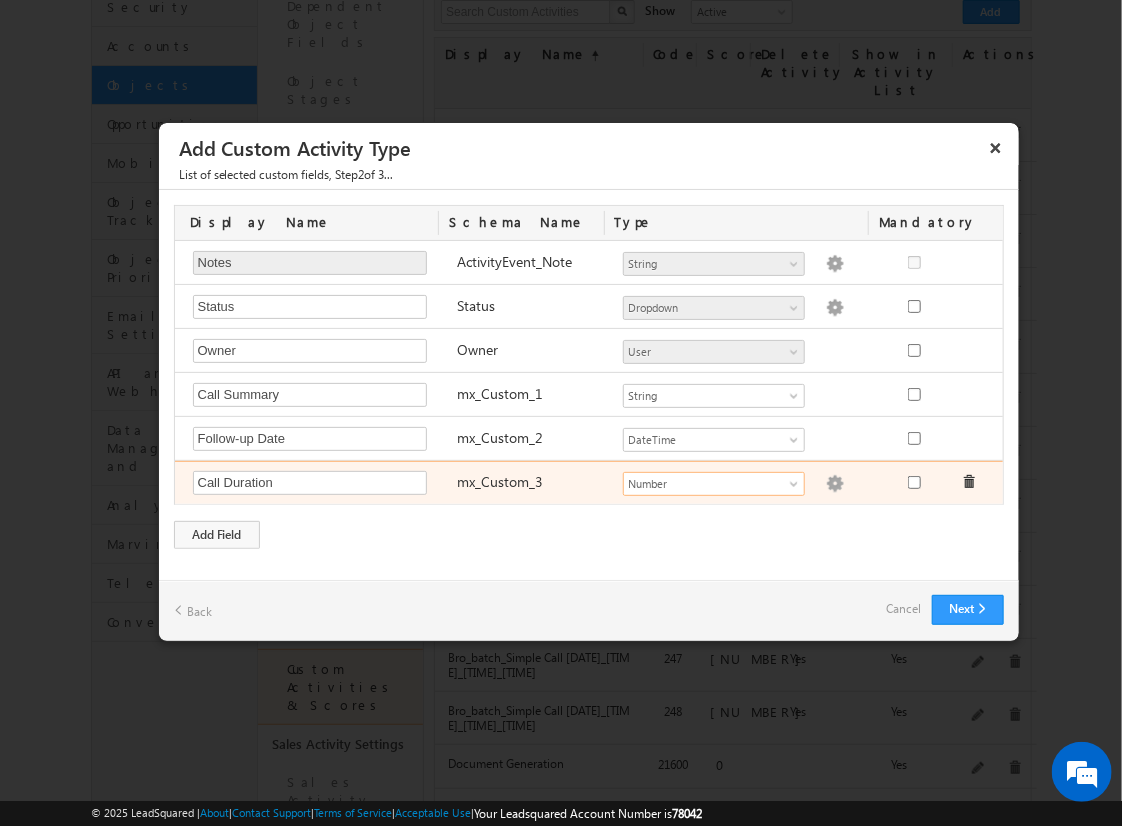 click at bounding box center [835, 484] 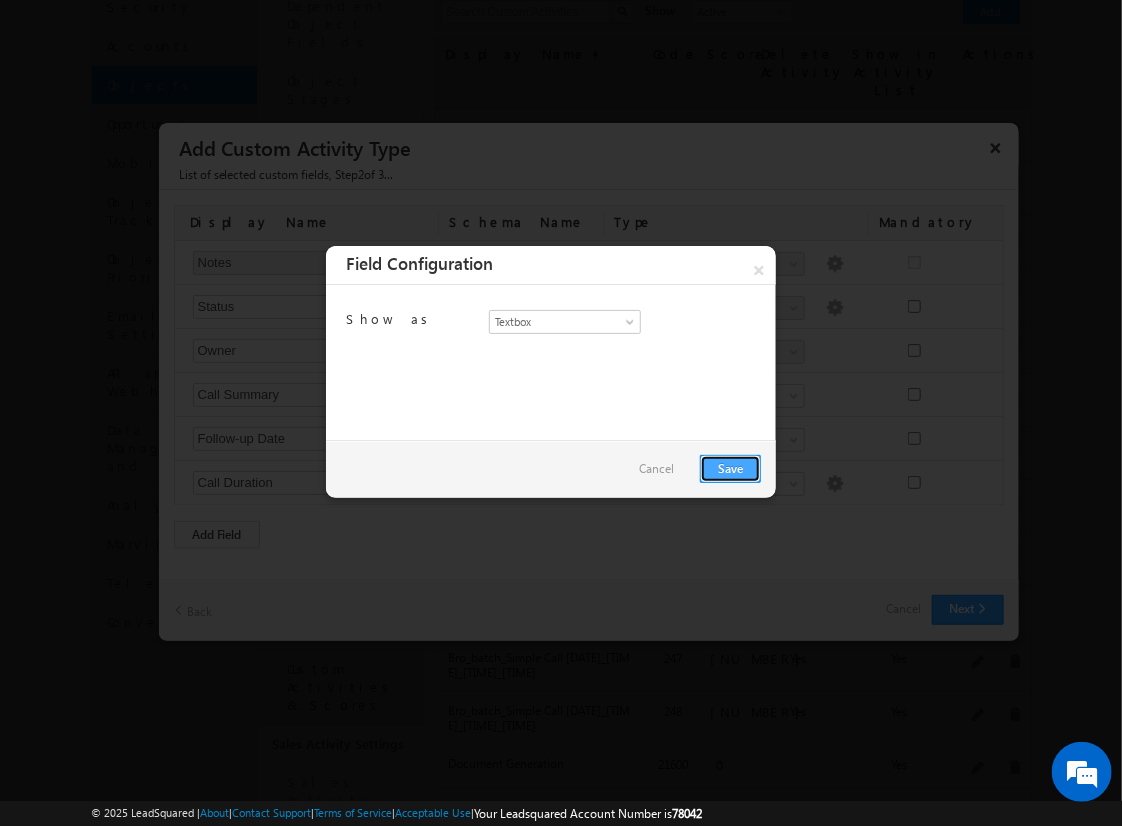 click on "Save" at bounding box center (730, 469) 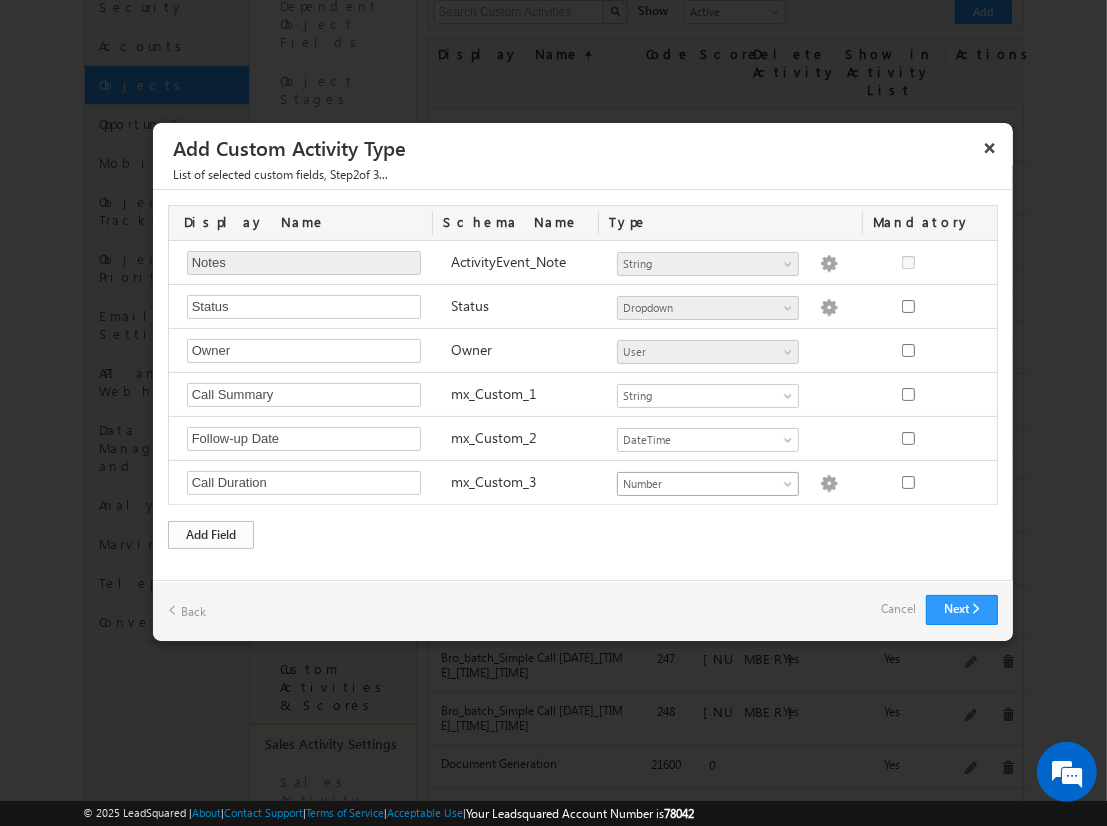 click on "Add Field" at bounding box center [211, 535] 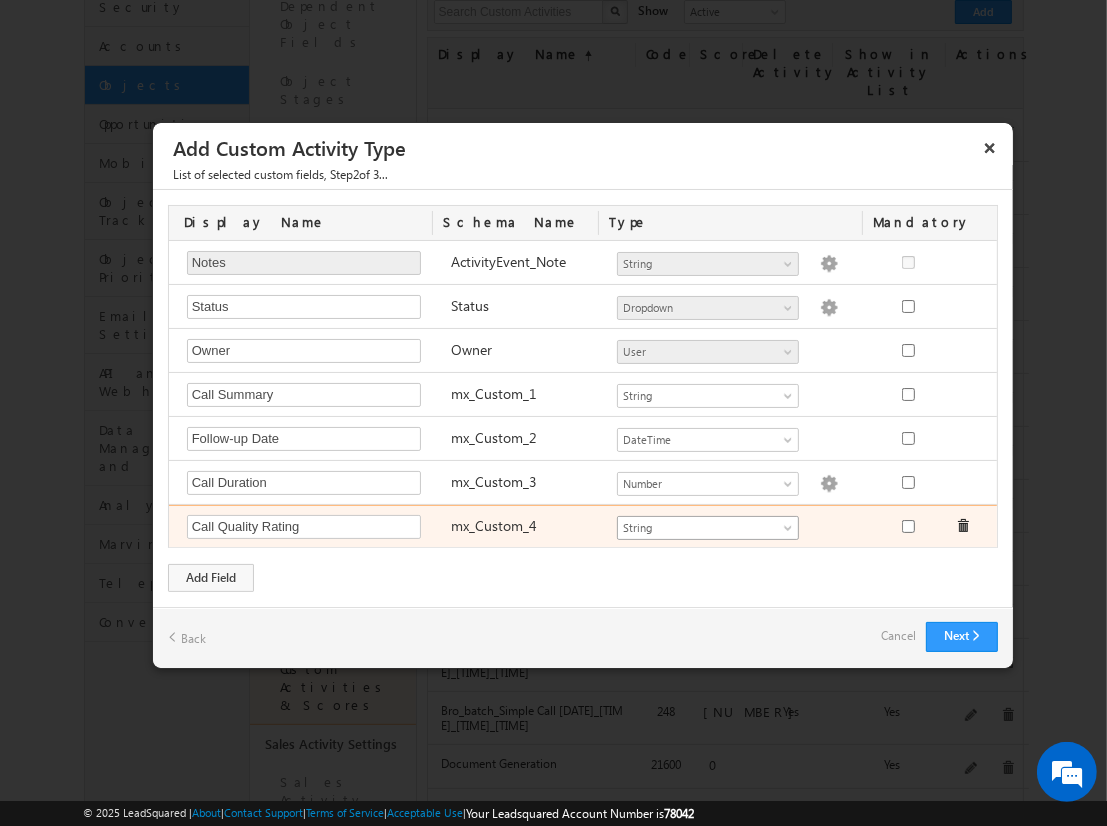 type 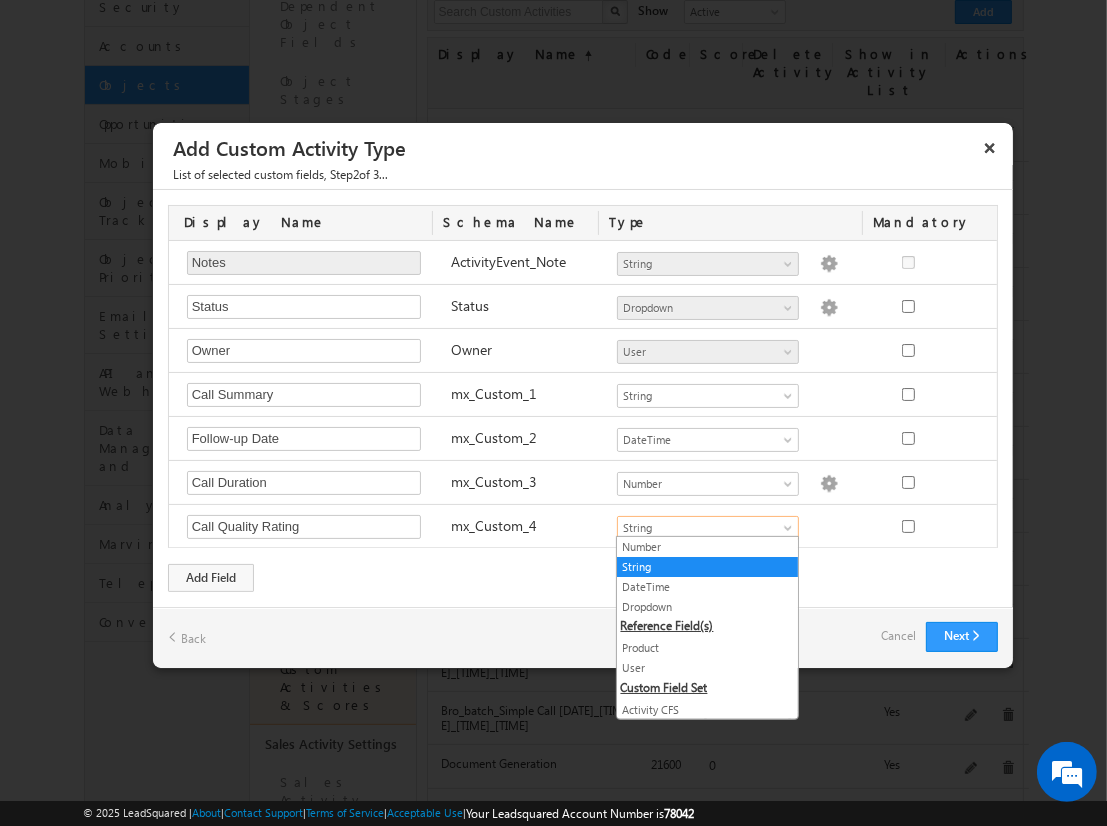 click on "Dropdown" at bounding box center (707, 607) 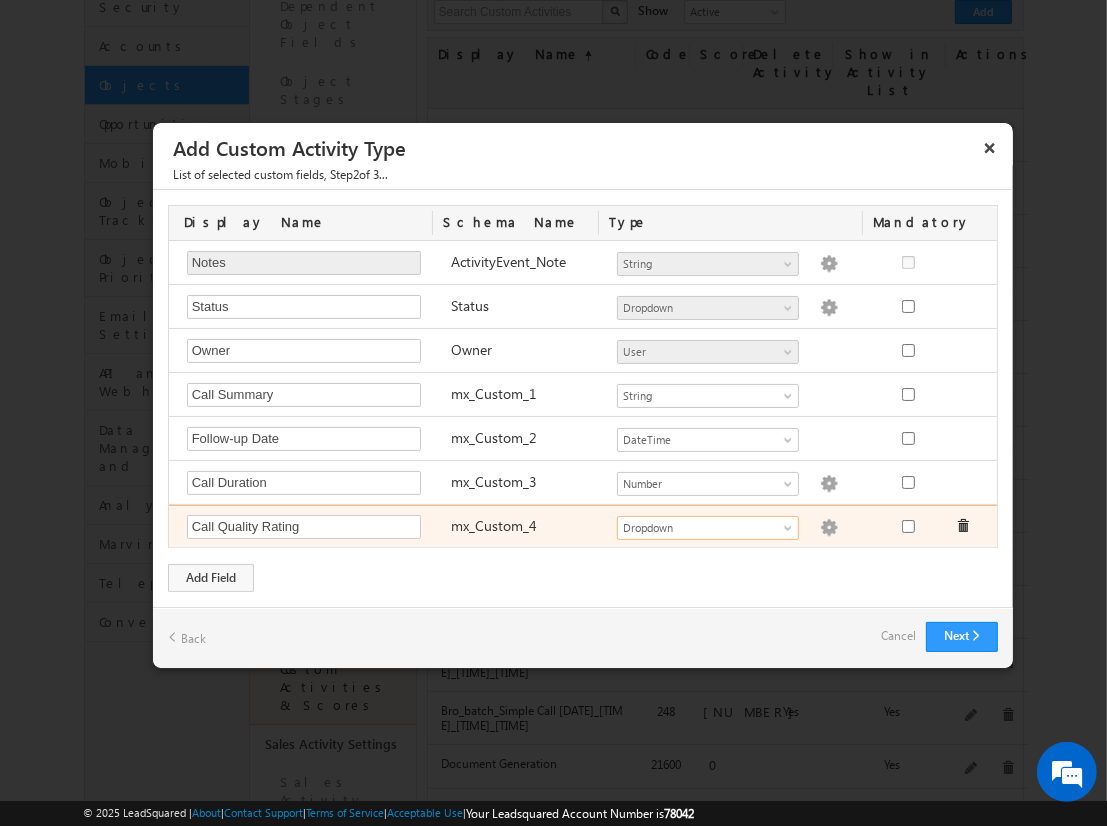 click at bounding box center (829, 528) 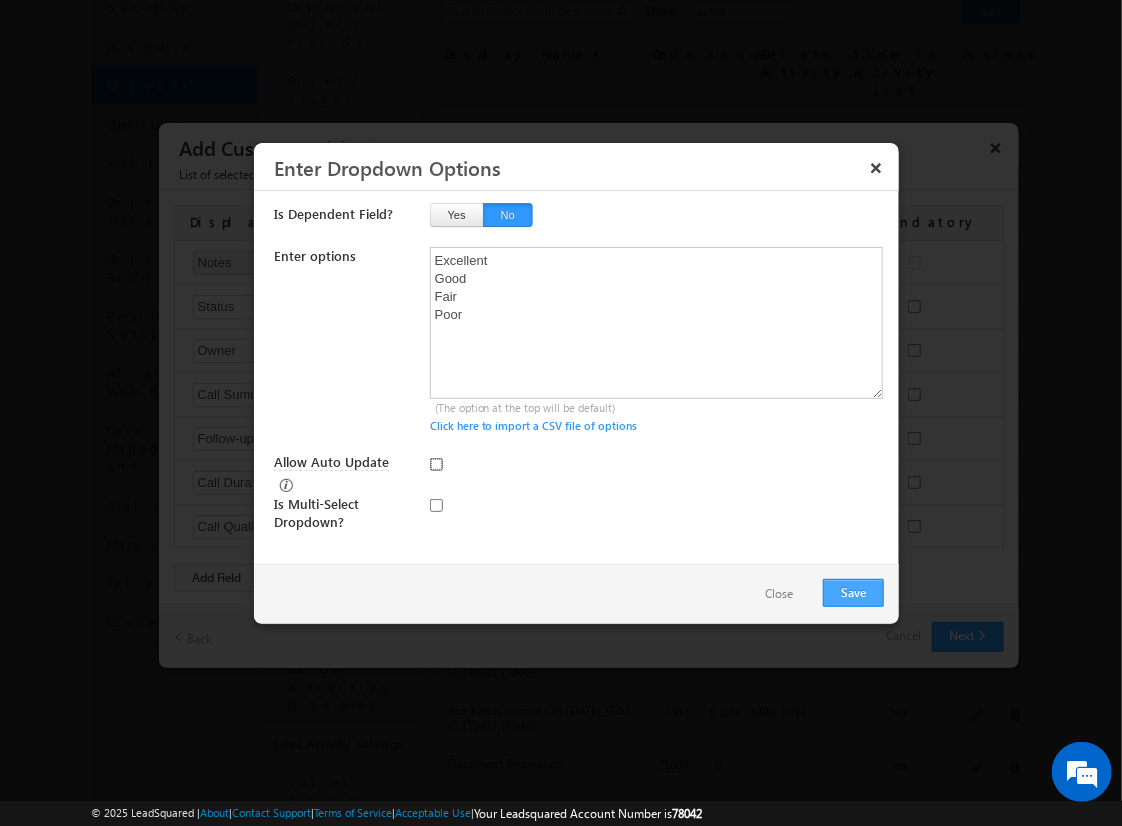 click on "Allow Auto Update" at bounding box center [436, 464] 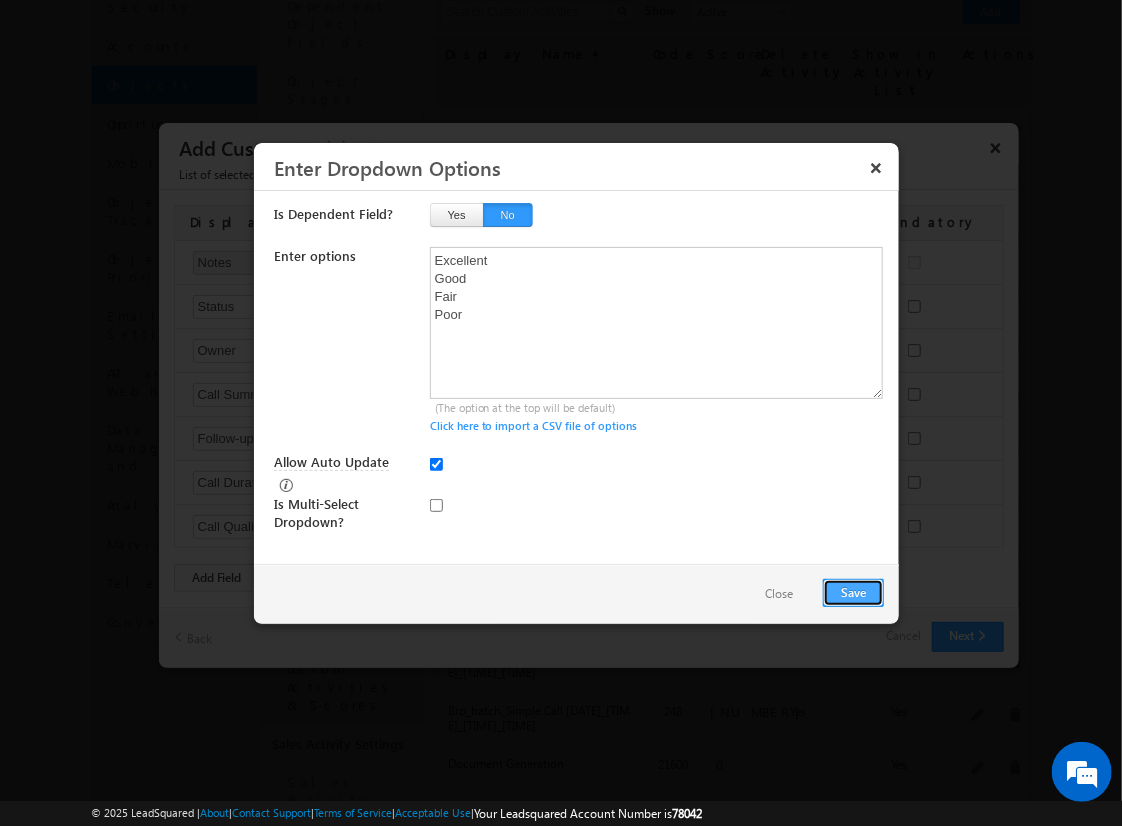 click on "Save" at bounding box center (853, 593) 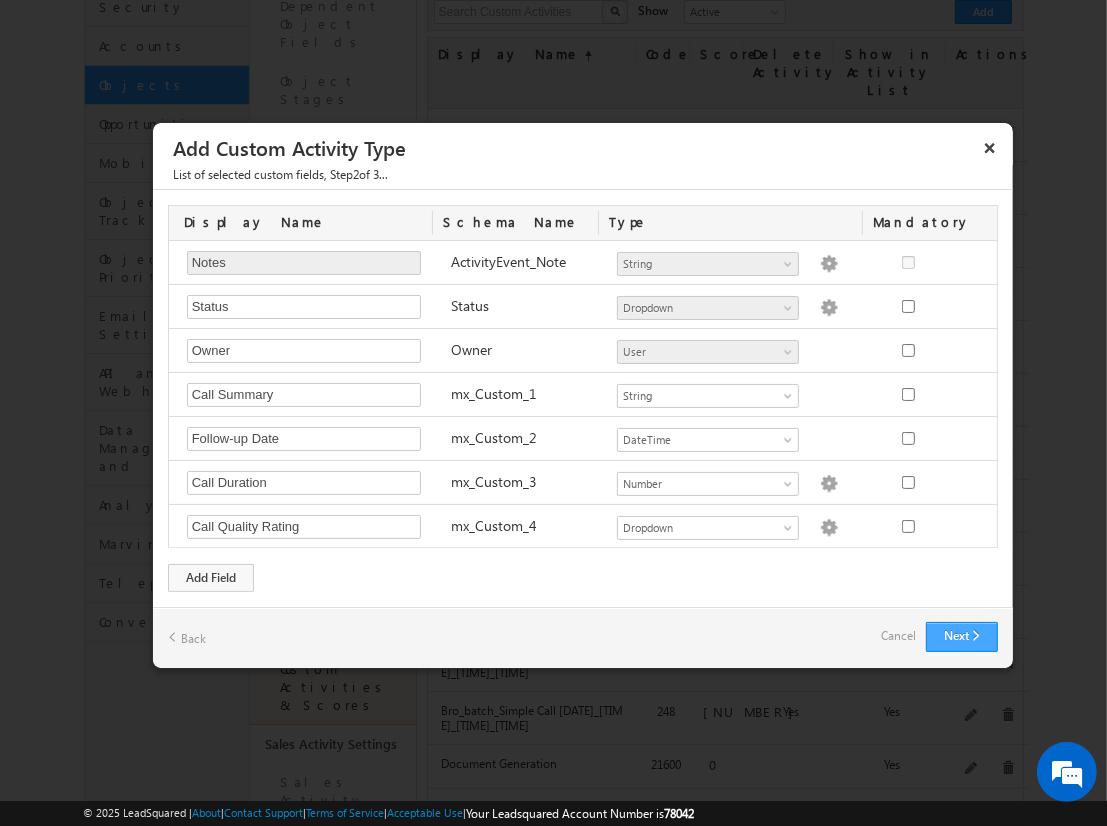 click on "Next" at bounding box center [962, 637] 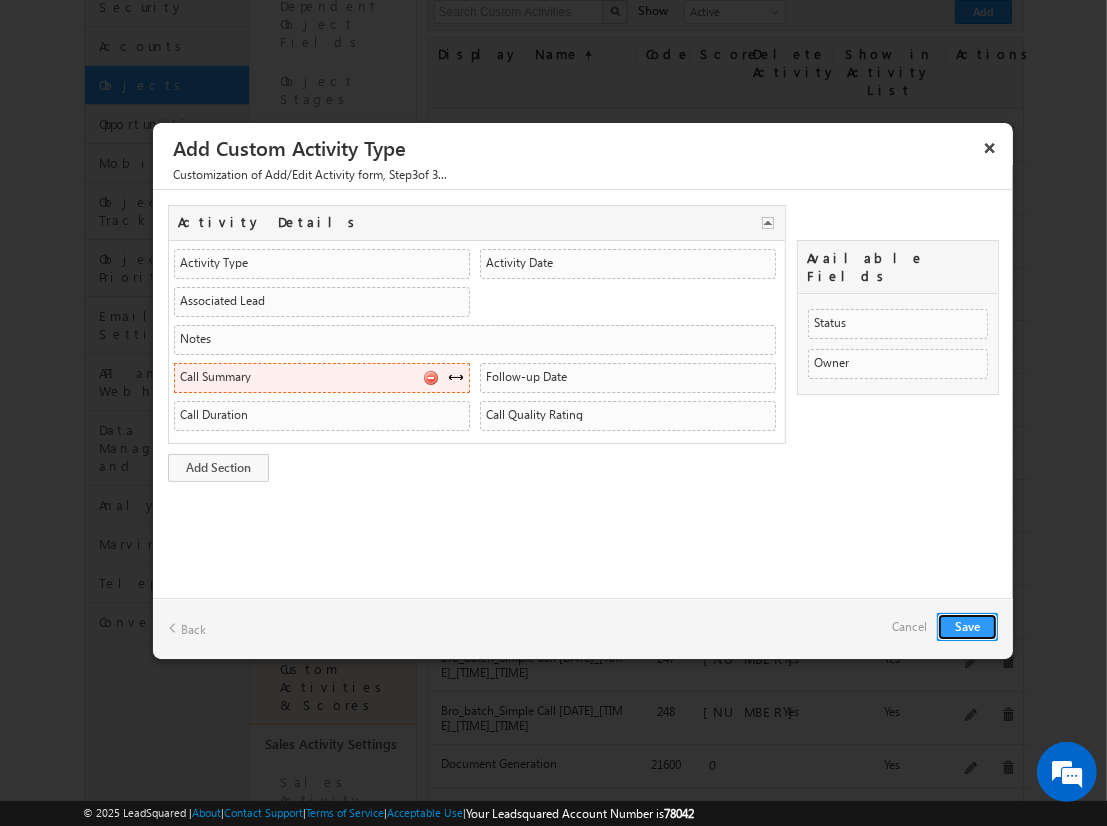 click at bounding box center (456, 377) 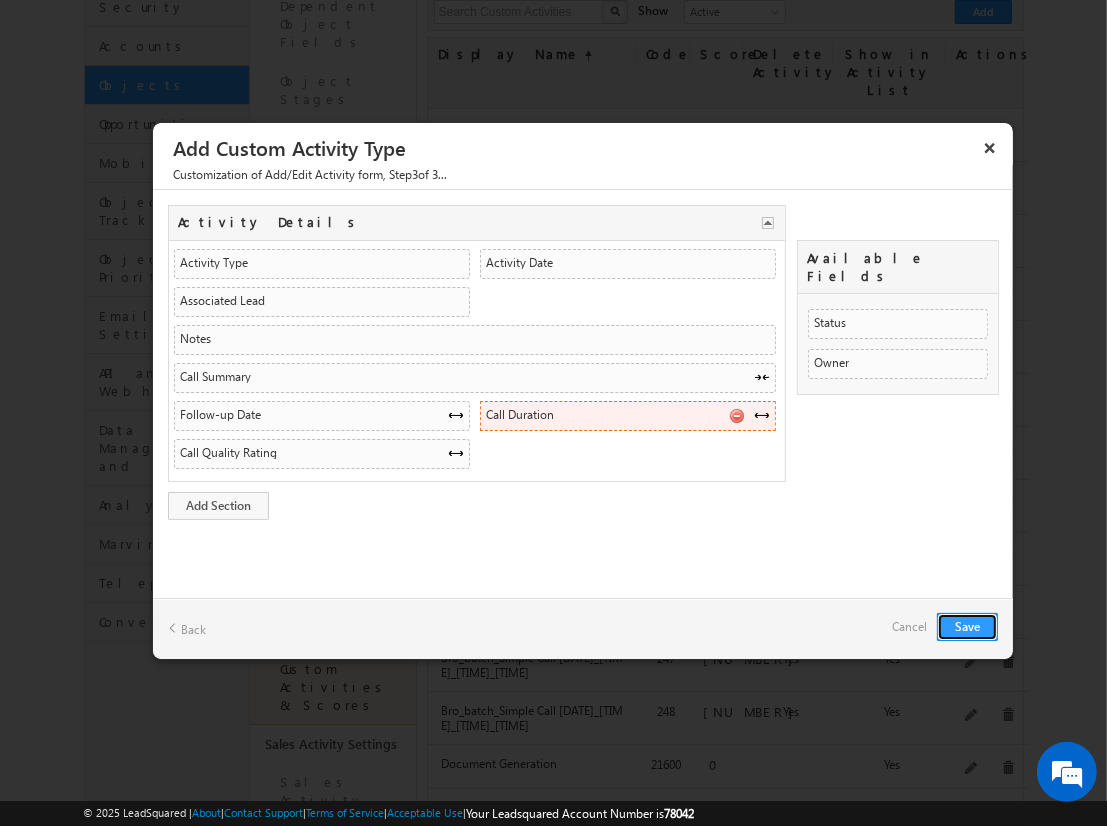 click at bounding box center [736, 415] 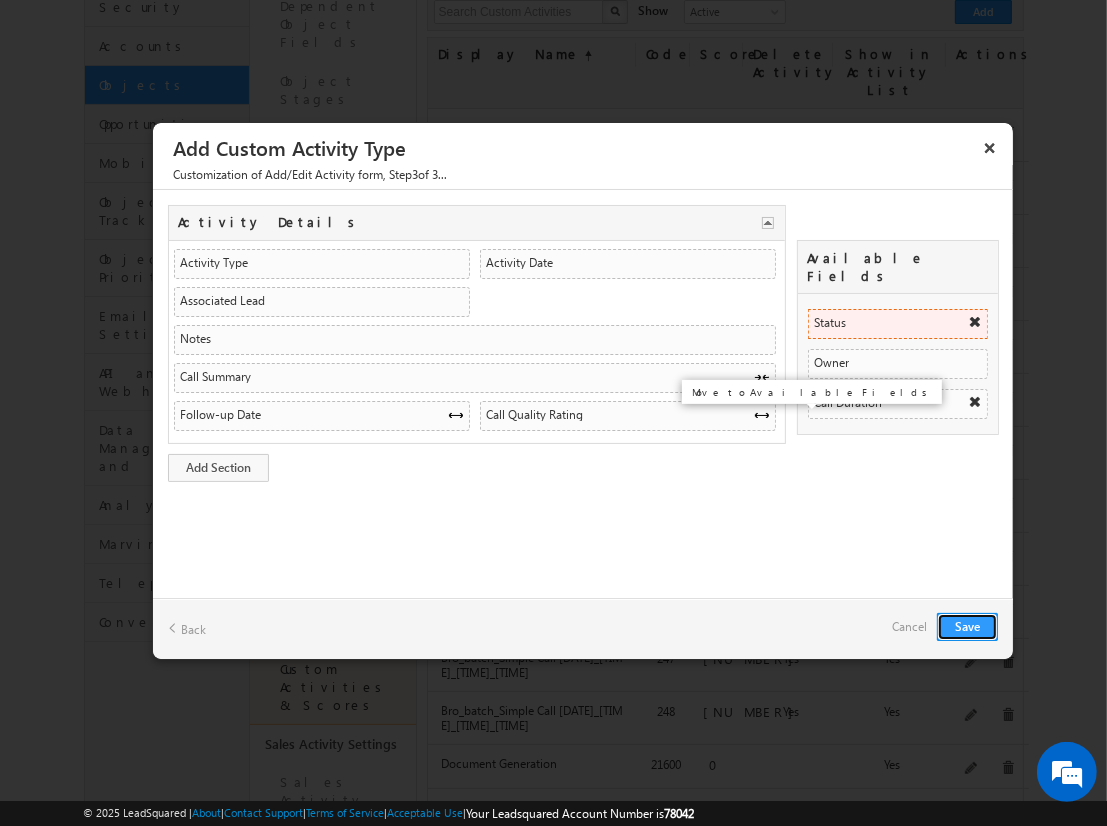click at bounding box center (975, 322) 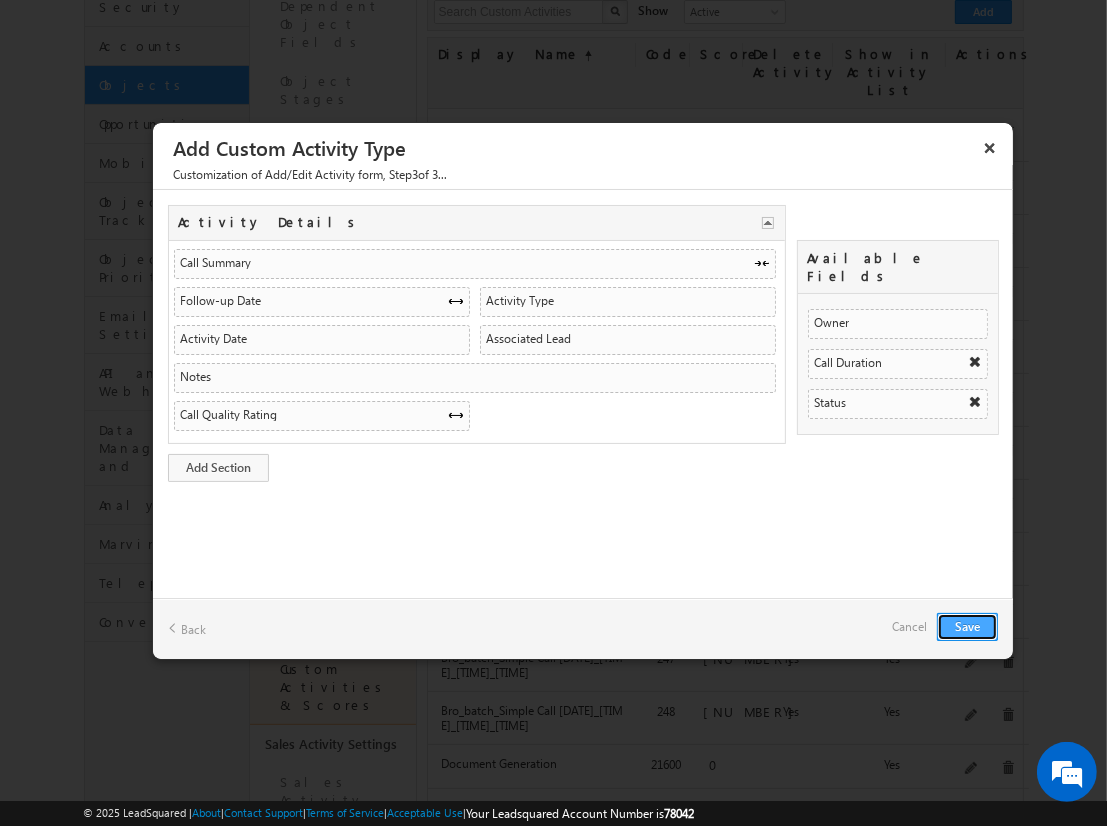 click on "Save" at bounding box center [967, 627] 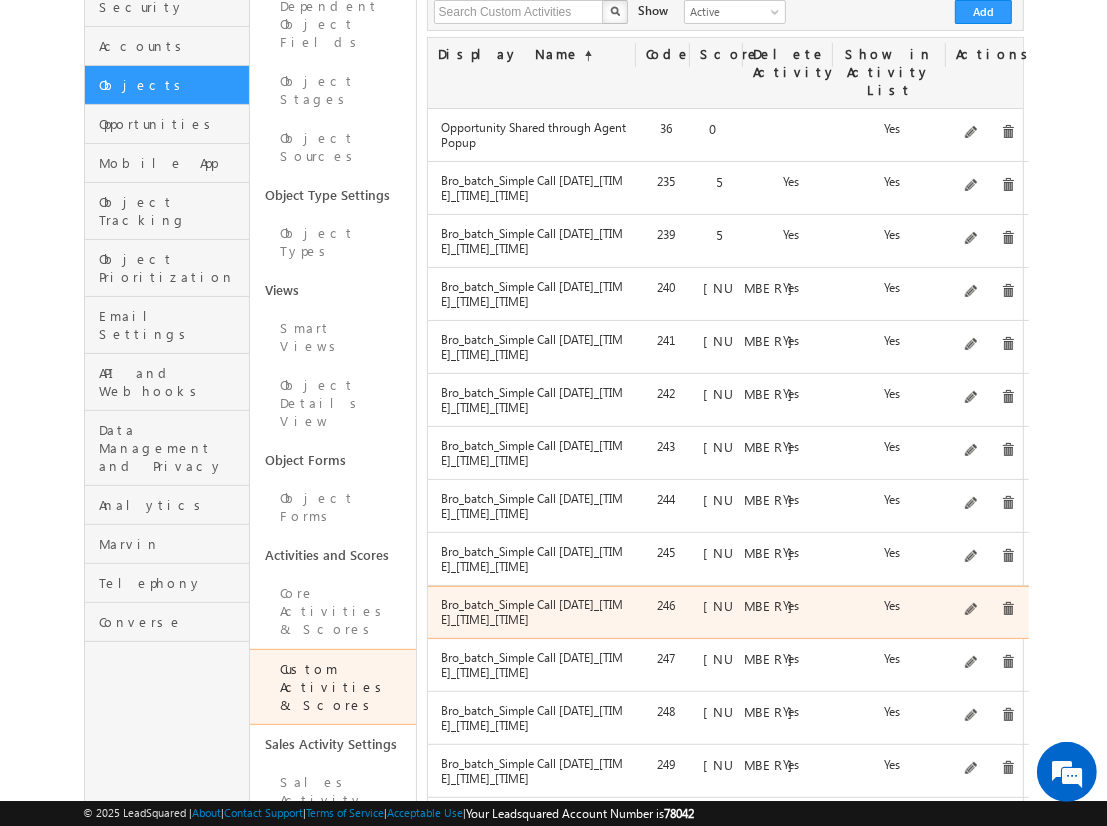 scroll, scrollTop: 703, scrollLeft: 0, axis: vertical 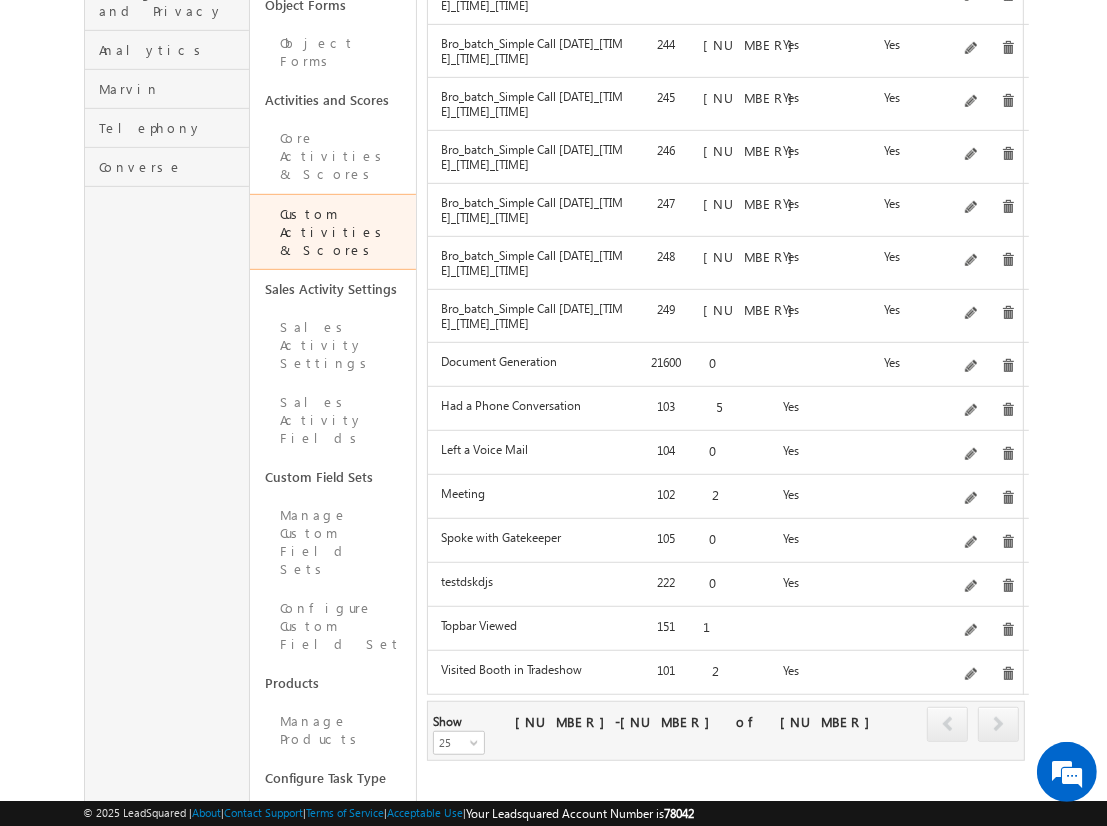 click on "Edit" at bounding box center (998, 296) 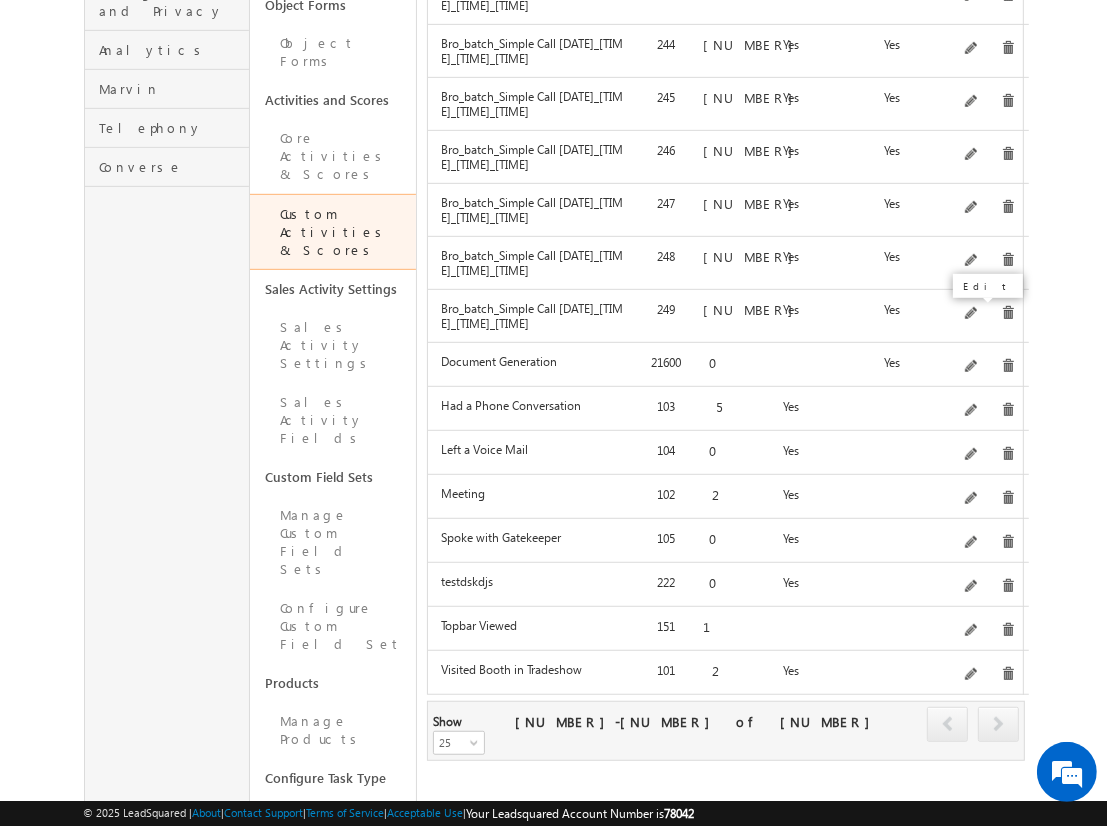 click at bounding box center (972, 314) 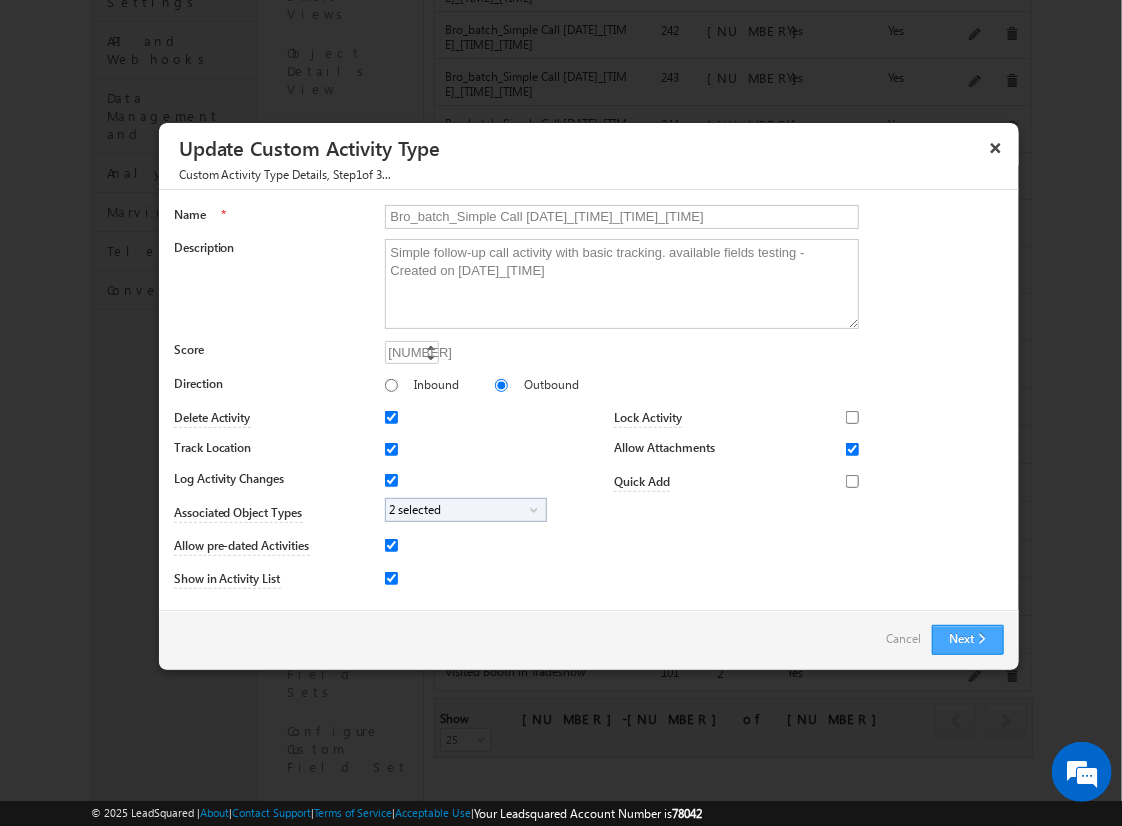 click on "Next" at bounding box center (968, 640) 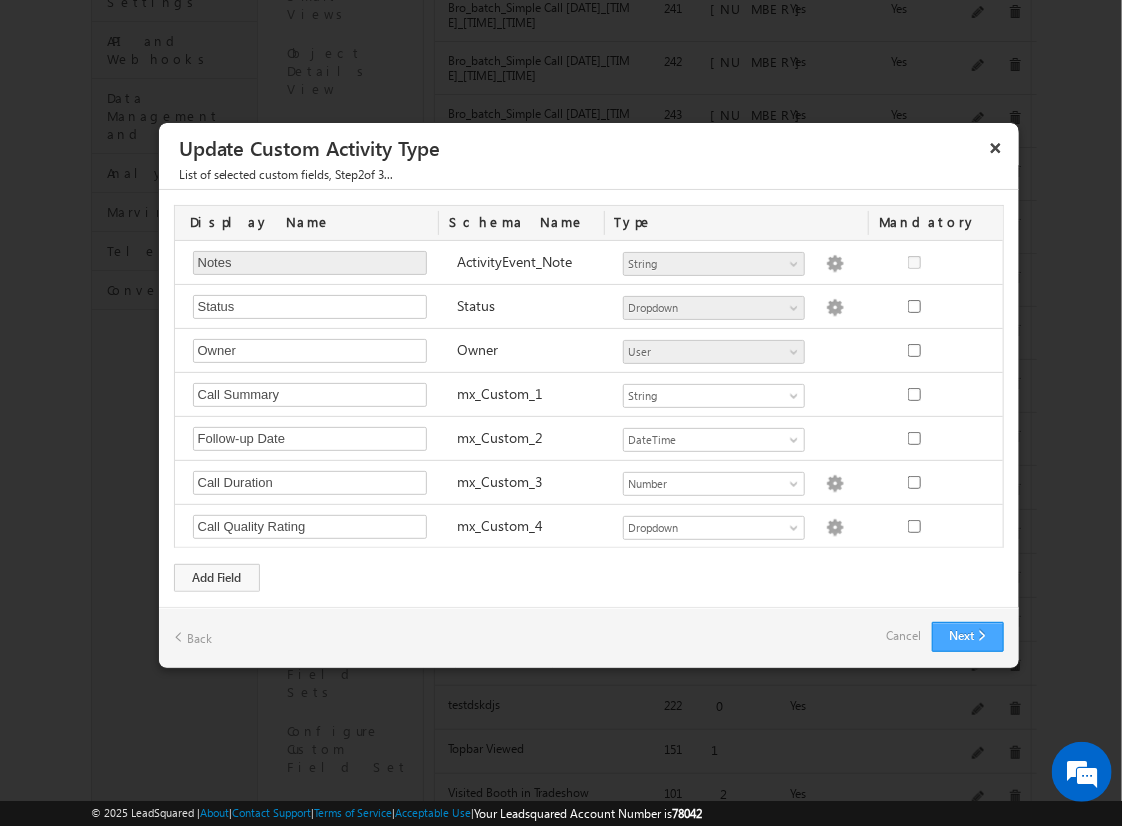 click on "Next" at bounding box center [968, 637] 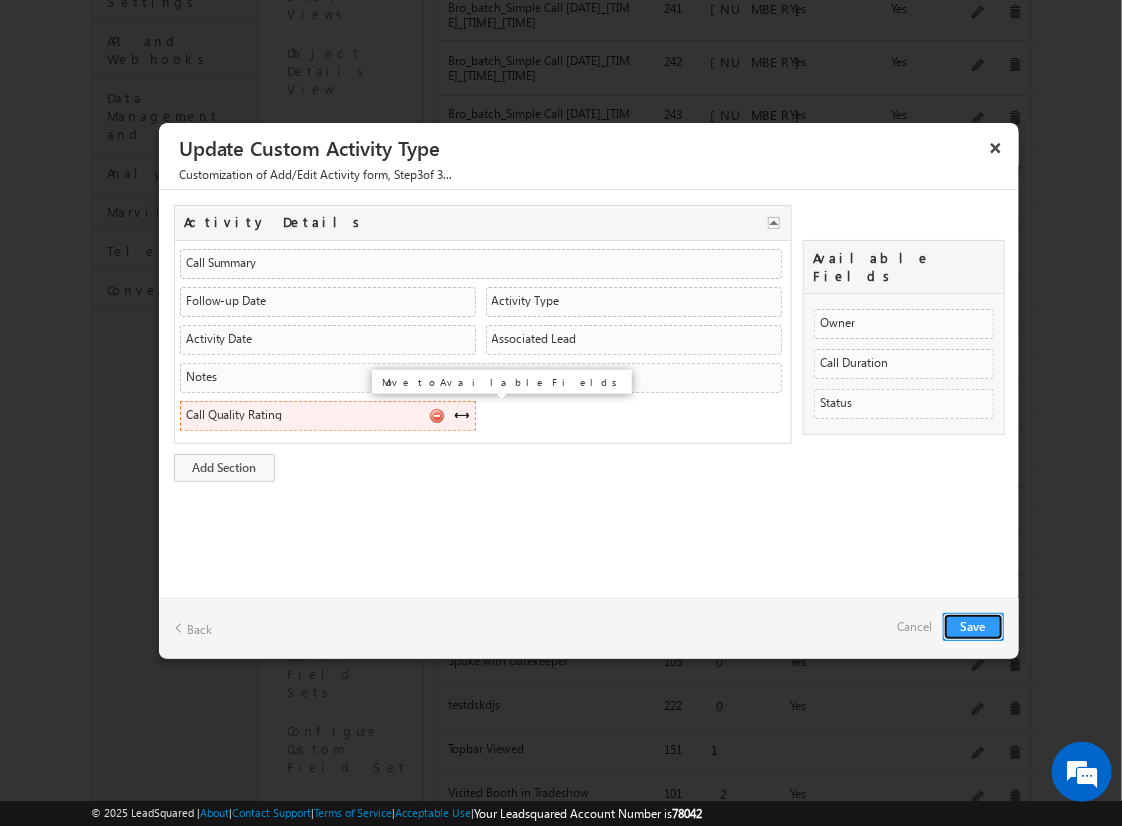click at bounding box center [436, 415] 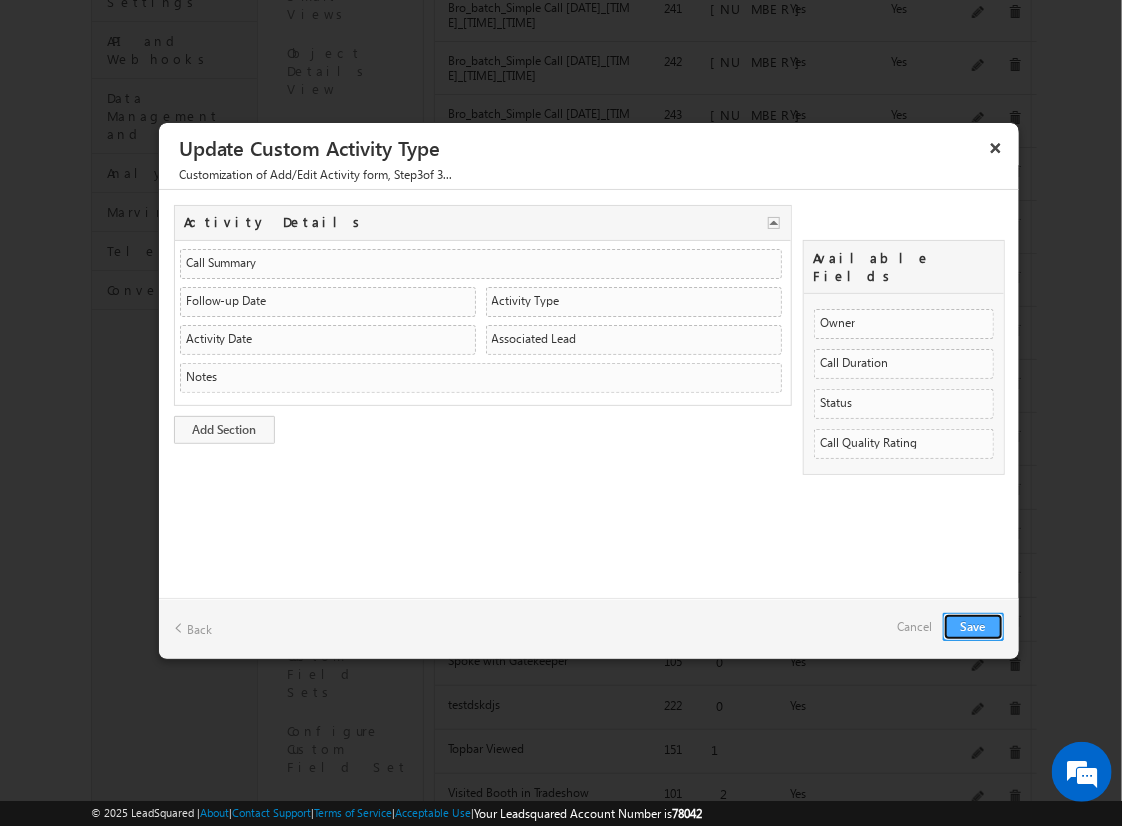 click on "Save" at bounding box center [973, 627] 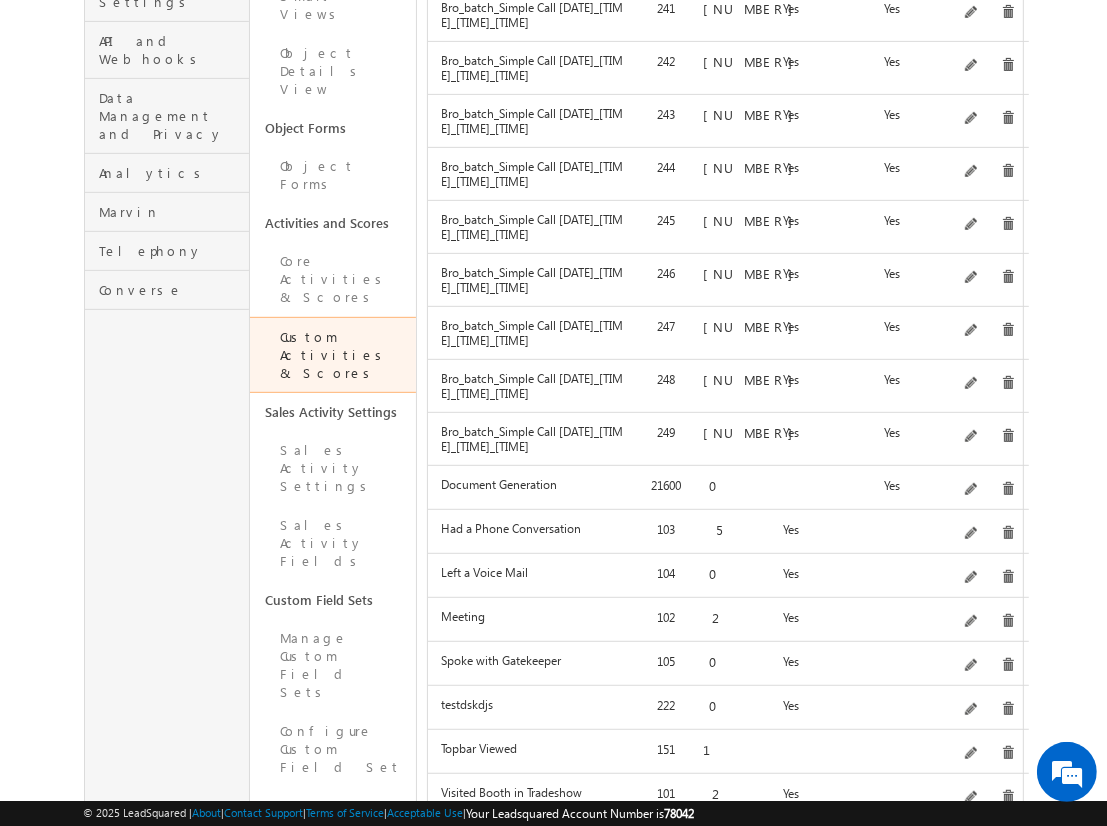 scroll, scrollTop: 0, scrollLeft: 0, axis: both 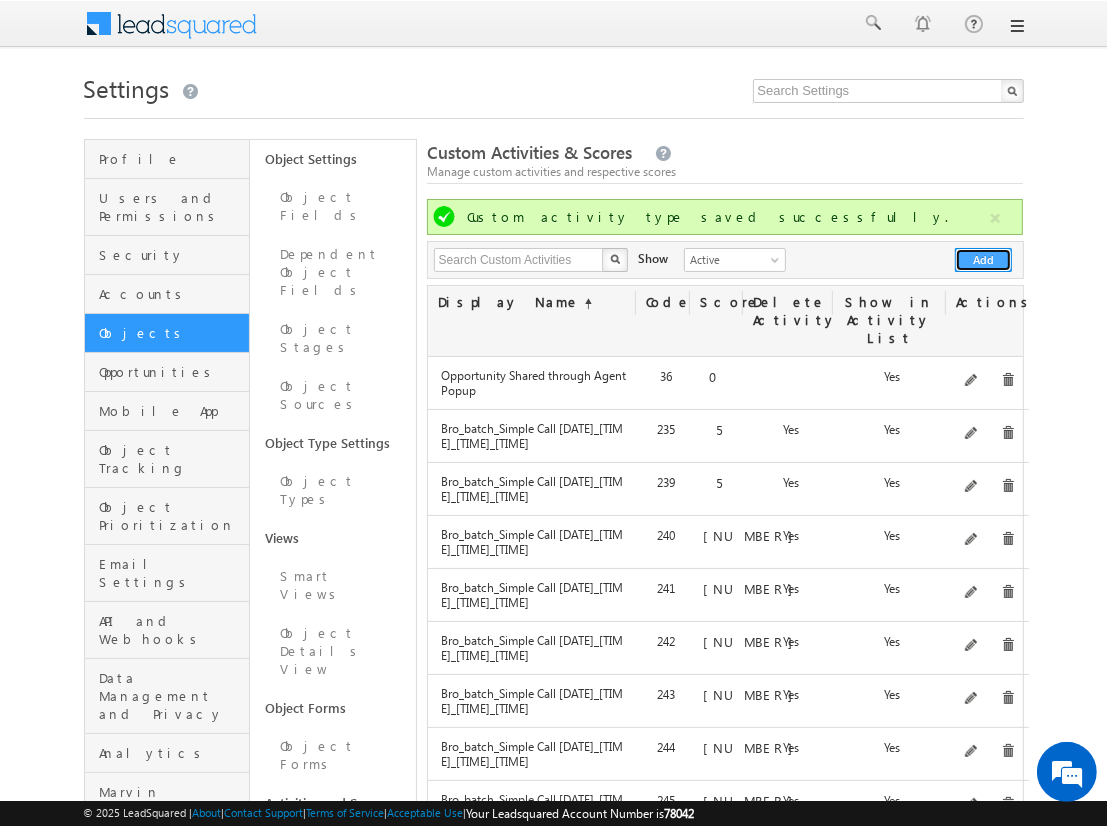 click on "Add" at bounding box center [983, 260] 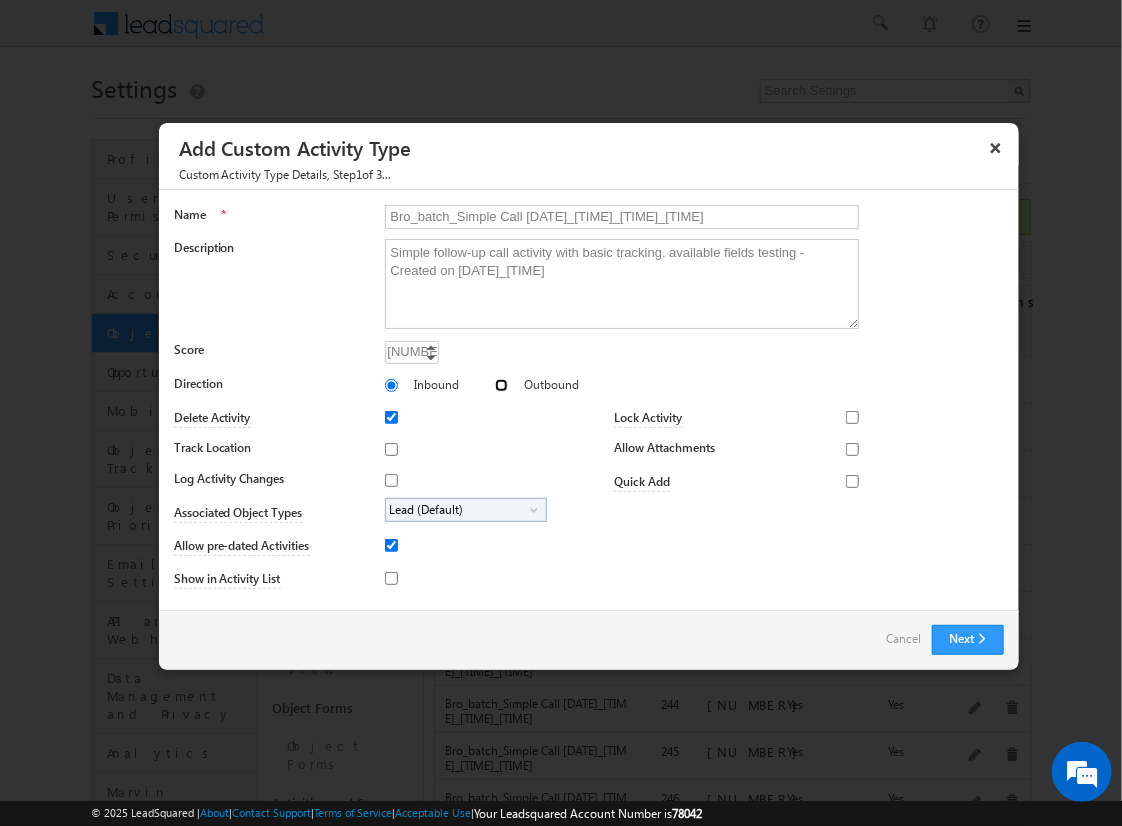 click on "Outbound" at bounding box center [501, 385] 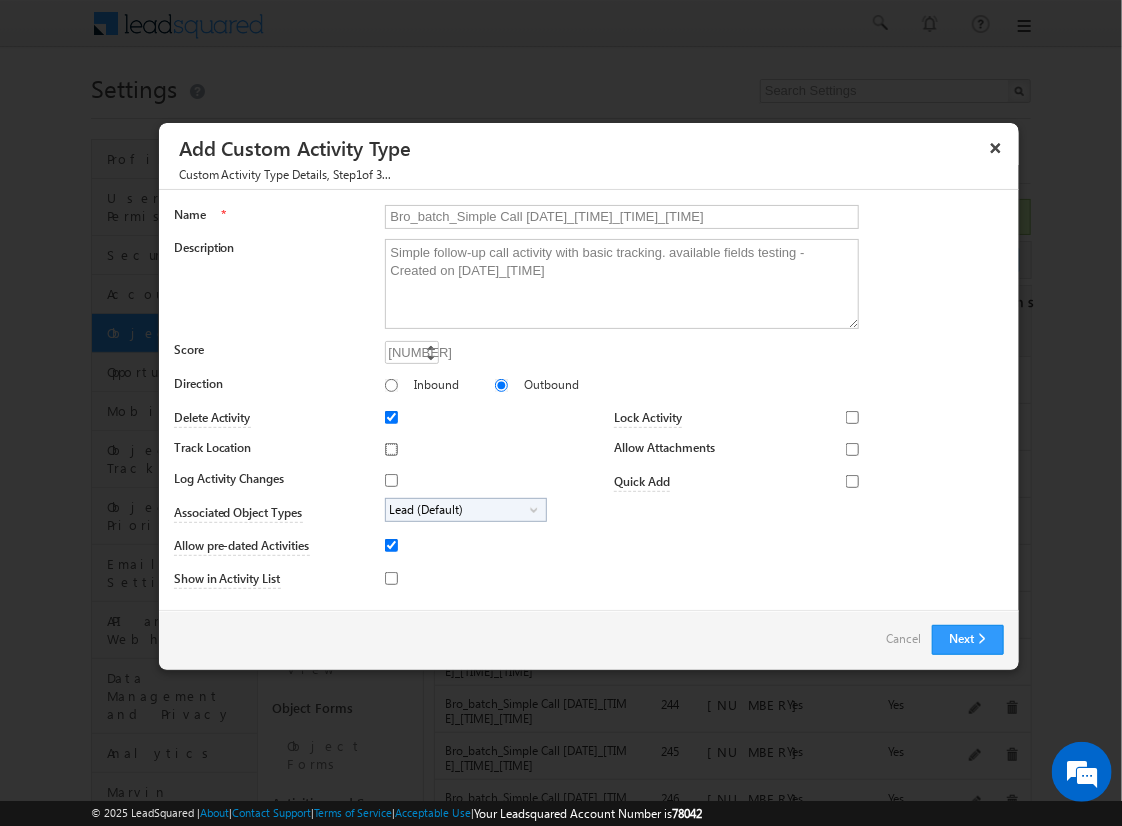 click on "Track Location" at bounding box center (391, 449) 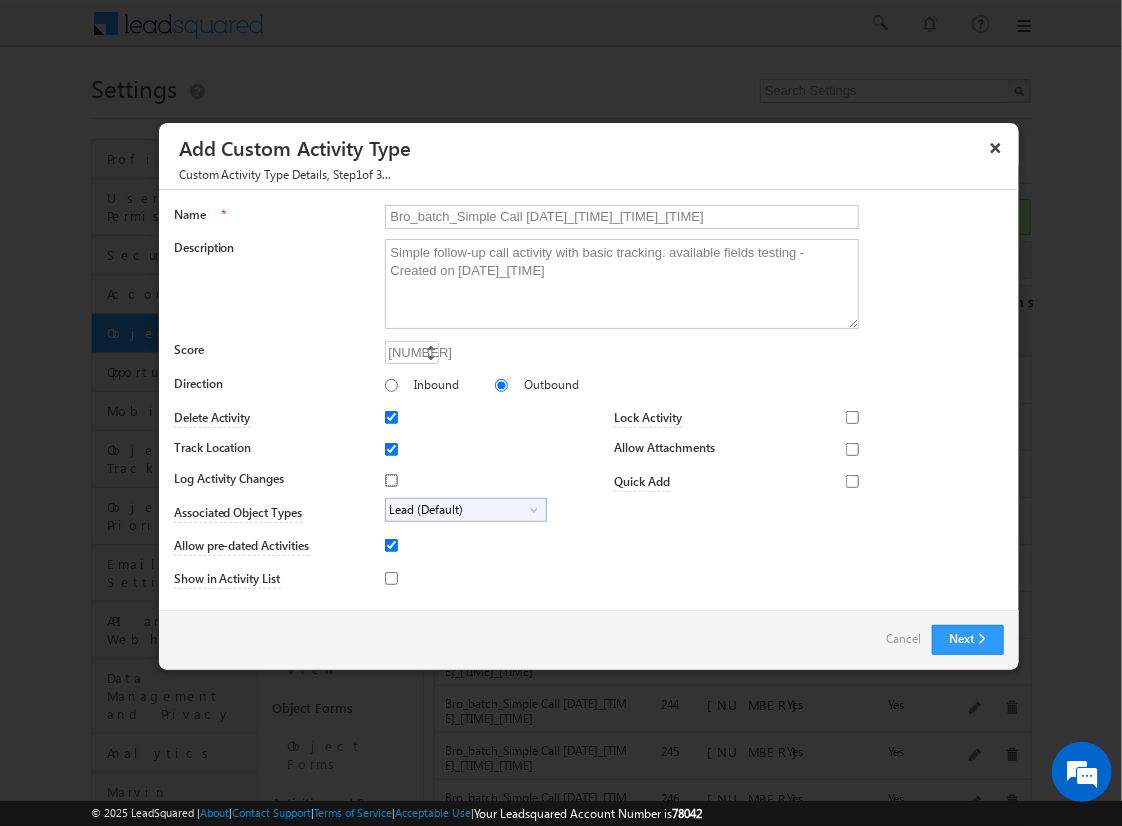 click on "Log Activity Changes" at bounding box center (391, 480) 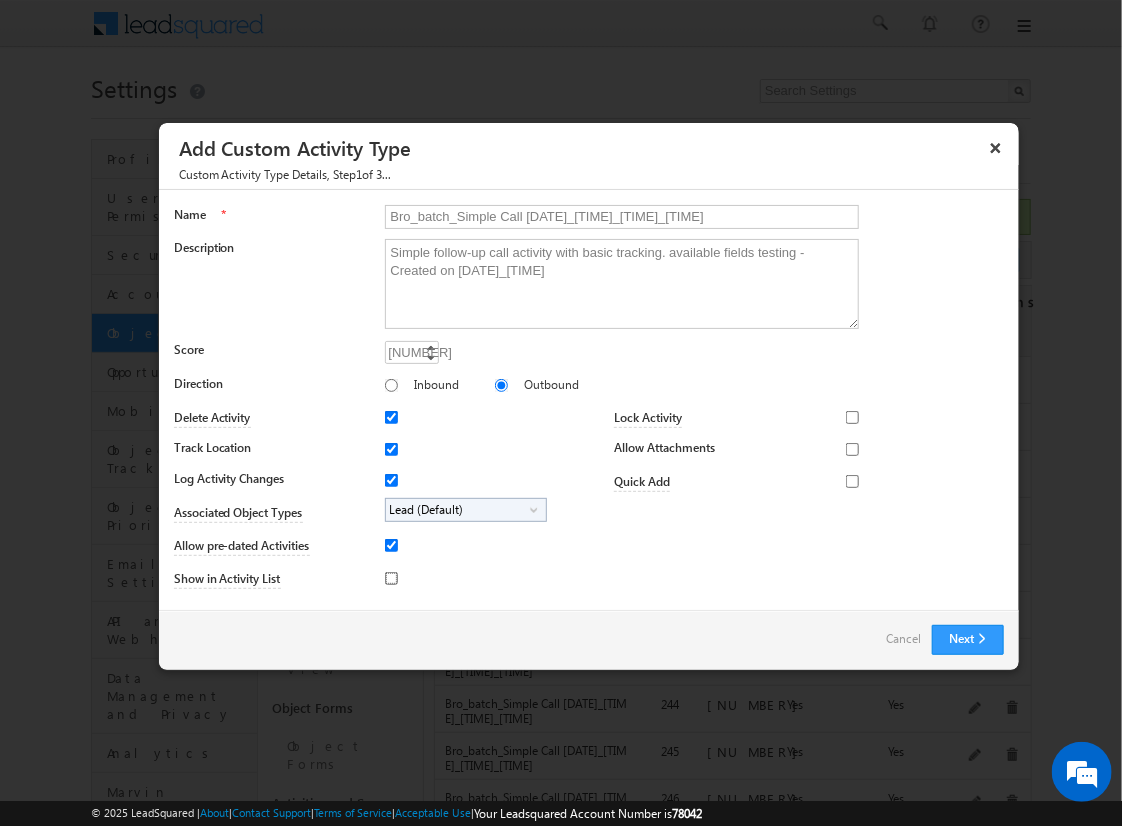 click on "Show in Activity List" at bounding box center (391, 578) 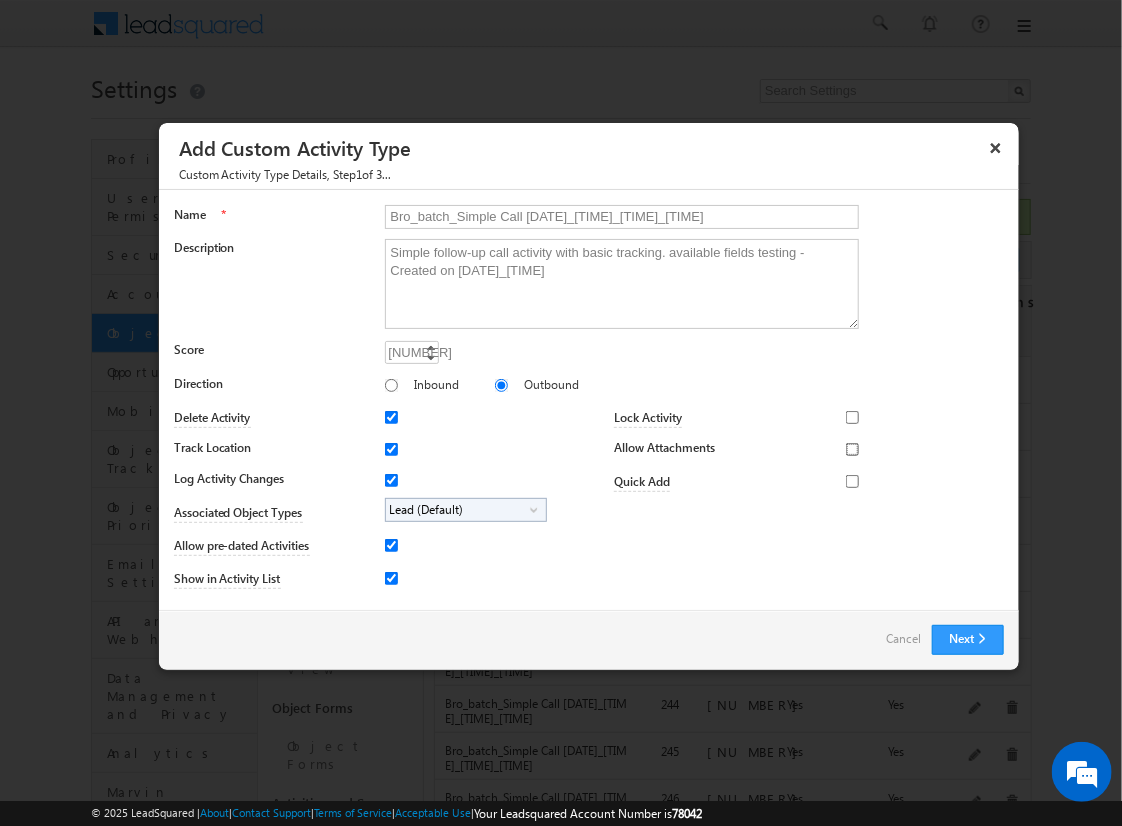click on "Allow Attachments" at bounding box center [852, 449] 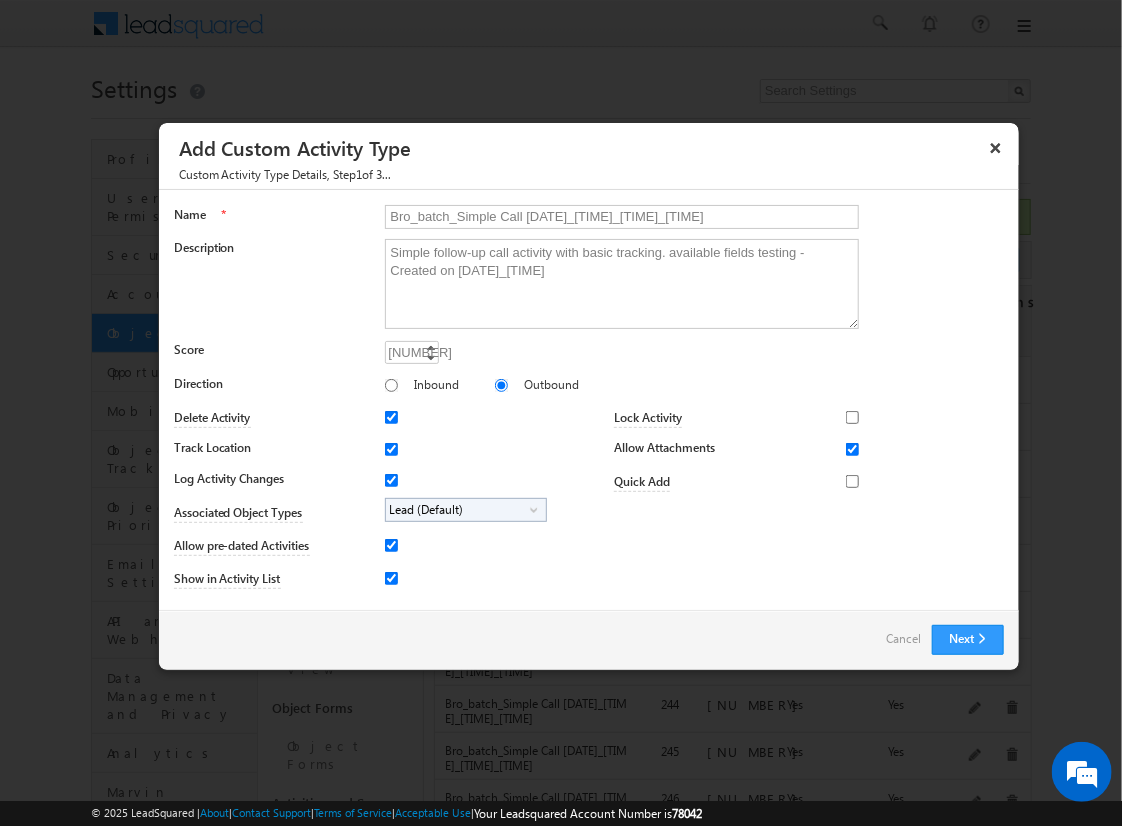 click on "Lead (Default)" at bounding box center [458, 510] 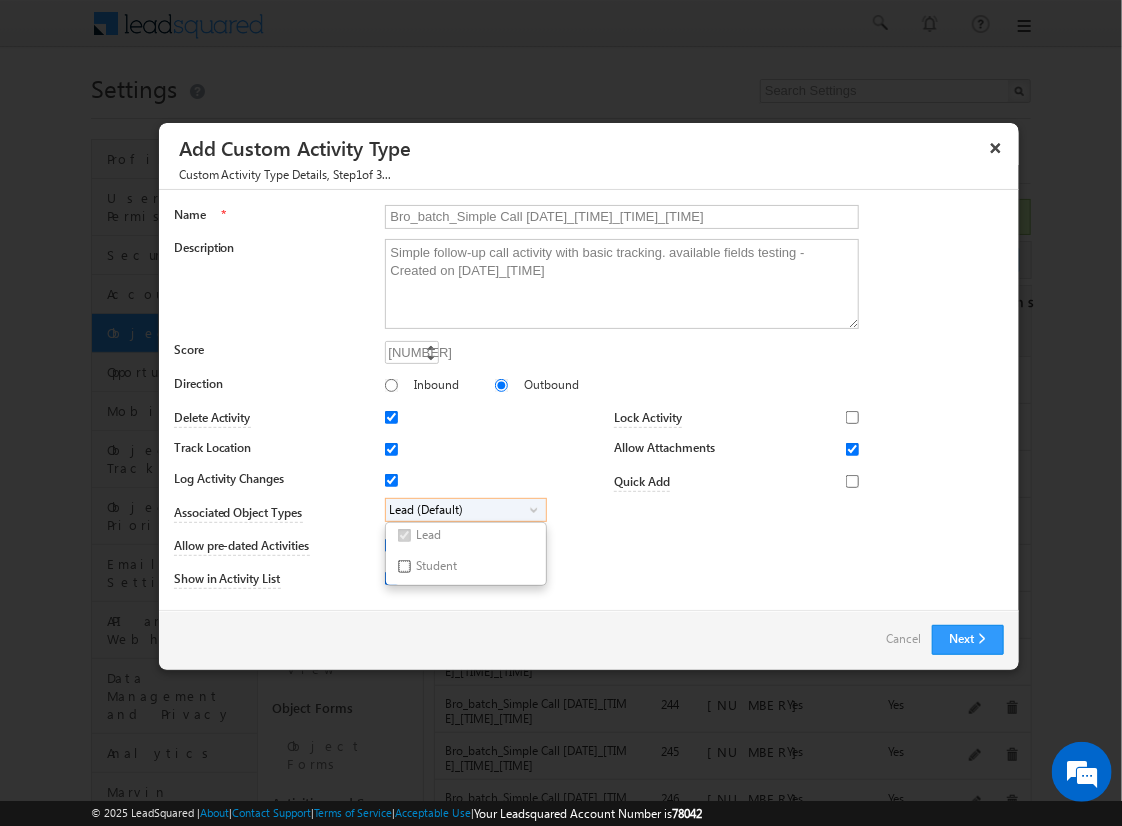 click on "Student" at bounding box center [404, 566] 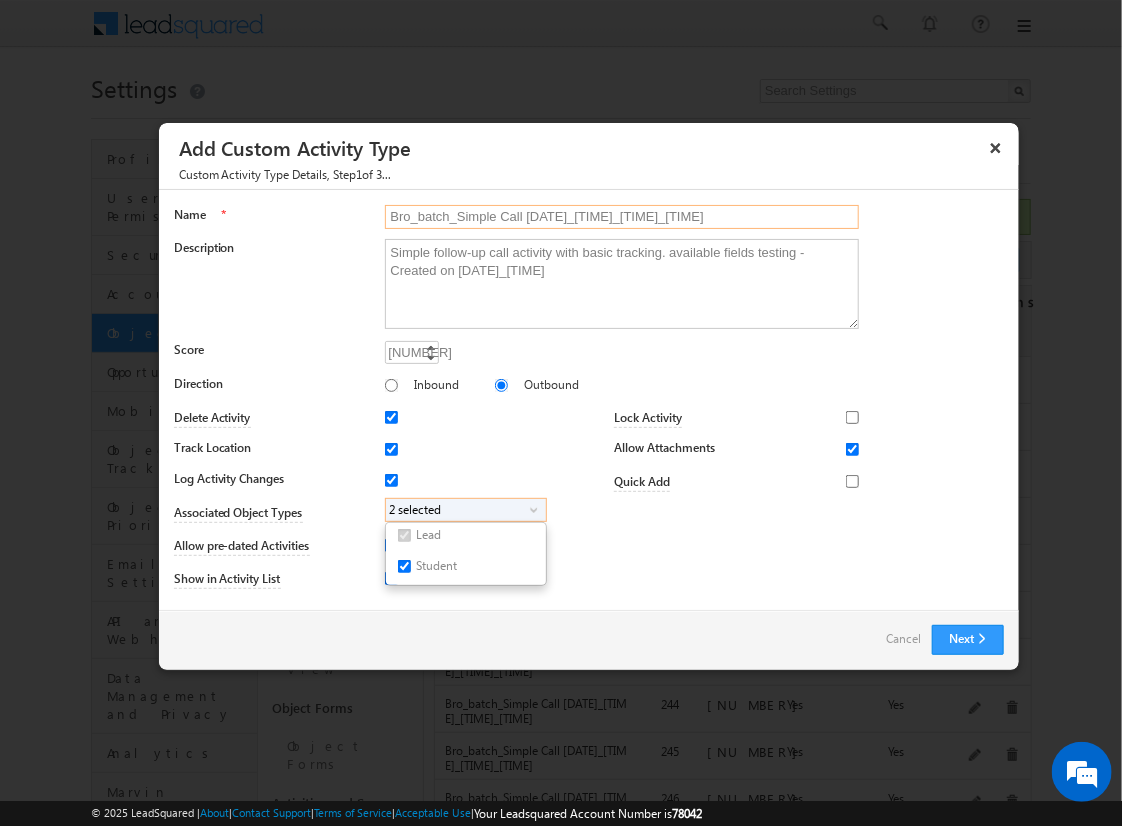 click on "Bro_batch_Simple Call [DATE]_[TIME]_[TIME]_[TIME]" at bounding box center (622, 217) 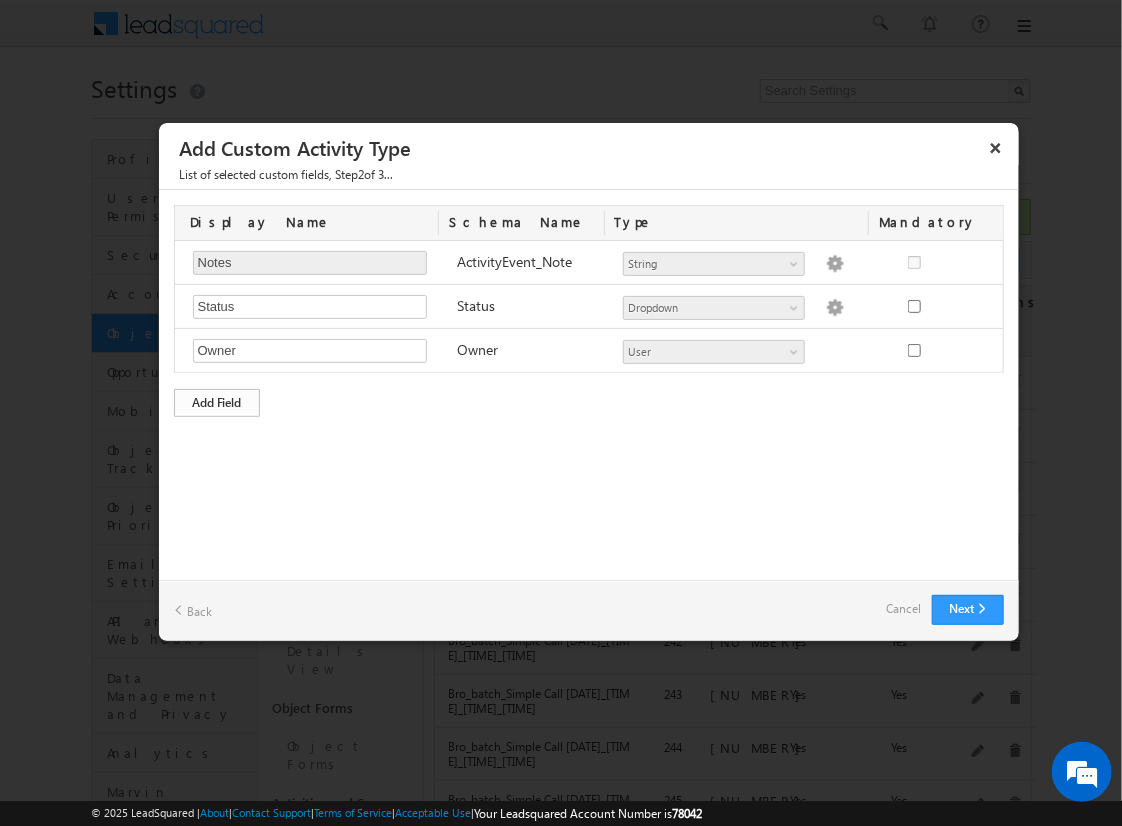 click on "Add Field" at bounding box center [217, 403] 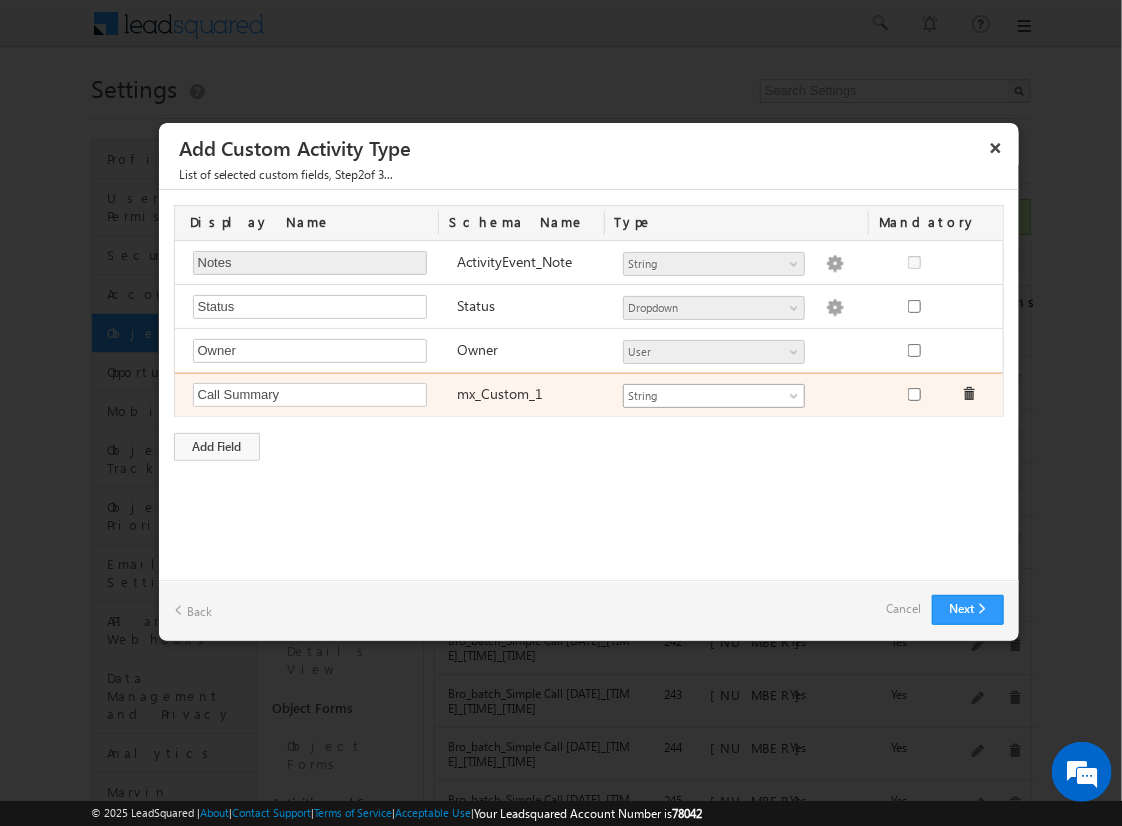 click on "String" at bounding box center [705, 396] 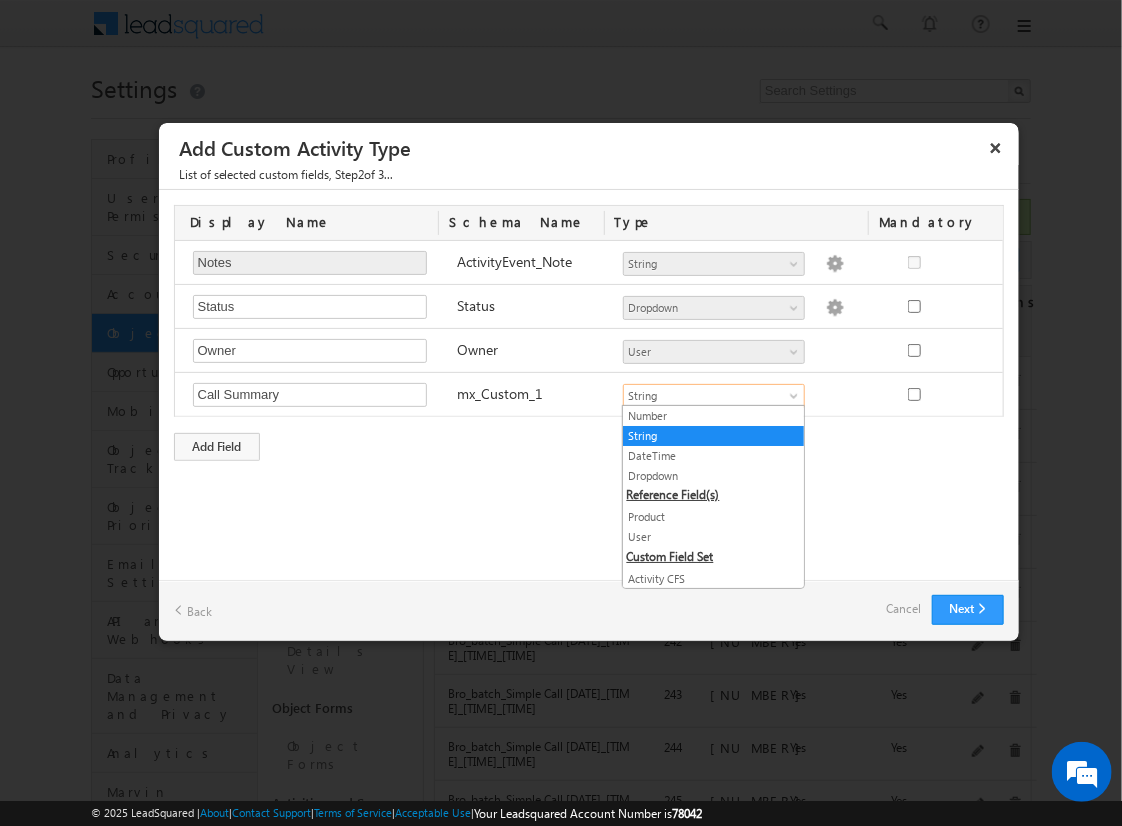 click on "String" at bounding box center [713, 436] 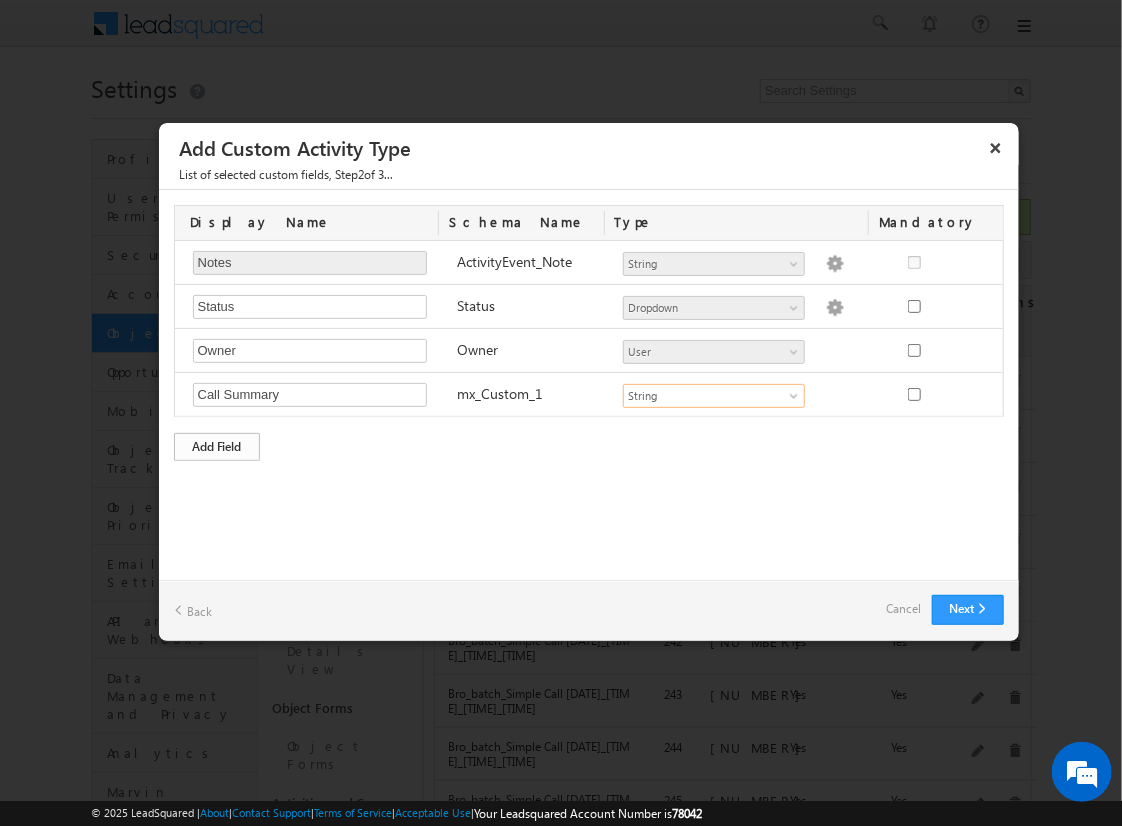click on "Add Field" at bounding box center (217, 447) 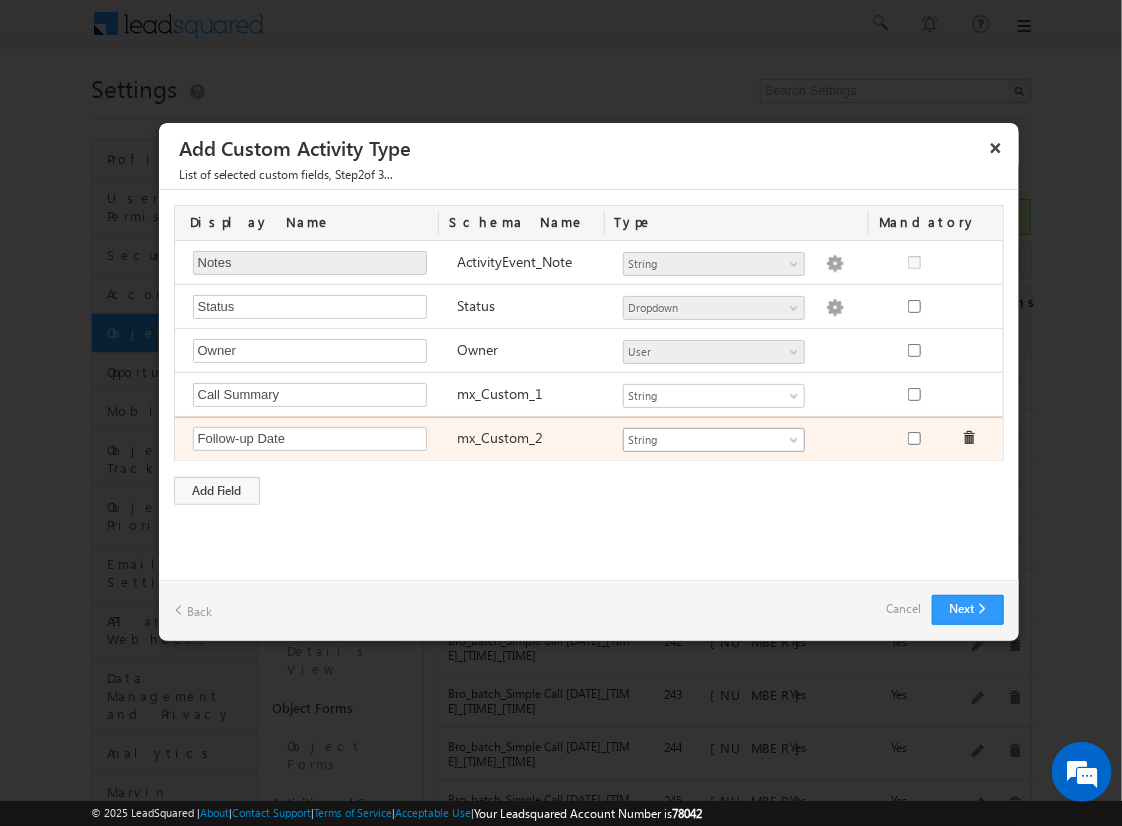 click on "String" at bounding box center (705, 440) 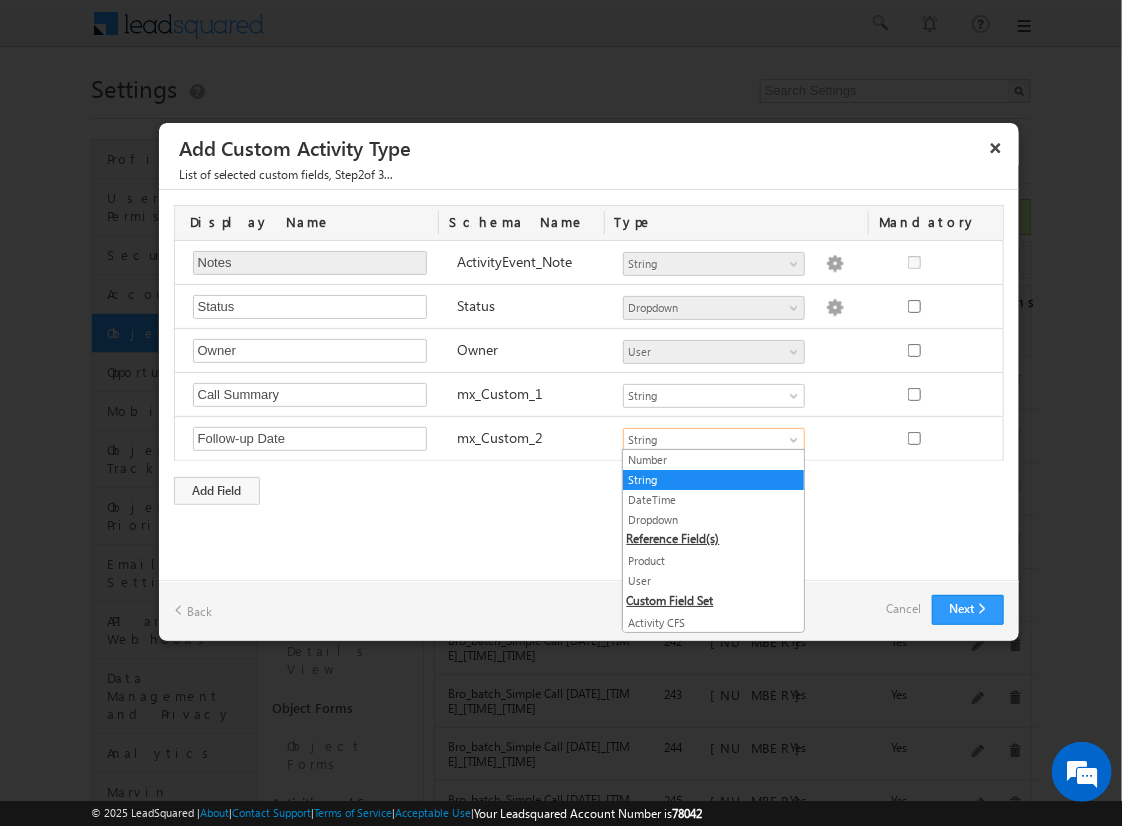 click on "DateTime" at bounding box center (713, 500) 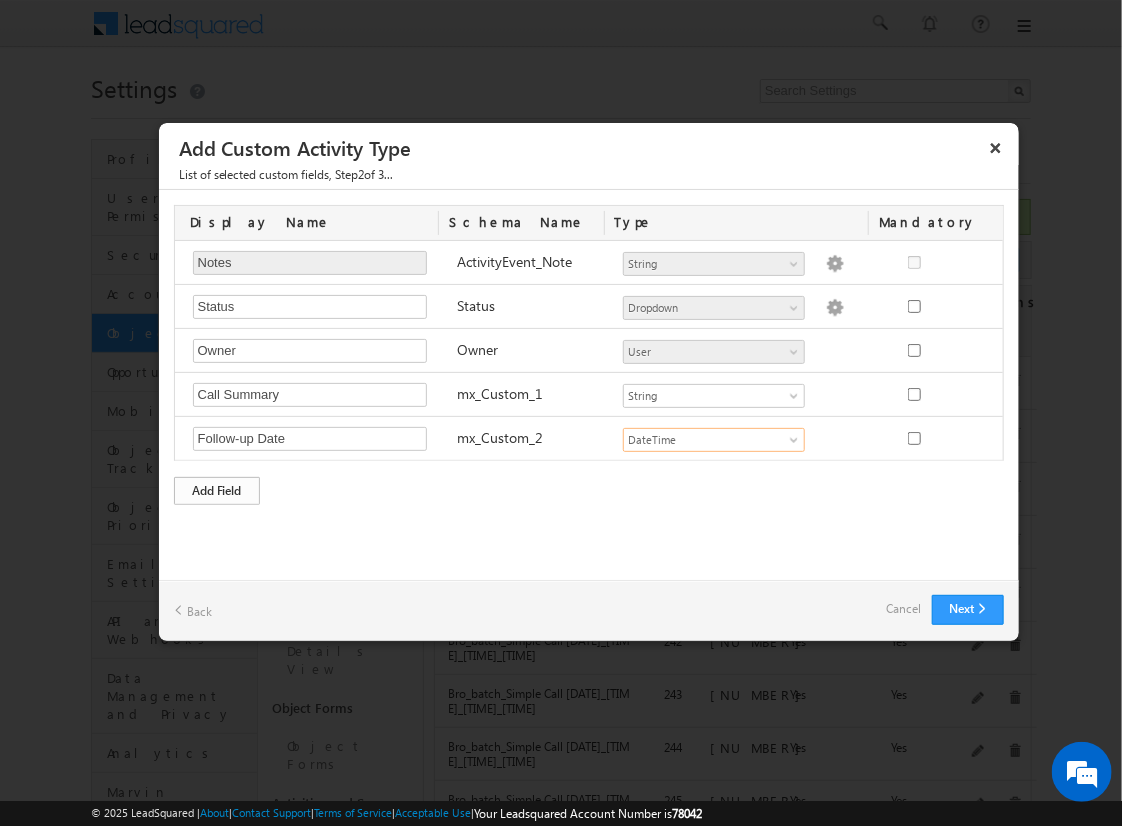 click on "Add Field" at bounding box center [217, 491] 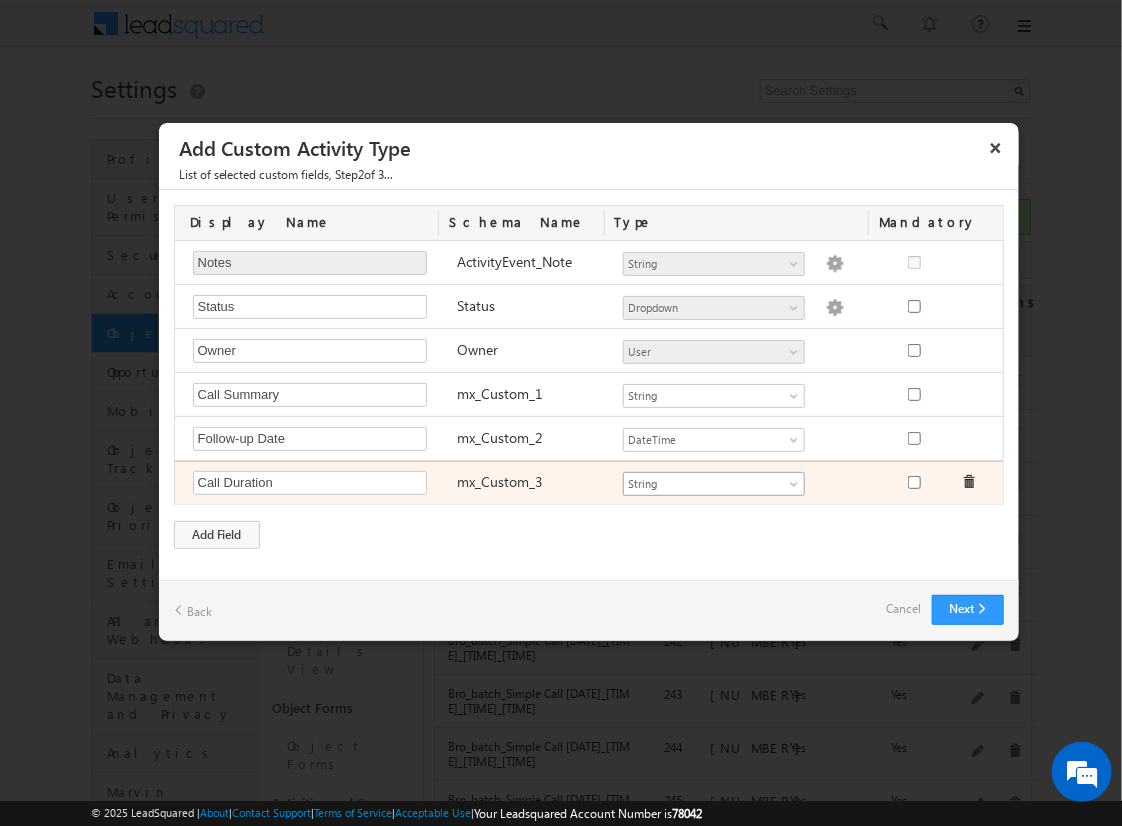 click on "String" at bounding box center (705, 484) 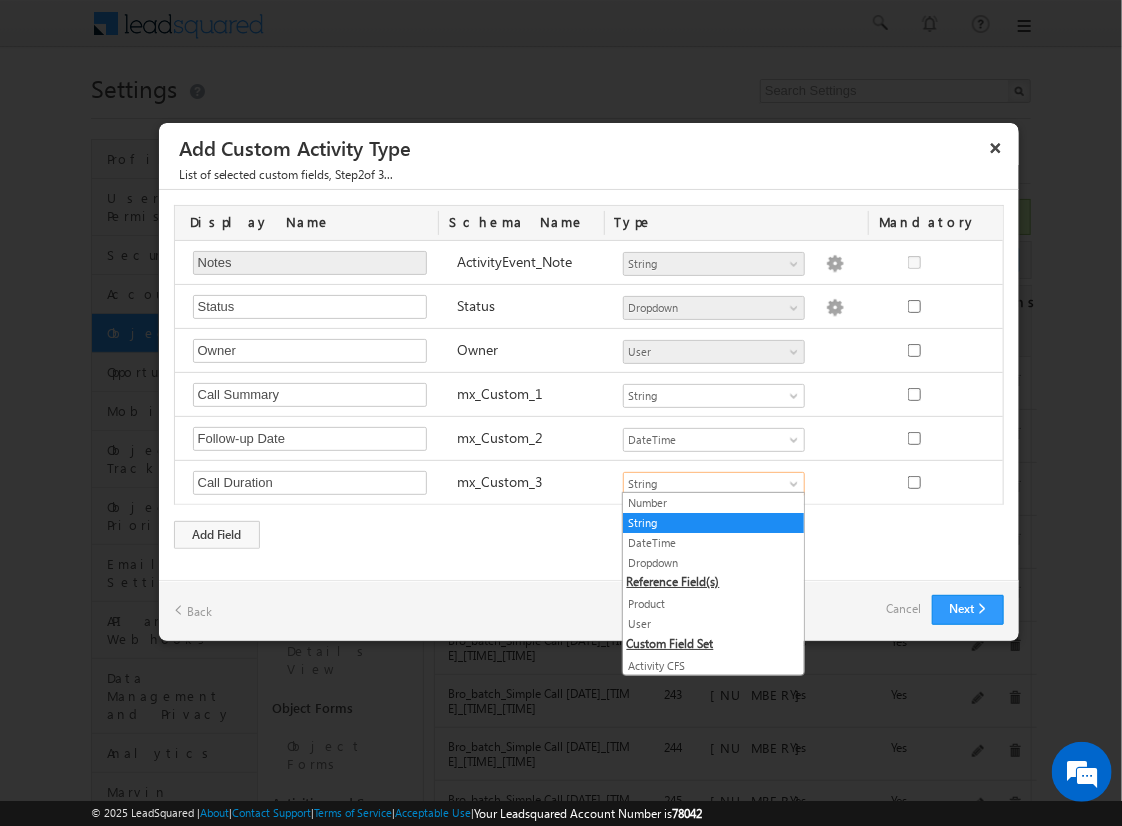 click on "Number" at bounding box center [713, 503] 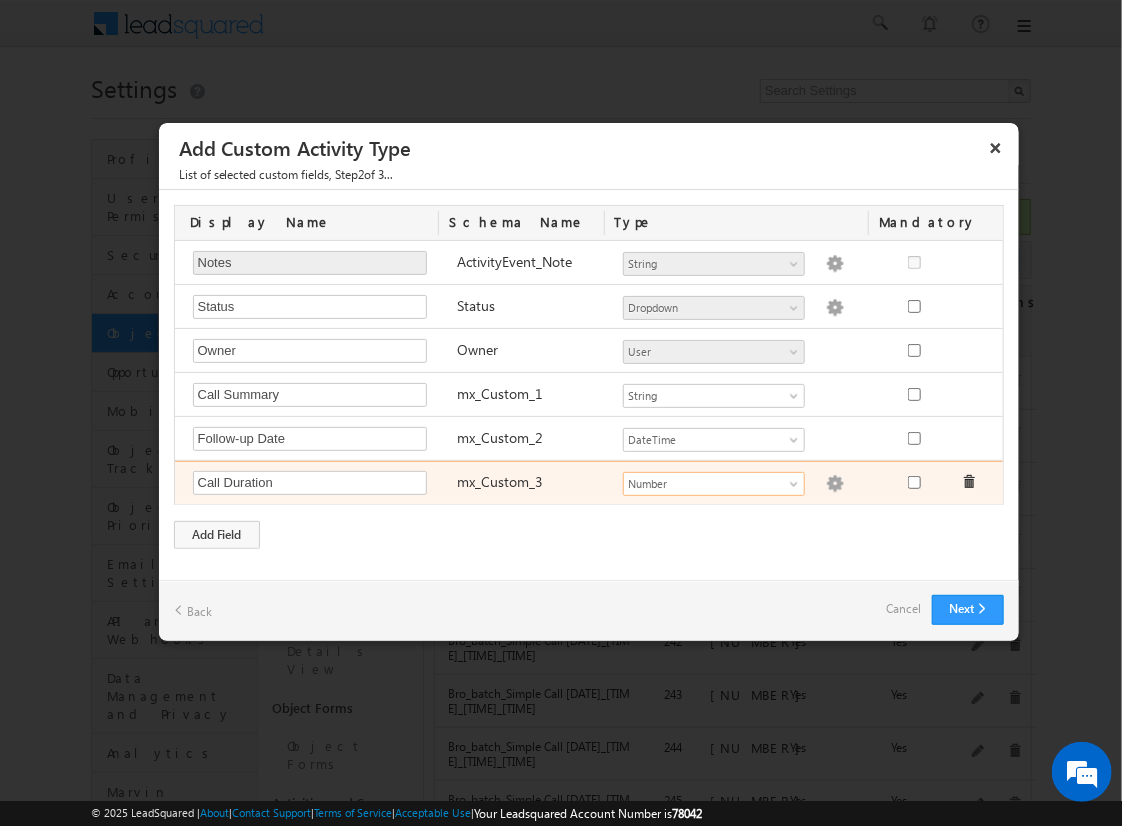 click at bounding box center (835, 484) 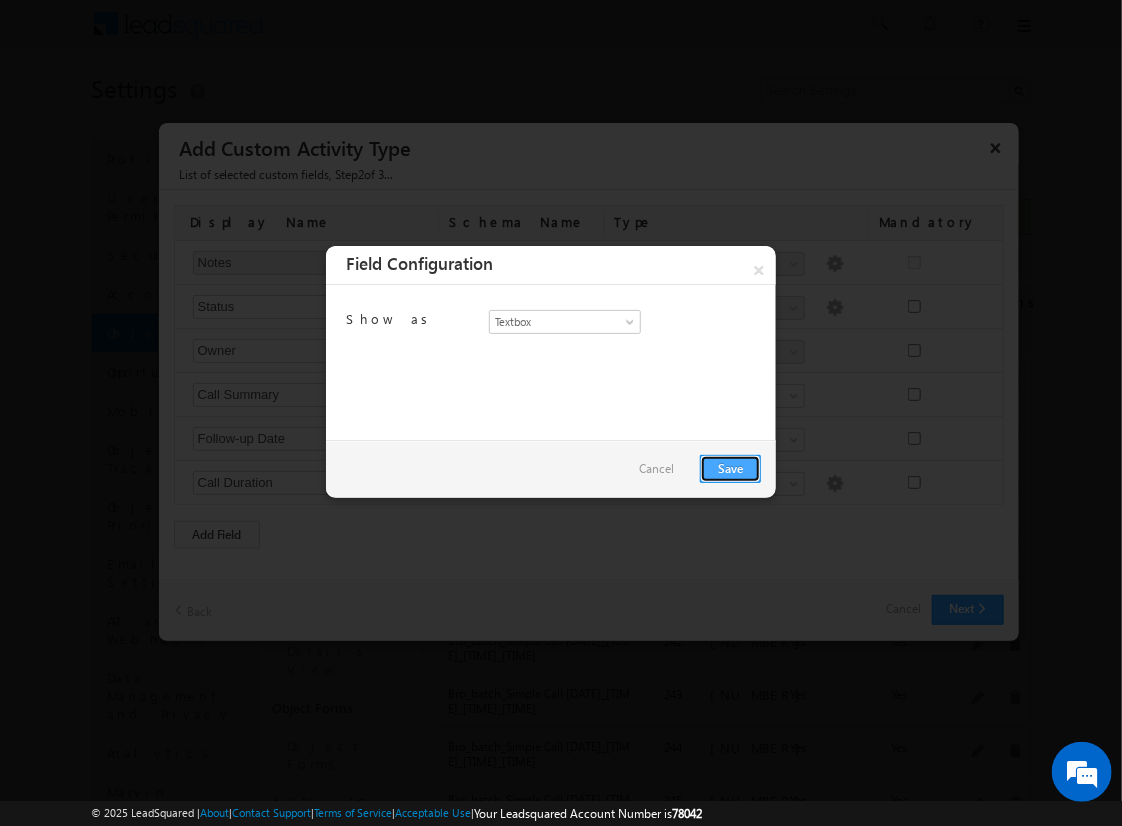 click on "Save" at bounding box center [730, 469] 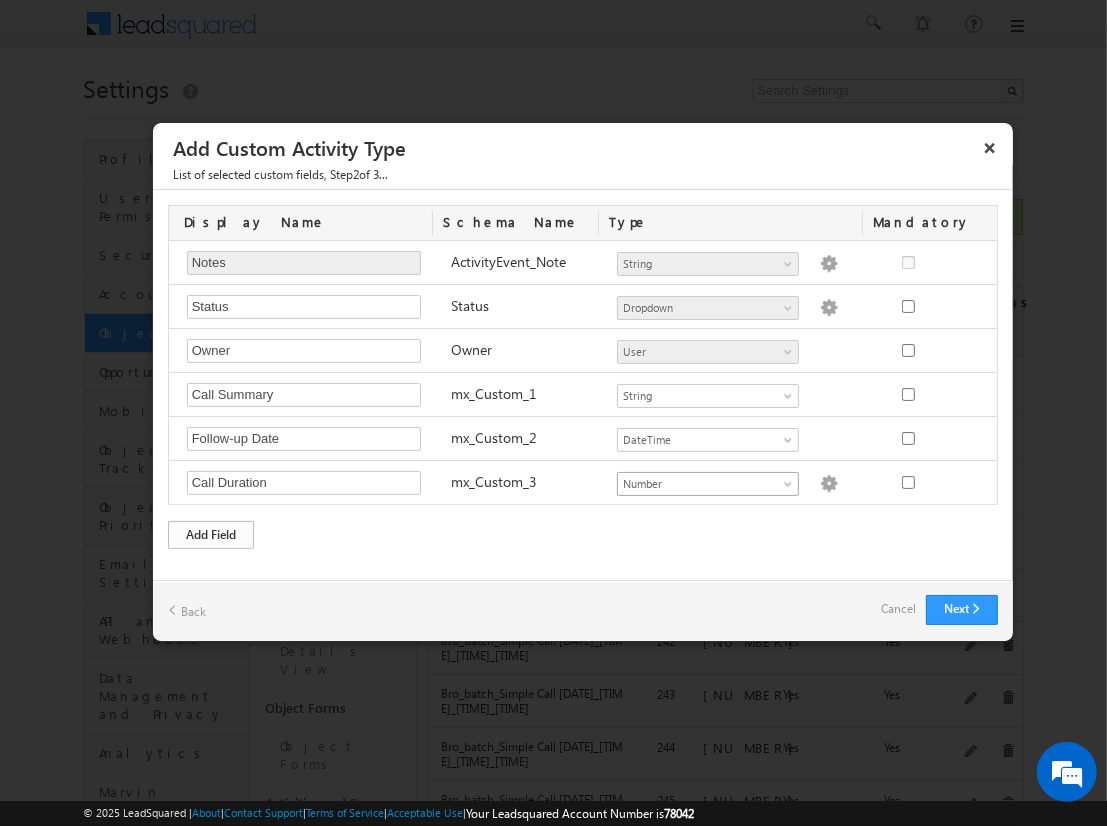 click on "Add Field" at bounding box center [211, 535] 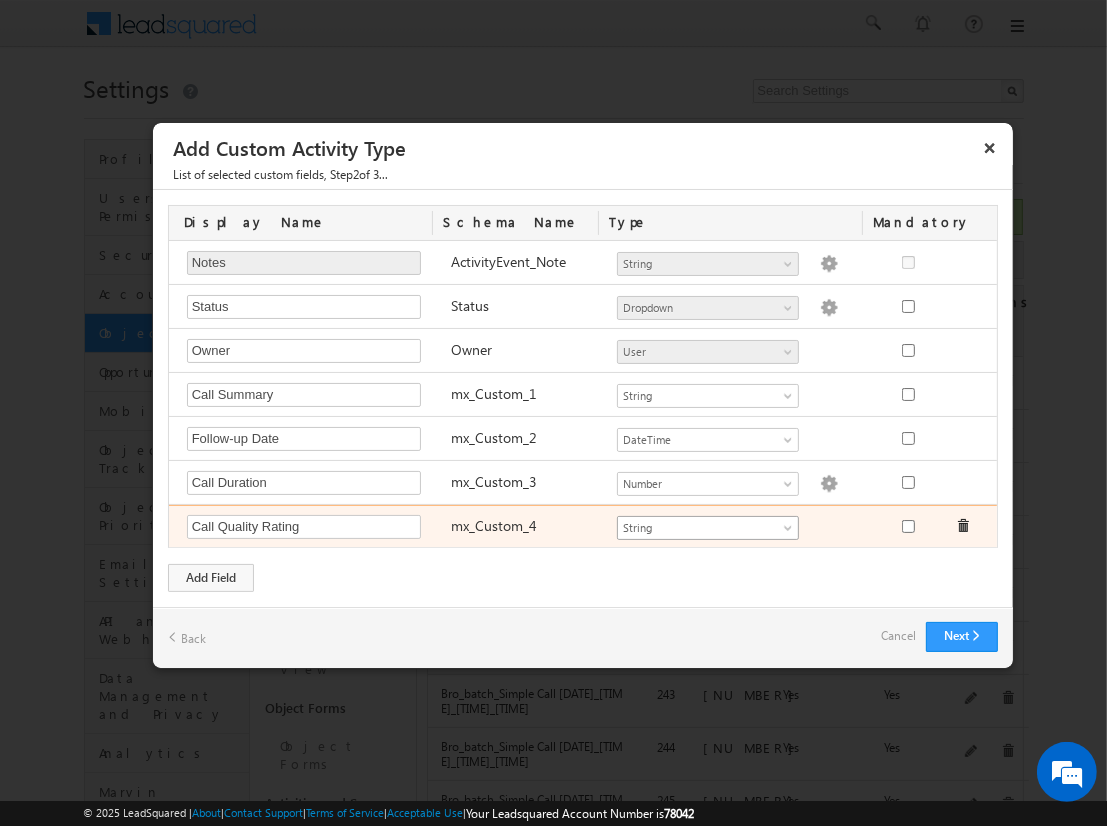 click on "String" at bounding box center [699, 528] 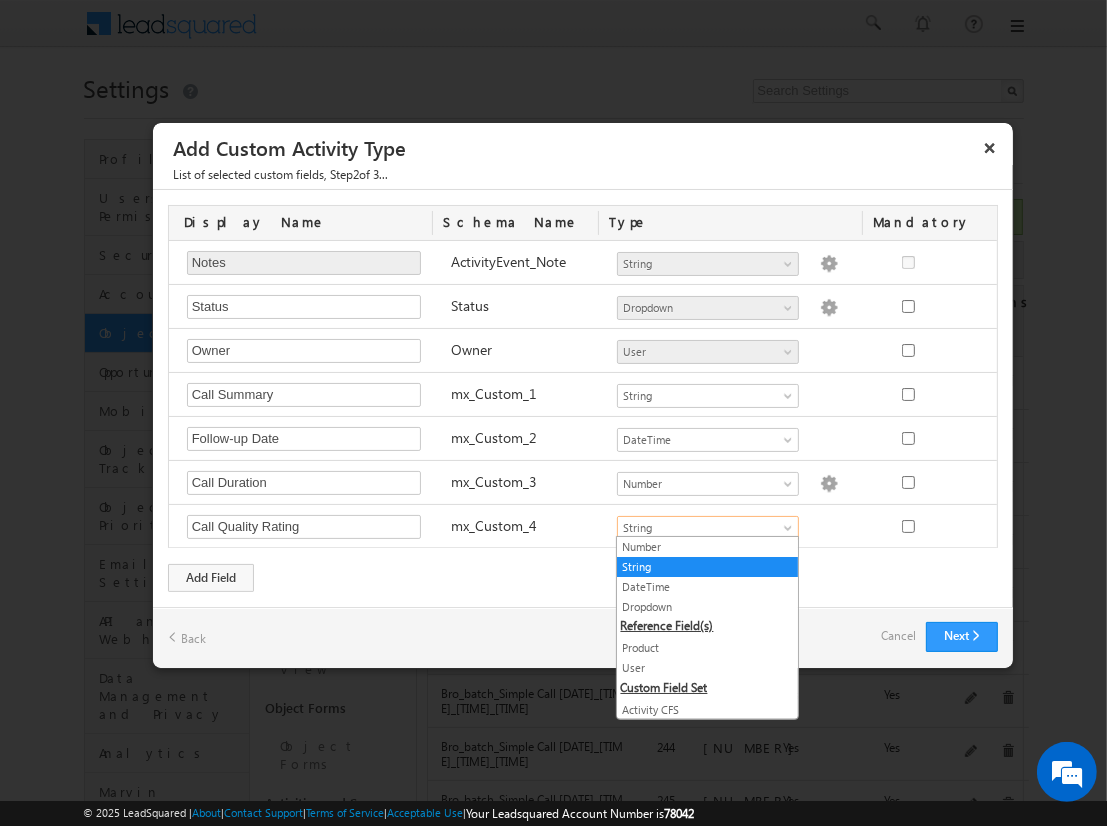 click on "Dropdown" at bounding box center [707, 607] 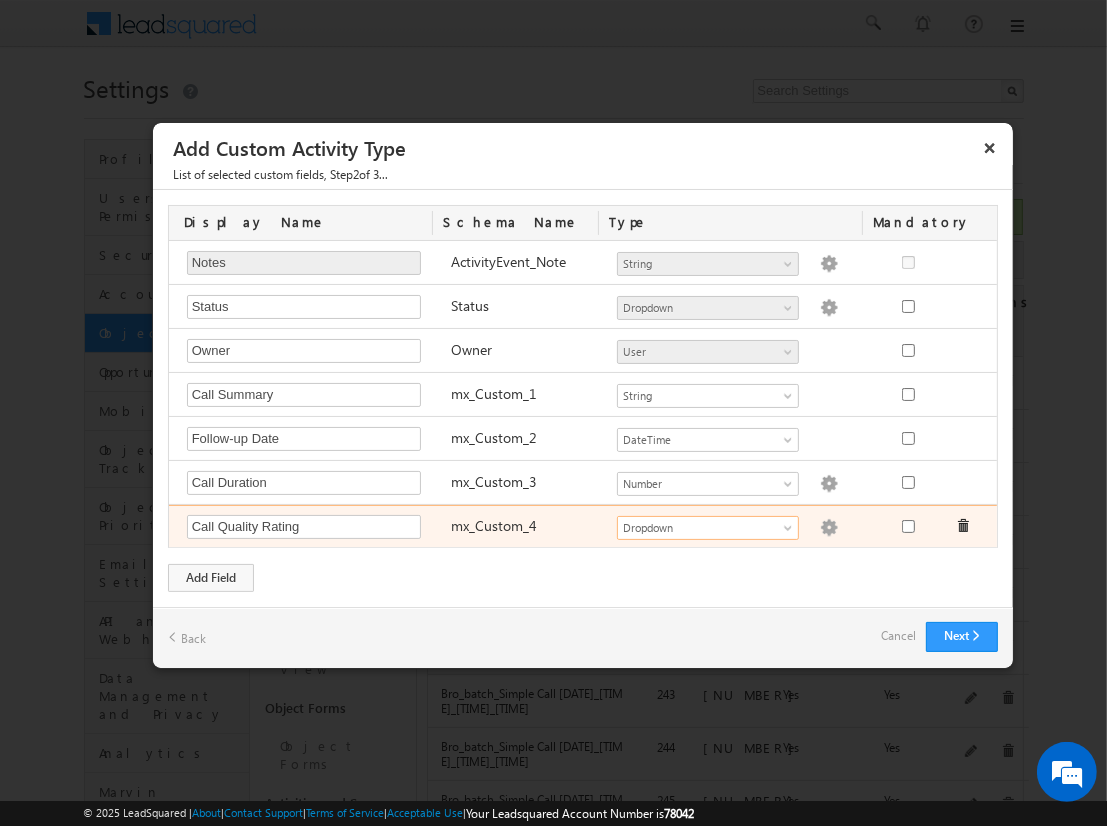 click at bounding box center (829, 528) 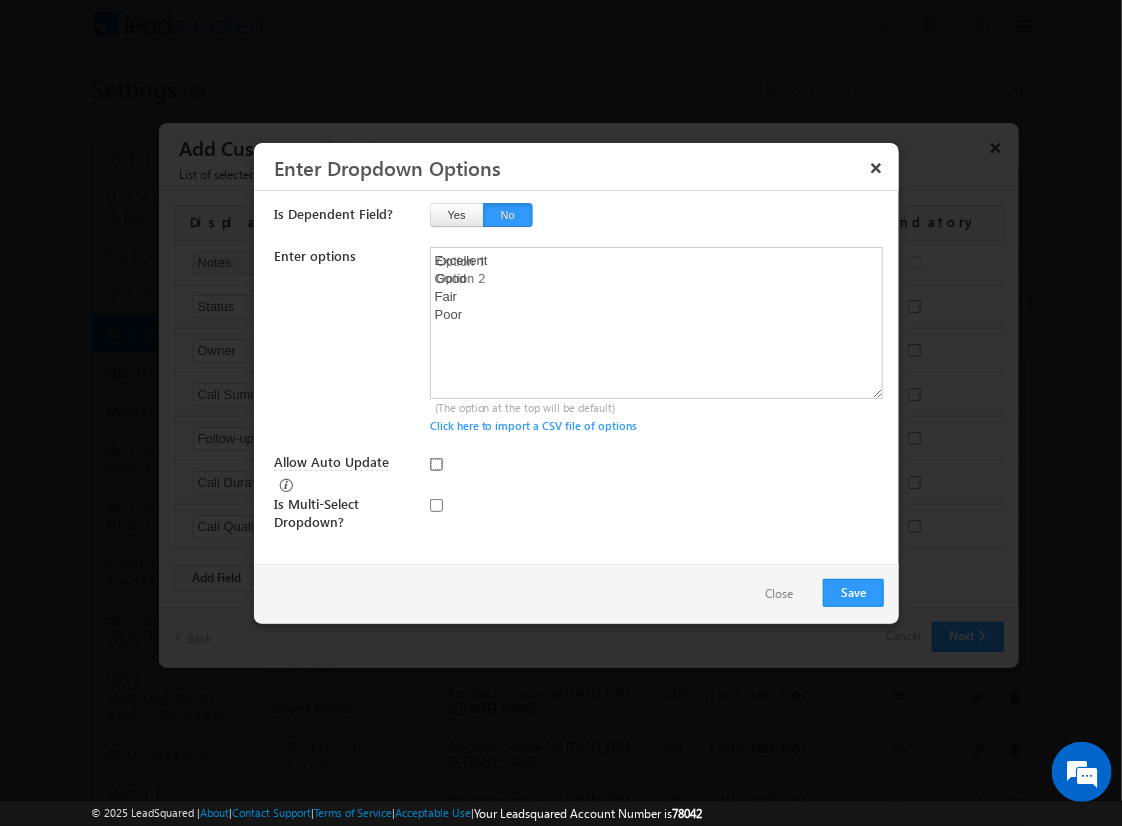 click on "Allow Auto Update" at bounding box center (436, 464) 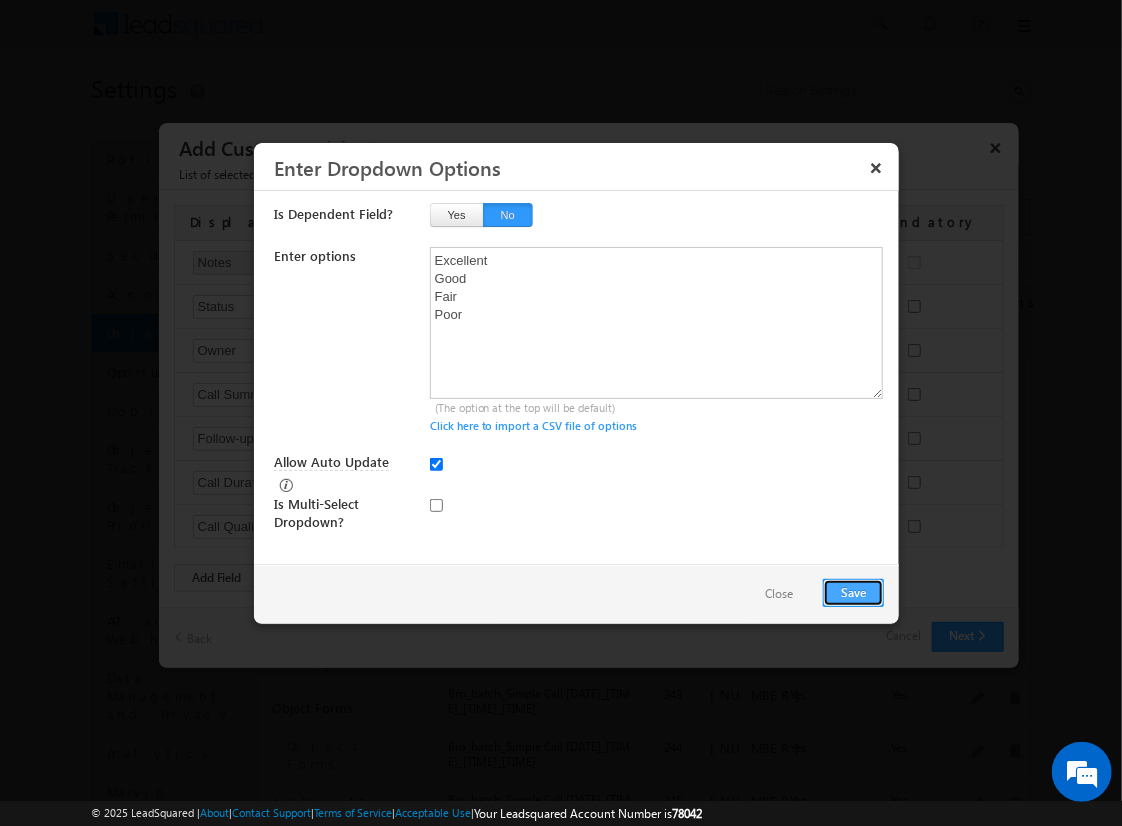 click on "Save" at bounding box center [853, 593] 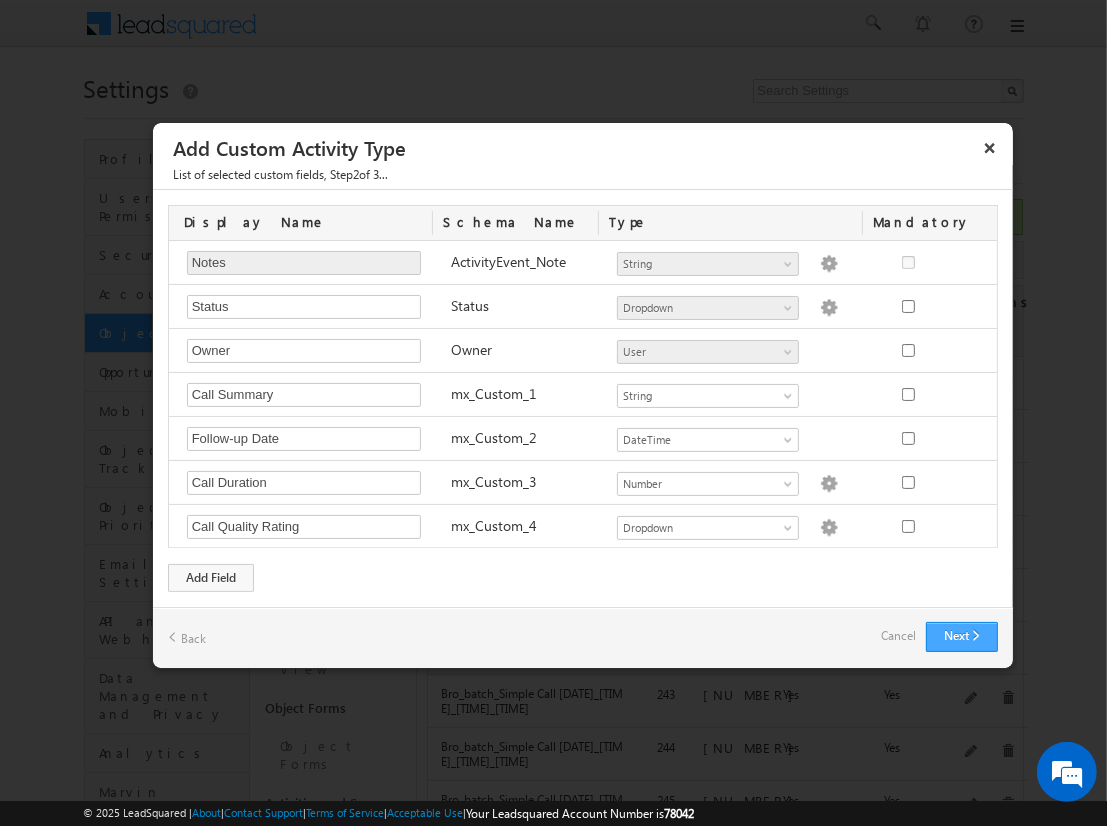 click on "Next" at bounding box center [962, 637] 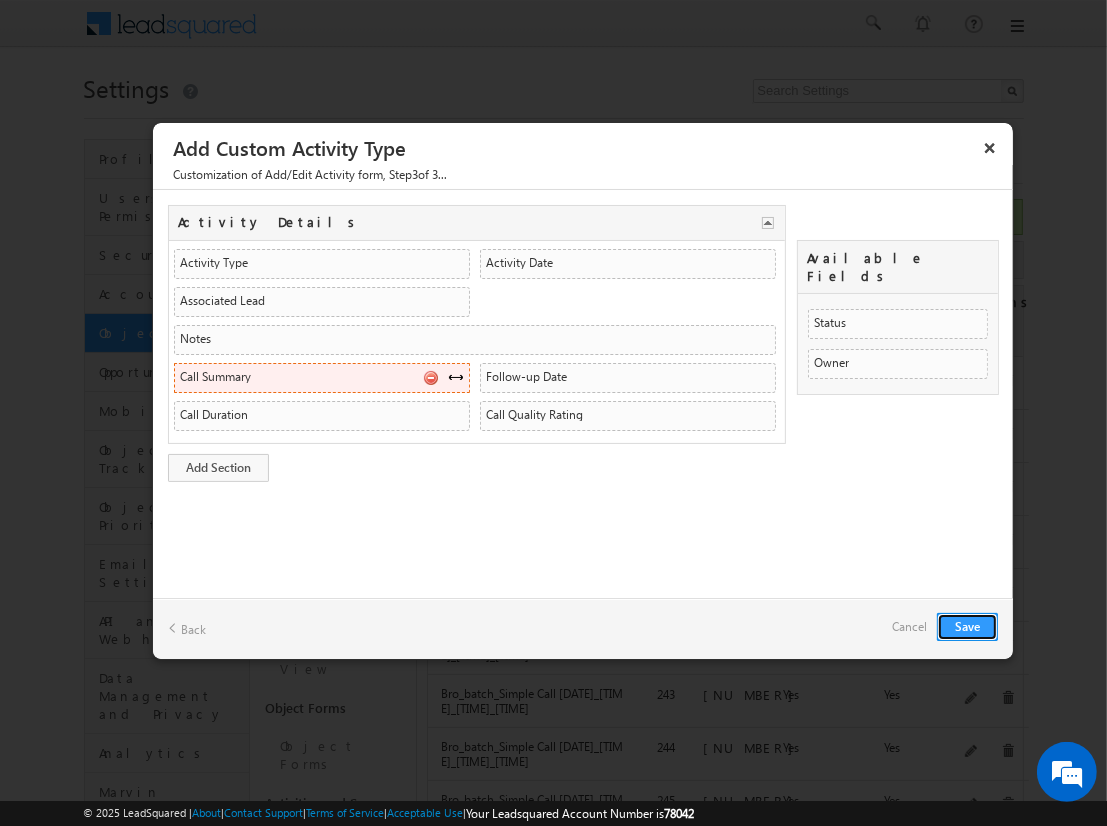 click at bounding box center [456, 377] 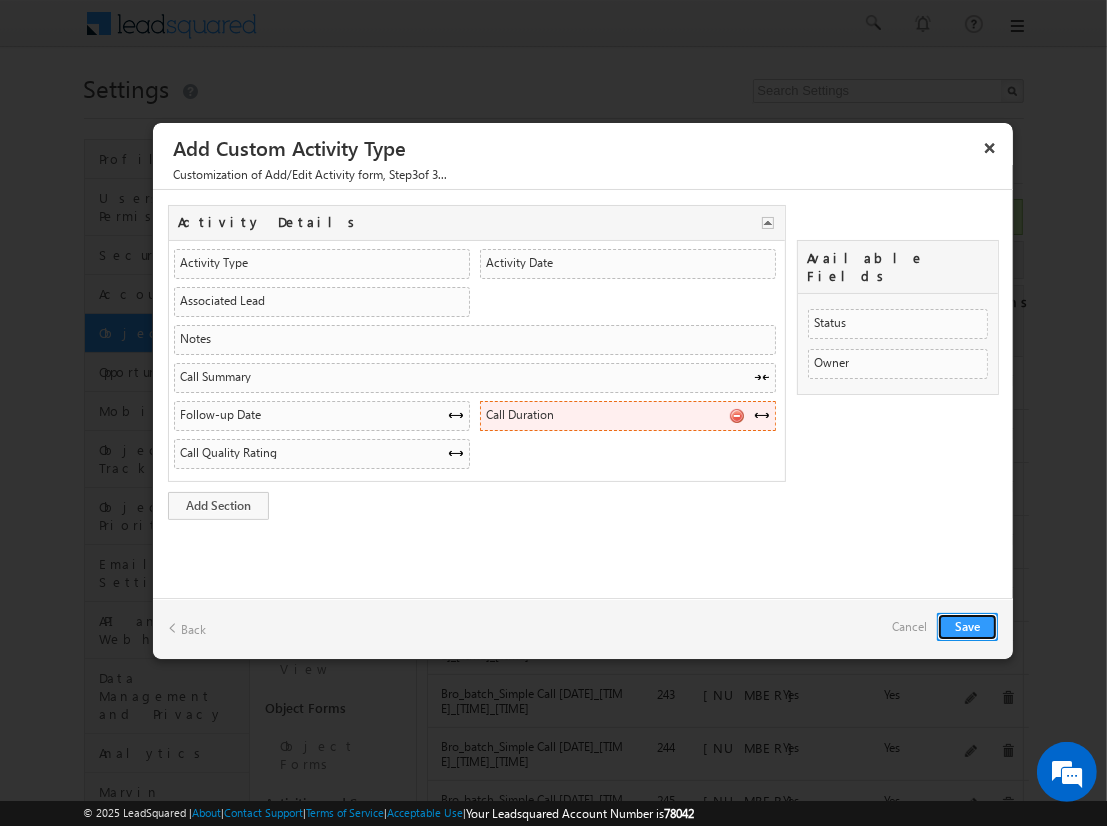 click at bounding box center [736, 415] 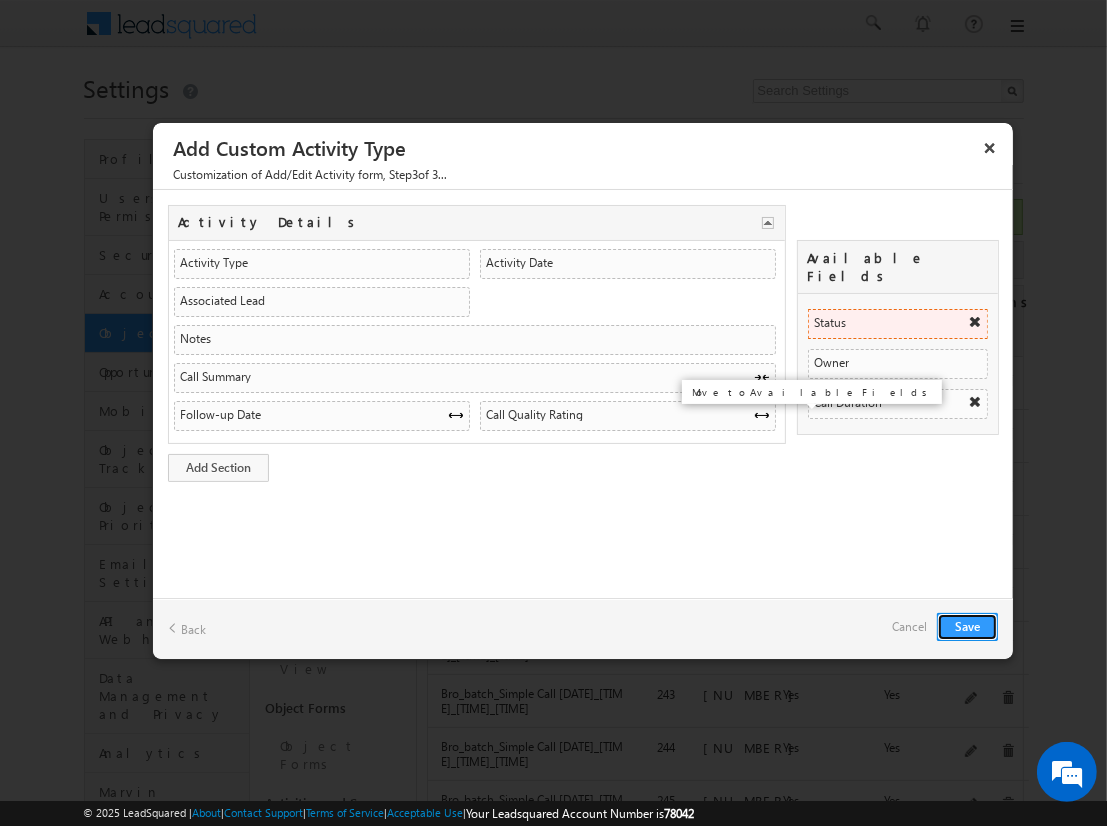 click at bounding box center [975, 322] 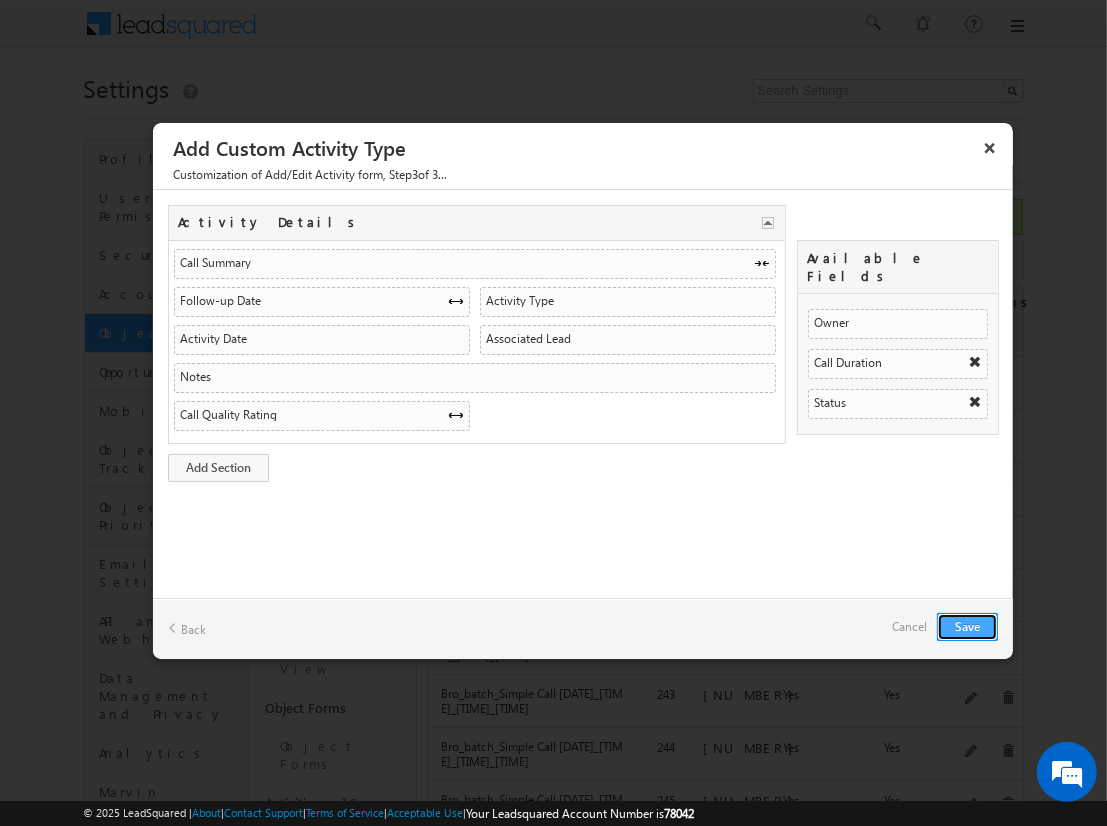 click on "Save" at bounding box center [967, 627] 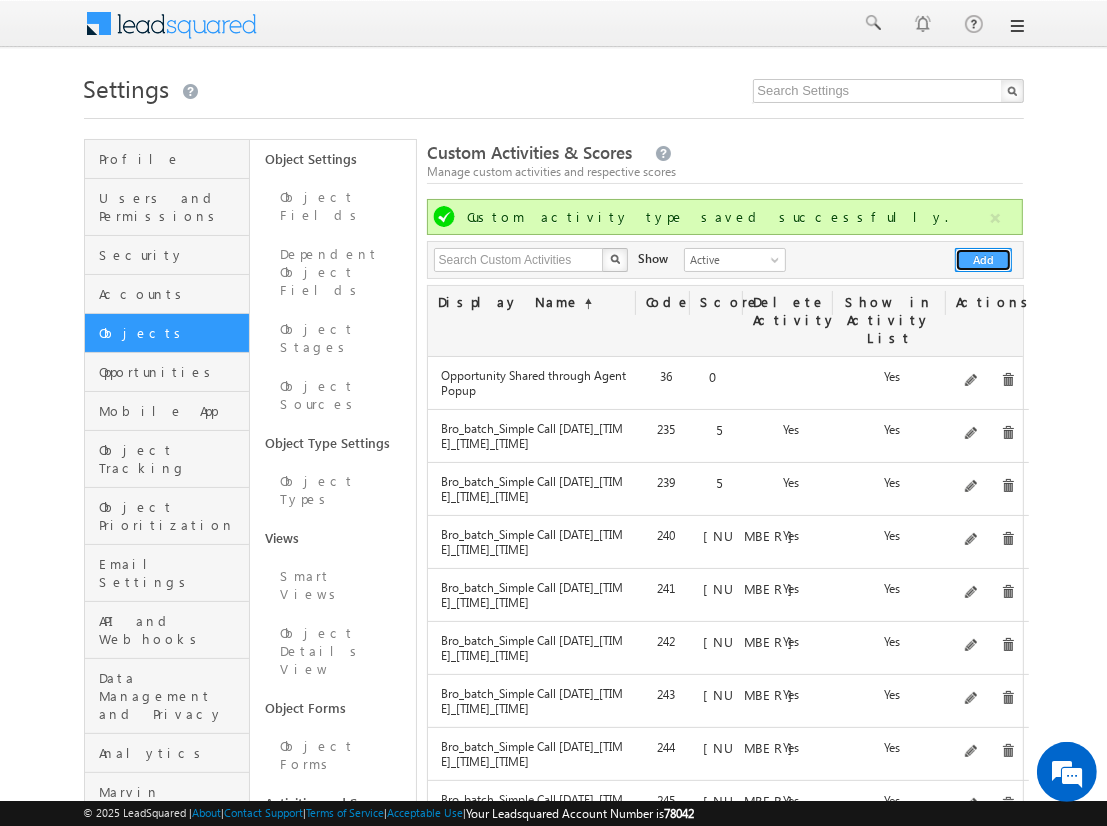 click on "Add" at bounding box center [983, 260] 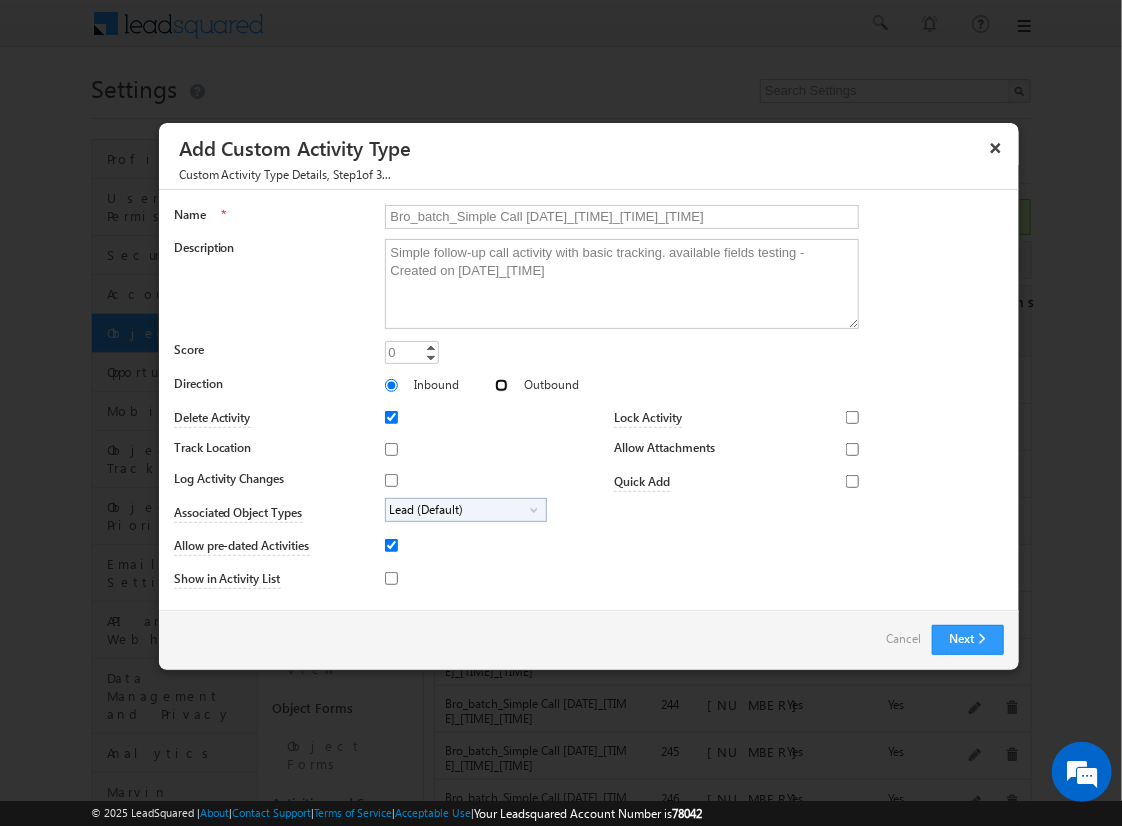 click on "Outbound" at bounding box center (501, 385) 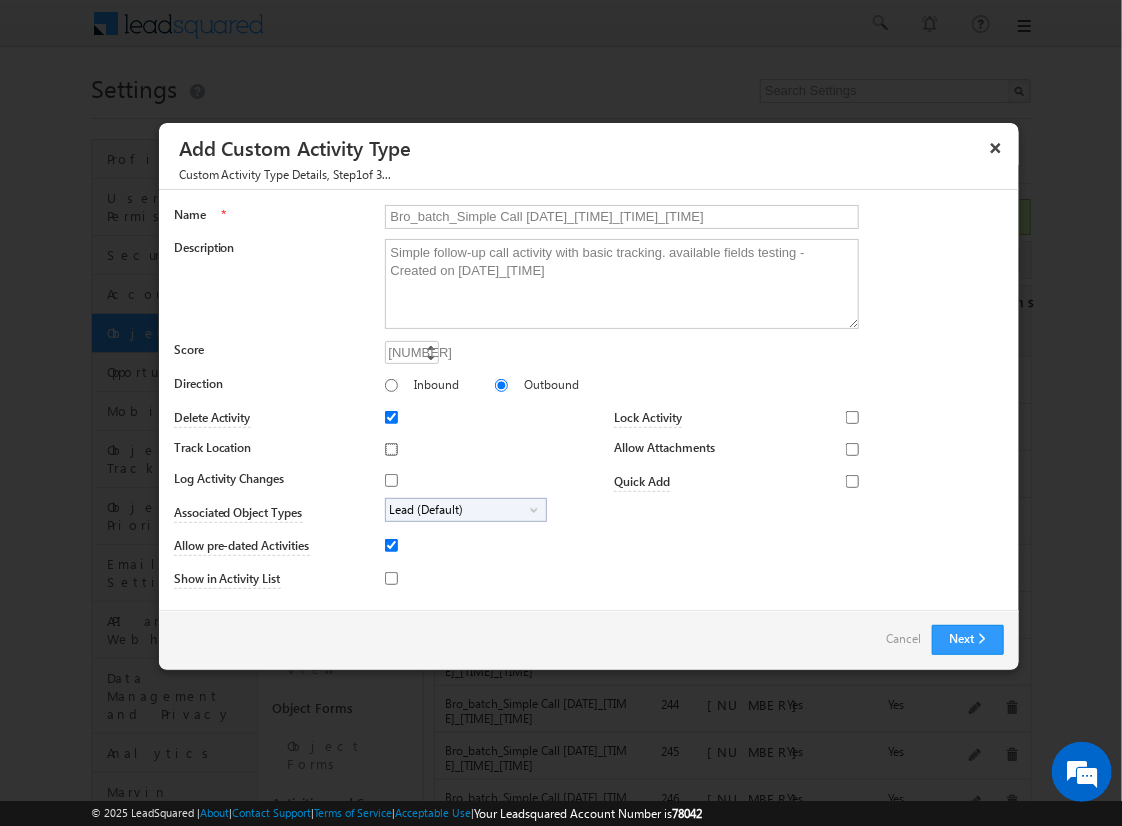 click on "Track Location" at bounding box center (391, 449) 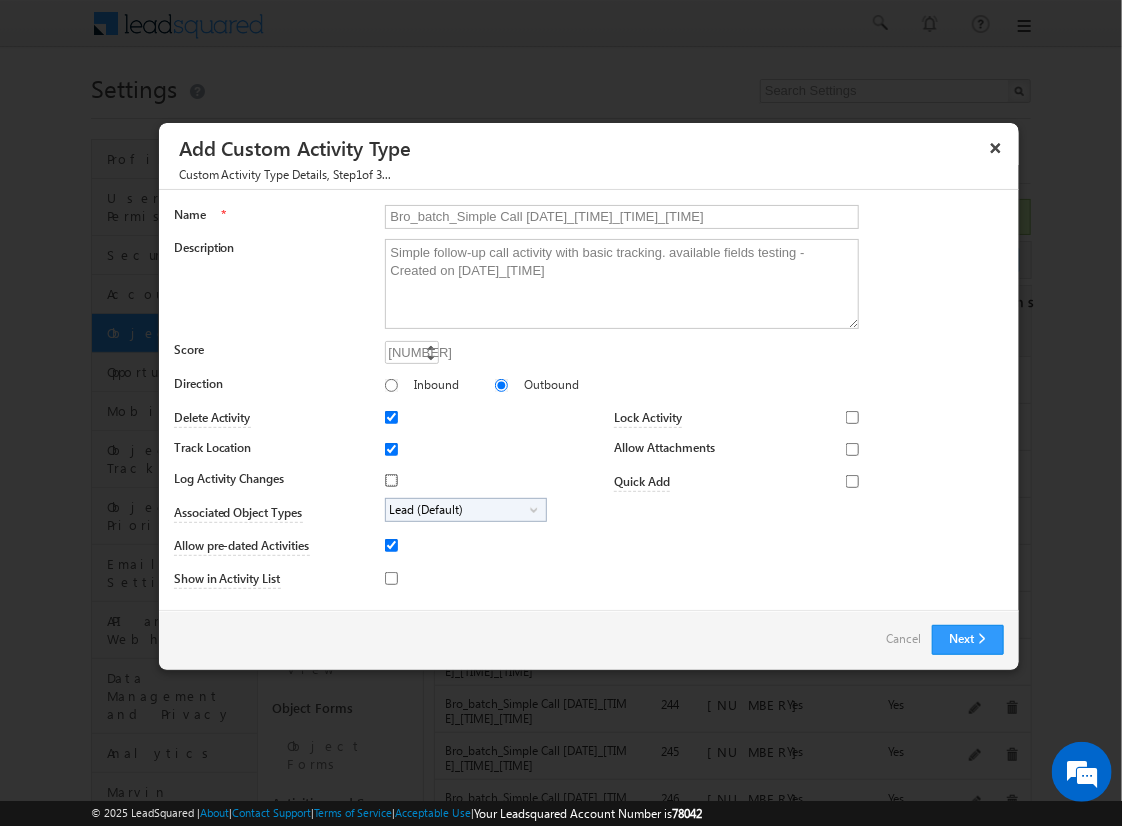 click on "Log Activity Changes" at bounding box center (391, 480) 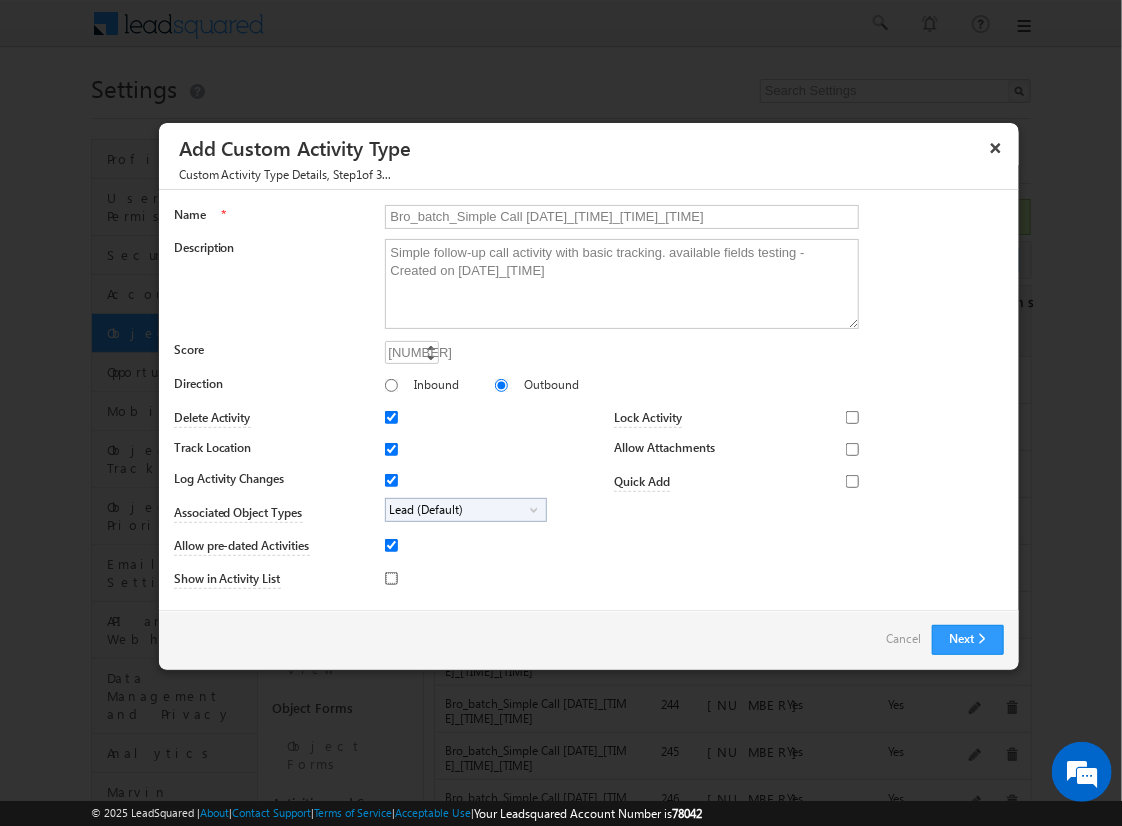 click on "Show in Activity List" at bounding box center [391, 578] 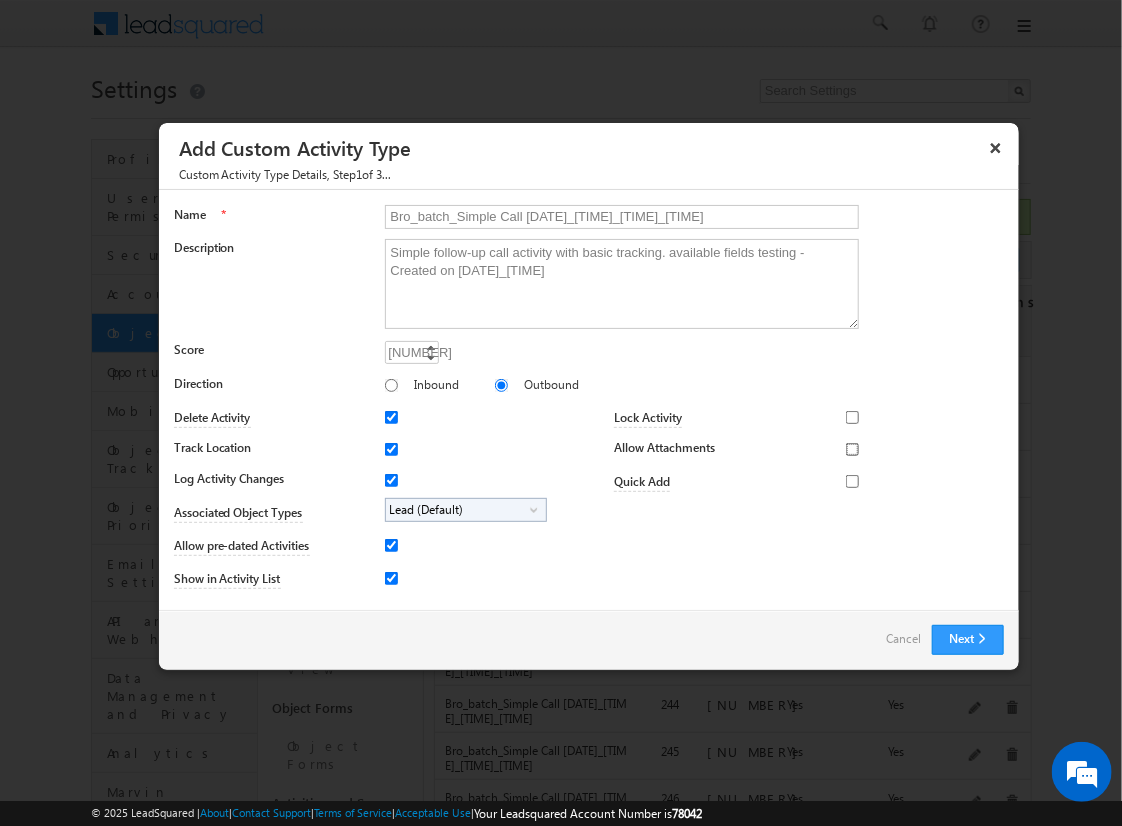 click on "Allow Attachments" at bounding box center [852, 449] 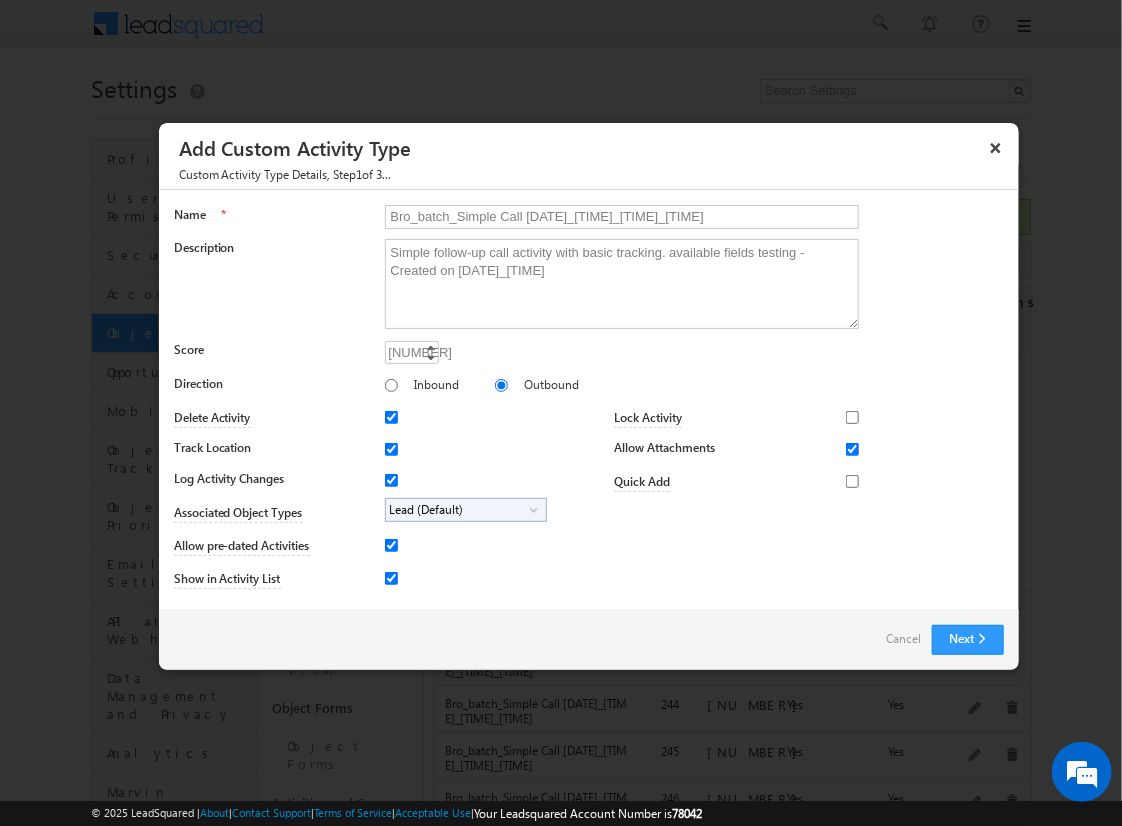 click on "Lead (Default)" at bounding box center [458, 510] 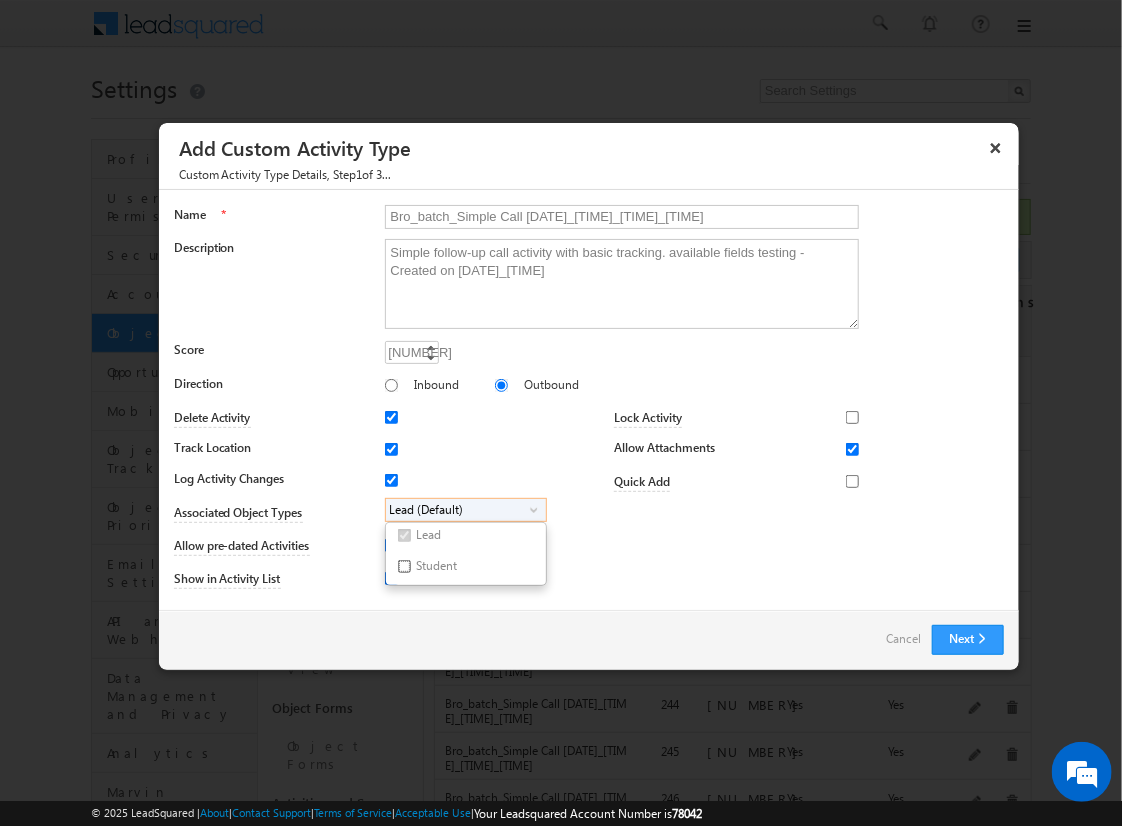 click on "Student" at bounding box center [404, 566] 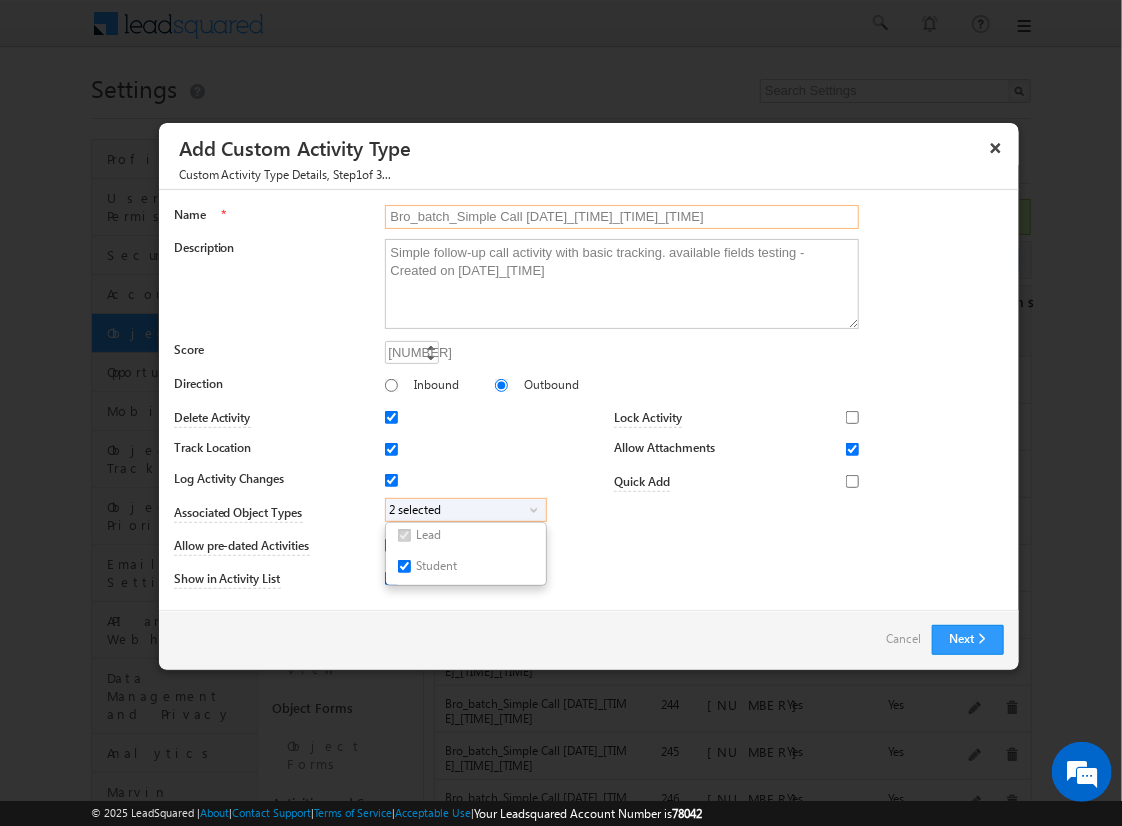 click on "Bro_batch_Simple Call [DATE]_[TIME]_[TIME]_[TIME]" at bounding box center (622, 217) 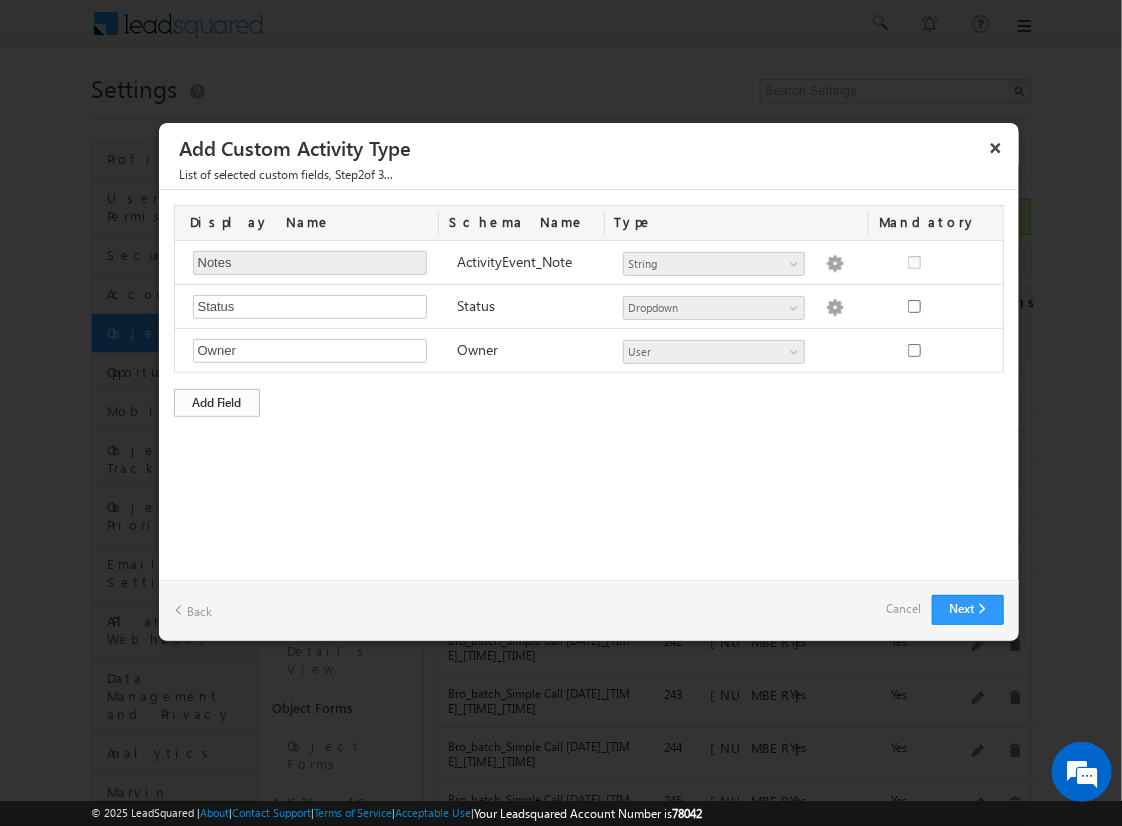 click on "Add Field" at bounding box center (217, 403) 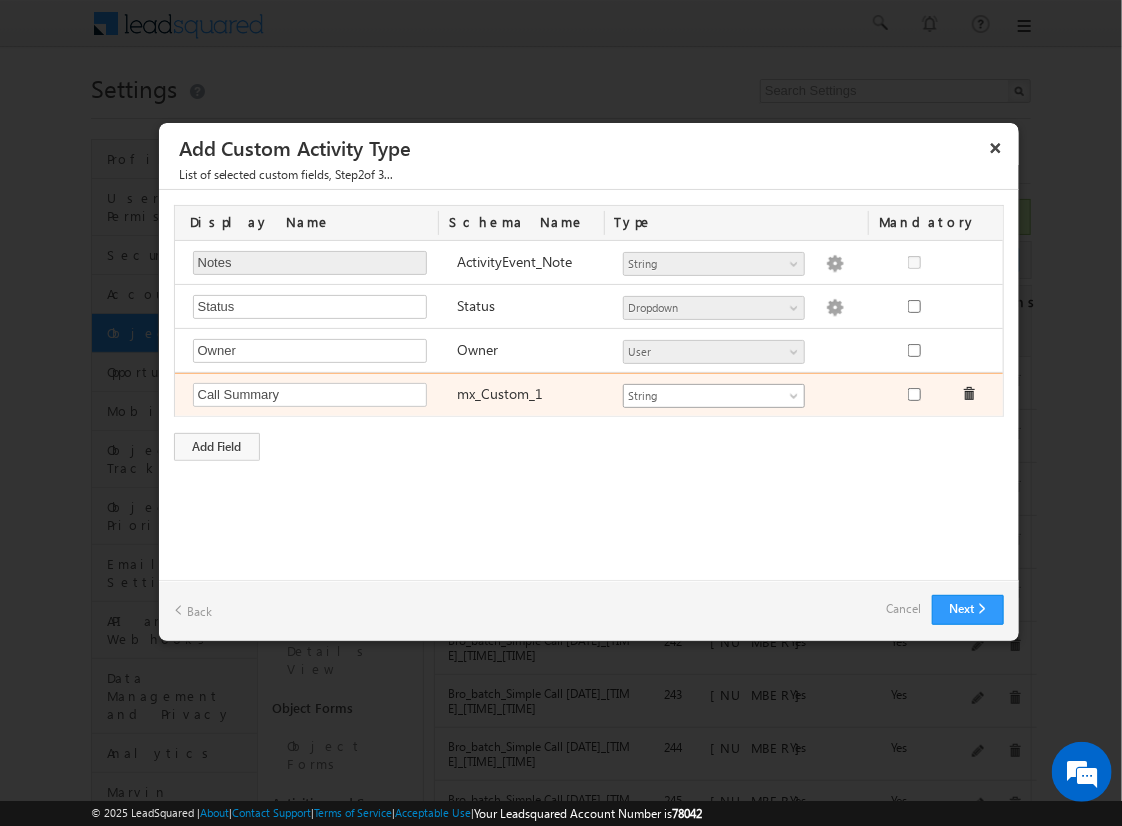 click on "String" at bounding box center (705, 396) 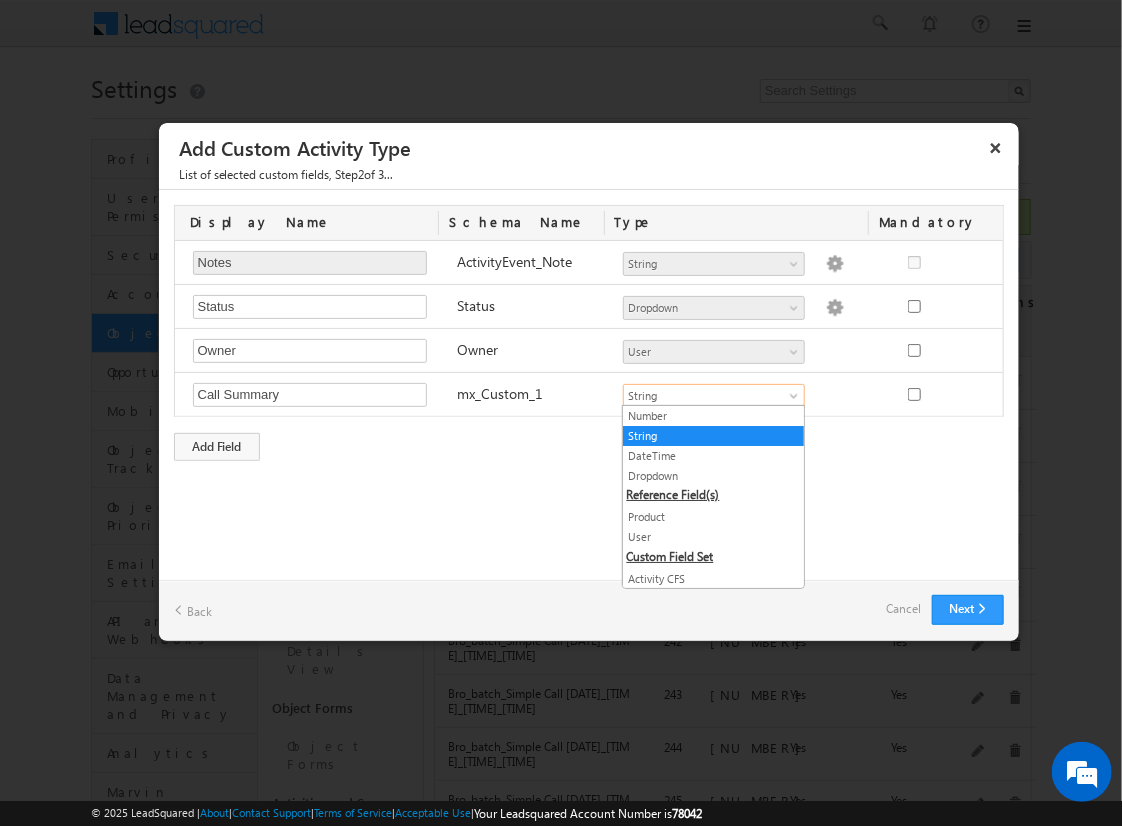 click on "String" at bounding box center [713, 436] 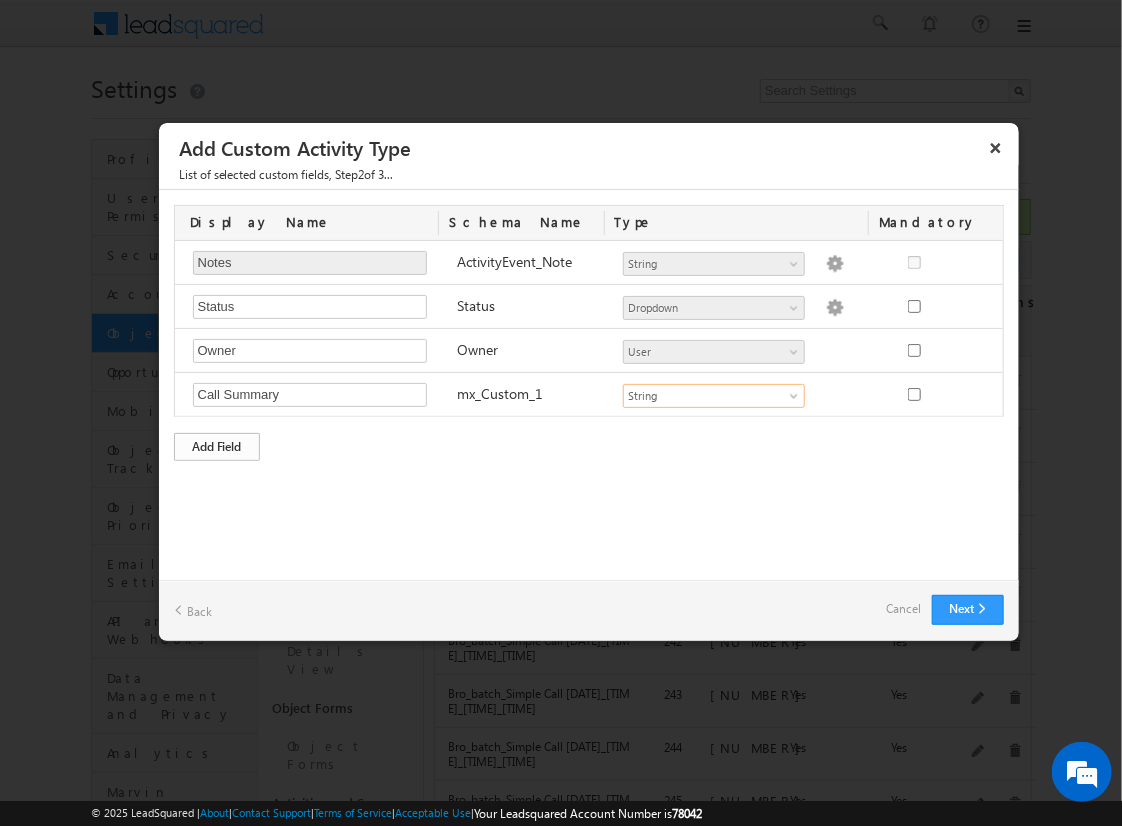 click on "Add Field" at bounding box center [217, 447] 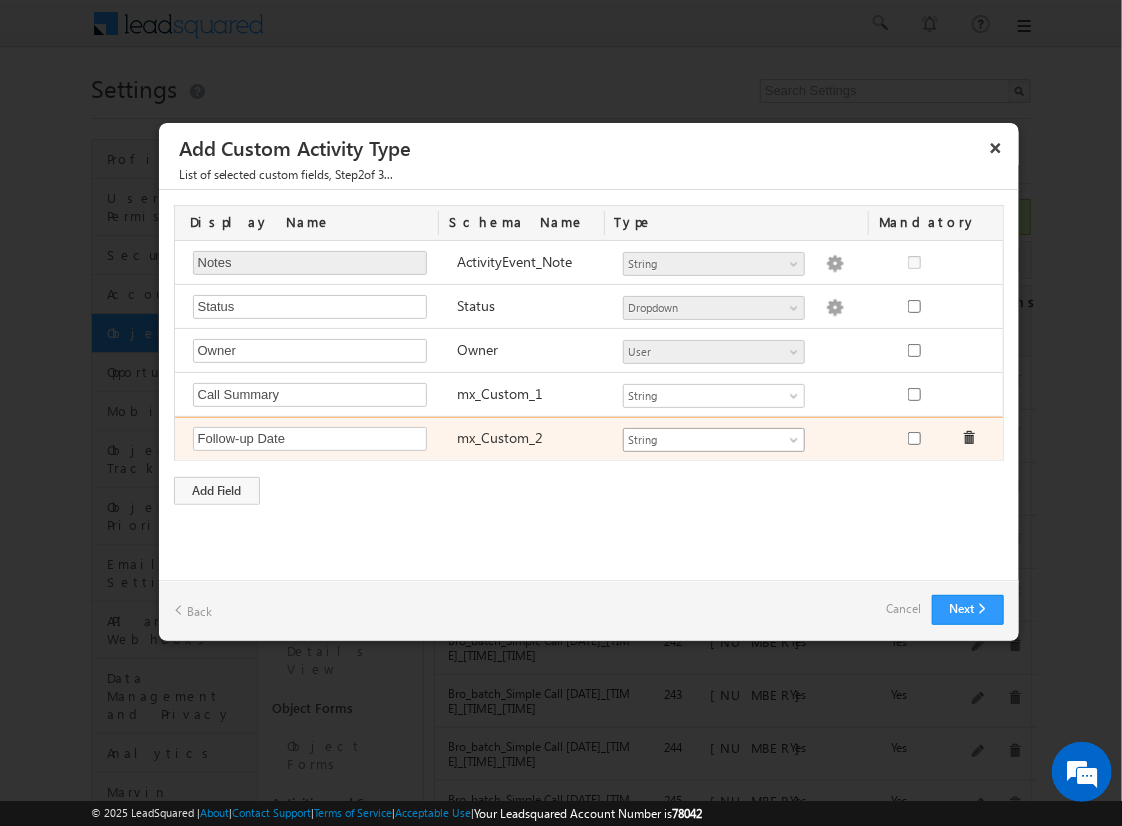 click on "String" at bounding box center [705, 440] 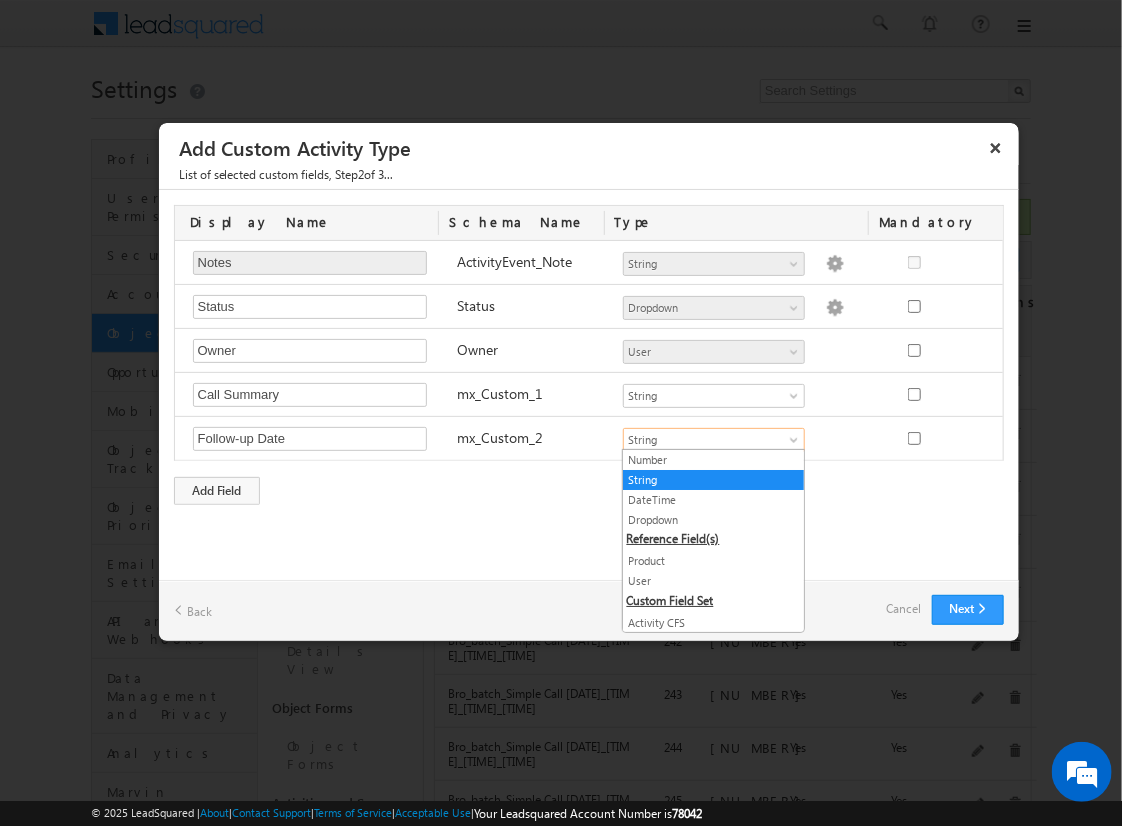 click on "DateTime" at bounding box center (713, 500) 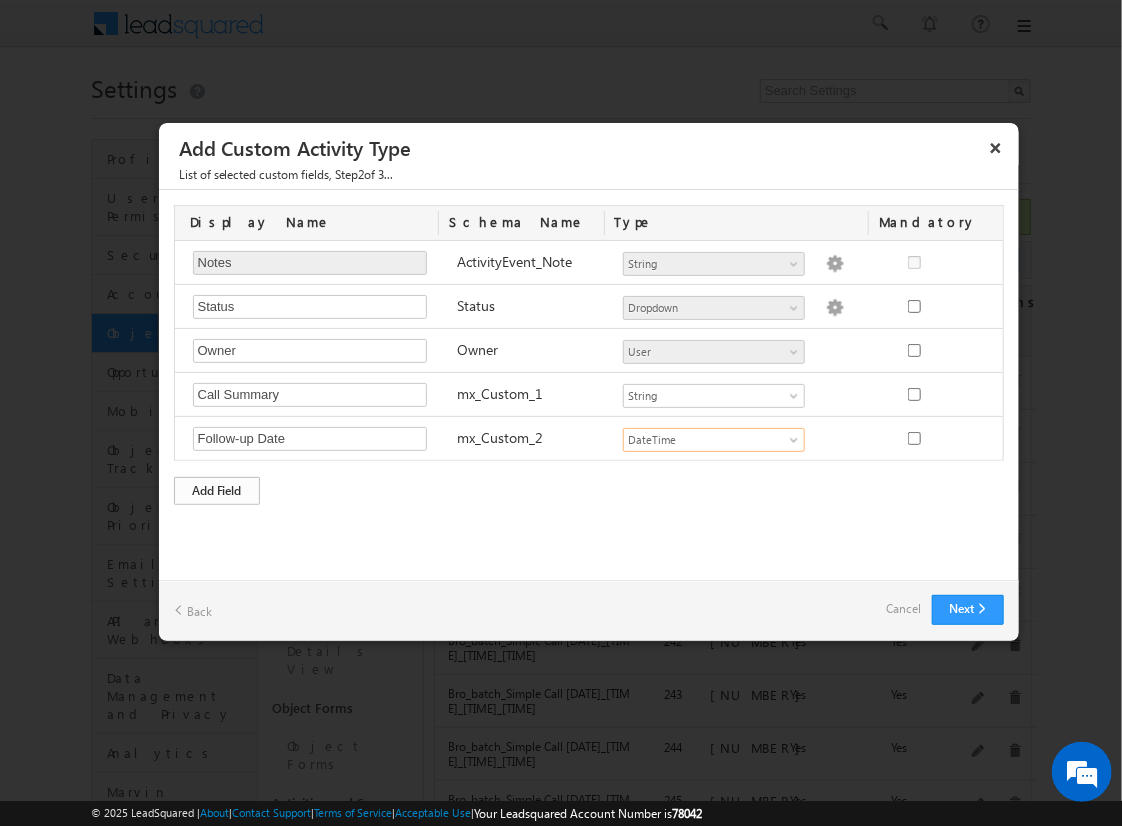 click on "Add Field" at bounding box center (217, 491) 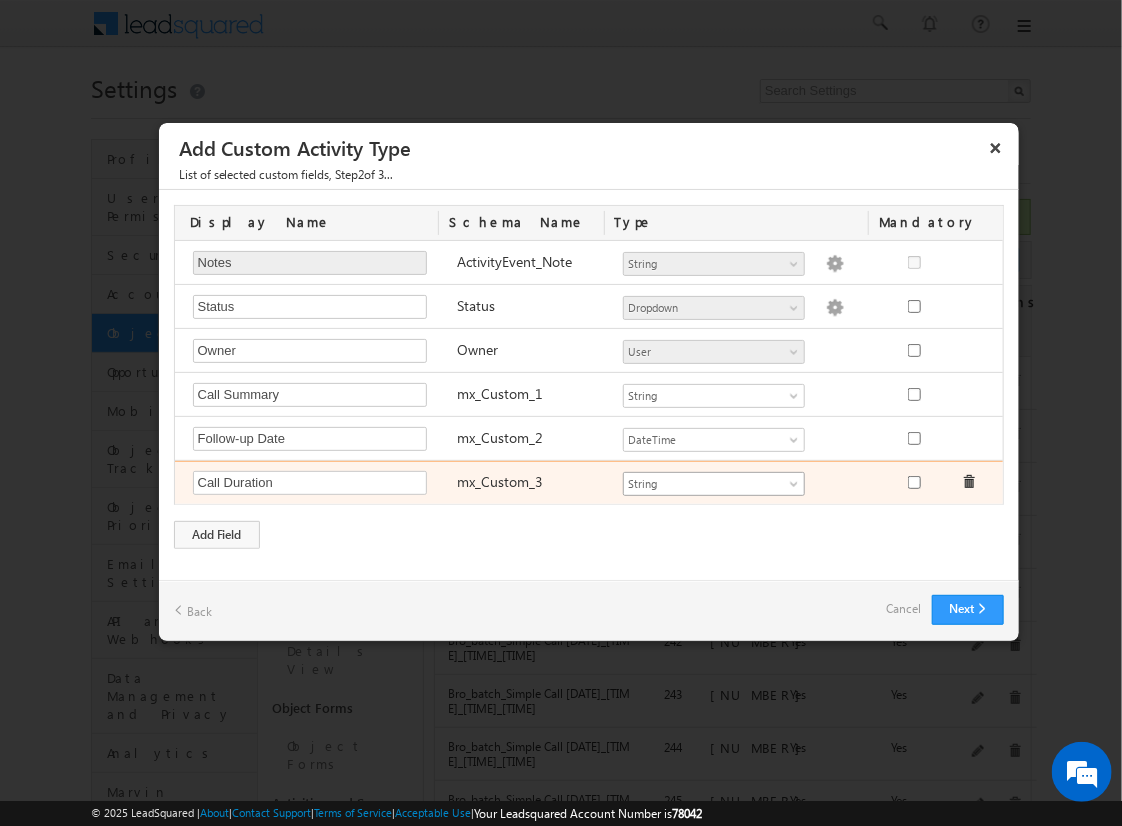 click on "String" at bounding box center [705, 484] 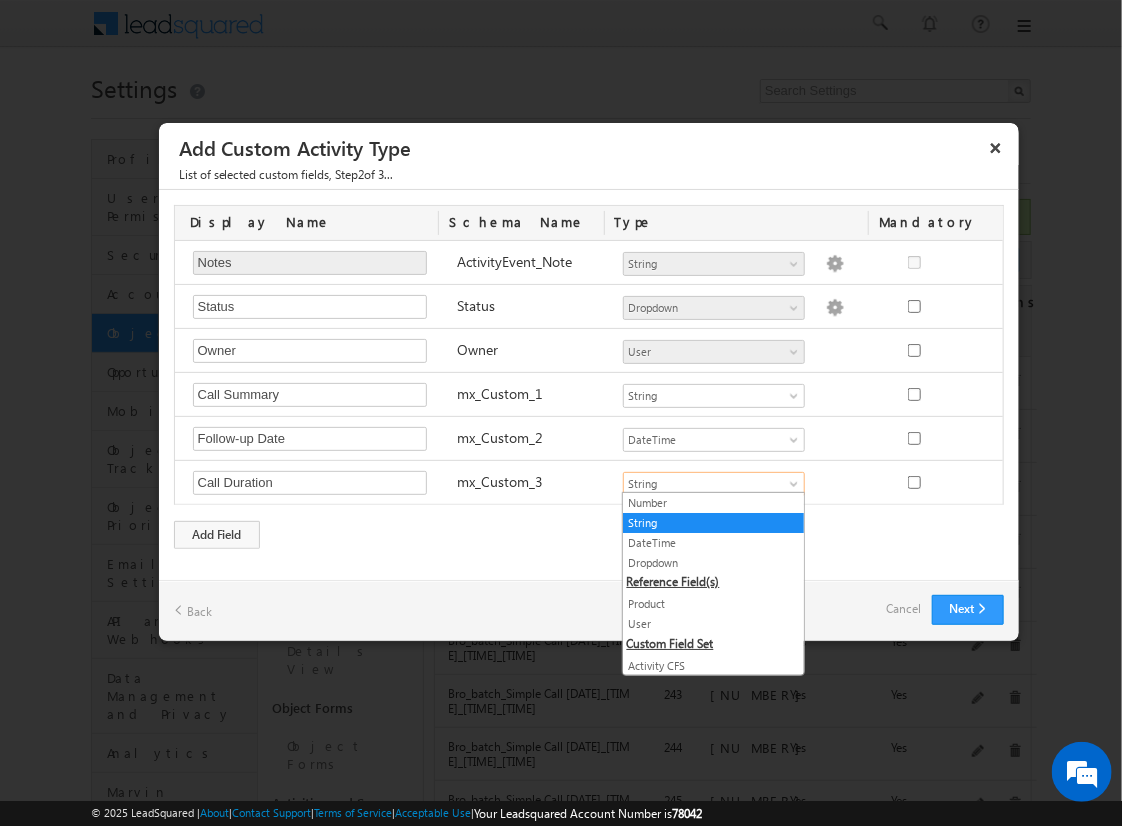 click on "Number" at bounding box center [713, 503] 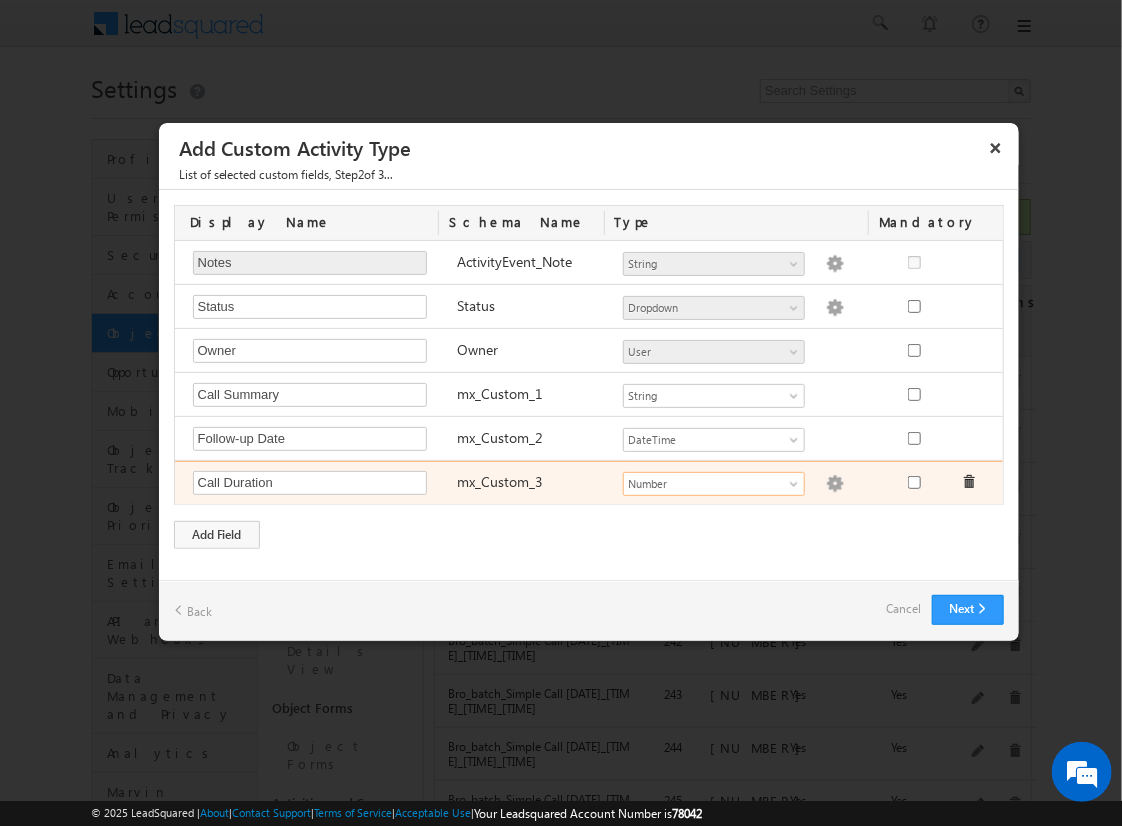 click at bounding box center (835, 484) 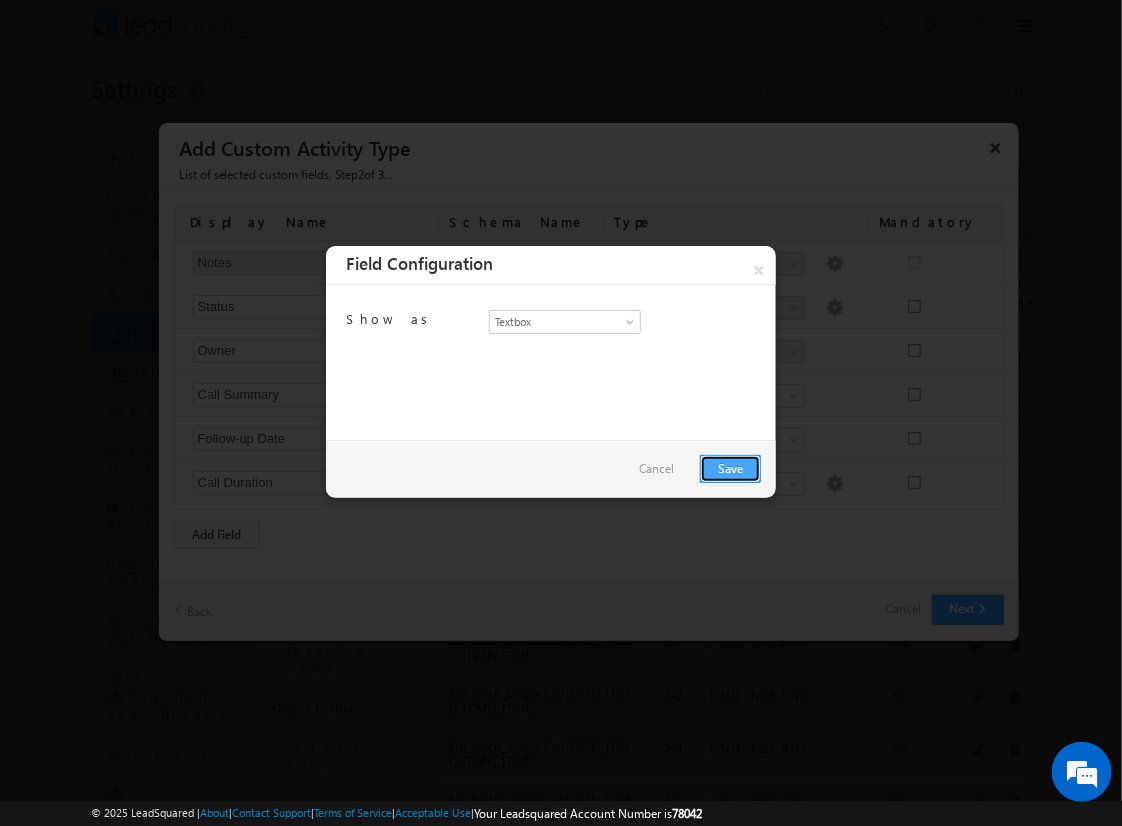 click on "Save" at bounding box center (730, 469) 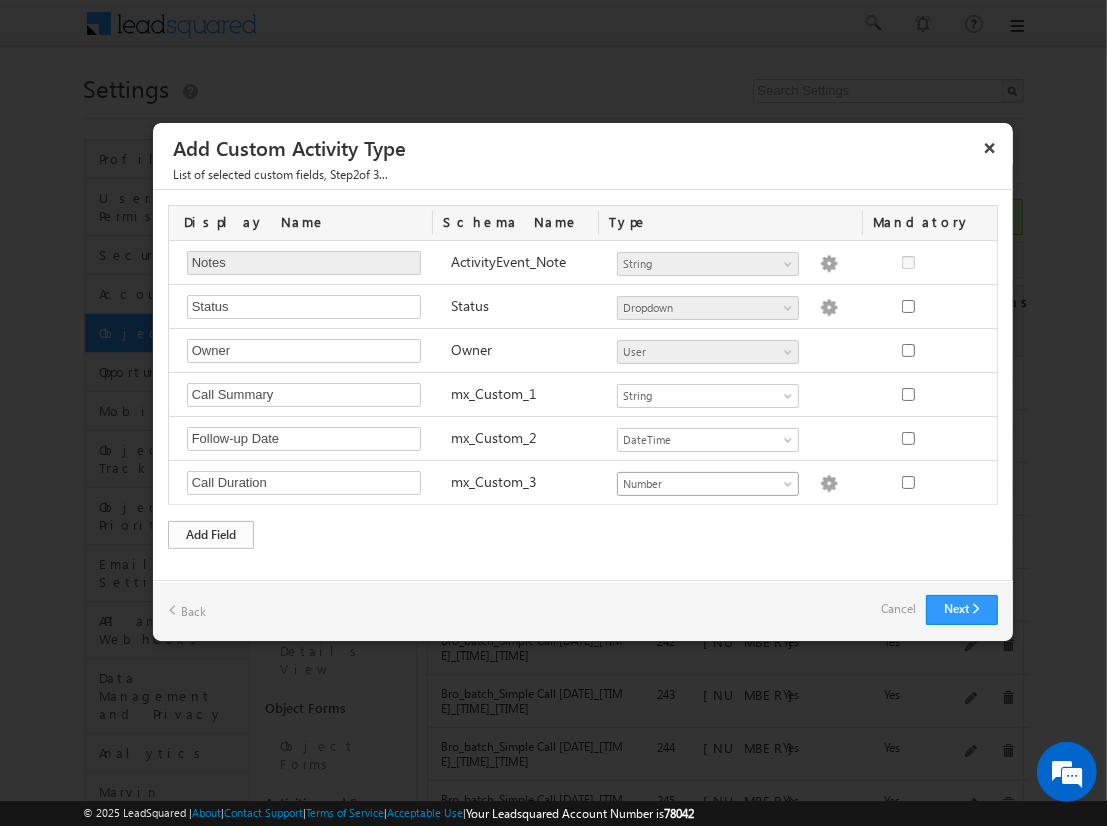 click on "Add Field" at bounding box center [211, 535] 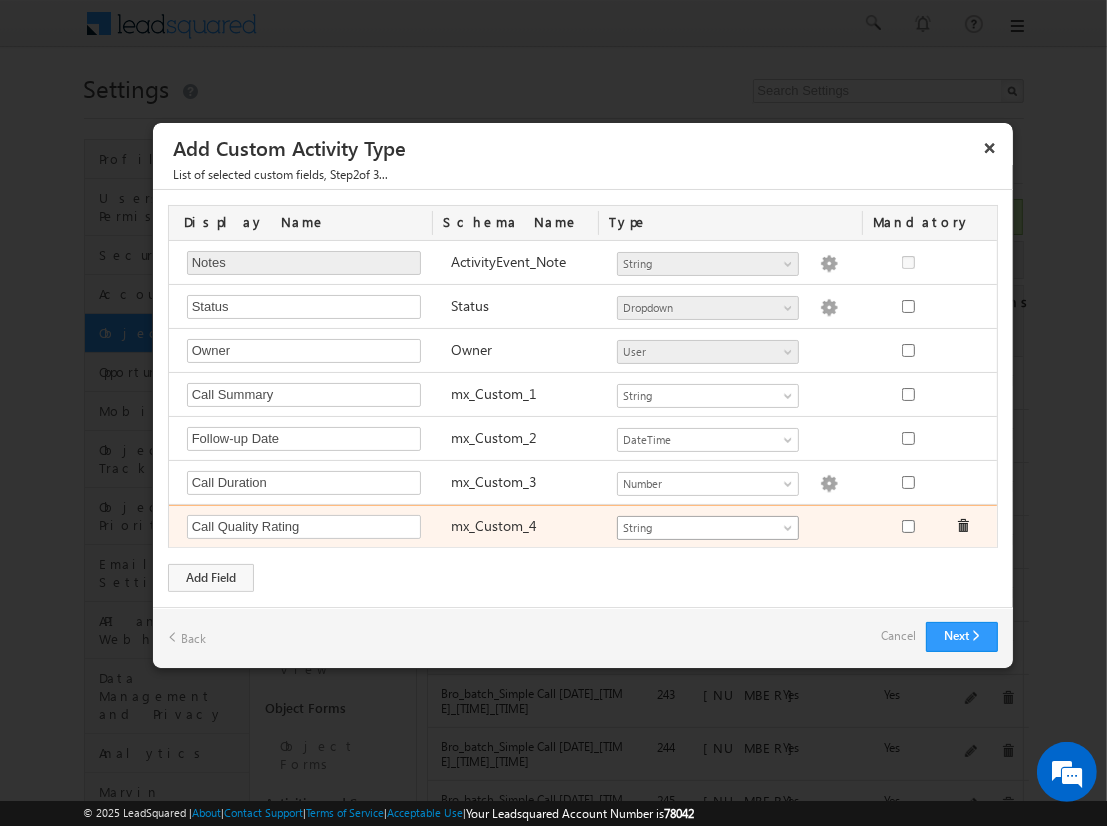 click on "String" at bounding box center (699, 528) 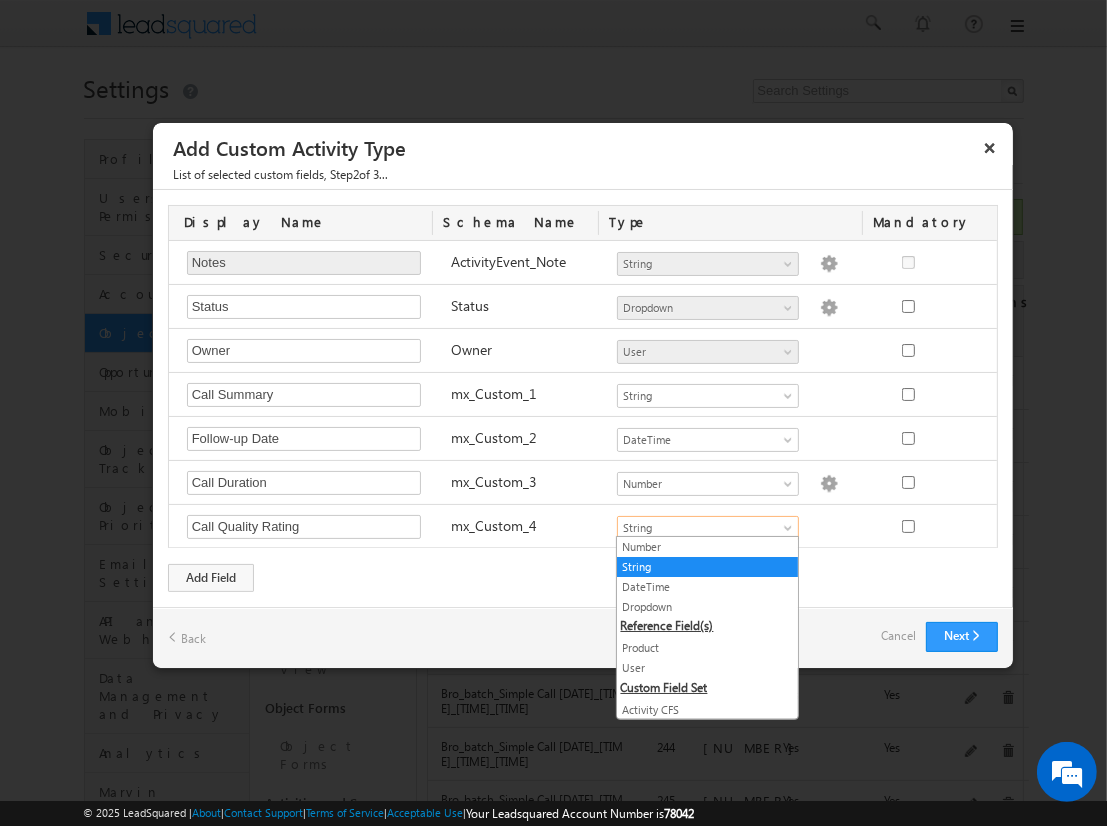 click on "Dropdown" at bounding box center [707, 607] 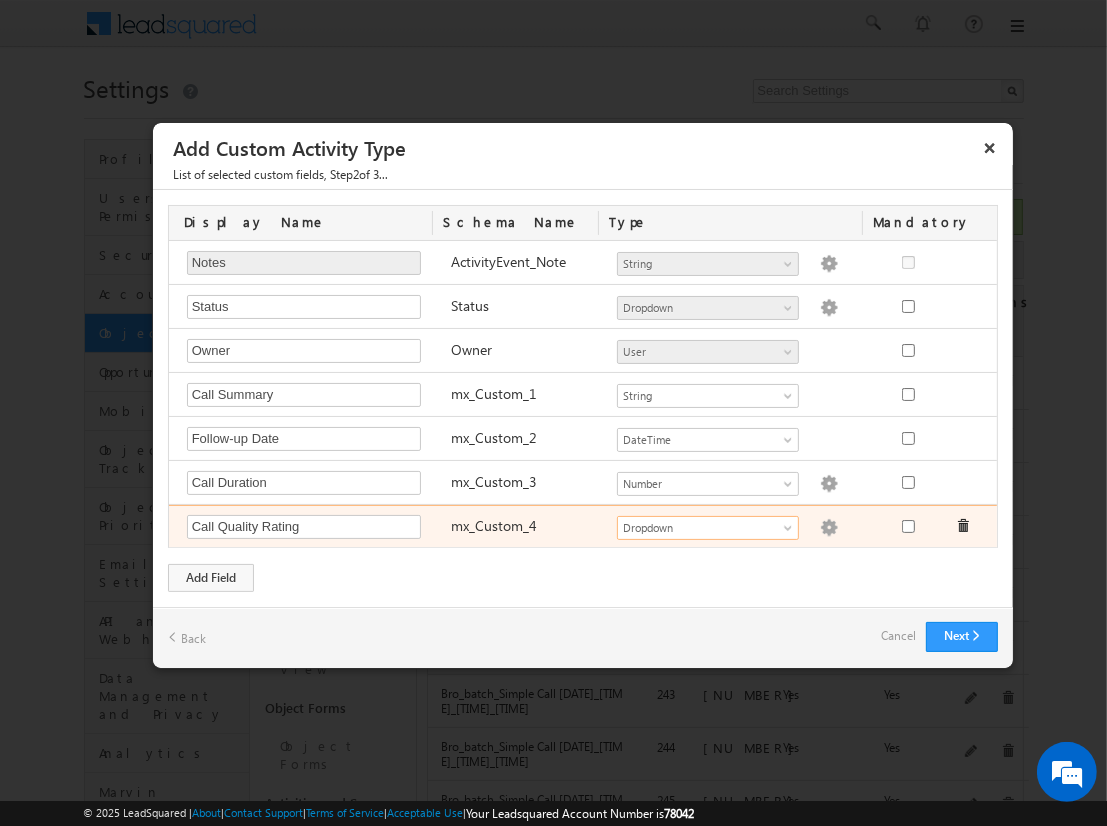 click at bounding box center [829, 528] 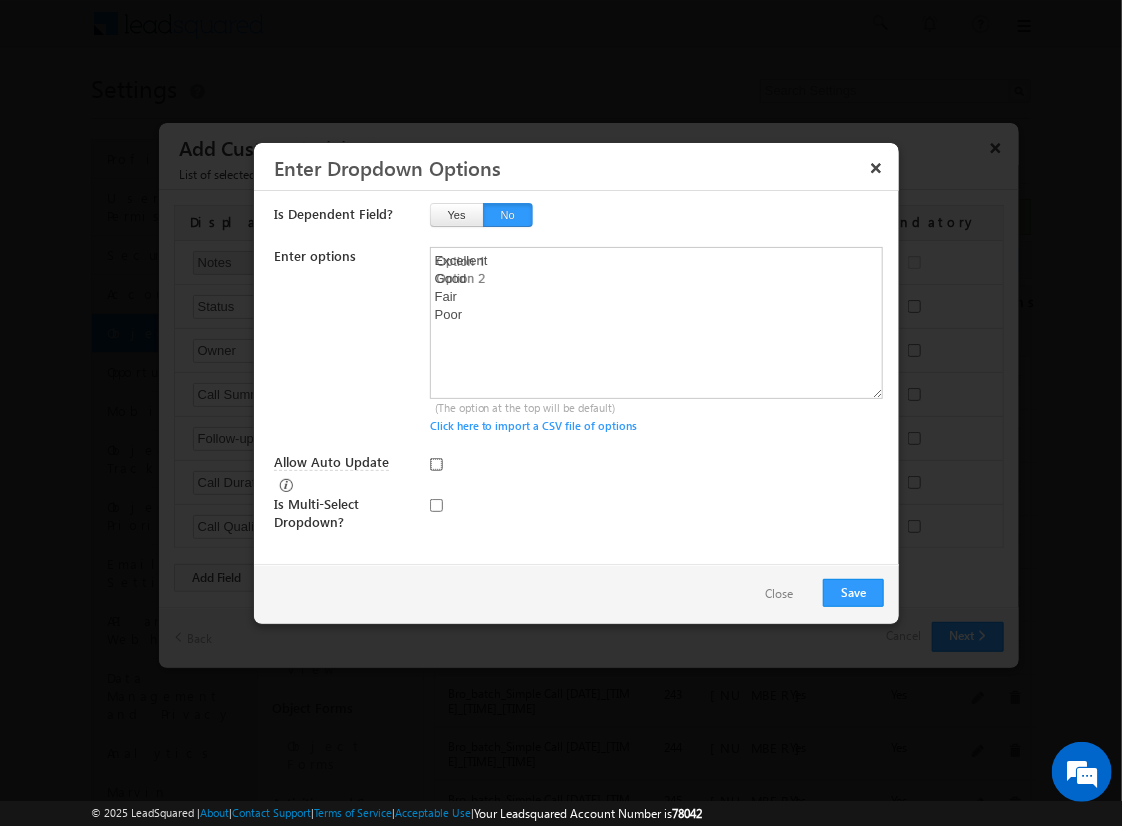click on "Allow Auto Update" at bounding box center (436, 464) 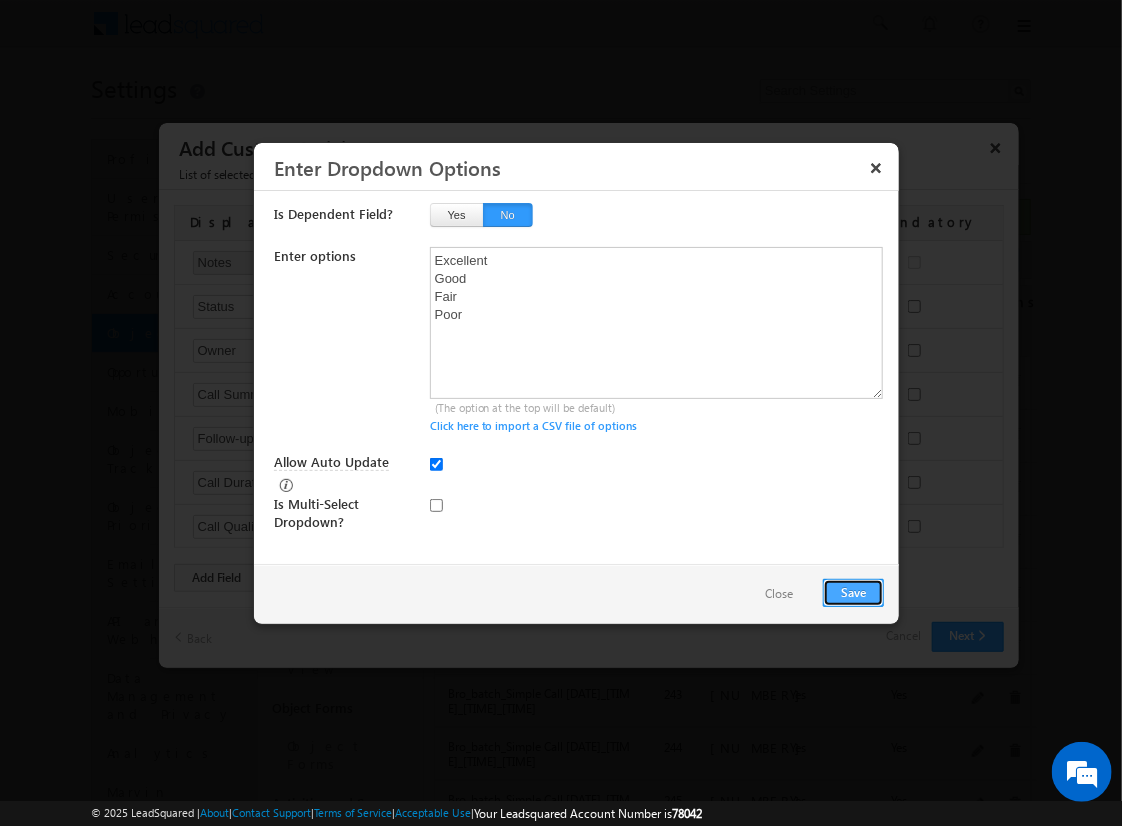click on "Save" at bounding box center [853, 593] 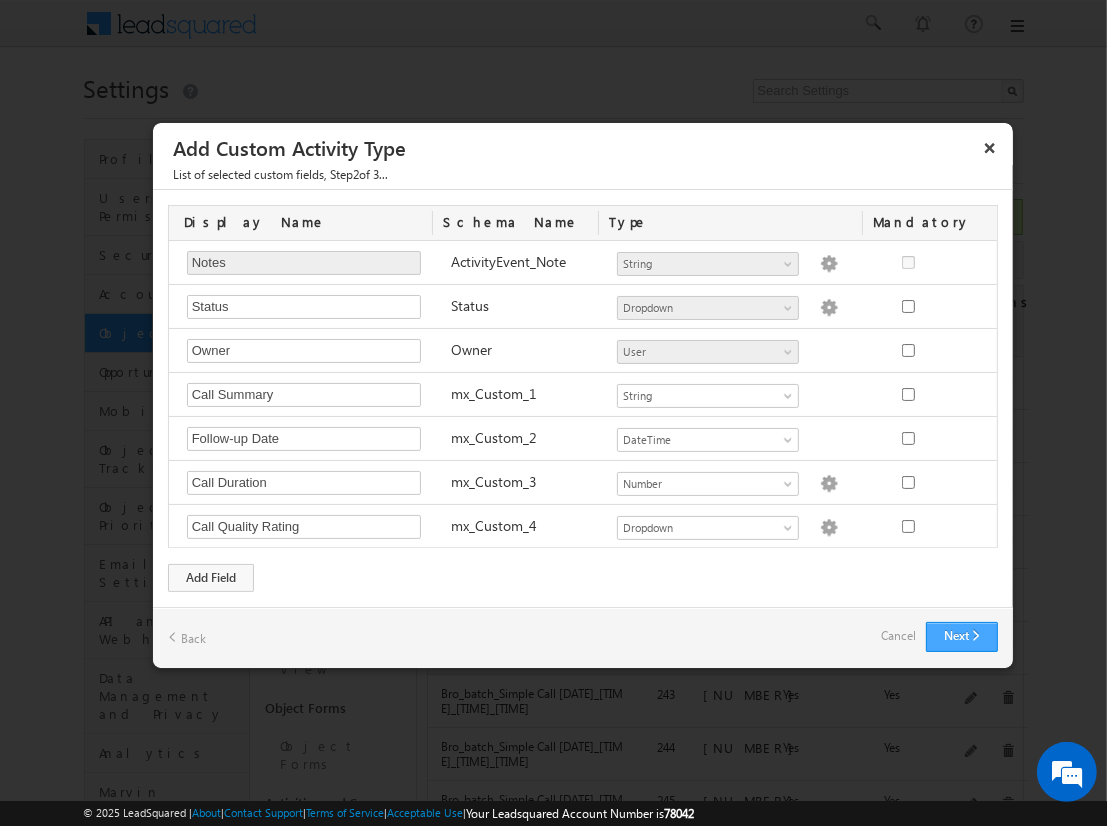 click on "Next" at bounding box center [962, 637] 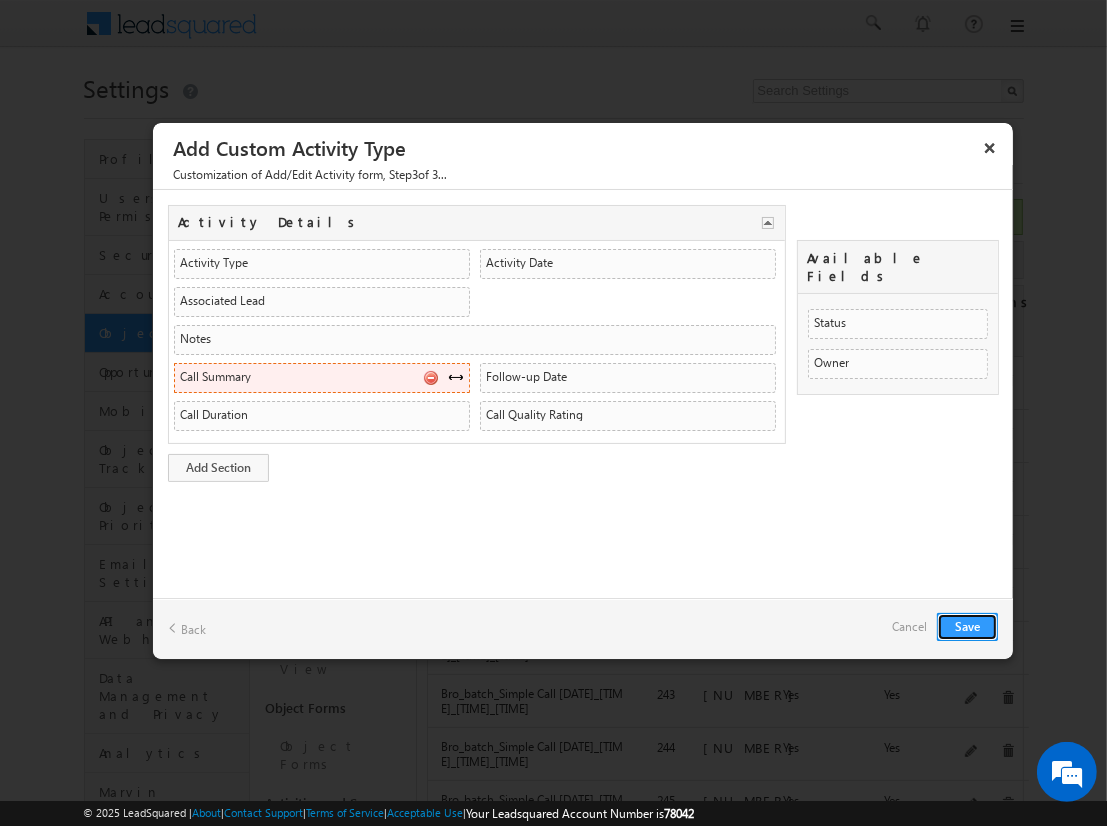 click at bounding box center [456, 377] 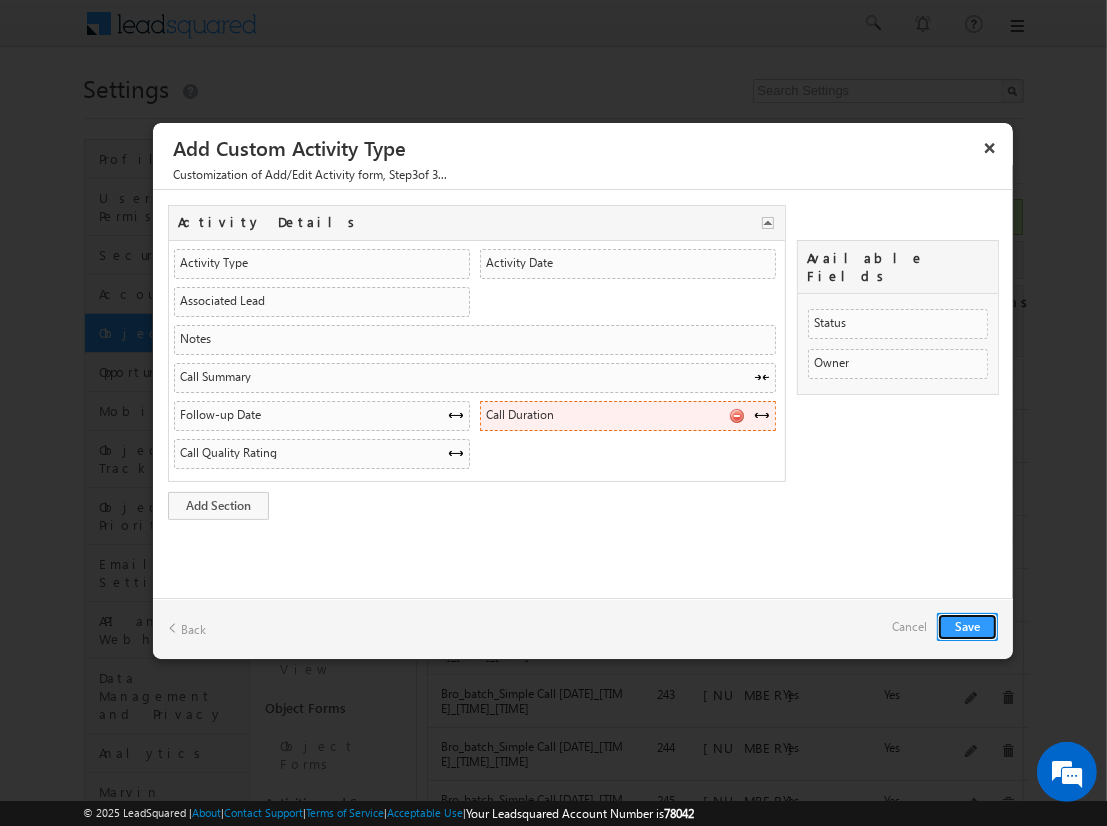 click at bounding box center (736, 415) 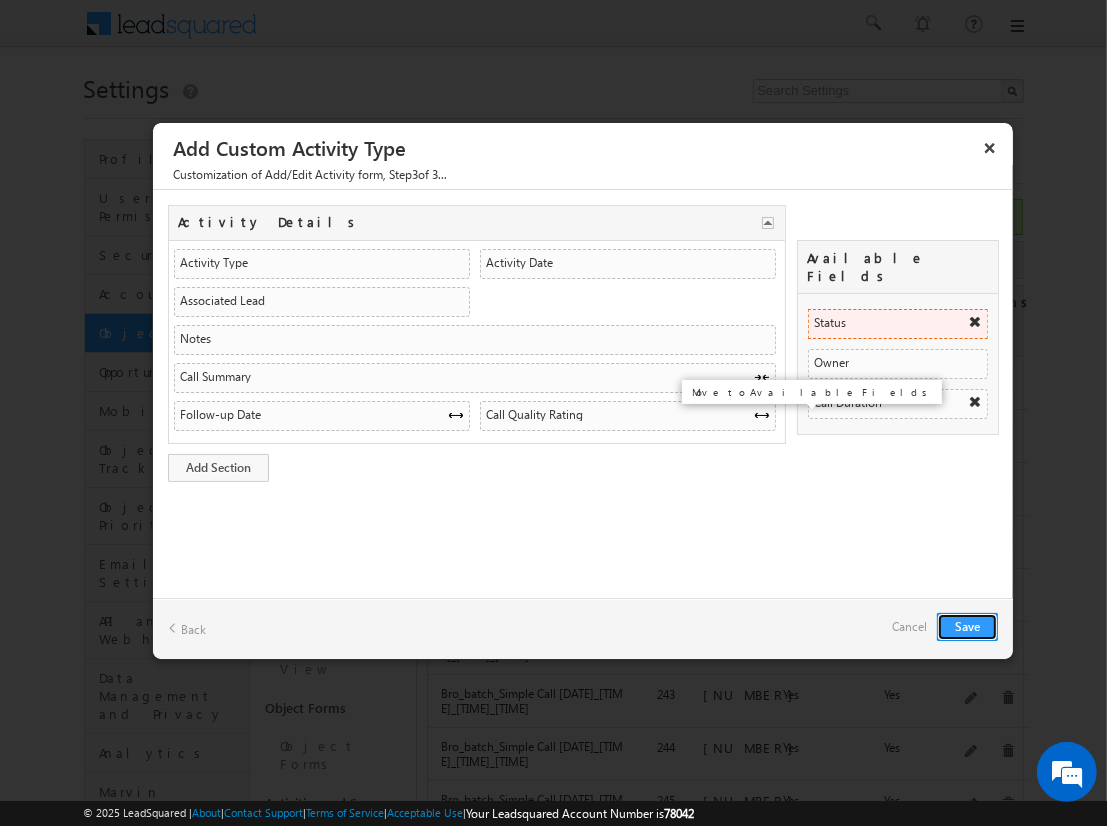 click at bounding box center (975, 322) 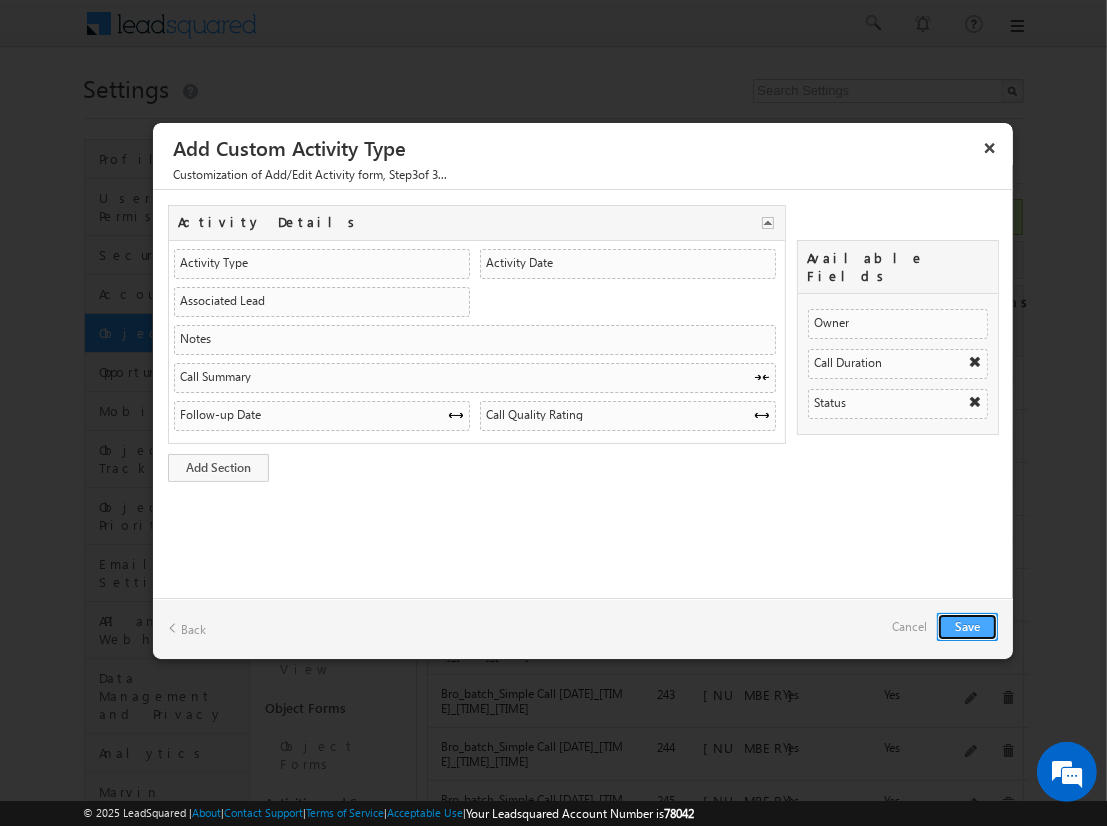 click on "Save" at bounding box center [967, 627] 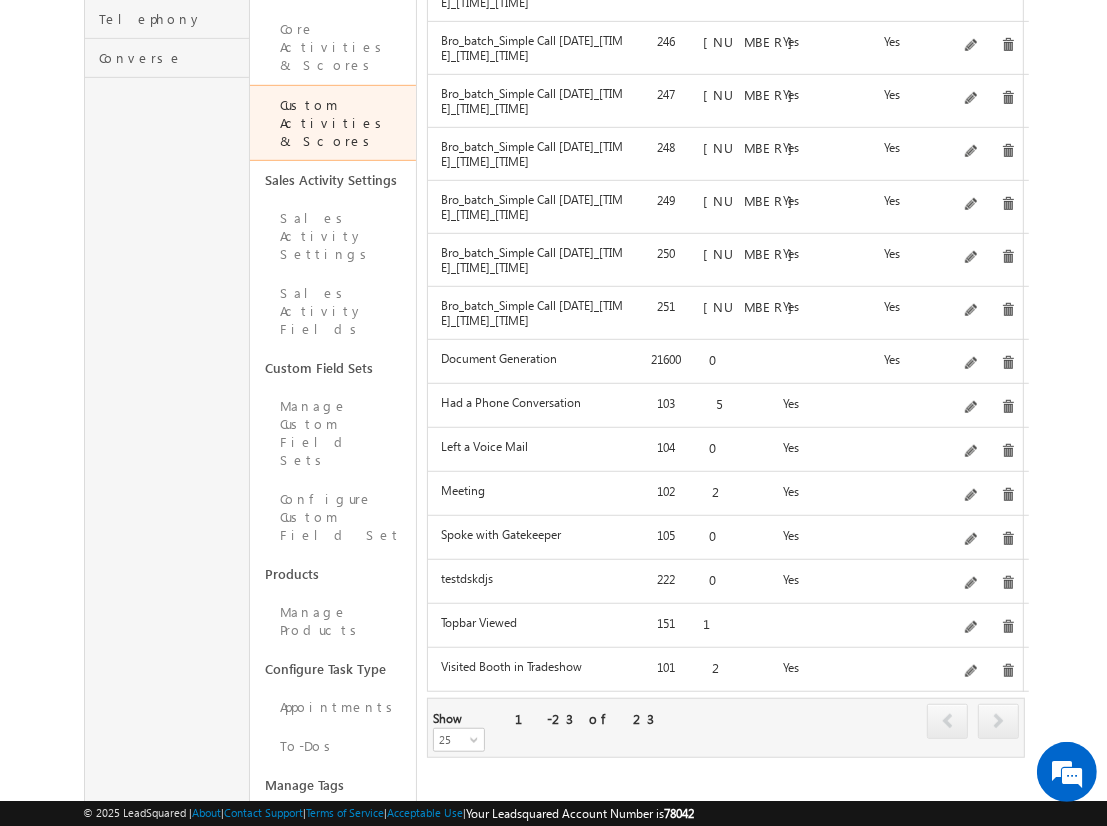 scroll, scrollTop: 532, scrollLeft: 0, axis: vertical 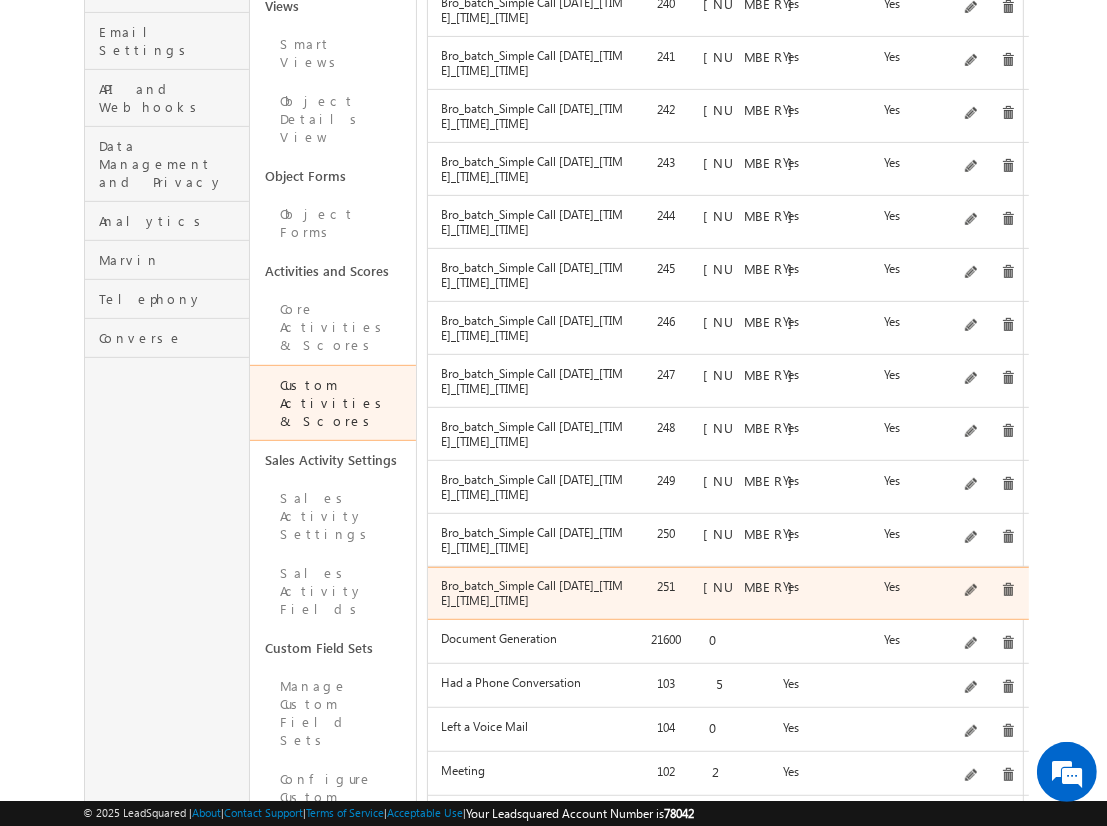 click at bounding box center [972, 591] 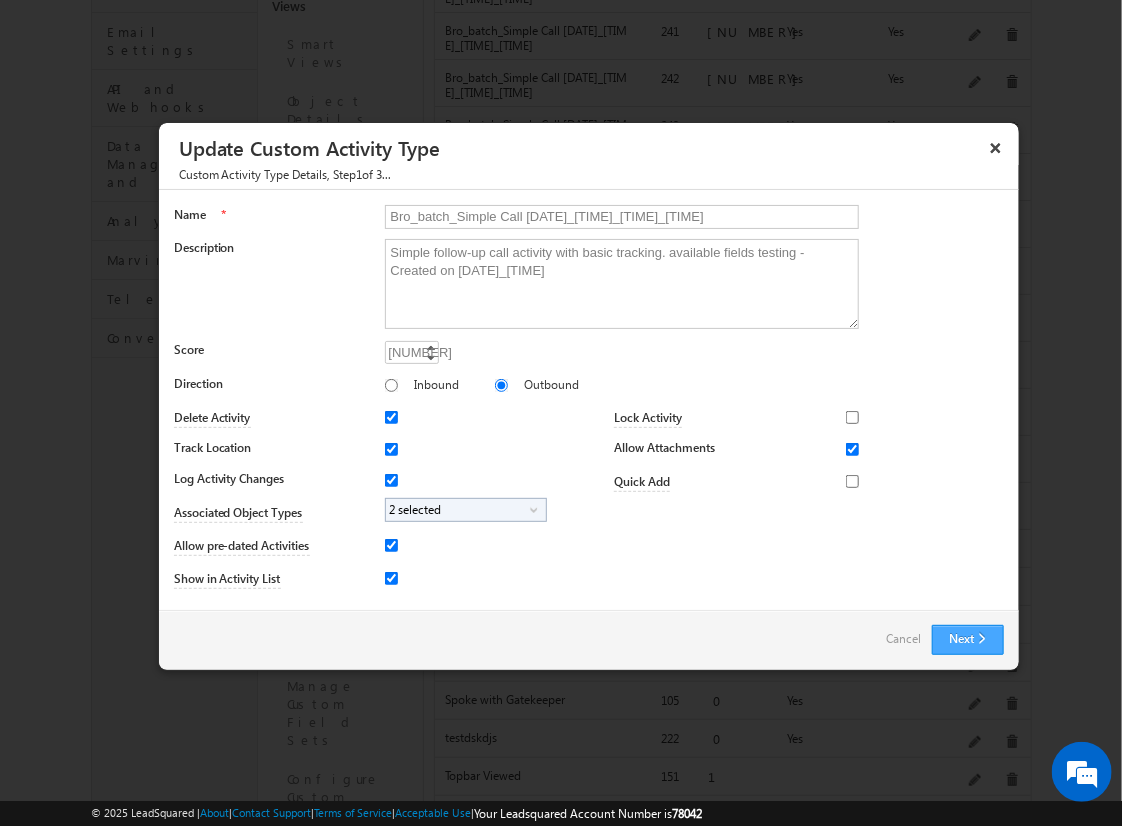 click on "Next" at bounding box center [968, 640] 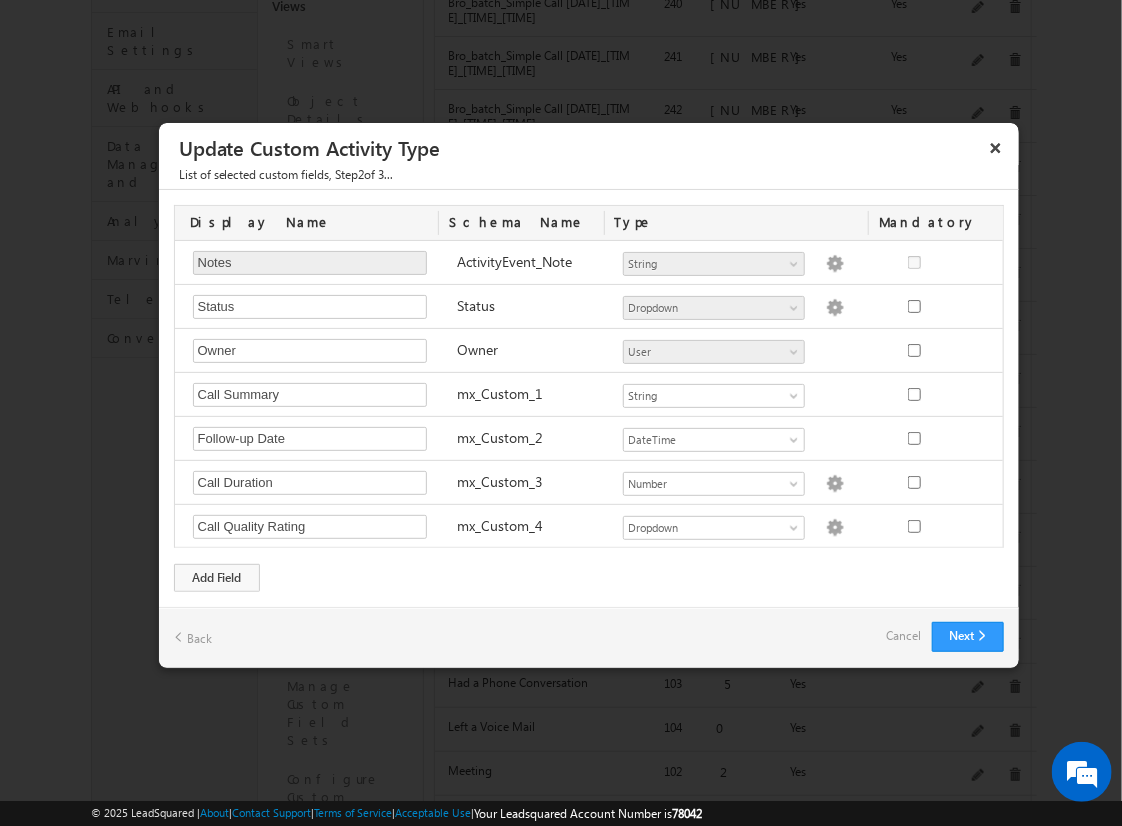 click on "Cancel" at bounding box center (904, 636) 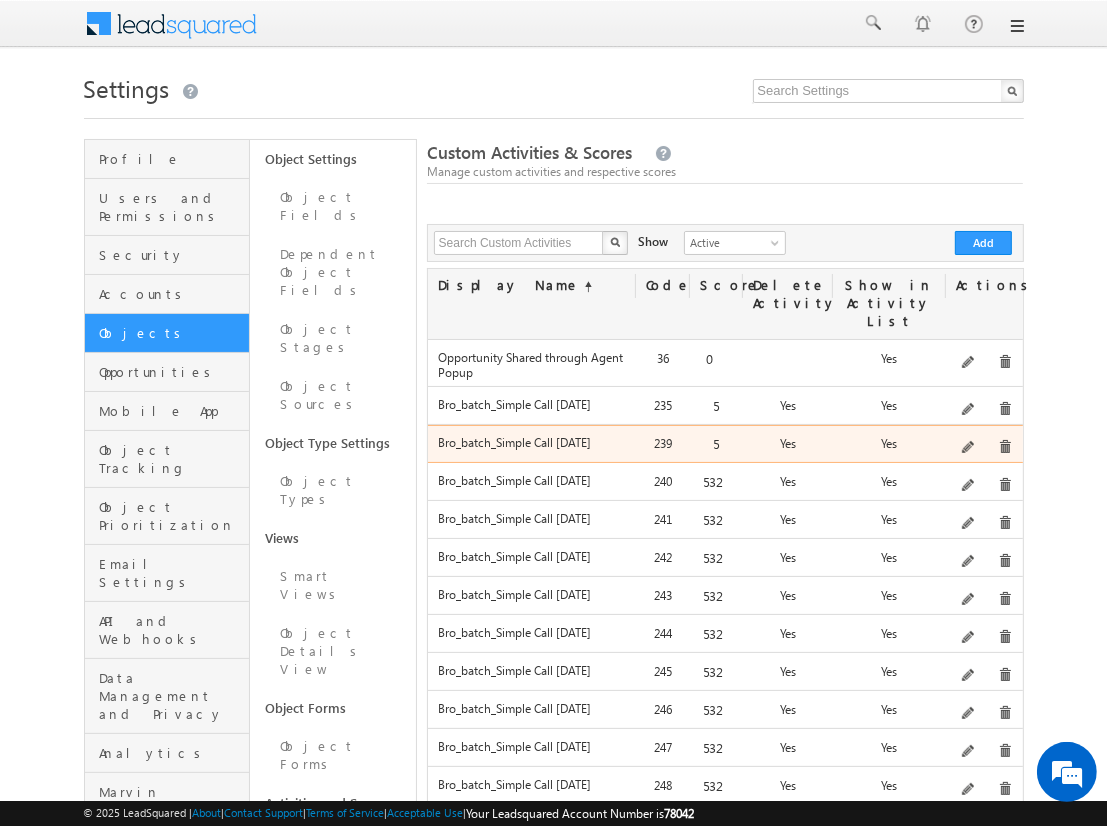 scroll, scrollTop: 658, scrollLeft: 0, axis: vertical 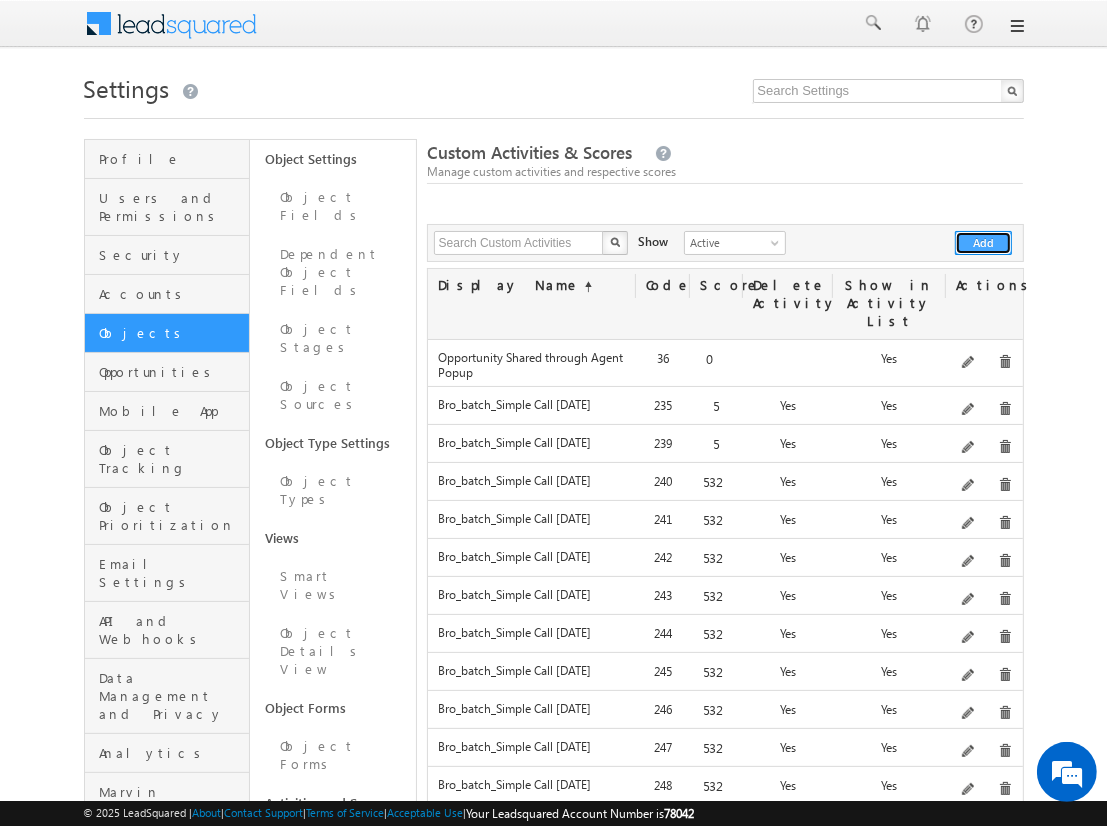 click on "Add" at bounding box center (983, 243) 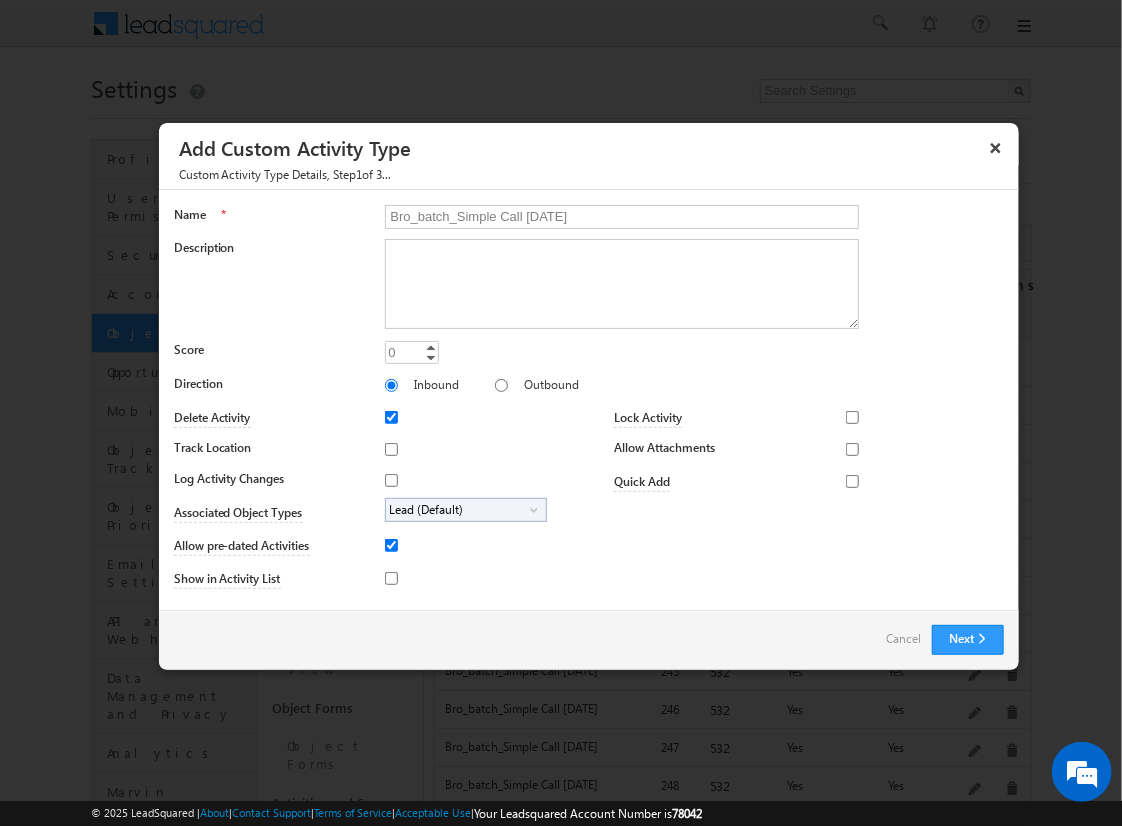 type on "Bro_batch_Simple Call [DATE]" 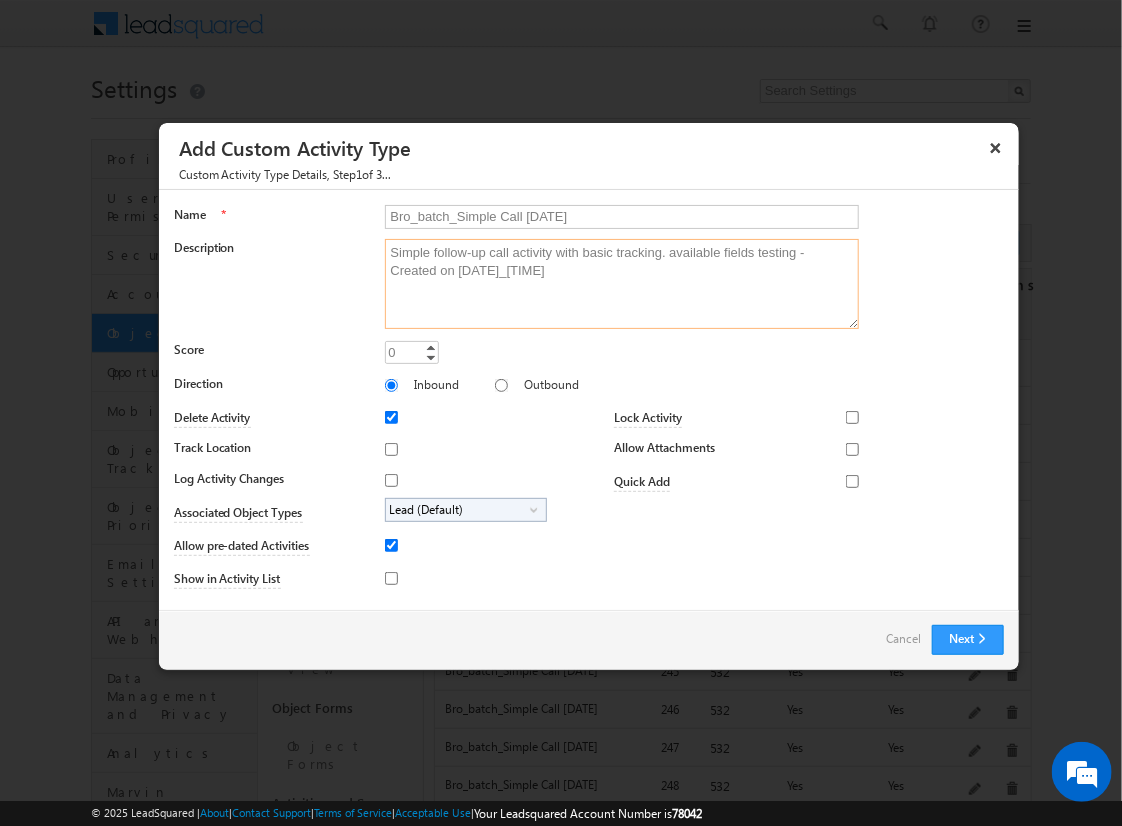 type on "Simple follow-up call activity with basic tracking. available fields testing - Created on [DATE]_[TIME]" 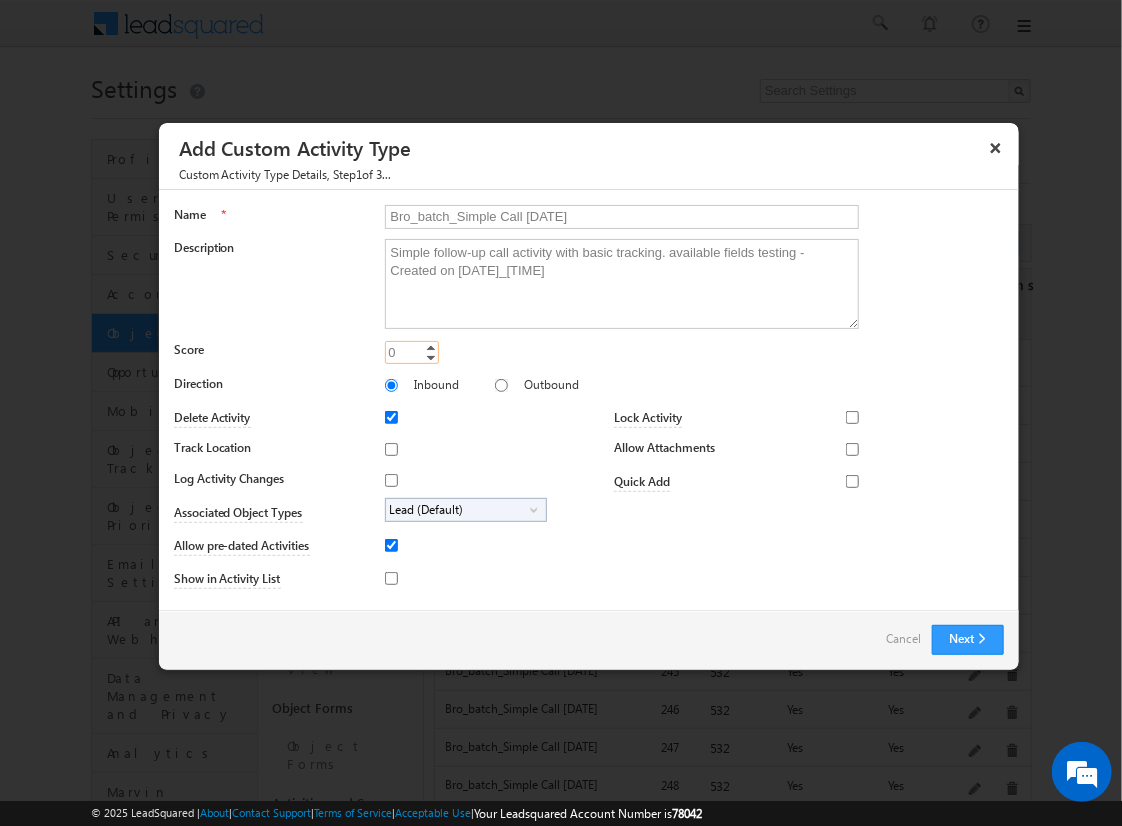 type on "532" 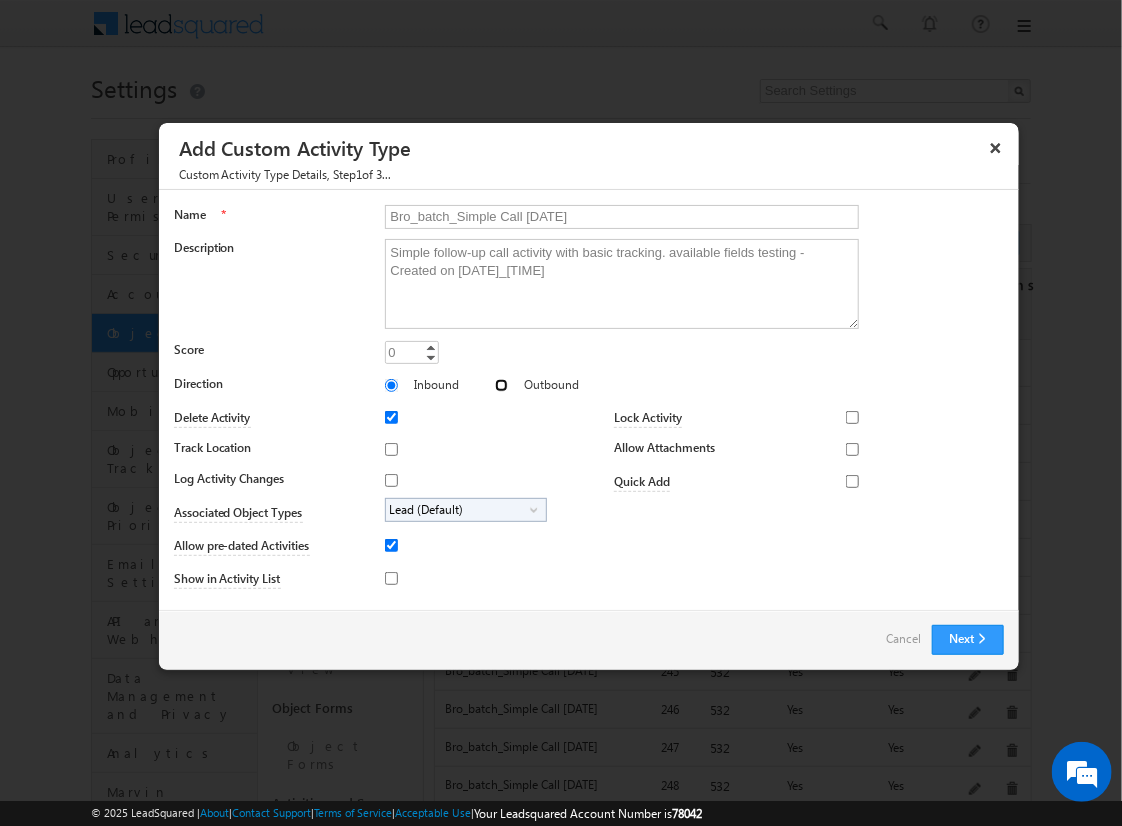 click on "Outbound" at bounding box center (501, 385) 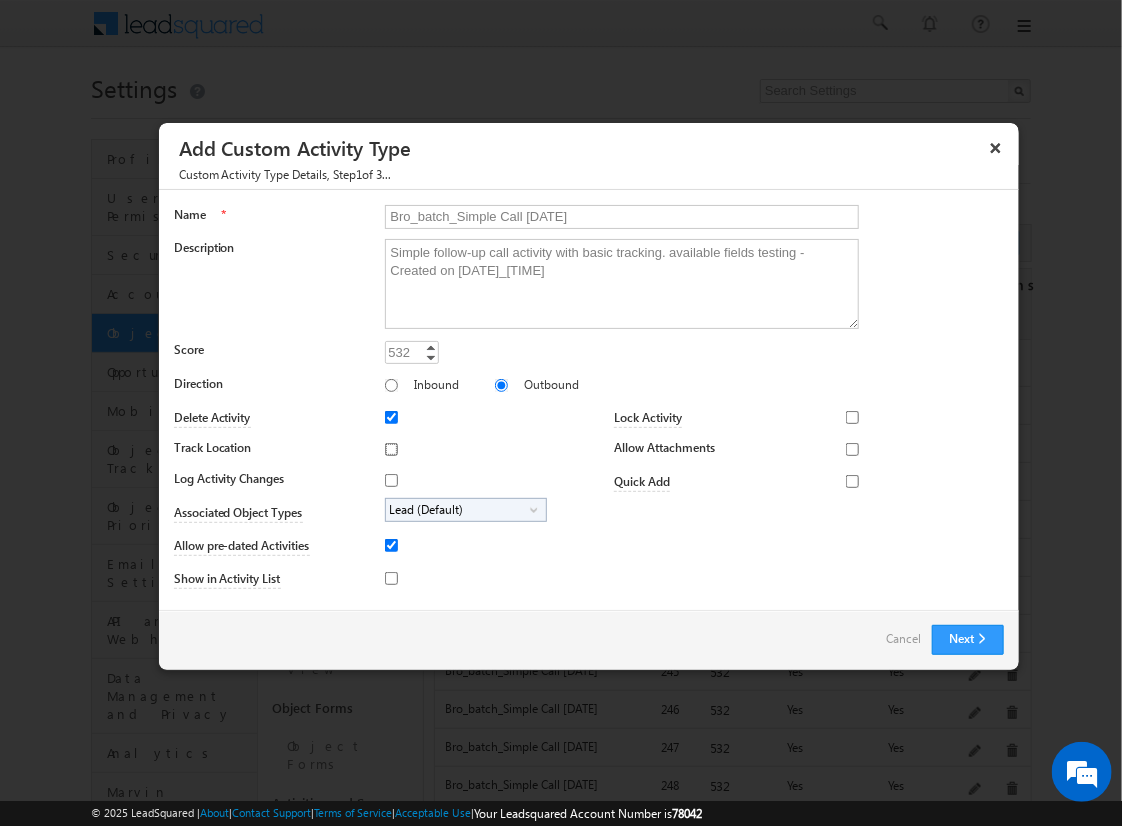click on "Track Location" at bounding box center [391, 449] 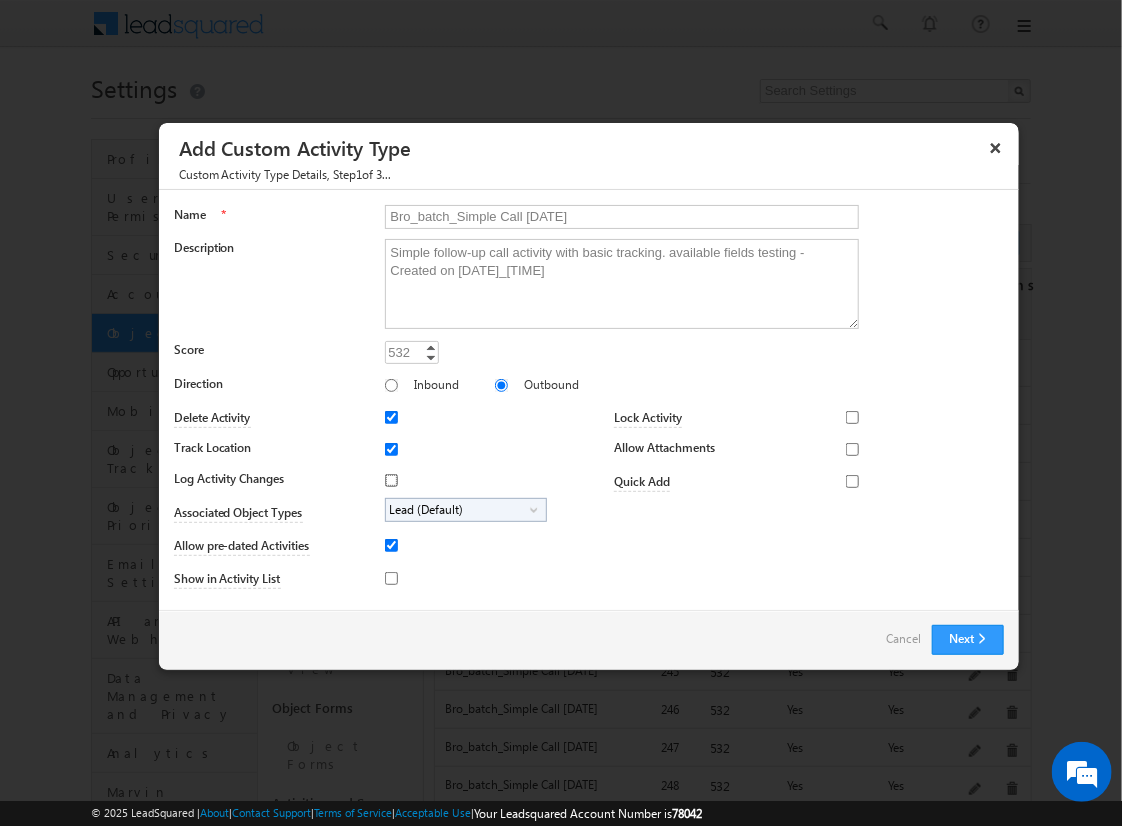click on "Log Activity Changes" at bounding box center [391, 480] 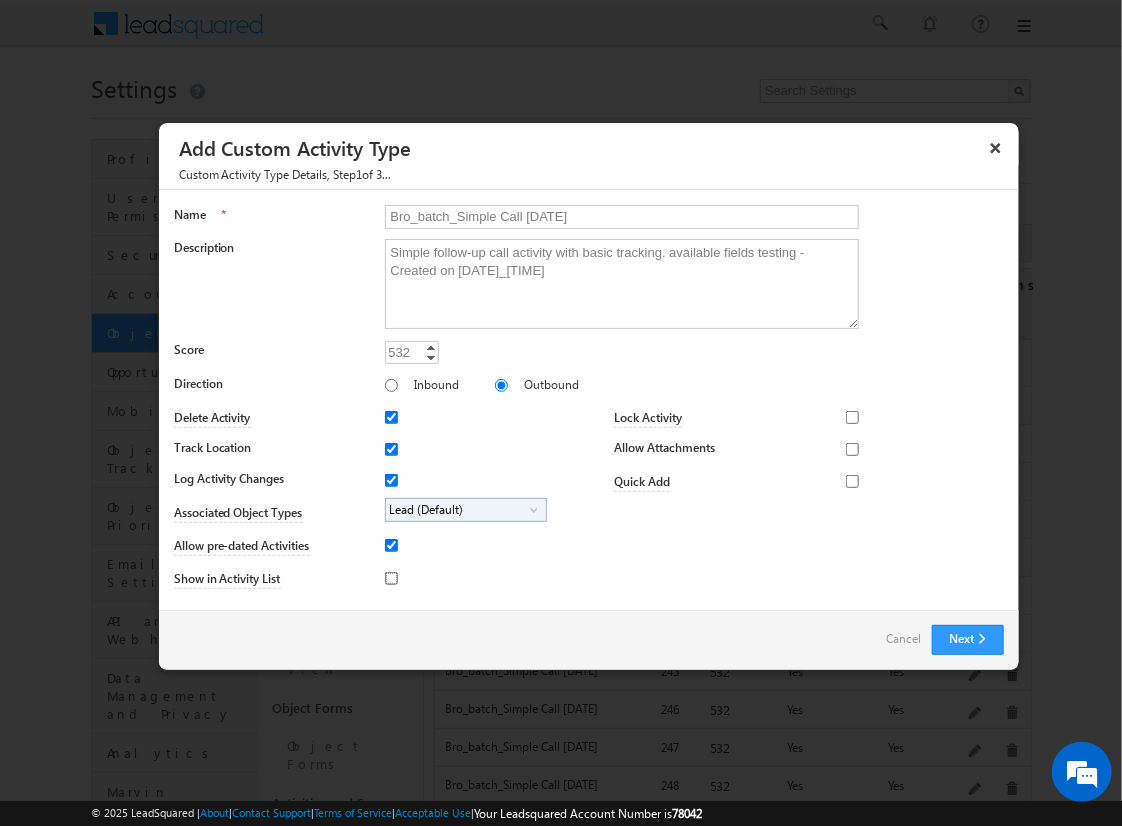 click on "Show in Activity List" at bounding box center [391, 578] 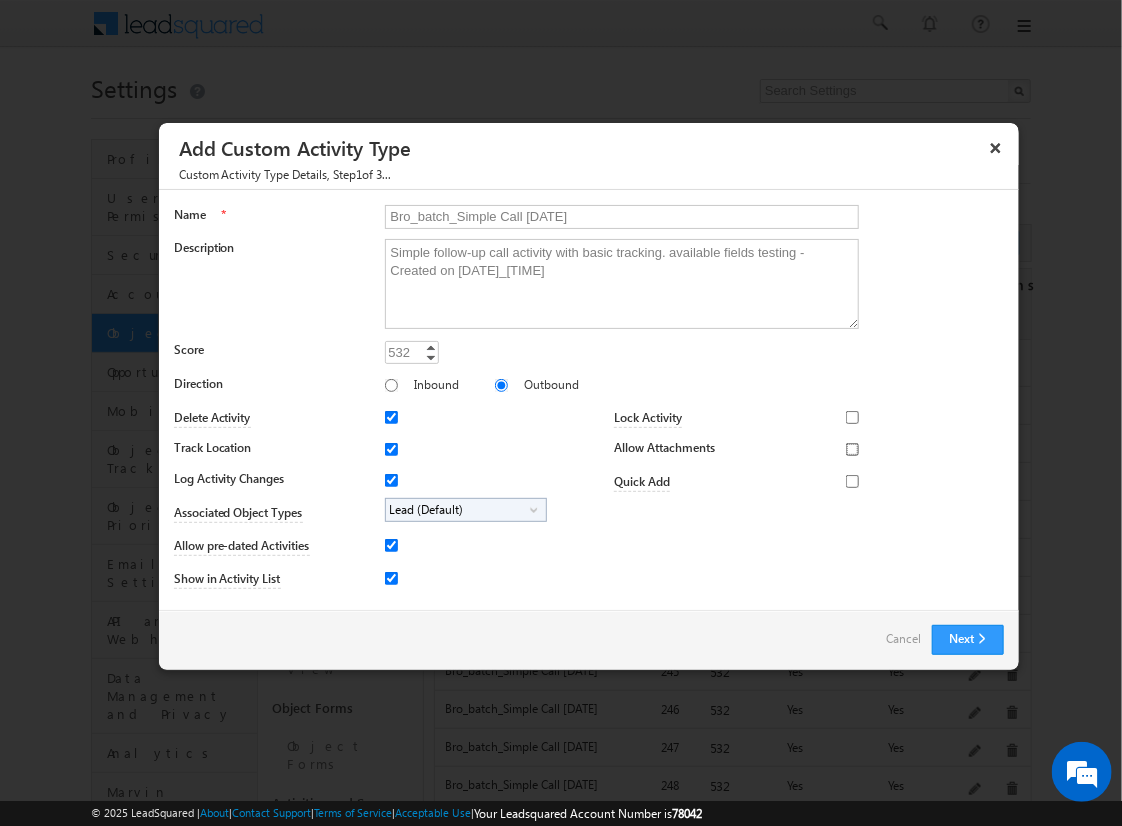 click on "Allow Attachments" at bounding box center [852, 449] 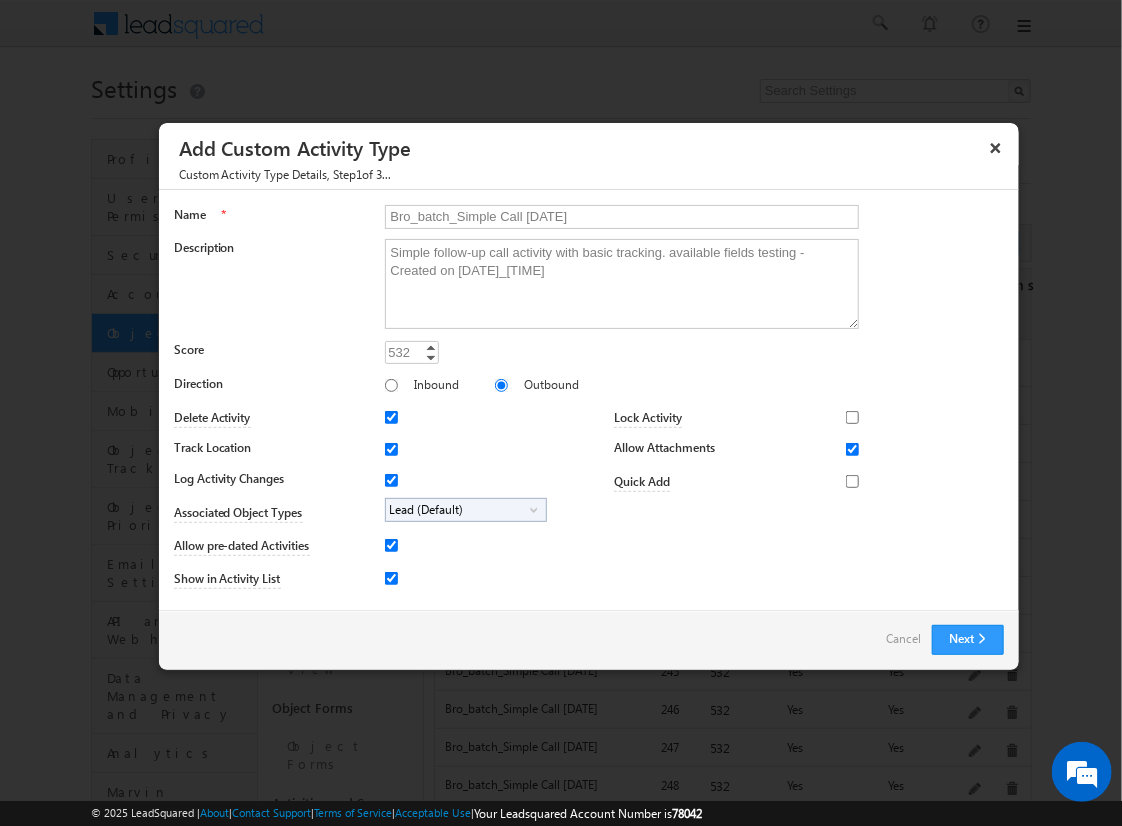 click on "Lead (Default)" at bounding box center [458, 510] 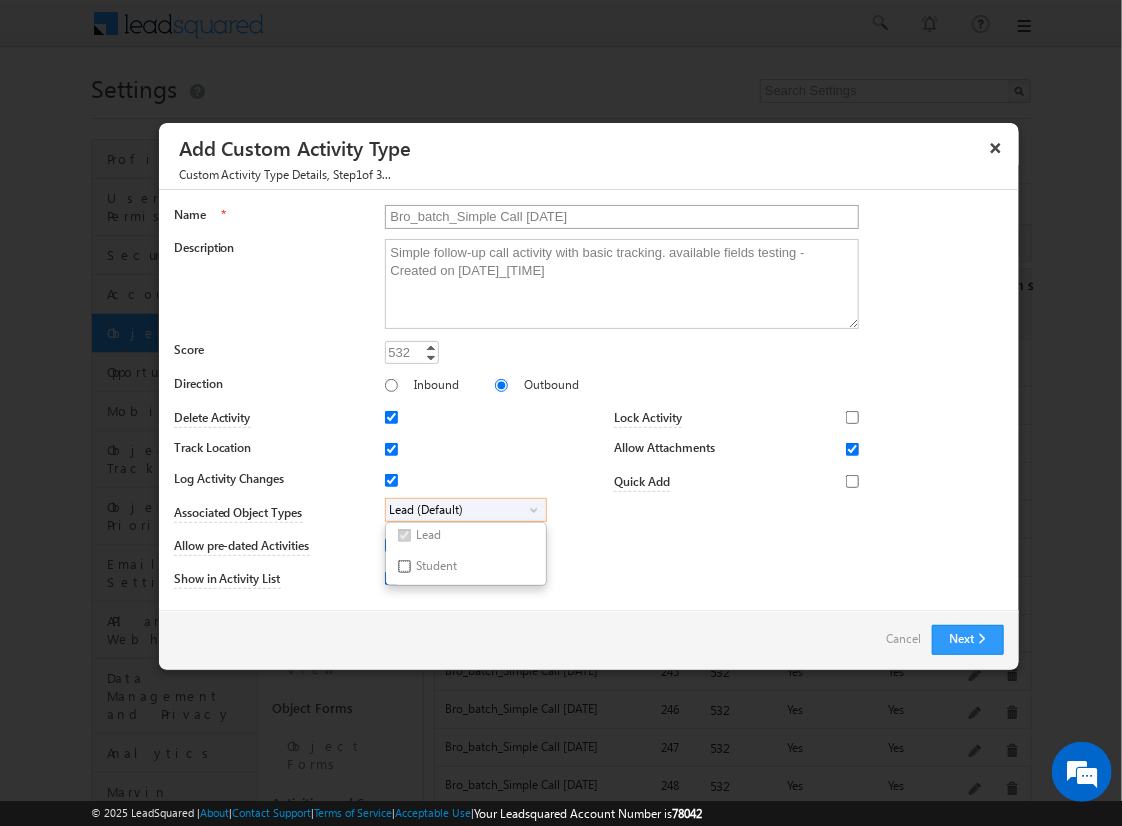 click on "Student" at bounding box center [404, 566] 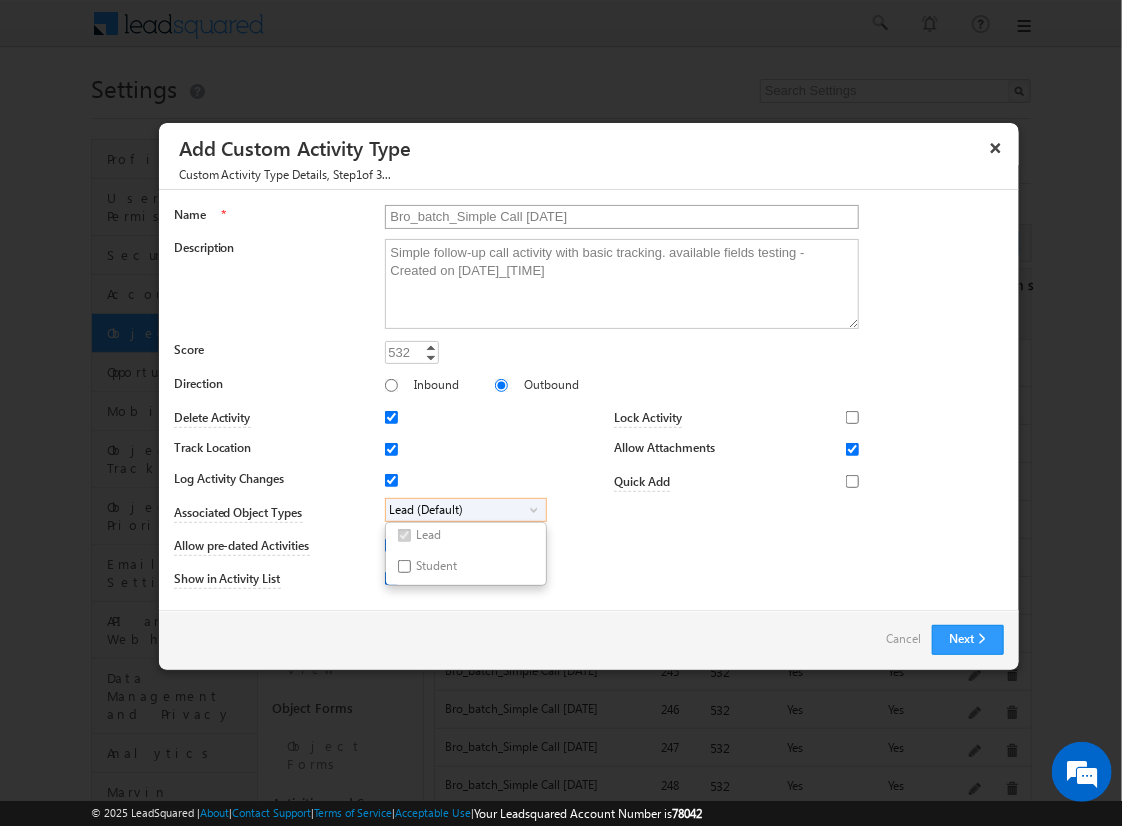 checkbox on "true" 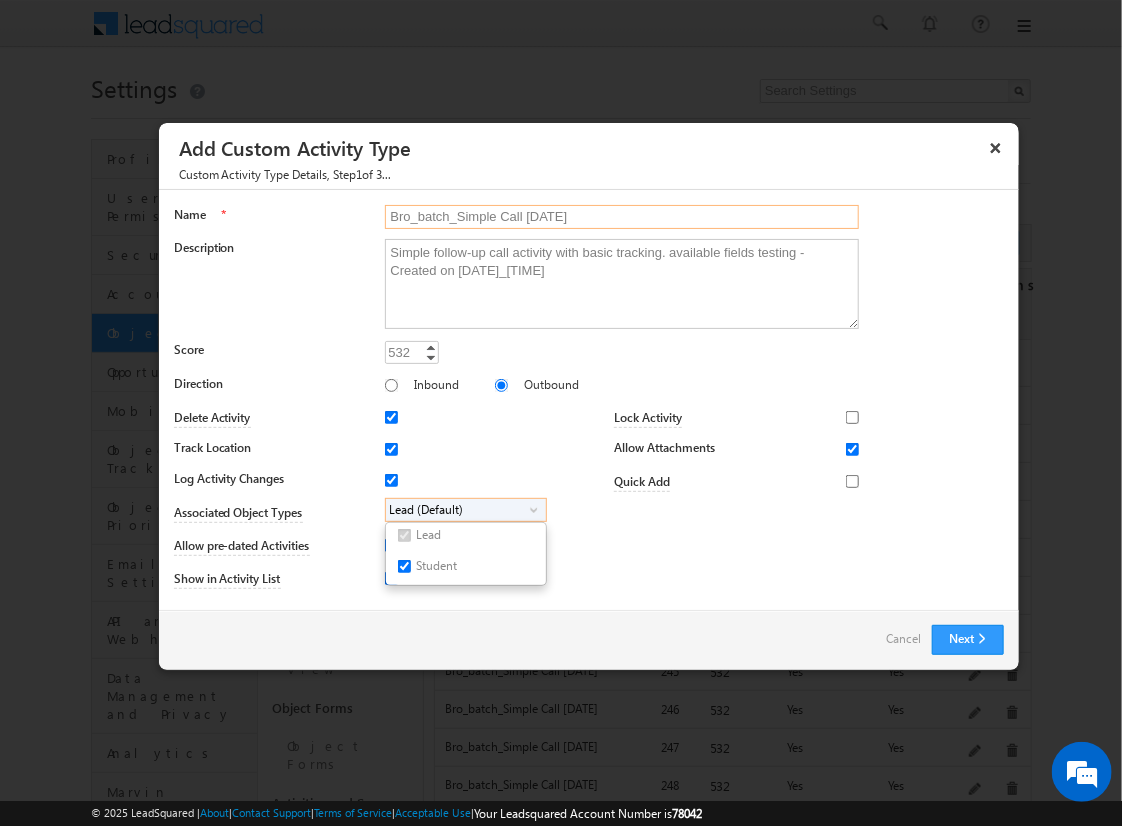 click on "Bro_batch_Simple Call 2025-08-09_24_15_03" at bounding box center [622, 217] 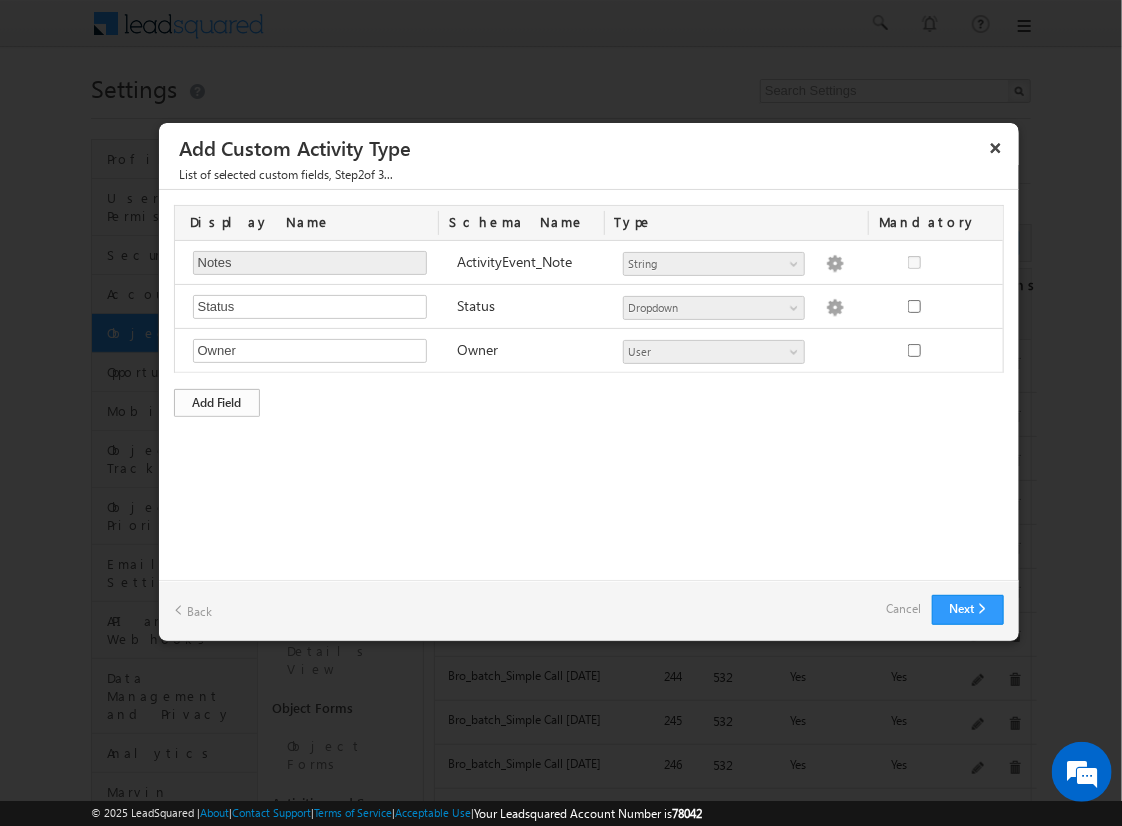 click on "Add Field" at bounding box center [217, 403] 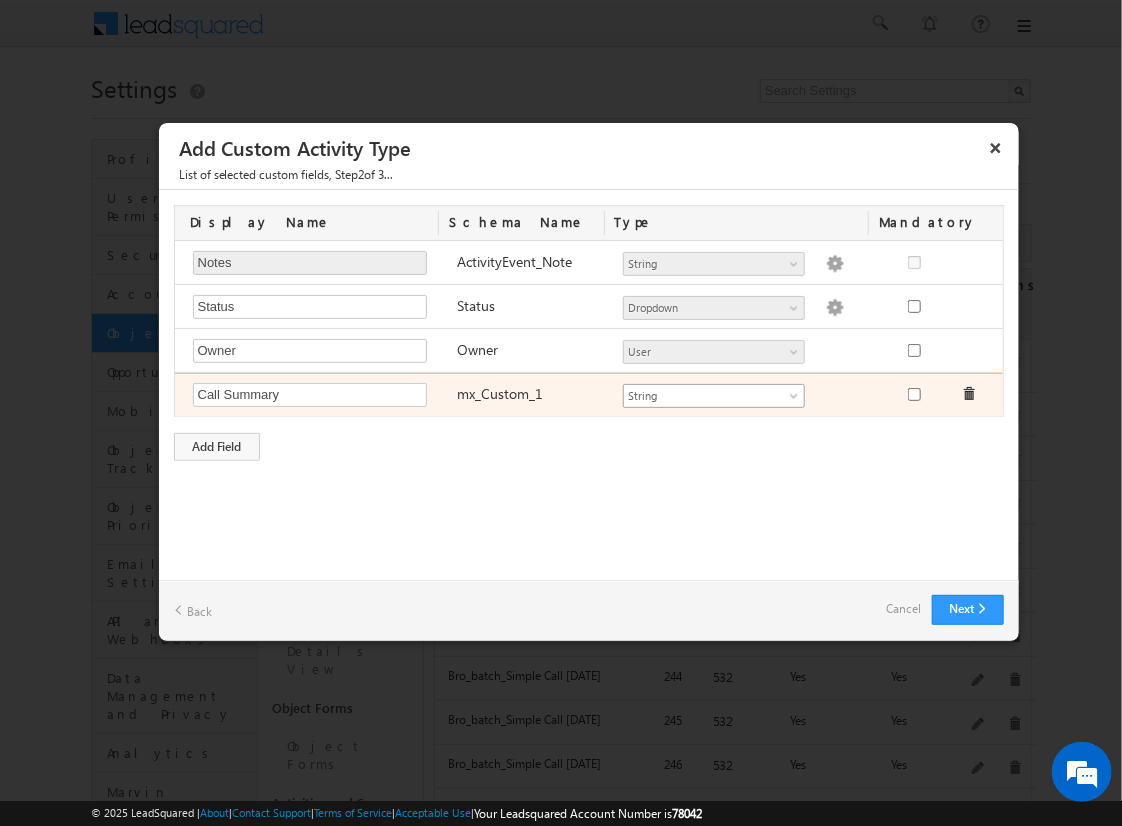 type on "Call Summary" 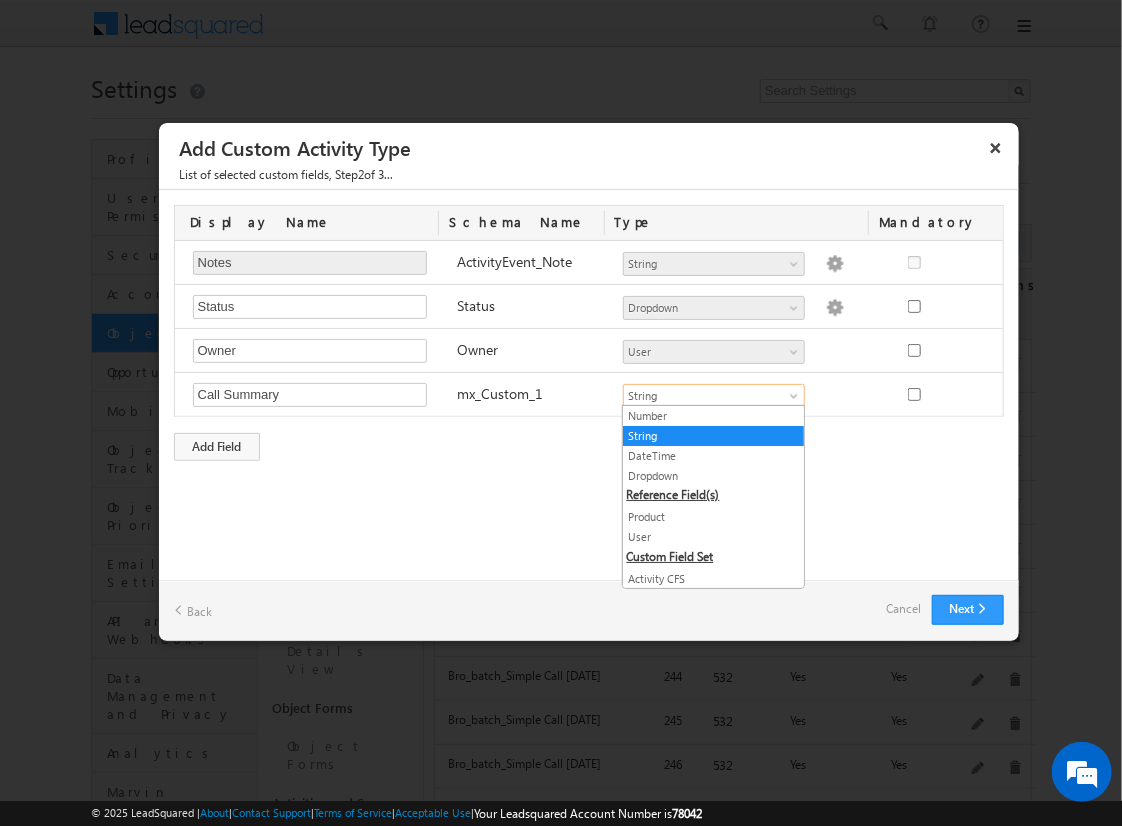 click on "String" at bounding box center [713, 436] 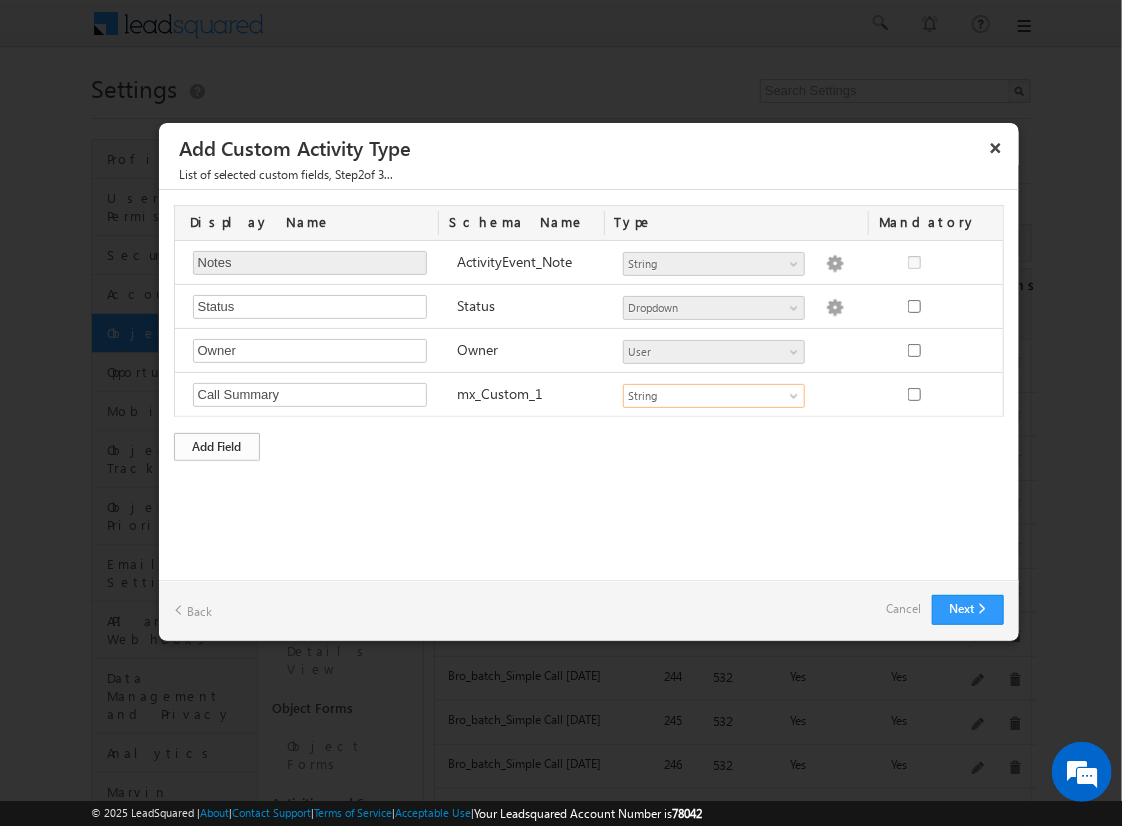 click on "Add Field" at bounding box center (217, 447) 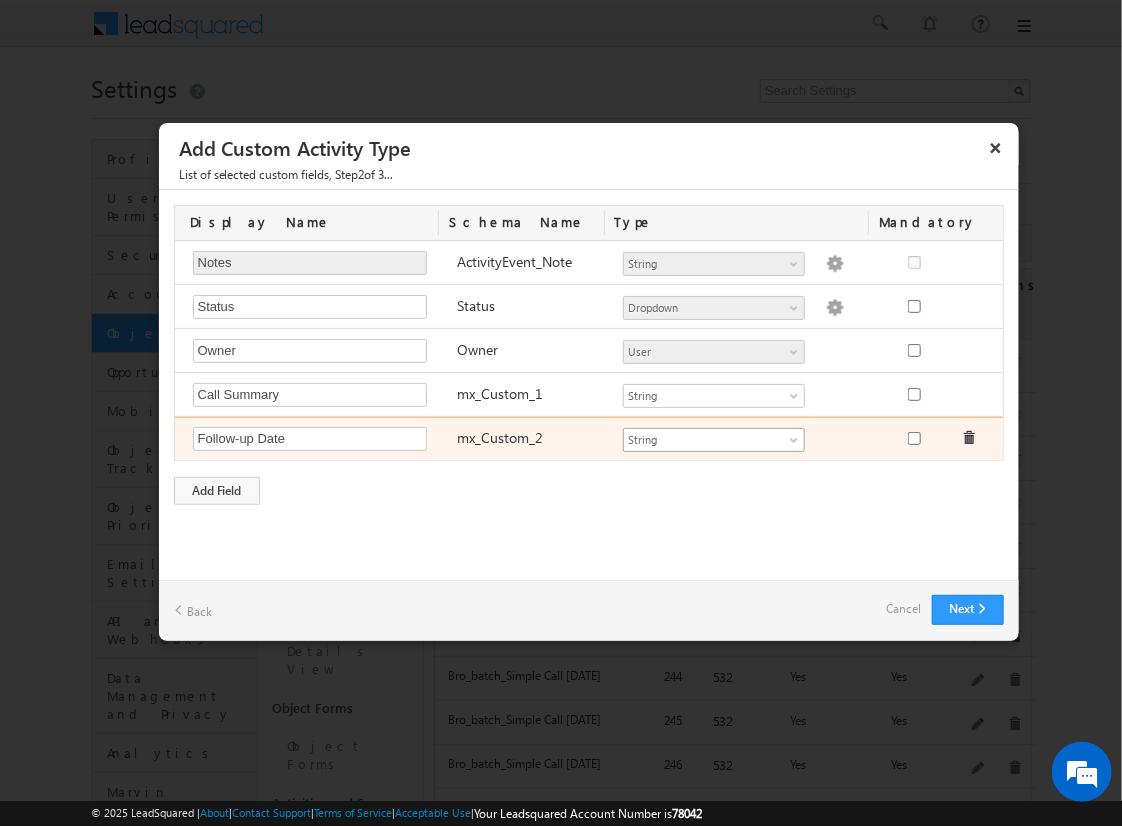 type on "Follow-up Date" 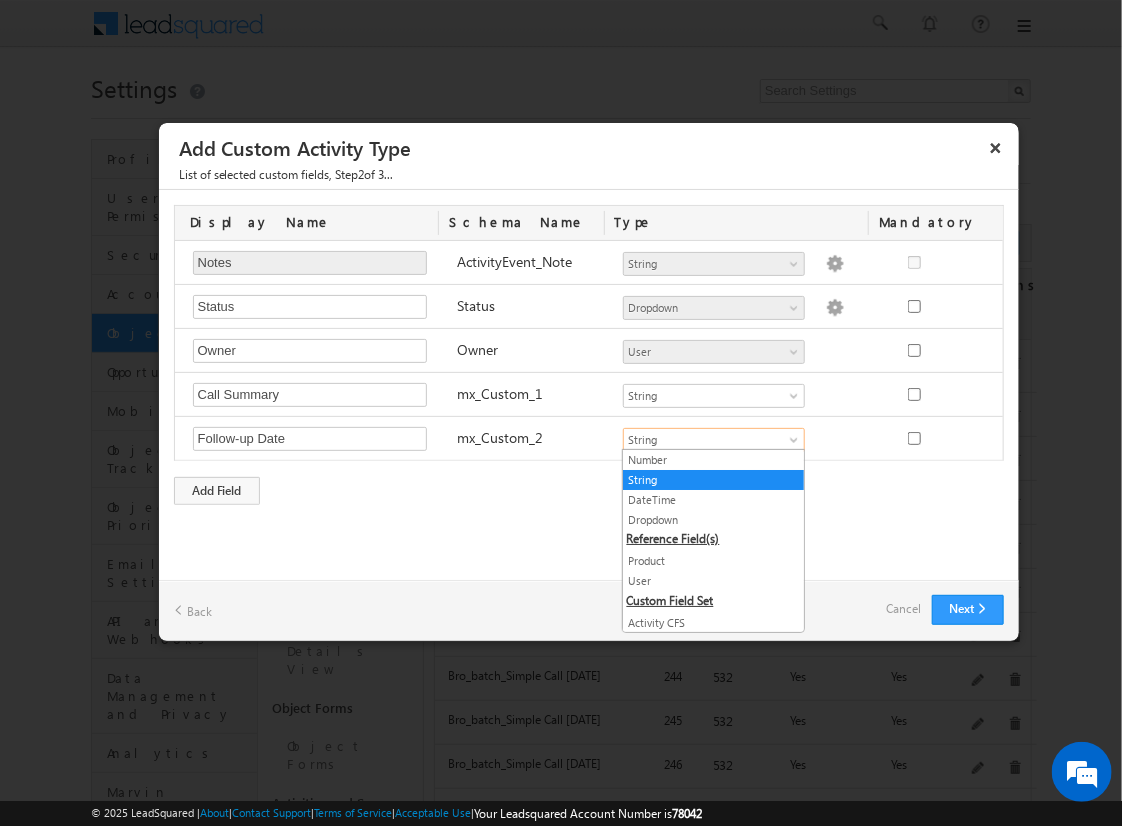 click on "DateTime" at bounding box center (713, 500) 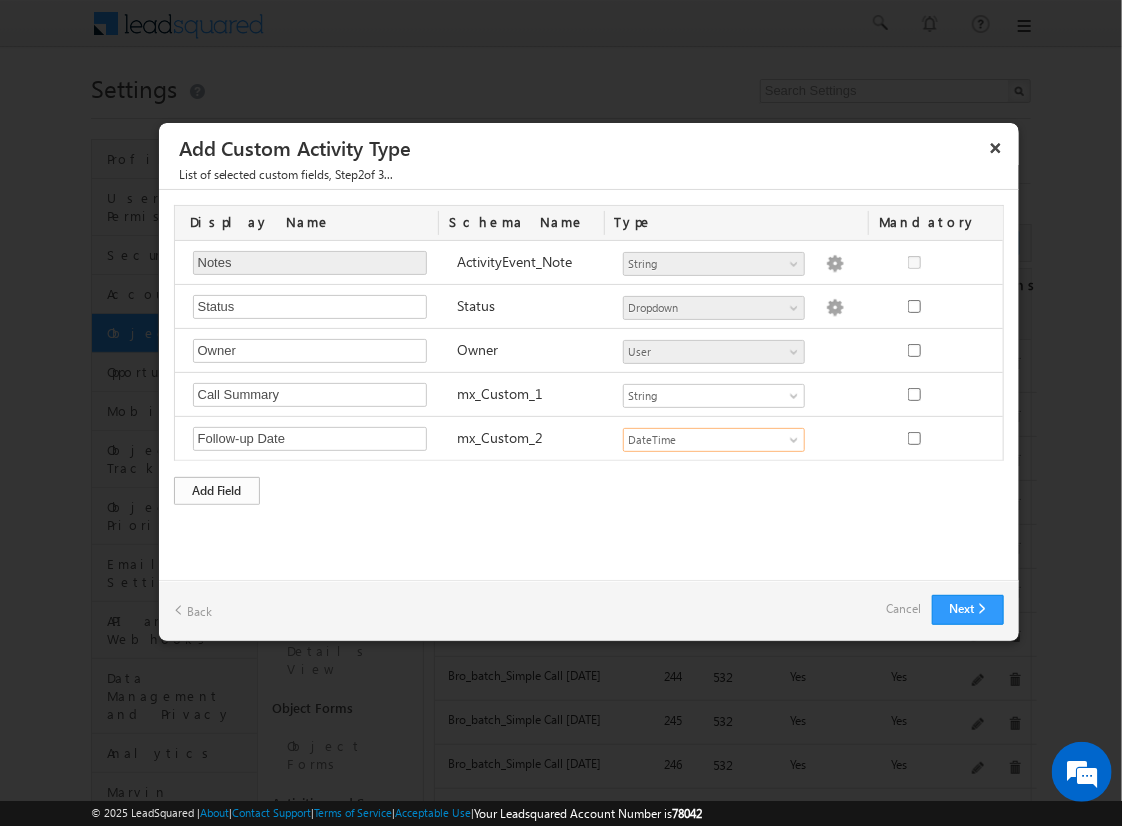 click on "Add Field" at bounding box center [217, 491] 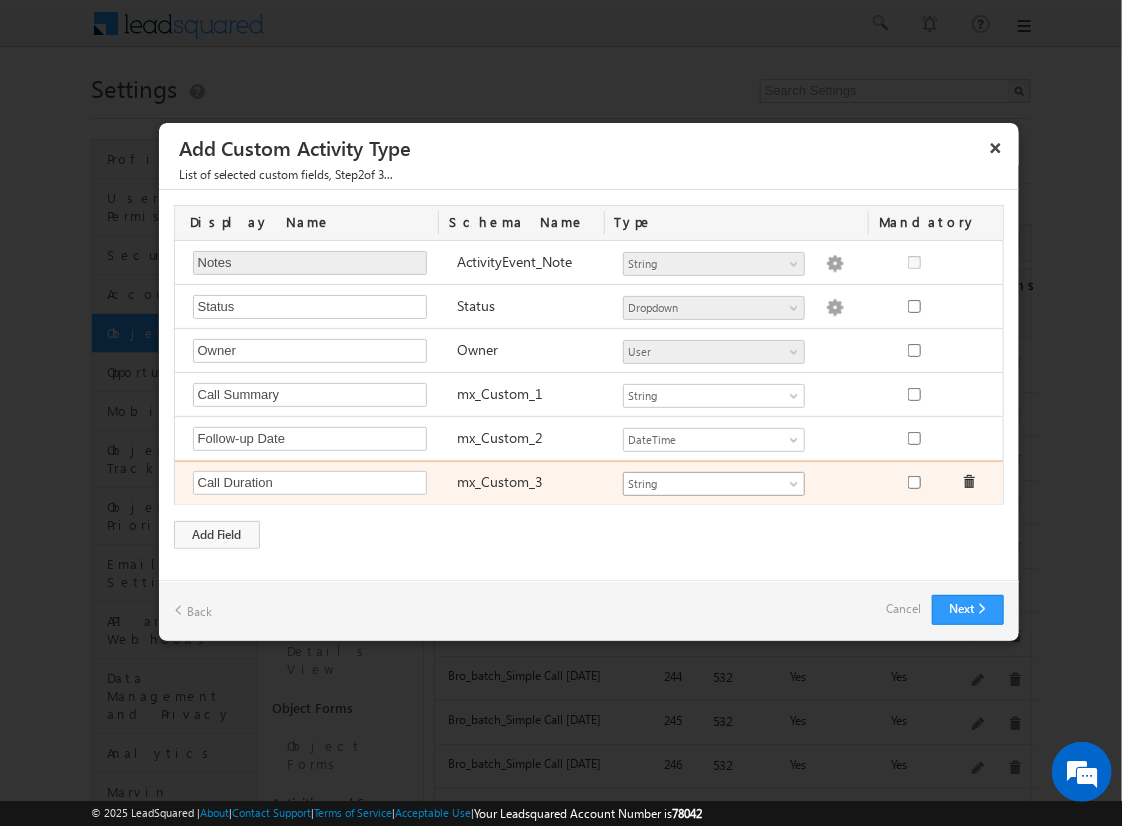 type on "Call Duration" 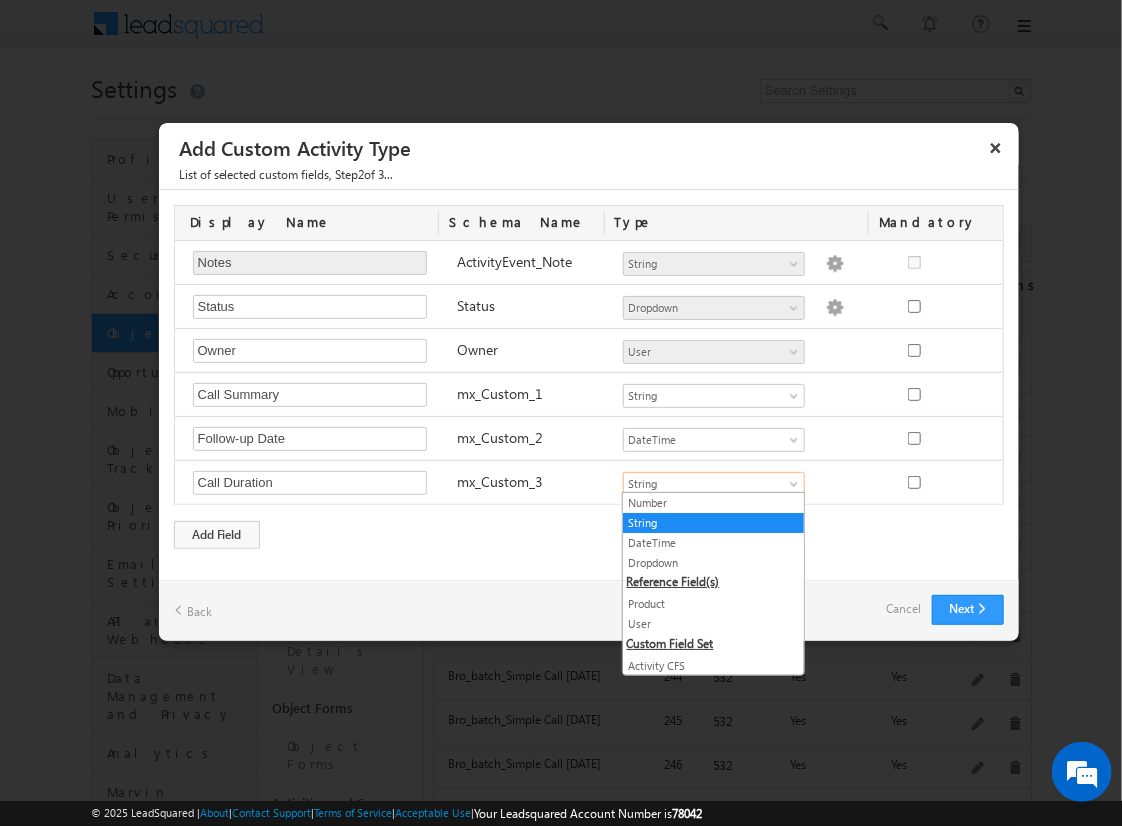click on "Number" at bounding box center (713, 503) 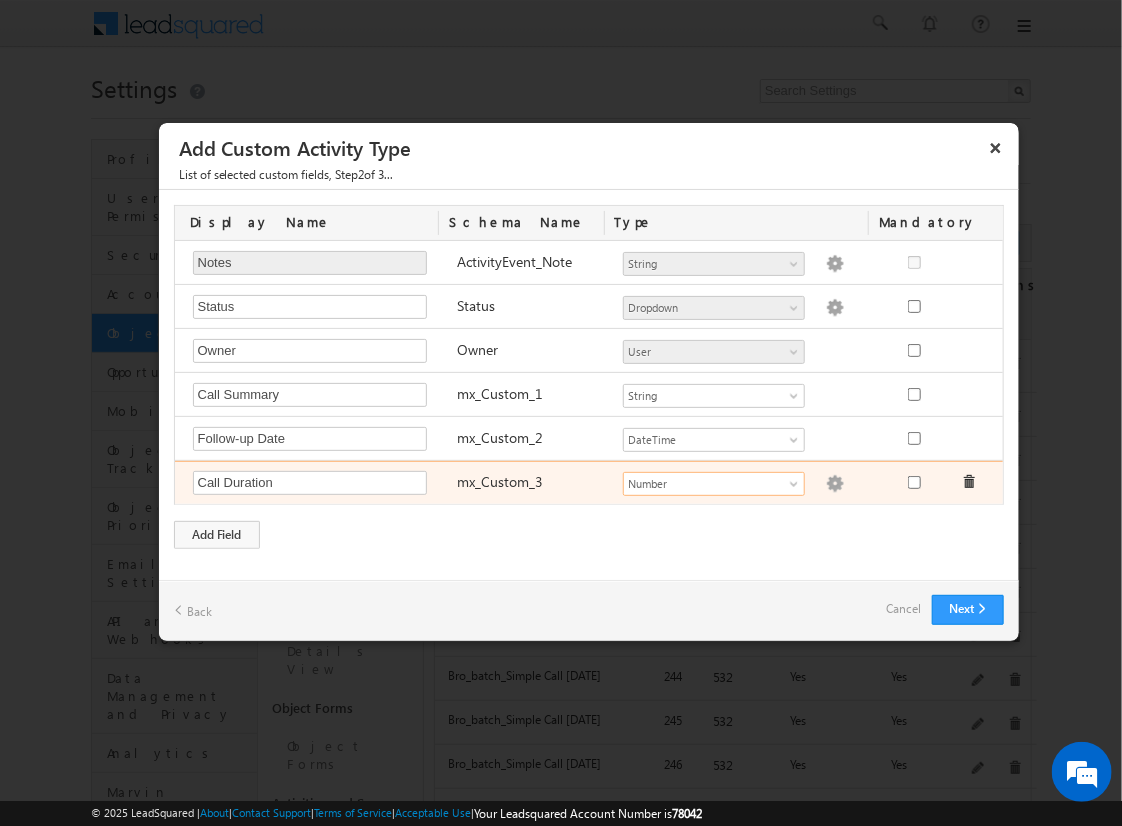 click at bounding box center (835, 484) 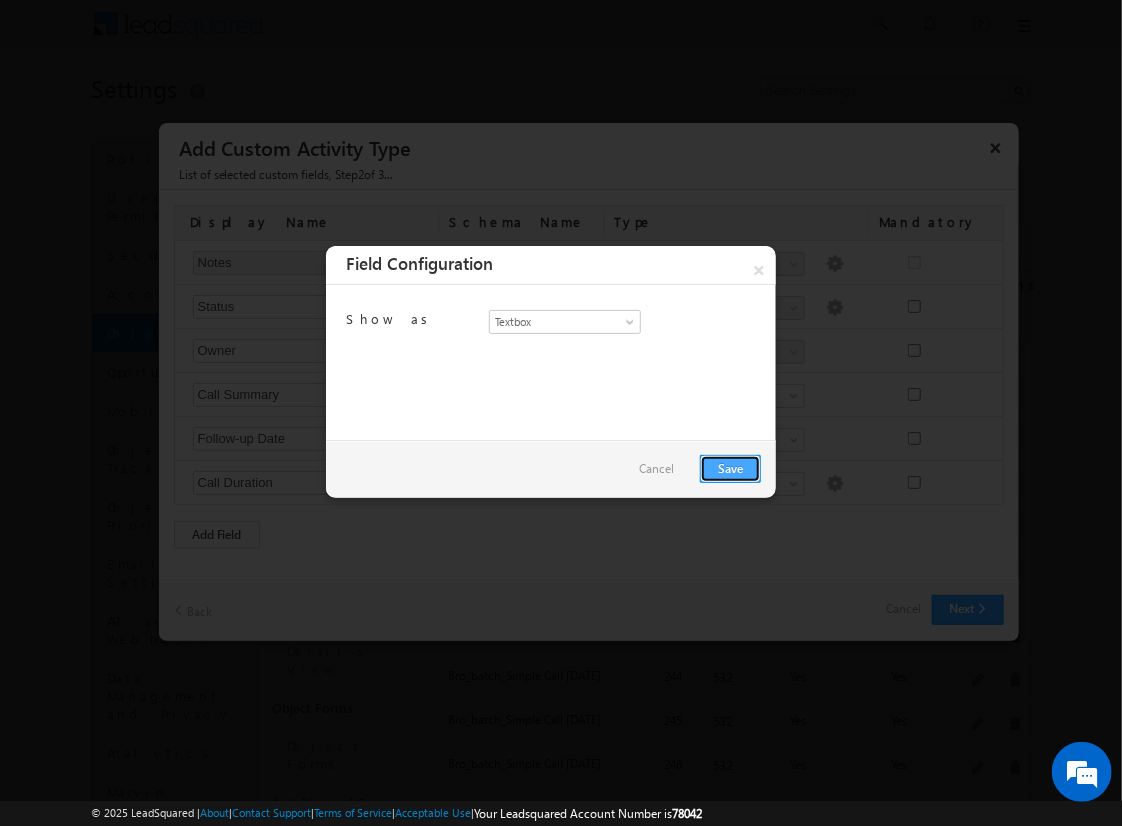 click on "Save" at bounding box center [730, 469] 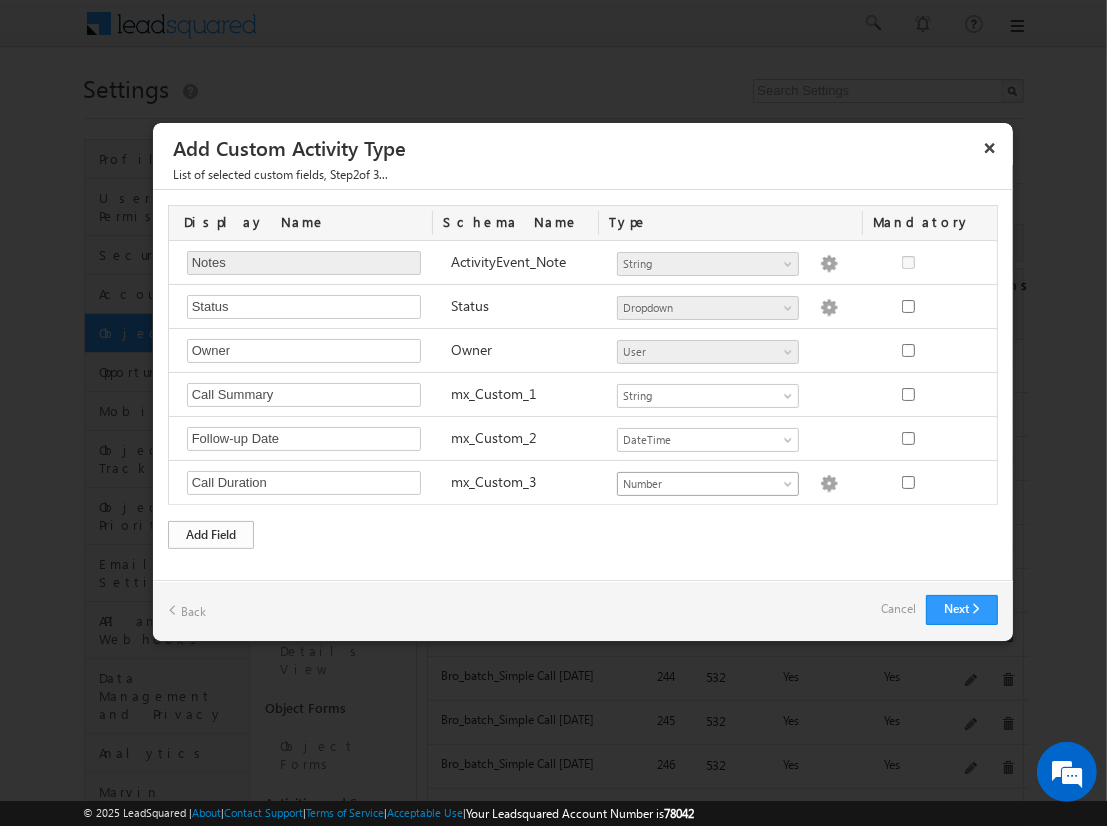 click on "Add Field" at bounding box center (211, 535) 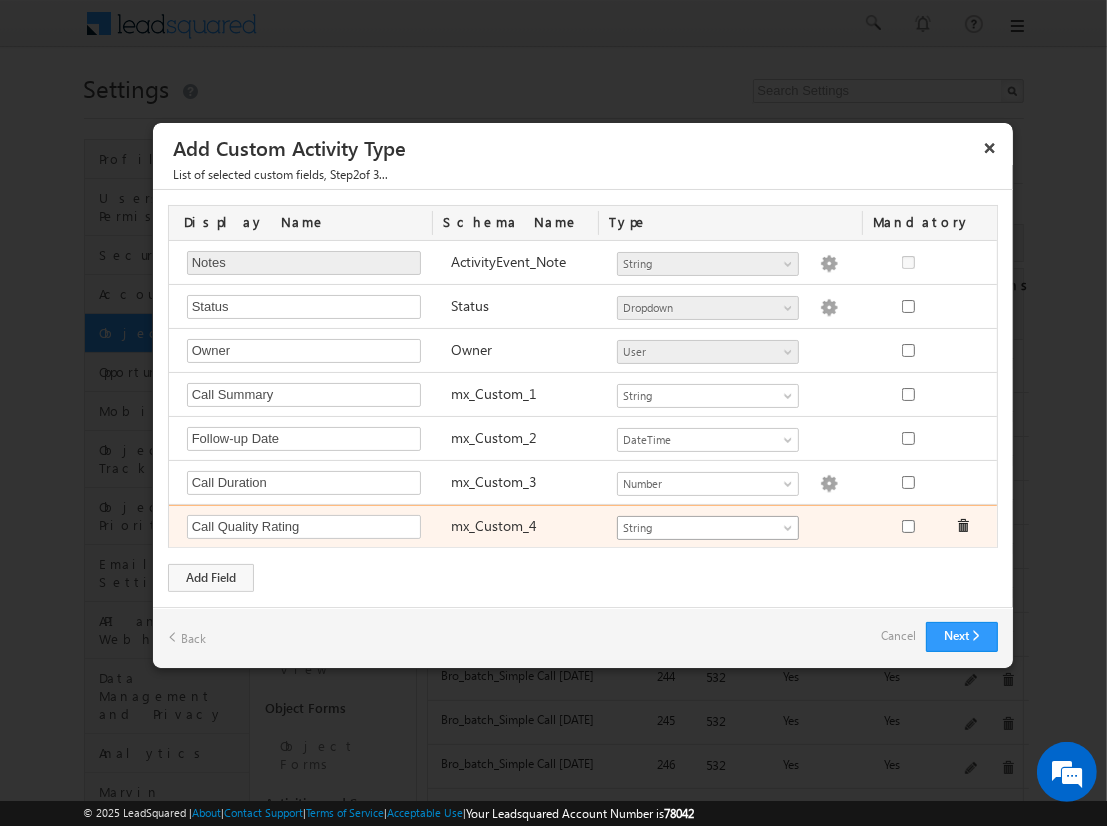 type on "Call Quality Rating" 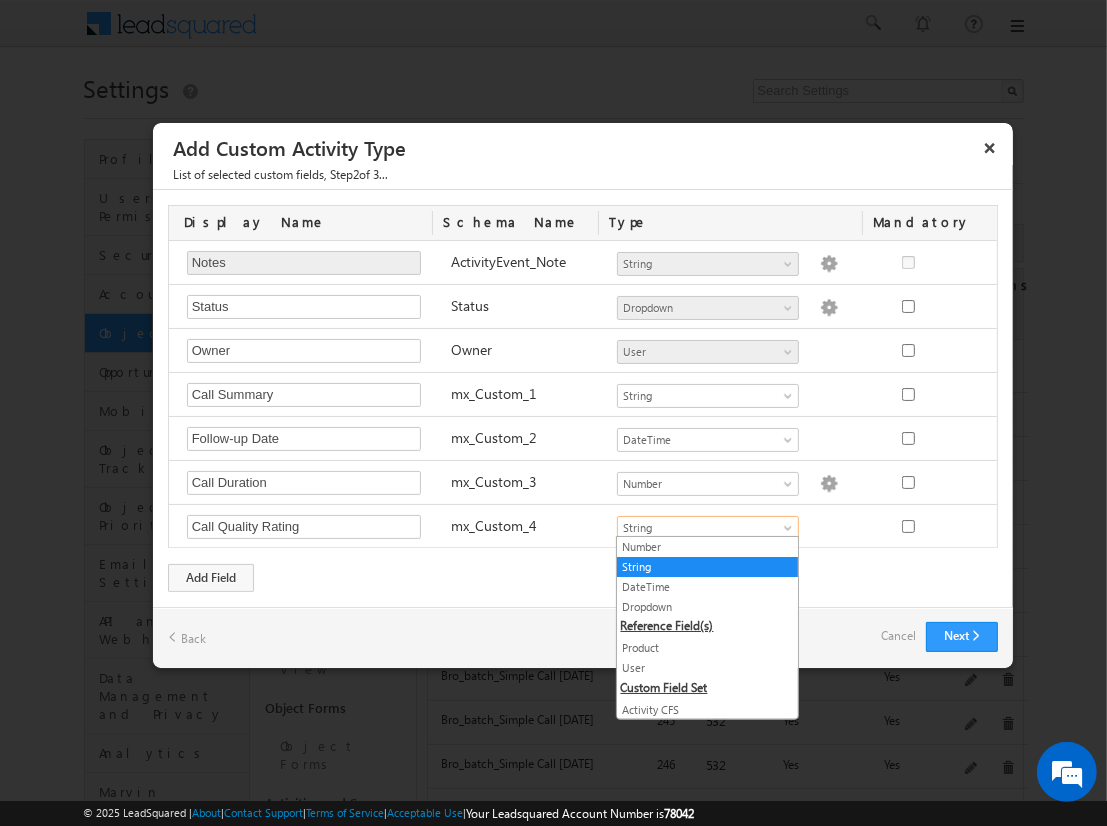 click on "Dropdown" at bounding box center (707, 607) 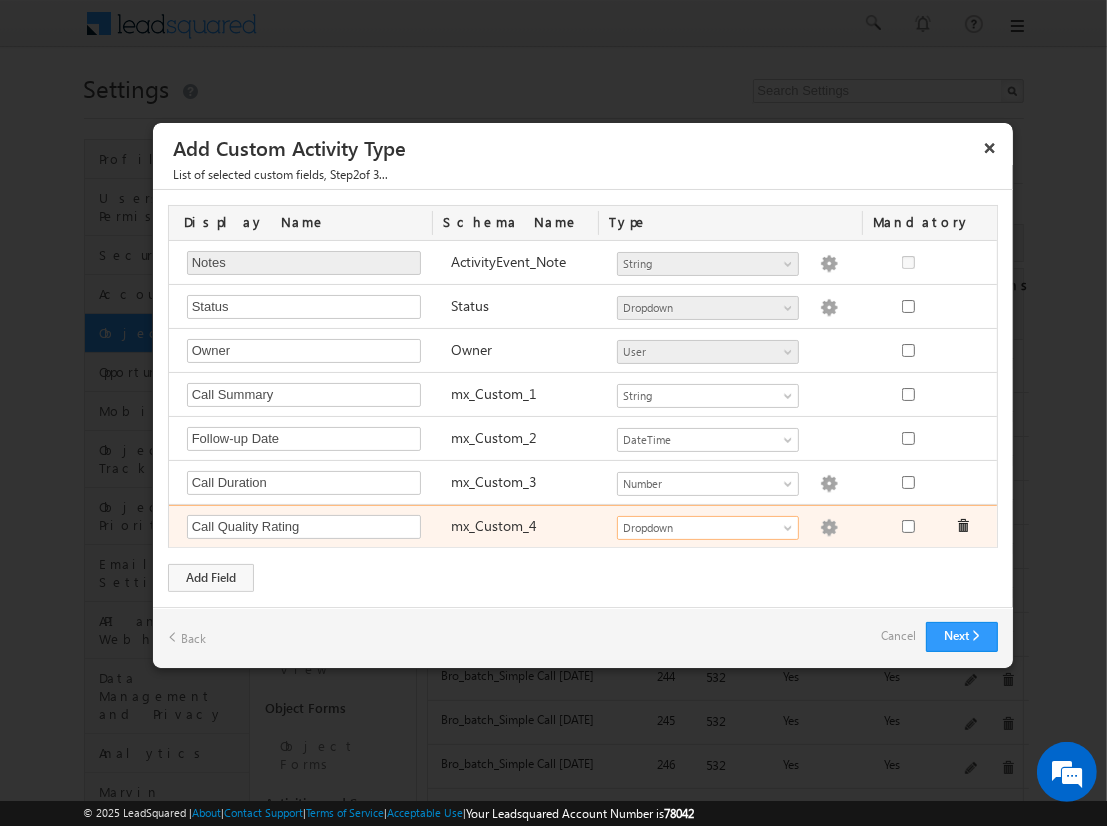 click at bounding box center (829, 528) 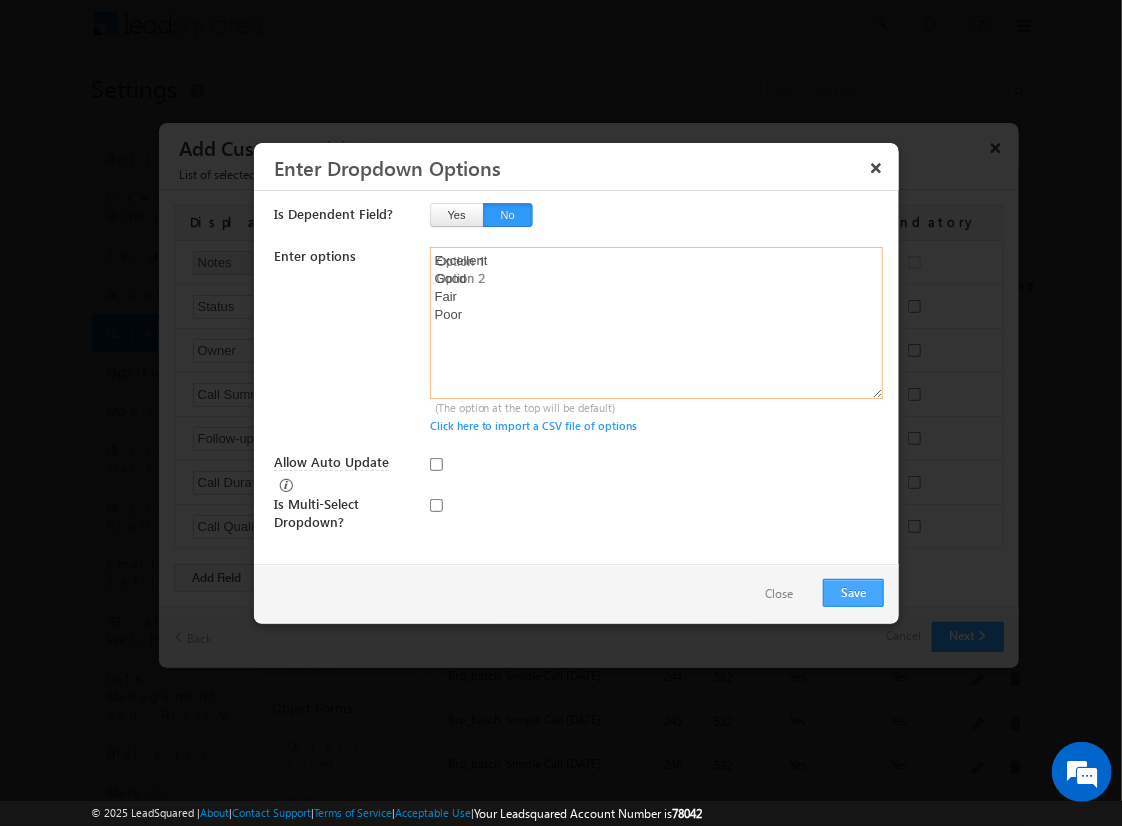 type on "Excellent
Good
Fair
Poor" 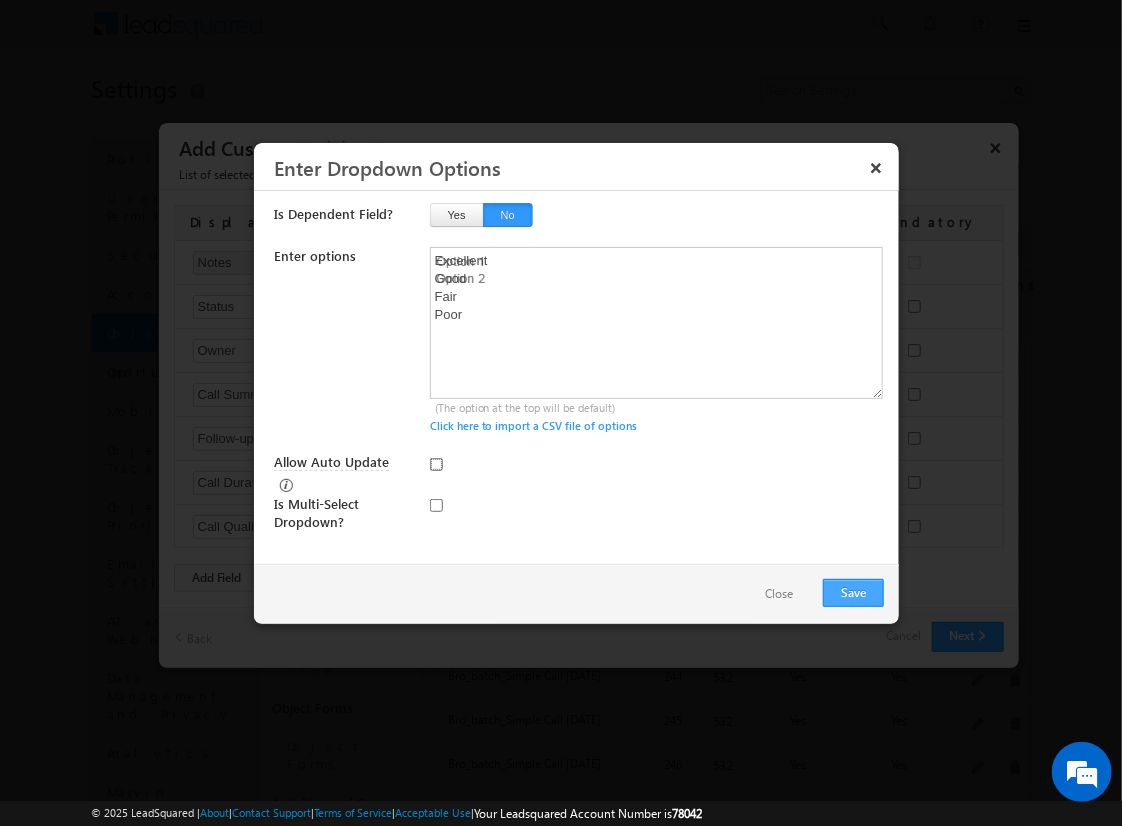 click on "Allow Auto Update" at bounding box center [436, 464] 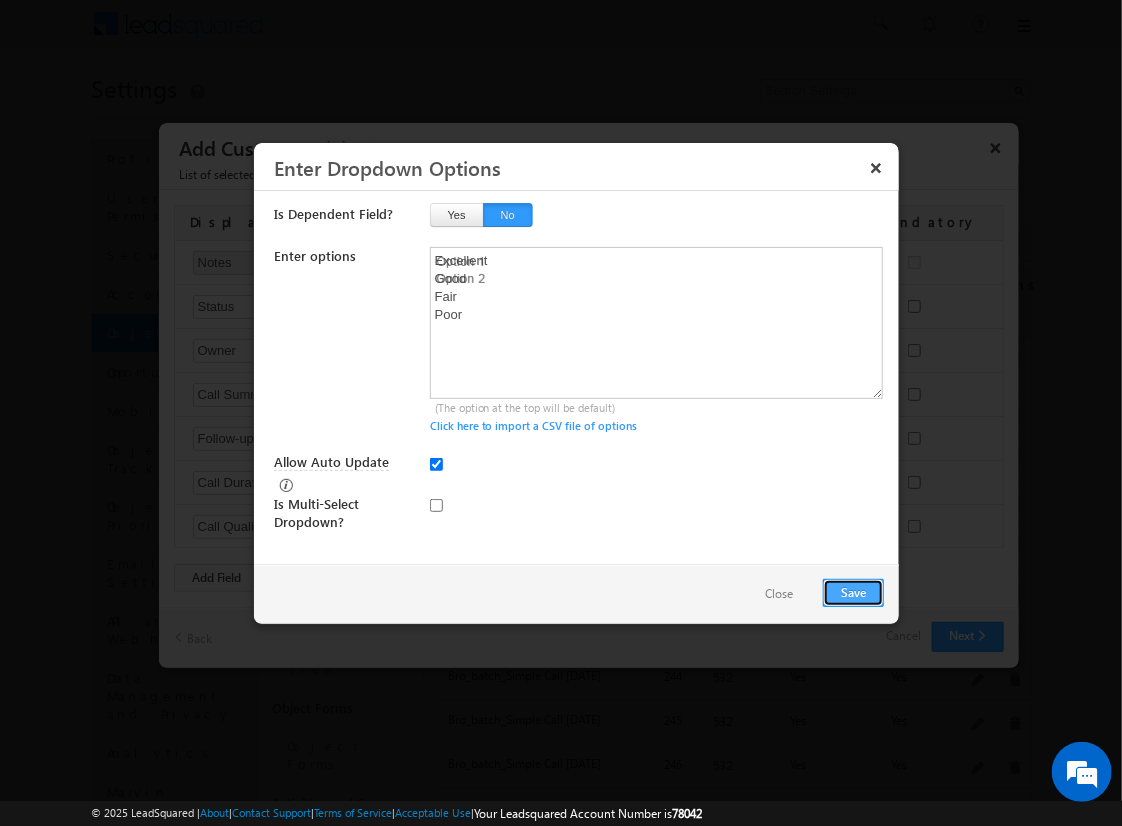 click on "Save" at bounding box center [853, 593] 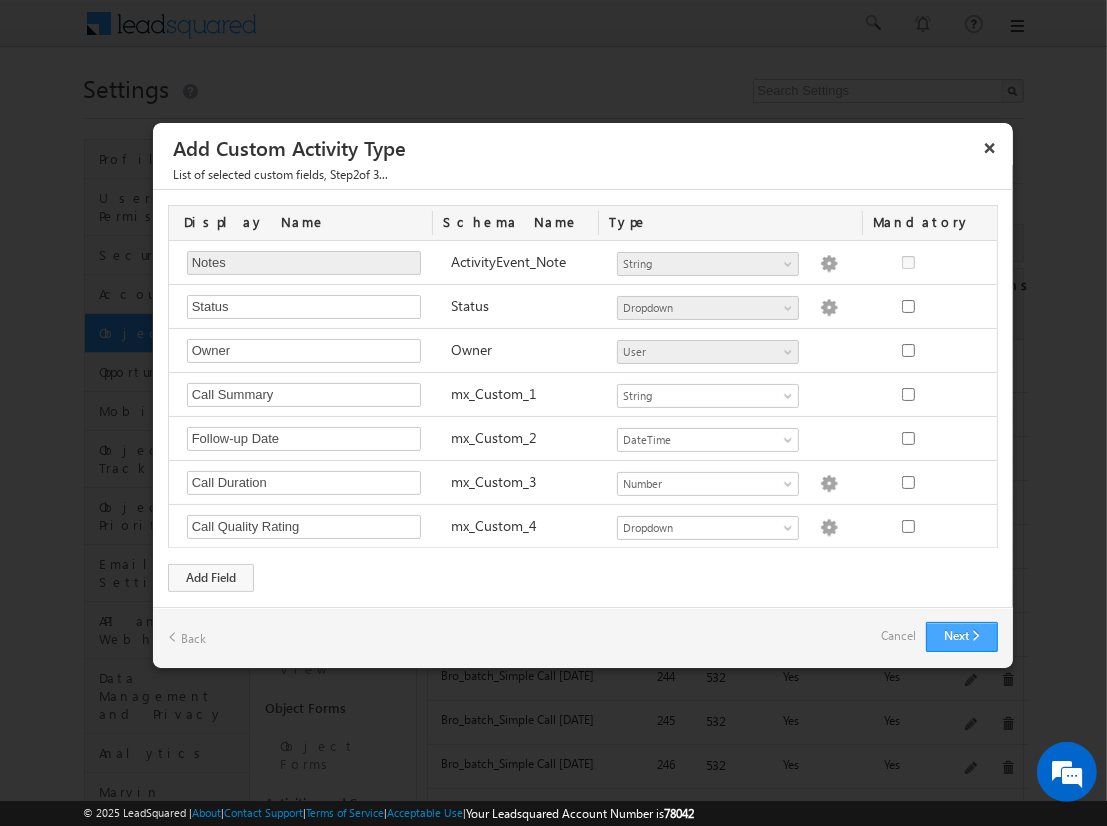 click on "Next" at bounding box center (962, 637) 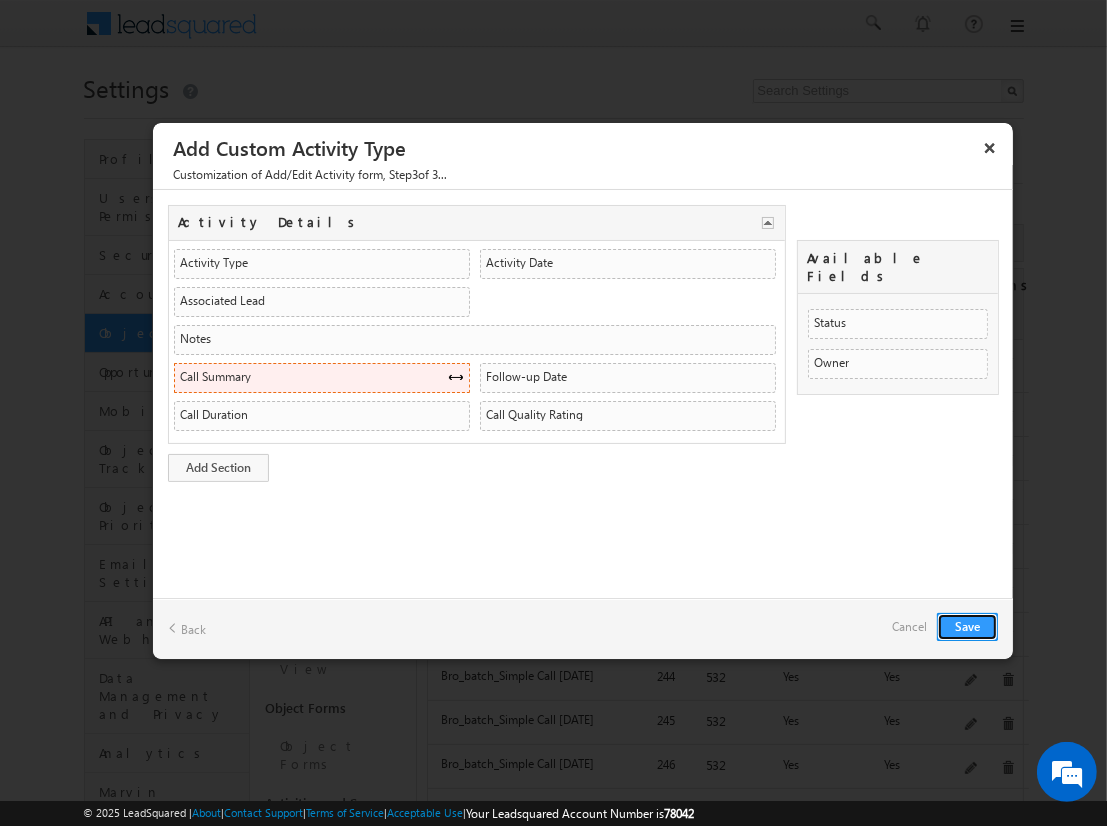 click at bounding box center (456, 377) 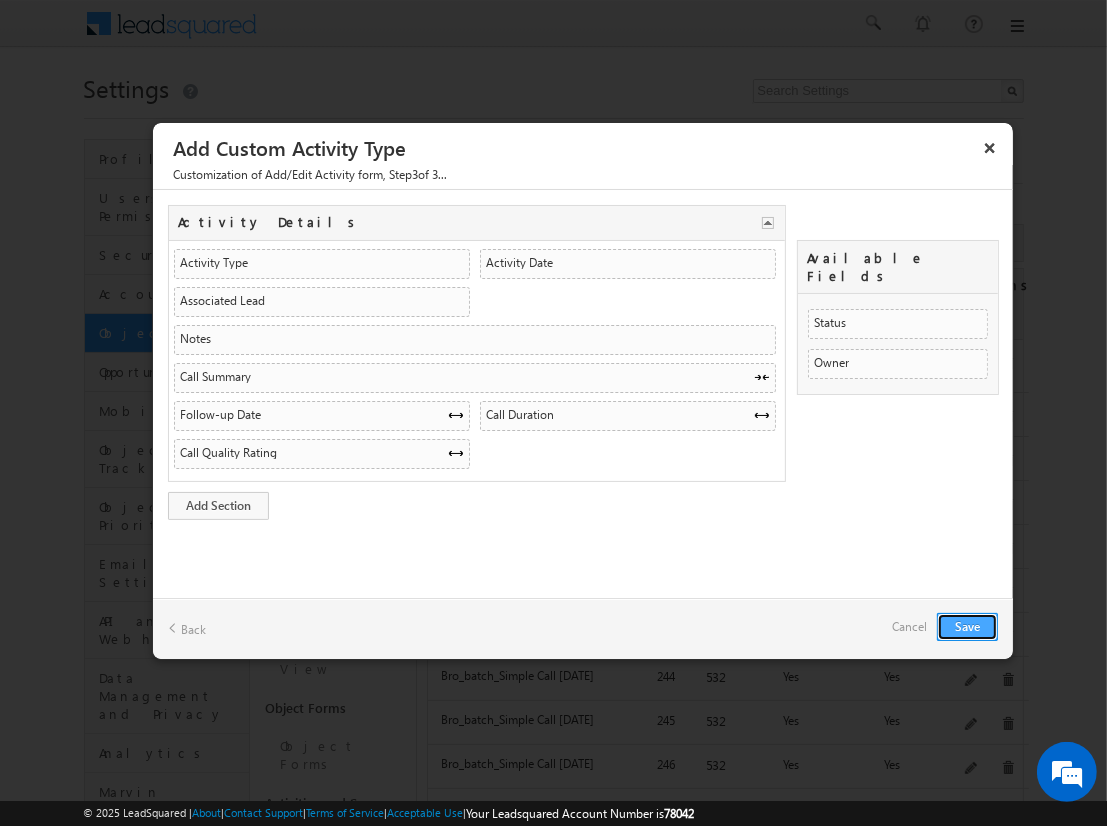 click on "Save" at bounding box center [967, 627] 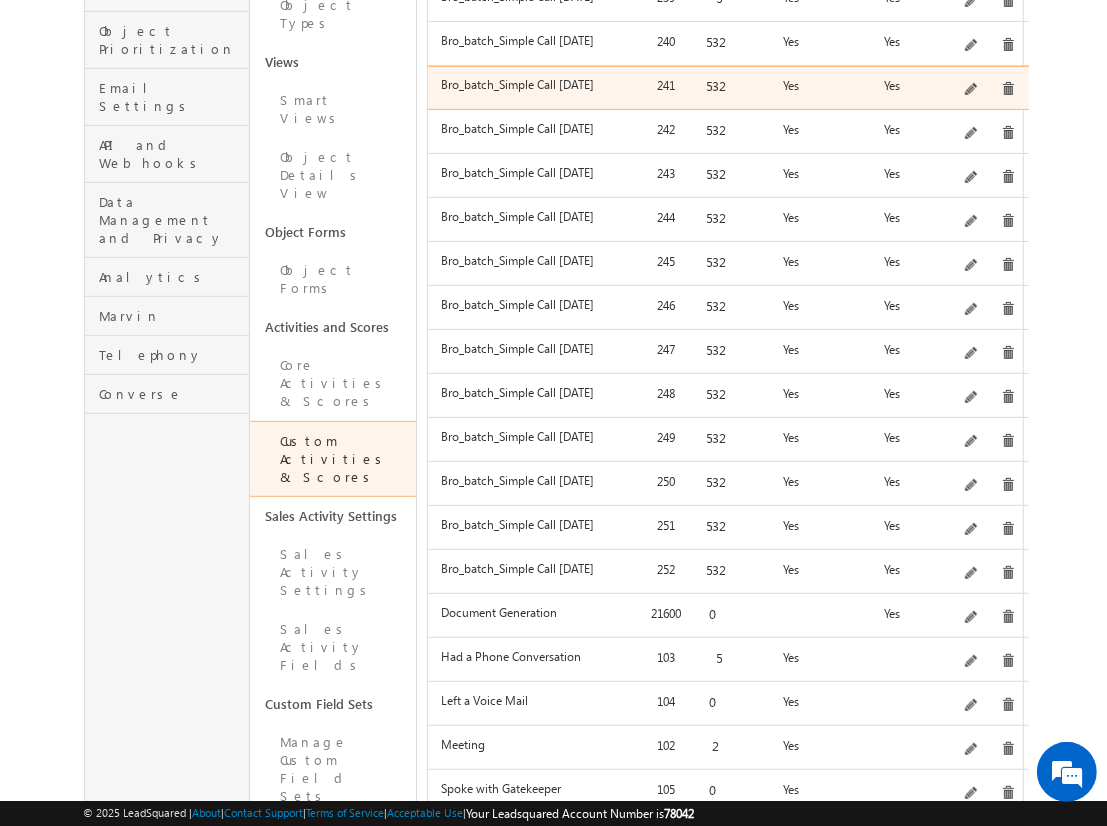scroll, scrollTop: 632, scrollLeft: 0, axis: vertical 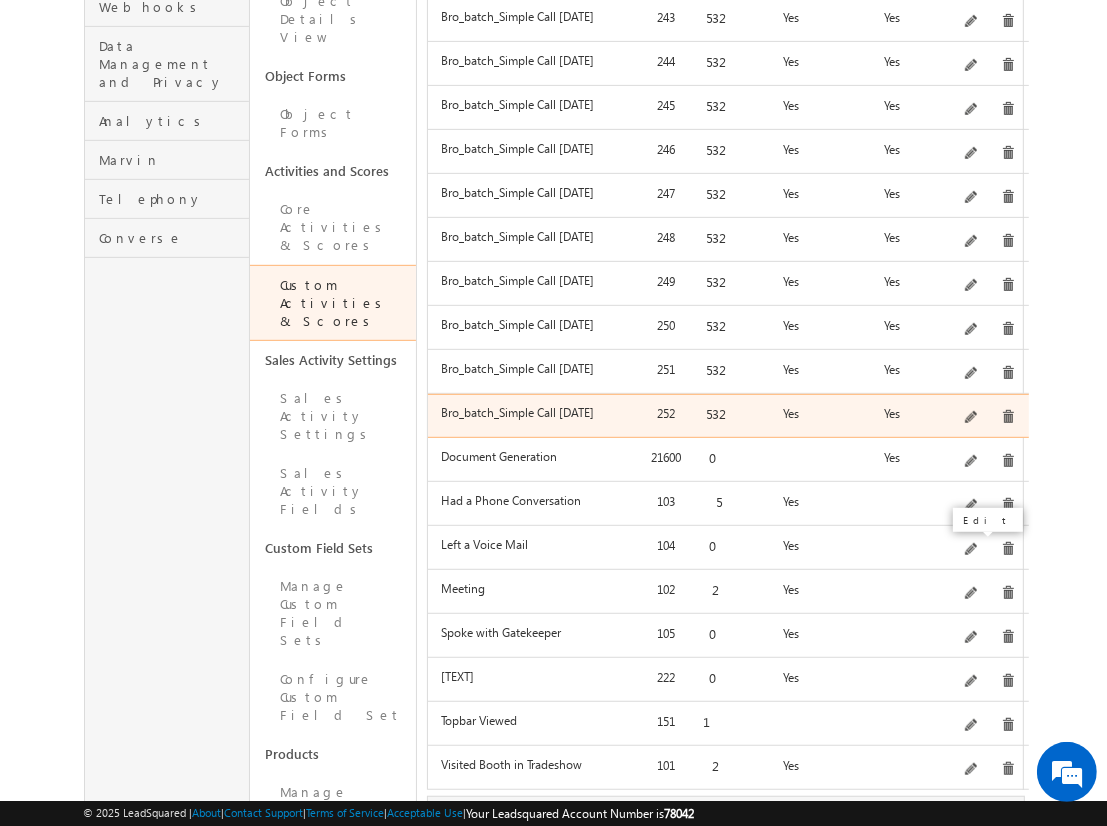 click at bounding box center (972, 418) 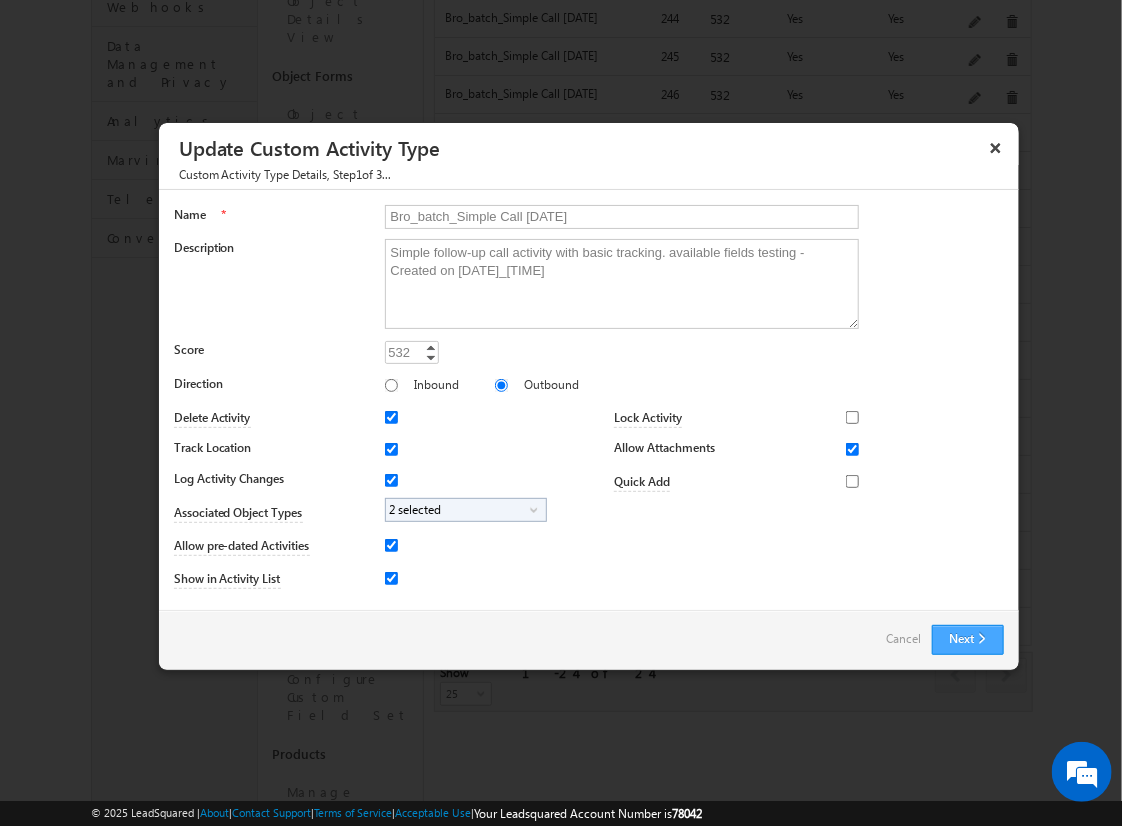 click on "Next" at bounding box center (968, 640) 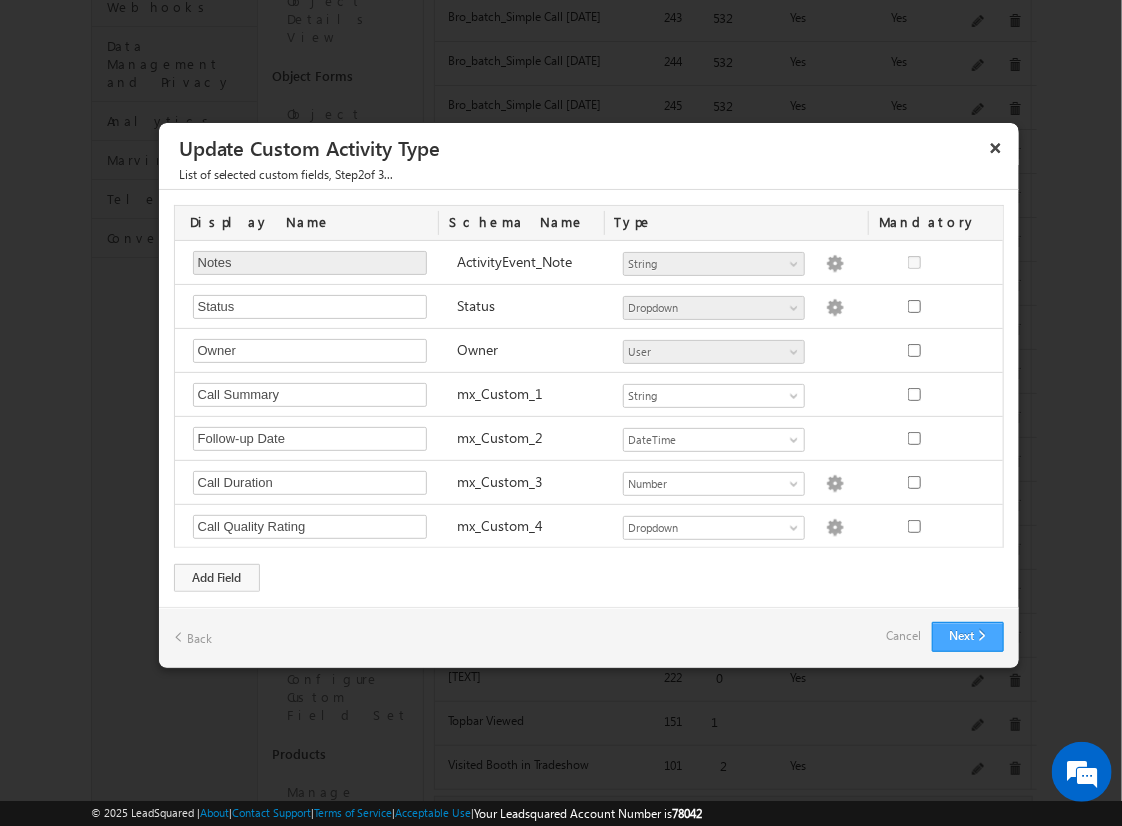 click on "Next
Back
Cancel" at bounding box center [589, 637] 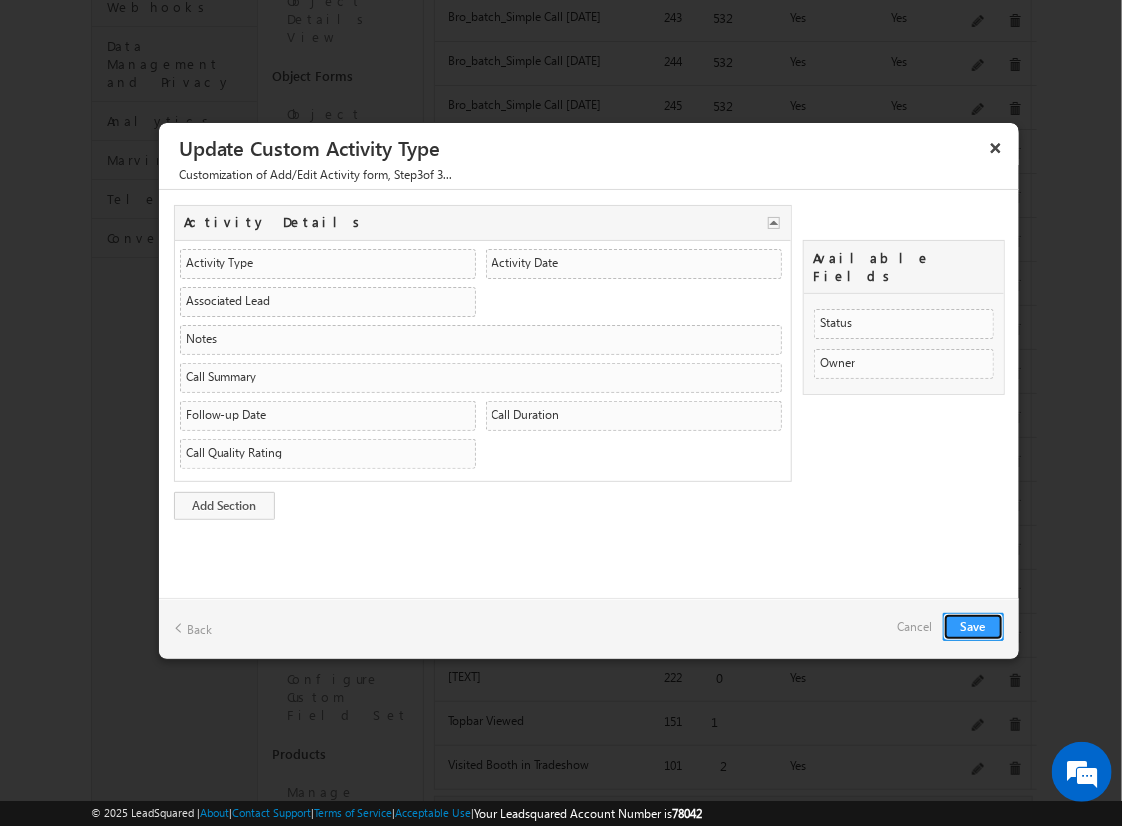 type 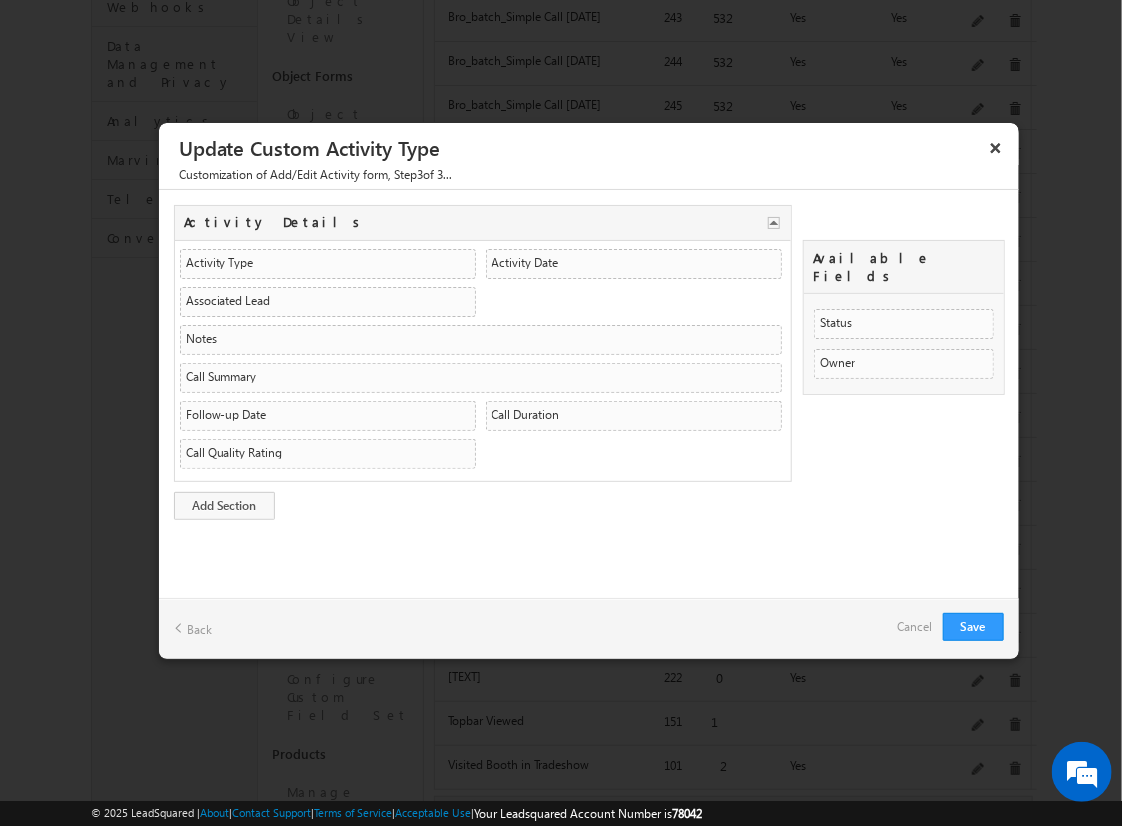 click at bounding box center [561, 413] 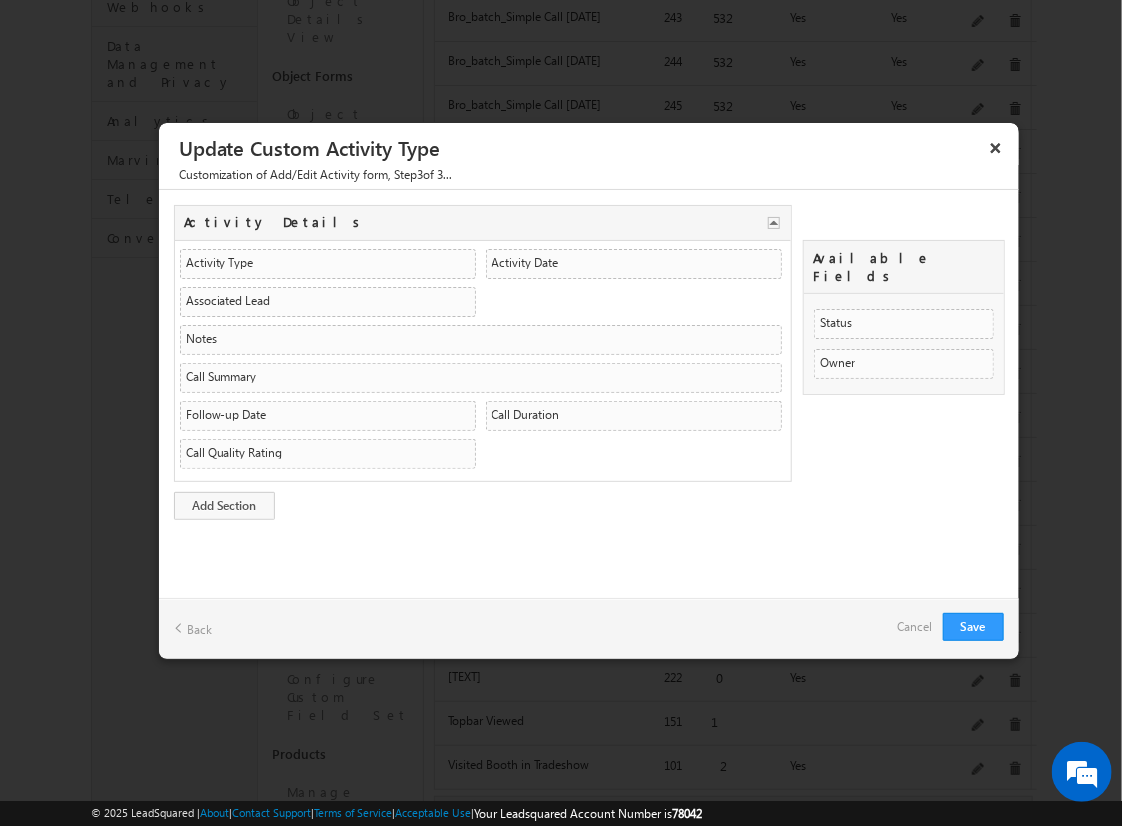 click on "Cancel" at bounding box center [915, 627] 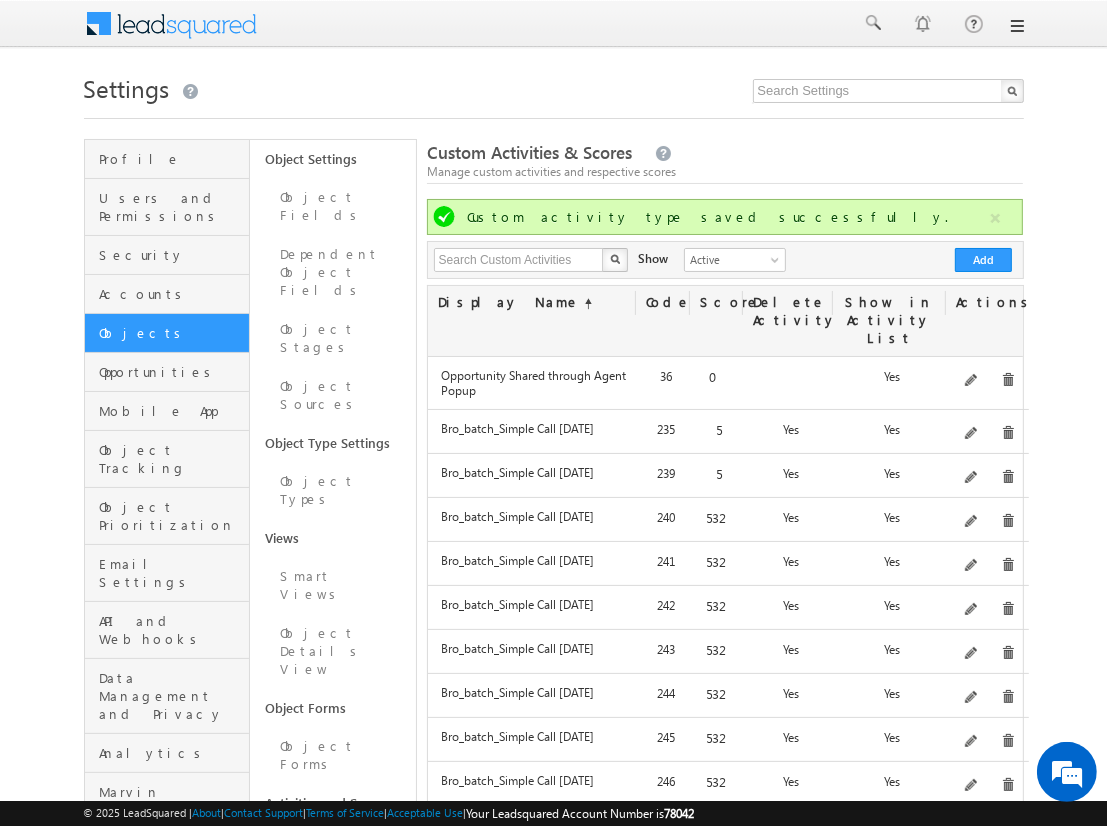 scroll, scrollTop: 0, scrollLeft: 0, axis: both 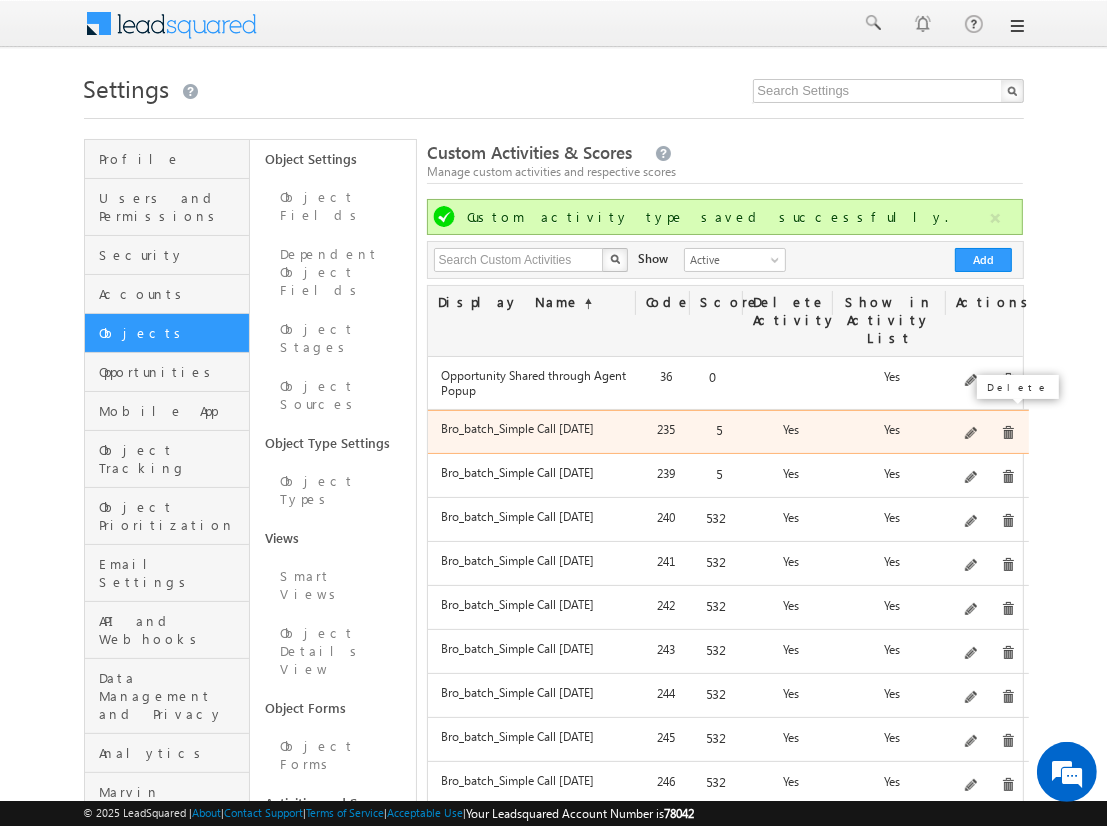 click at bounding box center [1008, 433] 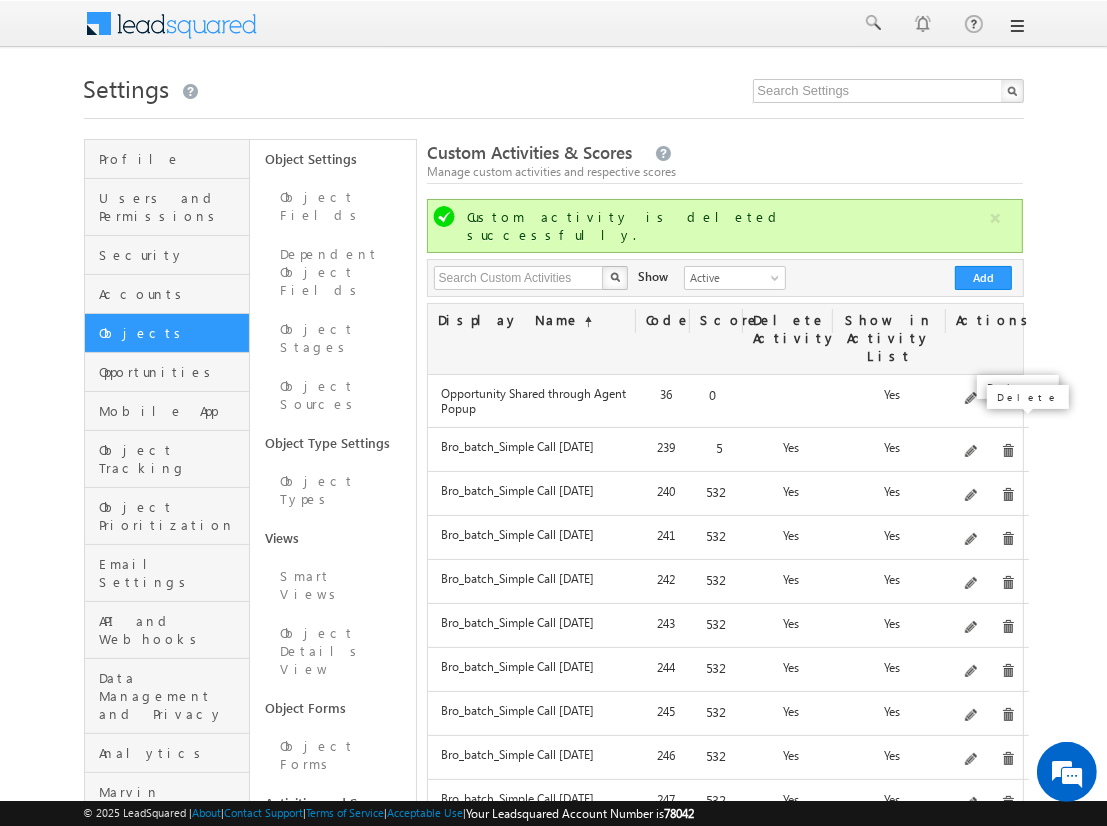 click at bounding box center (1008, 451) 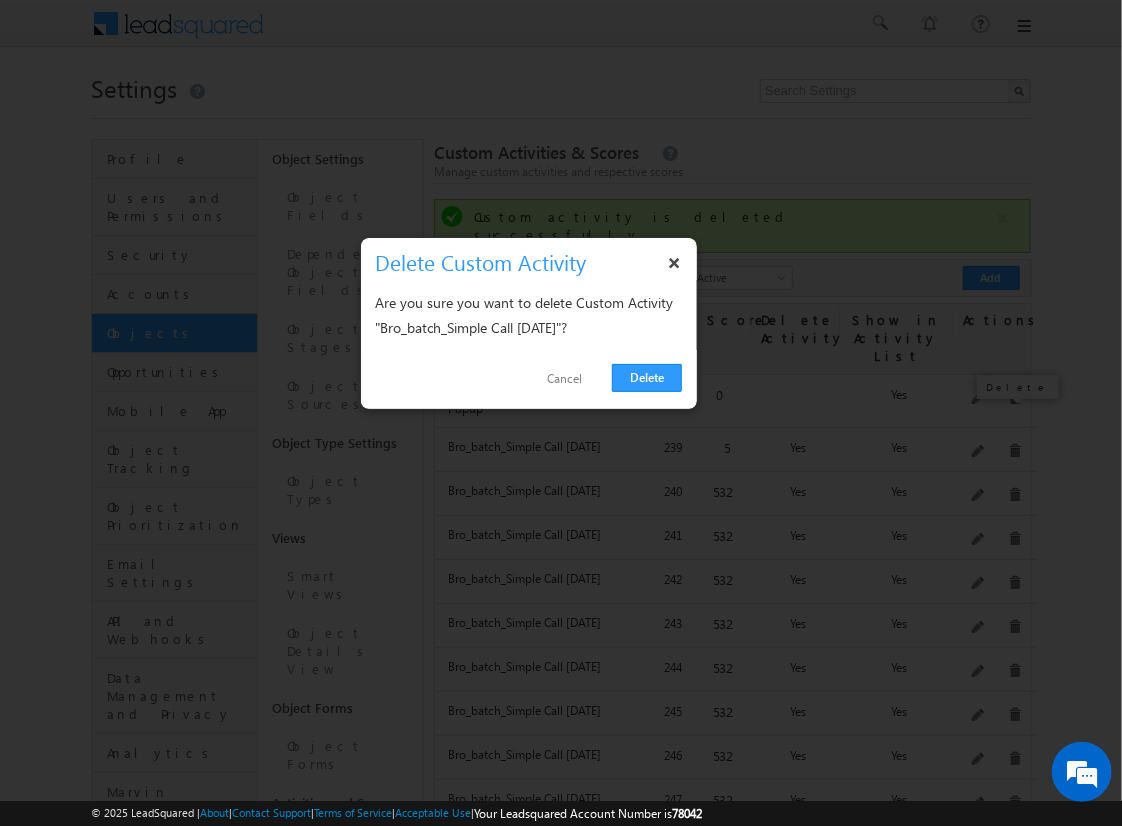 click on "Delete" at bounding box center (647, 378) 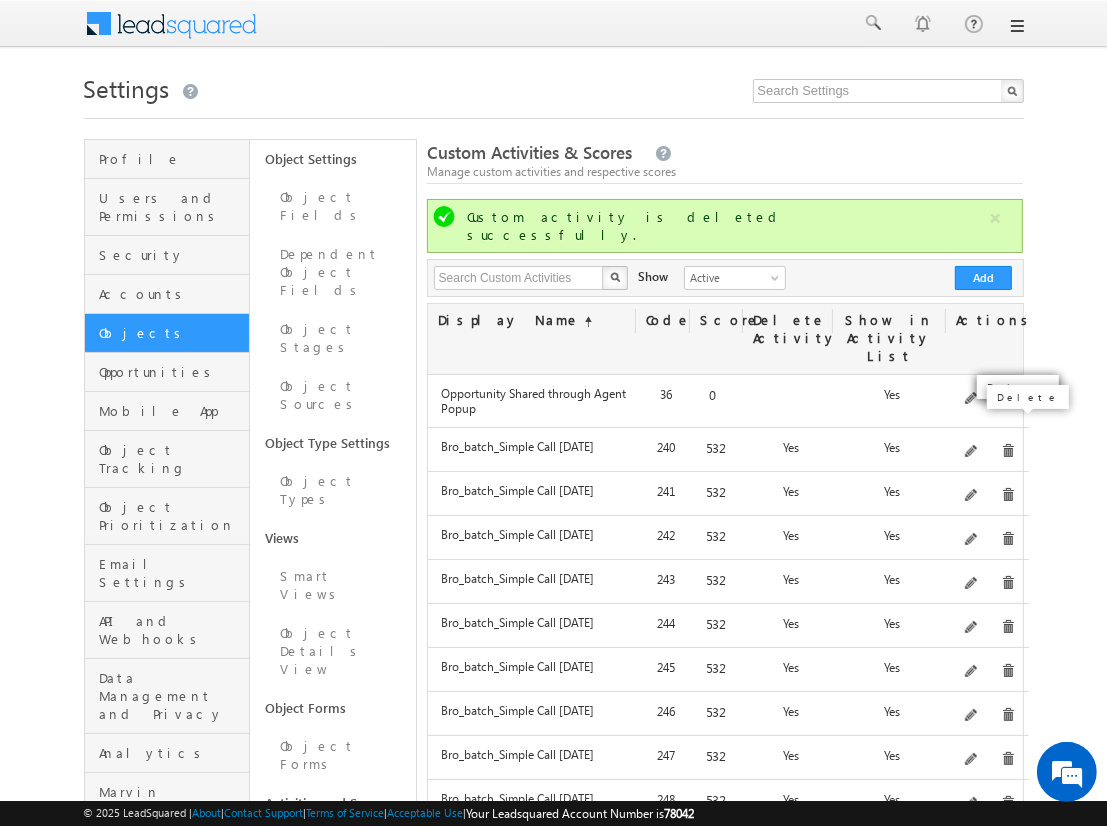 click at bounding box center (1008, 451) 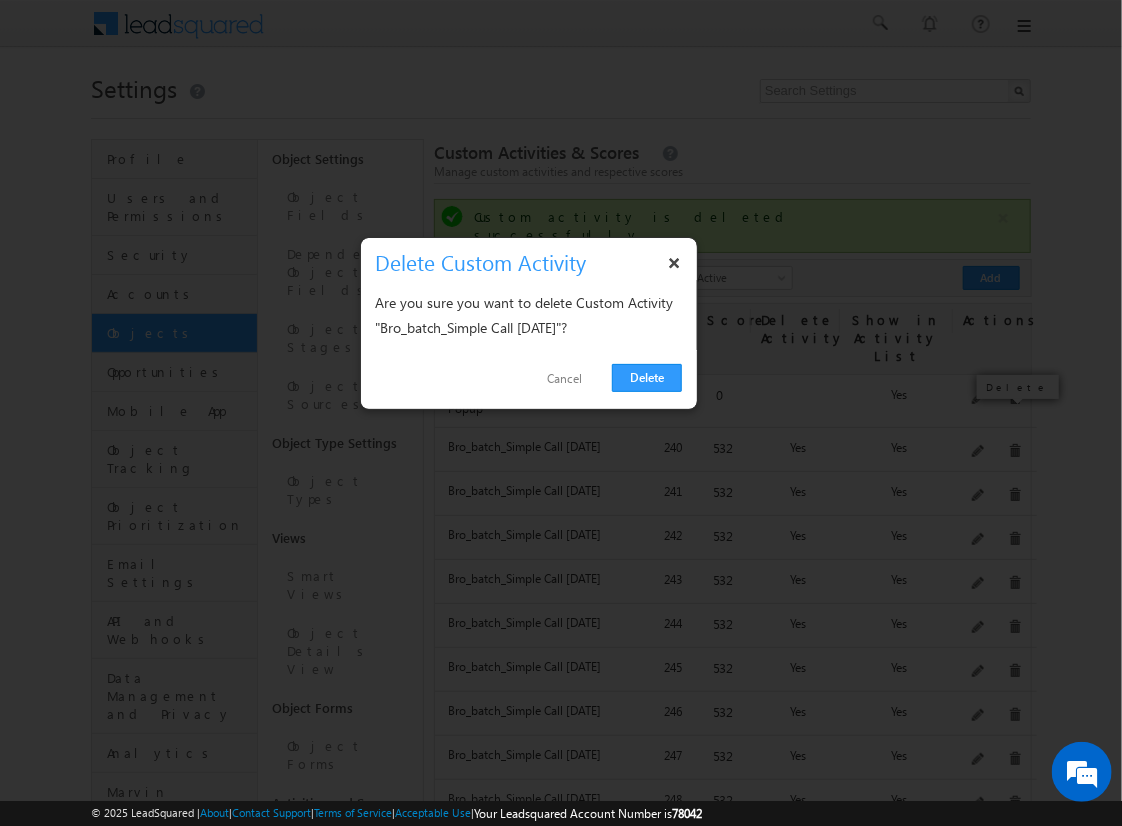 click on "Delete" at bounding box center [647, 378] 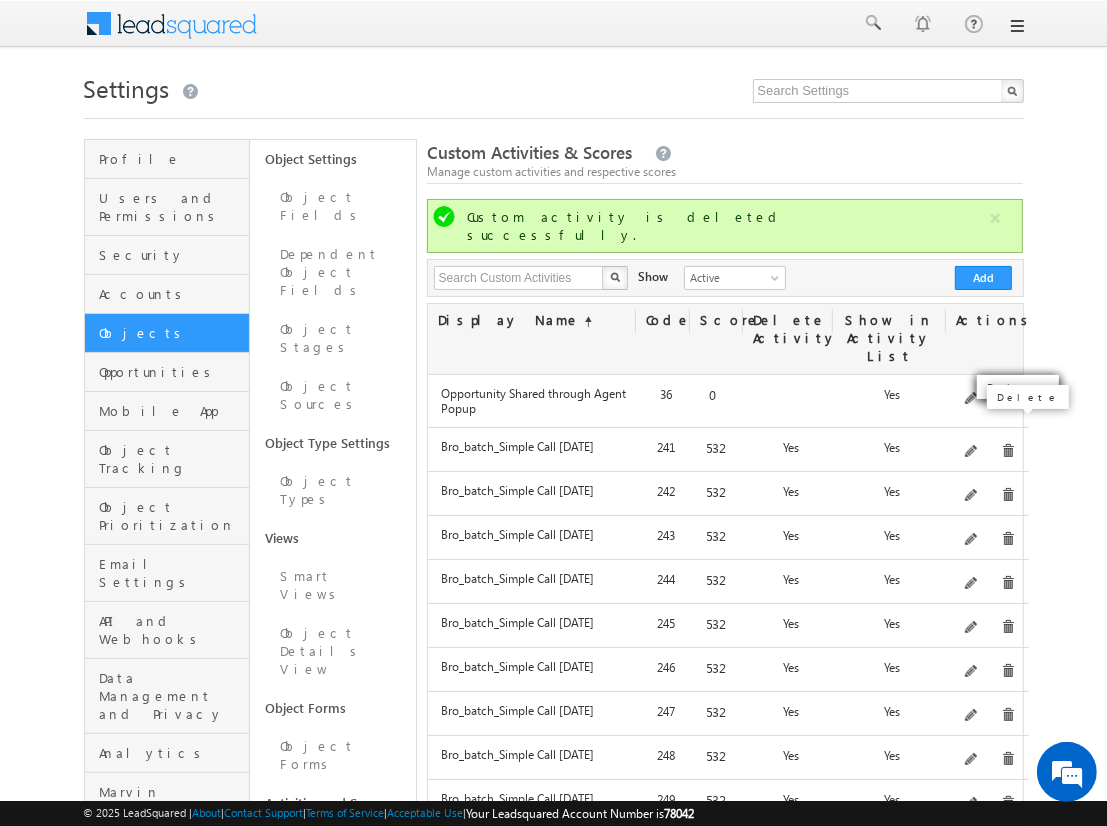 click at bounding box center [1008, 451] 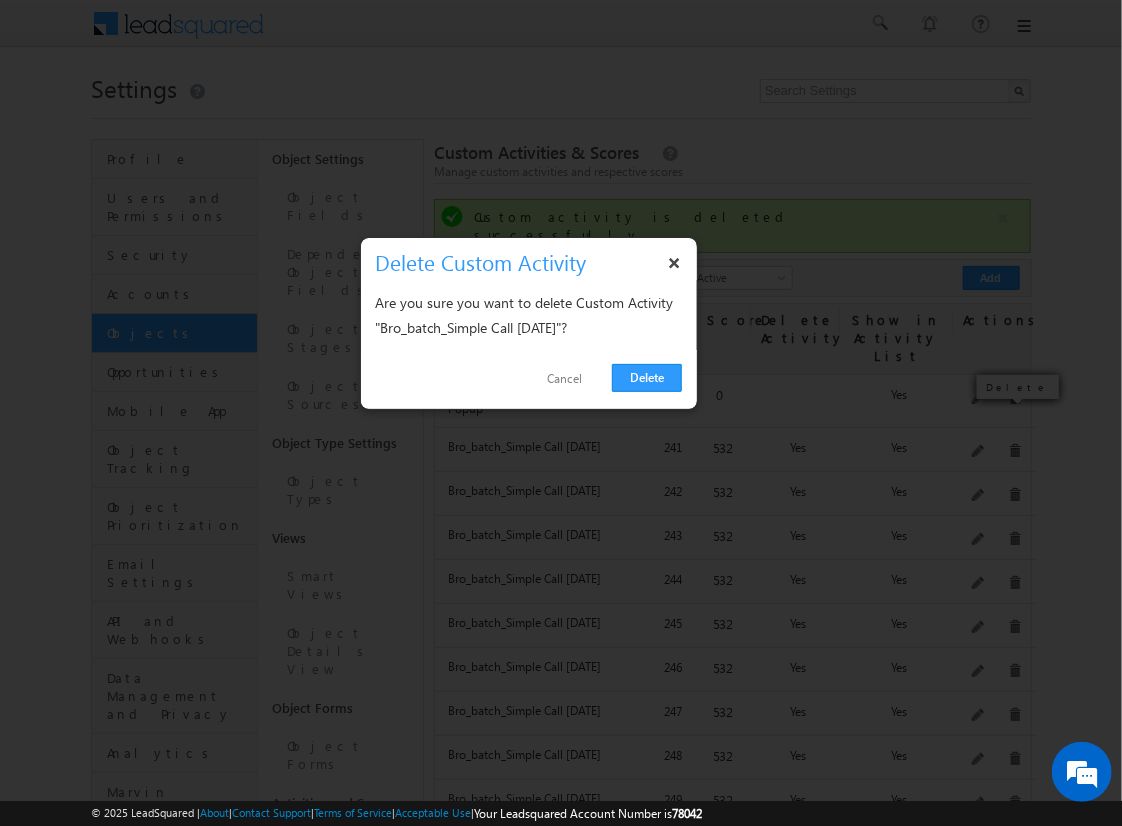click on "Delete" at bounding box center (647, 378) 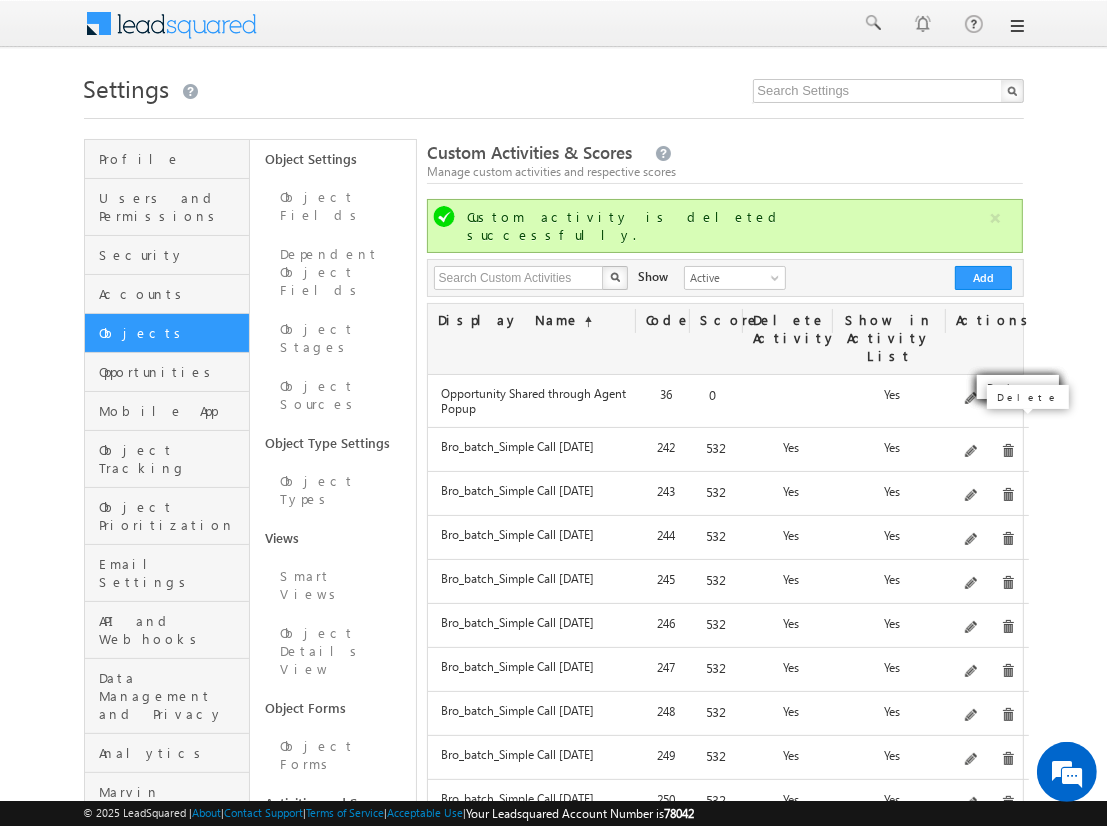 click at bounding box center [1008, 451] 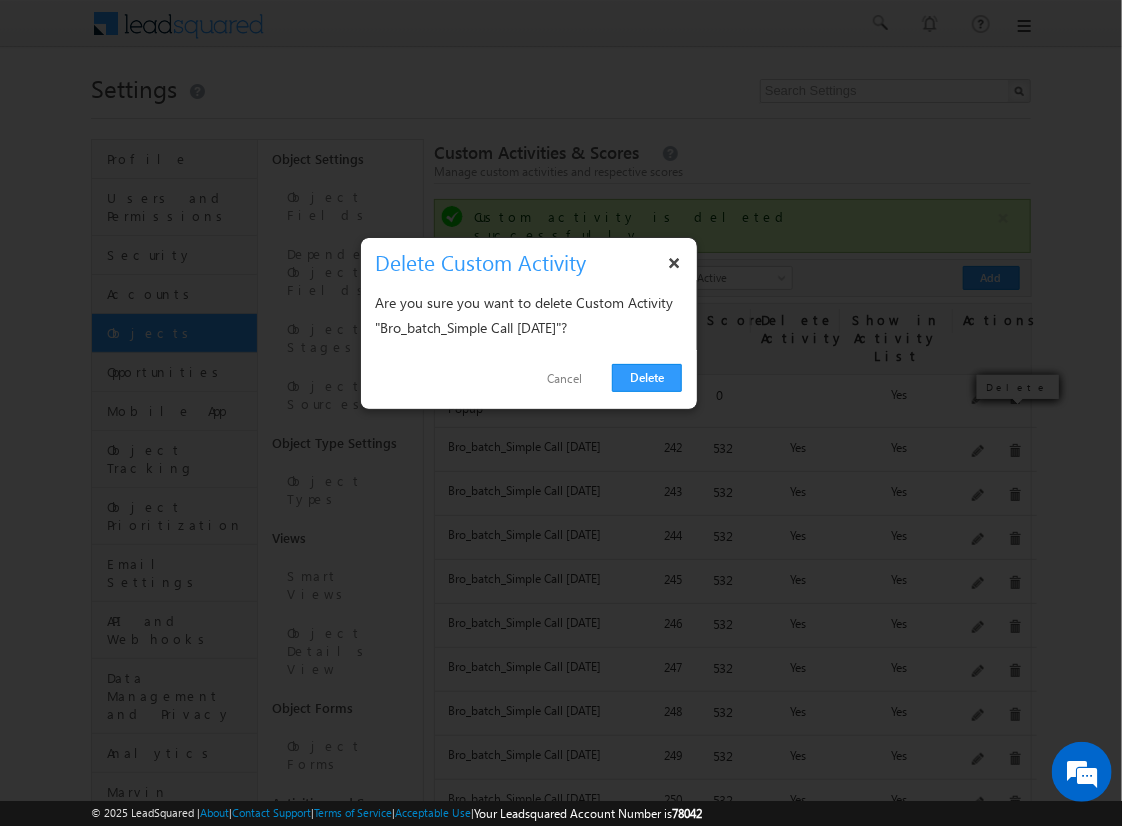 click on "Delete" at bounding box center (647, 378) 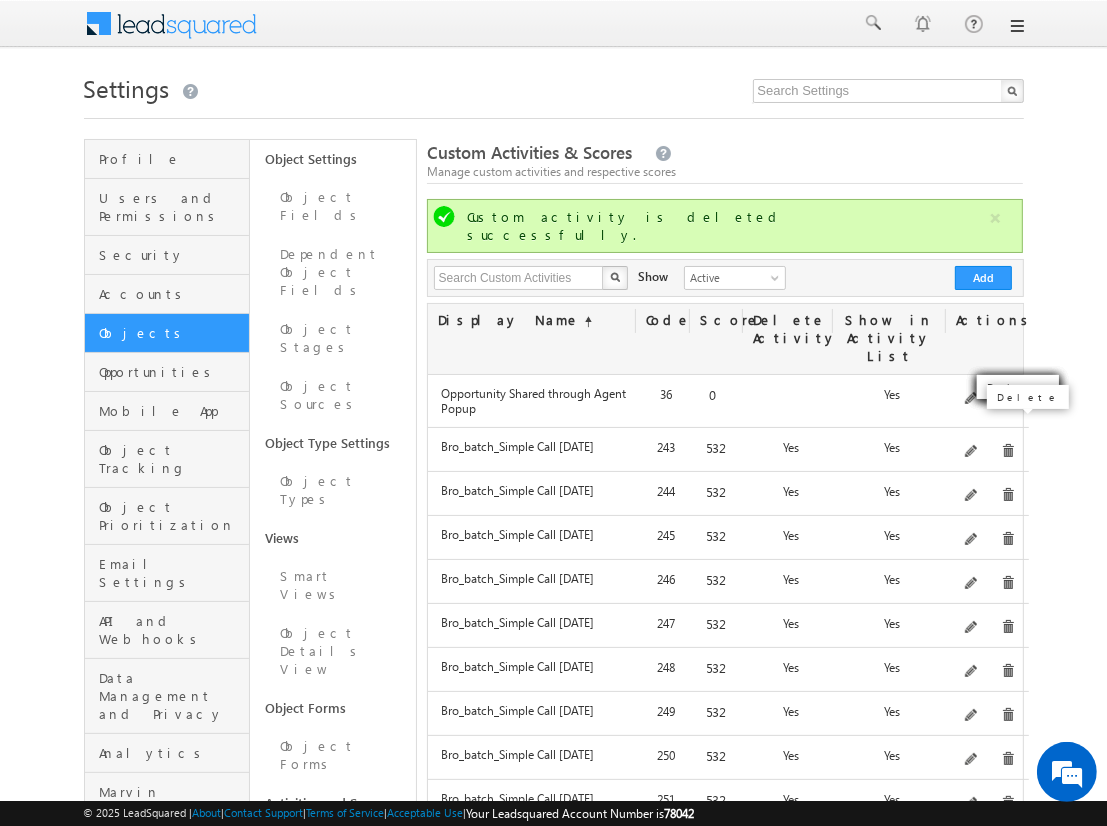 click at bounding box center (1008, 451) 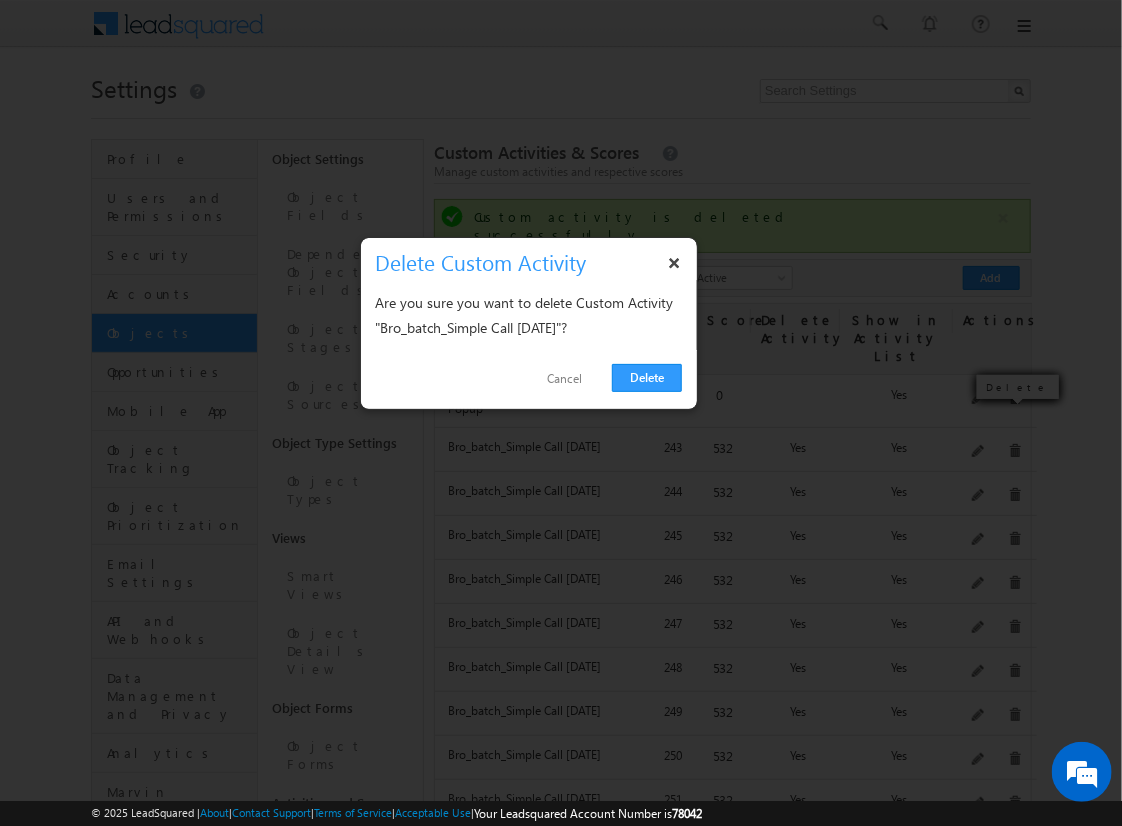 click on "Delete" at bounding box center [647, 378] 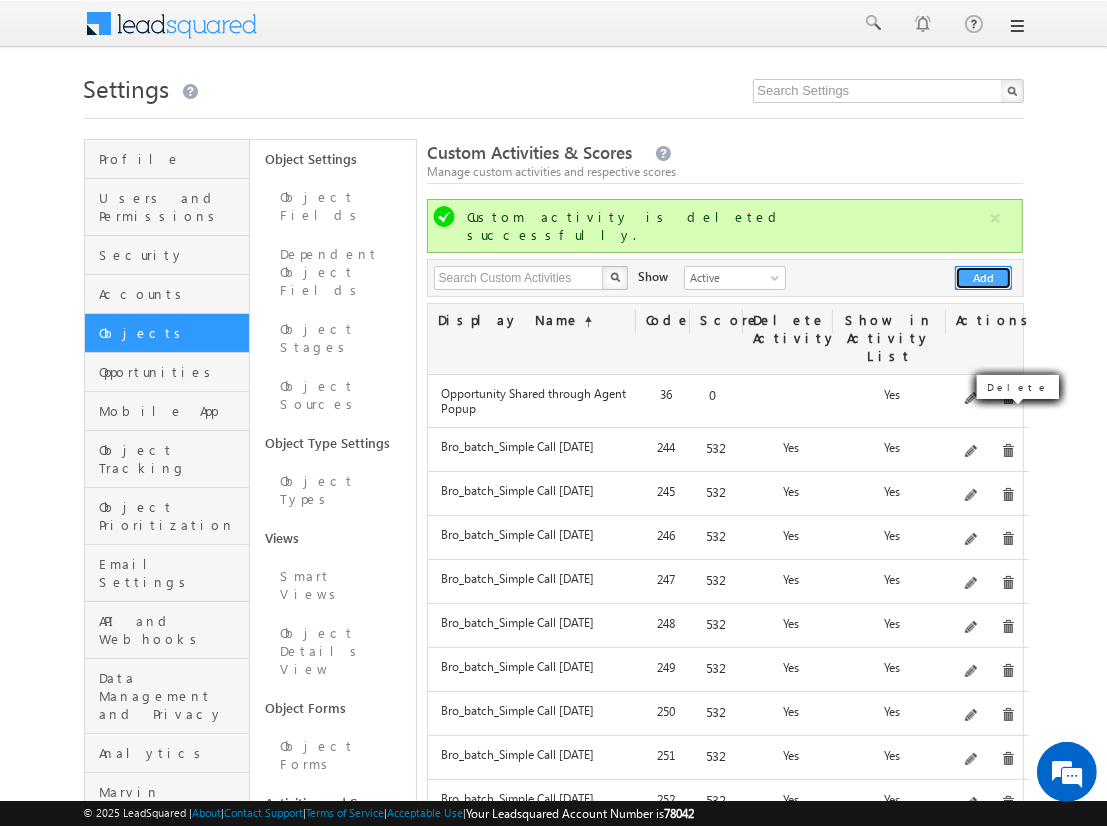 click on "Add" at bounding box center [983, 278] 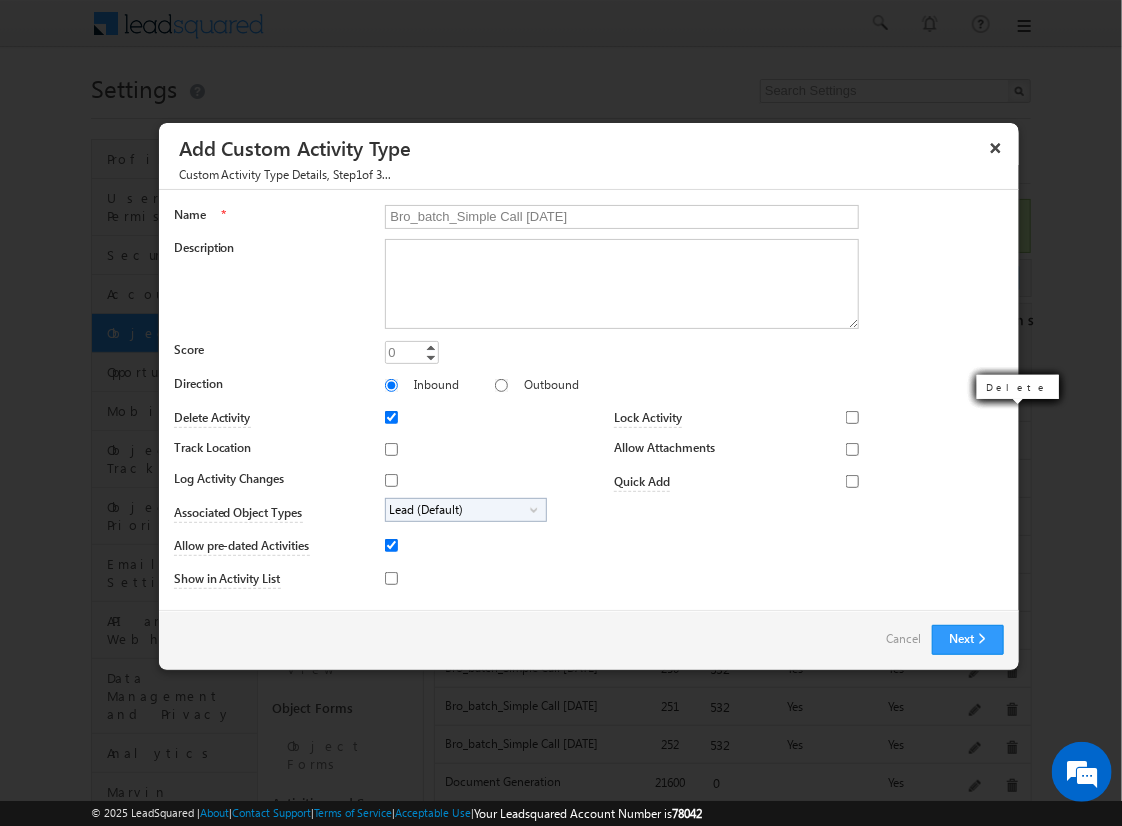 type on "Bro_batch_Simple Call 2025-08-09_24_18_34" 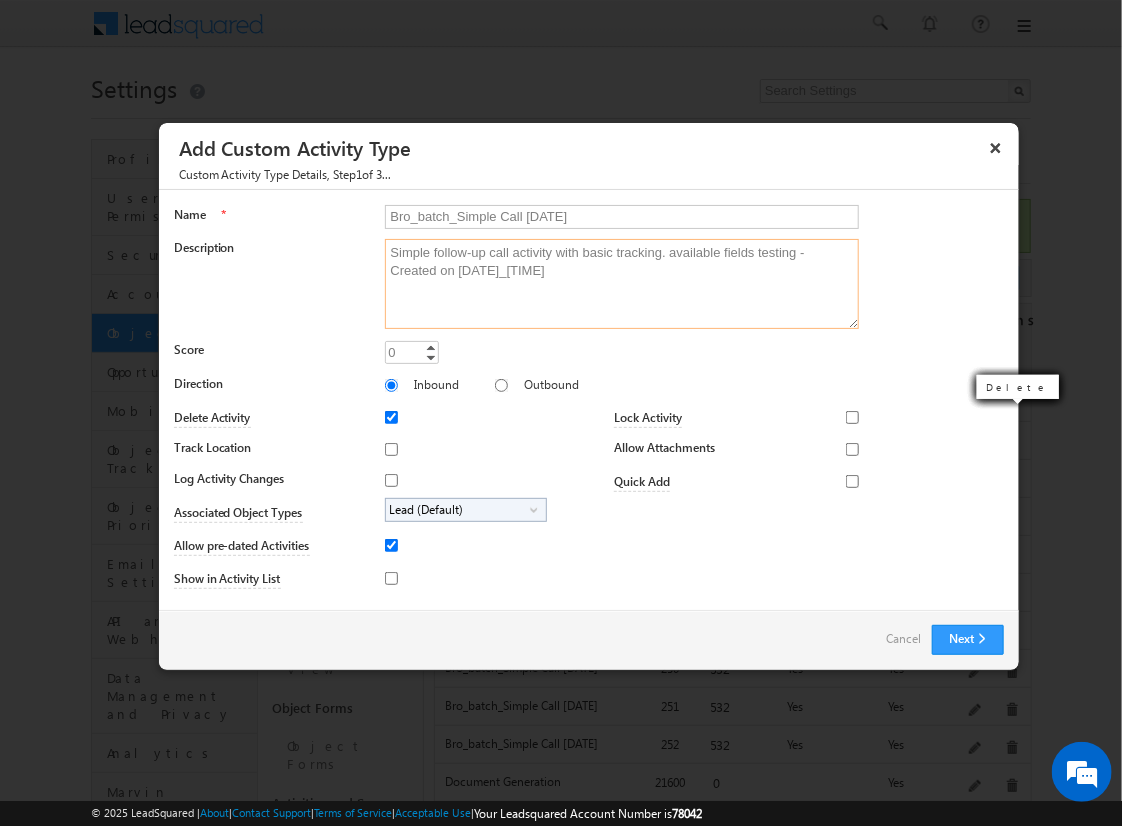 type on "Simple follow-up call activity with basic tracking. available fields testing - Created on 20250808_1848" 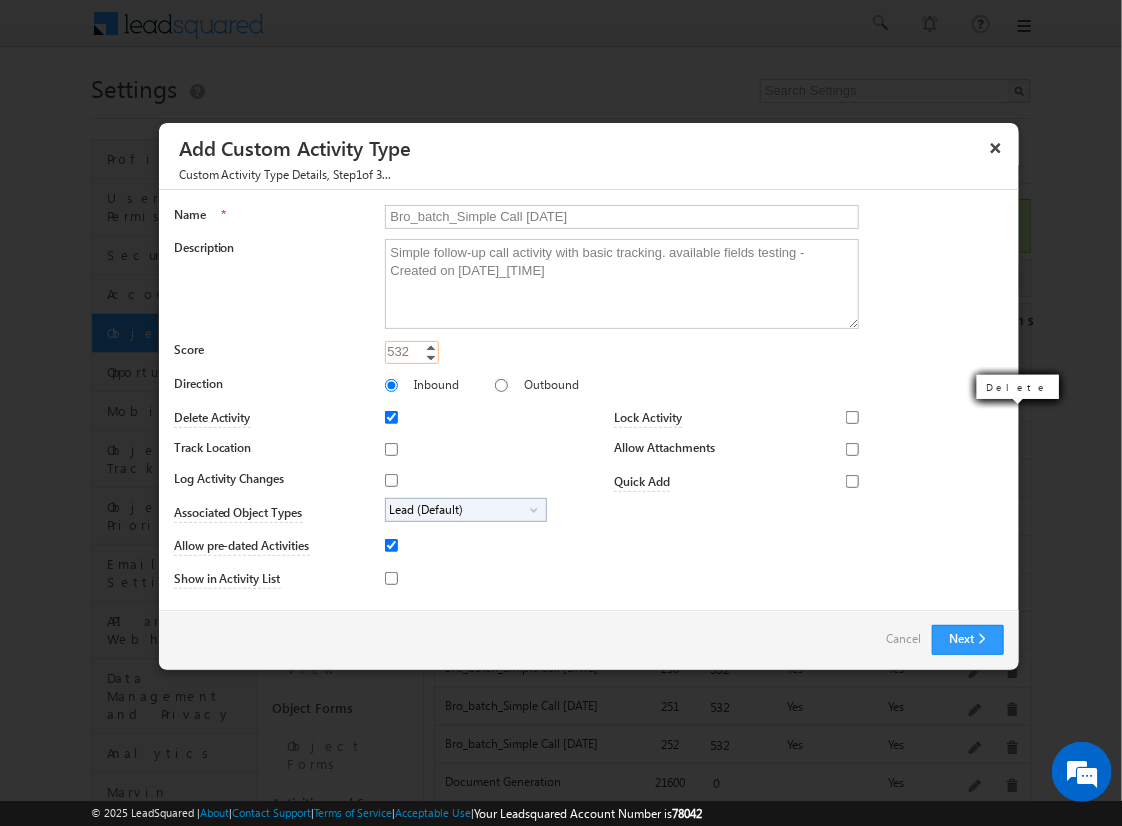type on "[NUMBER]" 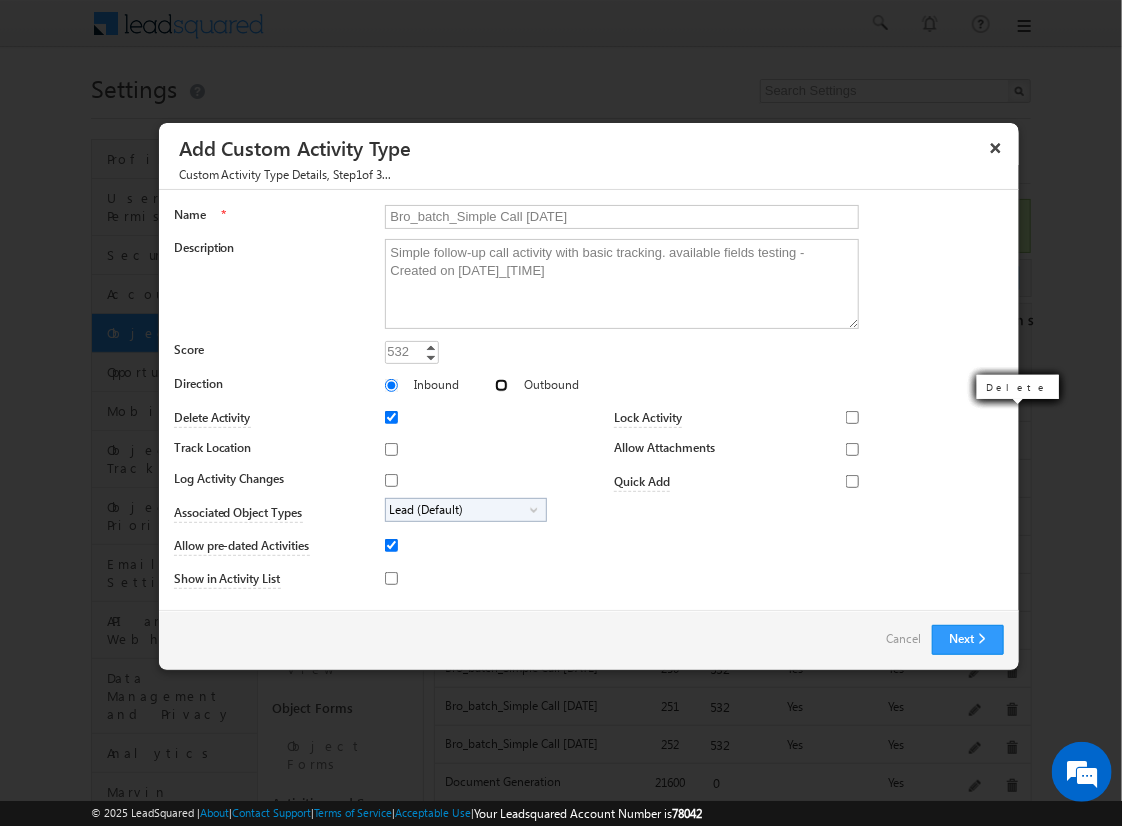 click on "Outbound" at bounding box center [501, 385] 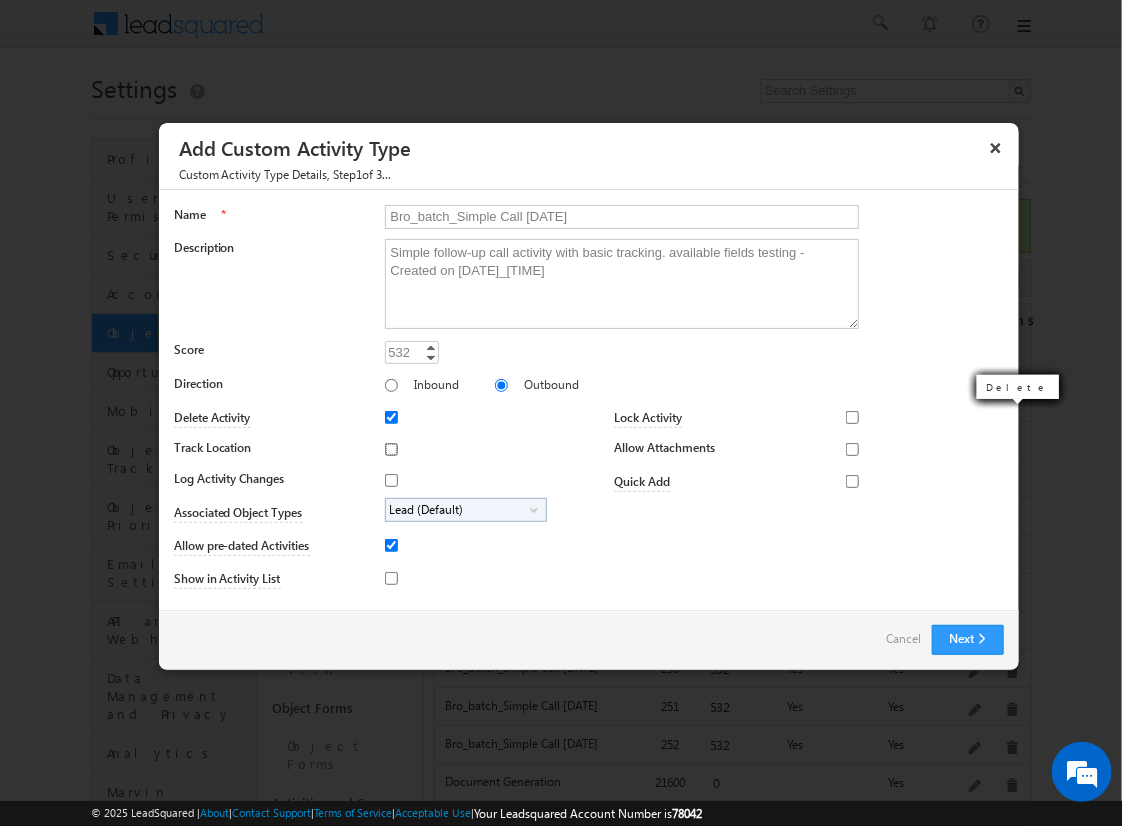 click on "Track Location" at bounding box center [391, 449] 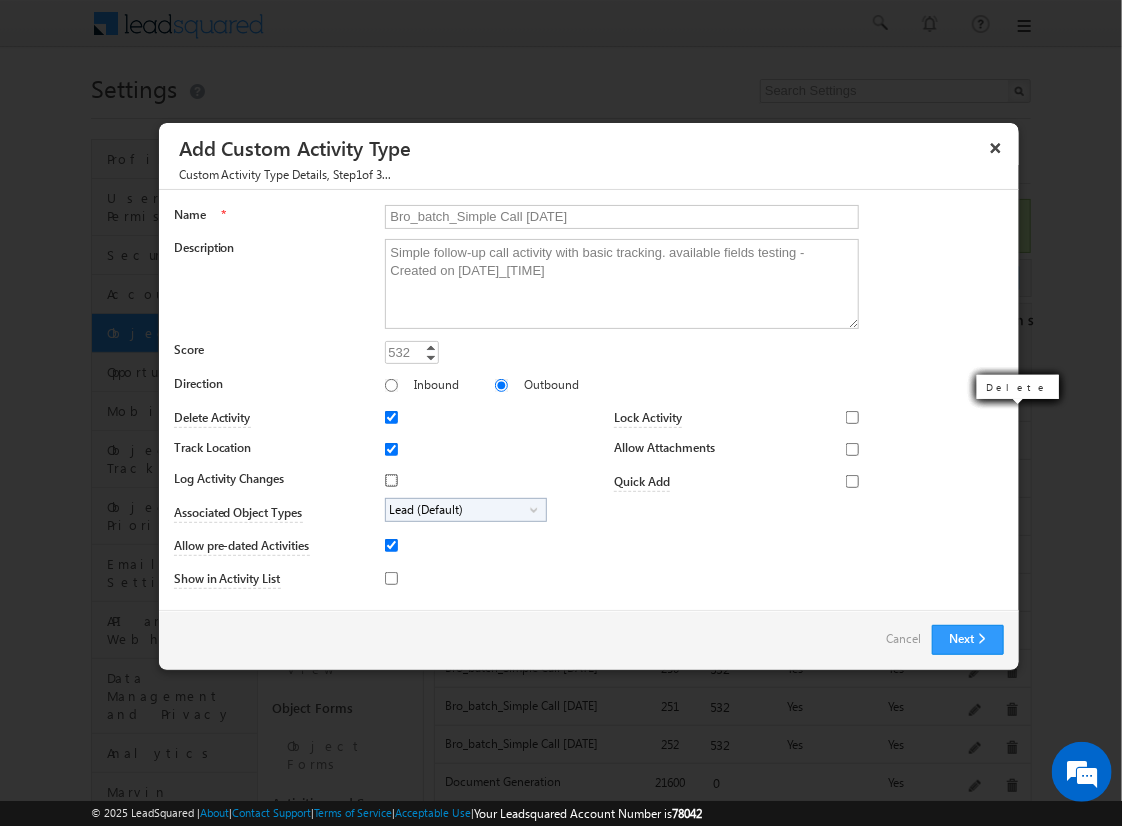 click on "Log Activity Changes" at bounding box center (391, 480) 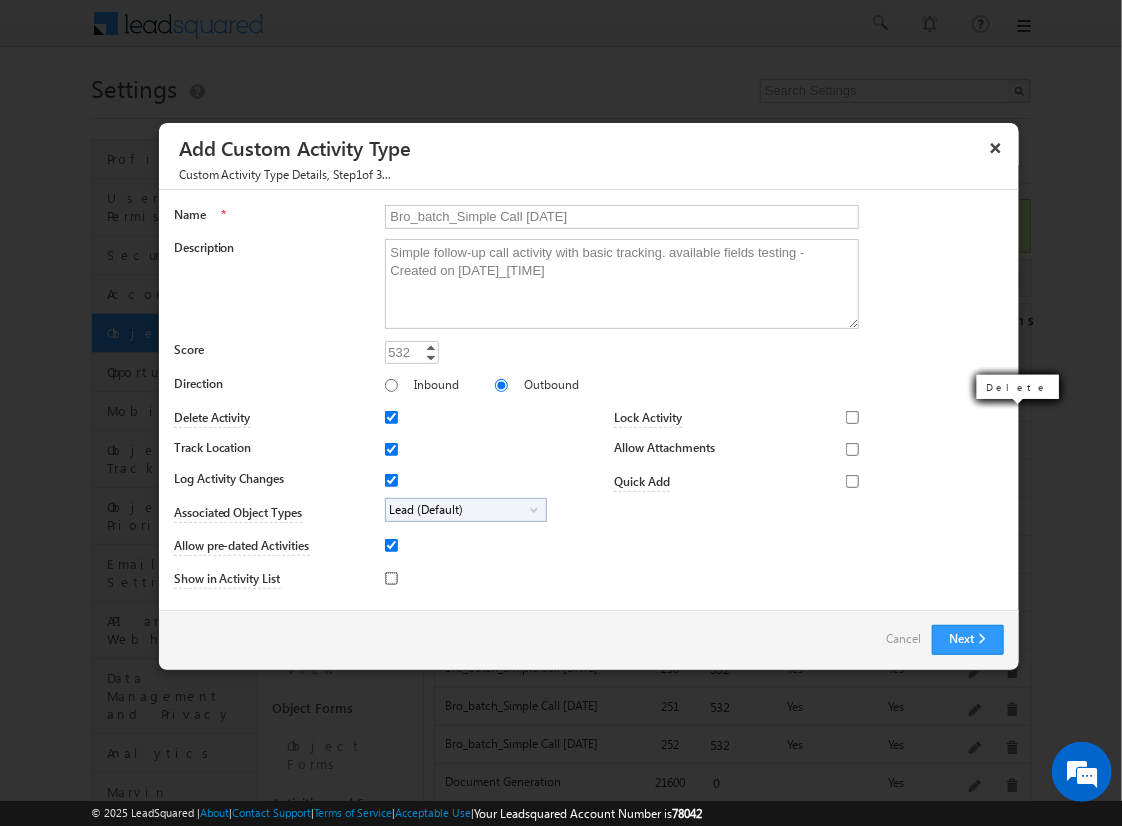 click on "Show in Activity List" at bounding box center (391, 578) 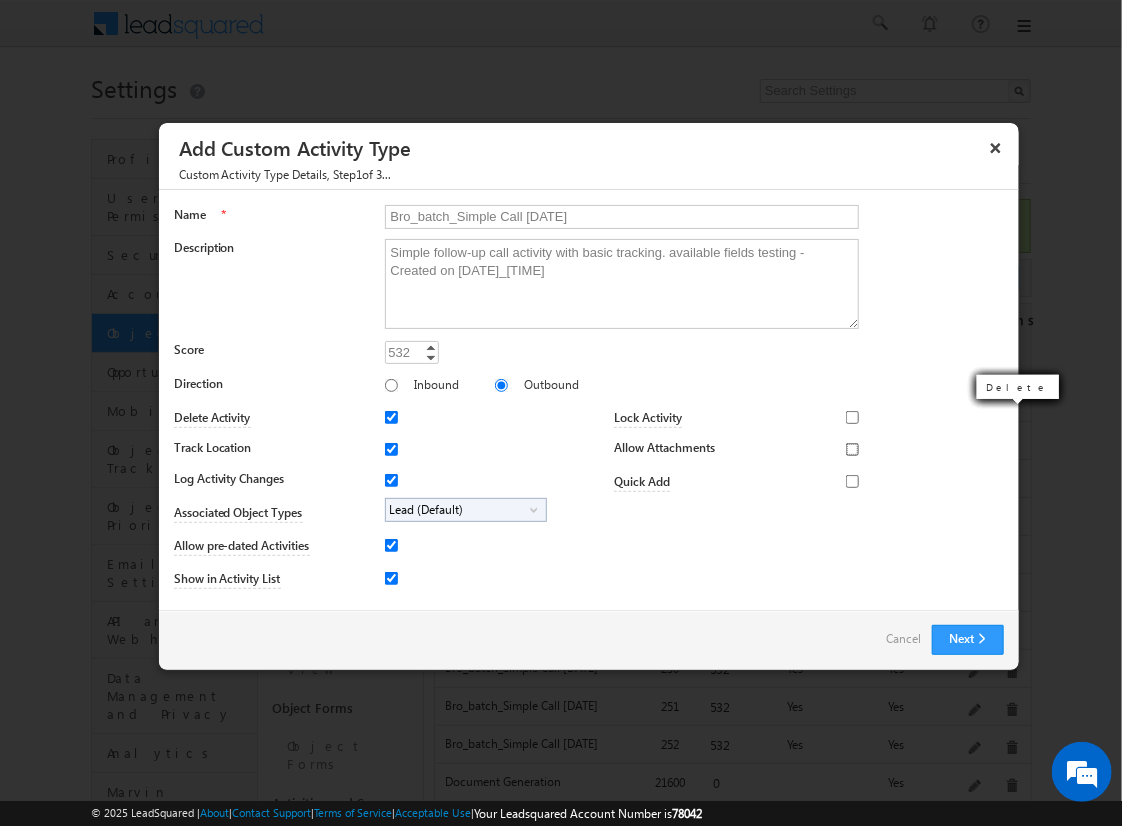 click on "Allow Attachments" at bounding box center (852, 449) 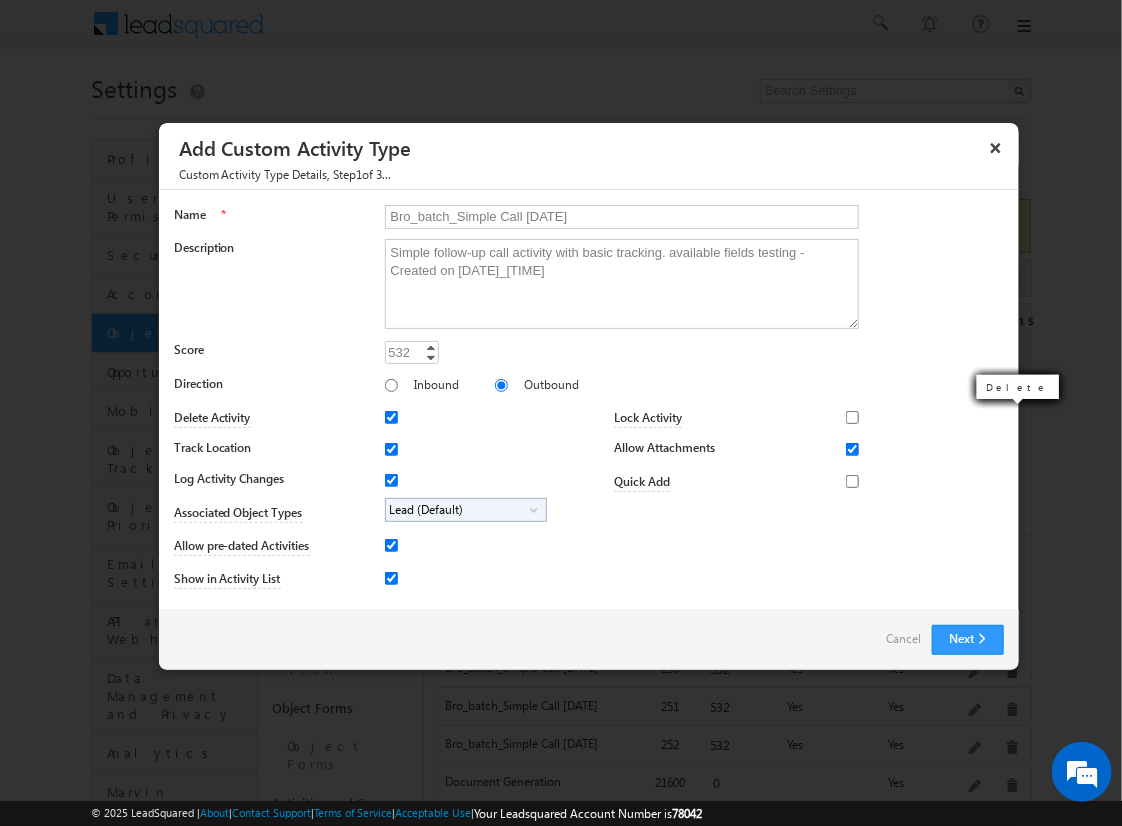 click on "Lead (Default)" at bounding box center [458, 510] 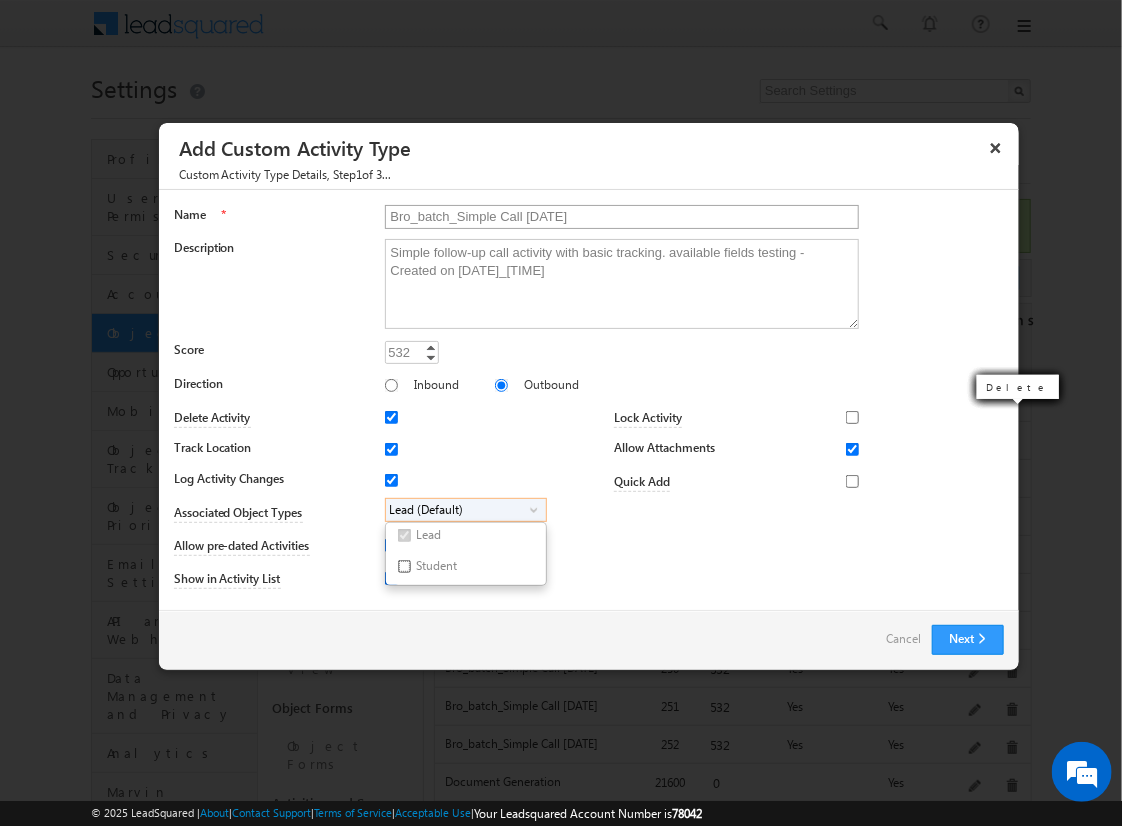 click on "Student" at bounding box center [404, 566] 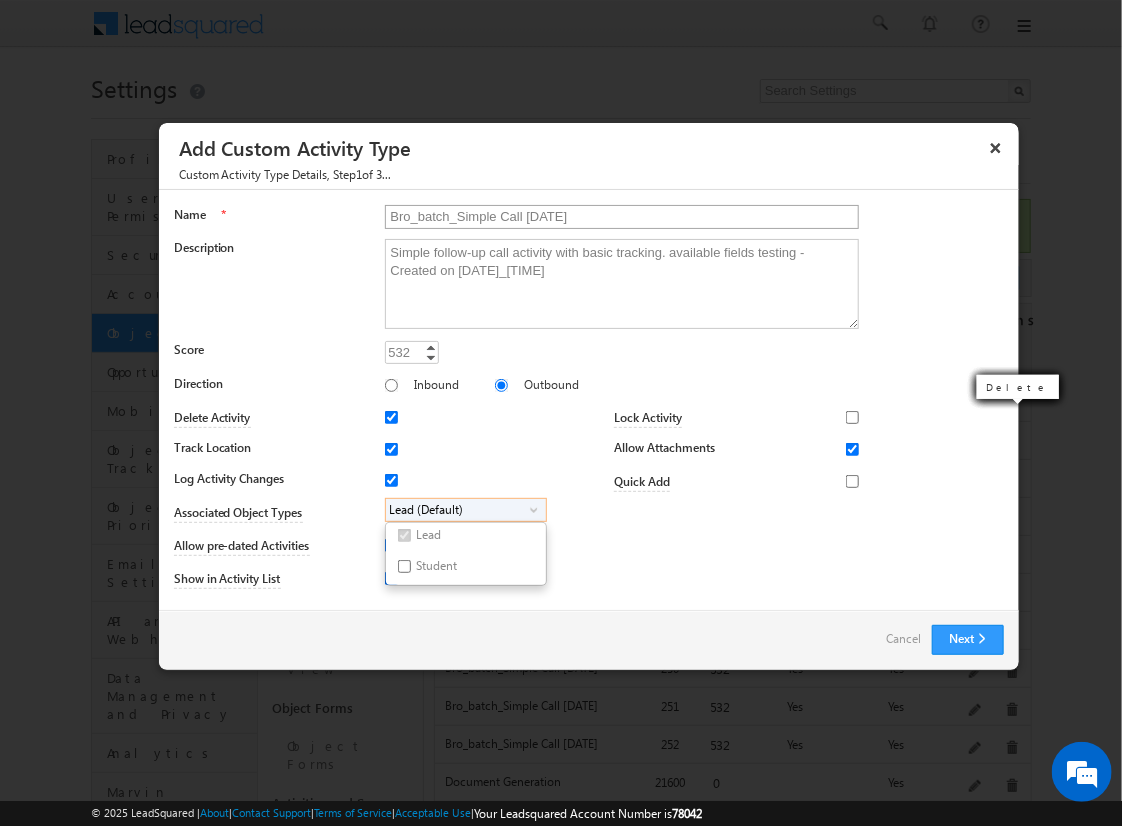 checkbox on "true" 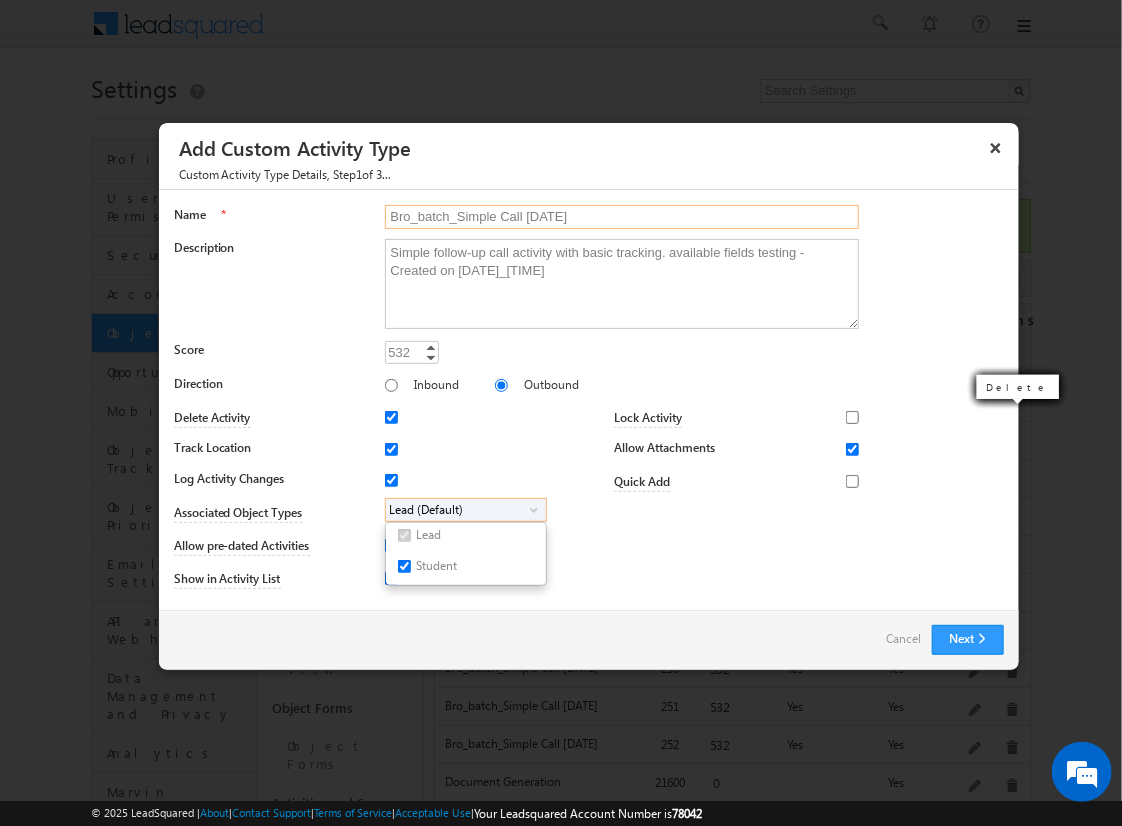 click on "Bro_batch_Simple Call 2025-08-09_24_18_34" at bounding box center (622, 217) 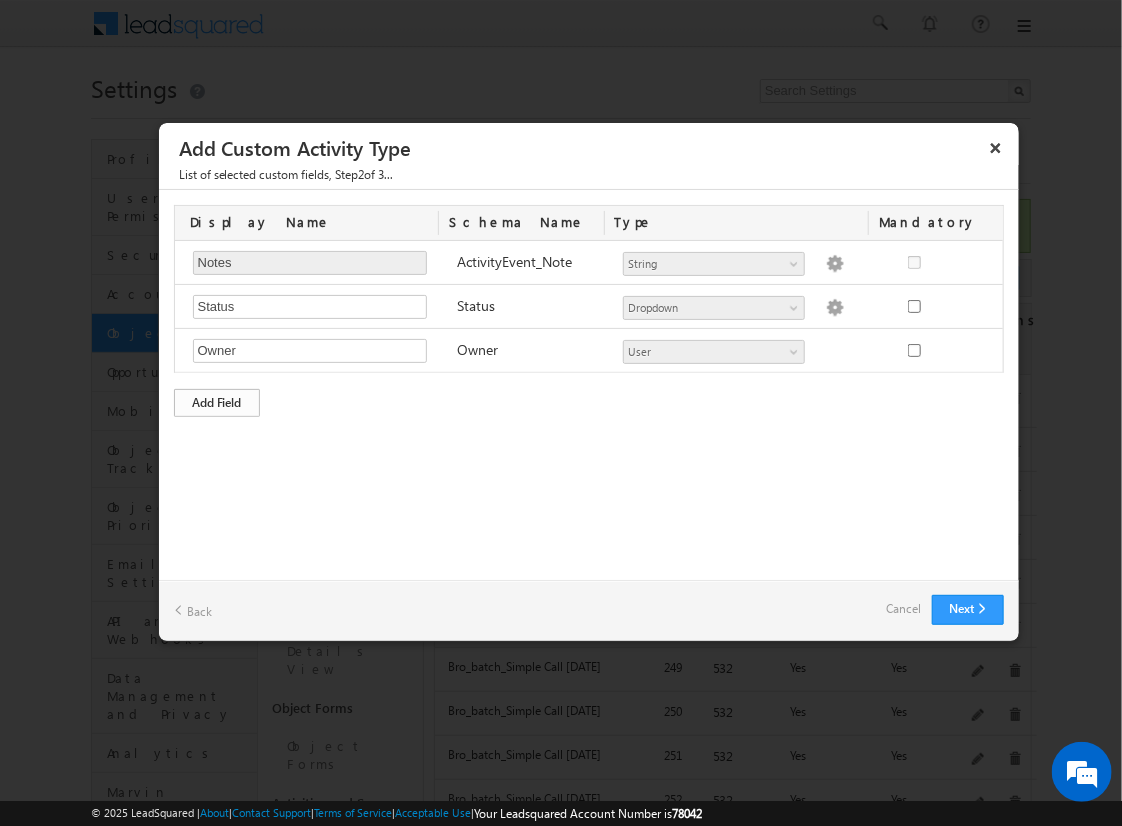 click on "Add Field" at bounding box center [217, 403] 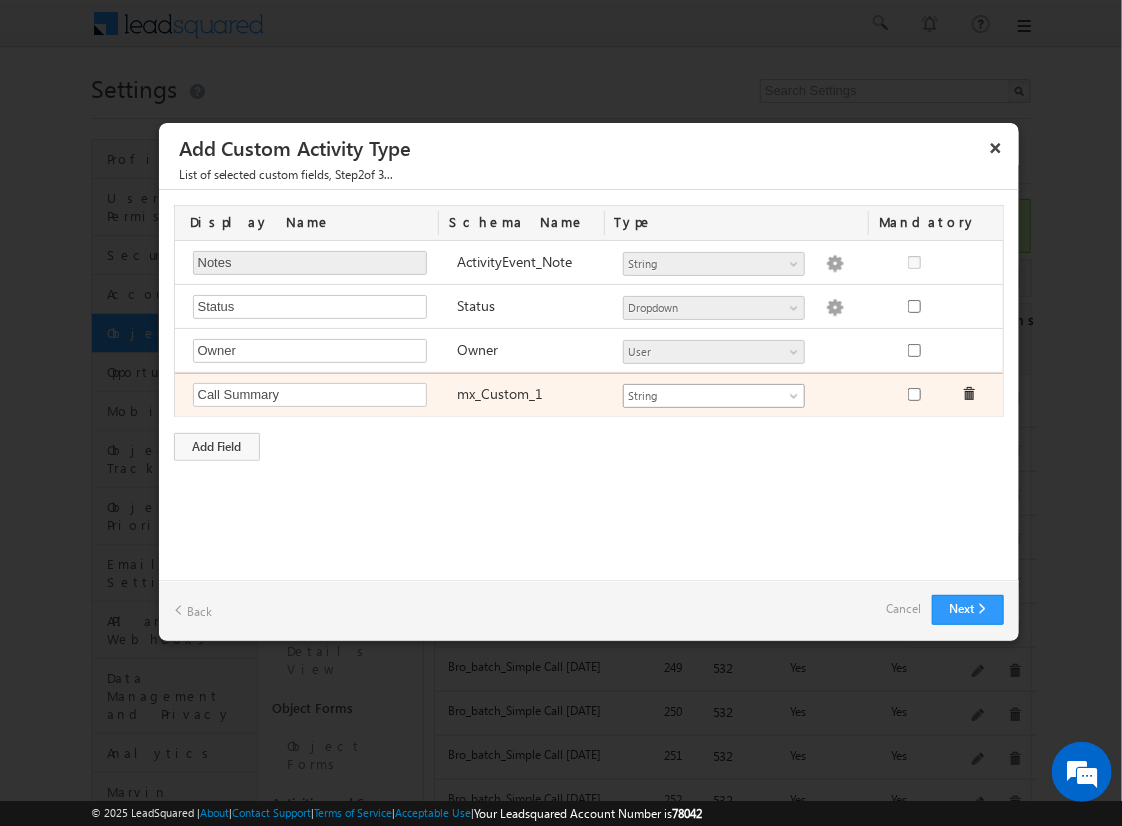 type on "Call Summary" 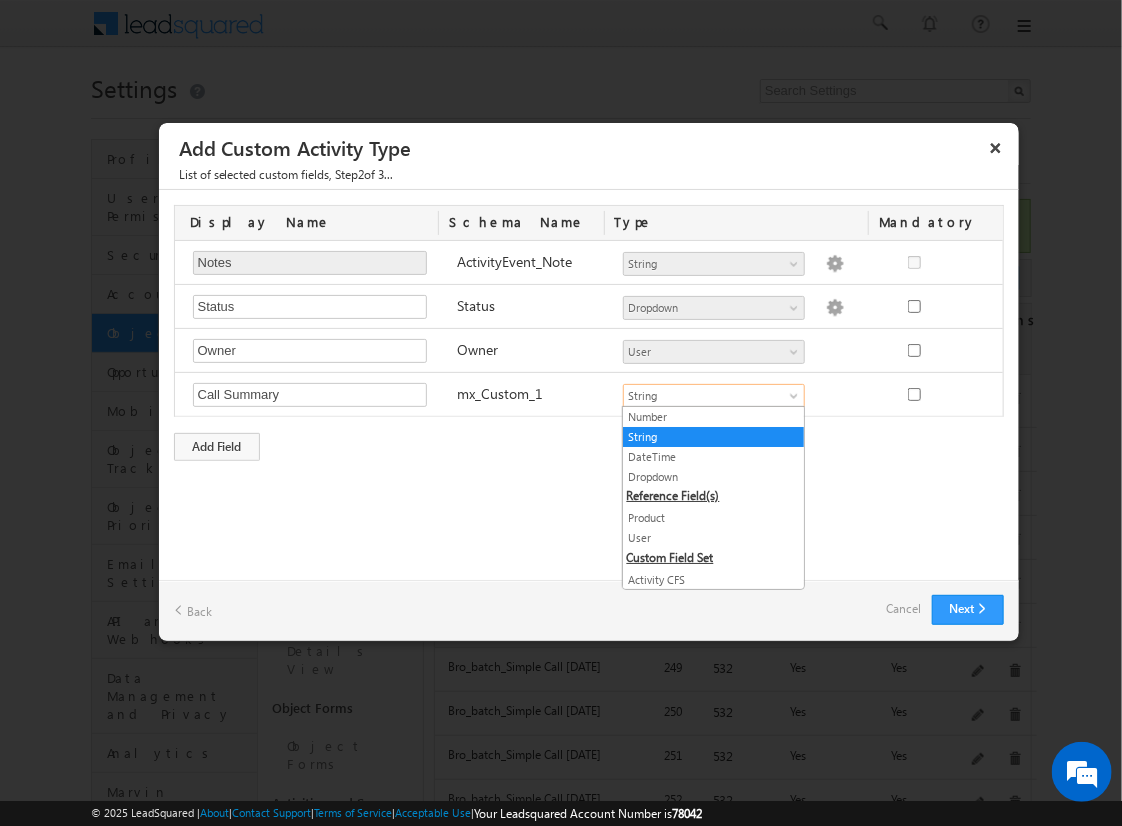 click on "String" at bounding box center (713, 437) 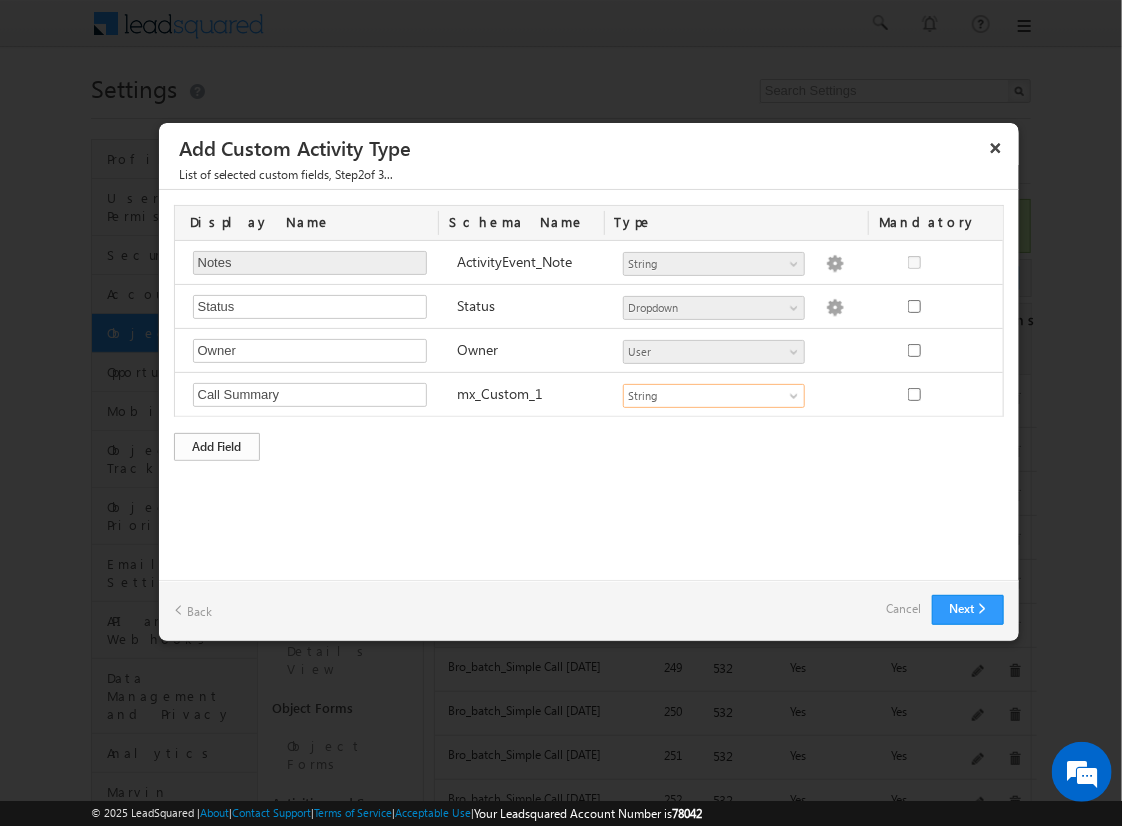 click on "Add Field" at bounding box center (217, 447) 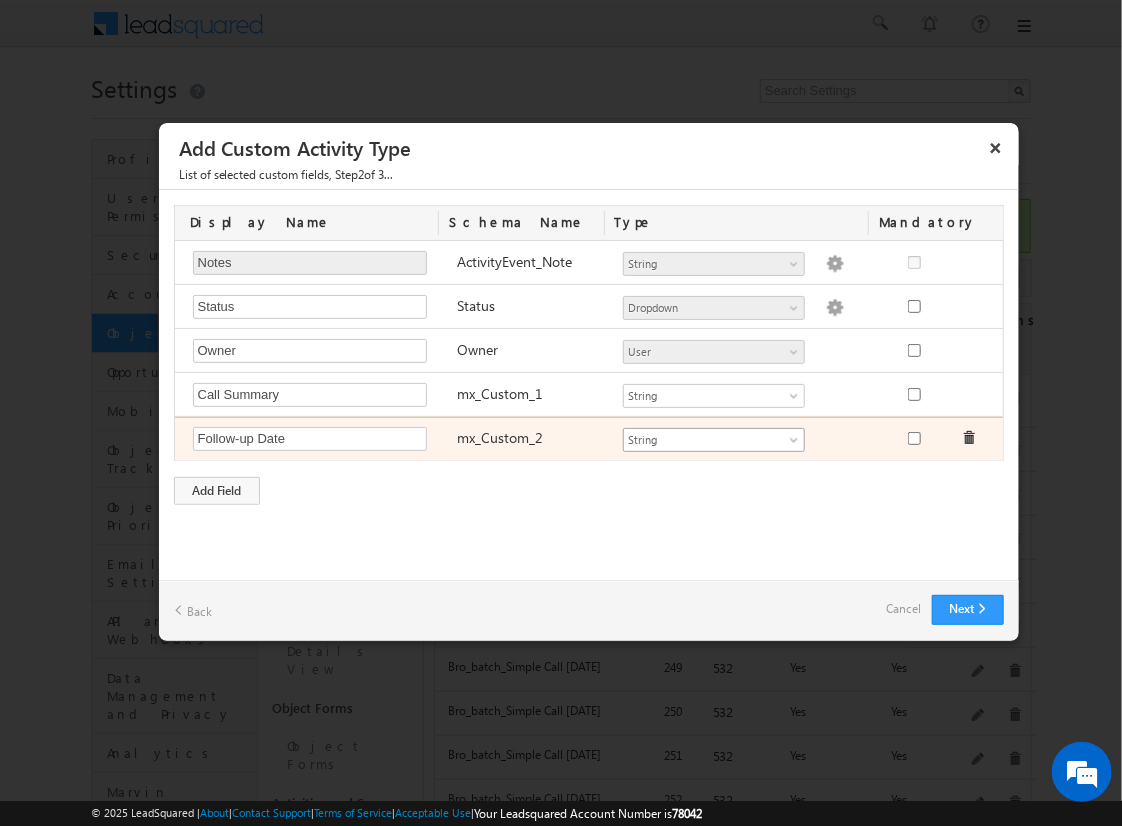 type on "Follow-up Date" 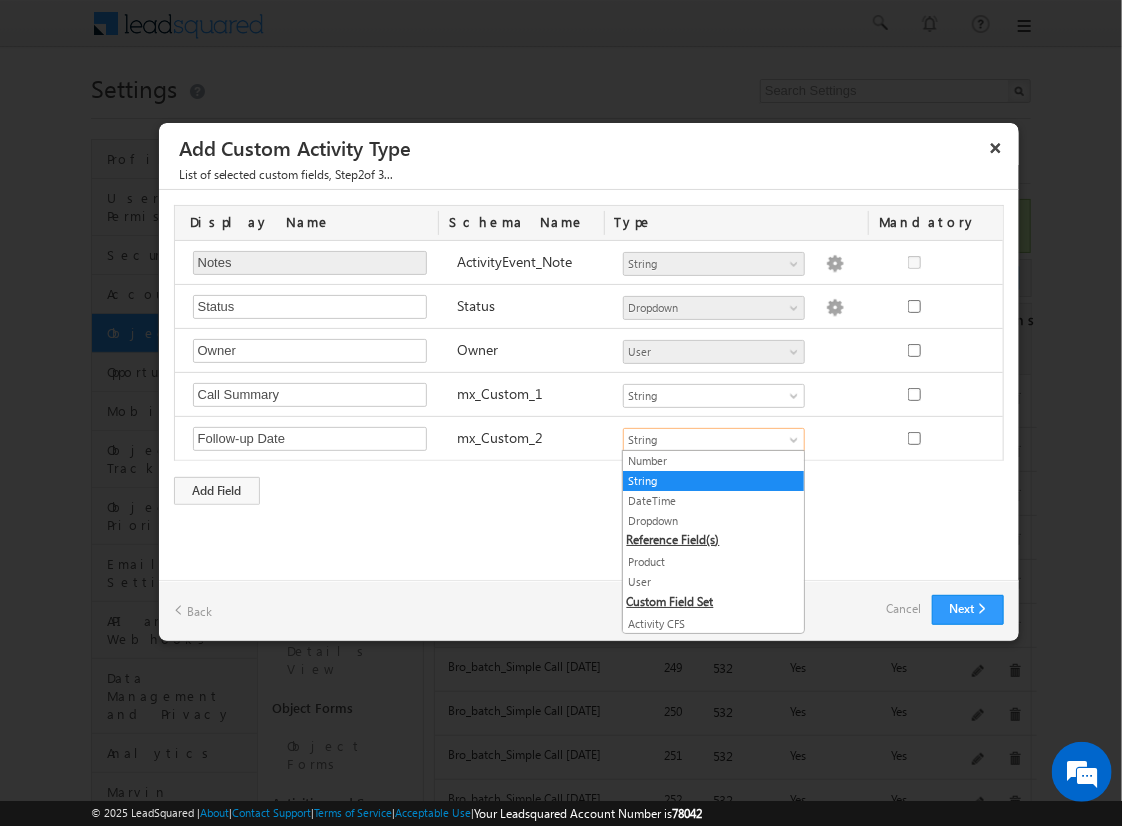 click on "DateTime" at bounding box center [713, 501] 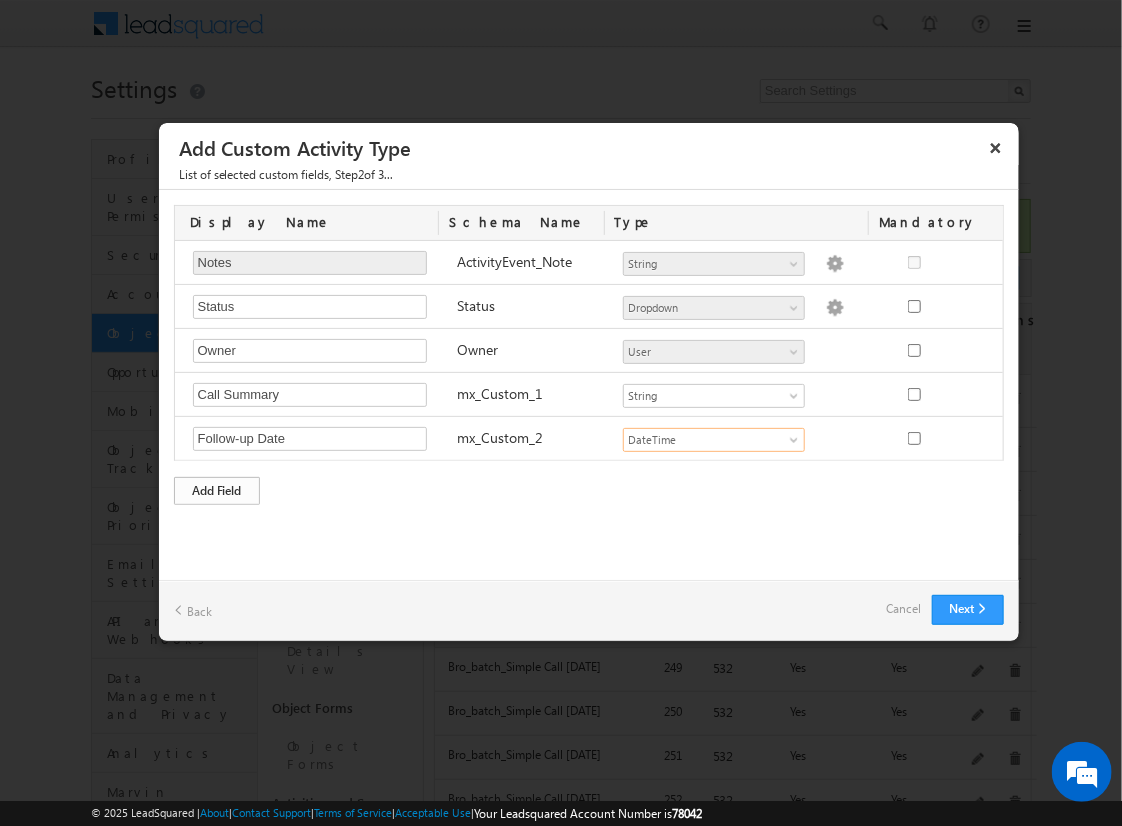 click on "Add Field" at bounding box center (217, 491) 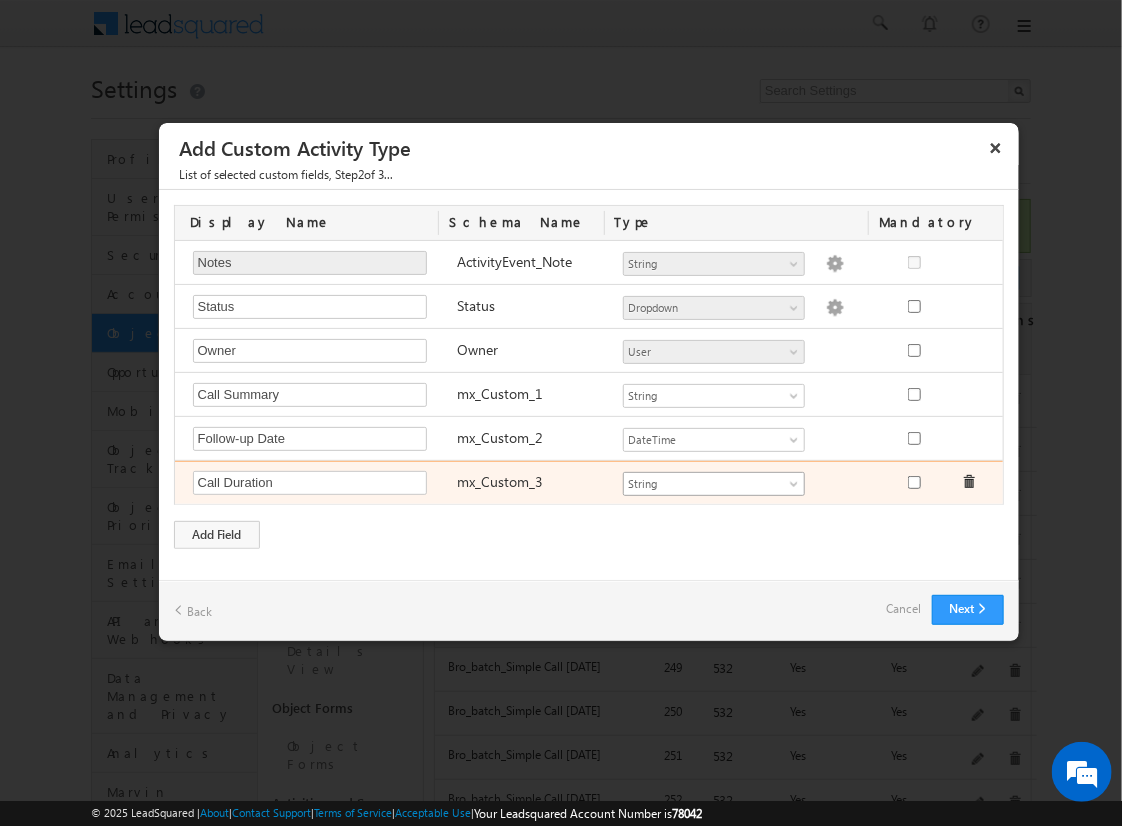 type on "Call Duration" 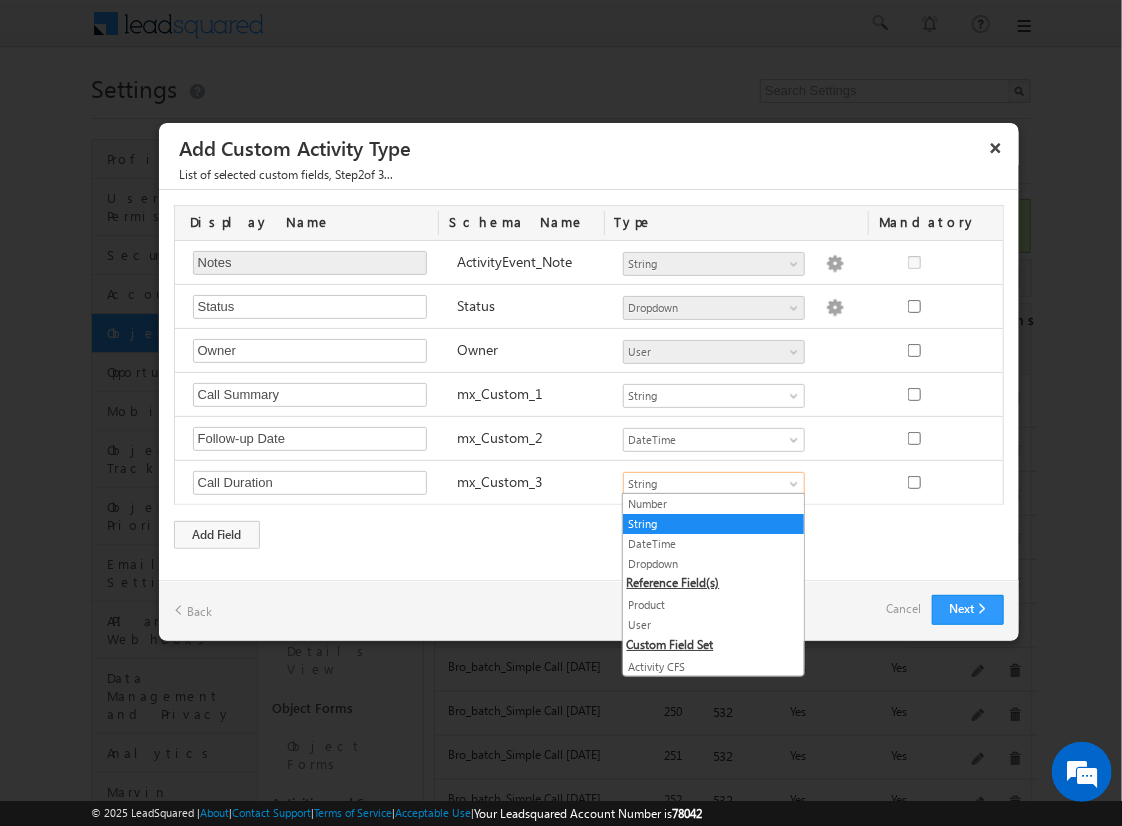 click on "Number" at bounding box center (713, 504) 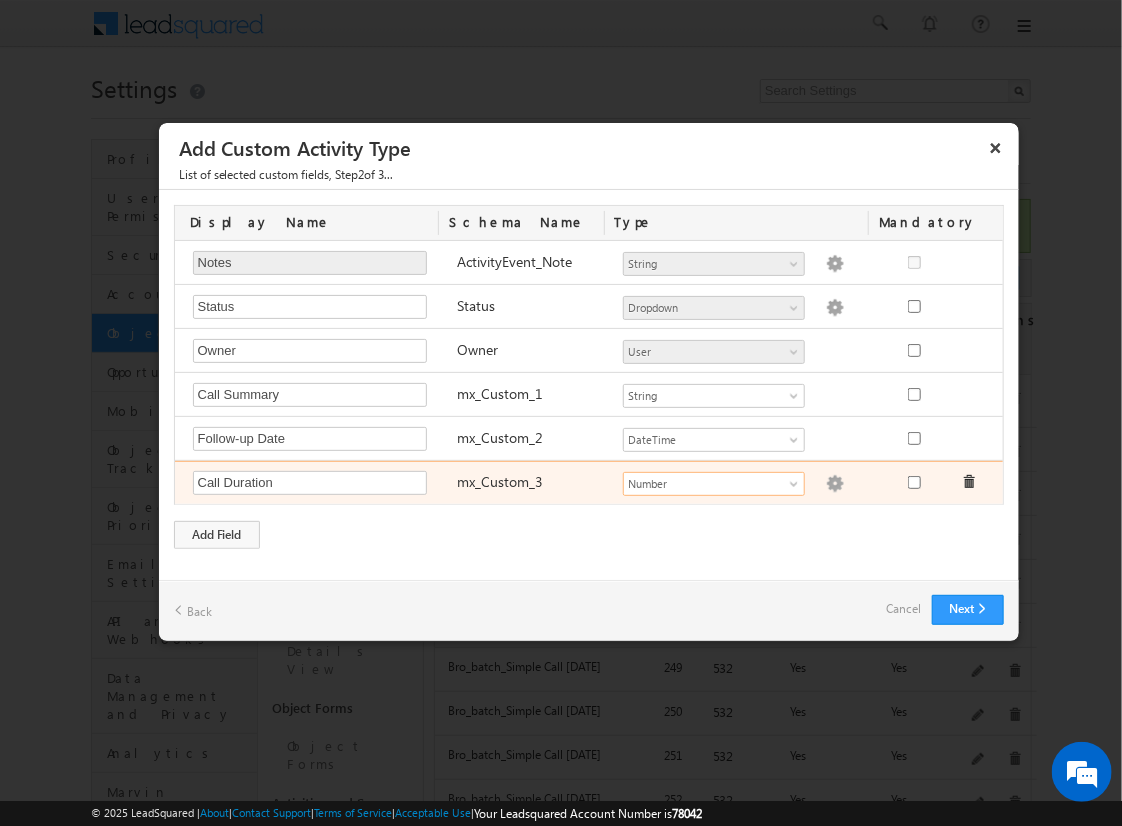 click at bounding box center (835, 484) 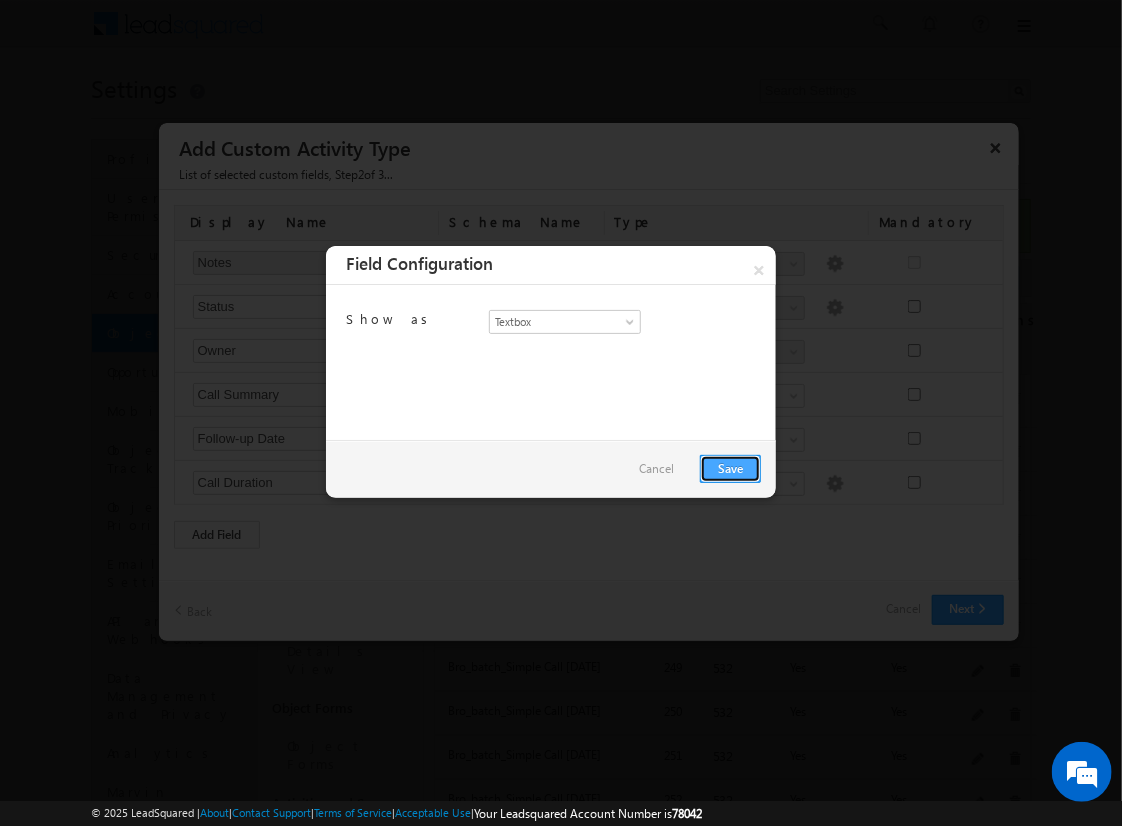 click on "Save" at bounding box center [730, 469] 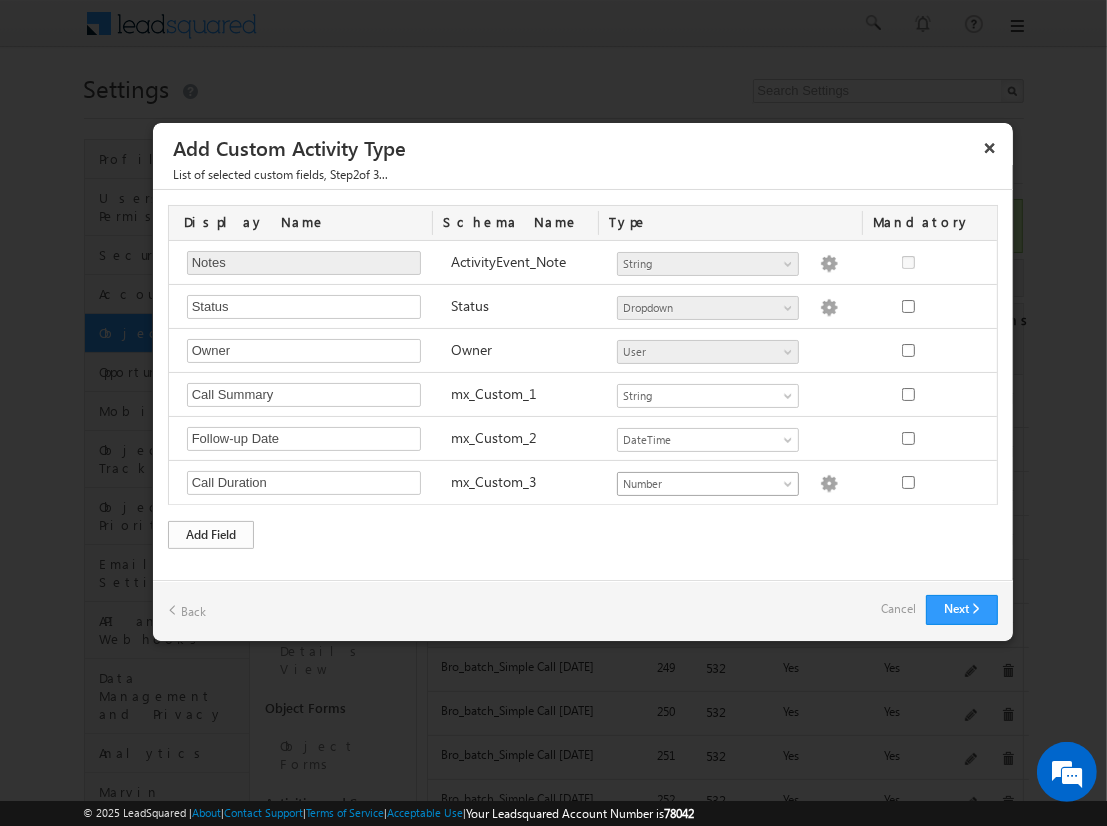 click on "Add Field" at bounding box center (211, 535) 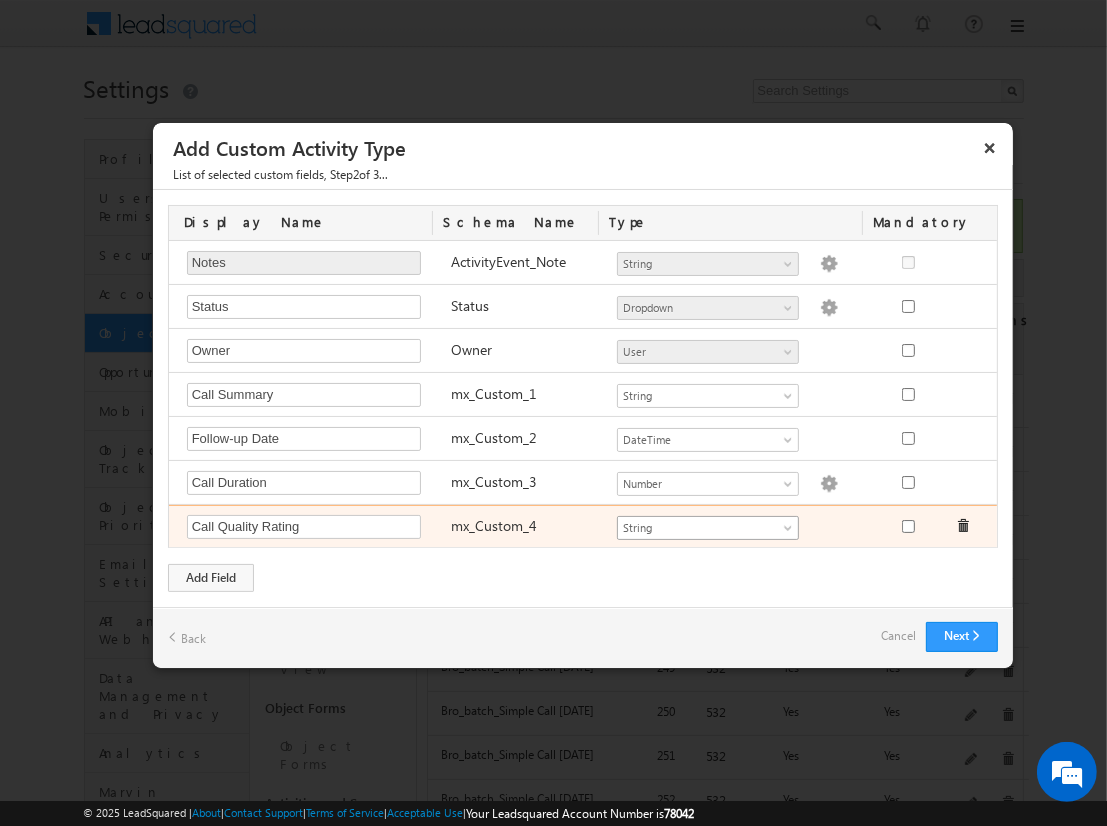 type on "Call Quality Rating" 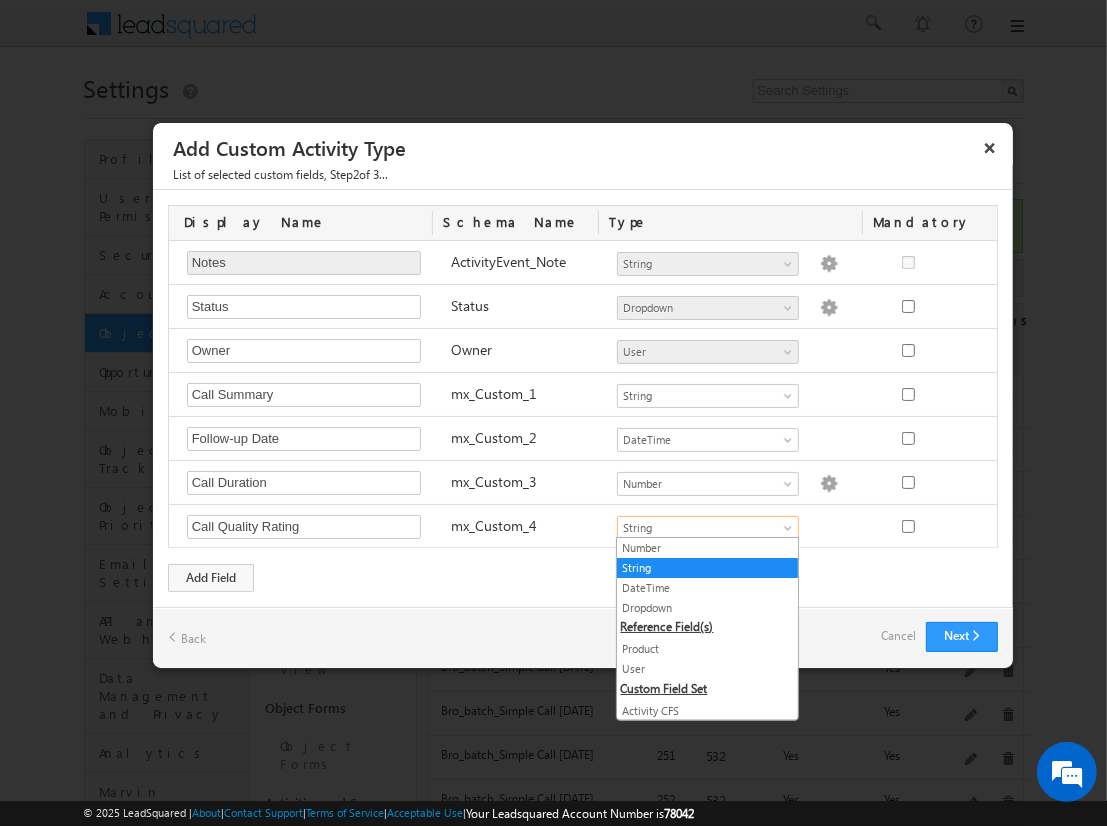click on "Dropdown" at bounding box center [707, 608] 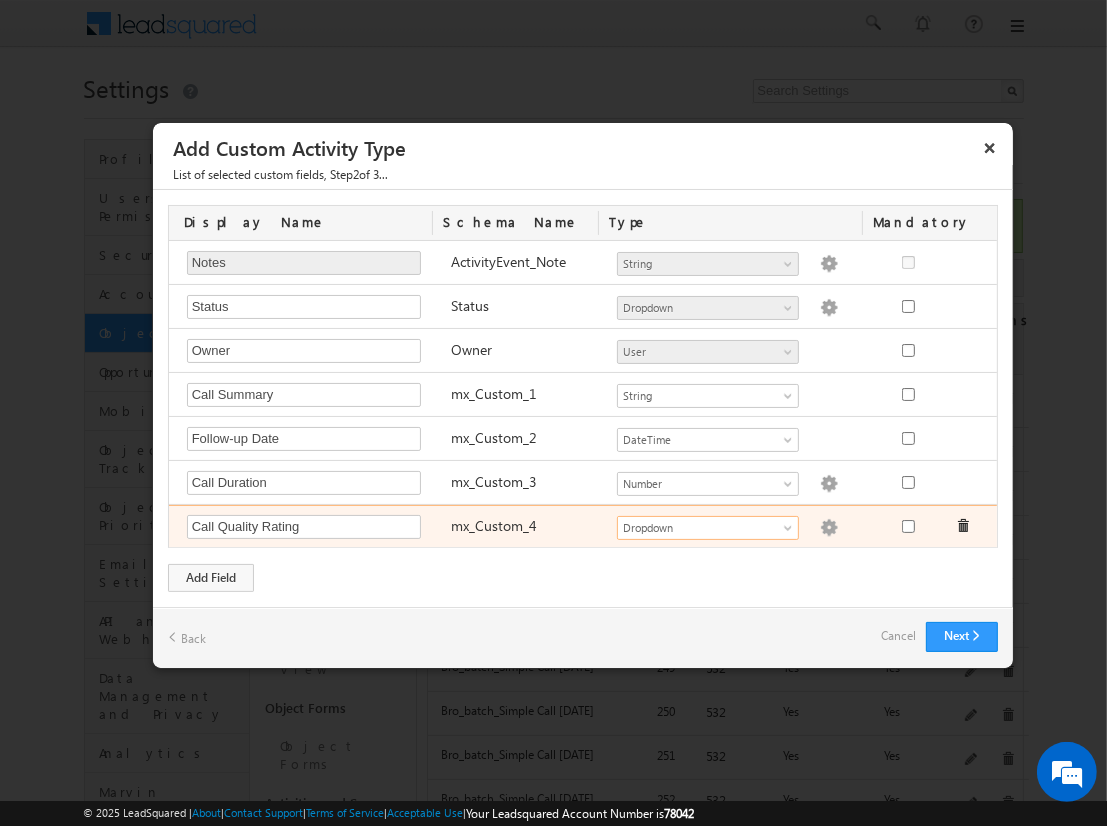 click at bounding box center [829, 528] 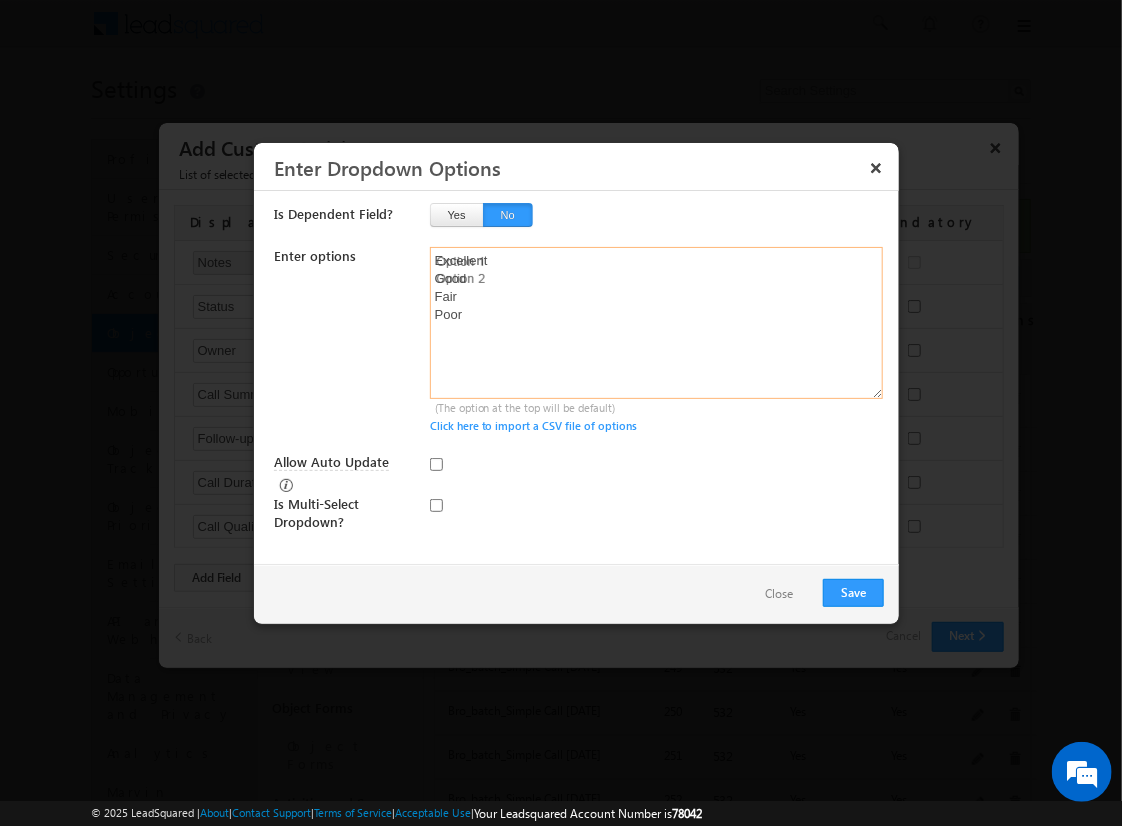 type on "Excellent
Good
Fair
Poor" 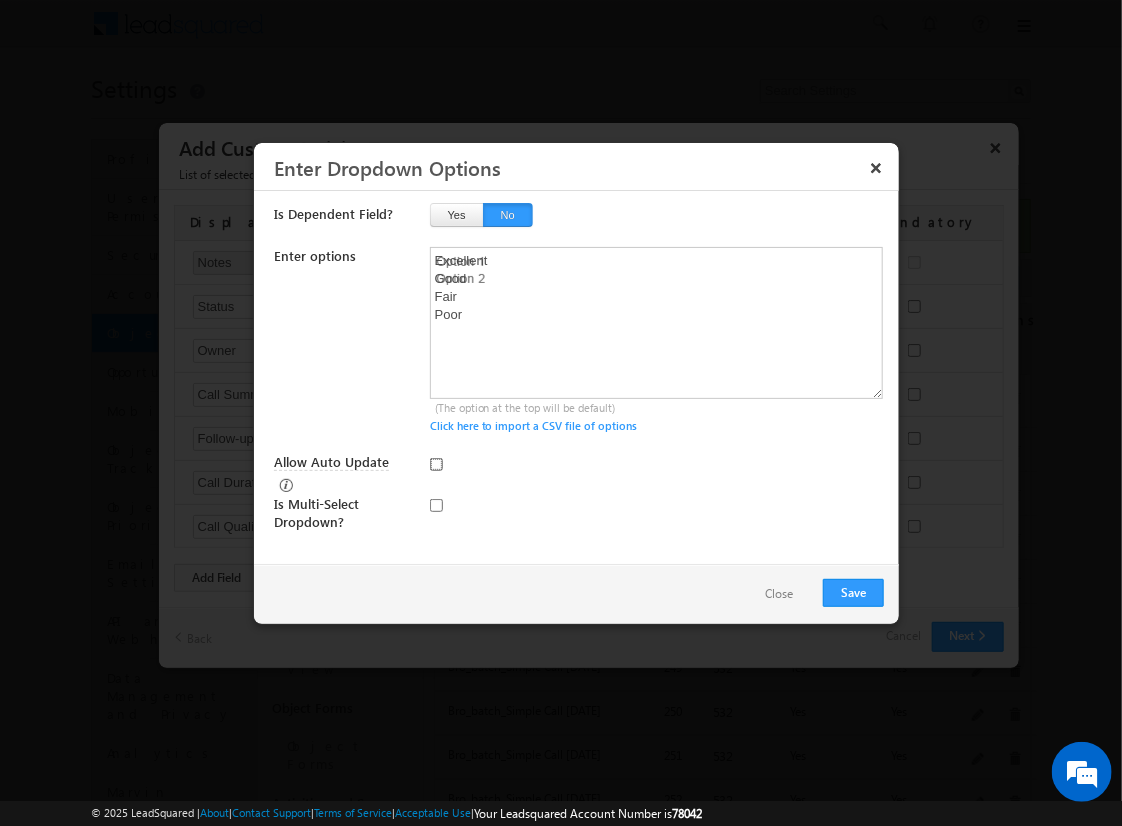 click on "Allow Auto Update" at bounding box center [436, 464] 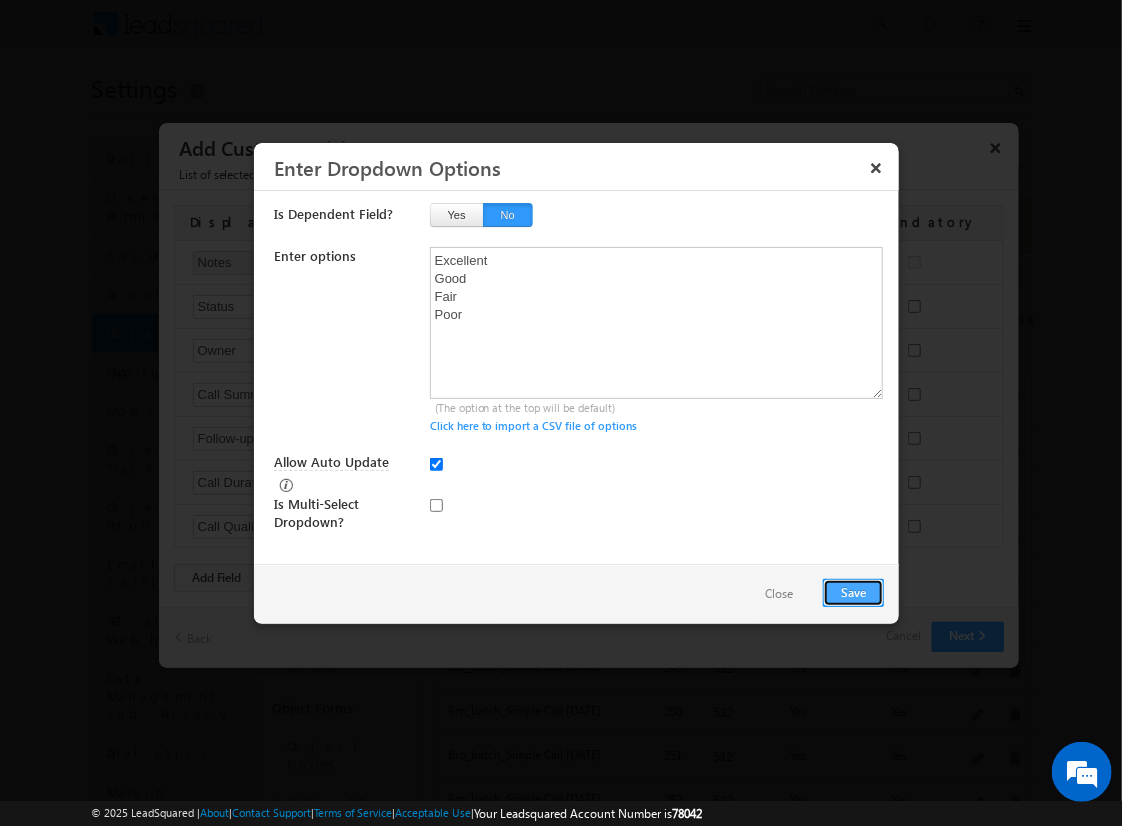 click on "Save" at bounding box center (853, 593) 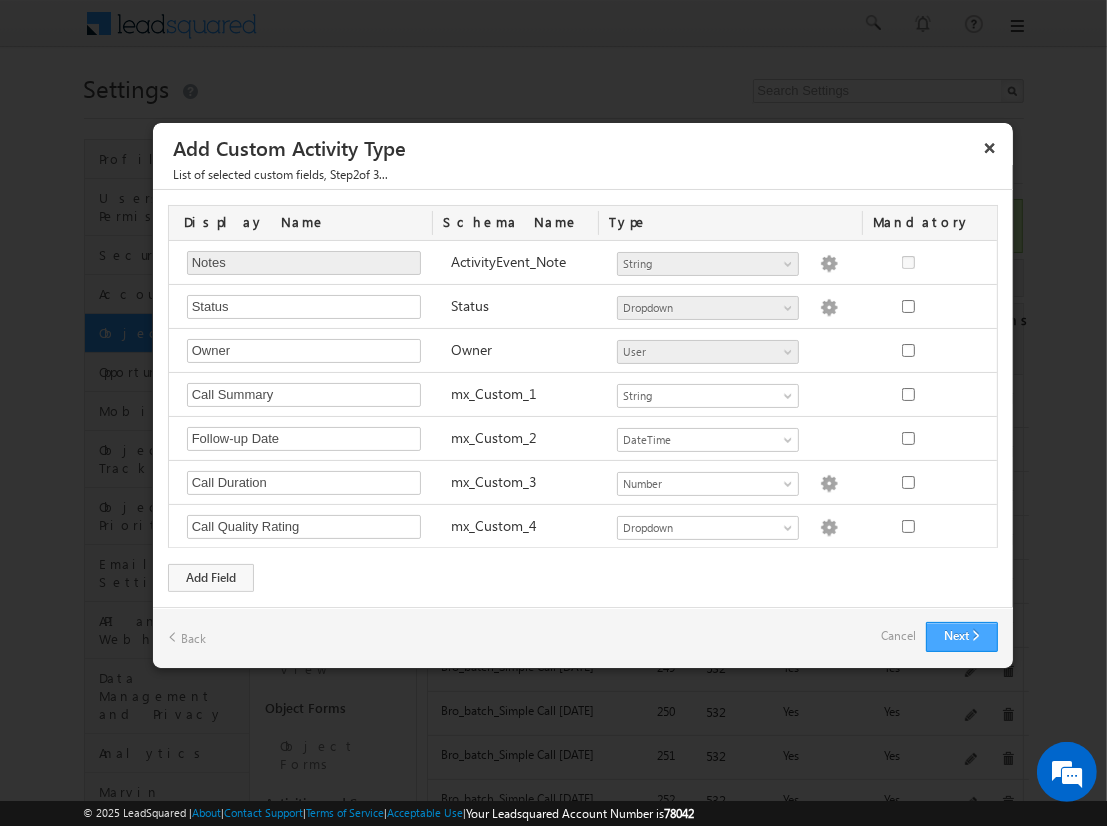 click on "Next" at bounding box center [962, 637] 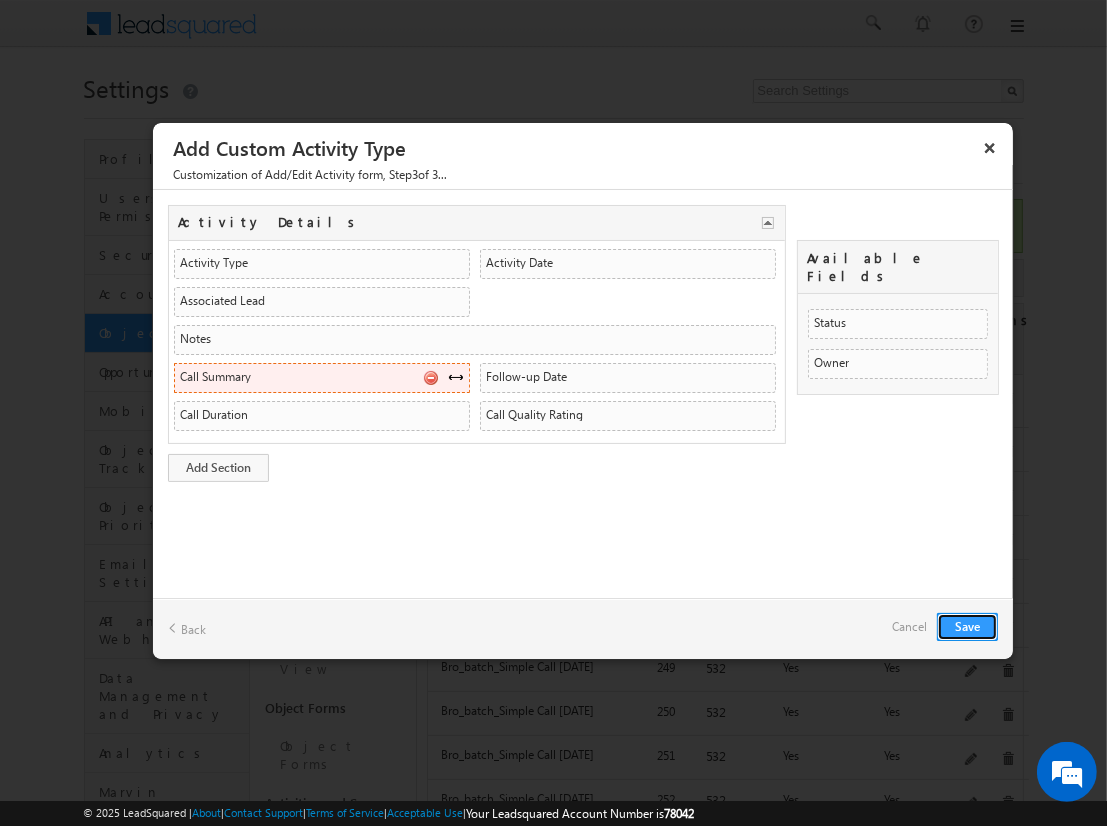 click at bounding box center [456, 377] 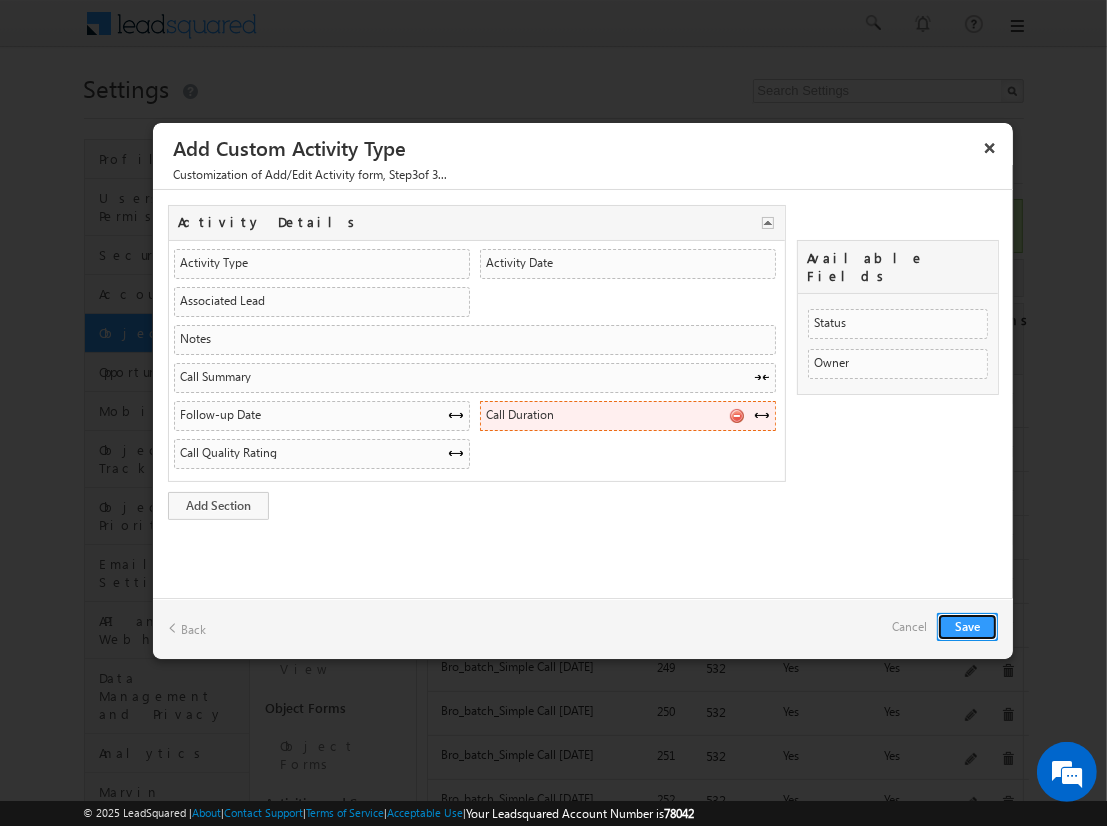 click at bounding box center [736, 415] 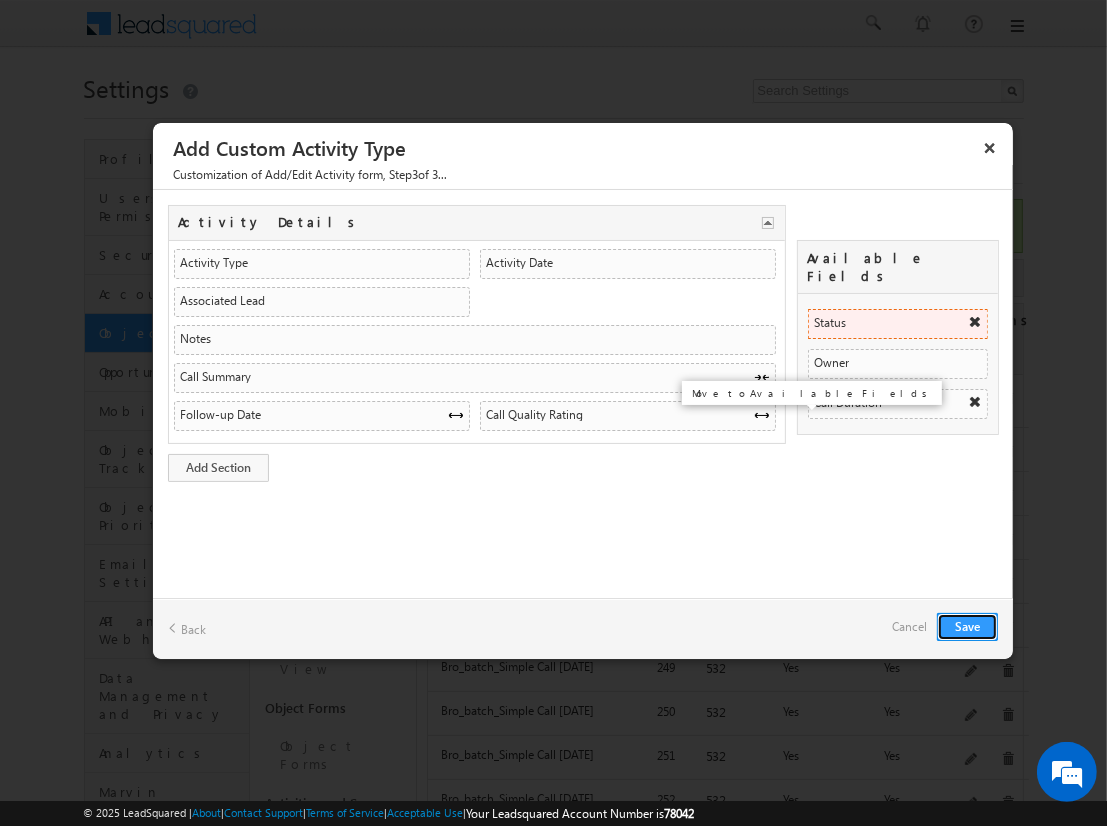 click at bounding box center (975, 322) 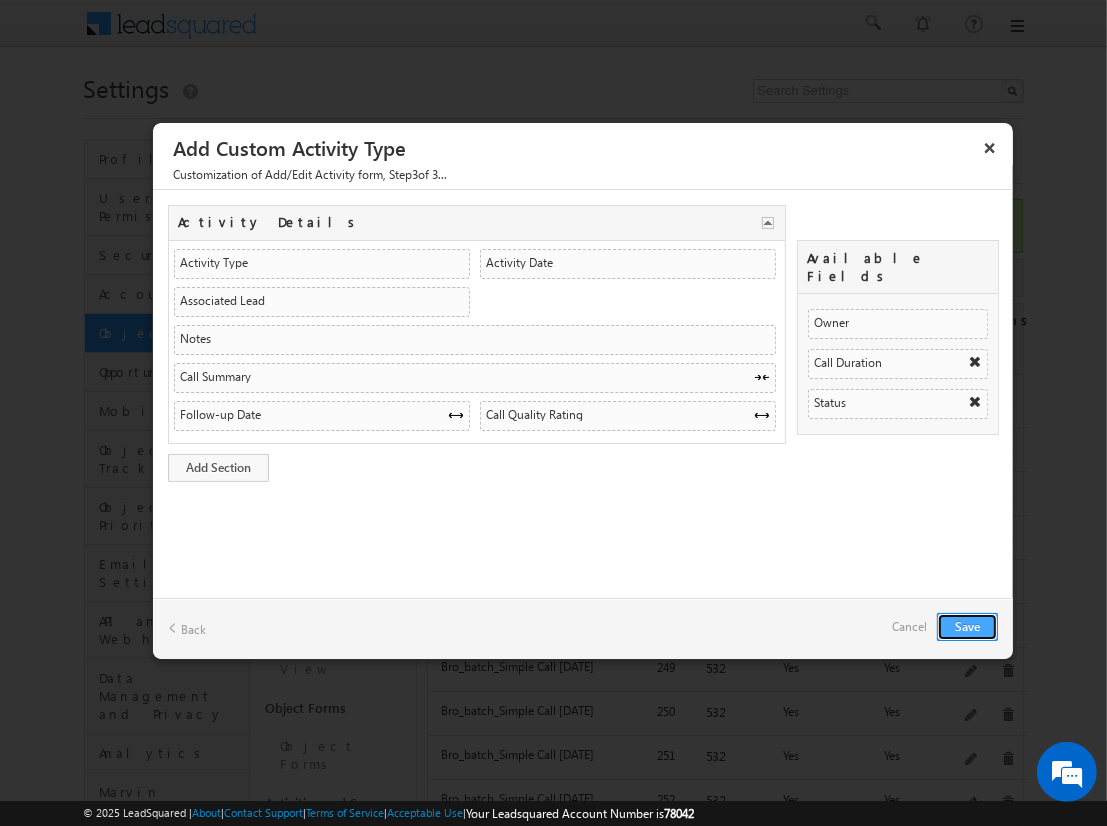 click on "Save" at bounding box center (967, 627) 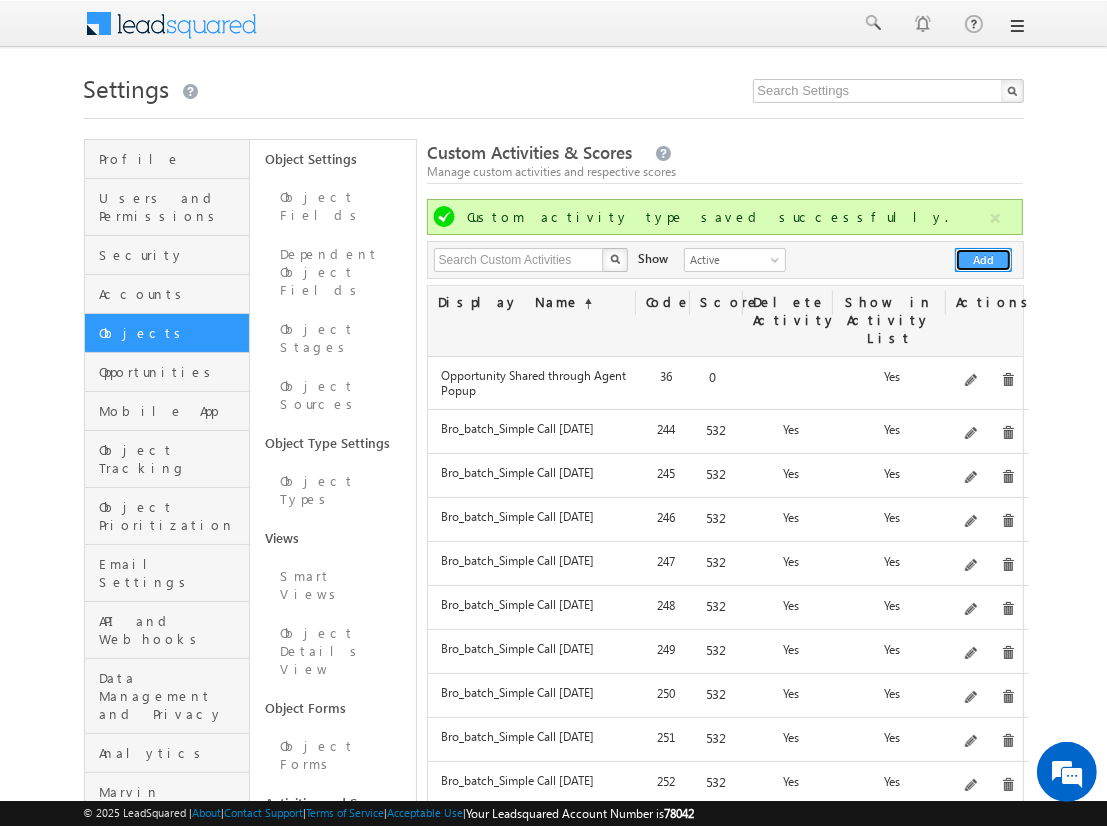 click on "Add" at bounding box center [983, 260] 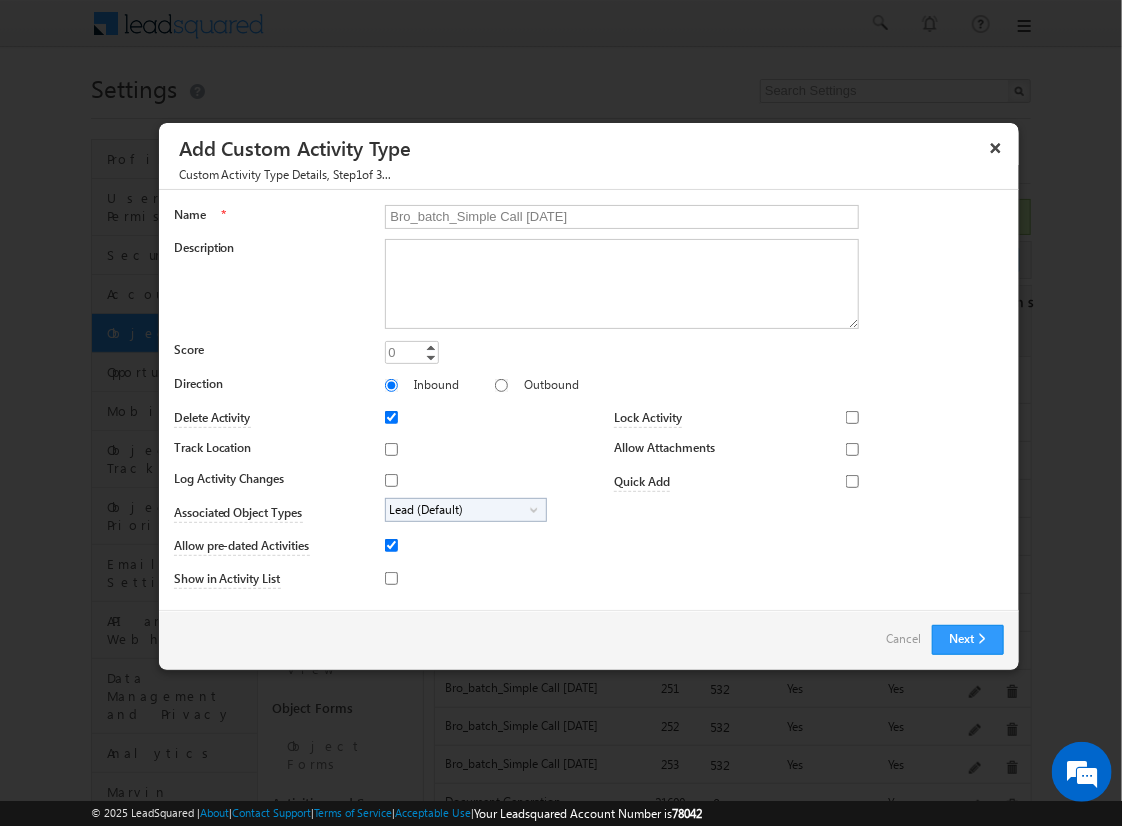 type on "Bro_batch_Simple Call 2025-08-09_24_21_52" 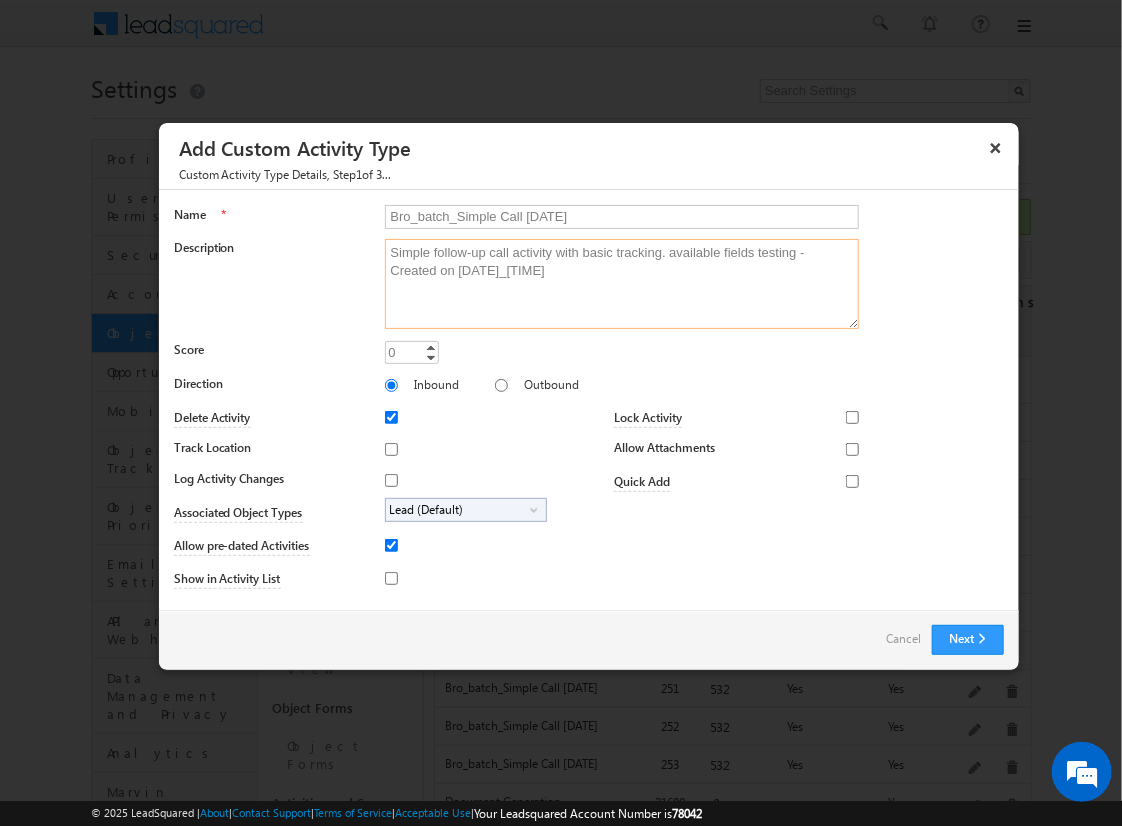 type on "Simple follow-up call activity with basic tracking. available fields testing - Created on 20250808_1852" 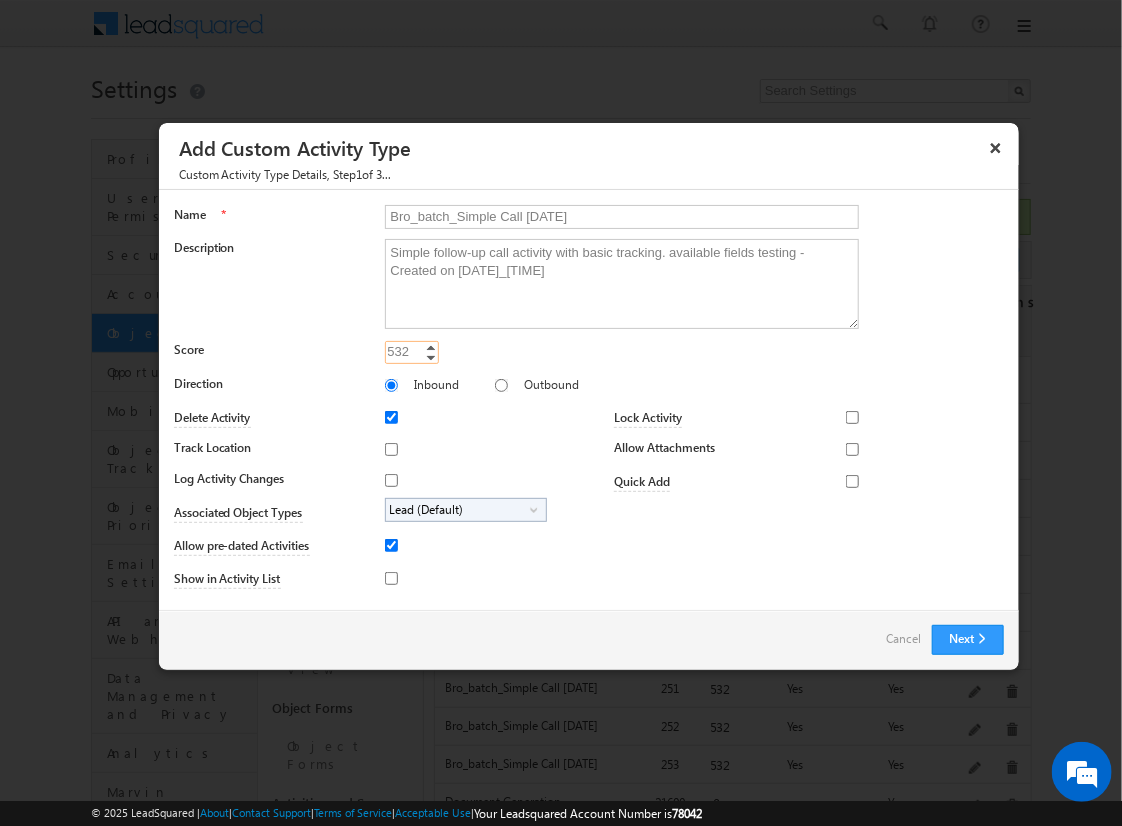 type on "[NUMBER]" 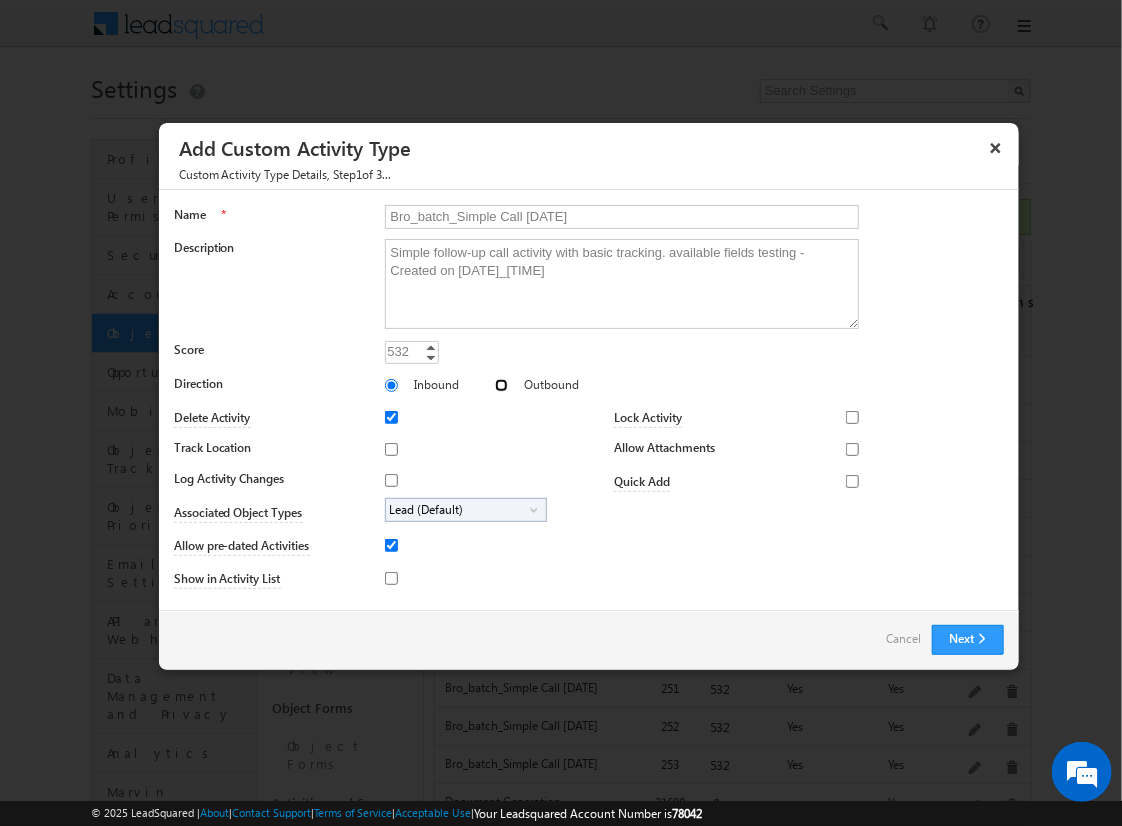 click on "Outbound" at bounding box center (501, 385) 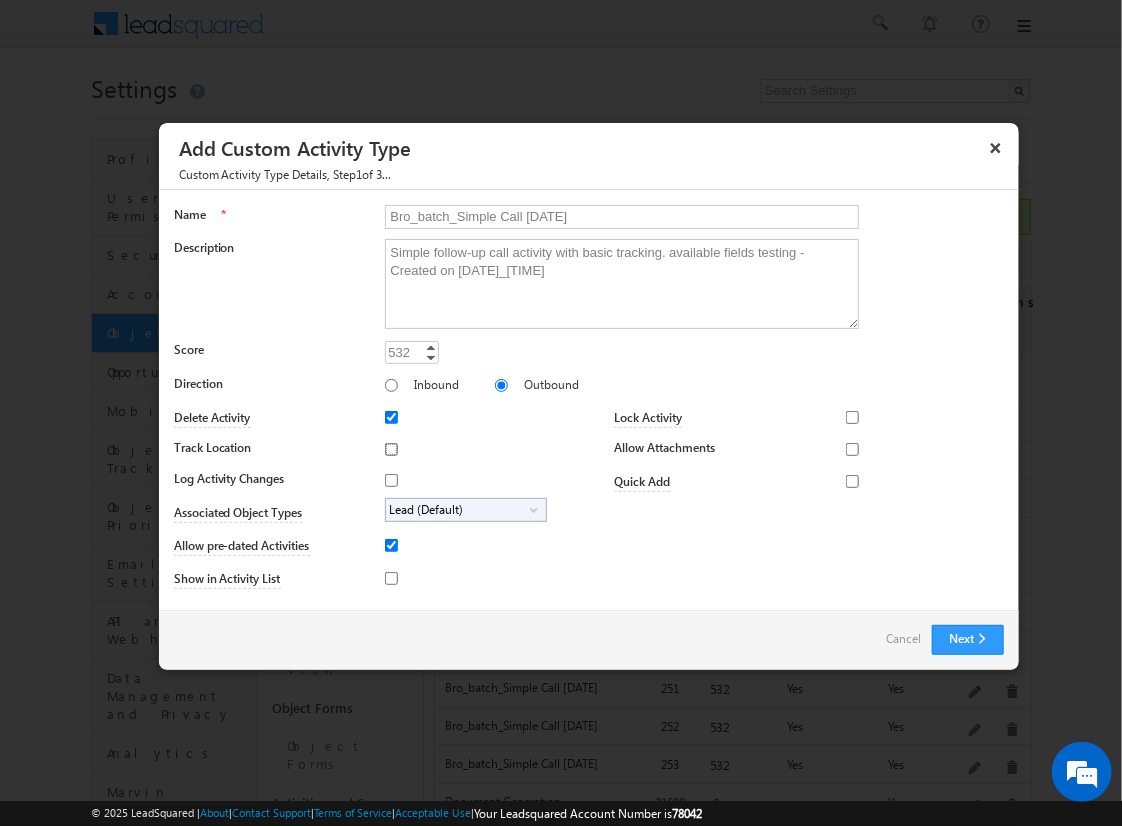 click on "Track Location" at bounding box center (391, 449) 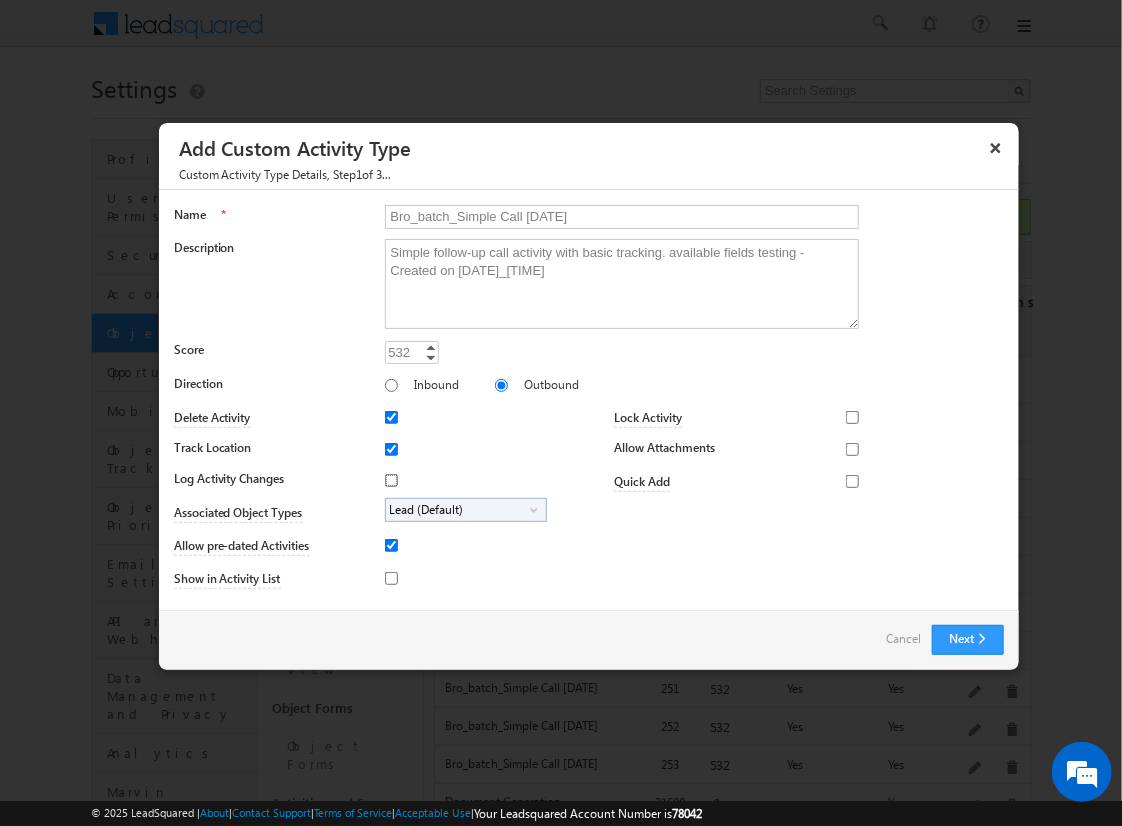 click on "Log Activity Changes" at bounding box center [391, 480] 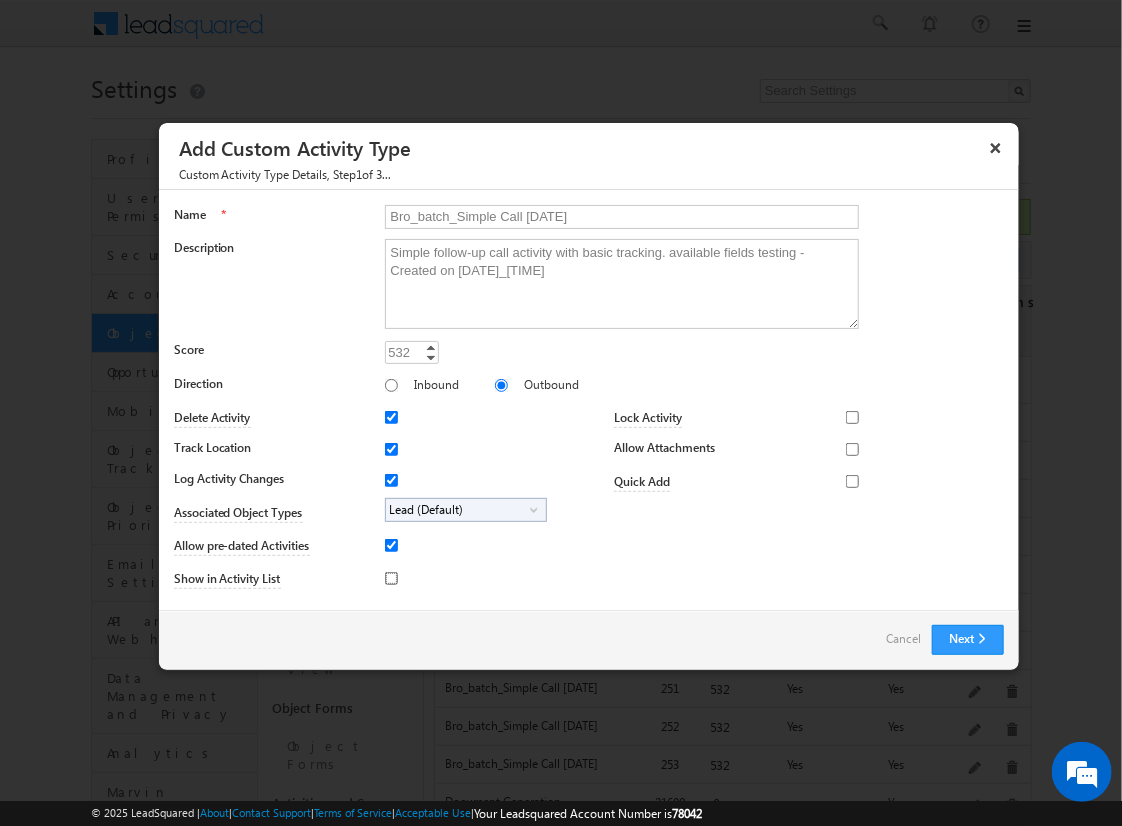 click on "Show in Activity List" at bounding box center [391, 578] 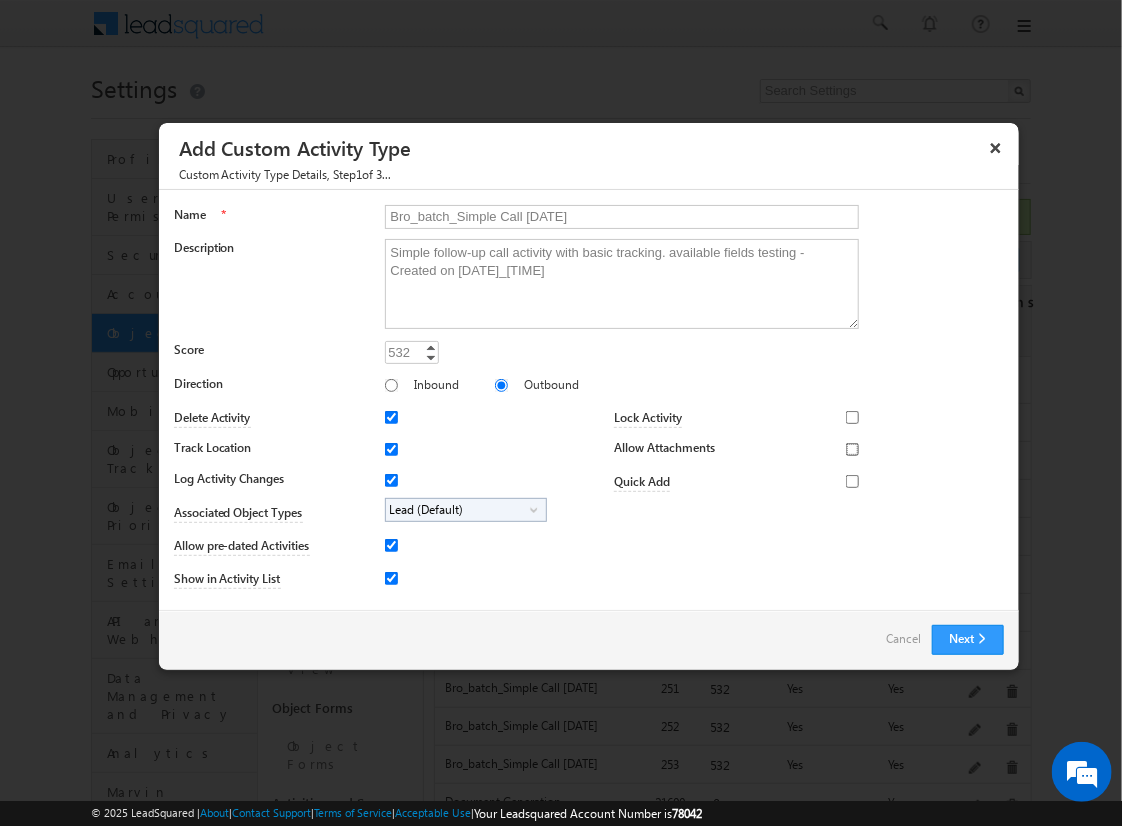 click on "Allow Attachments" at bounding box center [852, 449] 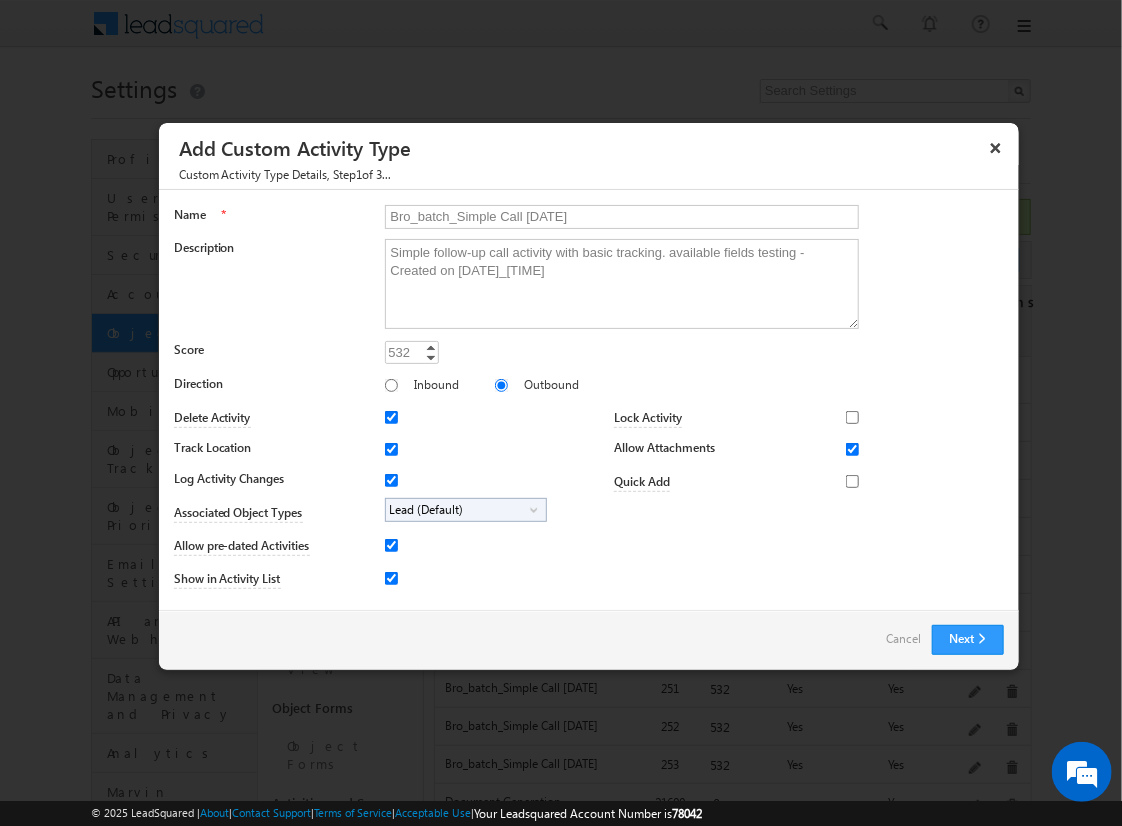 click on "Lead (Default)" at bounding box center [458, 510] 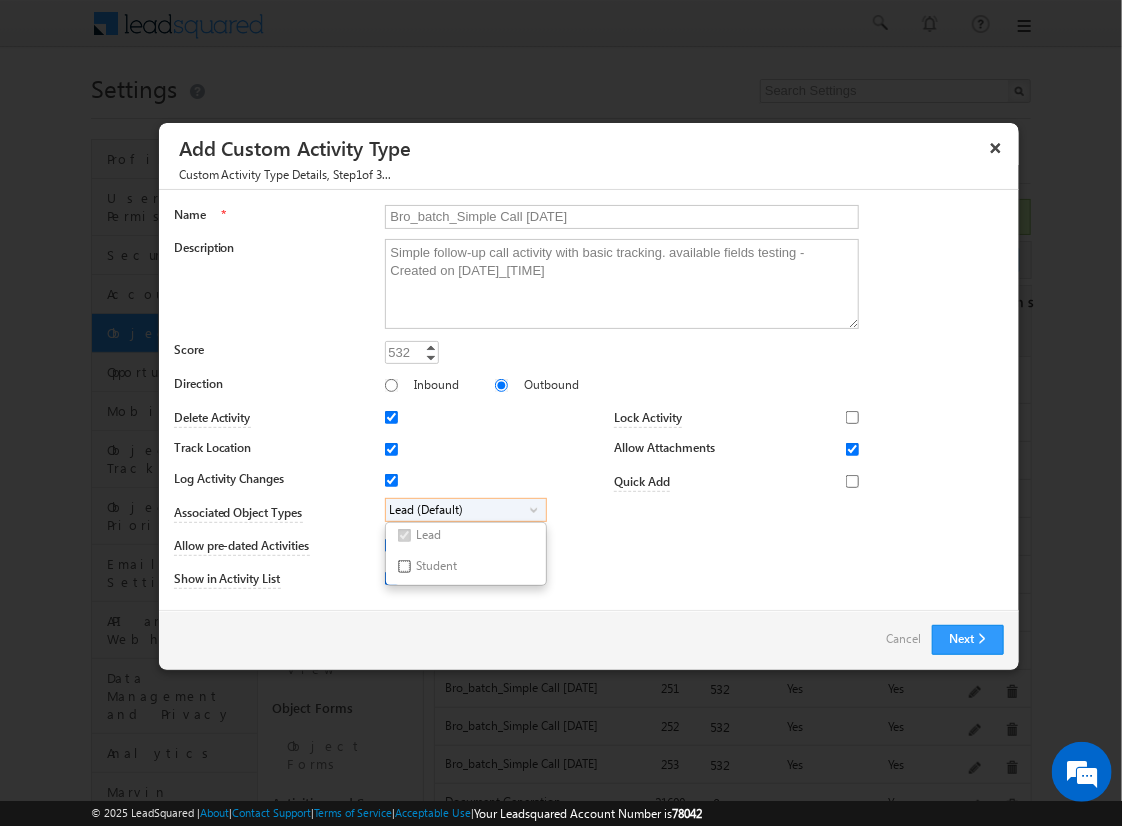 click on "Student" at bounding box center (404, 566) 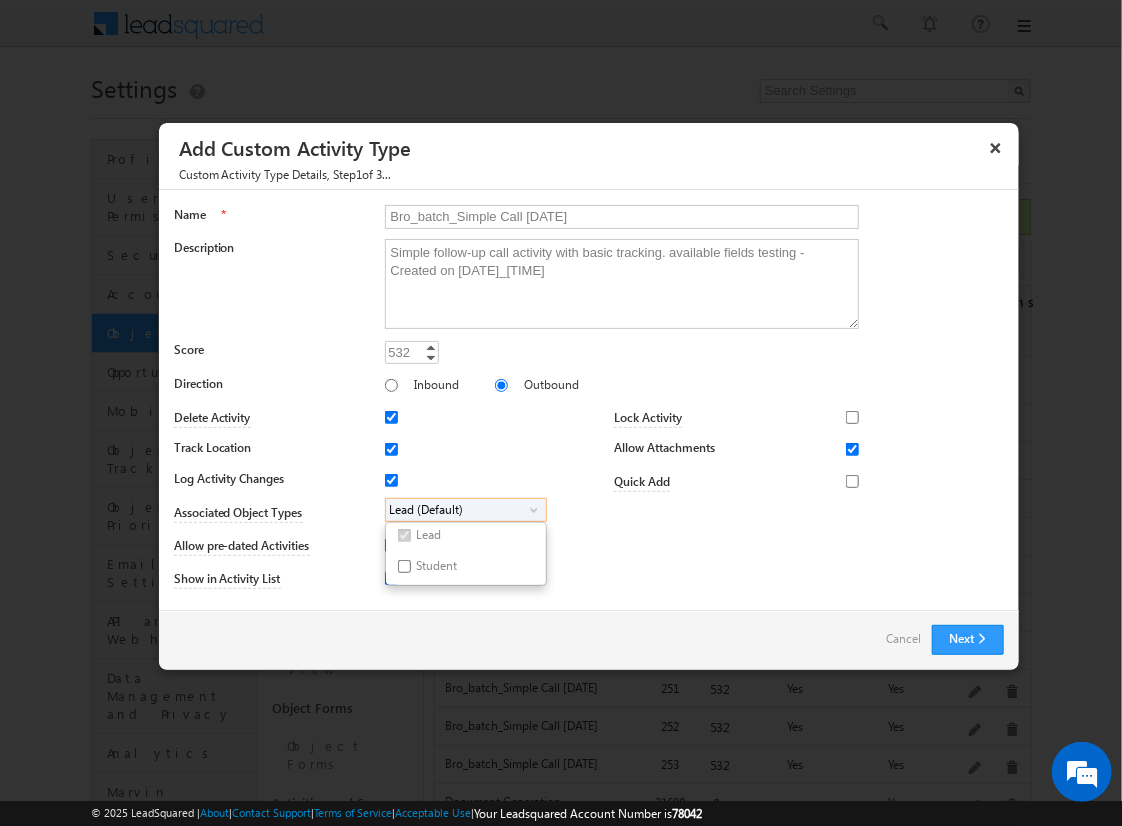 checkbox on "true" 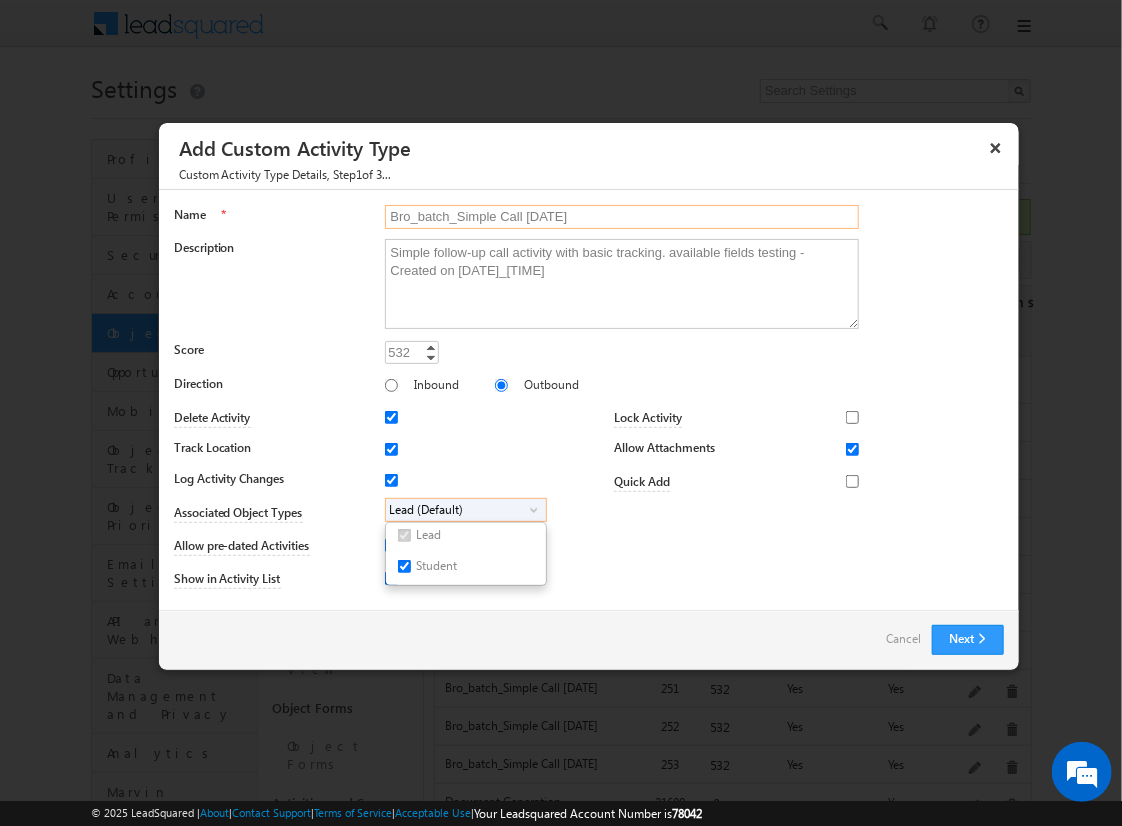 click on "Bro_batch_Simple Call 2025-08-09_24_21_52" at bounding box center (622, 217) 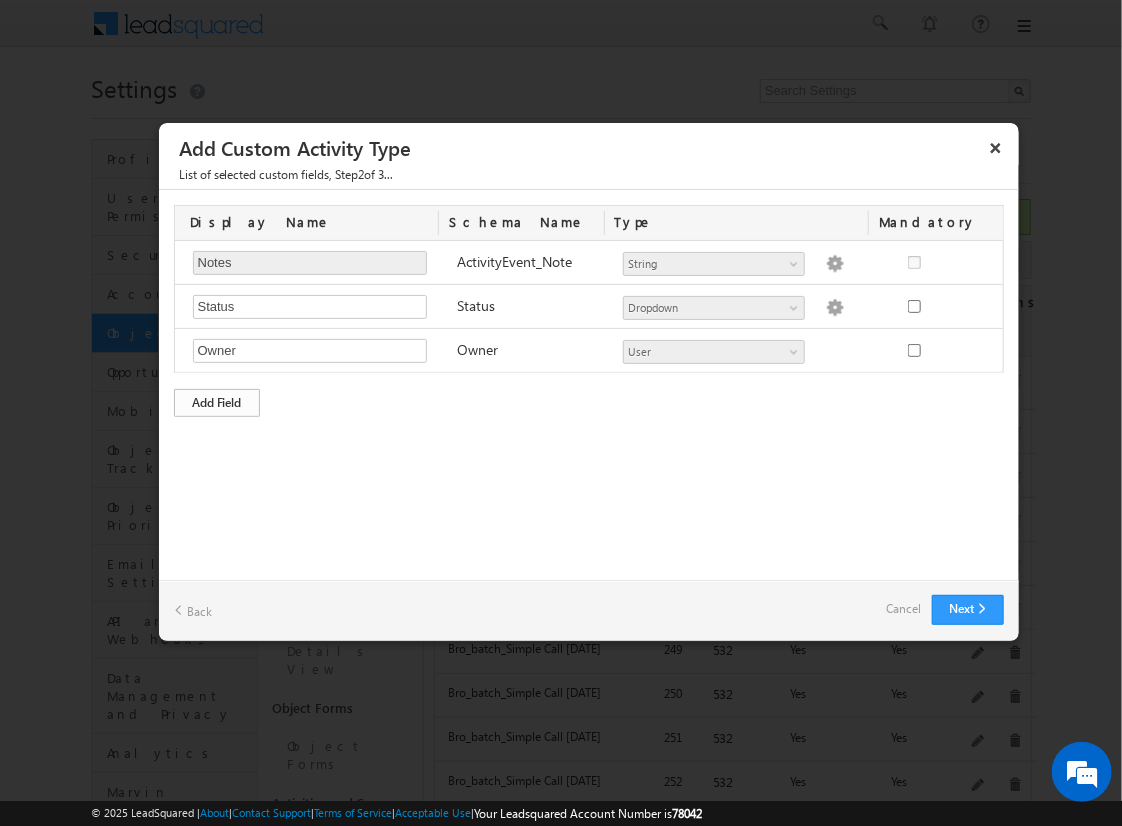 click on "Add Field" at bounding box center (217, 403) 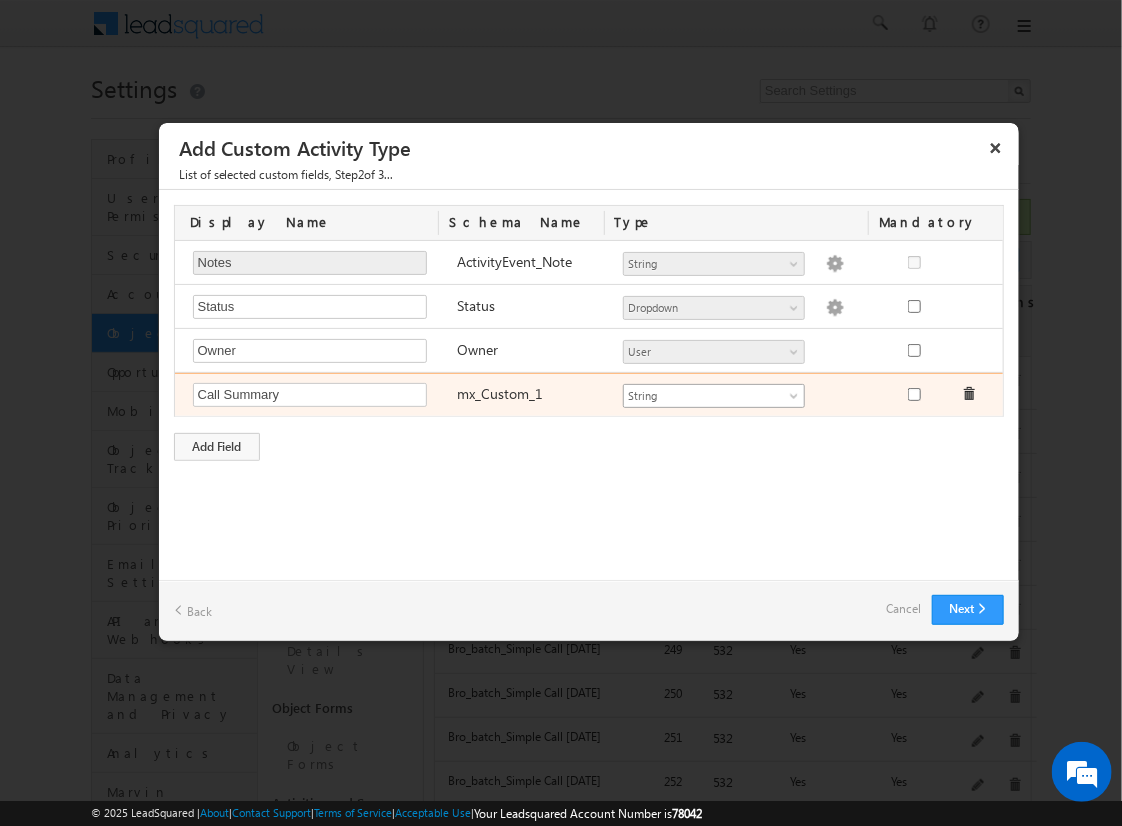 type on "Call Summary" 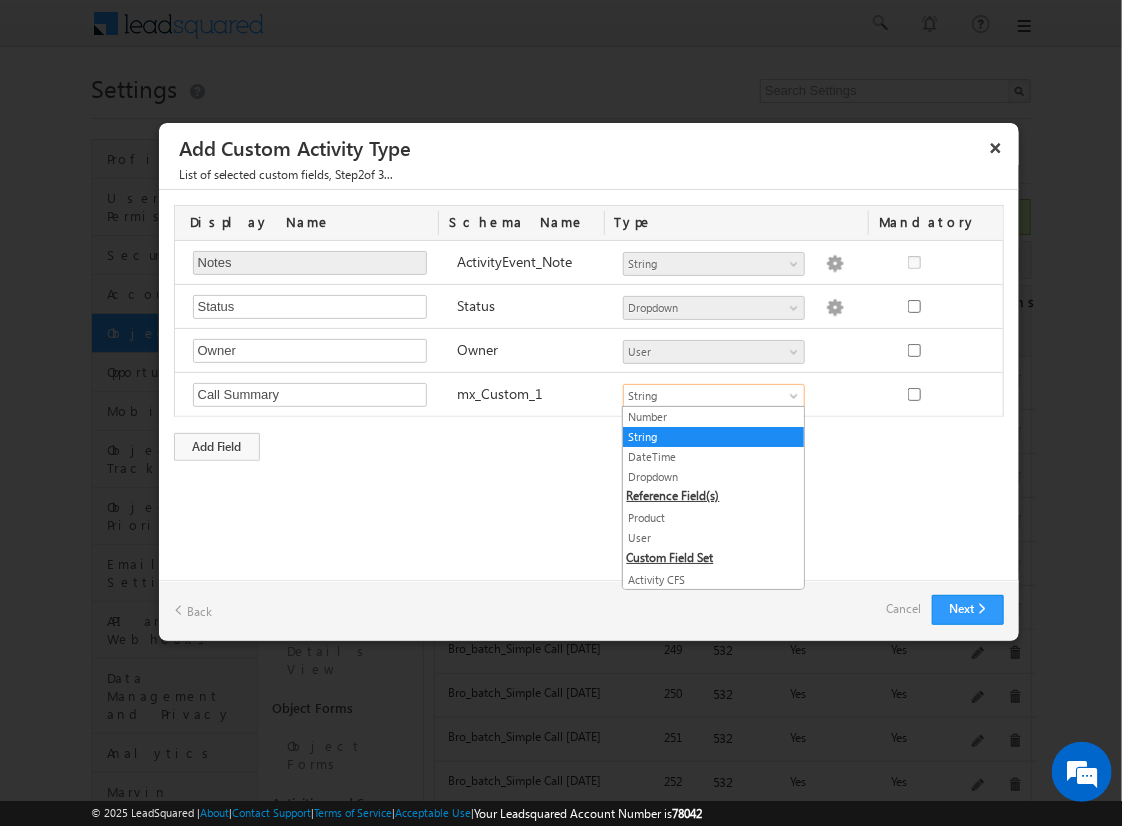 click on "String" at bounding box center (713, 437) 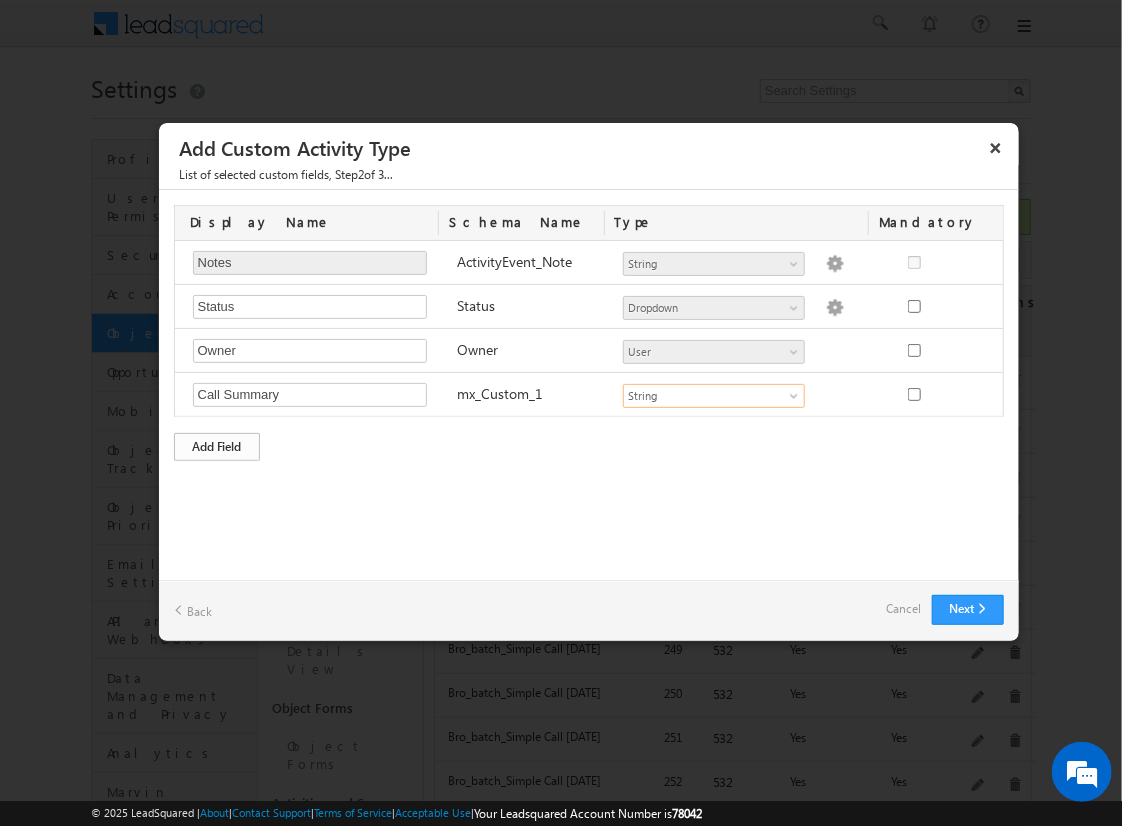 click on "Add Field" at bounding box center [217, 447] 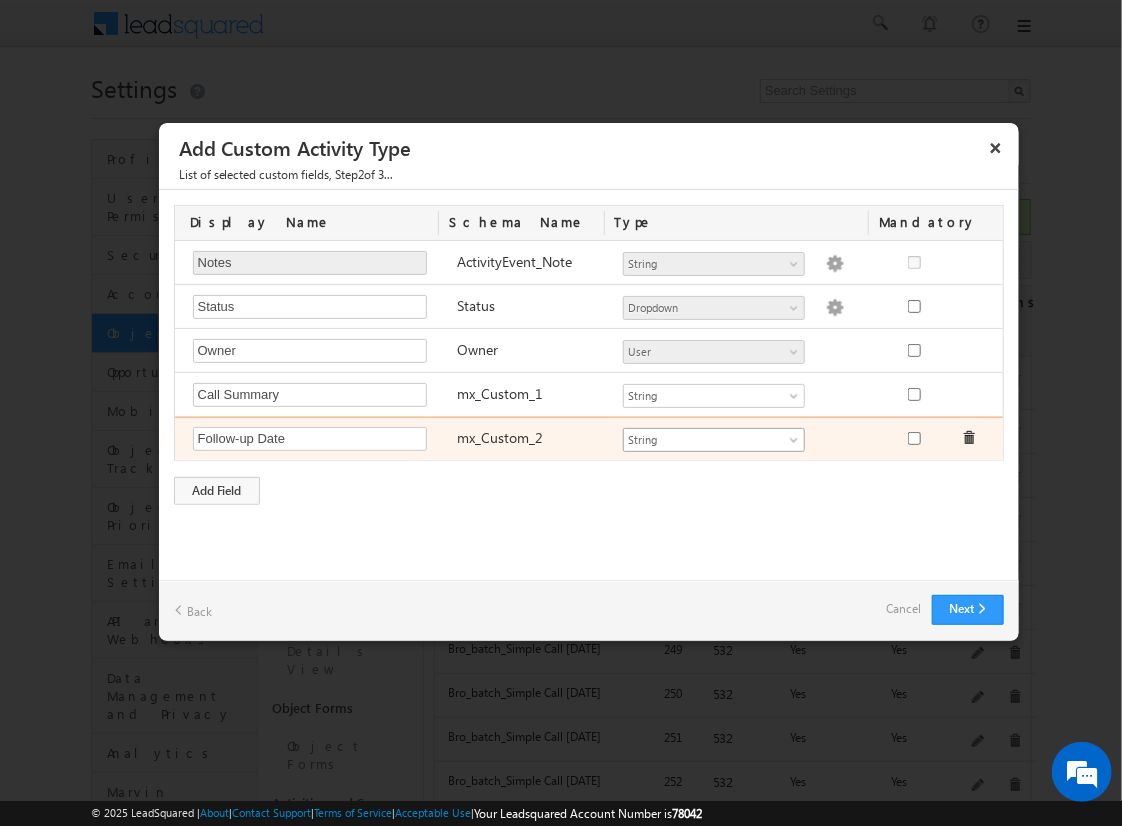 type on "Follow-up Date" 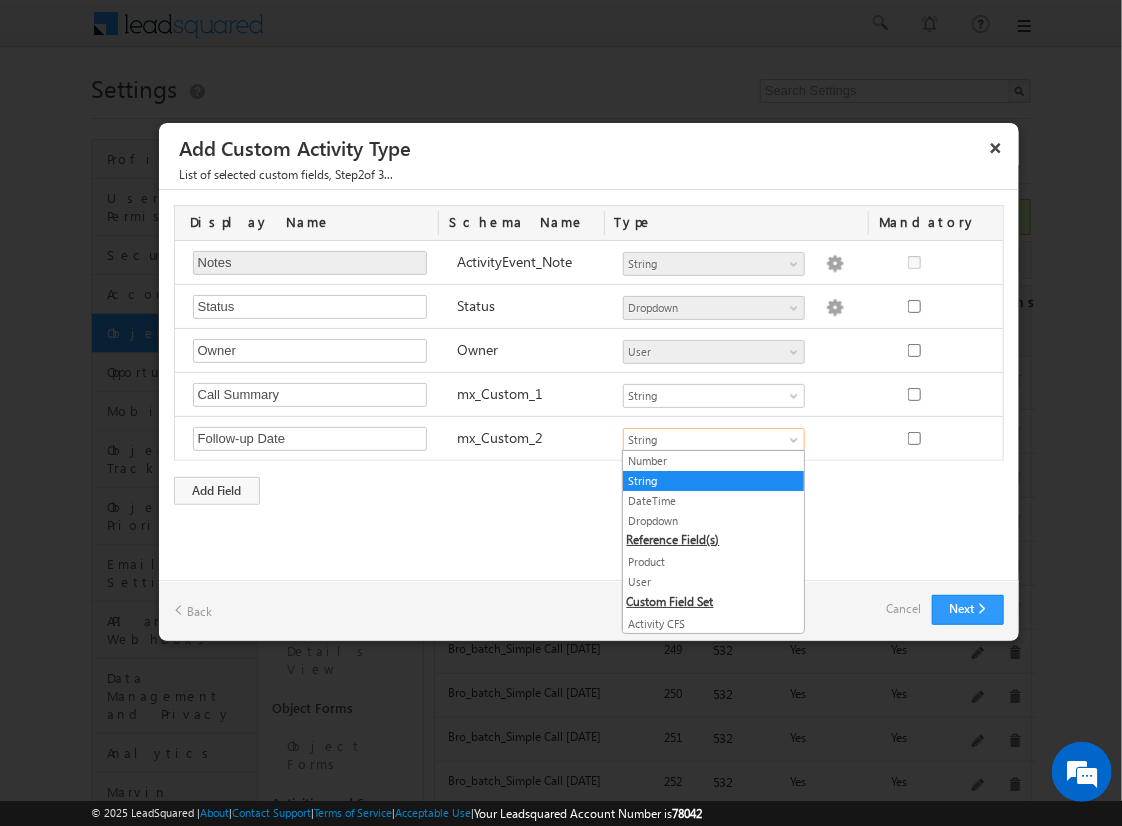 click on "DateTime" at bounding box center (713, 501) 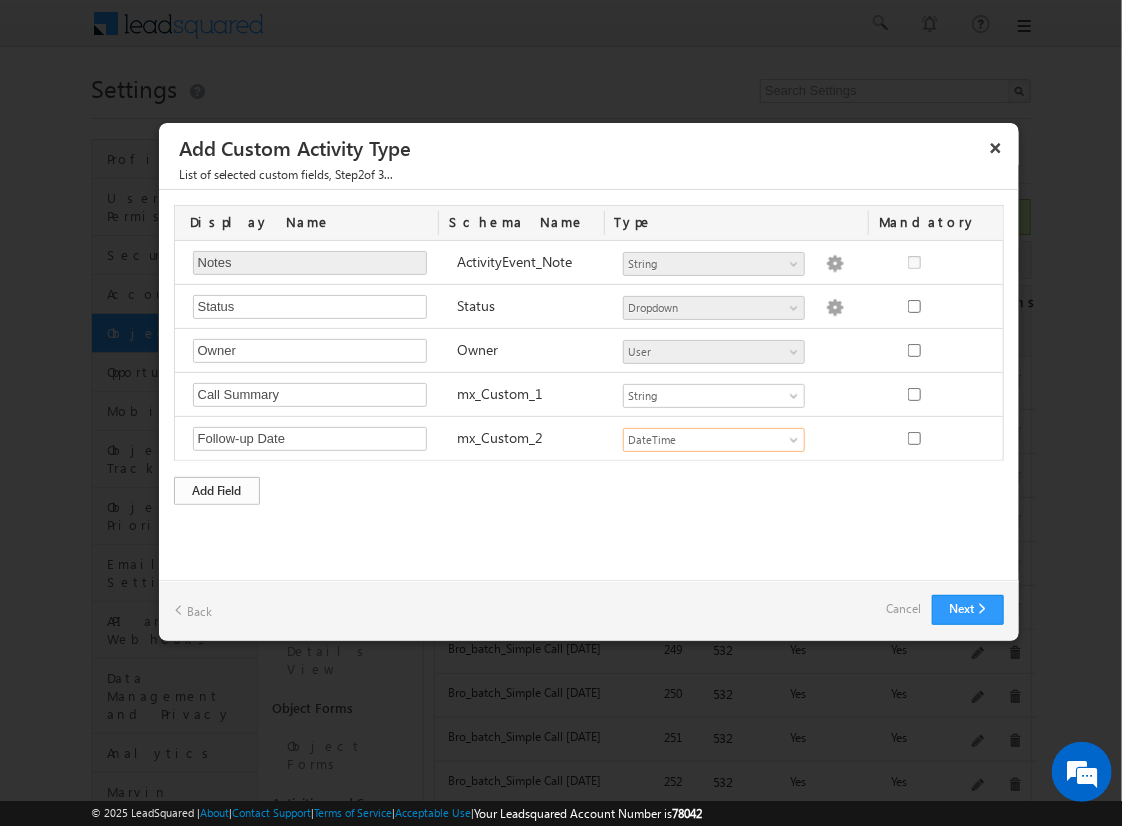 click on "Add Field" at bounding box center [217, 491] 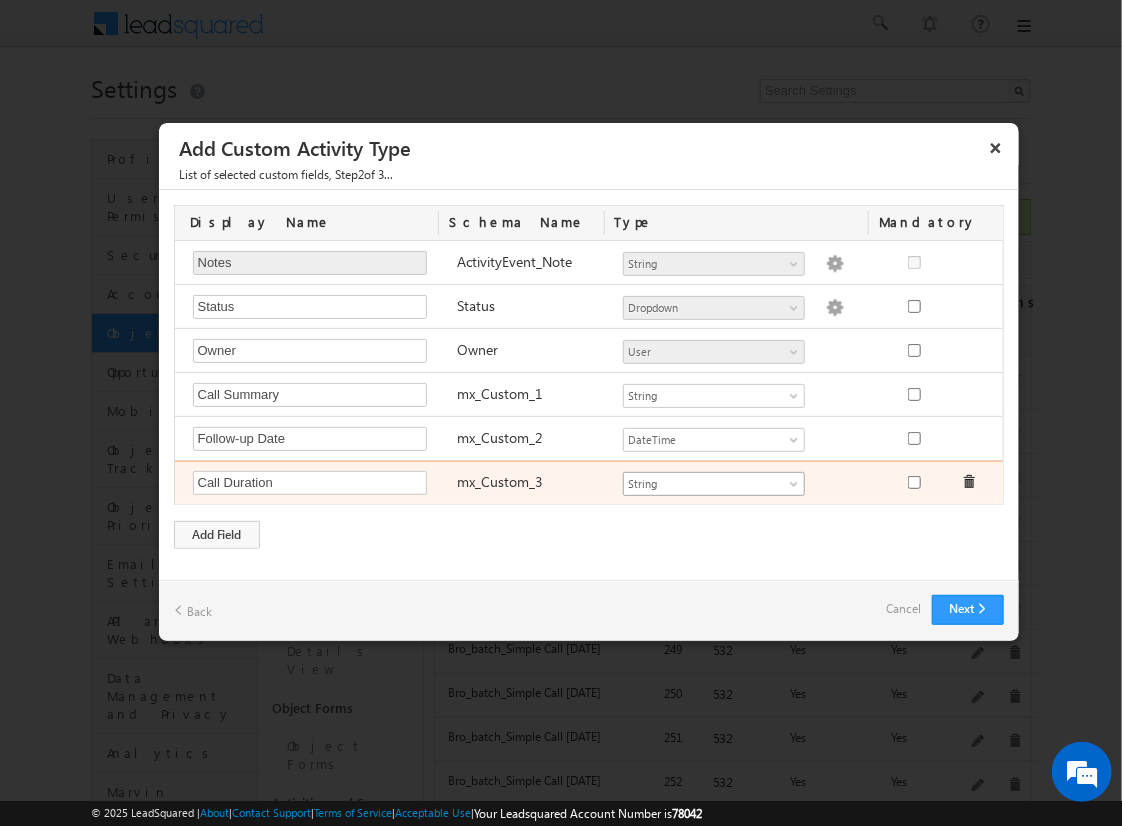 type on "Call Duration" 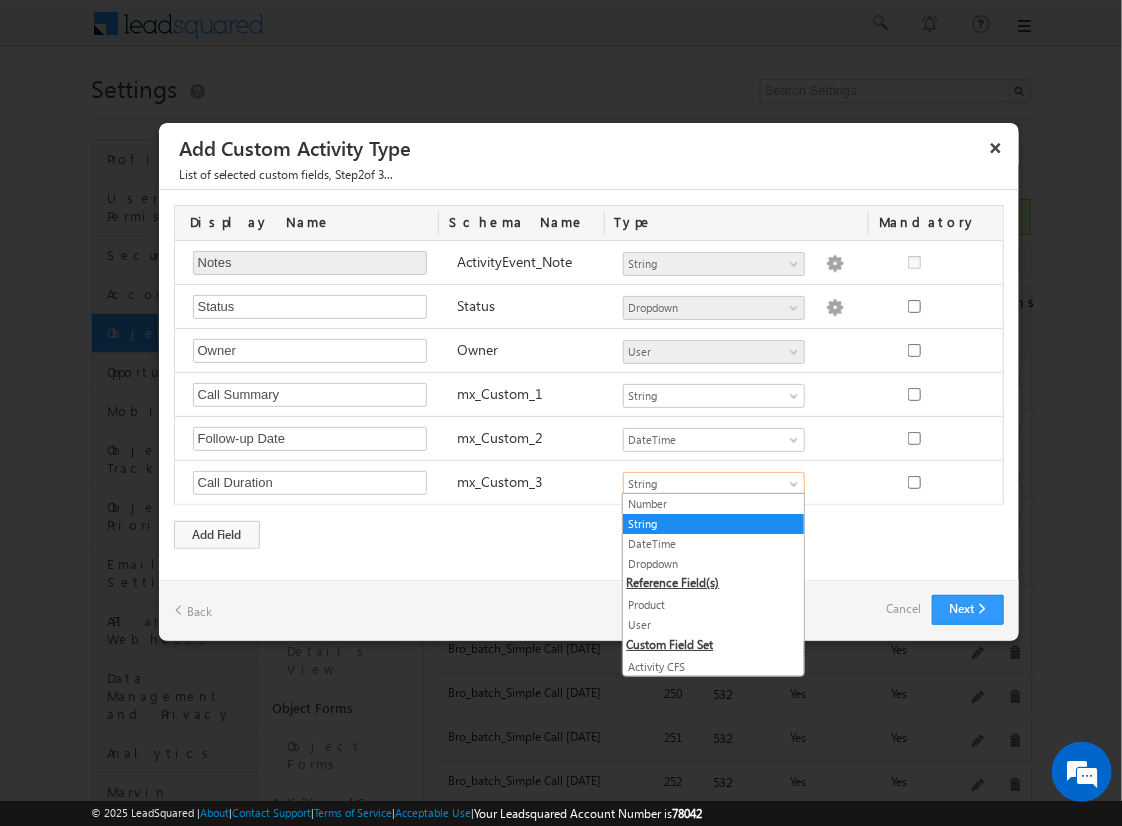 click on "Number" at bounding box center (713, 504) 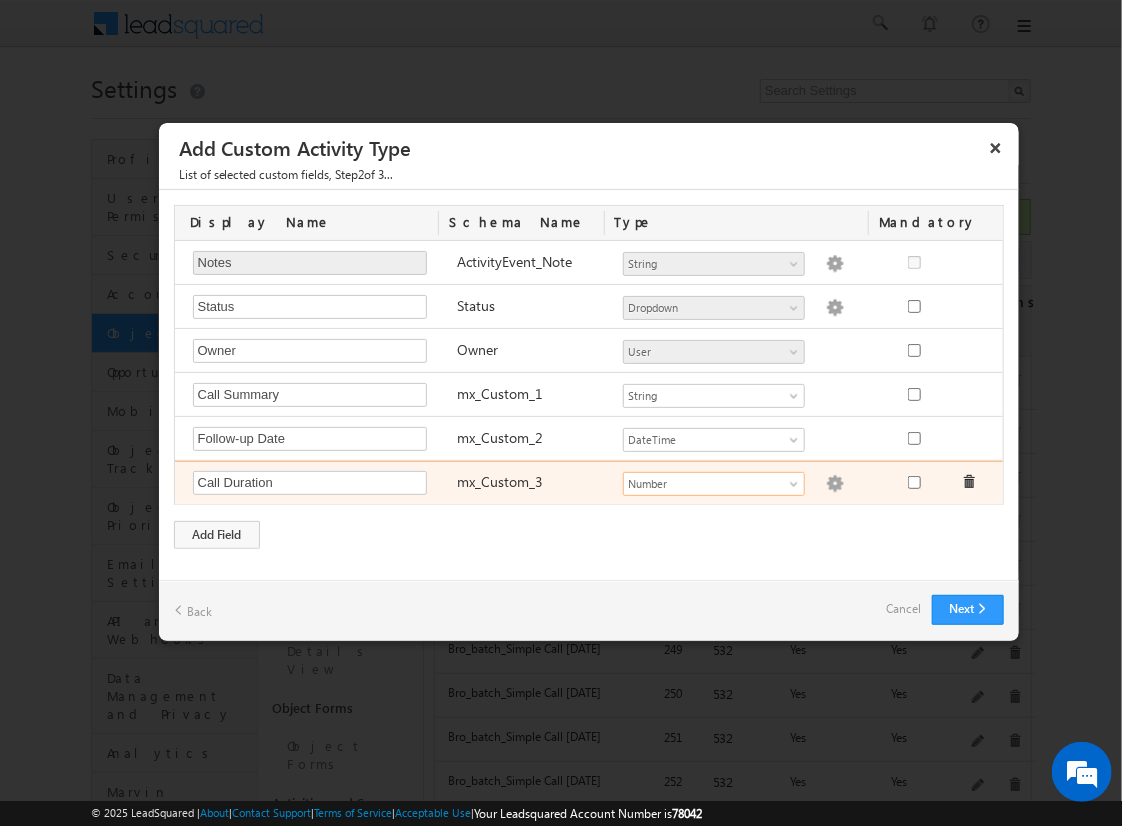 click at bounding box center [835, 484] 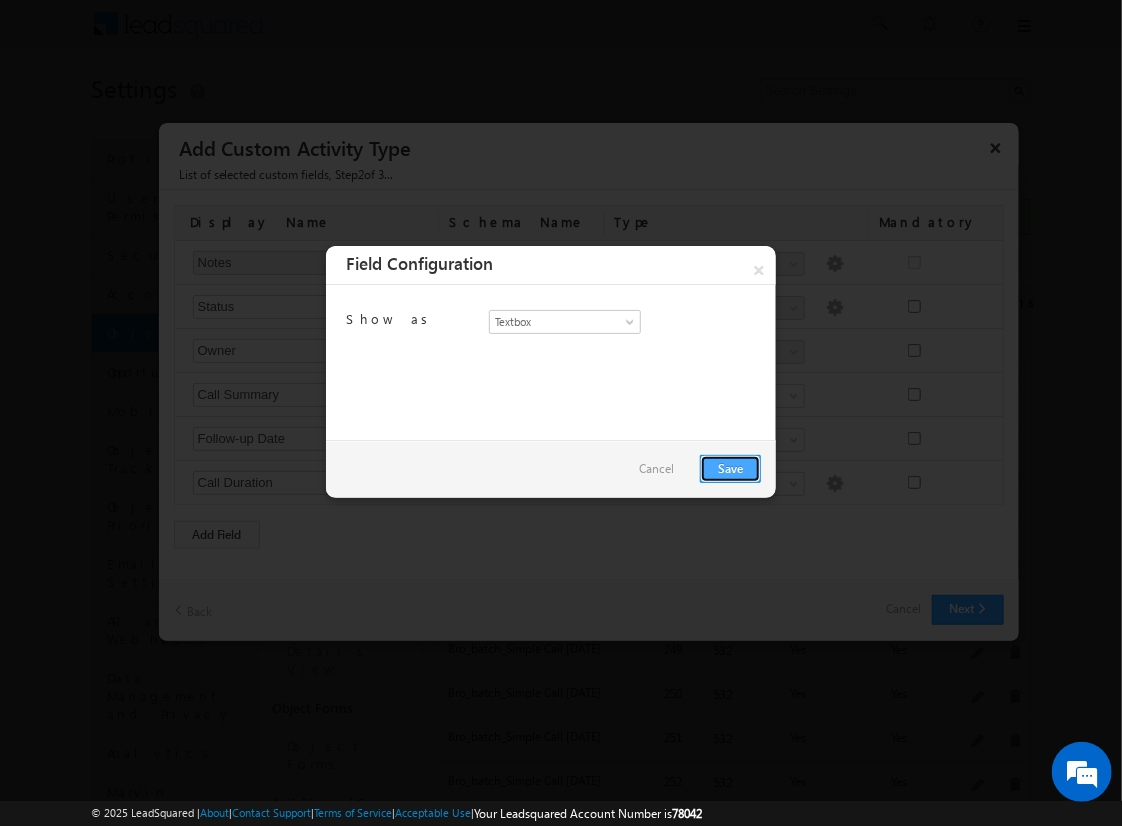 click on "Save" at bounding box center [730, 469] 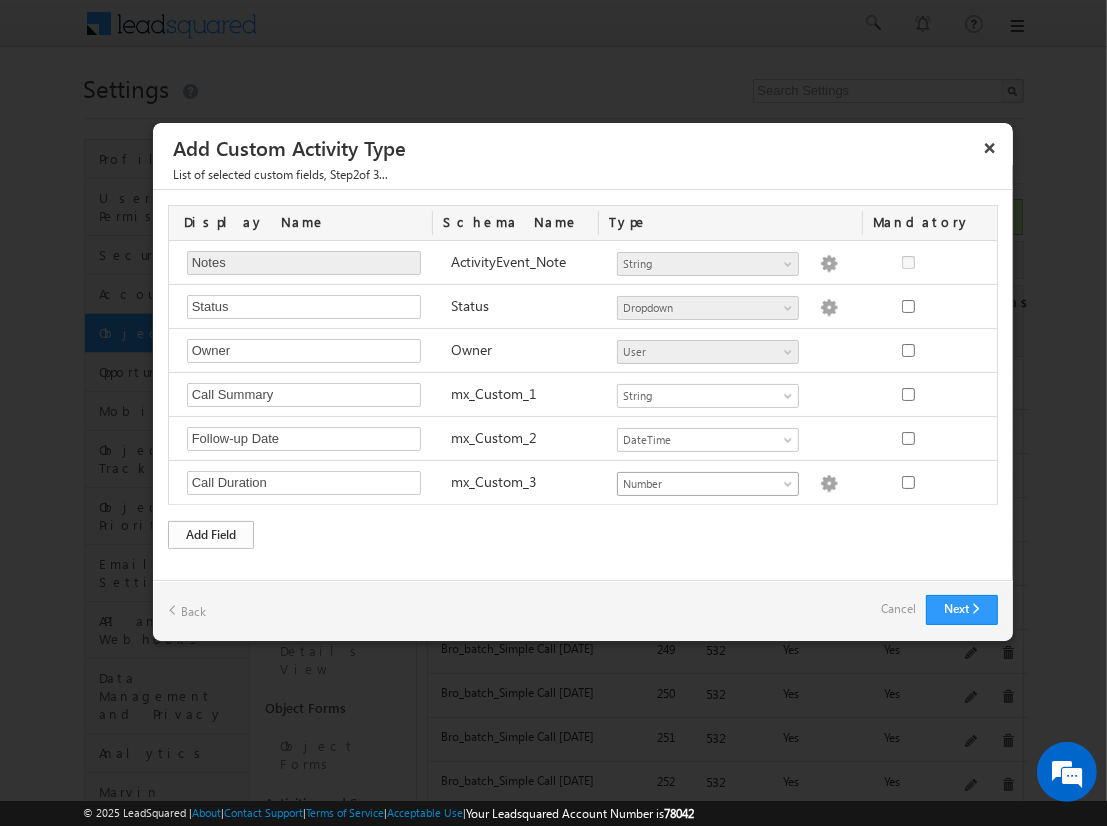 click on "Add Field" at bounding box center [211, 535] 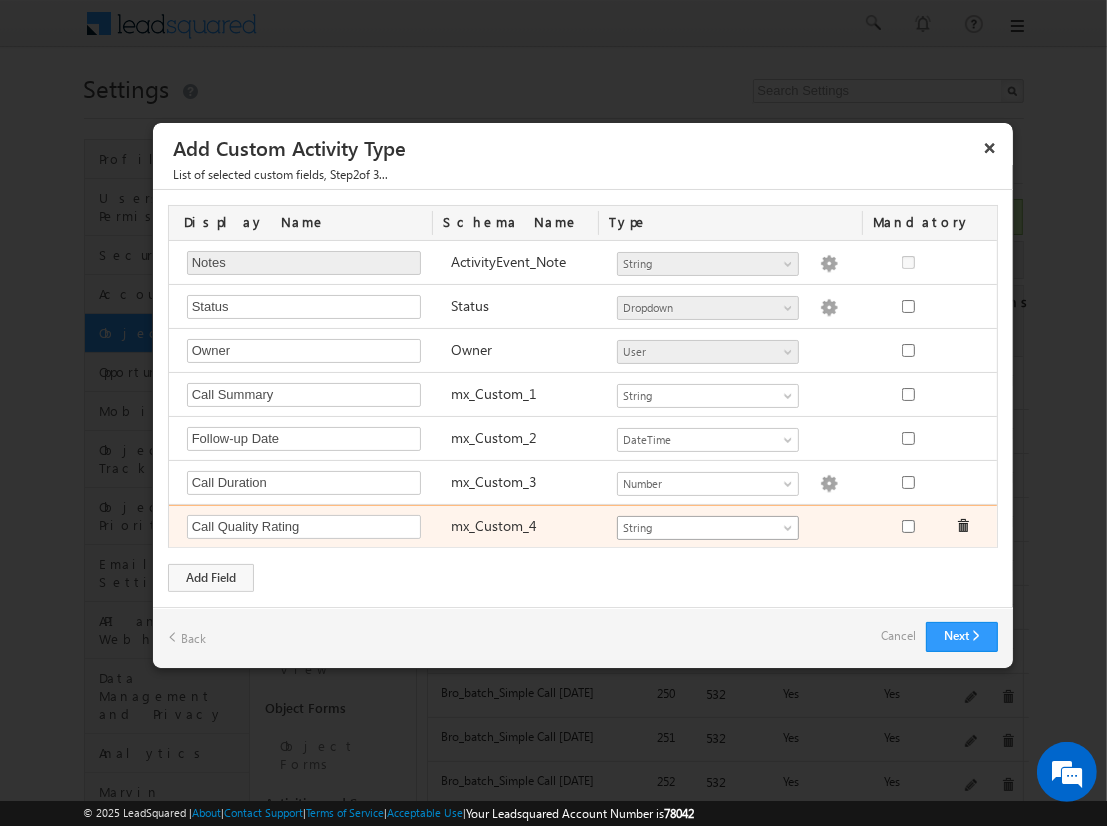 type on "Call Quality Rating" 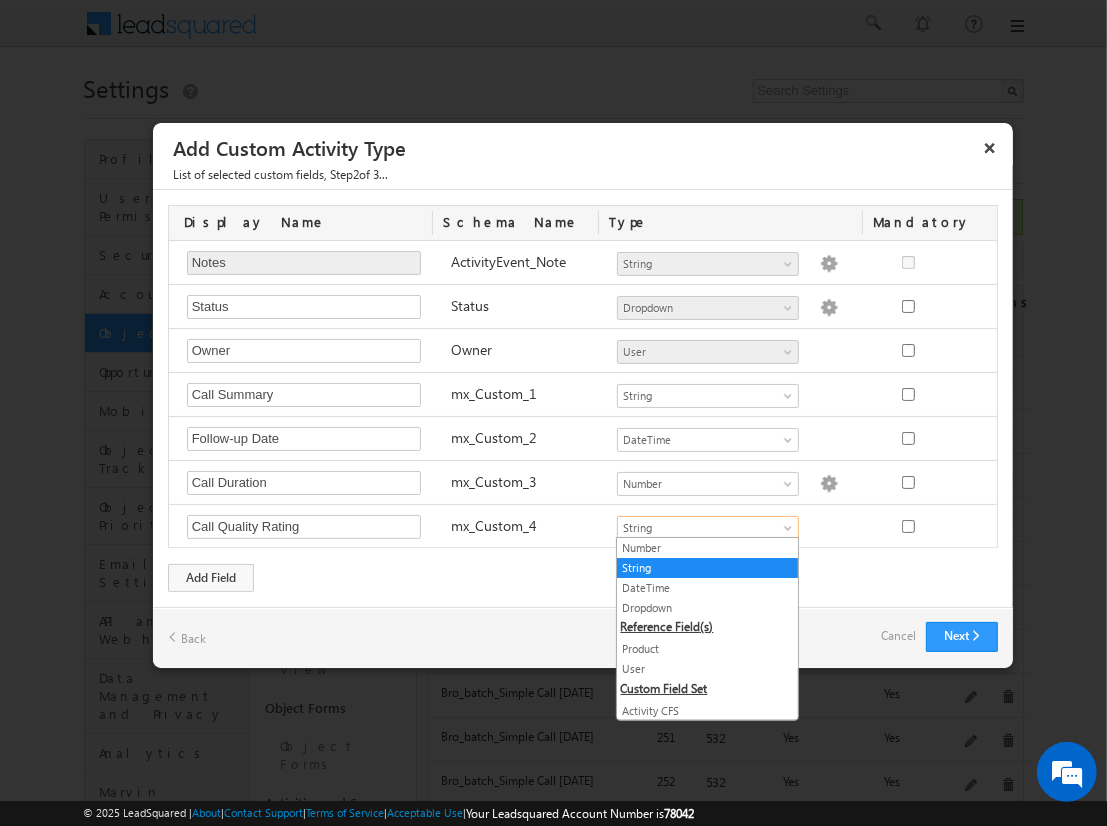 click on "Dropdown" at bounding box center [707, 608] 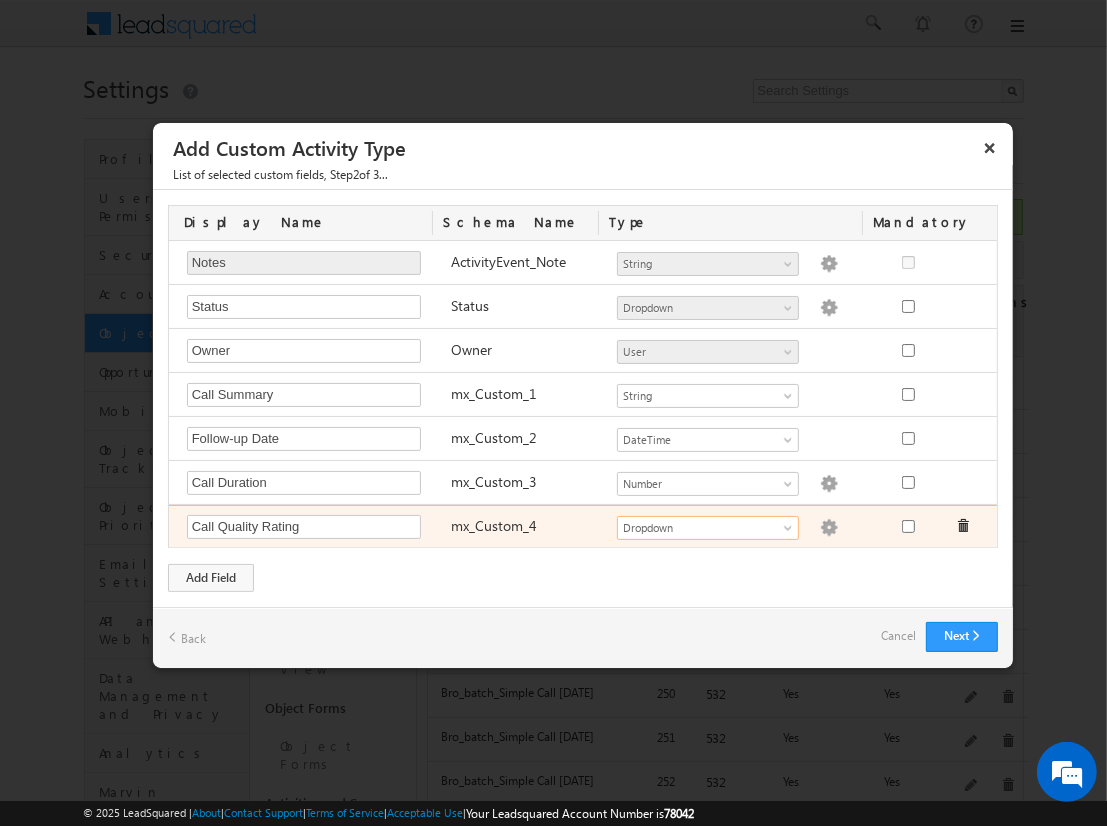 click at bounding box center [829, 528] 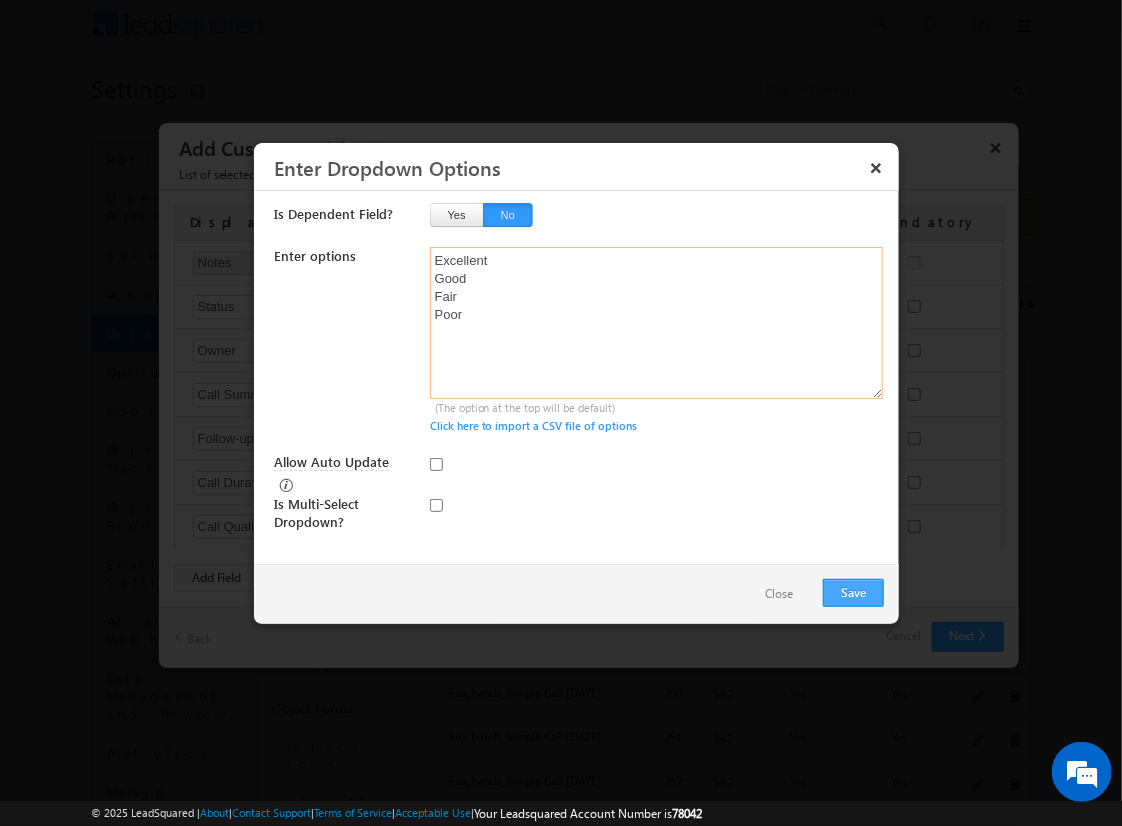 type on "Excellent
Good
Fair
Poor" 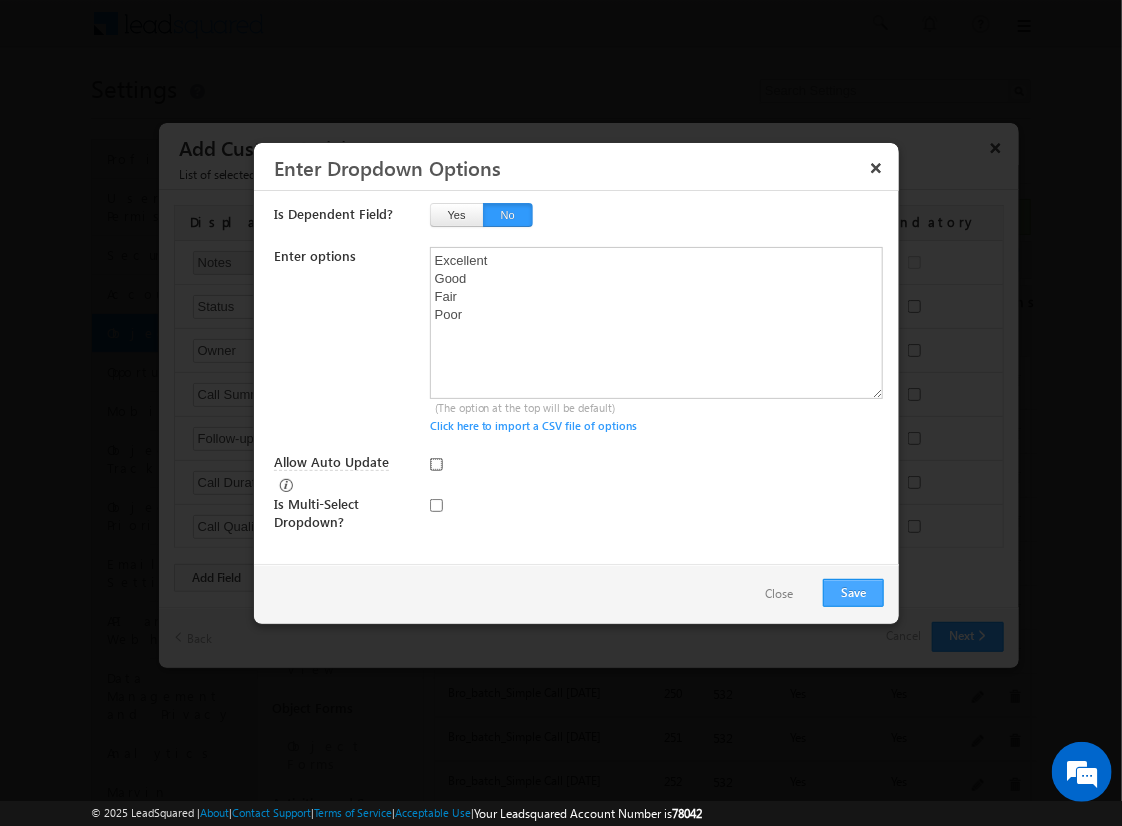 click on "Allow Auto Update" at bounding box center [436, 464] 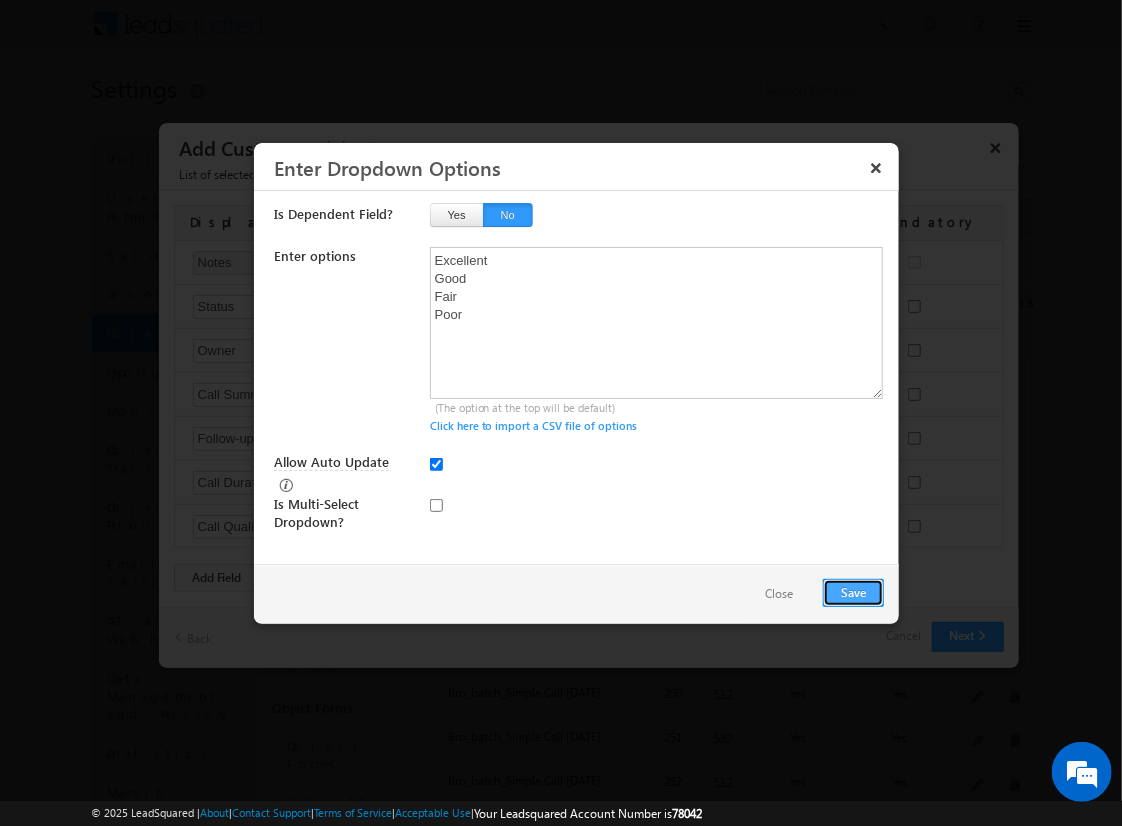 click on "Save" at bounding box center [853, 593] 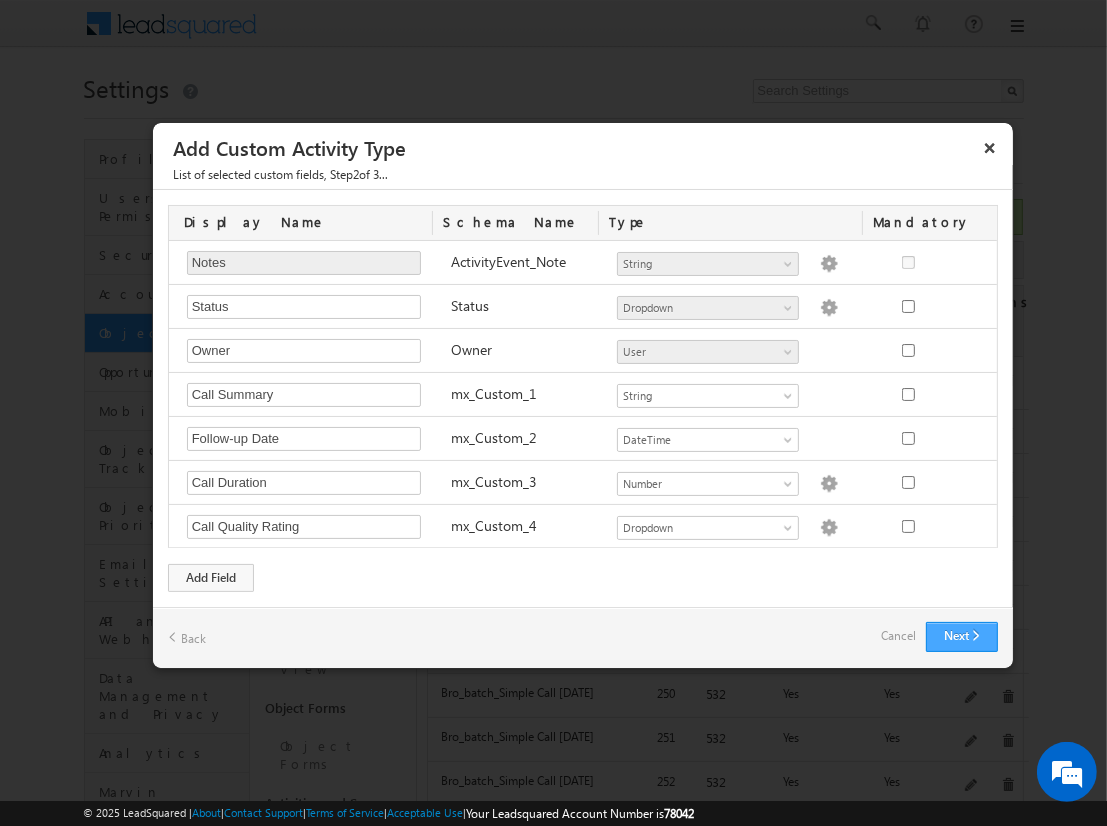 click on "Next" at bounding box center (962, 637) 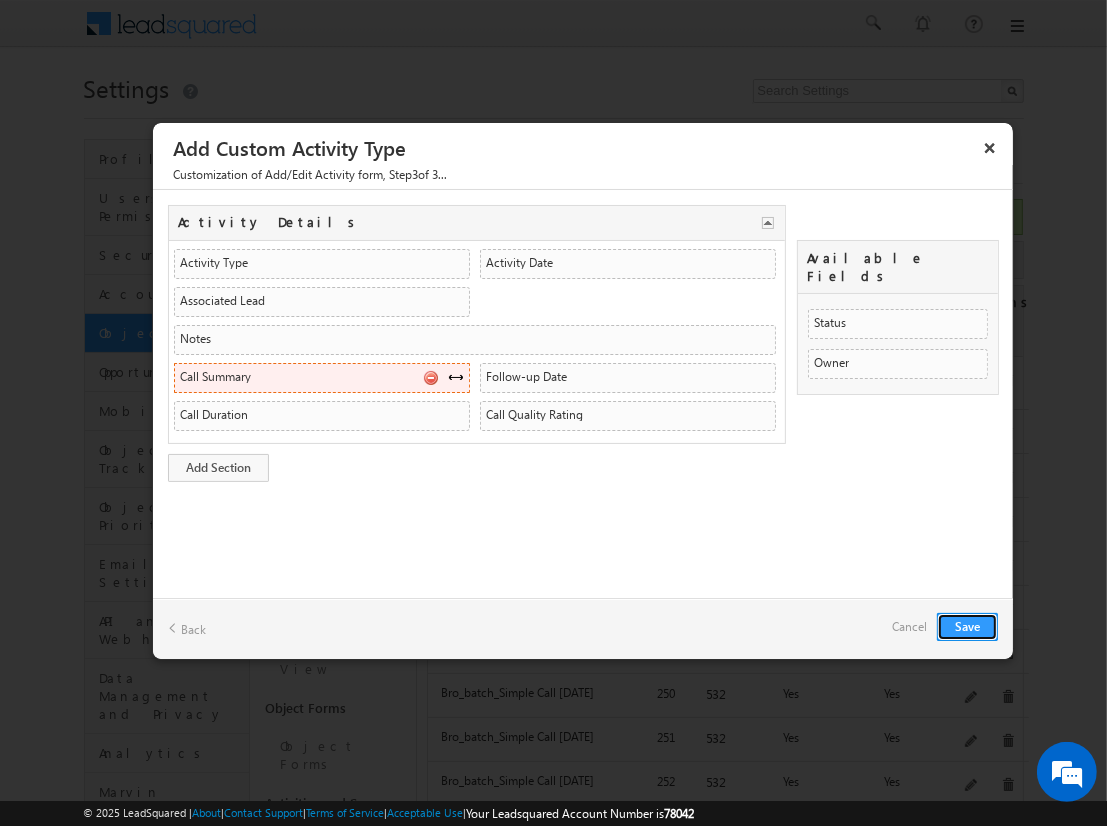 click at bounding box center [456, 377] 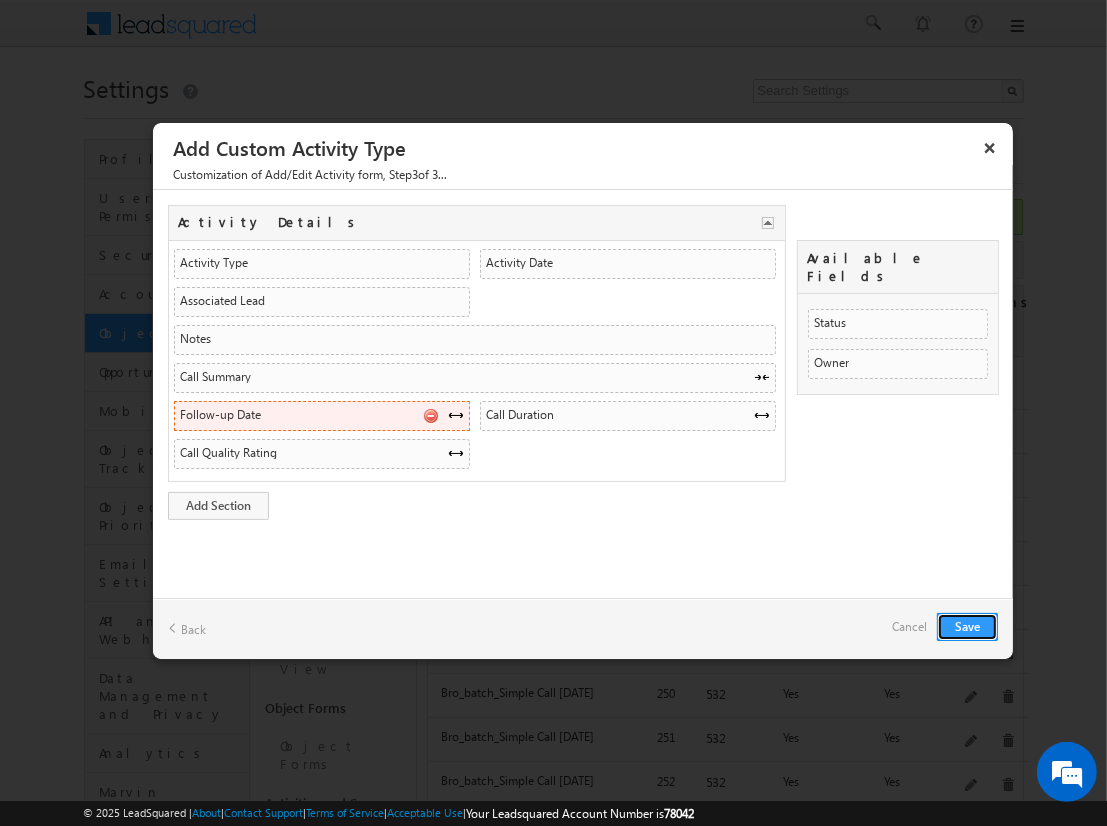 click at bounding box center [430, 415] 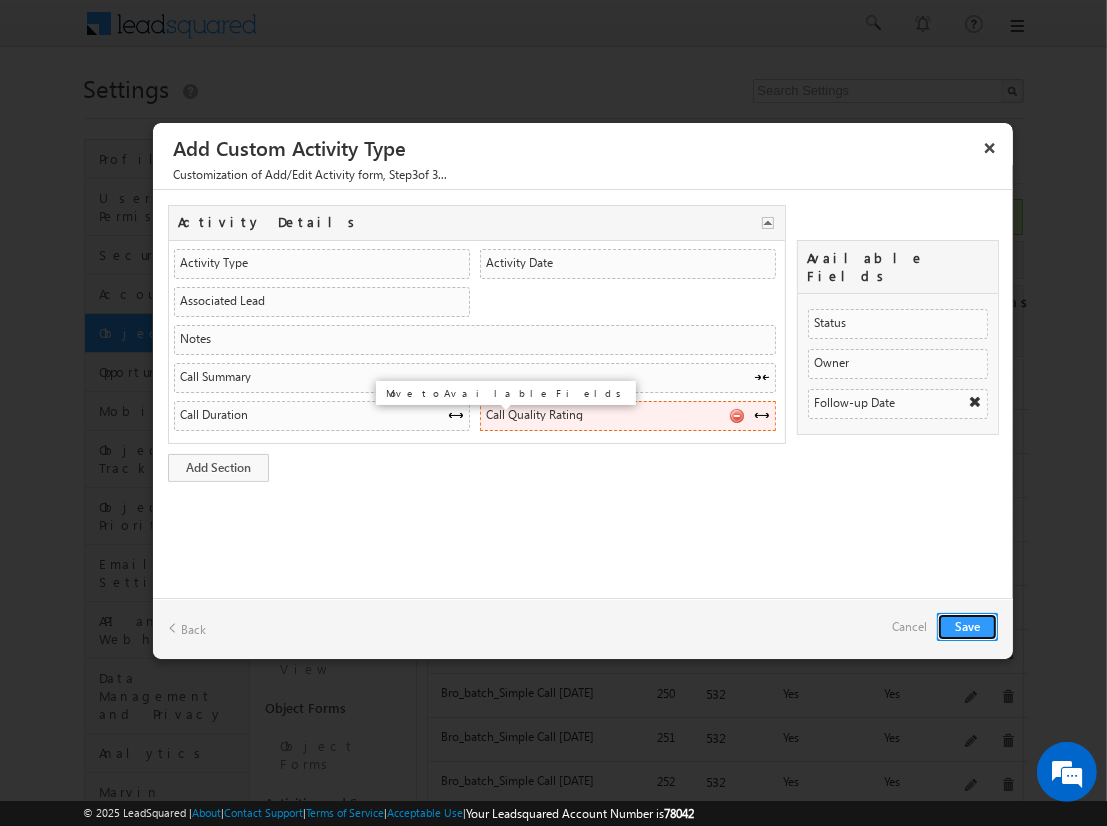 click at bounding box center (736, 415) 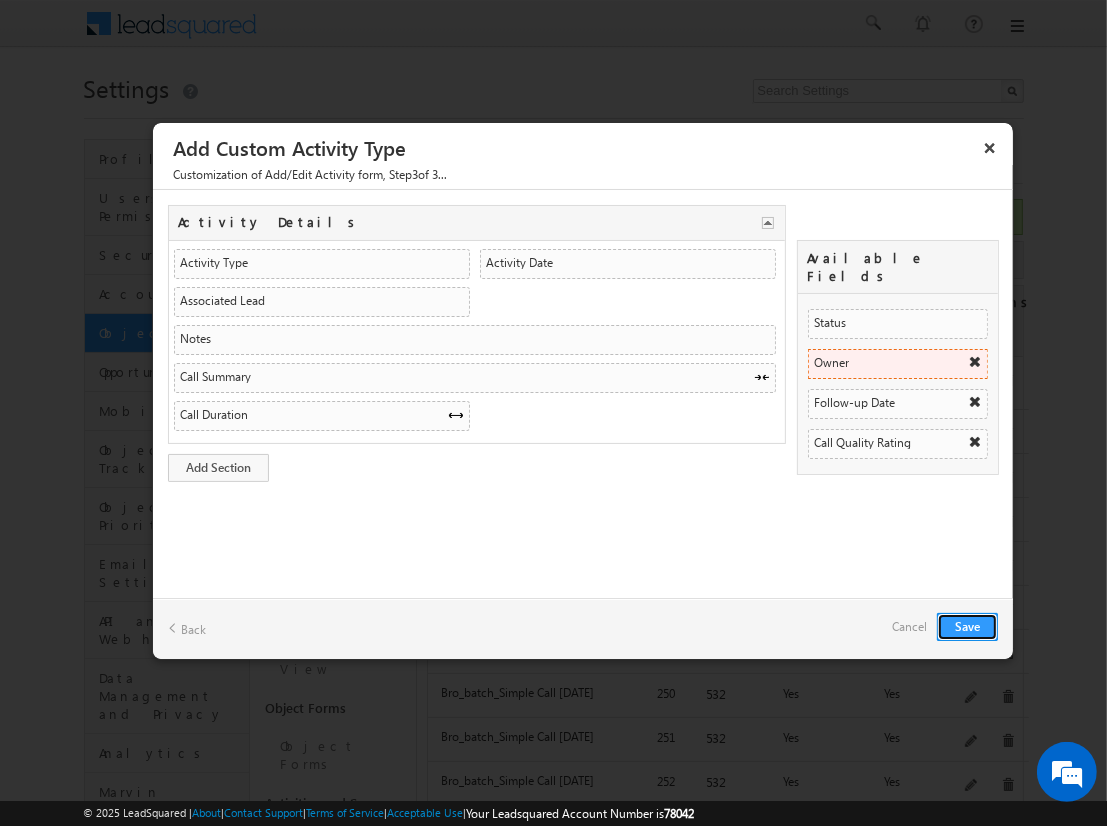 click at bounding box center [975, 362] 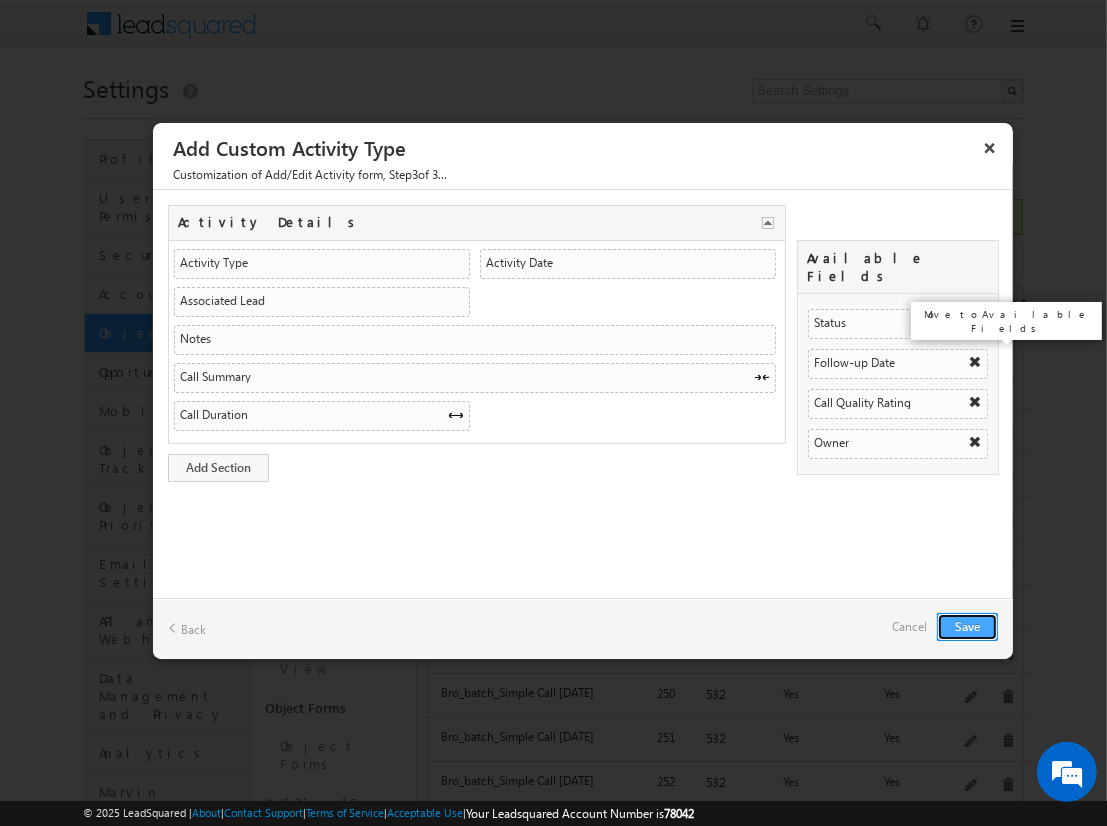 click on "Save" at bounding box center [967, 627] 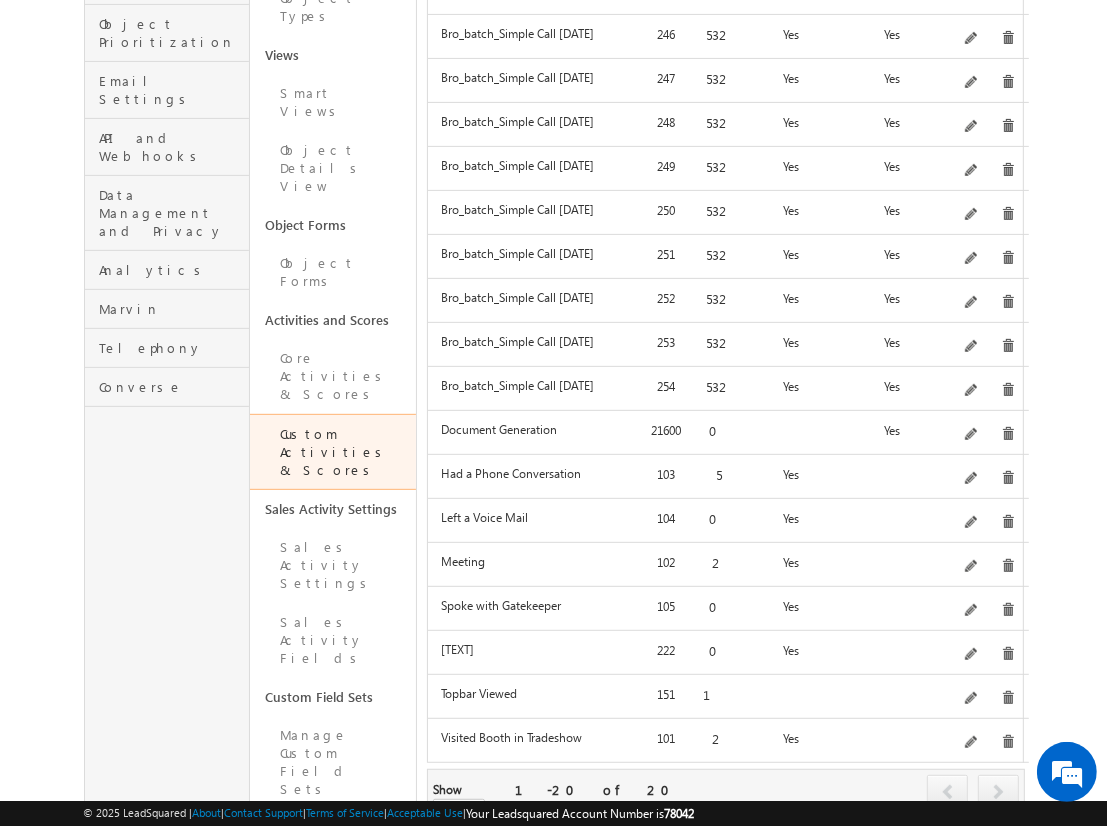 scroll, scrollTop: 552, scrollLeft: 0, axis: vertical 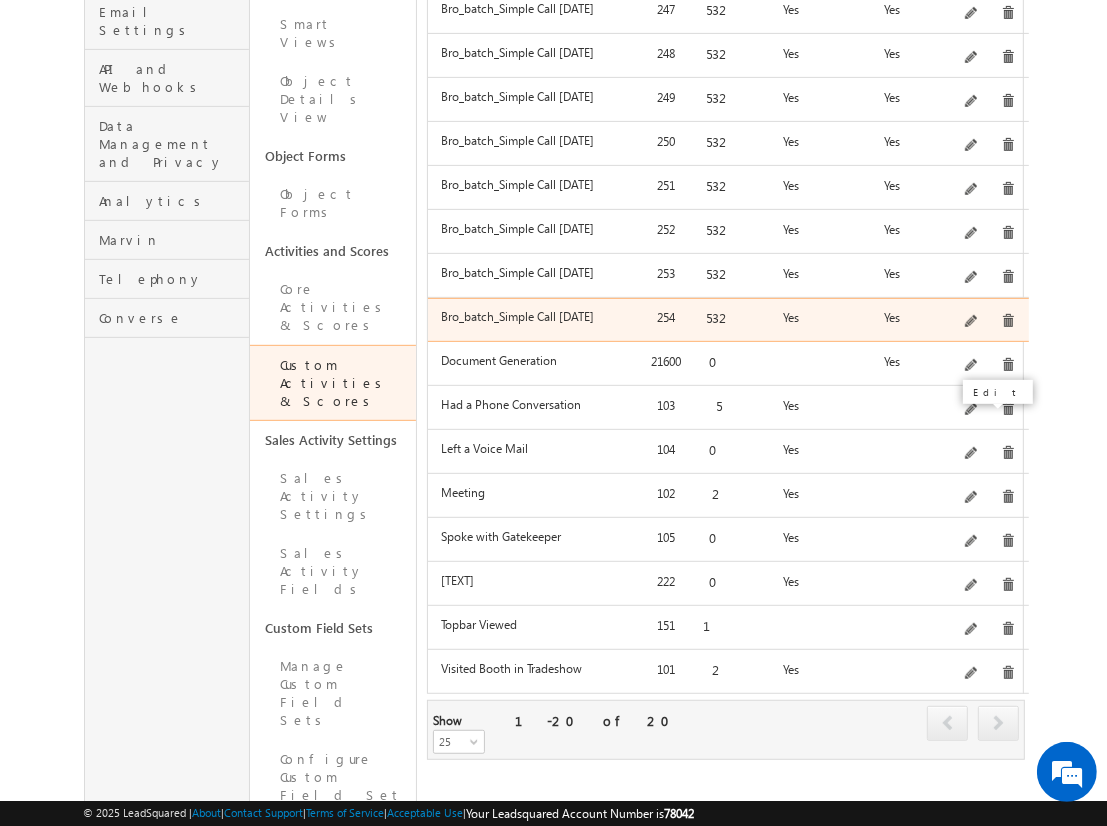 click at bounding box center (972, 322) 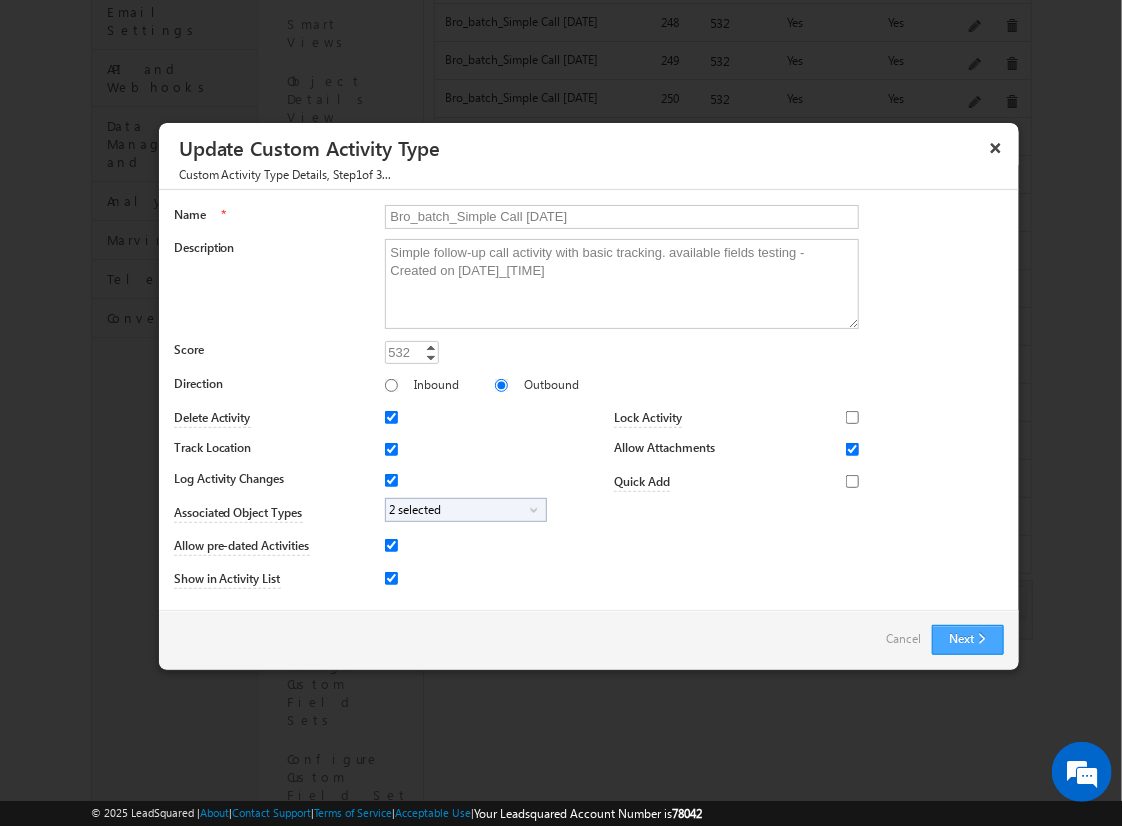 click on "Next" at bounding box center [968, 640] 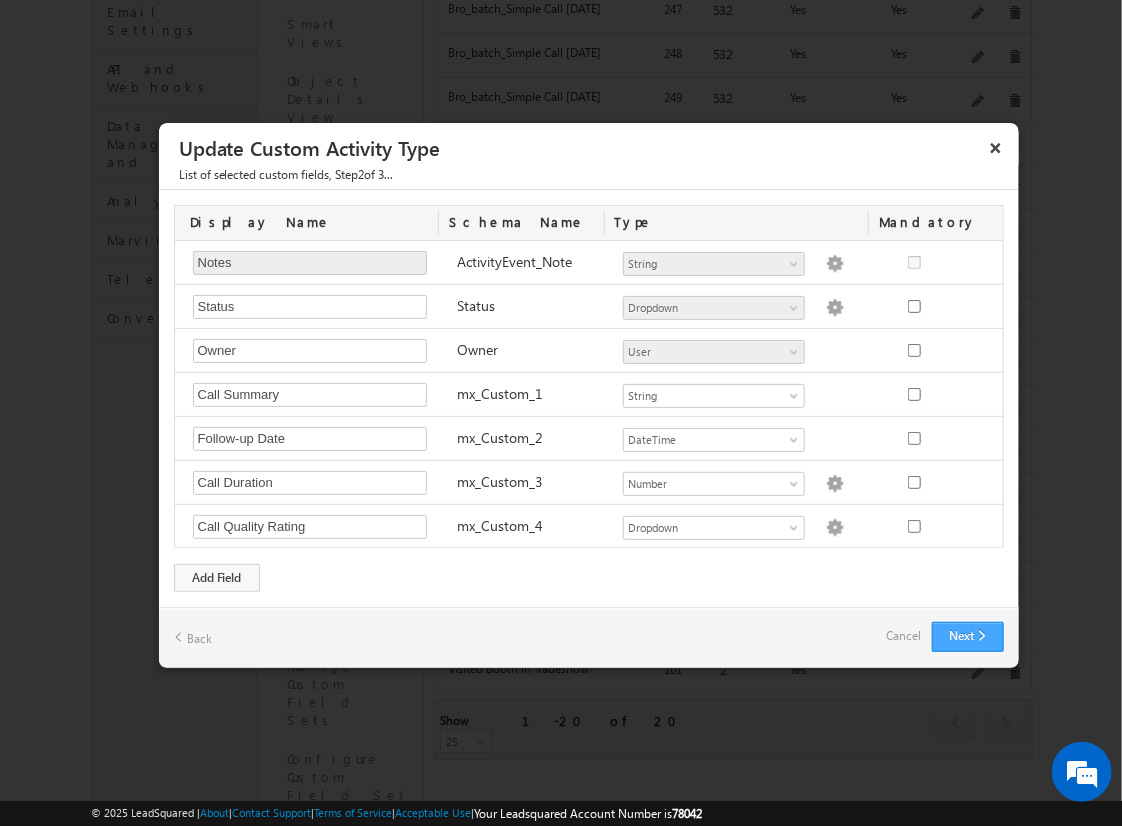 click on "Next" at bounding box center (968, 637) 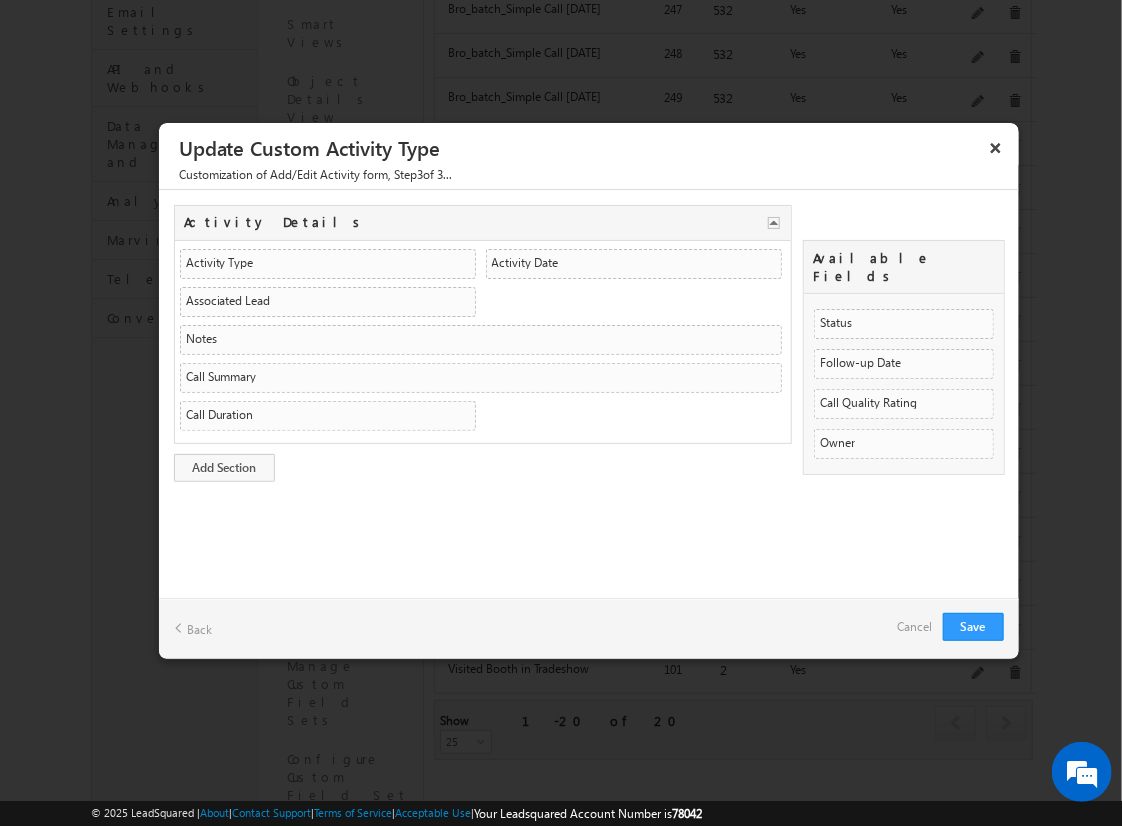 click on "Cancel" at bounding box center (915, 627) 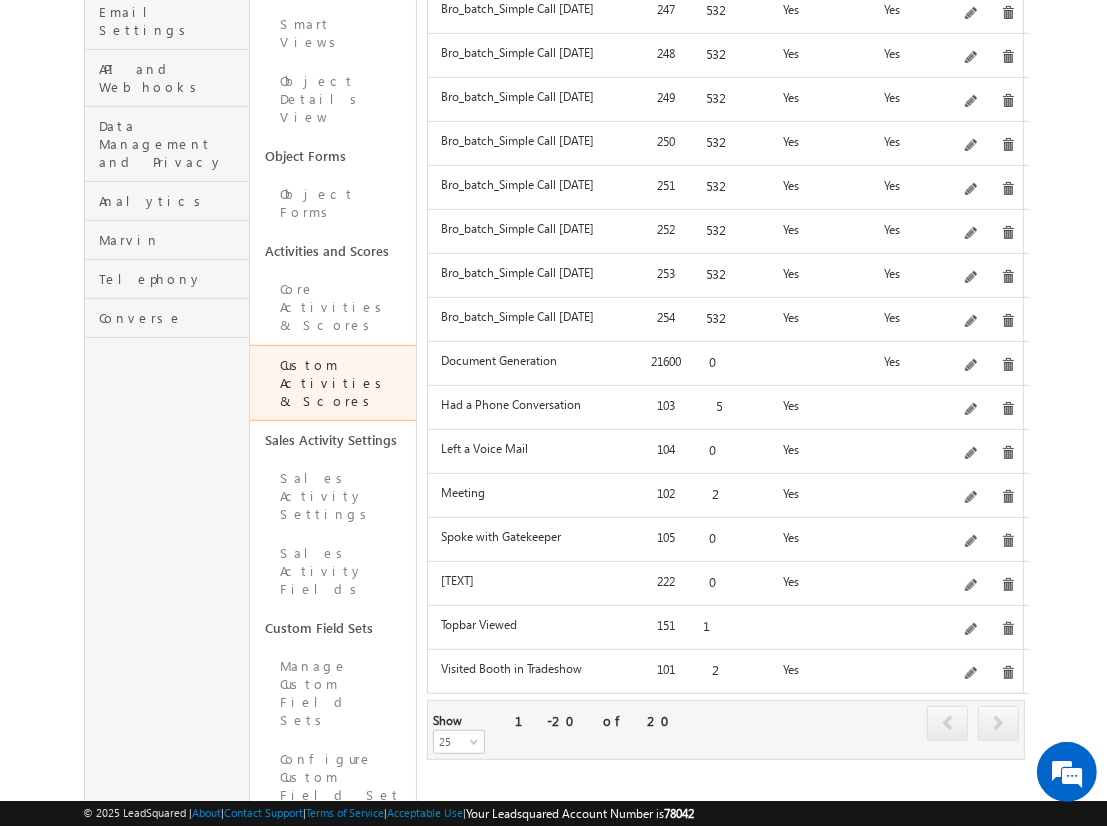click on "Add" at bounding box center [983, -292] 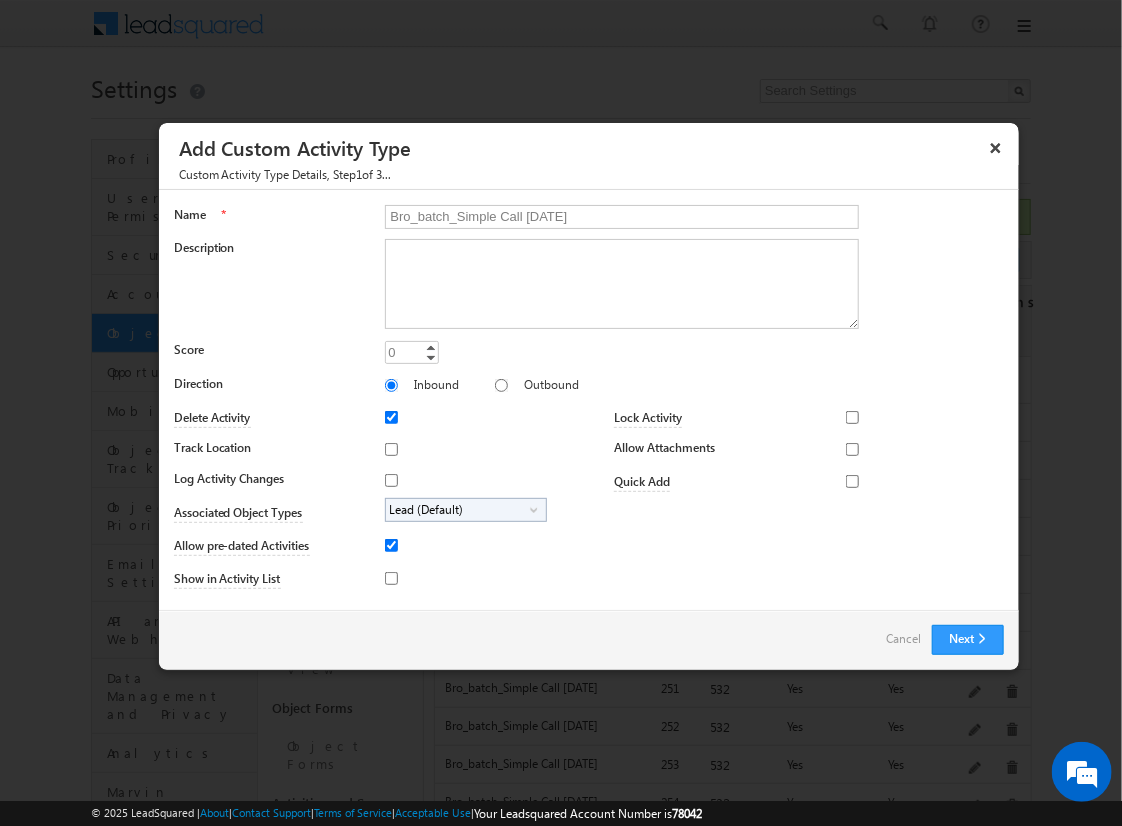 type on "Bro_batch_Simple Call 2025-08-09_24_30_16" 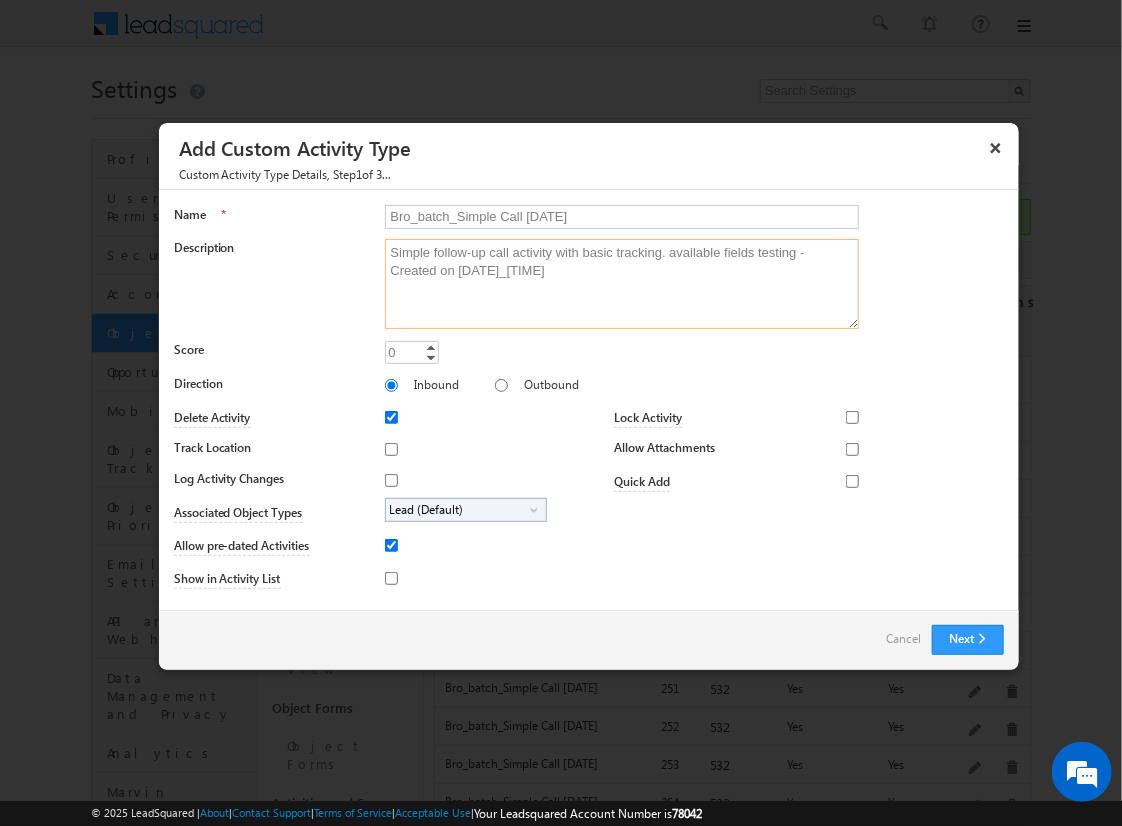 type on "Simple follow-up call activity with basic tracking. available fields testing - Created on 20250808_1900" 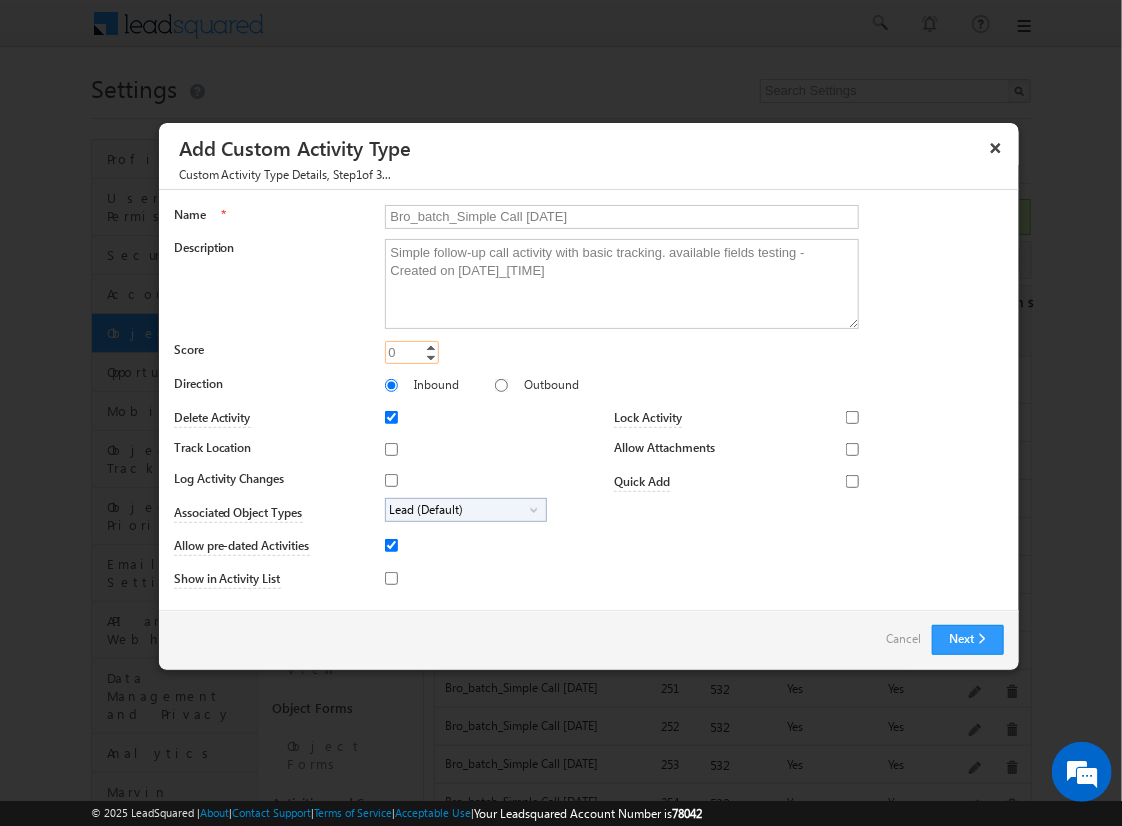 type on "[NUMBER]" 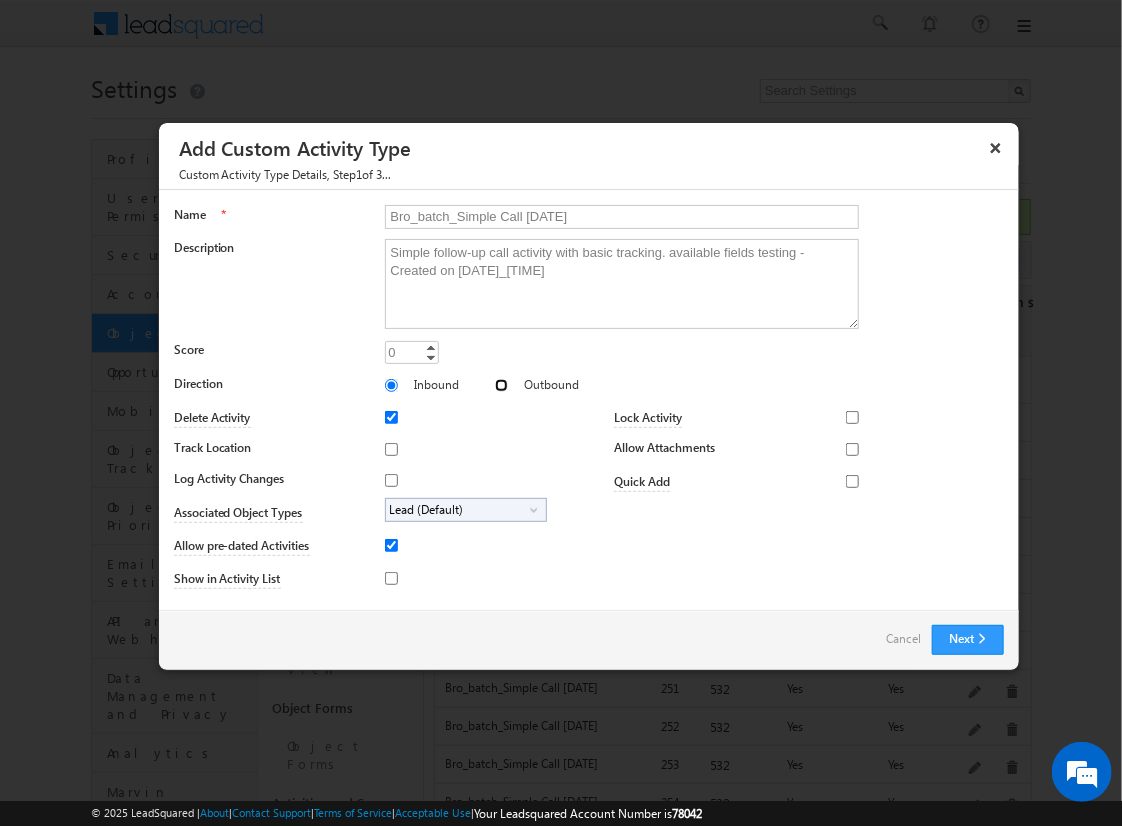 click on "Outbound" at bounding box center [501, 385] 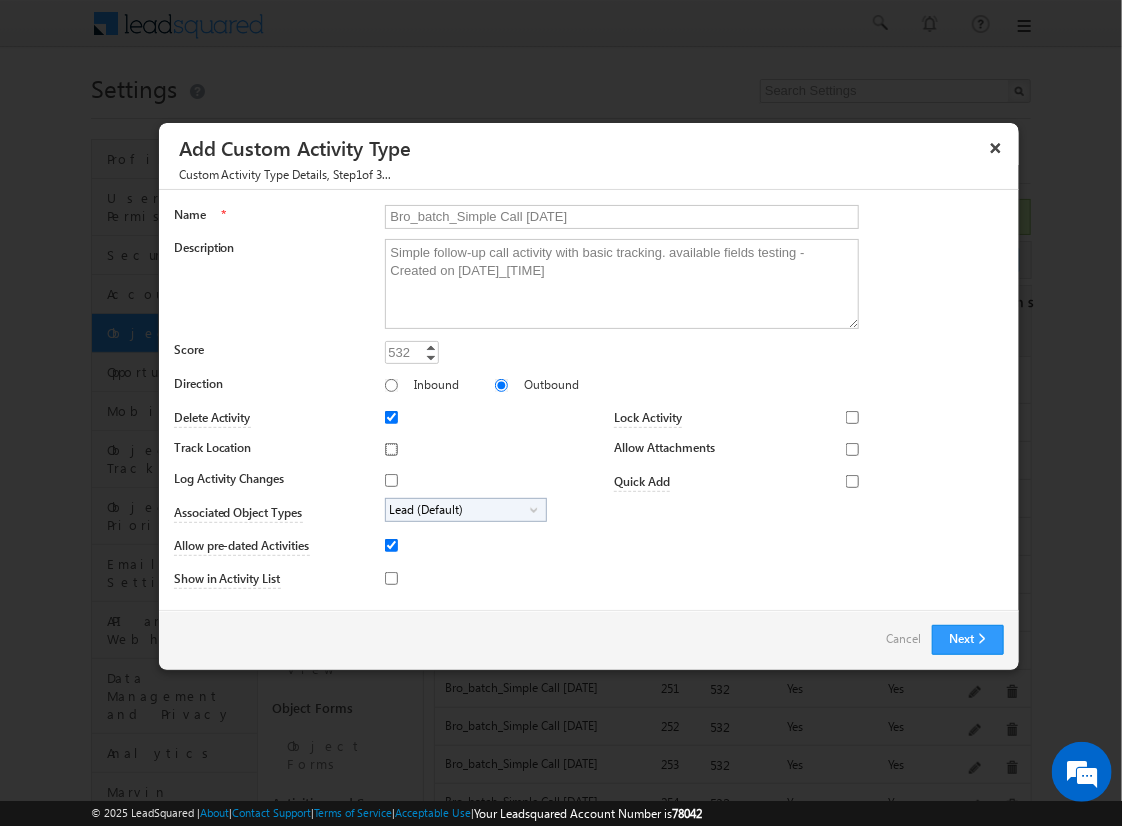 click on "Track Location" at bounding box center [391, 449] 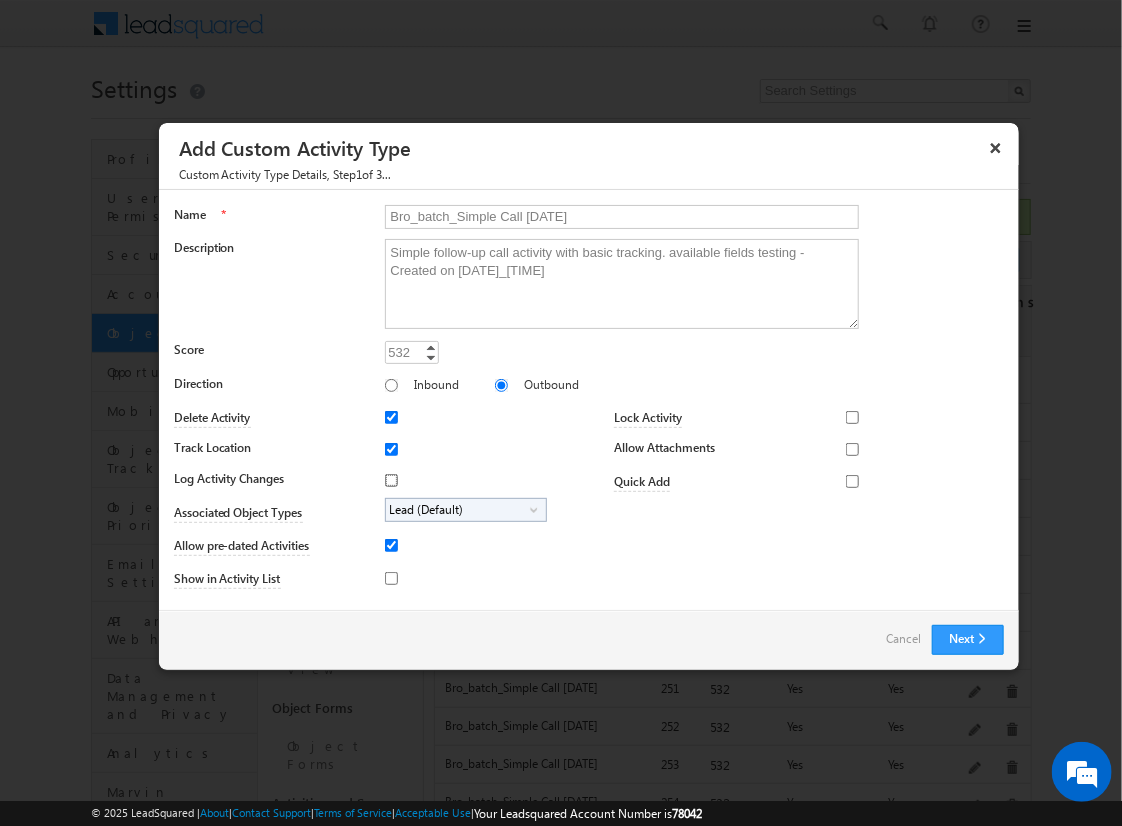 click on "Log Activity Changes" at bounding box center [391, 480] 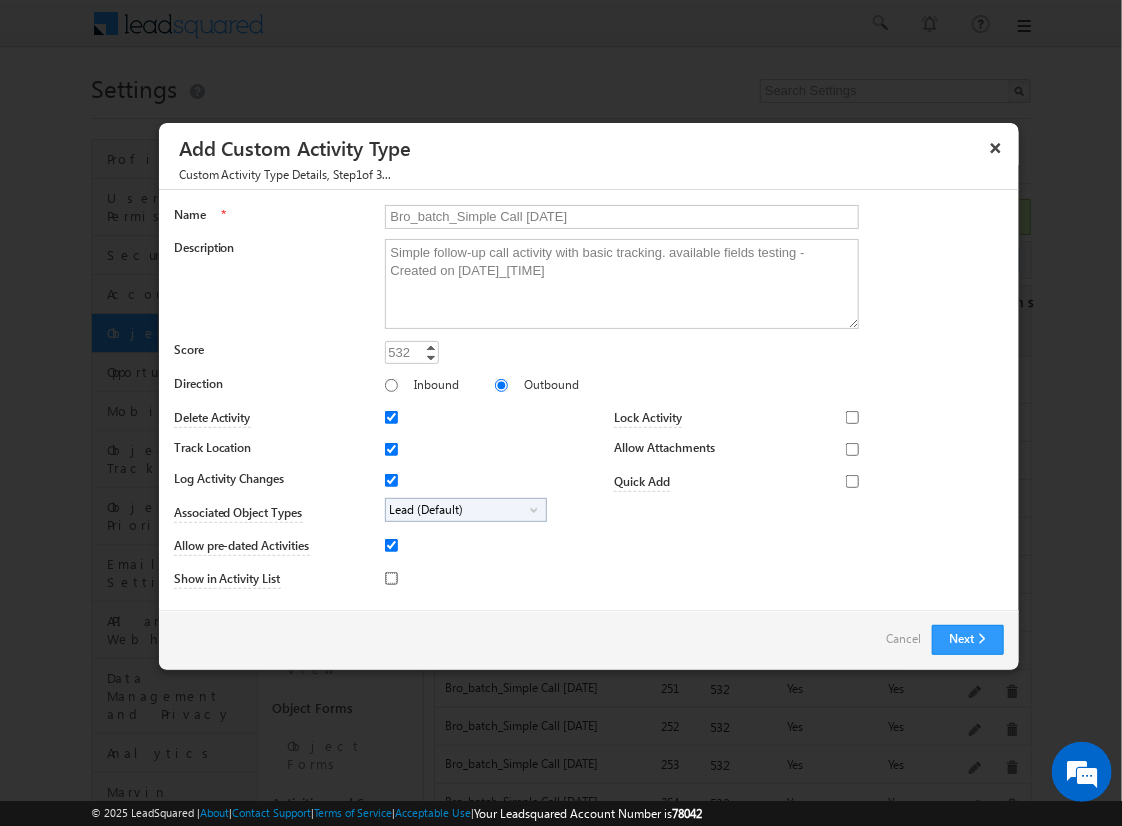 click on "Show in Activity List" at bounding box center (391, 578) 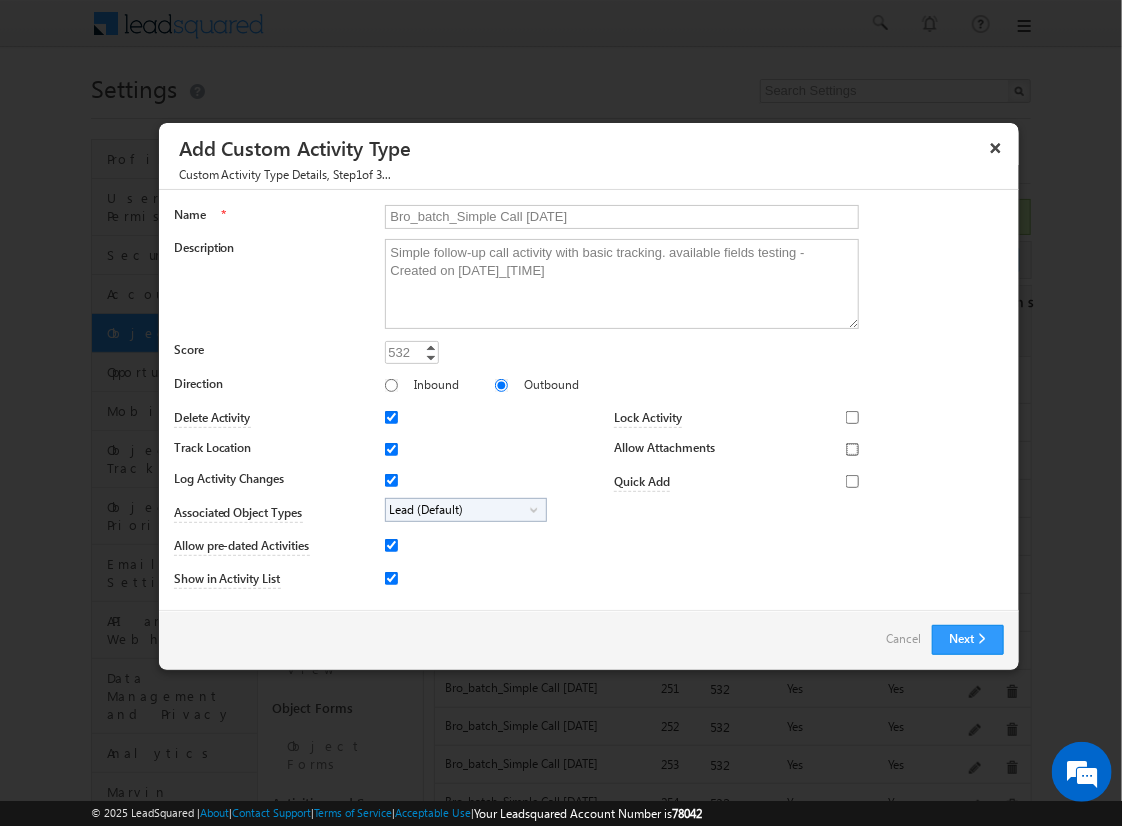 click on "Allow Attachments" at bounding box center [852, 449] 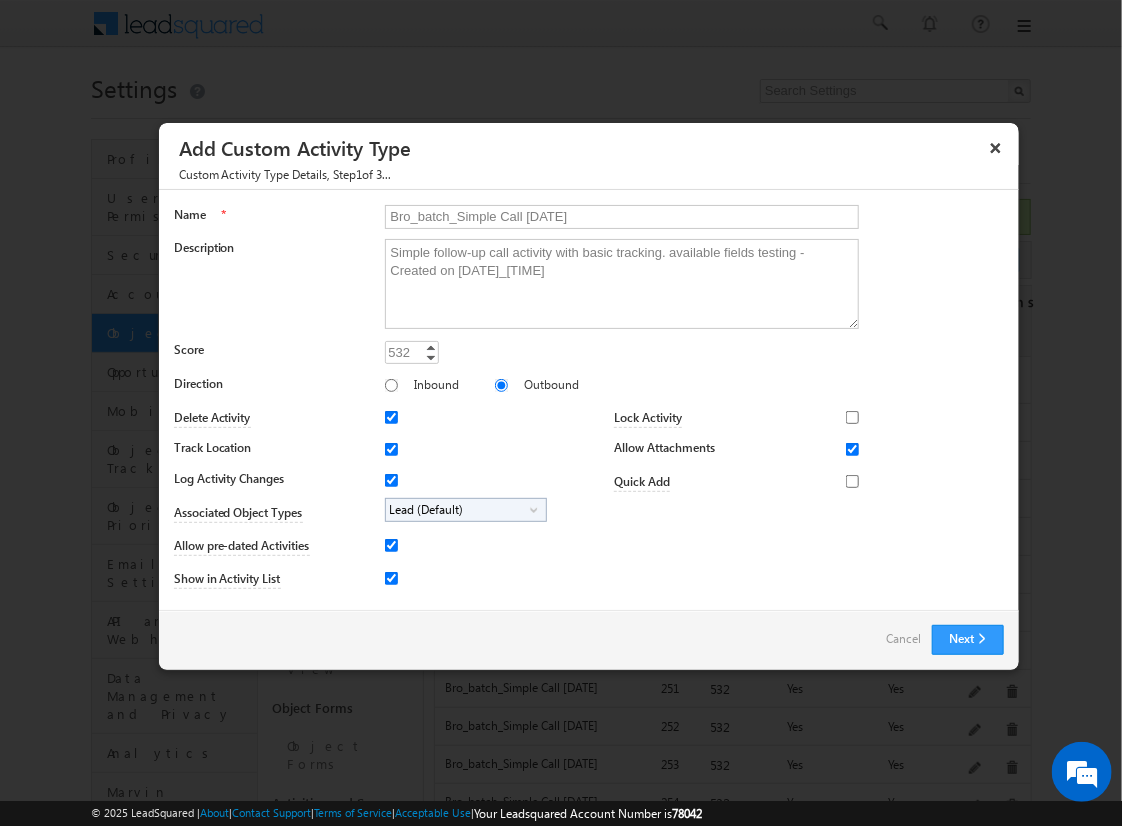 click on "Lead (Default)" at bounding box center [458, 510] 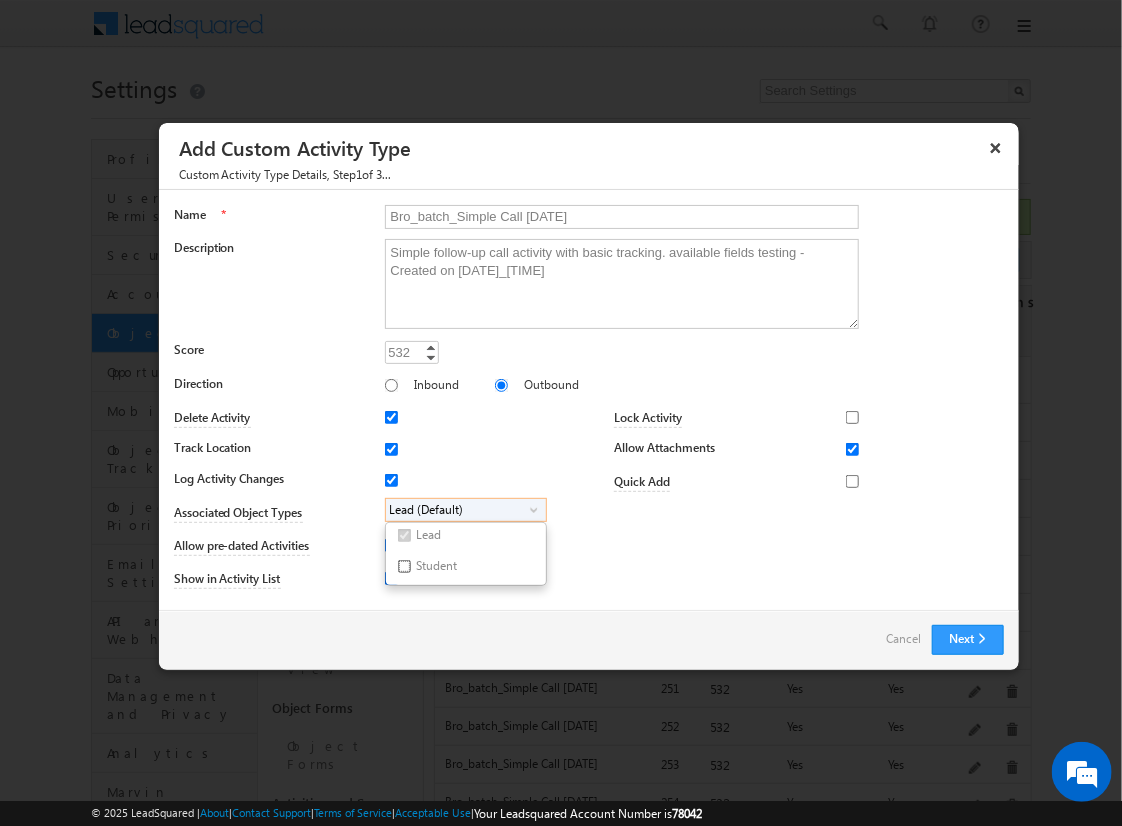 click on "Student" at bounding box center [404, 566] 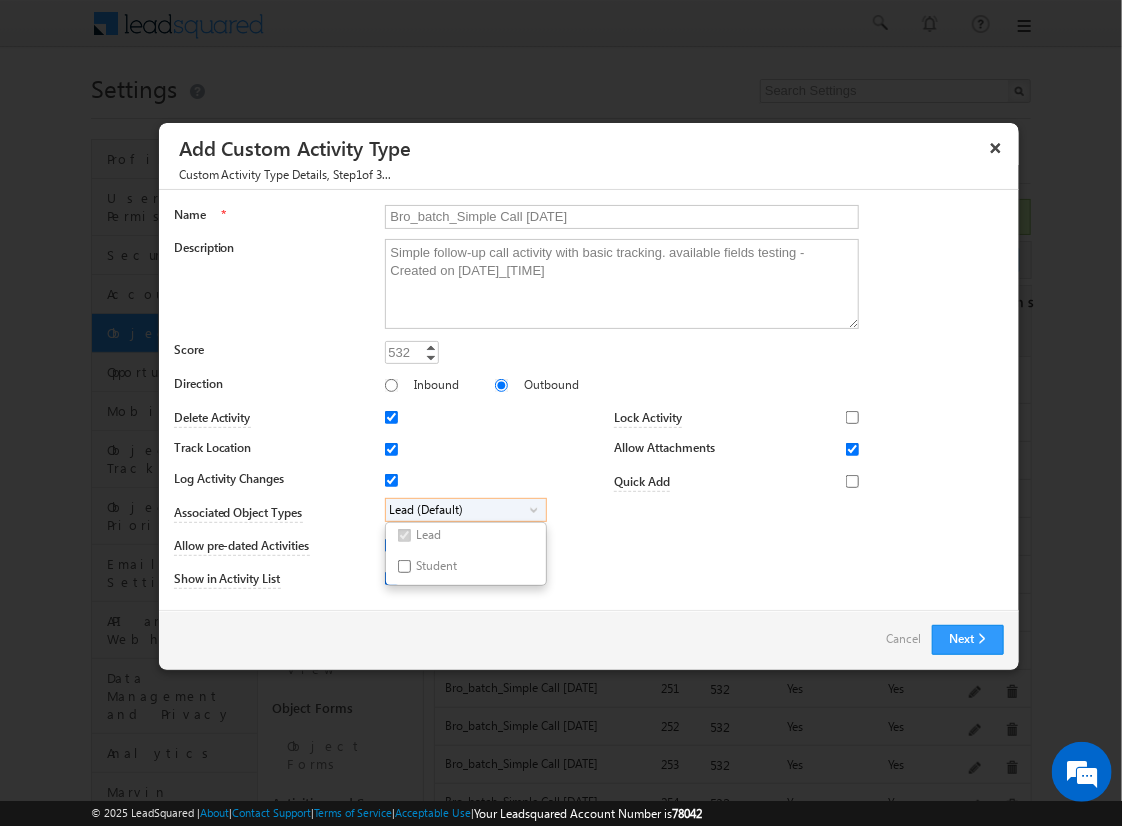 checkbox on "true" 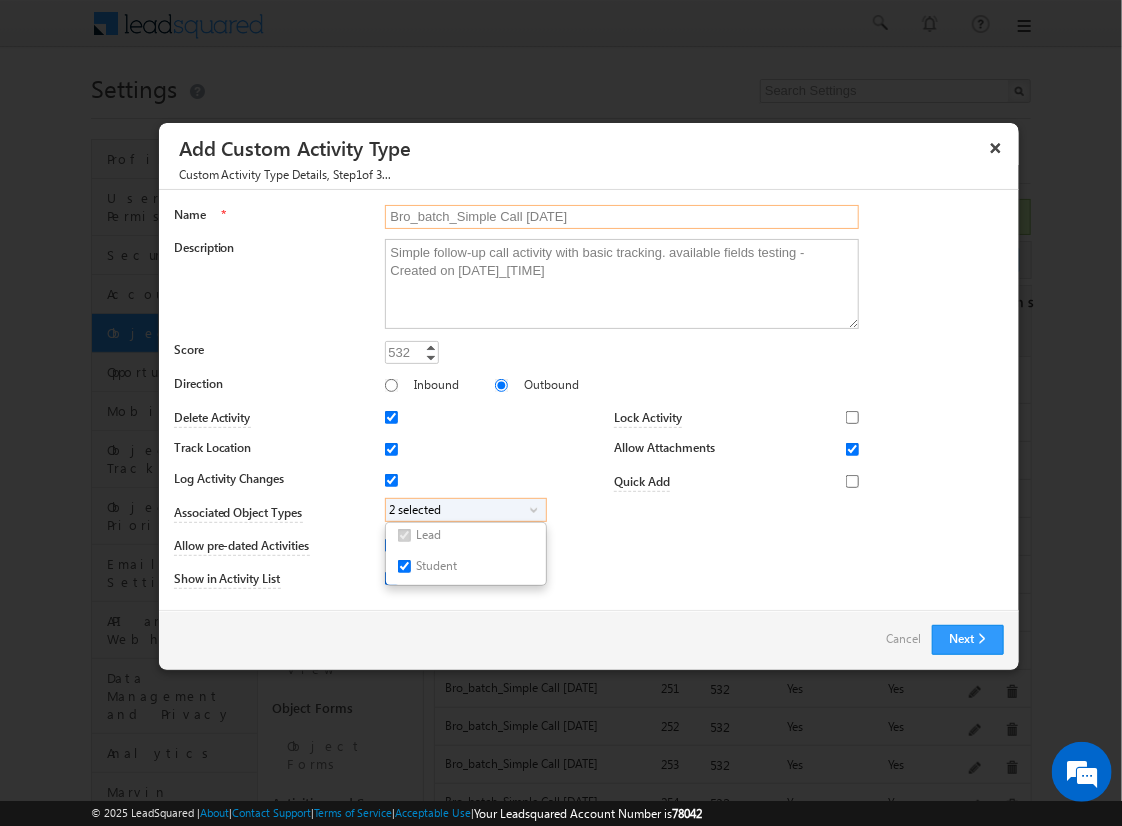 click on "Bro_batch_Simple Call 2025-08-09_24_30_16" at bounding box center (622, 217) 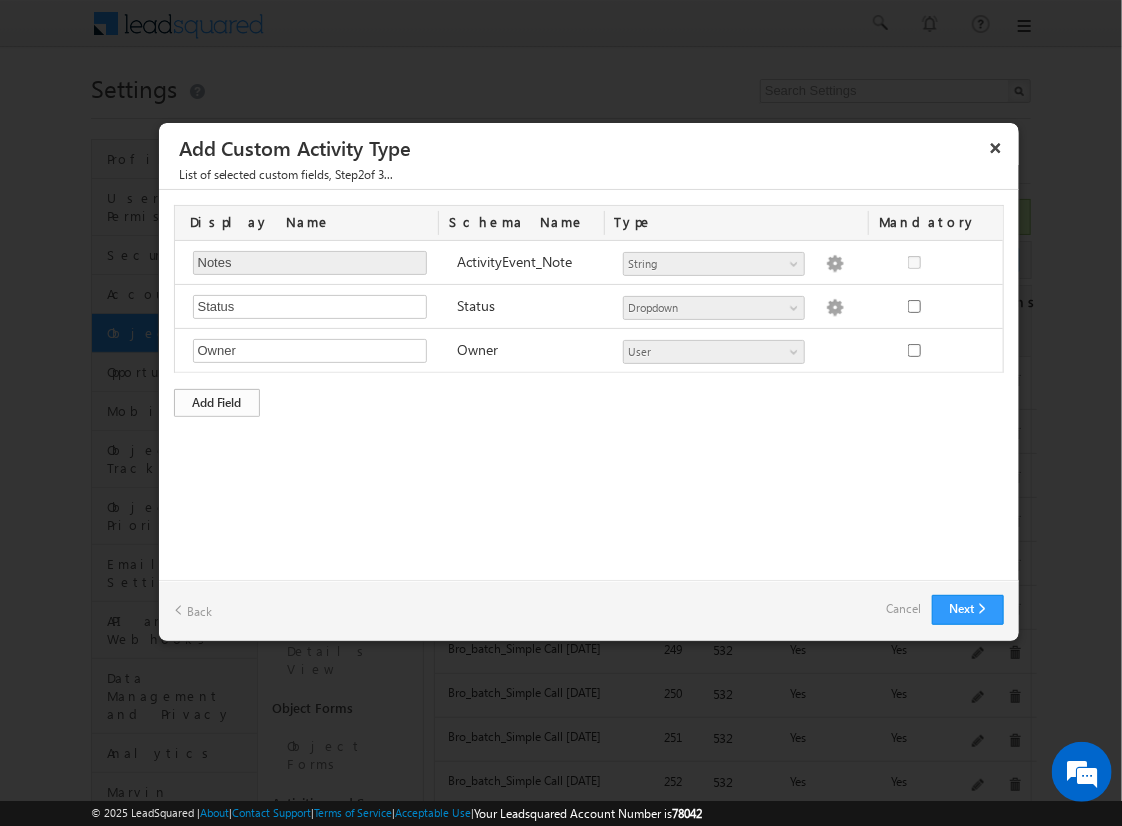 click on "Add Field" at bounding box center (217, 403) 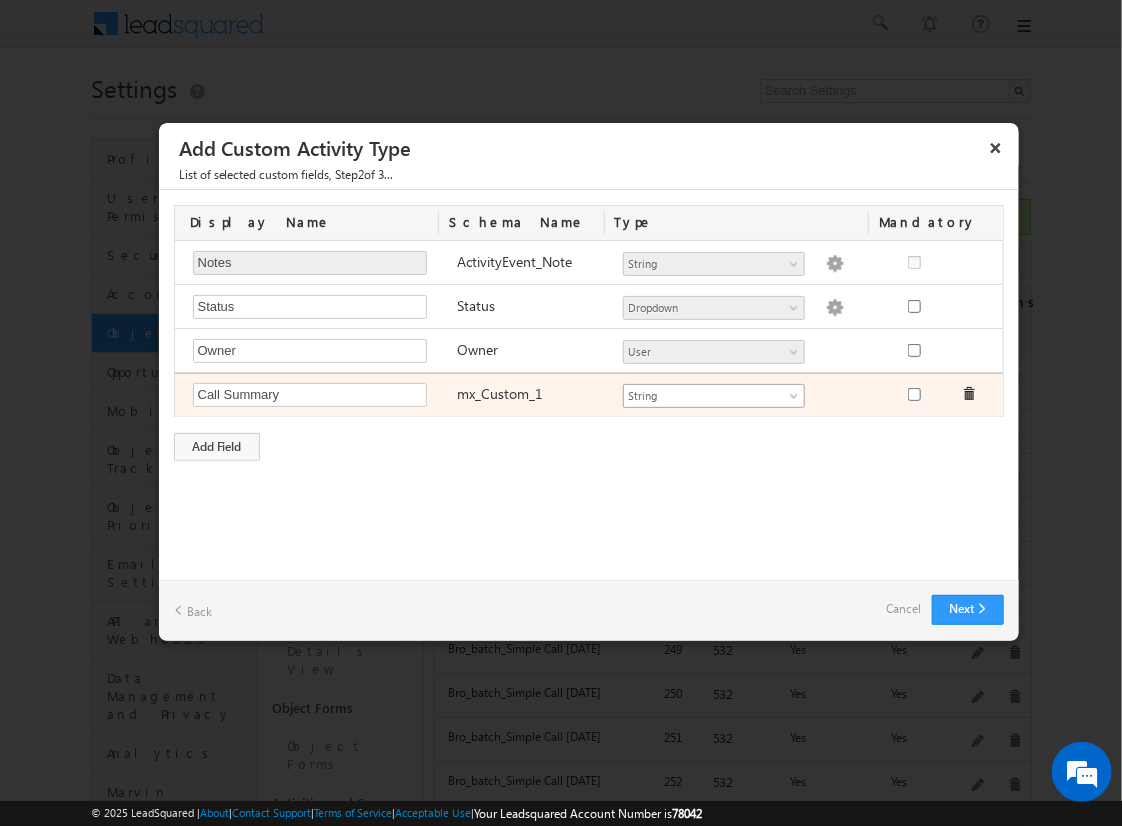 type on "Call Summary" 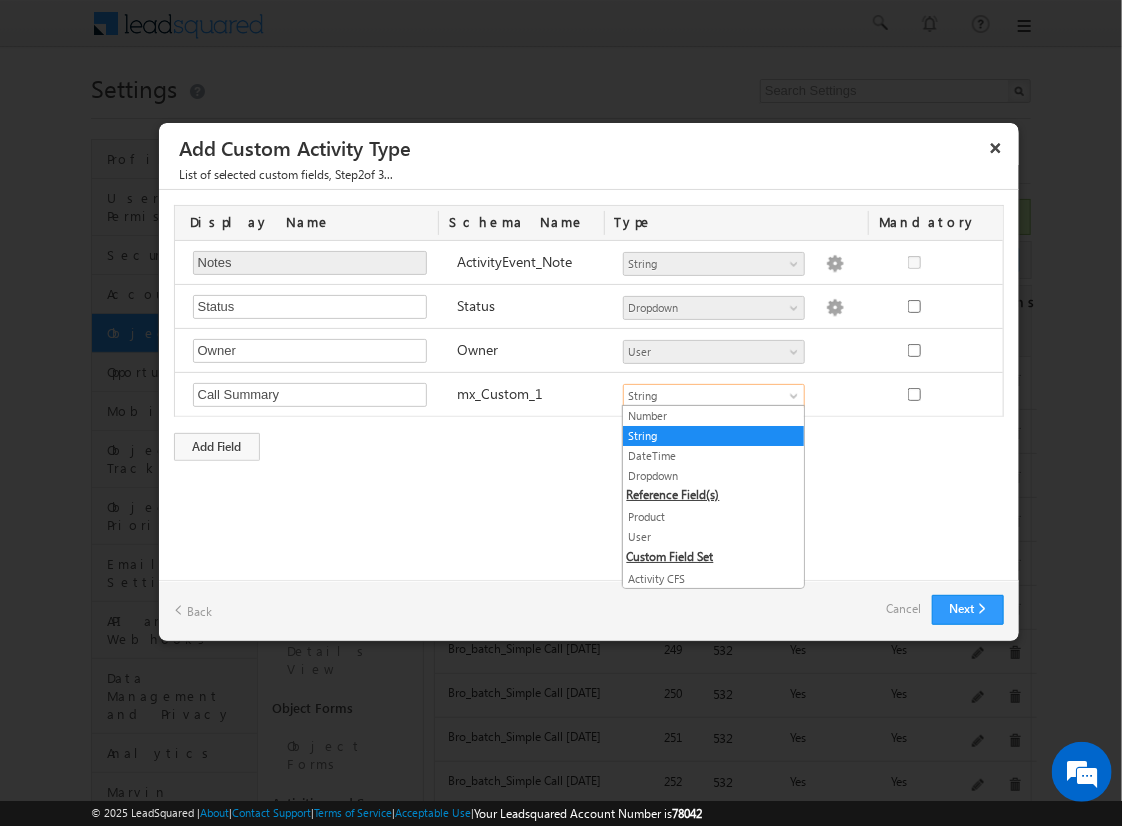 click on "String" at bounding box center (713, 436) 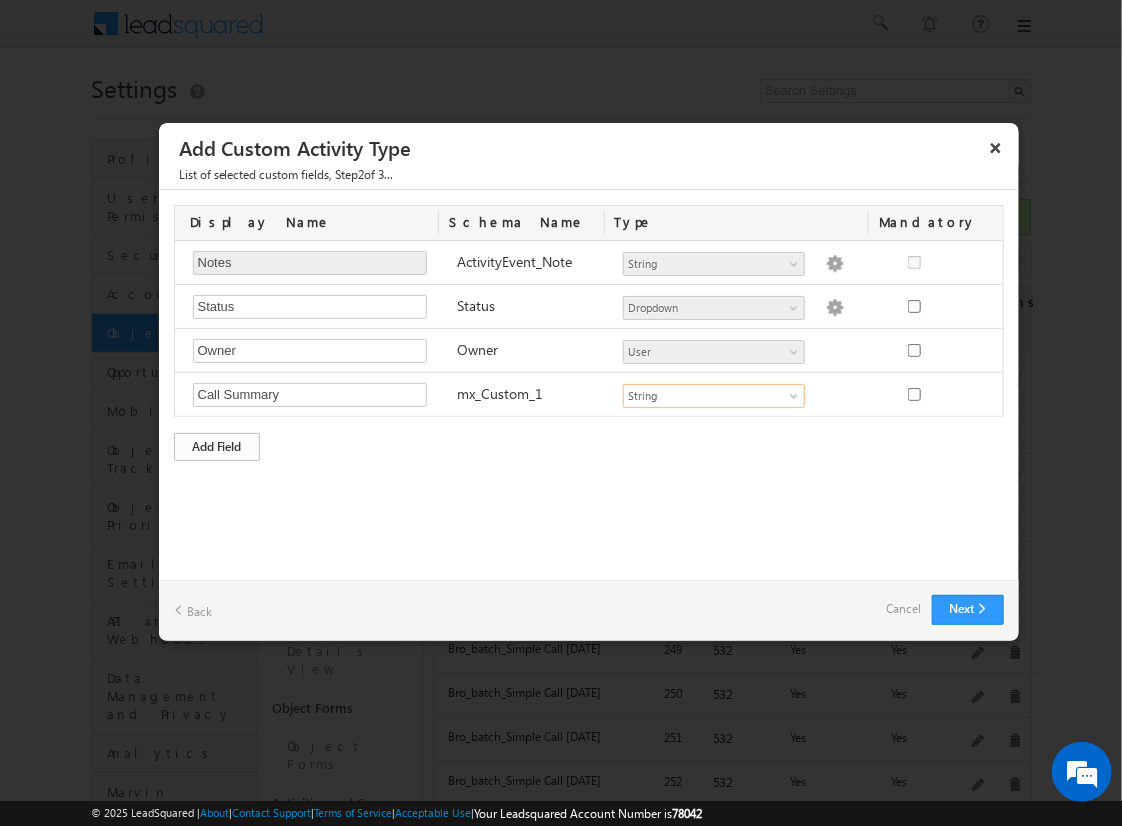 click on "Add Field" at bounding box center [217, 447] 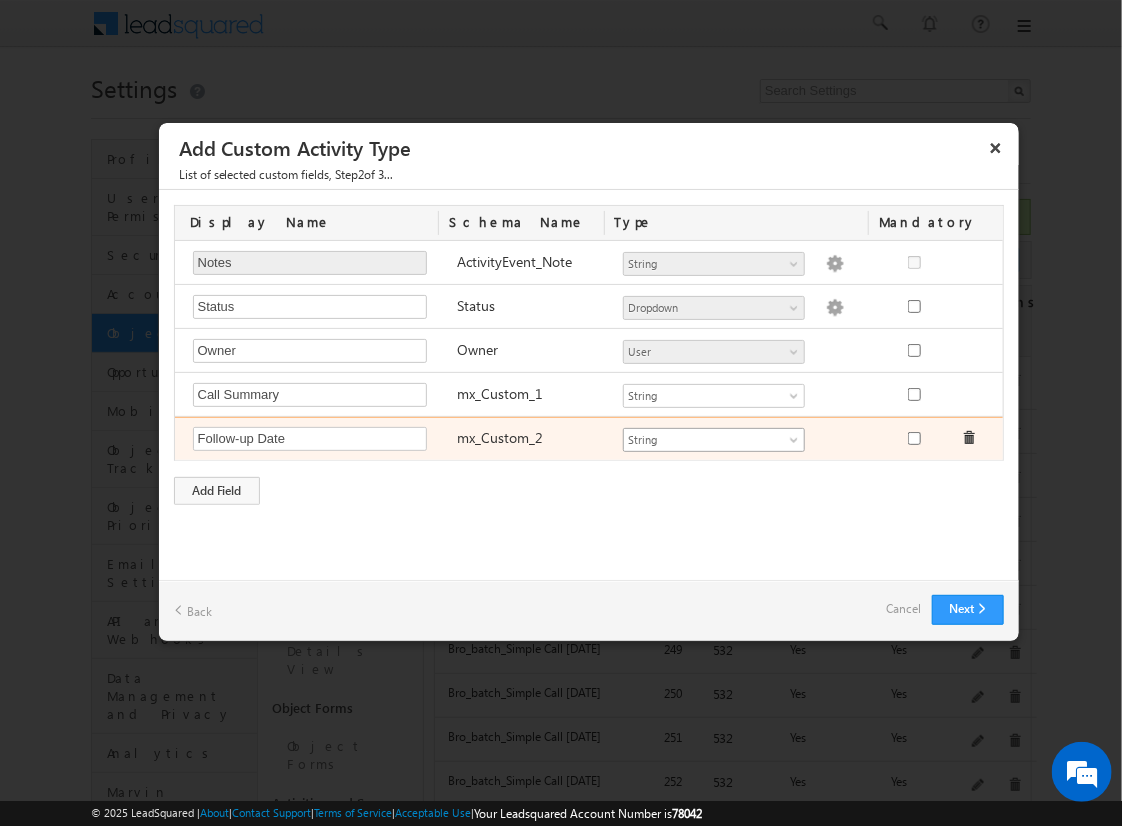 type on "Follow-up Date" 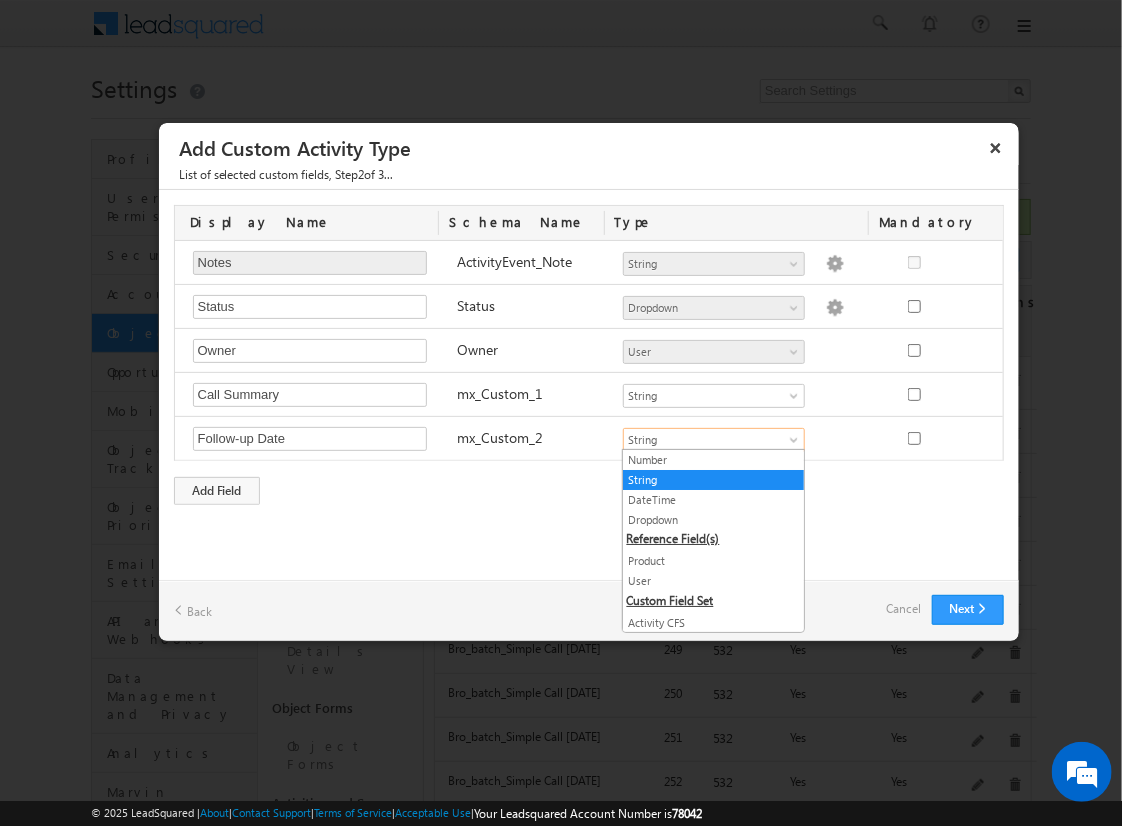 click on "DateTime" at bounding box center (713, 500) 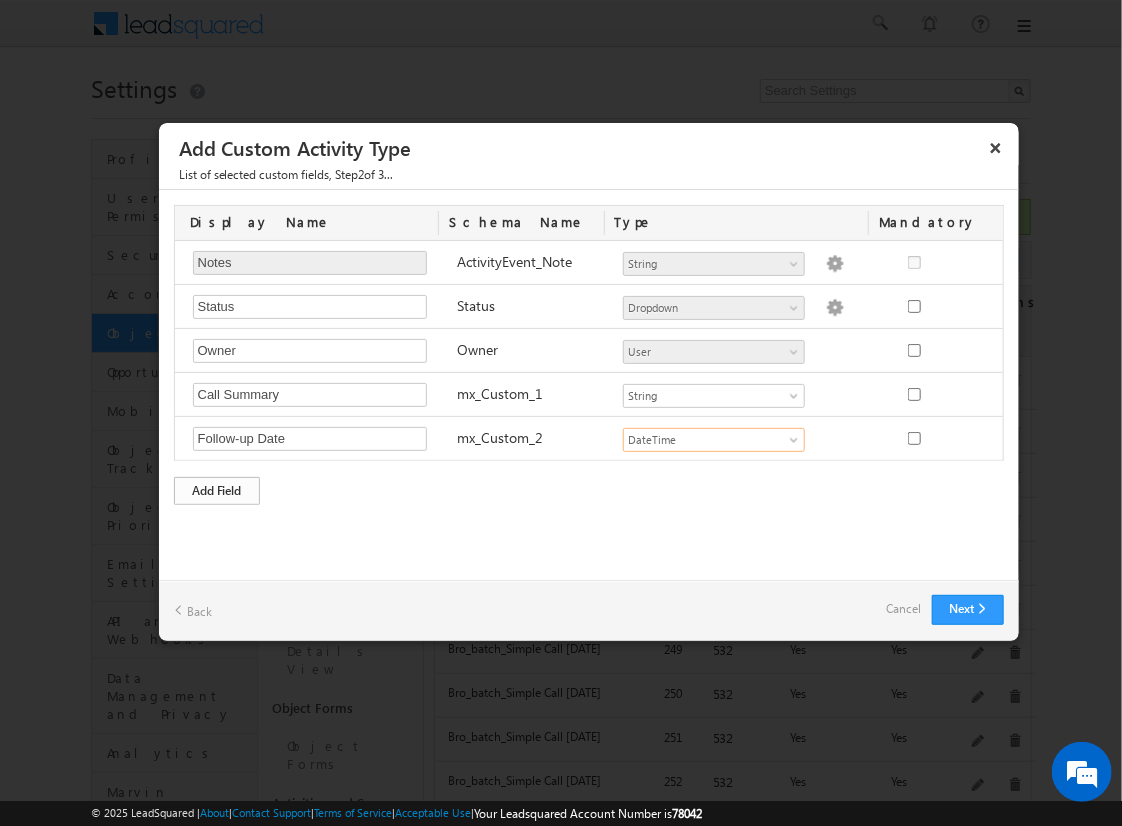 click on "Add Field" at bounding box center (217, 491) 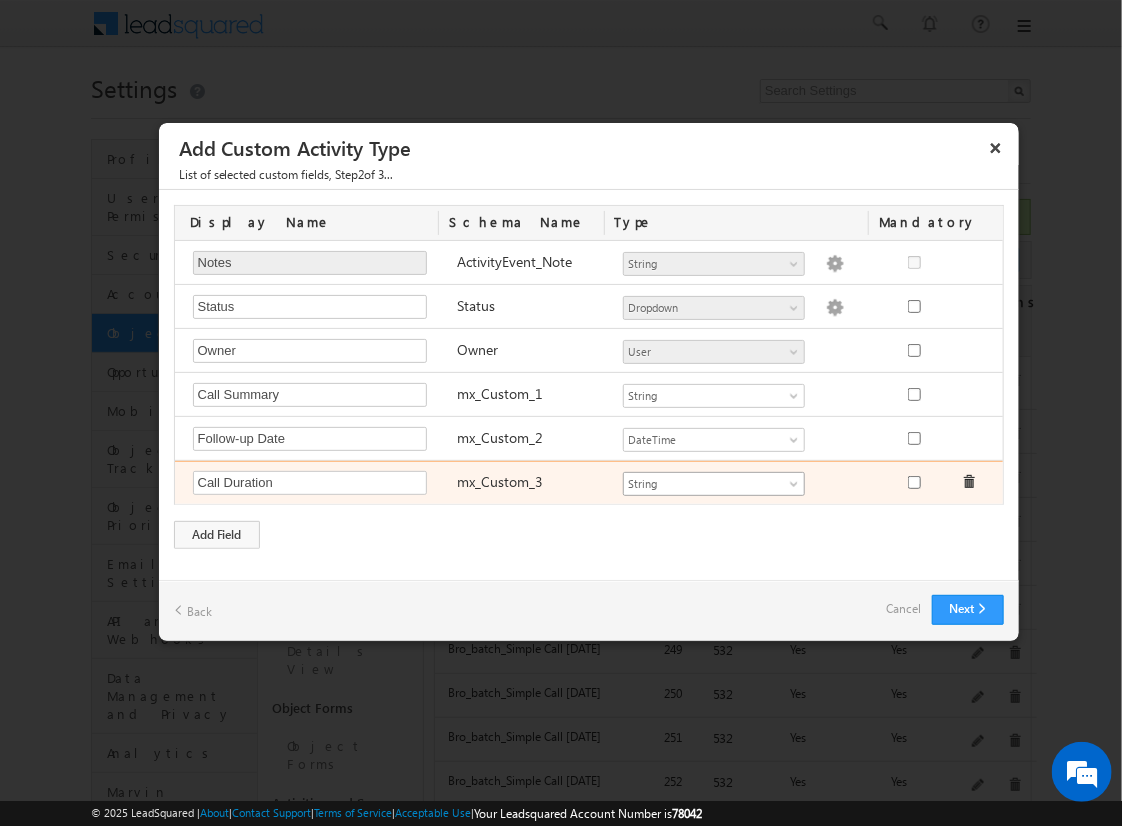 type on "Call Duration" 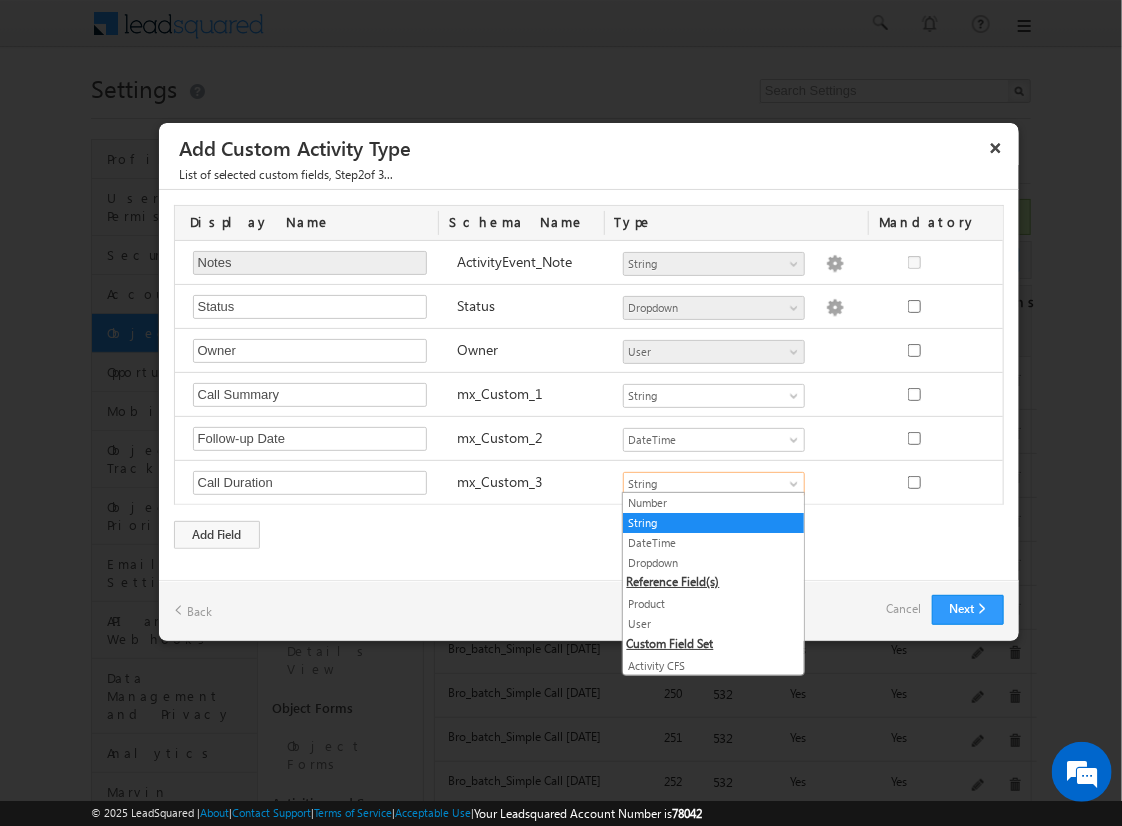 click on "Number" at bounding box center (713, 503) 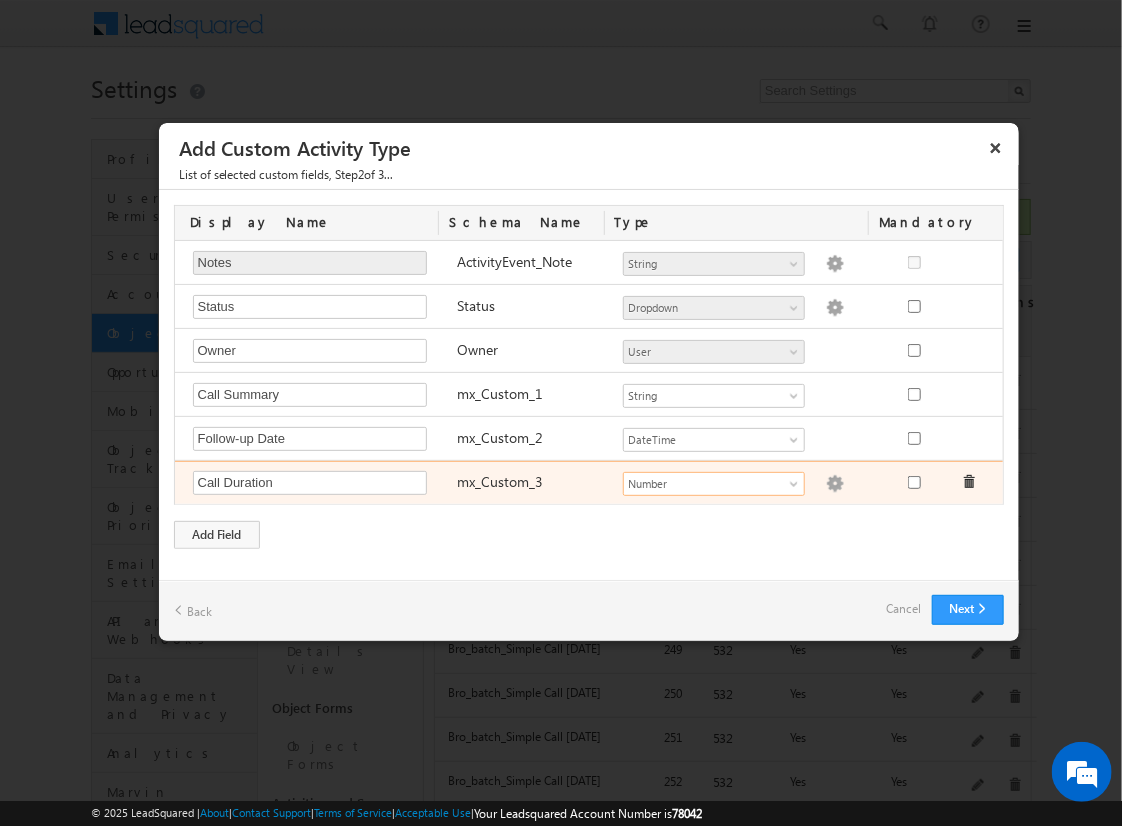 click at bounding box center [835, 484] 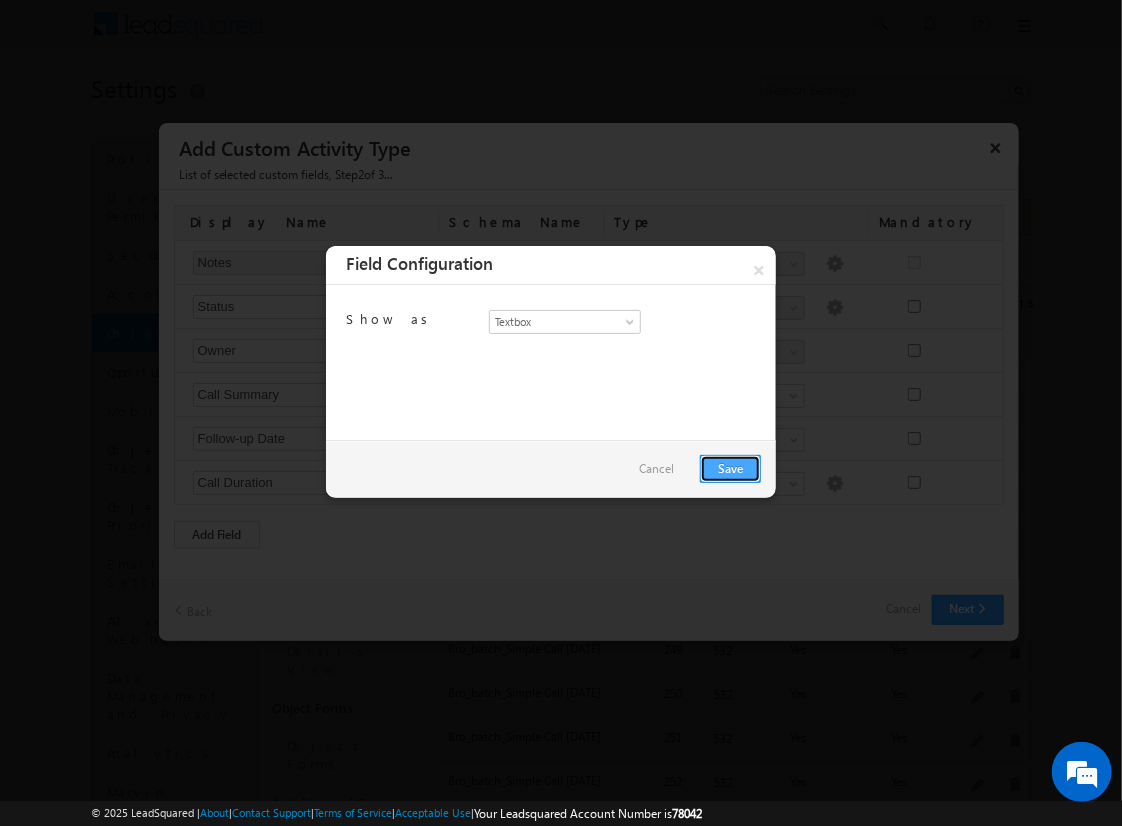 click on "Save" at bounding box center (730, 469) 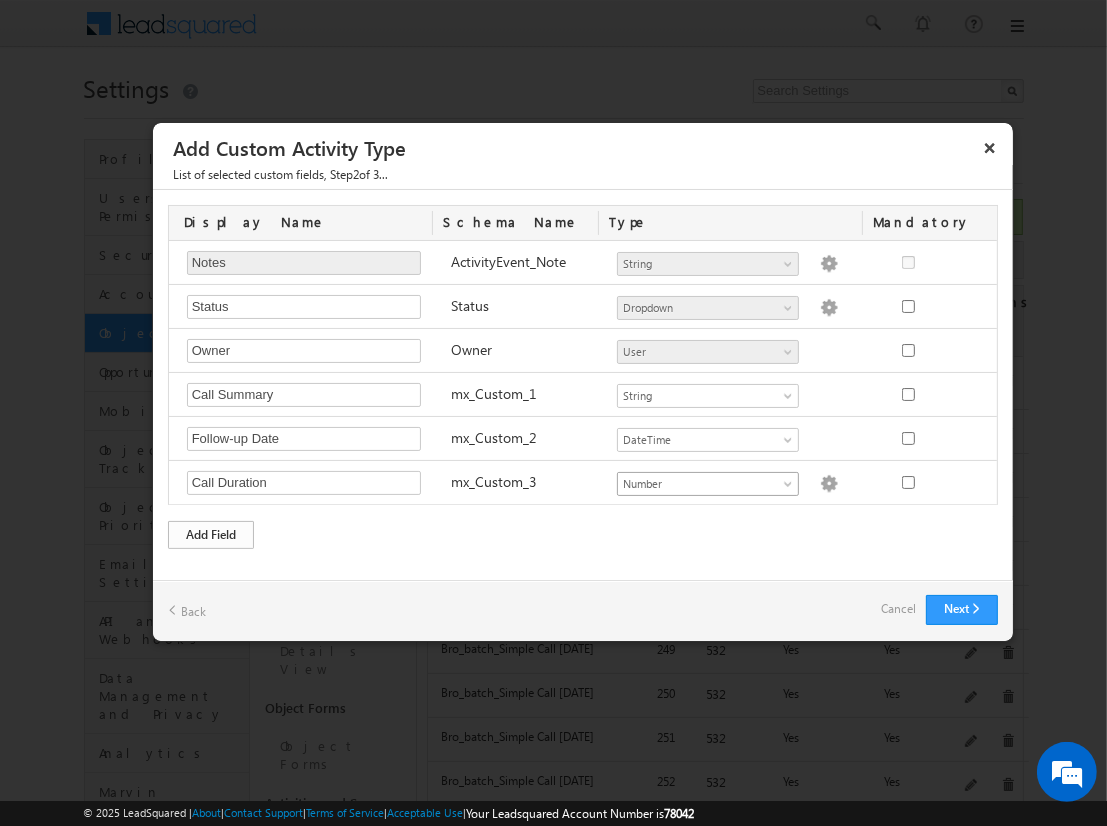 click on "Add Field" at bounding box center (211, 535) 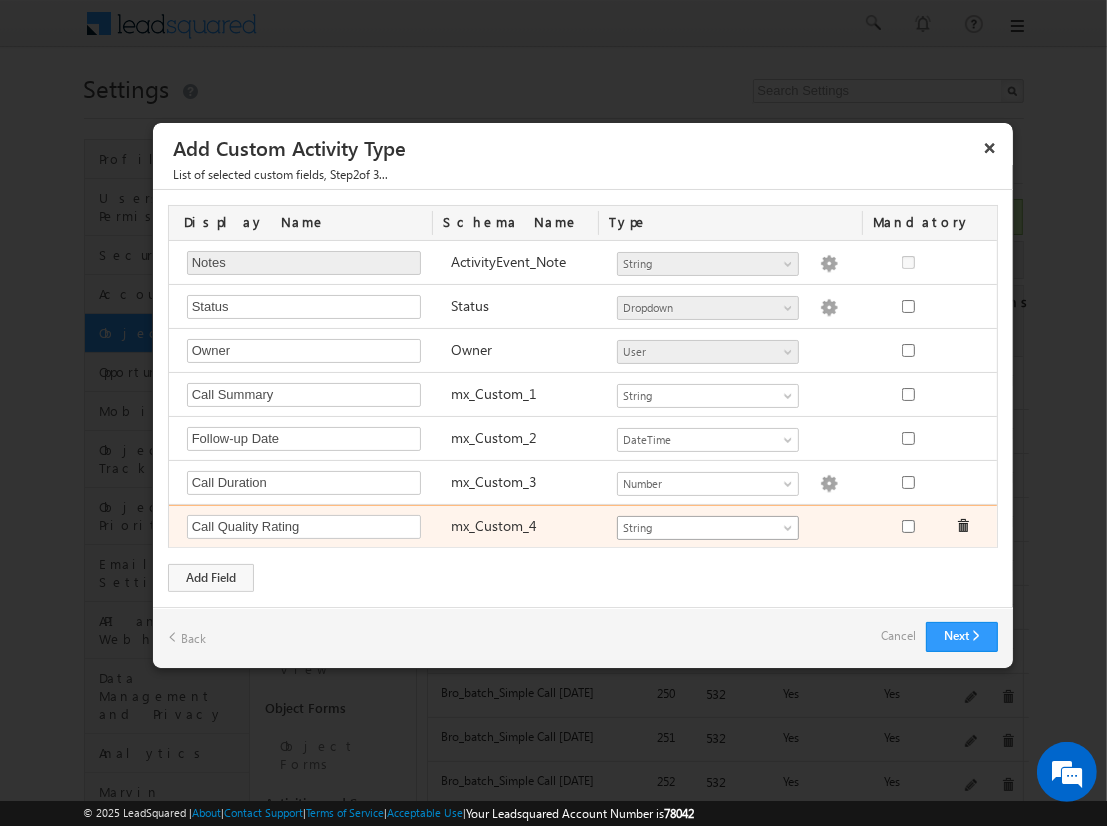 type on "Call Quality Rating" 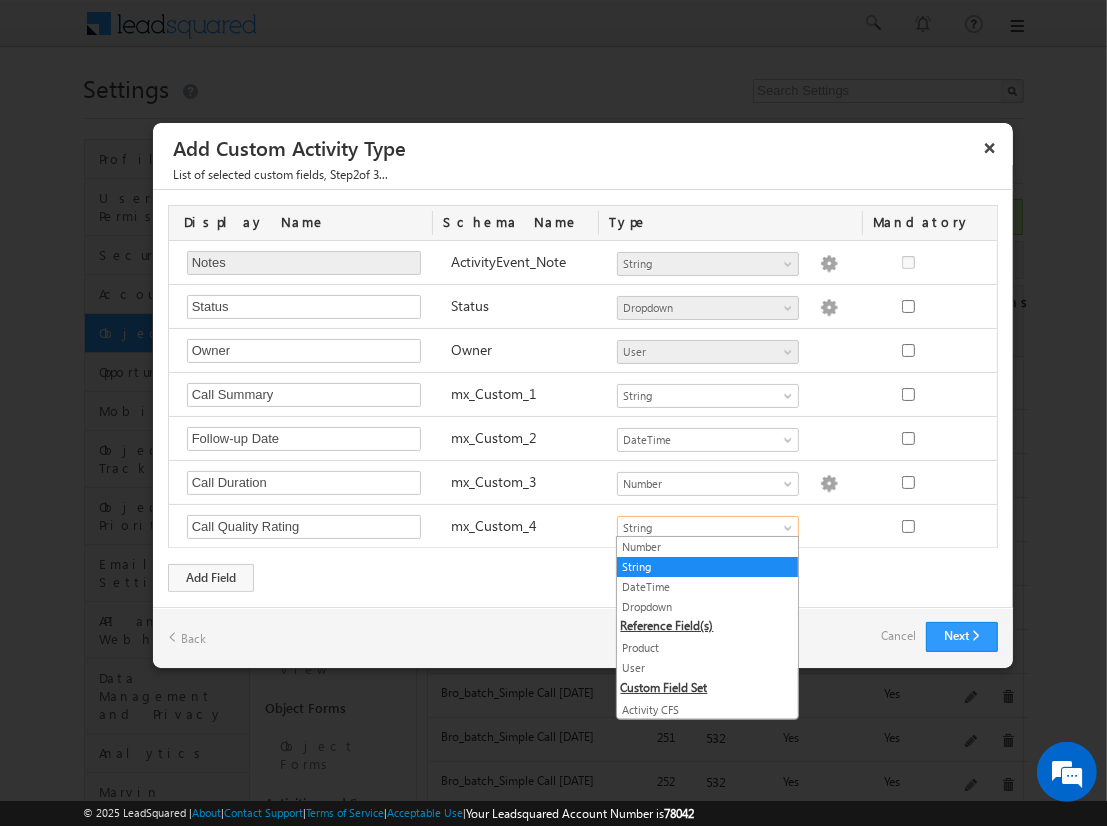 click on "Dropdown" at bounding box center [707, 607] 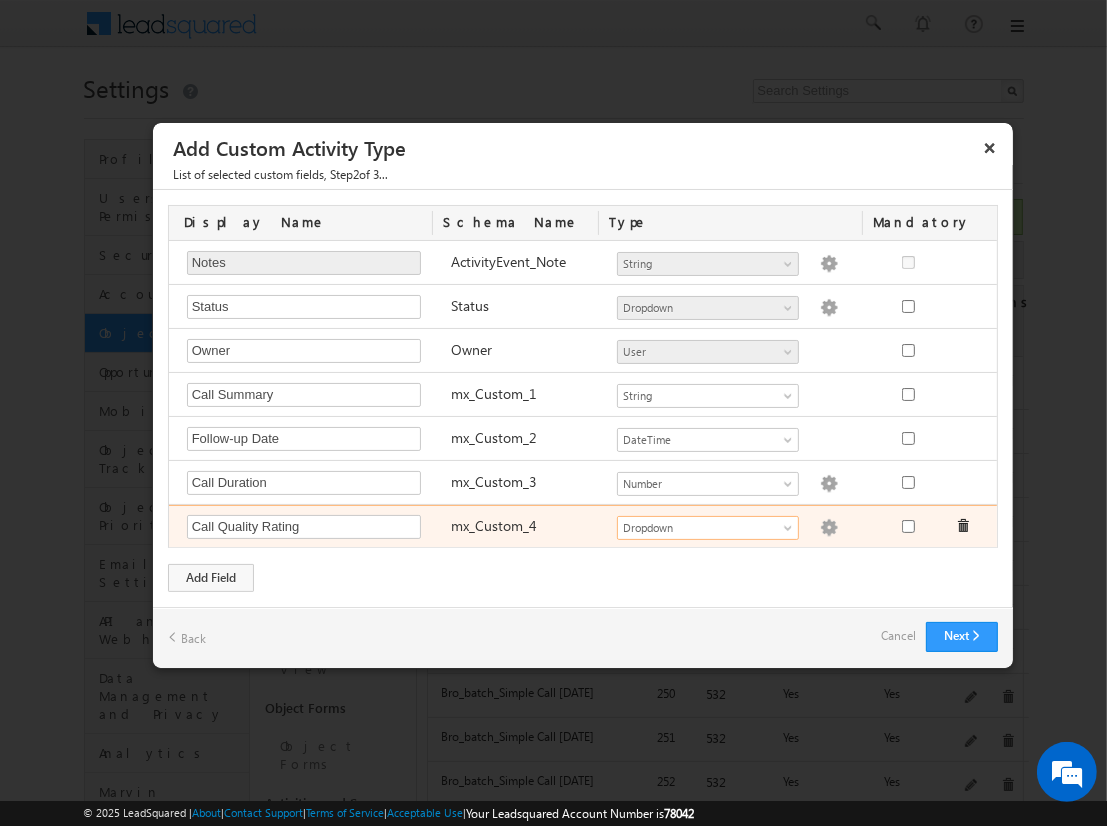 click at bounding box center (829, 528) 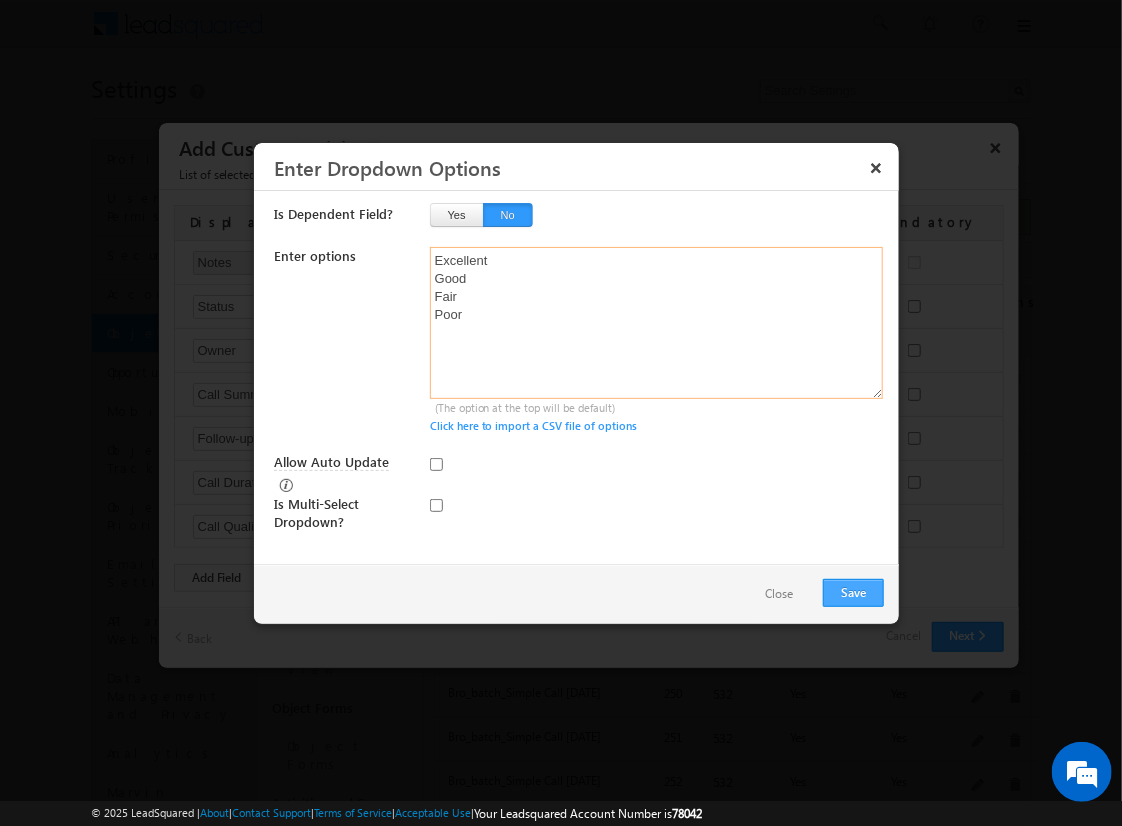type on "Excellent
Good
Fair
Poor" 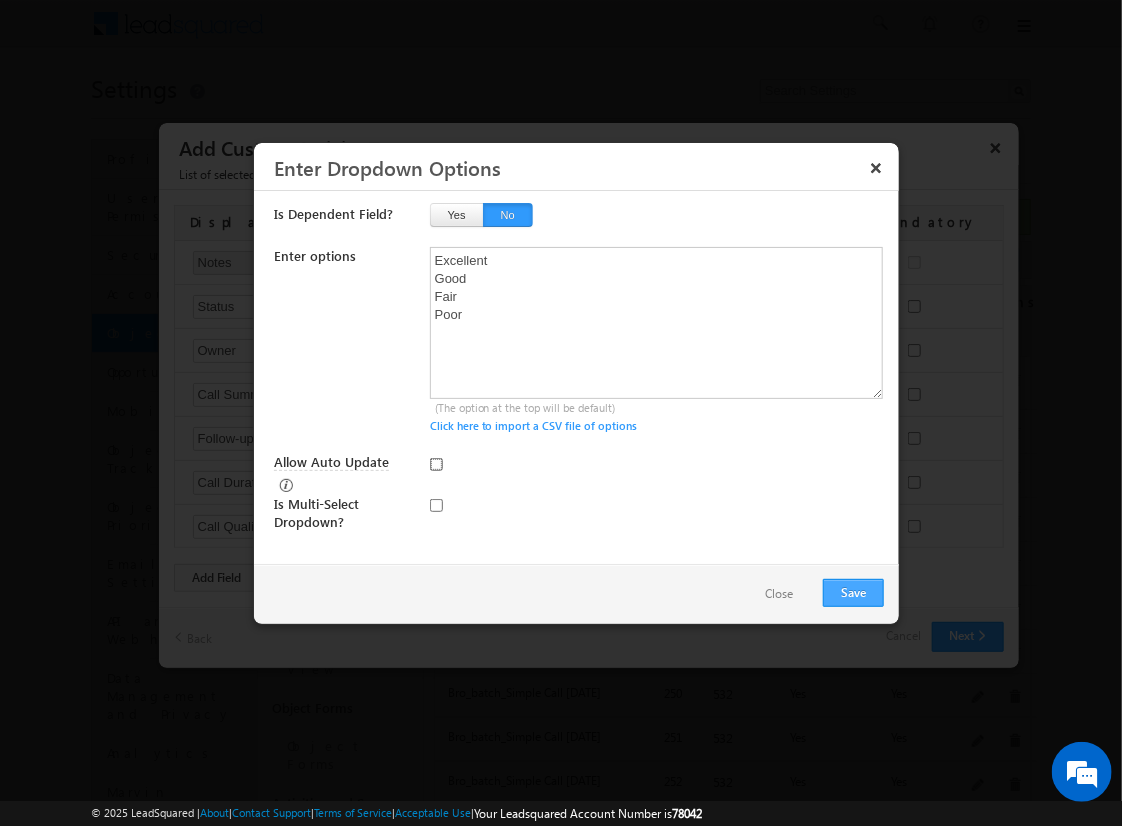 click on "Allow Auto Update" at bounding box center (436, 464) 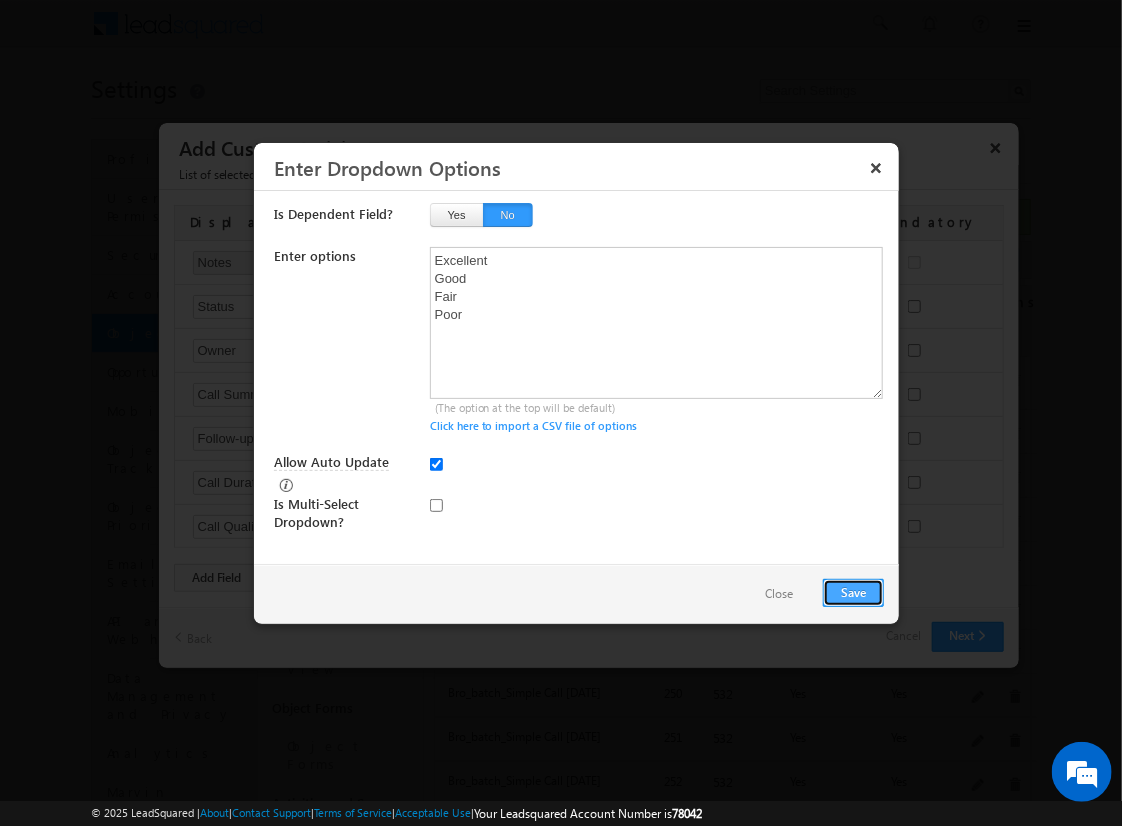 click on "Save" at bounding box center (853, 593) 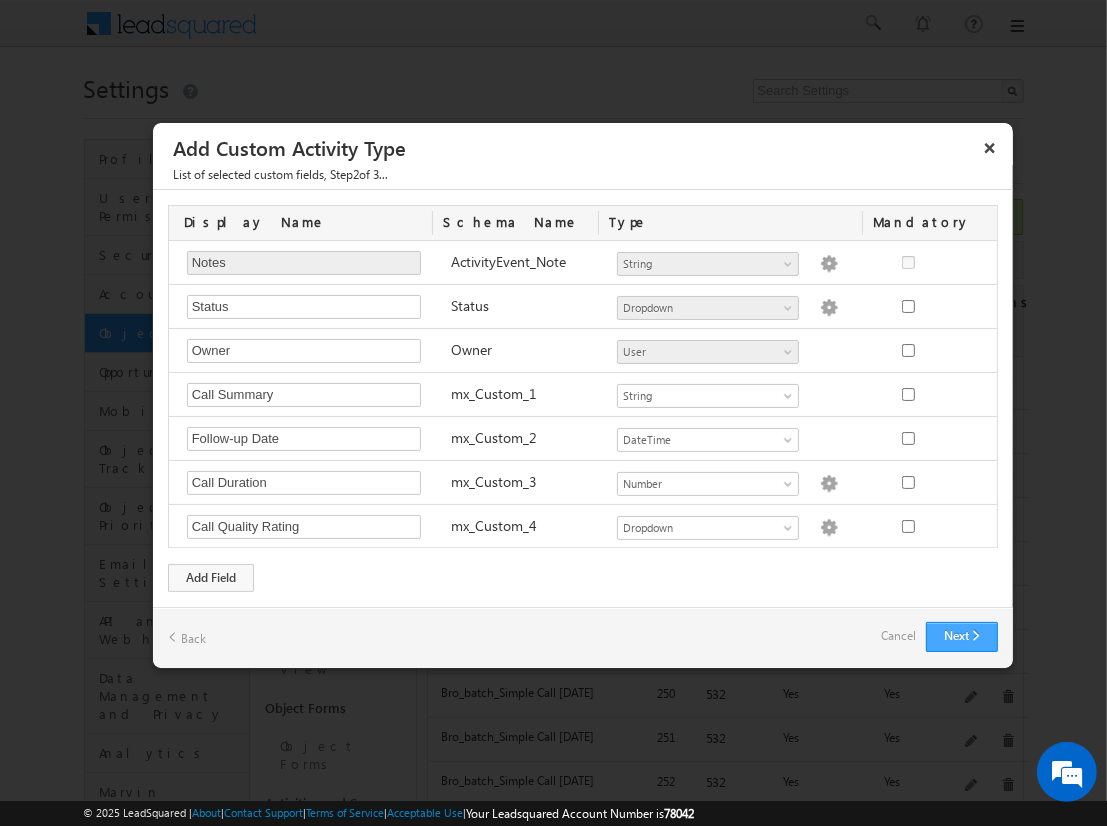 click on "Next" at bounding box center [962, 637] 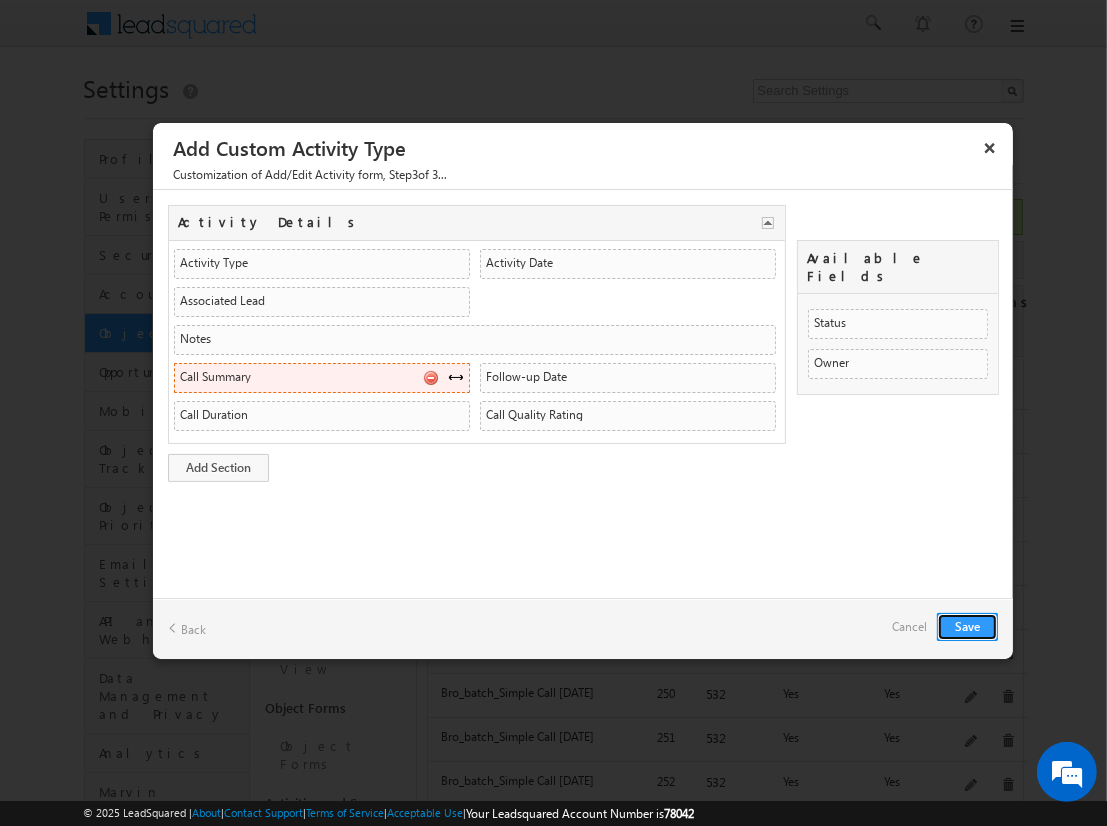 click at bounding box center (456, 377) 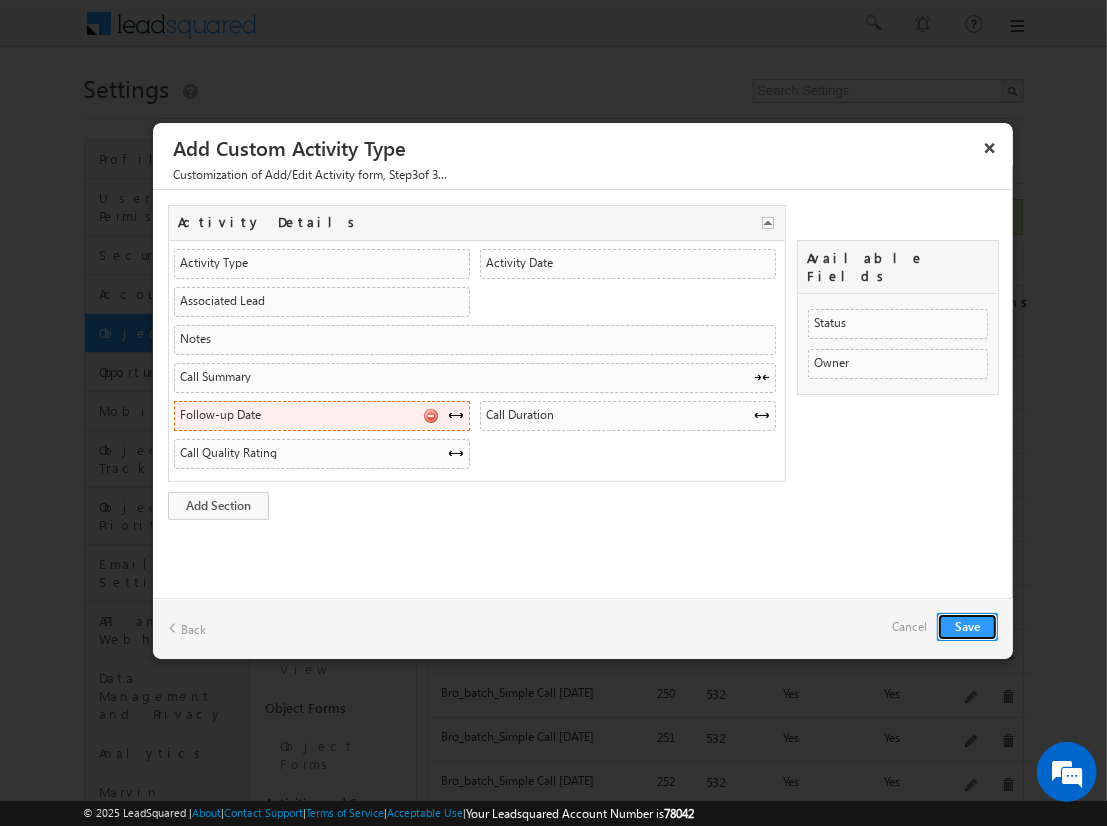click at bounding box center (430, 415) 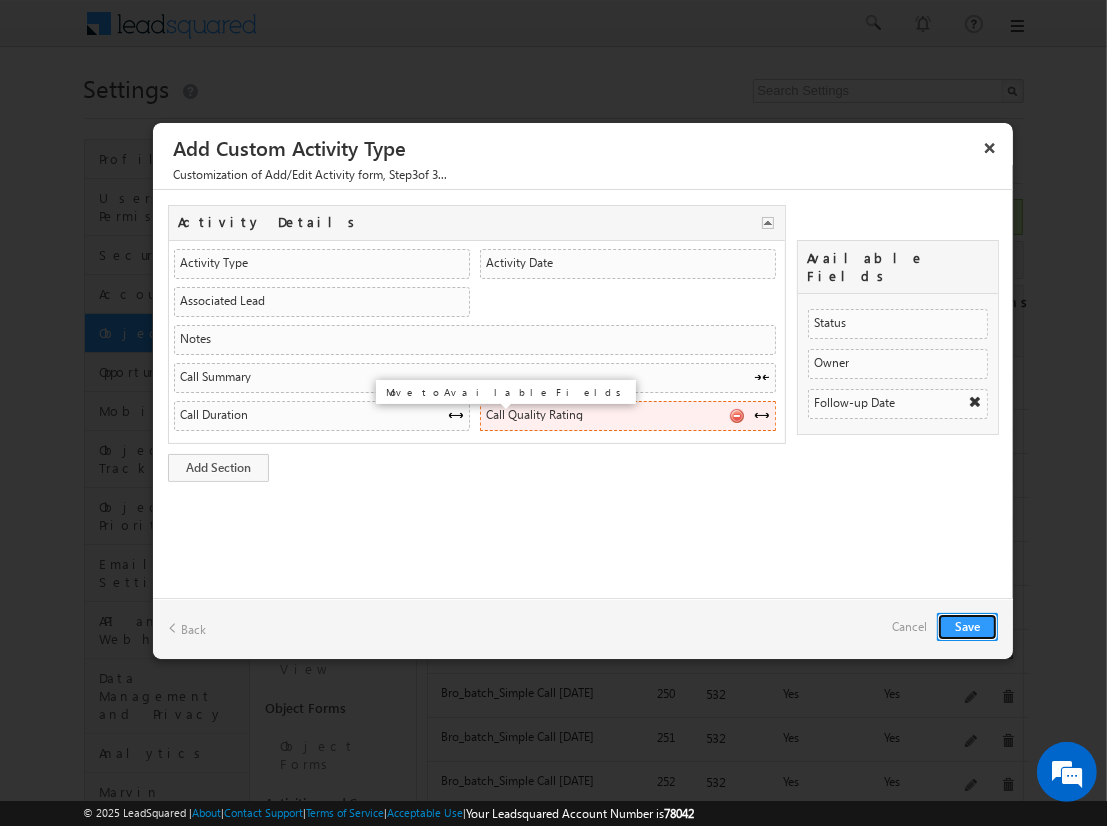 click at bounding box center (736, 415) 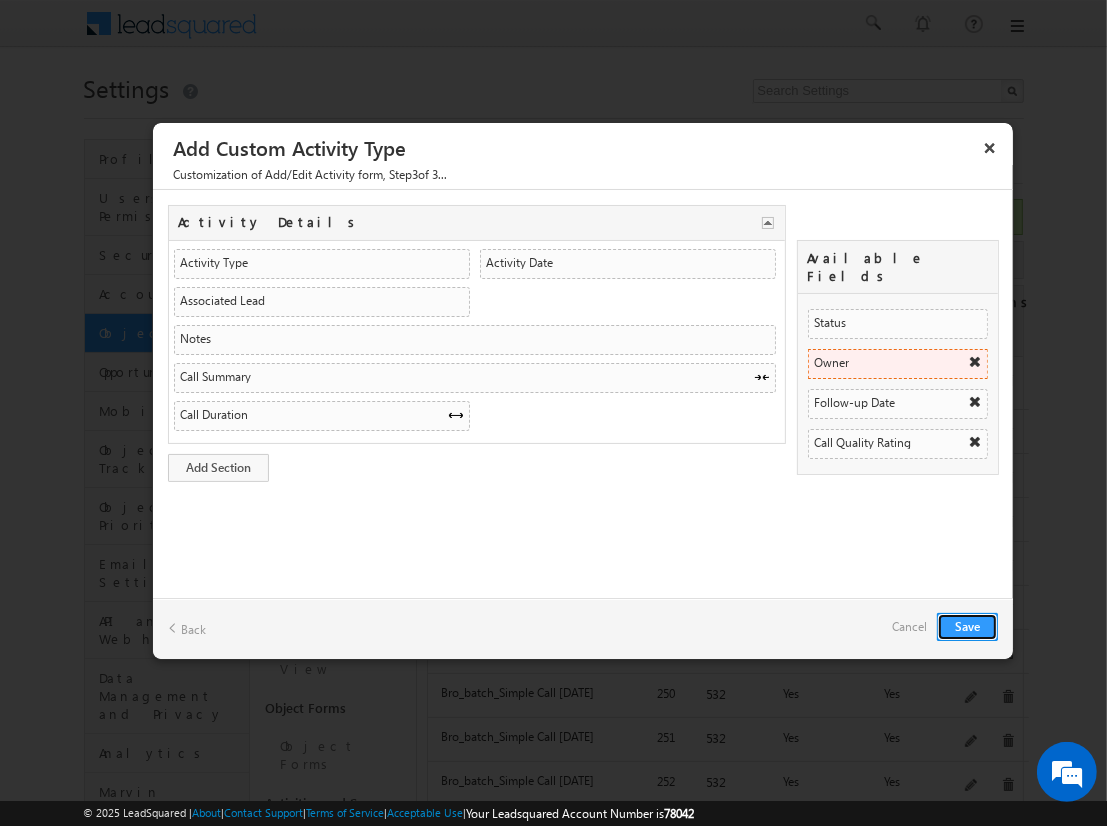 click at bounding box center [975, 362] 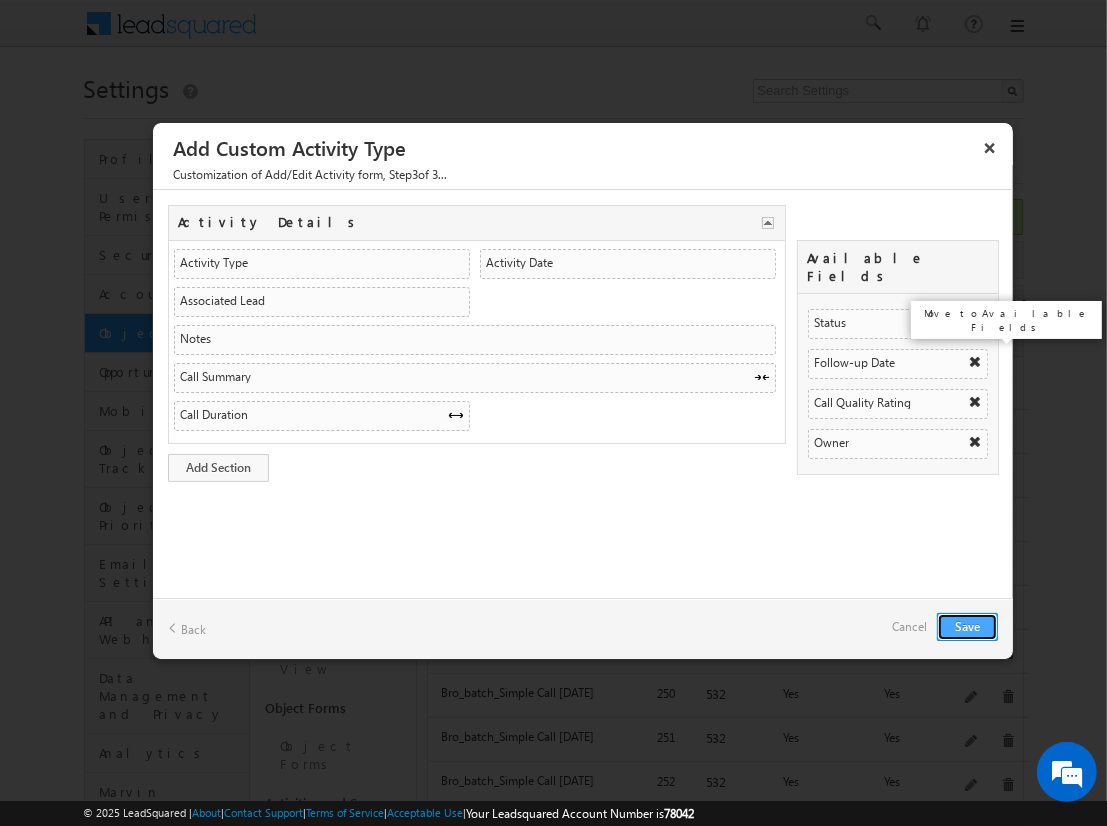 click on "Save" at bounding box center [967, 627] 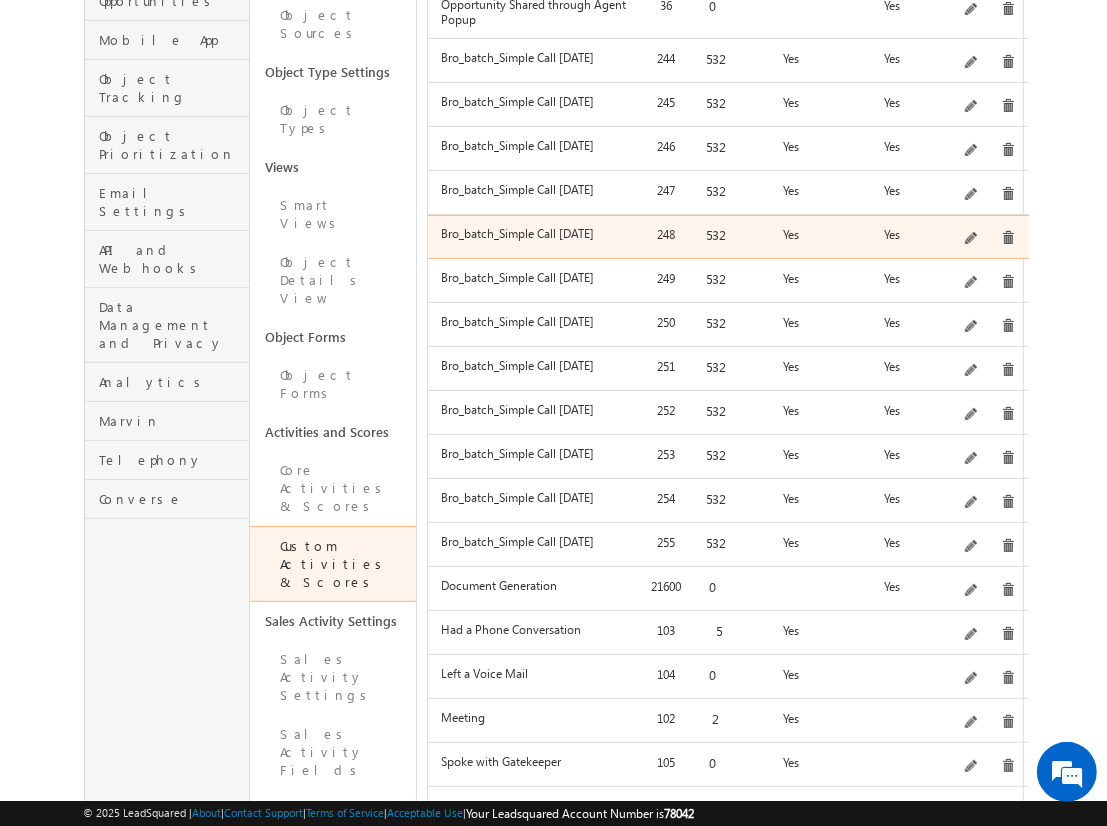 scroll, scrollTop: 460, scrollLeft: 0, axis: vertical 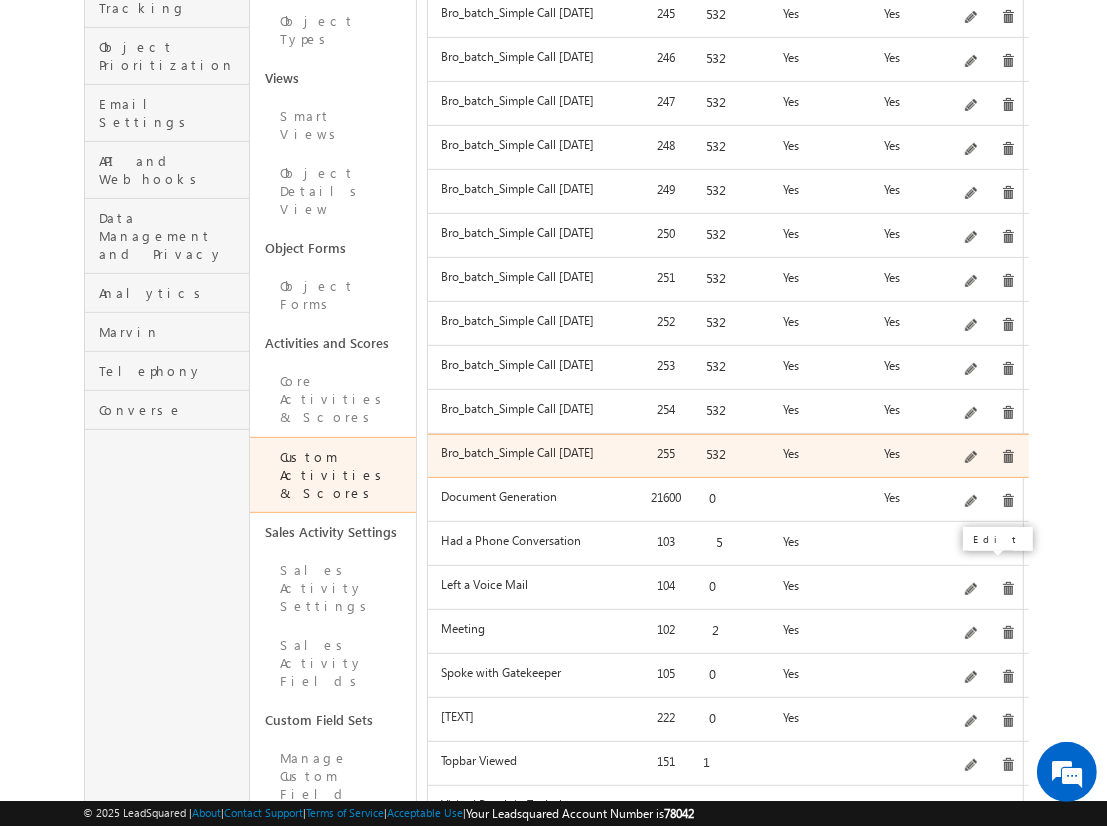click at bounding box center [972, 458] 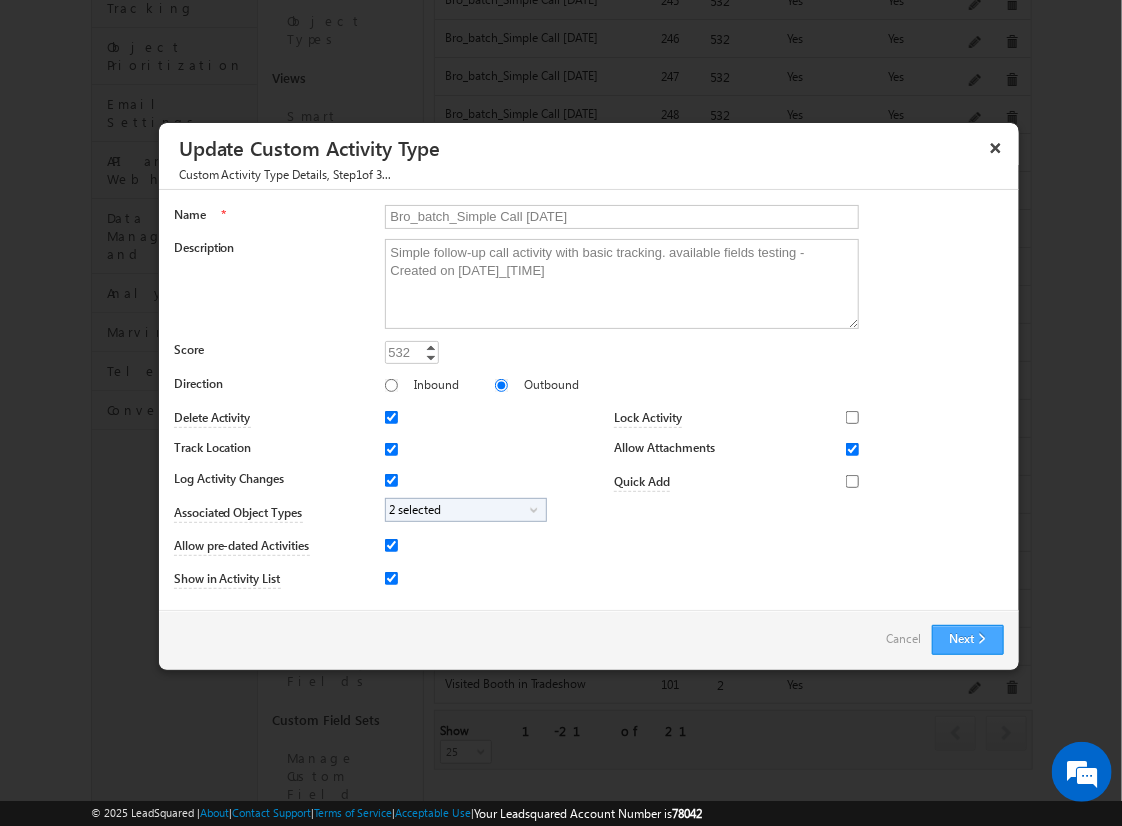 click on "Next" at bounding box center [968, 640] 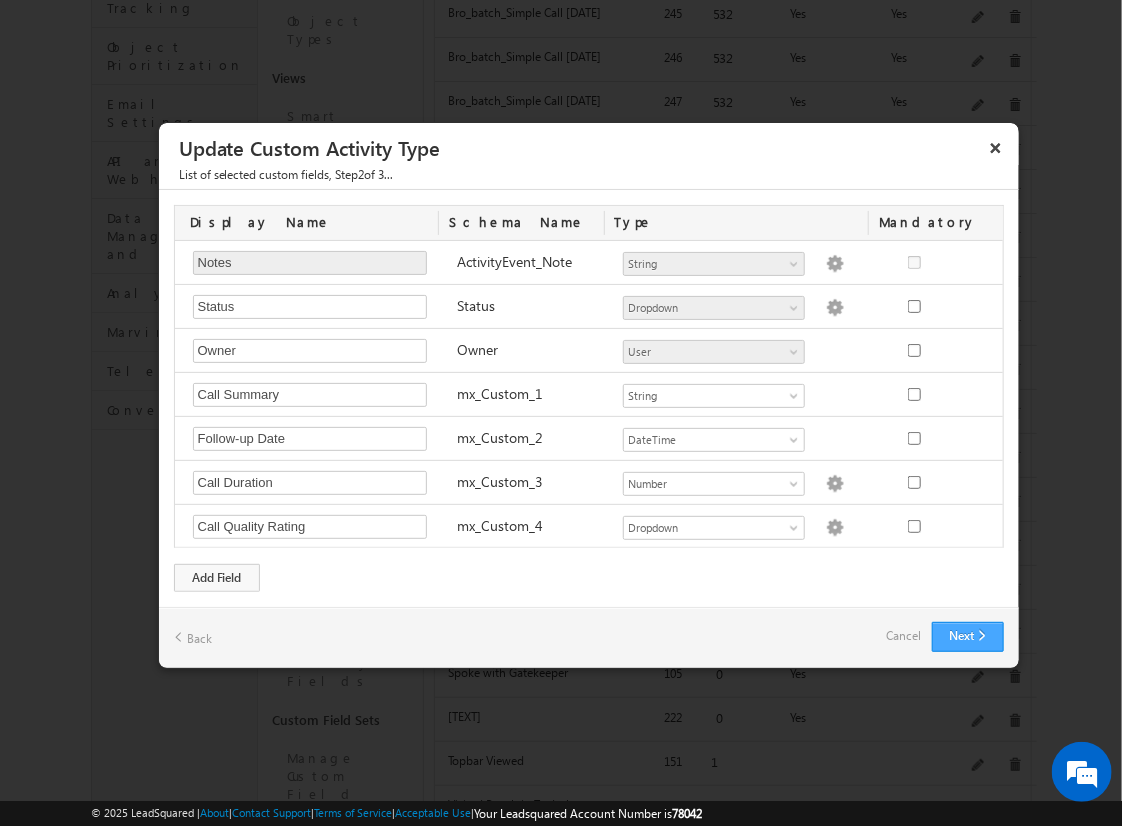 click on "Next" at bounding box center [968, 637] 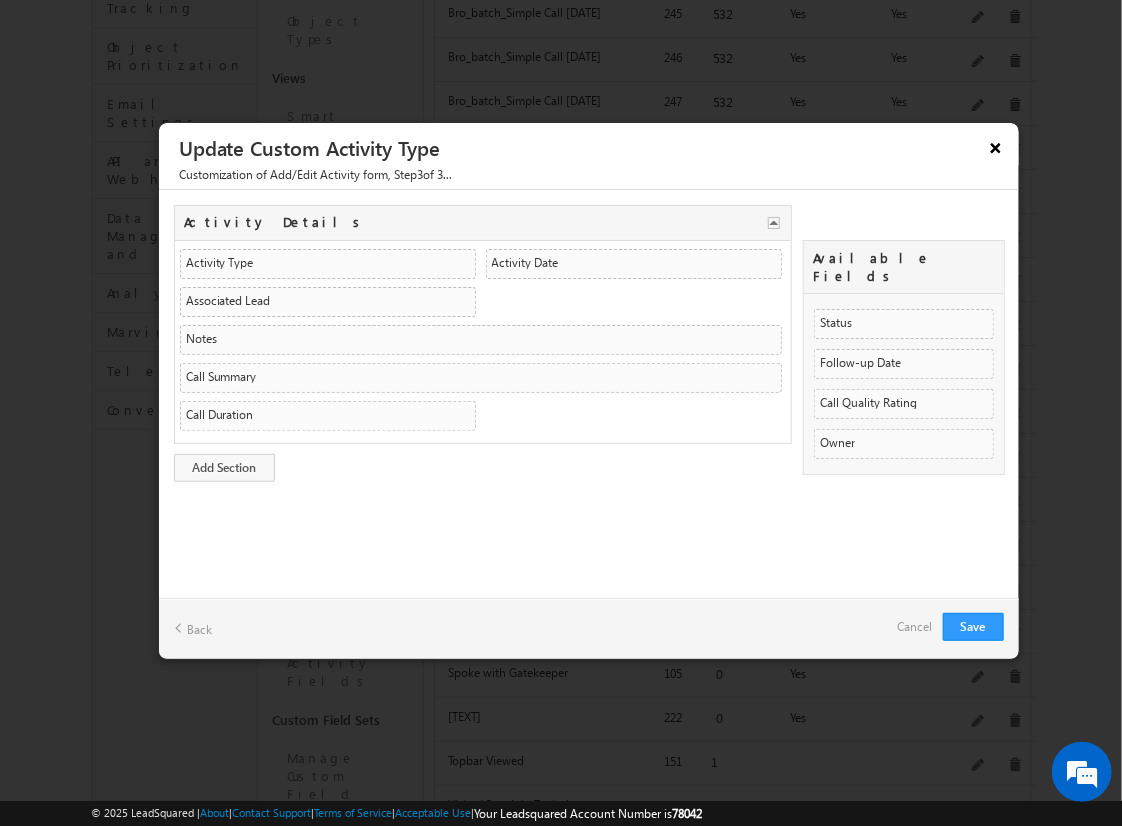 click on "×" at bounding box center [996, 147] 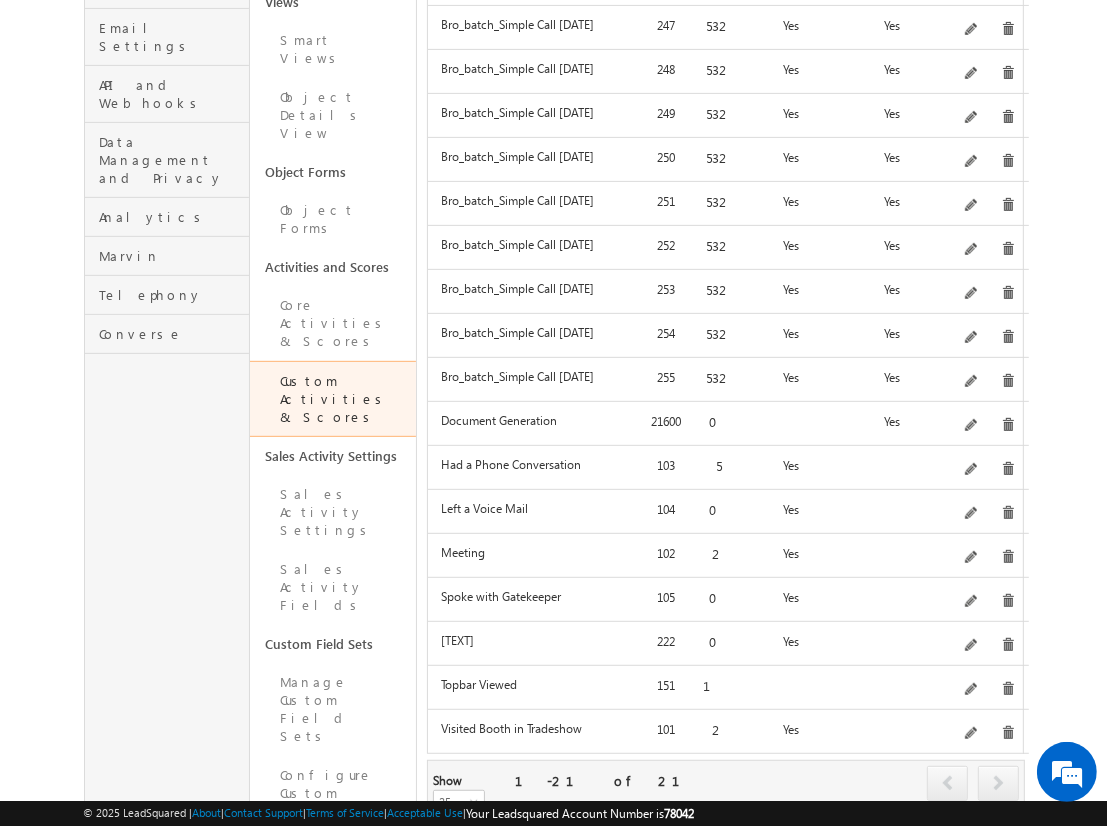 scroll, scrollTop: 564, scrollLeft: 0, axis: vertical 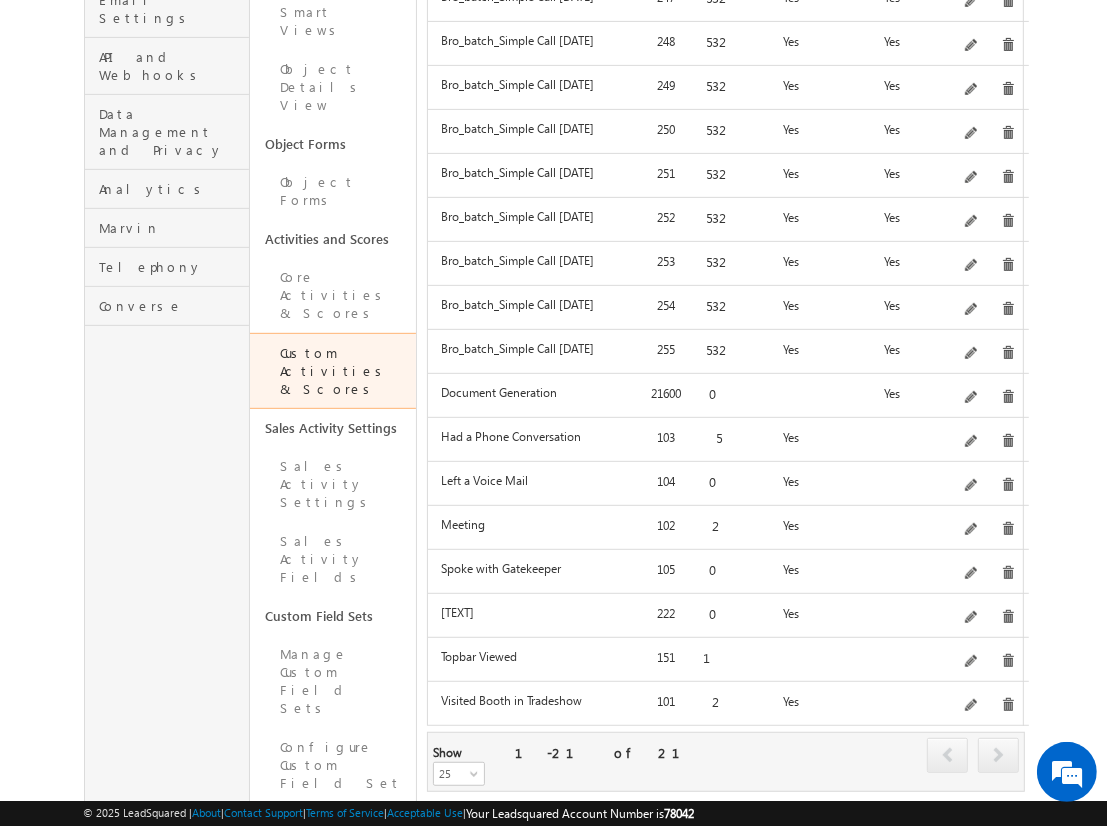 click on "Add" at bounding box center (983, -304) 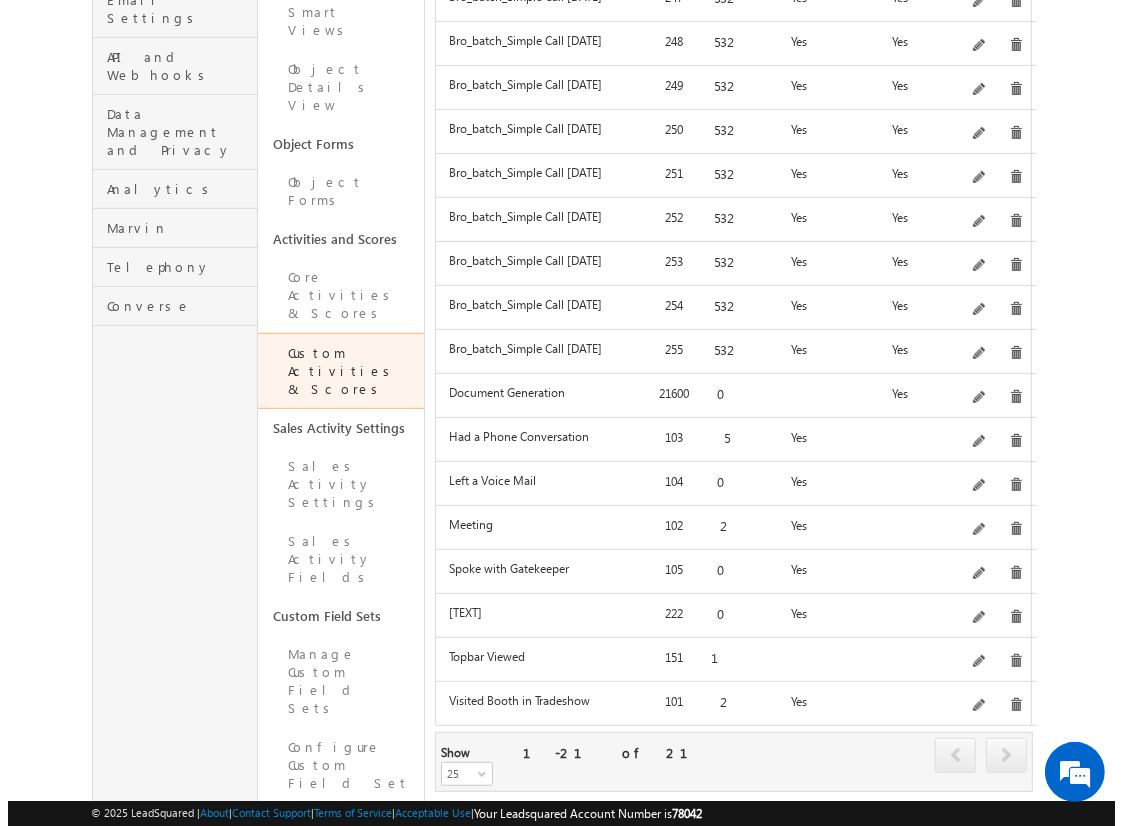 scroll, scrollTop: 0, scrollLeft: 0, axis: both 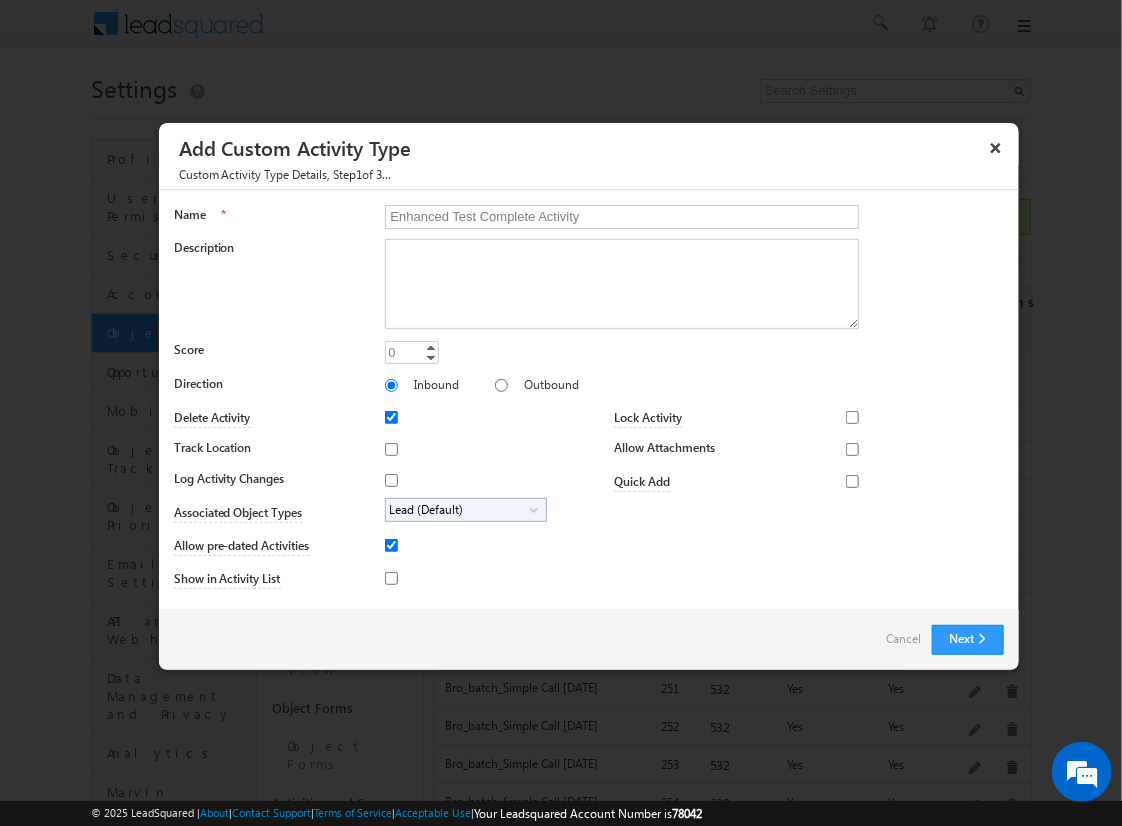type on "Enhanced Test Complete Activity" 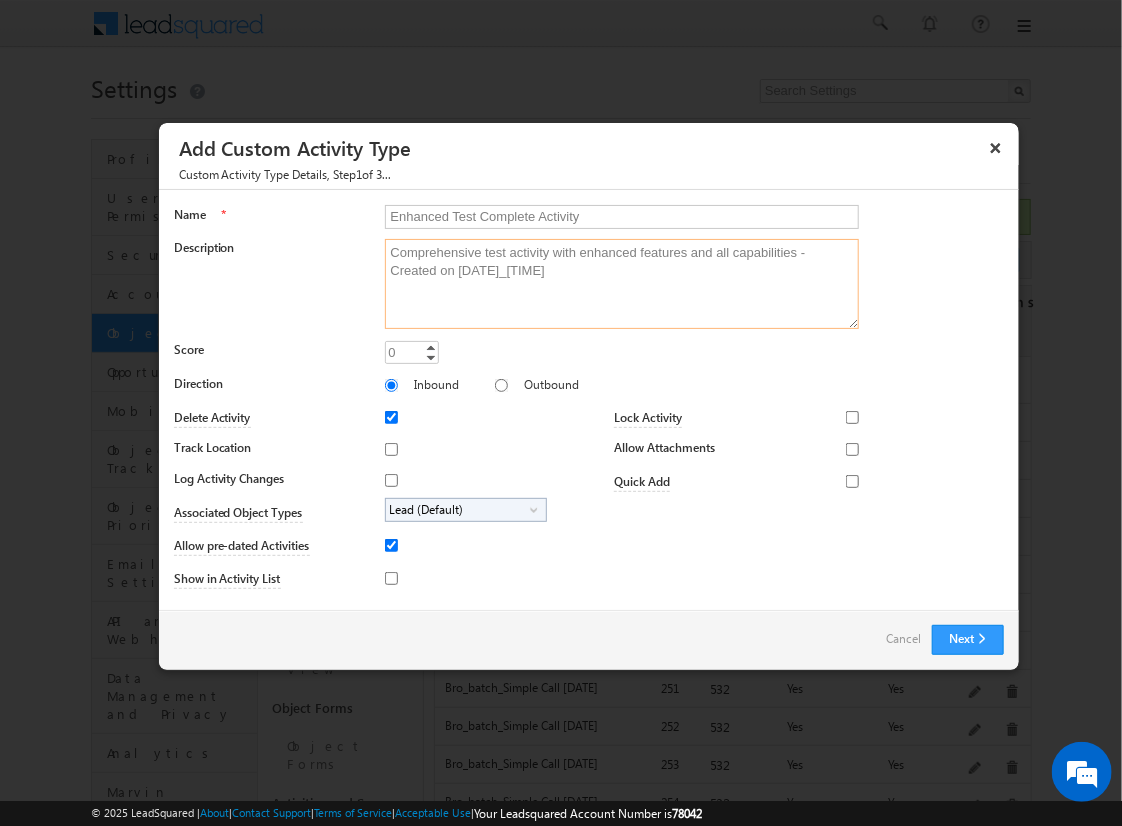 type on "Comprehensive test activity with enhanced features and all capabilities - Created on 20250808_1903" 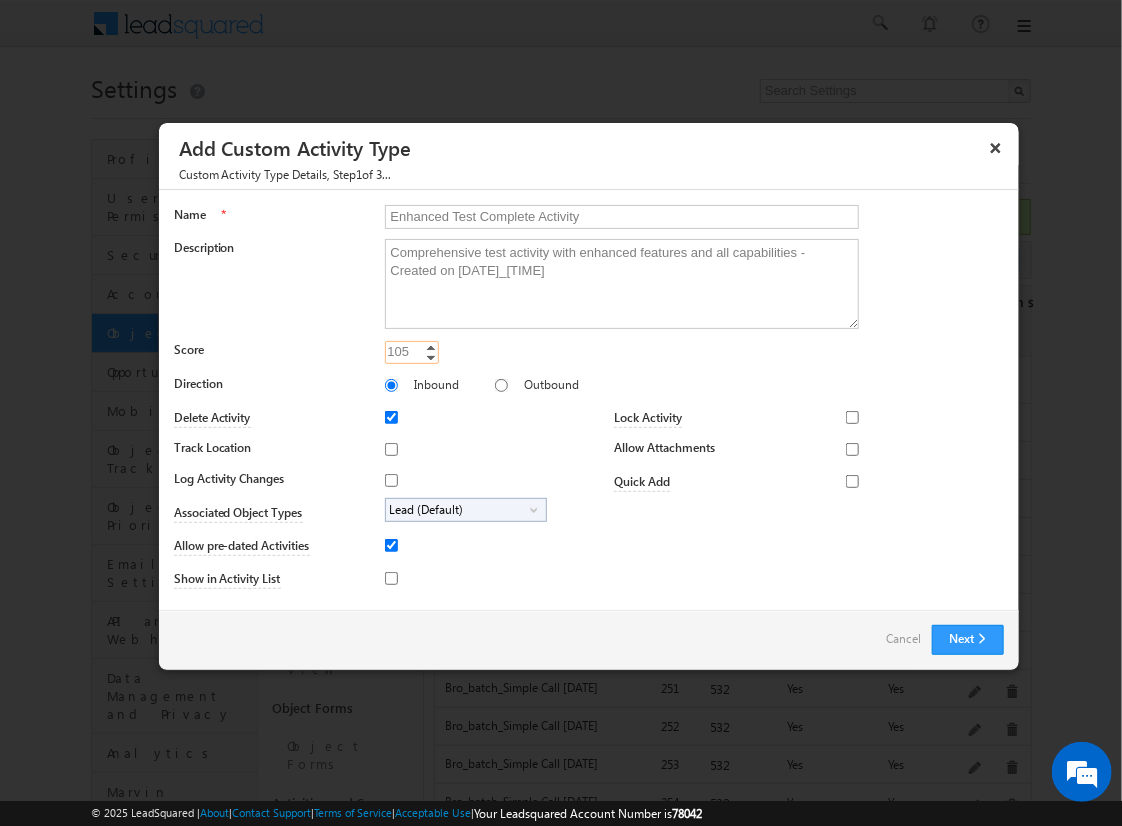 type on "105" 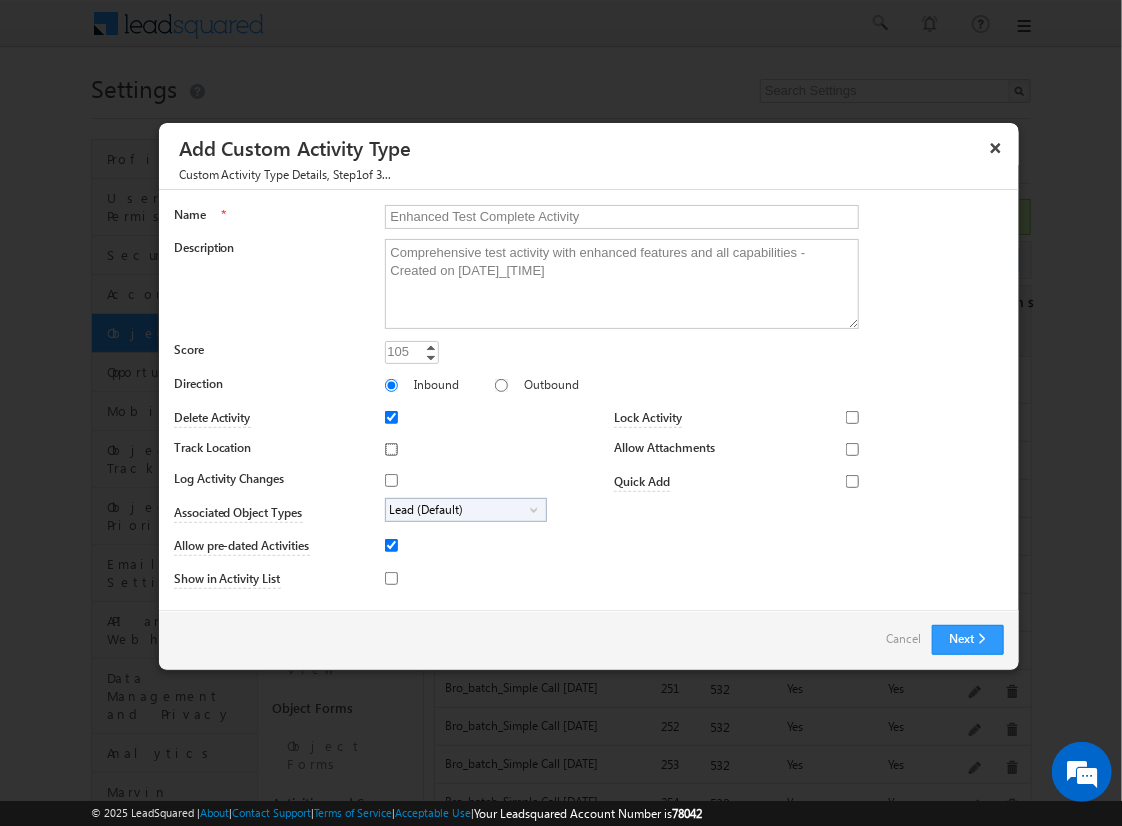 click on "Track Location" at bounding box center [391, 449] 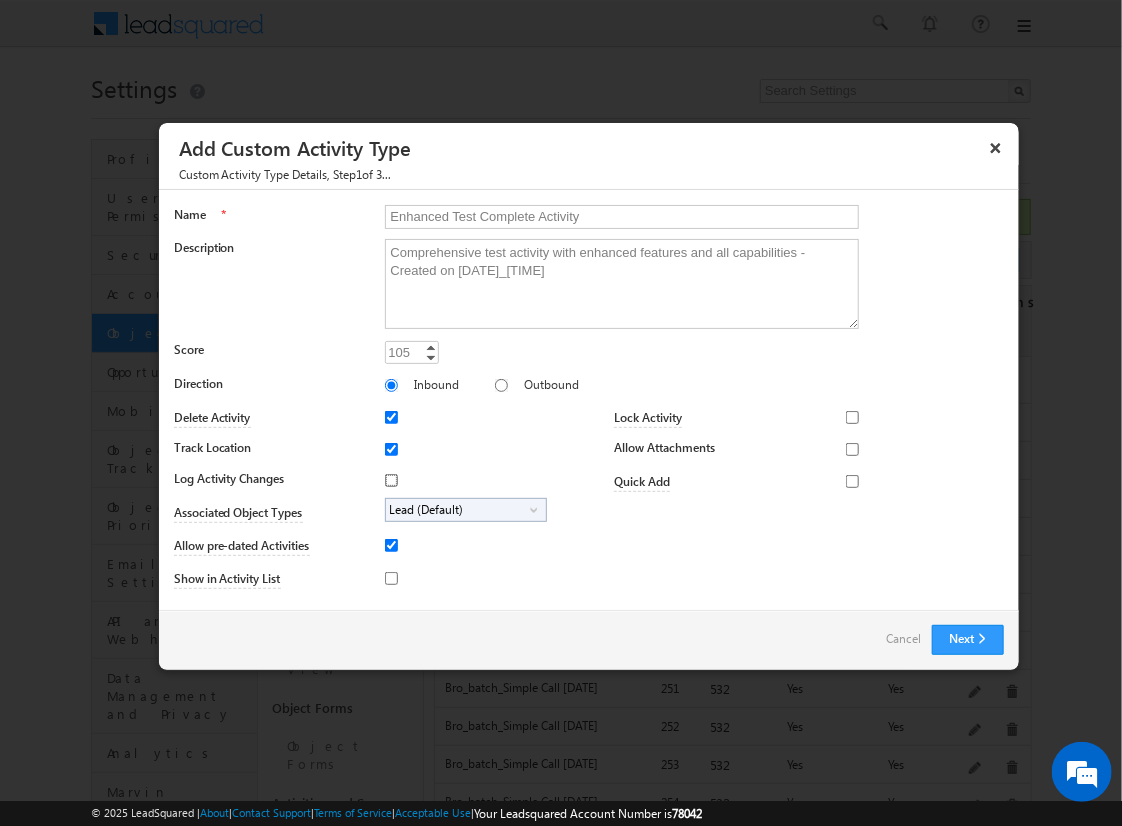 click on "Log Activity Changes" at bounding box center [391, 480] 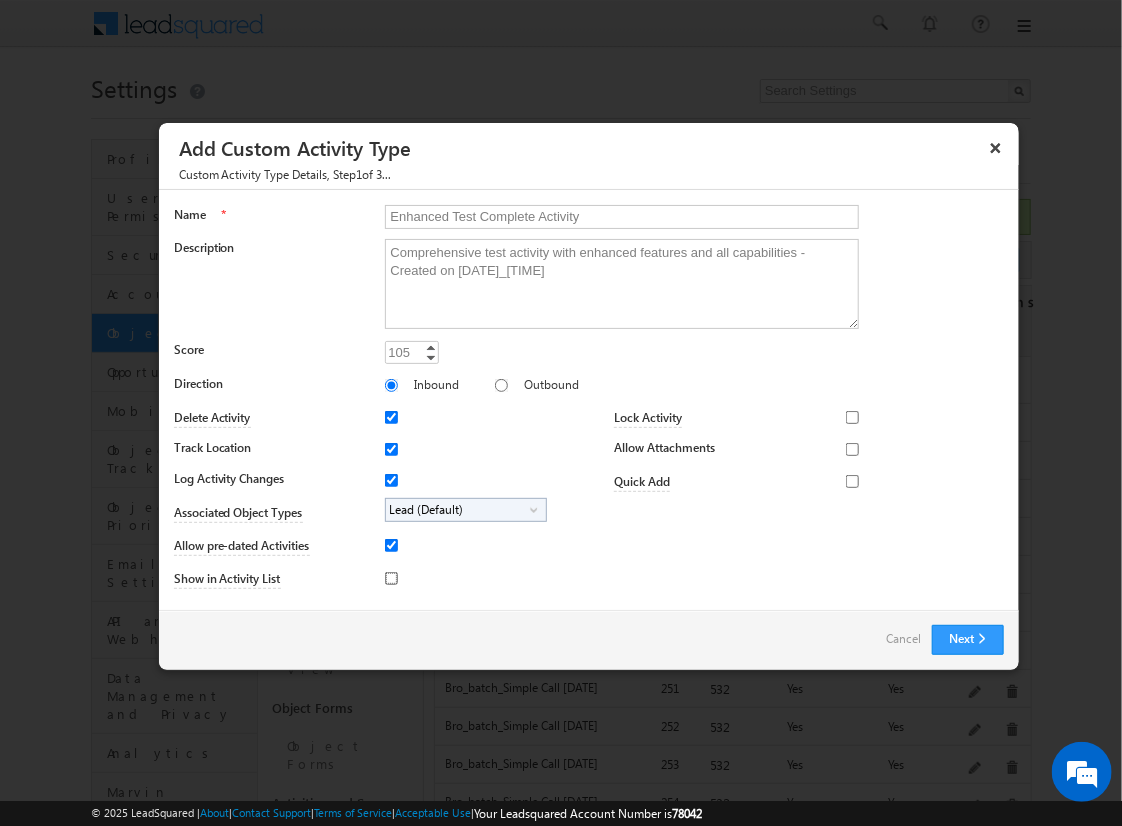 click on "Show in Activity List" at bounding box center [391, 578] 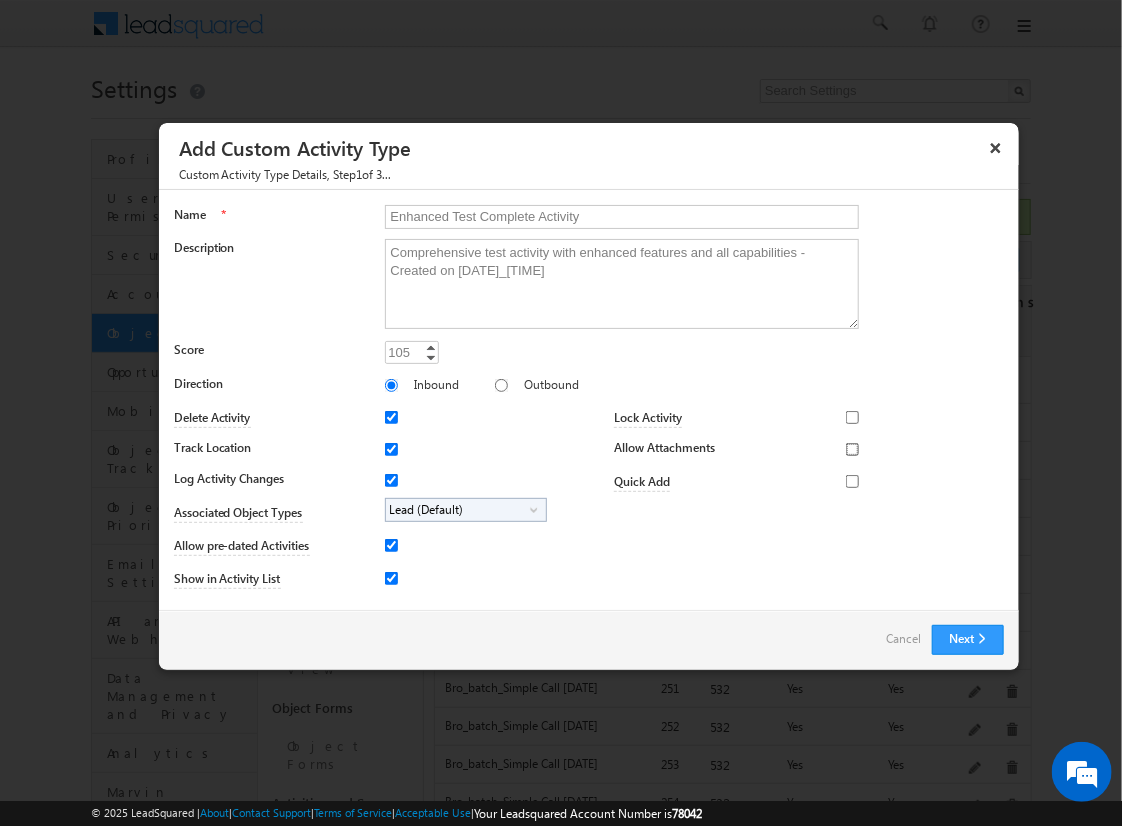click on "Allow Attachments" at bounding box center [852, 449] 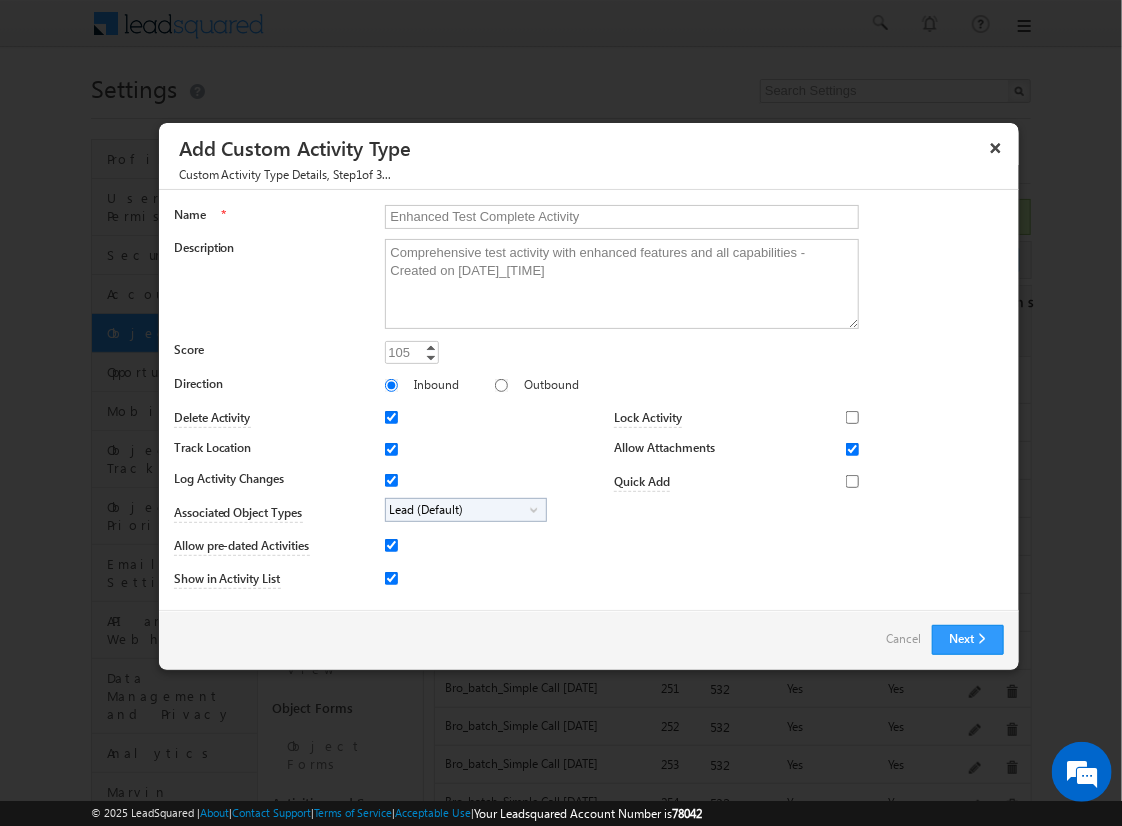 click on "Lead (Default)" at bounding box center (458, 510) 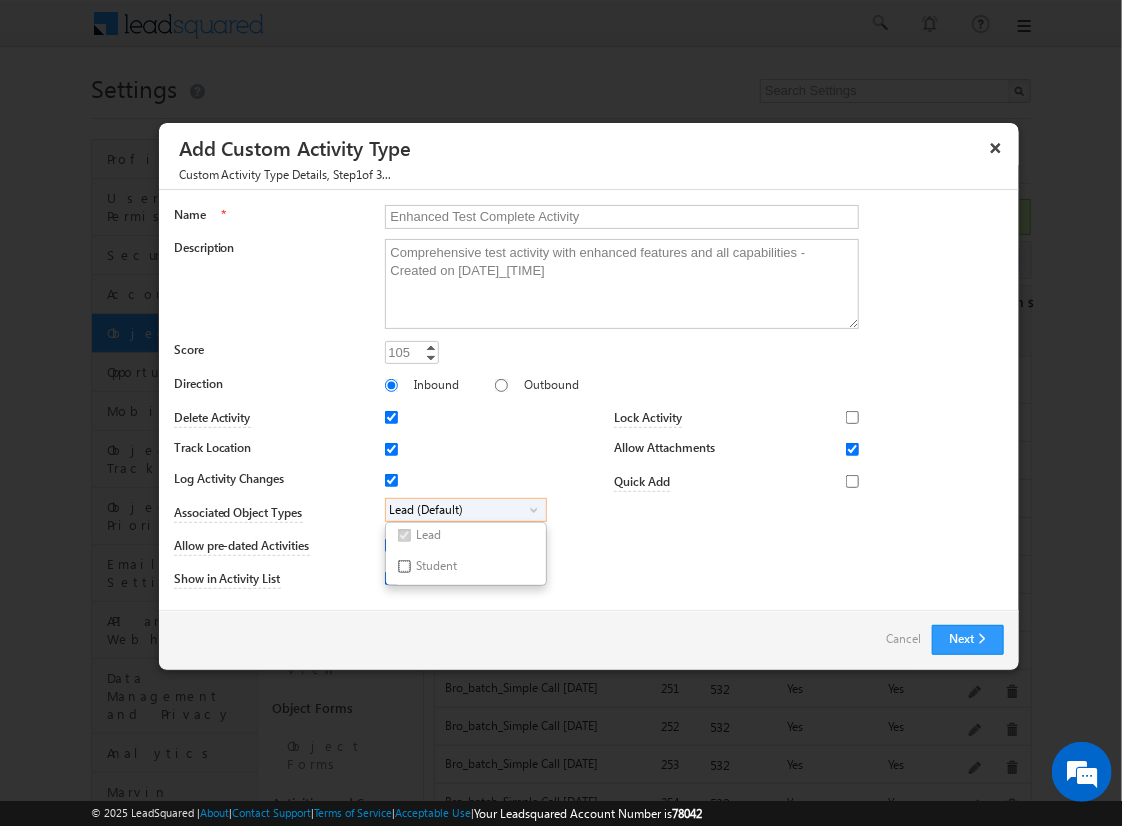 click on "Student" at bounding box center (404, 566) 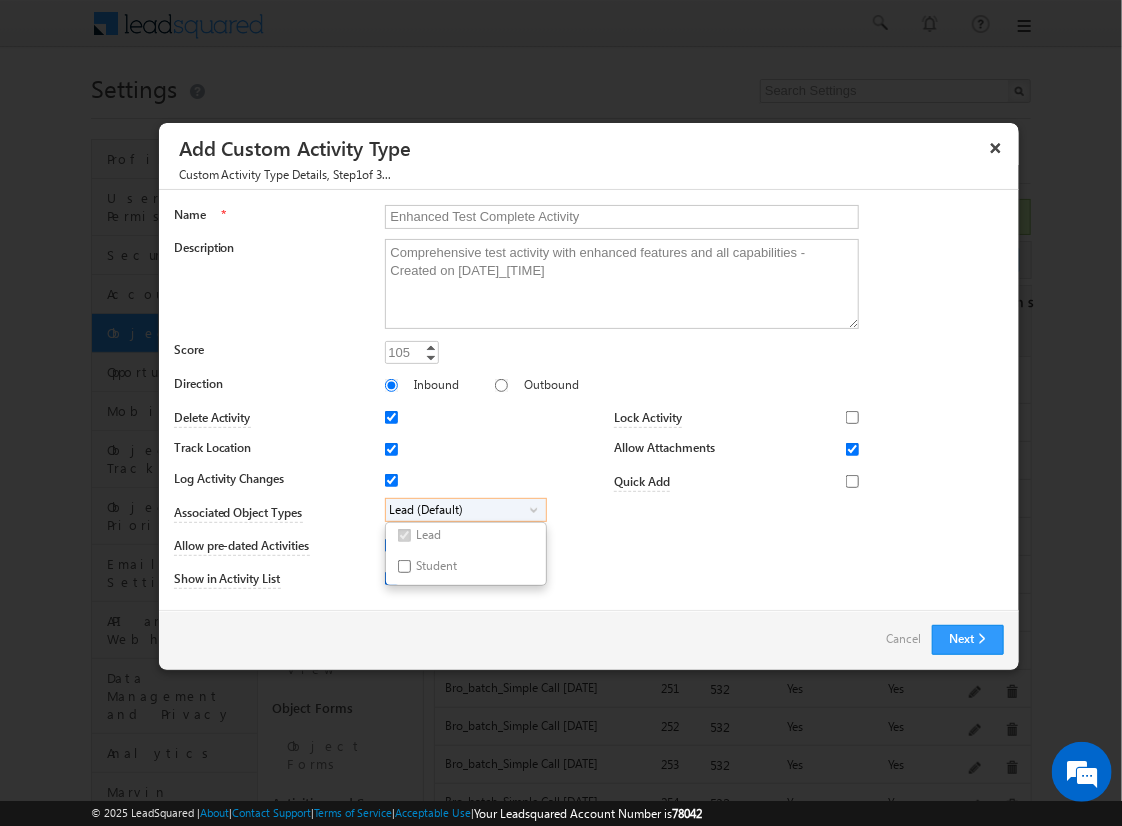 checkbox on "true" 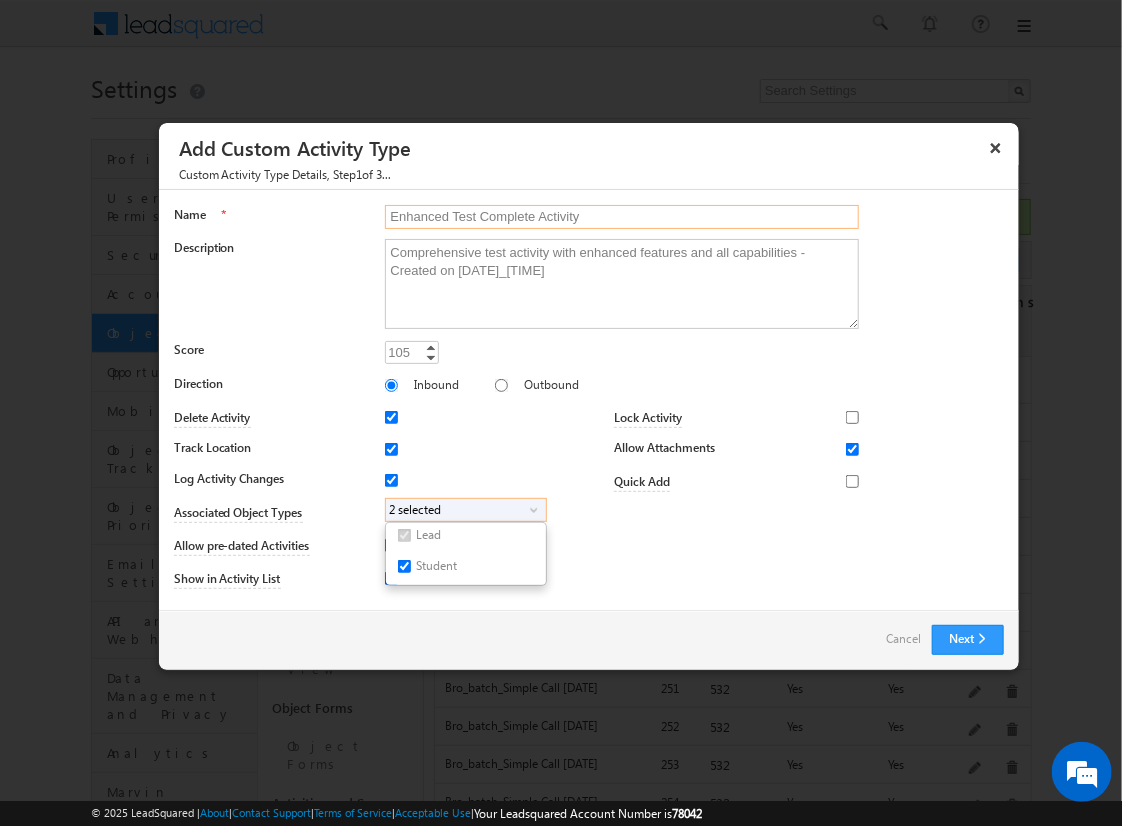 click on "Enhanced Test Complete Activity" at bounding box center (622, 217) 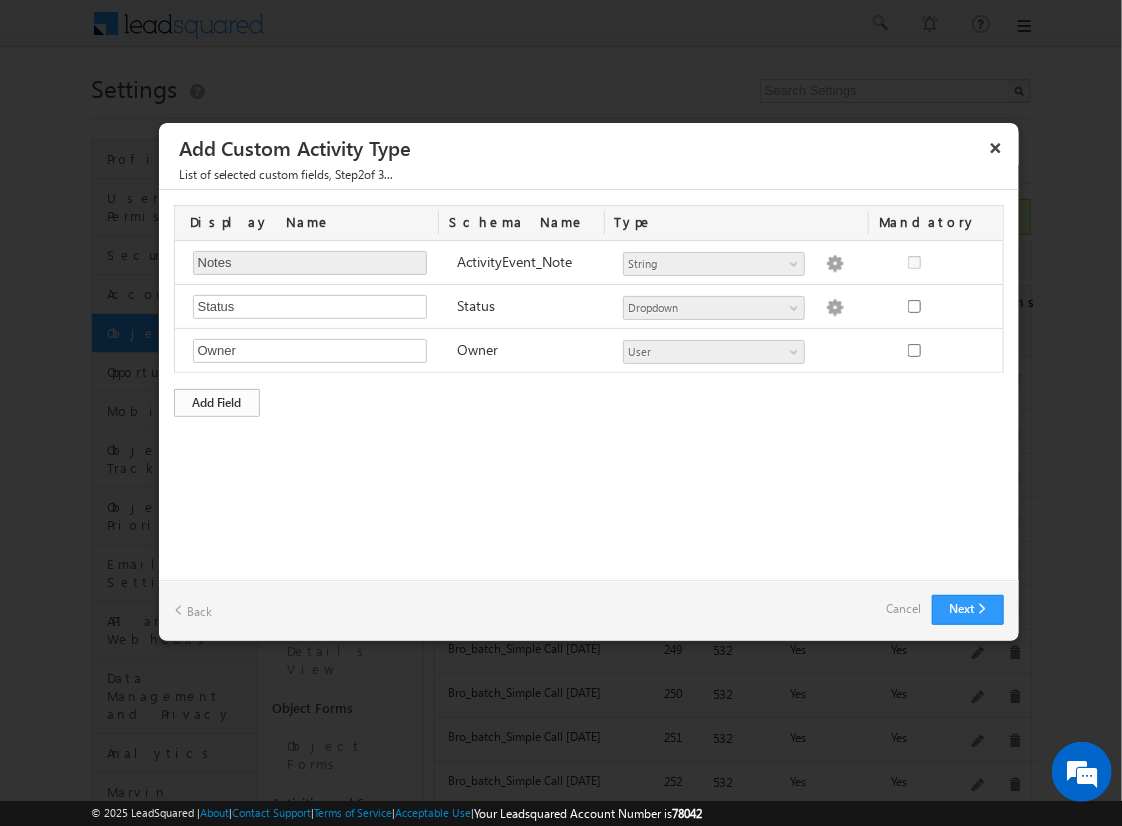click on "Add Field" at bounding box center [217, 403] 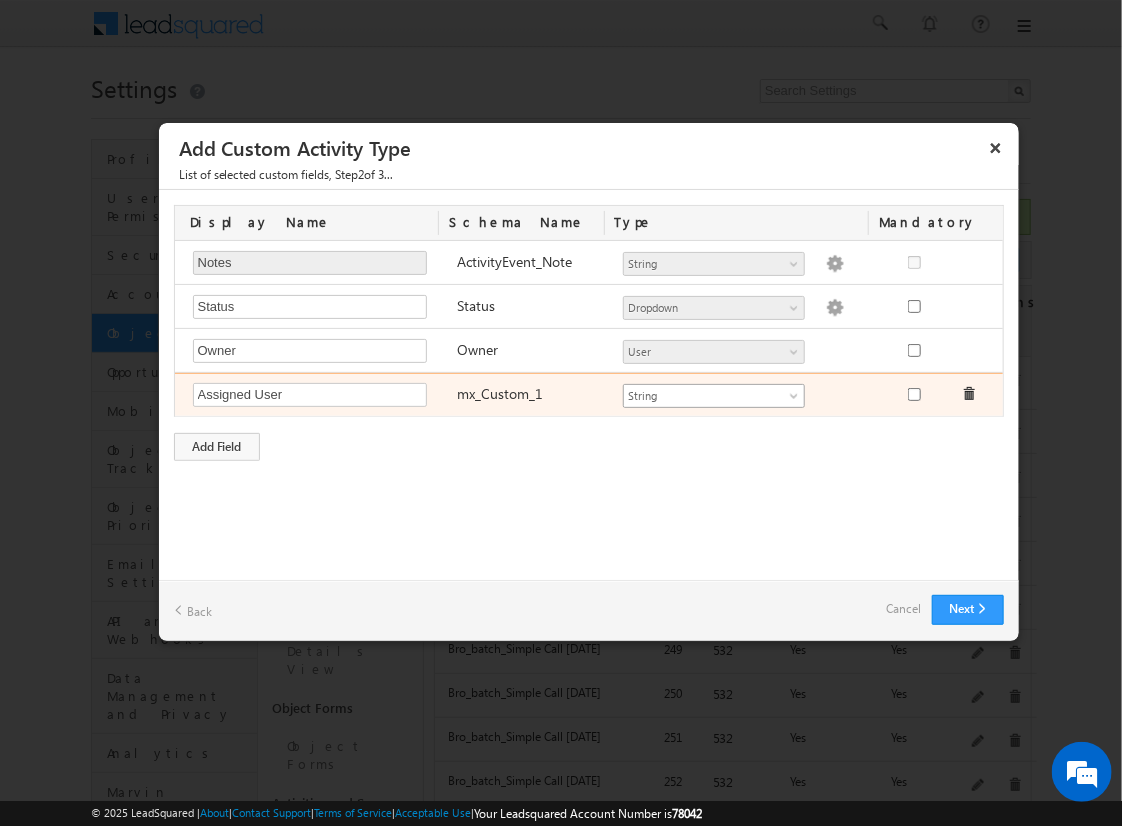 type on "Assigned User" 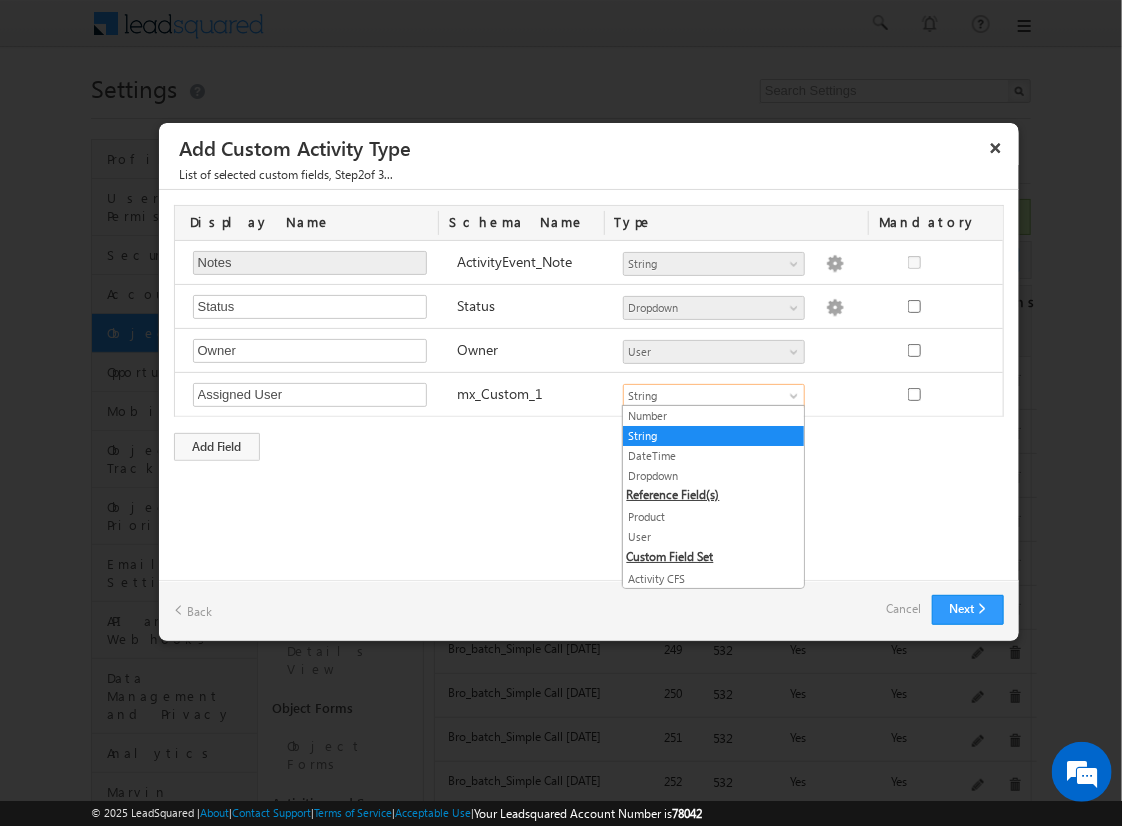 click on "User" at bounding box center (713, 537) 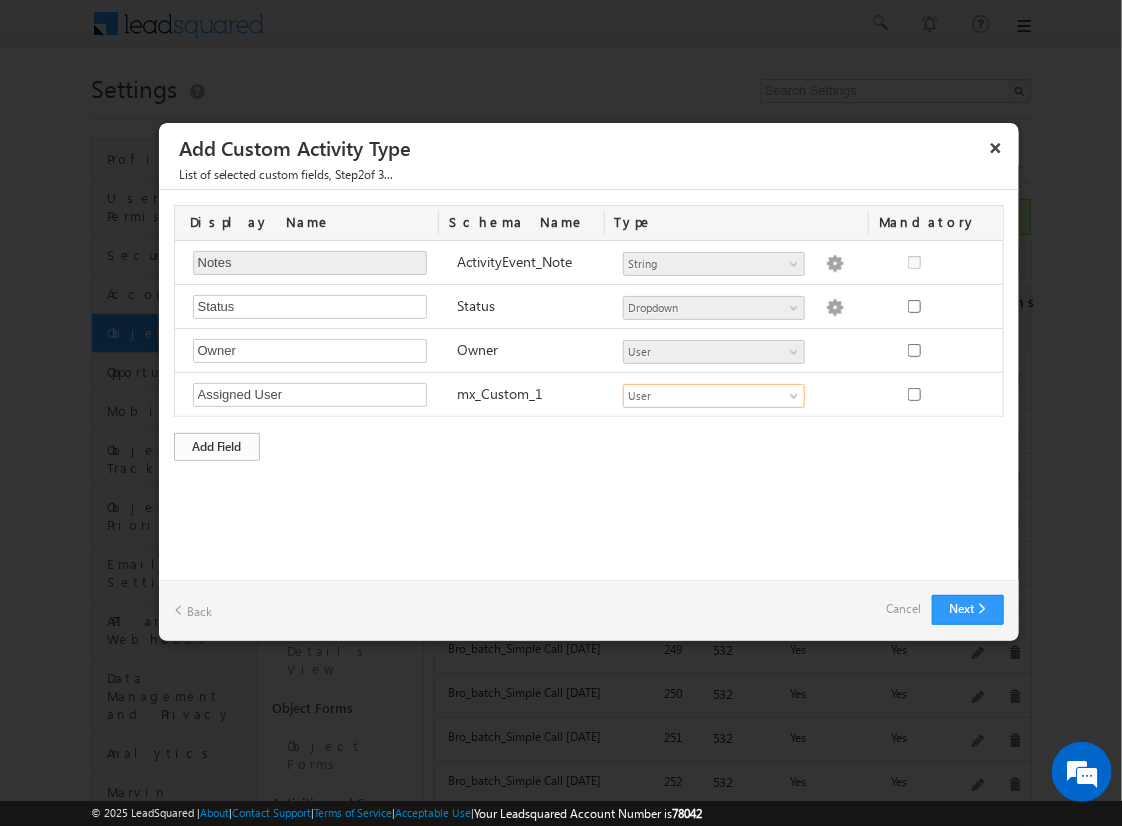 click on "Add Field" at bounding box center (217, 447) 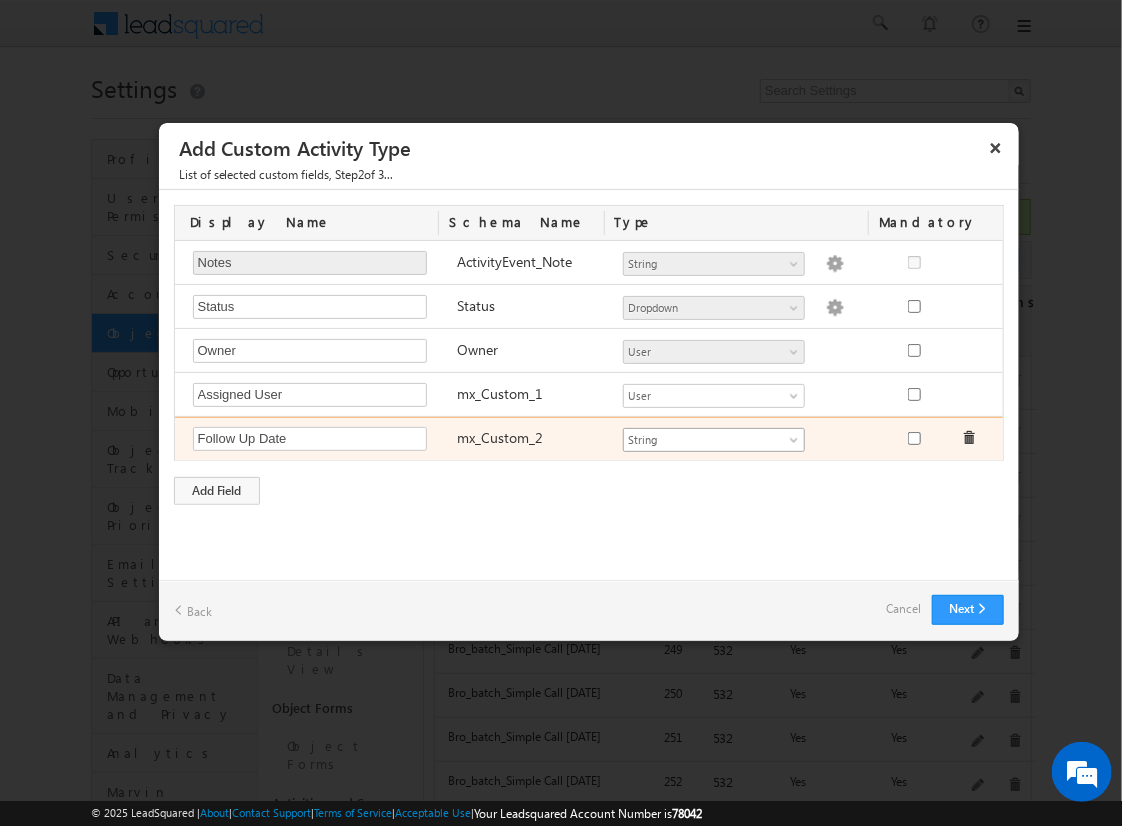 type on "Follow Up Date" 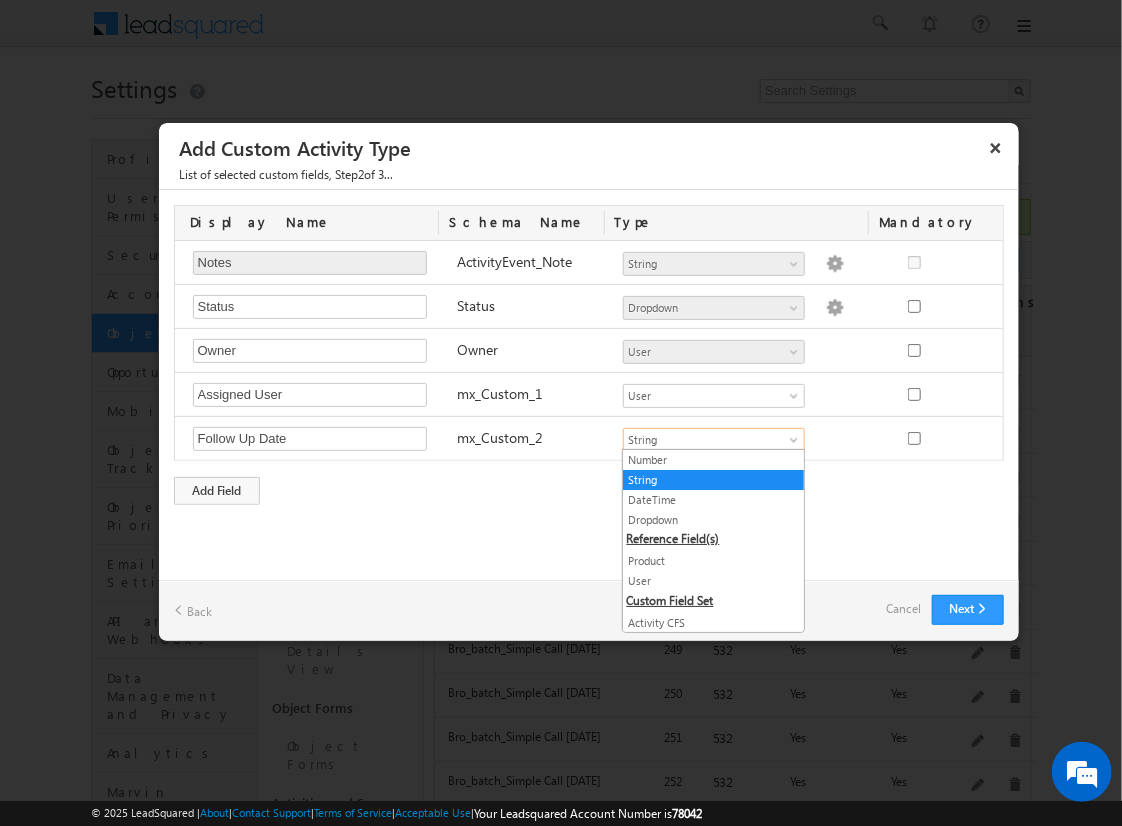 click on "DateTime" at bounding box center (713, 500) 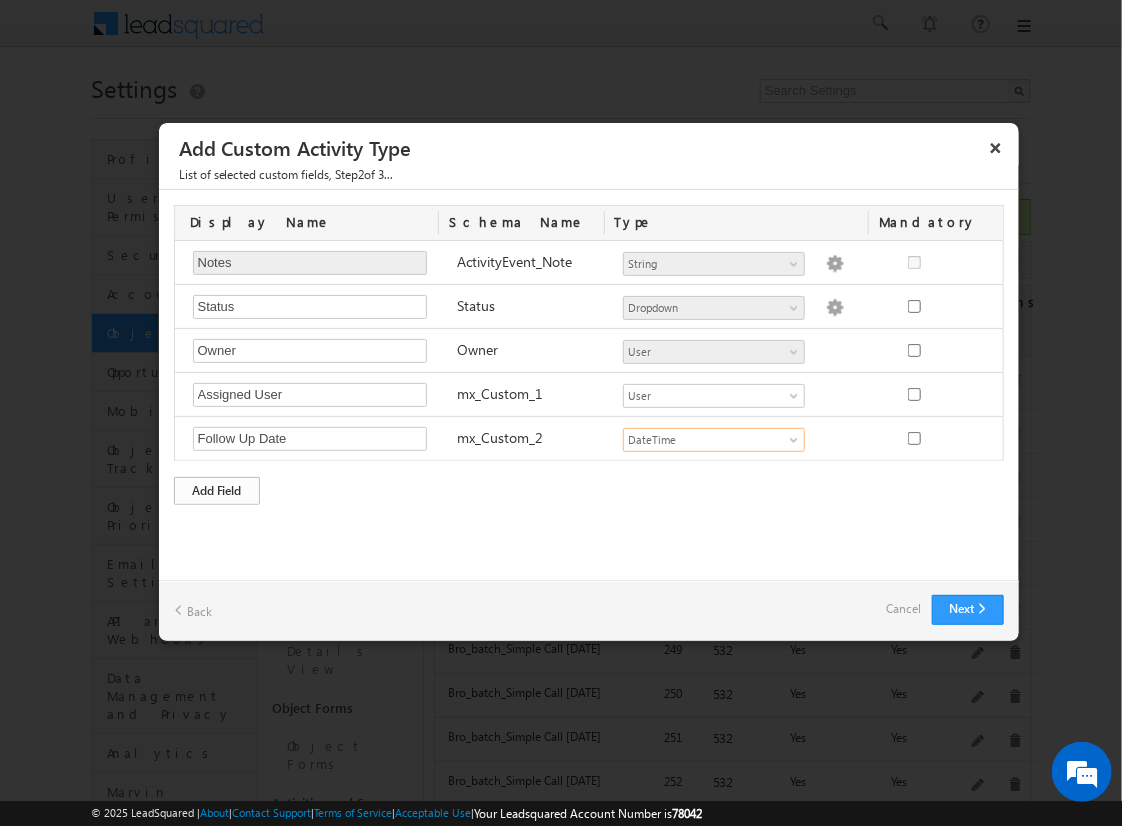 click on "Add Field" at bounding box center [217, 491] 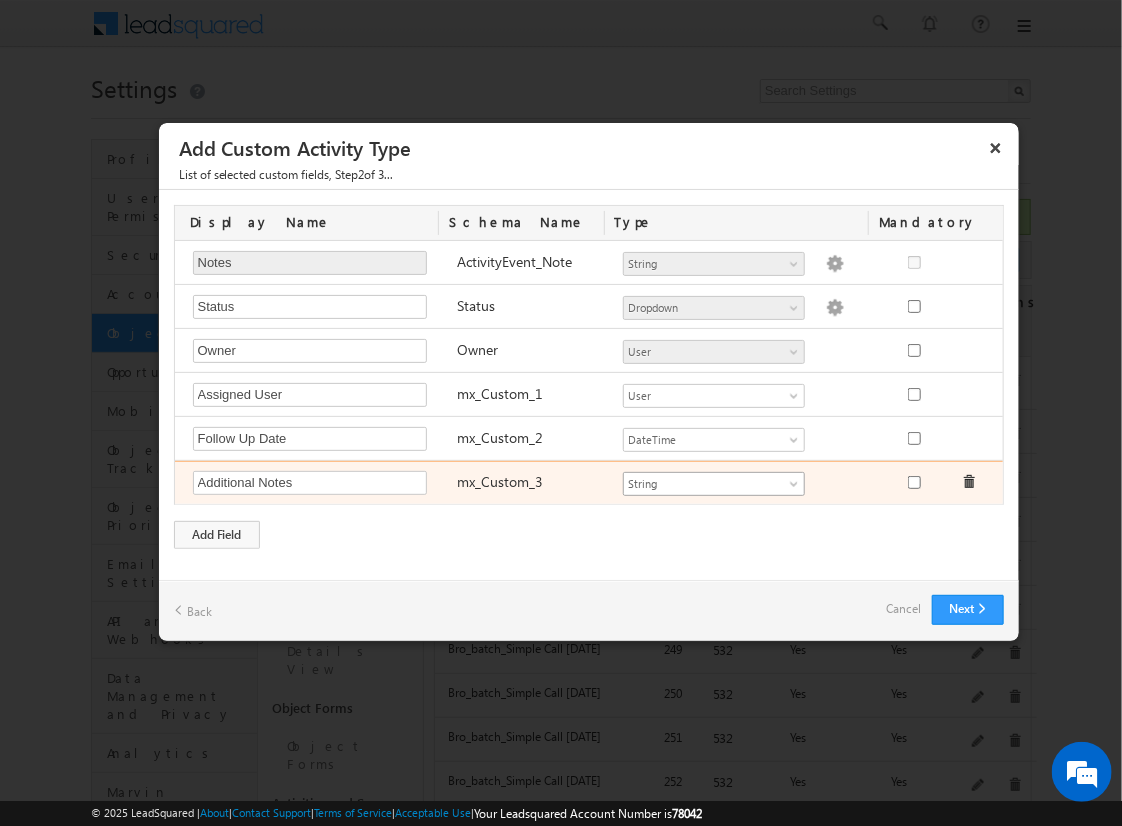 type on "Additional Notes" 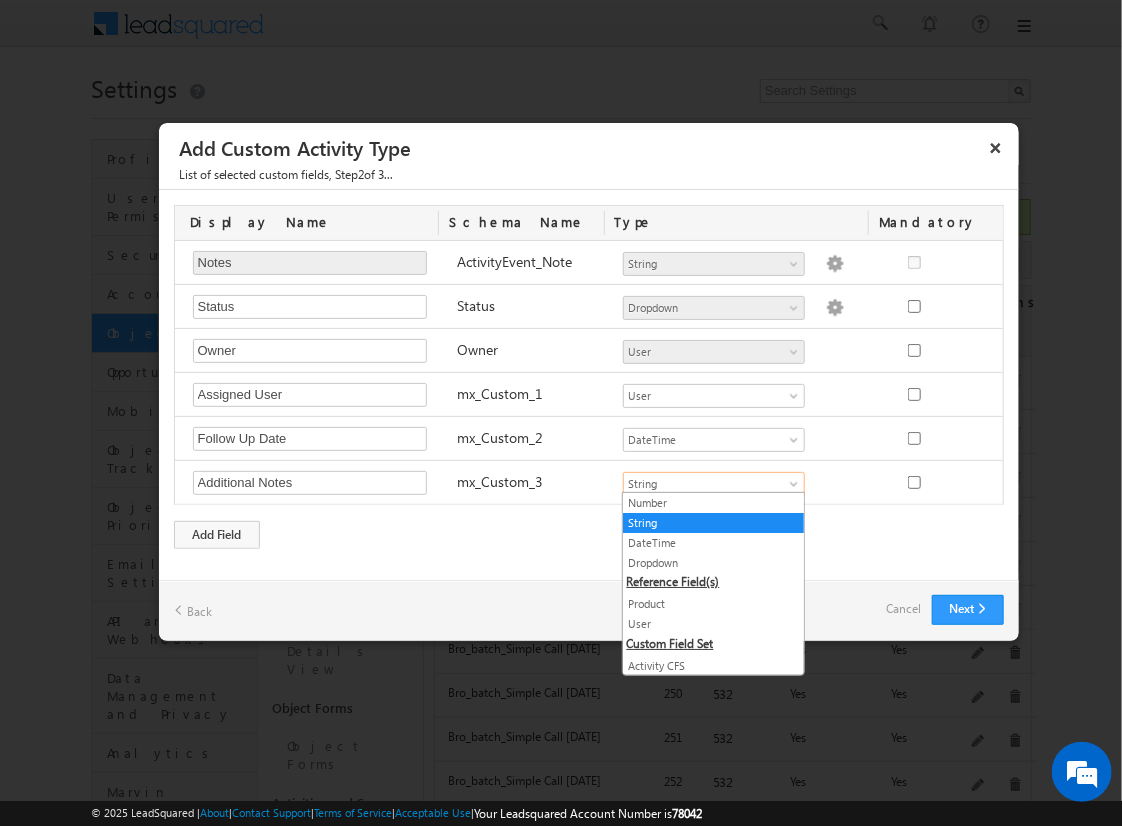 click on "String" at bounding box center (713, 523) 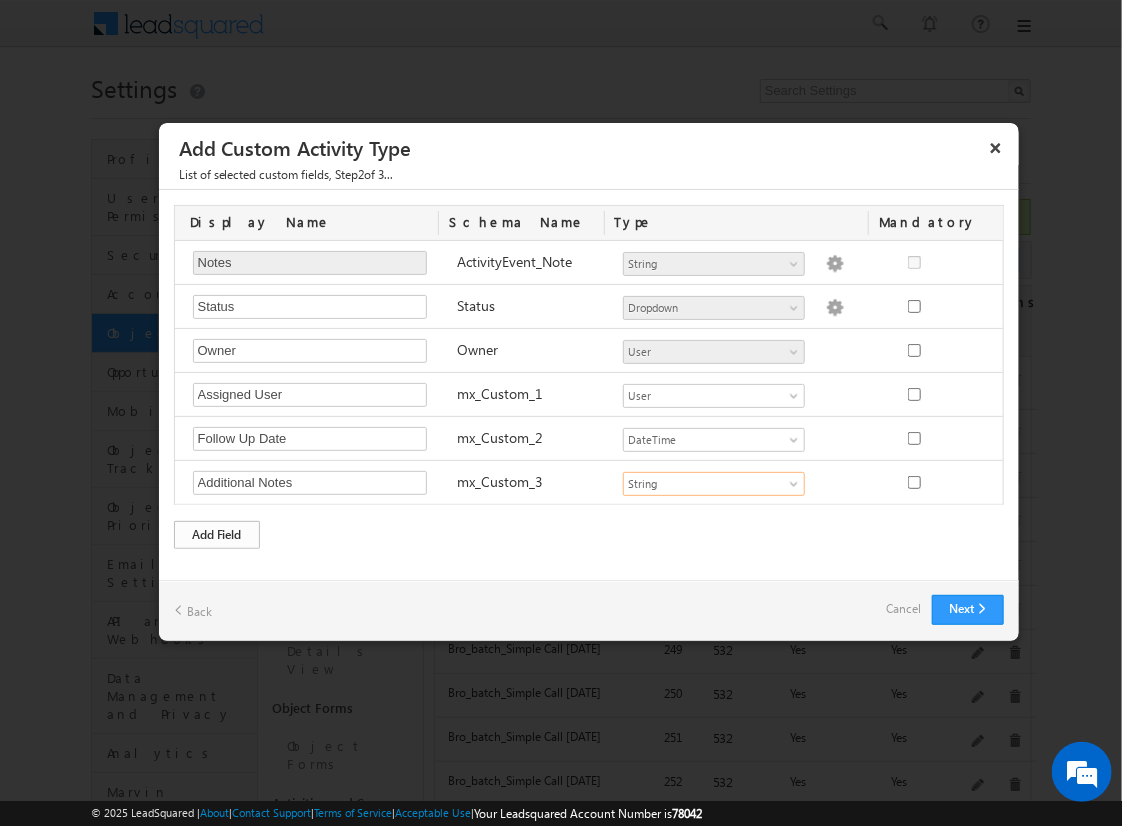 click on "Add Field" at bounding box center (217, 535) 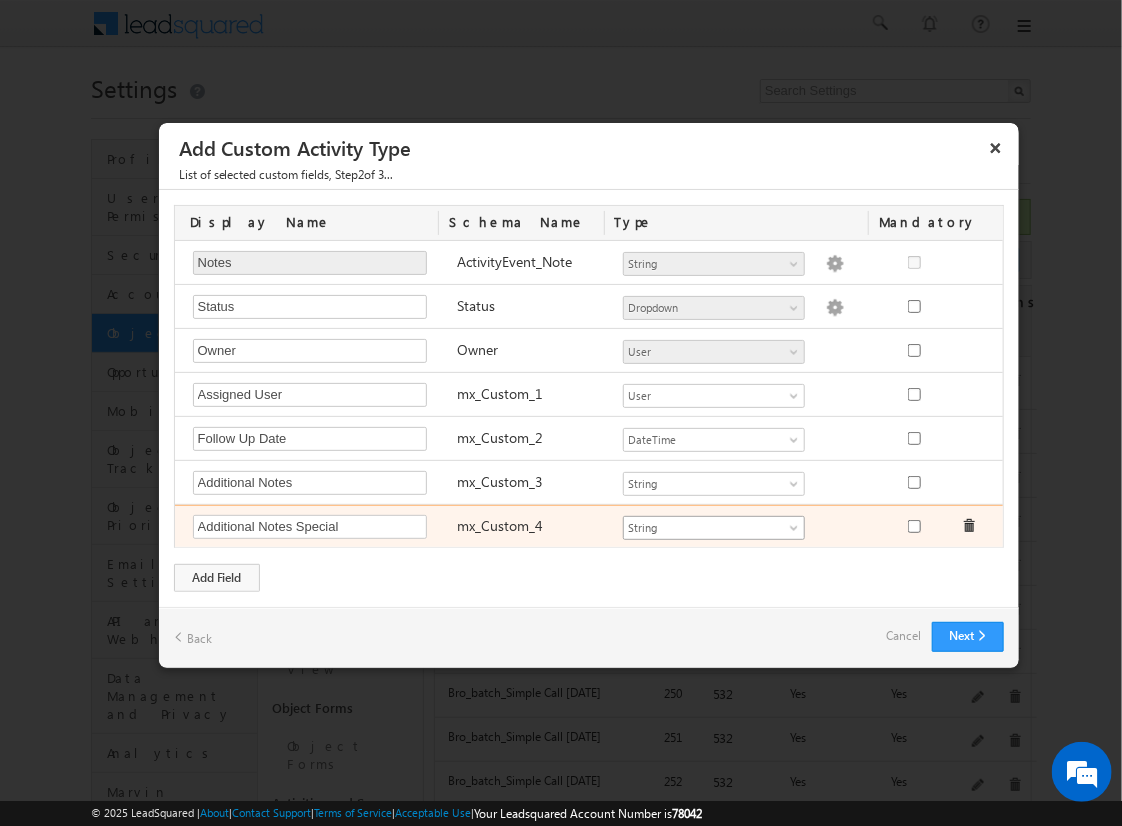 type on "Additional Notes Special" 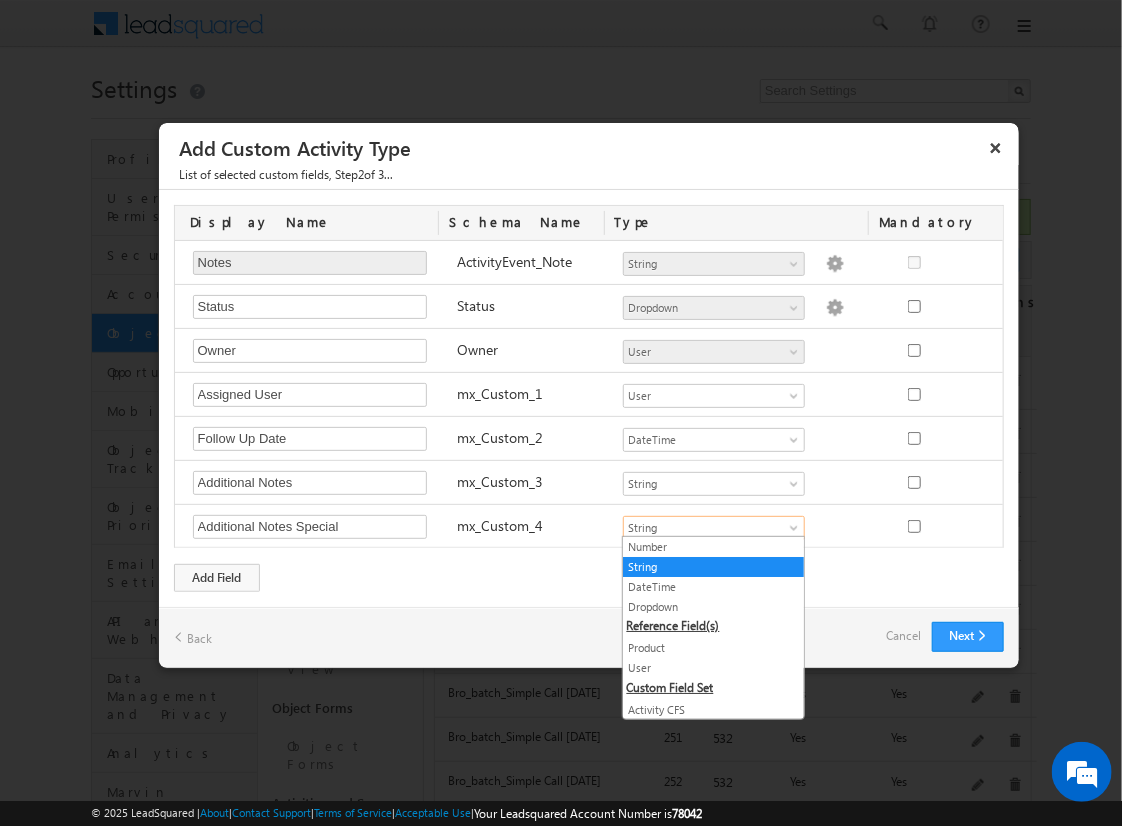 click on "String" at bounding box center (713, 567) 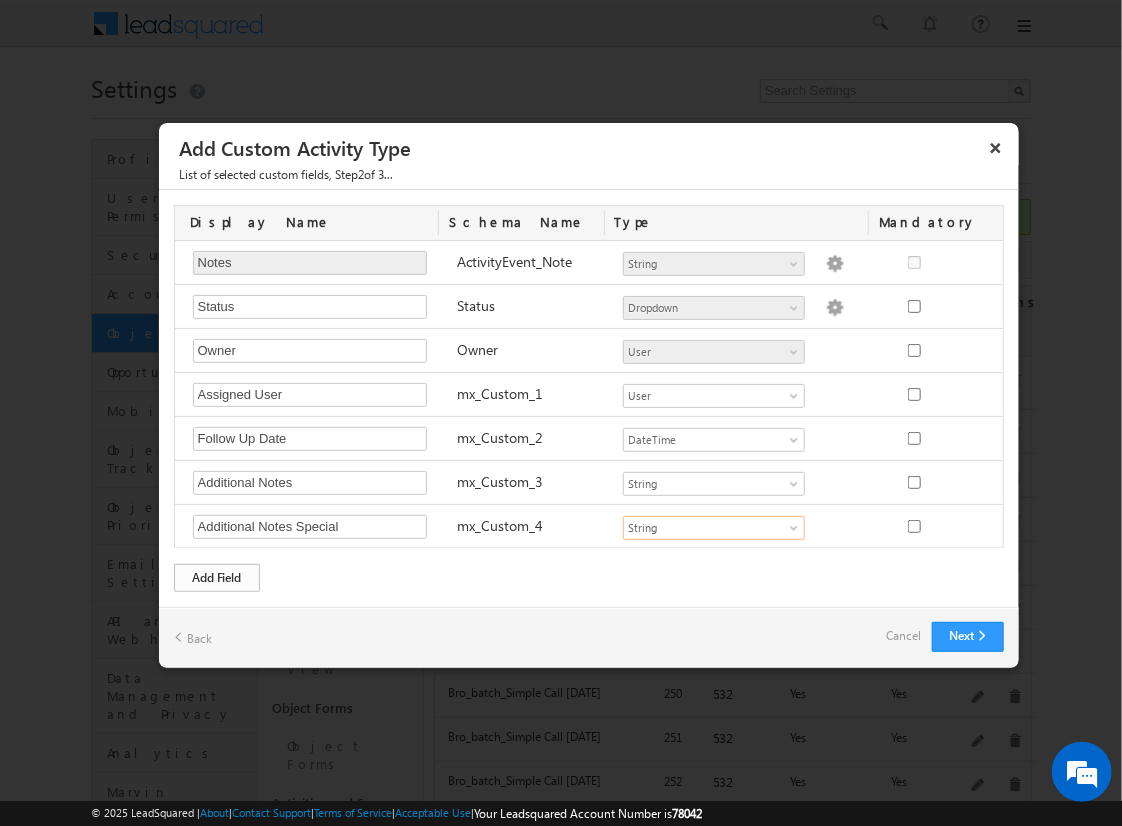 click on "Add Field" at bounding box center [217, 578] 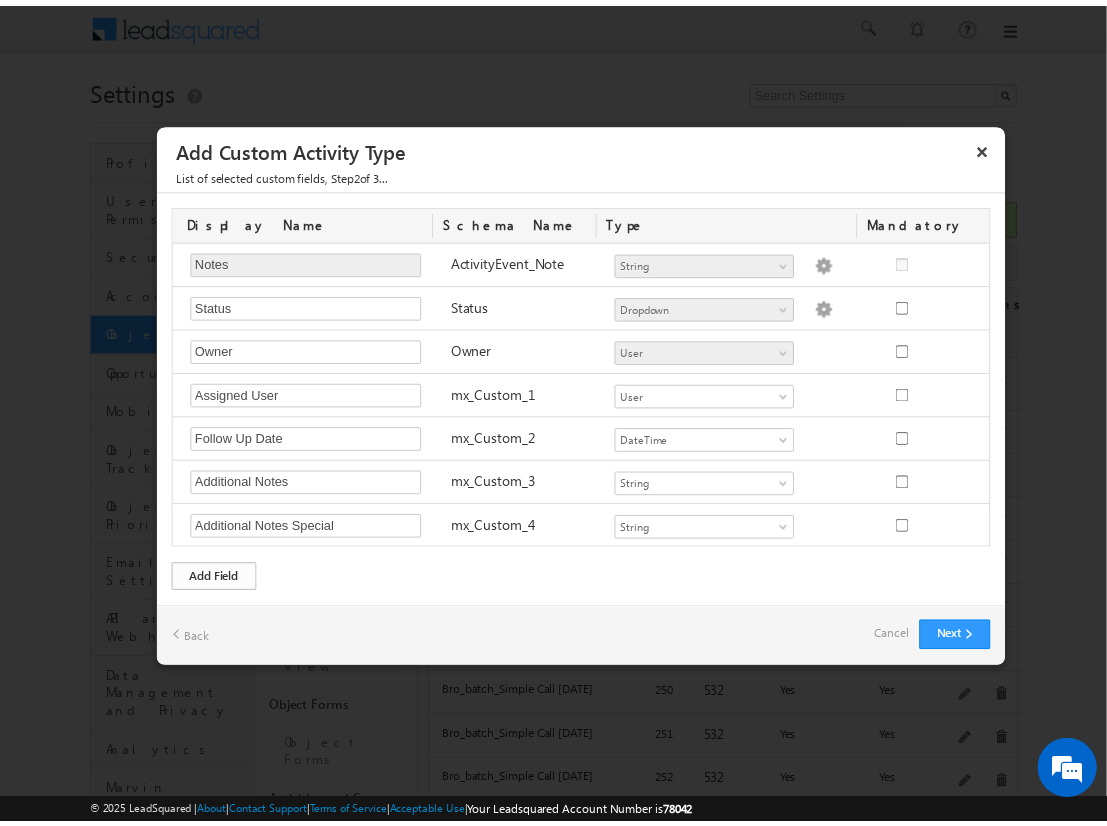scroll, scrollTop: 41, scrollLeft: 0, axis: vertical 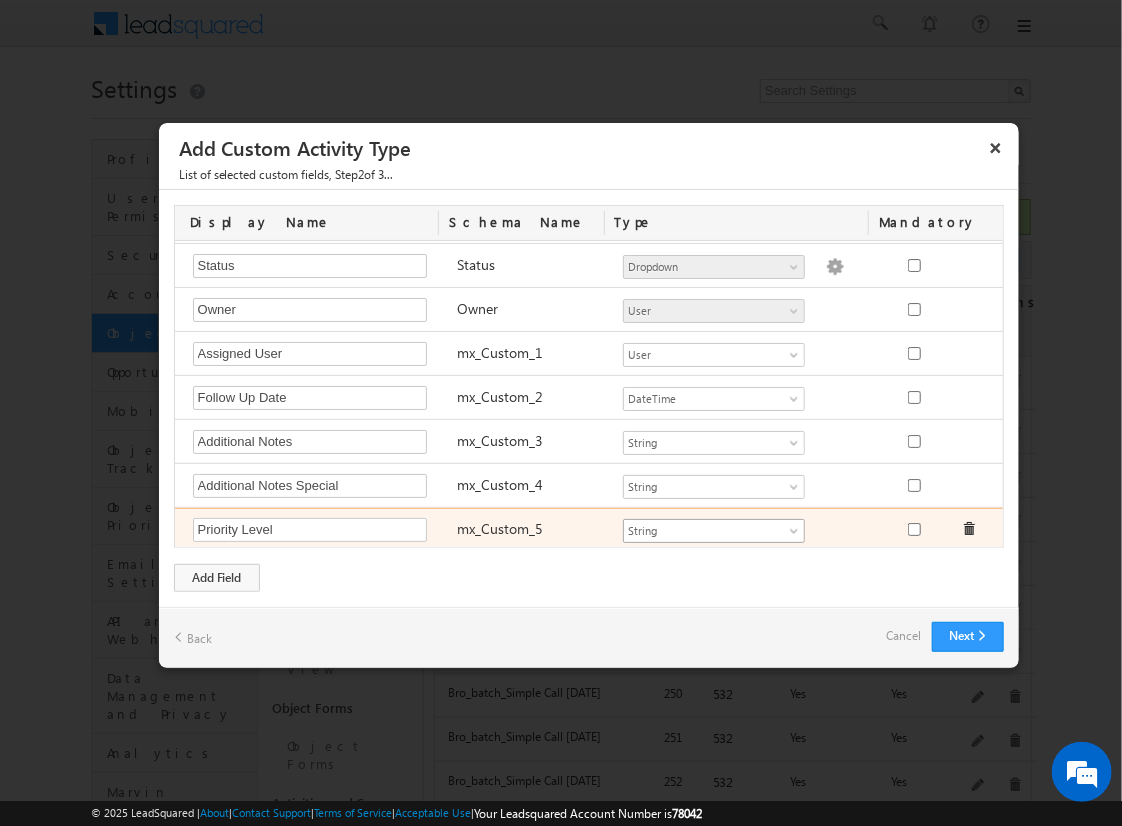 type on "Priority Level" 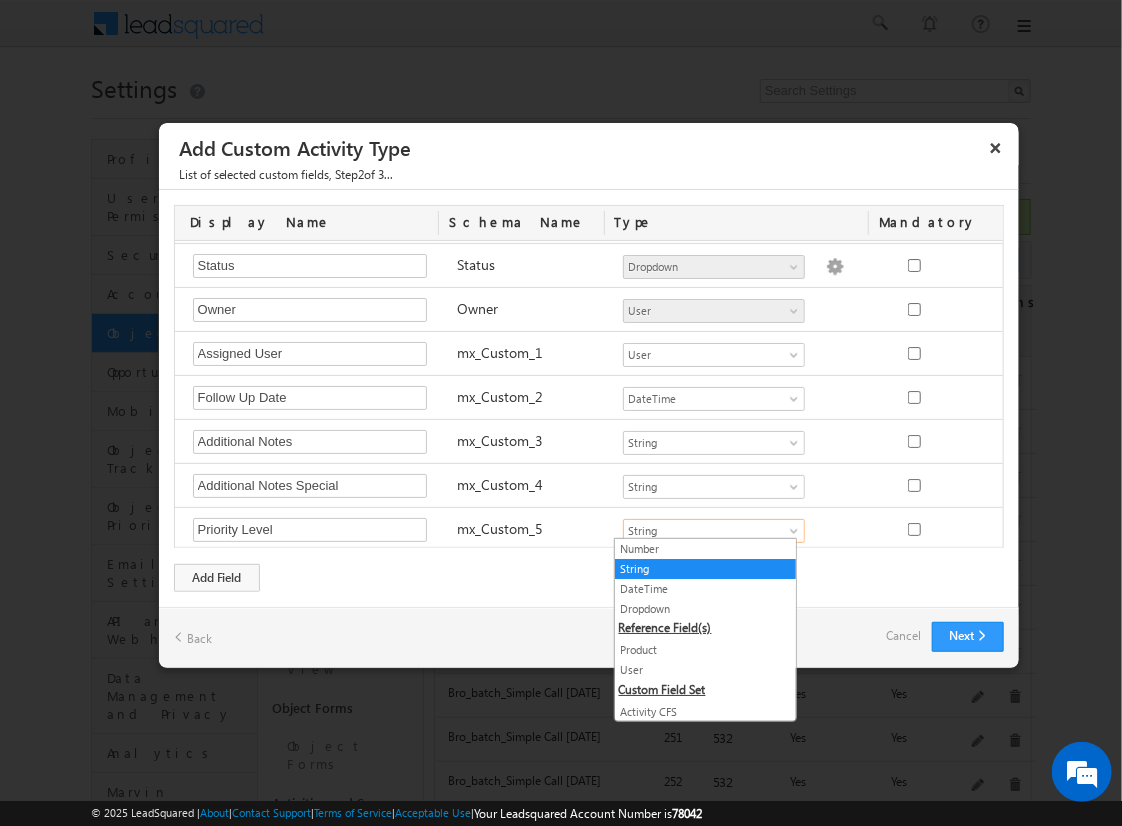 click on "Dropdown" at bounding box center [705, 609] 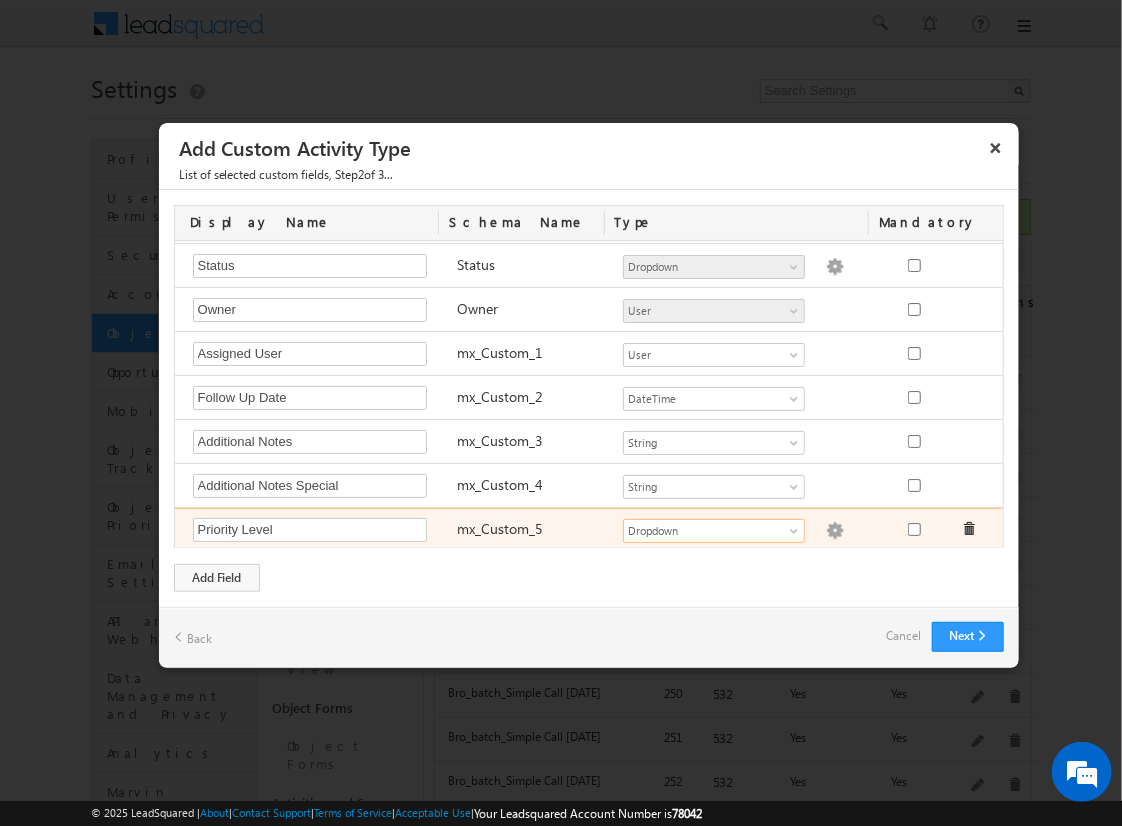 click at bounding box center (835, 531) 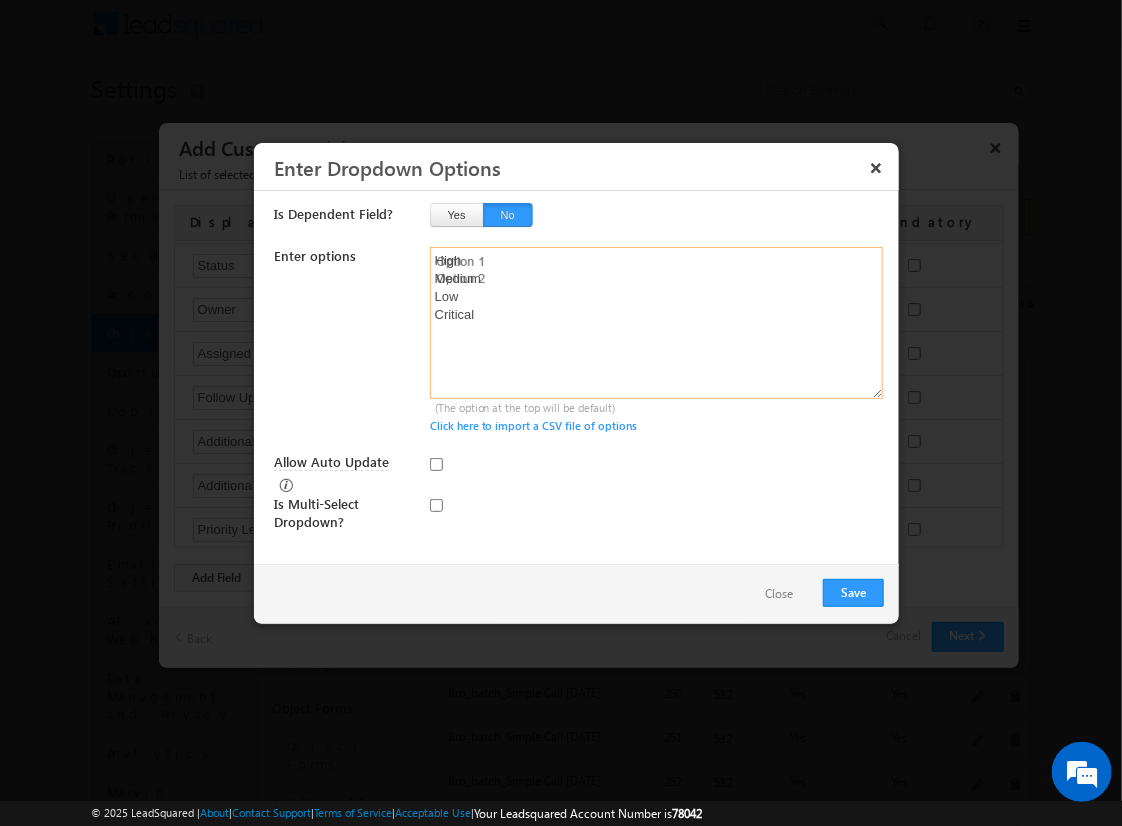 type on "High
Medium
Low
Critical" 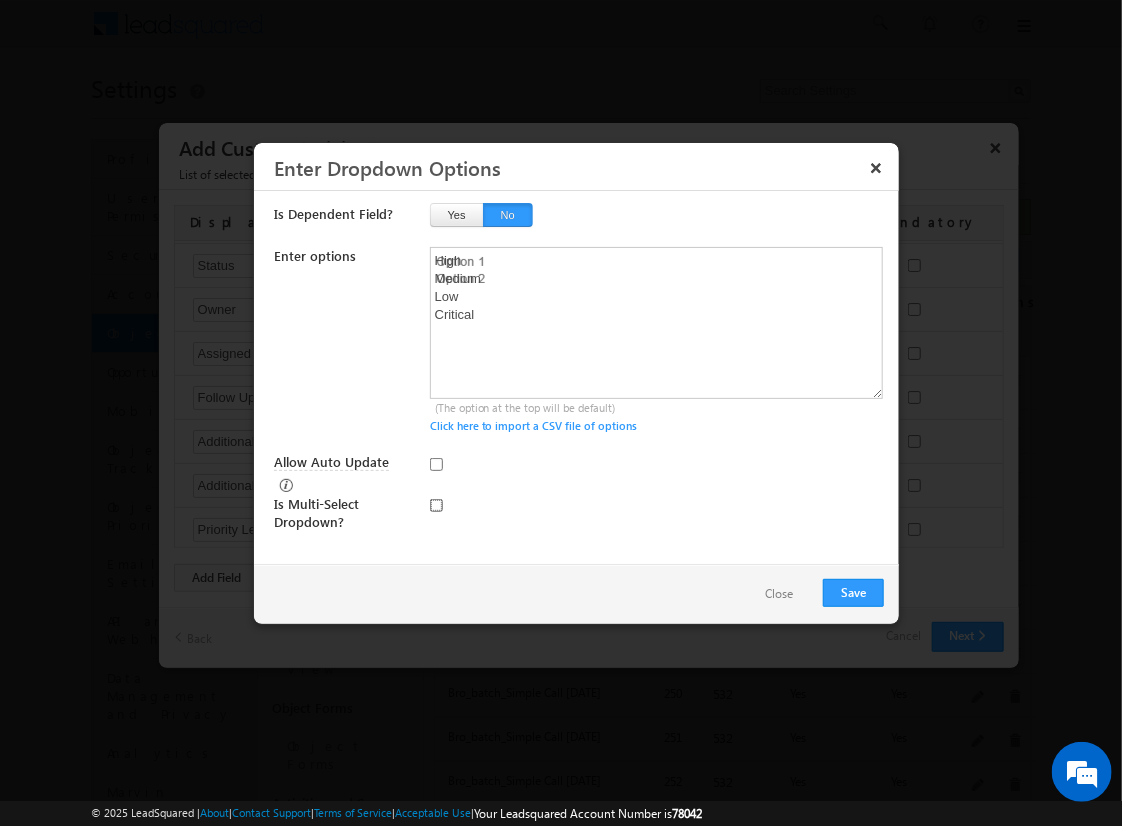 click at bounding box center (436, 505) 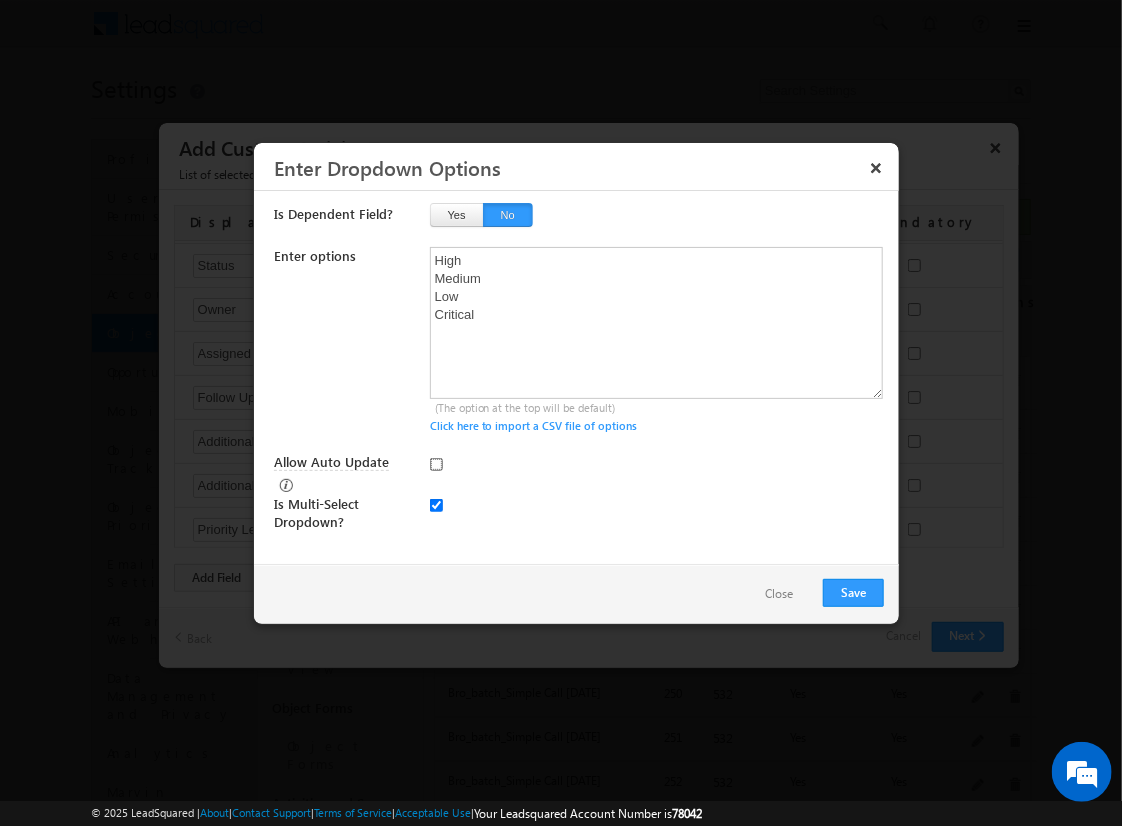 click on "Allow Auto Update" at bounding box center (436, 464) 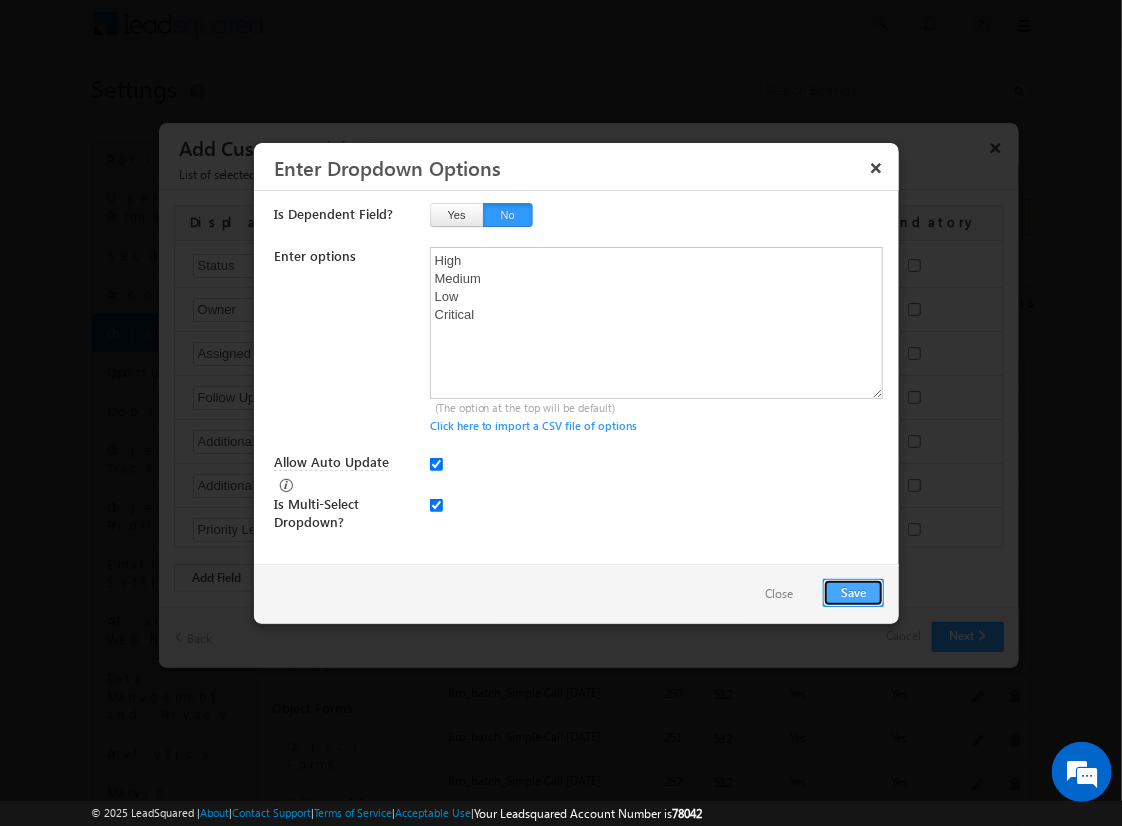 click on "Save" at bounding box center (853, 593) 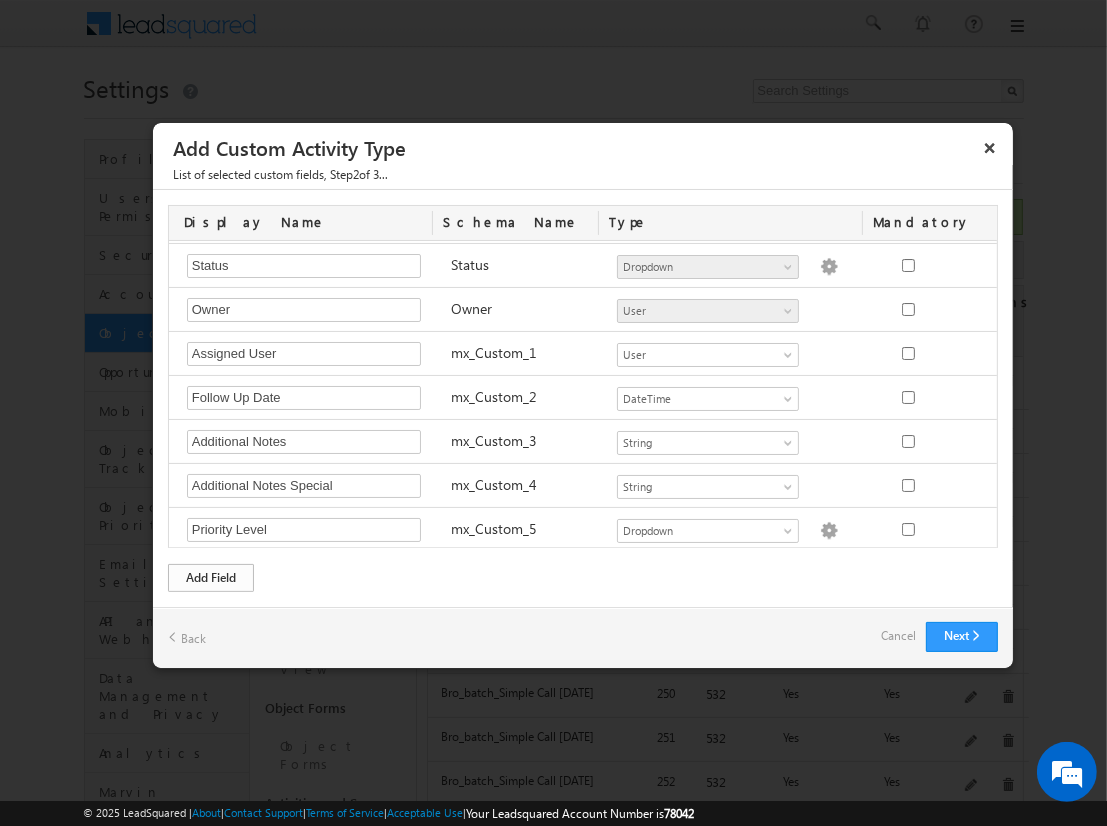 click on "Add Field" at bounding box center (211, 578) 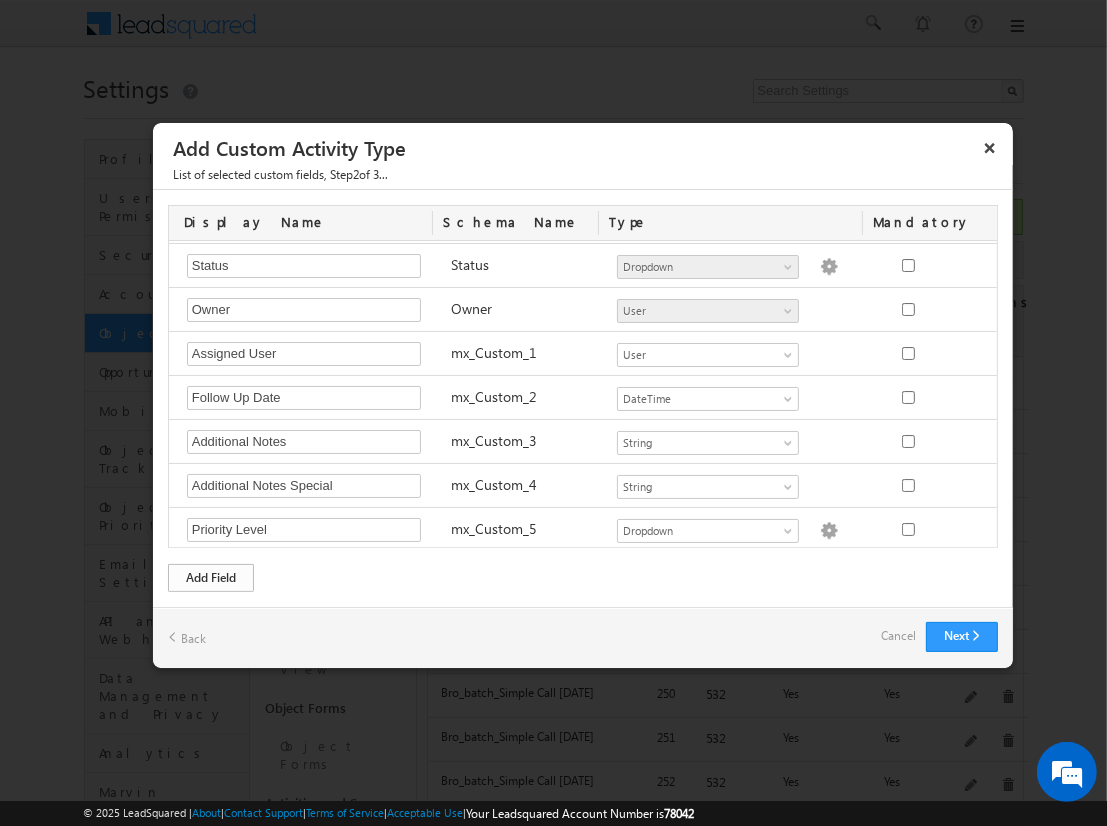 scroll, scrollTop: 85, scrollLeft: 0, axis: vertical 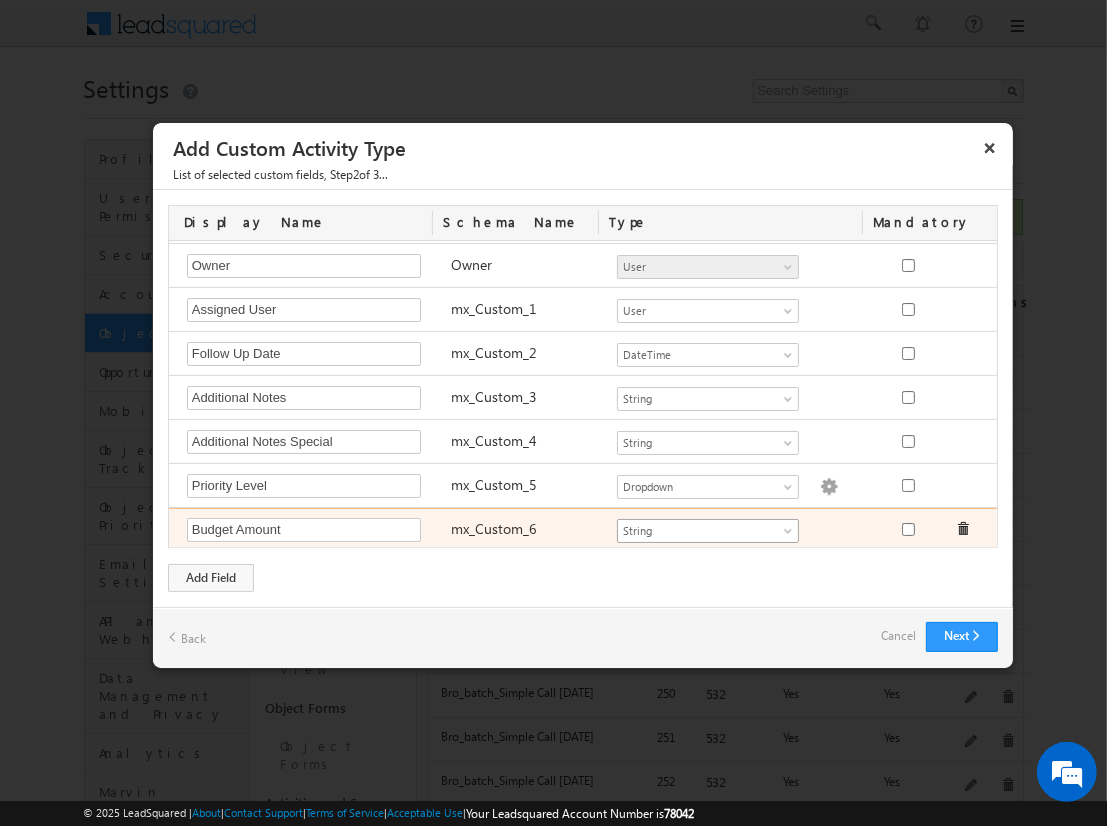 type on "Budget Amount" 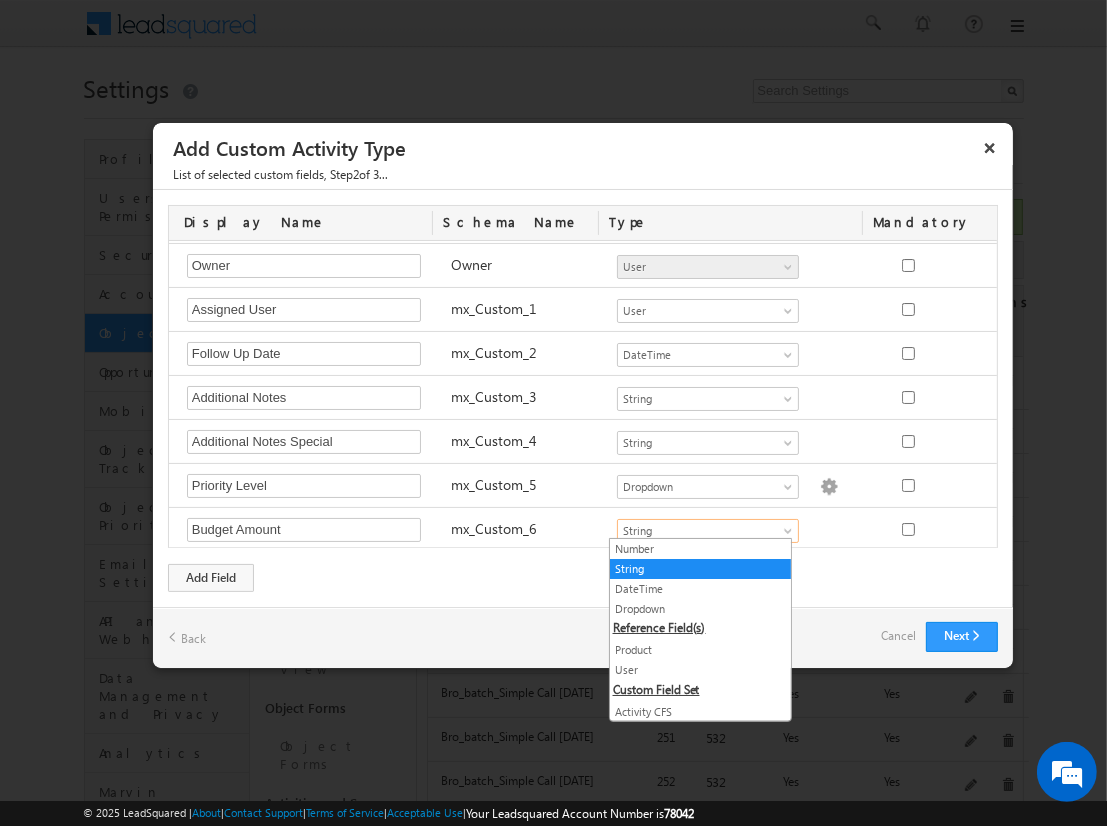 click on "Number" at bounding box center [700, 549] 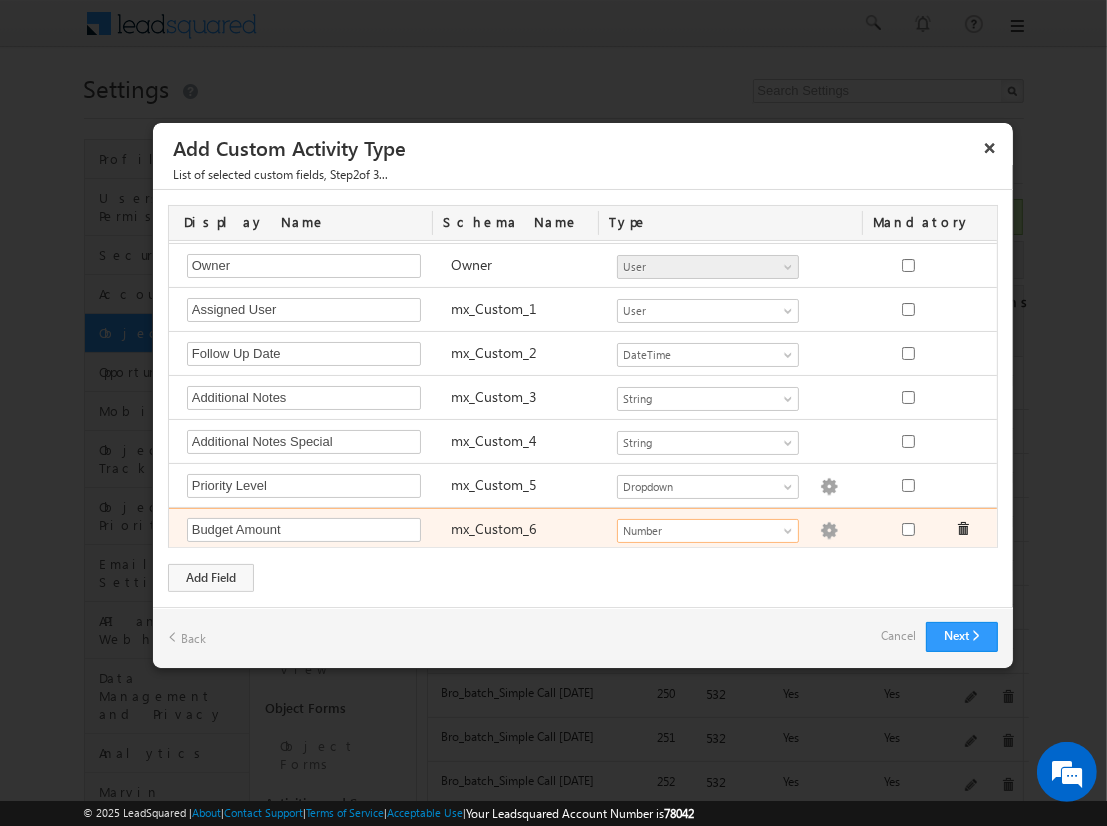 click at bounding box center (829, 531) 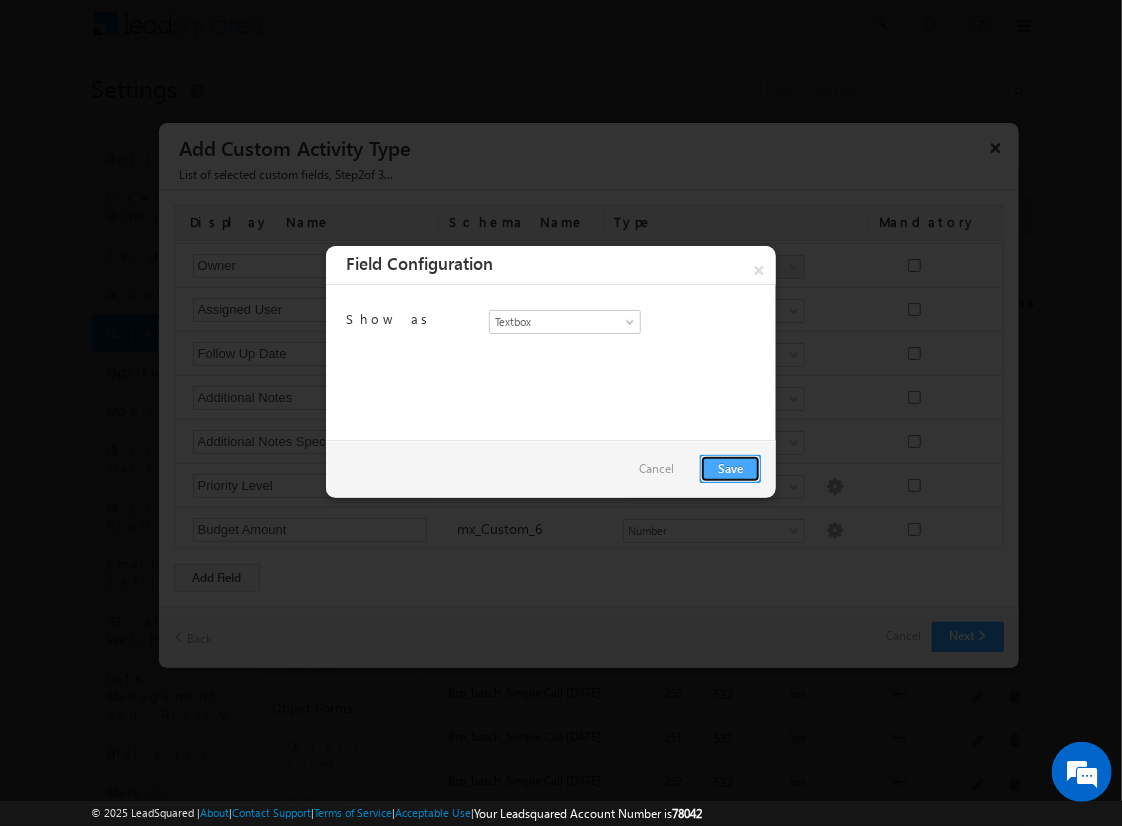click on "Save" at bounding box center [730, 469] 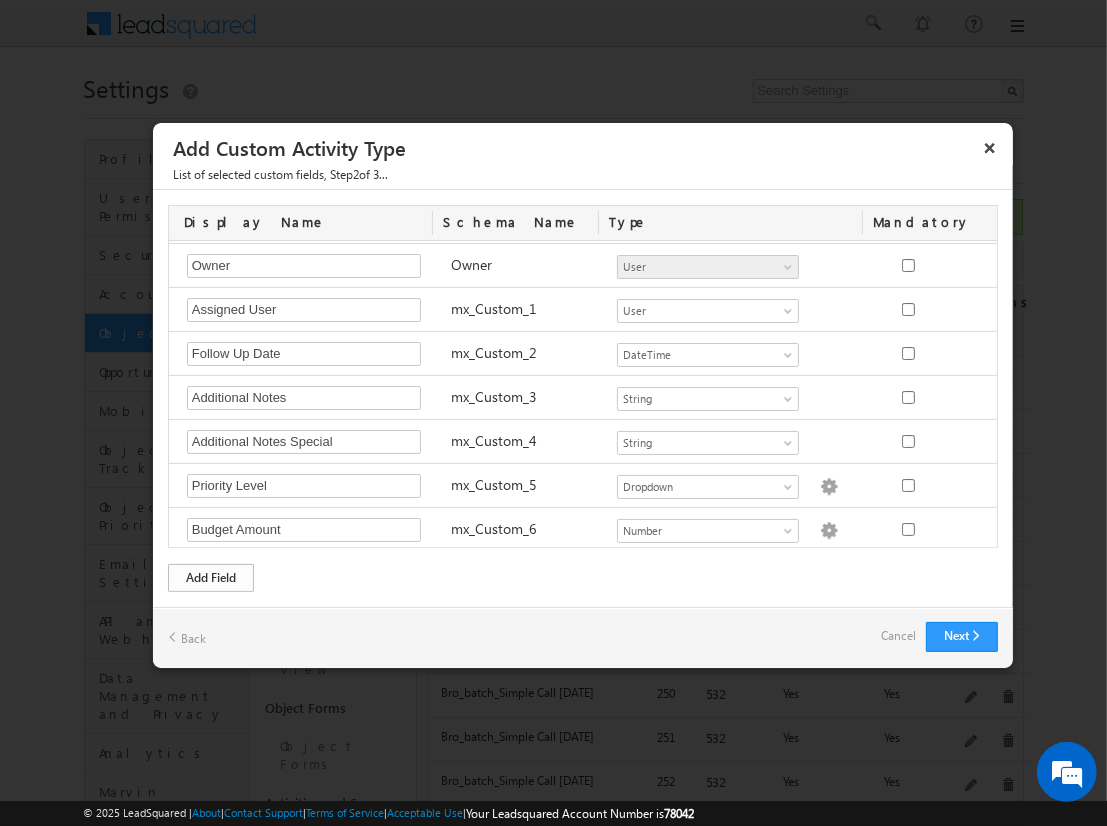 click on "Add Field" at bounding box center [211, 578] 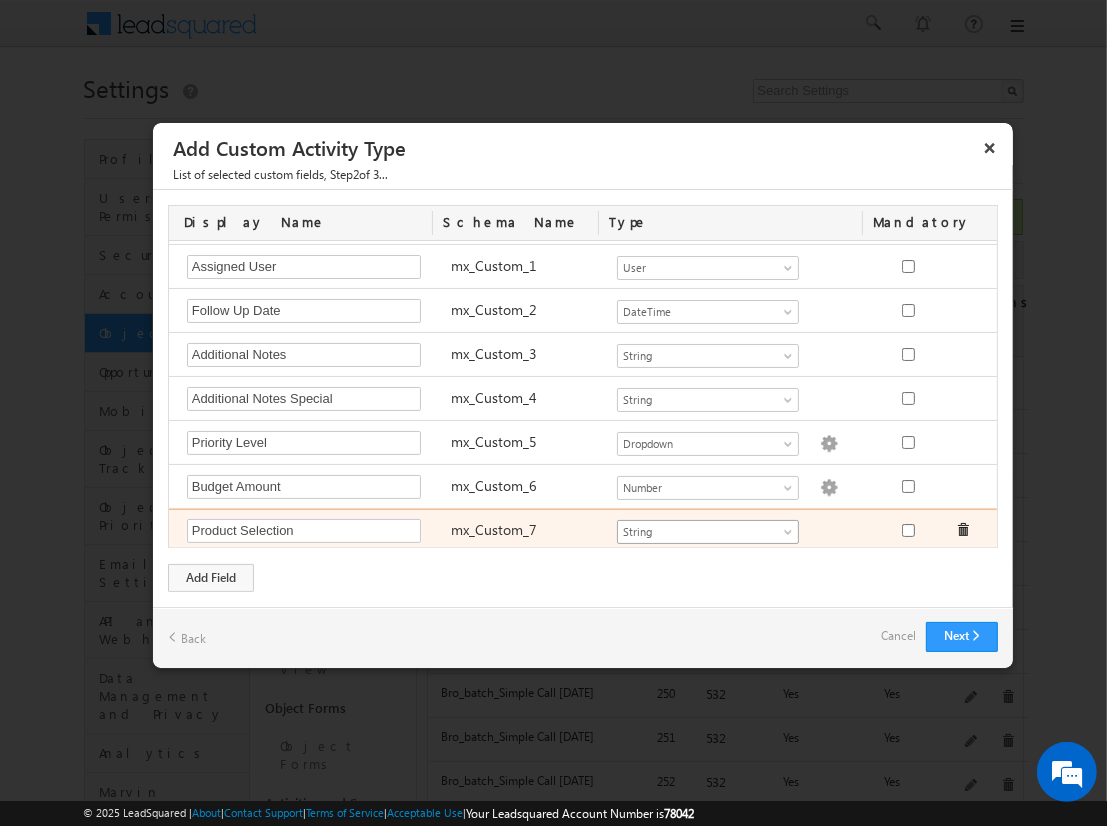 type on "Product Selection" 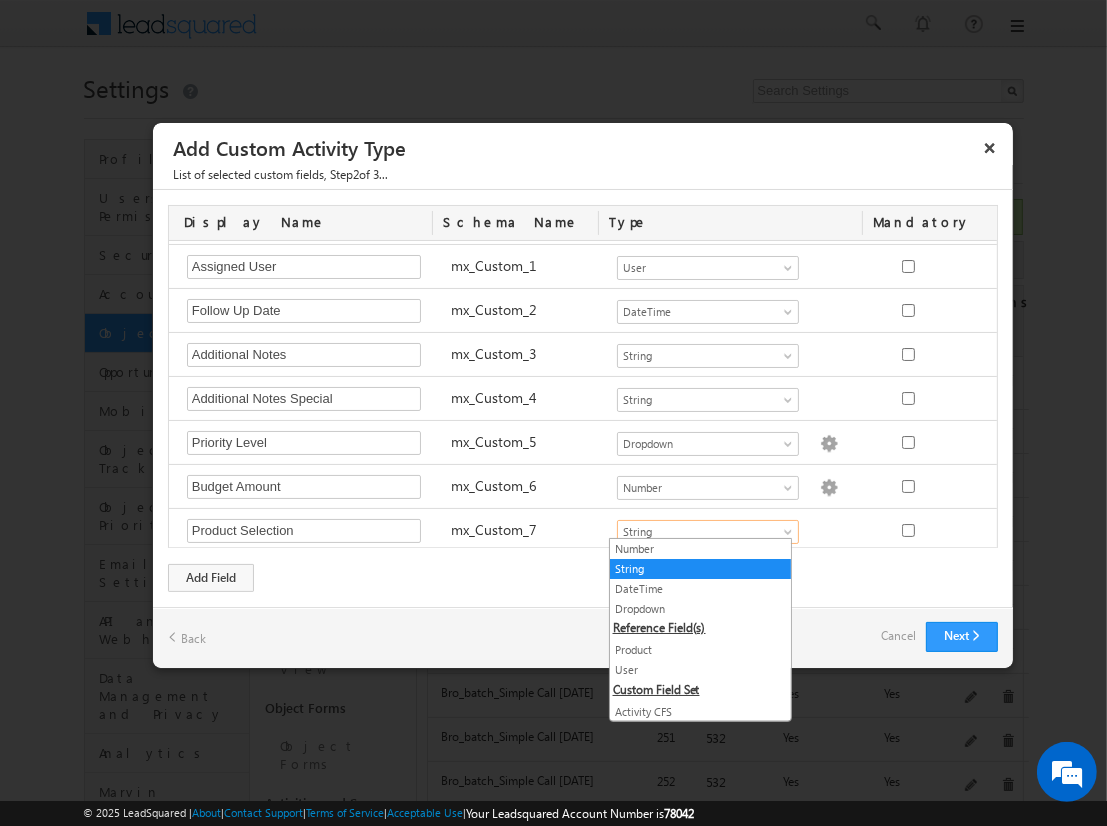 click on "Product" at bounding box center [700, 650] 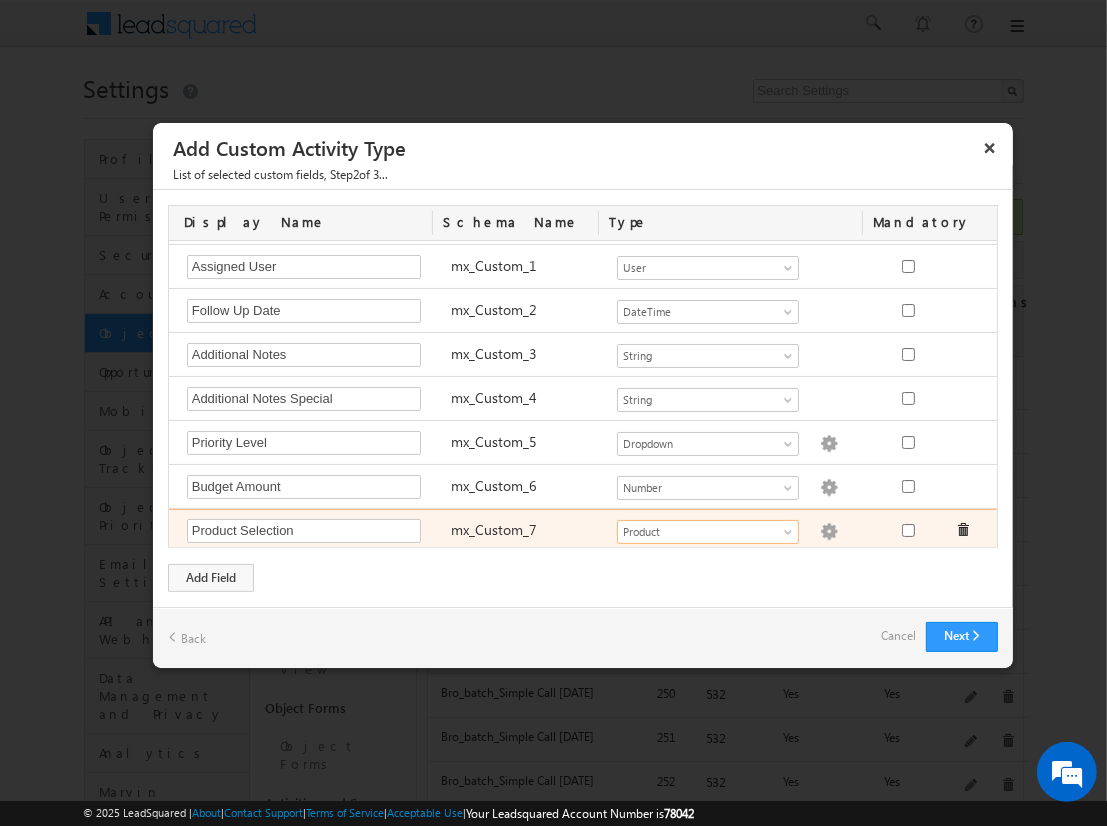 click at bounding box center [829, 532] 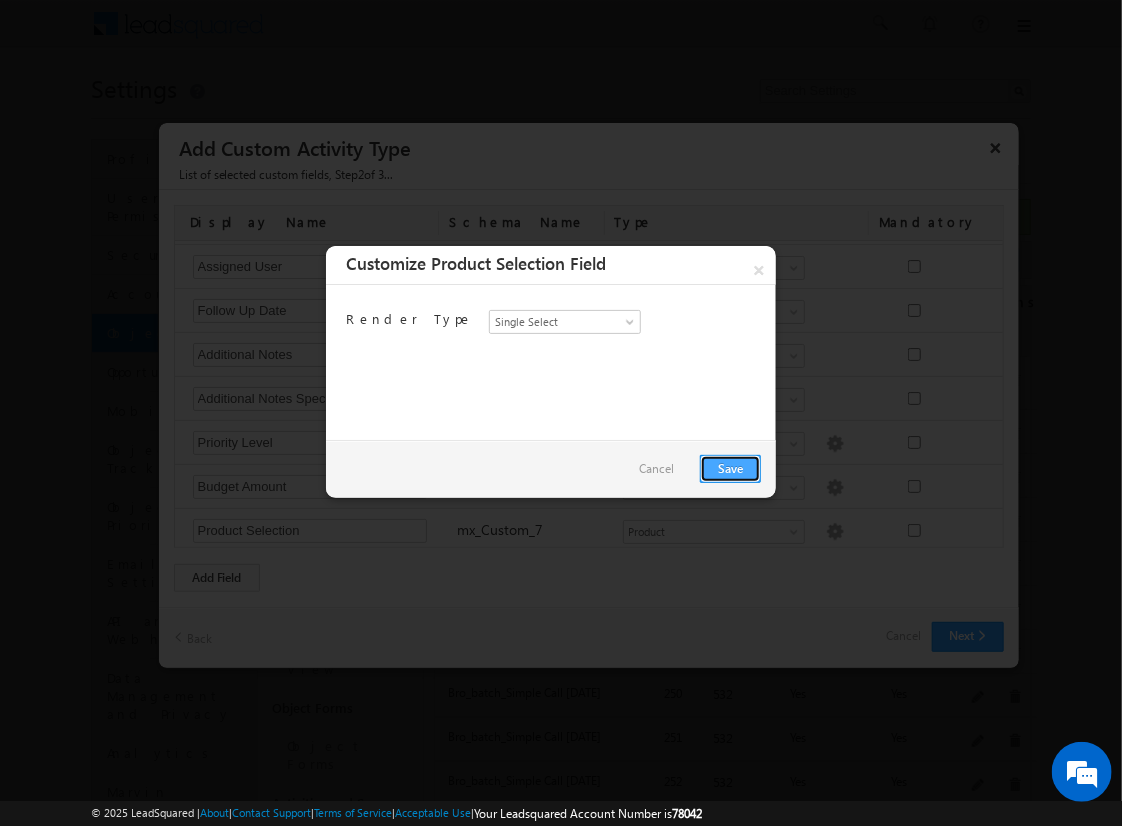 click on "Save" at bounding box center (730, 469) 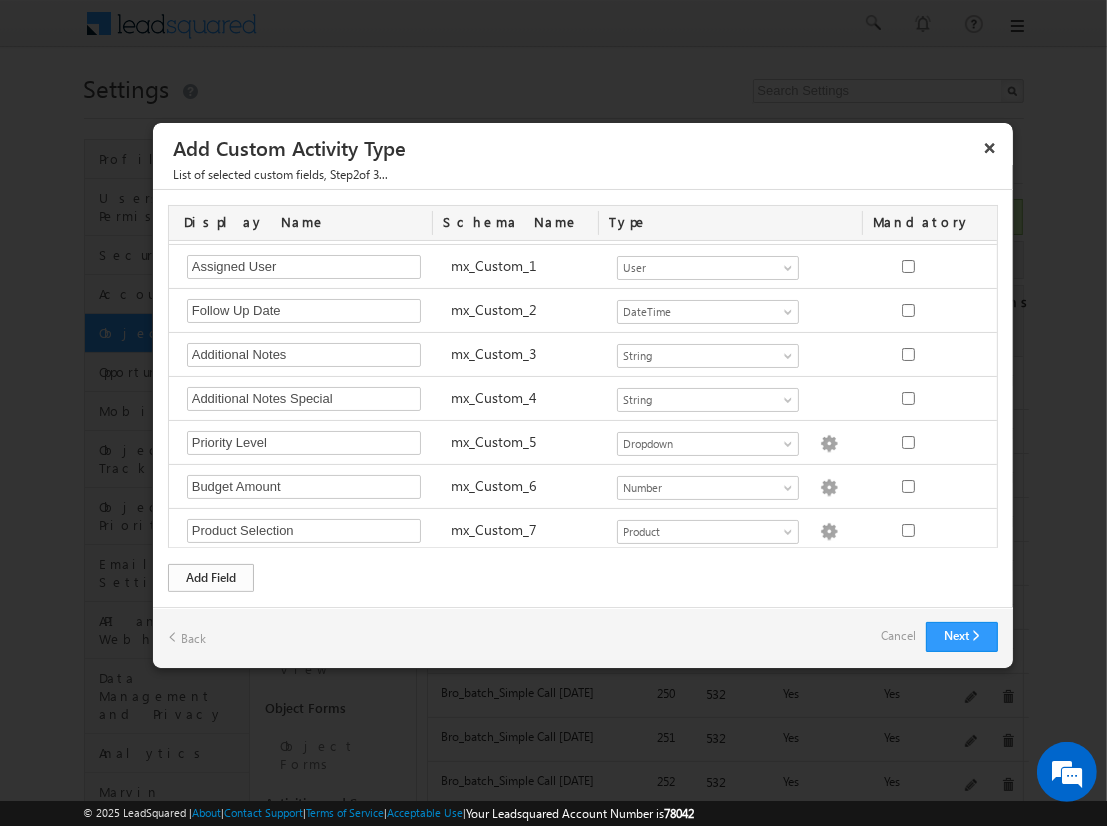 click on "Add Field" at bounding box center (211, 578) 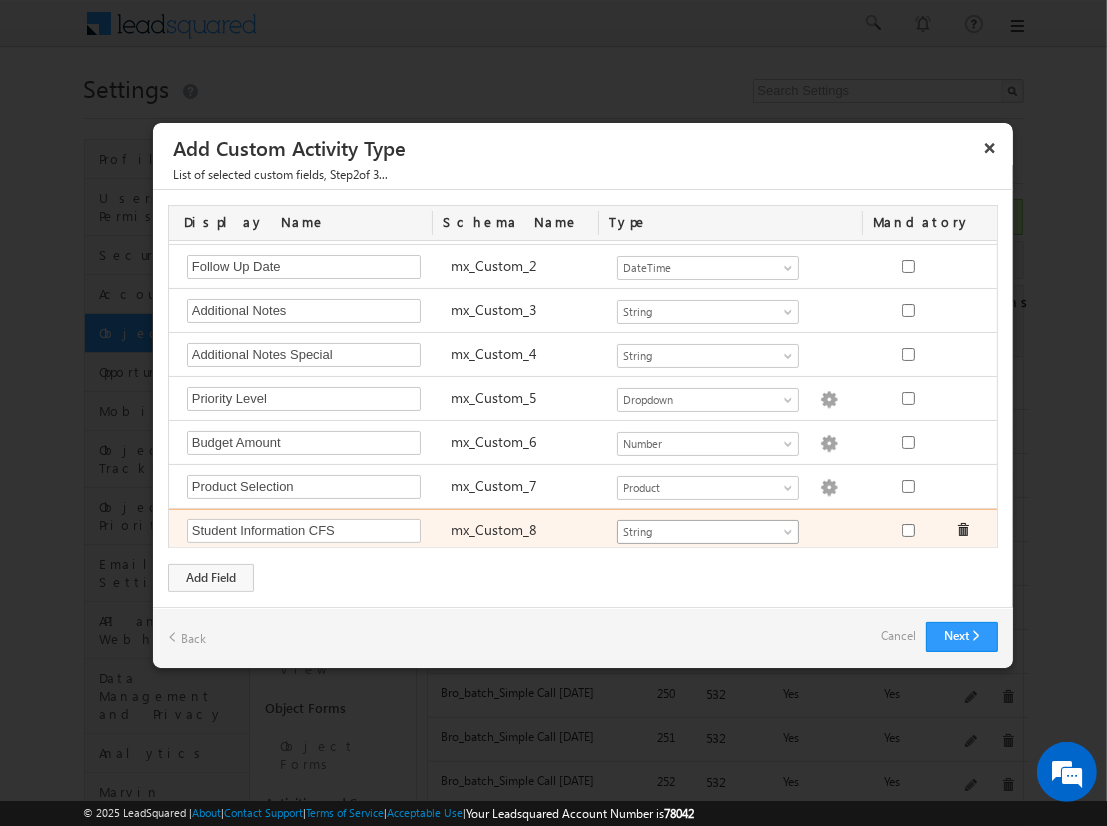 type on "Student Information CFS" 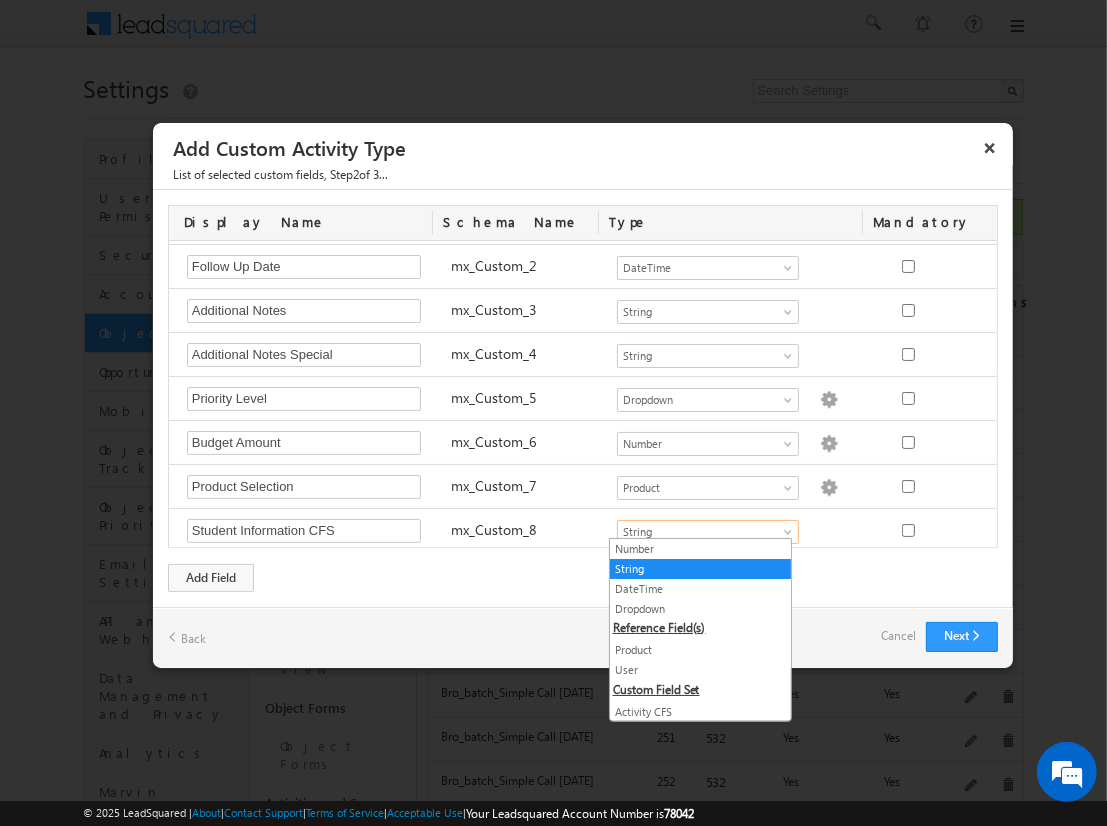 click on "Both CFS" at bounding box center (700, 732) 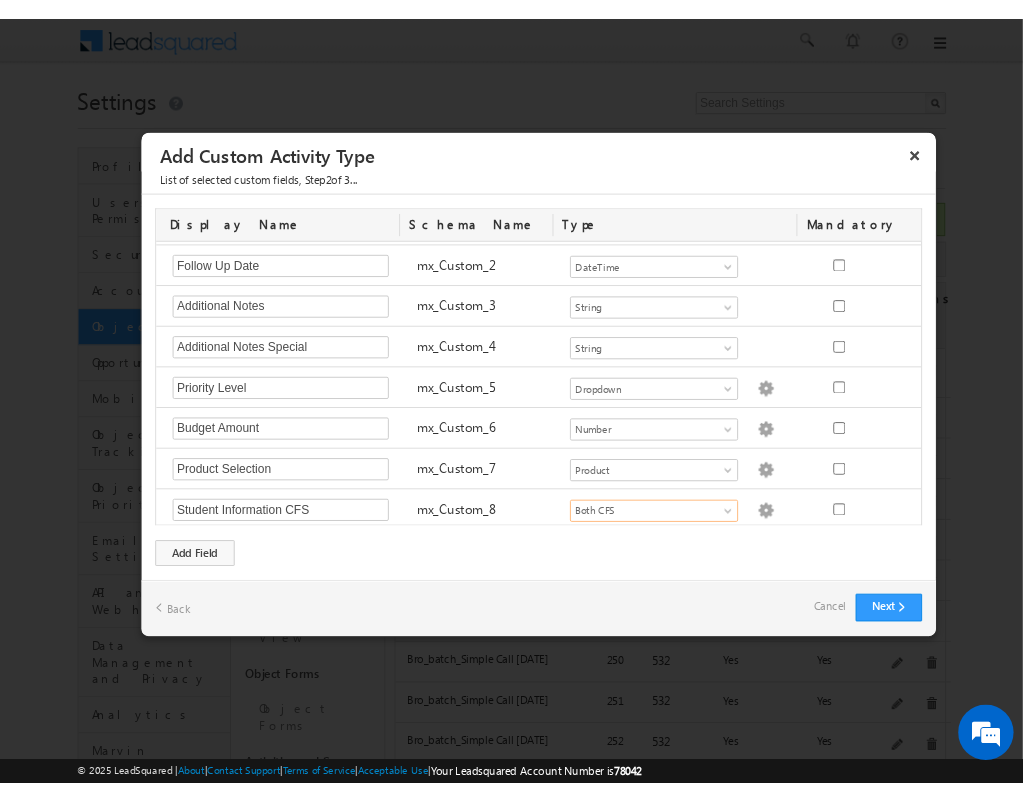 scroll, scrollTop: 0, scrollLeft: 0, axis: both 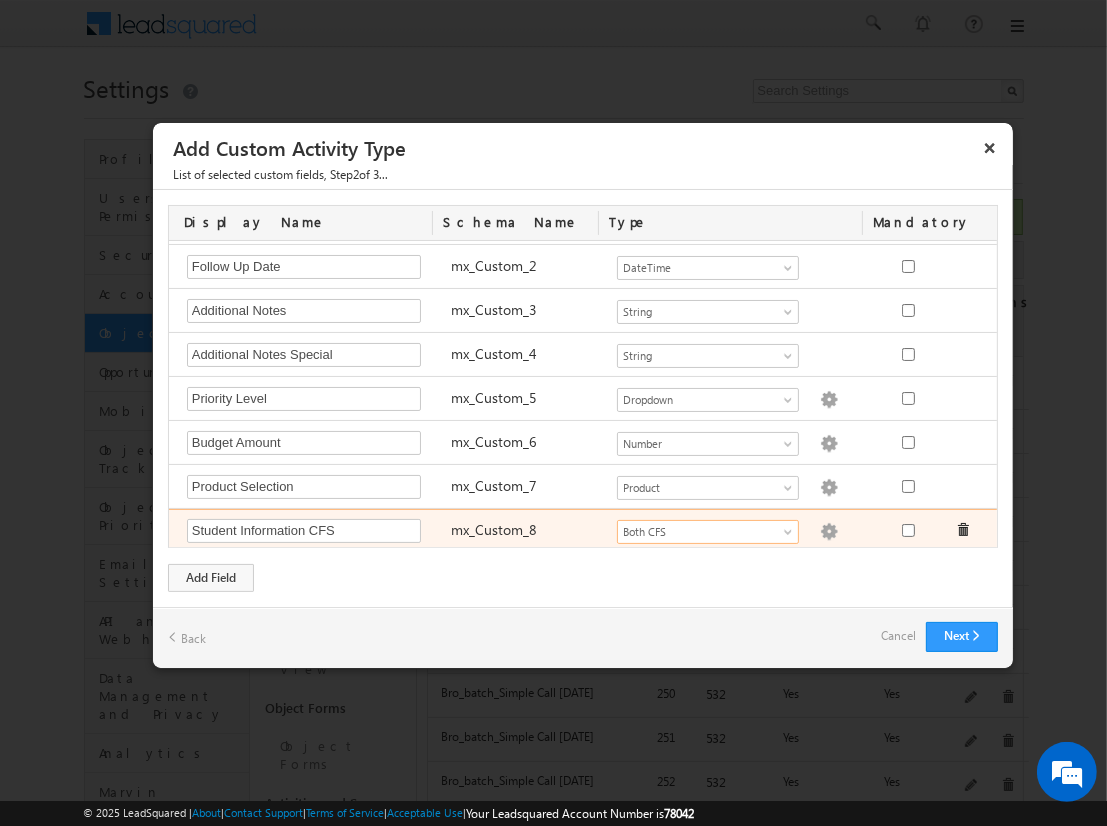 click at bounding box center [829, 532] 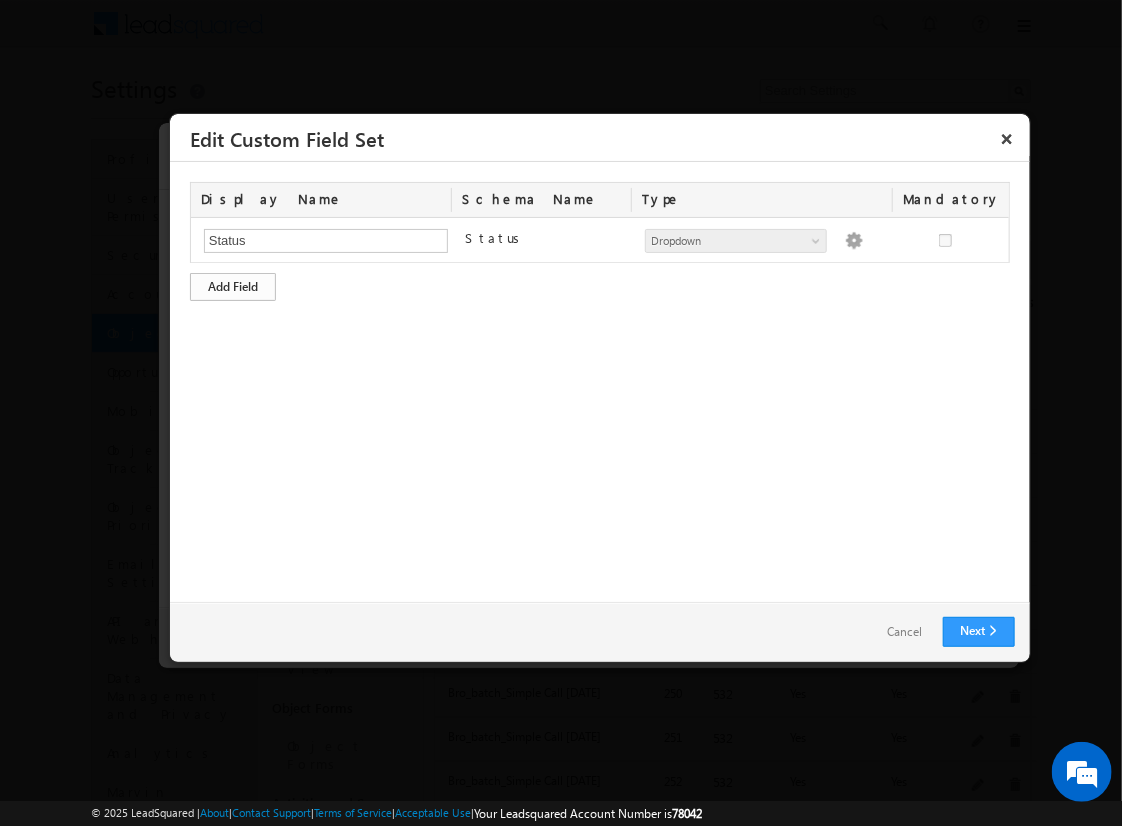 click on "Add Field" at bounding box center [233, 287] 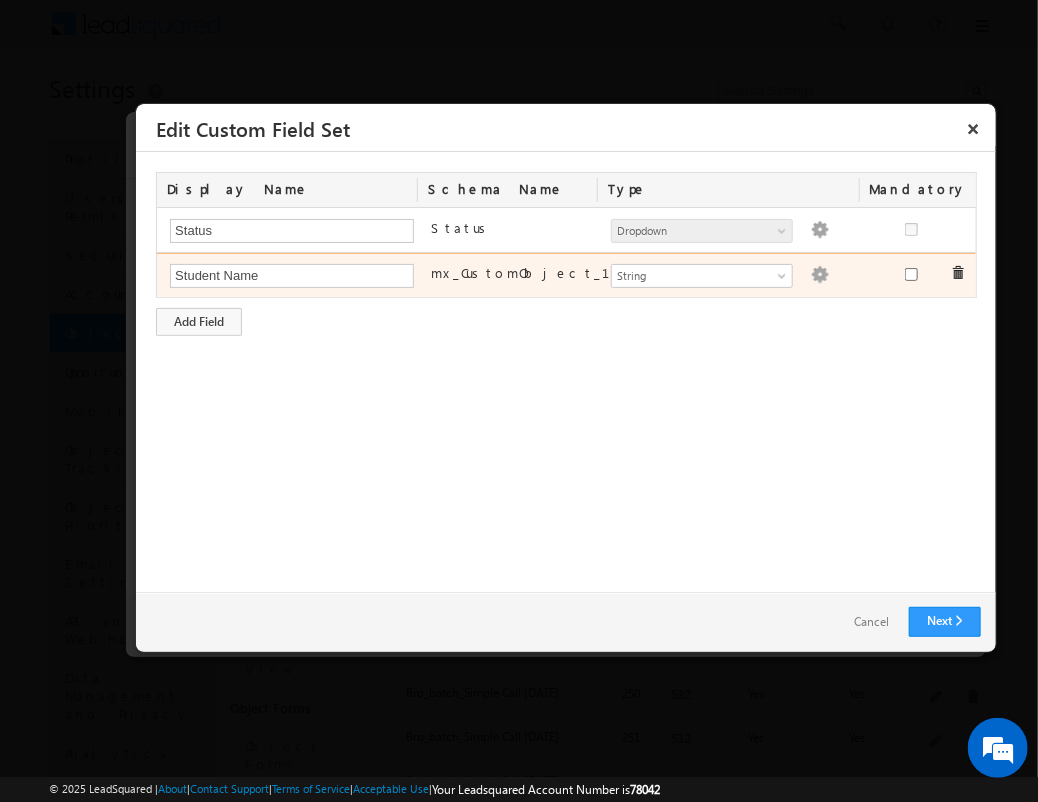 type on "Student Name" 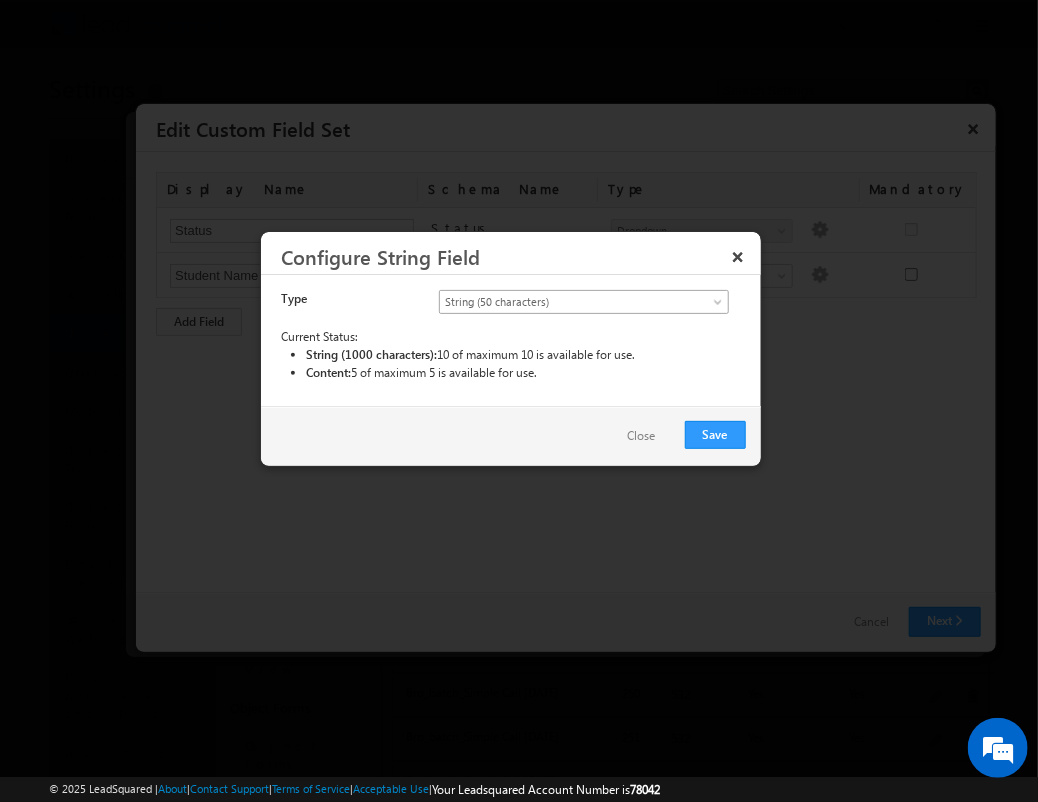 click on "String ([NUMBER] characters)" at bounding box center (567, 302) 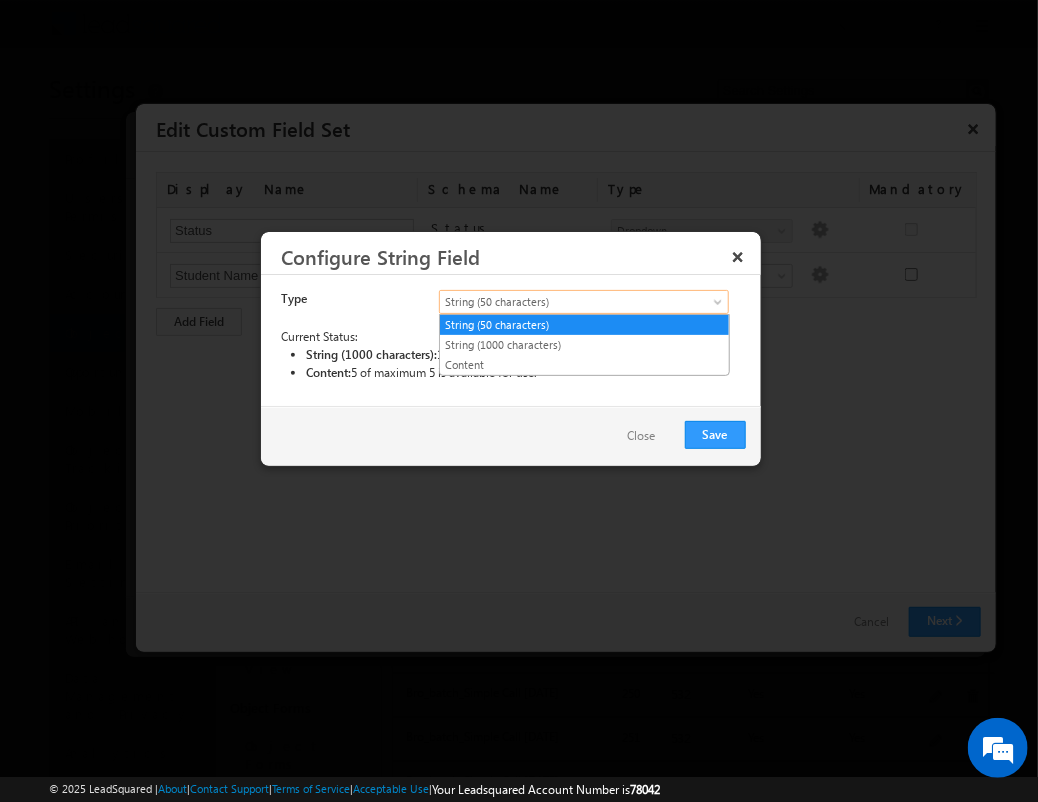 click on "Content" at bounding box center (584, 365) 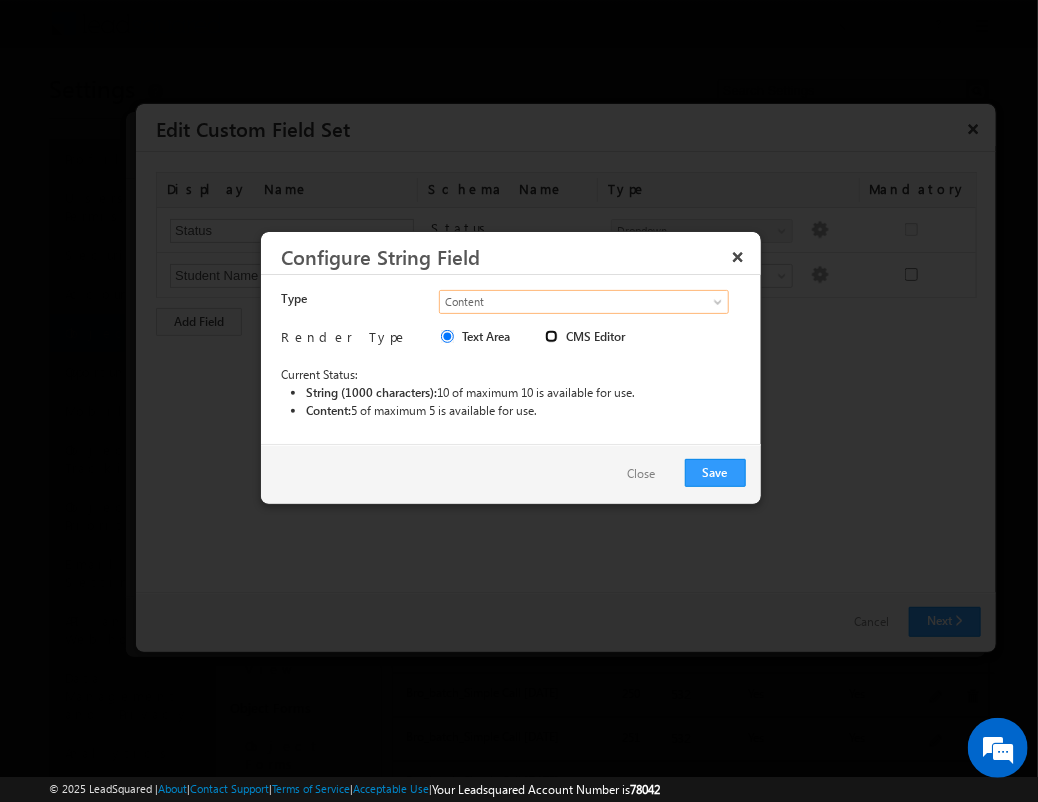 click on "CMS Editor" at bounding box center (551, 336) 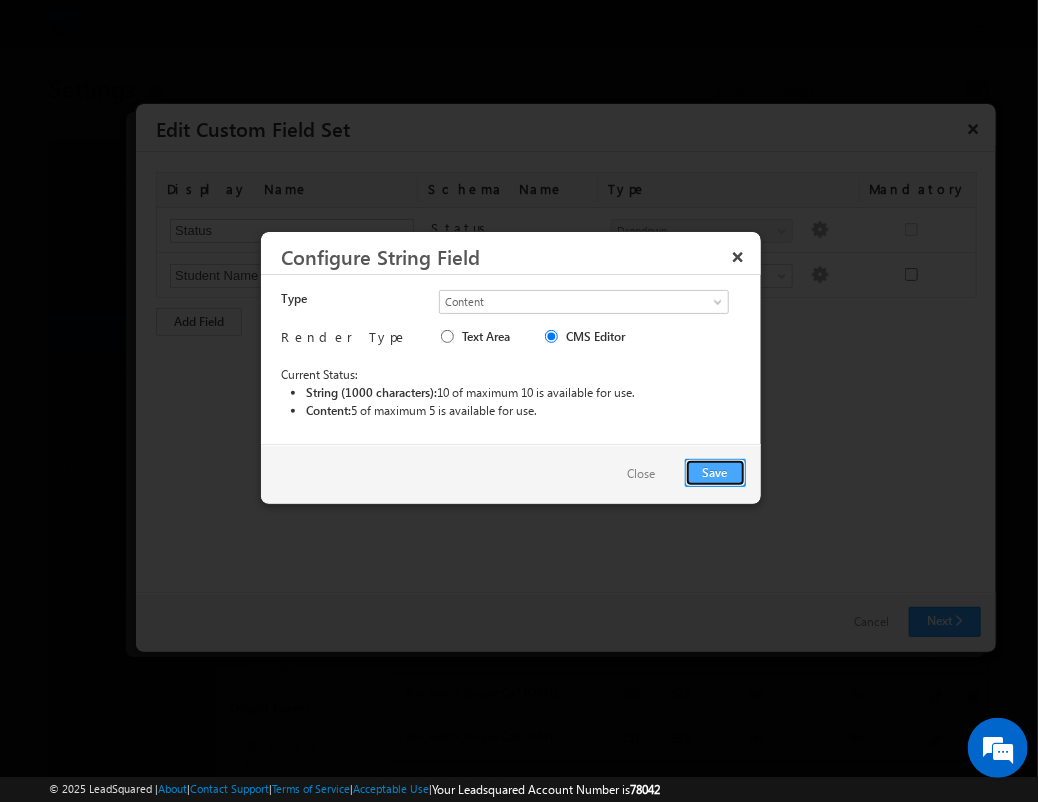 click on "Save" at bounding box center (715, 473) 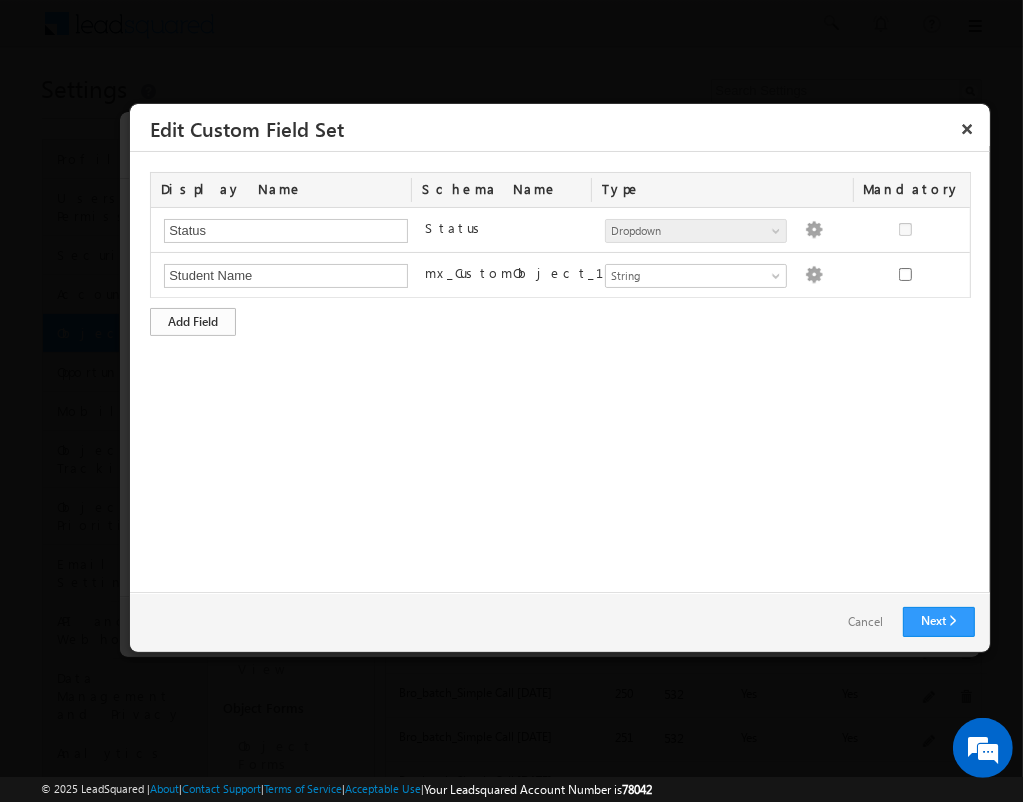 click on "Add Field" at bounding box center [193, 322] 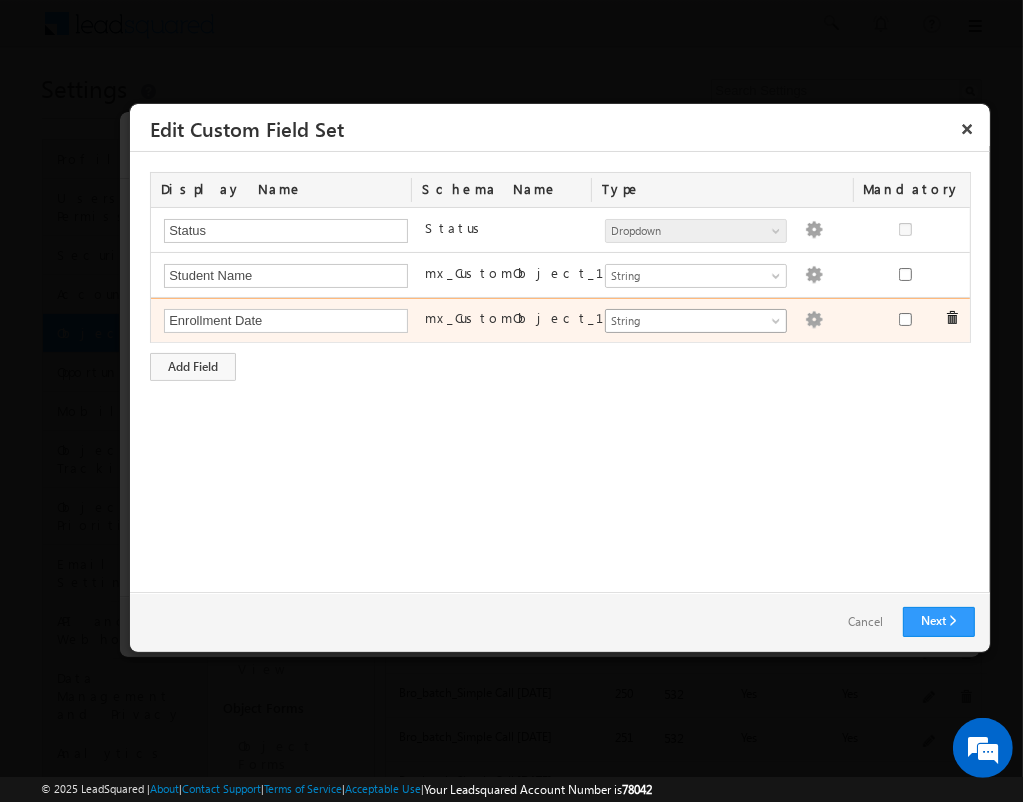 type on "Enrollment Date" 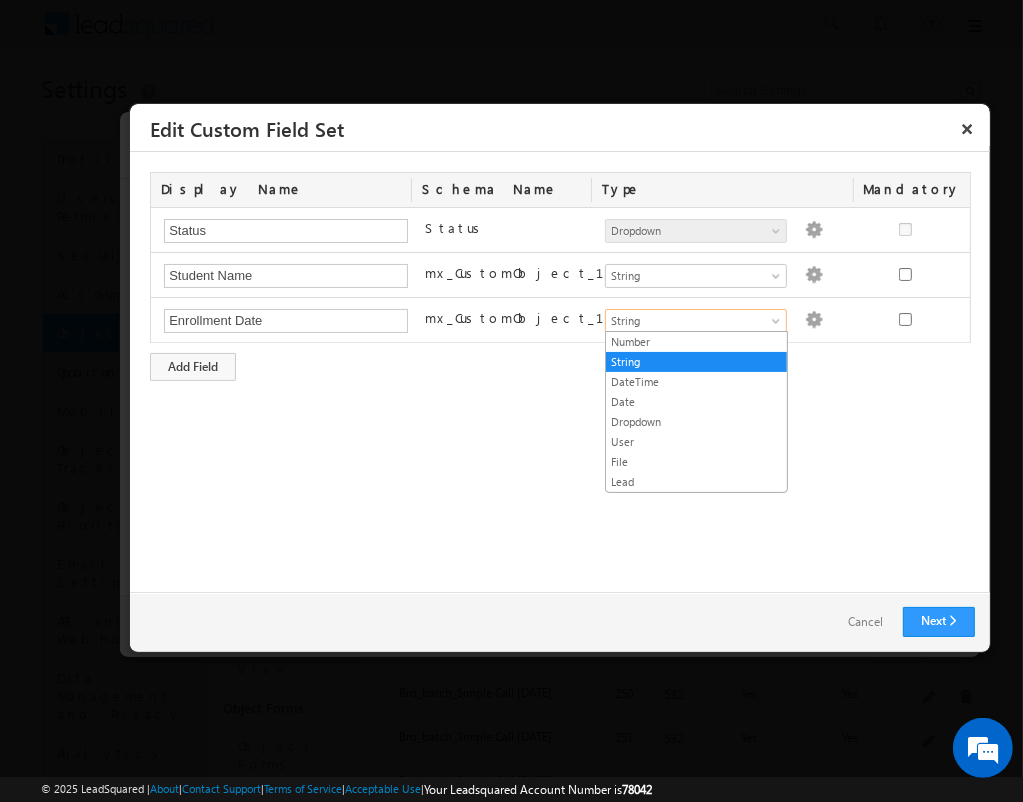 click on "Date" at bounding box center [696, 402] 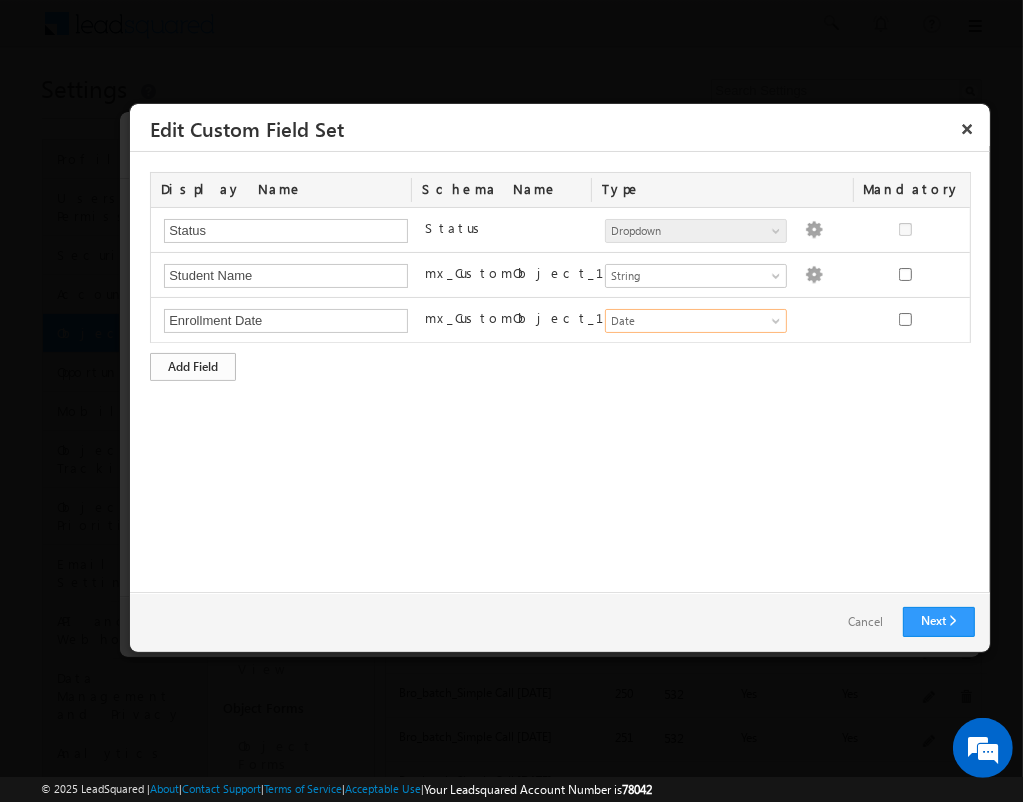 click on "Add Field" at bounding box center (193, 367) 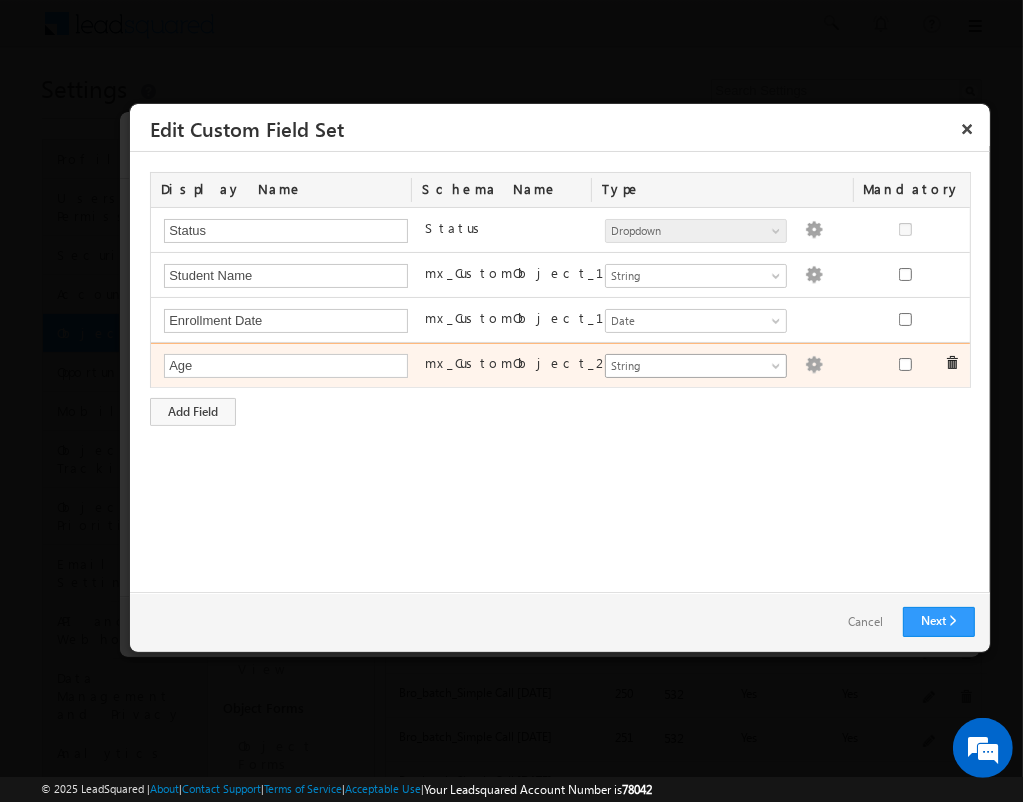 type on "Age" 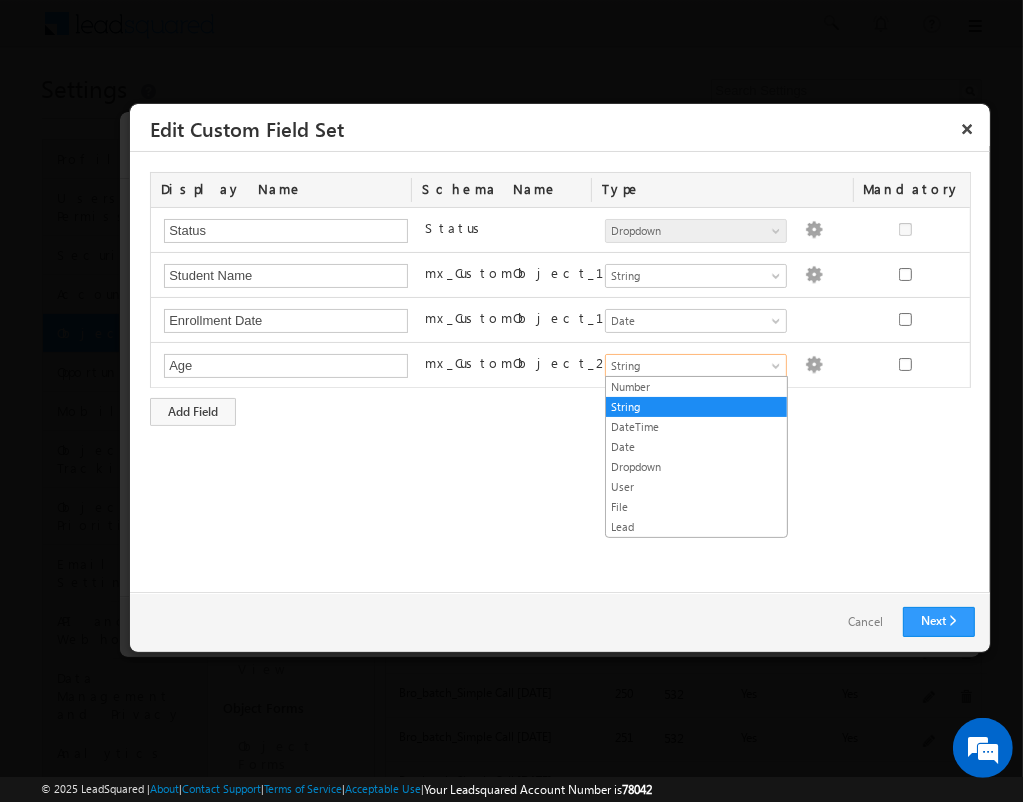 click on "Number" at bounding box center [696, 387] 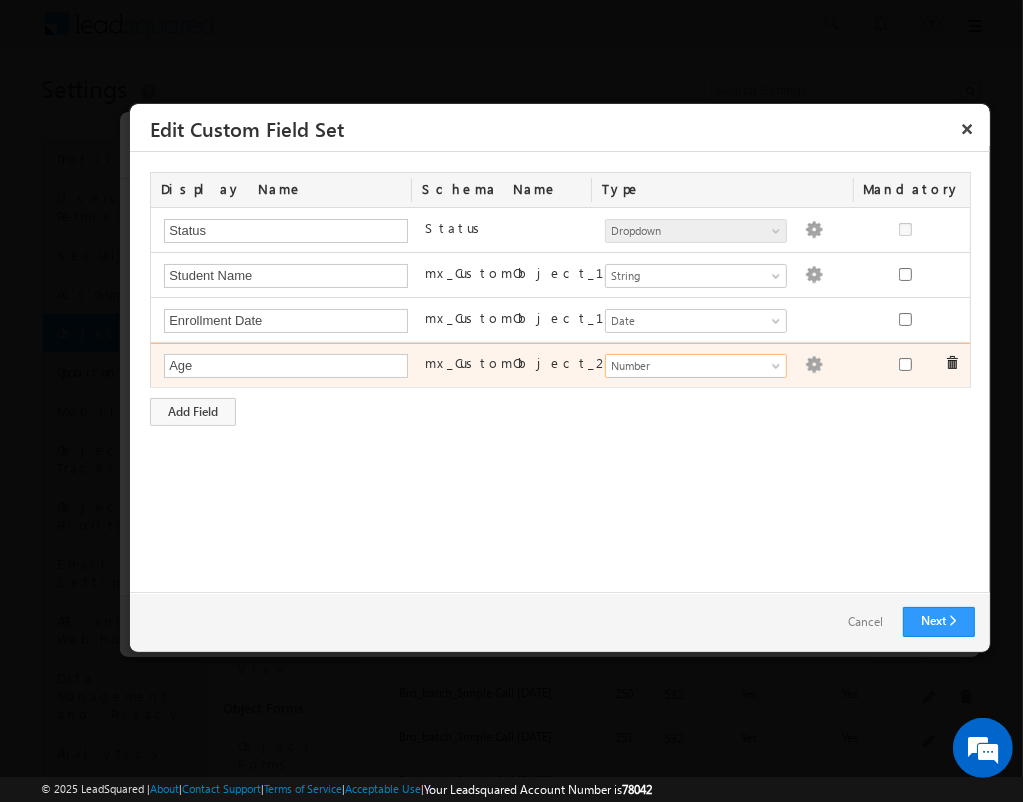 click at bounding box center [814, 365] 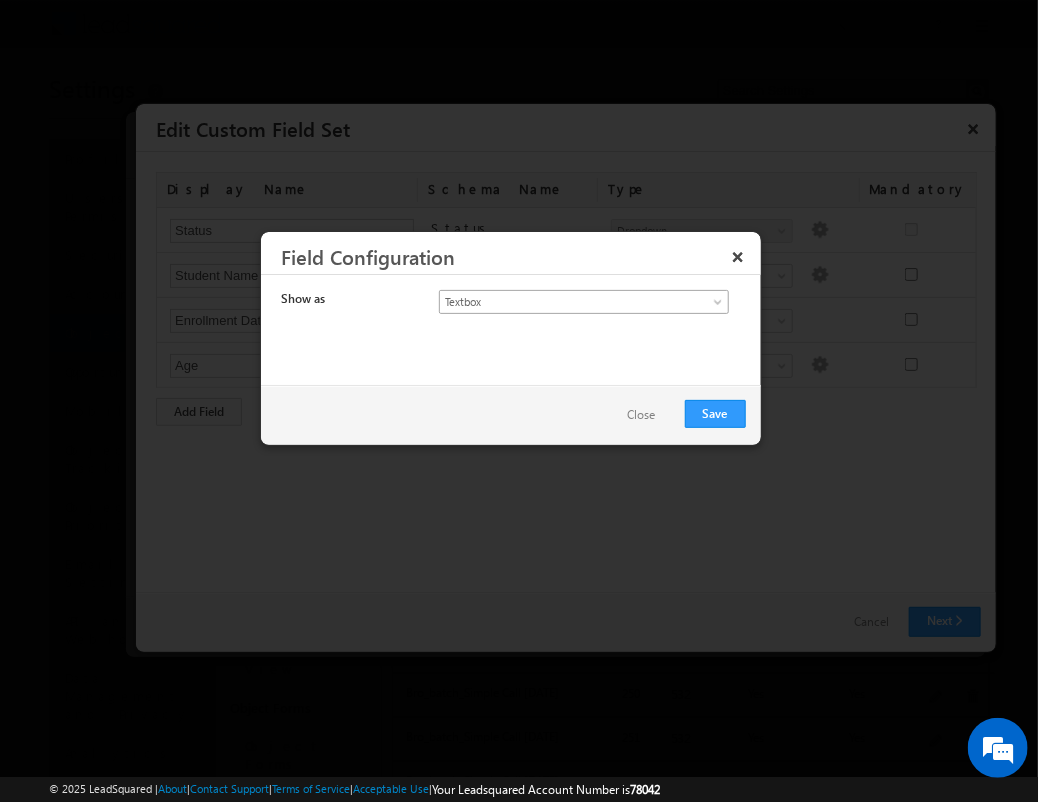 click on "Textbox" at bounding box center [567, 302] 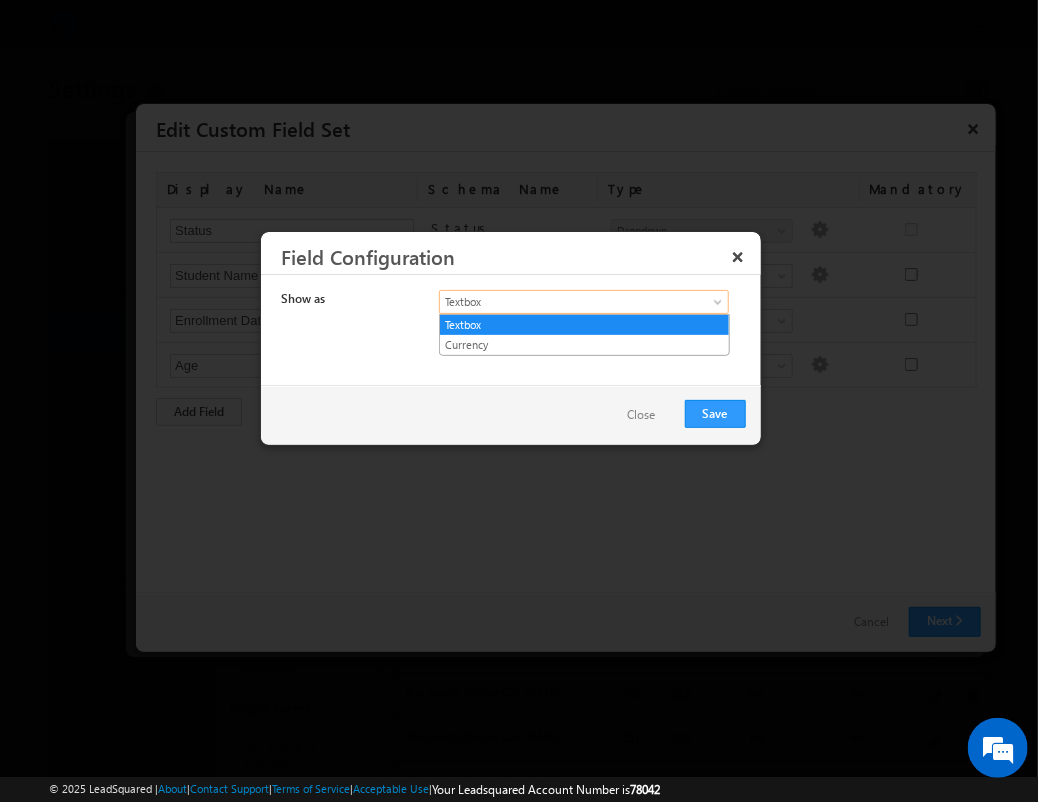 click on "Currency" at bounding box center (584, 345) 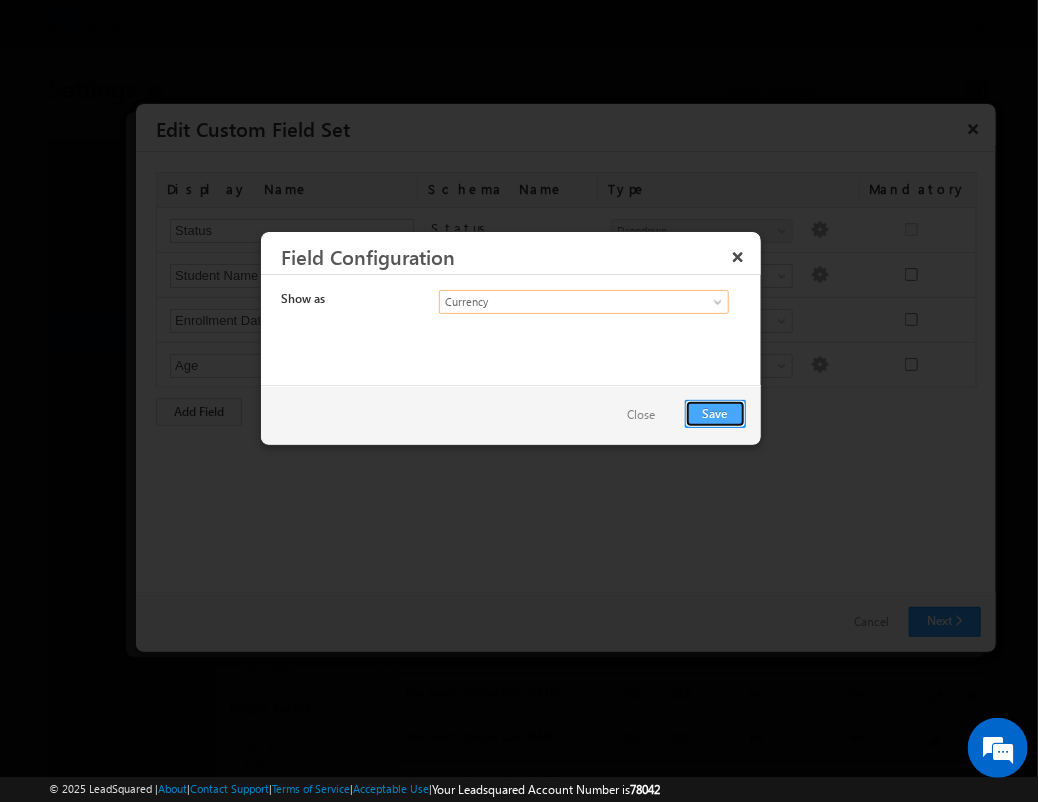 click on "Save" at bounding box center [715, 414] 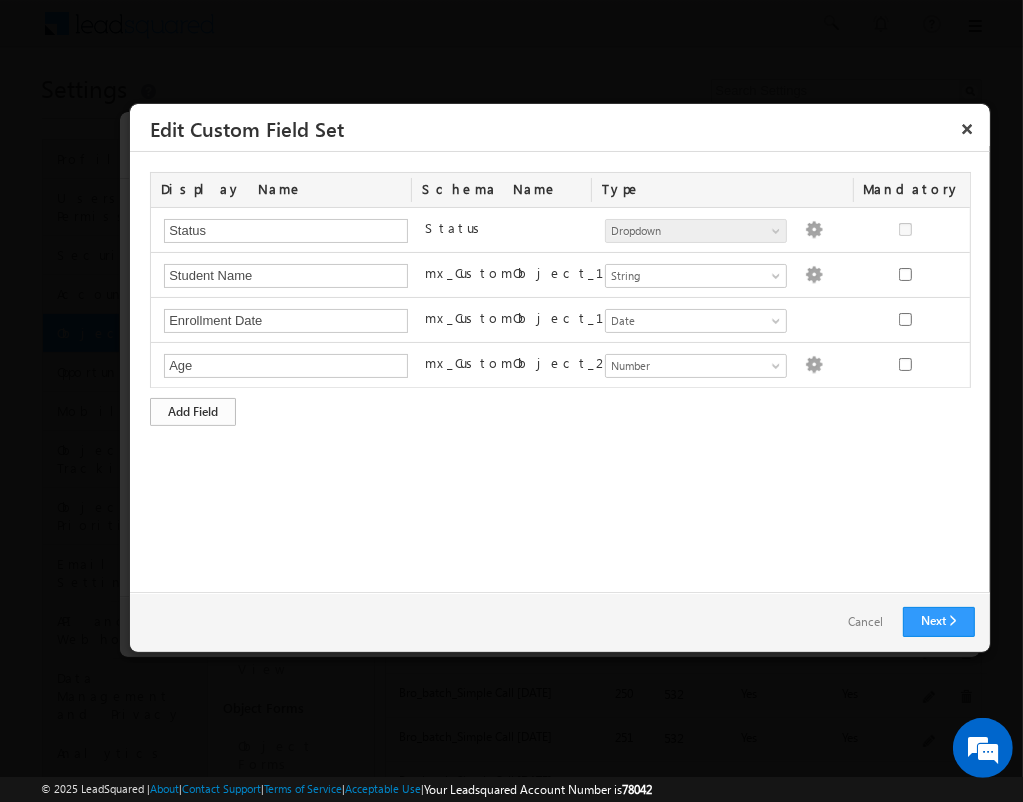click on "Add Field" at bounding box center [193, 412] 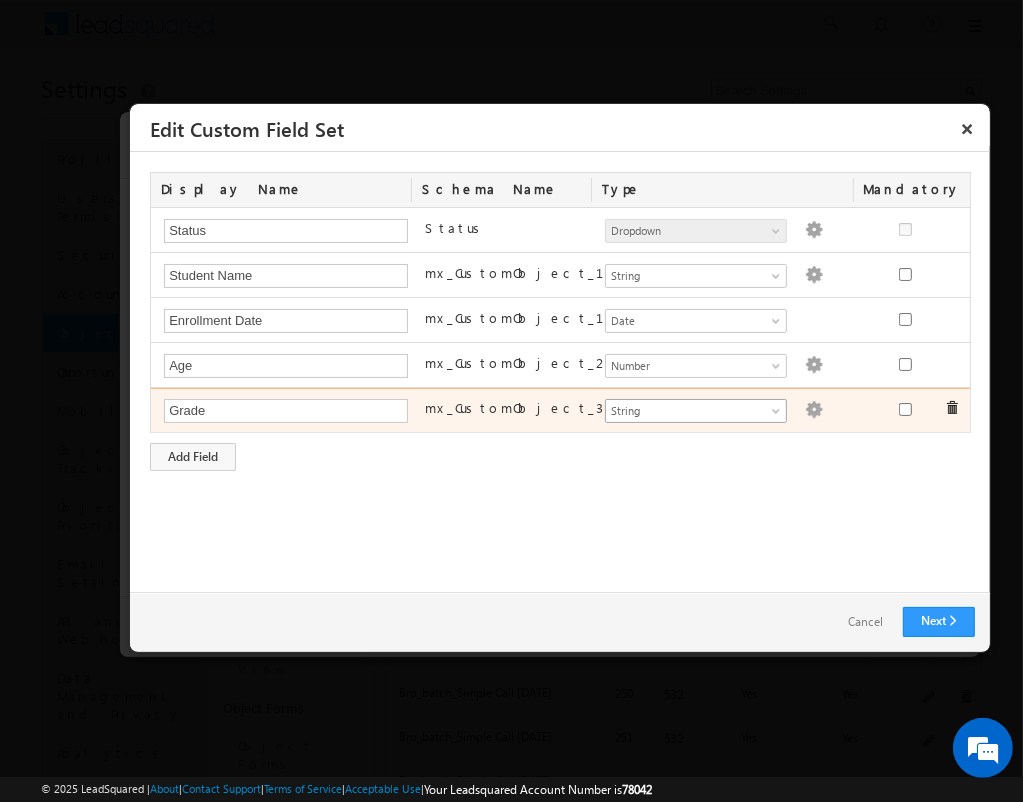 type on "Grade" 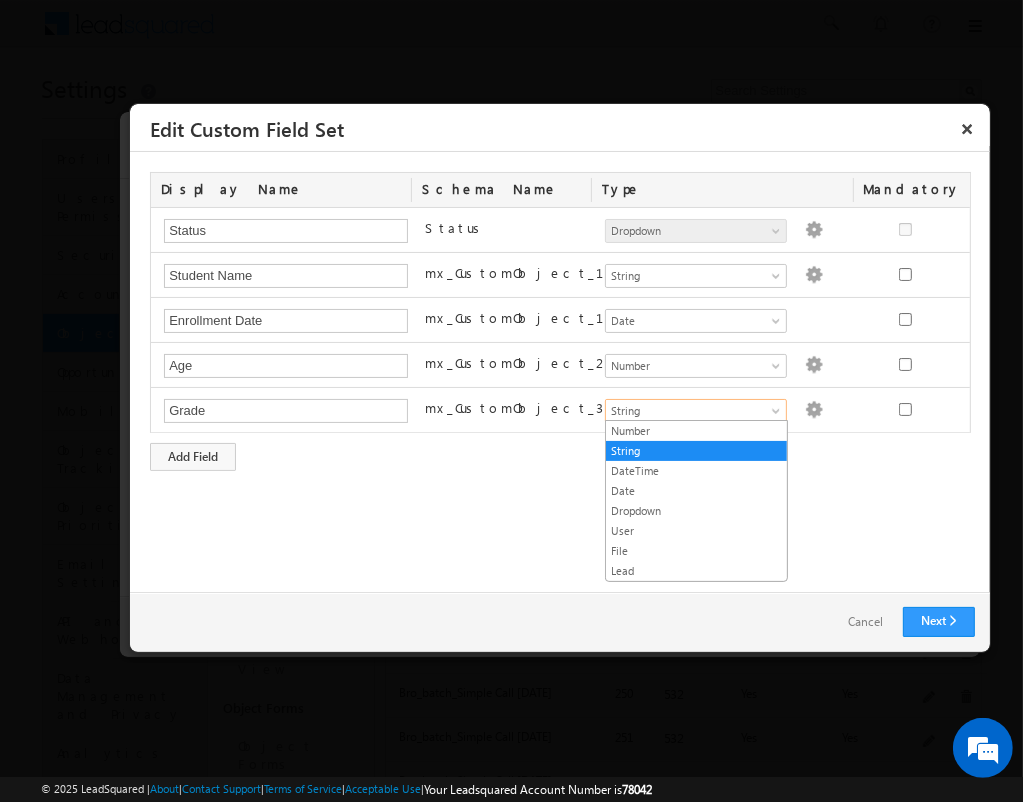 click on "Dropdown" at bounding box center (696, 511) 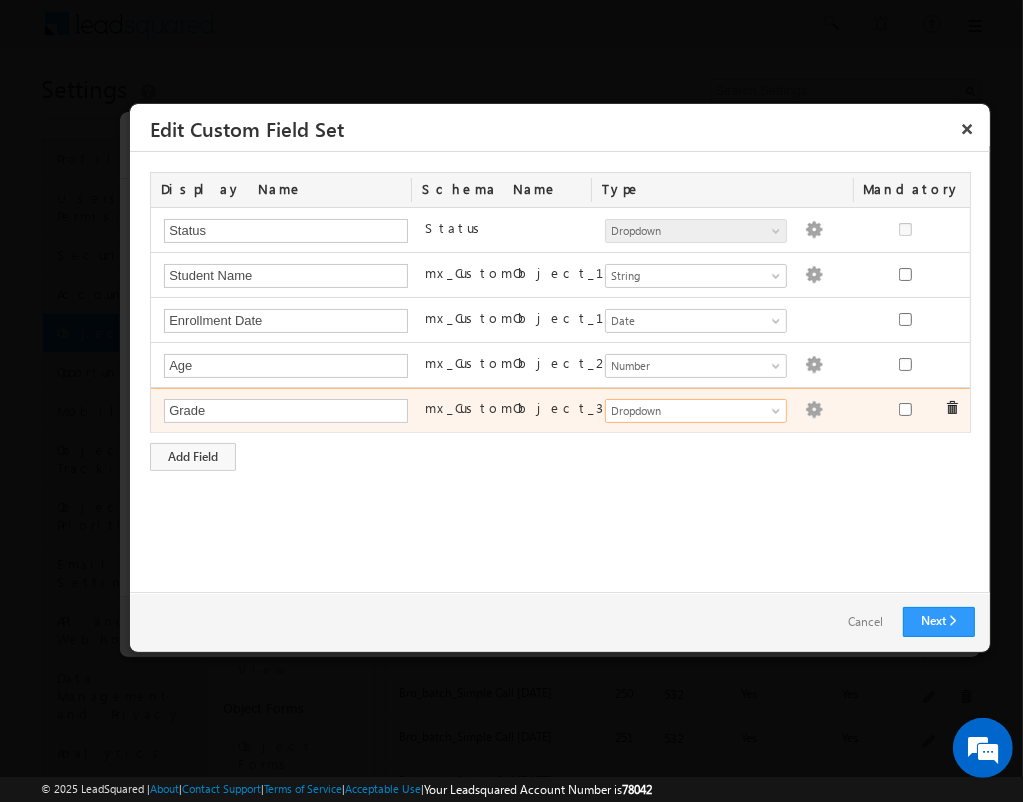 click at bounding box center [814, 410] 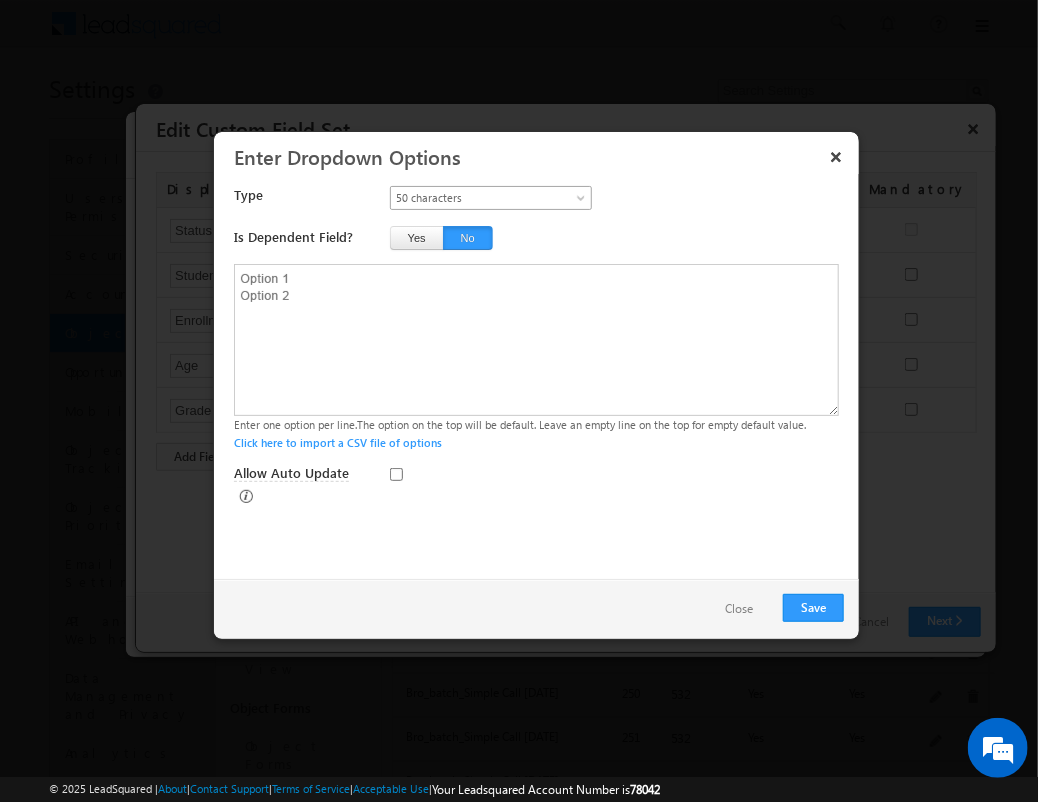 click on "[NUMBER] characters" at bounding box center (481, 198) 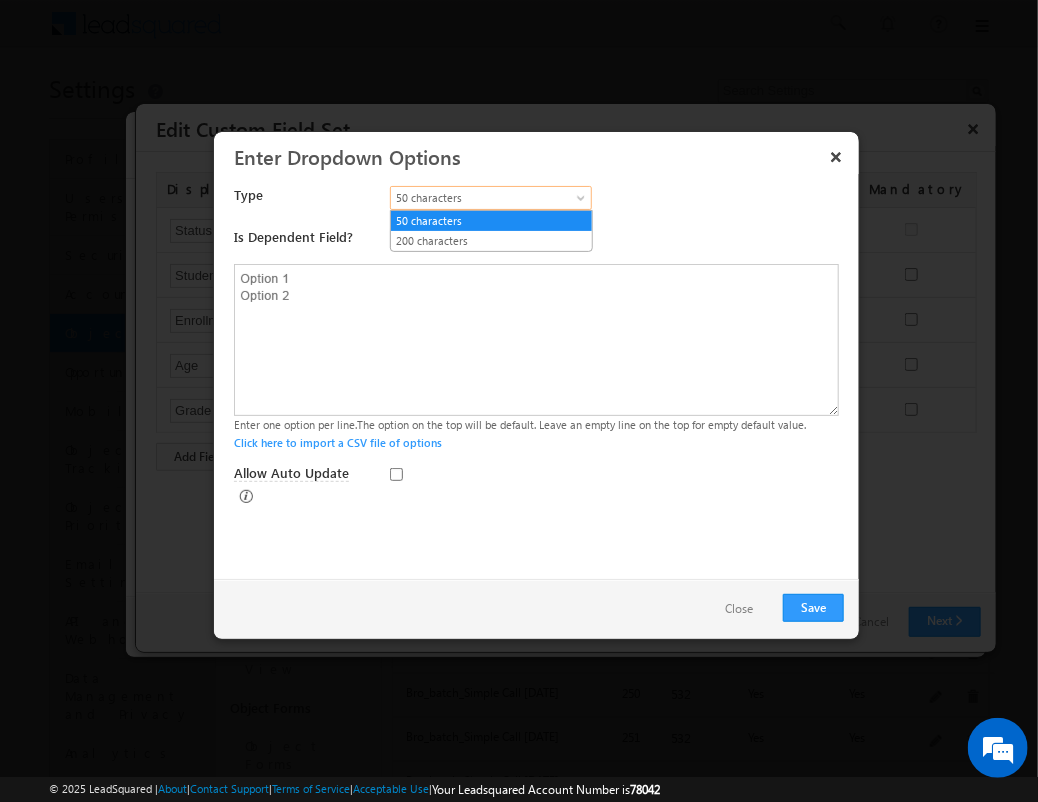 click on "[NUMBER] characters" at bounding box center (491, 221) 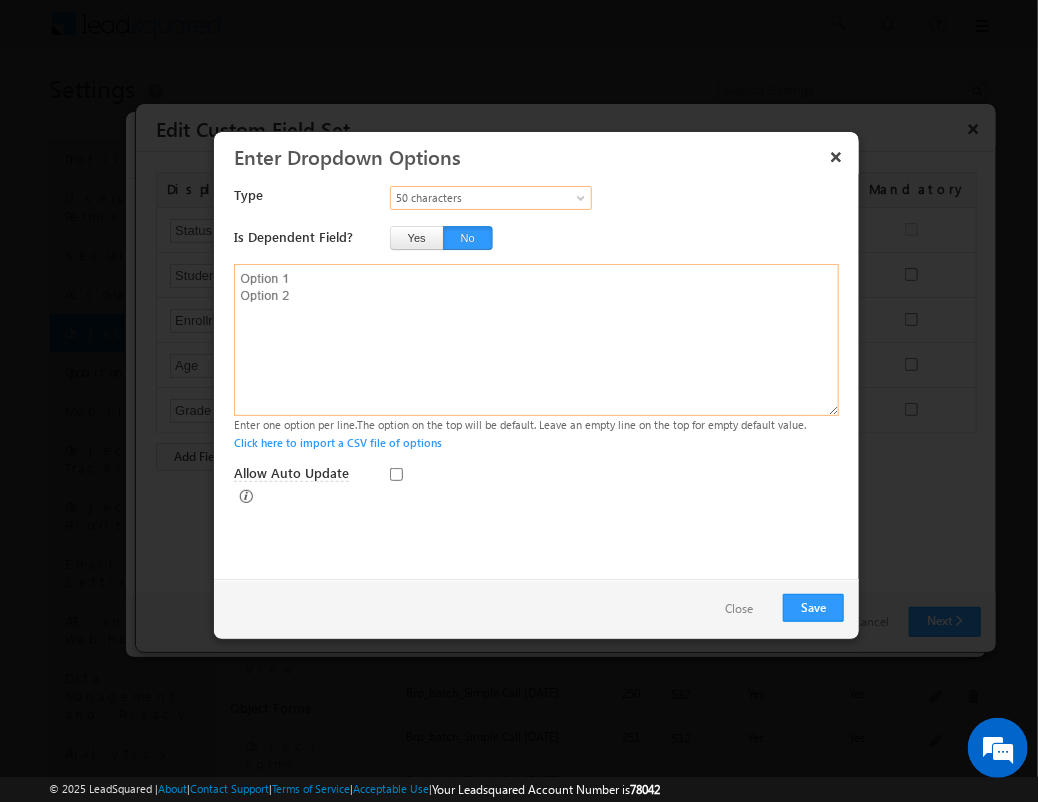 click at bounding box center [536, 340] 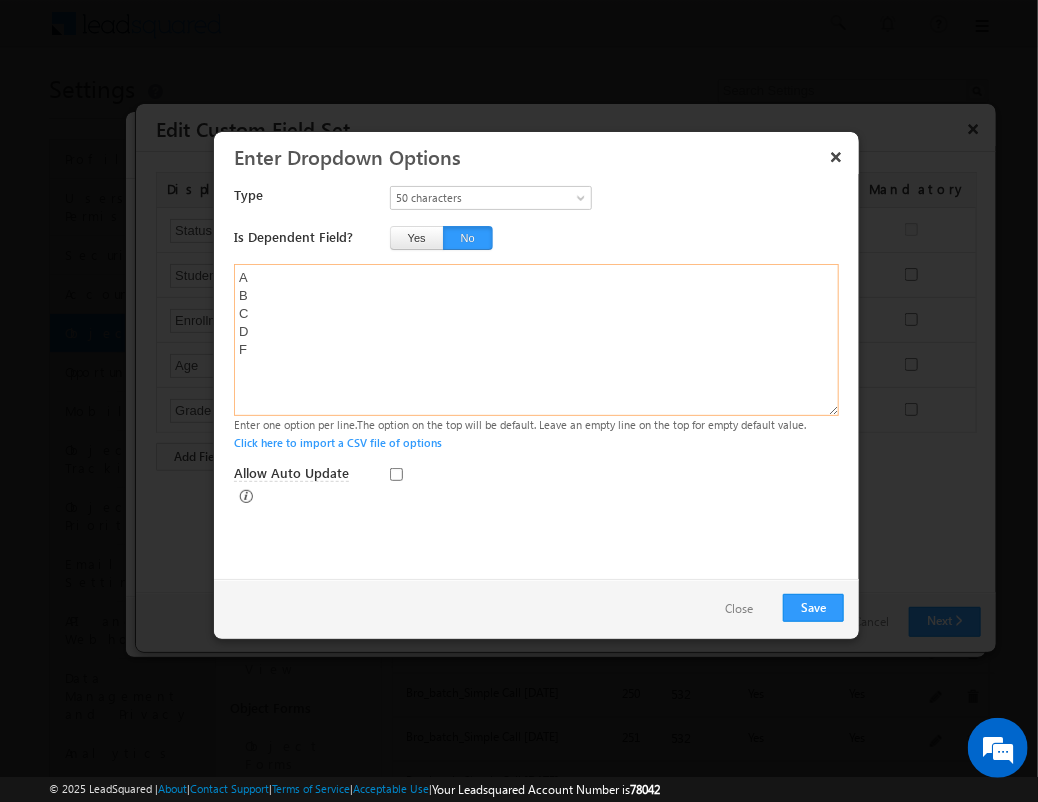 type on "A
B
C
D
F" 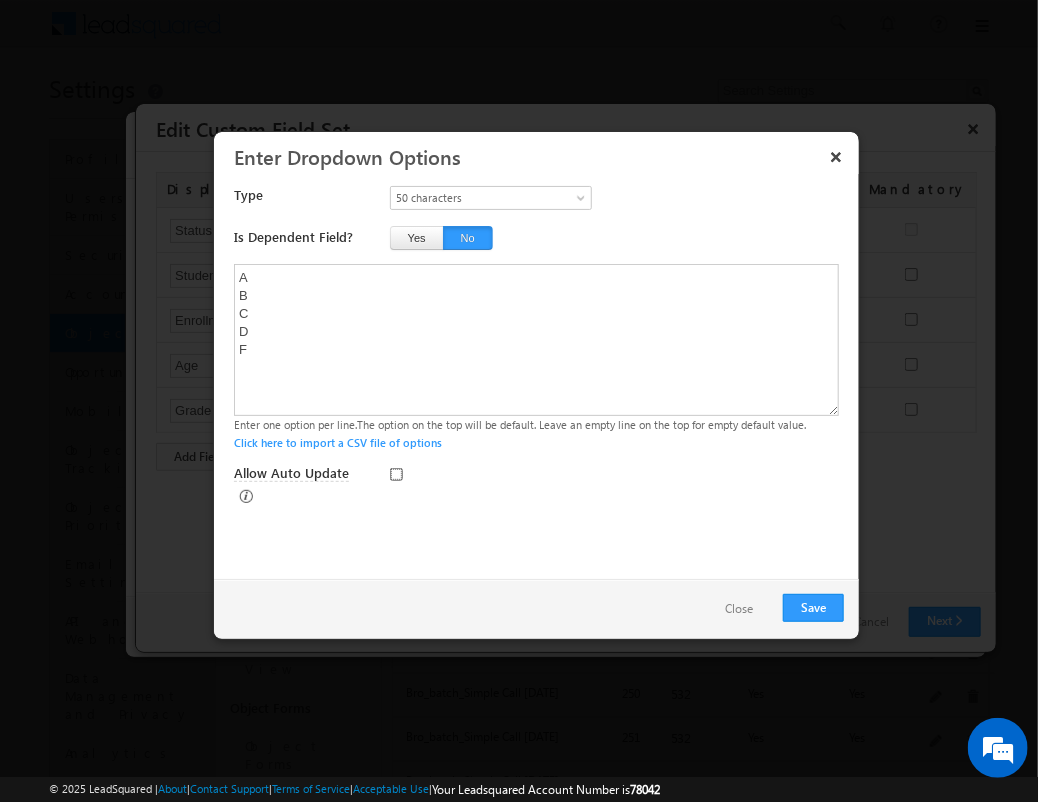 click on "Allow Auto Update" at bounding box center (396, 474) 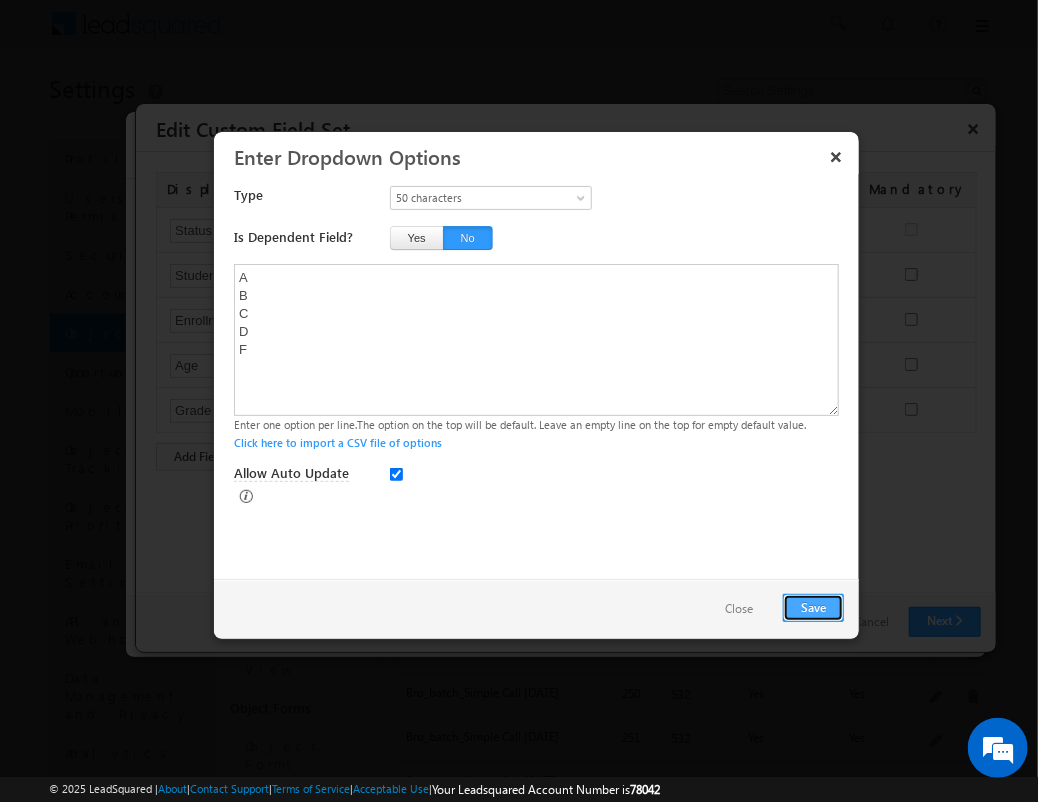 click on "Save" at bounding box center [813, 608] 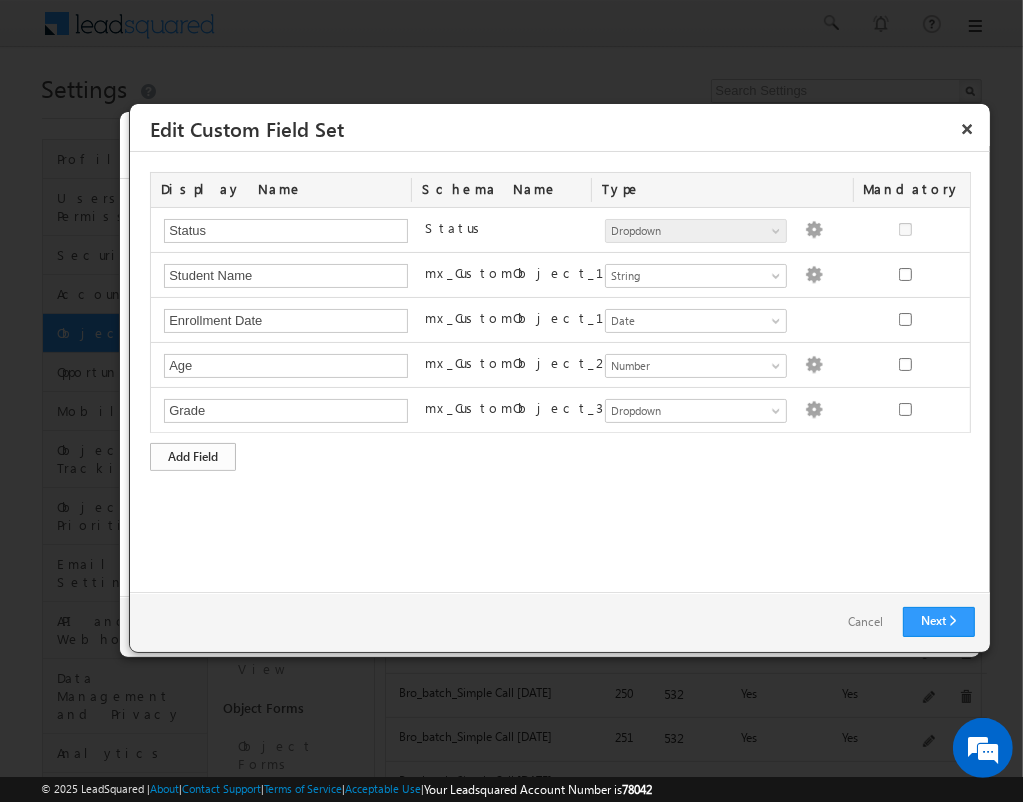 click on "Add Field" at bounding box center [193, 457] 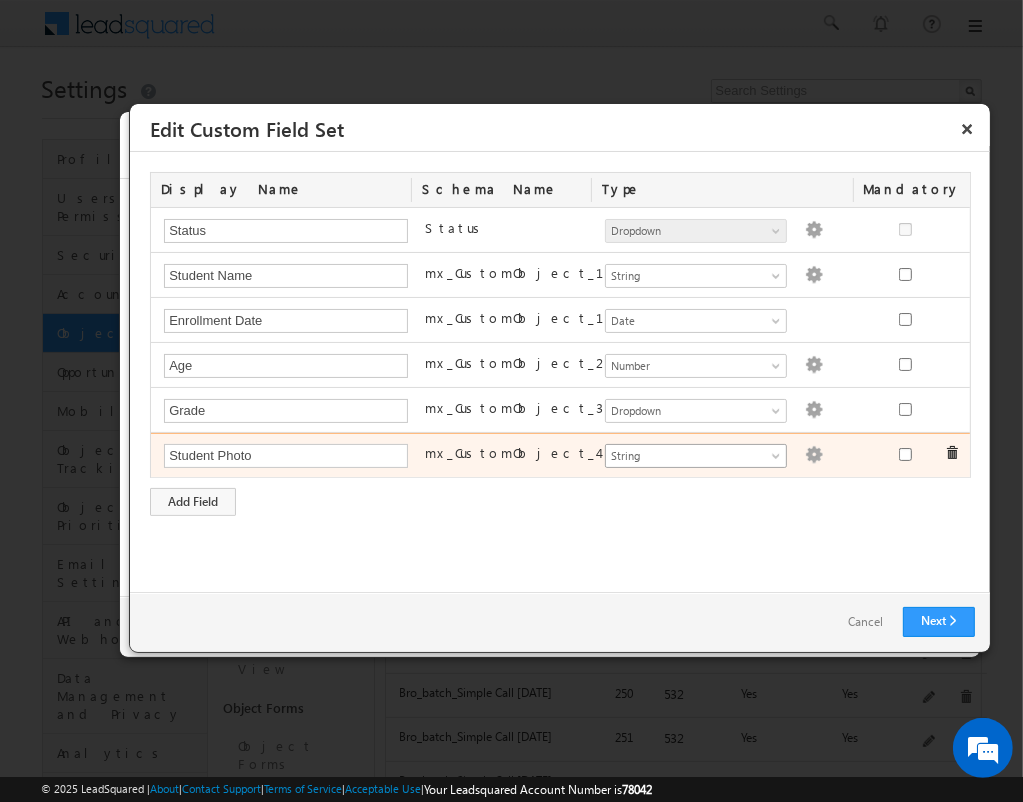 type on "Student Photo" 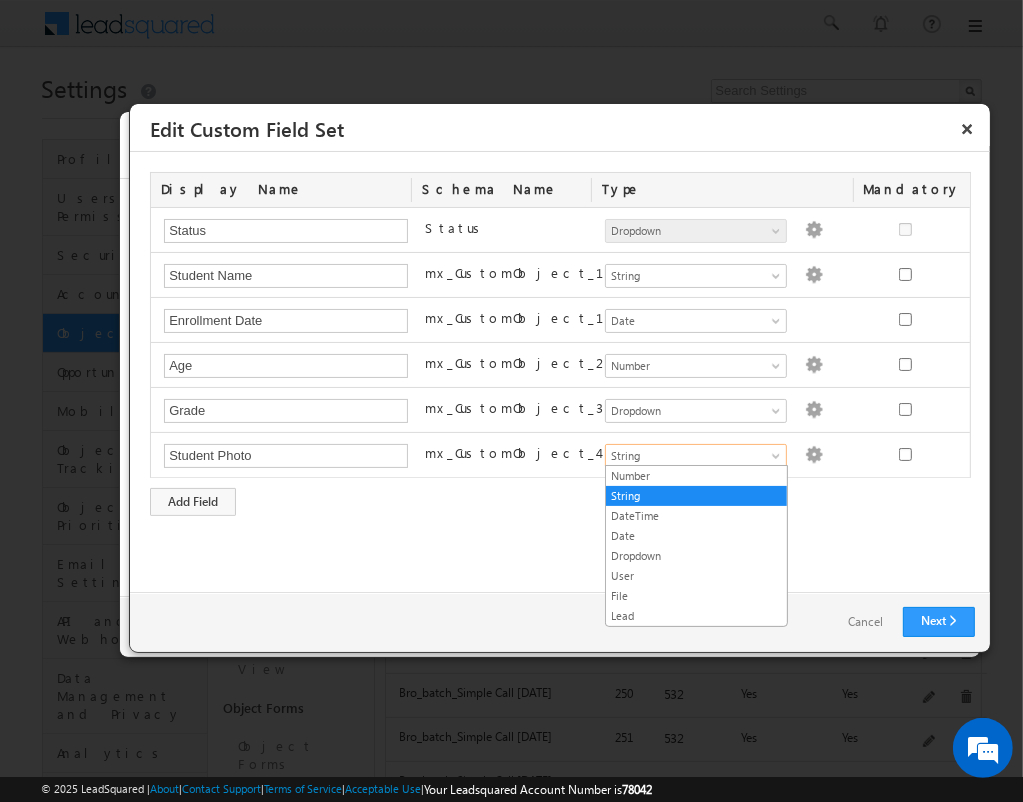 click on "File" at bounding box center (696, 596) 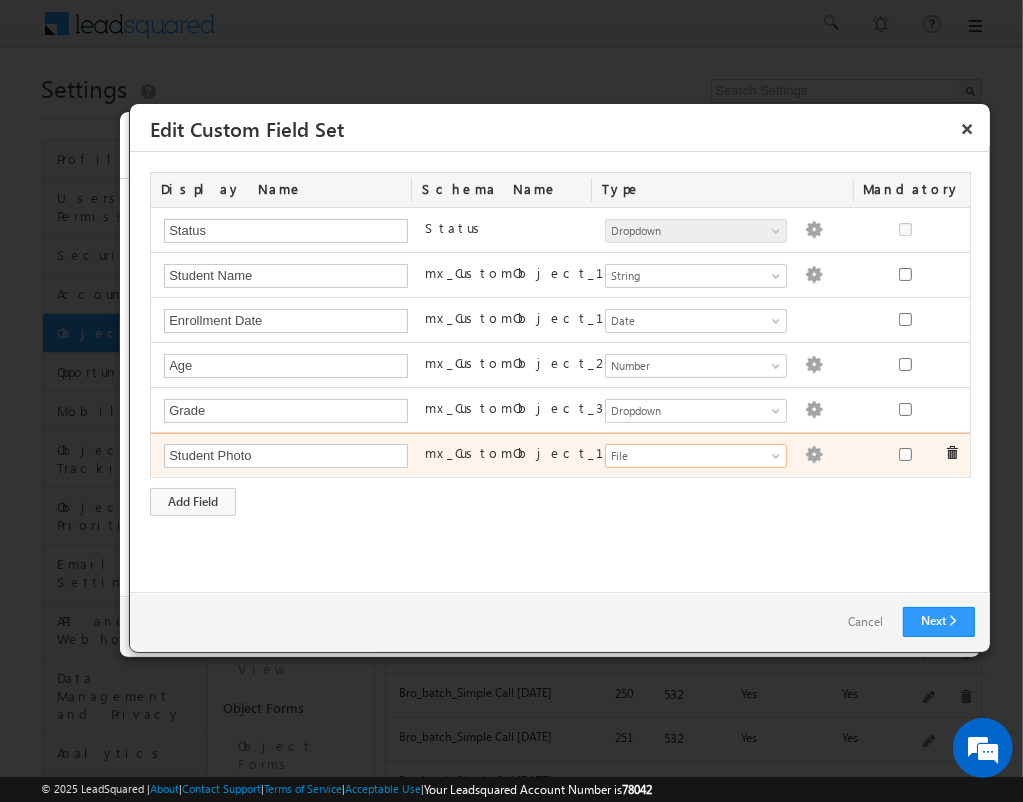 click at bounding box center (814, 455) 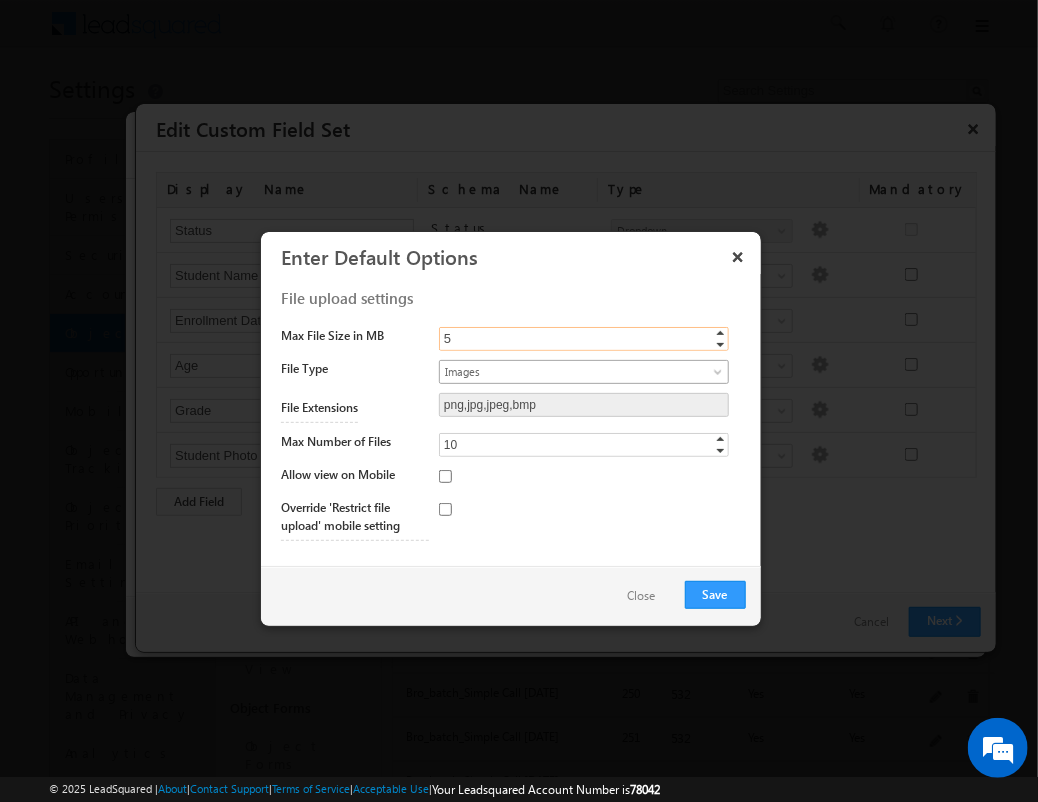 type on "5" 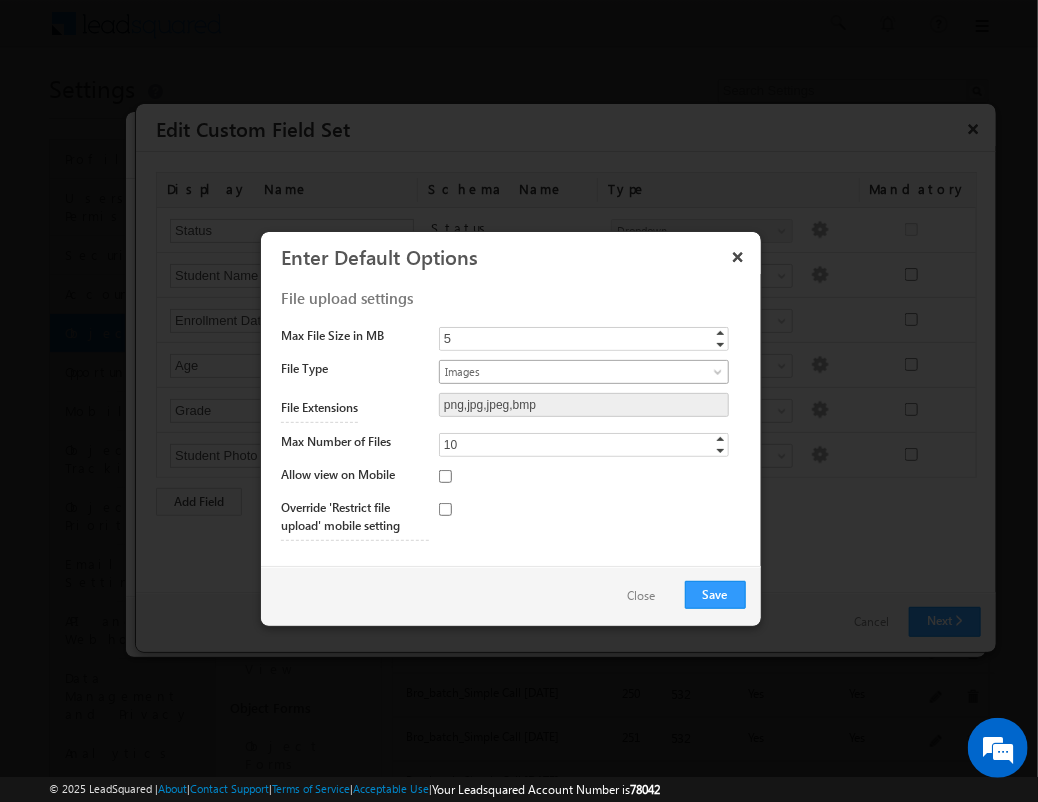 click on "Images" at bounding box center (567, 372) 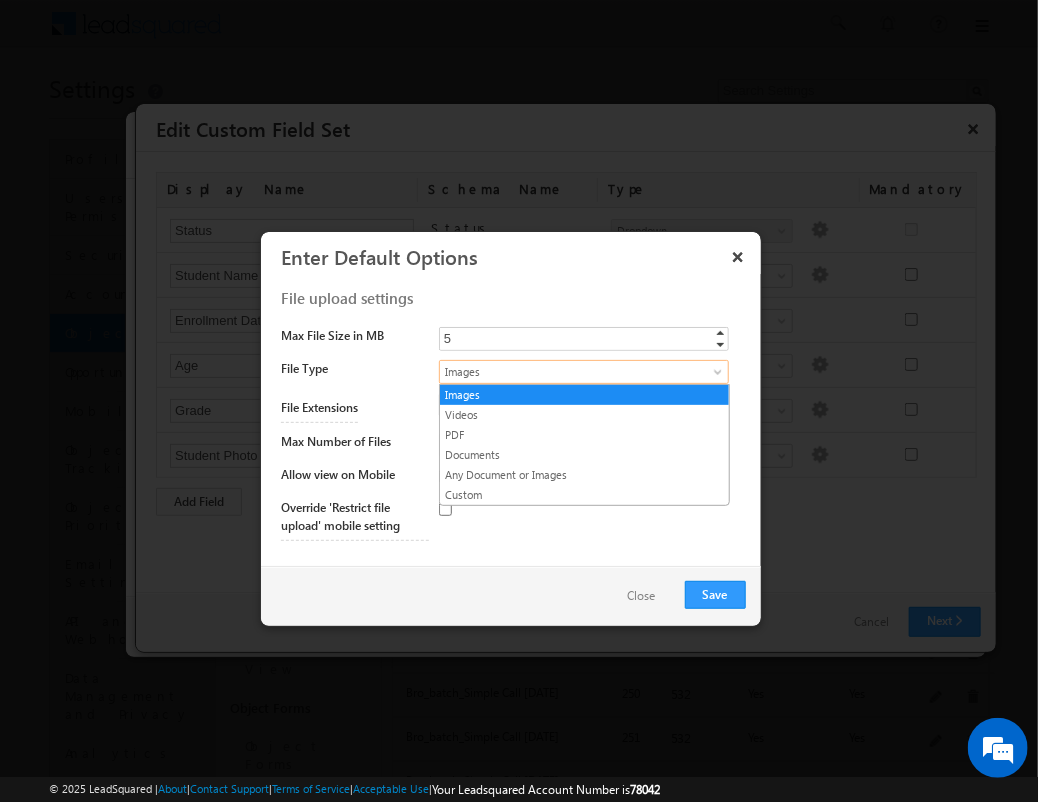 click on "PDF" at bounding box center (584, 435) 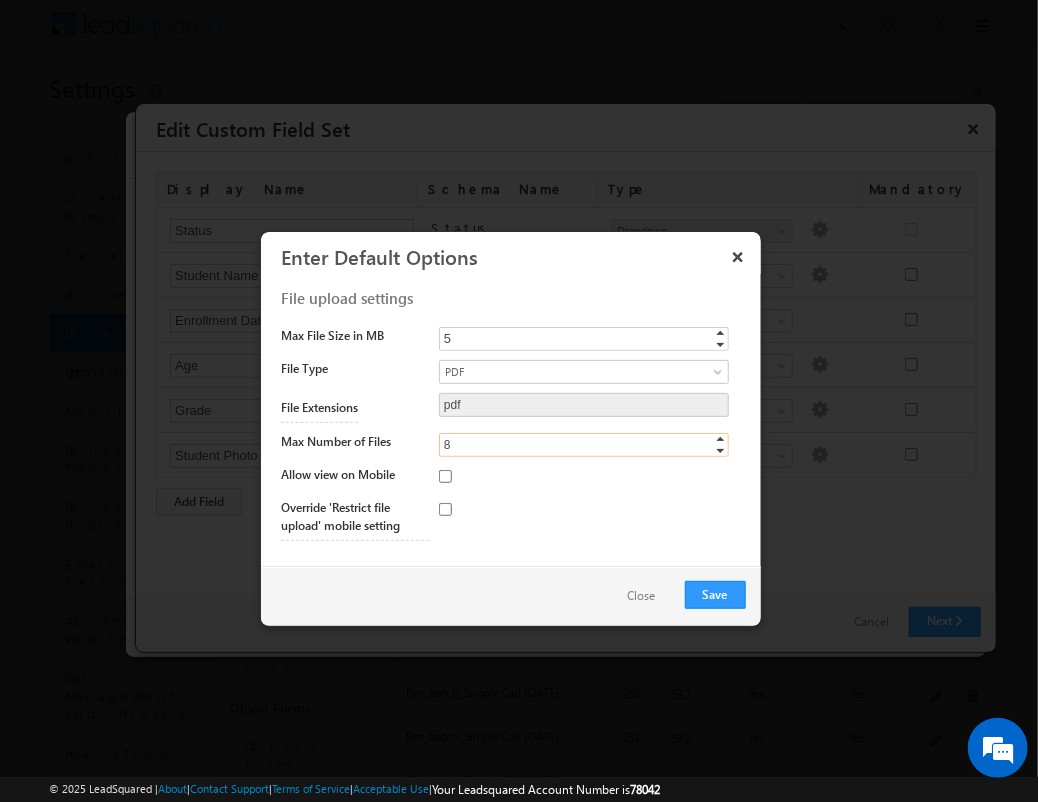 type on "8" 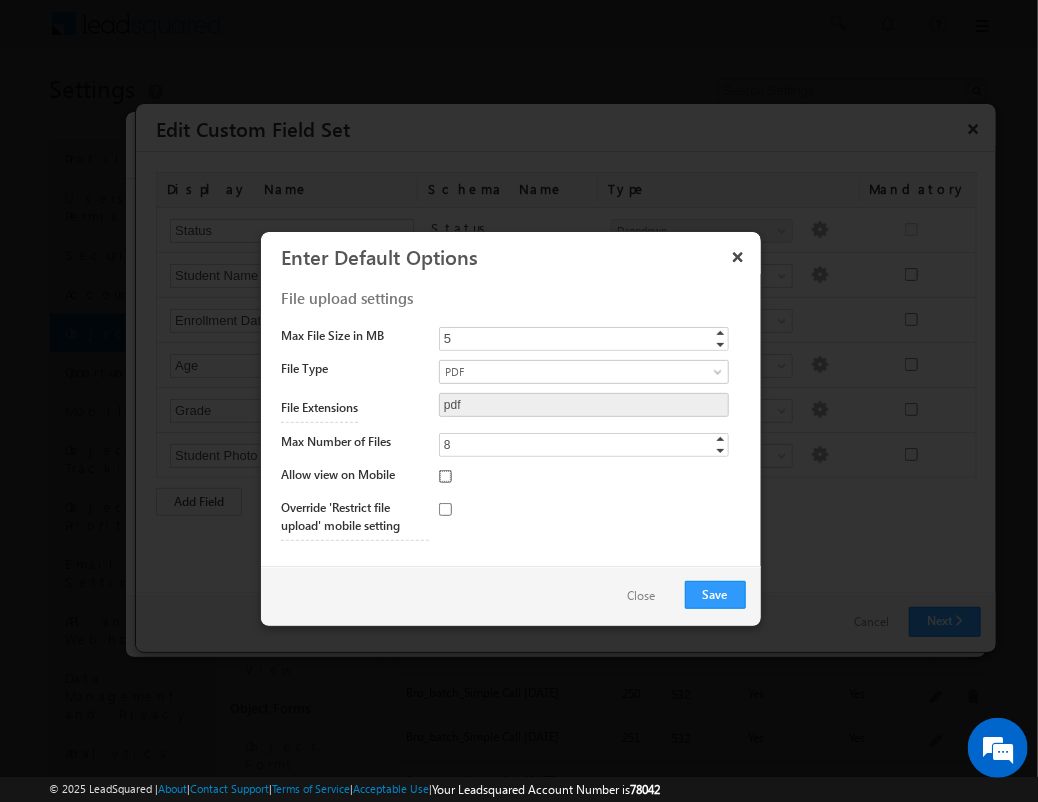 click at bounding box center [445, 476] 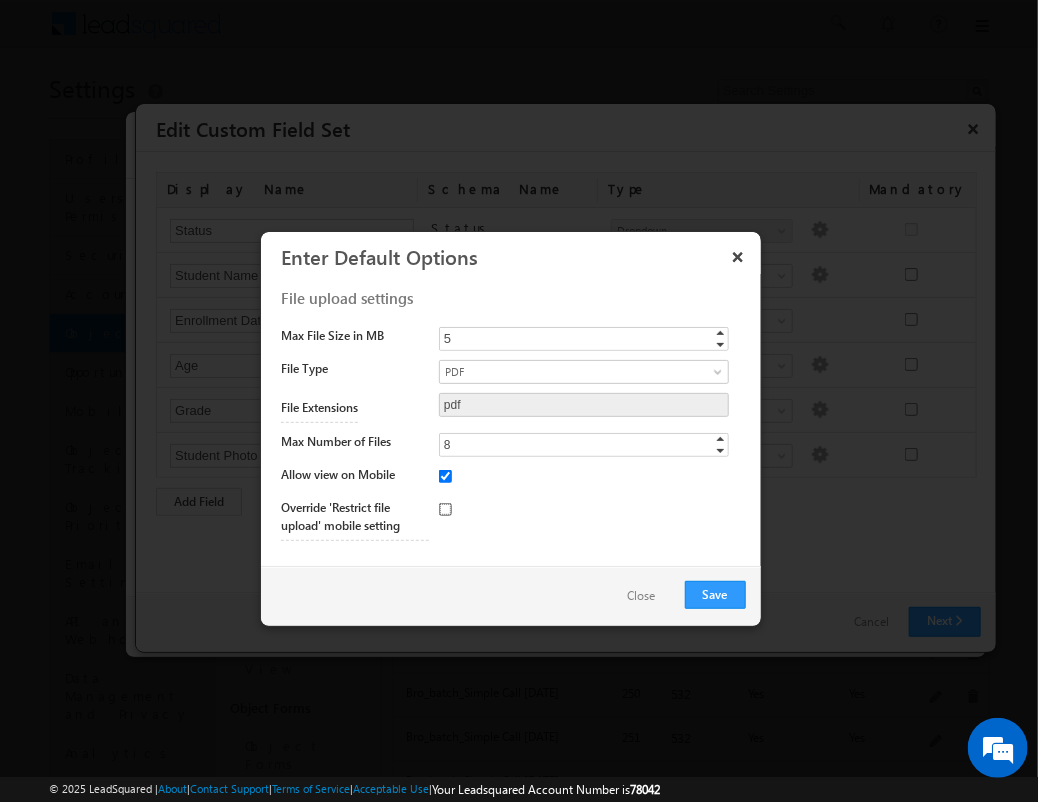 click at bounding box center (445, 509) 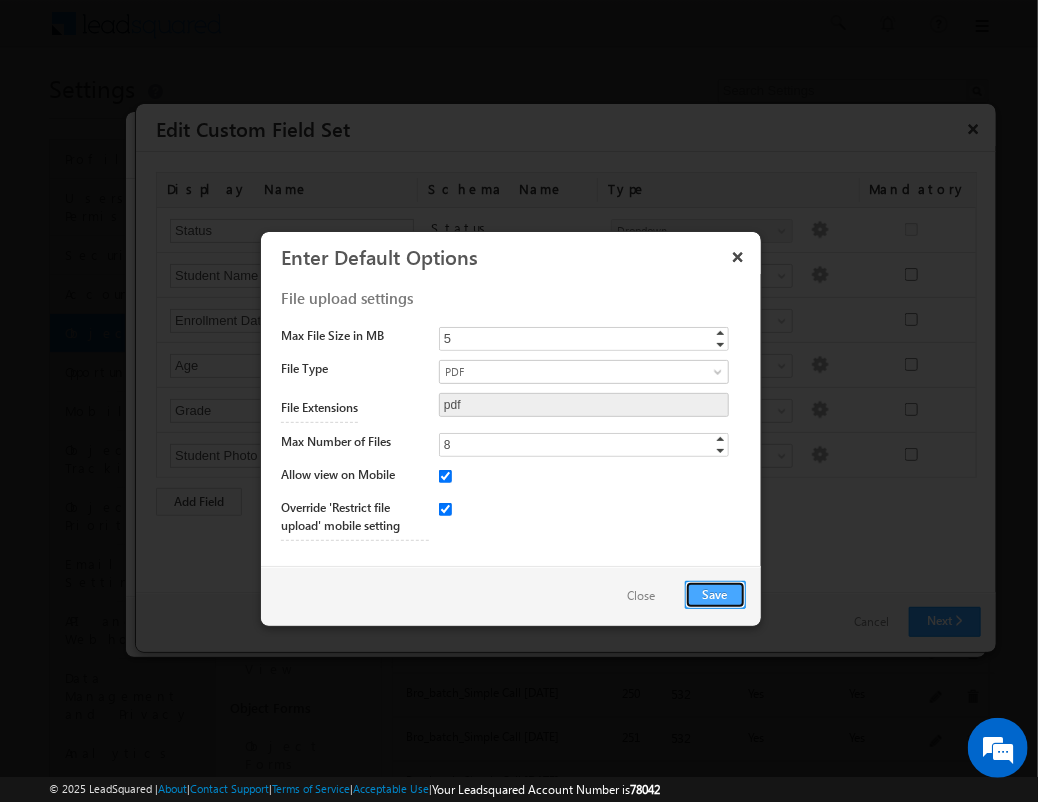 click on "Save" at bounding box center (715, 595) 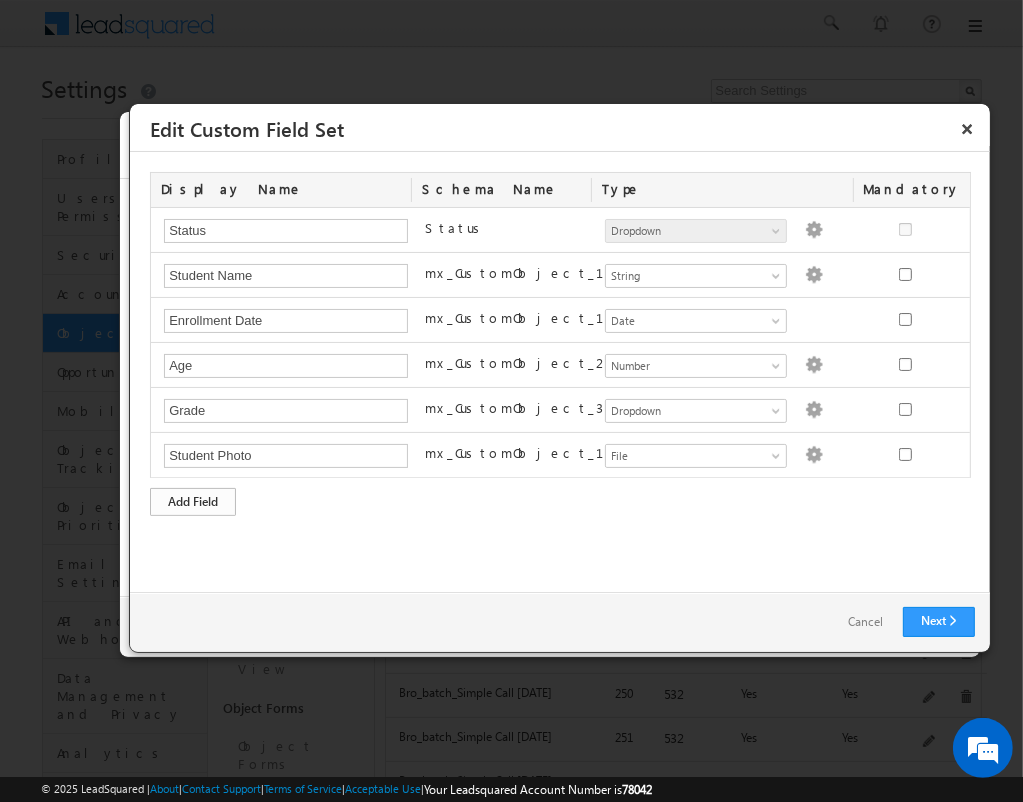 click on "Add Field" at bounding box center [193, 502] 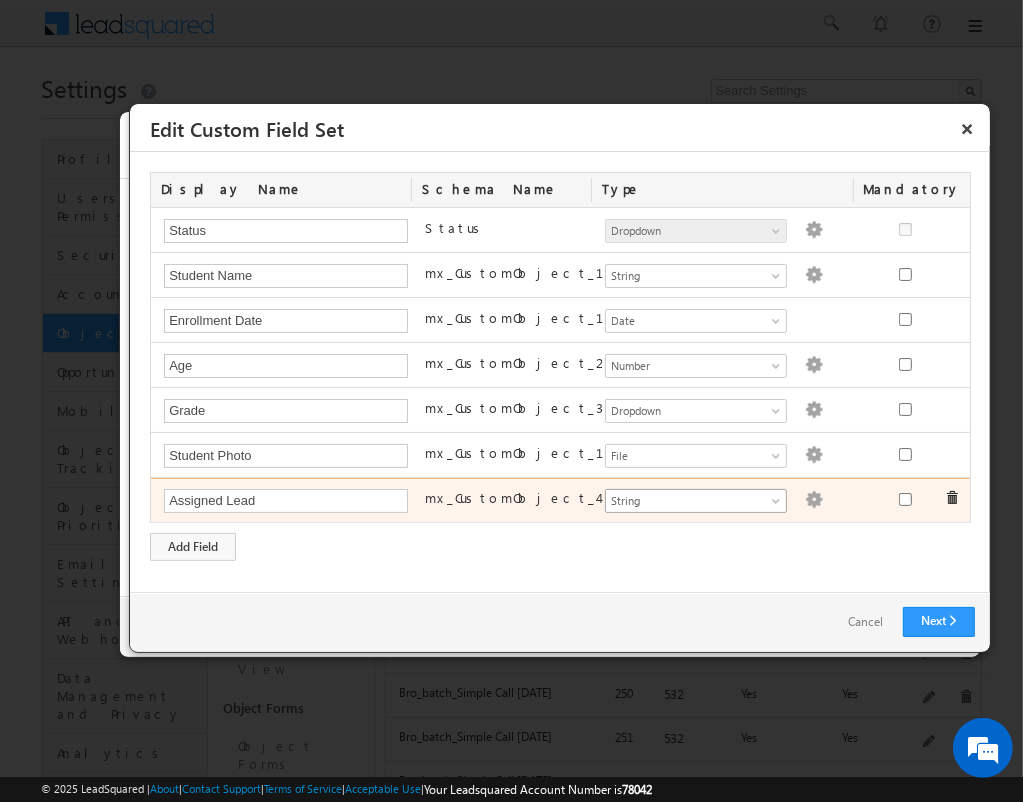 type on "Assigned Lead" 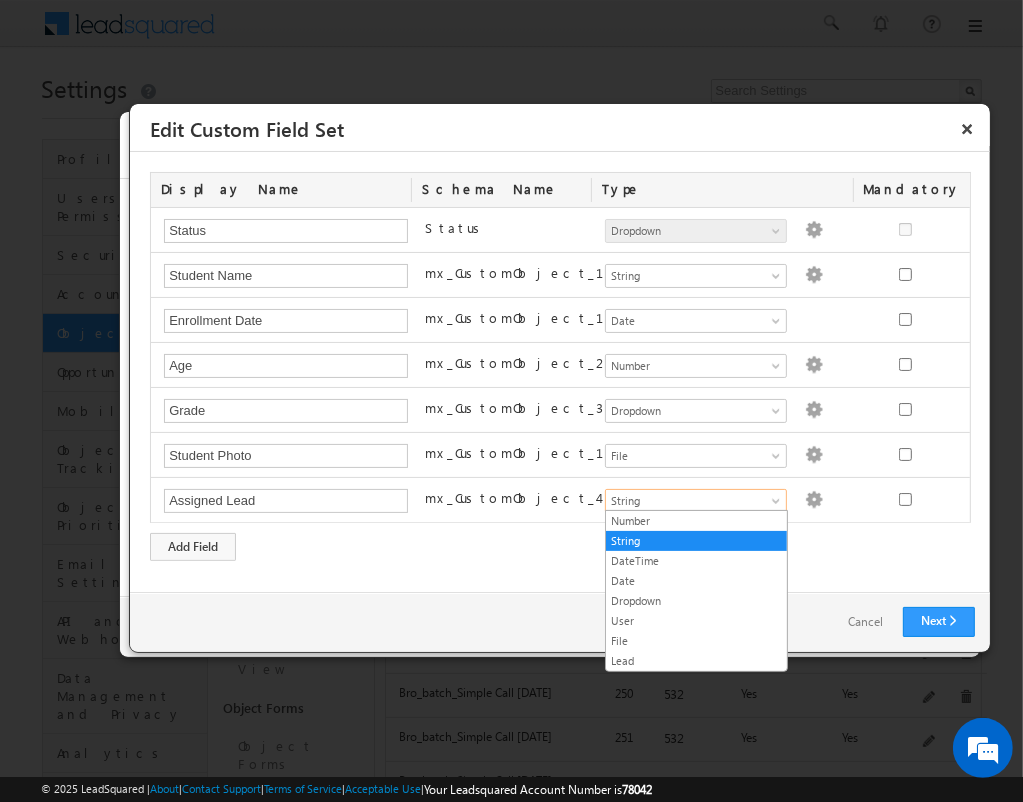 click on "Lead" at bounding box center [696, 661] 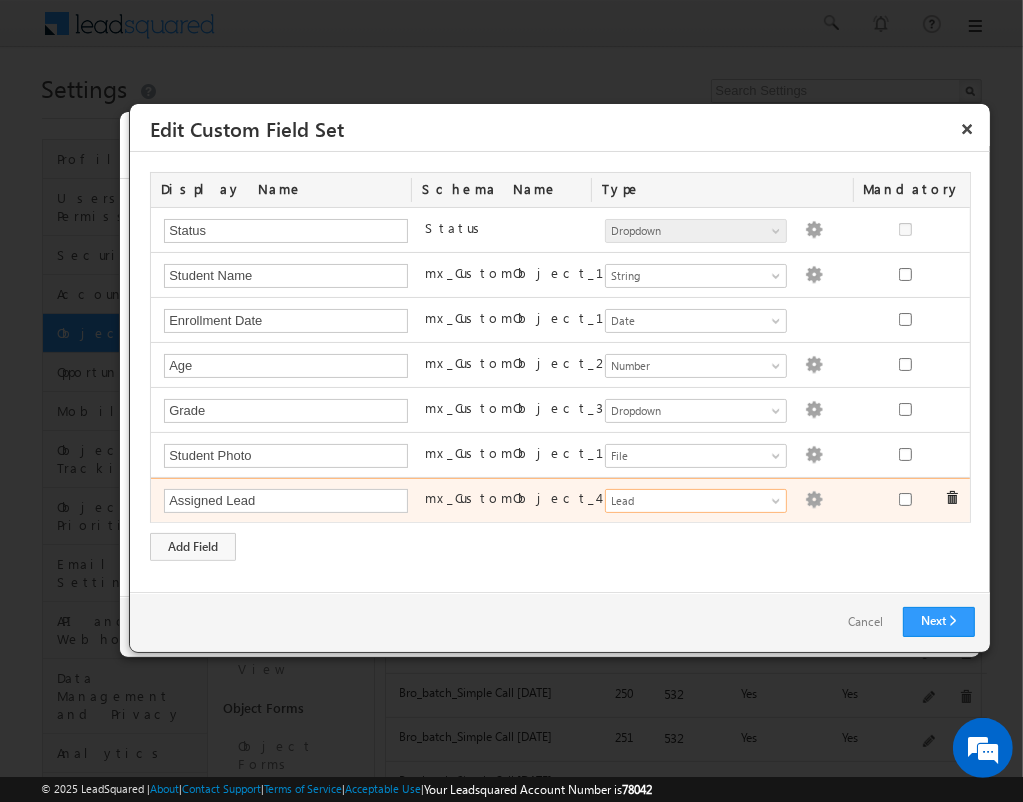 click at bounding box center [814, 500] 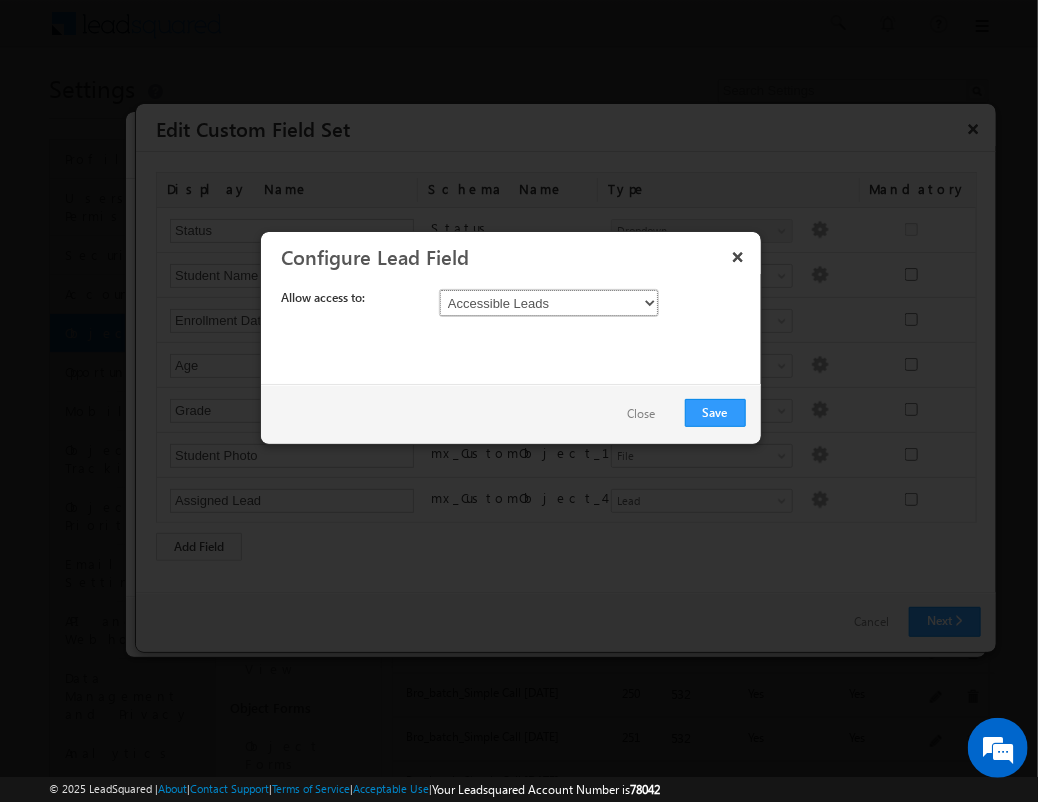 click on "Accessible Leads All Leads" at bounding box center [549, 303] 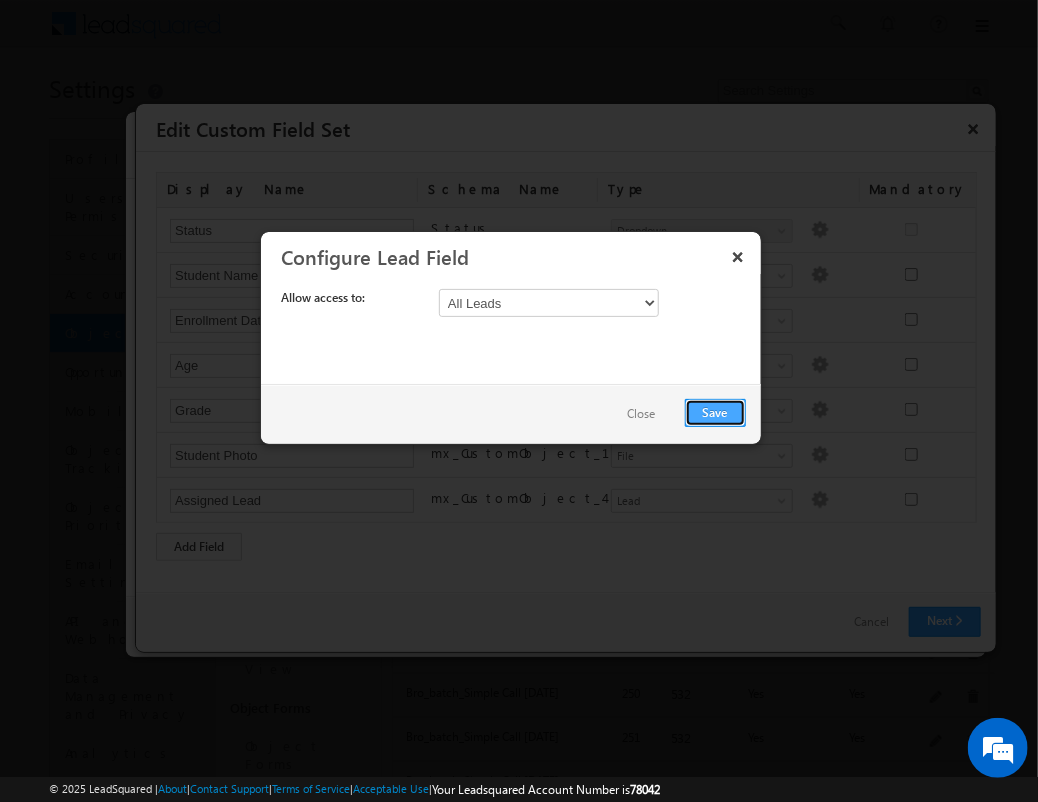 click on "Save" at bounding box center (715, 413) 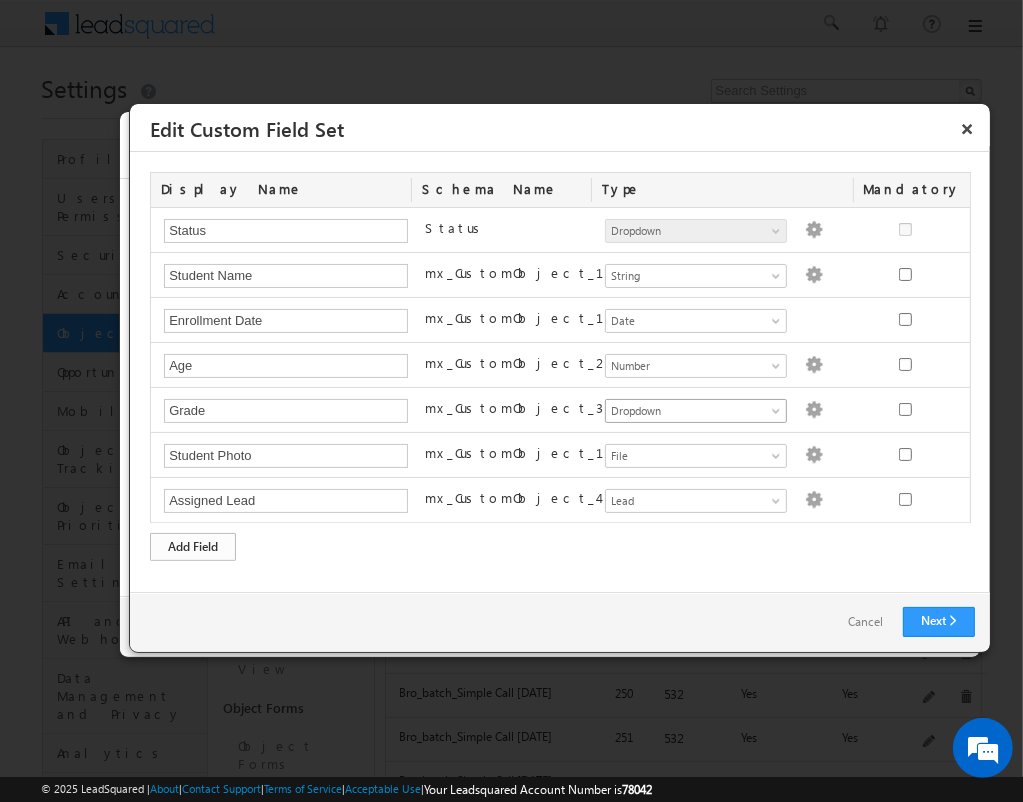 click on "Add Field" at bounding box center (193, 547) 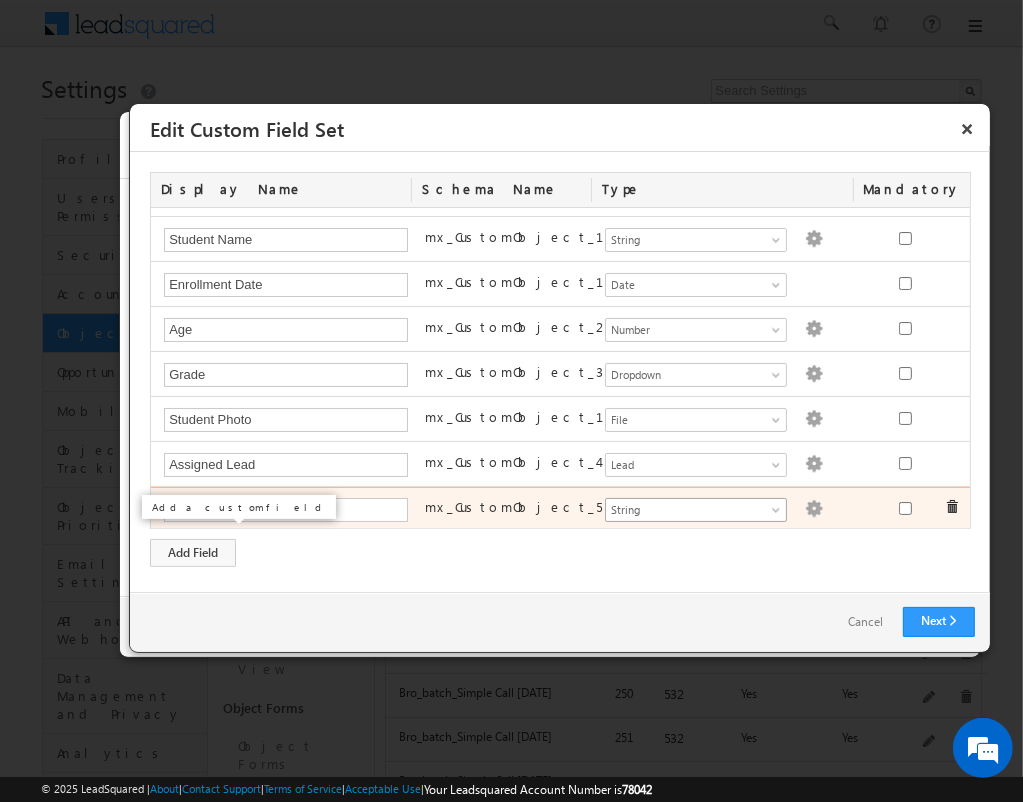 type on "Last Contact" 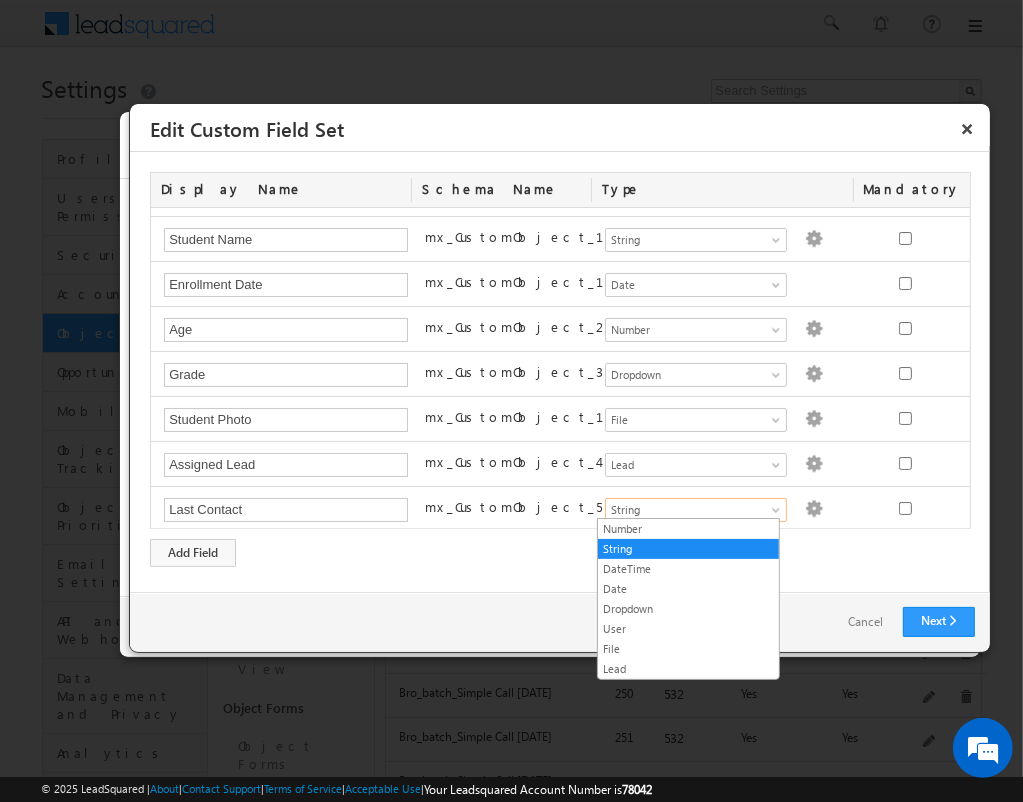 click on "DateTime" at bounding box center [688, 569] 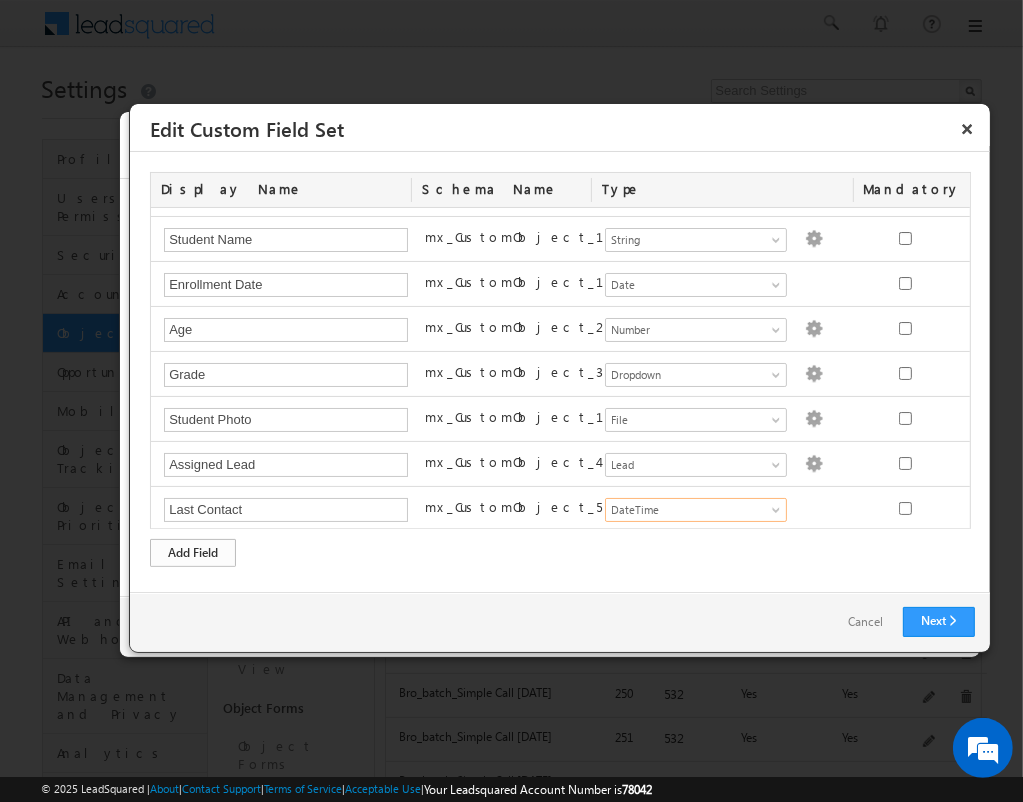 click on "Add Field" at bounding box center [193, 553] 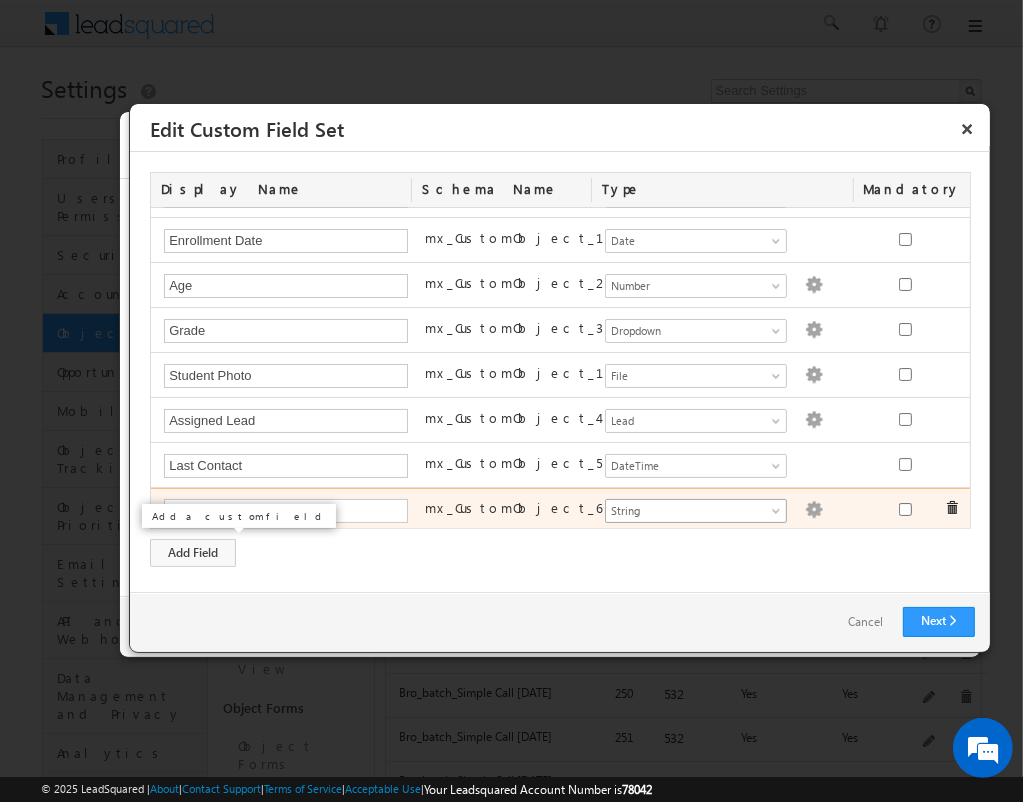 type on "Assigned Counselor" 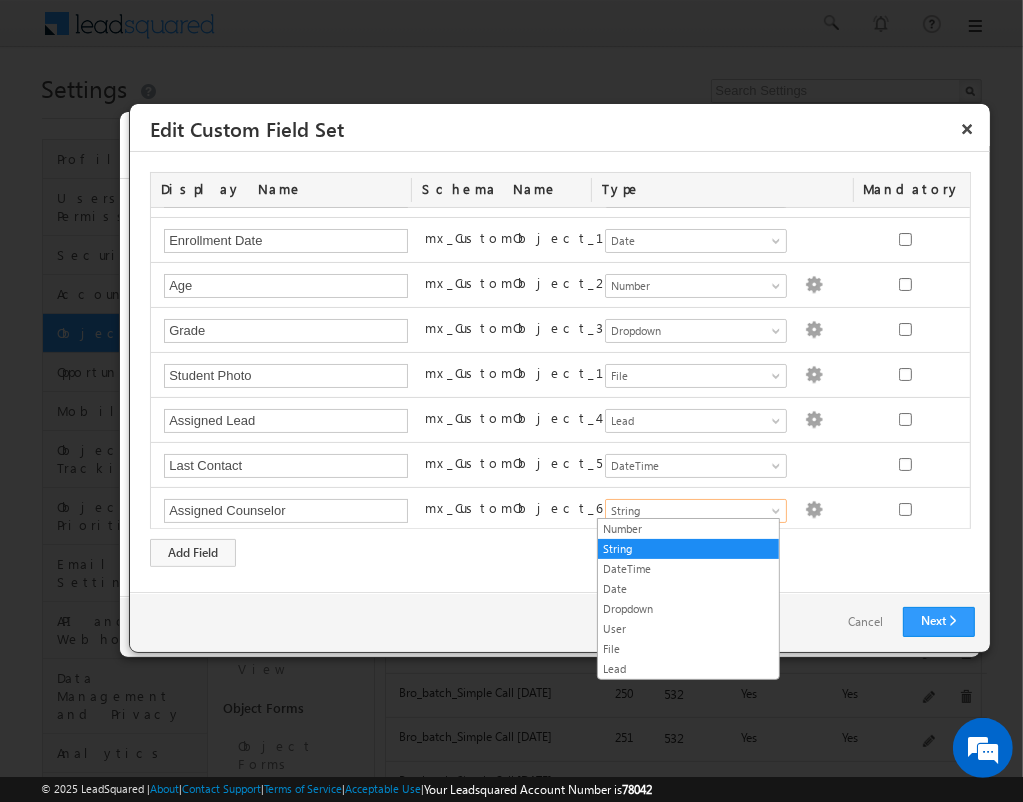 click on "User" at bounding box center (688, 629) 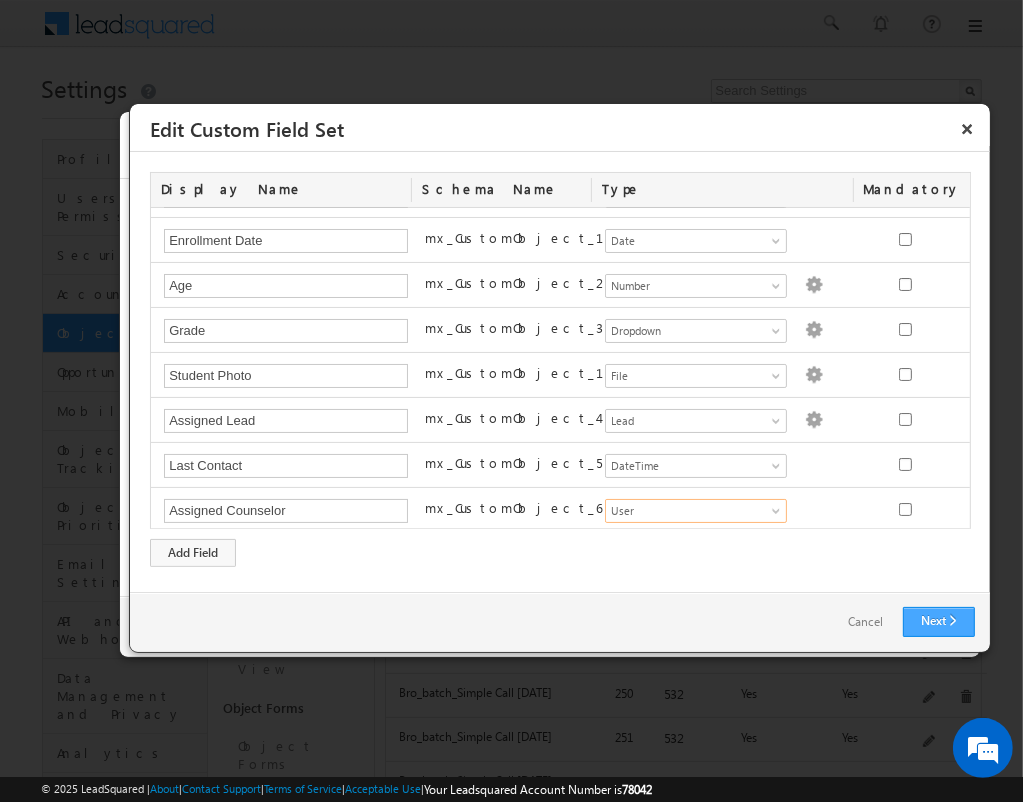 click on "Next" at bounding box center (939, 622) 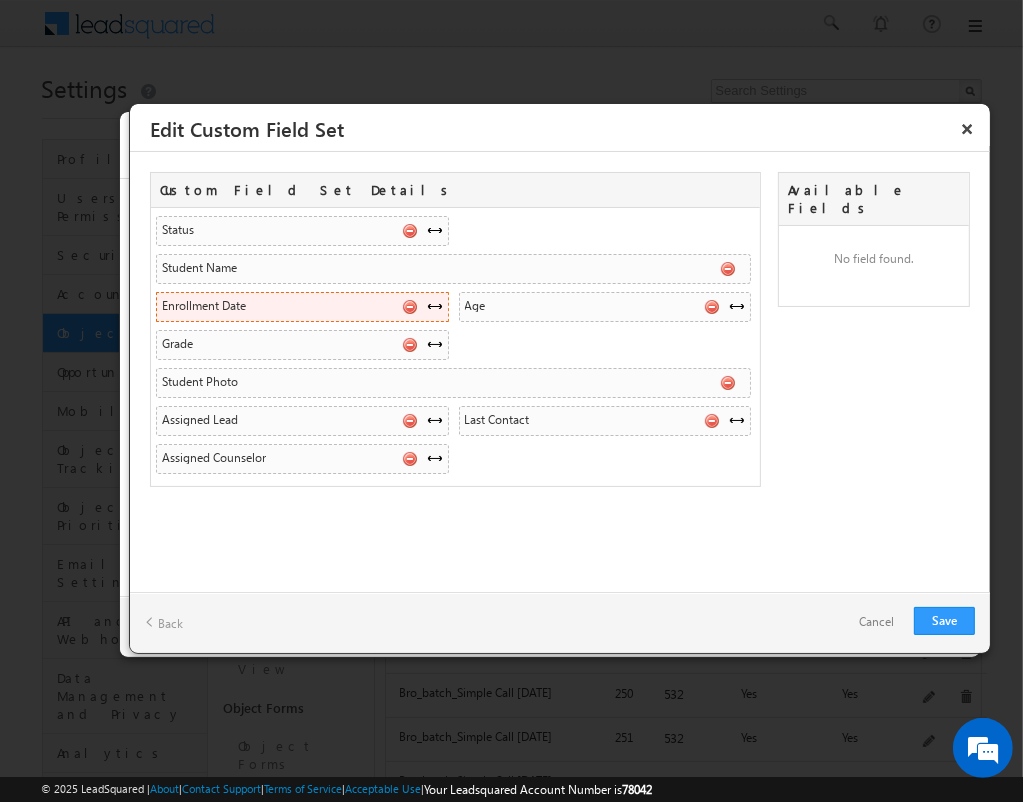 click at bounding box center [435, 306] 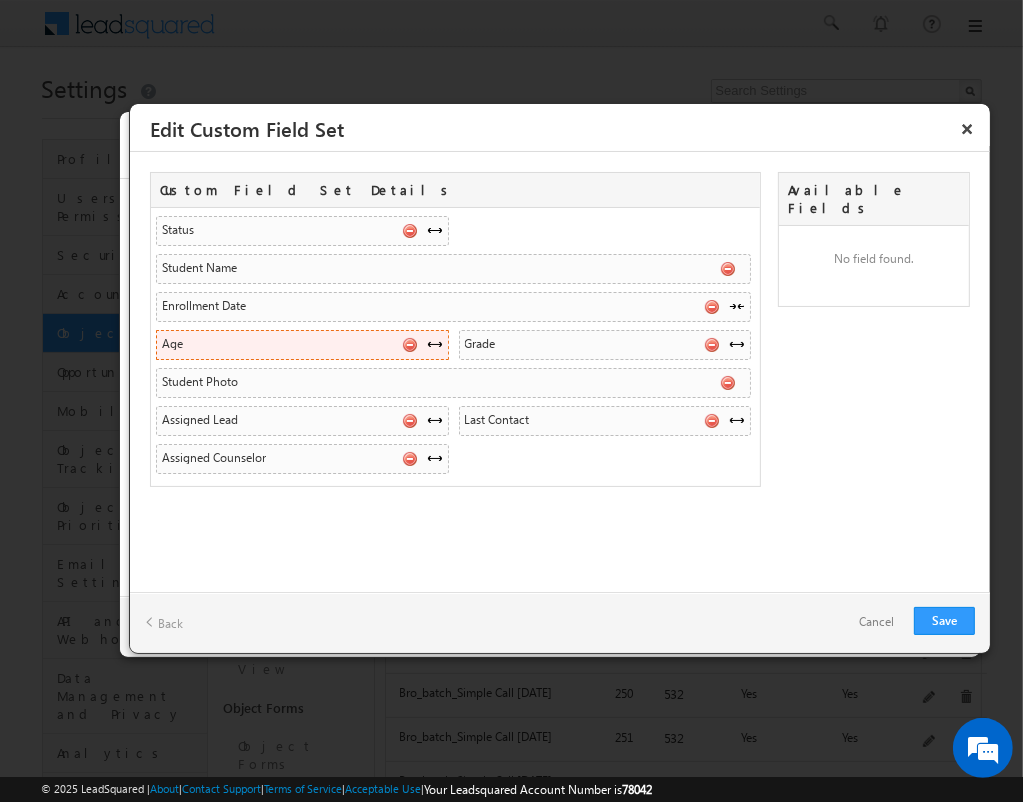 click at bounding box center (435, 344) 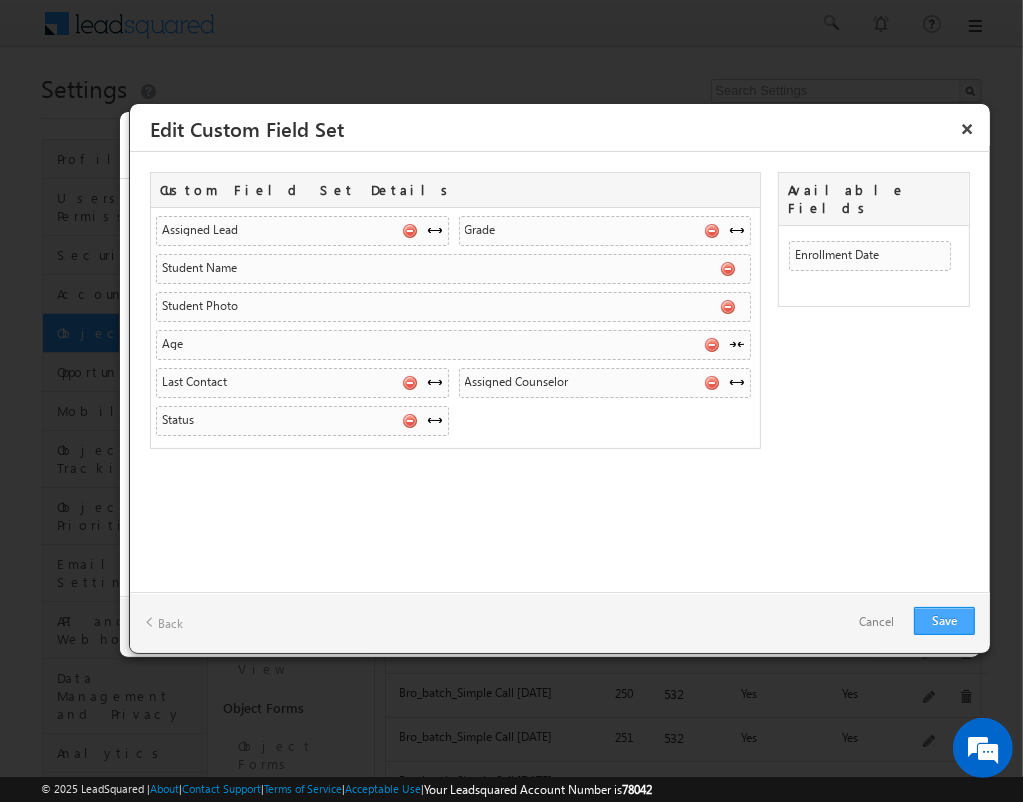 click on "Save" at bounding box center (944, 621) 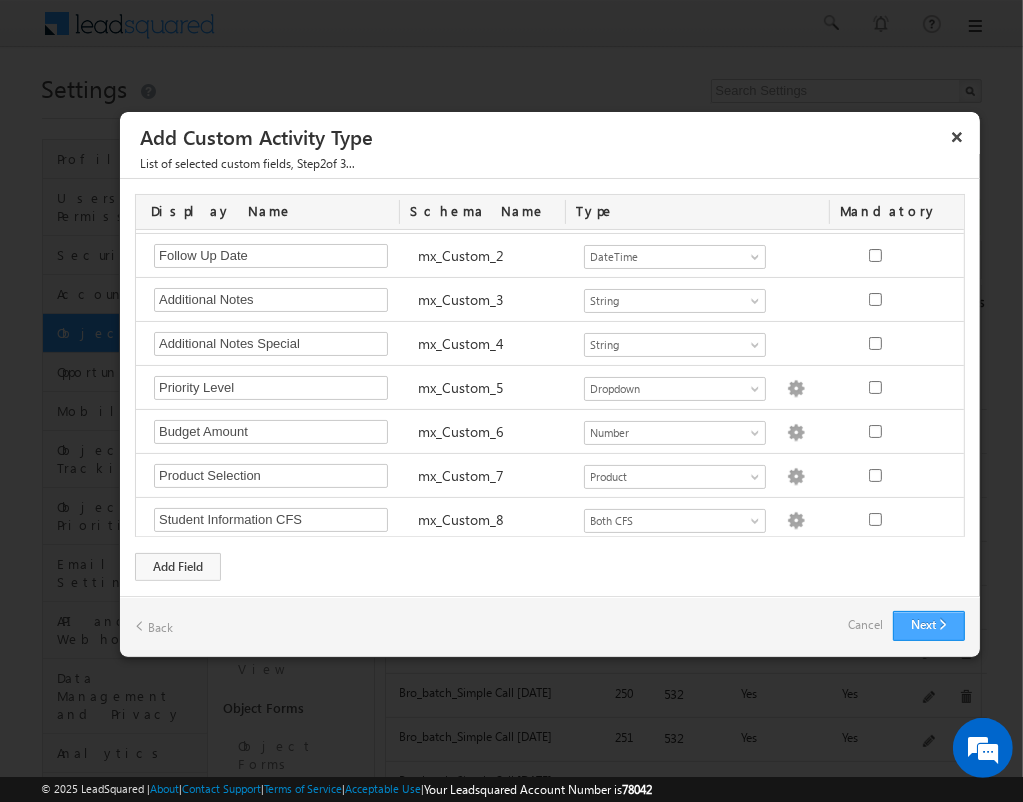 click on "Next" at bounding box center [929, 626] 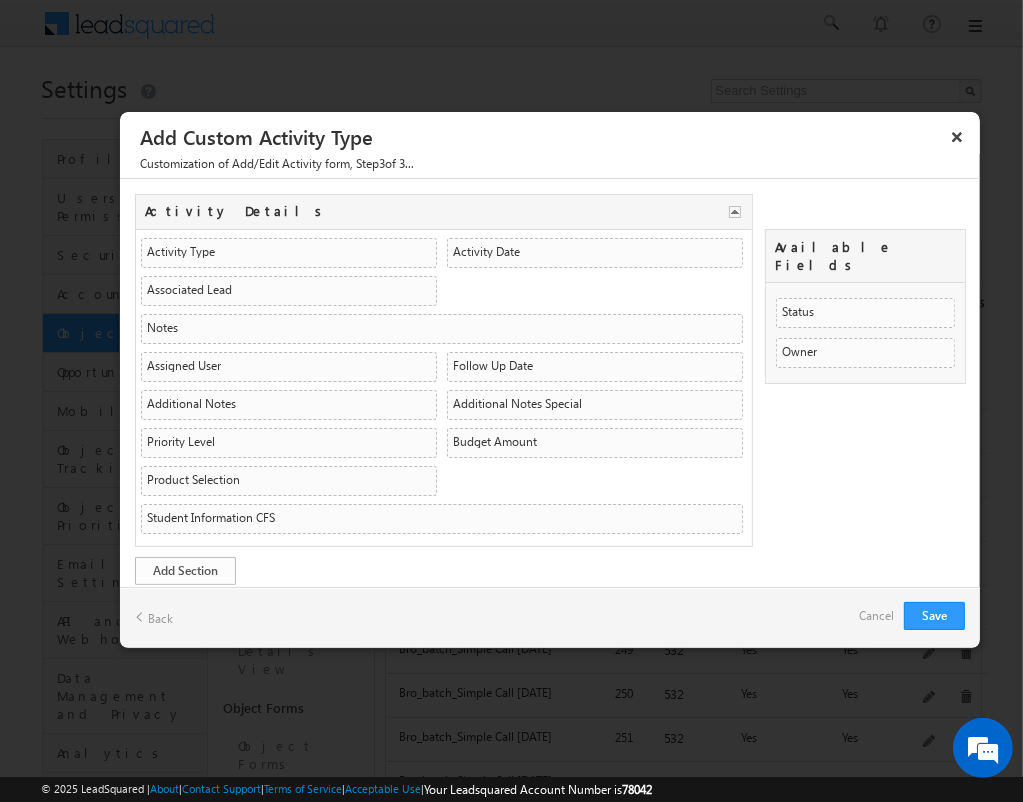 click on "Add Section" at bounding box center [185, 571] 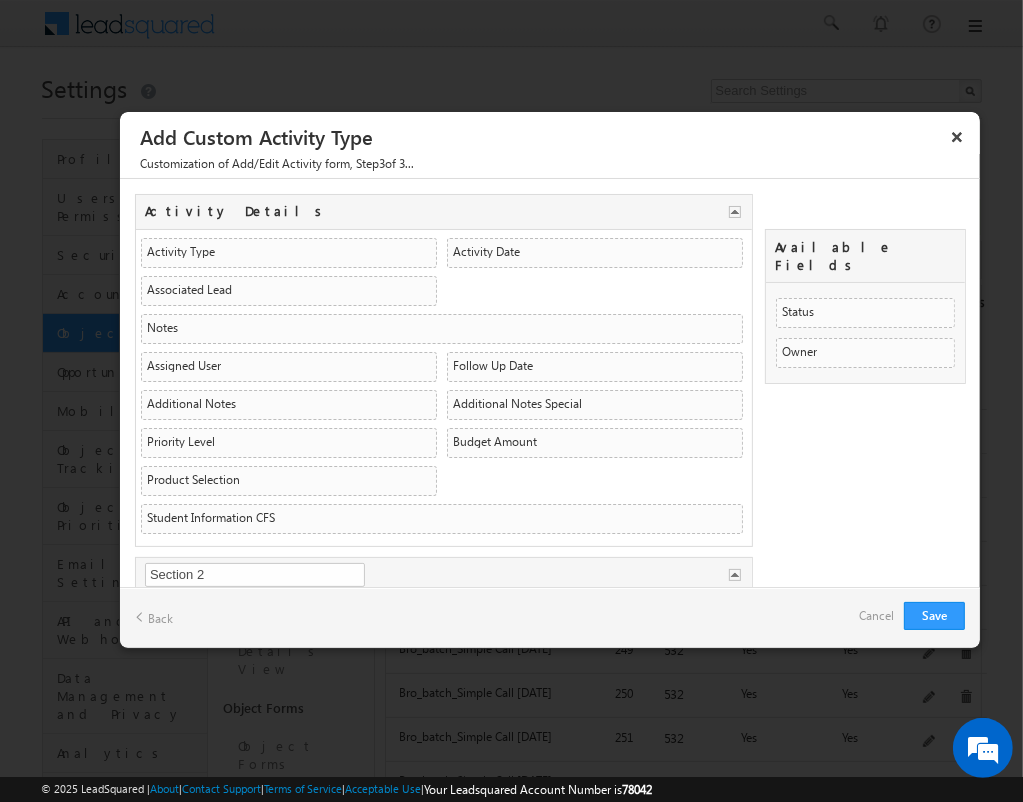 type on "New Detty" 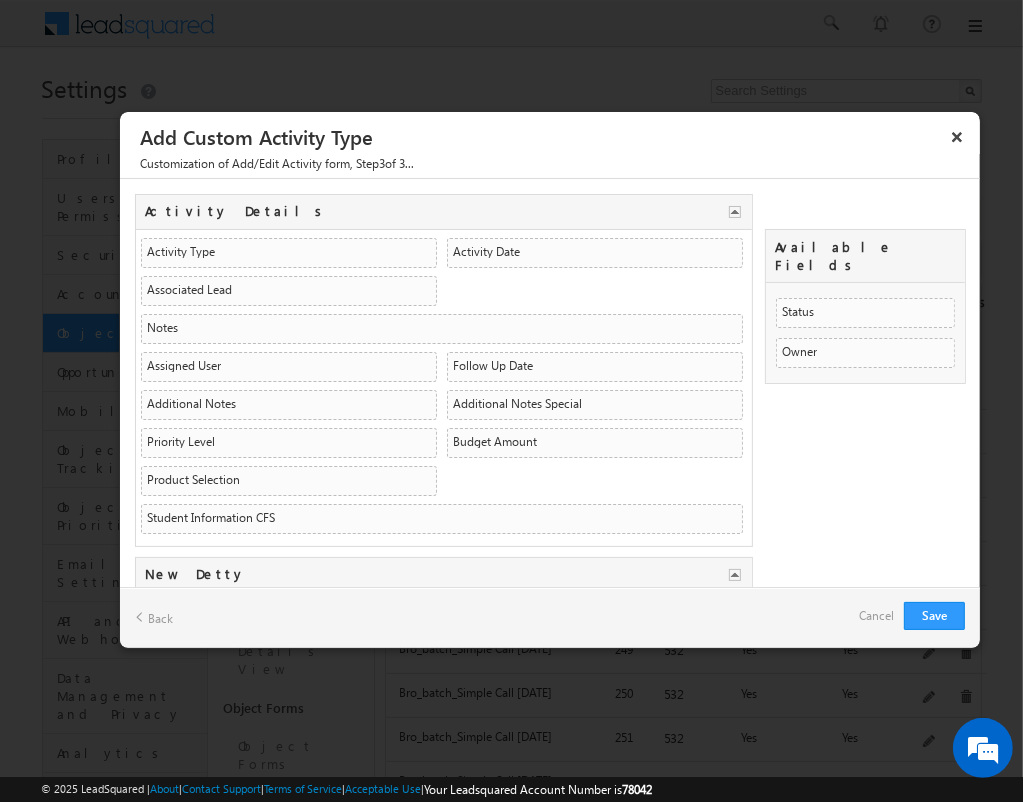 click on "Add Section" at bounding box center (185, 650) 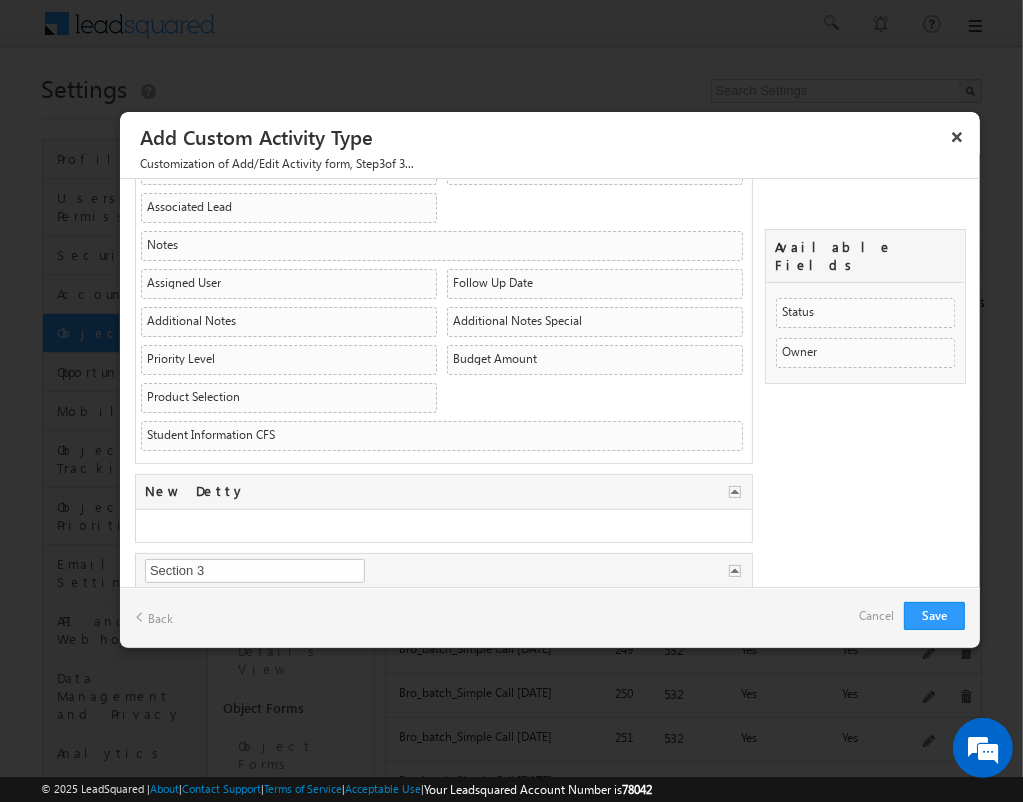 type on "This Detty" 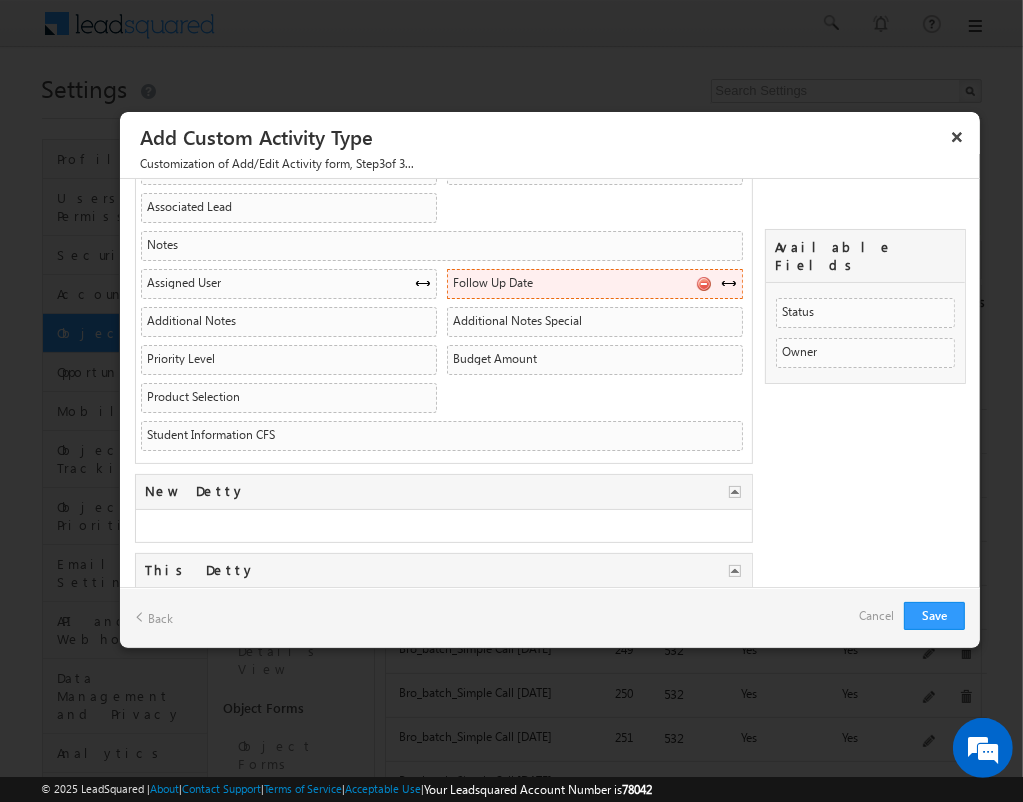 click at bounding box center (729, 283) 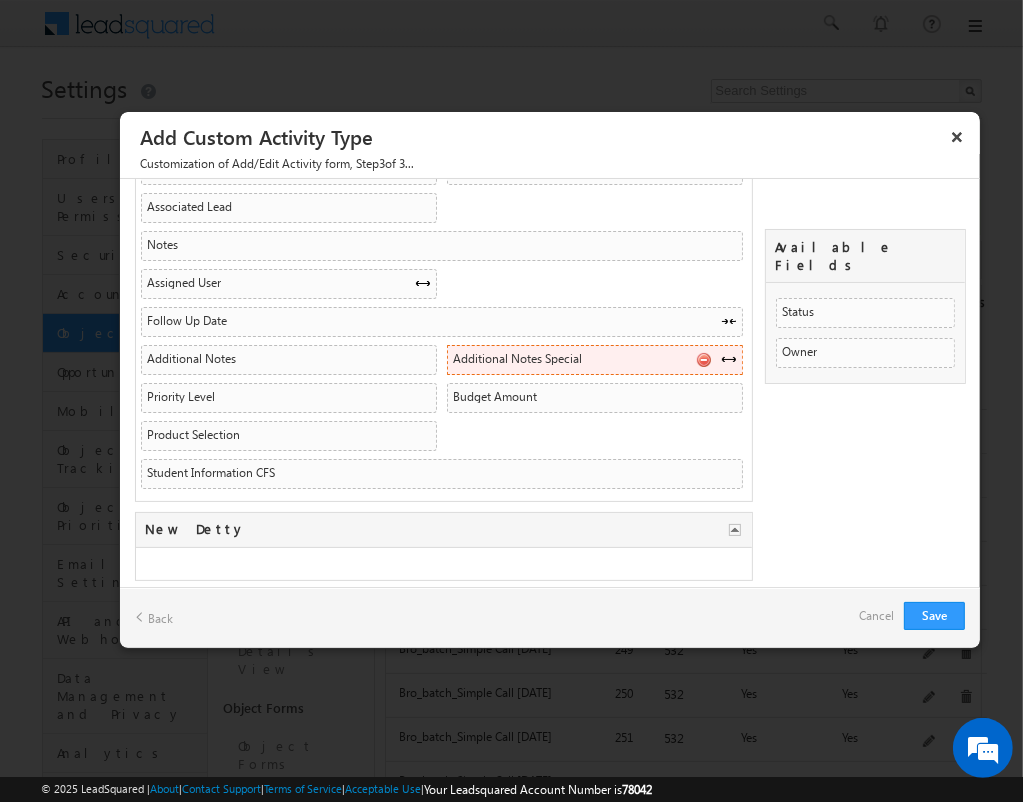click at bounding box center (729, 359) 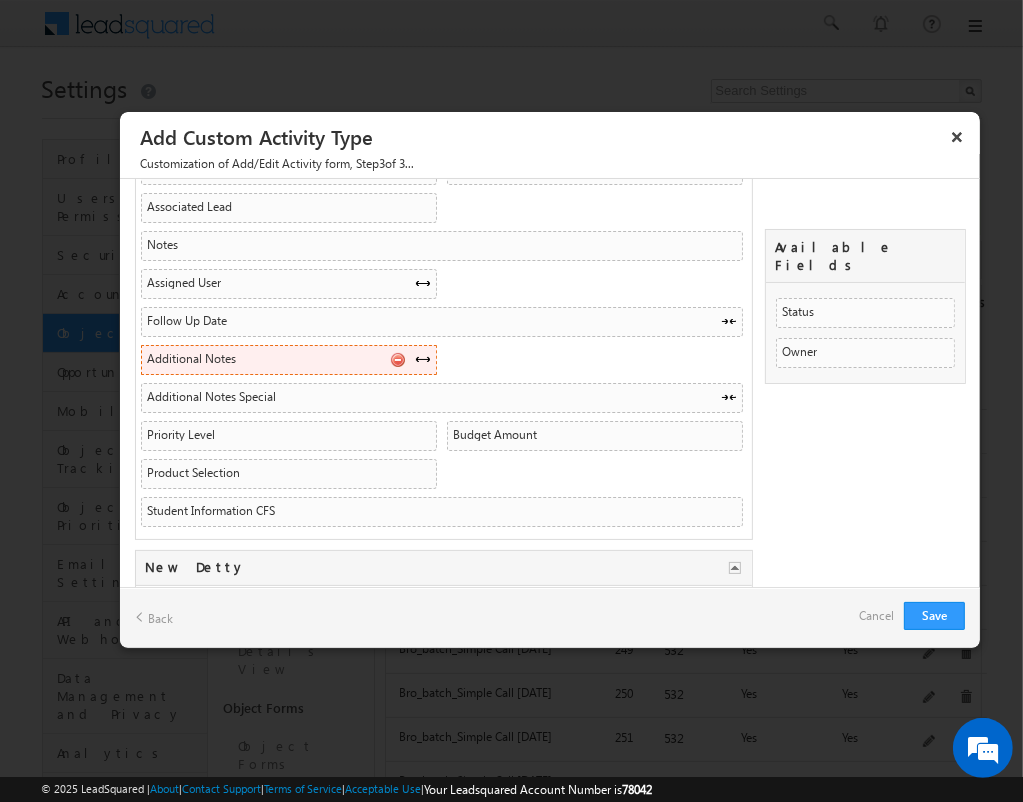 click at bounding box center [423, 359] 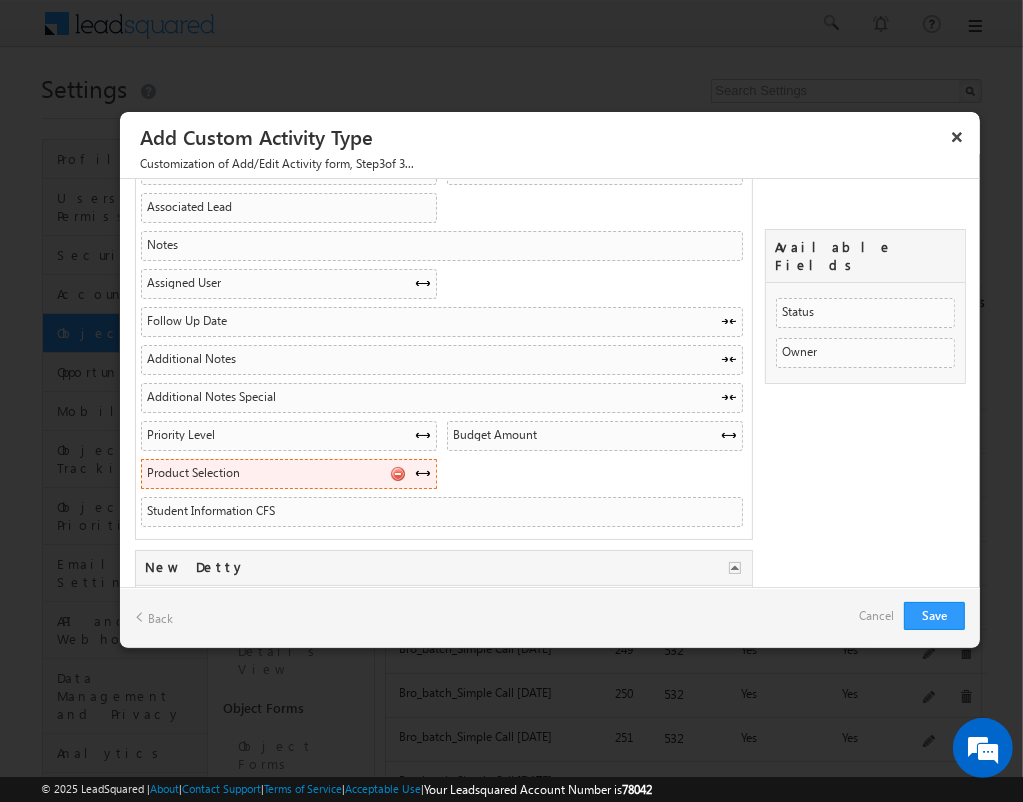 click at bounding box center (423, 473) 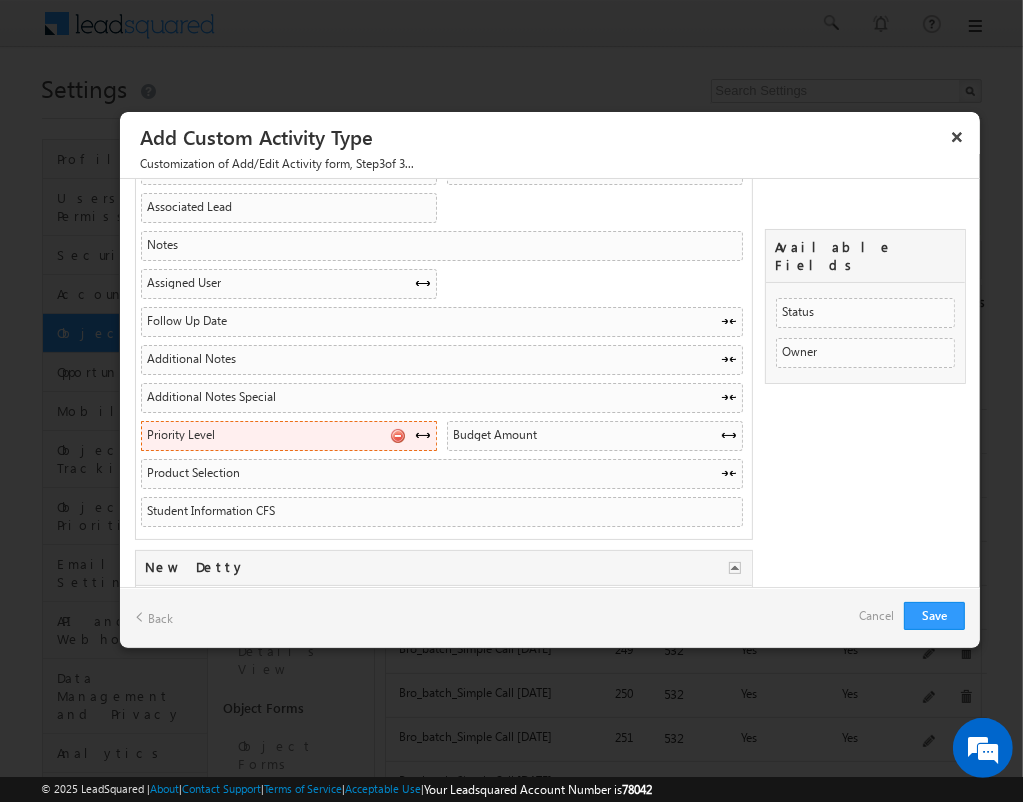 click at bounding box center [397, 435] 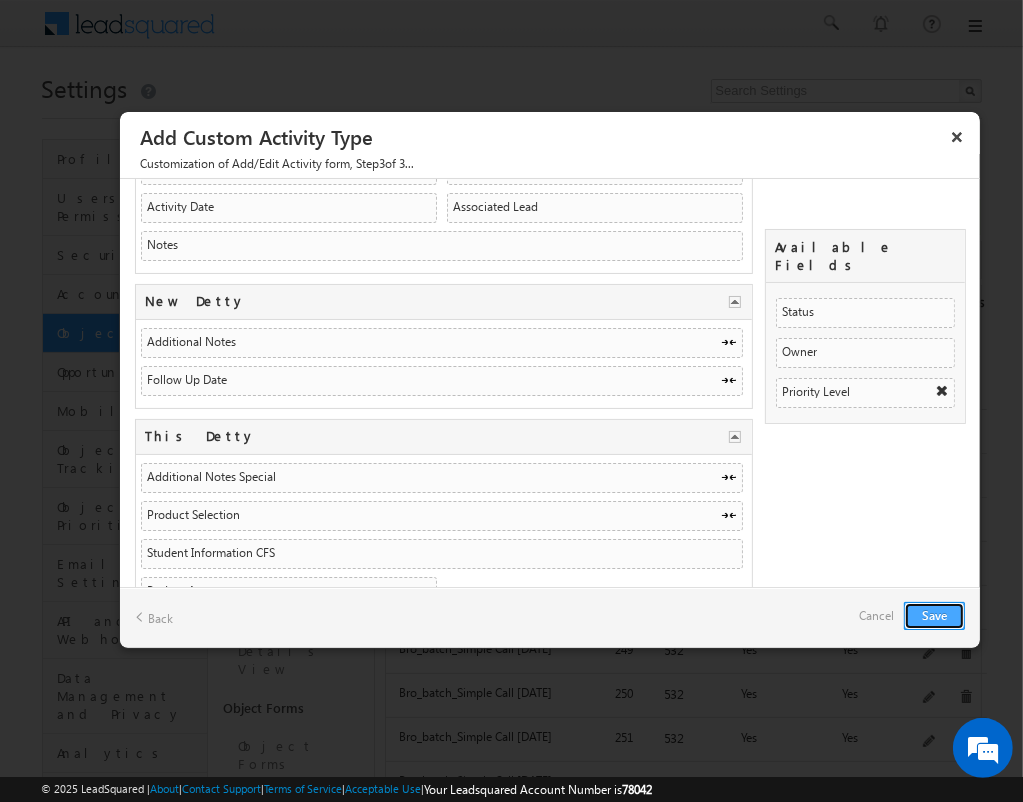 click on "Save" at bounding box center [934, 616] 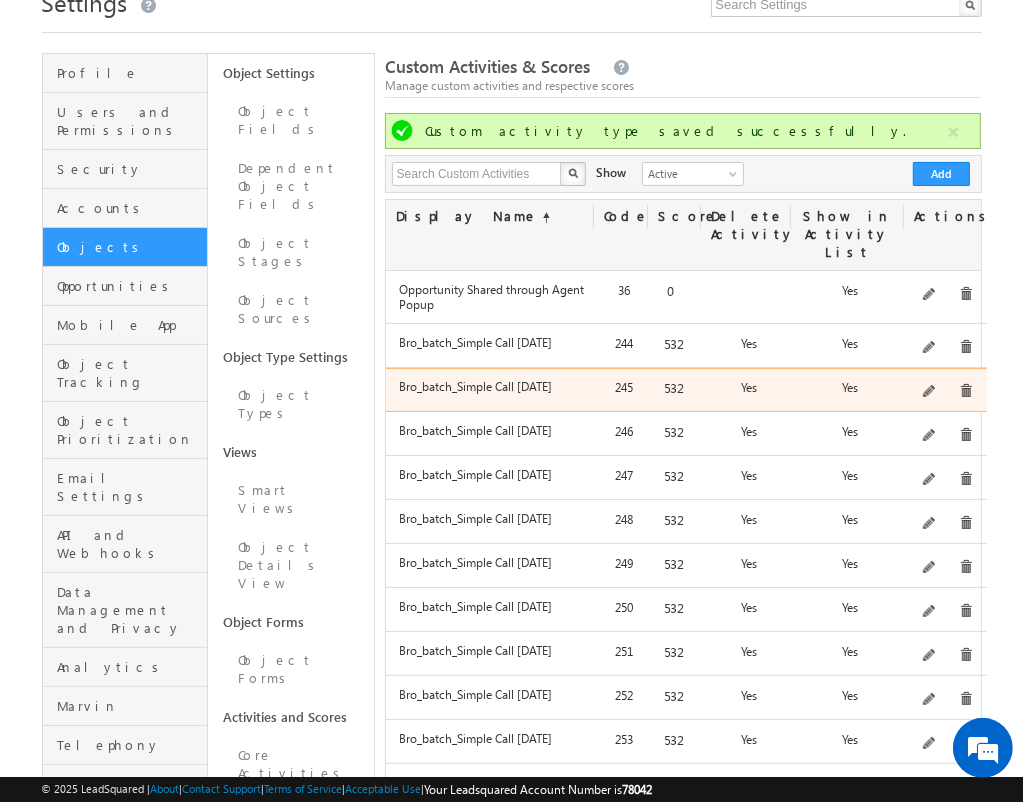 scroll, scrollTop: 0, scrollLeft: 0, axis: both 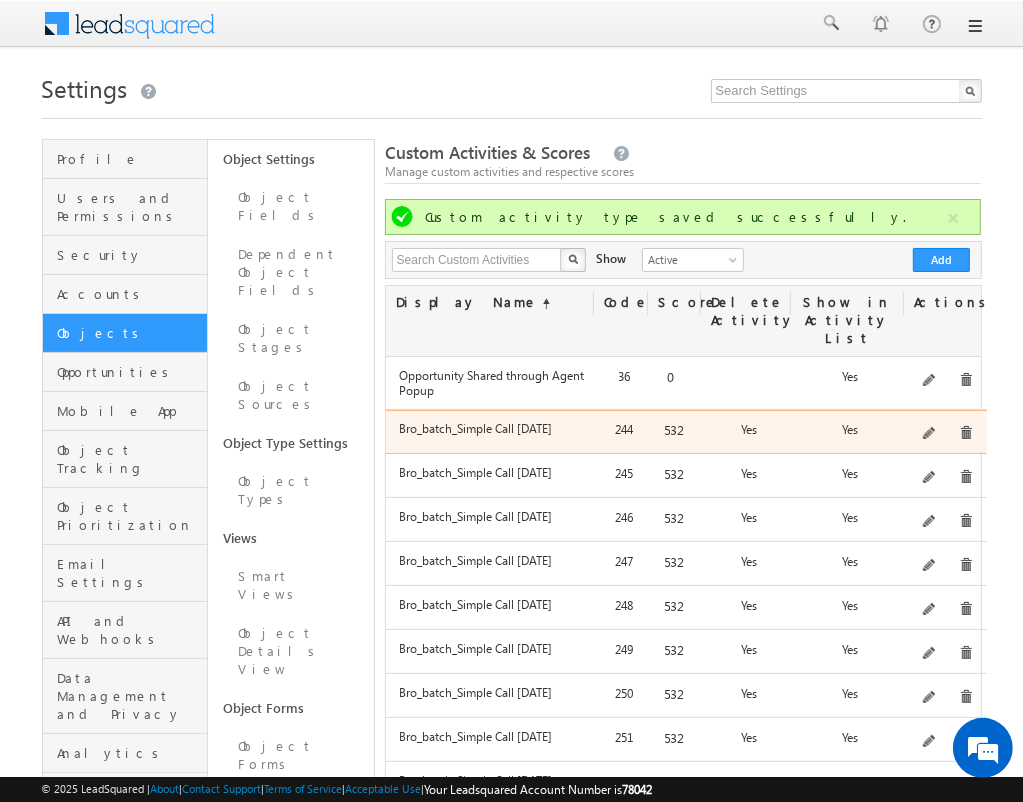 click at bounding box center (966, 433) 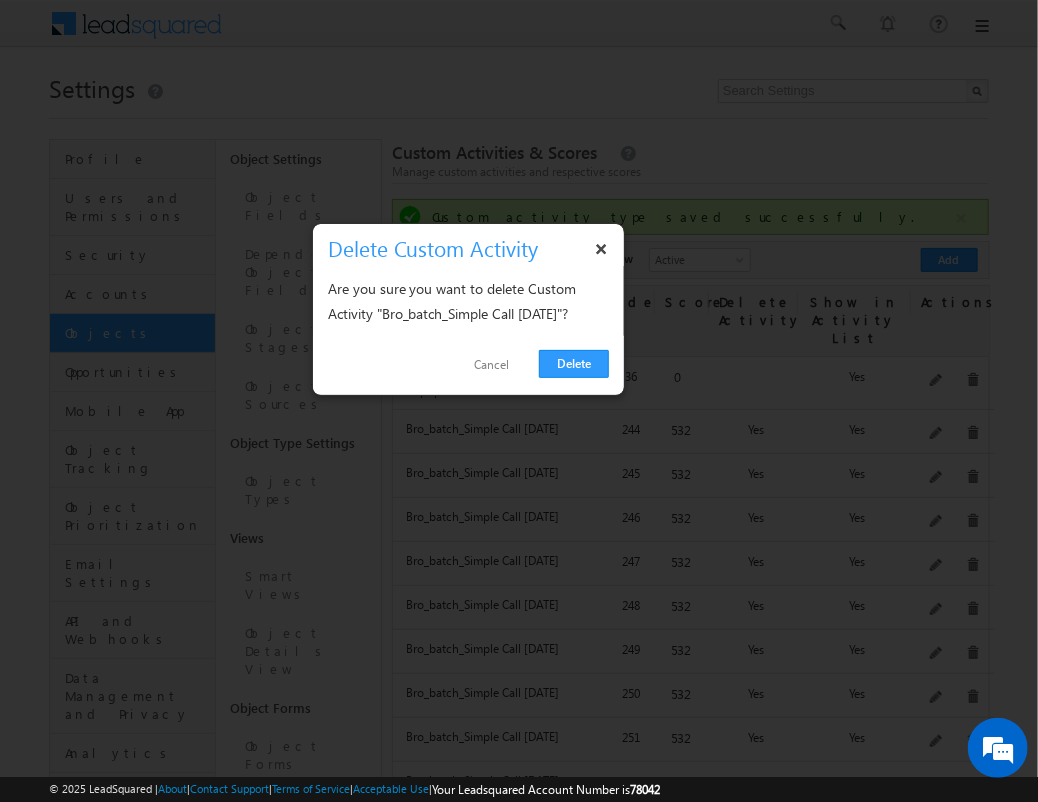 click on "Delete Cancel" at bounding box center [468, 365] 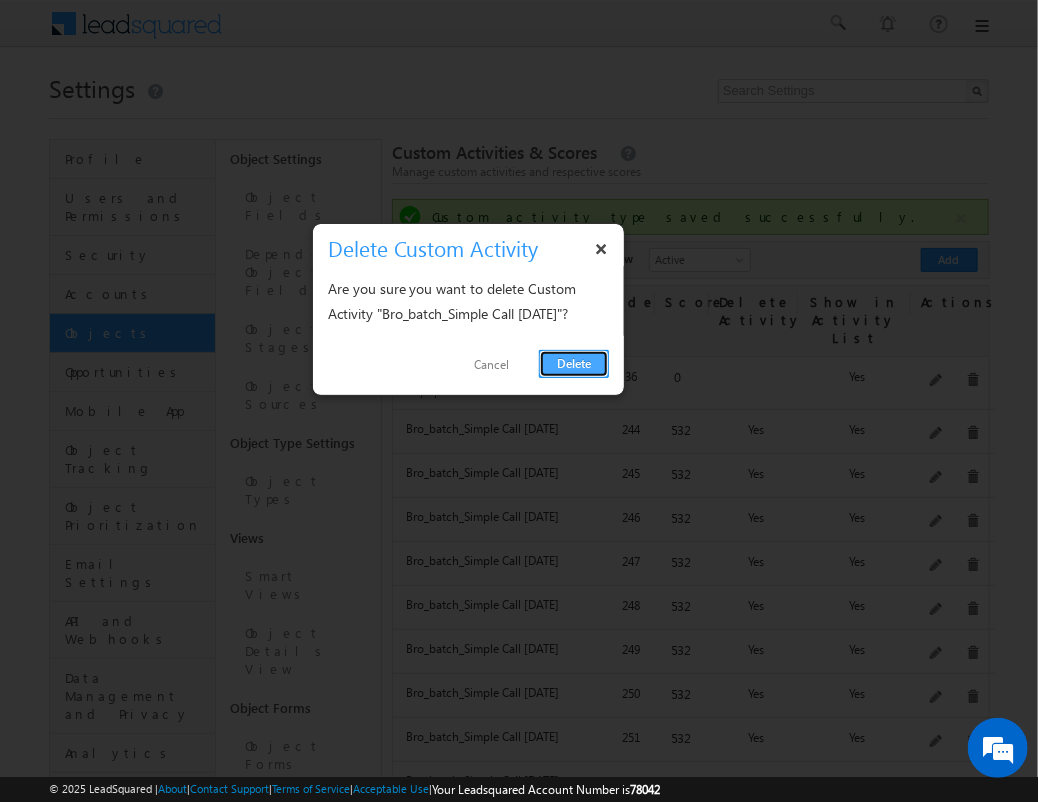 click on "Delete" at bounding box center [574, 364] 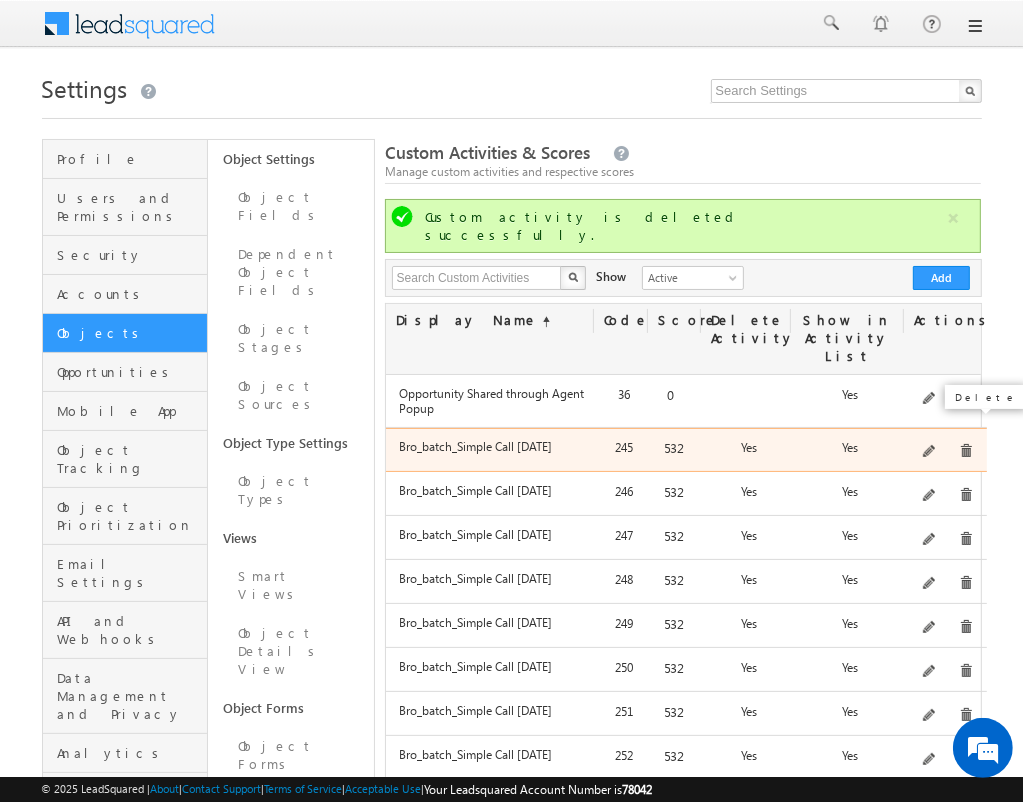 click at bounding box center (966, 451) 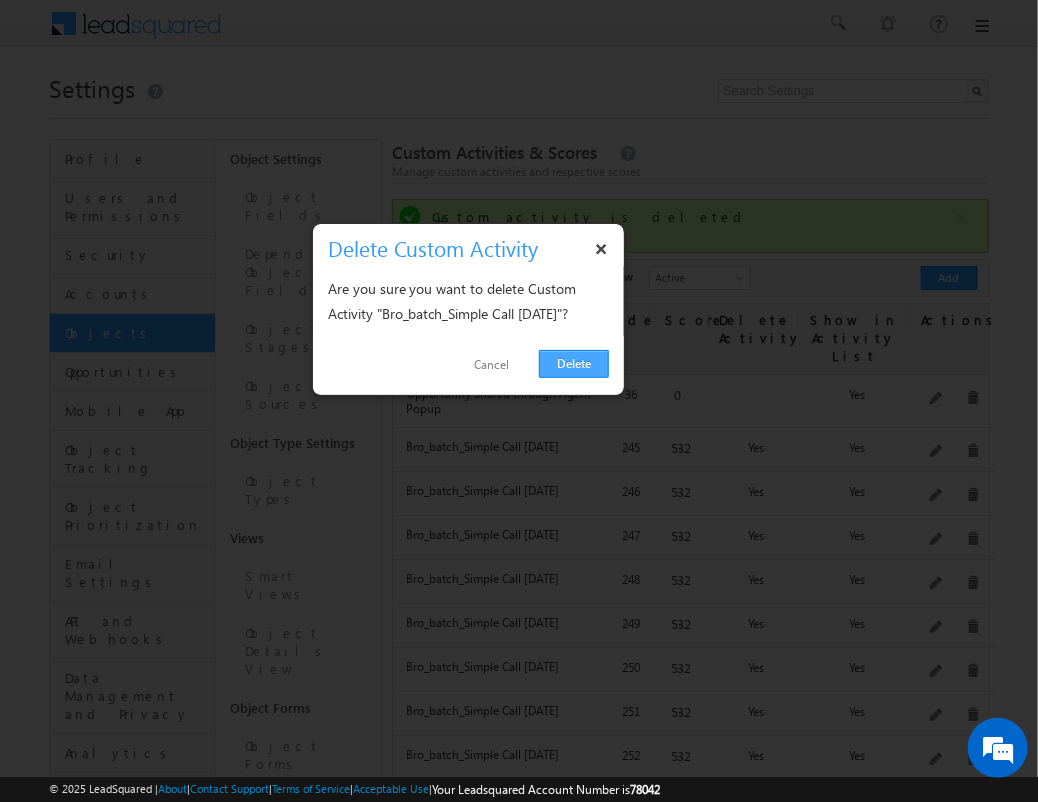 click on "Delete" at bounding box center [574, 364] 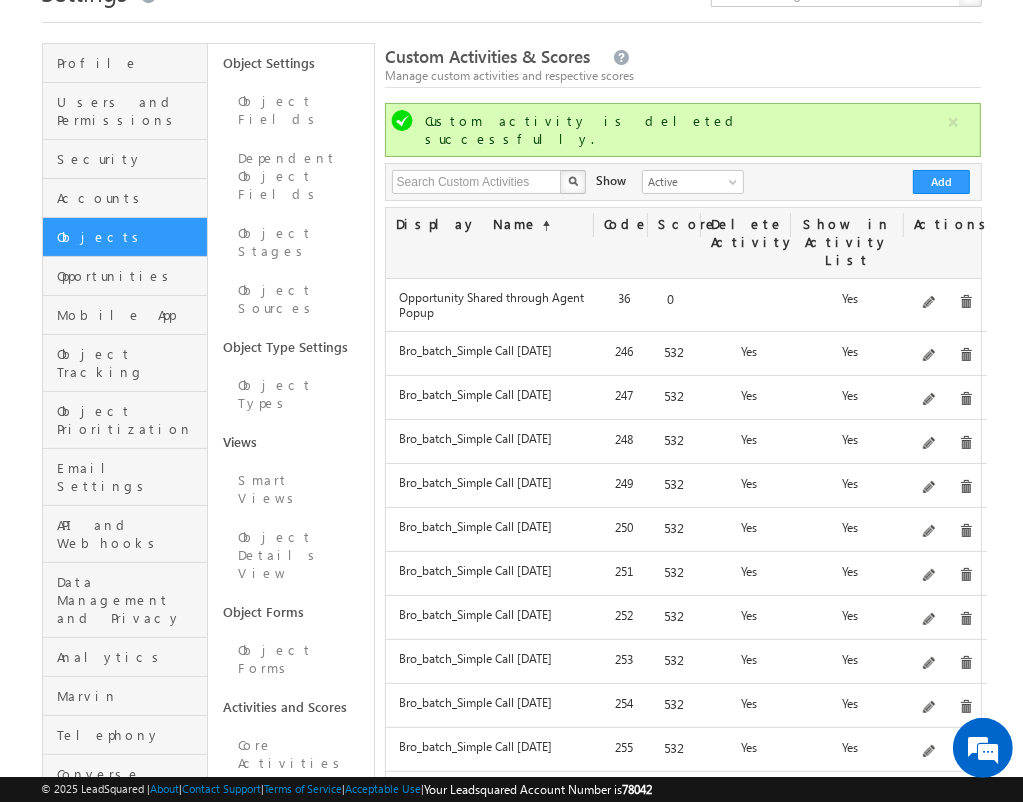 scroll, scrollTop: 91, scrollLeft: 0, axis: vertical 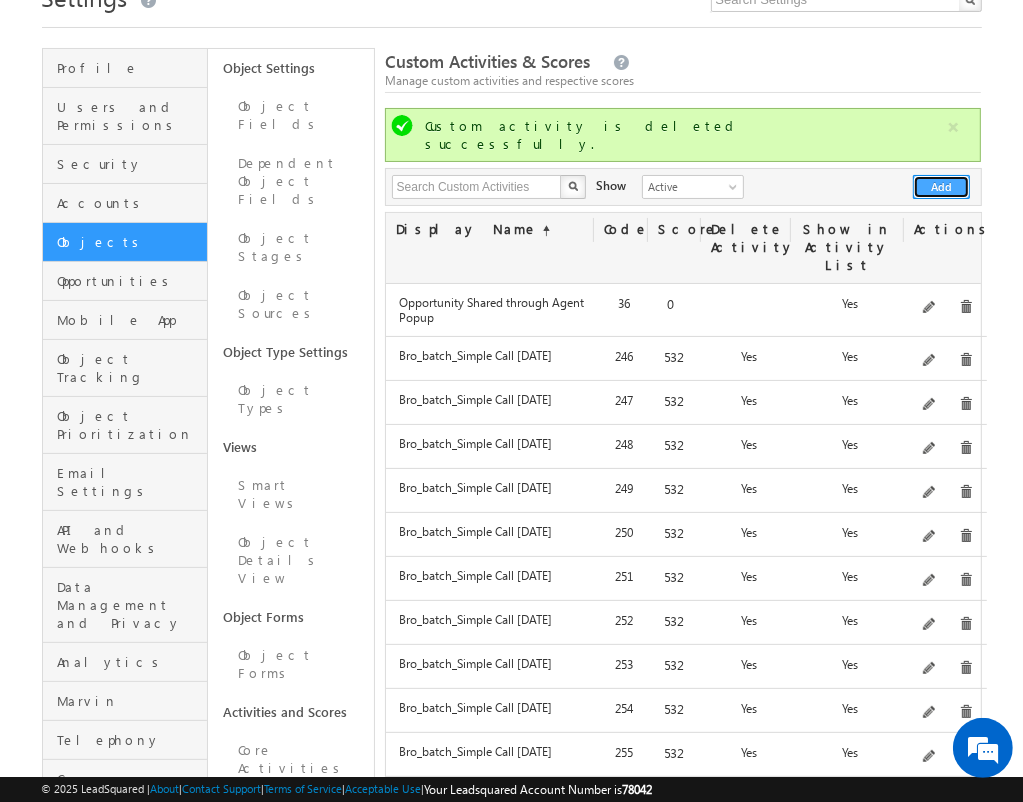 click on "Add" at bounding box center (941, 187) 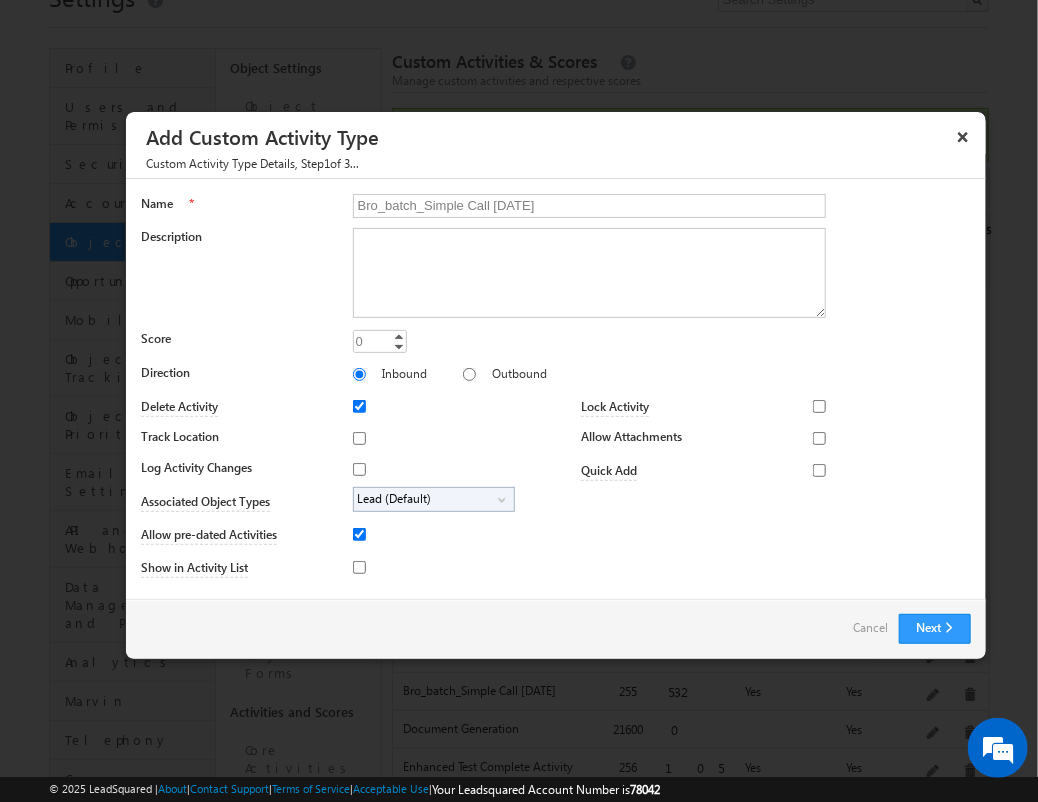 type on "Bro_batch_Simple Call 2025-08-09_24_44_25" 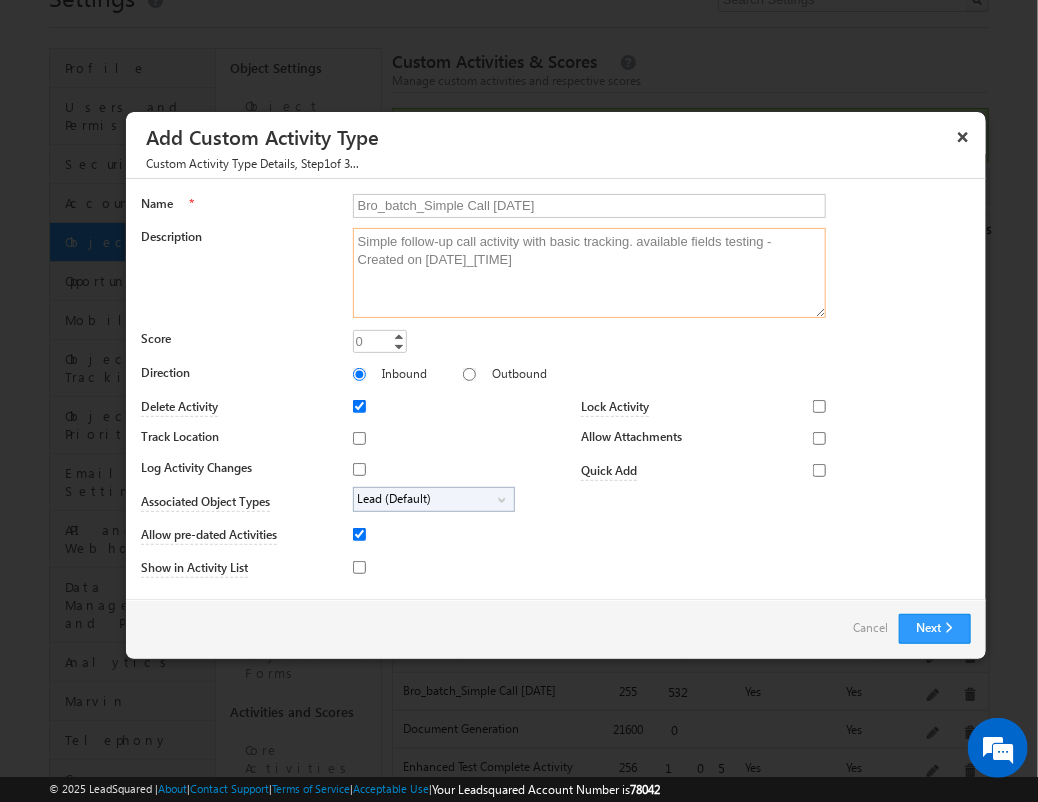 type on "Simple follow-up call activity with basic tracking. available fields testing - Created on 20250808_1914" 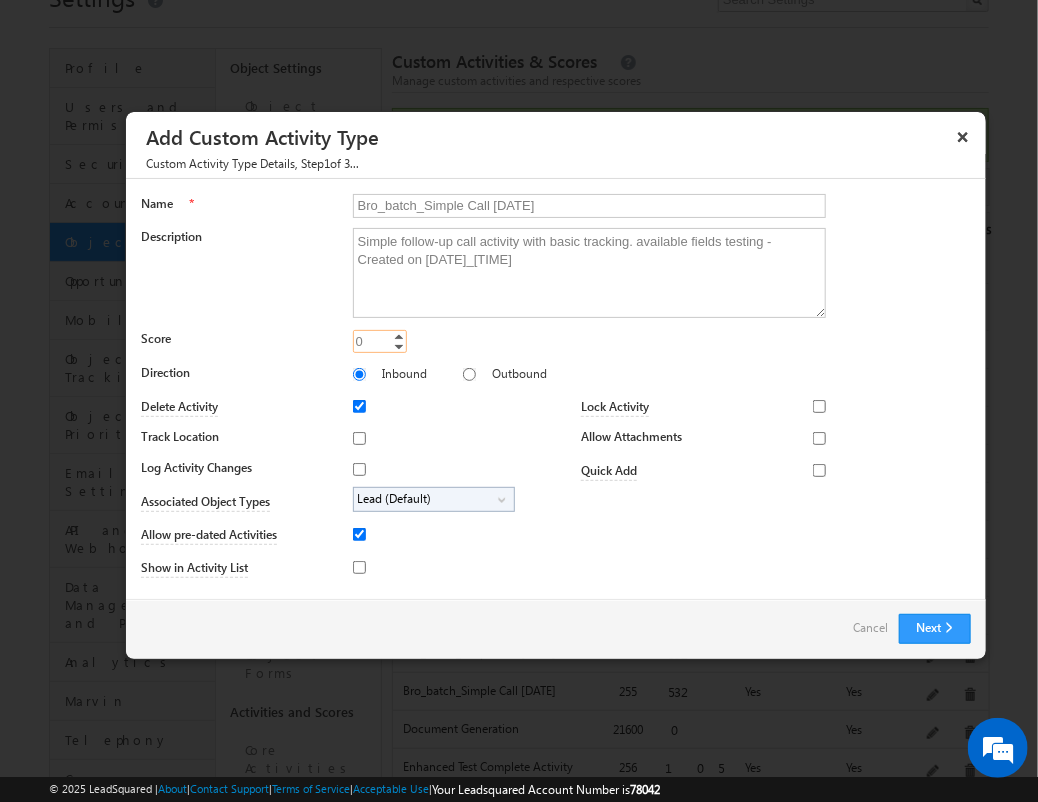 type on "[NUMBER]" 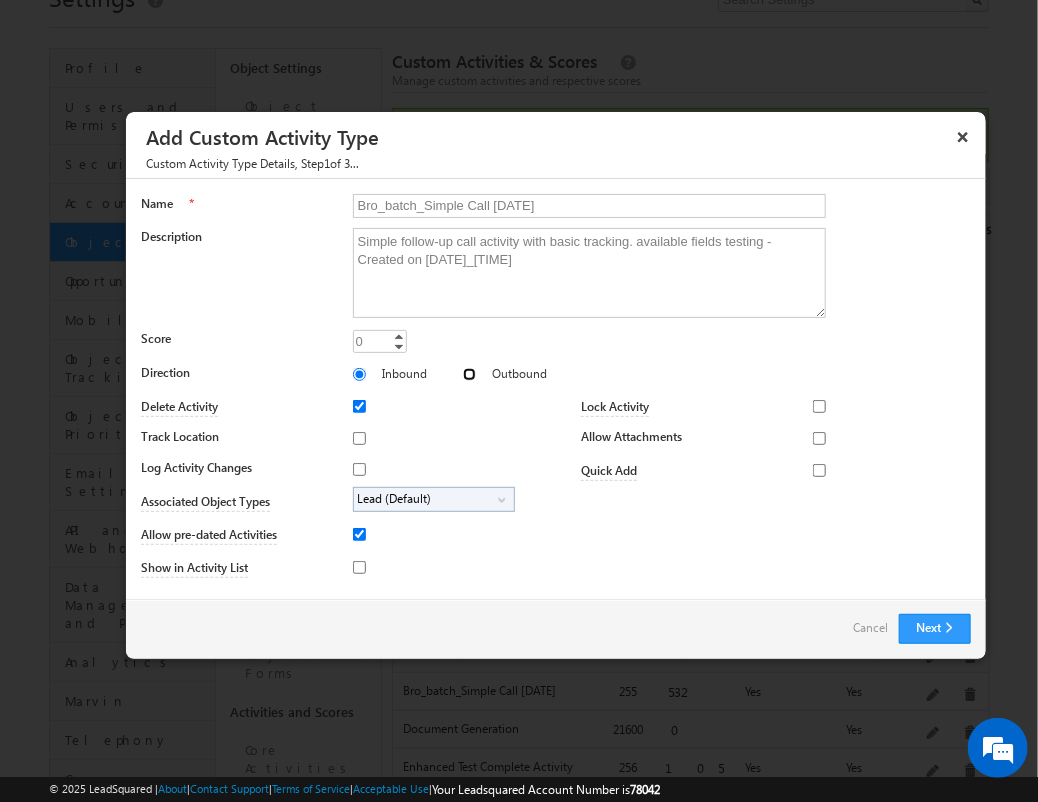 click on "Outbound" at bounding box center [469, 374] 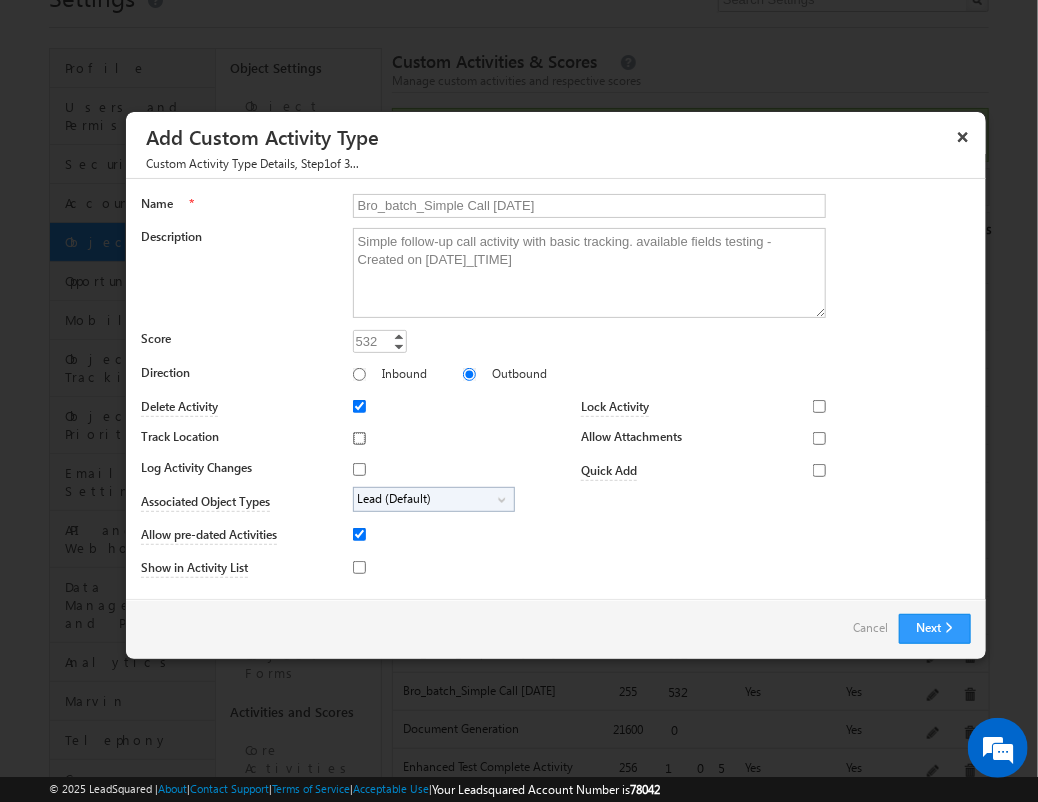 click on "Track Location" at bounding box center (359, 438) 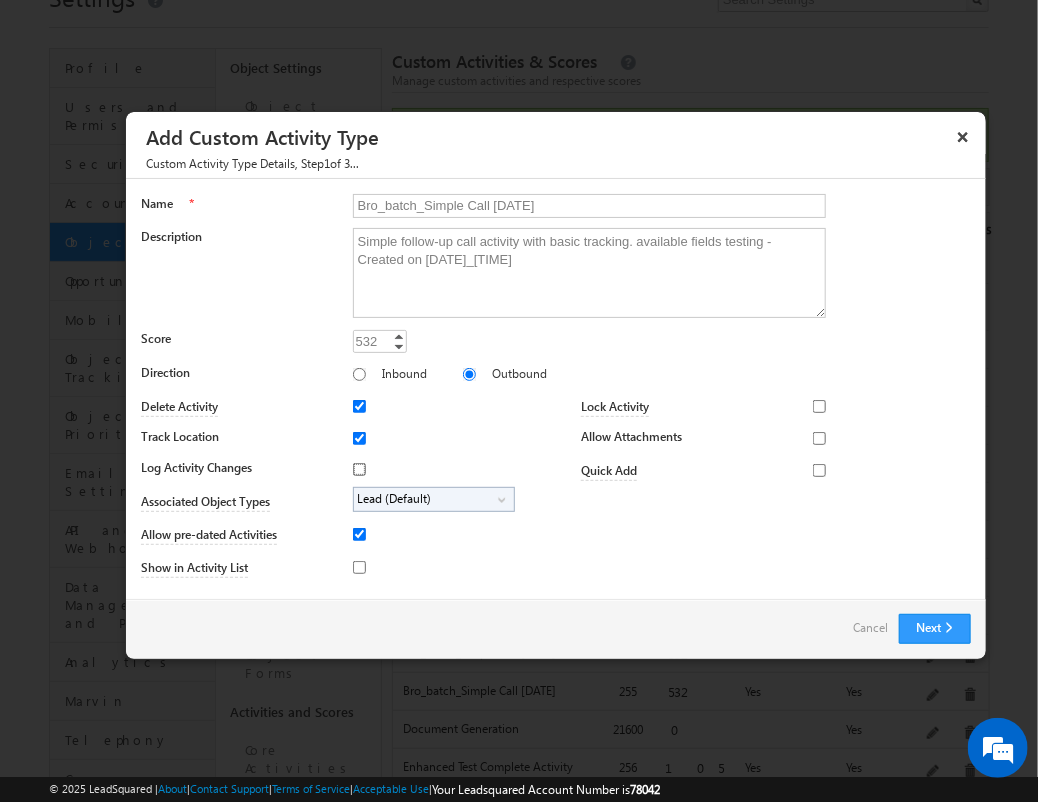 click on "Log Activity Changes" at bounding box center [359, 469] 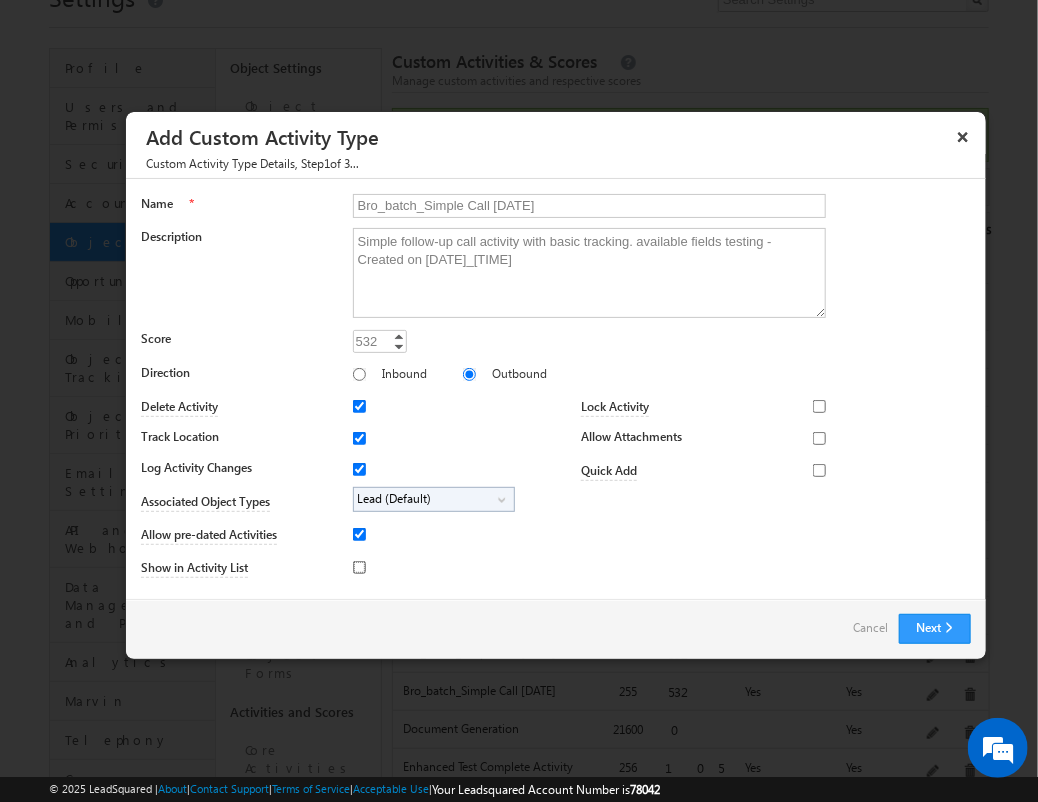 click on "Show in Activity List" at bounding box center (359, 567) 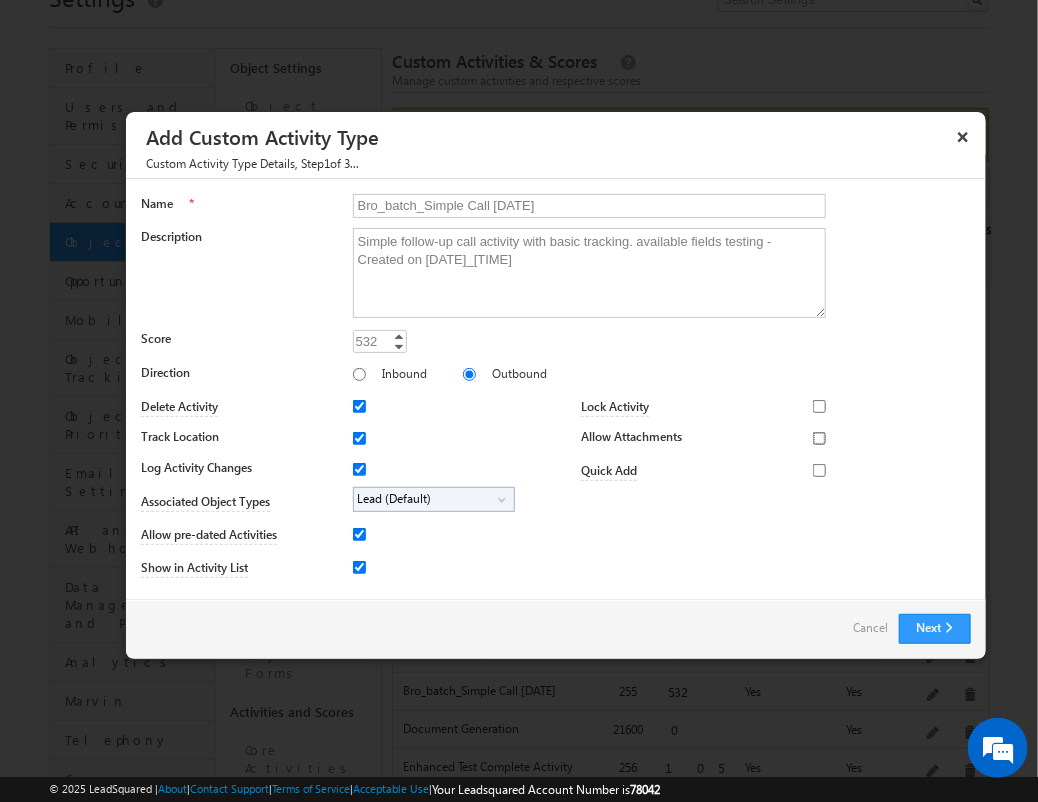 click on "Allow Attachments" at bounding box center (819, 438) 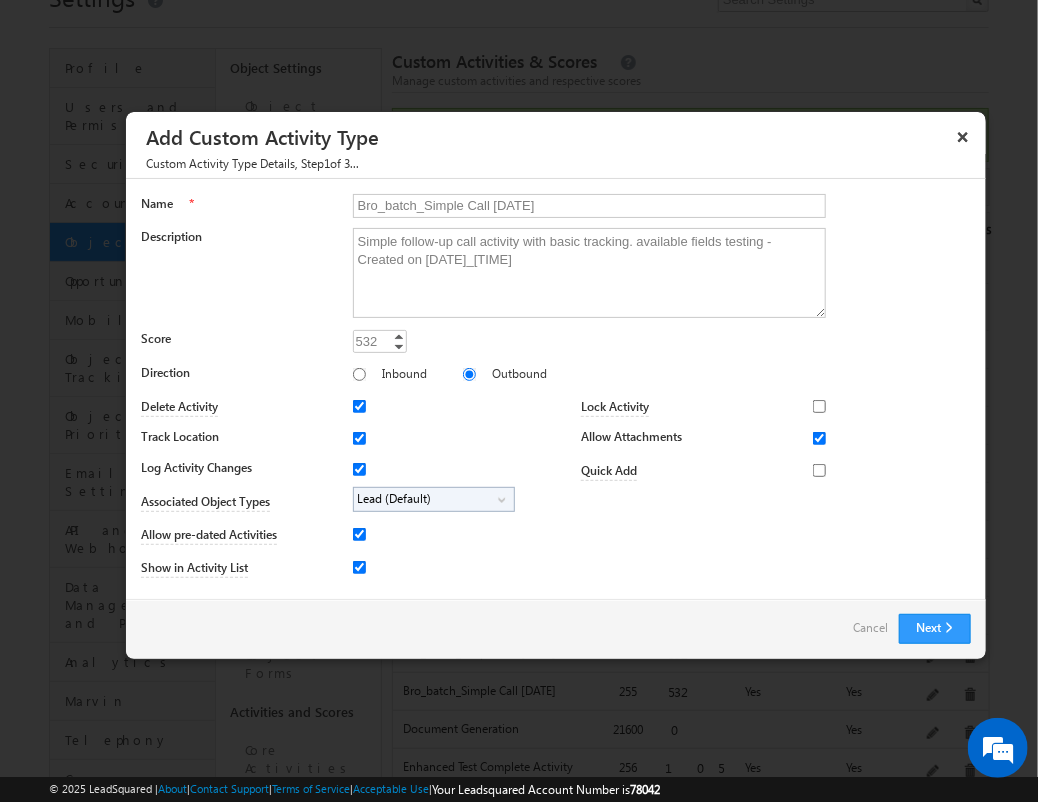 click on "Lead (Default)" at bounding box center [426, 499] 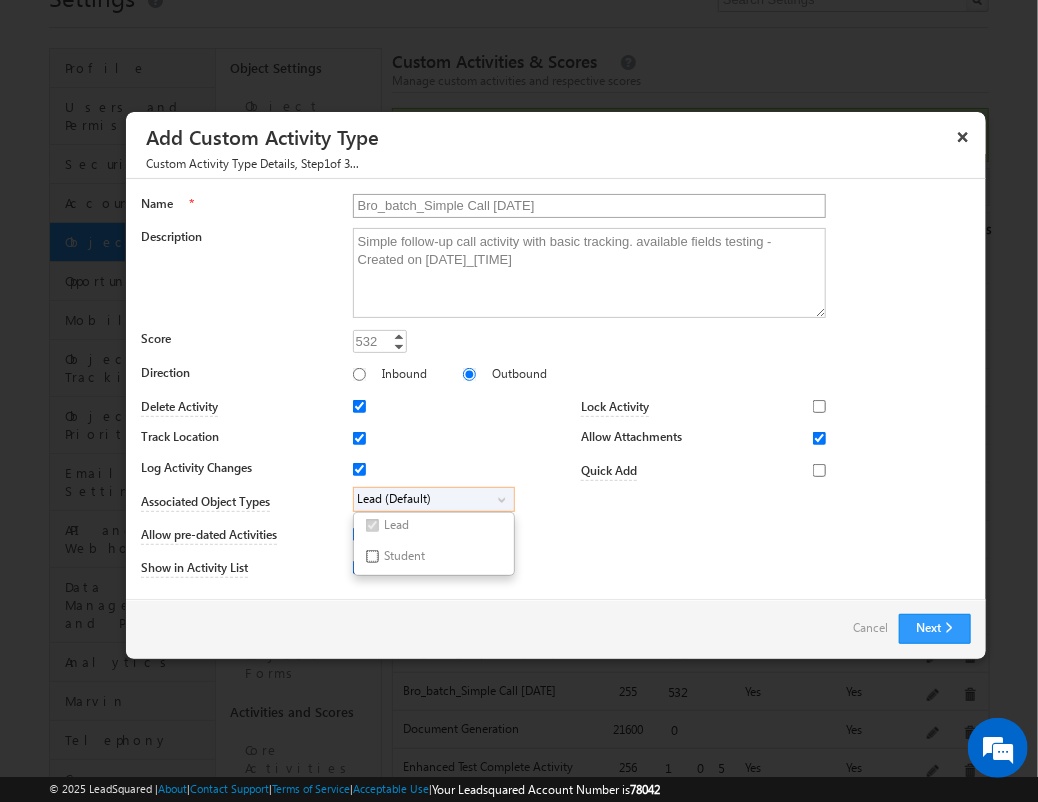 click on "Student" at bounding box center (372, 556) 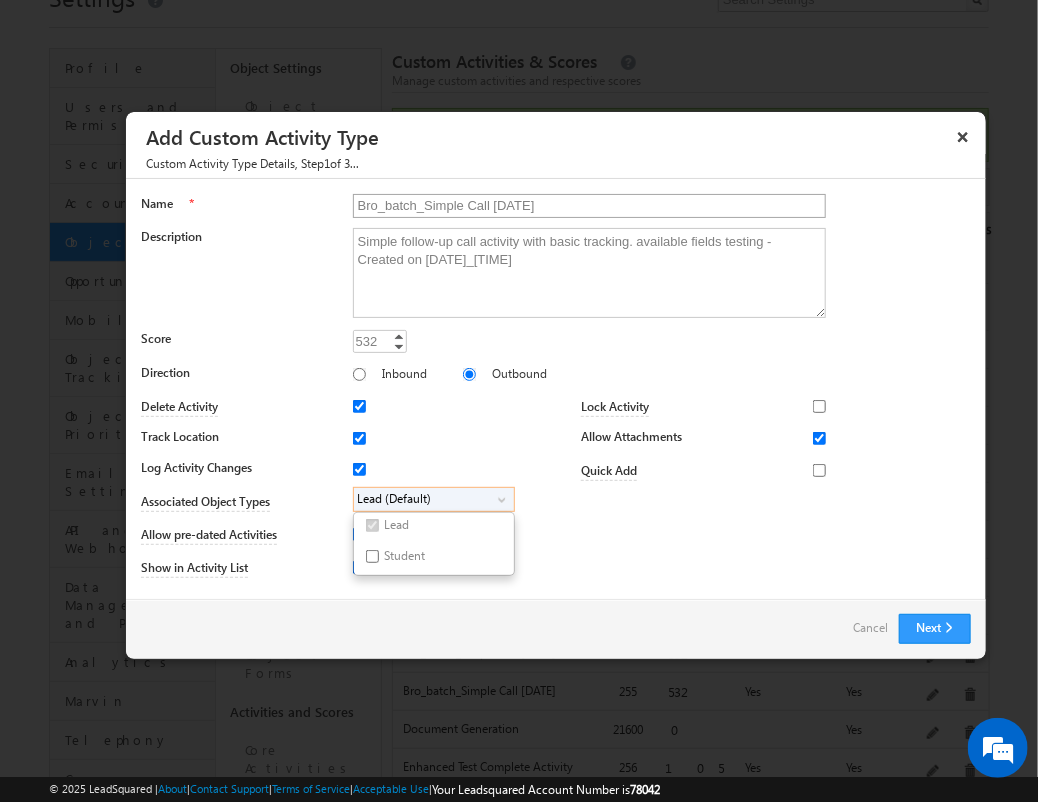 checkbox on "true" 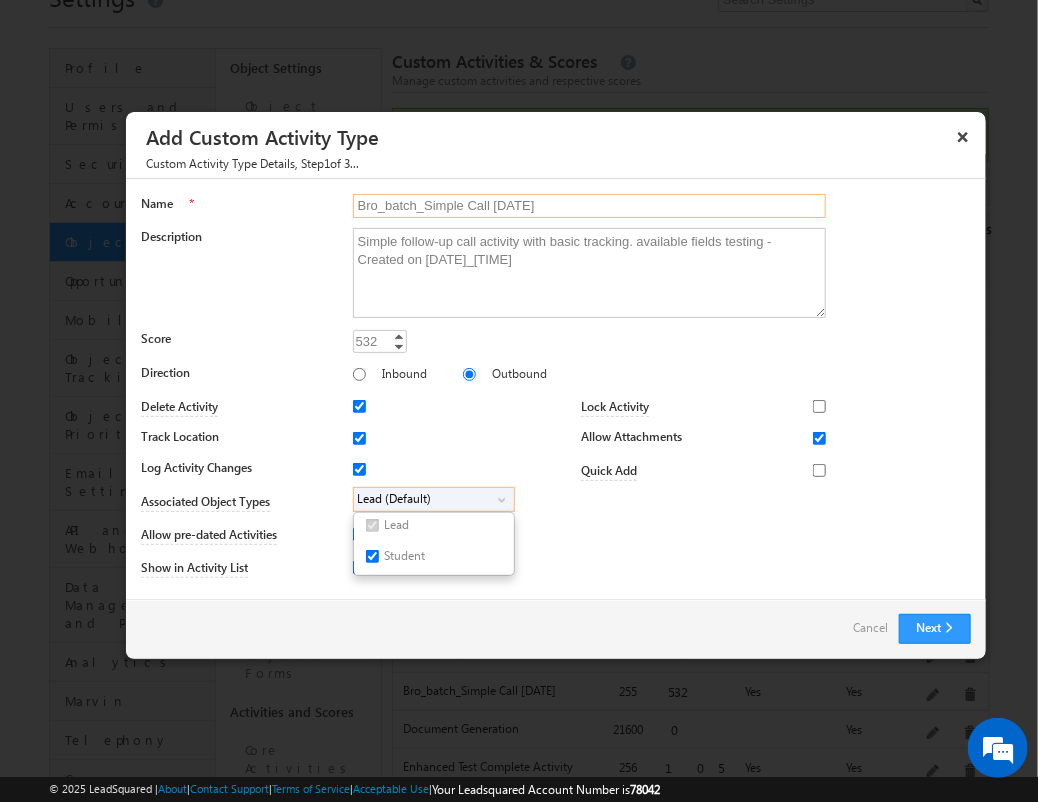 click on "Bro_batch_Simple Call 2025-08-09_24_44_25" at bounding box center [590, 206] 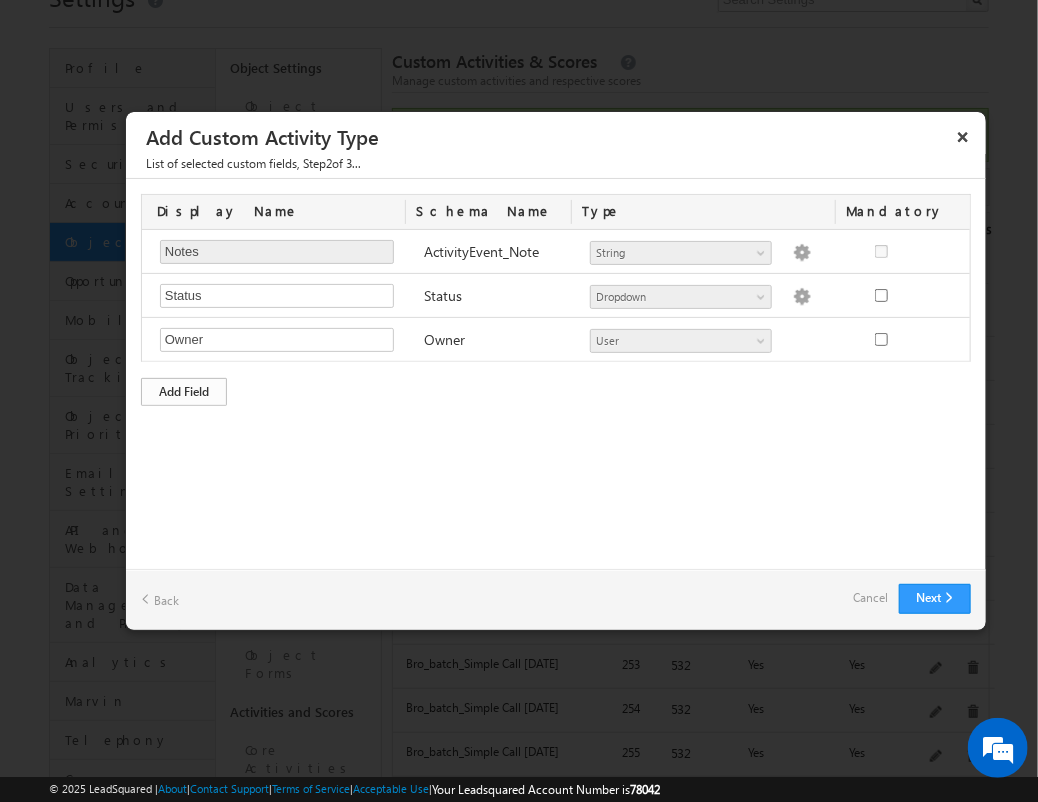 click on "Add Field" at bounding box center (184, 392) 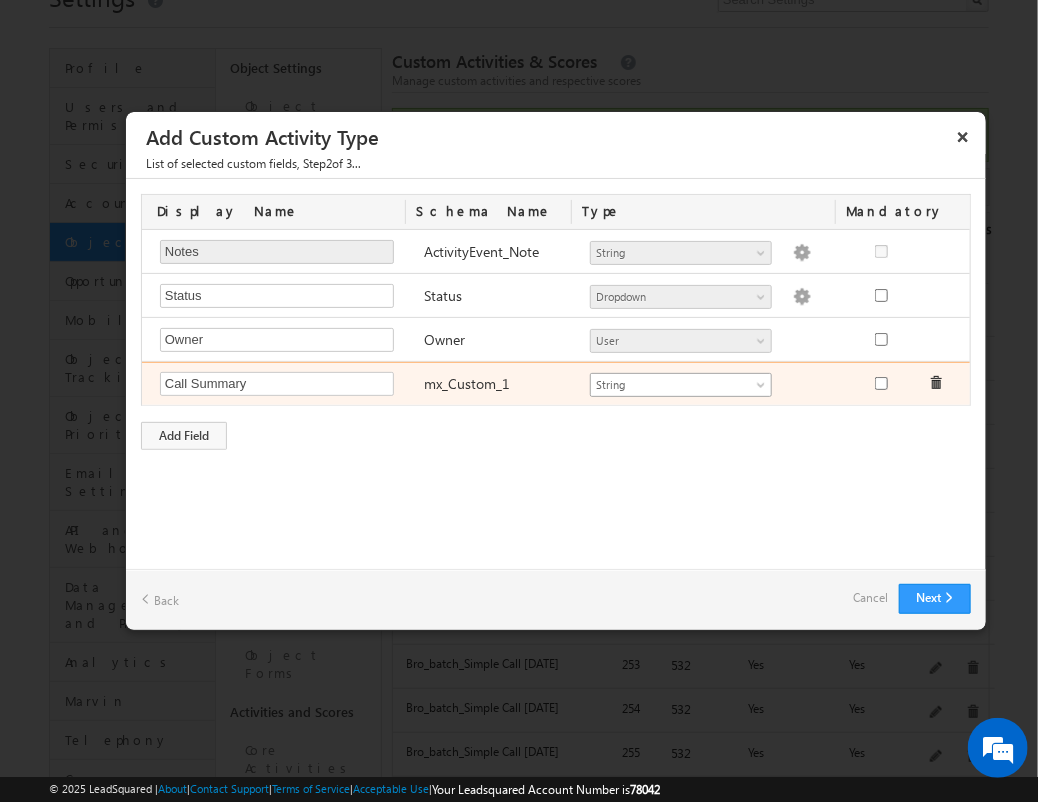type on "Call Summary" 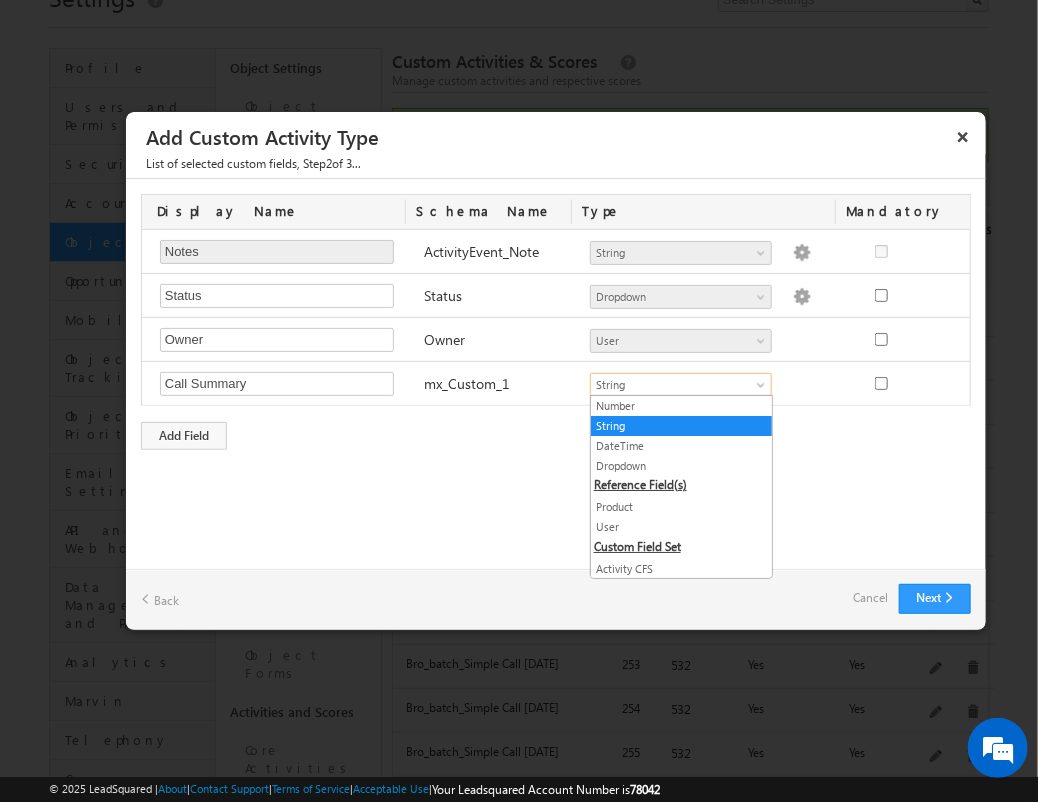 click on "String" at bounding box center [681, 426] 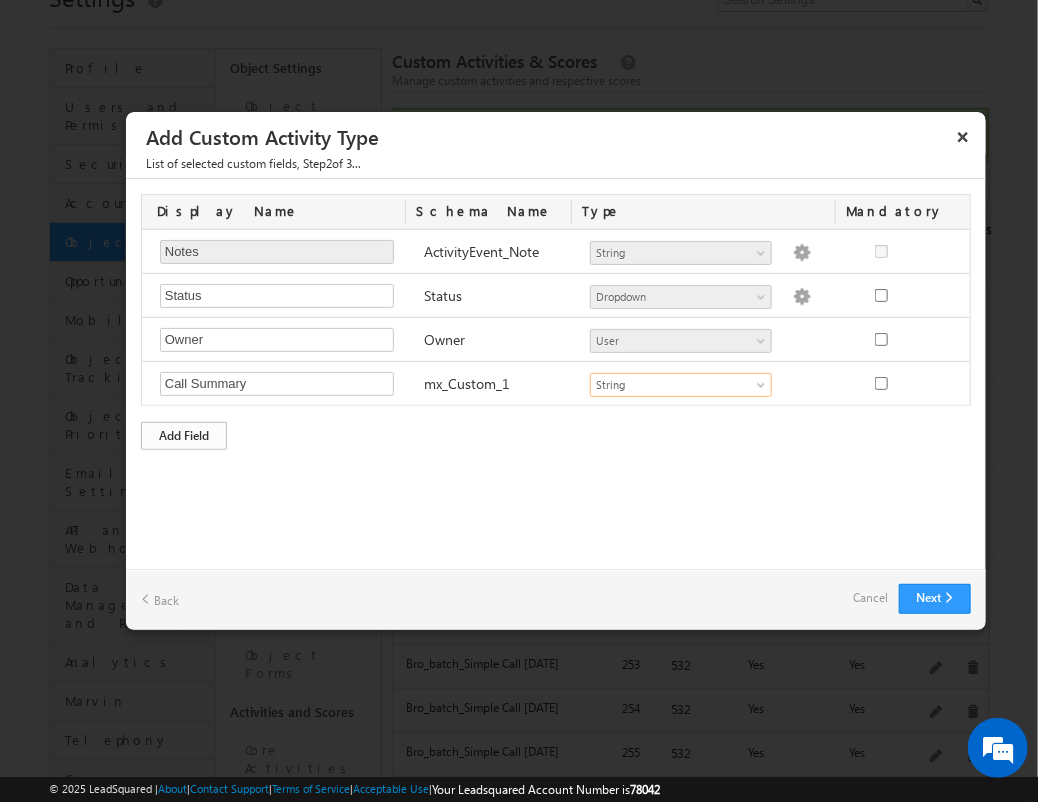 click on "Add Field" at bounding box center (184, 436) 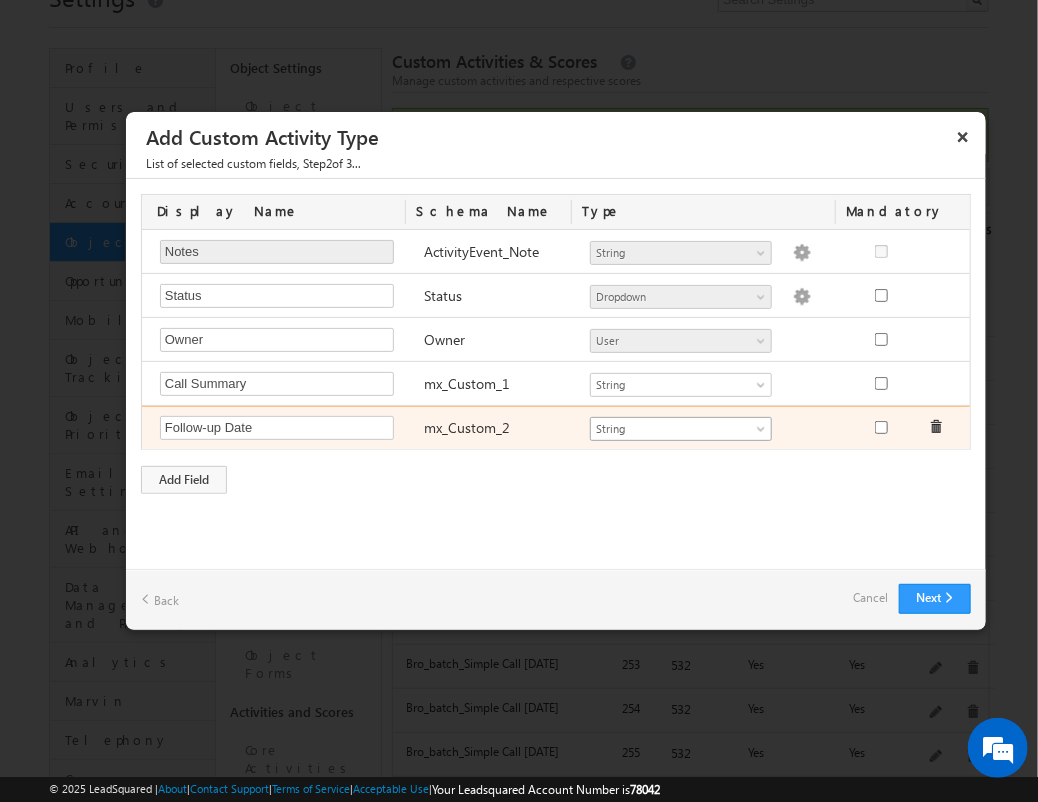 type on "Follow-up Date" 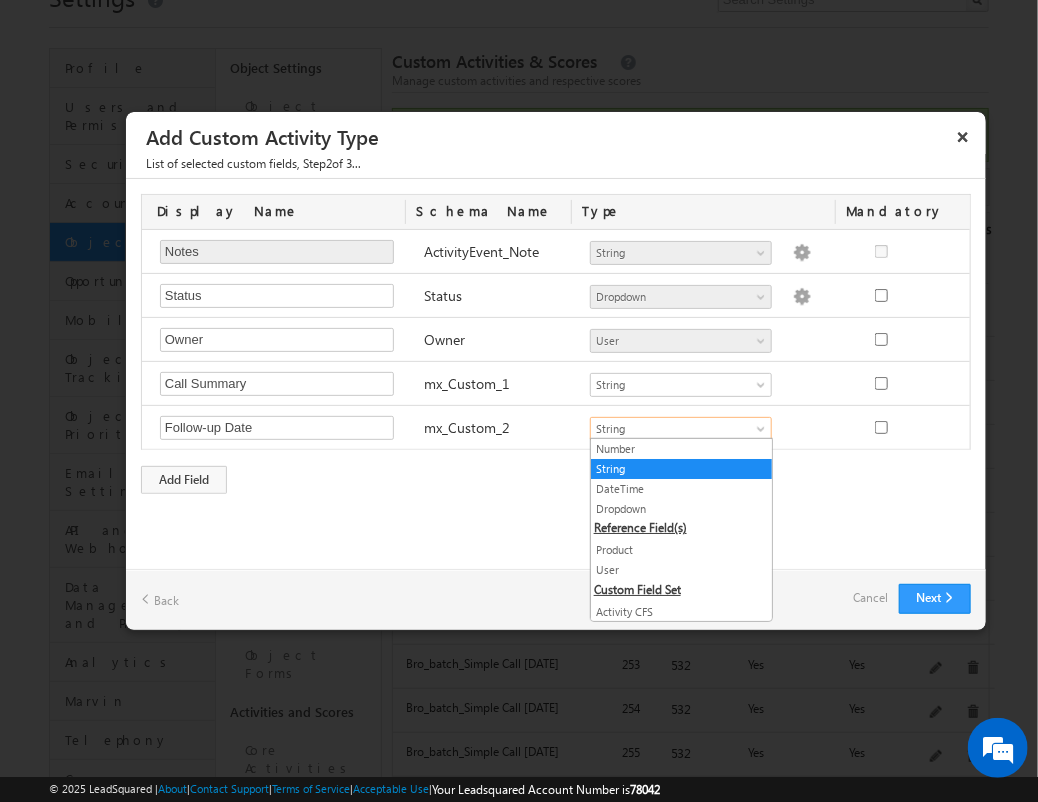 click on "DateTime" at bounding box center (681, 489) 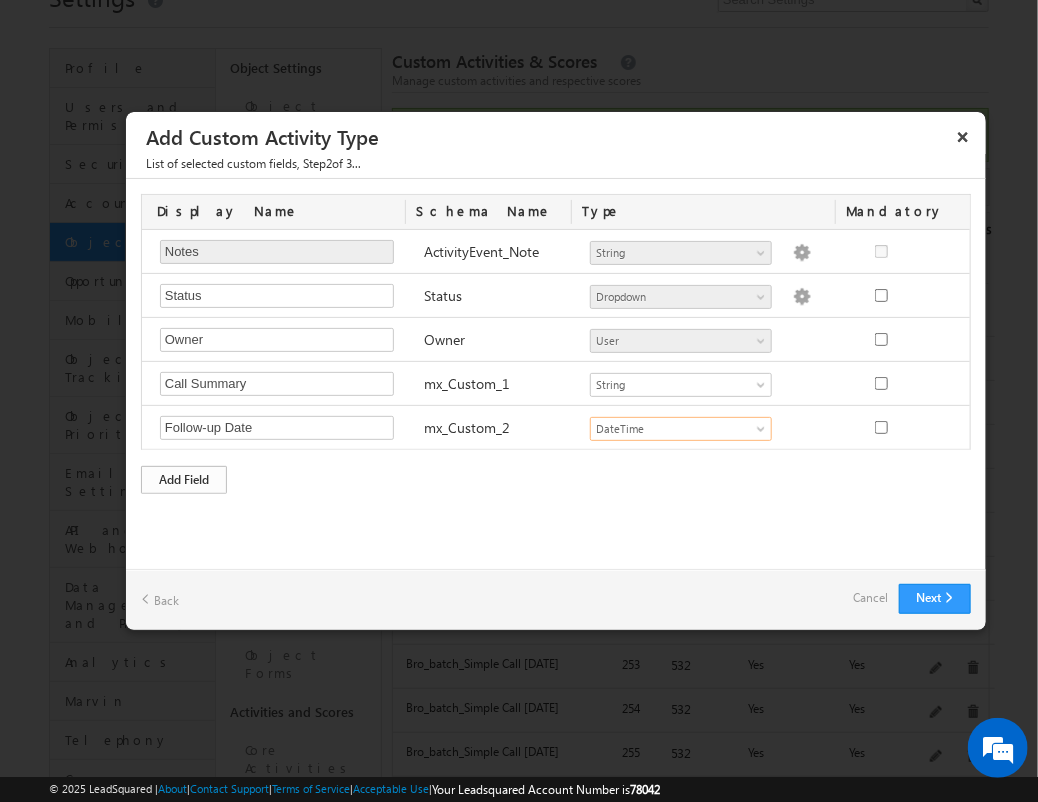 click on "Add Field" at bounding box center [184, 480] 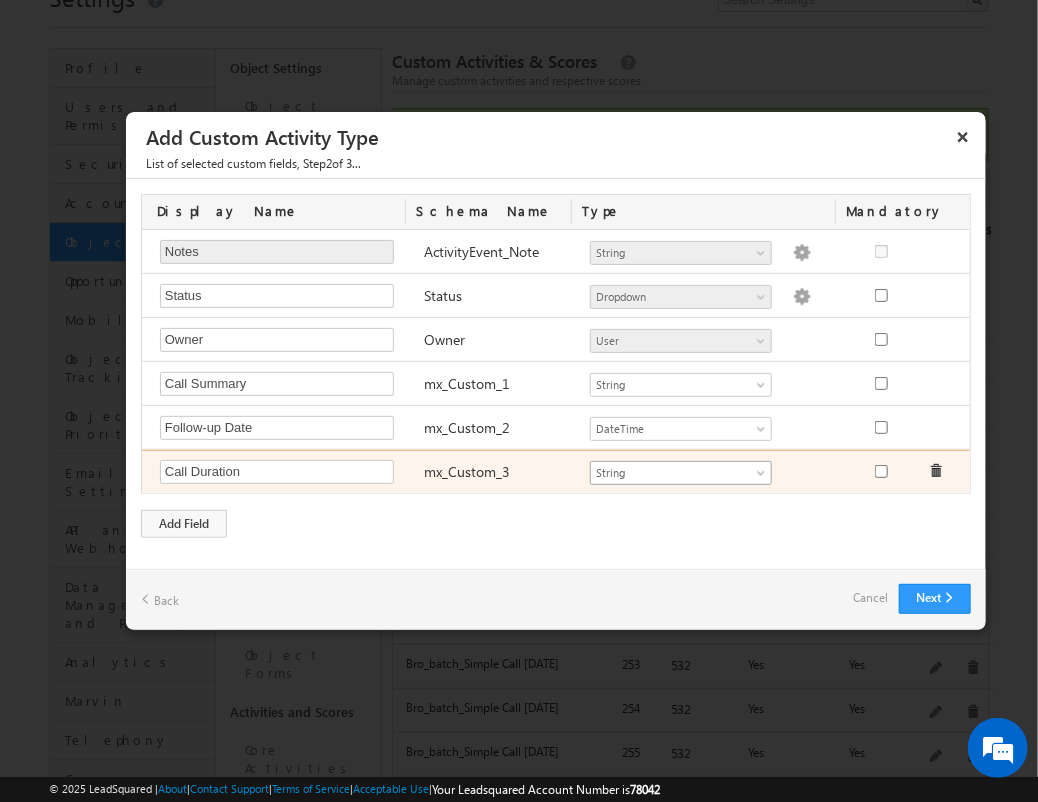 type on "Call Duration" 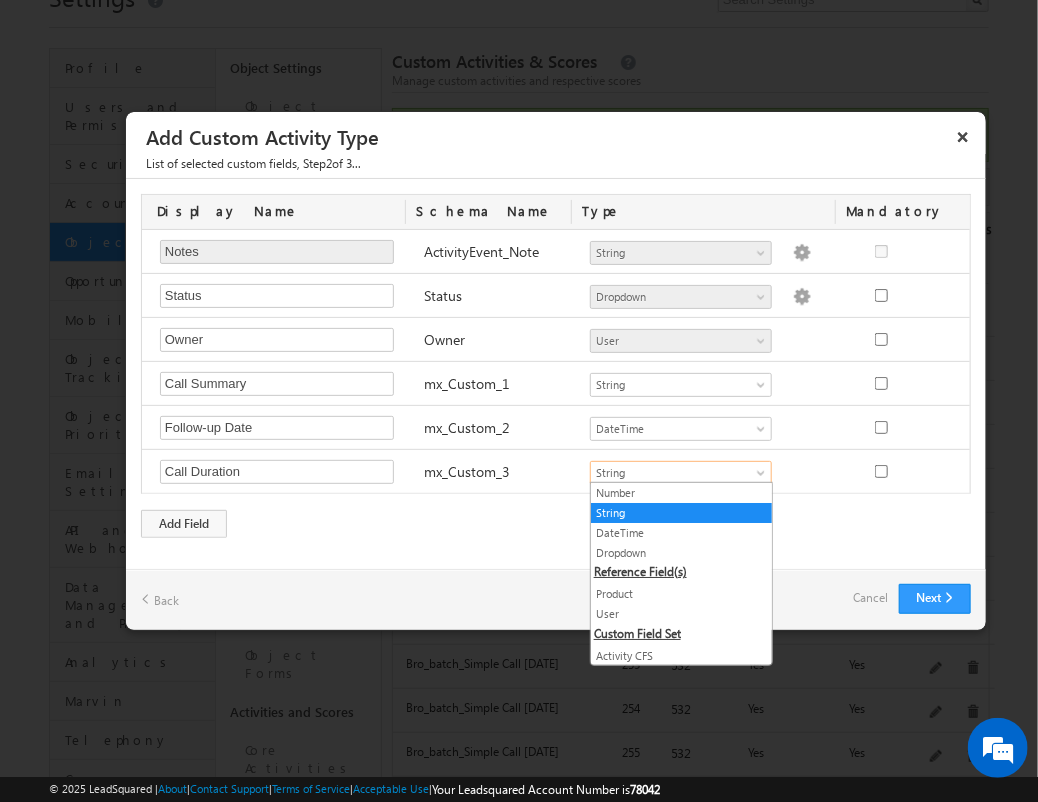 click on "Number" at bounding box center (681, 493) 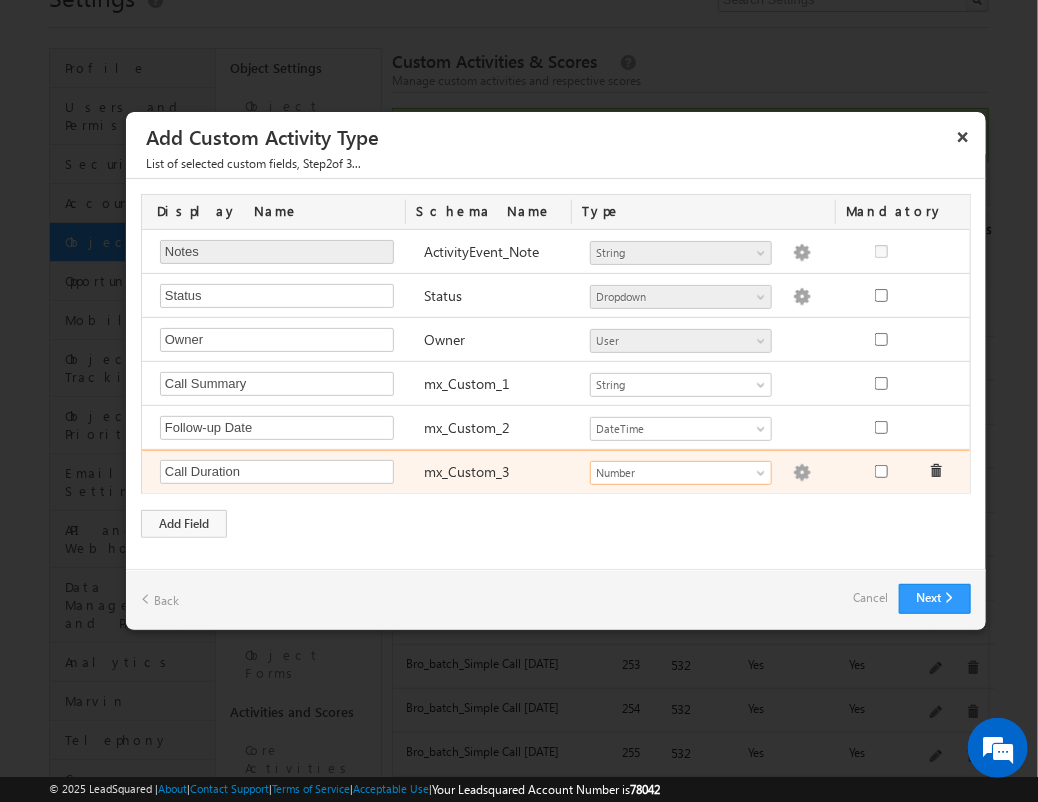click at bounding box center [802, 473] 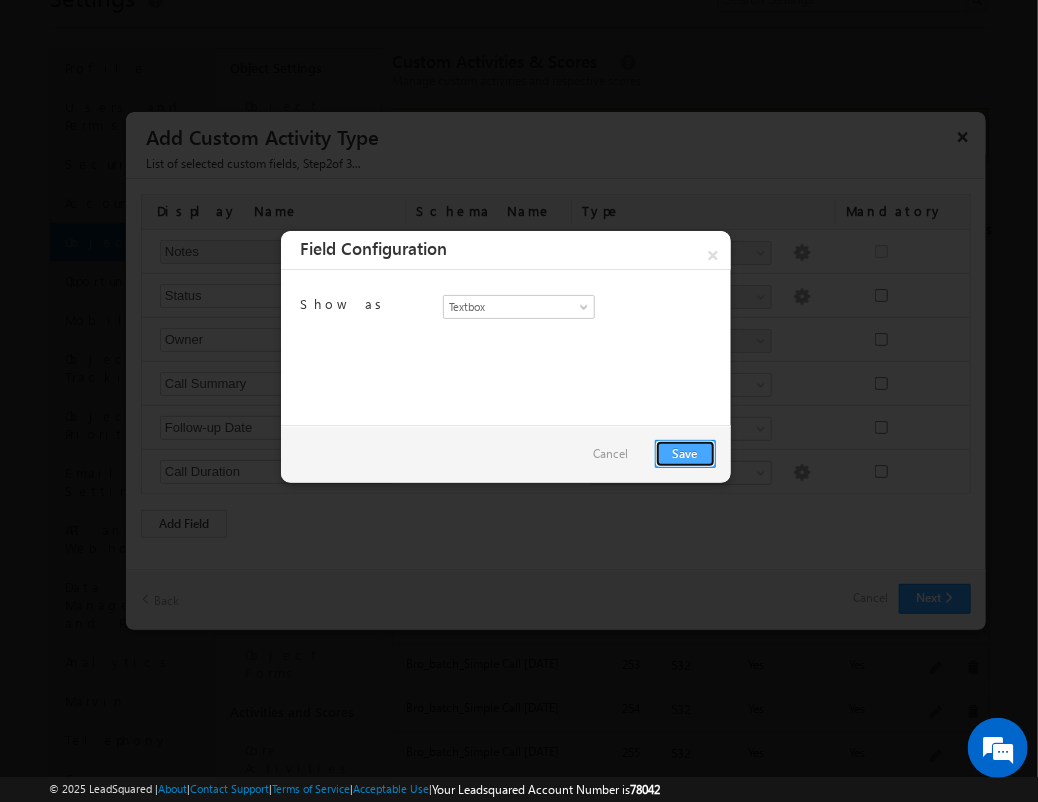 click on "Save" at bounding box center (685, 454) 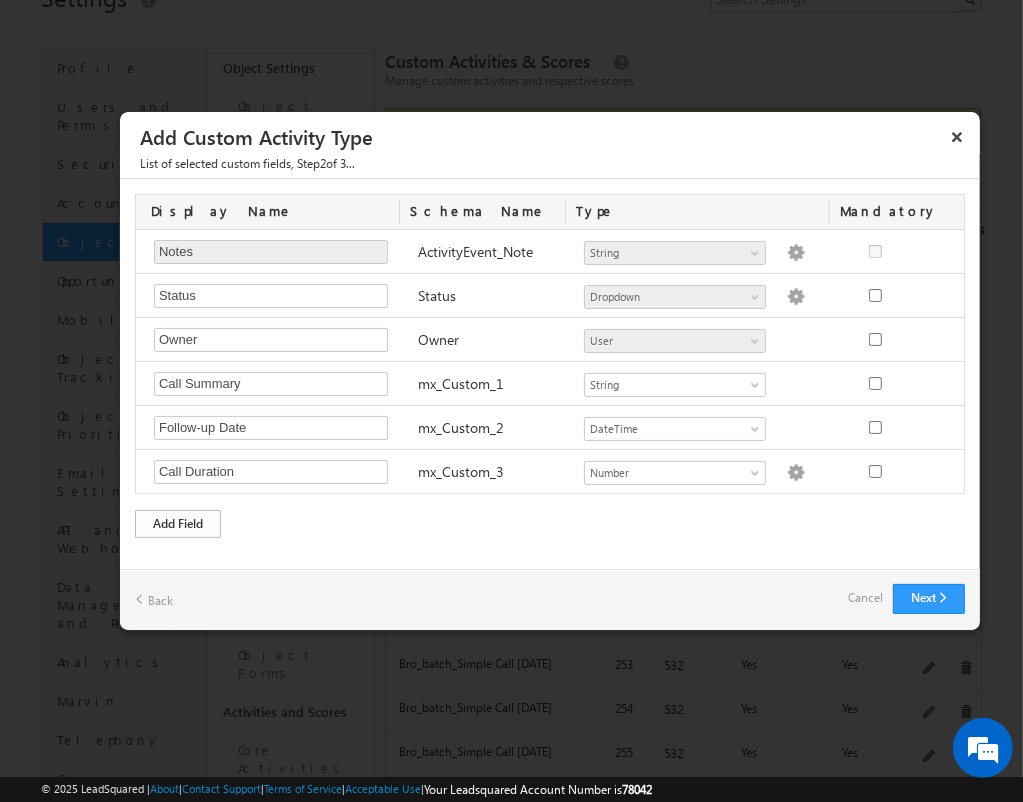 click on "Add Field" at bounding box center [178, 524] 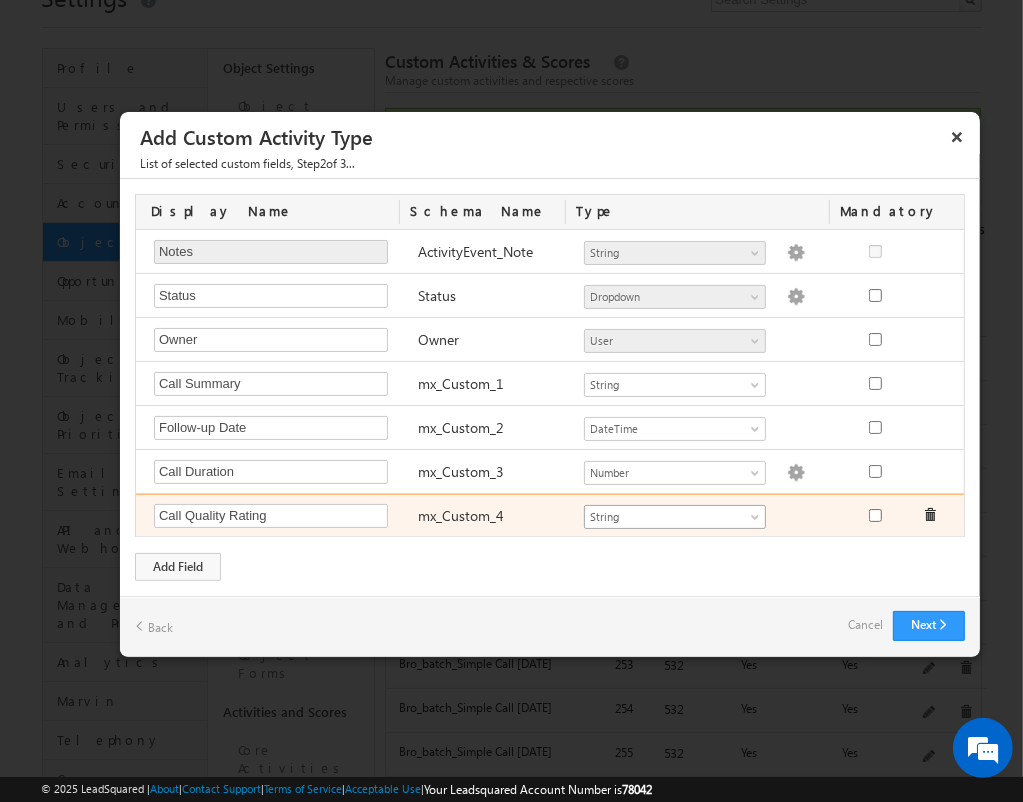type on "Call Quality Rating" 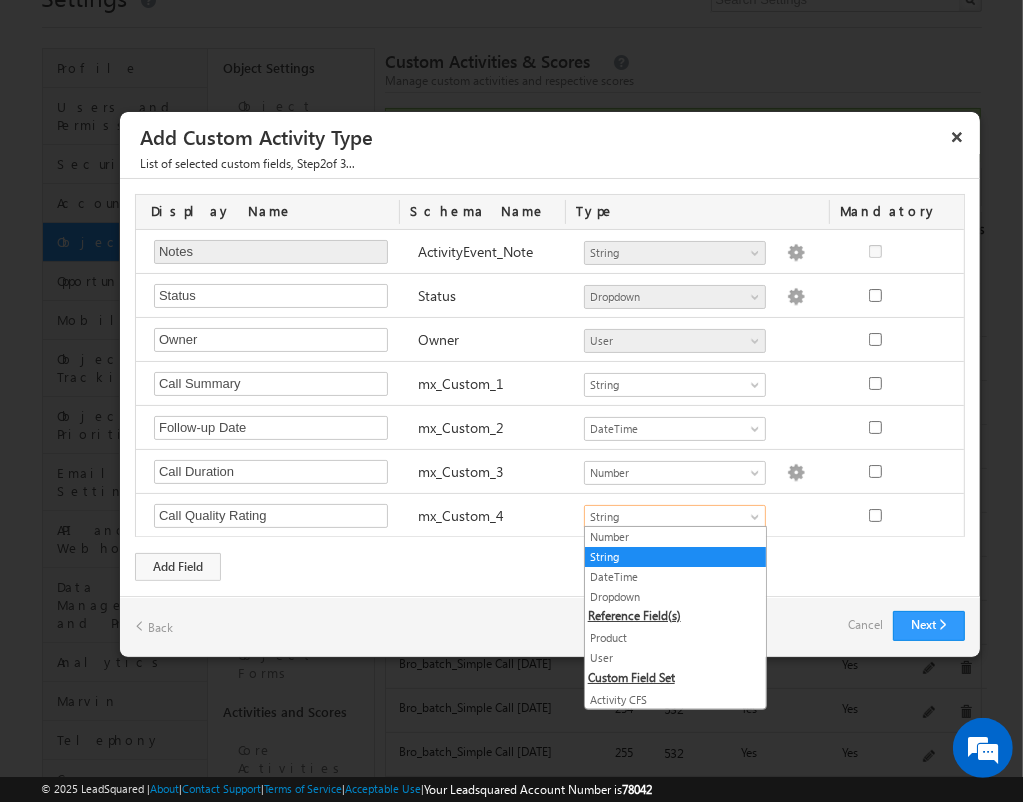 click on "Dropdown" at bounding box center [675, 597] 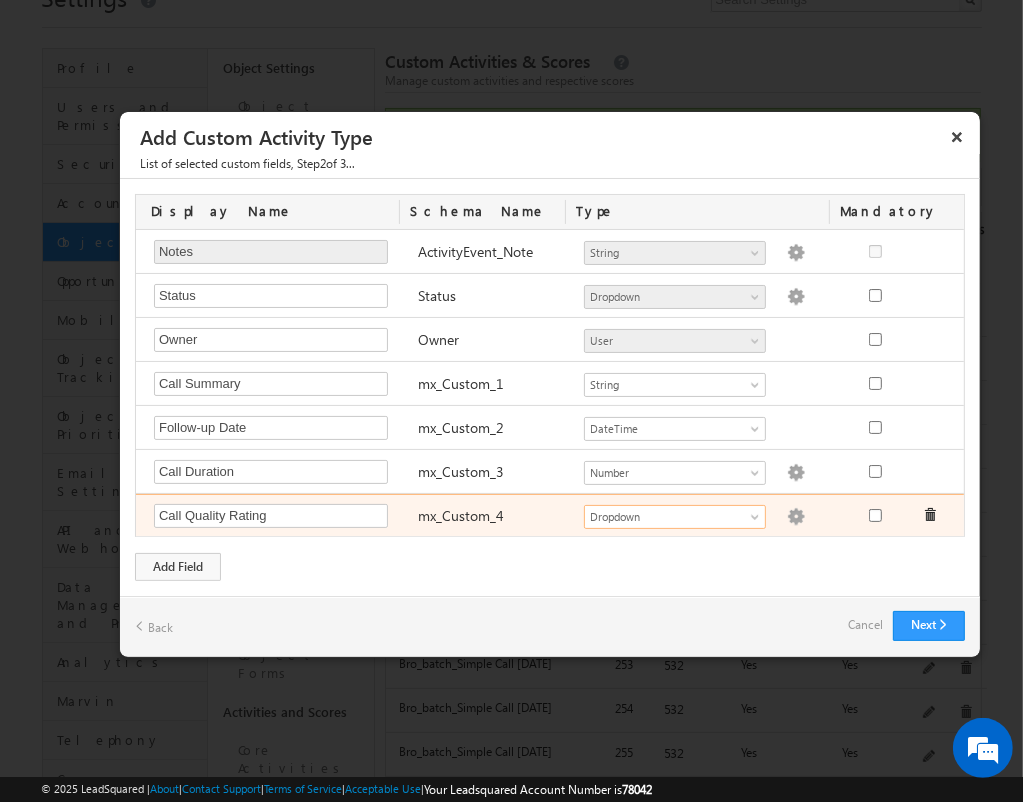 click at bounding box center (796, 517) 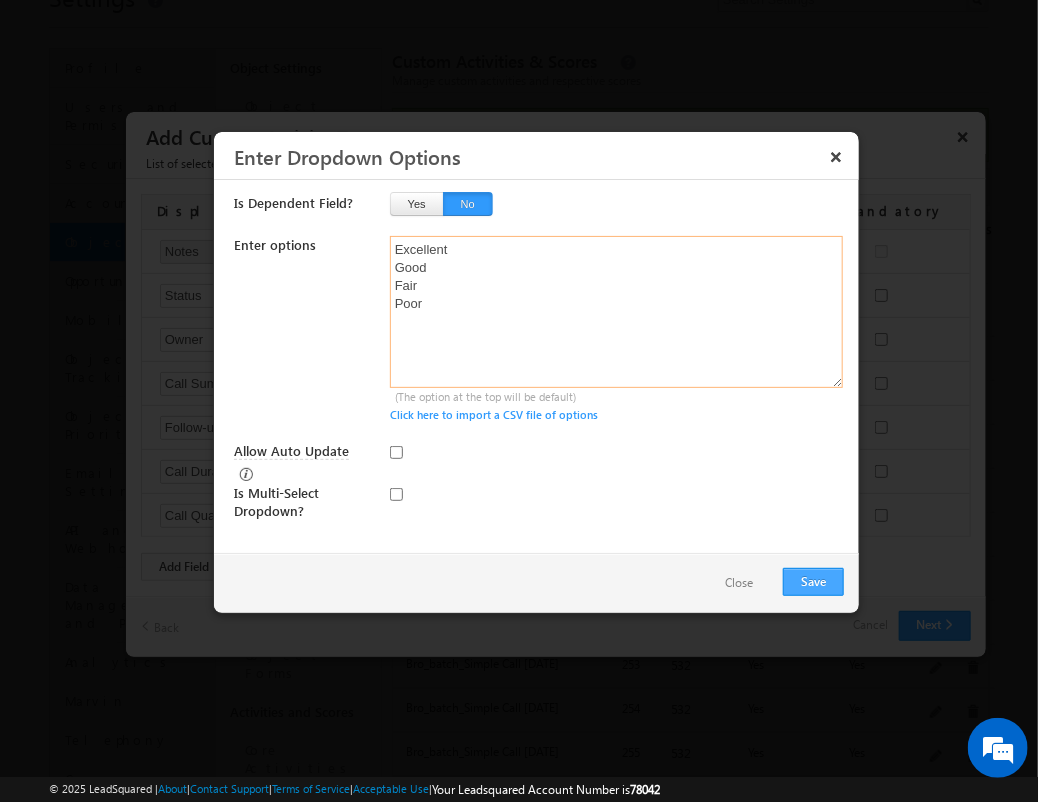 type on "Excellent
Good
Fair
Poor" 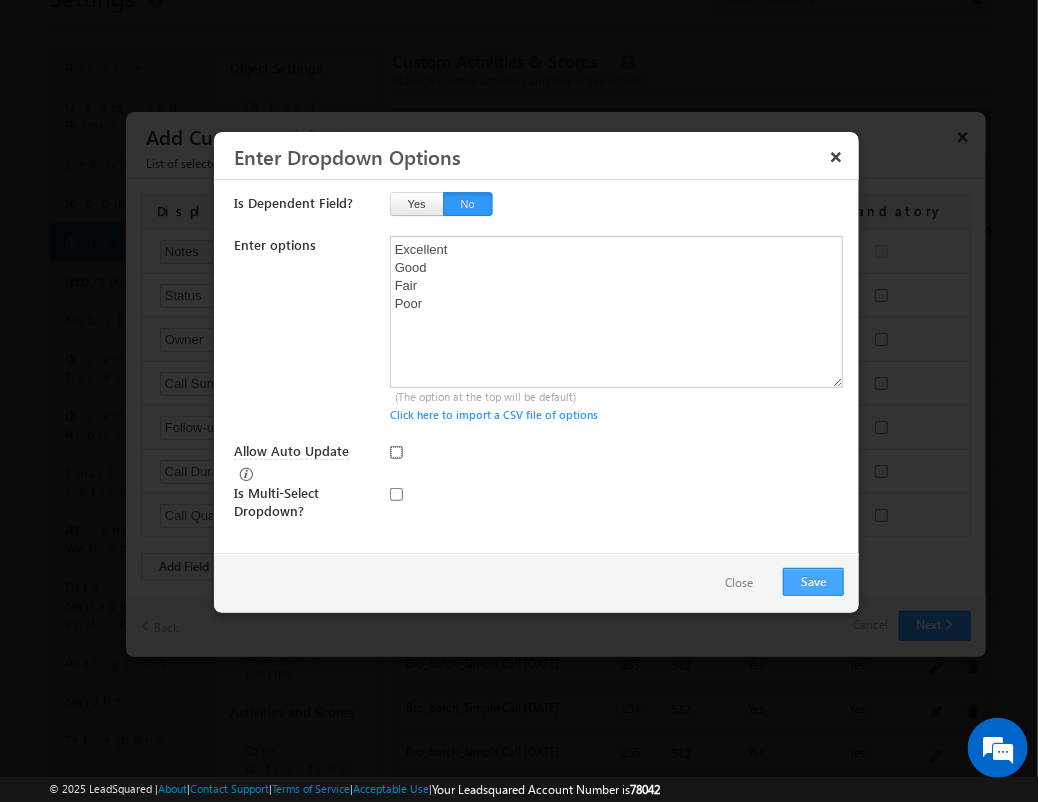 click on "Allow Auto Update" at bounding box center (396, 452) 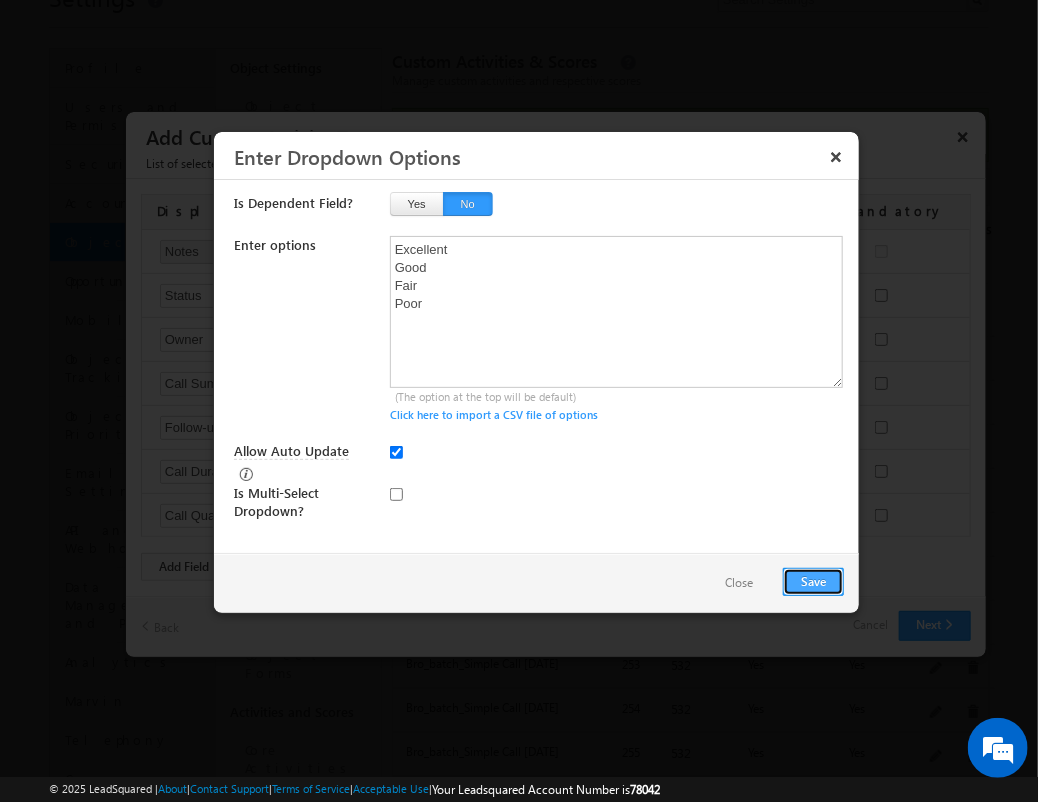 click on "Save" at bounding box center [813, 582] 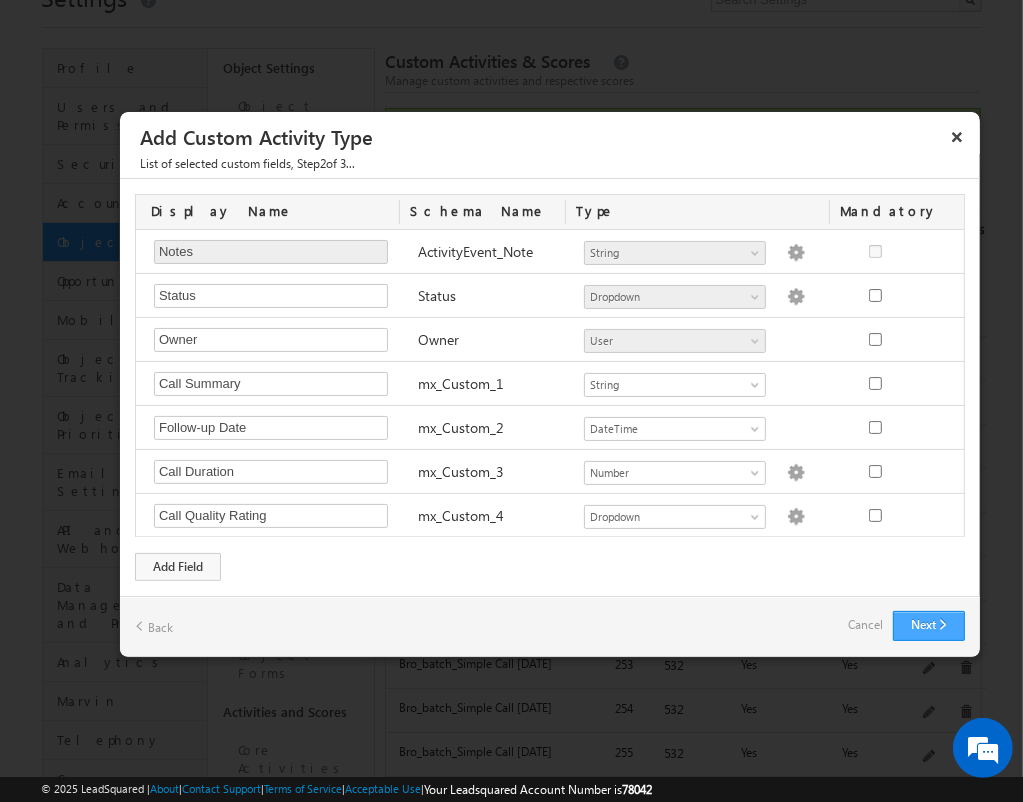 click on "Next" at bounding box center [929, 626] 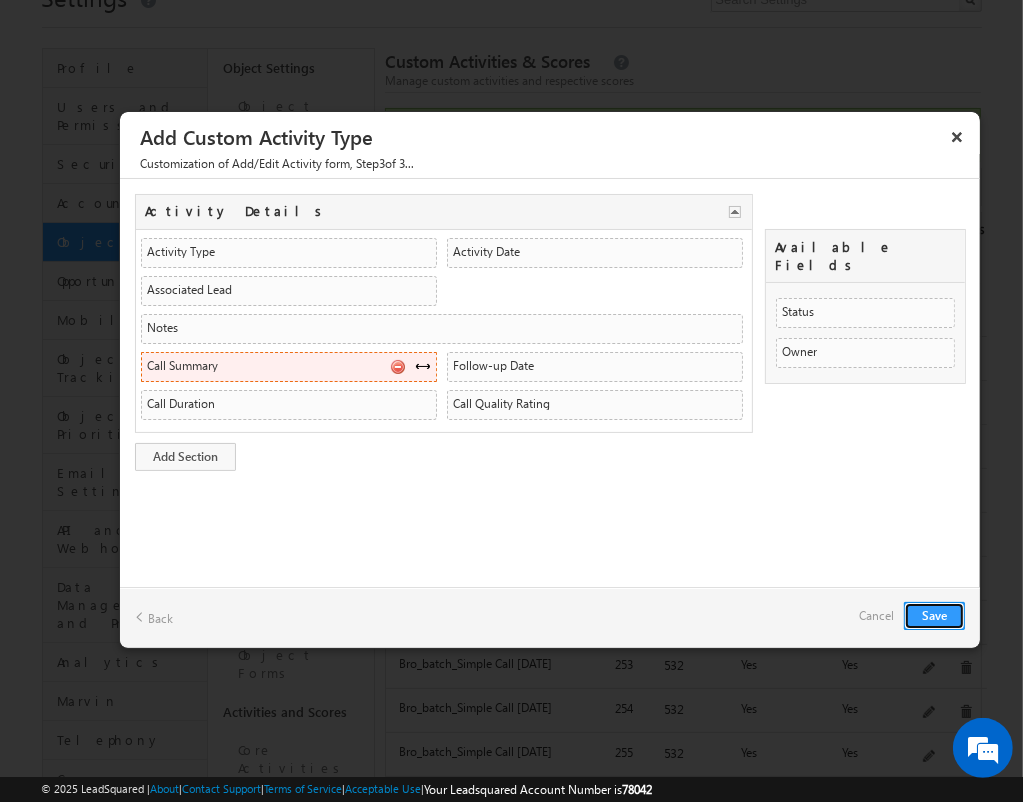 click at bounding box center (423, 366) 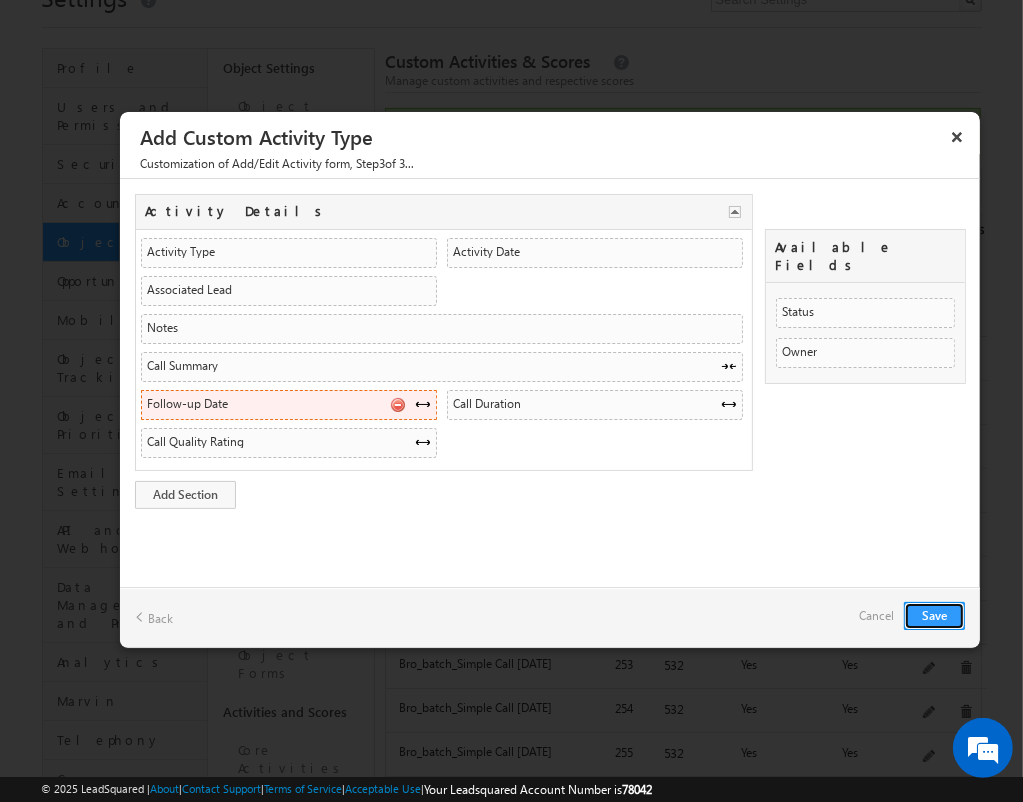 click at bounding box center (397, 404) 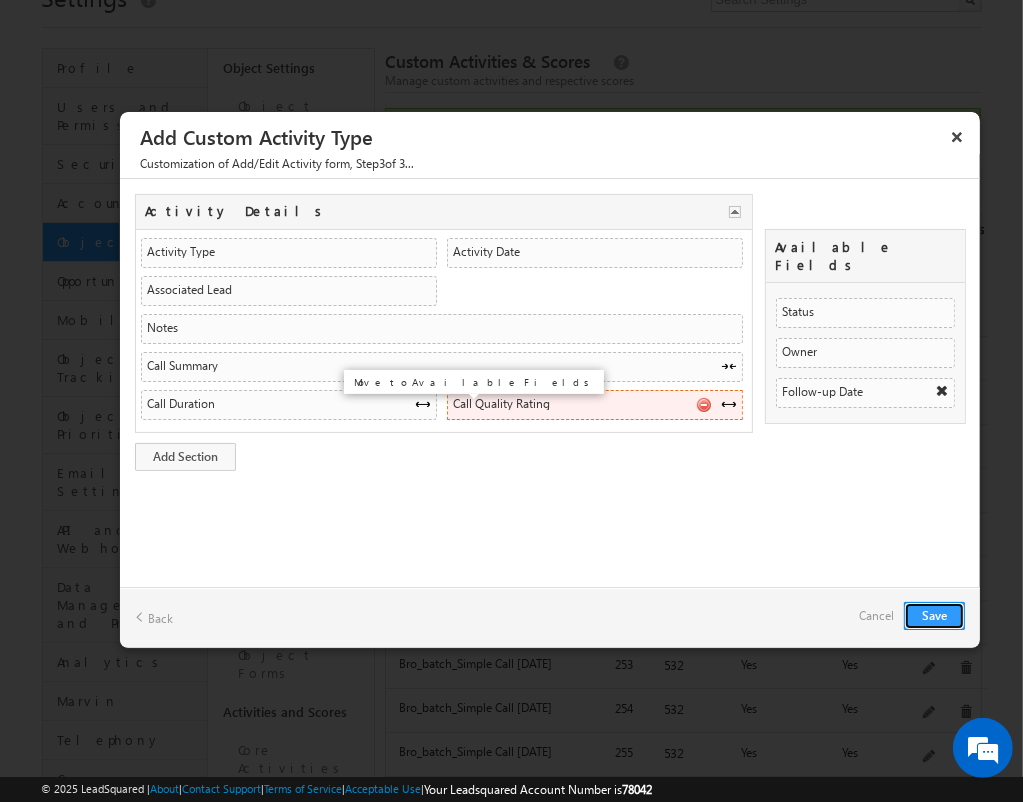 click at bounding box center [703, 404] 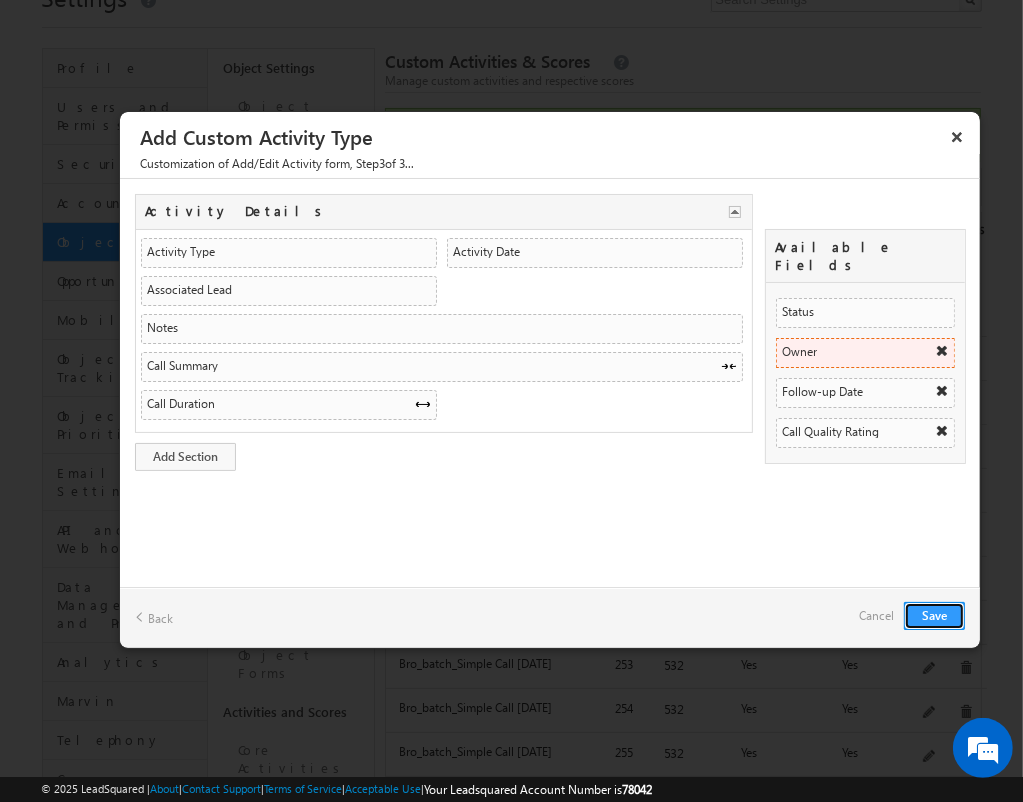 click at bounding box center [942, 351] 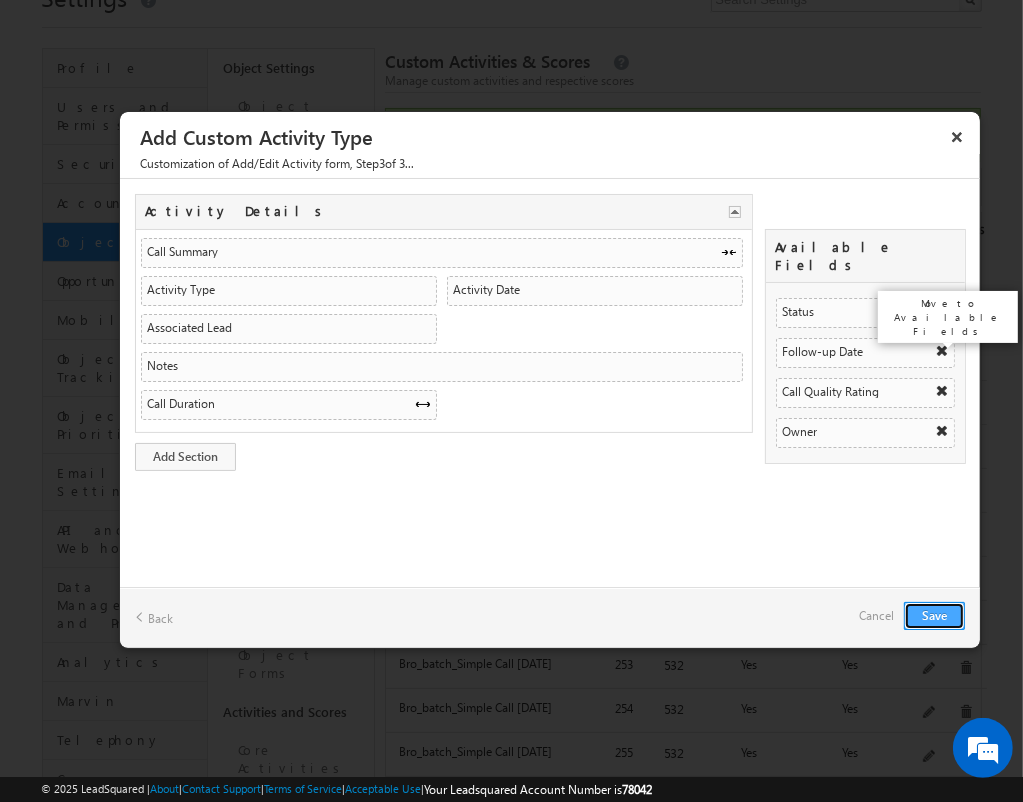 click on "Save" at bounding box center (934, 616) 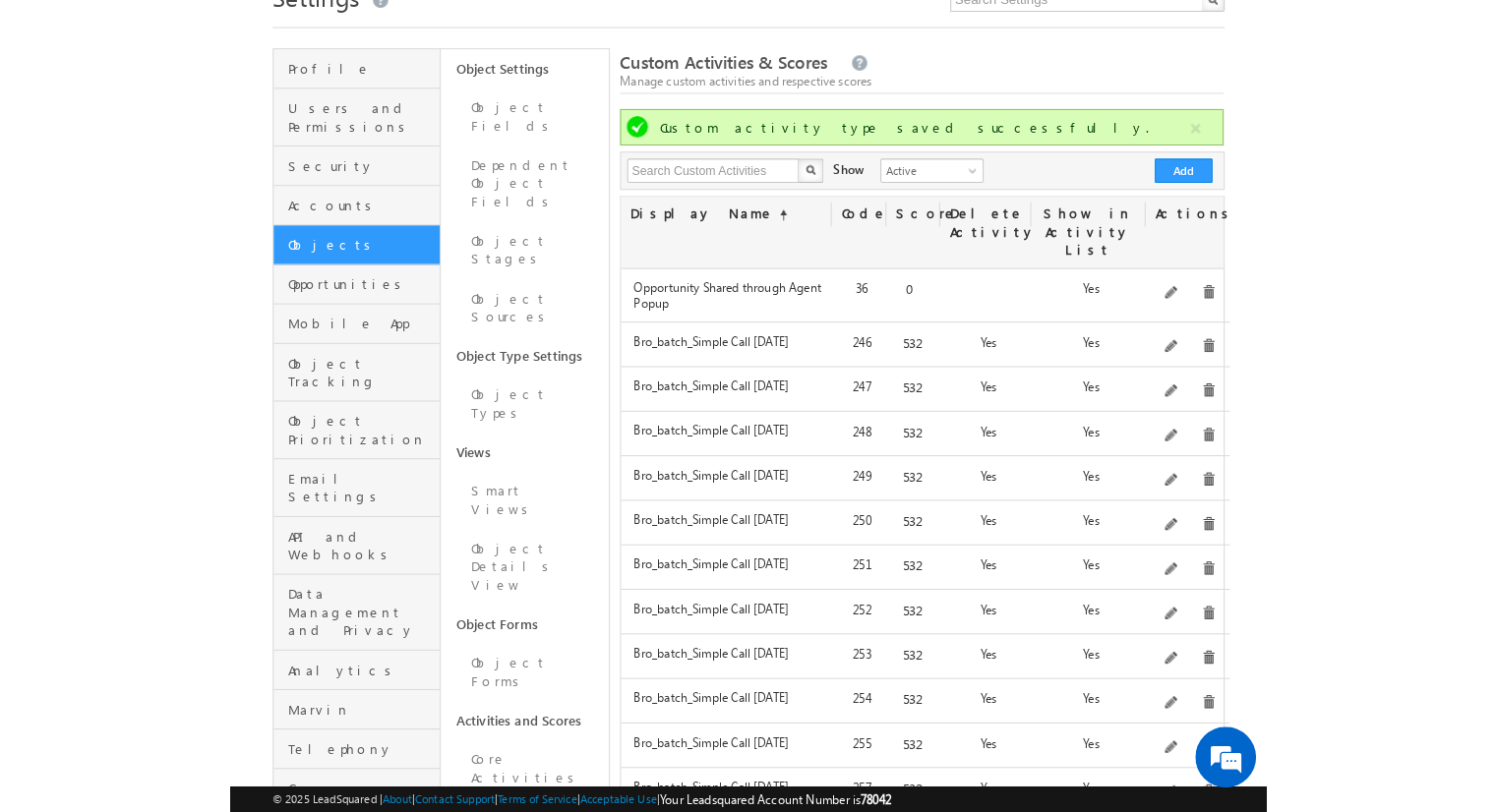 scroll, scrollTop: 0, scrollLeft: 0, axis: both 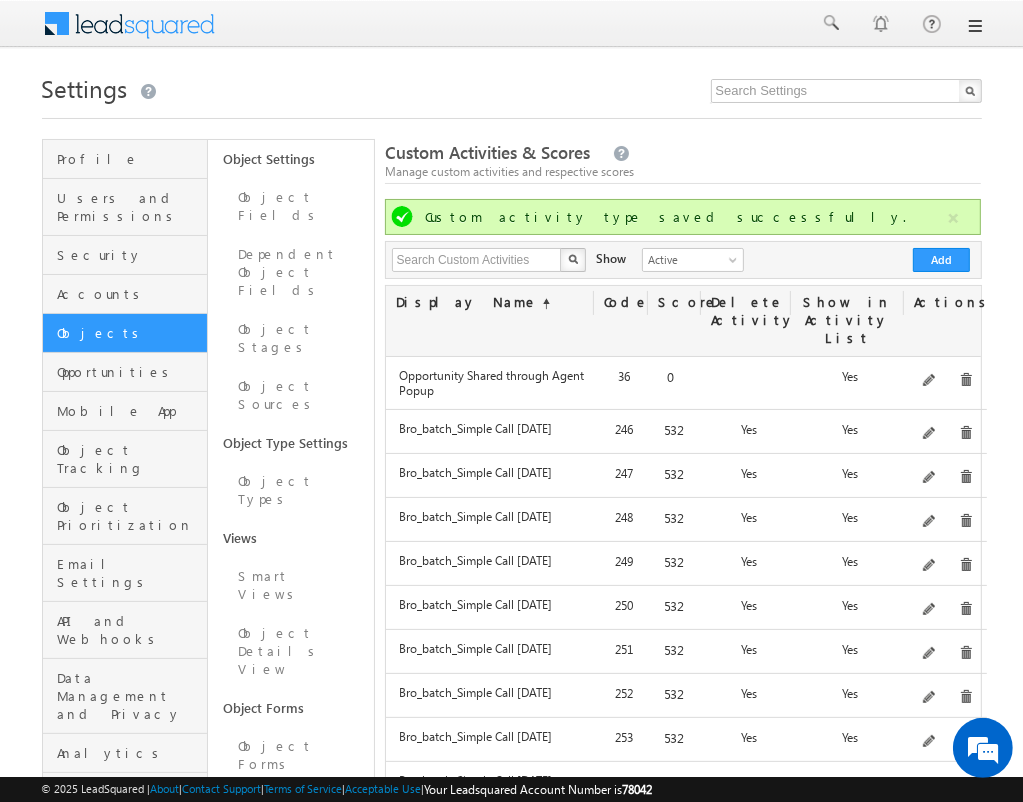 click at bounding box center (512, 24) 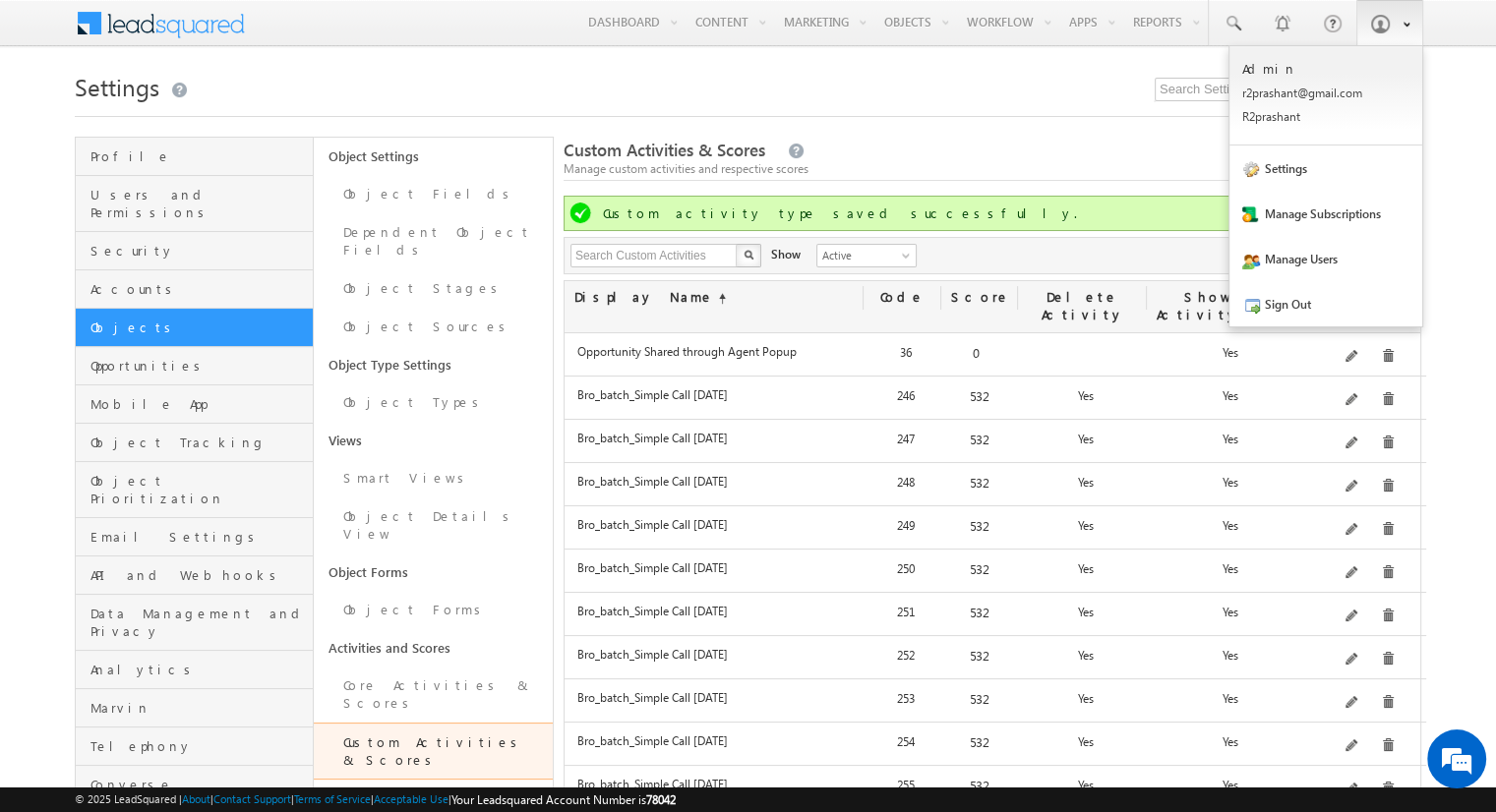 click at bounding box center (1390, 23) 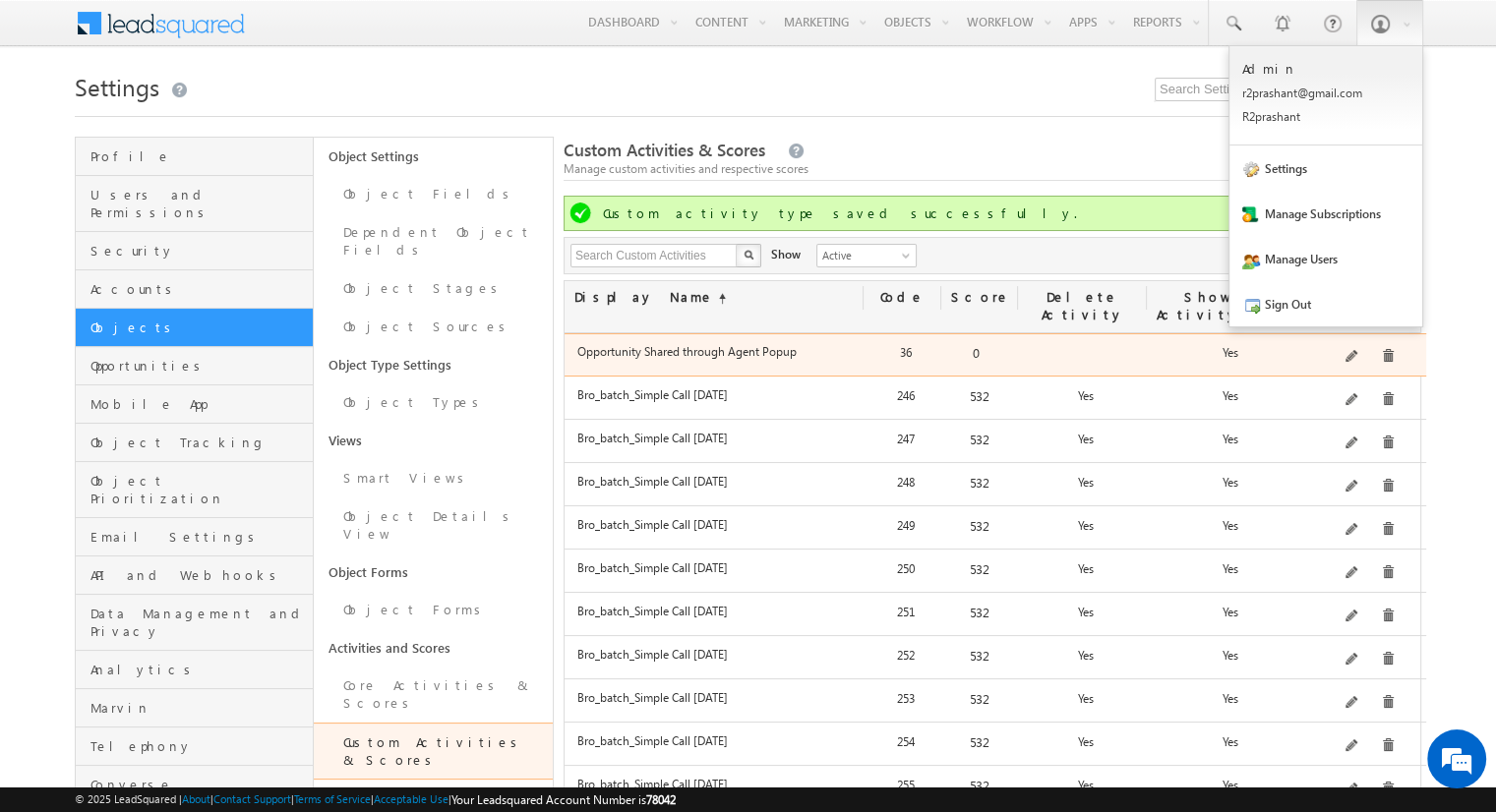 drag, startPoint x: 1310, startPoint y: 304, endPoint x: 1113, endPoint y: 316, distance: 197.36514 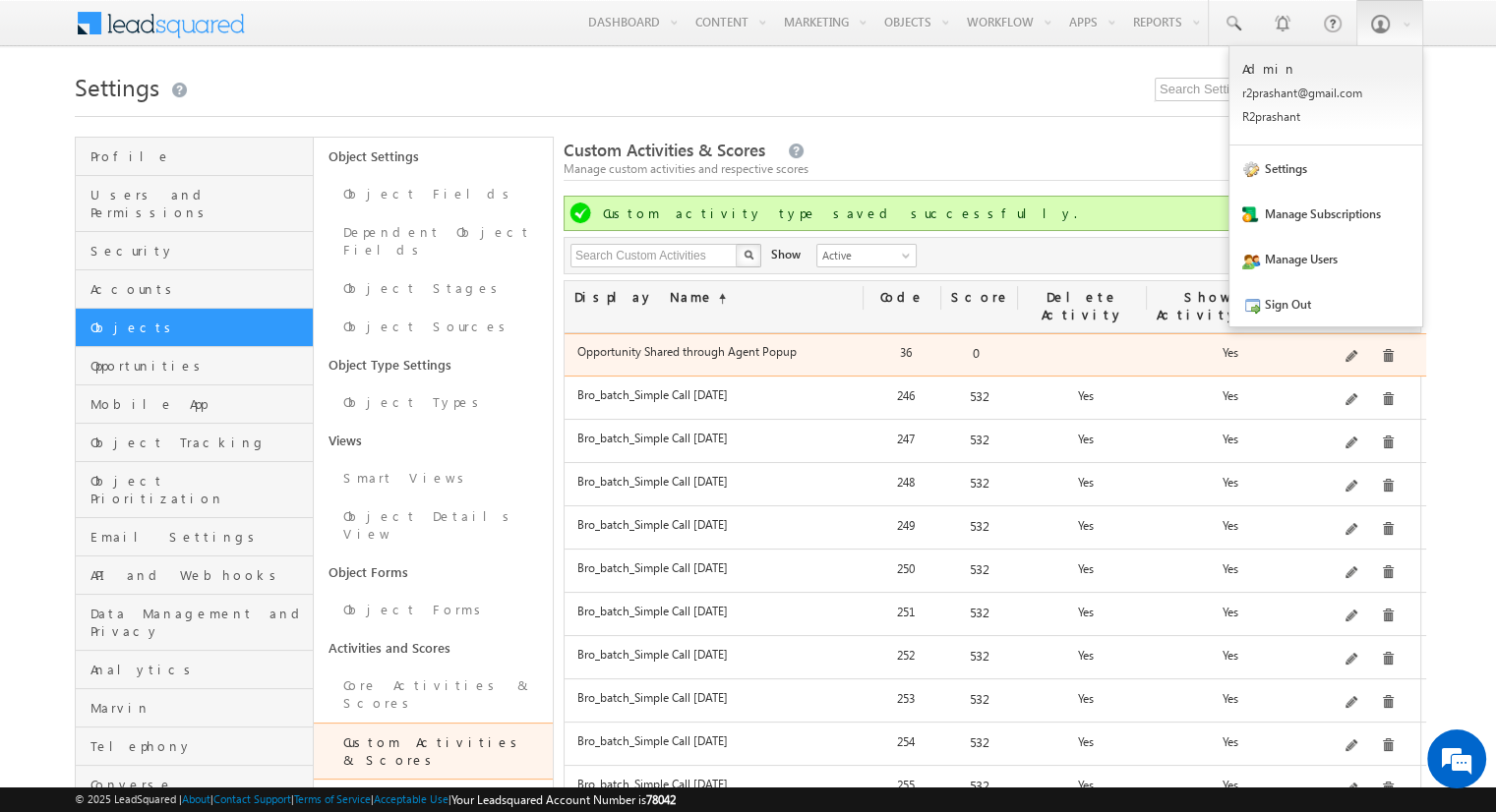 click on "Sign Out" at bounding box center [1326, 304] 